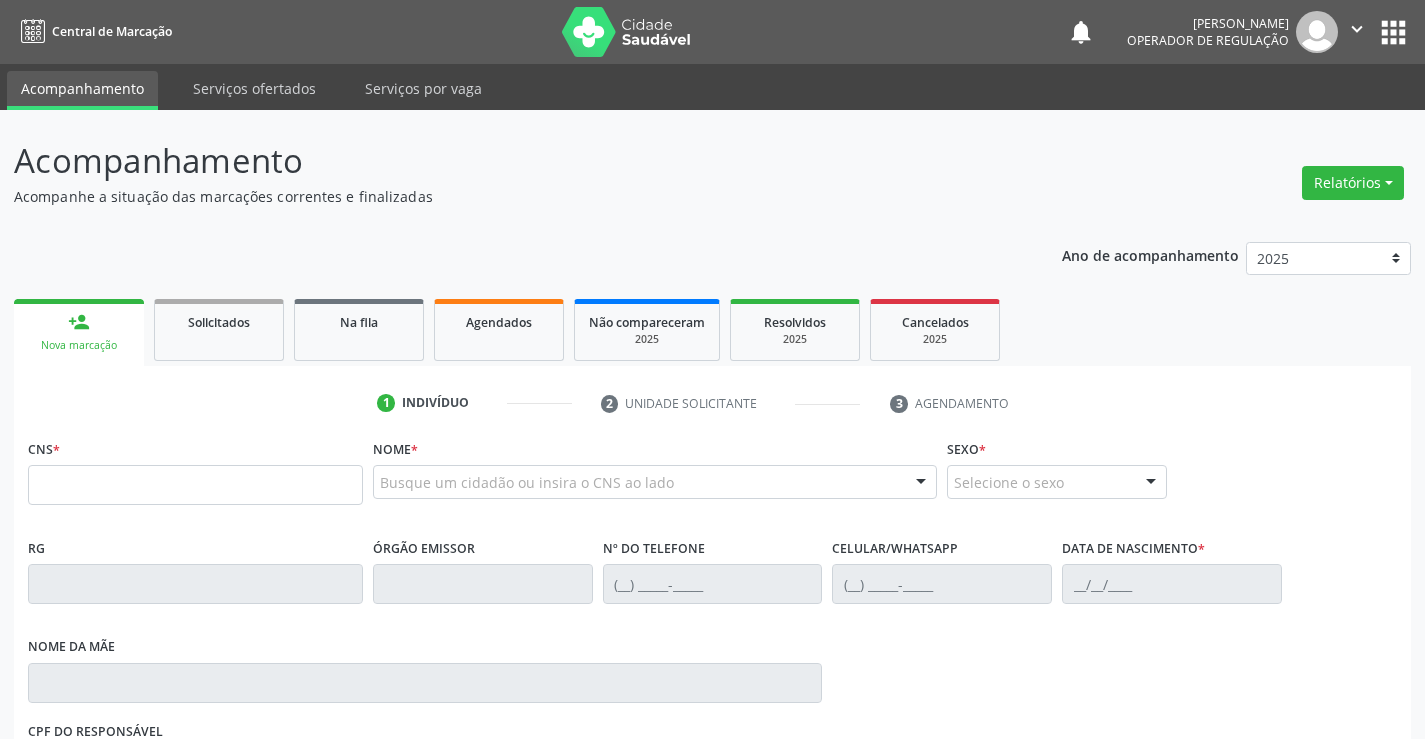 scroll, scrollTop: 0, scrollLeft: 0, axis: both 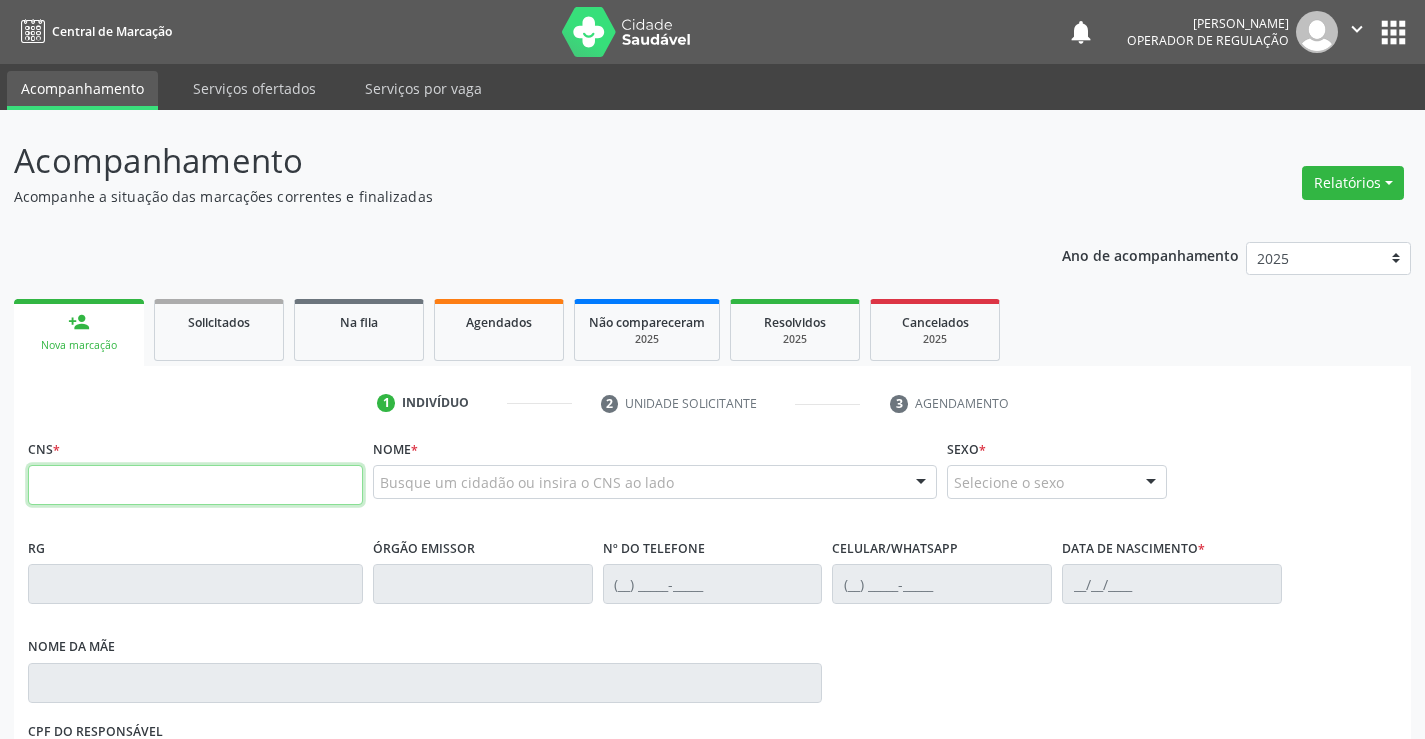 click at bounding box center [195, 485] 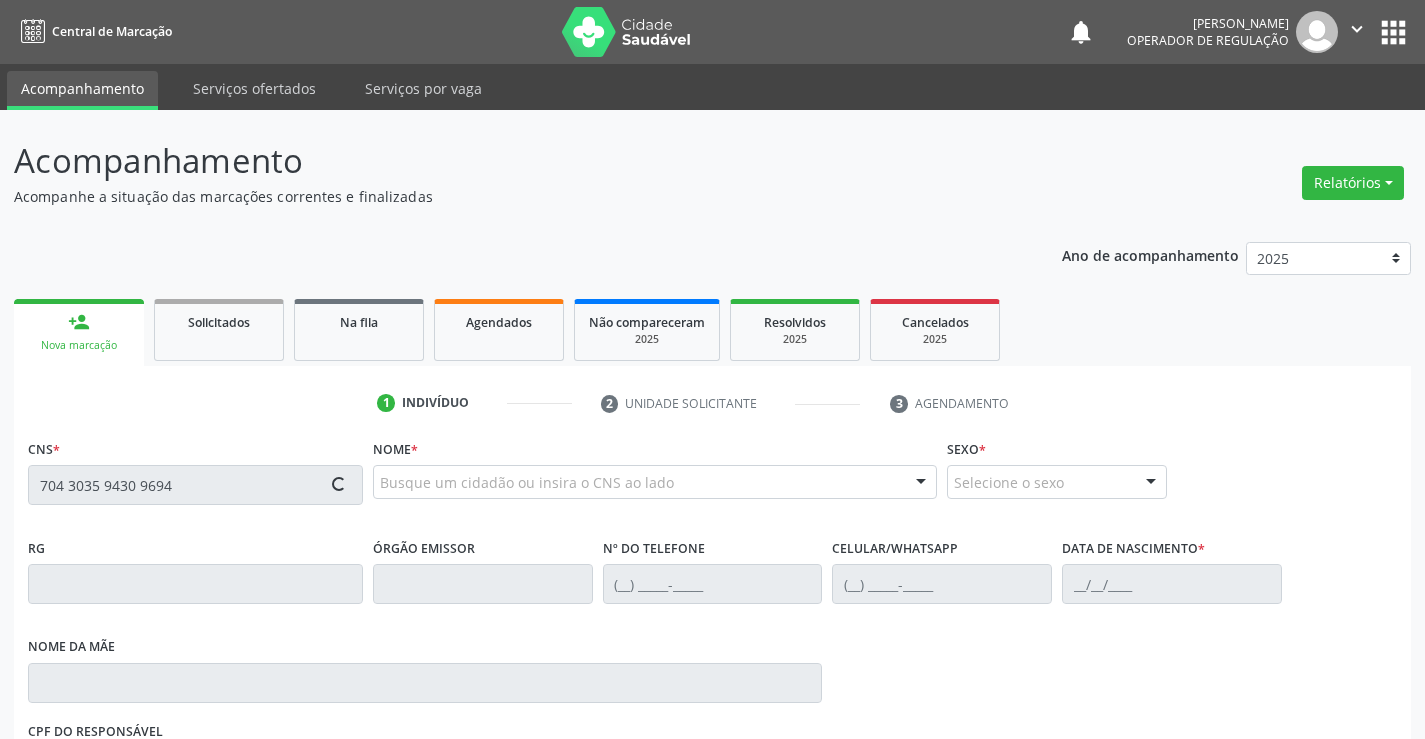 type on "704 3035 9430 9694" 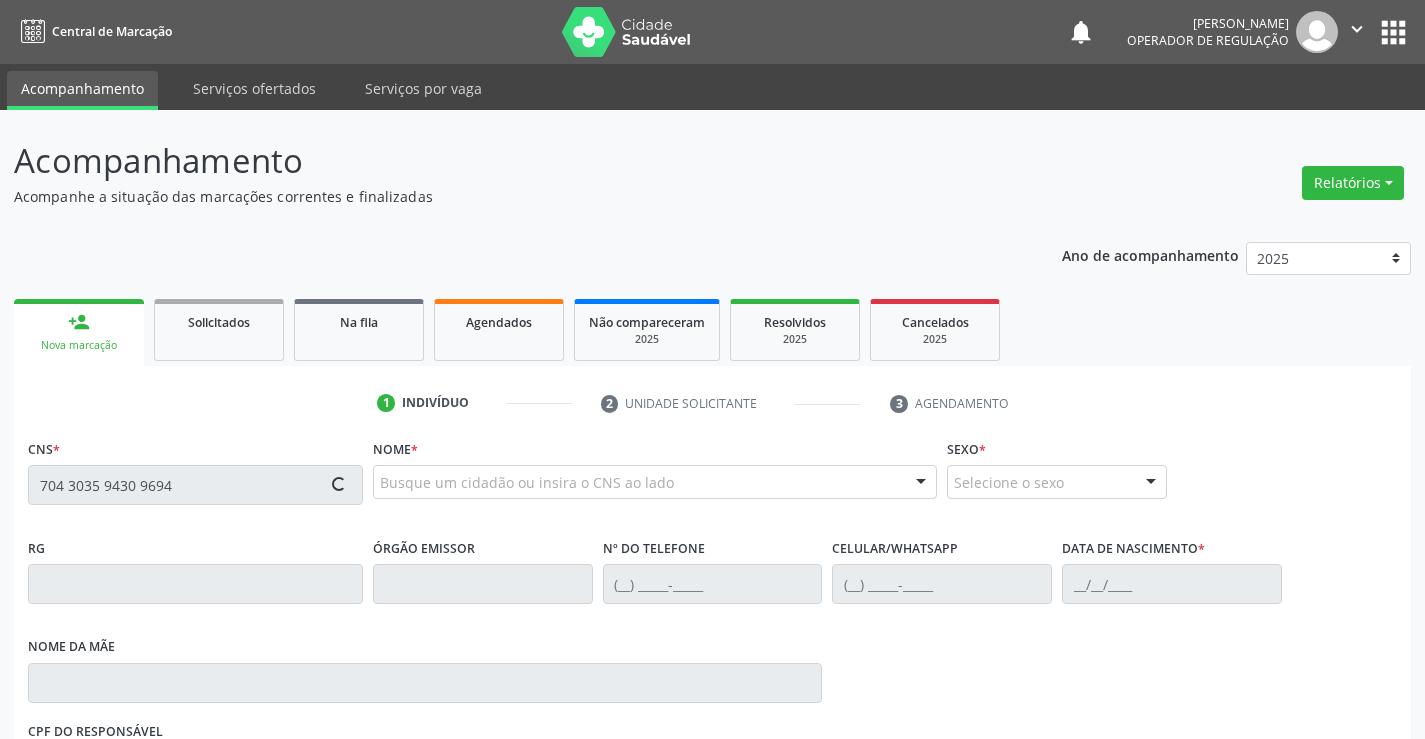 type 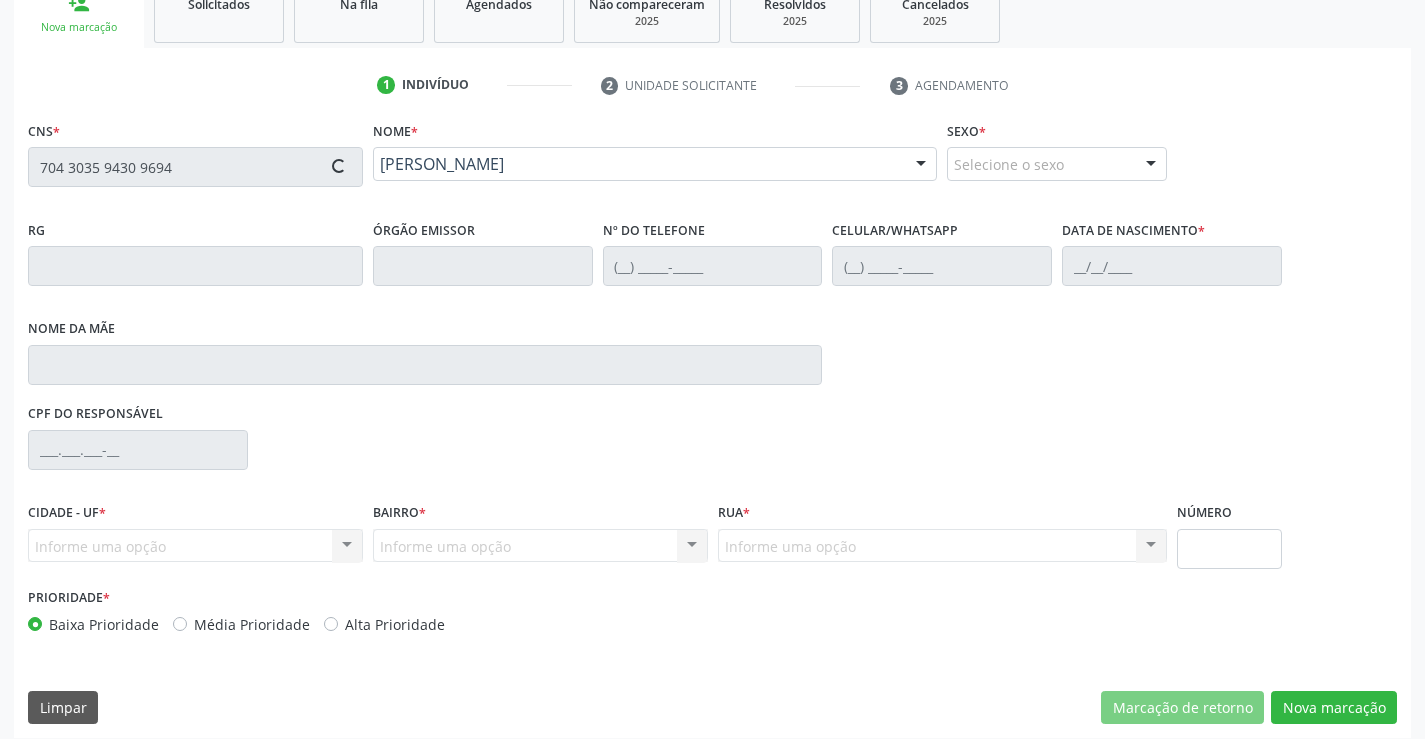 scroll, scrollTop: 331, scrollLeft: 0, axis: vertical 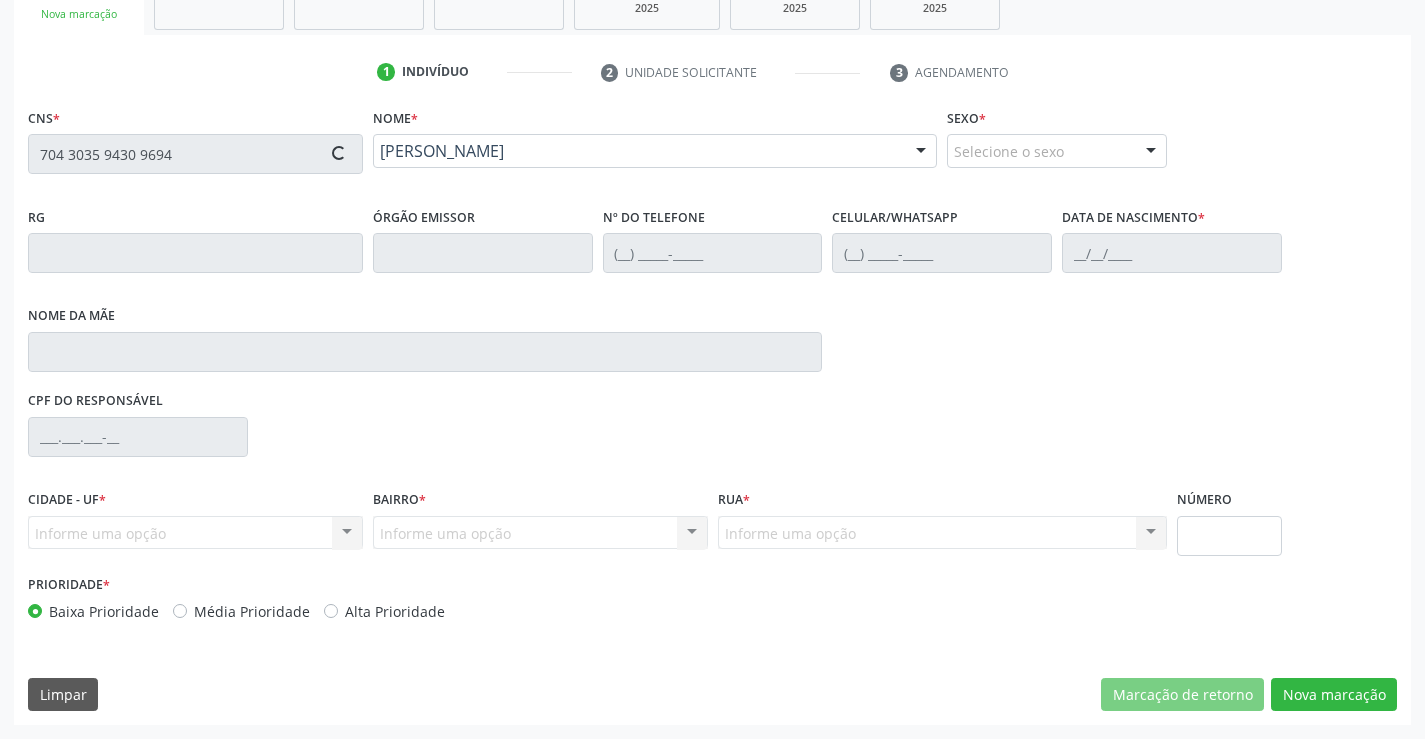 type on "0431414556" 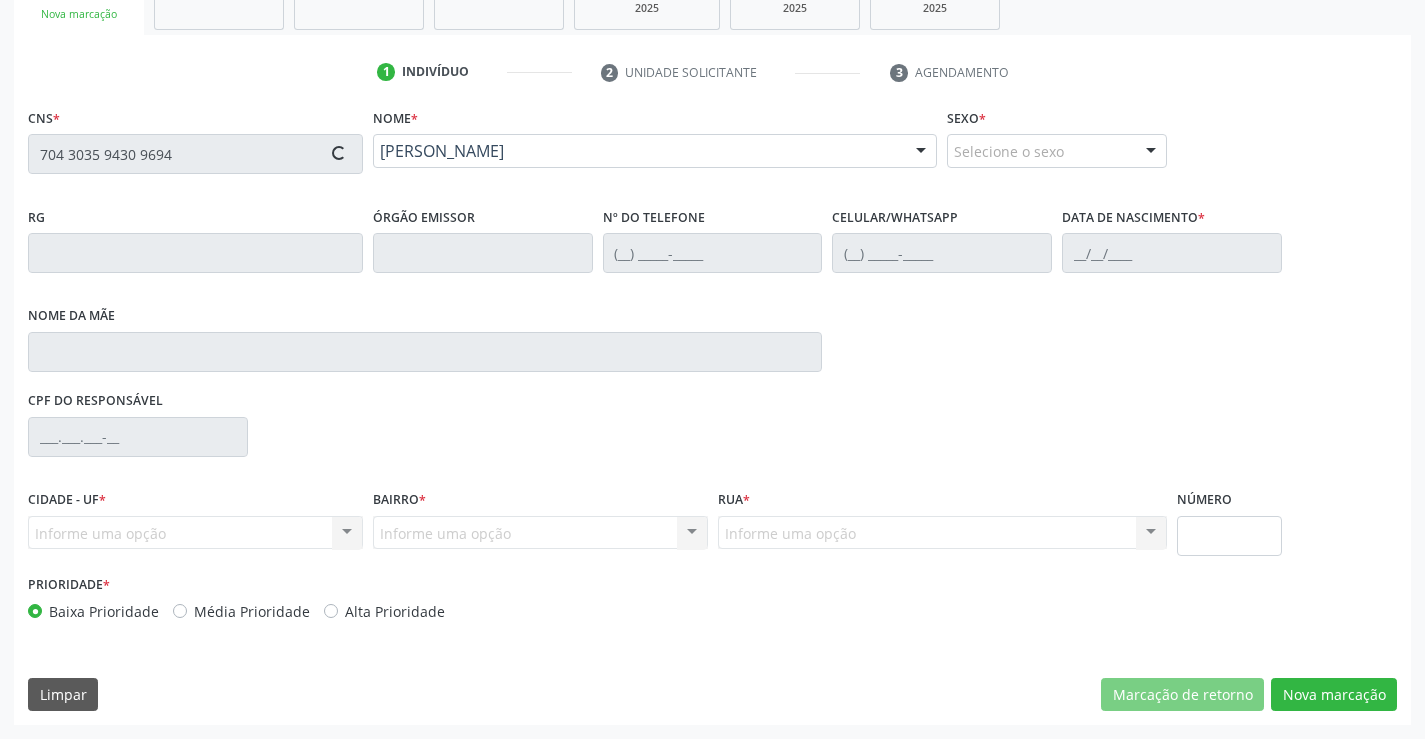 type on "25/01/1960" 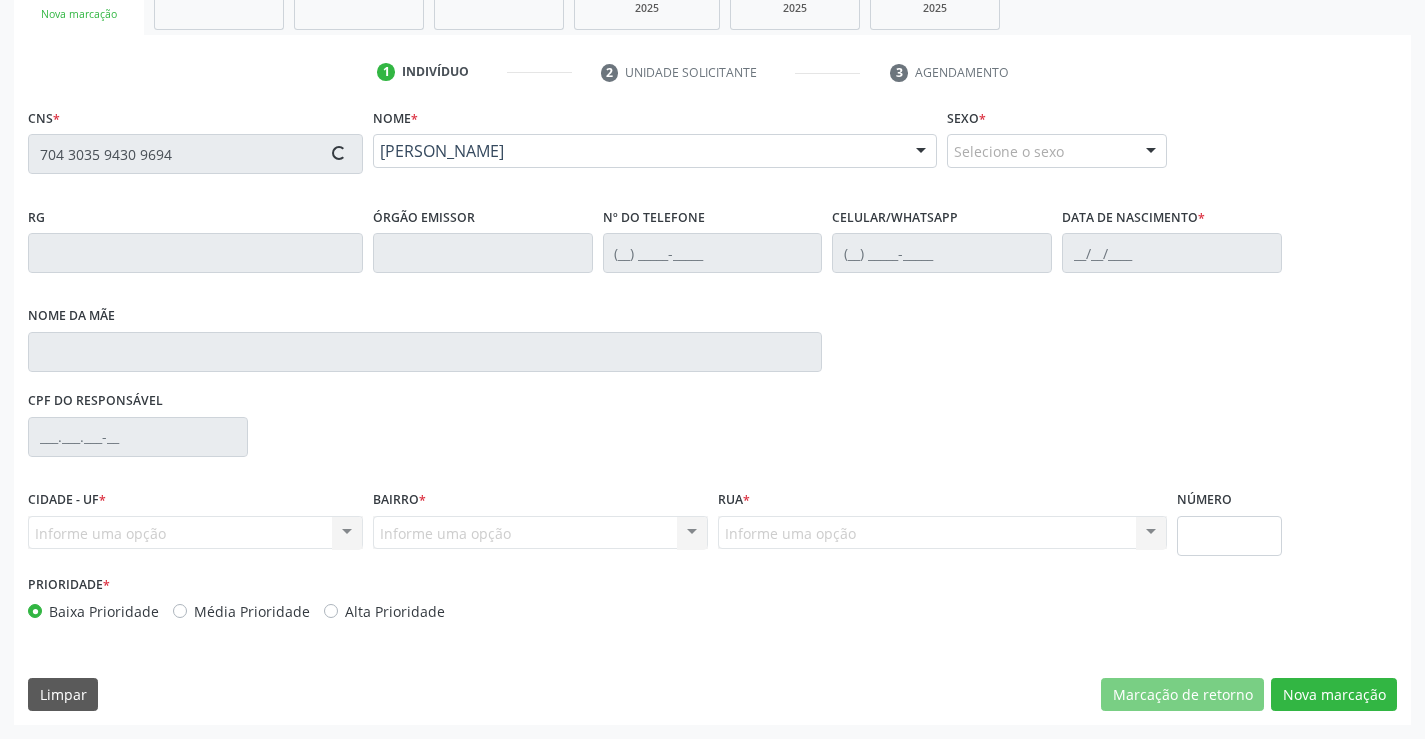 type on "427.266.385-20" 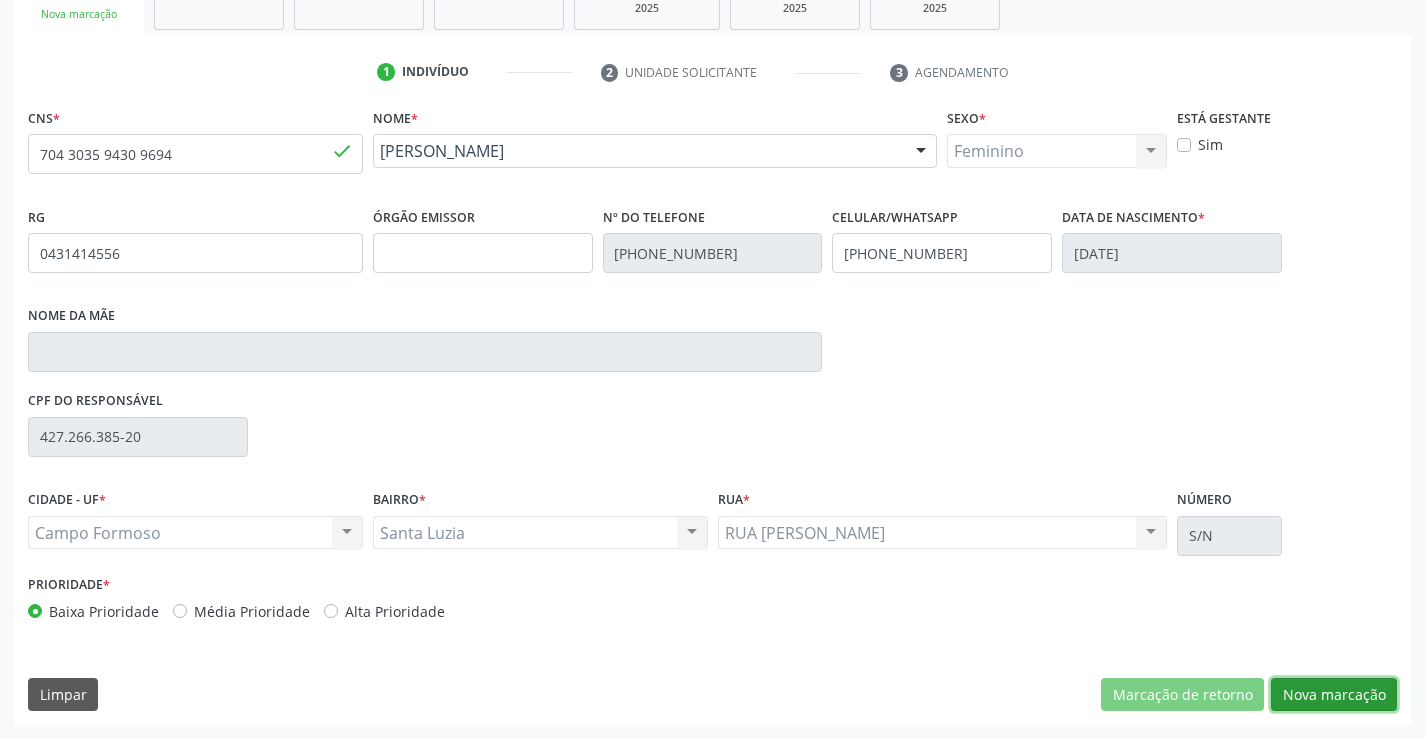click on "Nova marcação" at bounding box center [1334, 695] 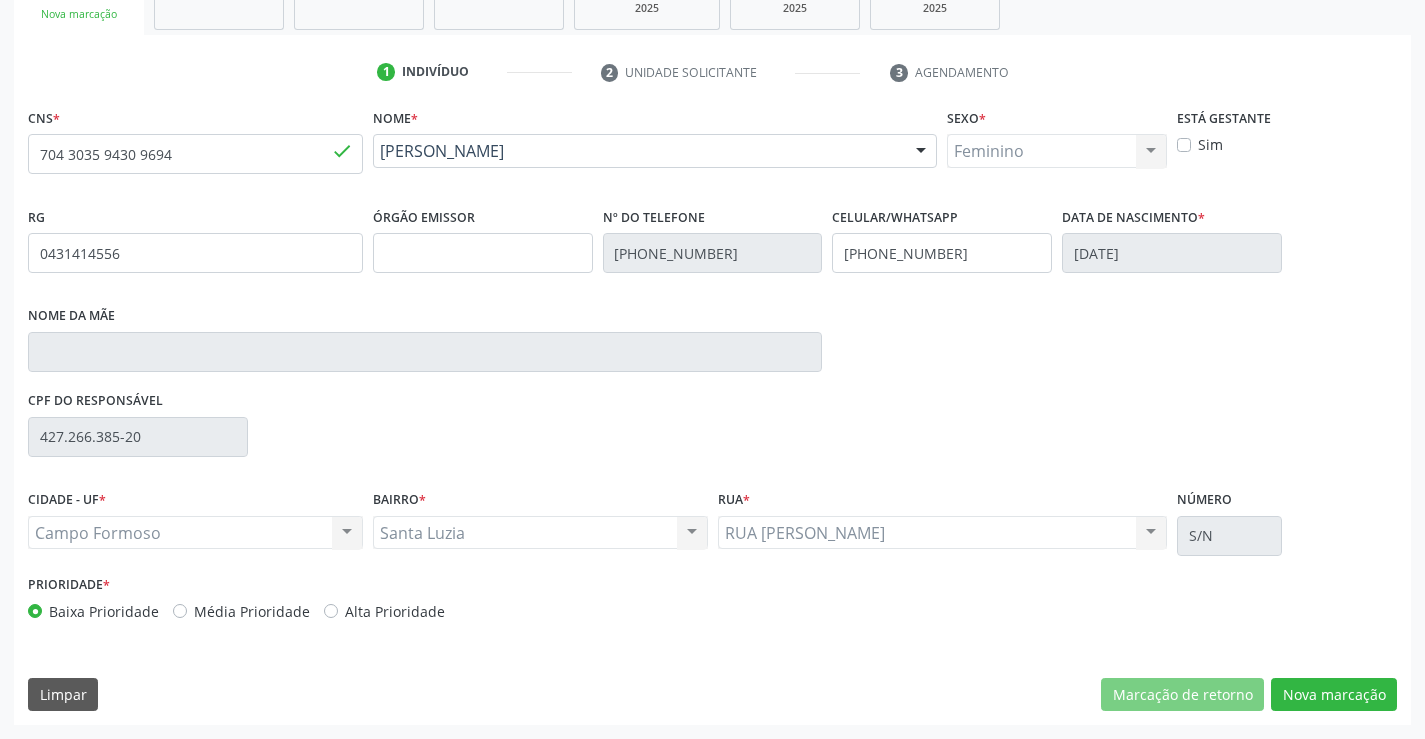 scroll, scrollTop: 167, scrollLeft: 0, axis: vertical 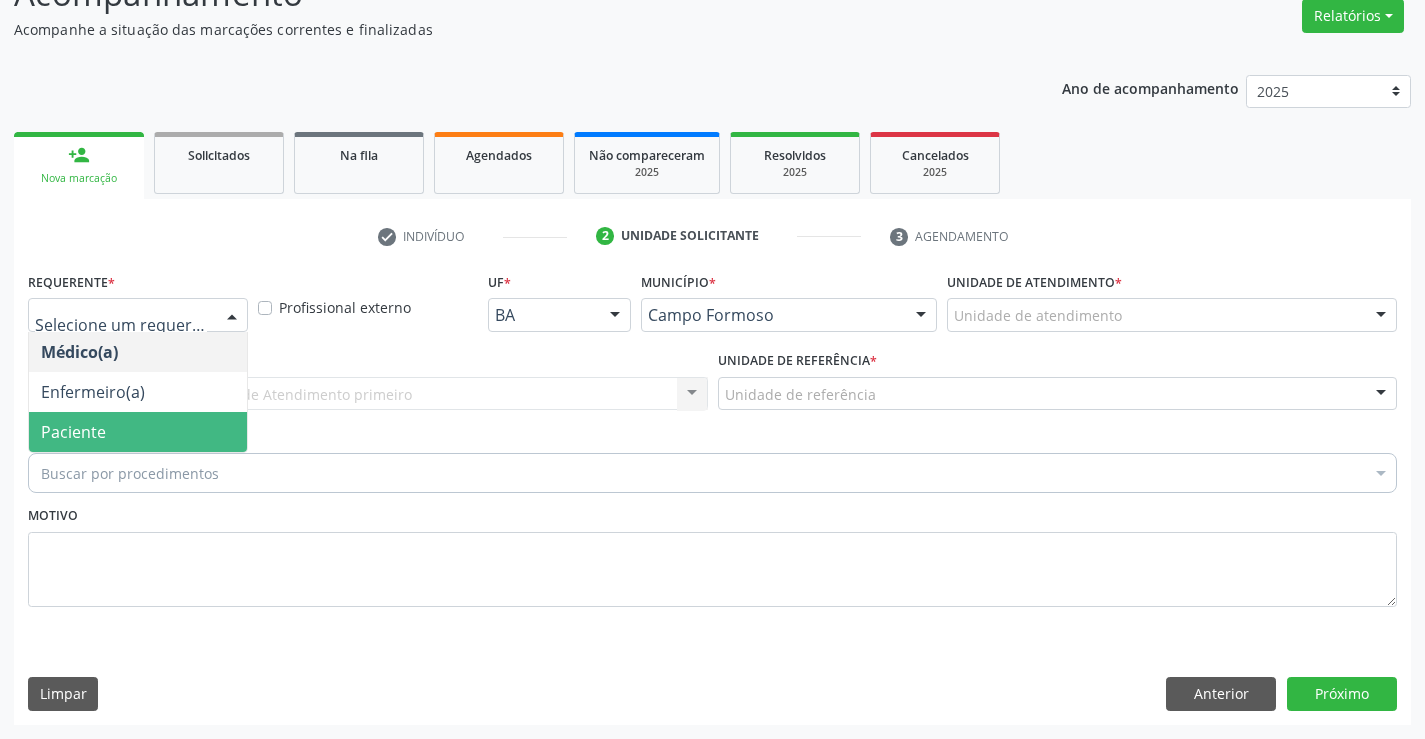 click on "Paciente" at bounding box center (138, 432) 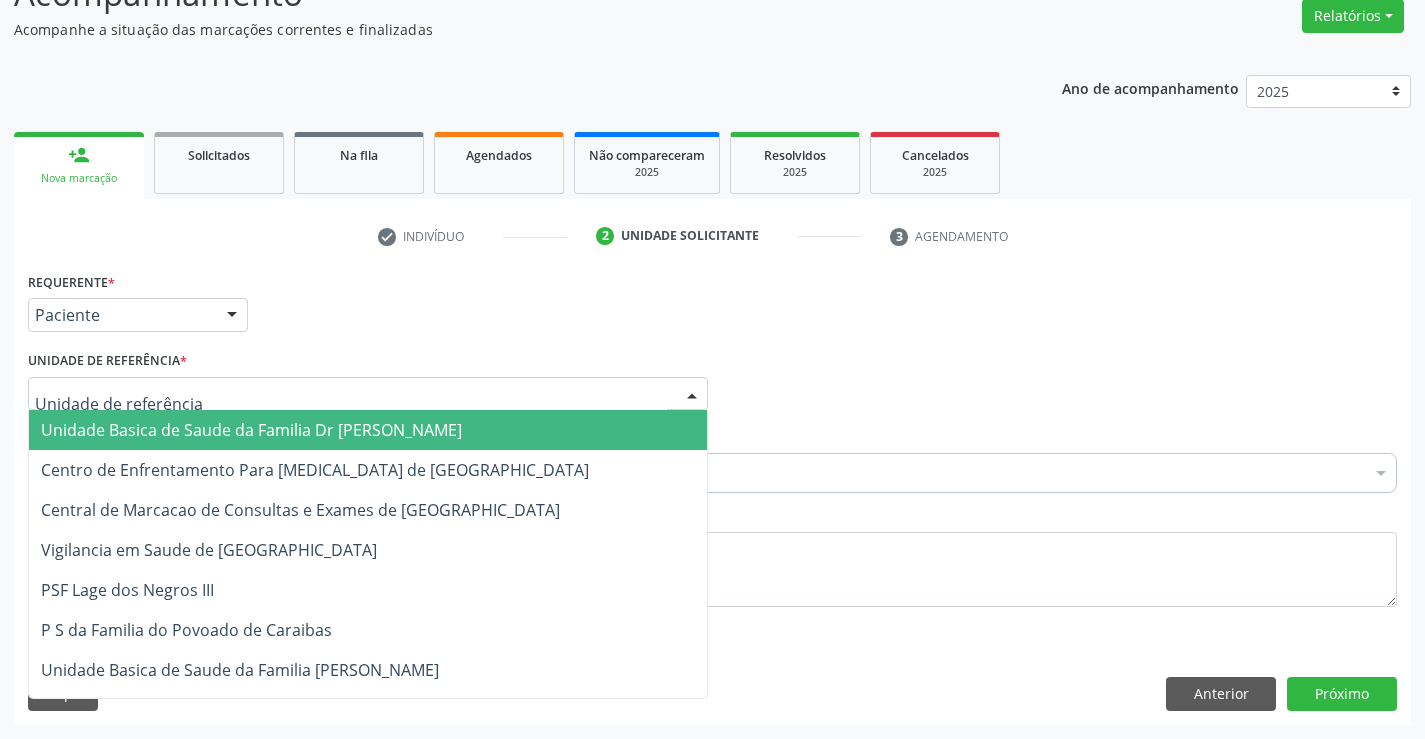 click on "Unidade Basica de Saude da Familia Dr [PERSON_NAME]" at bounding box center (368, 430) 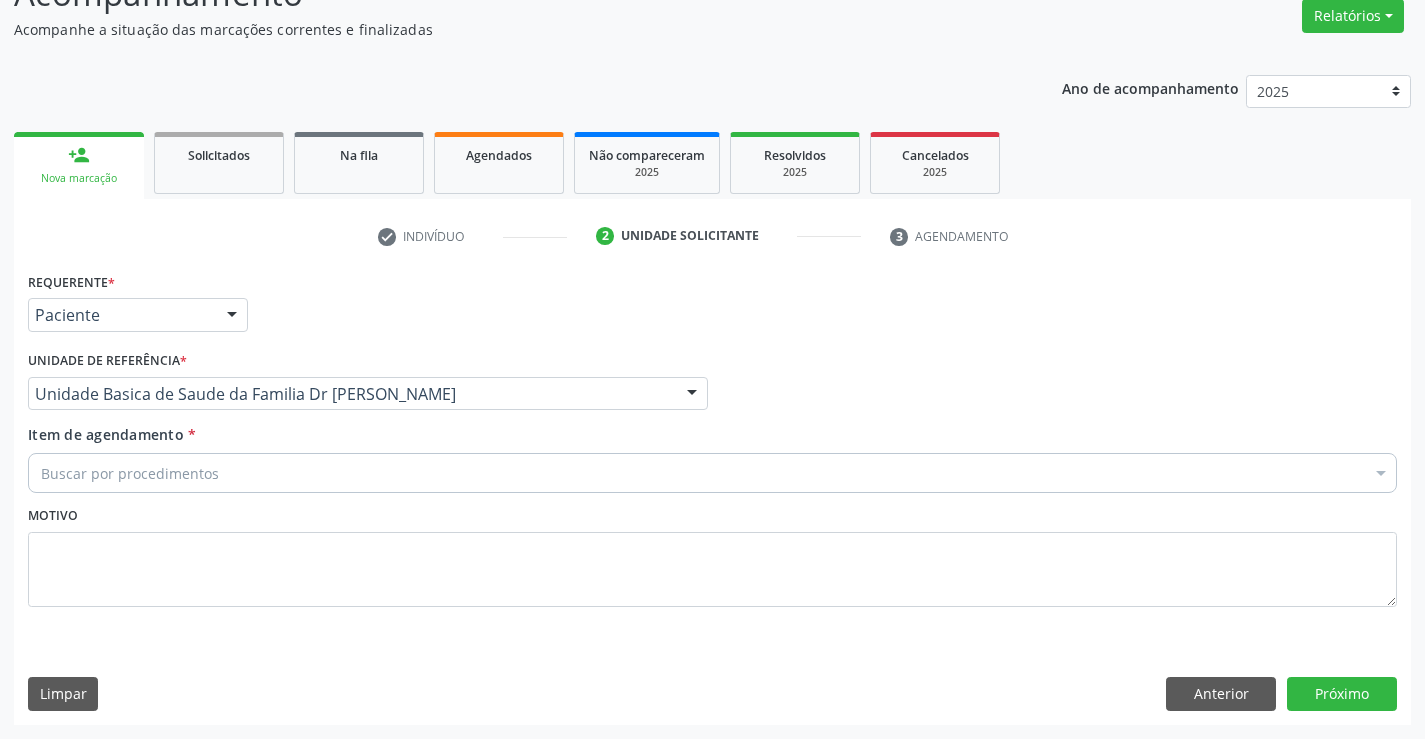 click on "Buscar por procedimentos" at bounding box center [712, 473] 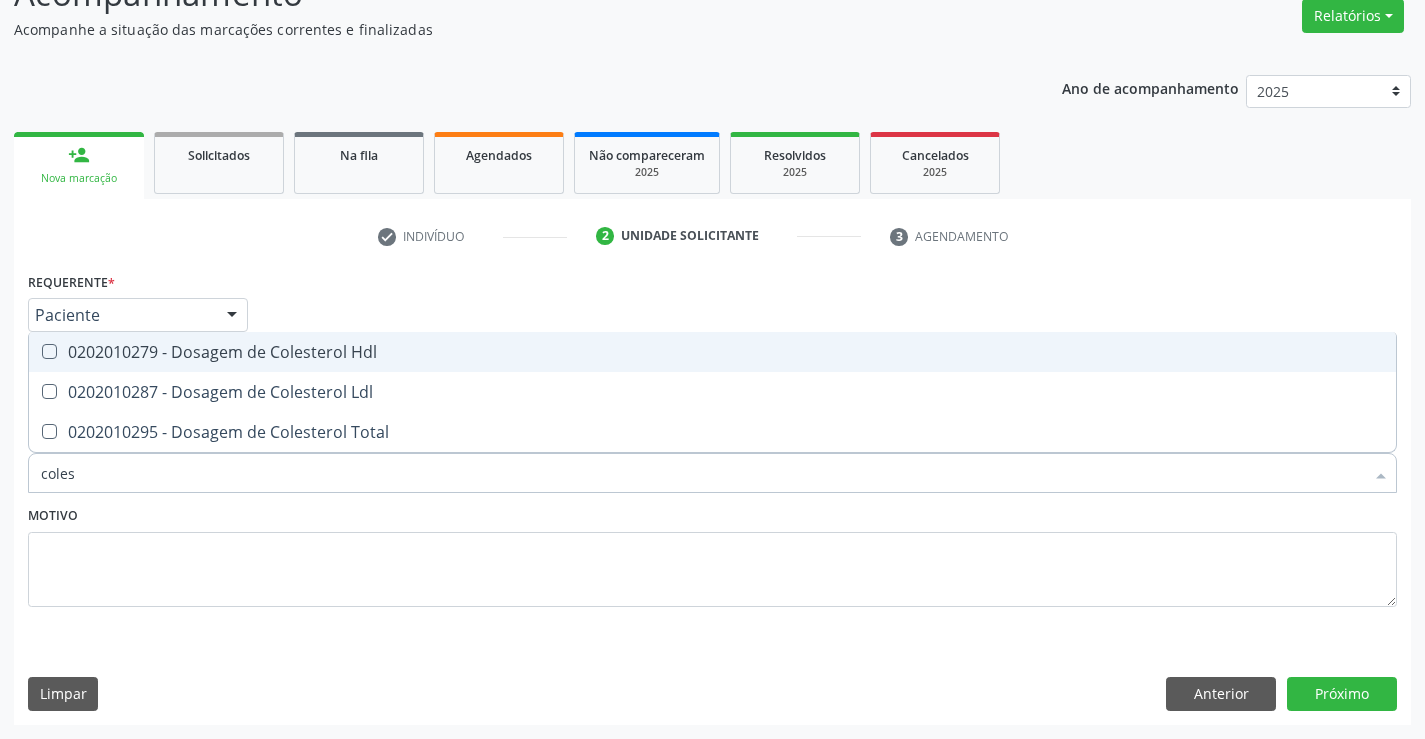 type on "colest" 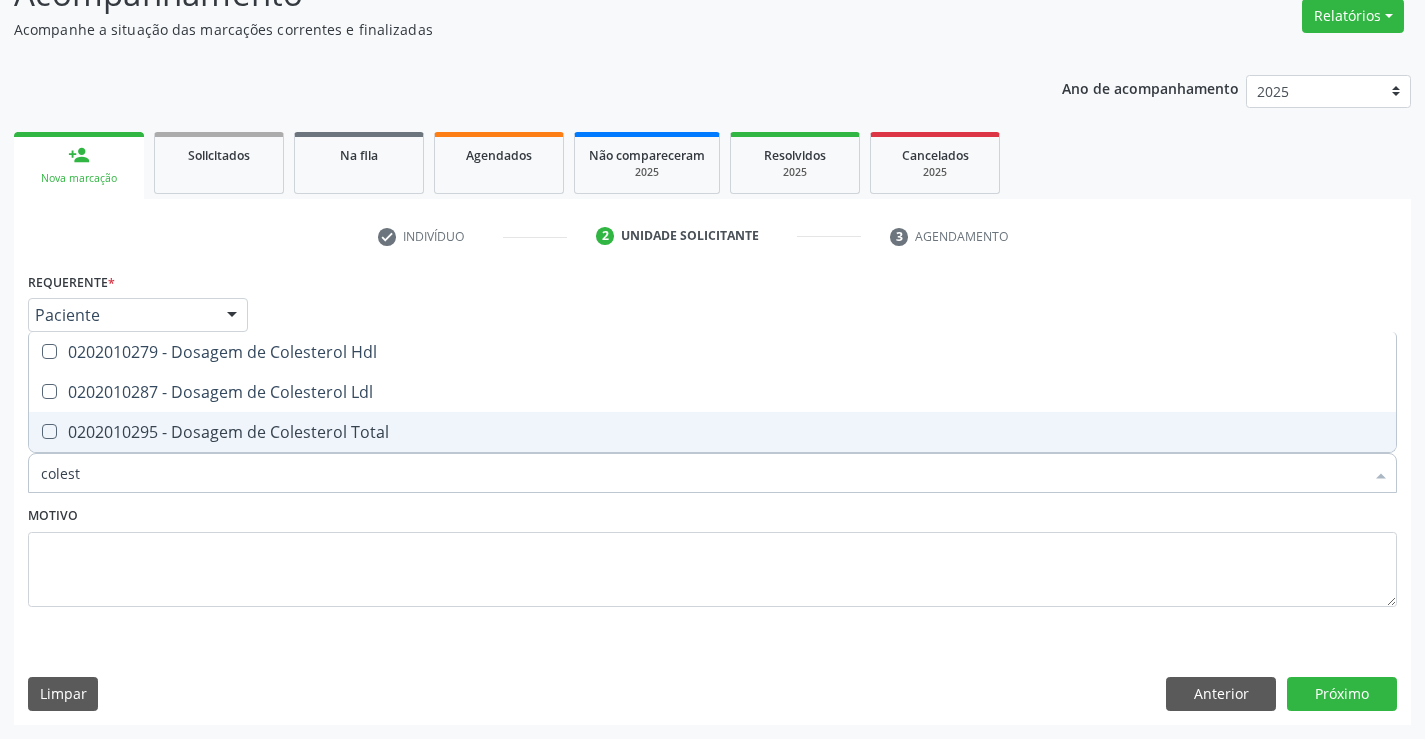 click on "0202010295 - Dosagem de Colesterol Total" at bounding box center (712, 432) 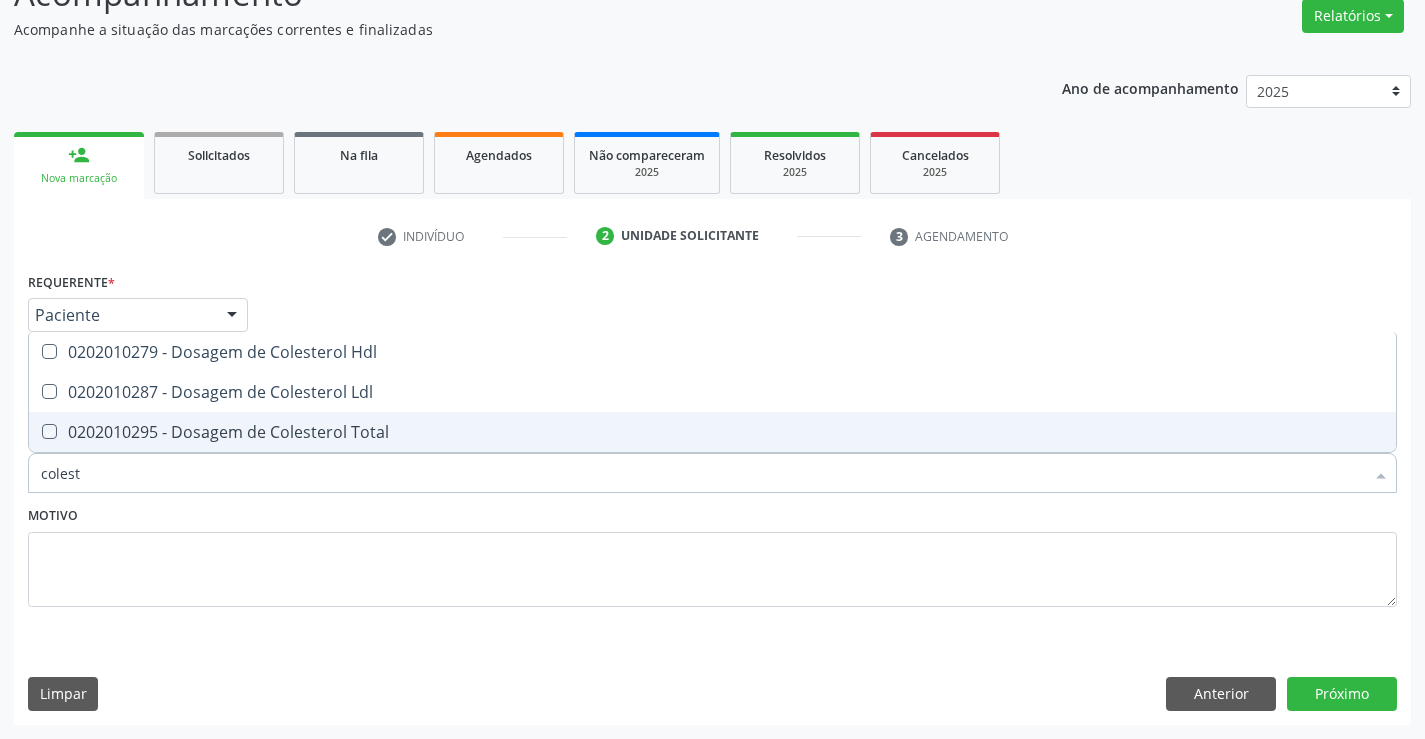 checkbox on "true" 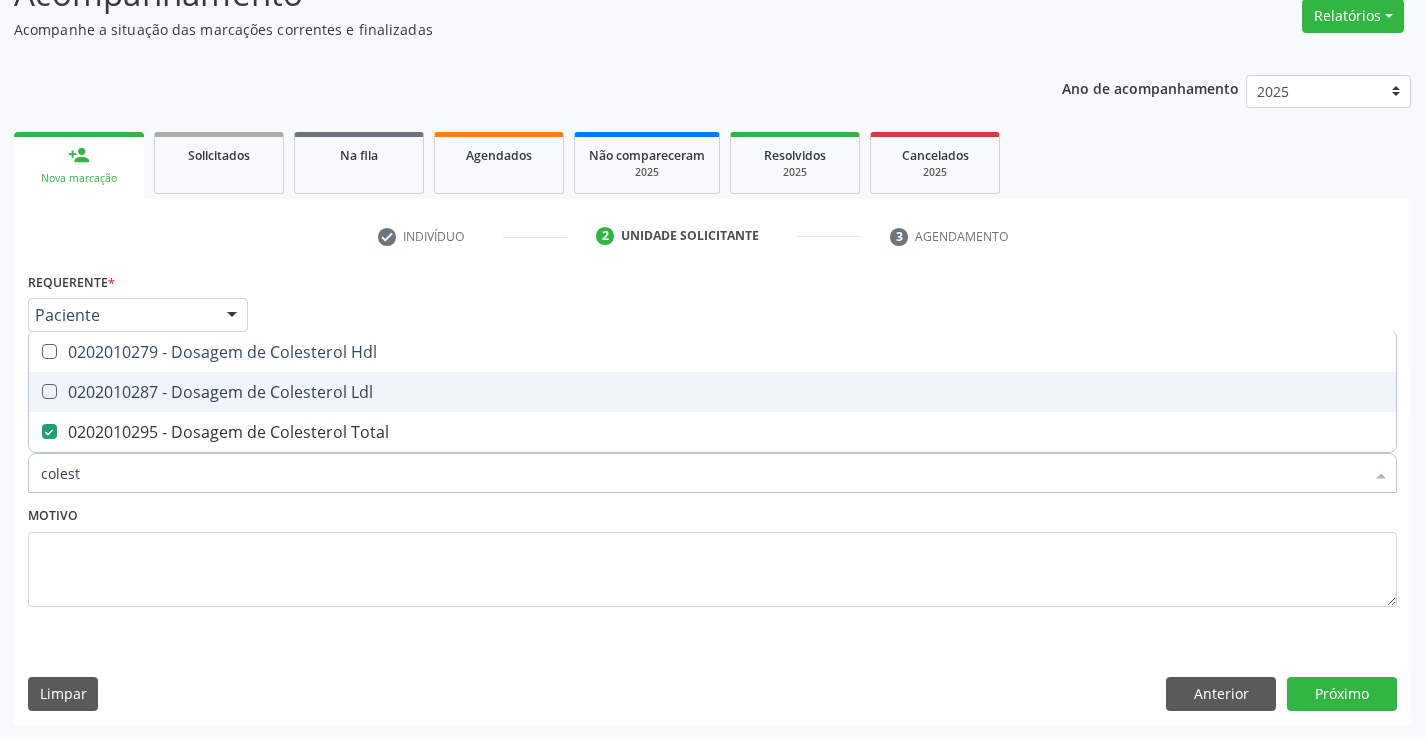click on "0202010287 - Dosagem de Colesterol Ldl" at bounding box center (712, 392) 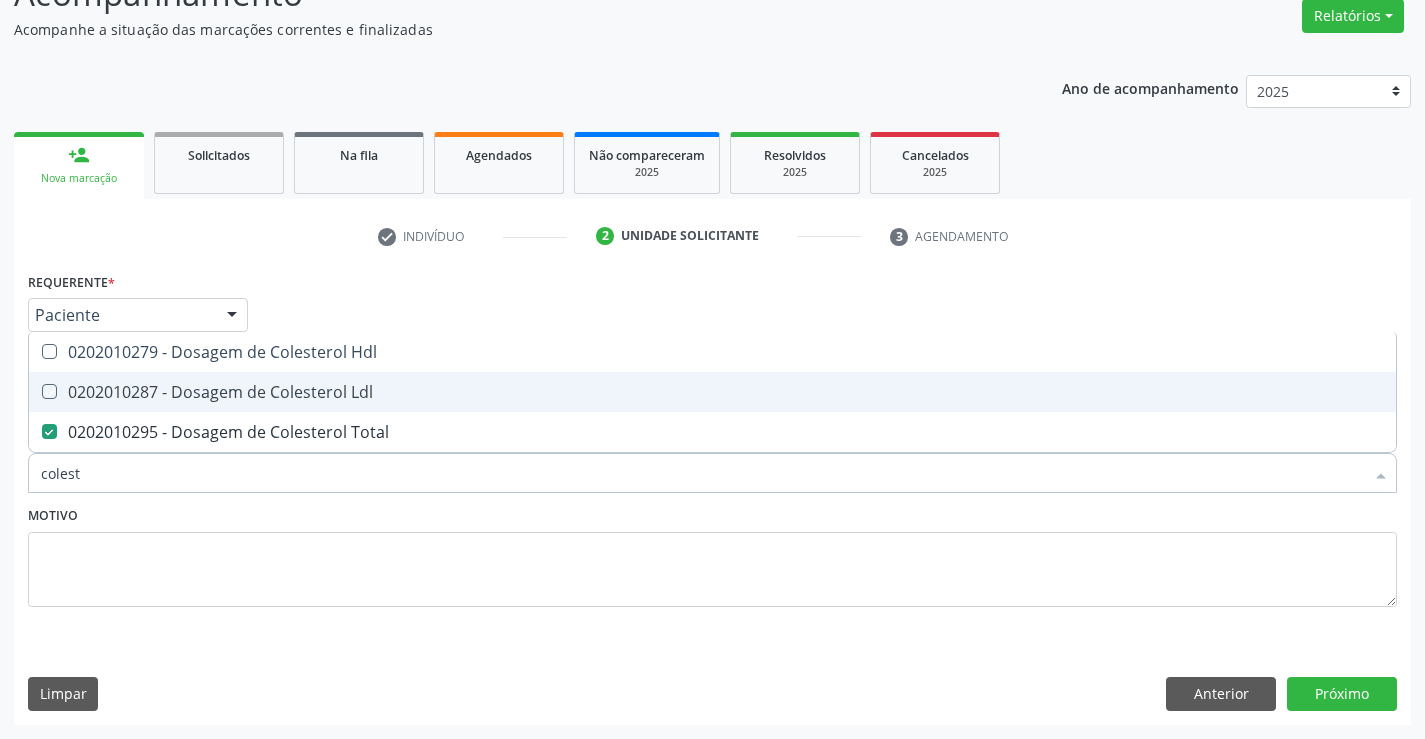 checkbox on "true" 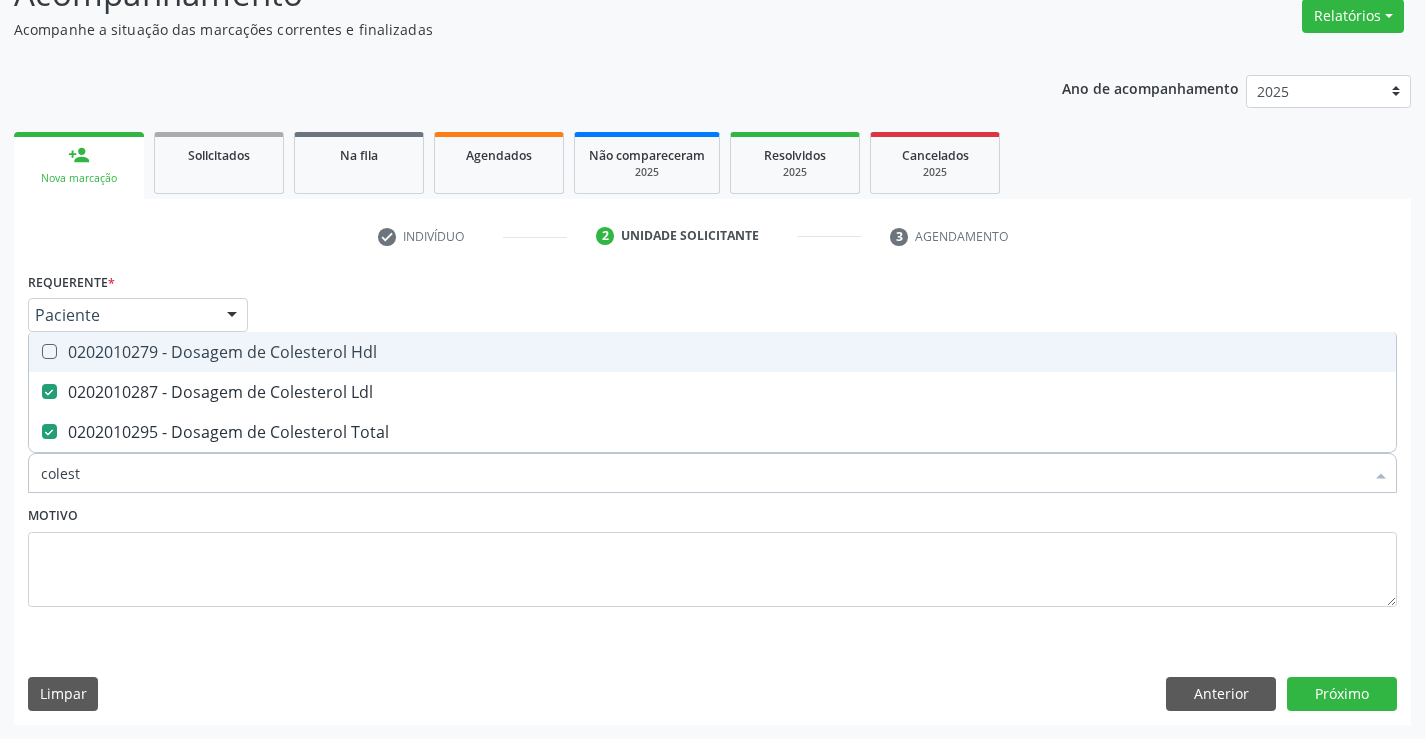 click on "0202010279 - Dosagem de Colesterol Hdl" at bounding box center (712, 352) 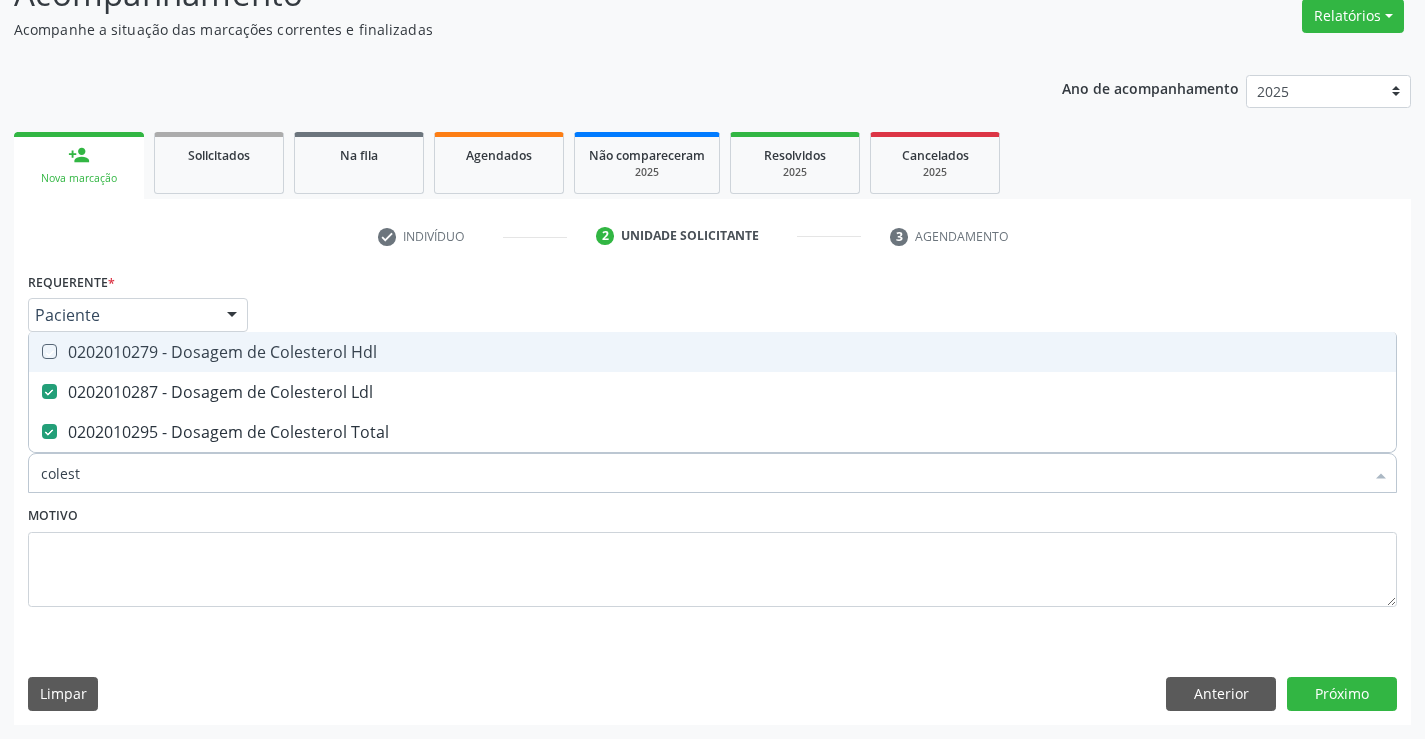 checkbox on "true" 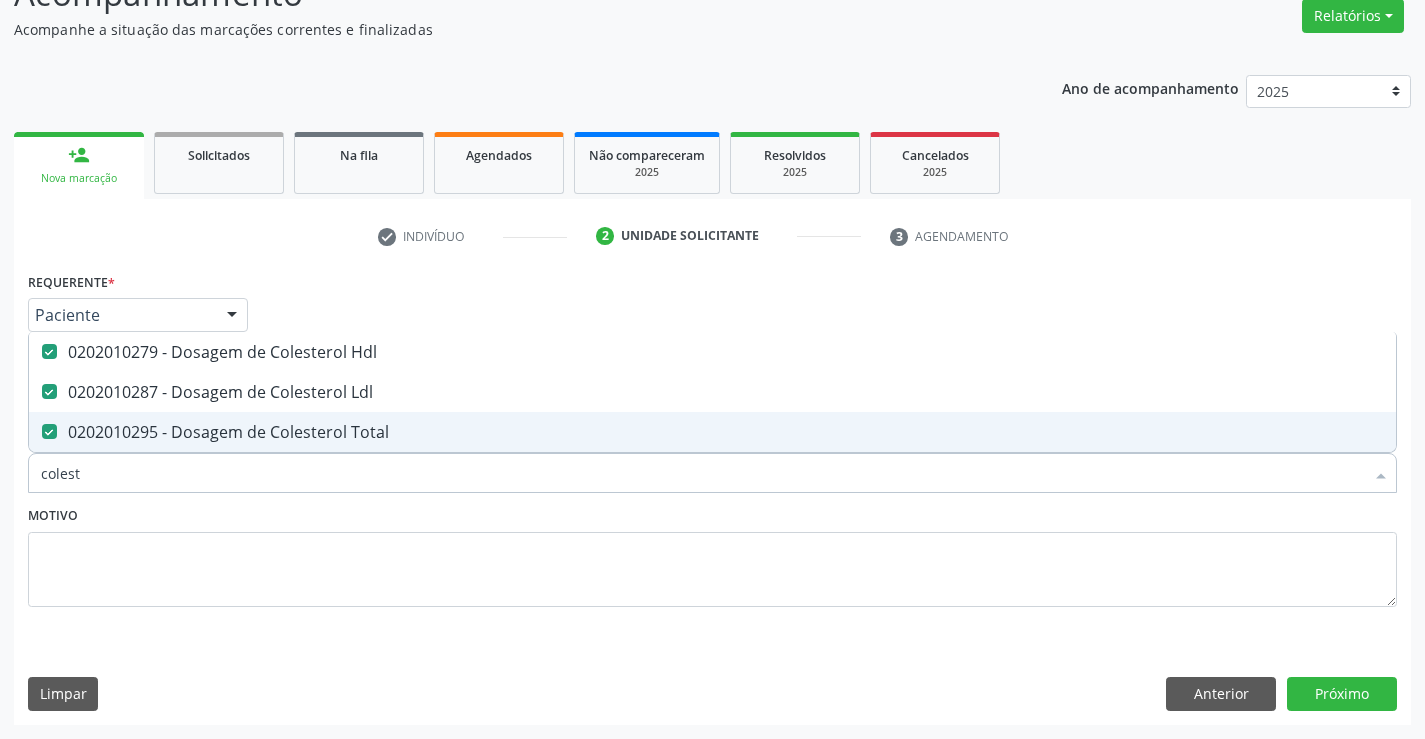 click on "Motivo" at bounding box center [712, 554] 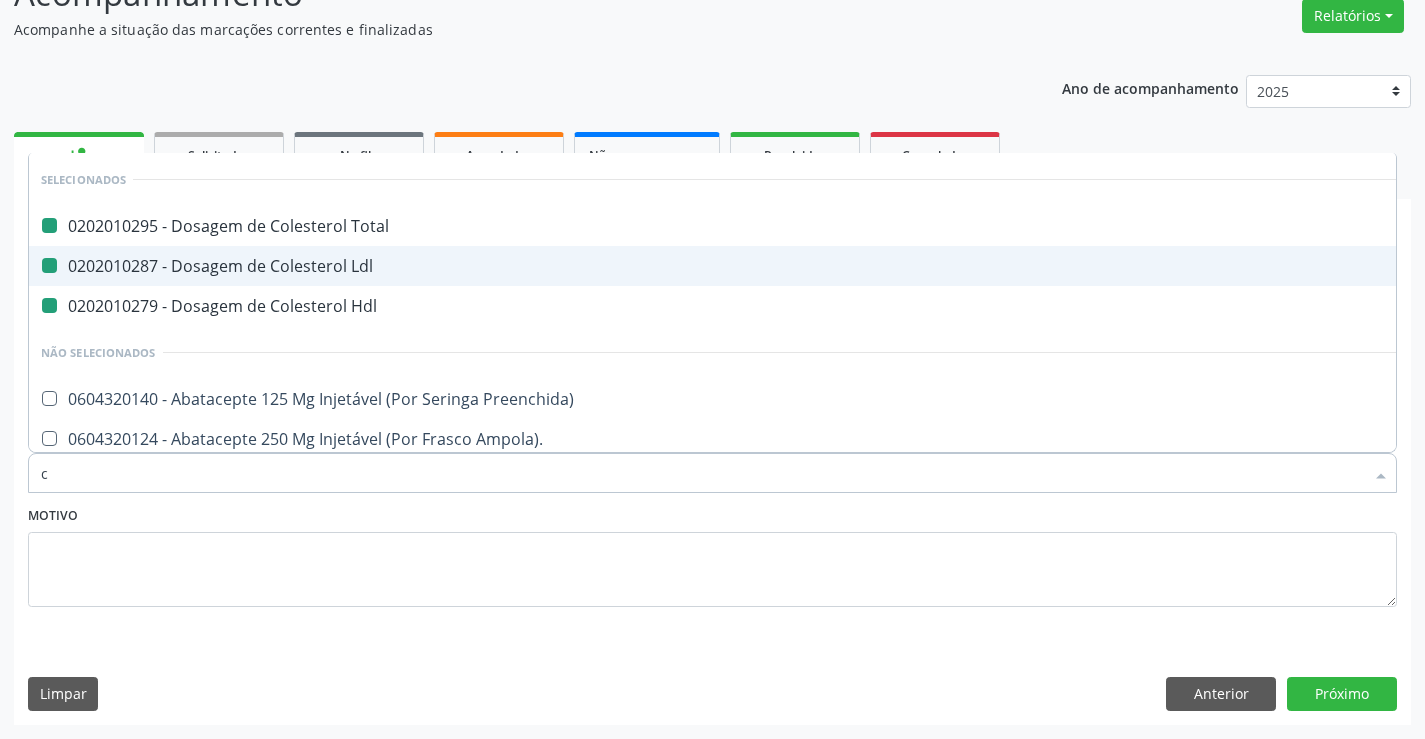 type on "cr" 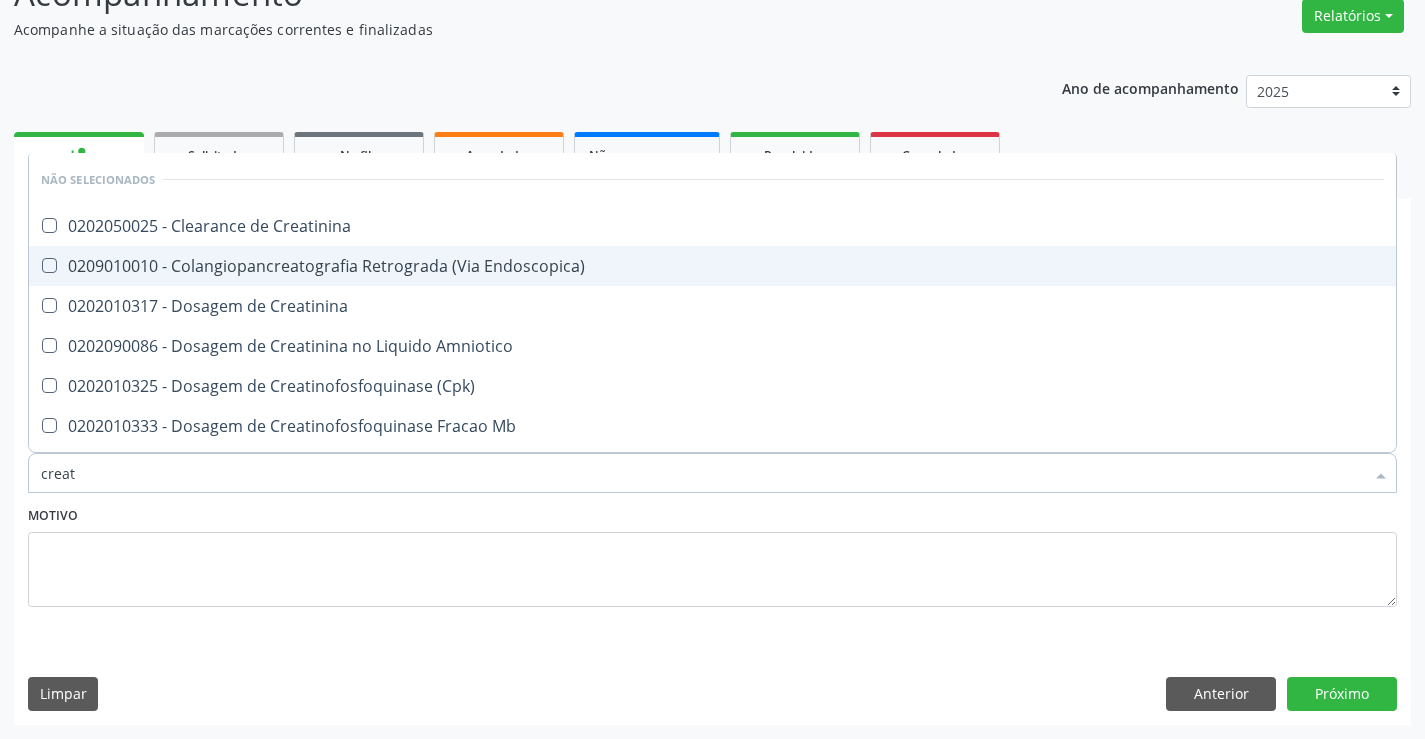 type on "creati" 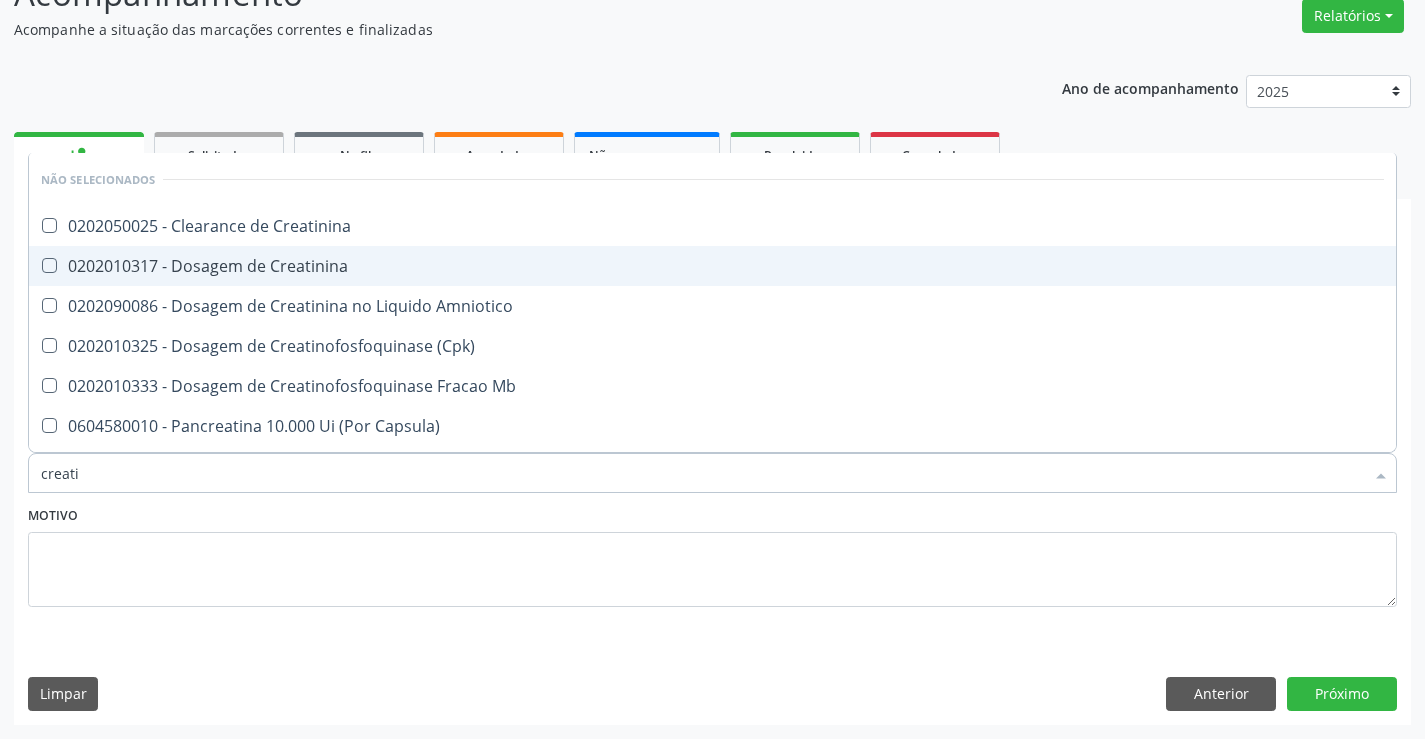 click on "0202010317 - Dosagem de Creatinina" at bounding box center [712, 266] 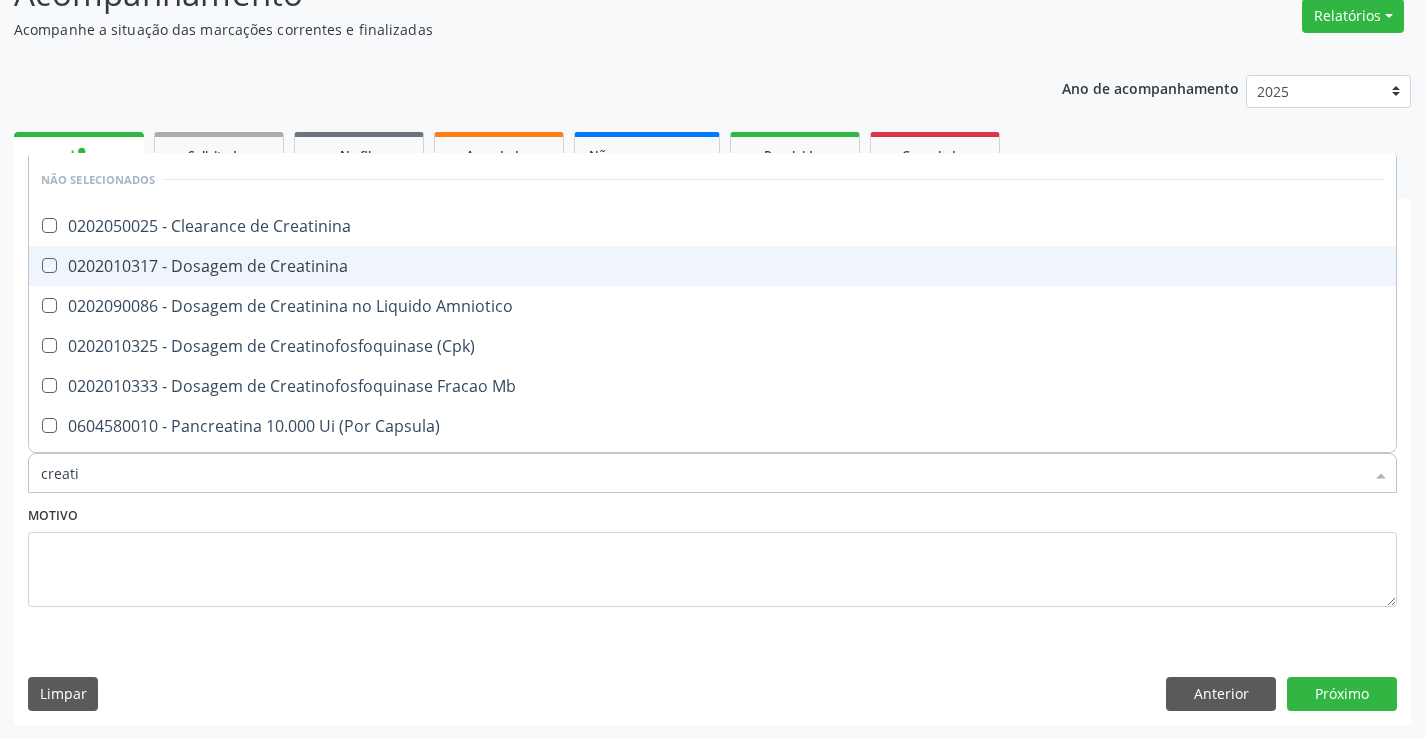 checkbox on "true" 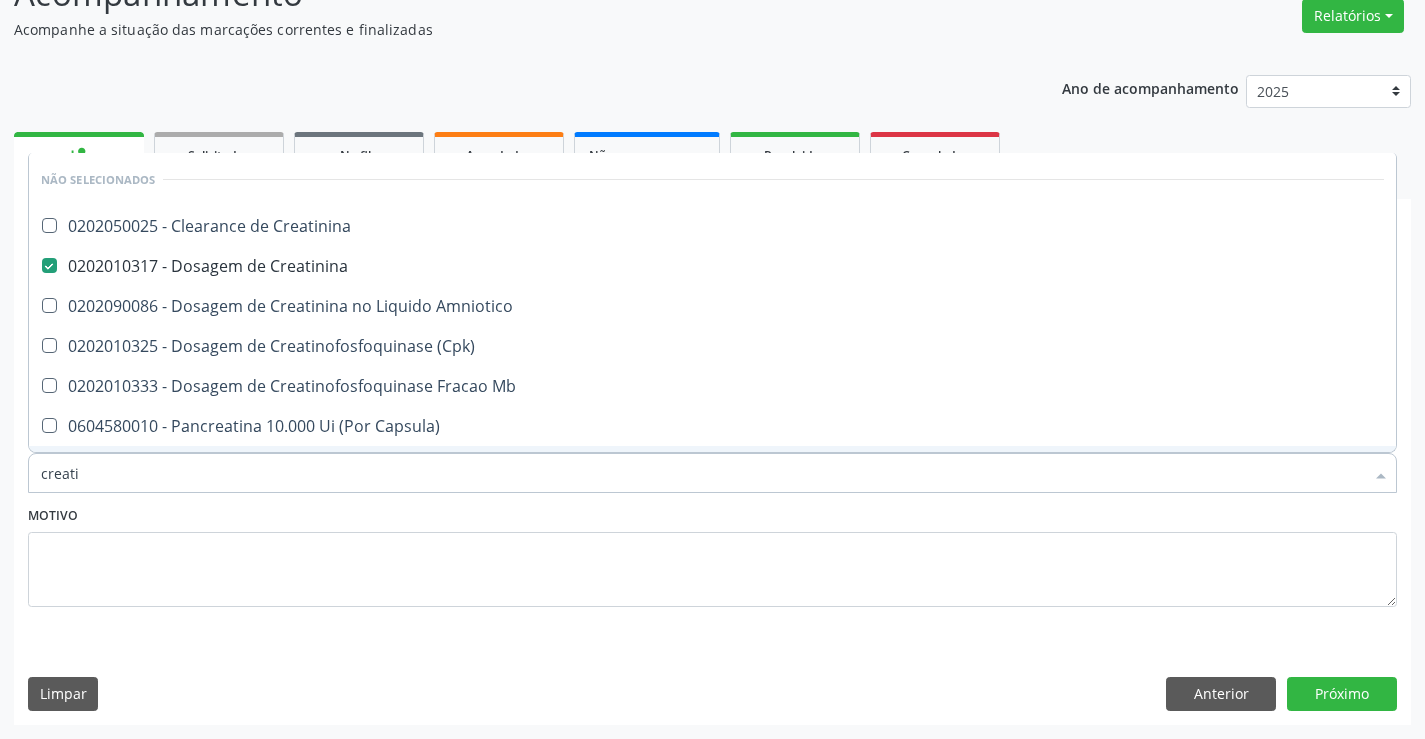 type on "creati" 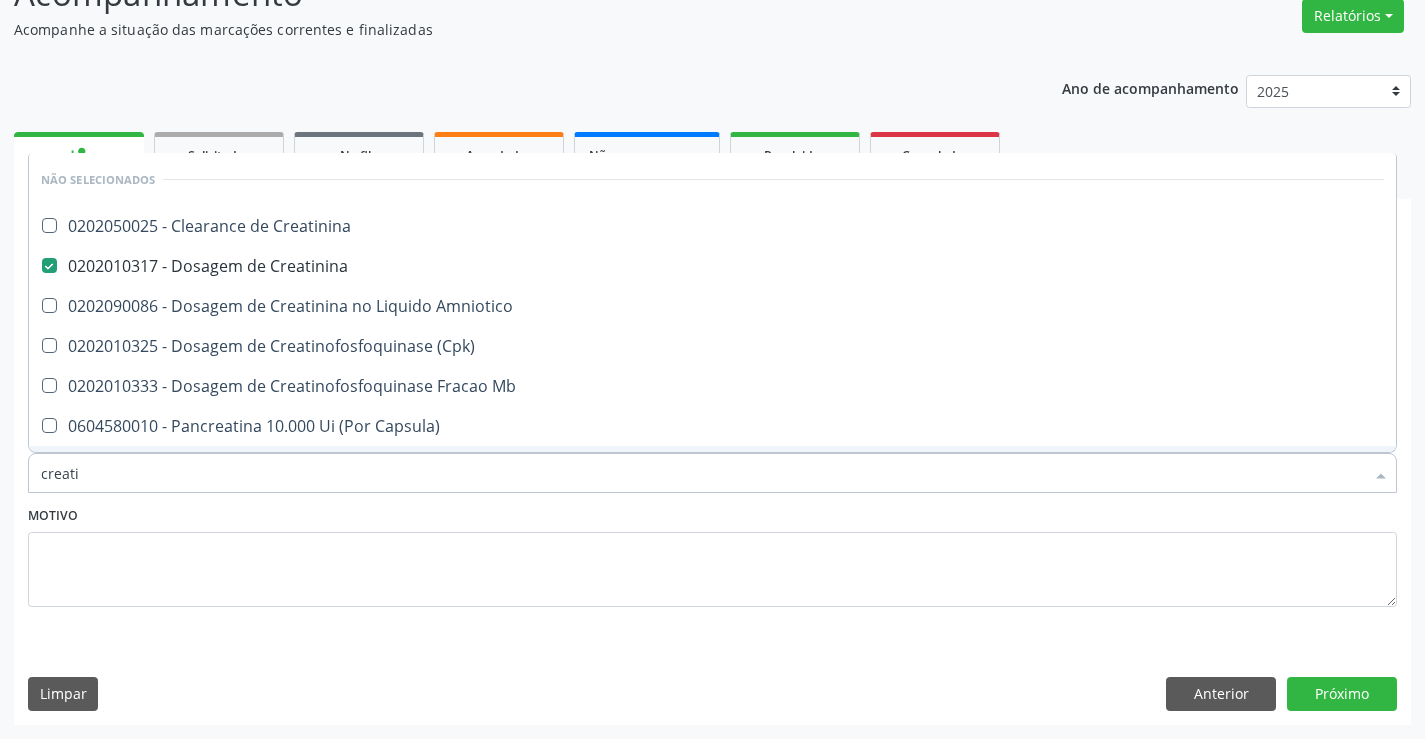 click on "Motivo" at bounding box center [712, 554] 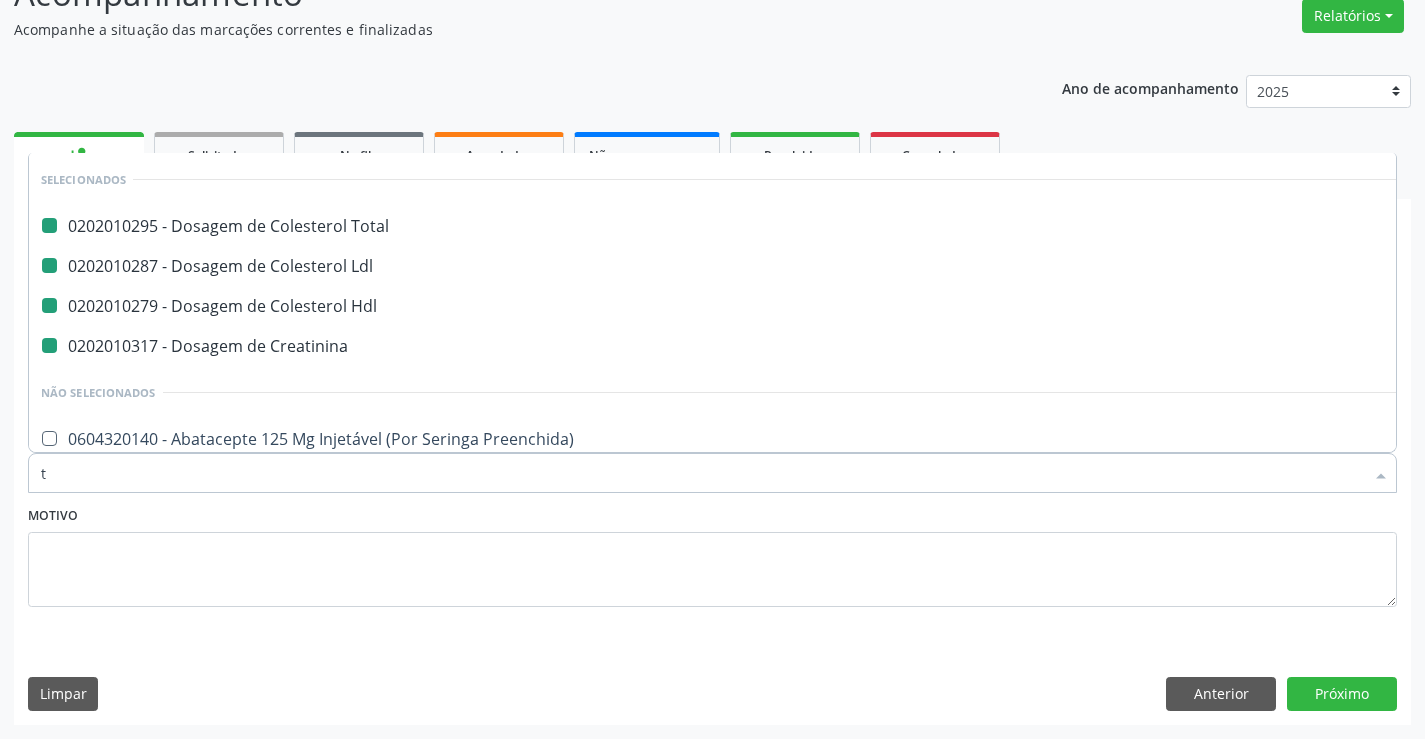 type on "tr" 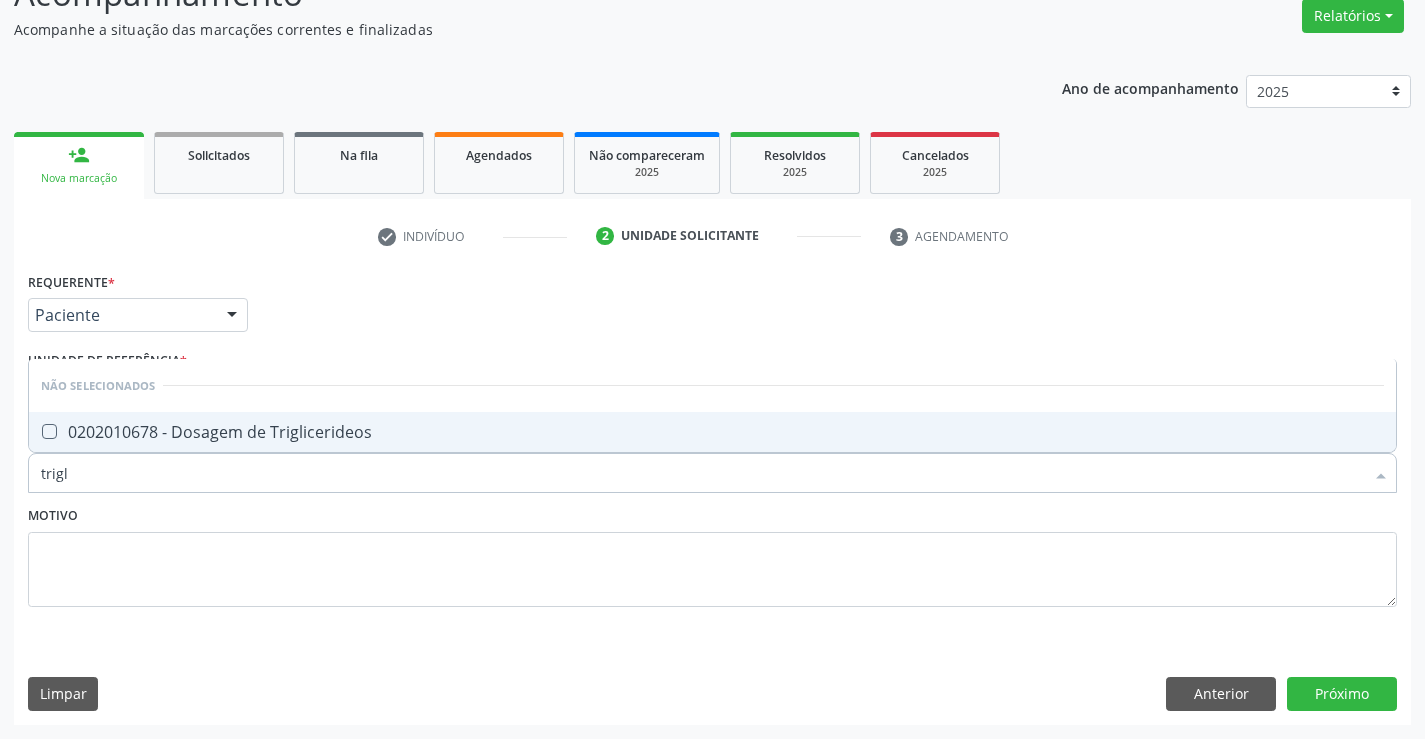 type on "trigli" 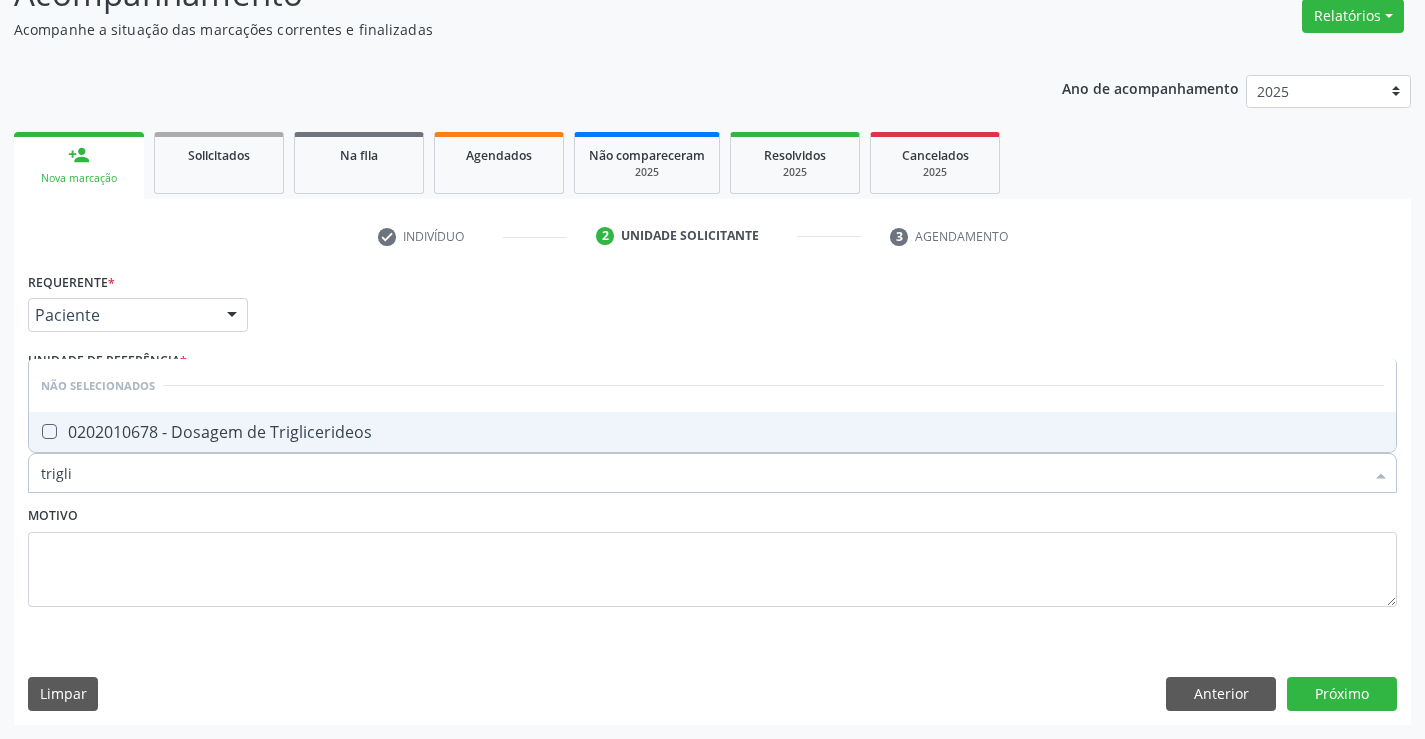 click on "0202010678 - Dosagem de Triglicerideos" at bounding box center (712, 432) 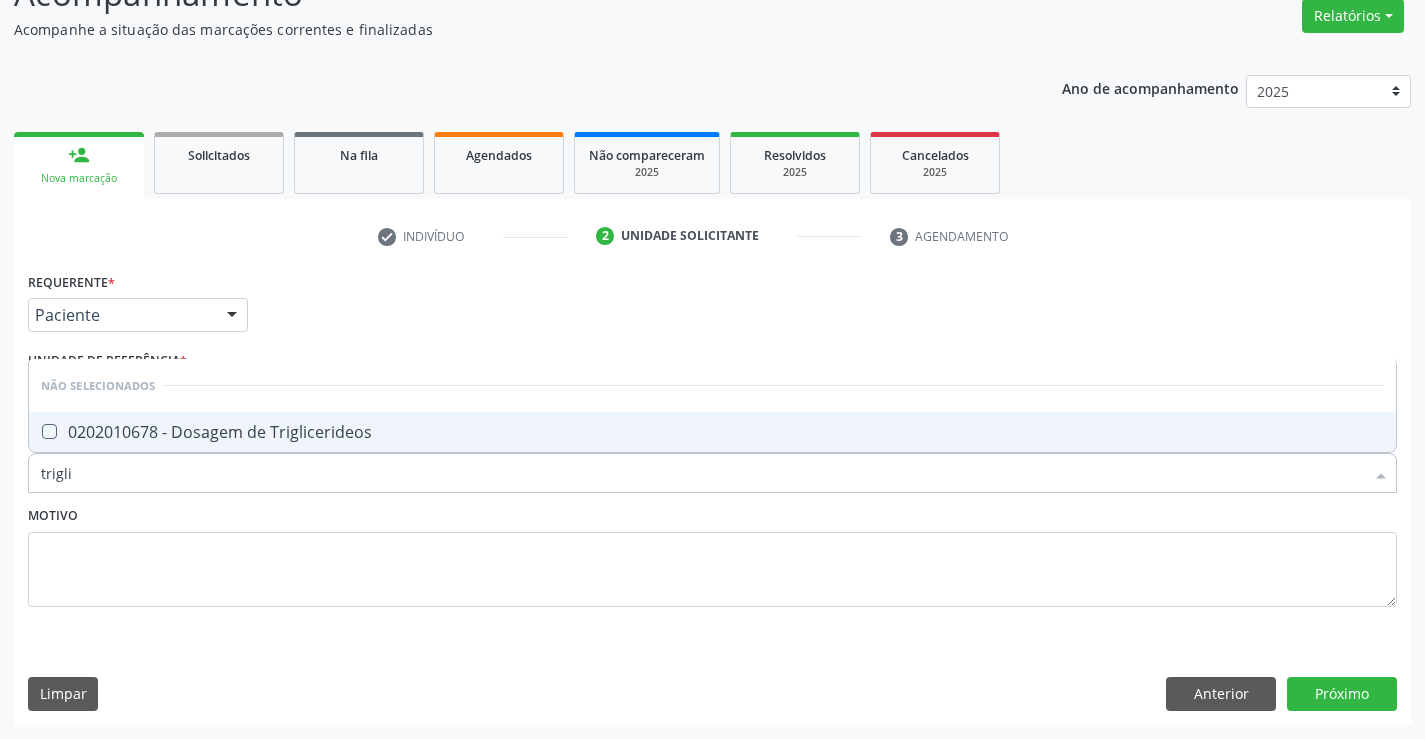 checkbox on "true" 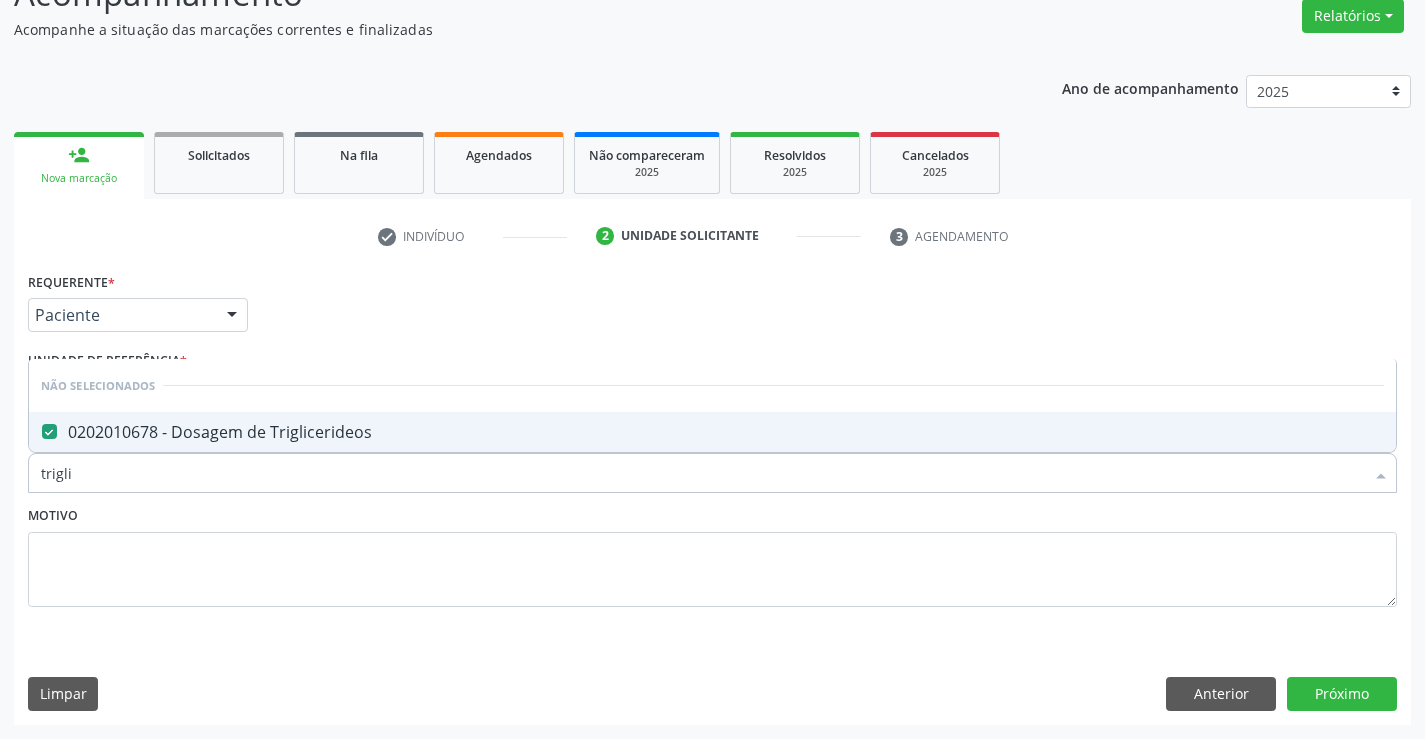 click on "Motivo" at bounding box center [712, 554] 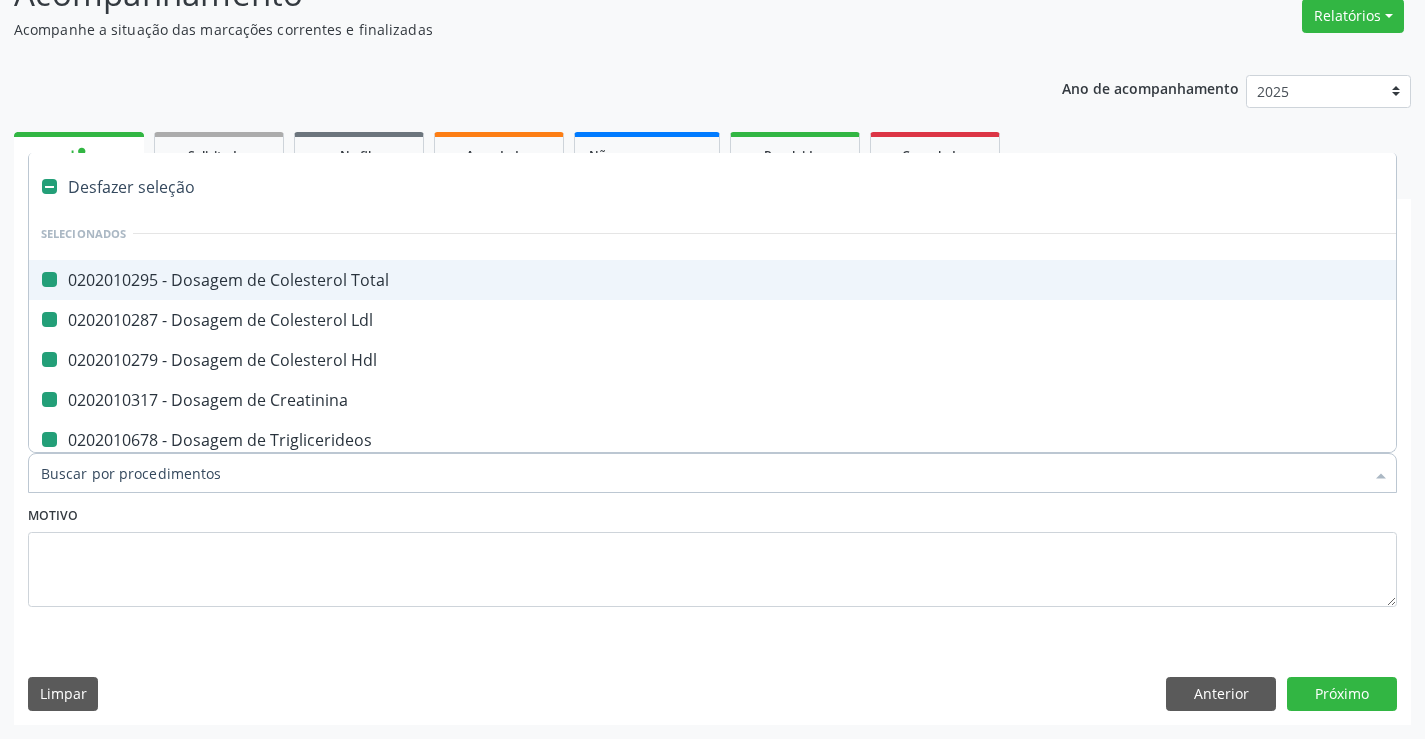 type on "u" 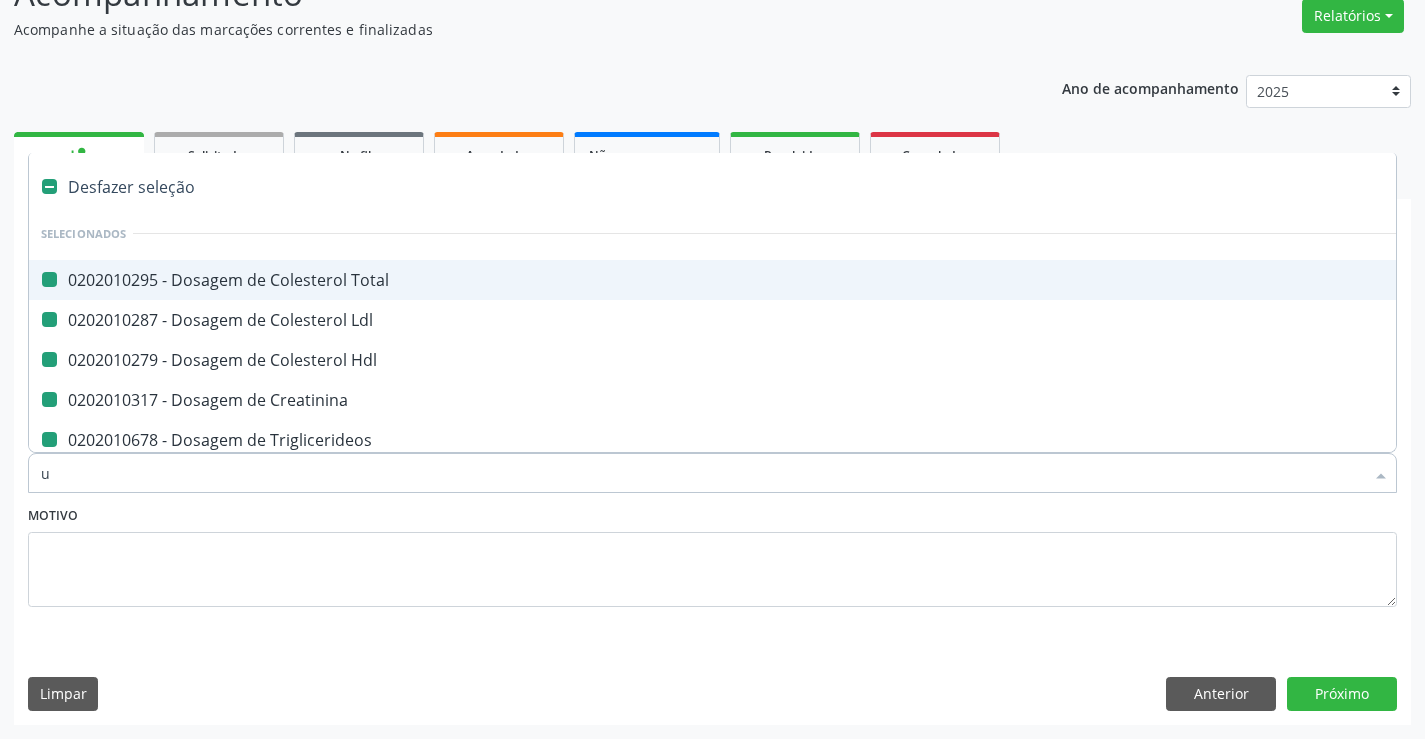 checkbox on "false" 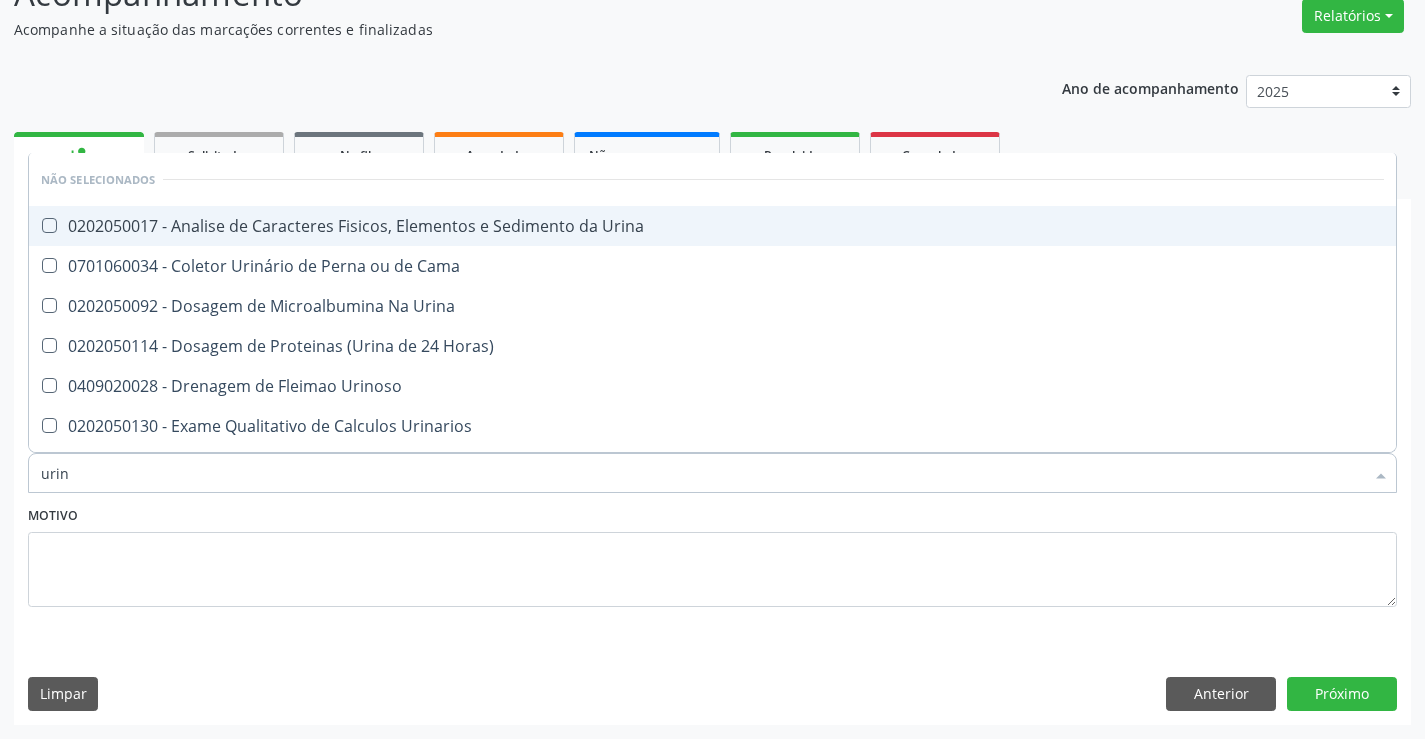 type on "urina" 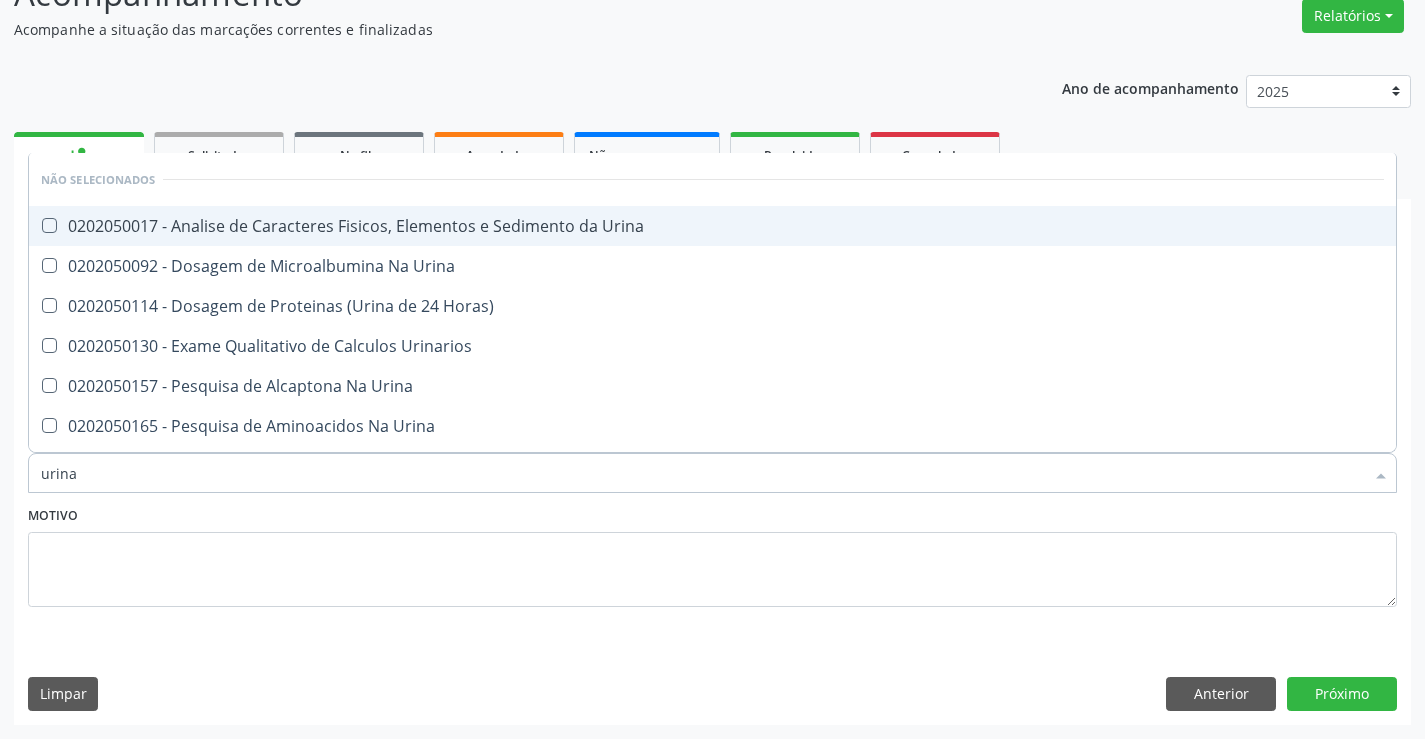 click on "0202050017 - Analise de Caracteres Fisicos, Elementos e Sedimento da Urina" at bounding box center [712, 226] 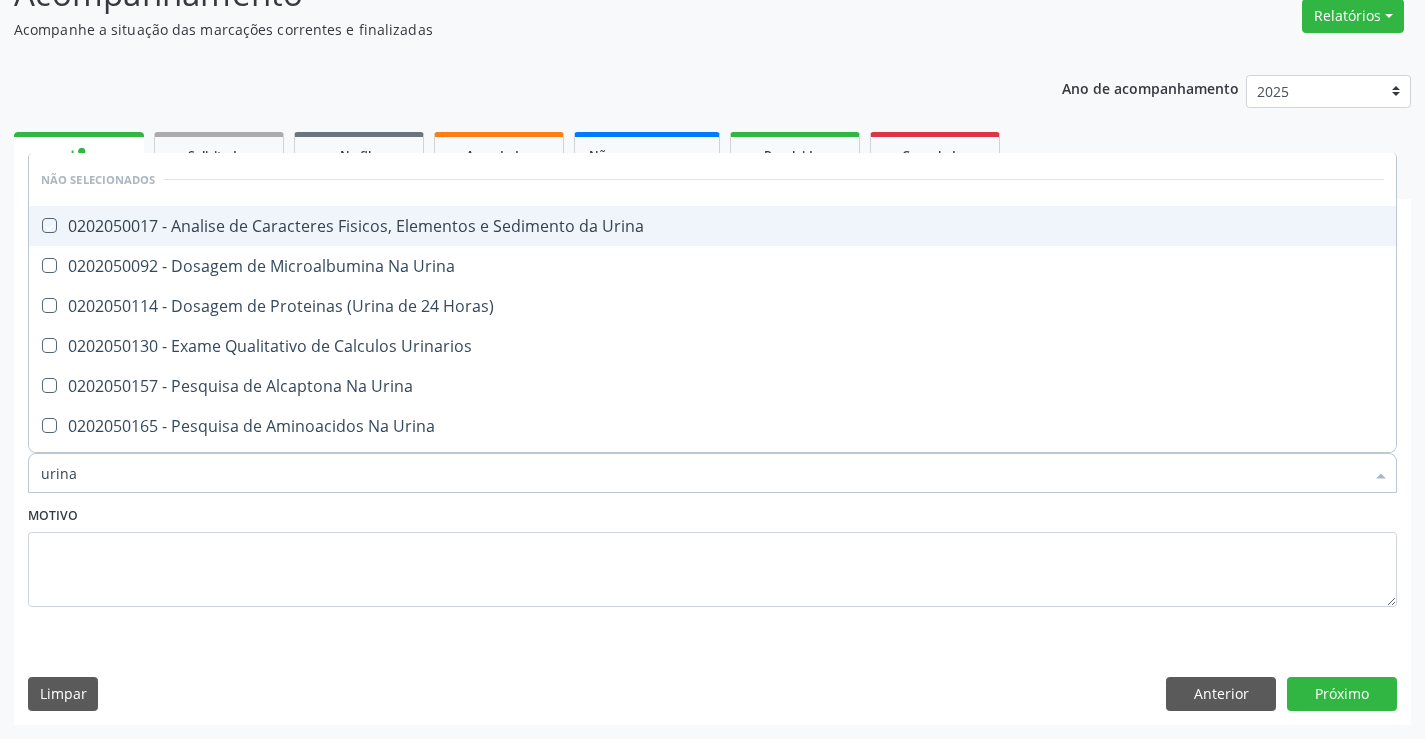 checkbox on "true" 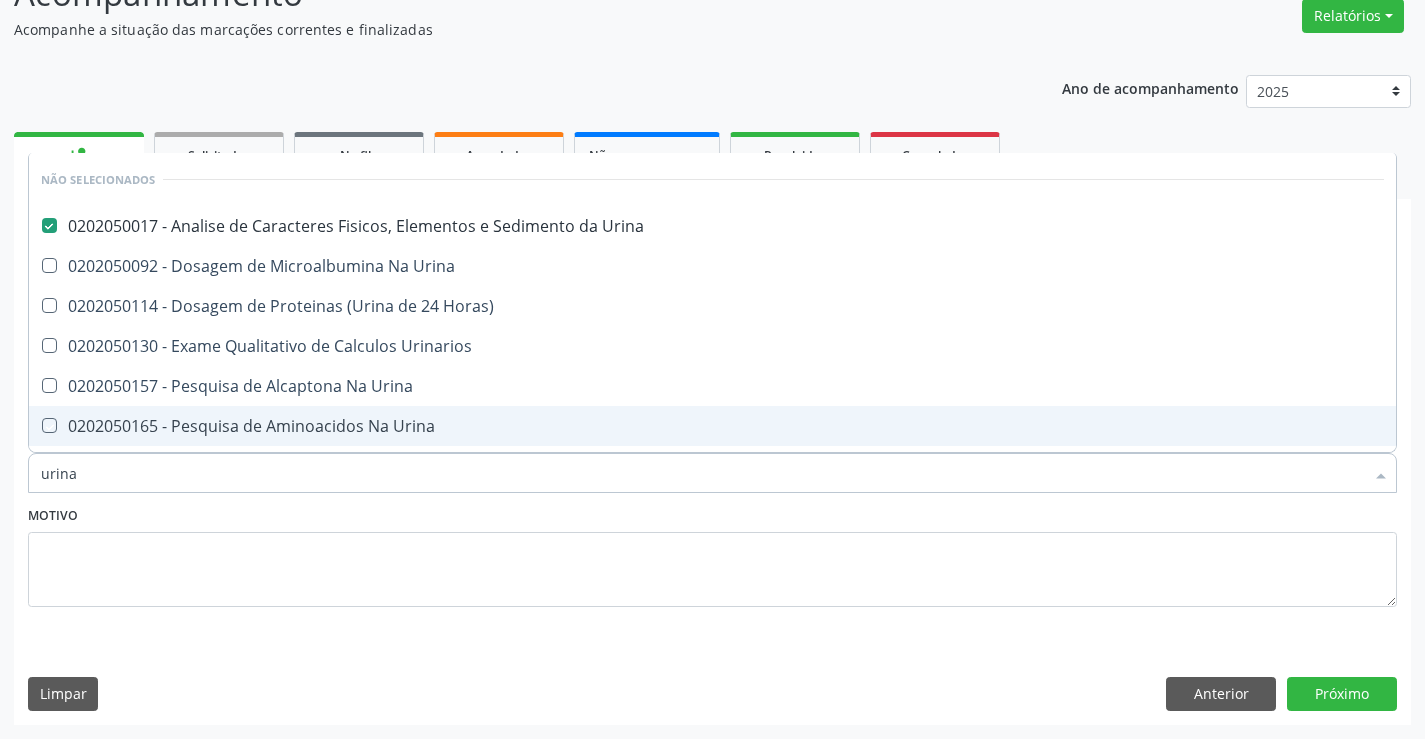 click on "Motivo" at bounding box center [712, 554] 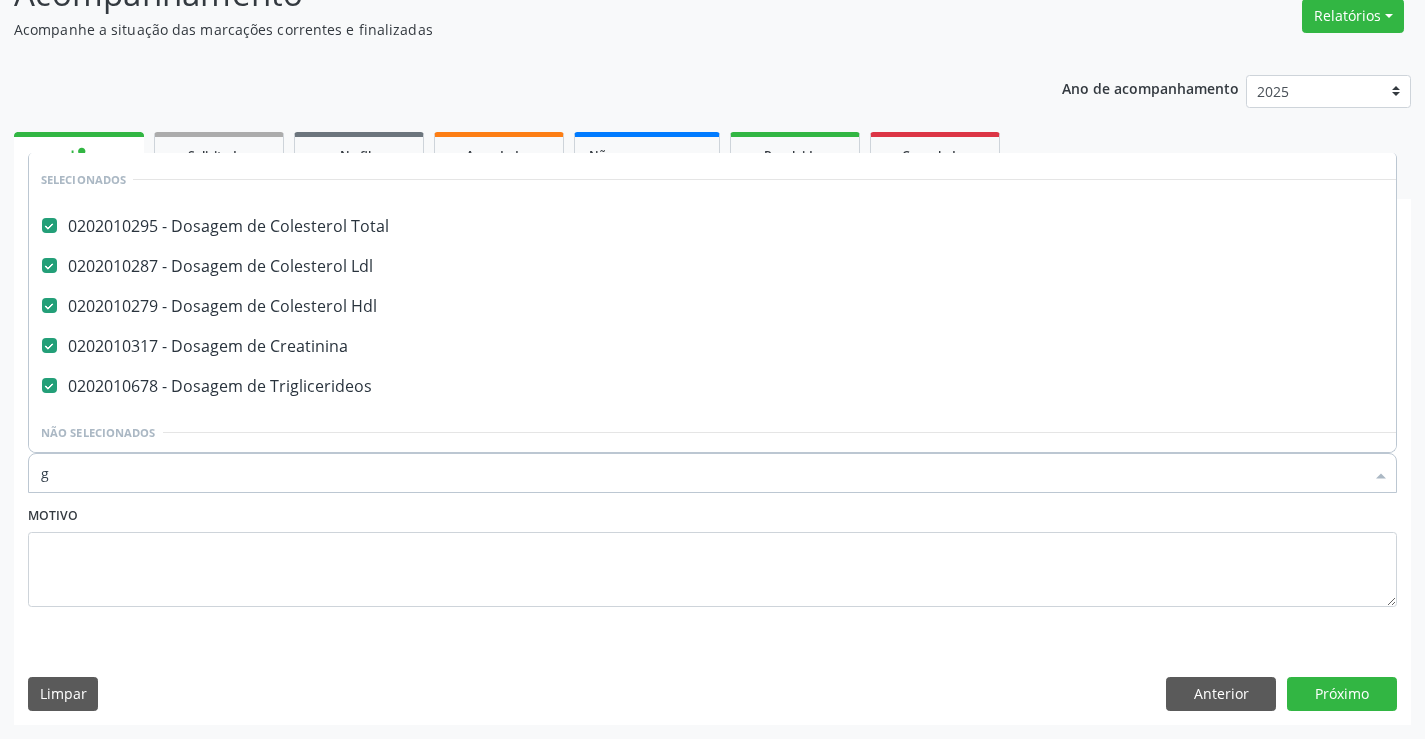 scroll, scrollTop: 0, scrollLeft: 0, axis: both 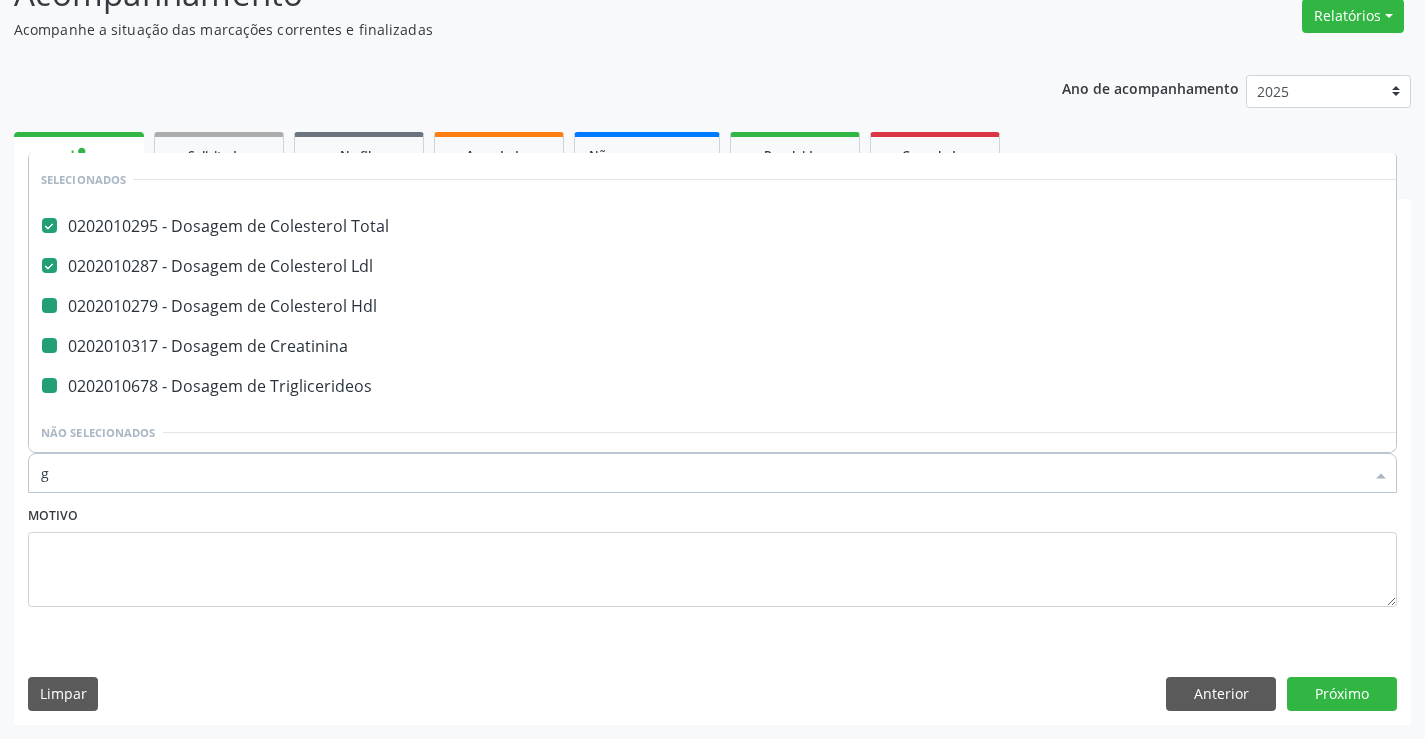 type on "gl" 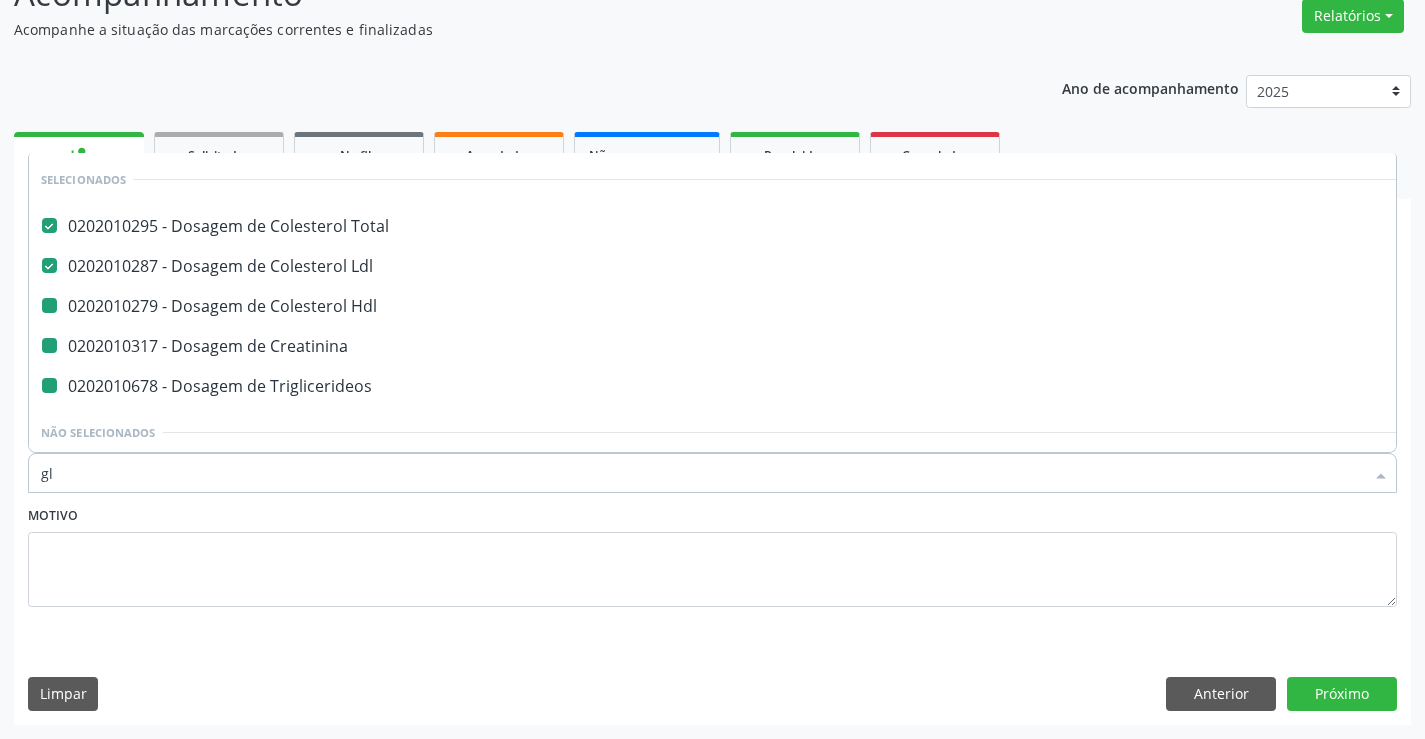 checkbox on "false" 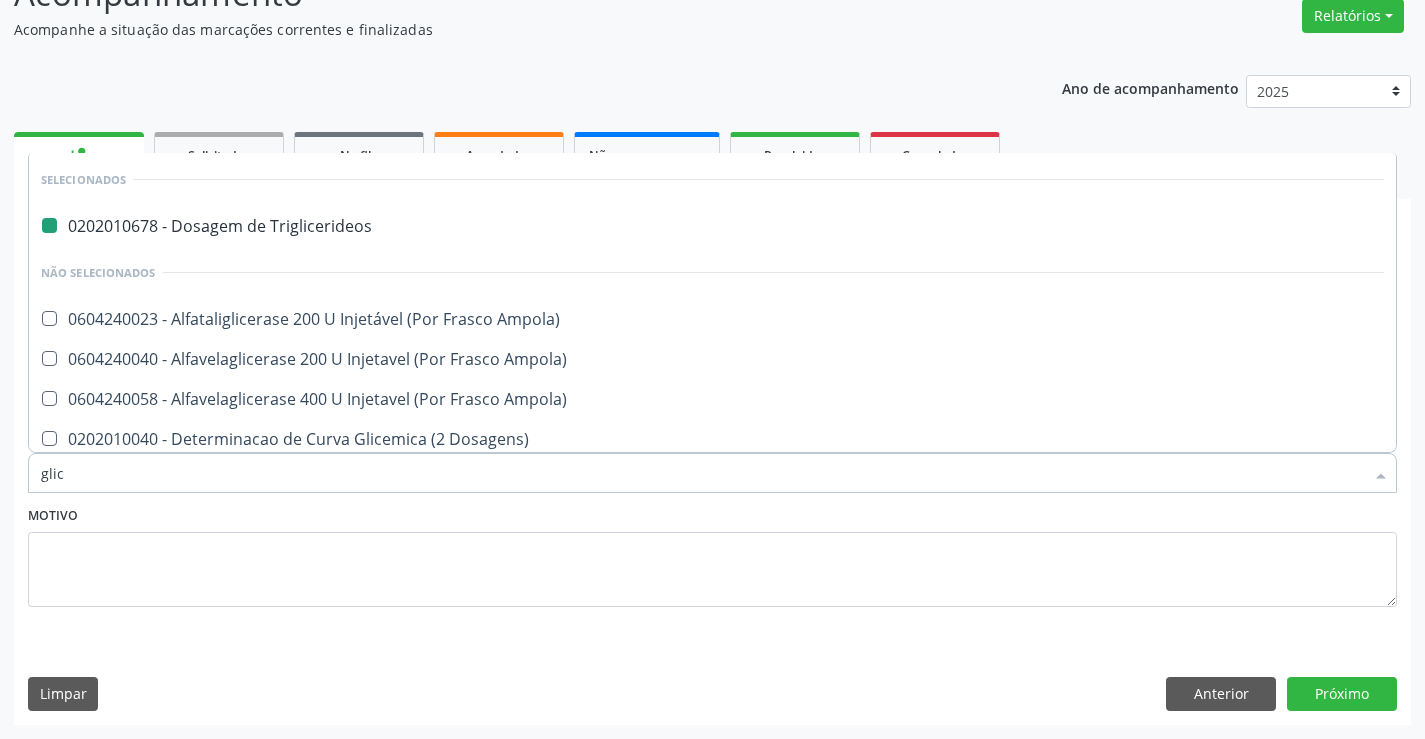type on "glico" 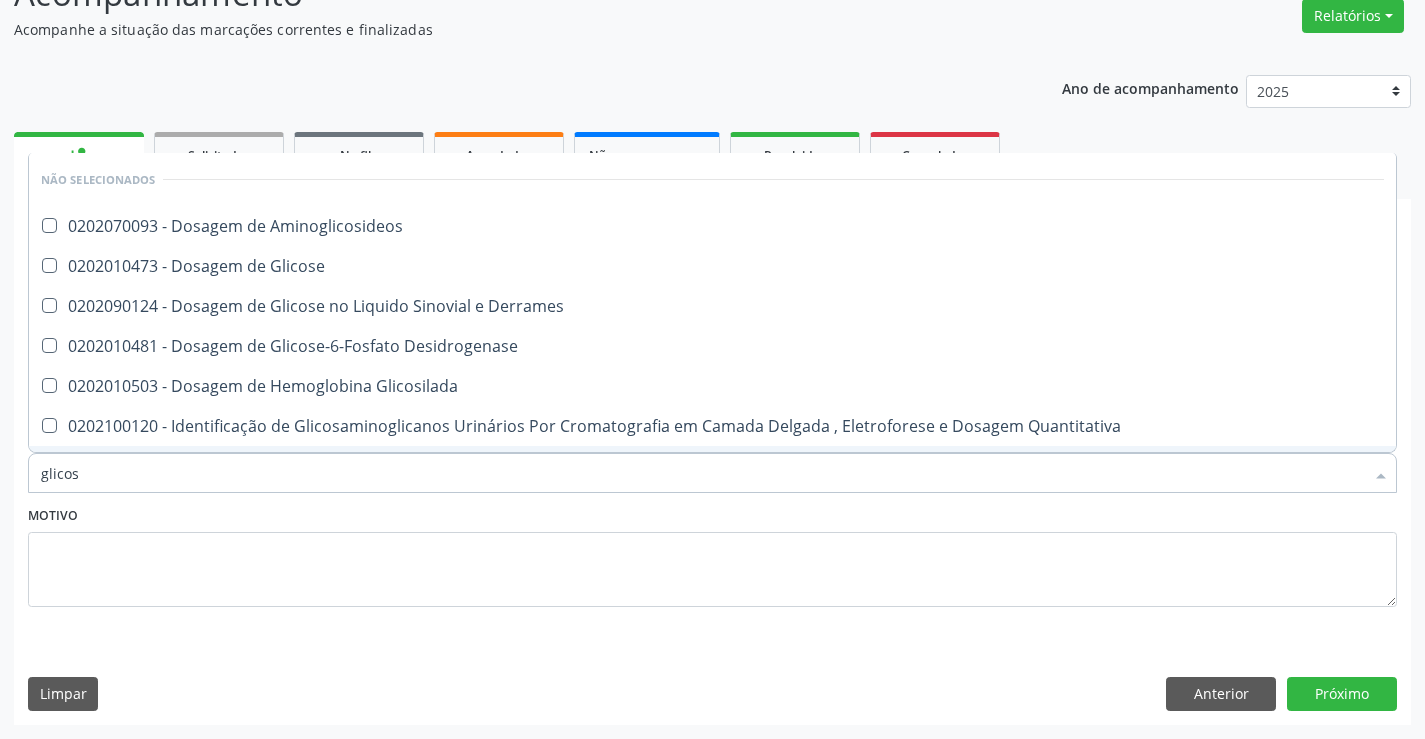 type on "glicose" 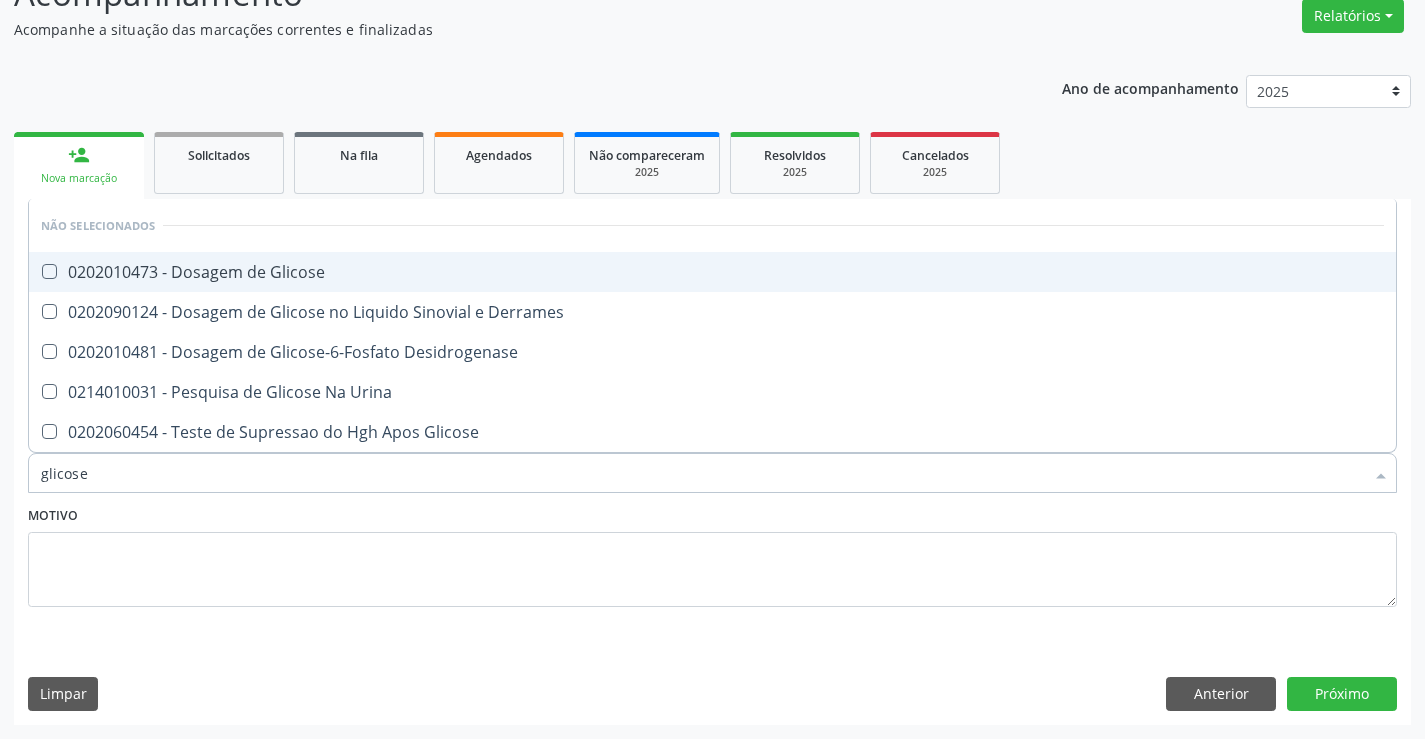 click on "0202010473 - Dosagem de Glicose" at bounding box center [712, 272] 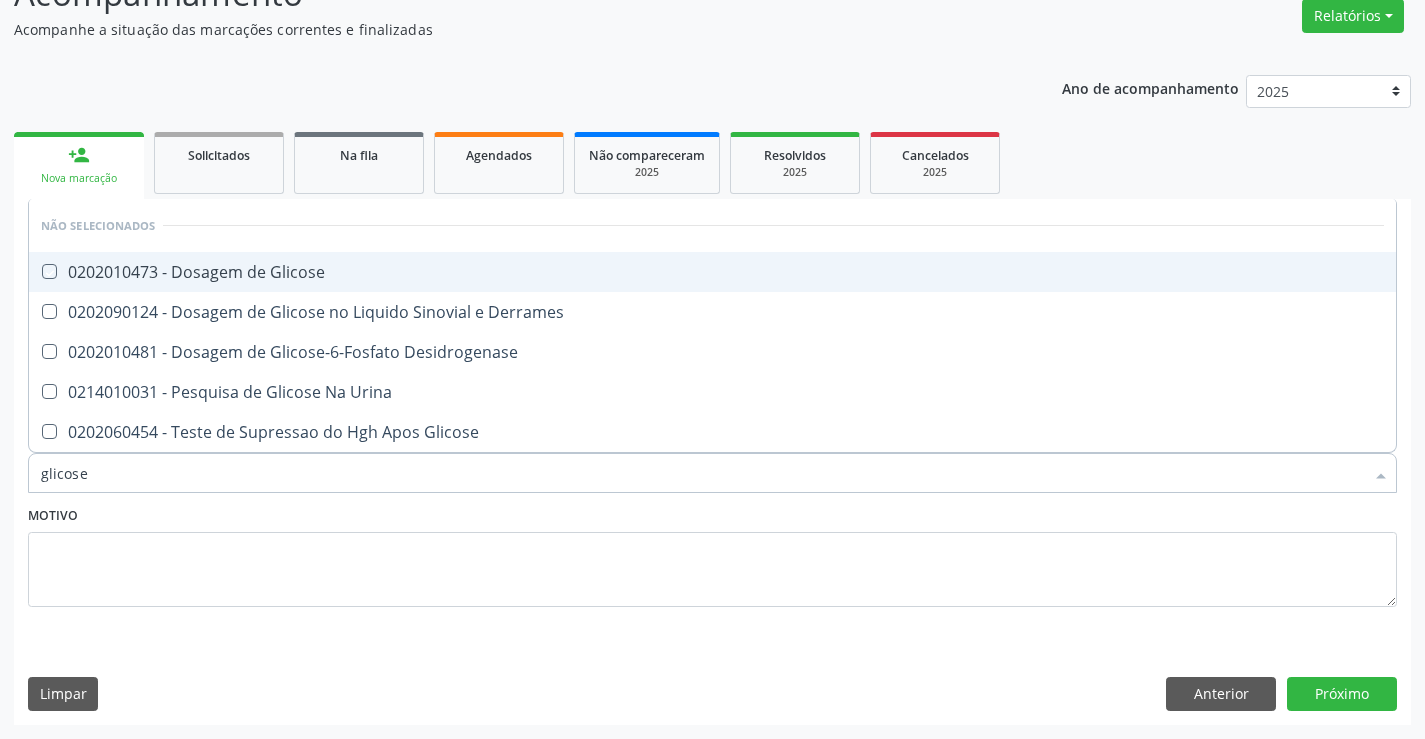 checkbox on "true" 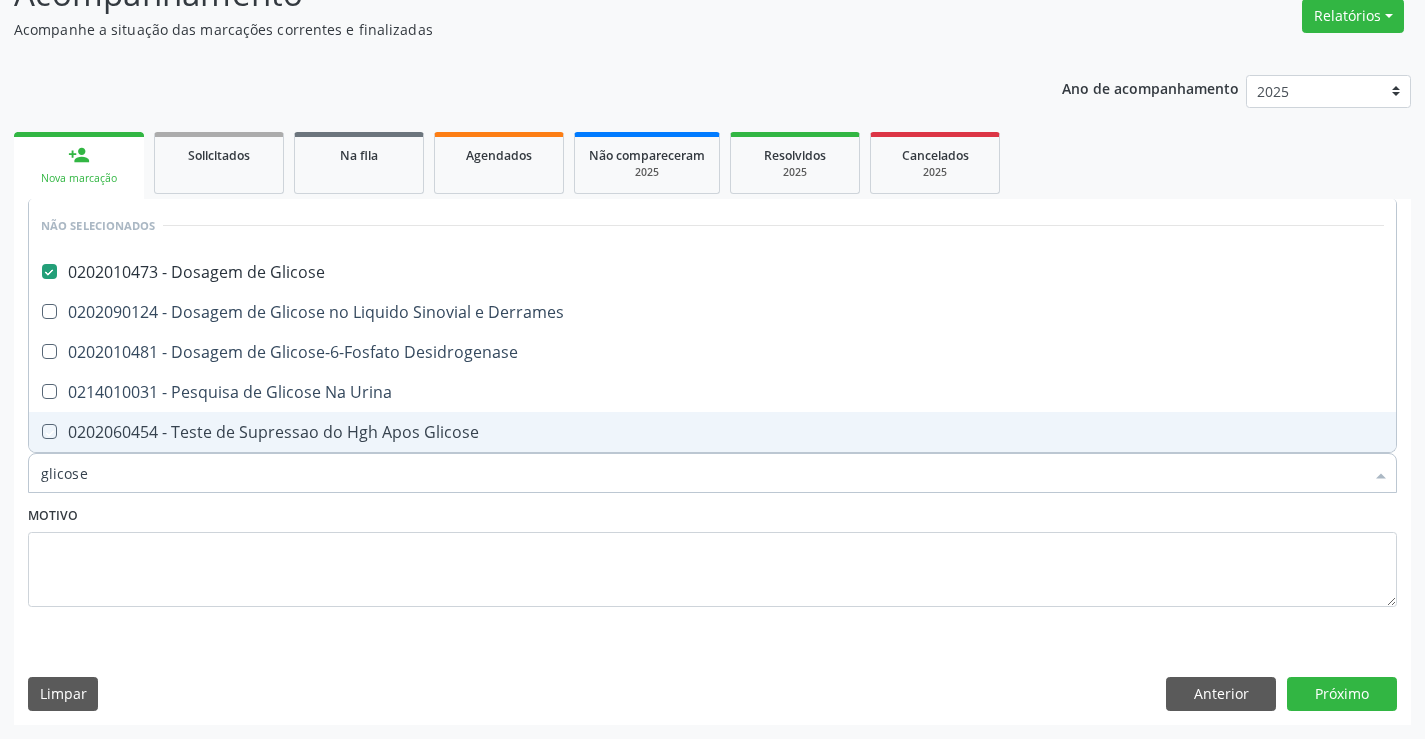 click on "Motivo" at bounding box center [712, 554] 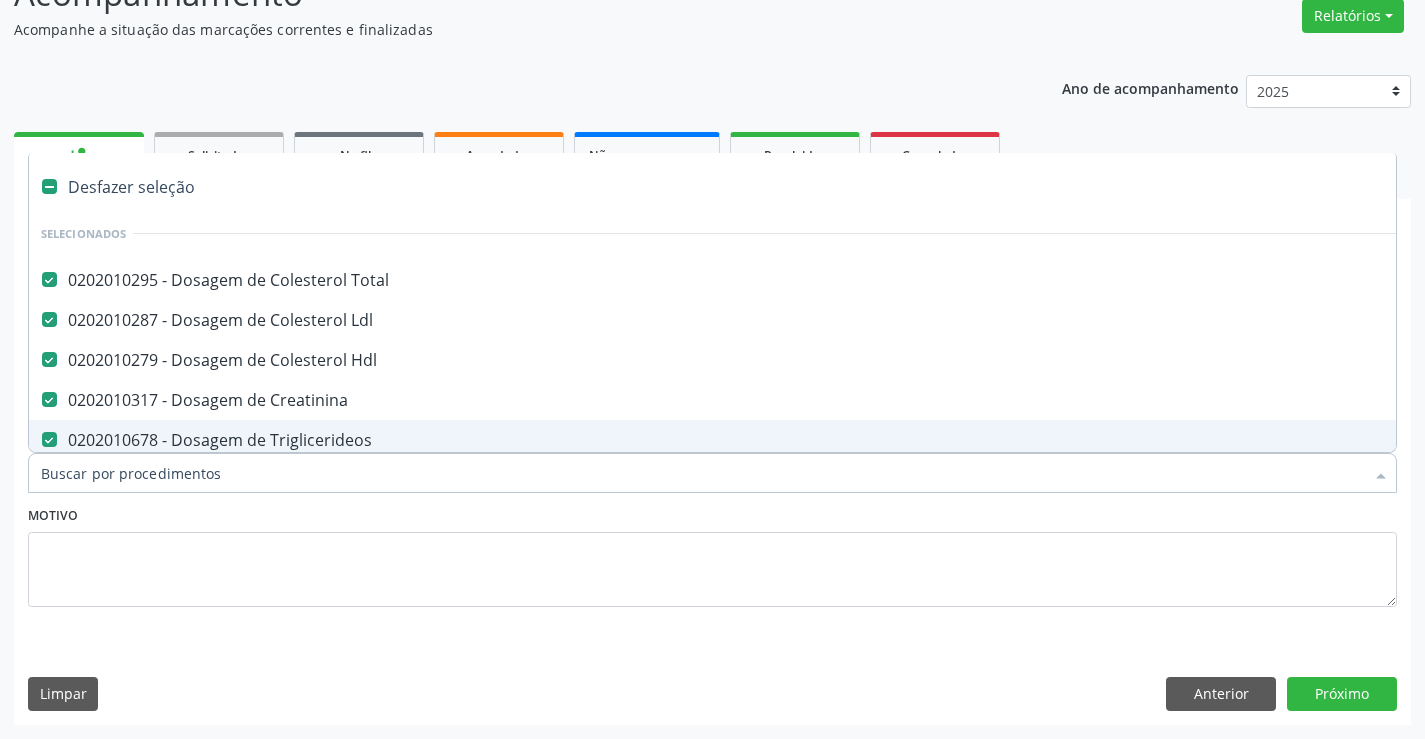 click on "Item de agendamento
*" at bounding box center (702, 473) 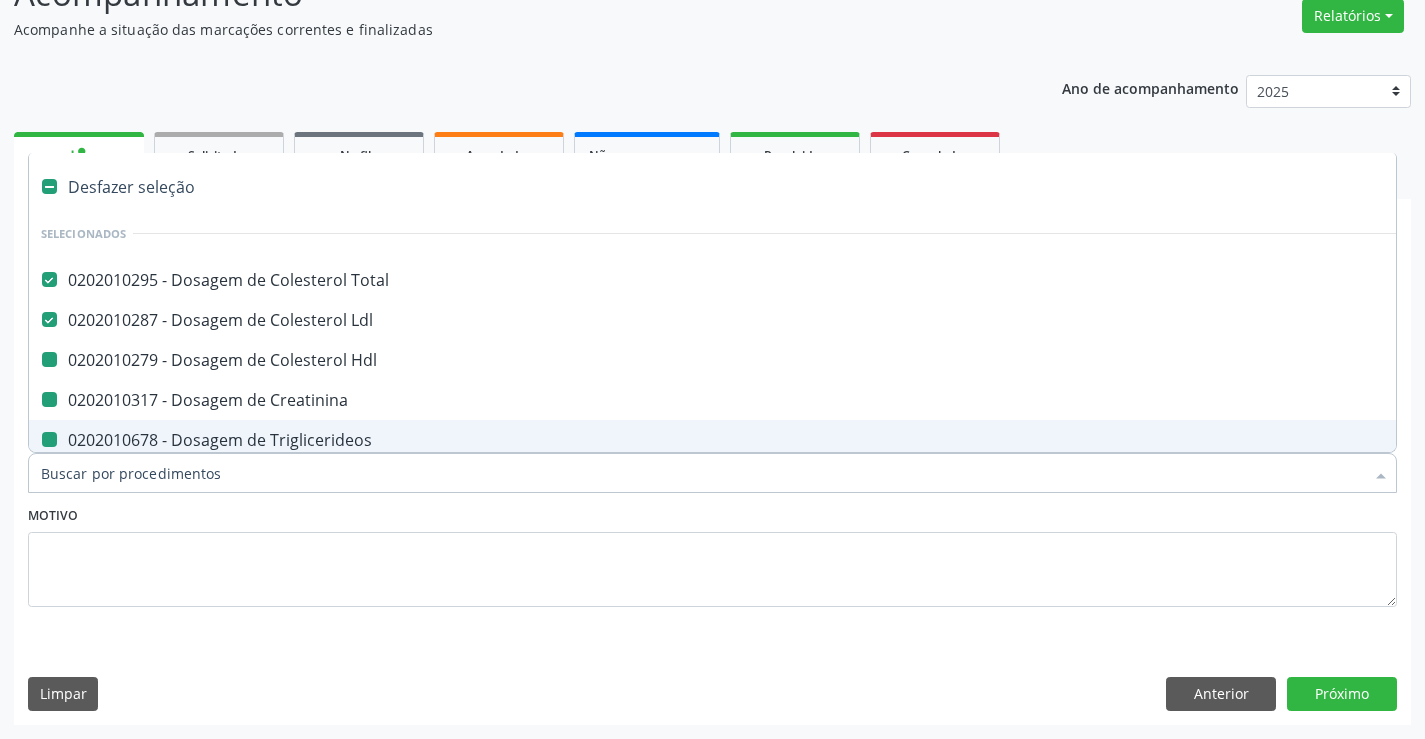 type on "h" 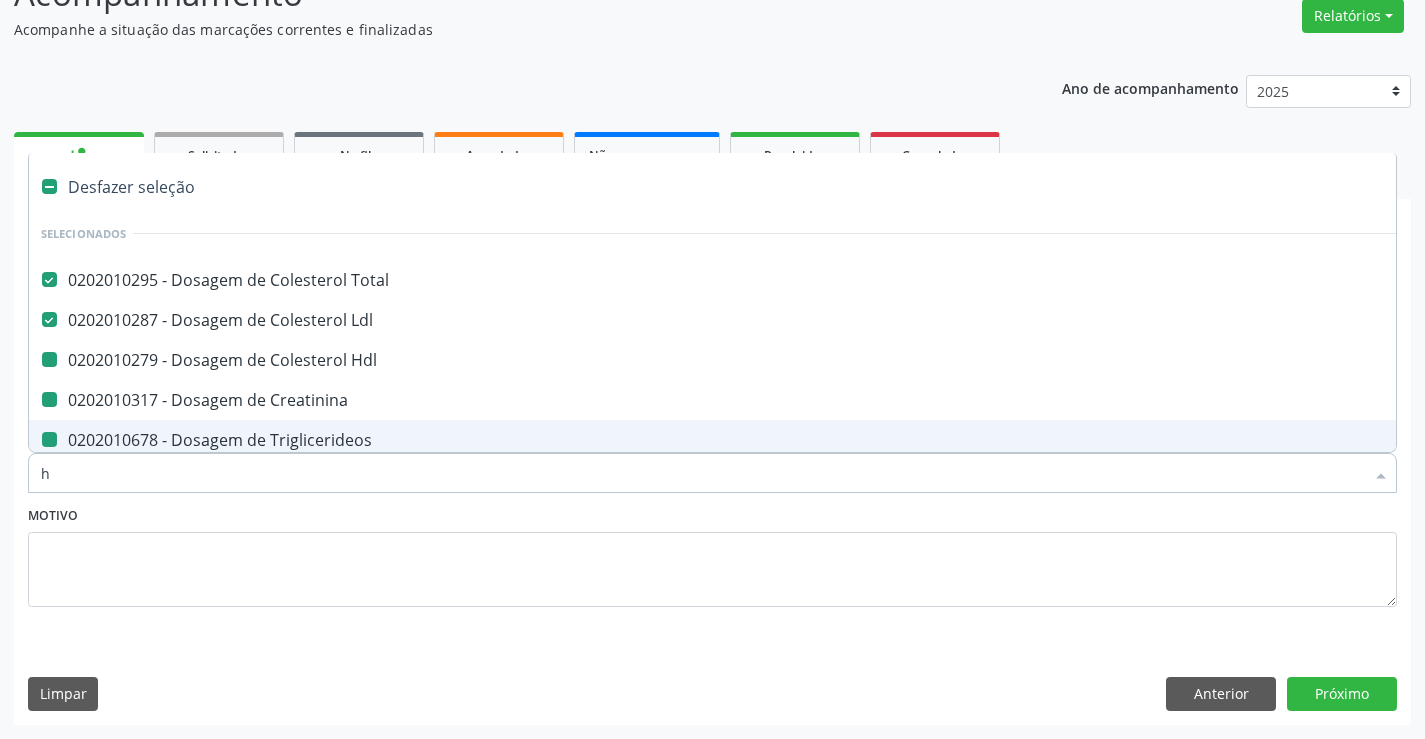 checkbox on "false" 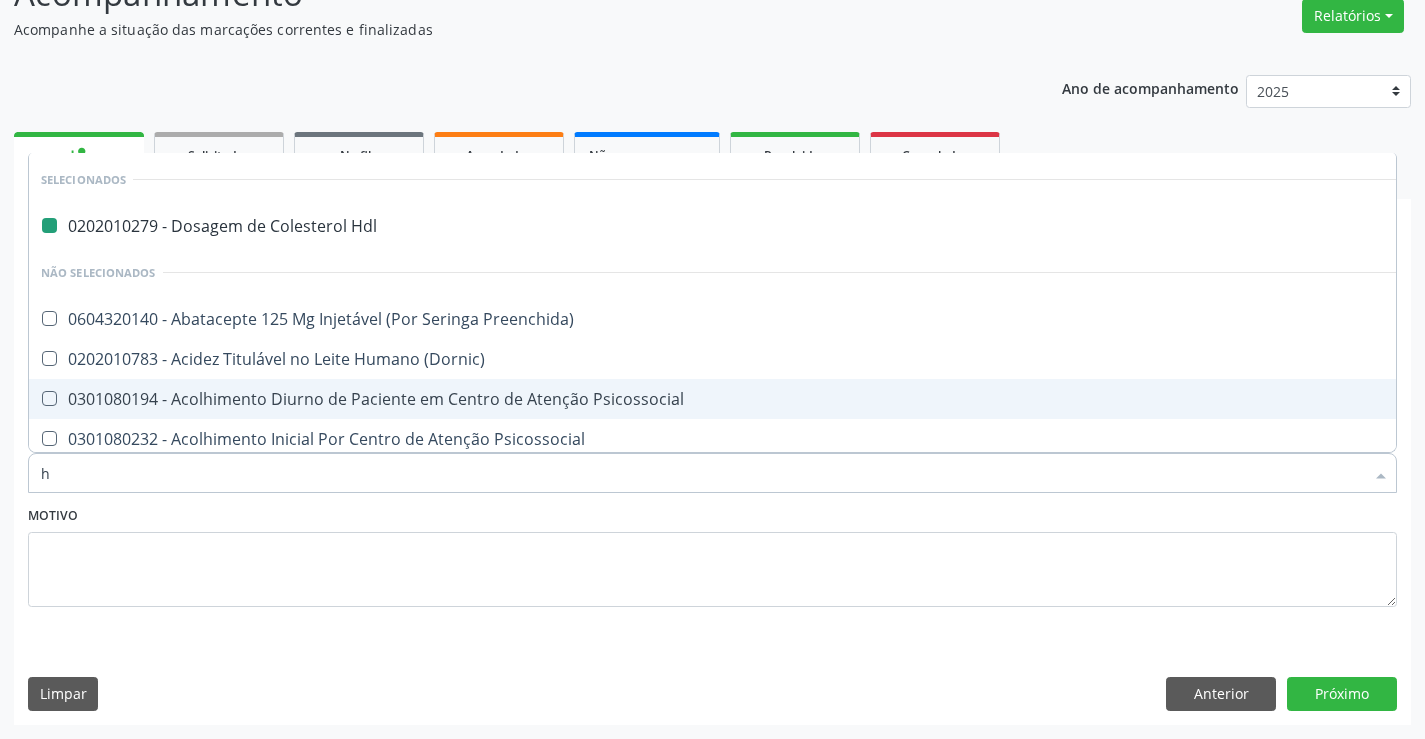 type on "he" 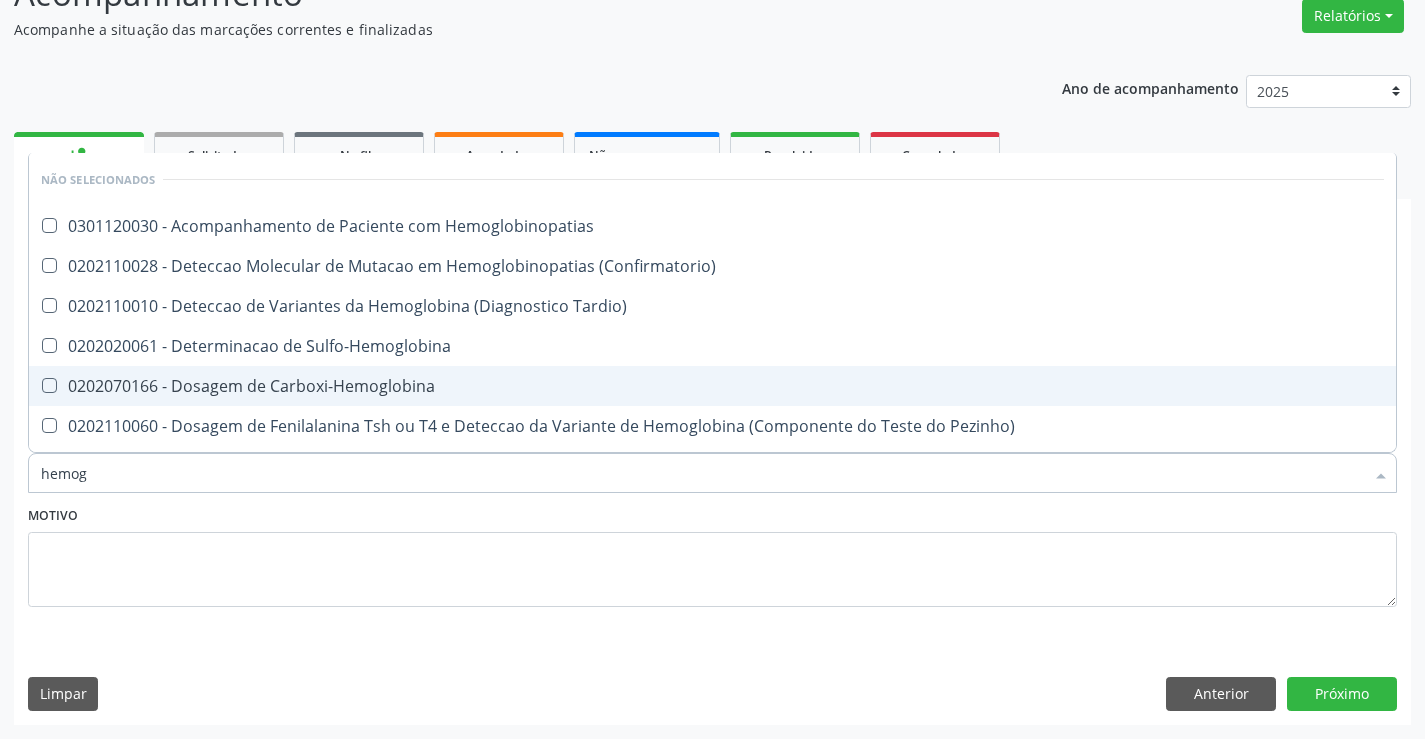 type on "hemogr" 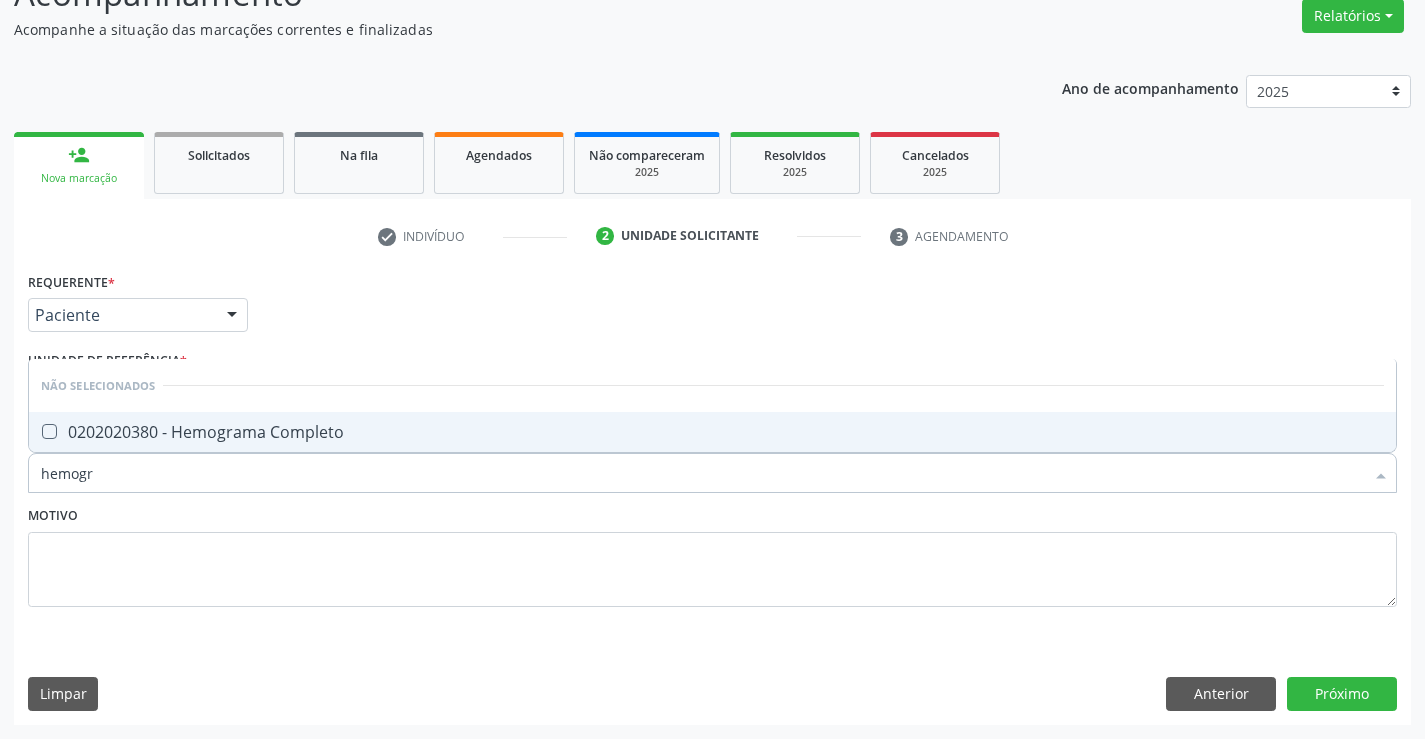click on "0202020380 - Hemograma Completo" at bounding box center [712, 432] 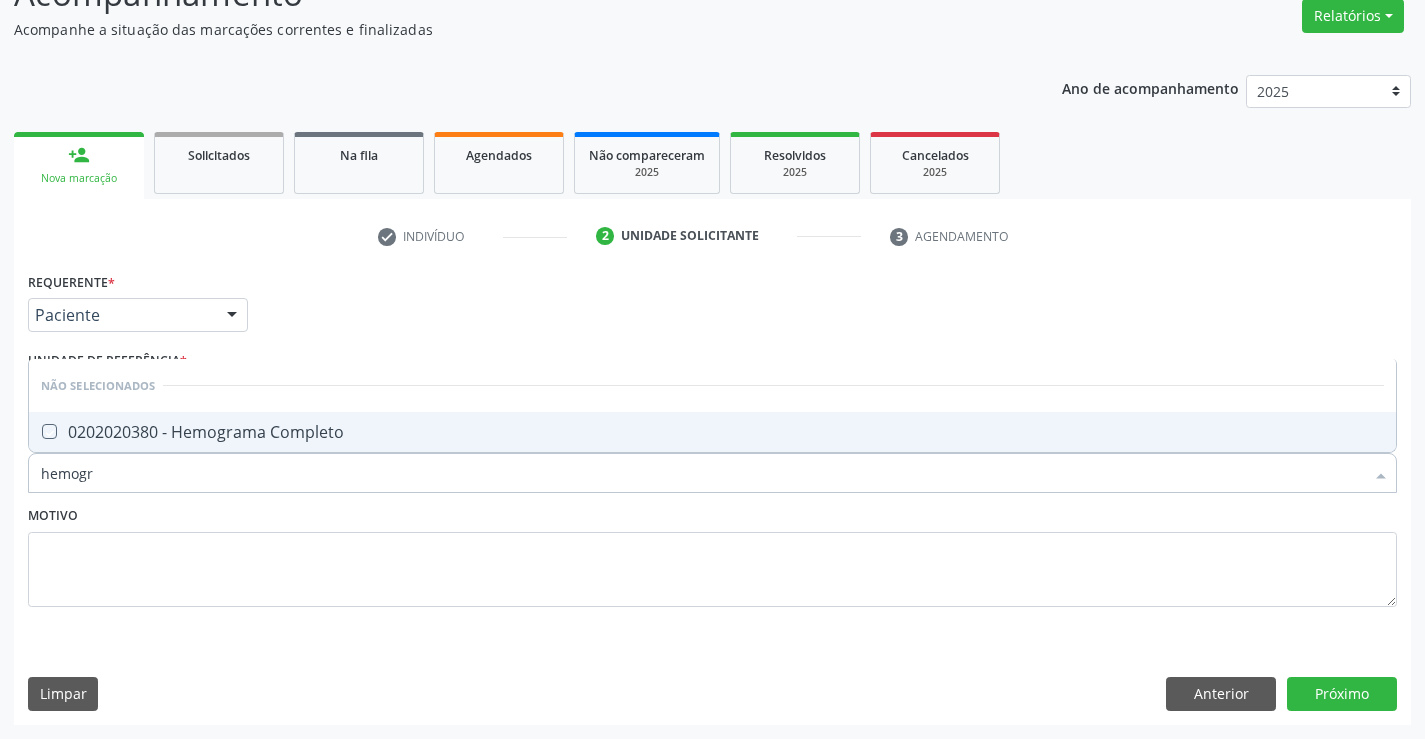 checkbox on "true" 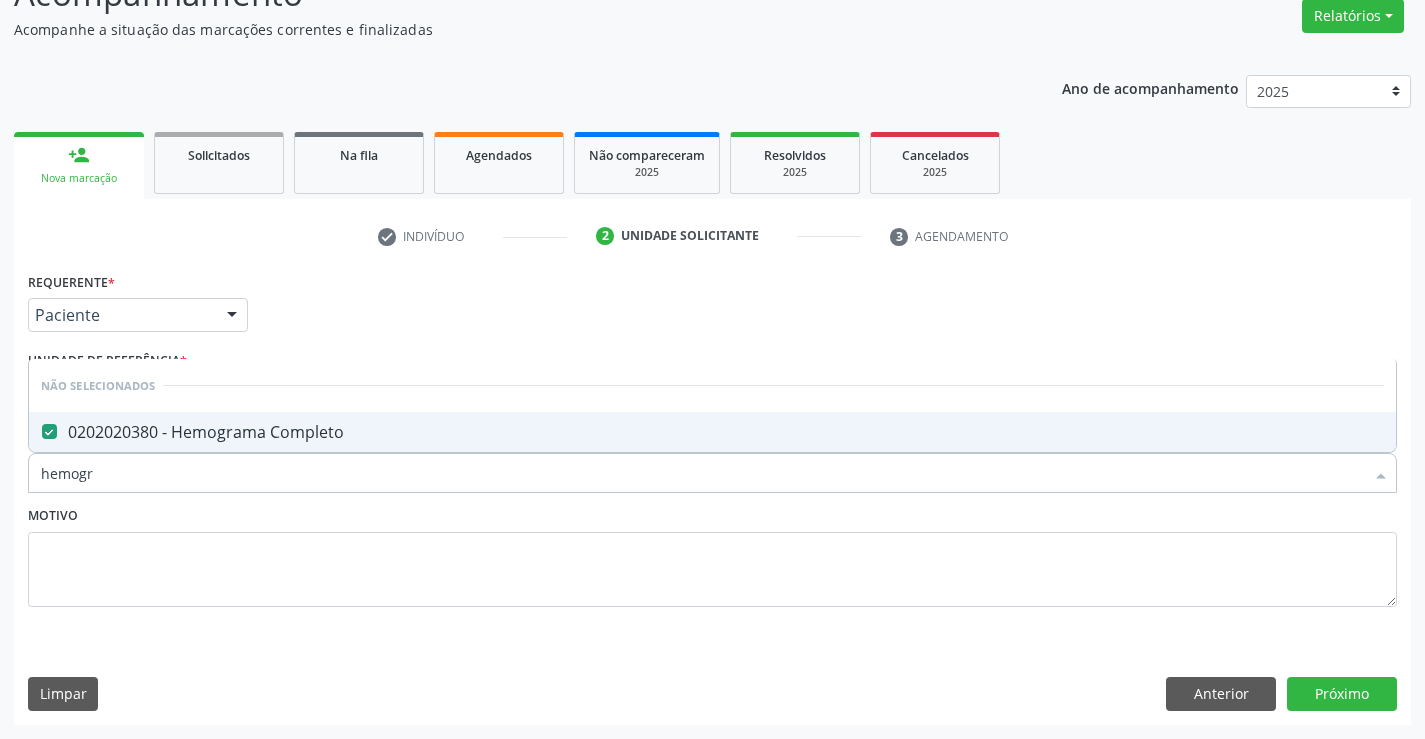 click on "Motivo" at bounding box center (712, 554) 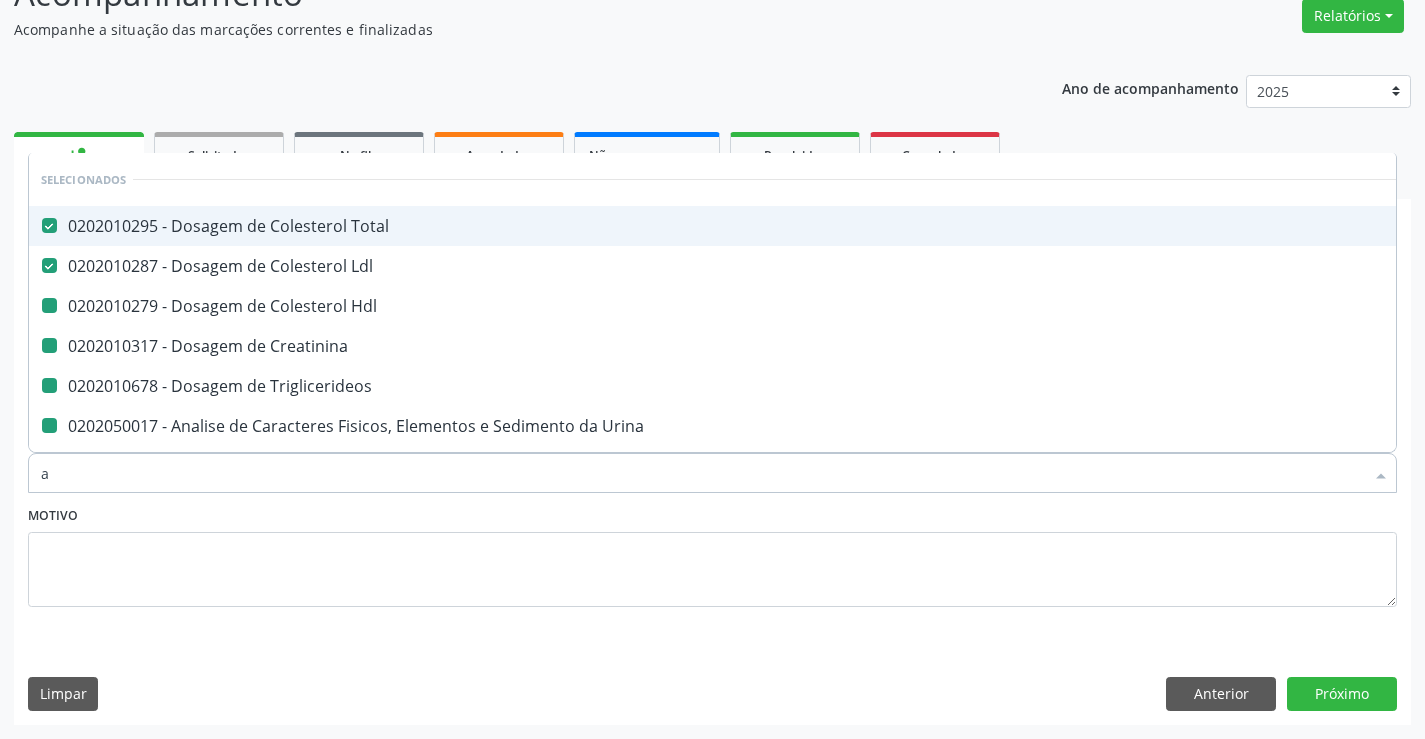 type on "ac" 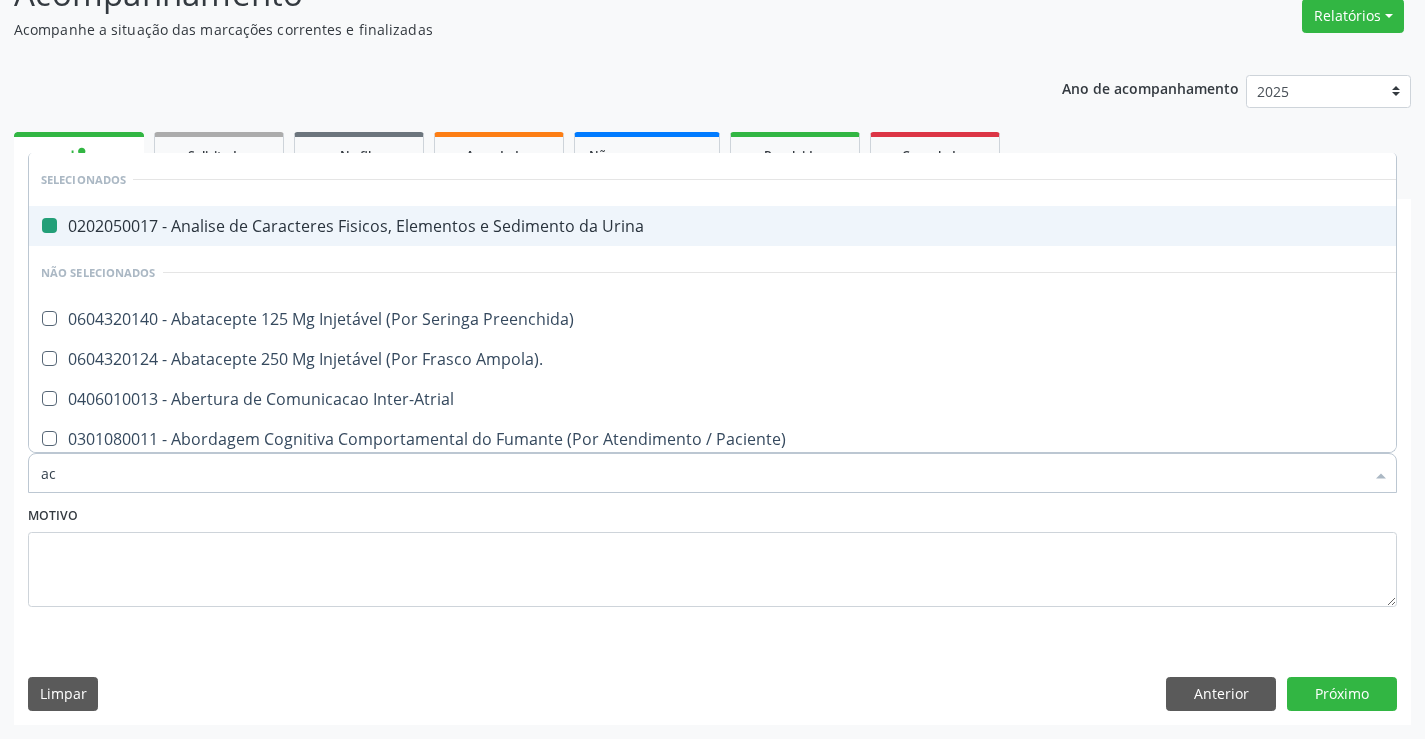 type on "aci" 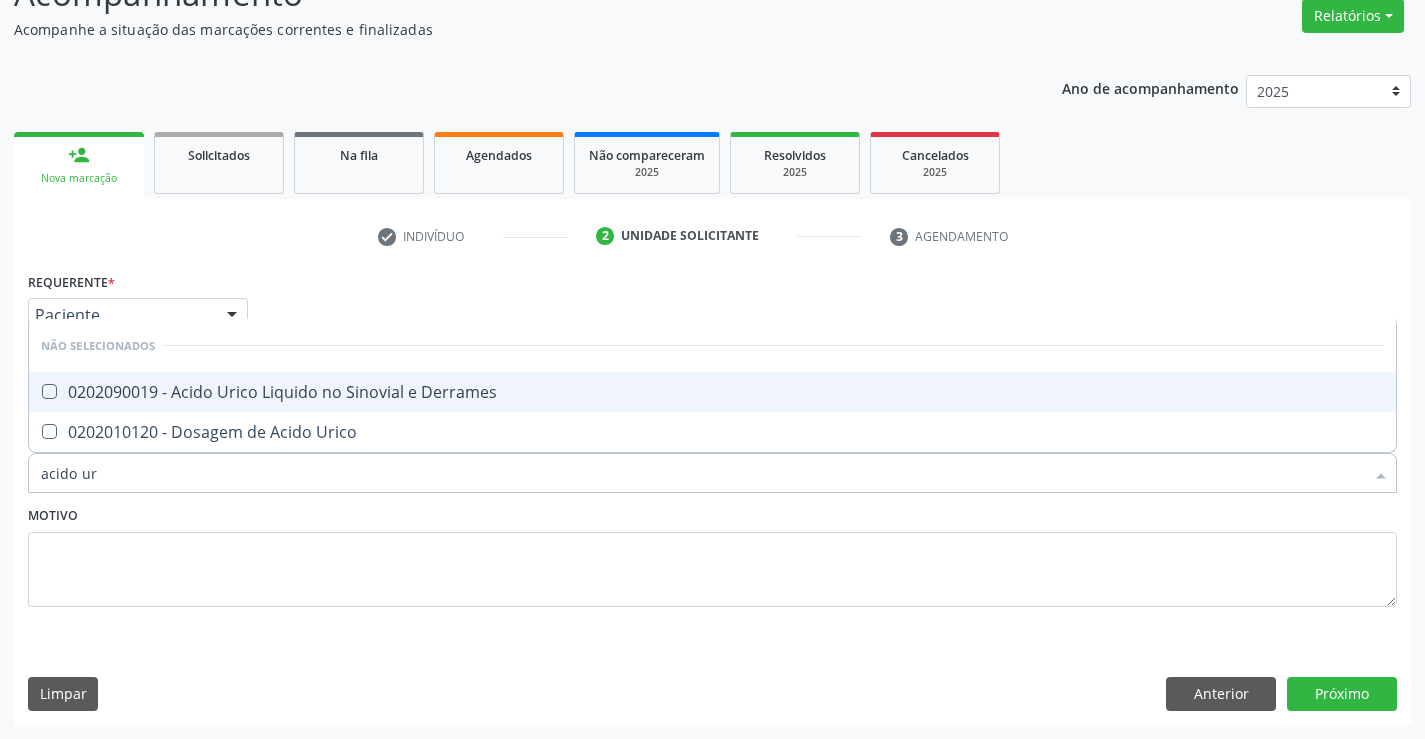 type on "acido uri" 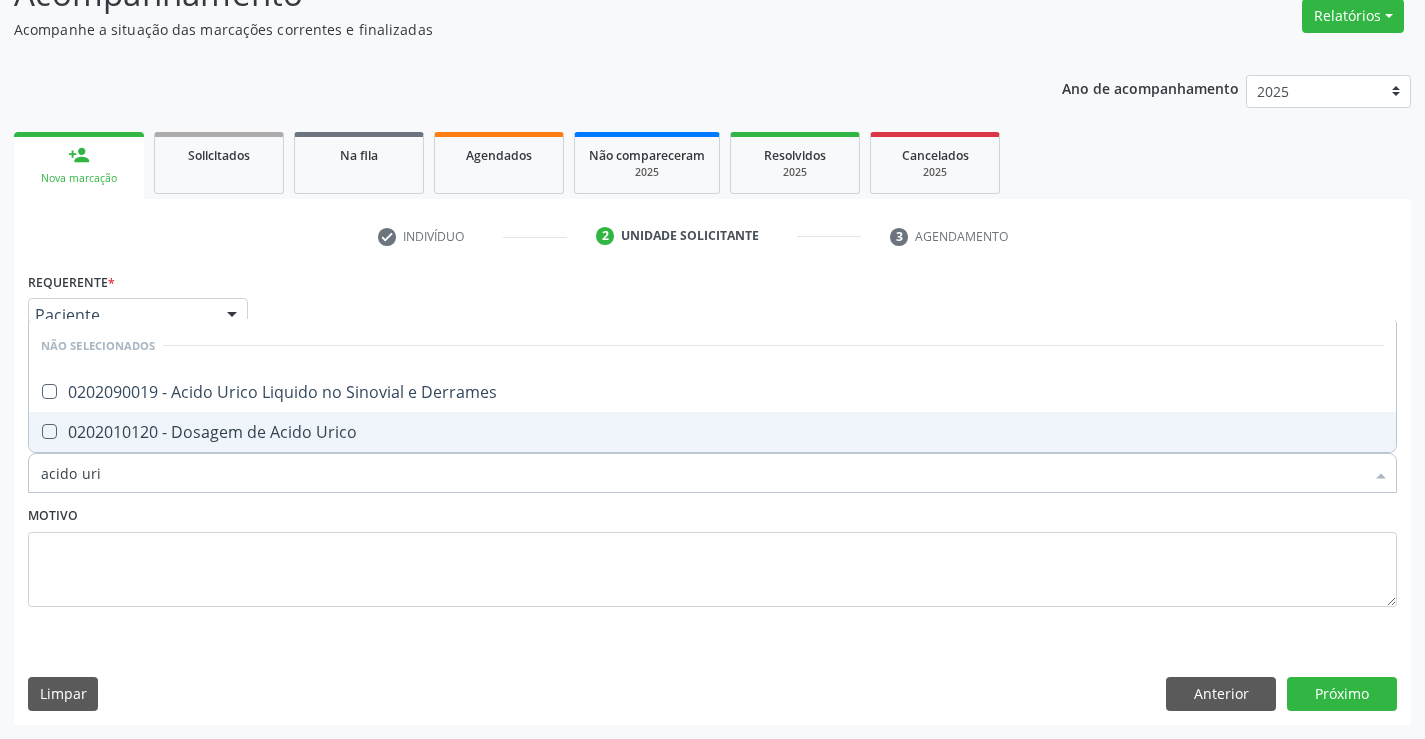 click on "0202010120 - Dosagem de Acido Urico" at bounding box center [712, 432] 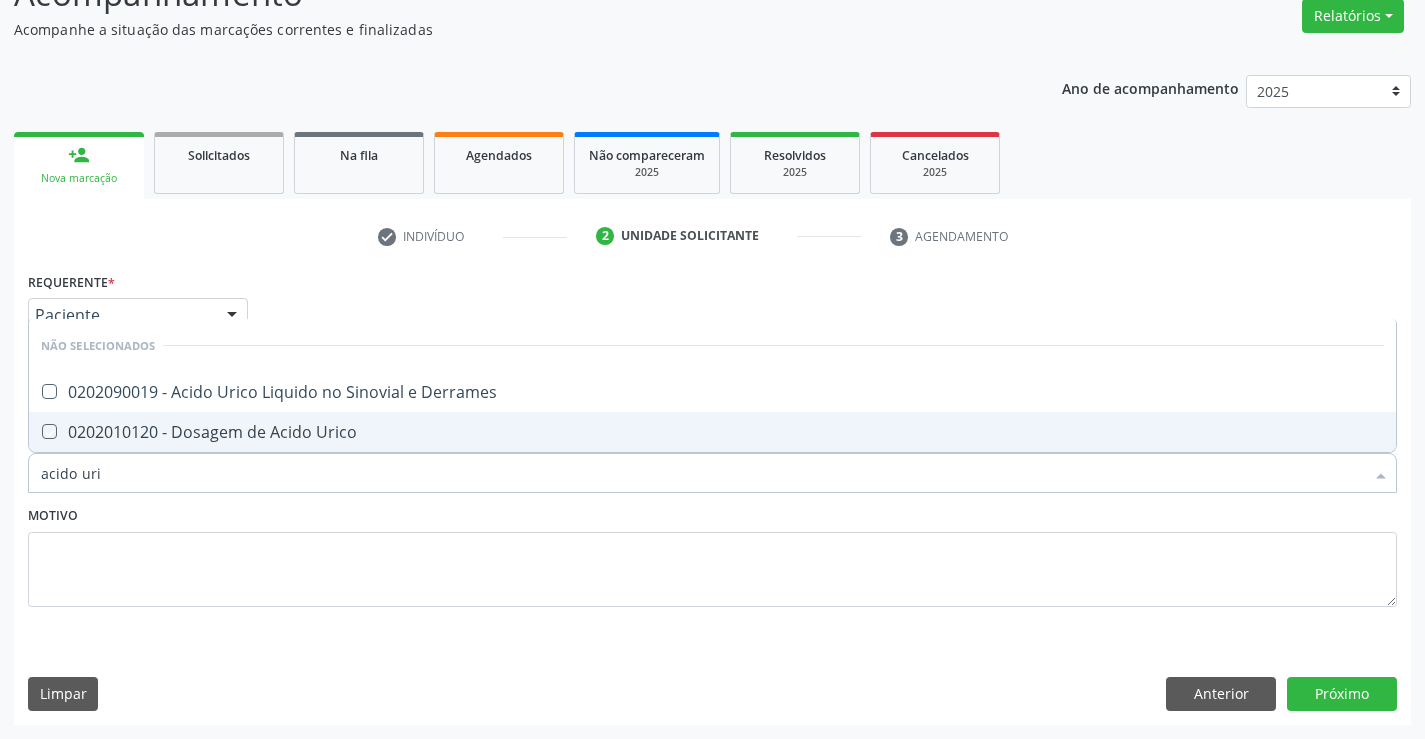 checkbox on "true" 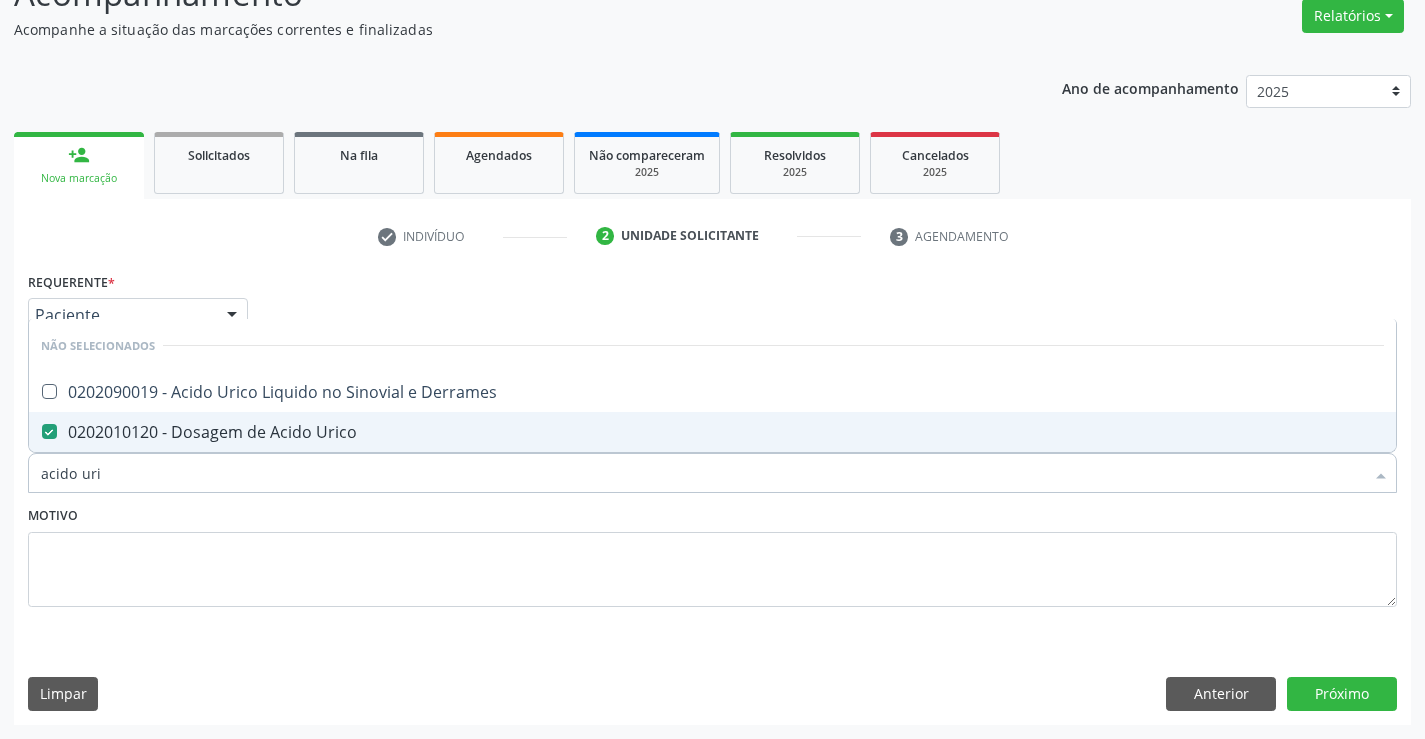 click on "Item de agendamento
*
acido uri
Desfazer seleção
Não selecionados
0202090019 - Acido Urico Liquido no Sinovial e Derrames
0202010120 - Dosagem de Acido Urico
Nenhum resultado encontrado para: " acido uri  "
Não há nenhuma opção para ser exibida." at bounding box center (712, 462) 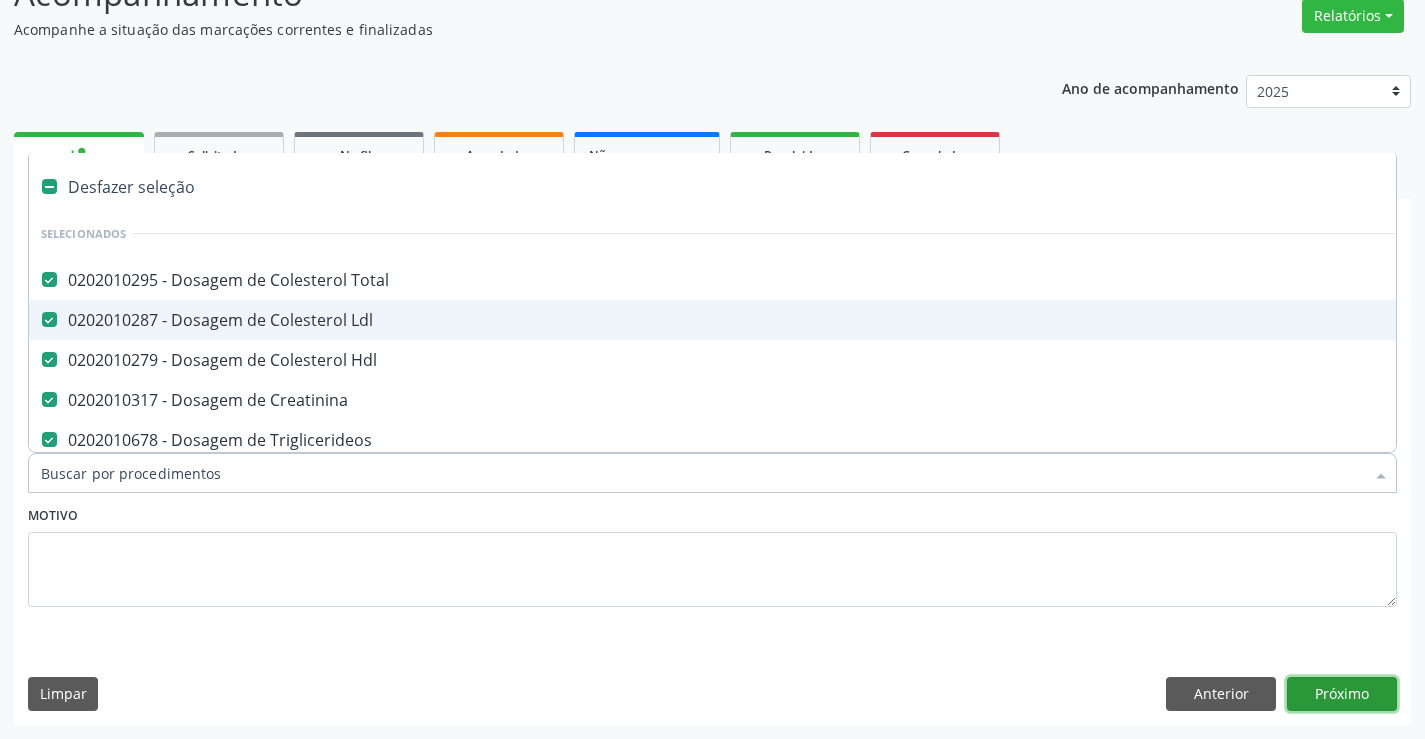 click on "Próximo" at bounding box center [1342, 694] 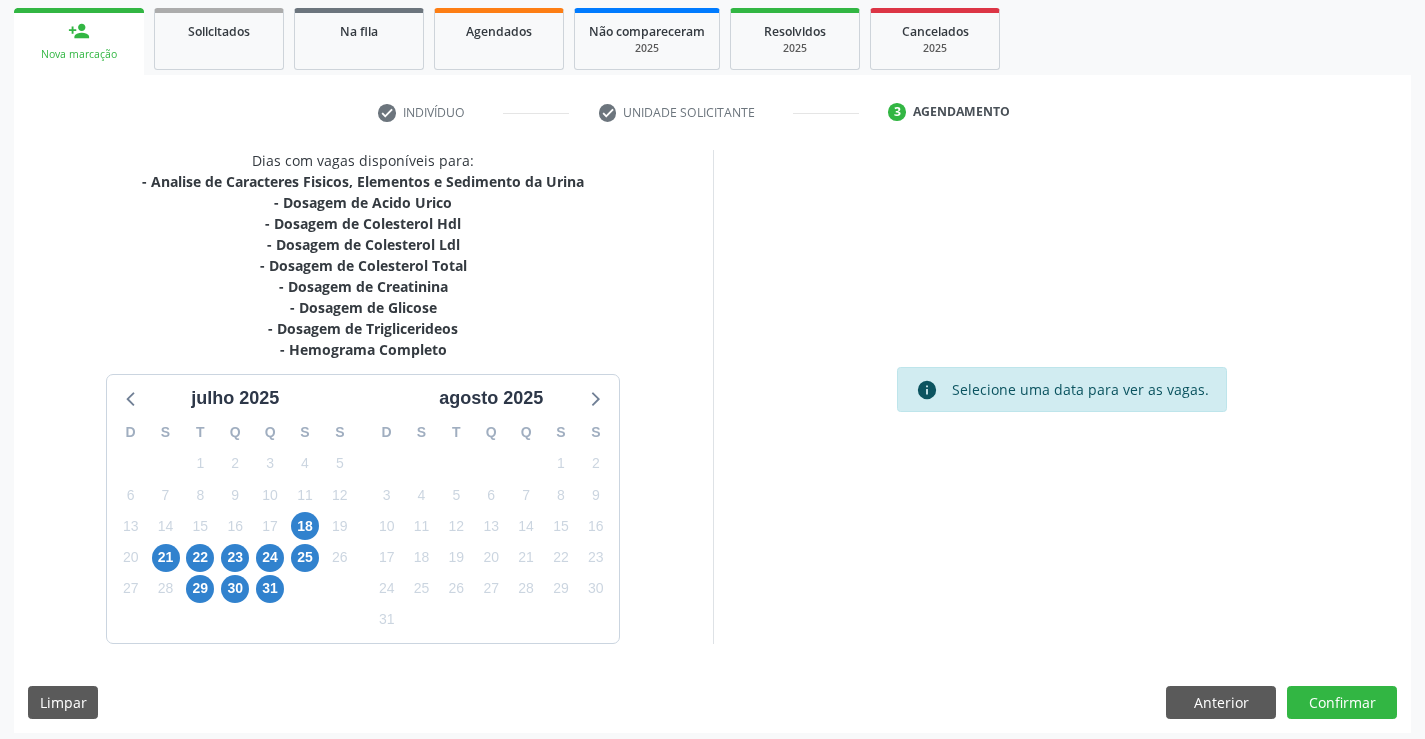 scroll, scrollTop: 299, scrollLeft: 0, axis: vertical 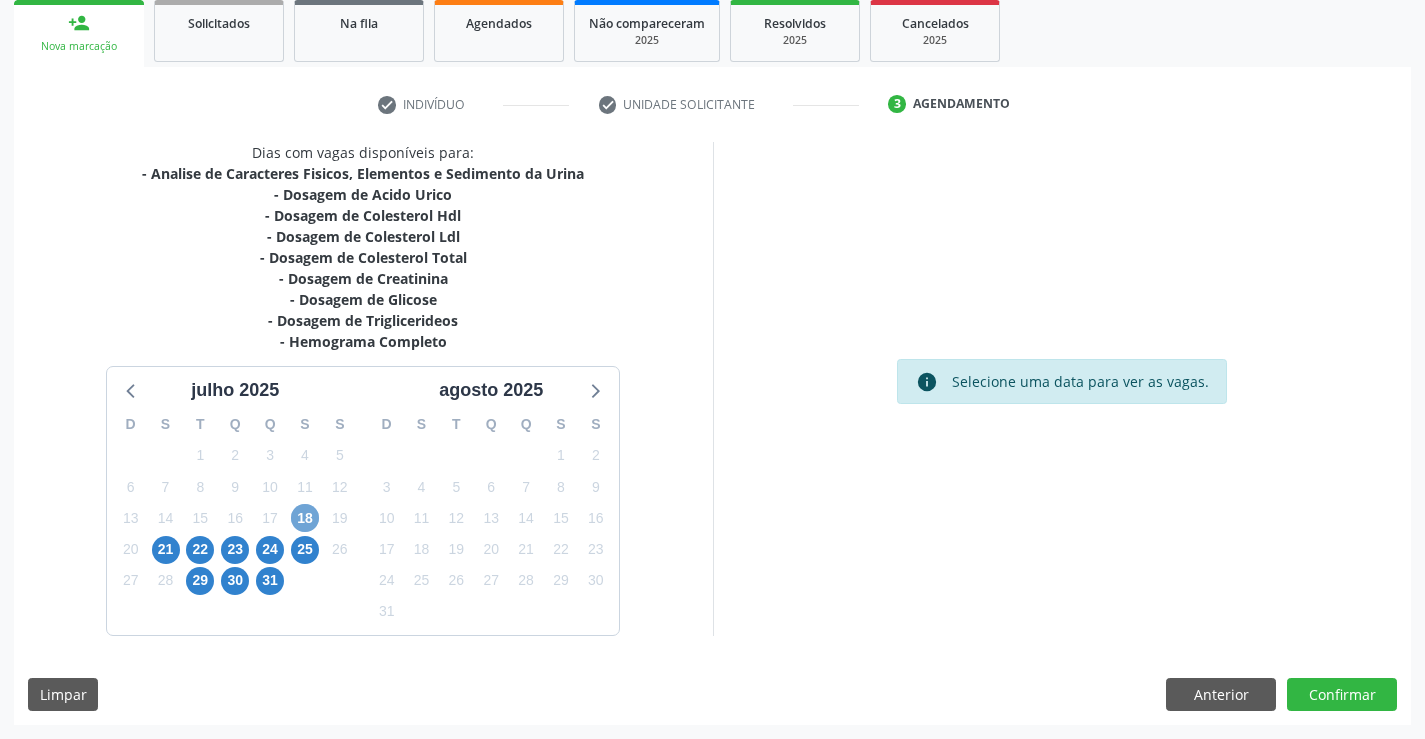 click on "18" at bounding box center (305, 518) 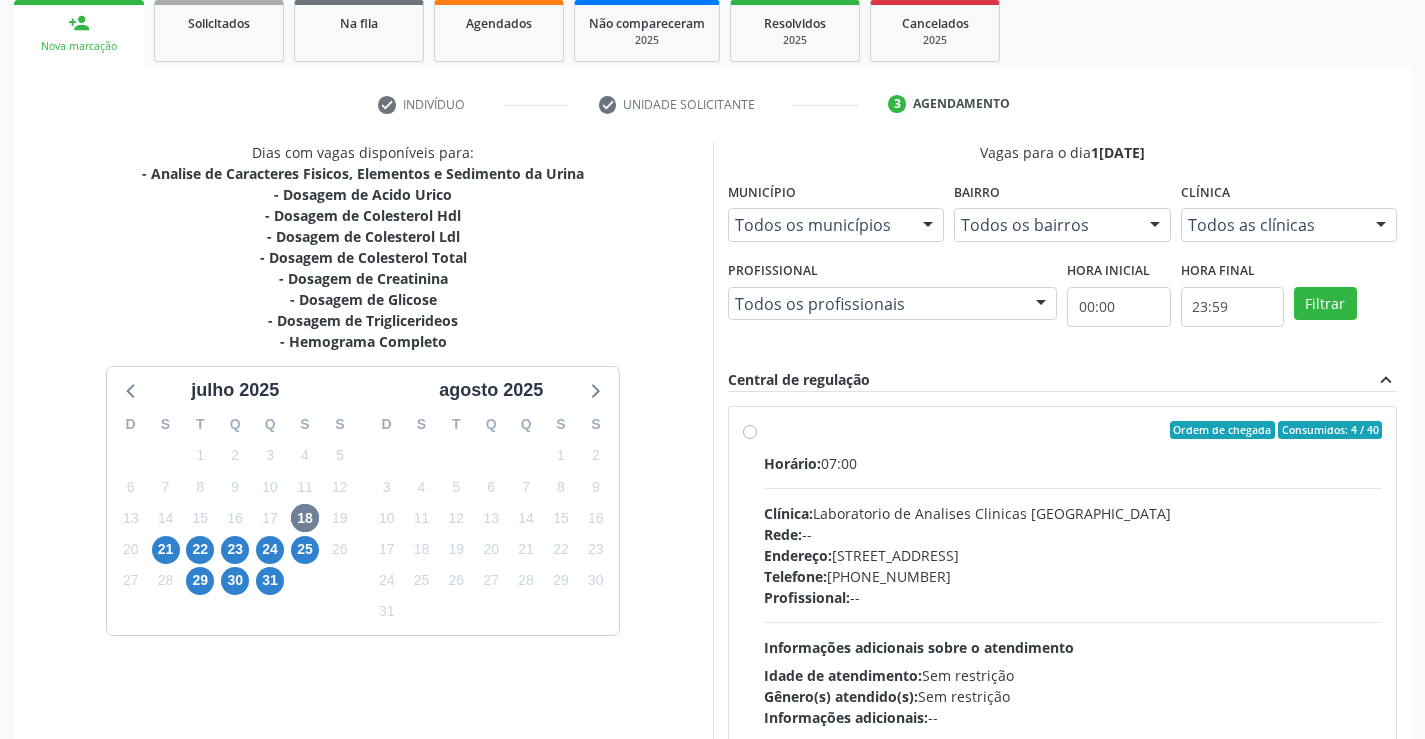 click on "Ordem de chegada
Consumidos: 4 / 40" at bounding box center [1073, 430] 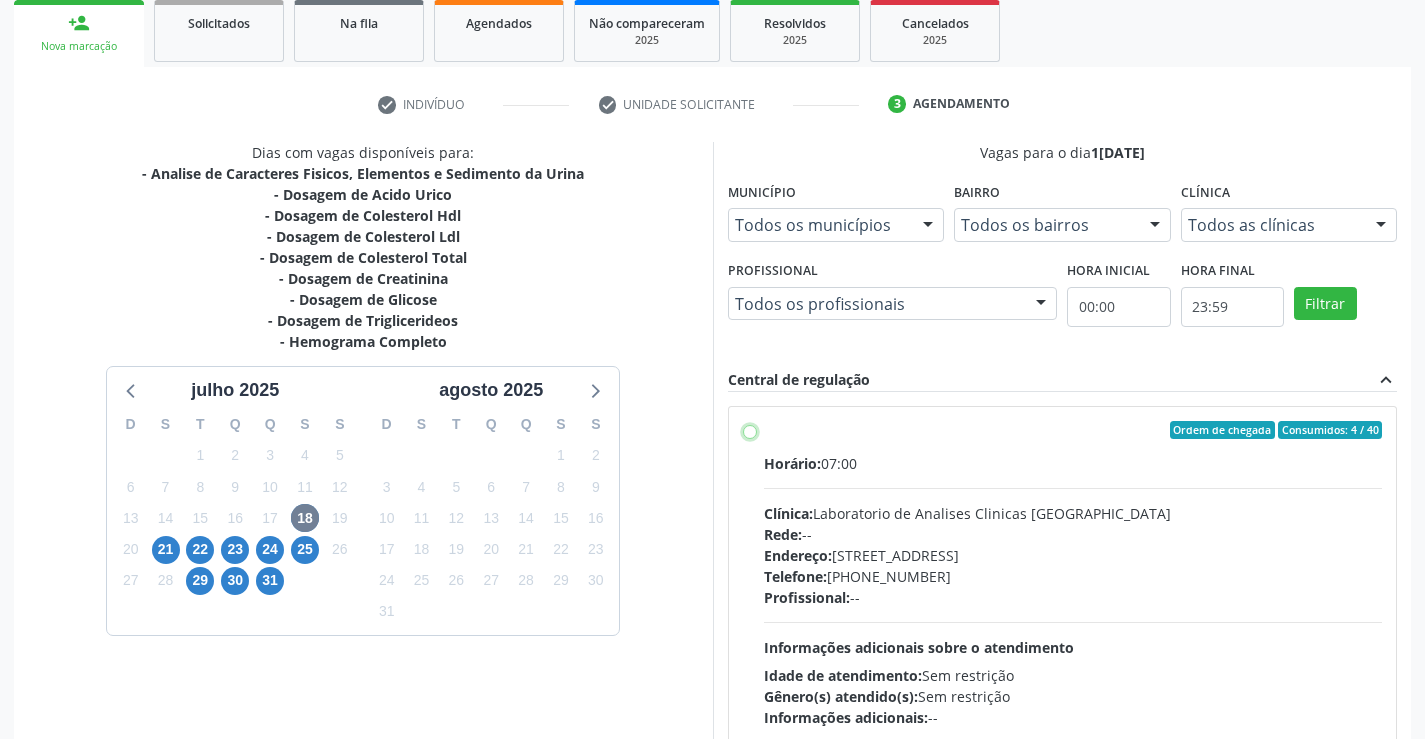 click on "Ordem de chegada
Consumidos: 4 / 40
Horário:   07:00
Clínica:  Laboratorio de Analises Clinicas Sao Francisco
Rede:
--
Endereço:   Terreo, nº 258, Centro, Campo Formoso - BA
Telefone:   (74) 36453588
Profissional:
--
Informações adicionais sobre o atendimento
Idade de atendimento:
Sem restrição
Gênero(s) atendido(s):
Sem restrição
Informações adicionais:
--" at bounding box center [750, 430] 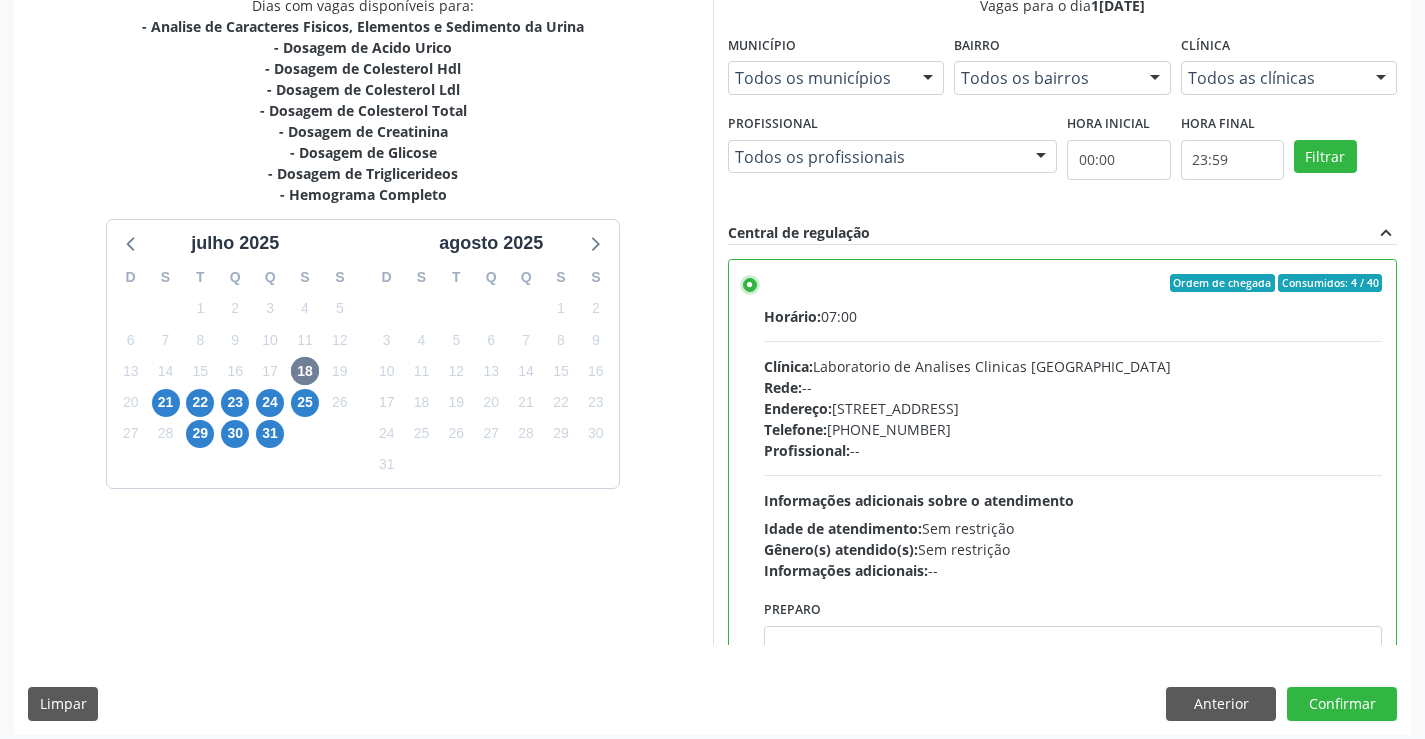 scroll, scrollTop: 456, scrollLeft: 0, axis: vertical 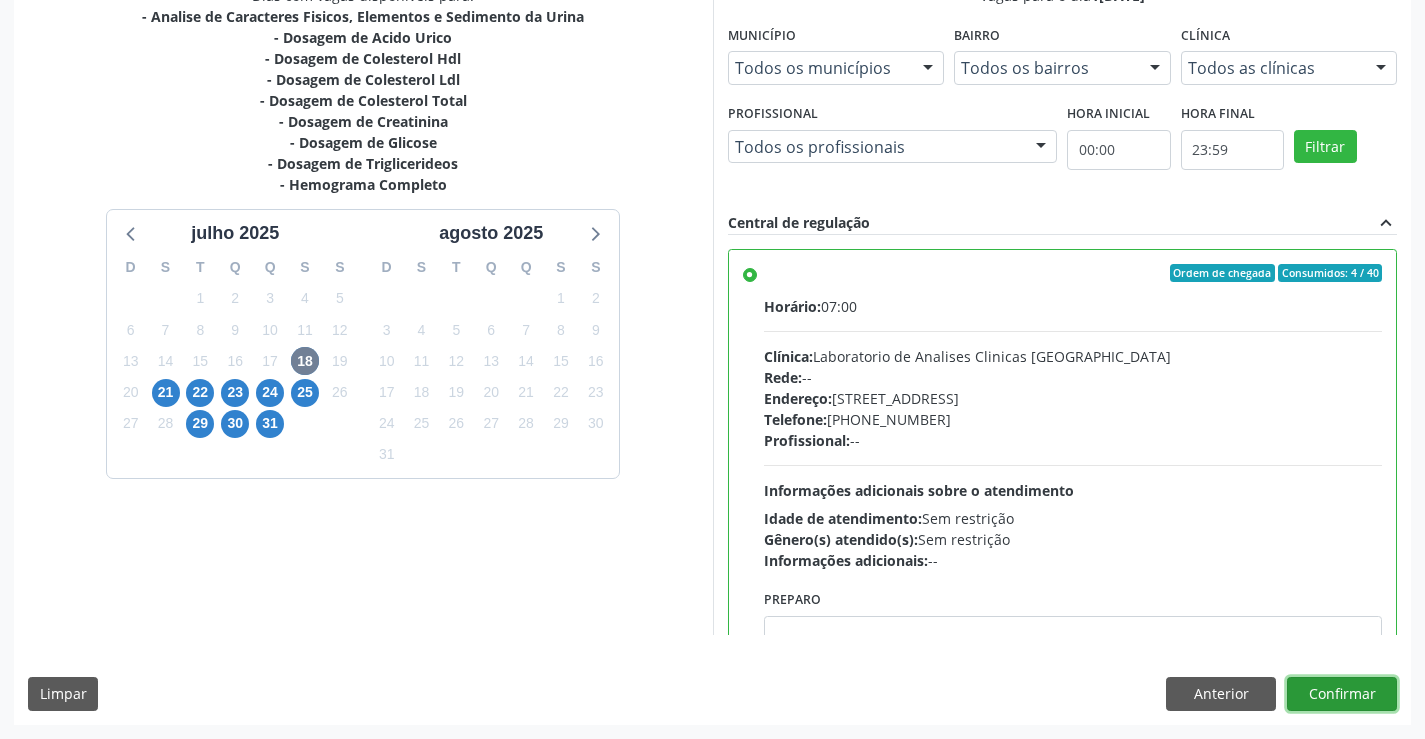 click on "Confirmar" at bounding box center [1342, 694] 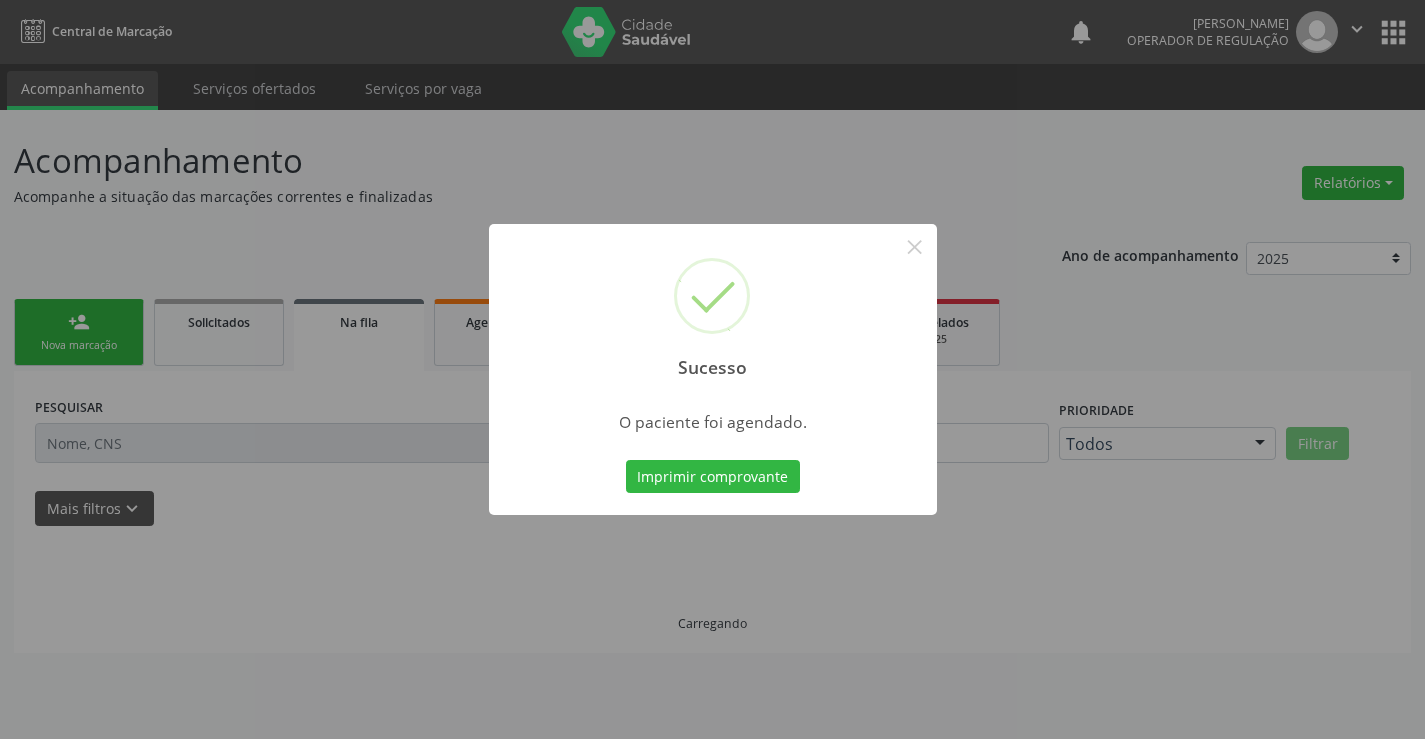 scroll, scrollTop: 0, scrollLeft: 0, axis: both 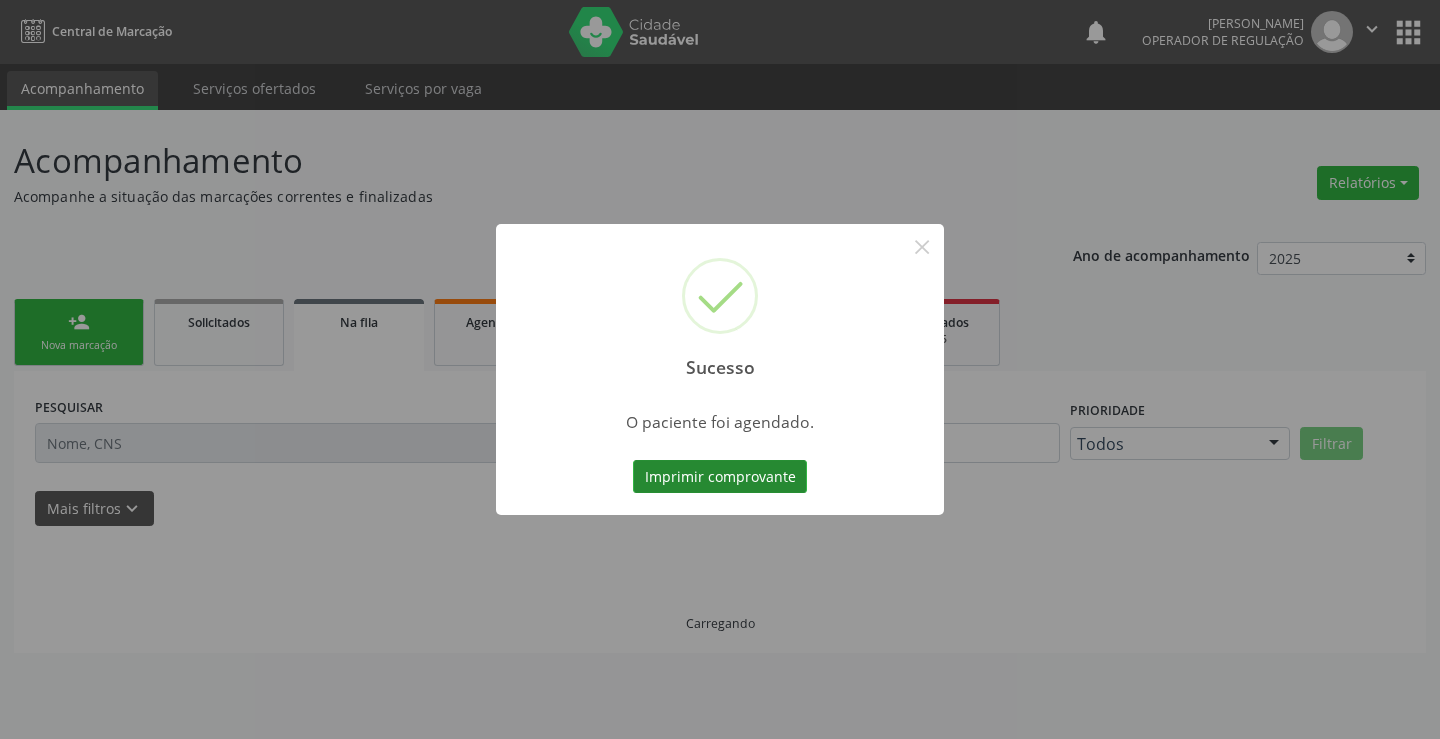 click on "Imprimir comprovante" at bounding box center [720, 477] 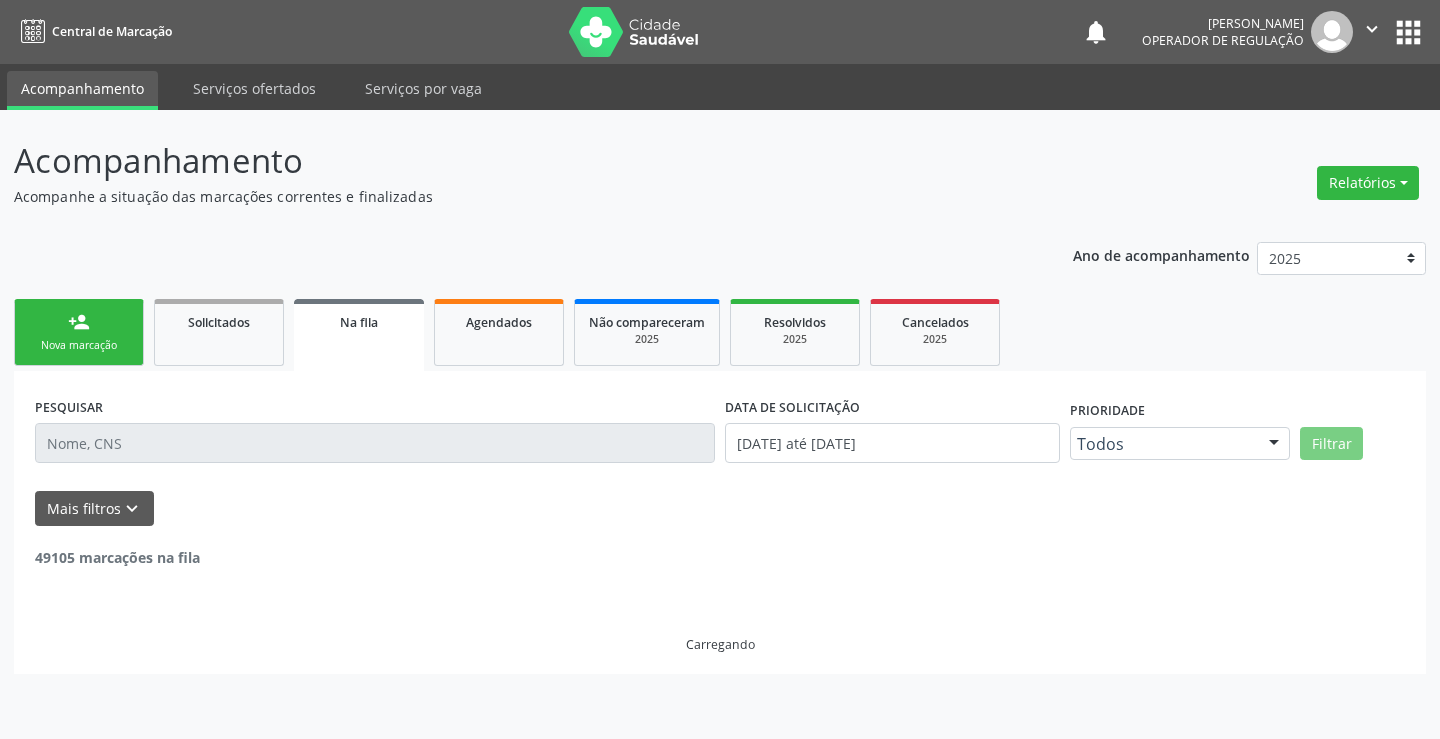 click on "person_add" at bounding box center [79, 322] 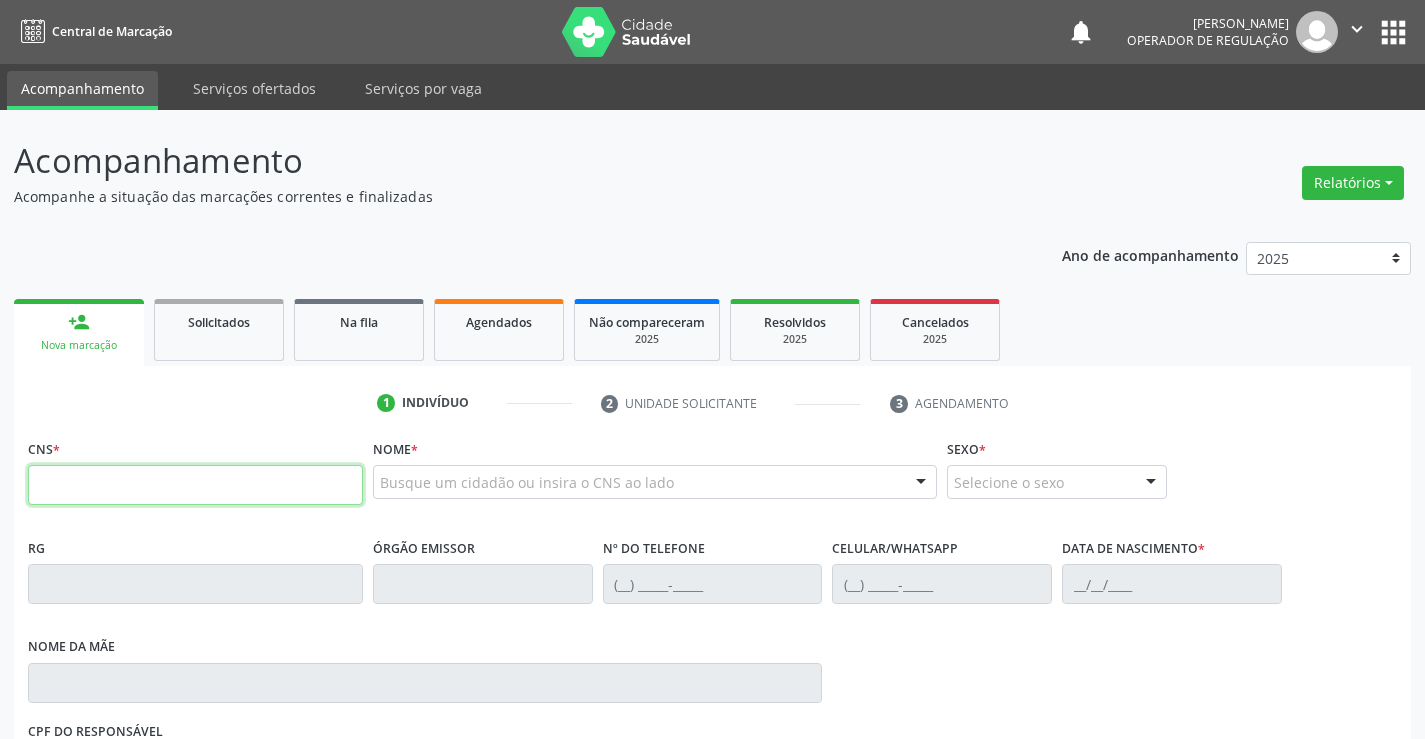 click at bounding box center (195, 485) 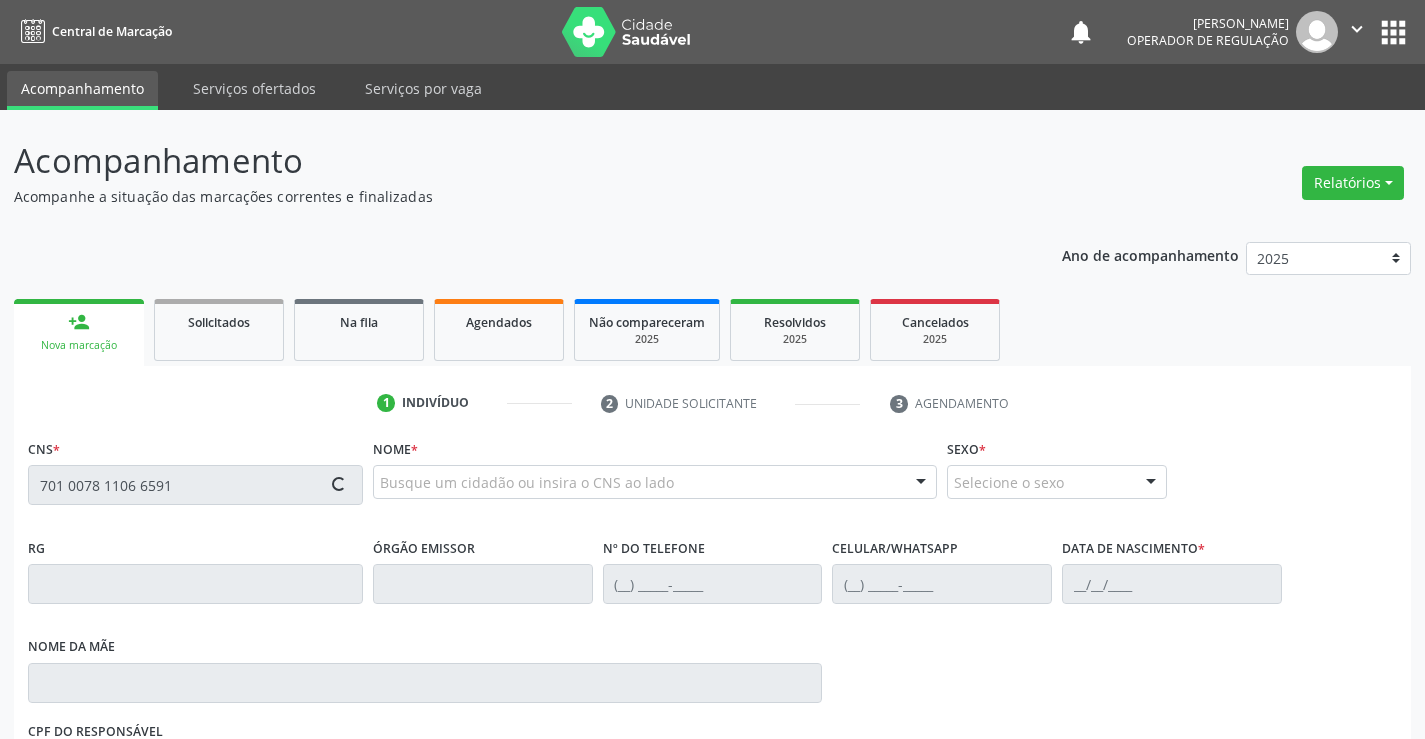 type on "701 0078 1106 6591" 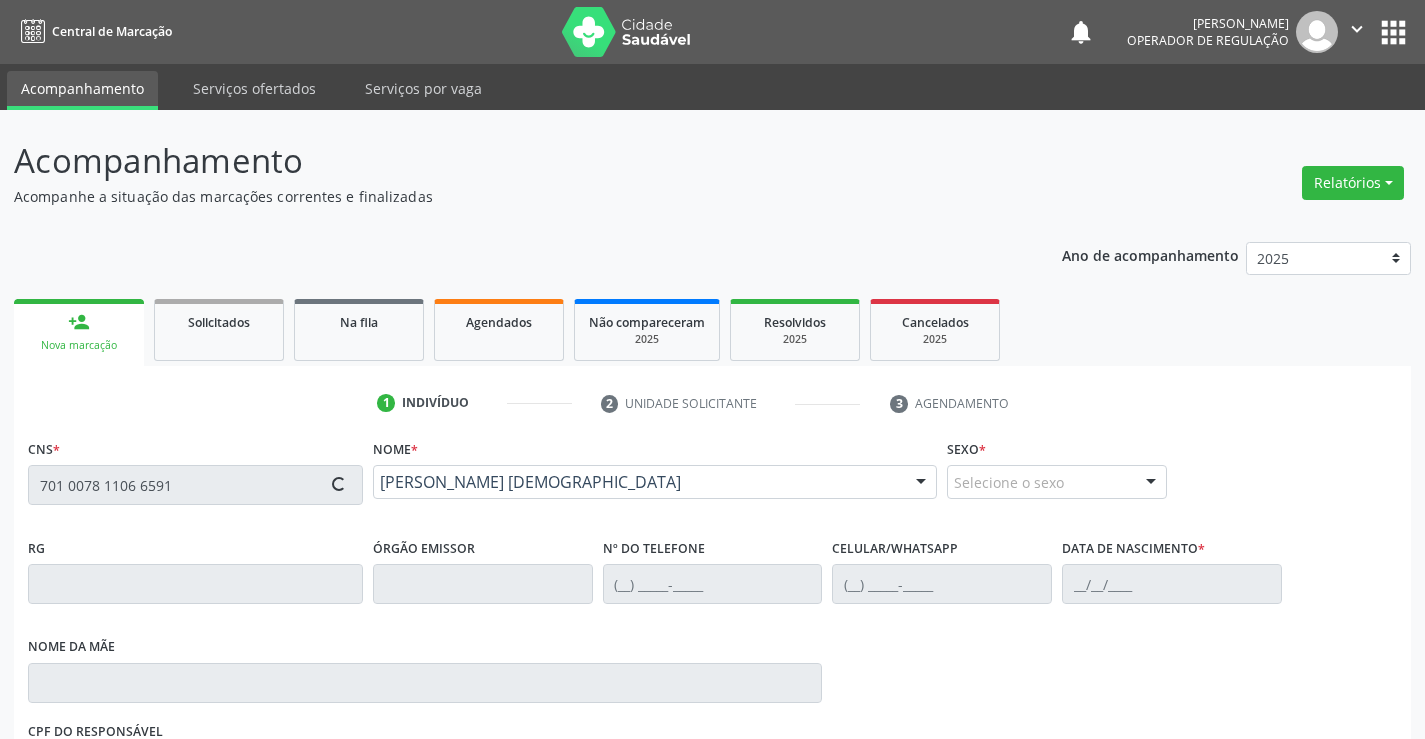 type on "0282499849" 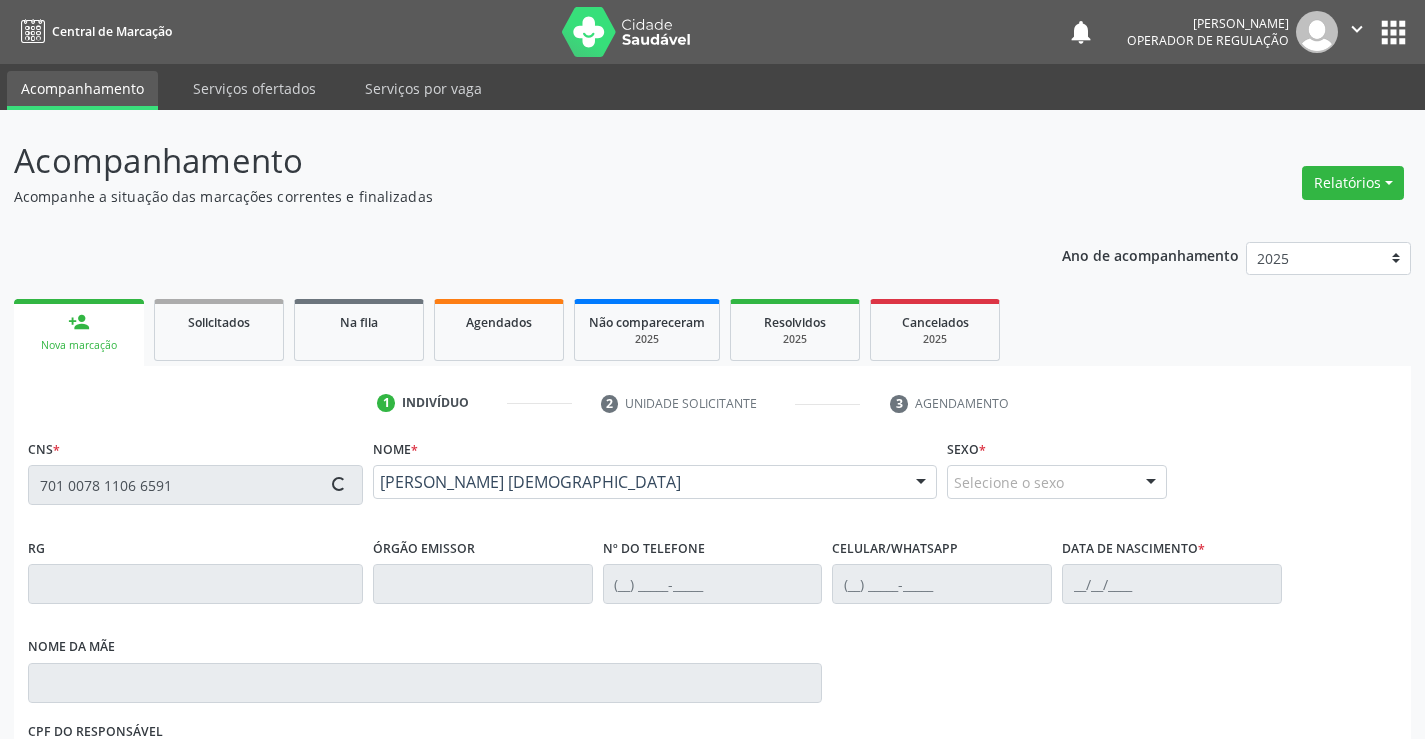 type on "(74) 99139-9993" 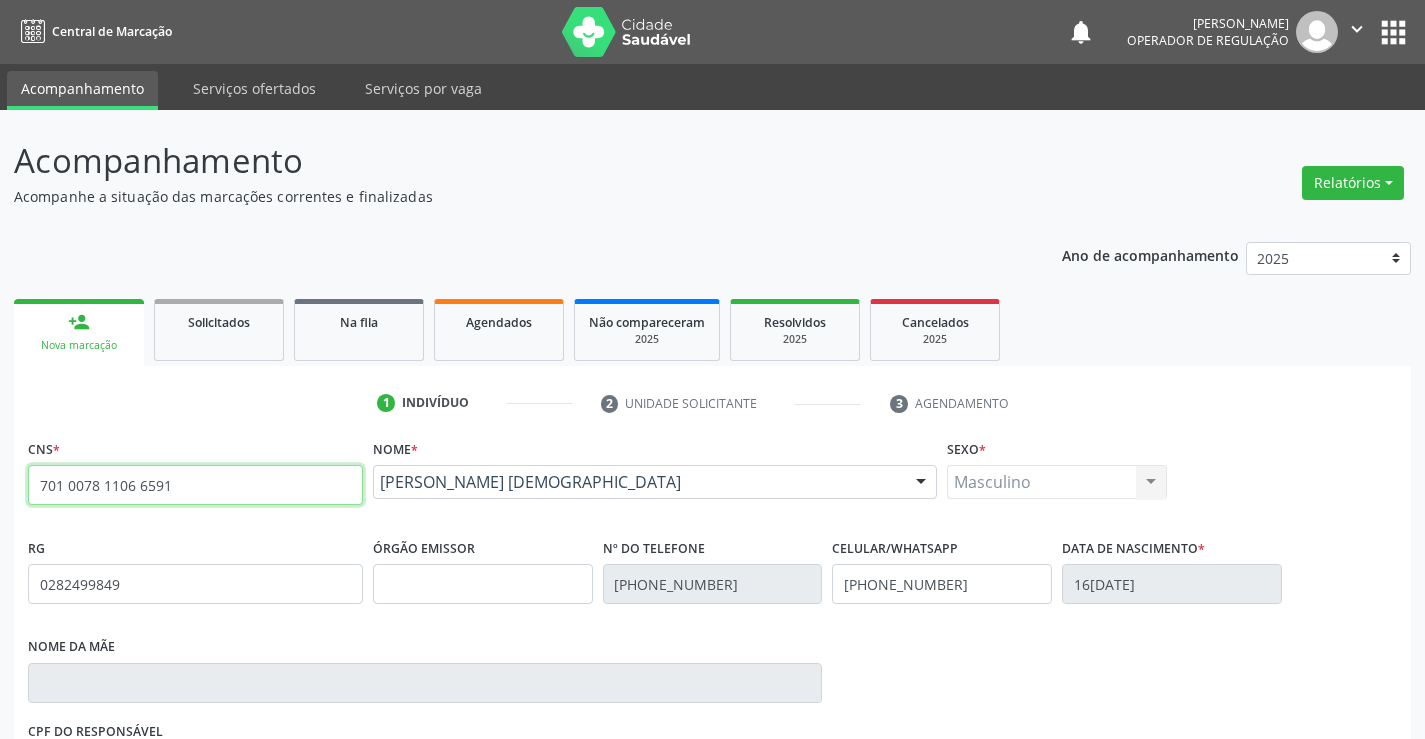 drag, startPoint x: 38, startPoint y: 481, endPoint x: 257, endPoint y: 493, distance: 219.32852 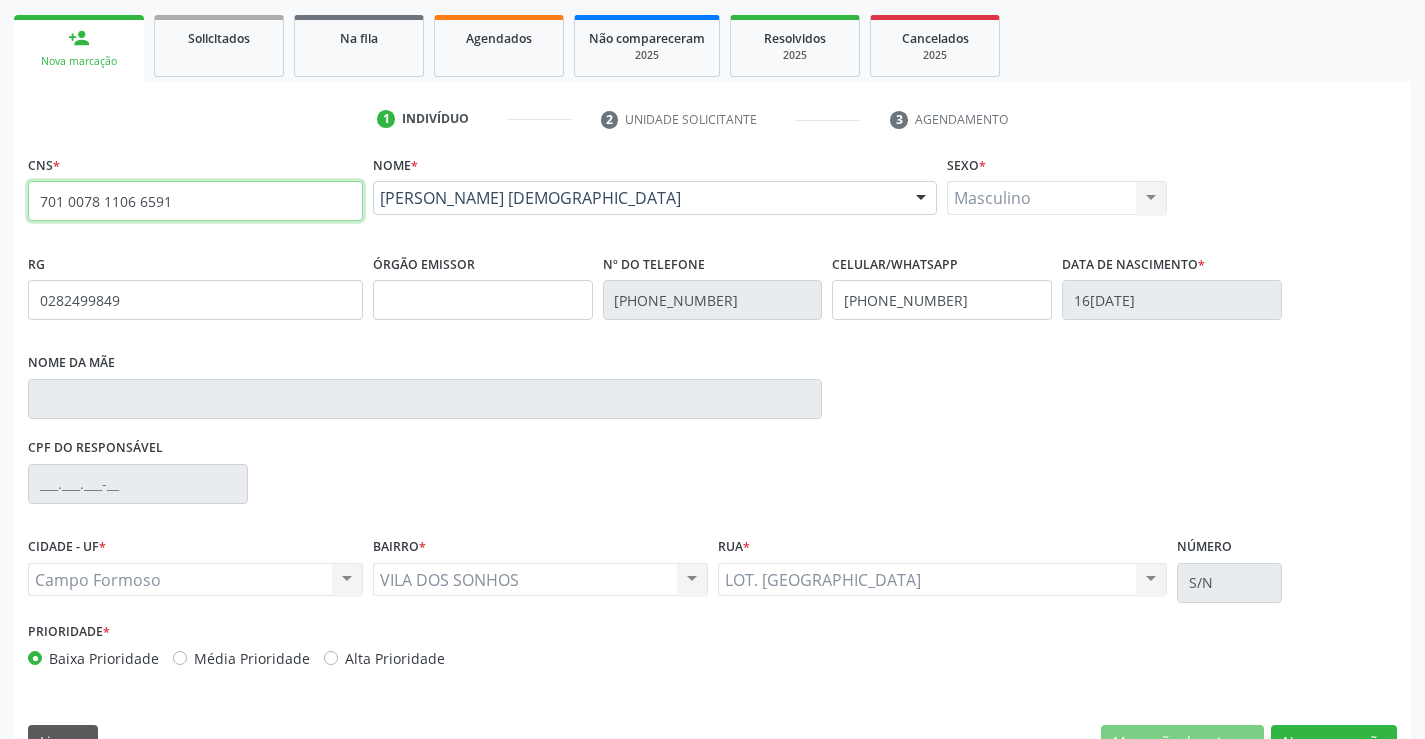 scroll, scrollTop: 331, scrollLeft: 0, axis: vertical 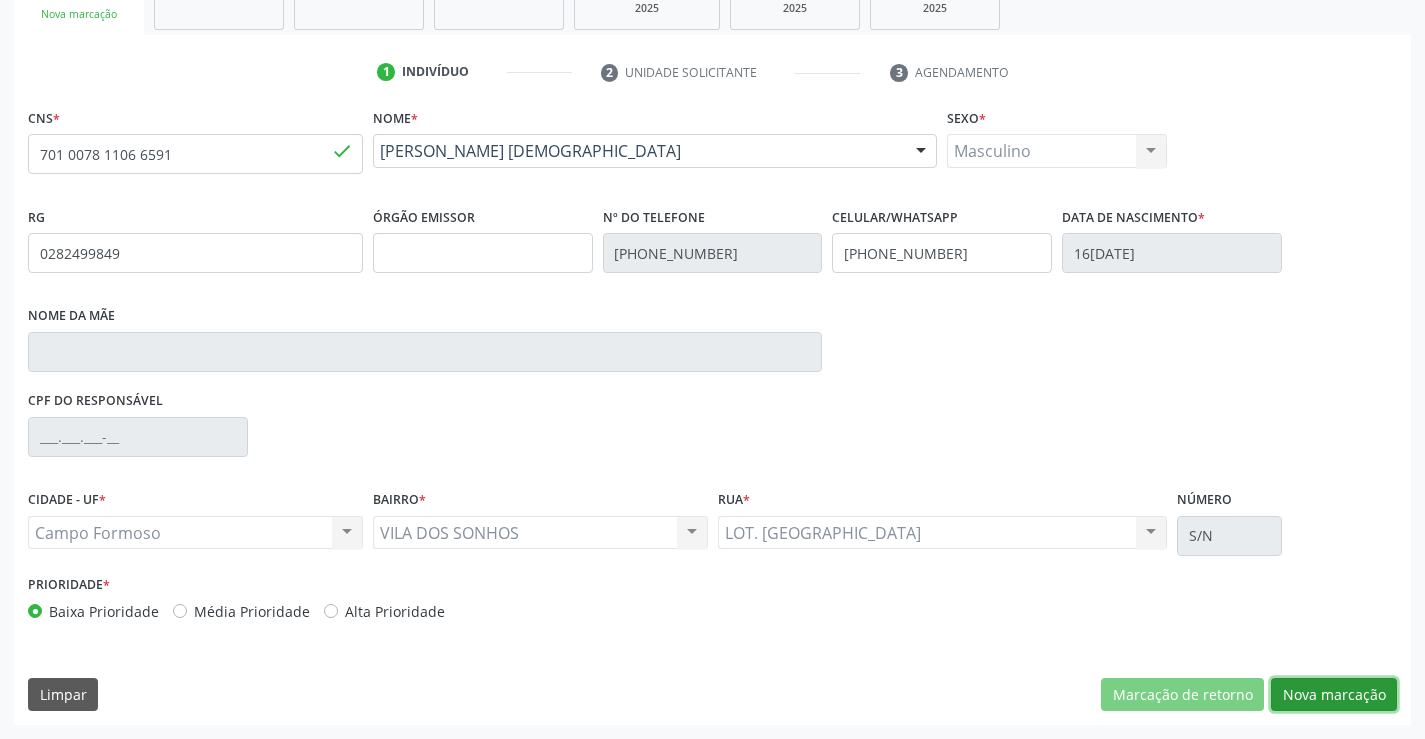 click on "Nova marcação" at bounding box center (1334, 695) 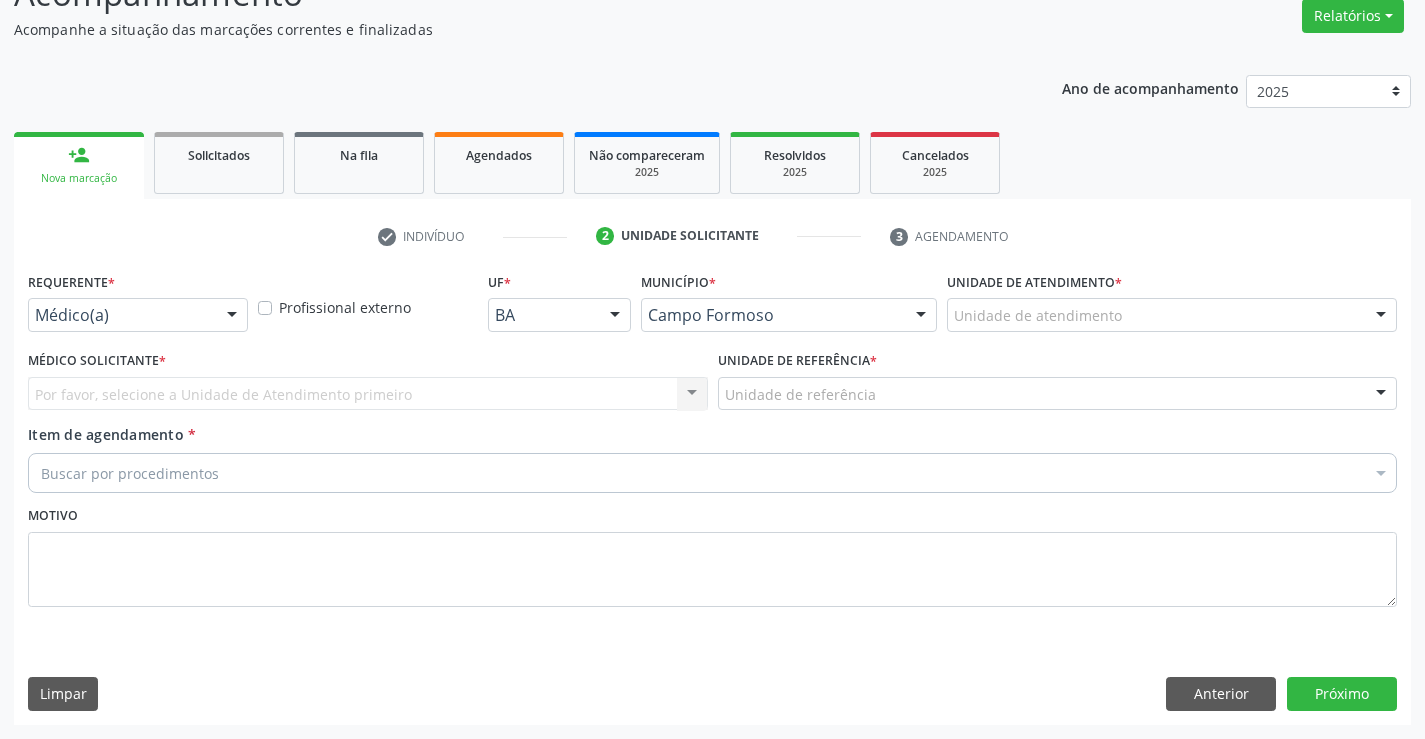 scroll, scrollTop: 167, scrollLeft: 0, axis: vertical 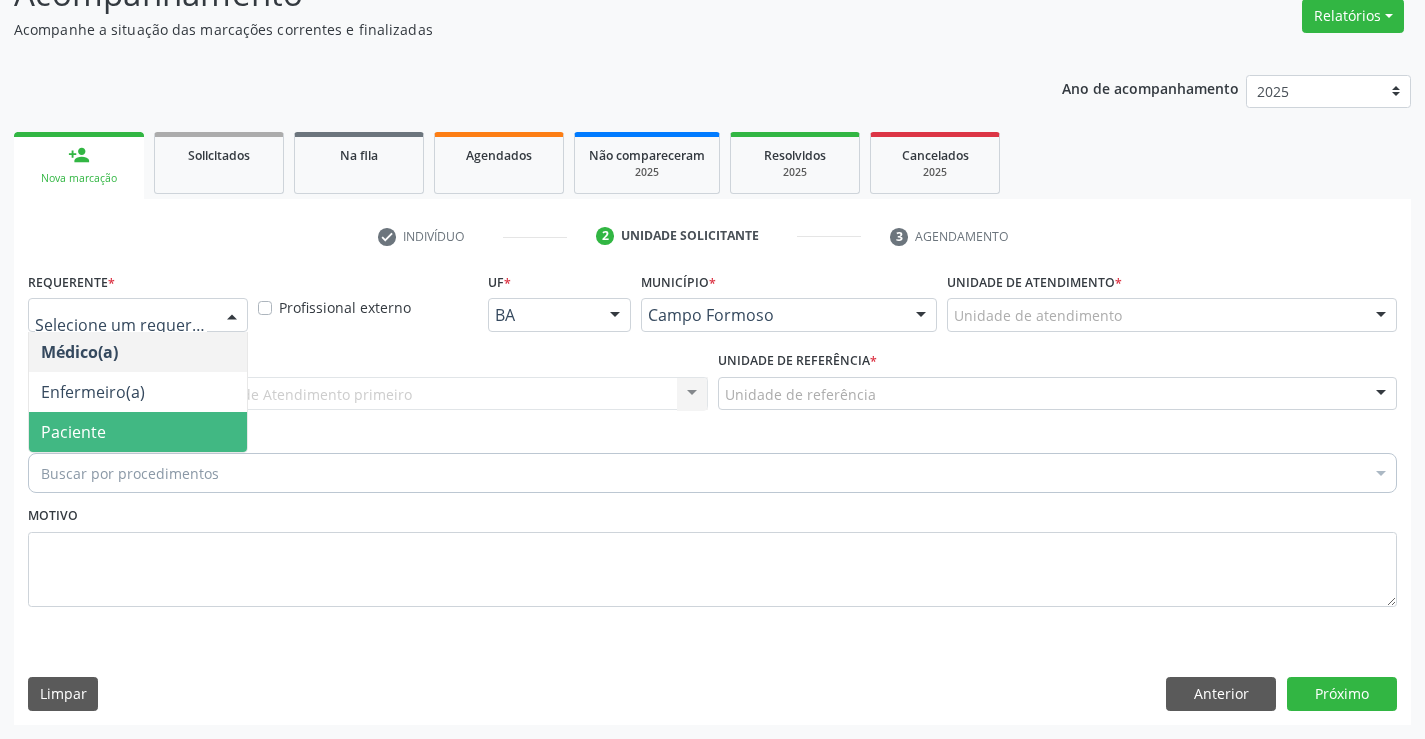 click on "Paciente" at bounding box center (138, 432) 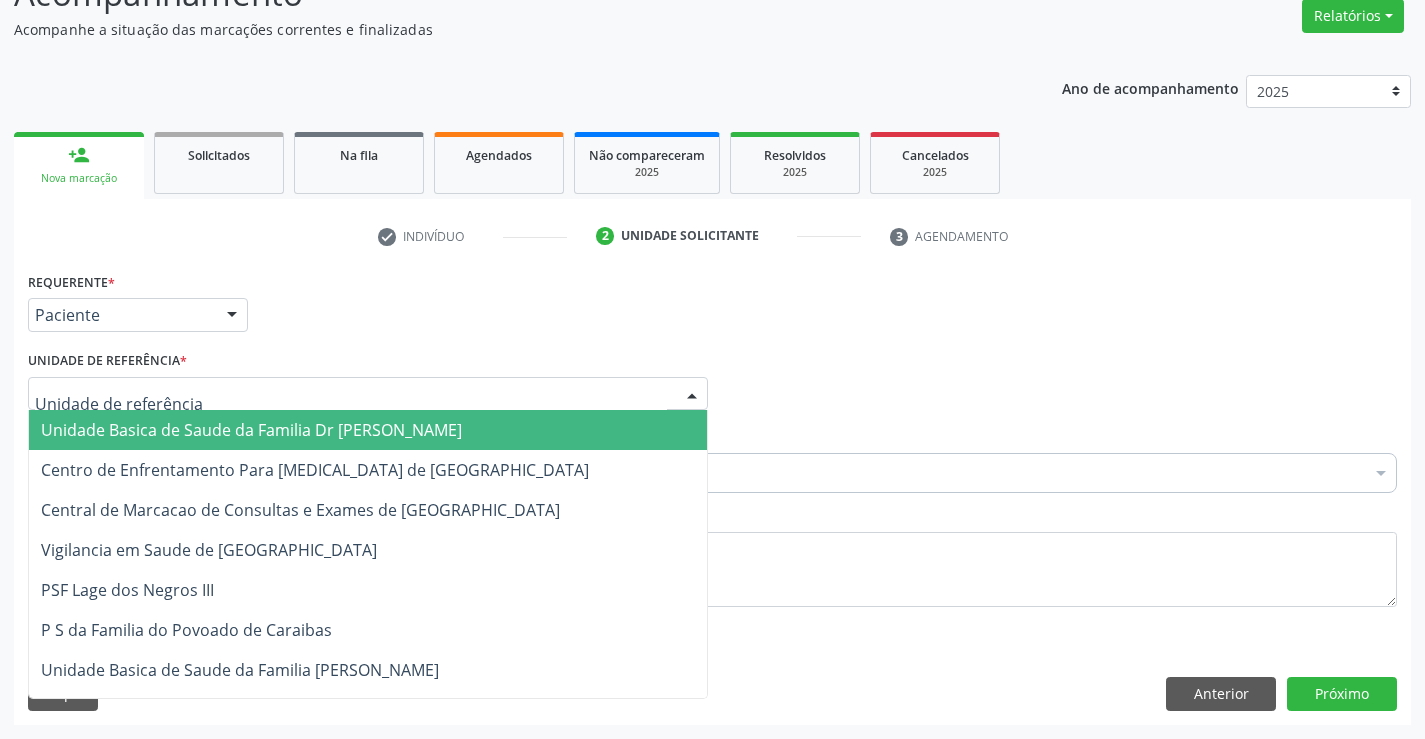 click on "Unidade Basica de Saude da Familia Dr [PERSON_NAME]" at bounding box center [251, 430] 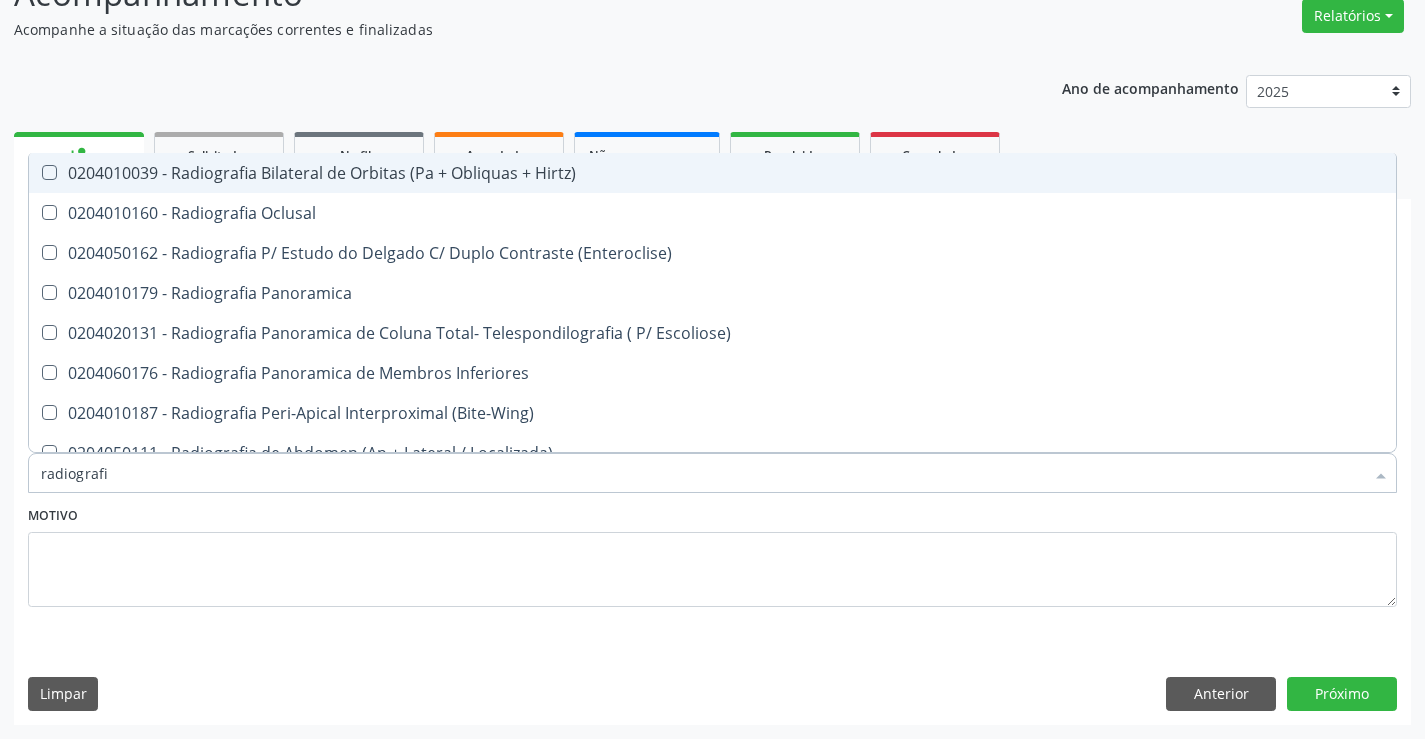 type on "radiografia" 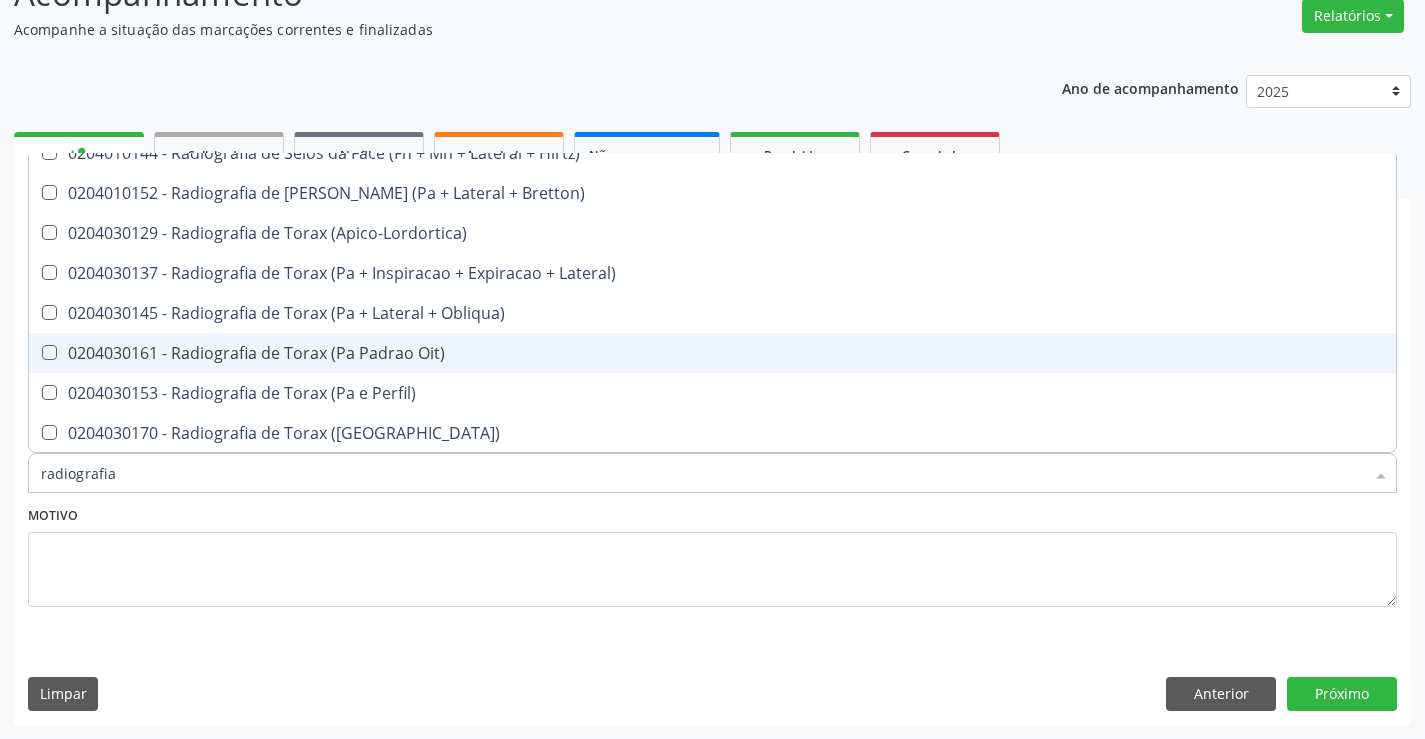 scroll, scrollTop: 2541, scrollLeft: 0, axis: vertical 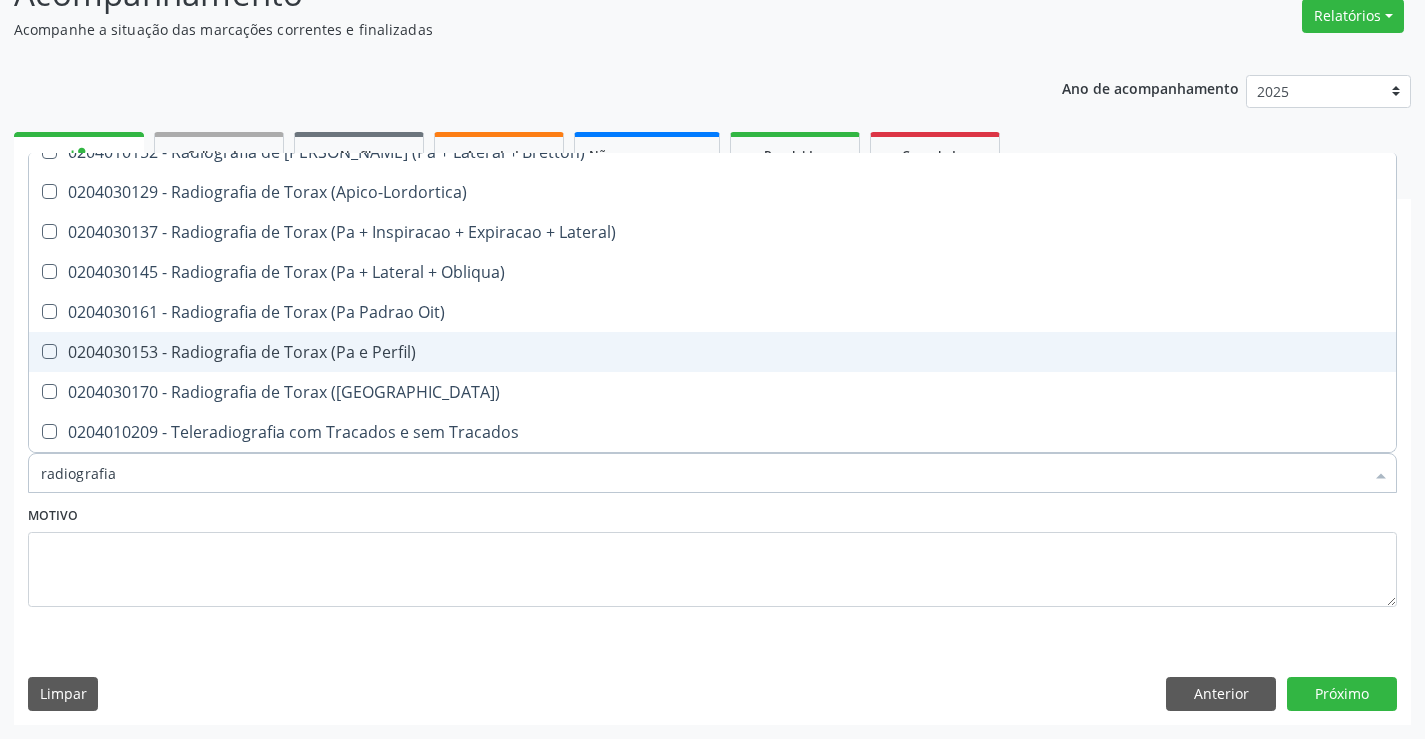 click on "0204030153 - Radiografia de Torax (Pa e Perfil)" at bounding box center [712, 352] 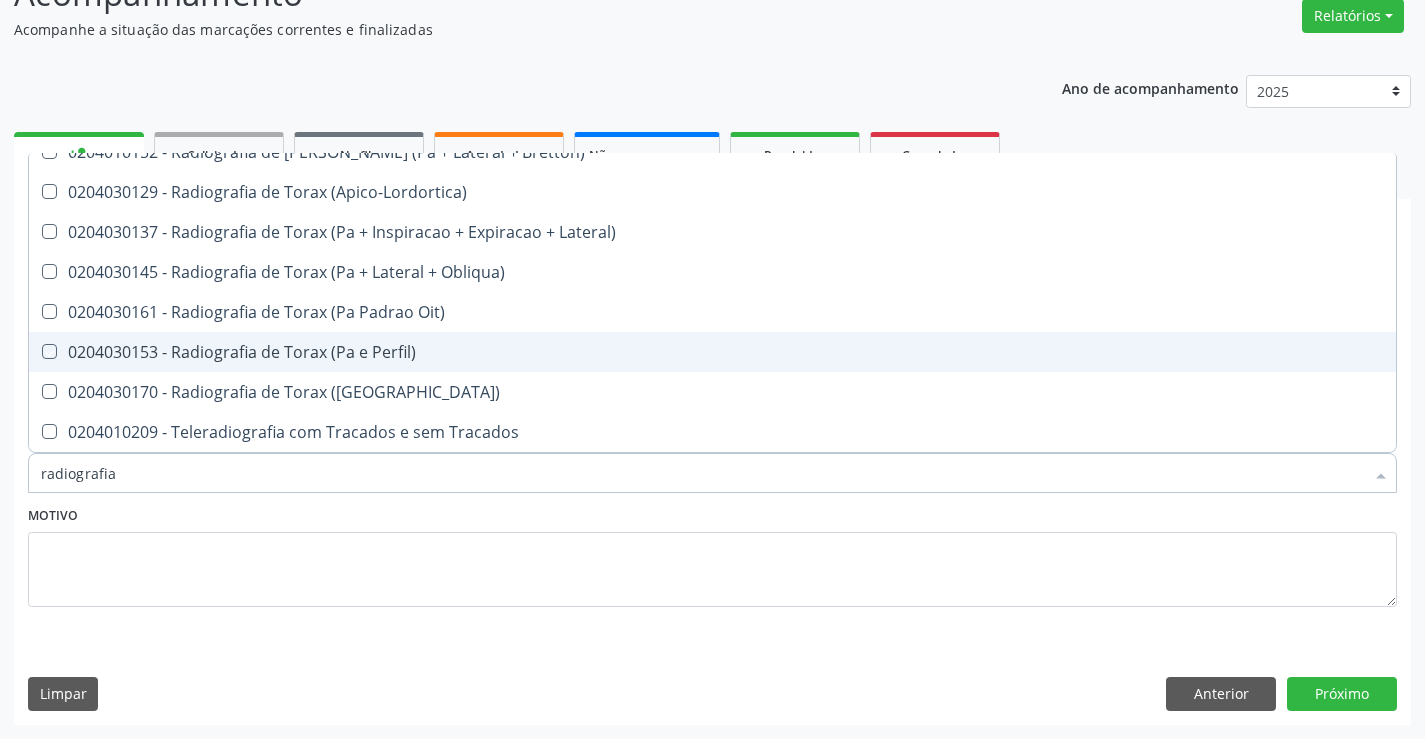 checkbox on "true" 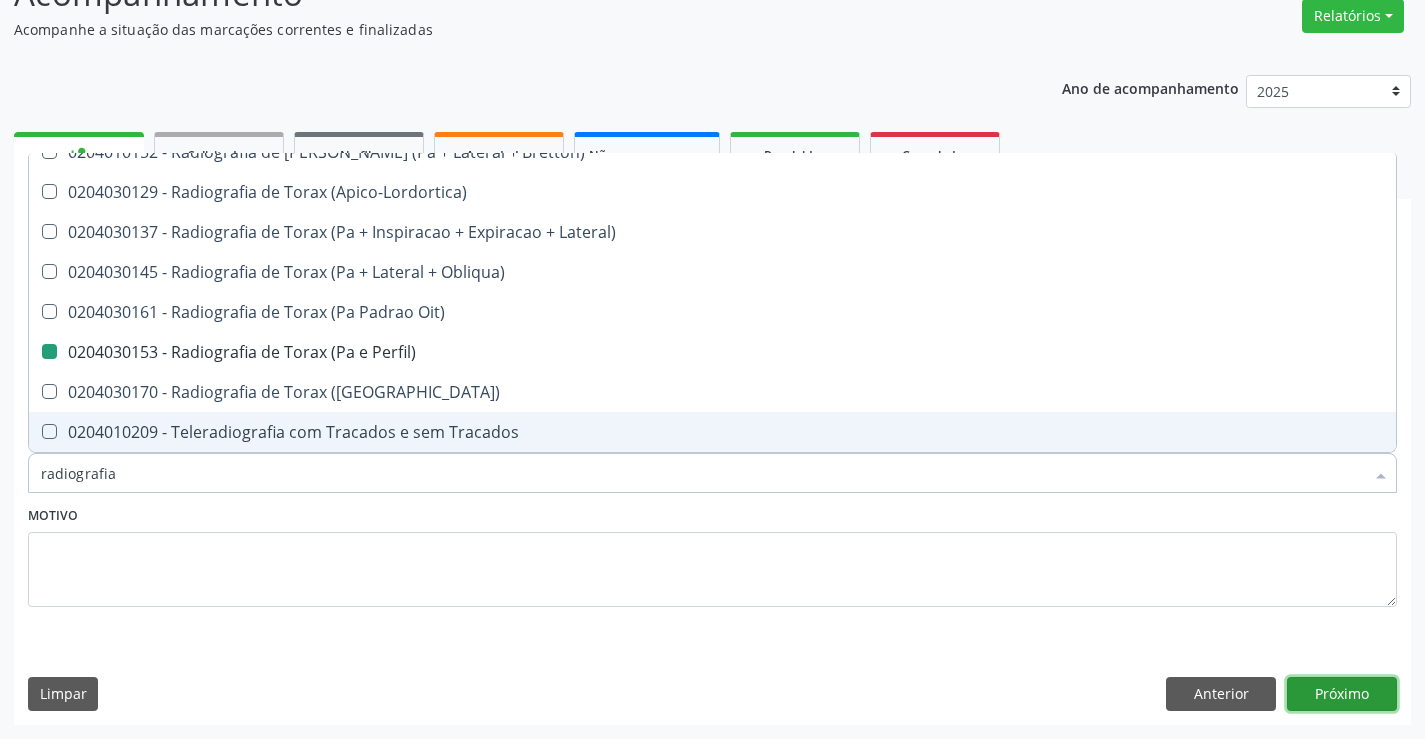 click on "Próximo" at bounding box center [1342, 694] 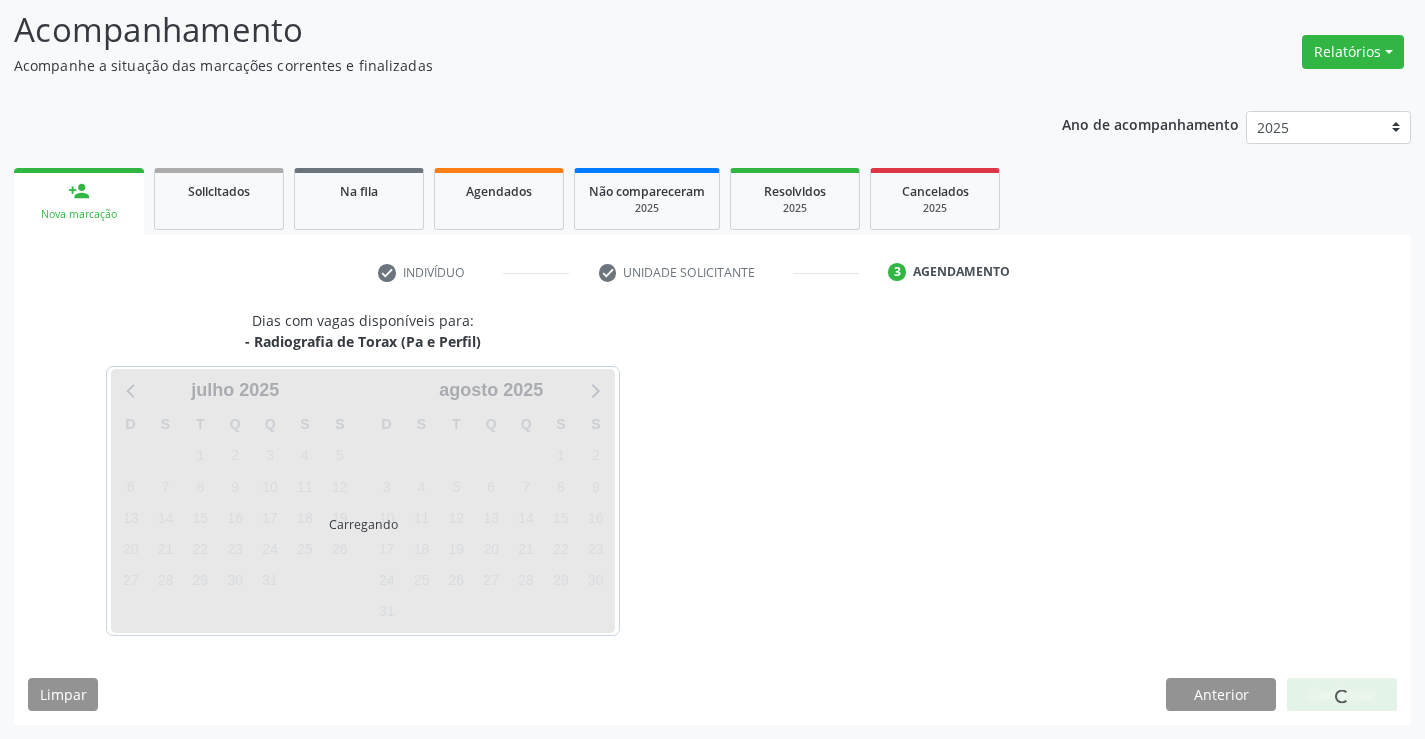 scroll, scrollTop: 131, scrollLeft: 0, axis: vertical 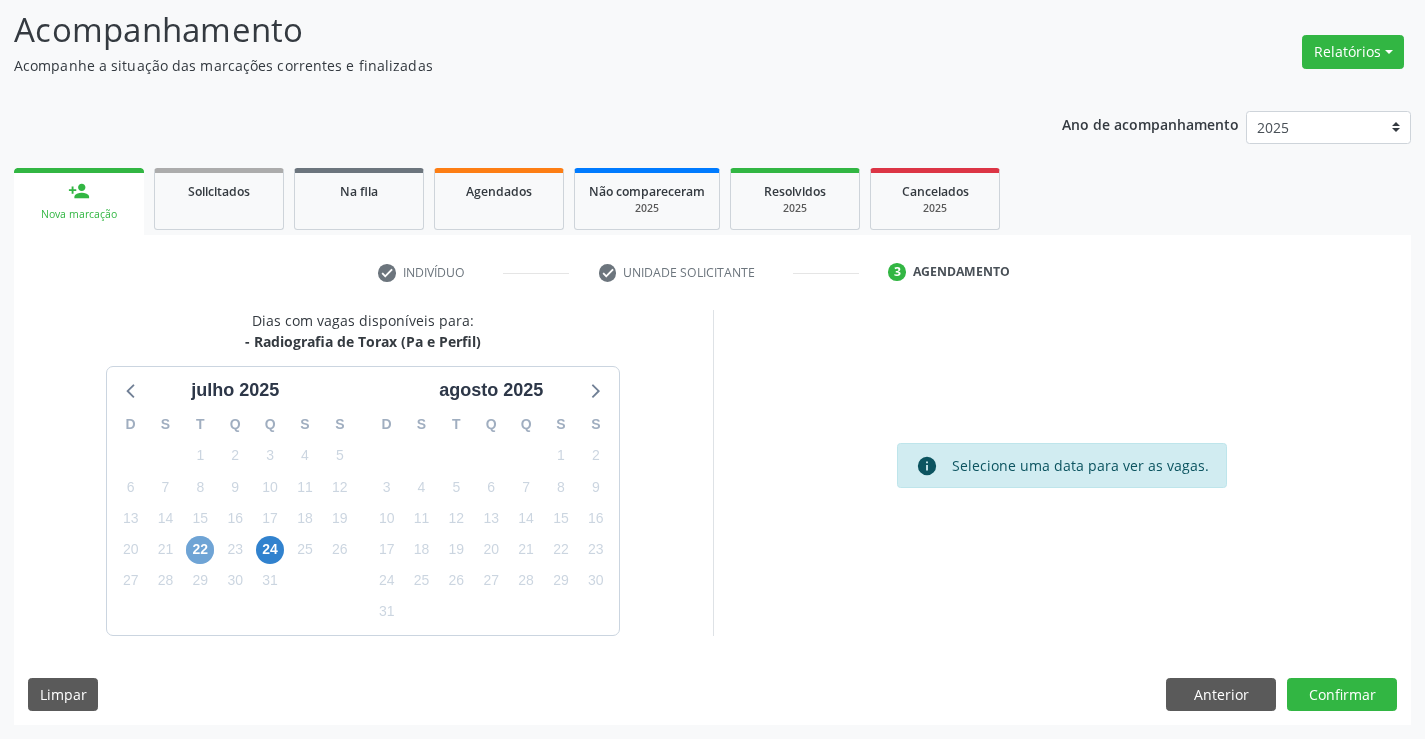 click on "22" at bounding box center [200, 550] 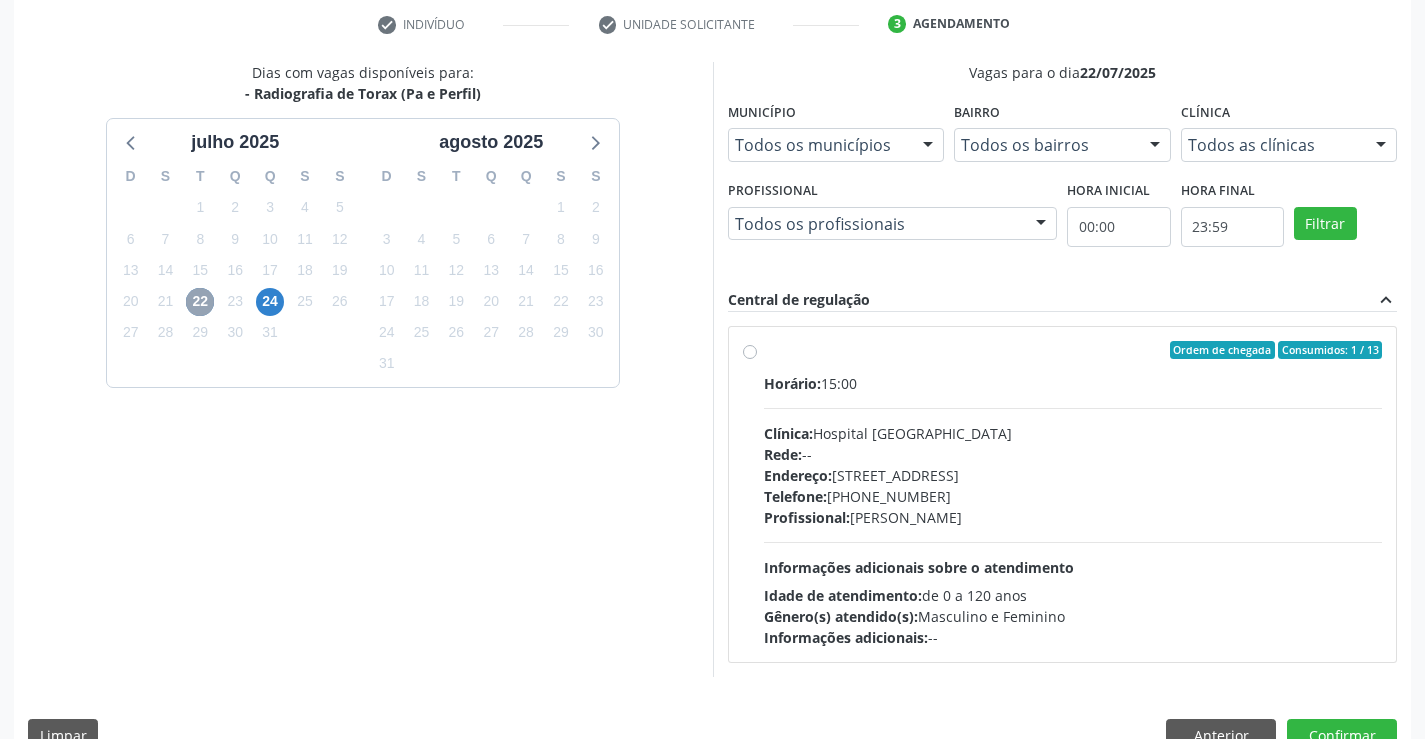 scroll, scrollTop: 420, scrollLeft: 0, axis: vertical 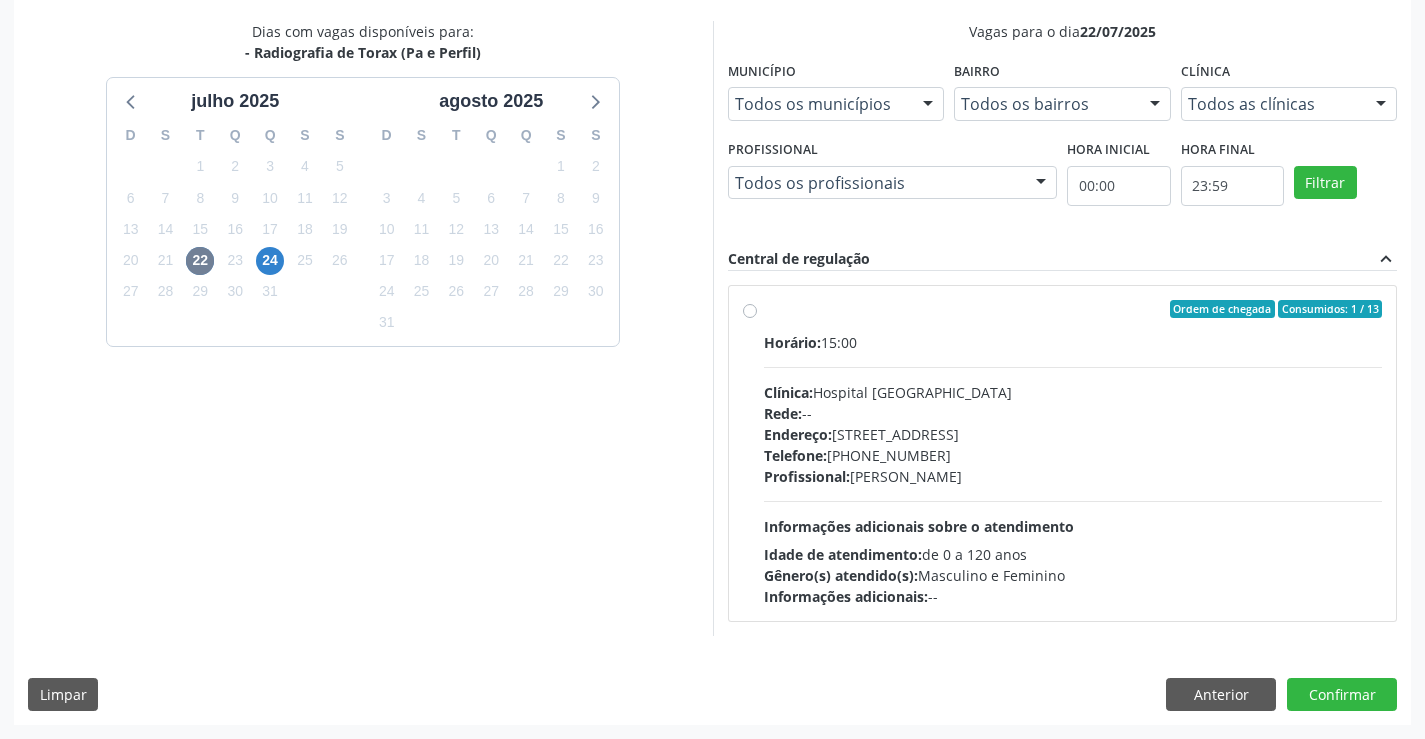 click on "Ordem de chegada
Consumidos: 1 / 13" at bounding box center [1073, 309] 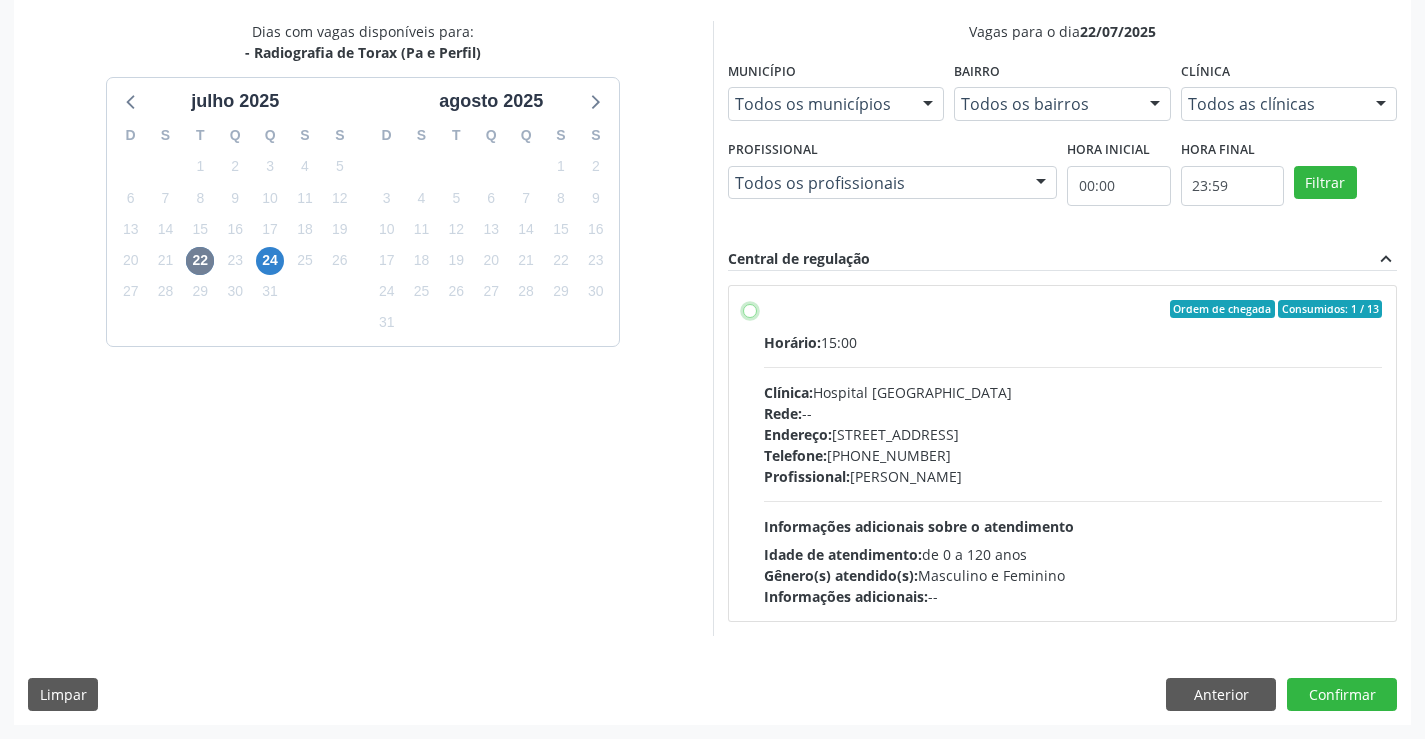 click on "Ordem de chegada
Consumidos: 1 / 13
Horário:   15:00
Clínica:  Hospital Sao Francisco
Rede:
--
Endereço:   Blocos, nº 258, Centro, Campo Formoso - BA
Telefone:   (74) 36451217
Profissional:
Joel da Rocha Almeida
Informações adicionais sobre o atendimento
Idade de atendimento:
de 0 a 120 anos
Gênero(s) atendido(s):
Masculino e Feminino
Informações adicionais:
--" at bounding box center [750, 309] 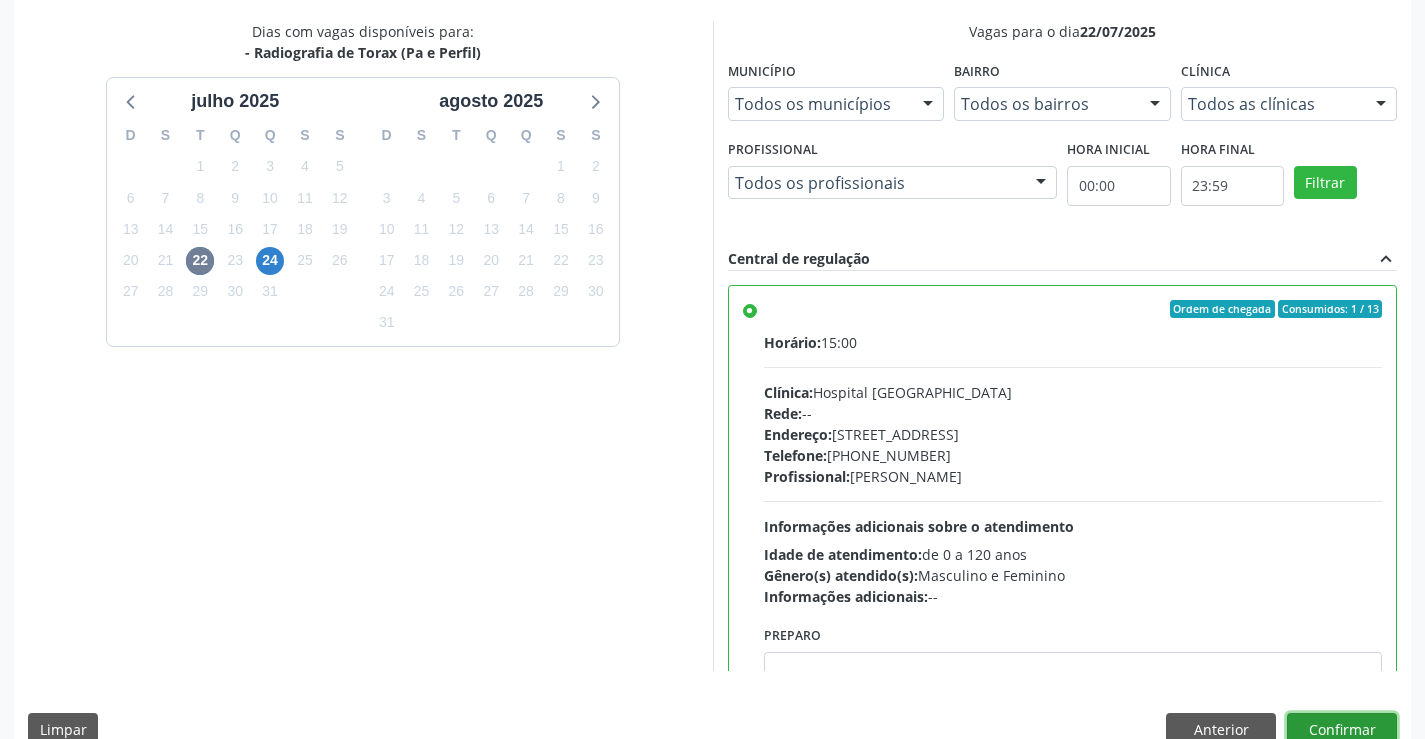 click on "Confirmar" at bounding box center (1342, 730) 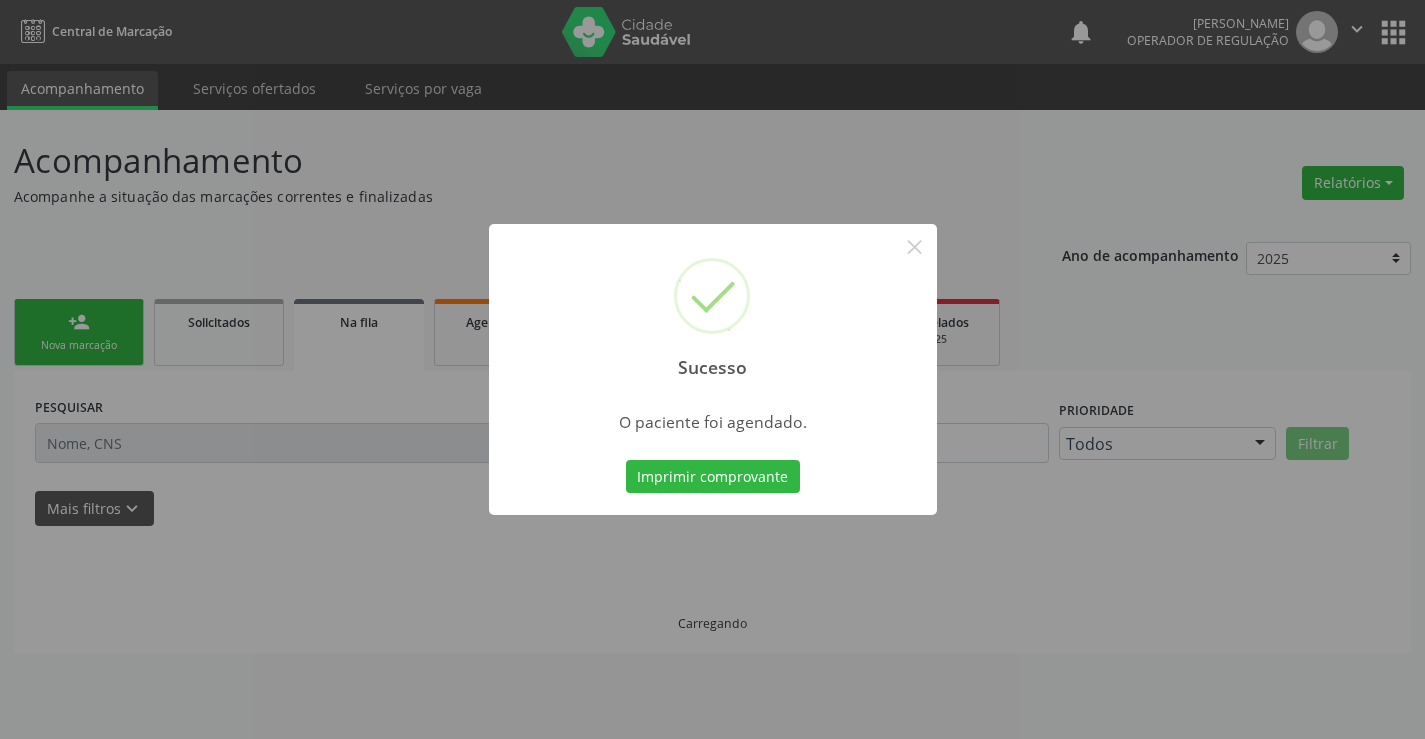 scroll, scrollTop: 0, scrollLeft: 0, axis: both 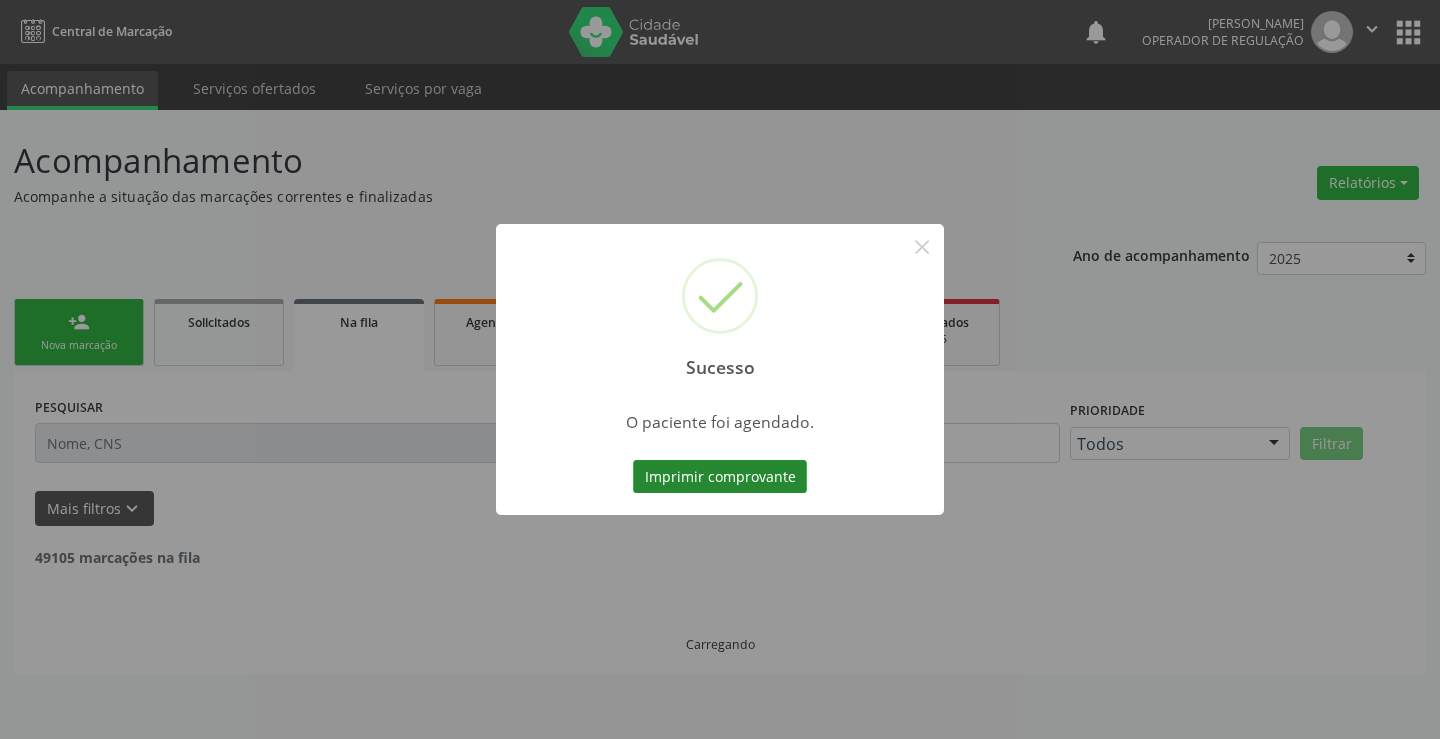 click on "Imprimir comprovante" at bounding box center (720, 477) 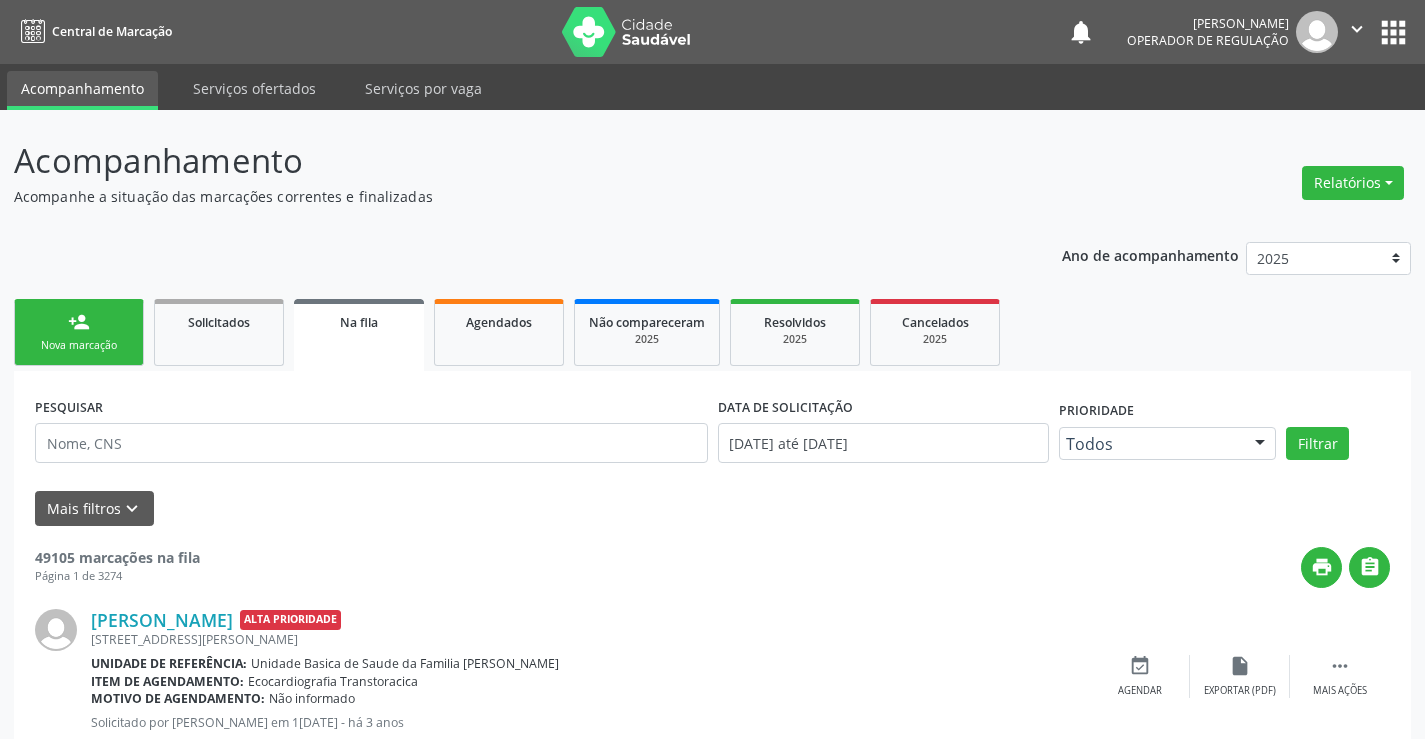 click on "person_add
Nova marcação" at bounding box center (79, 332) 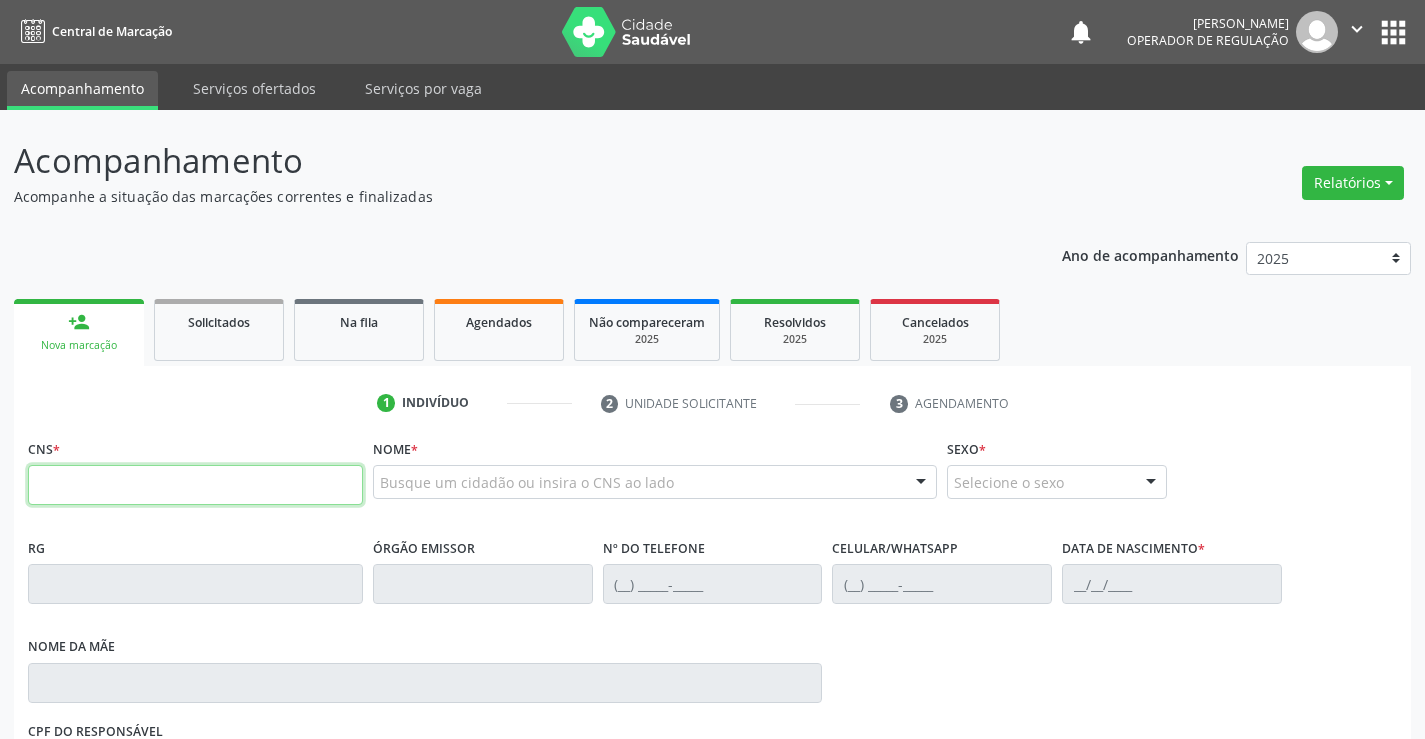 click at bounding box center (195, 485) 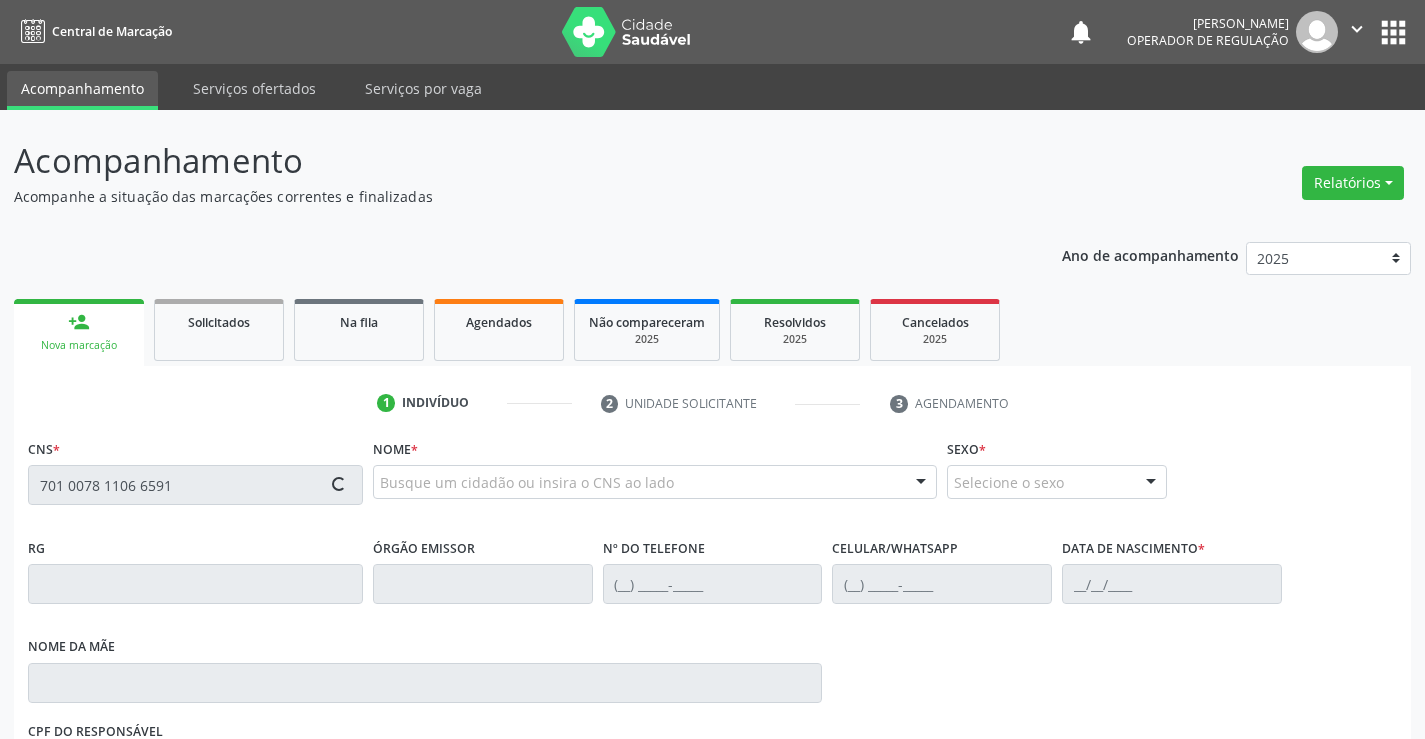 type on "701 0078 1106 6591" 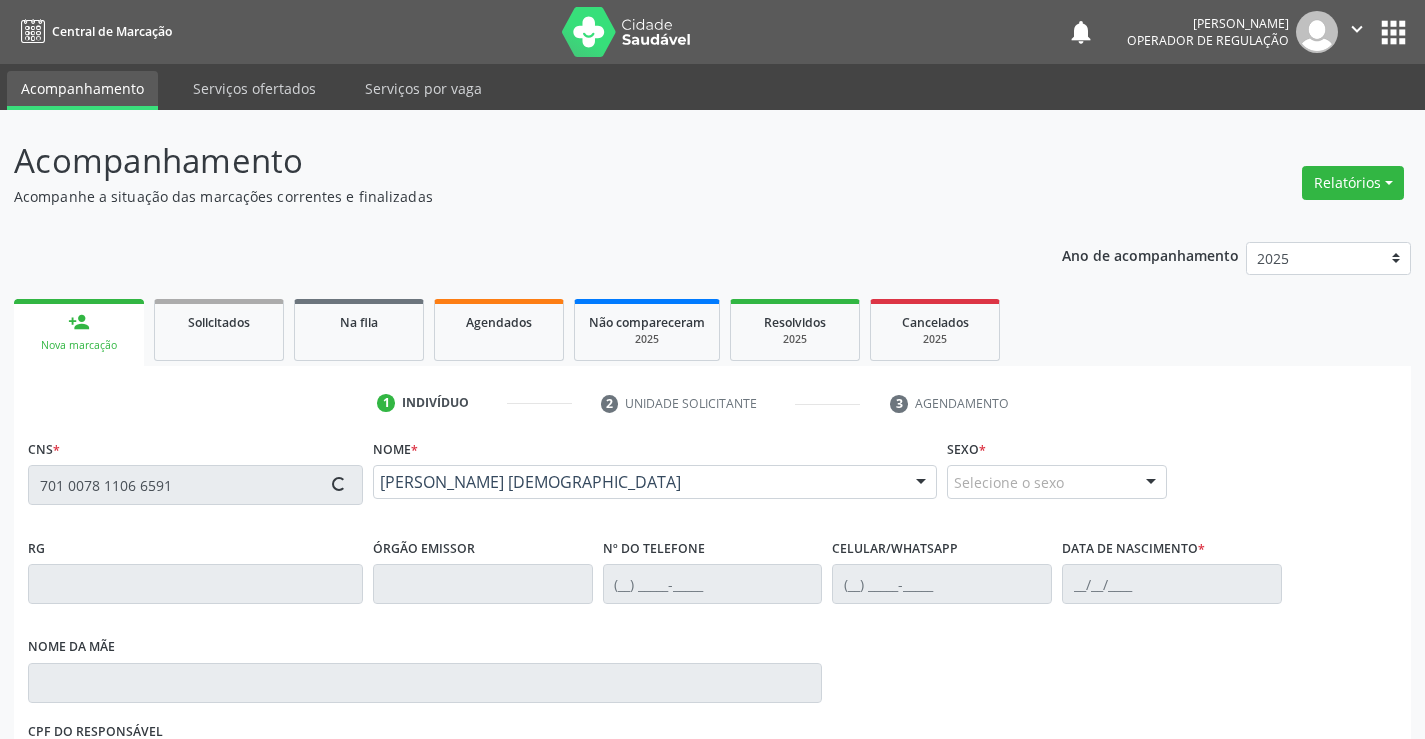 type on "0282499849" 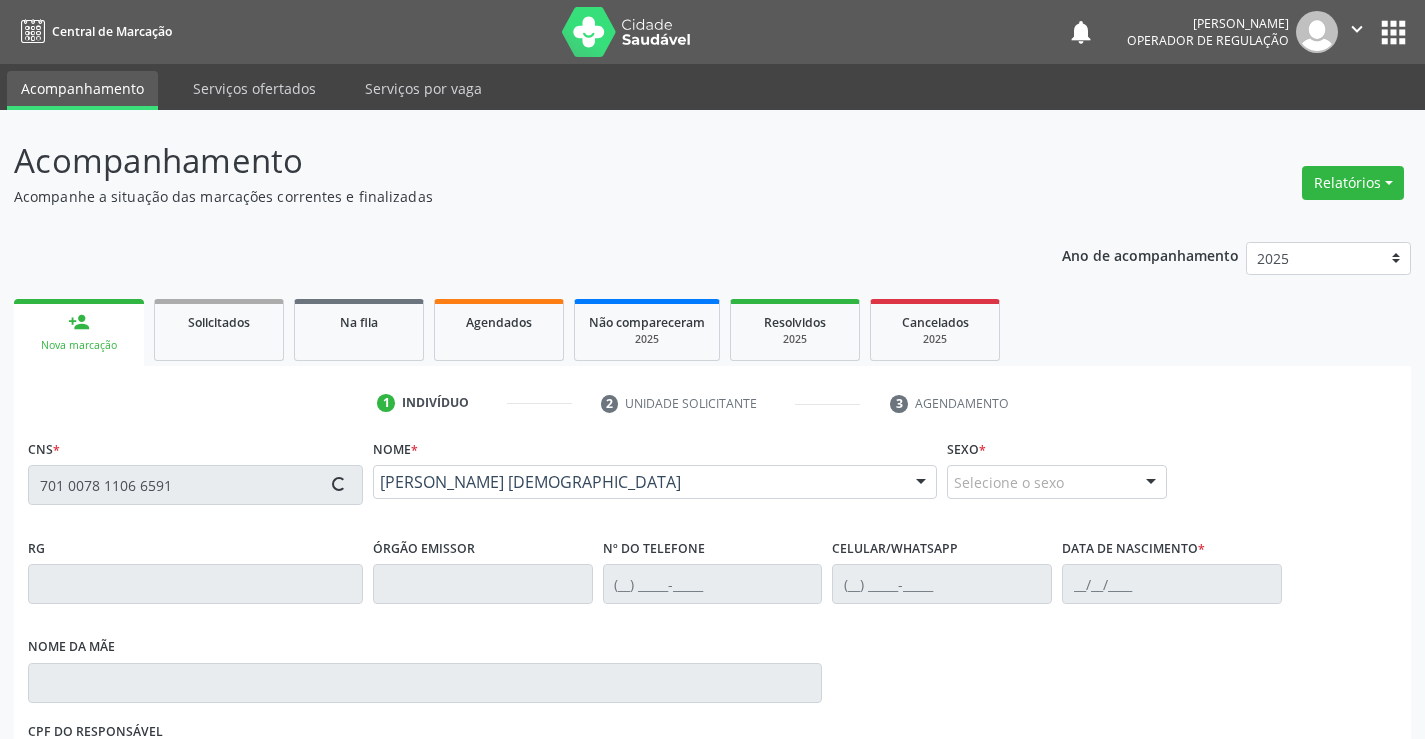 type on "(74) 99139-9993" 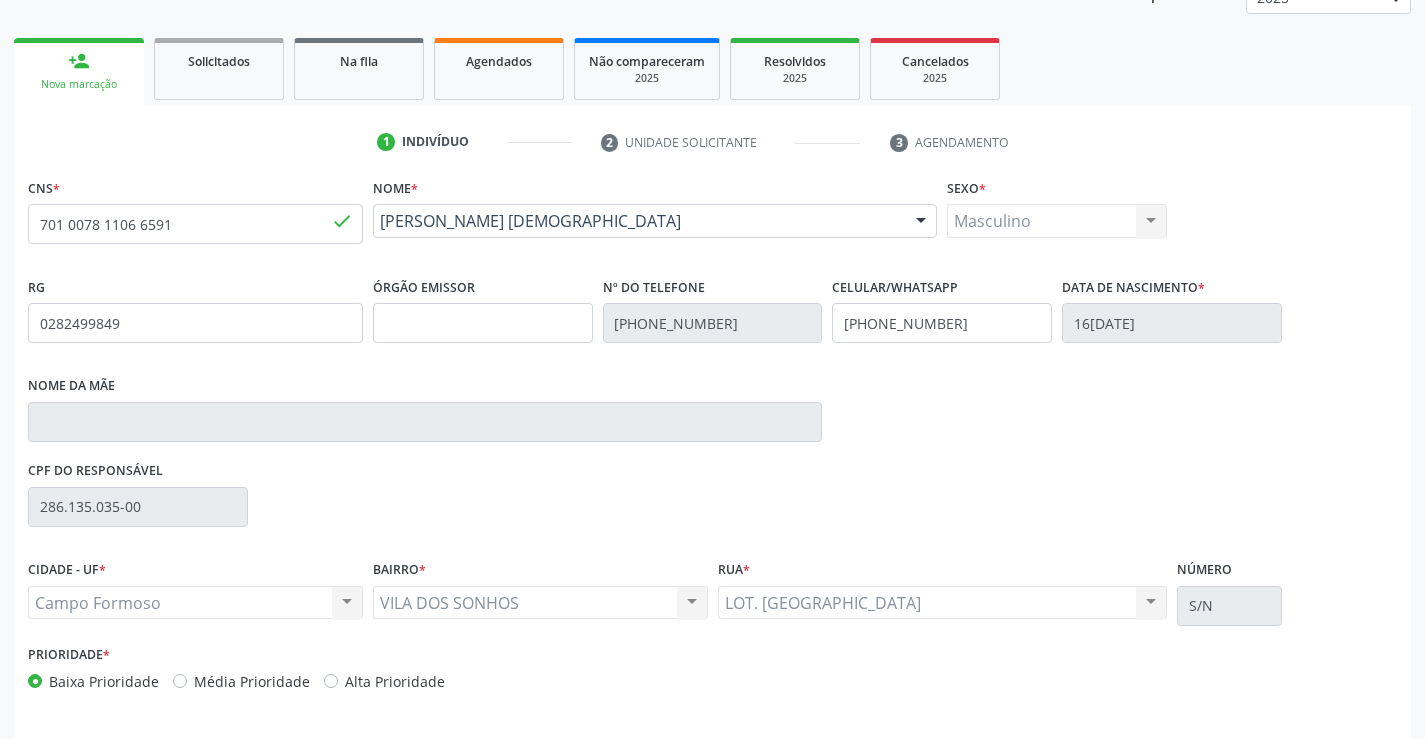 scroll, scrollTop: 331, scrollLeft: 0, axis: vertical 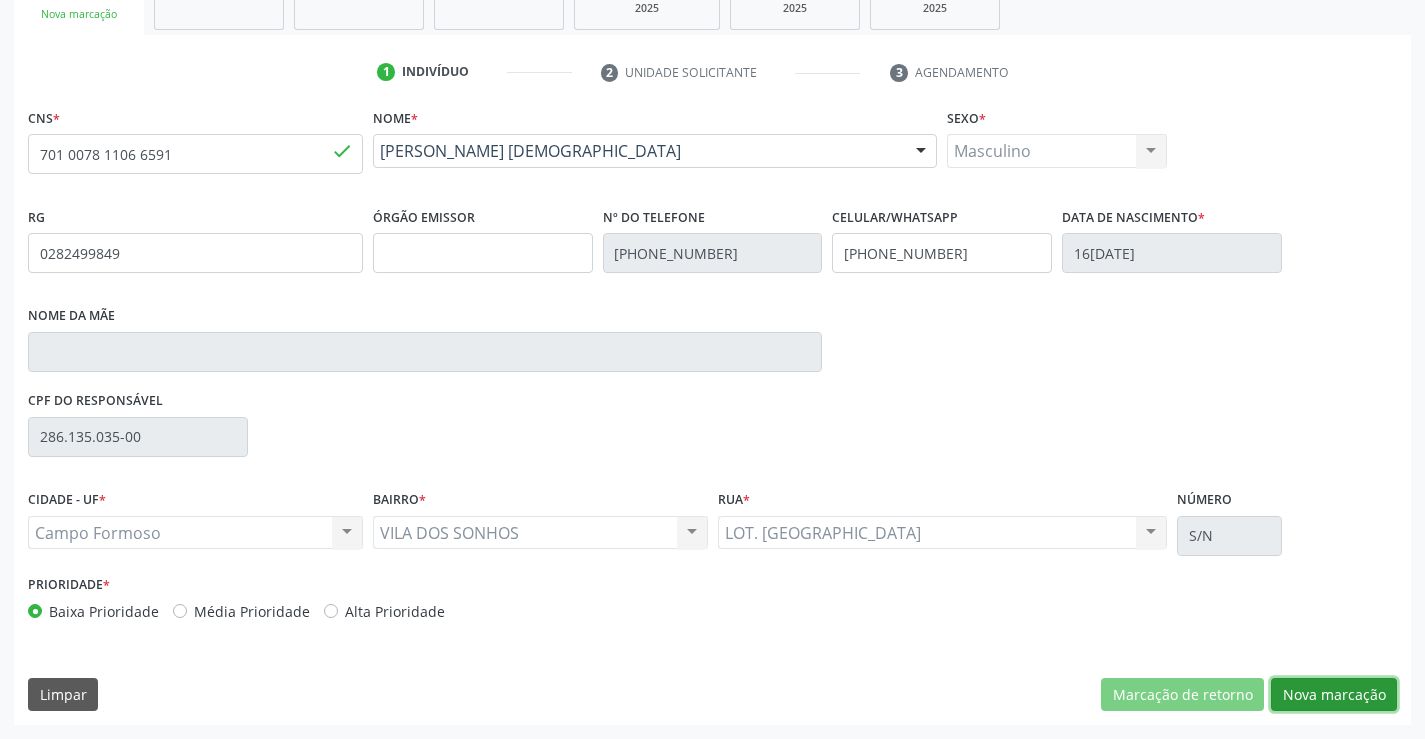 click on "Nova marcação" at bounding box center [1334, 695] 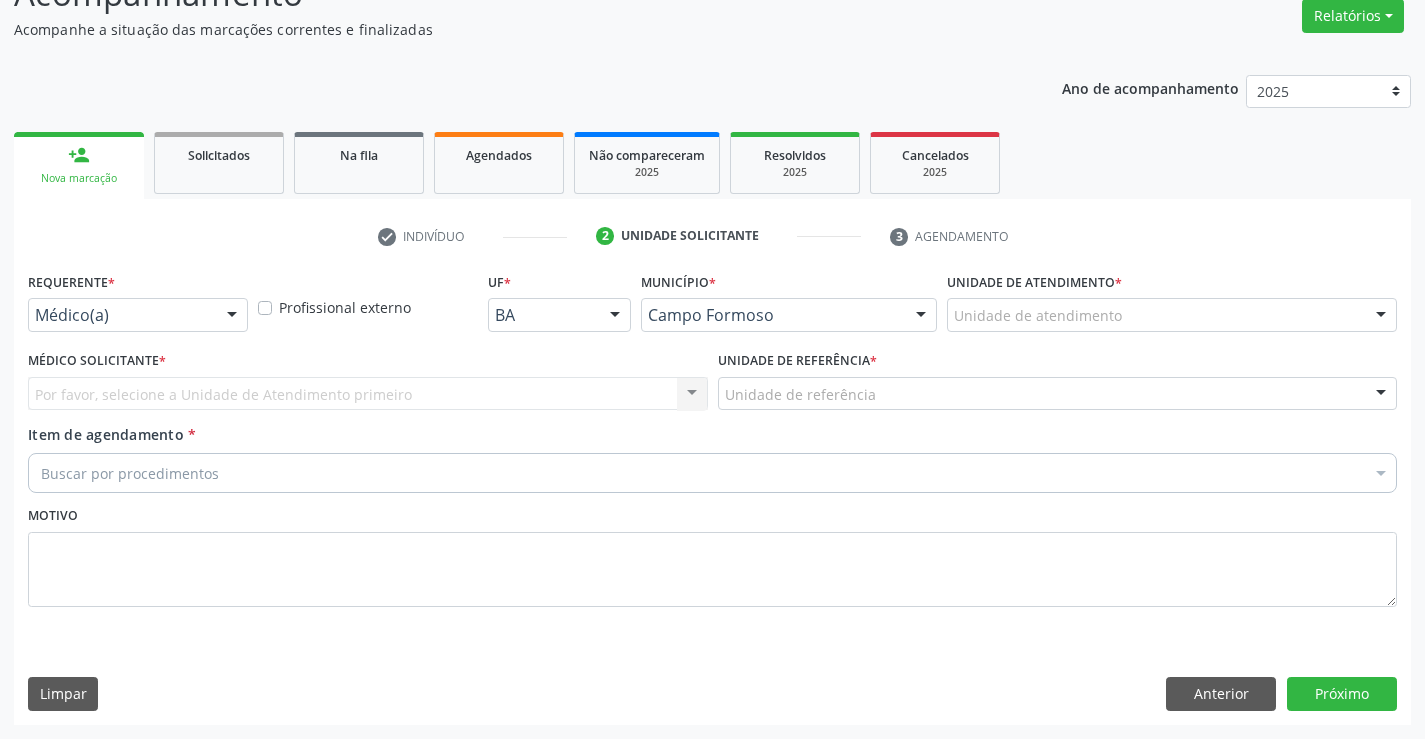 scroll, scrollTop: 167, scrollLeft: 0, axis: vertical 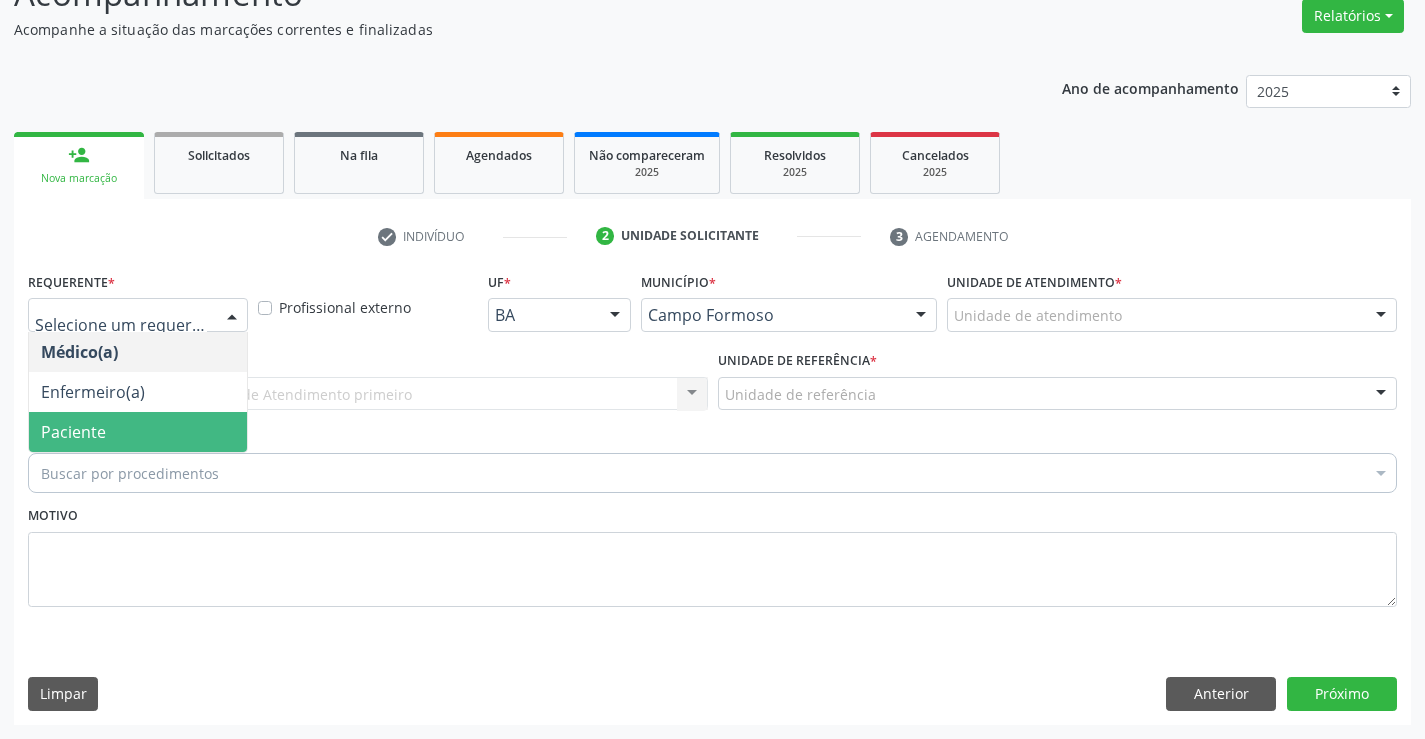 click on "Paciente" at bounding box center [138, 432] 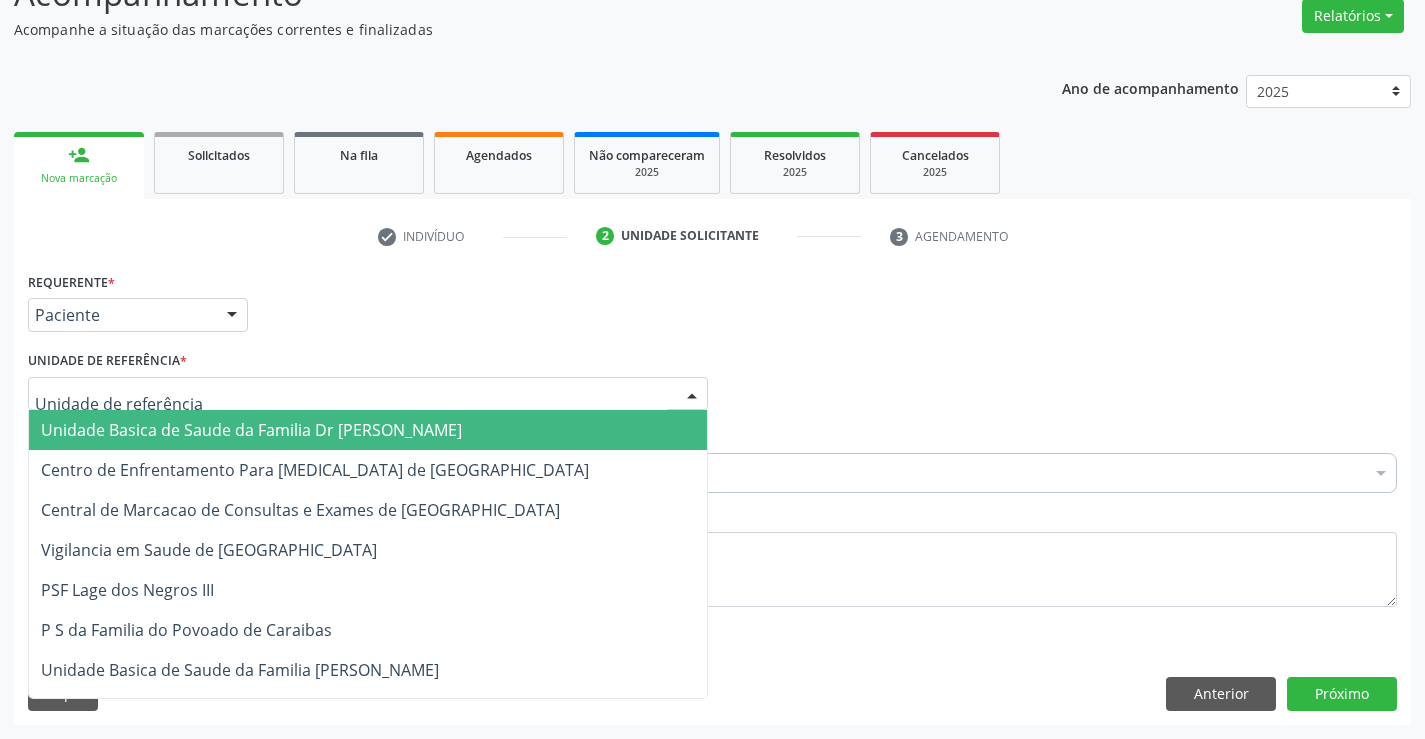 click on "Unidade Basica de Saude da Familia Dr [PERSON_NAME]" at bounding box center [368, 430] 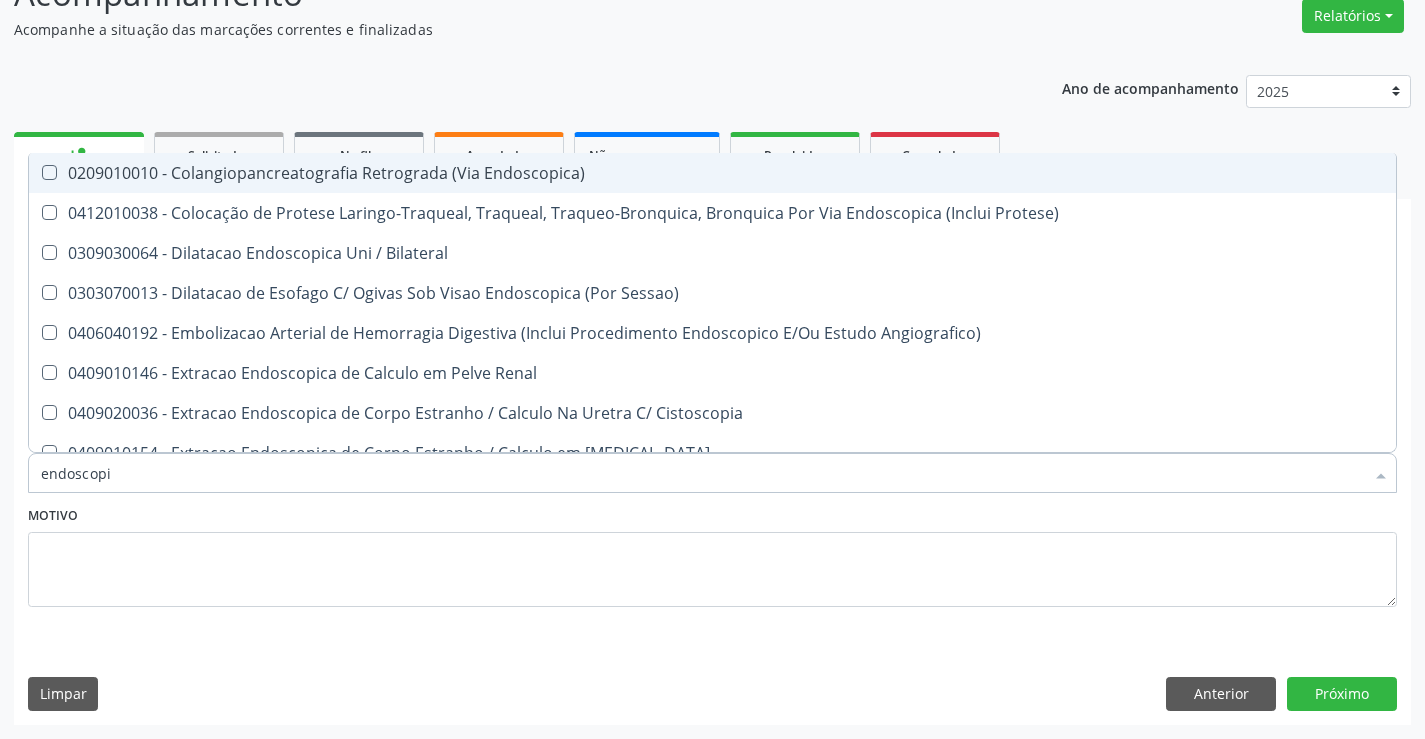 type on "endoscopia" 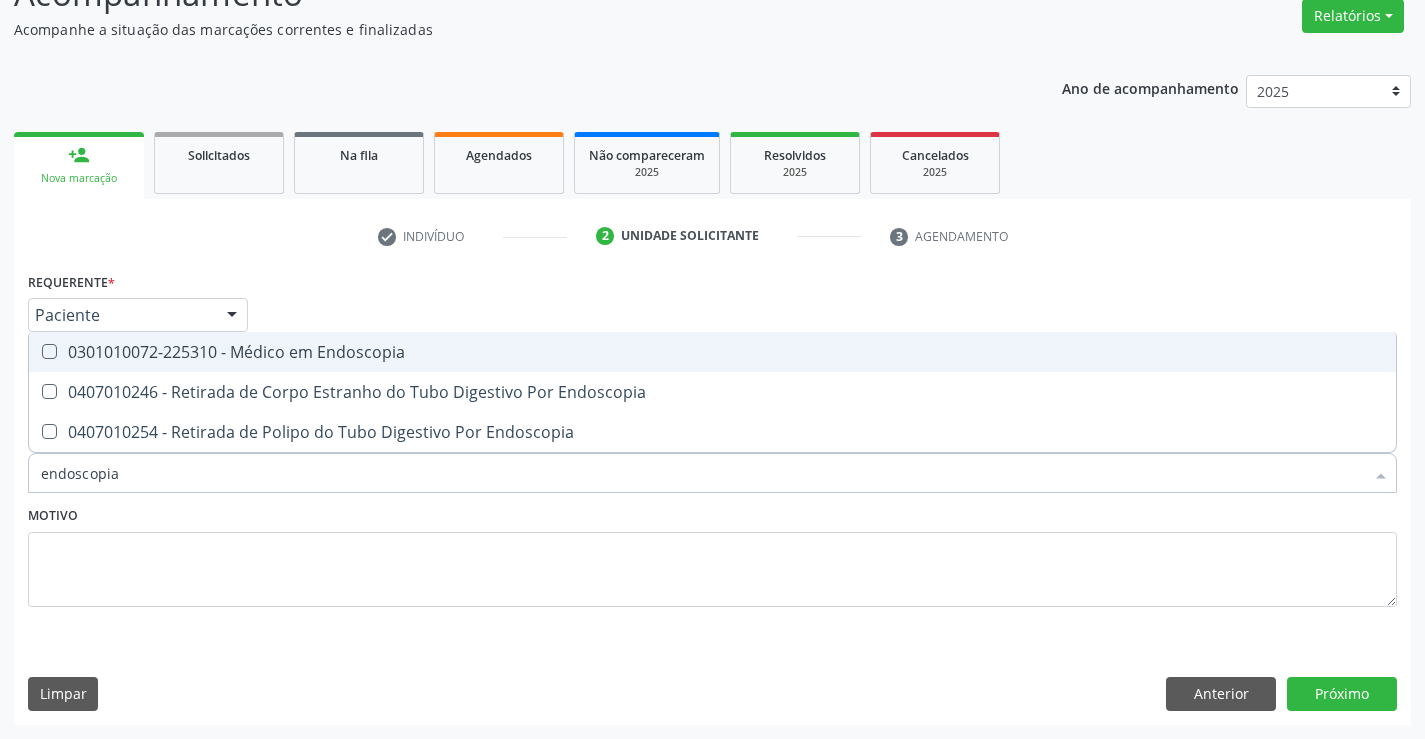 click on "0301010072-225310 - Médico em Endoscopia" at bounding box center [712, 352] 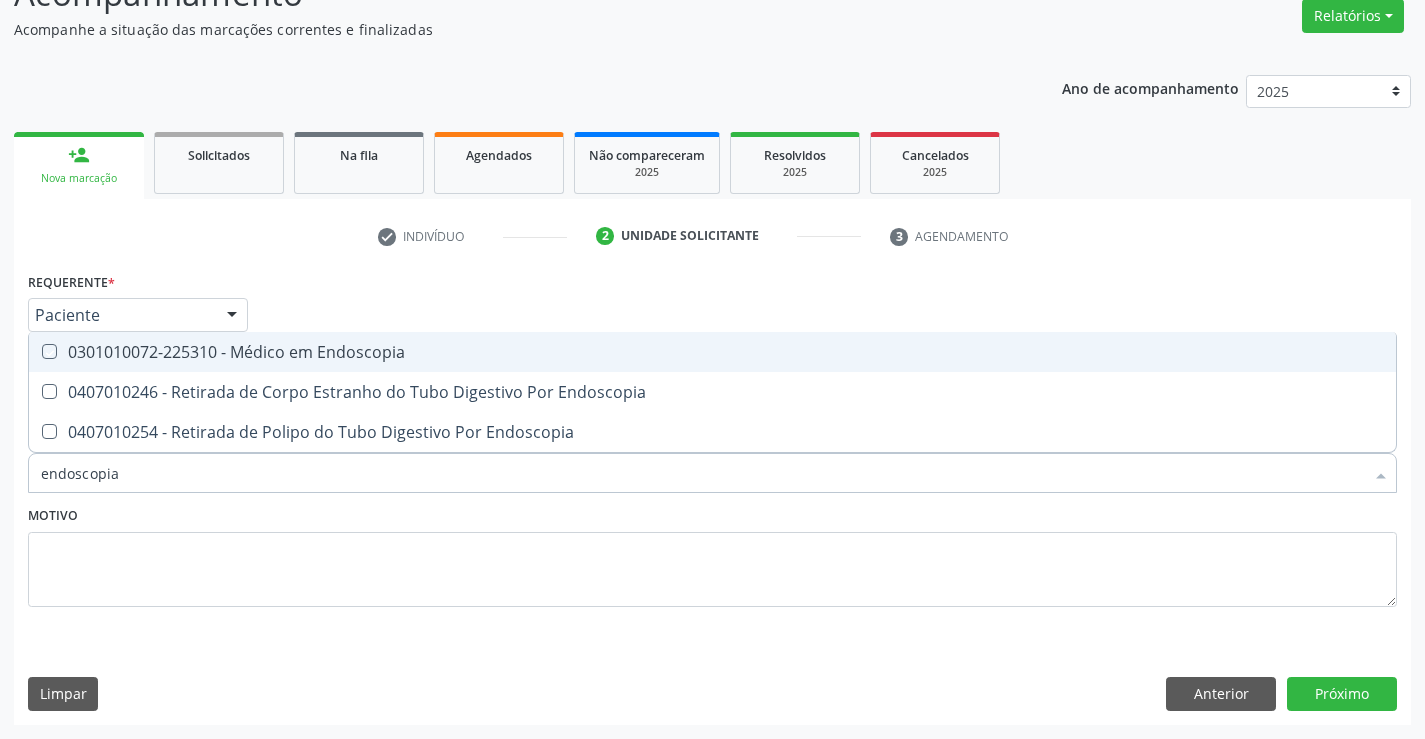 checkbox on "true" 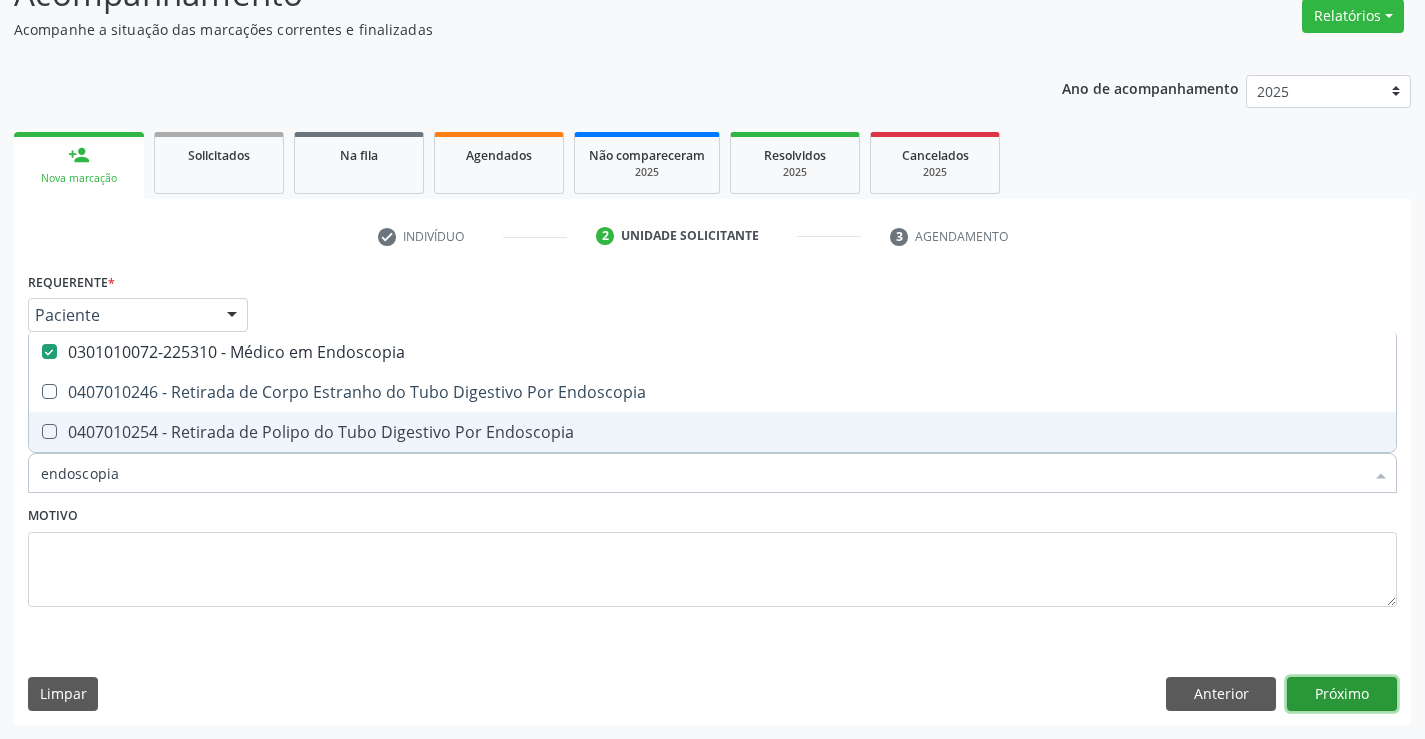 click on "Próximo" at bounding box center (1342, 694) 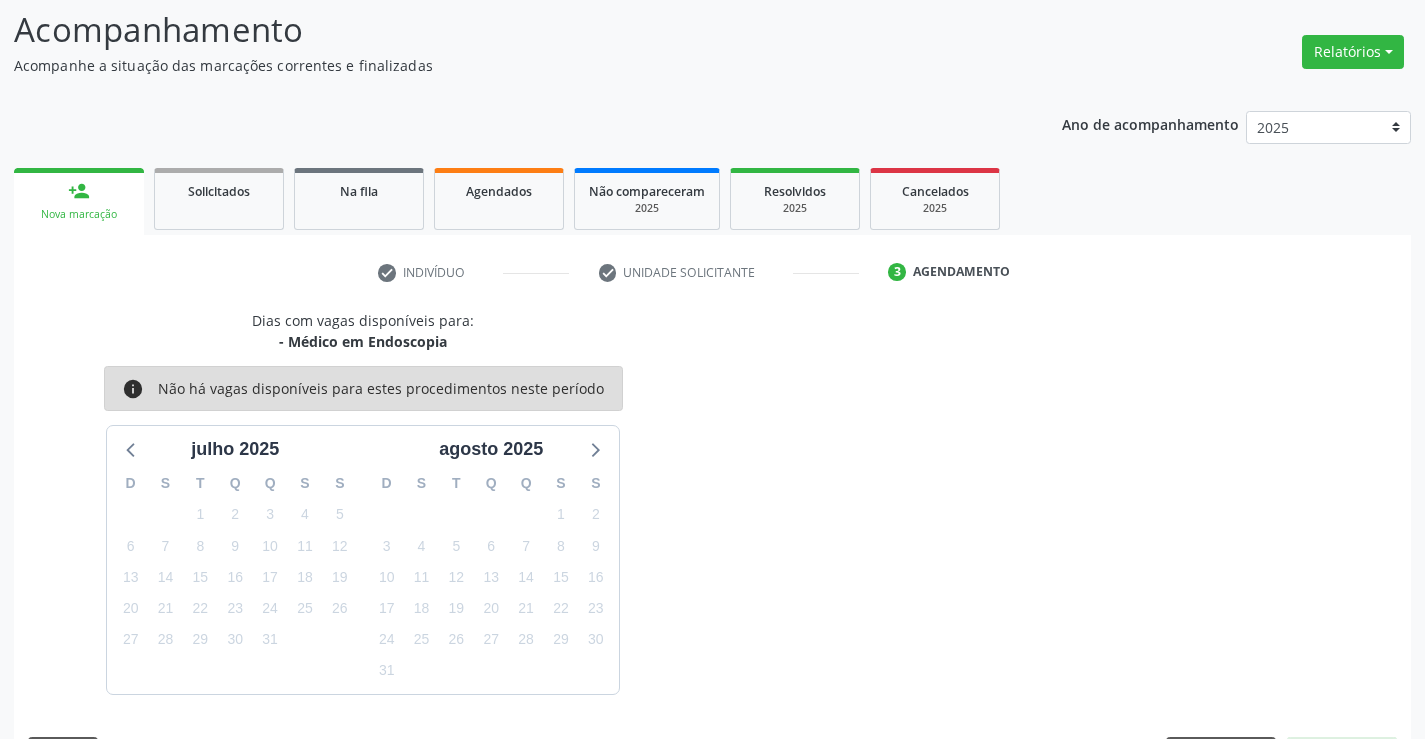 scroll, scrollTop: 167, scrollLeft: 0, axis: vertical 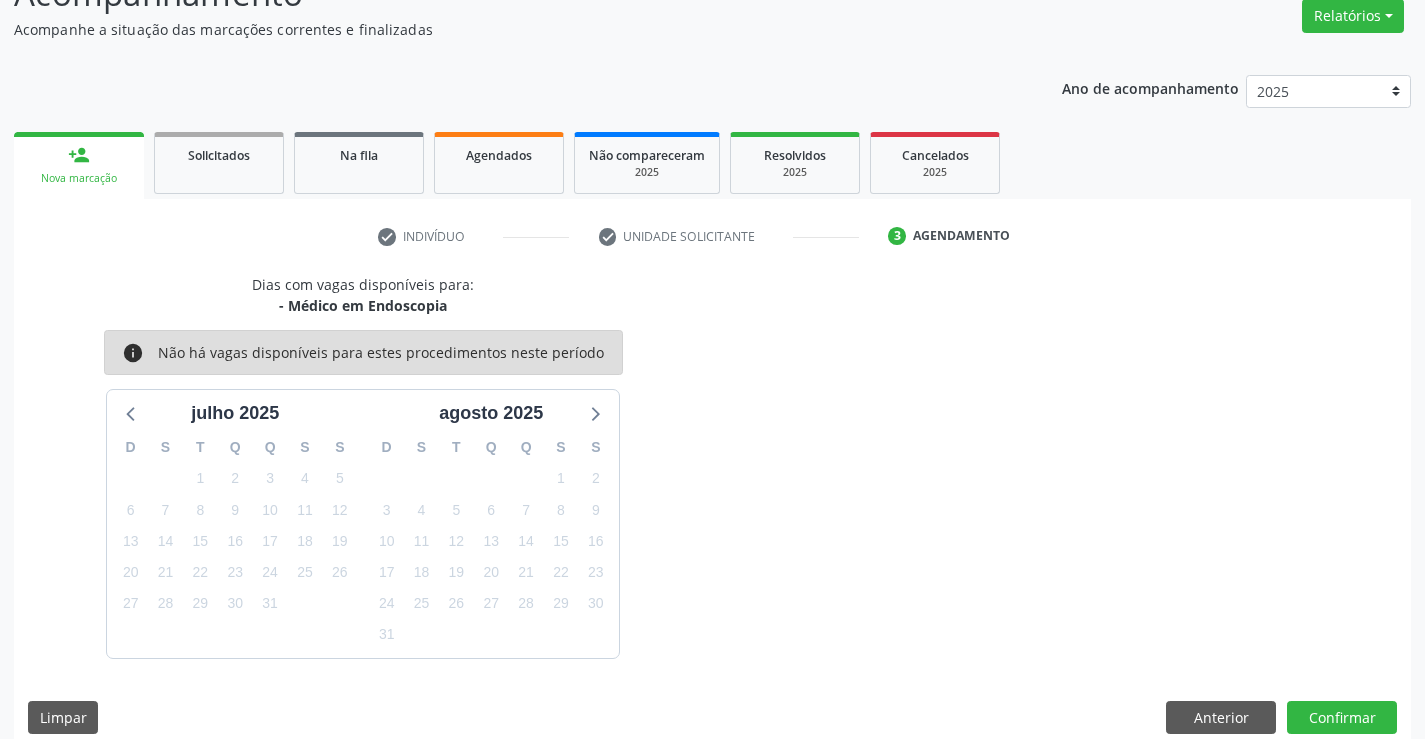 click on "Dias com vagas disponíveis para:
- Médico em Endoscopia
info
Não há vagas disponíveis para estes procedimentos neste período
julho 2025 D S T Q Q S S 29 30 1 2 3 4 5 6 7 8 9 10 11 12 13 14 15 16 17 18 19 20 21 22 23 24 25 26 27 28 29 30 31 1 2 3 4 5 6 7 8 9 agosto 2025 D S T Q Q S S 27 28 29 30 31 1 2 3 4 5 6 7 8 9 10 11 12 13 14 15 16 17 18 19 20 21 22 23 24 25 26 27 28 29 30 31 1 2 3 4 5 6
Limpar
Anterior
Confirmar" at bounding box center (712, 511) 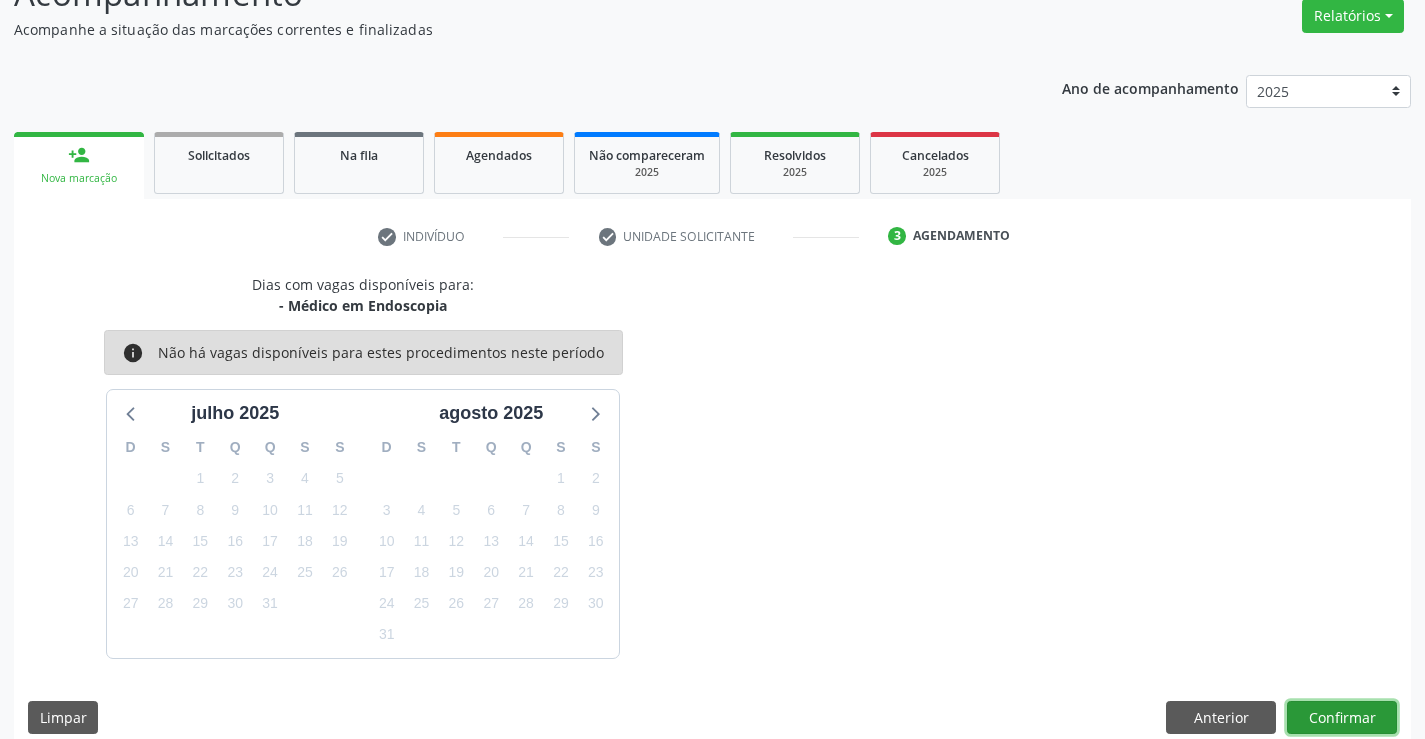 click on "Confirmar" at bounding box center [1342, 718] 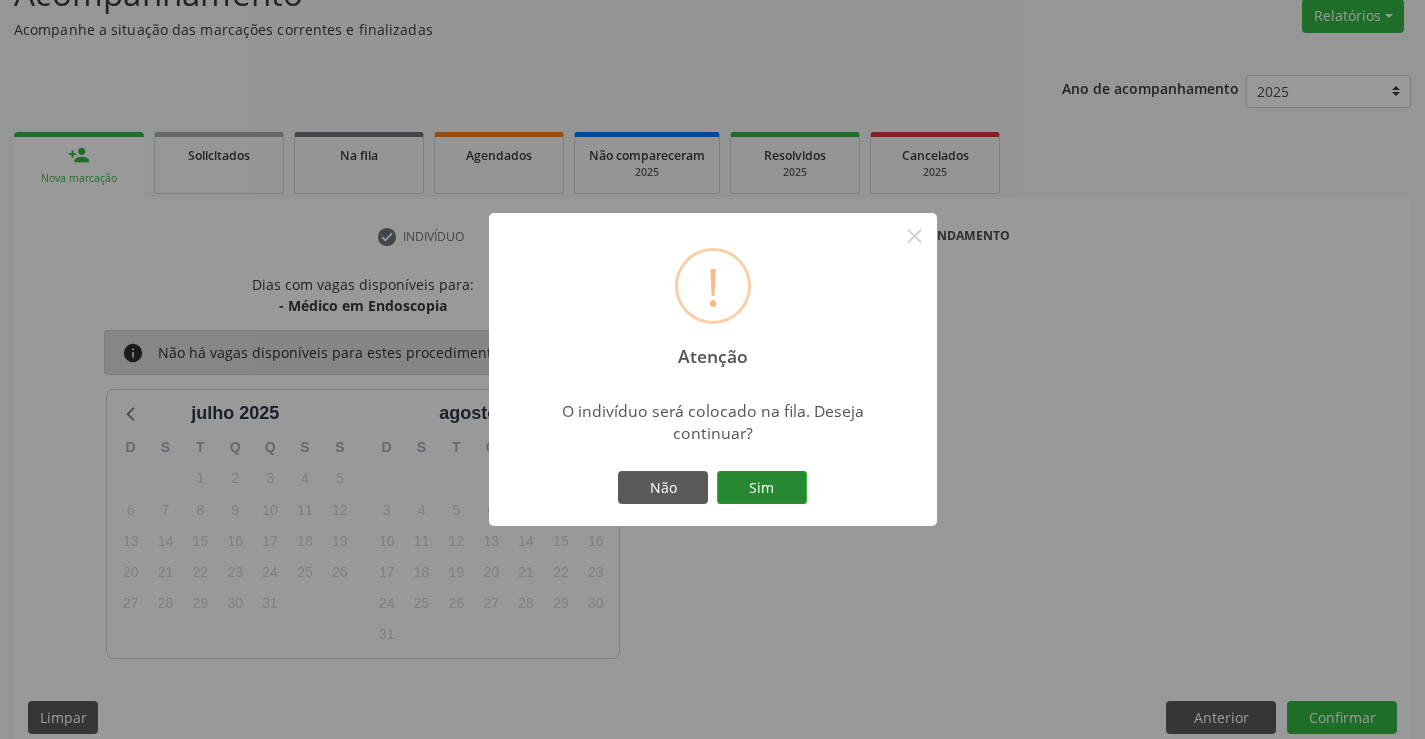 click on "Sim" at bounding box center [762, 488] 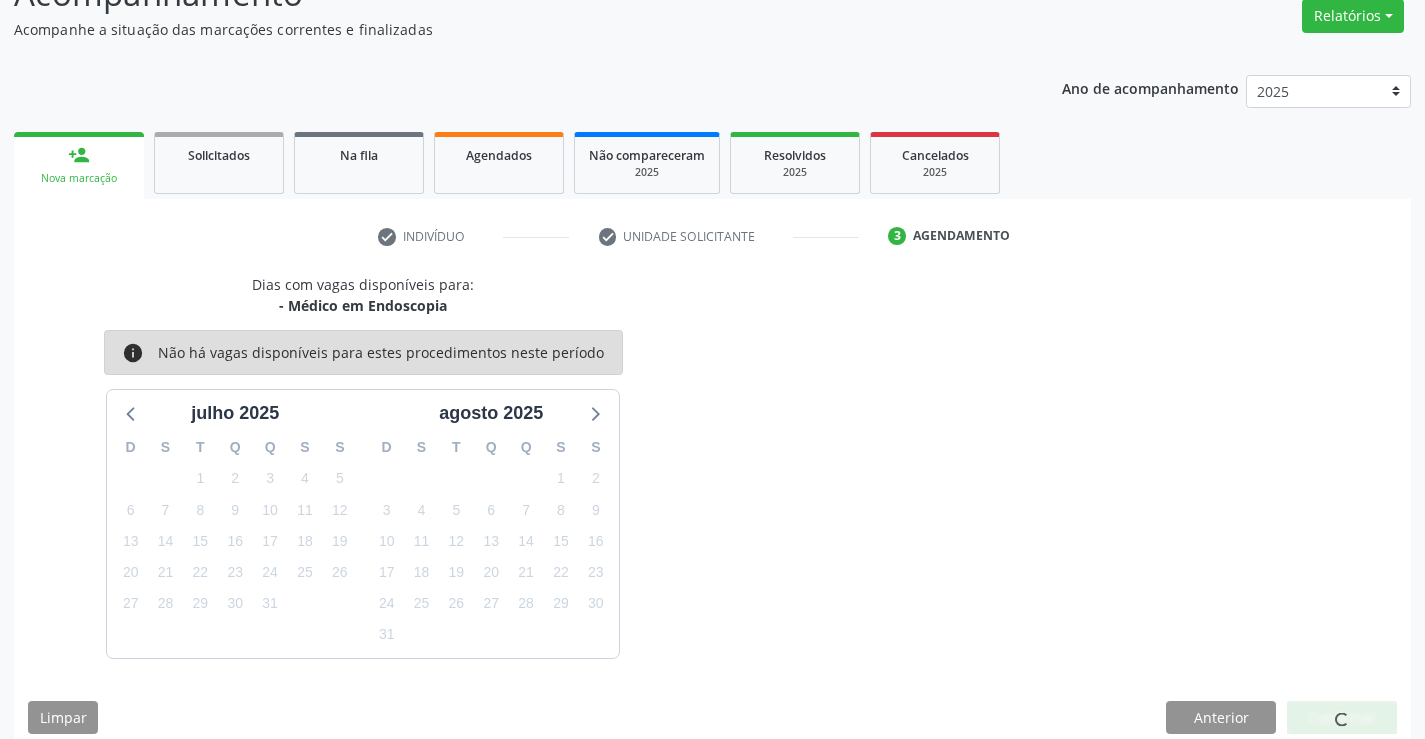 scroll, scrollTop: 0, scrollLeft: 0, axis: both 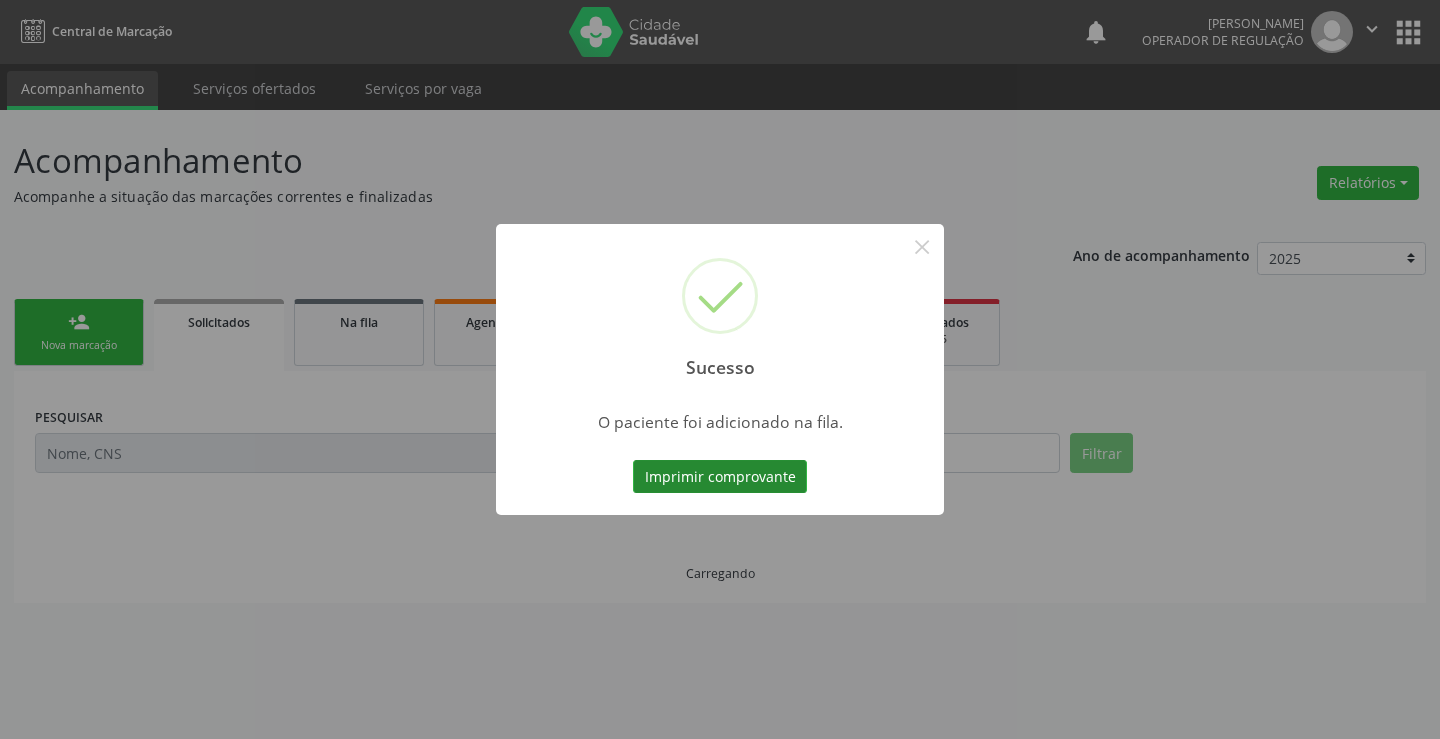 click on "Imprimir comprovante" at bounding box center (720, 477) 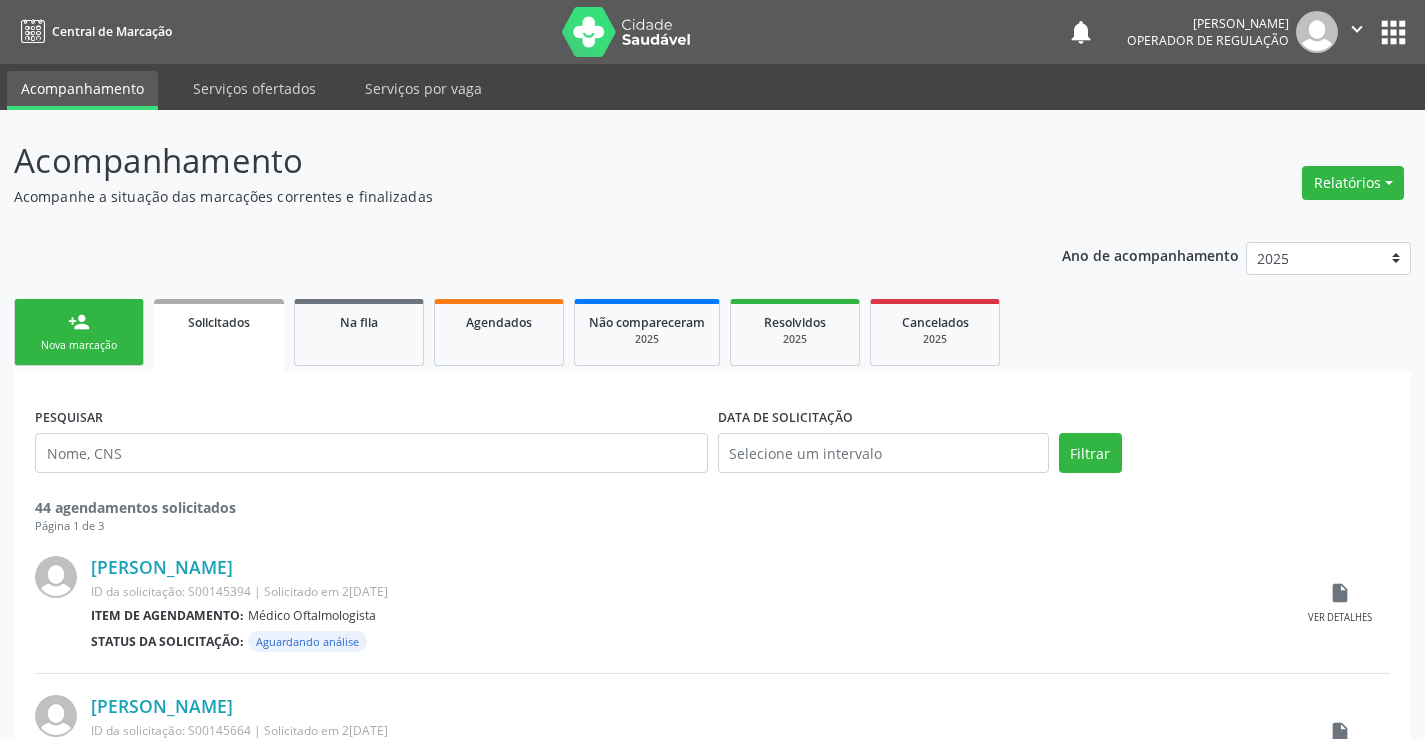 click on "person_add
Nova marcação" at bounding box center (79, 332) 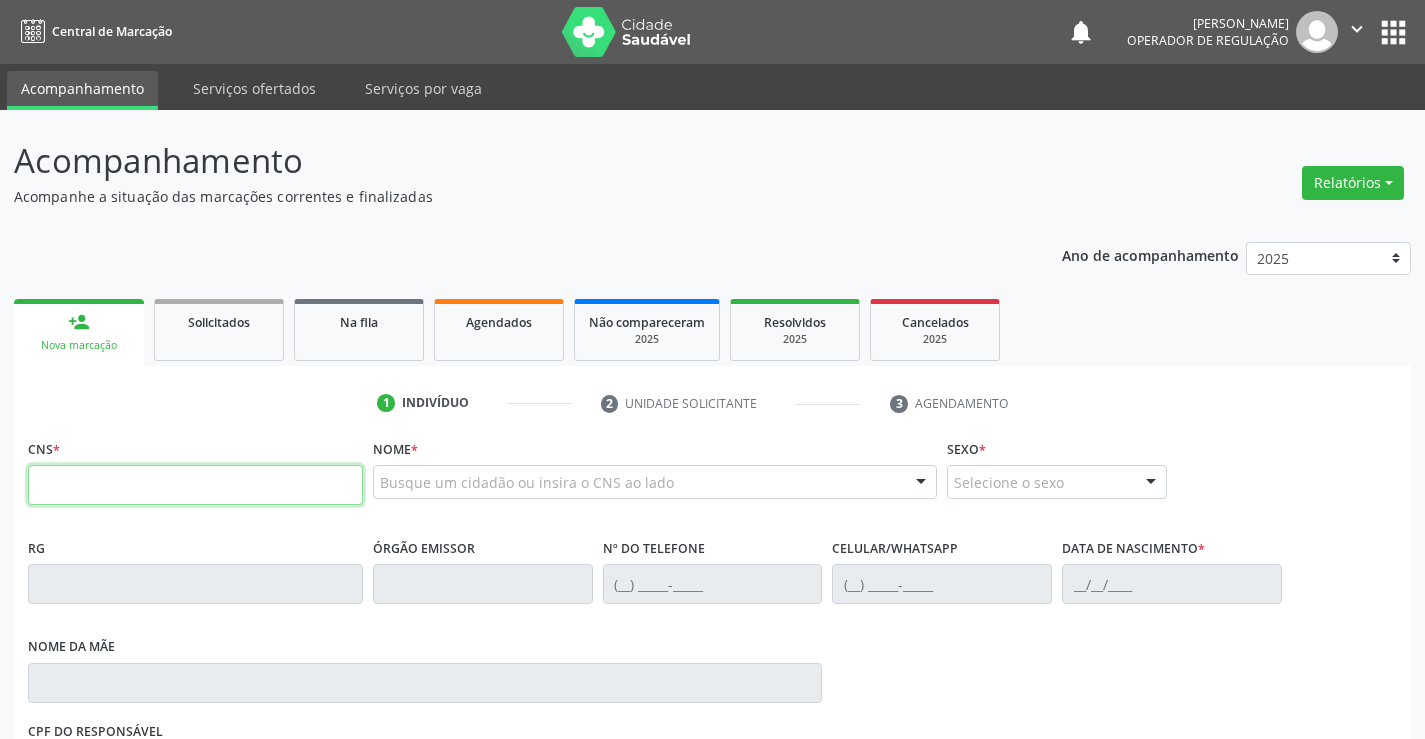 click at bounding box center (195, 485) 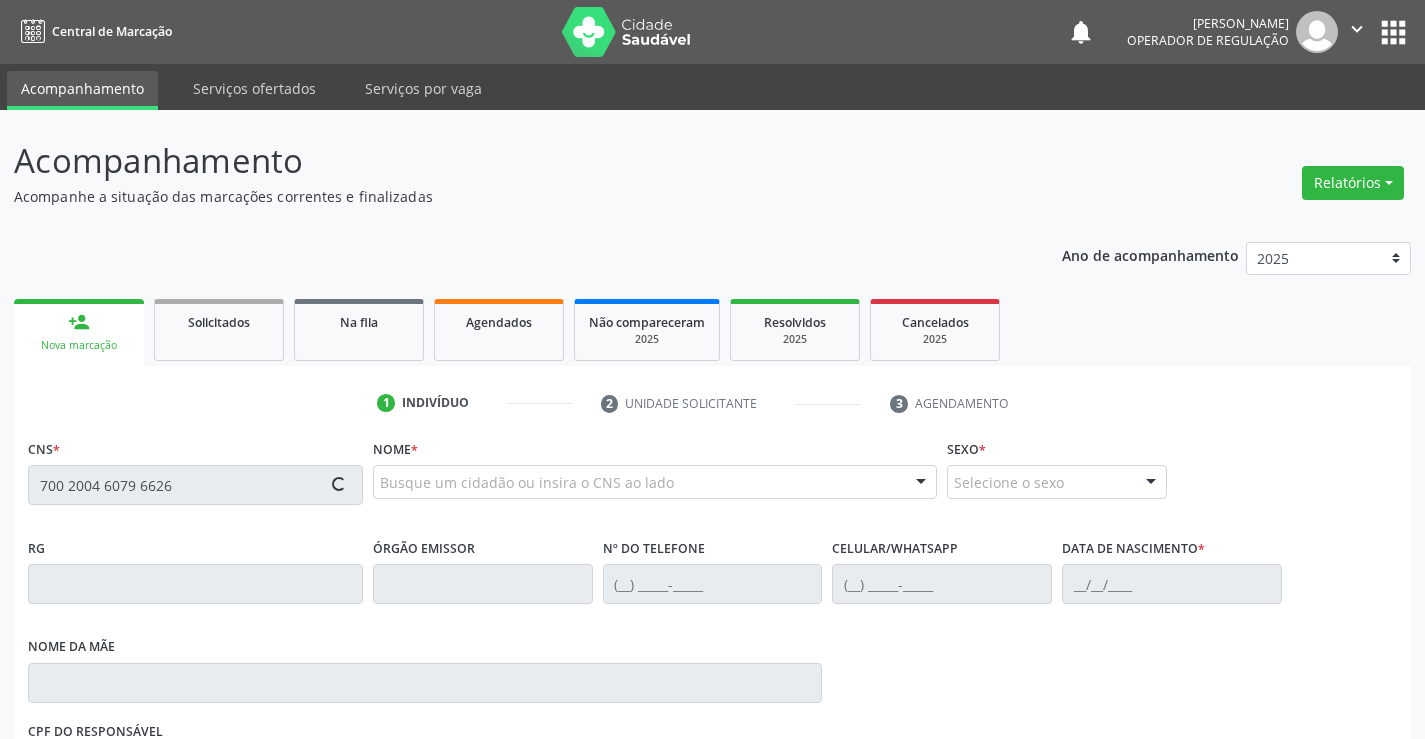 type on "700 2004 6079 6626" 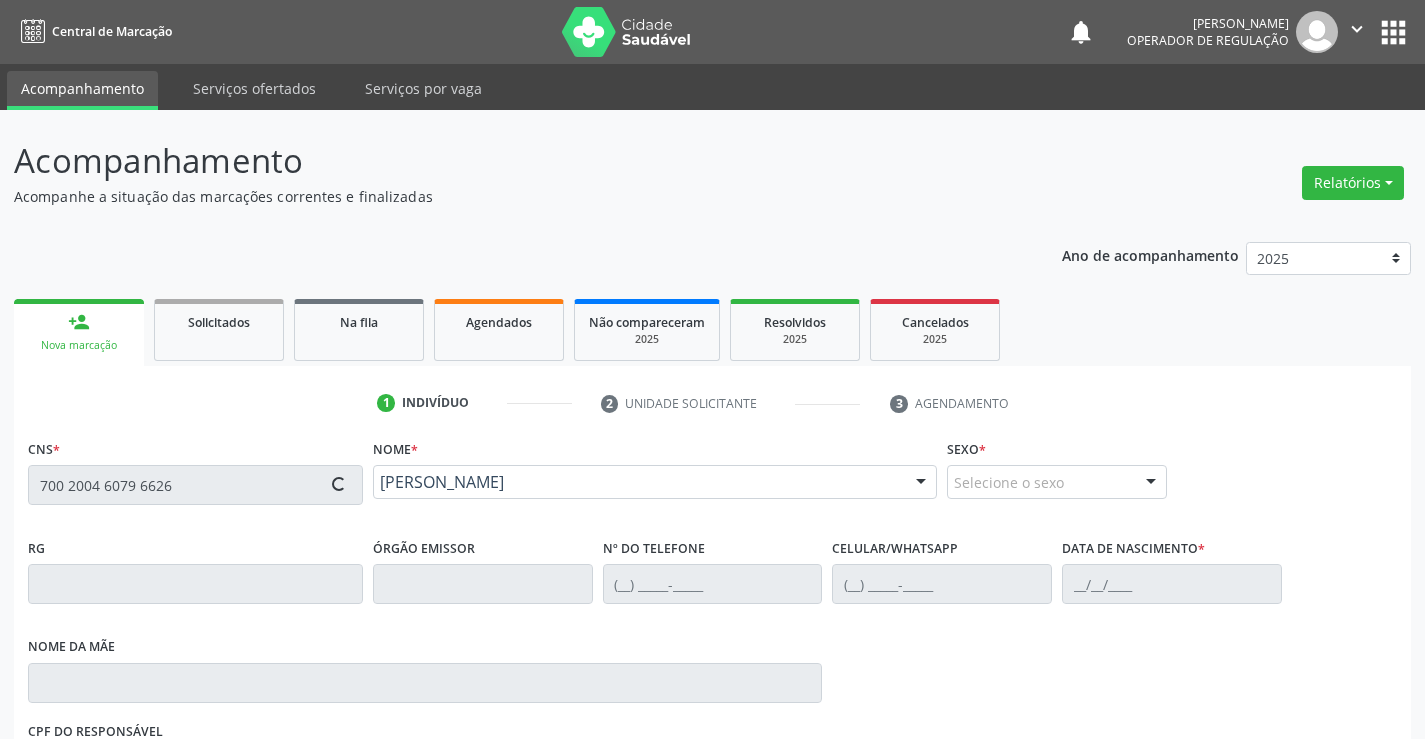 type on "2252258837" 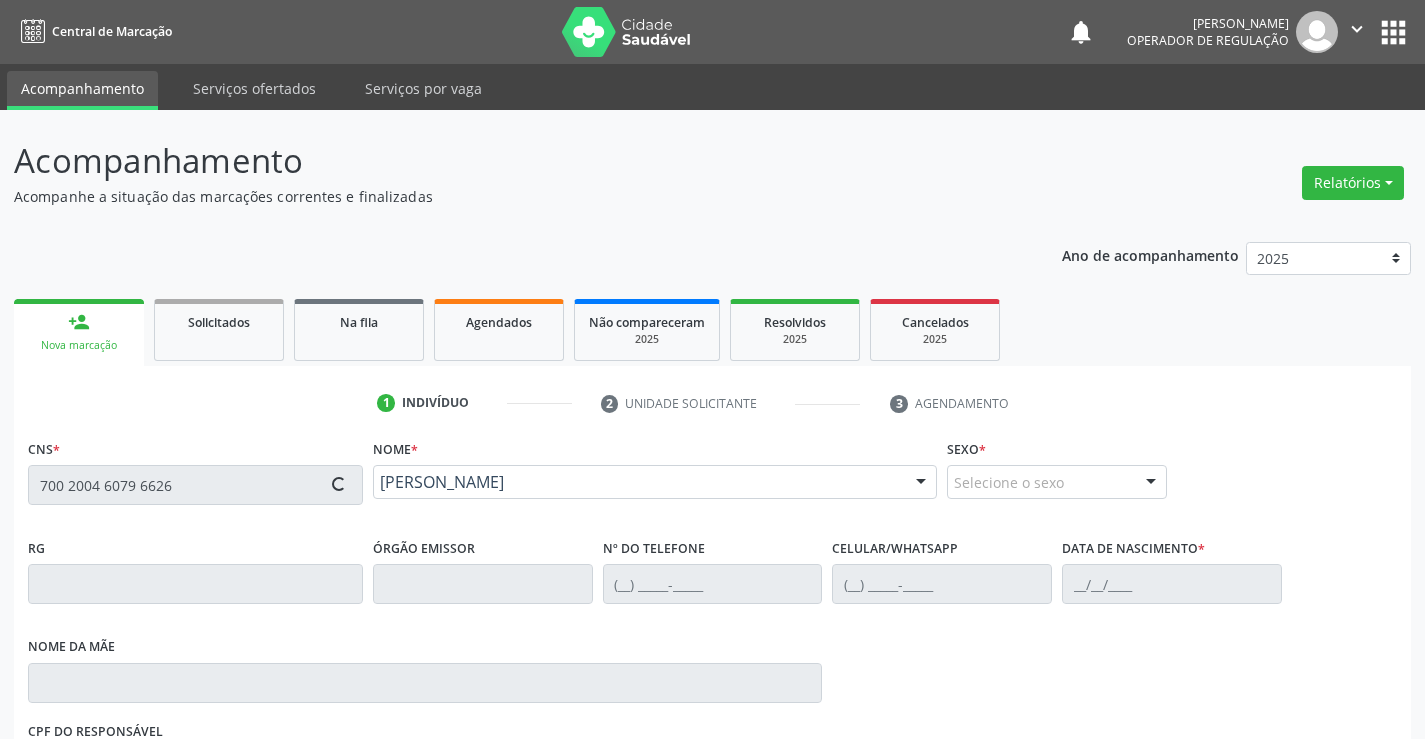 type on "(74) 9976-5274" 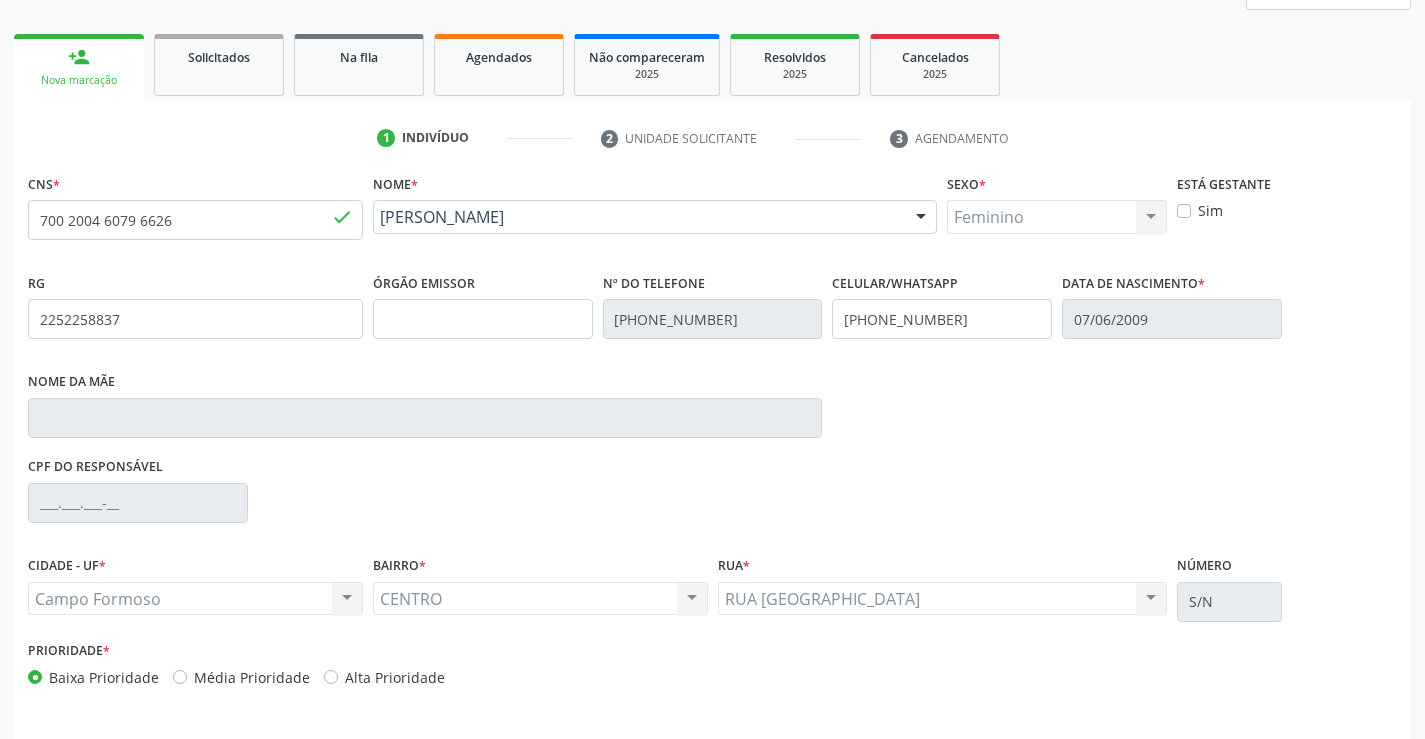 scroll, scrollTop: 331, scrollLeft: 0, axis: vertical 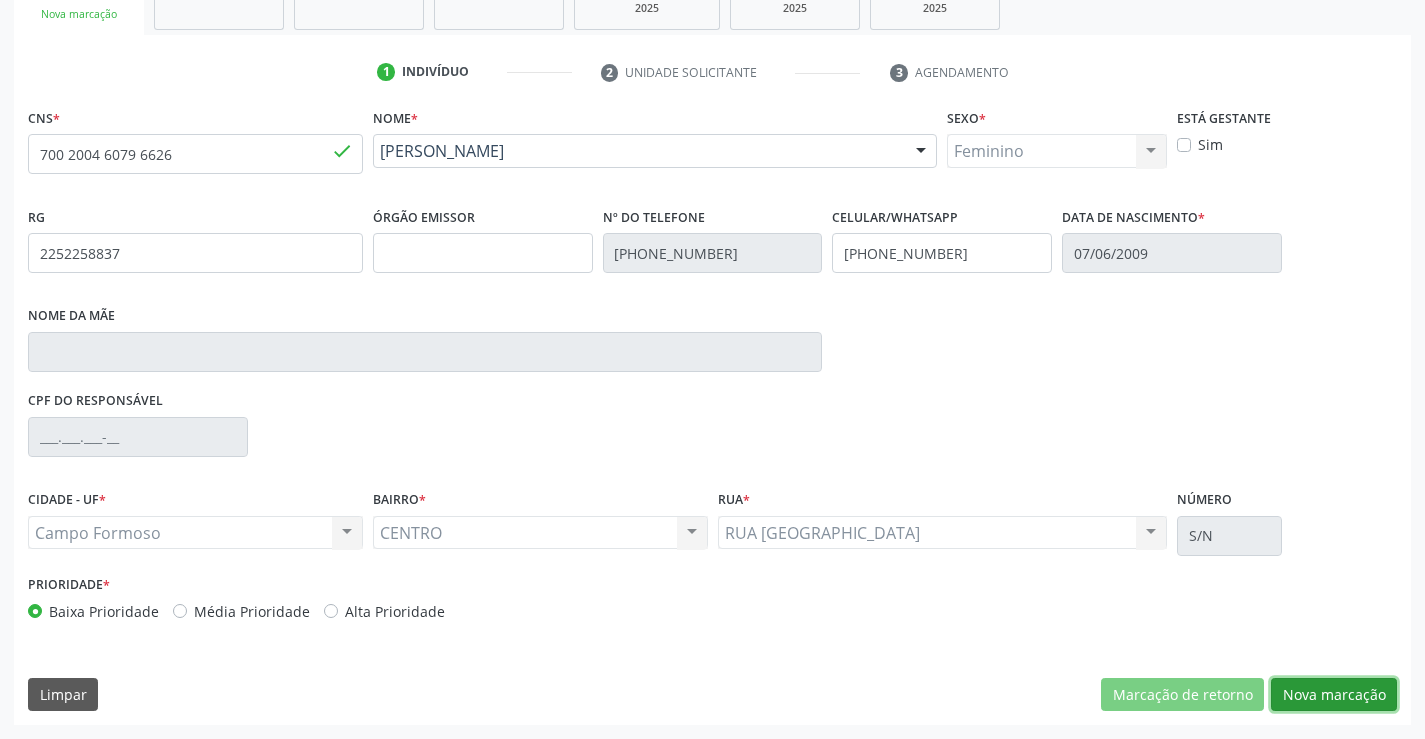 click on "Nova marcação" at bounding box center (1334, 695) 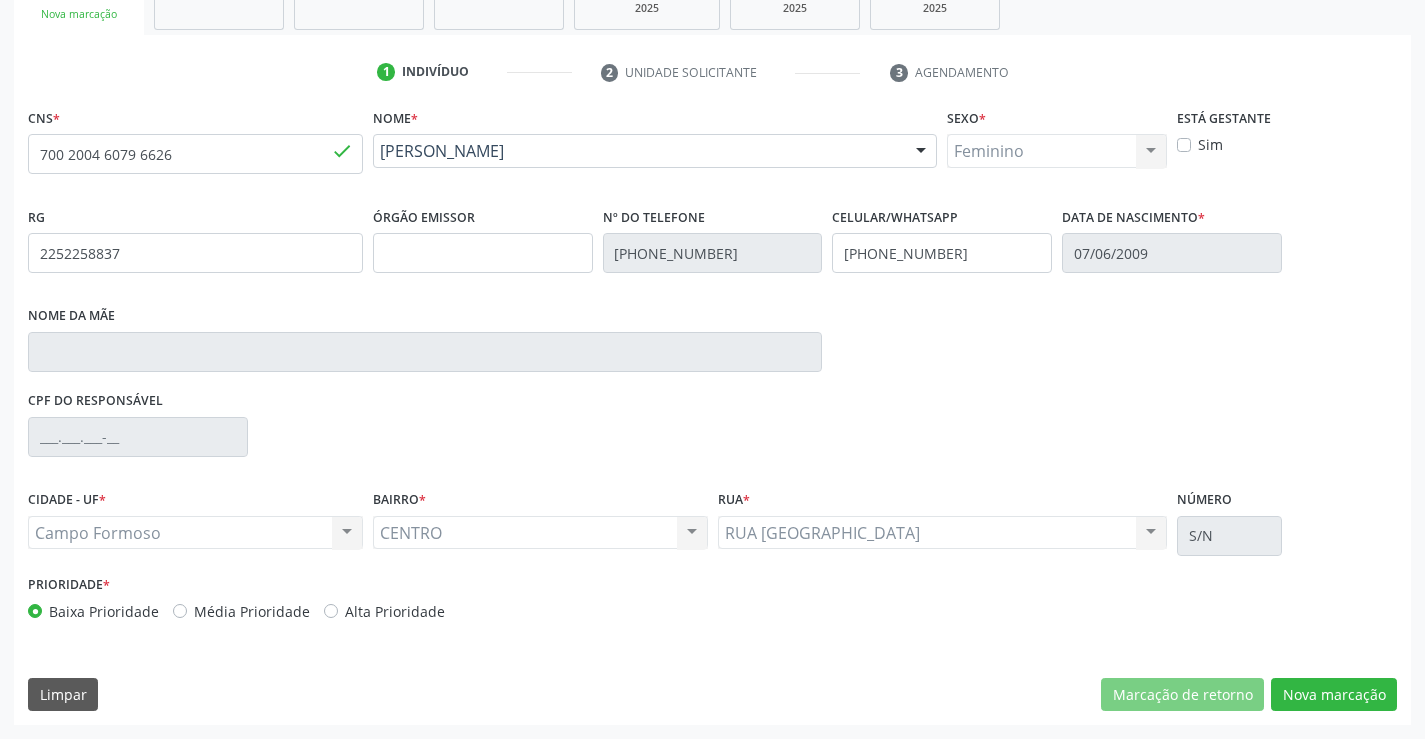 scroll, scrollTop: 167, scrollLeft: 0, axis: vertical 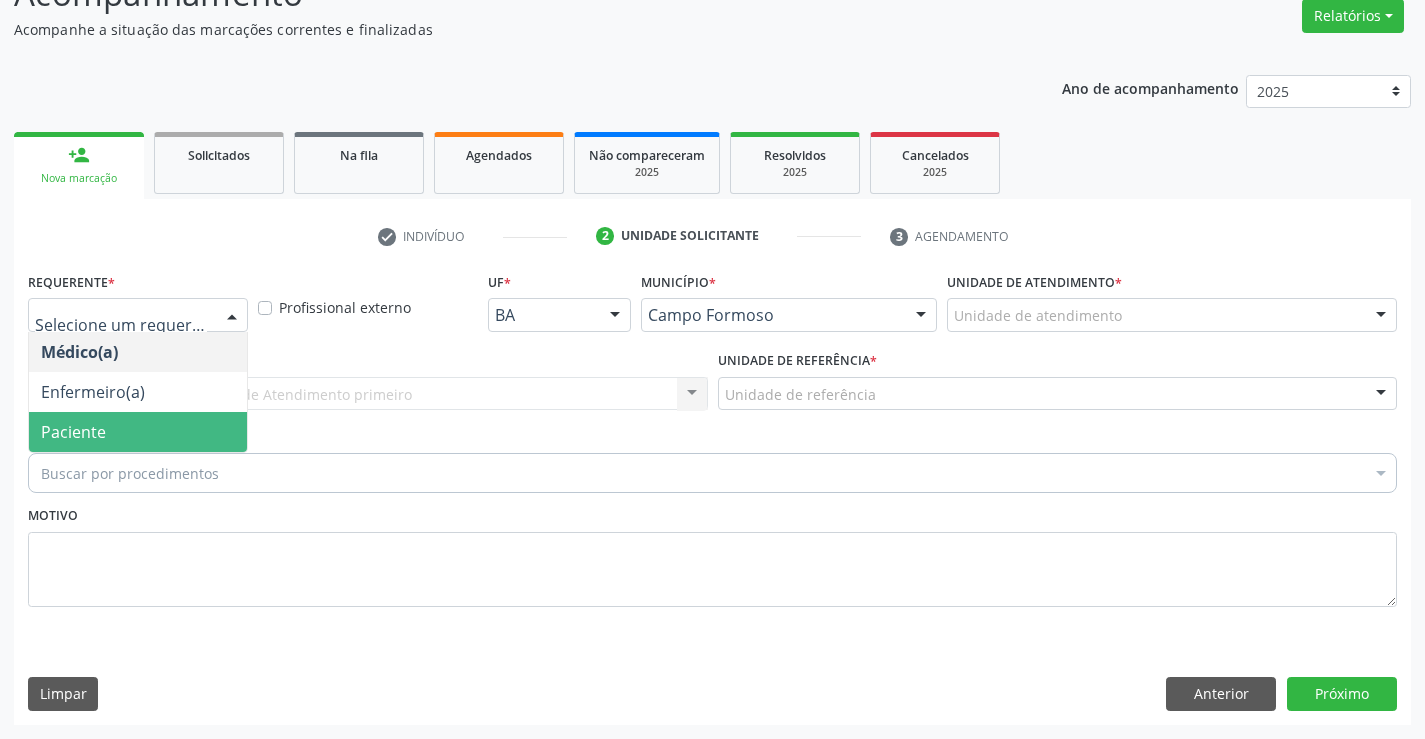 click on "Paciente" at bounding box center [138, 432] 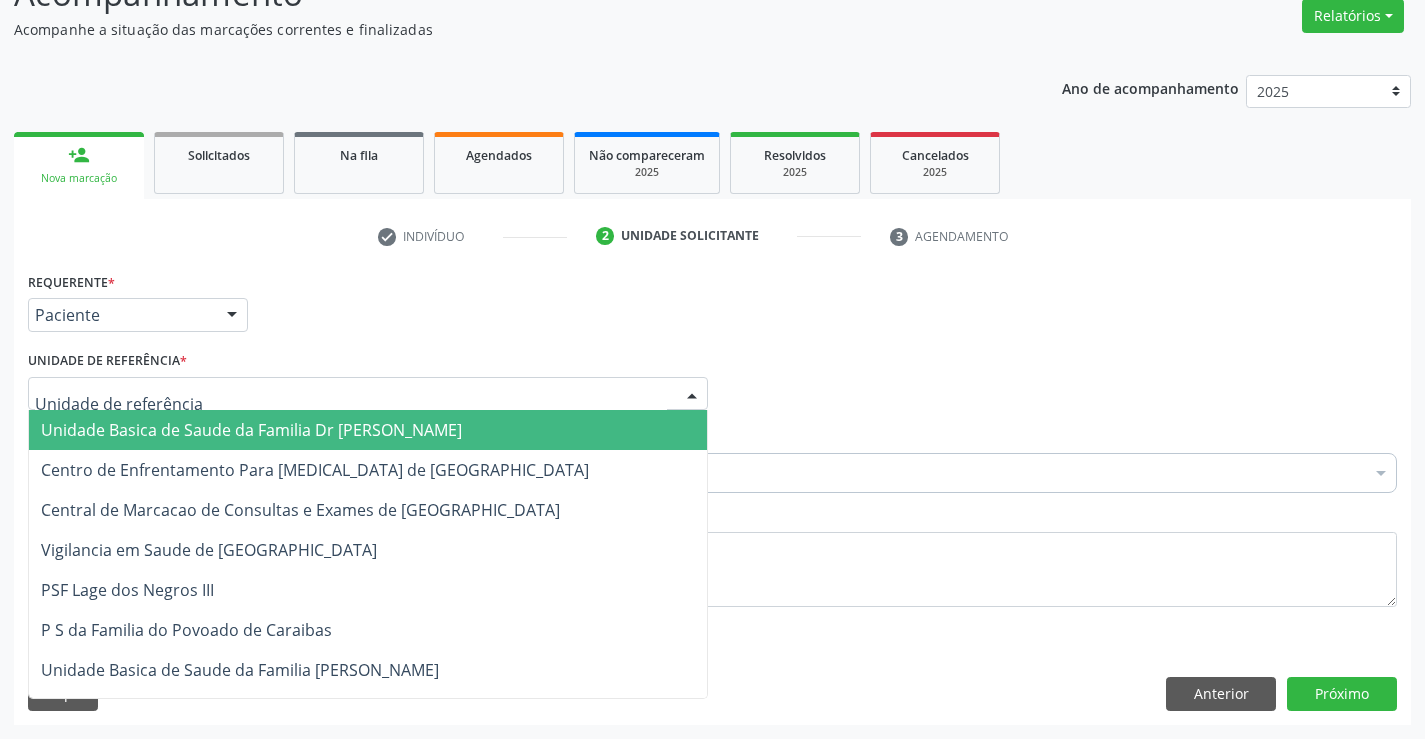 click on "Unidade Basica de Saude da Familia Dr [PERSON_NAME]" at bounding box center (368, 430) 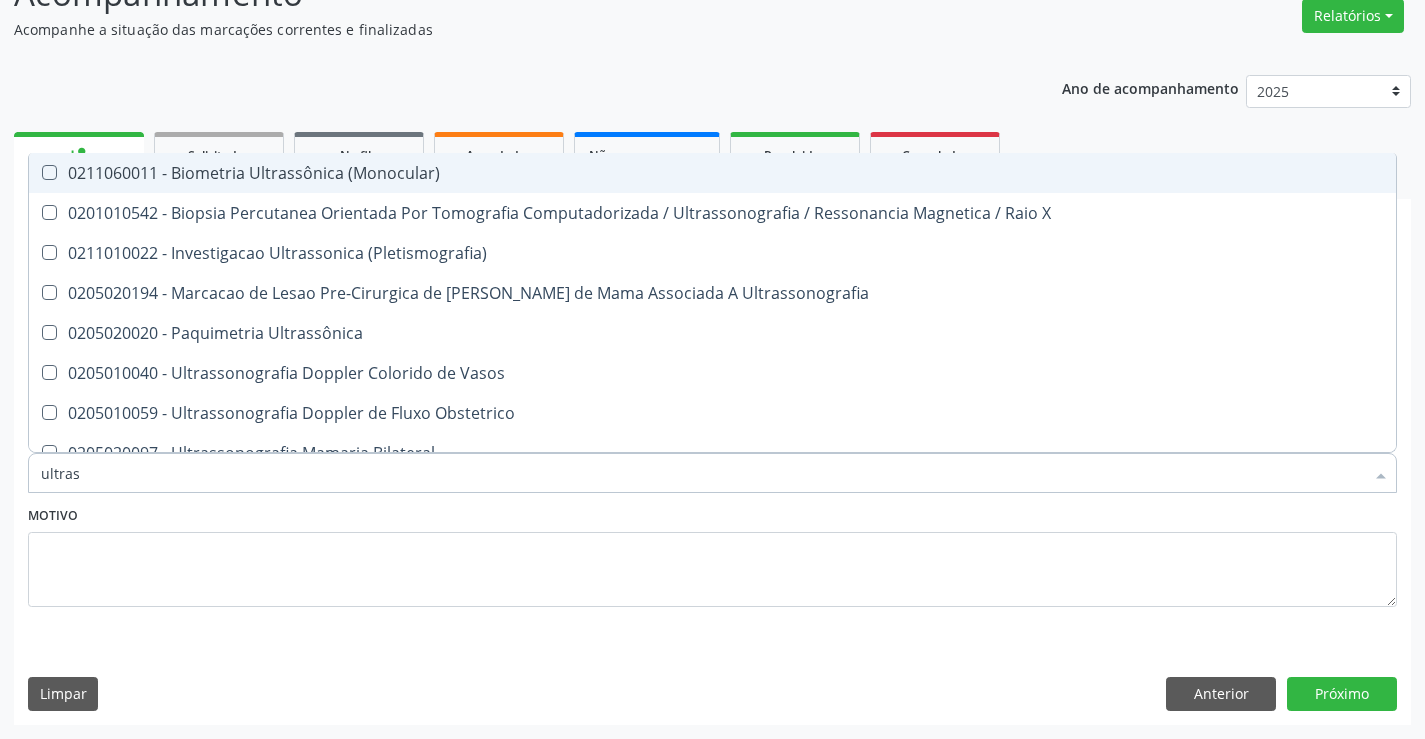 type on "ultrass" 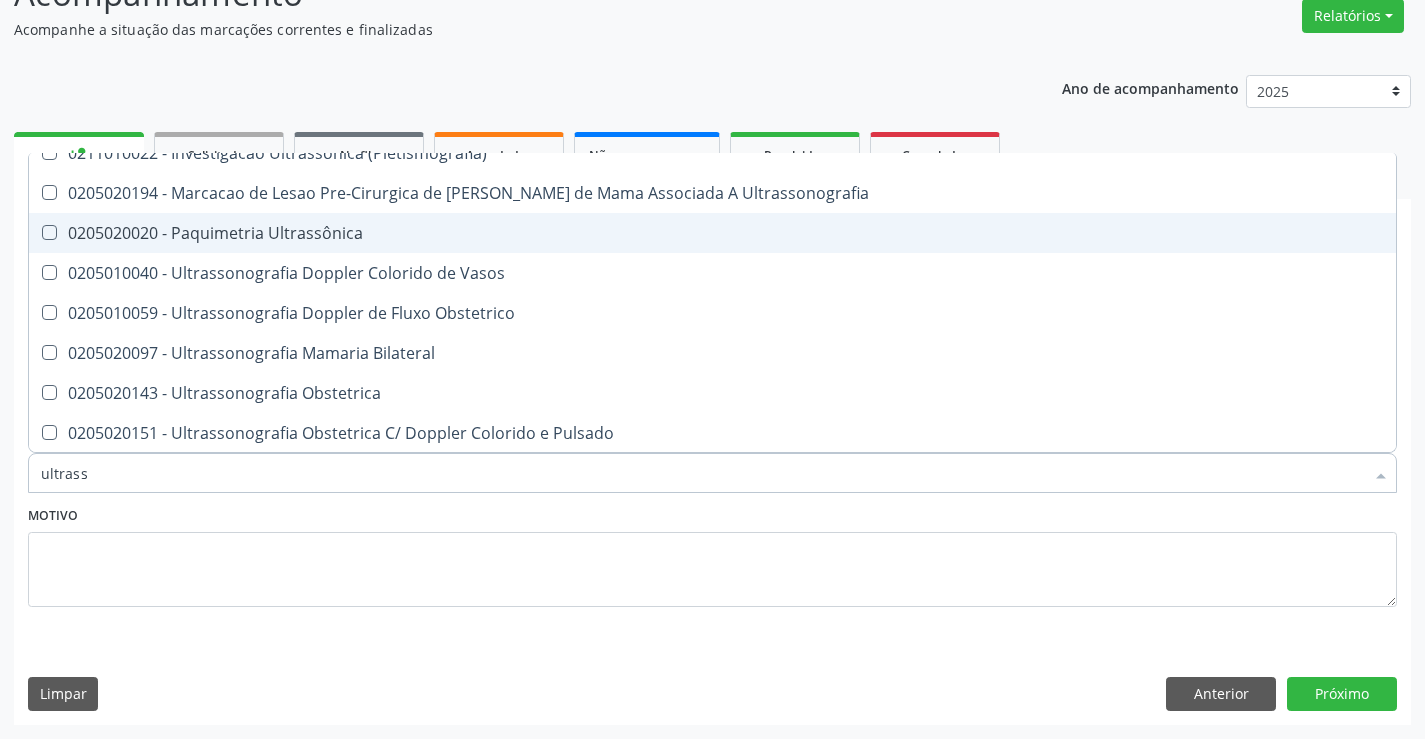 scroll, scrollTop: 200, scrollLeft: 0, axis: vertical 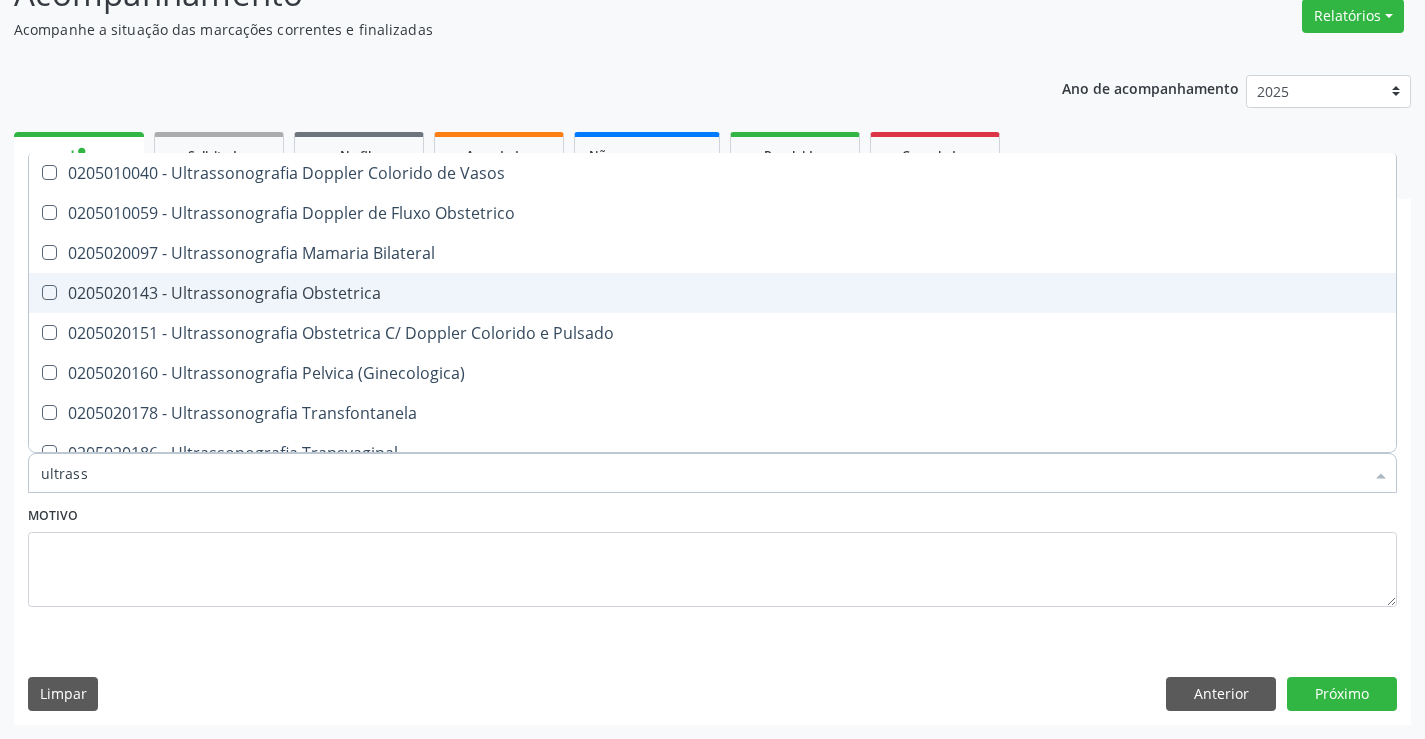 click on "0205020143 - Ultrassonografia Obstetrica" at bounding box center [712, 293] 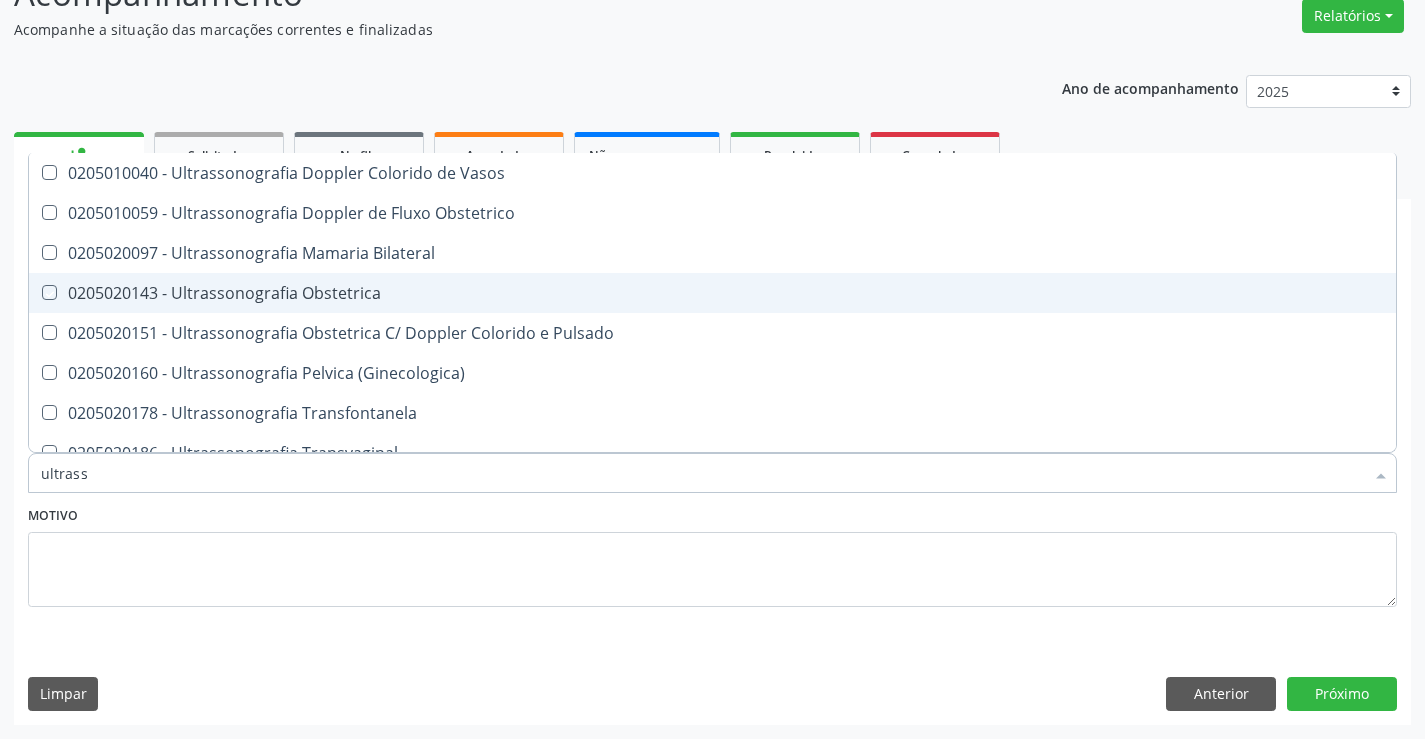checkbox on "true" 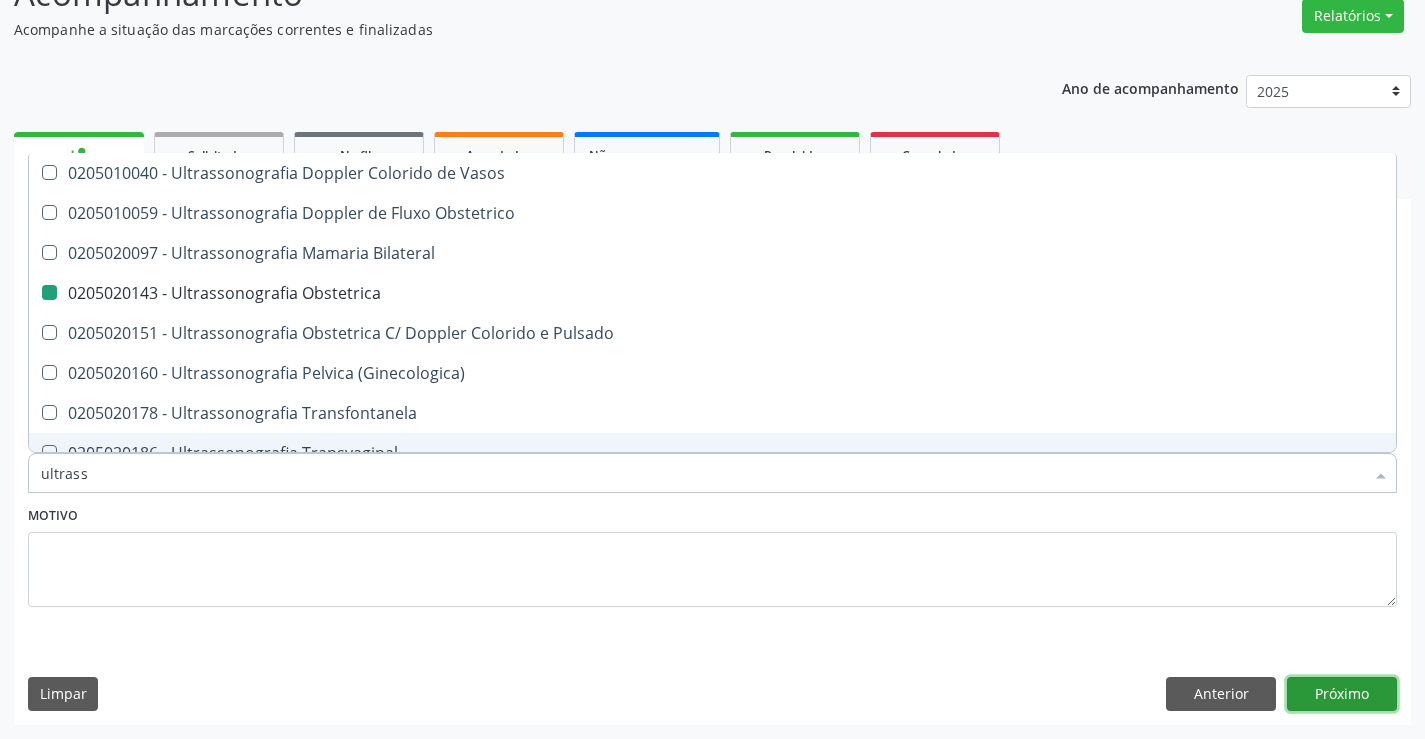 click on "Próximo" at bounding box center [1342, 694] 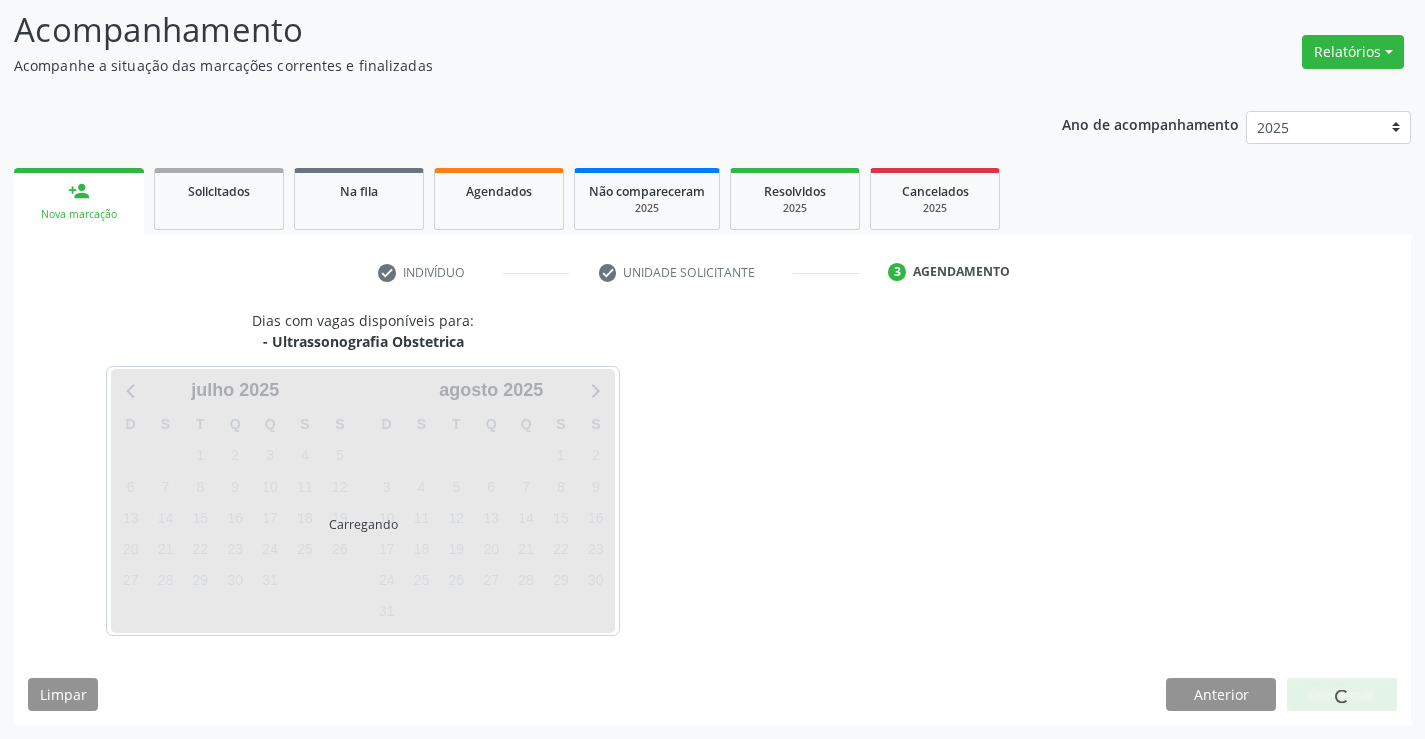 scroll, scrollTop: 131, scrollLeft: 0, axis: vertical 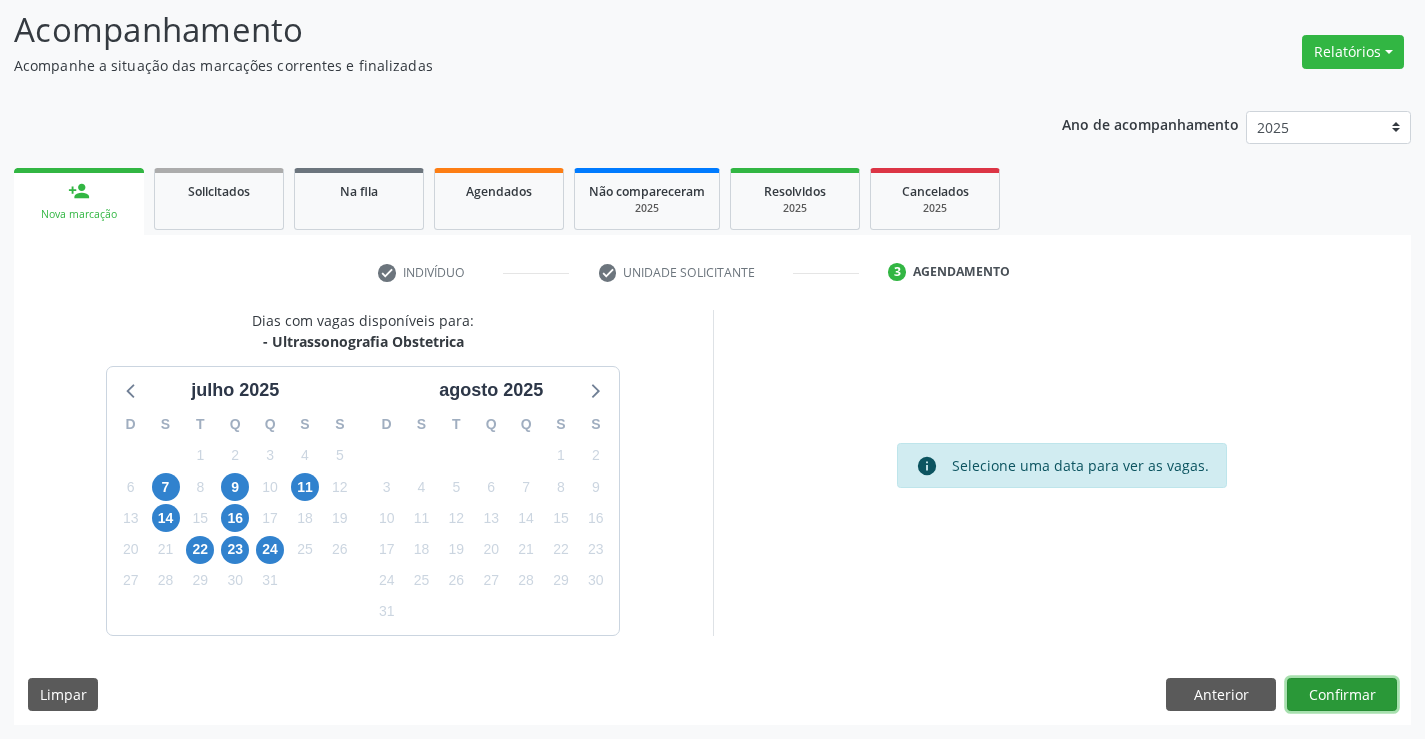 click on "Confirmar" at bounding box center [1342, 695] 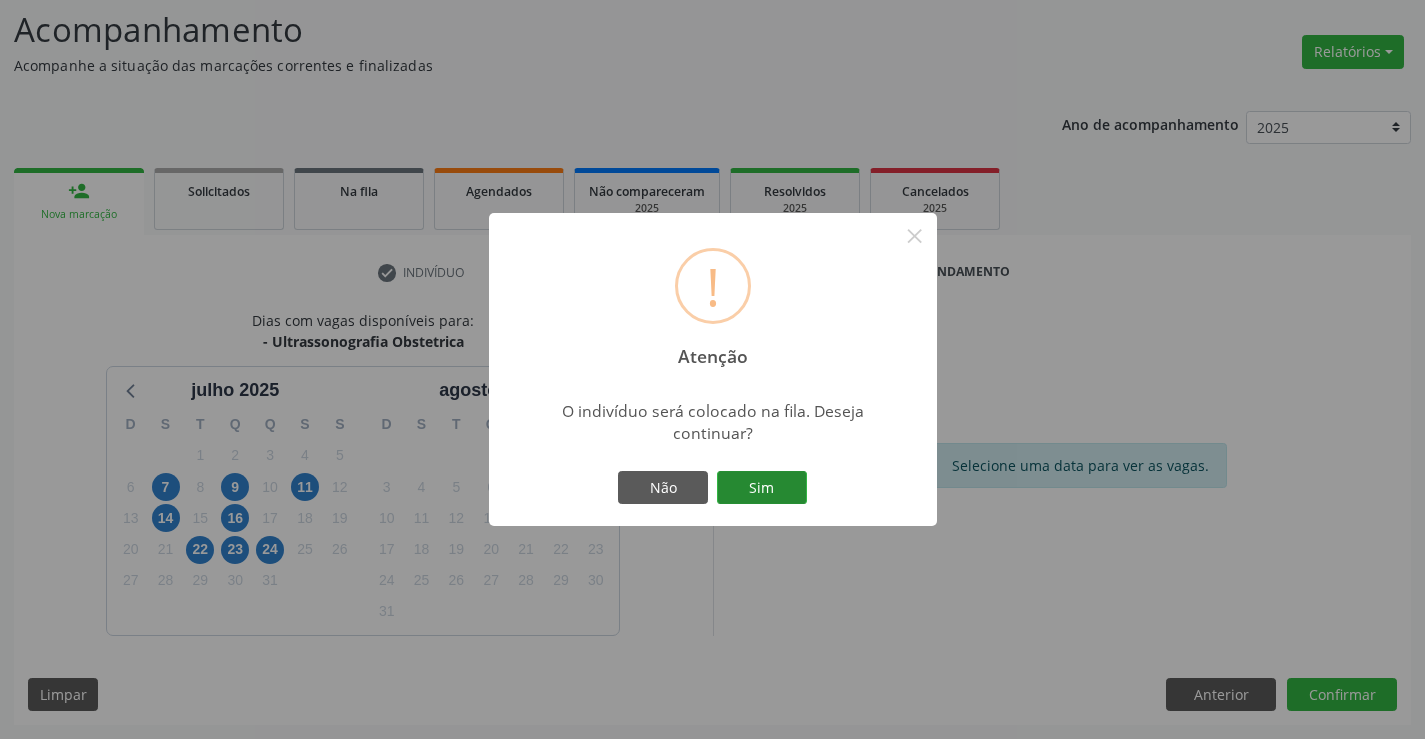 click on "Sim" at bounding box center (762, 488) 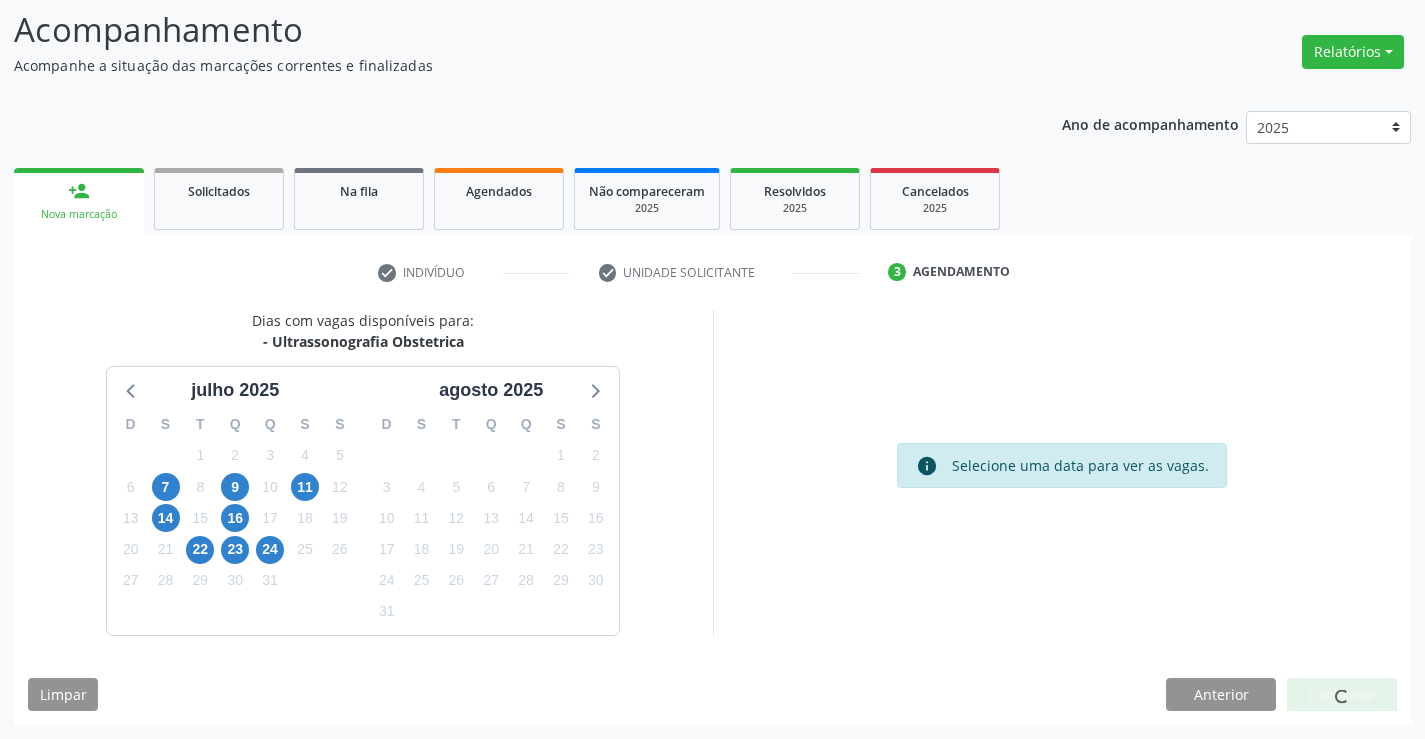 scroll, scrollTop: 0, scrollLeft: 0, axis: both 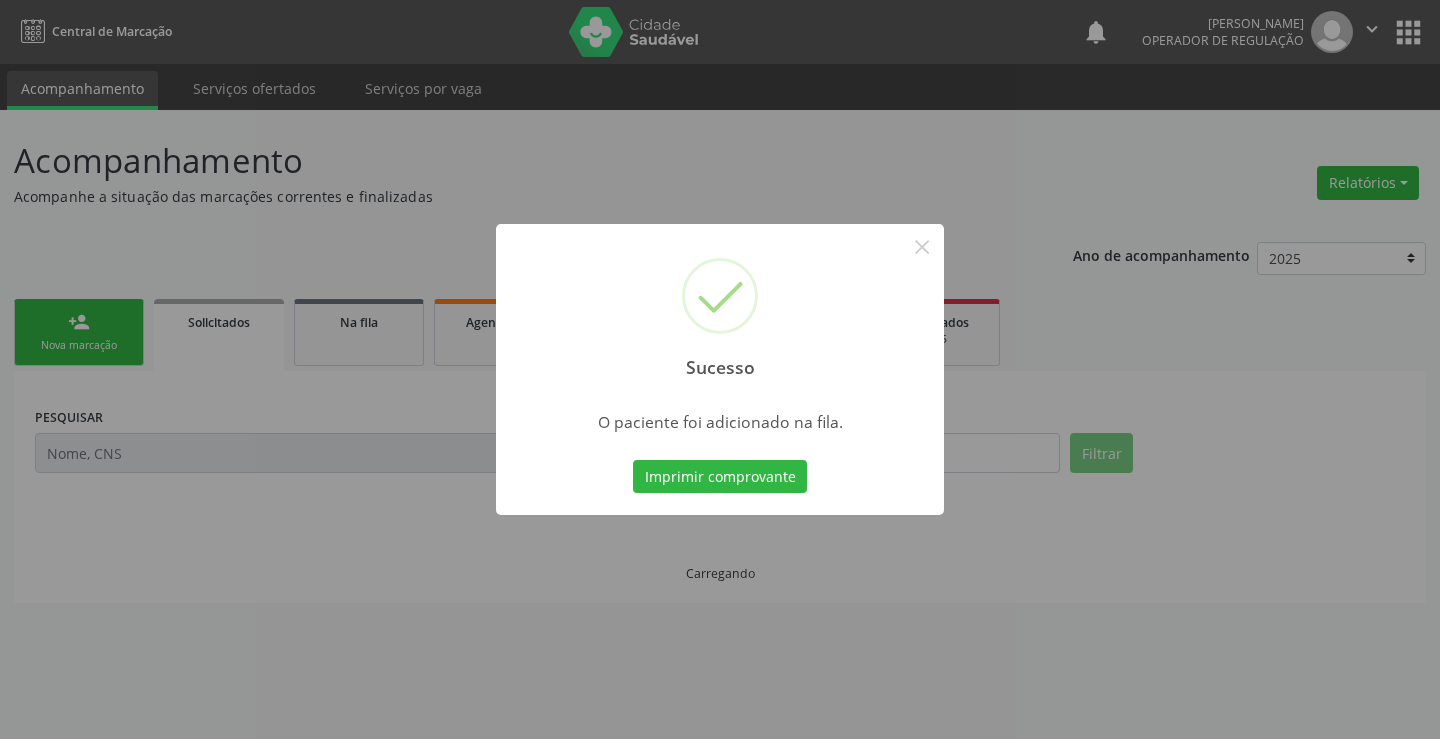 click on "Imprimir comprovante" at bounding box center [720, 477] 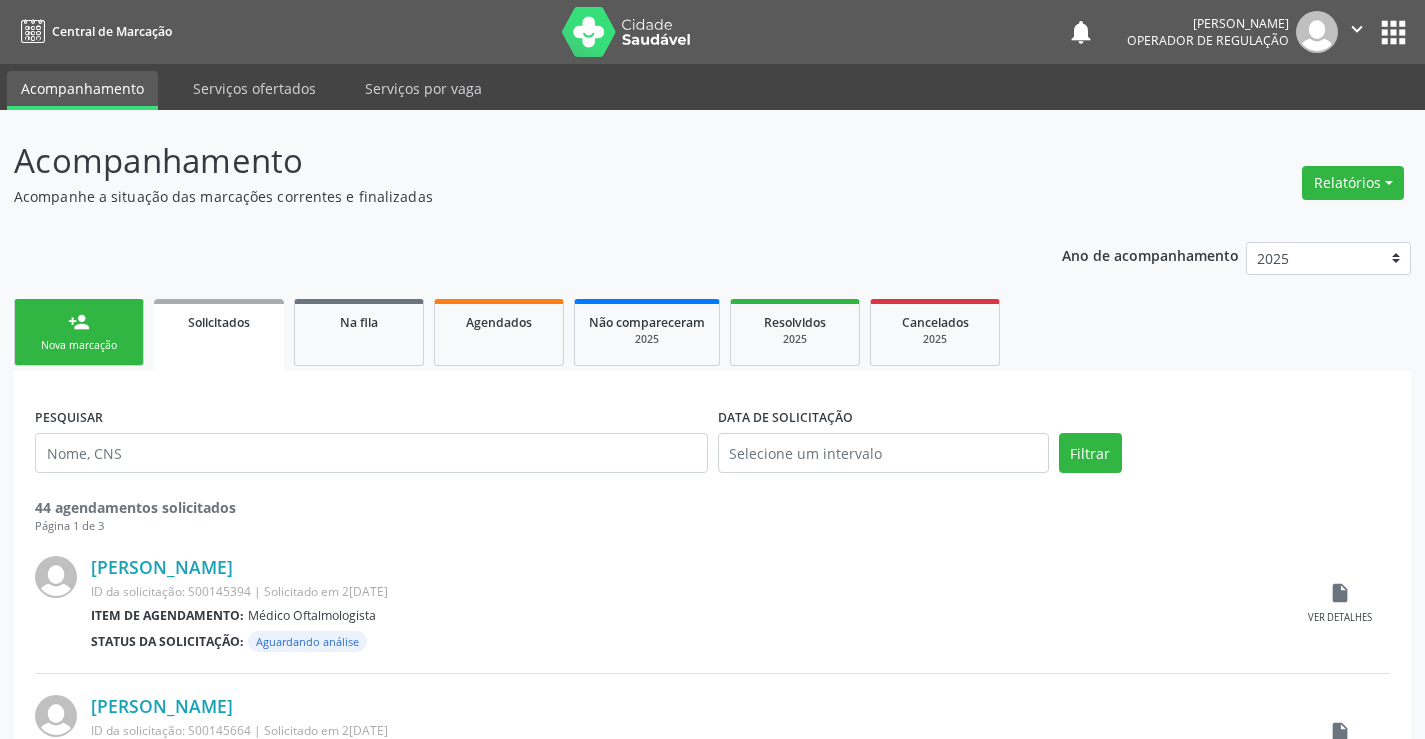 click on "person_add" at bounding box center [79, 322] 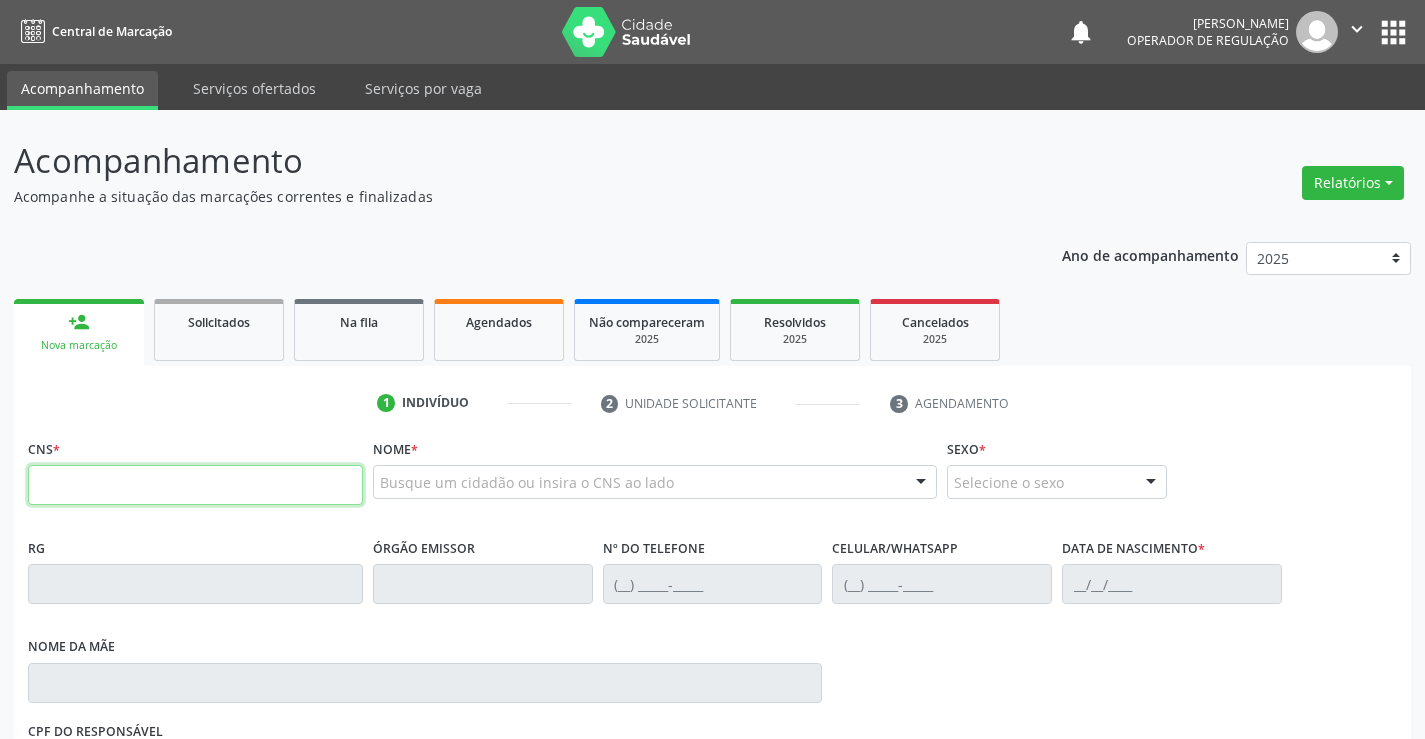 click at bounding box center (195, 485) 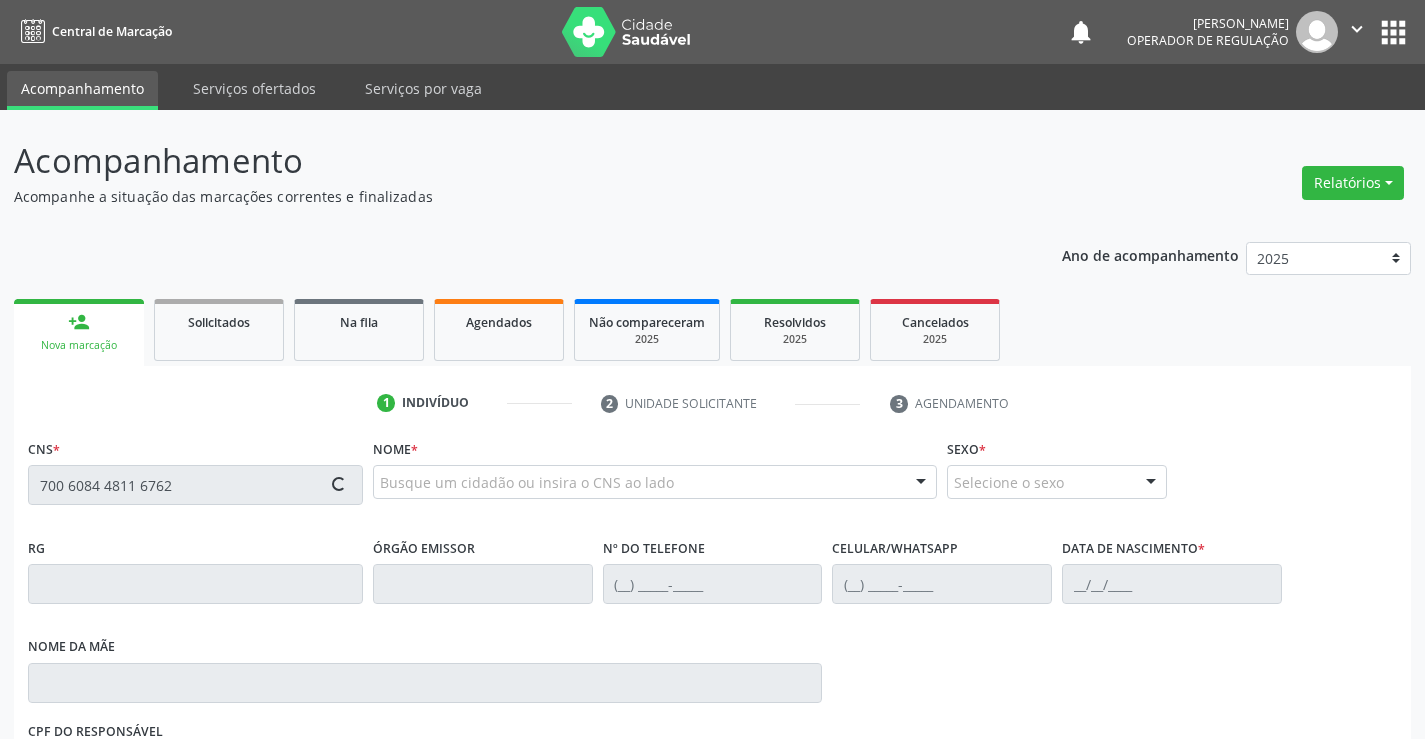 type on "700 6084 4811 6762" 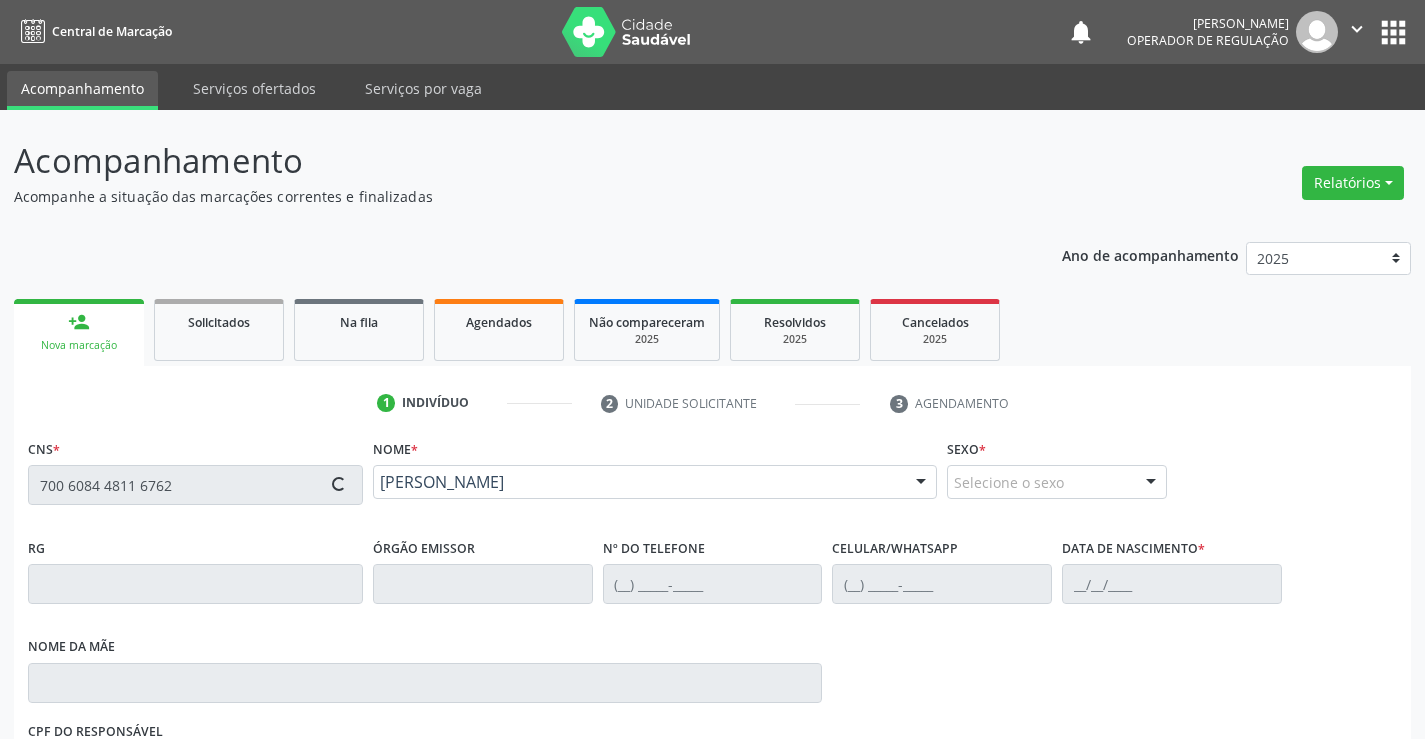 type on "2107290075" 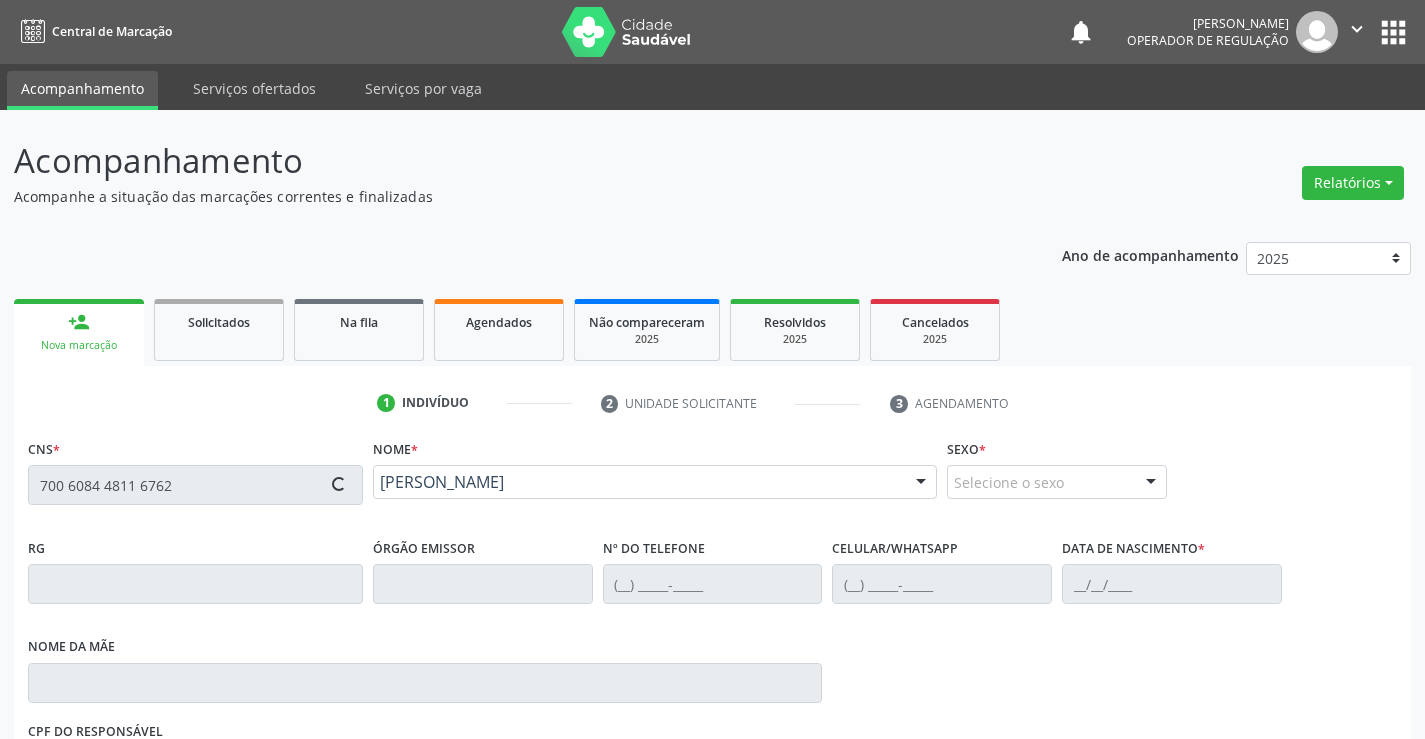 type on "25/10/2004" 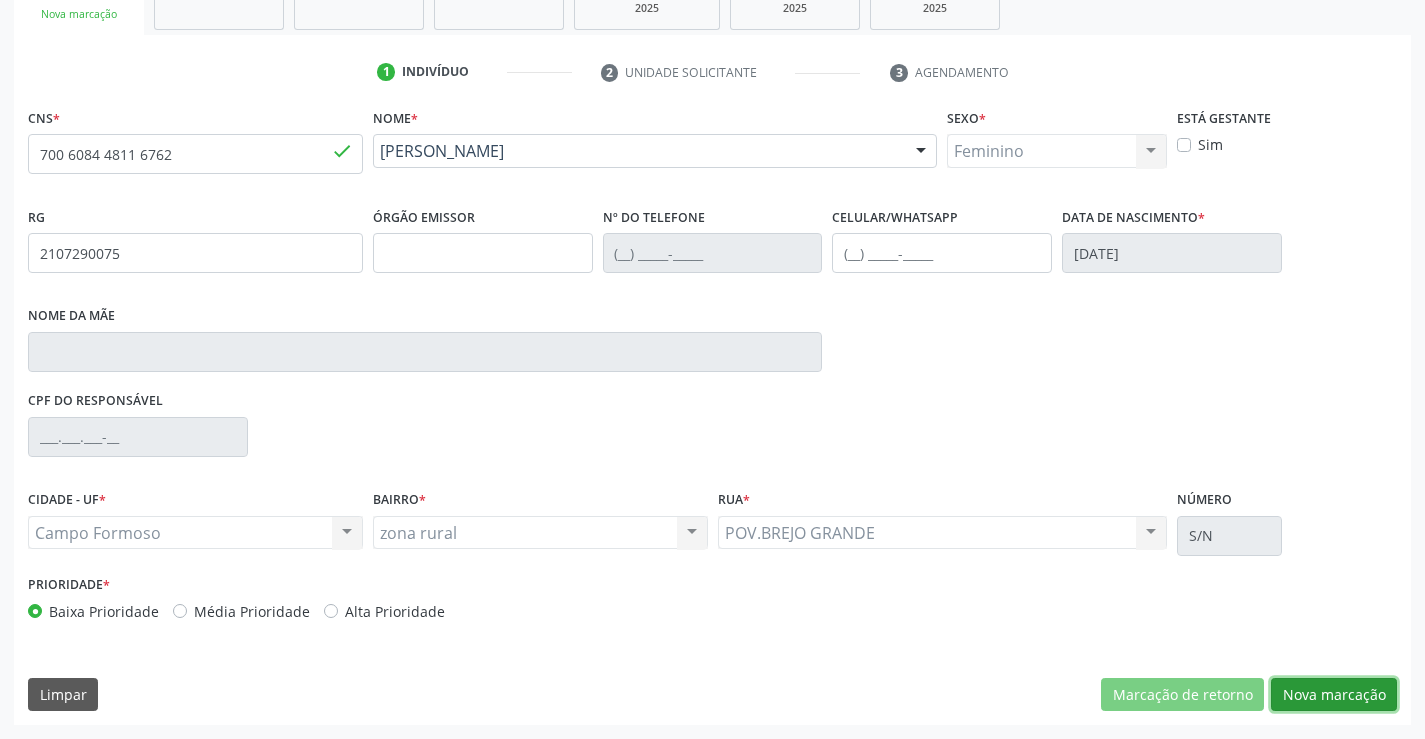 click on "Nova marcação" at bounding box center (1334, 695) 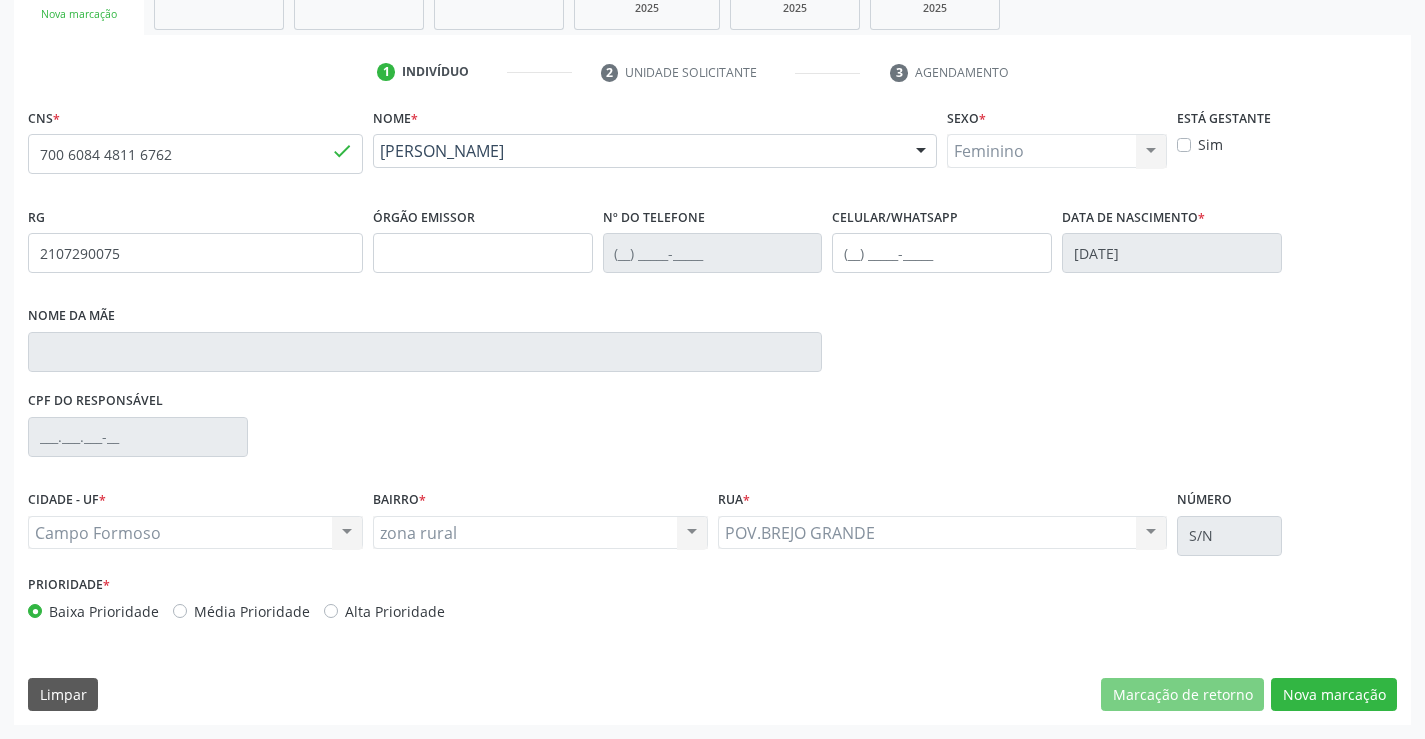 scroll, scrollTop: 167, scrollLeft: 0, axis: vertical 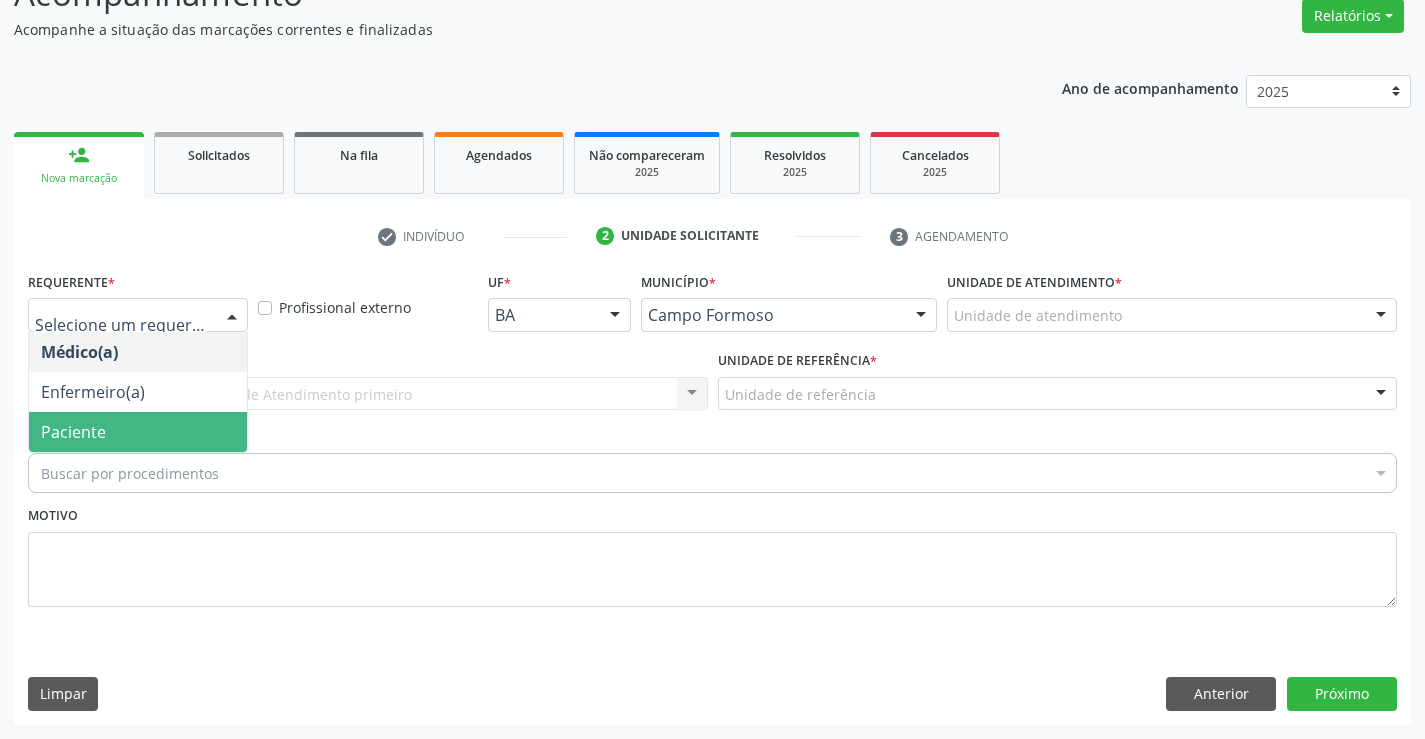 click on "Paciente" at bounding box center [138, 432] 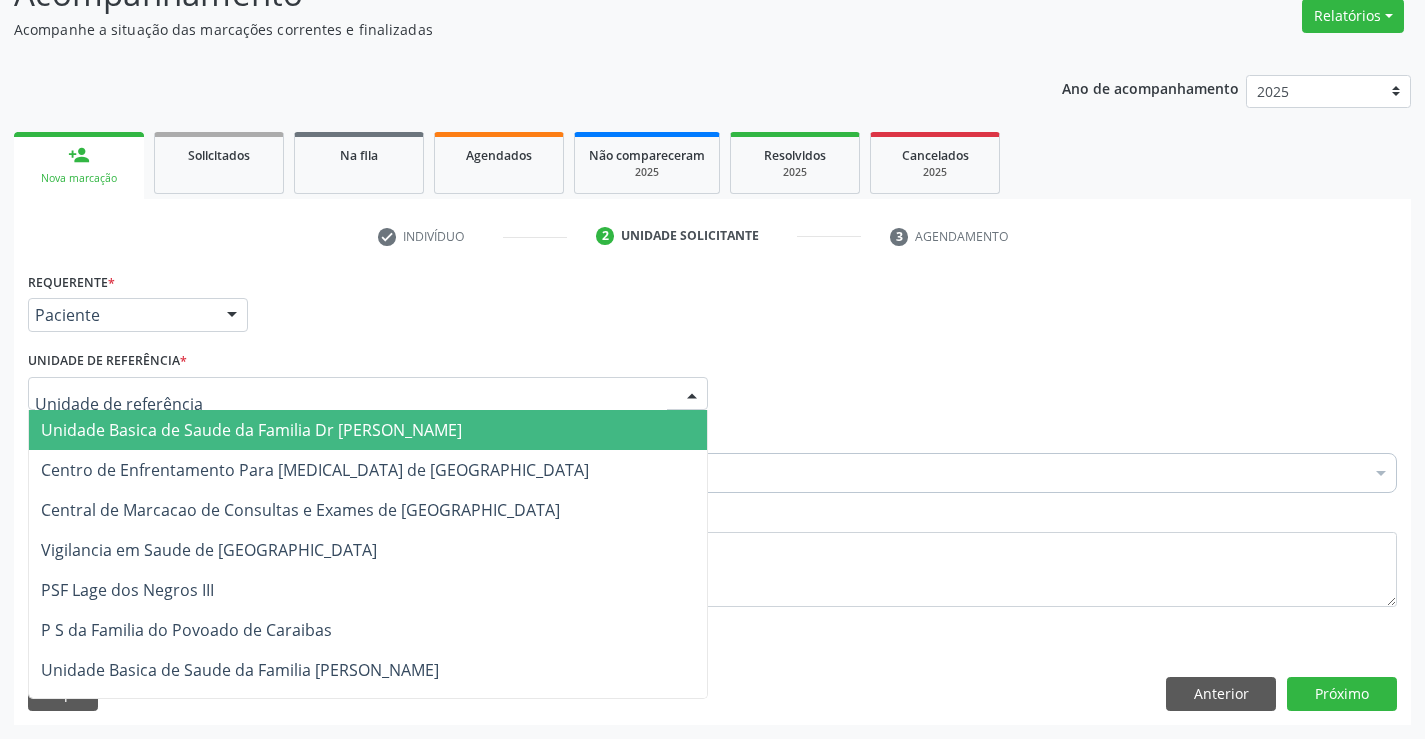 click at bounding box center (368, 394) 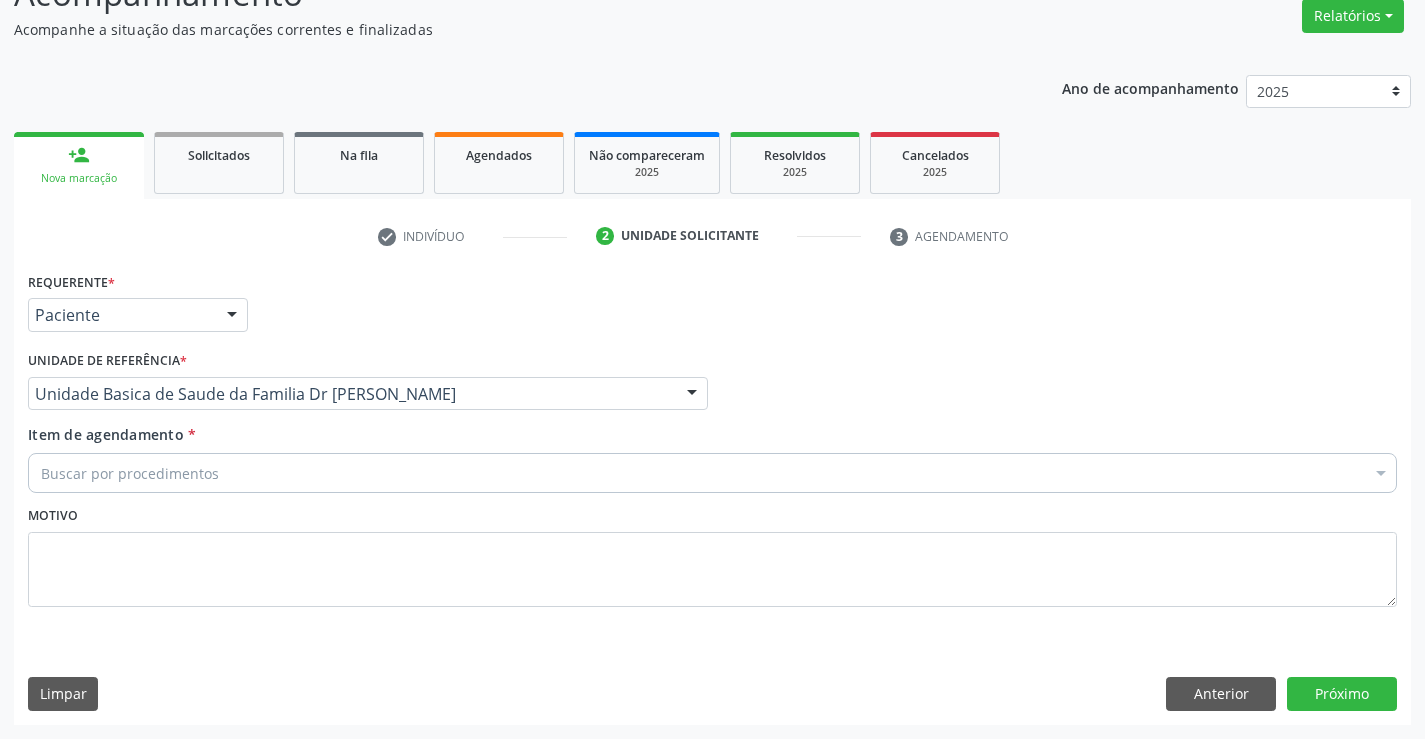 click on "Buscar por procedimentos" at bounding box center (712, 473) 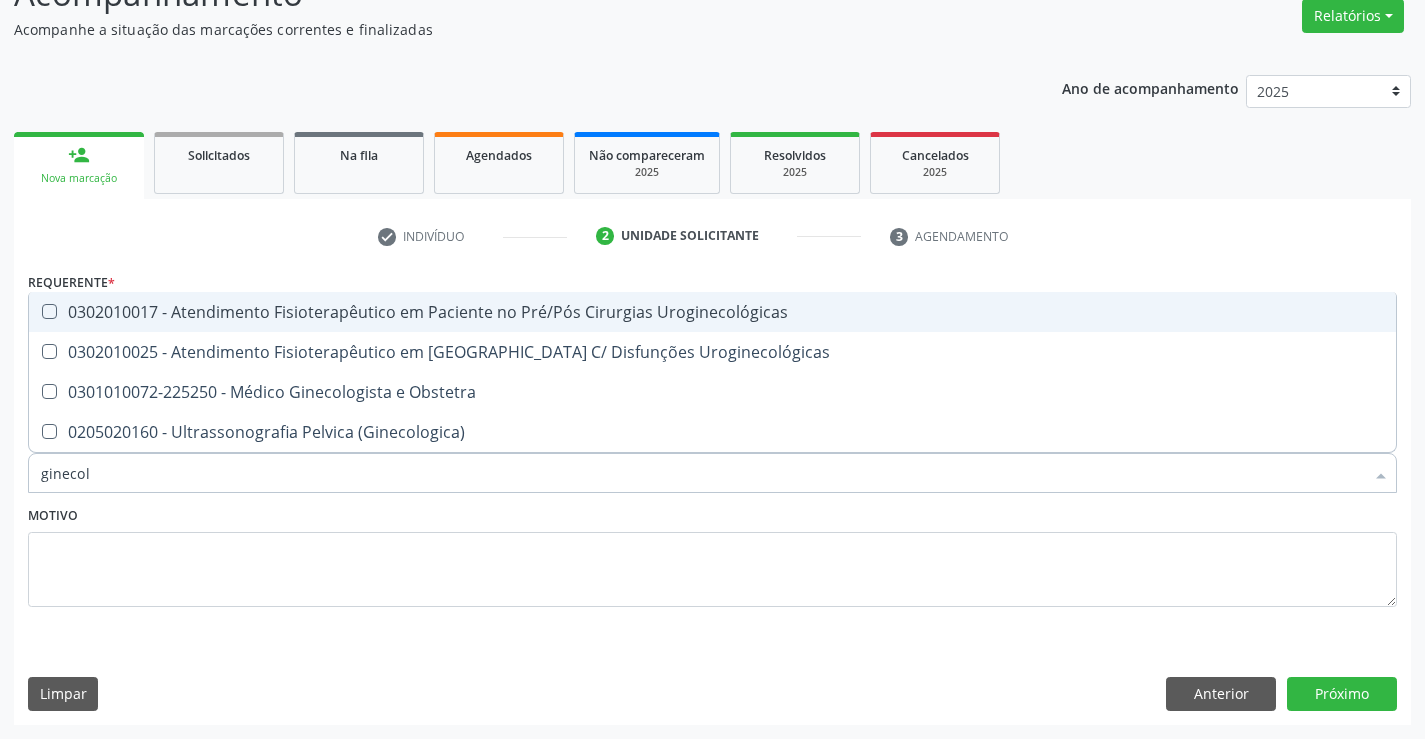 type on "ginecolo" 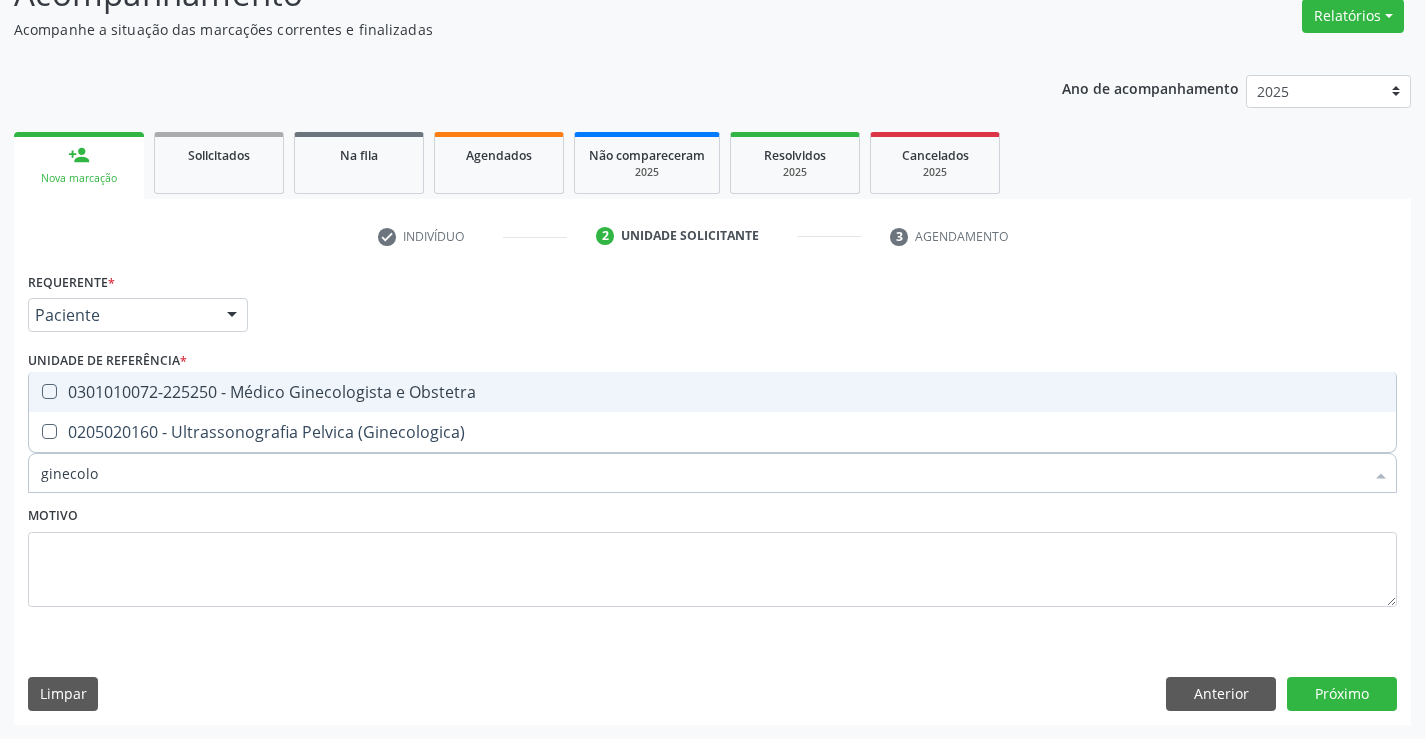 click on "0301010072-225250 - Médico Ginecologista e Obstetra" at bounding box center (712, 392) 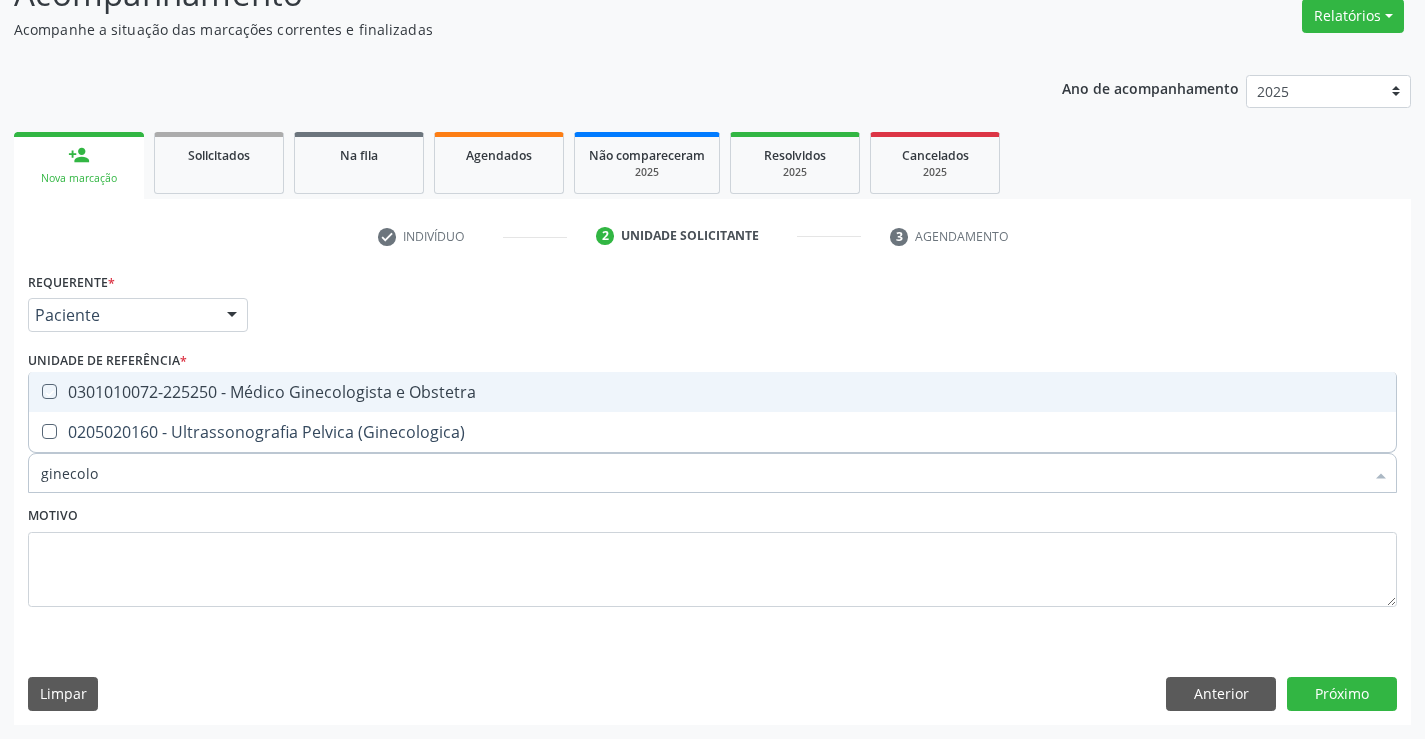 checkbox on "true" 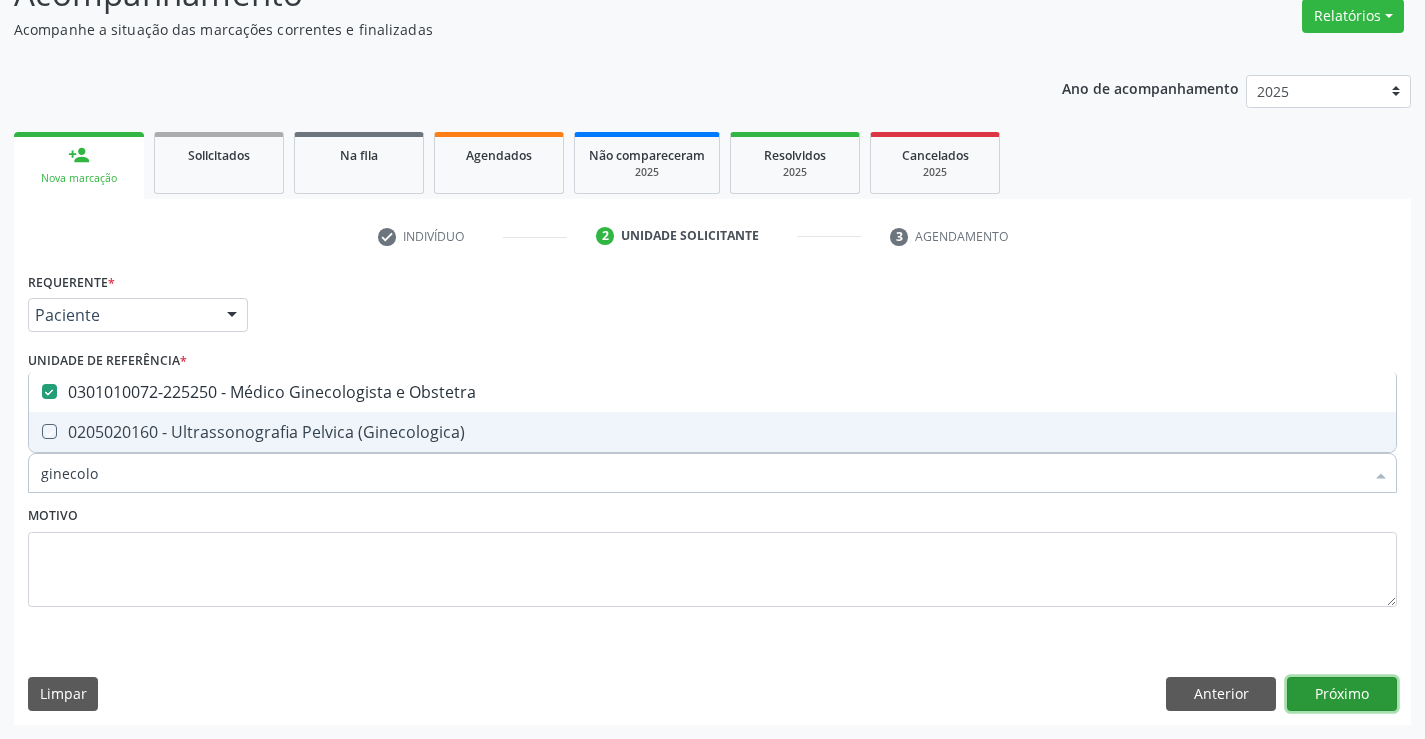 click on "Próximo" at bounding box center (1342, 694) 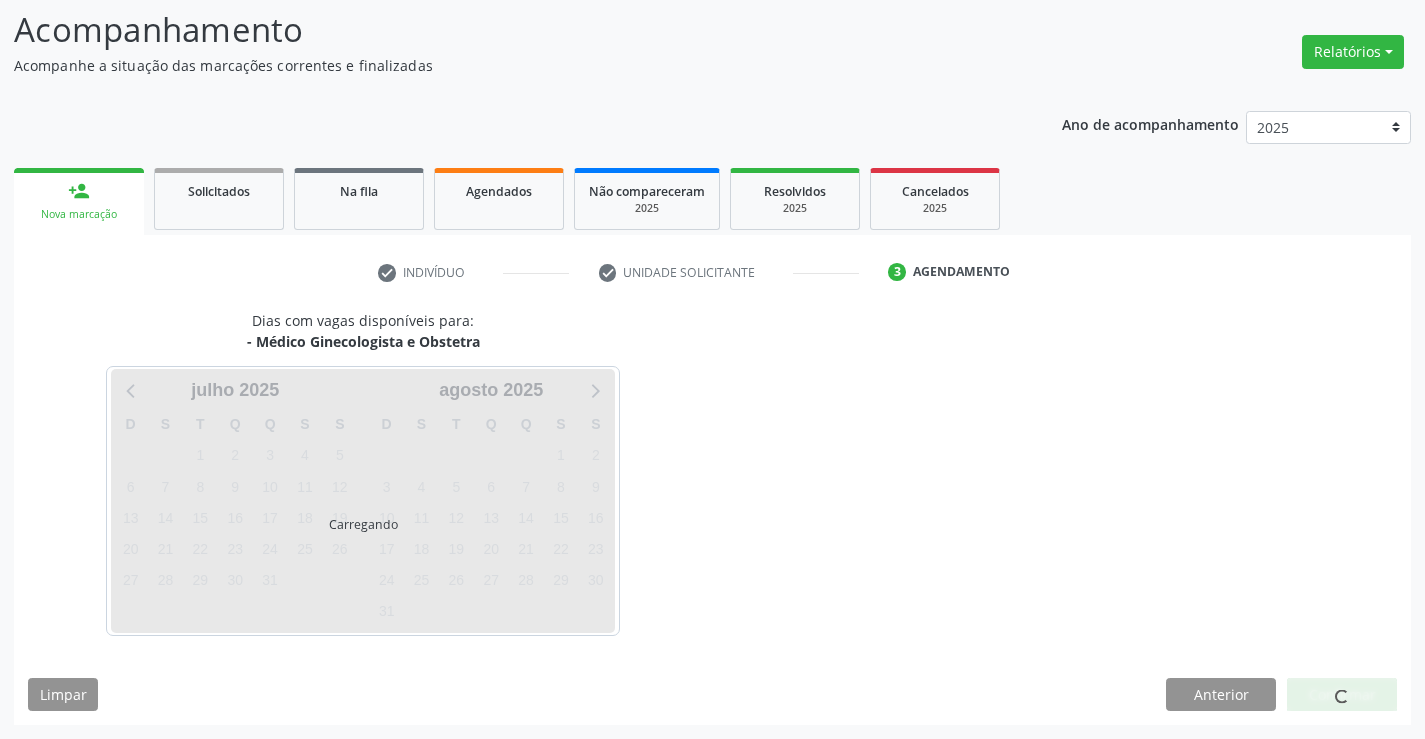 scroll, scrollTop: 131, scrollLeft: 0, axis: vertical 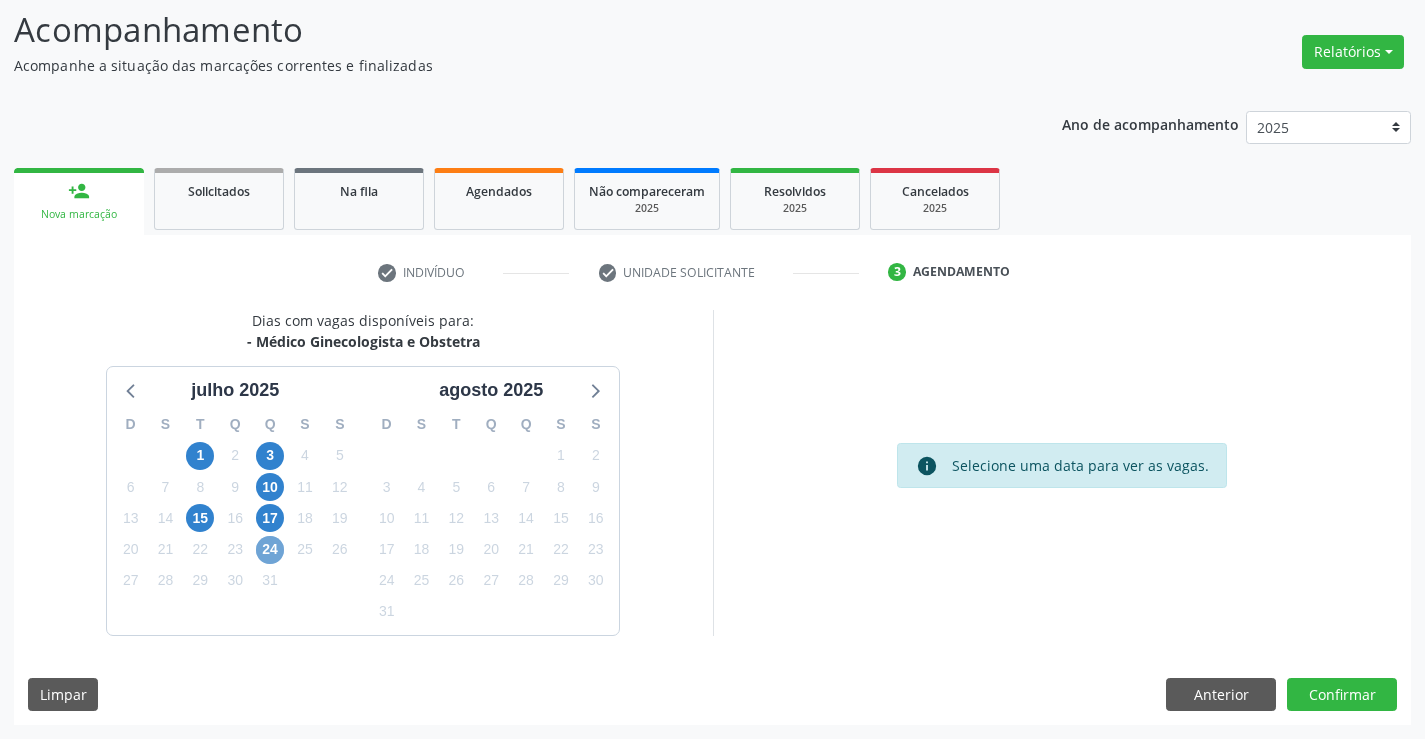 click on "24" at bounding box center [270, 550] 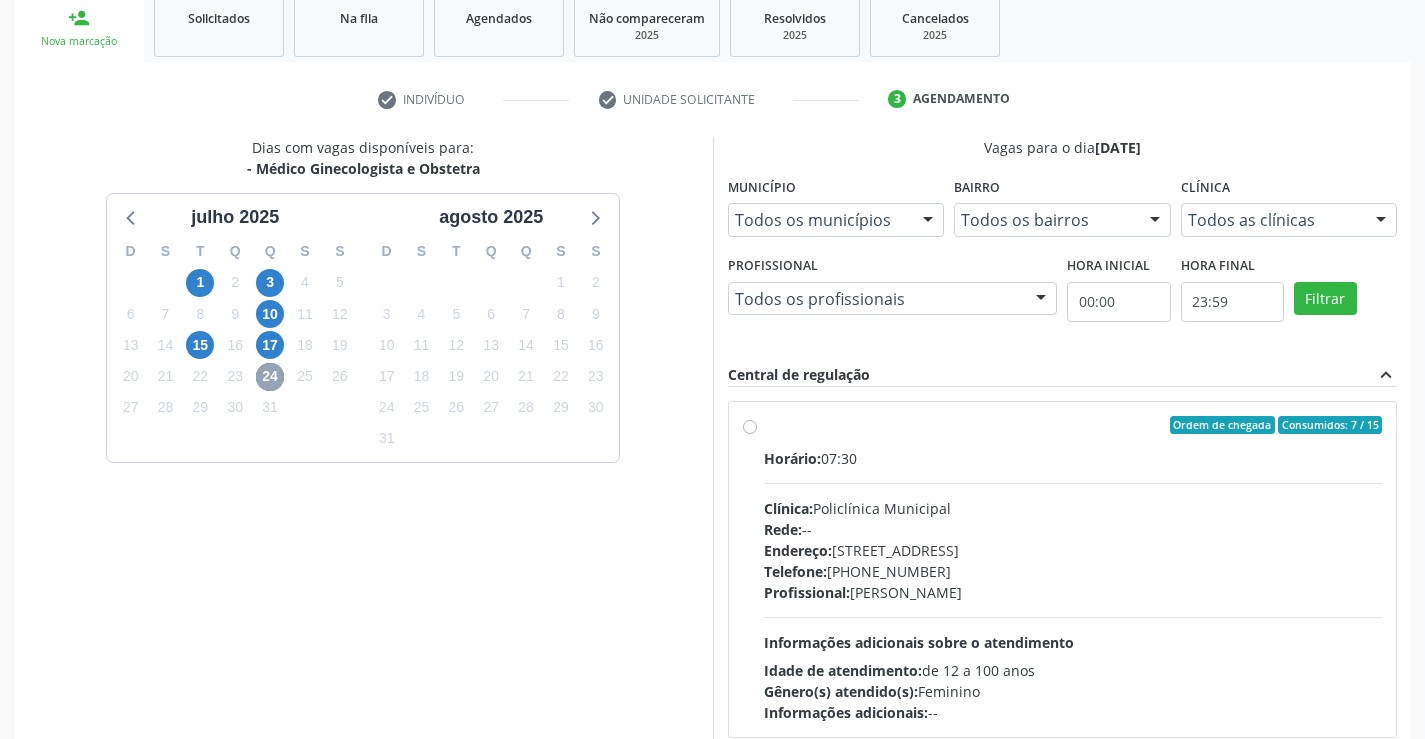 scroll, scrollTop: 331, scrollLeft: 0, axis: vertical 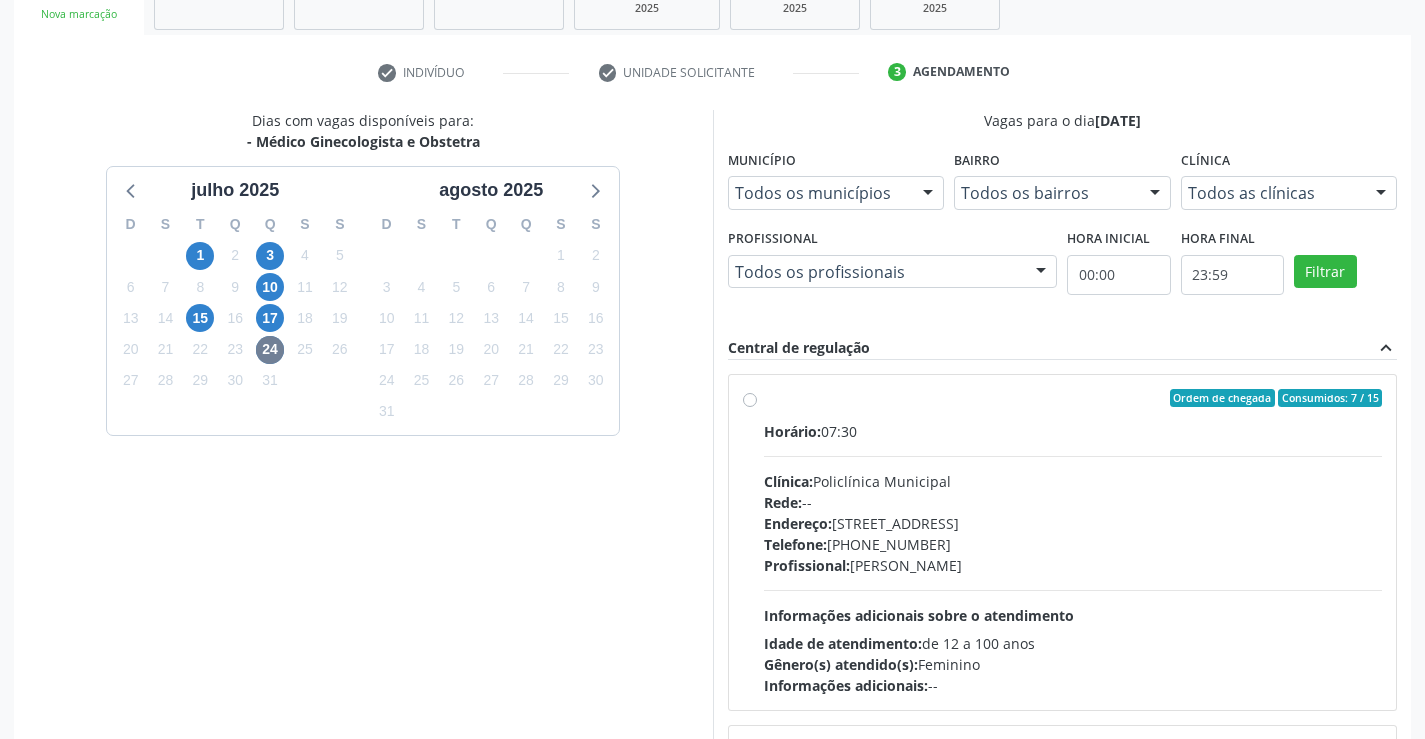 click on "Ordem de chegada
Consumidos: 7 / 15
Horário:   07:30
Clínica:  Policlínica Municipal
Rede:
--
Endereço:   Predio, nº 386, Centro, Campo Formoso - BA
Telefone:   (74) 6451312
Profissional:
Luana Saback de Almeida
Informações adicionais sobre o atendimento
Idade de atendimento:
de 12 a 100 anos
Gênero(s) atendido(s):
Feminino
Informações adicionais:
--" at bounding box center (1073, 542) 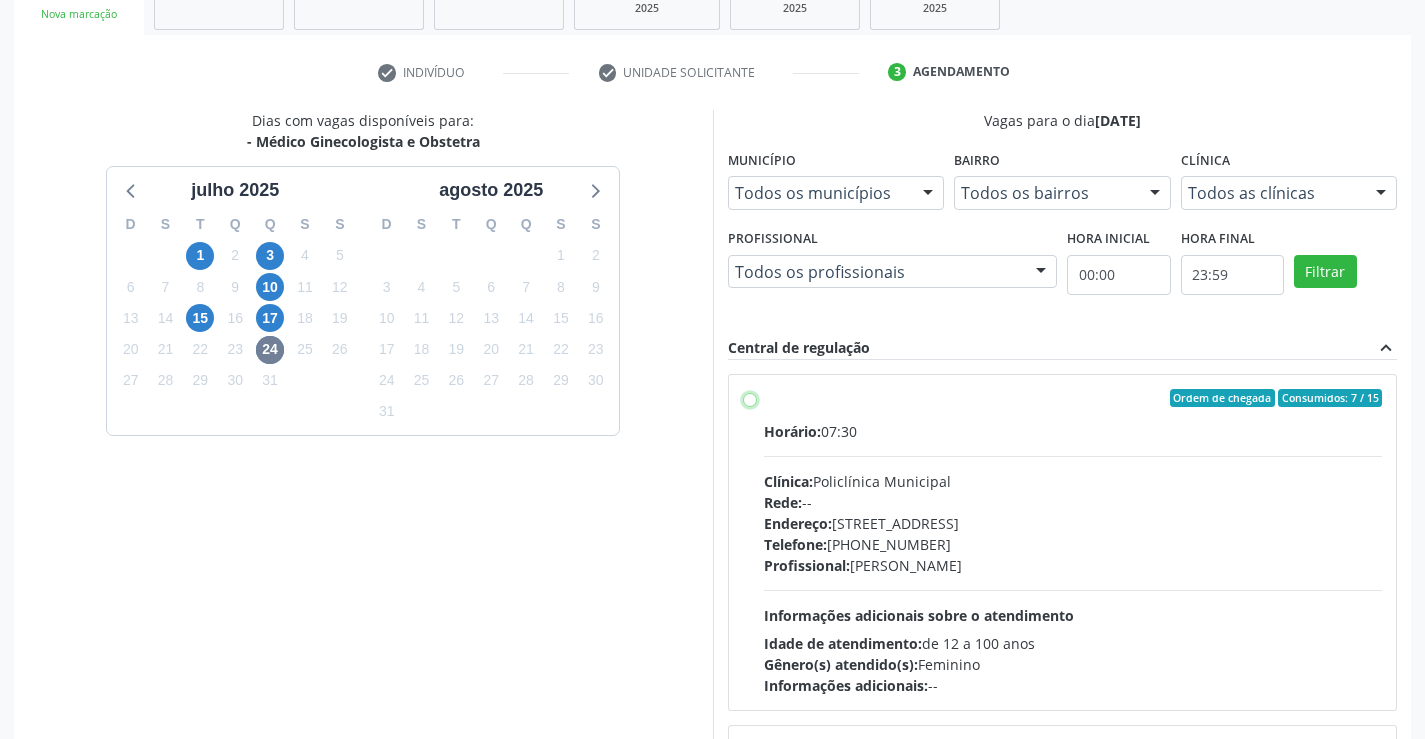 click on "Ordem de chegada
Consumidos: 7 / 15
Horário:   07:30
Clínica:  Policlínica Municipal
Rede:
--
Endereço:   Predio, nº 386, Centro, Campo Formoso - BA
Telefone:   (74) 6451312
Profissional:
Luana Saback de Almeida
Informações adicionais sobre o atendimento
Idade de atendimento:
de 12 a 100 anos
Gênero(s) atendido(s):
Feminino
Informações adicionais:
--" at bounding box center [750, 398] 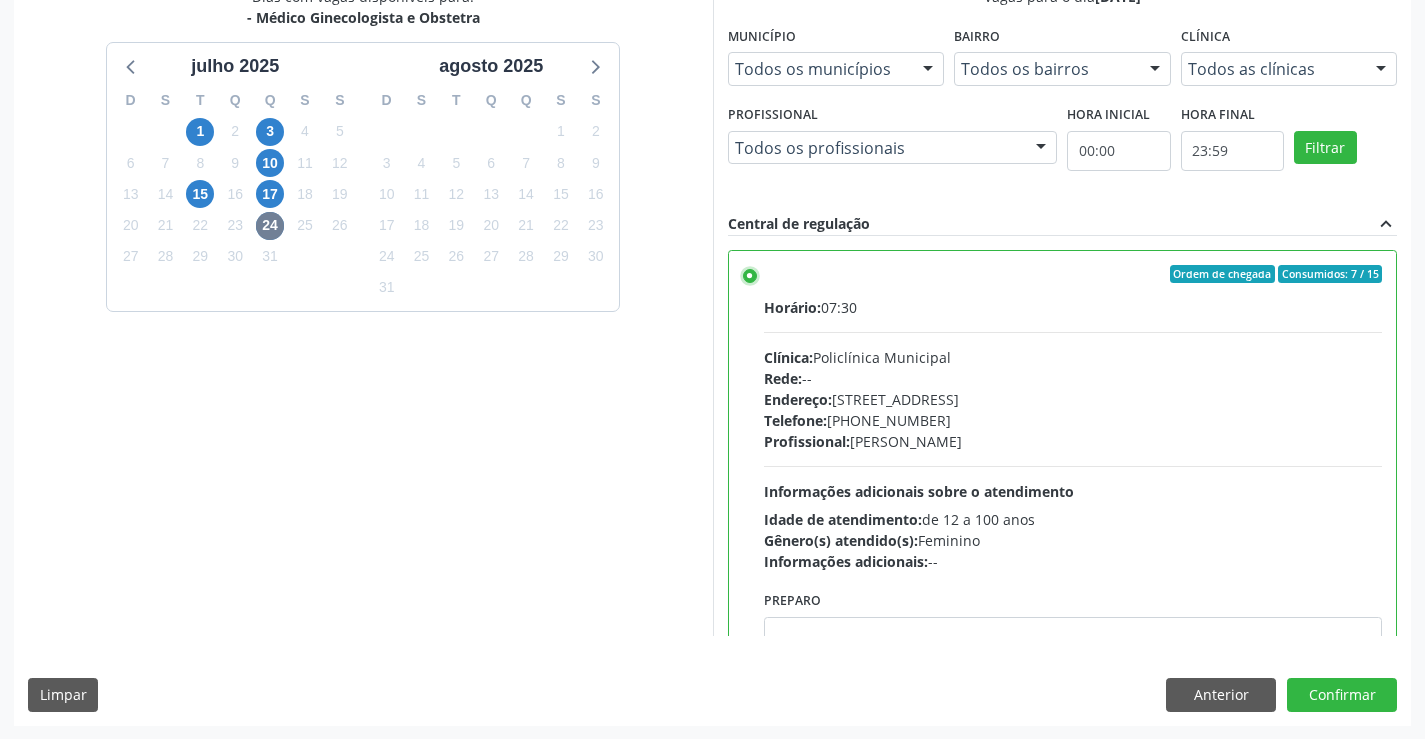 scroll, scrollTop: 456, scrollLeft: 0, axis: vertical 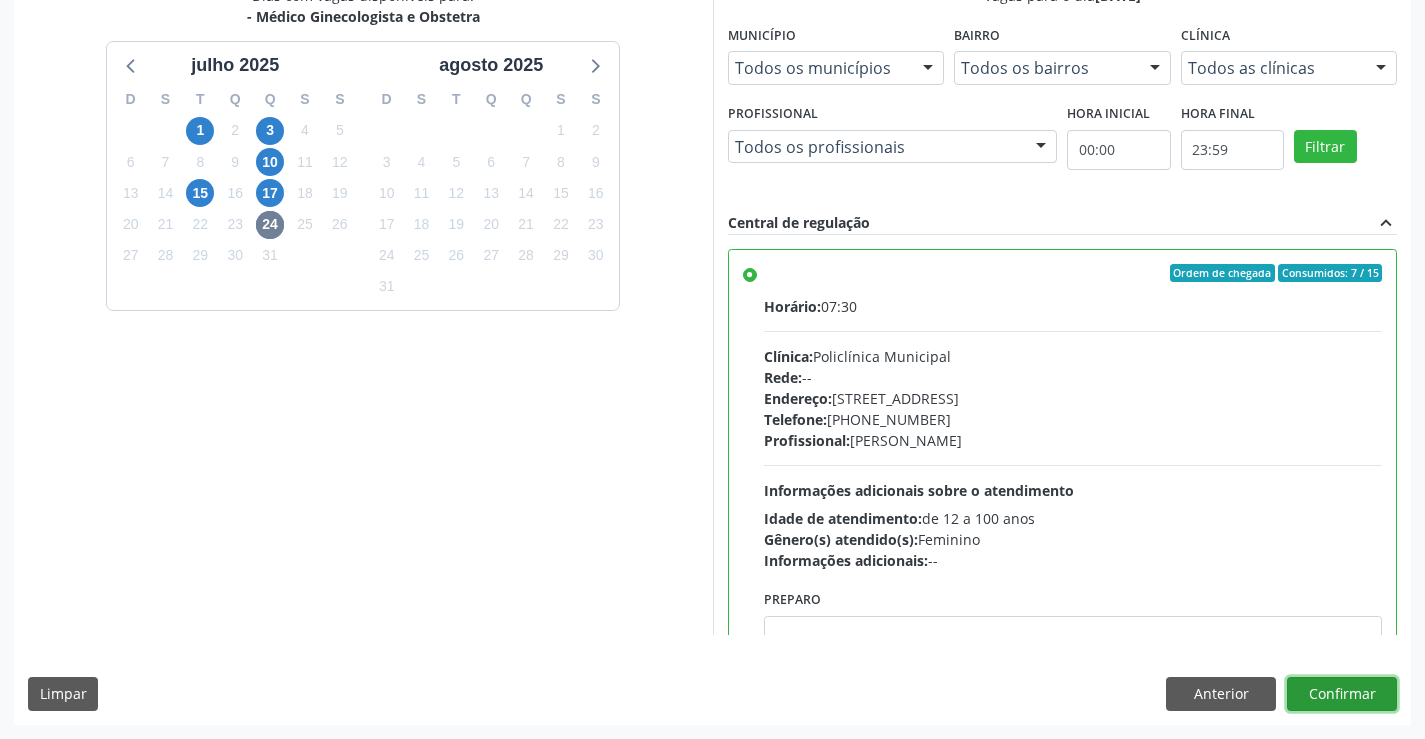 click on "Confirmar" at bounding box center (1342, 694) 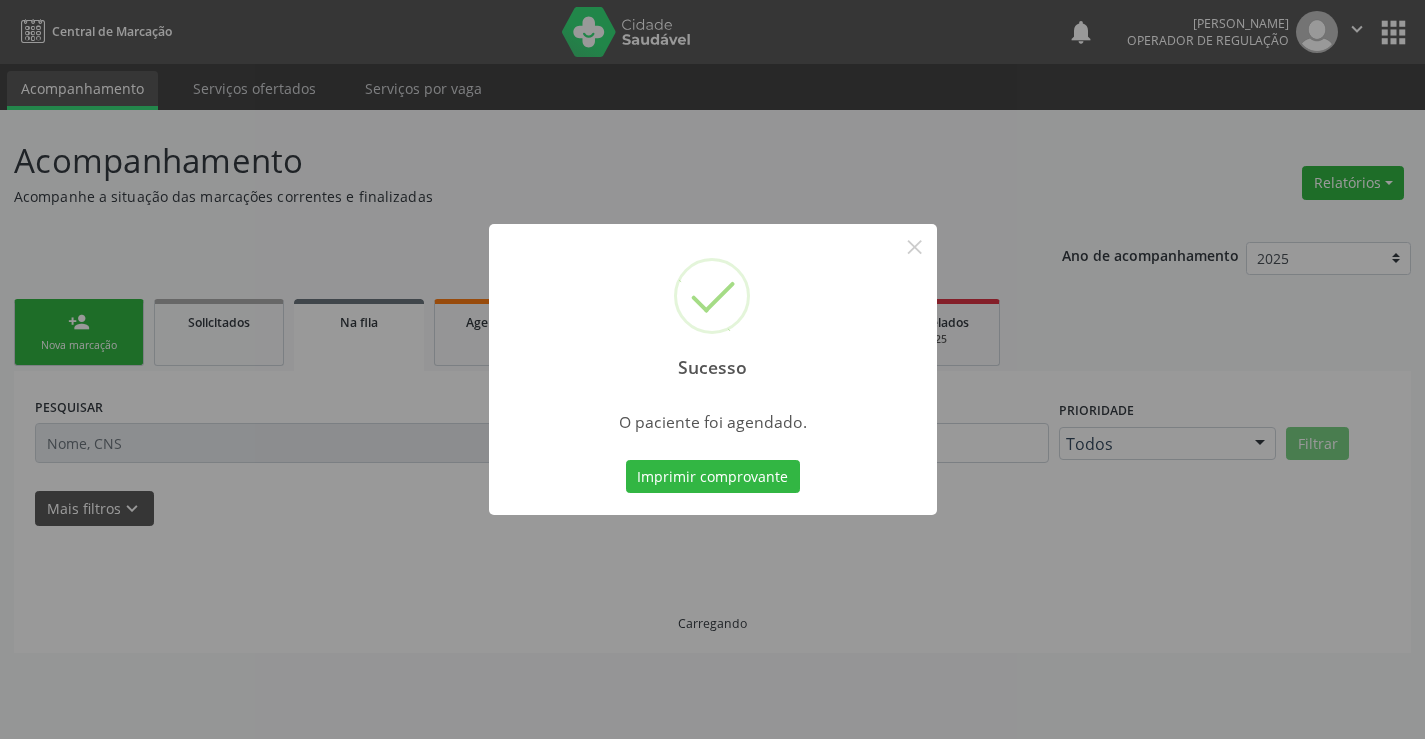 scroll, scrollTop: 0, scrollLeft: 0, axis: both 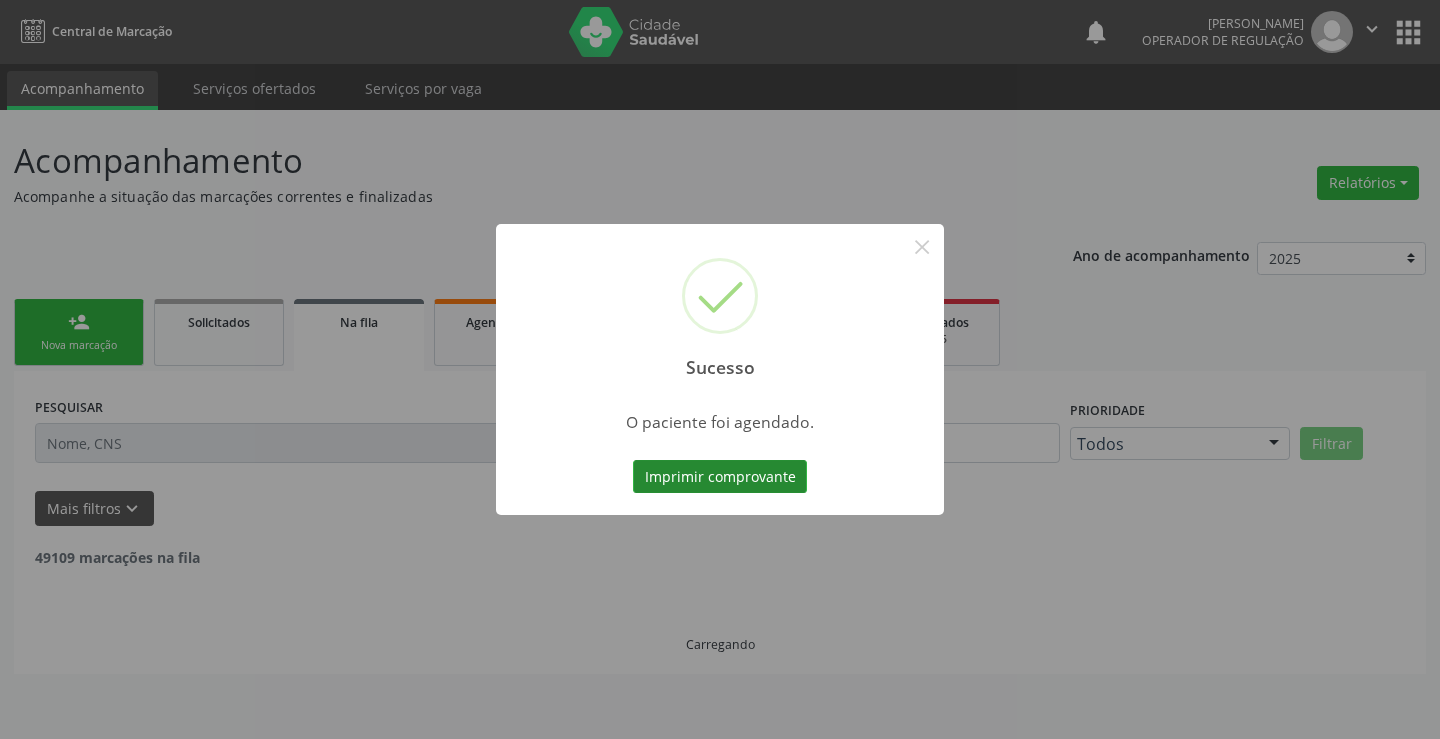 click on "Imprimir comprovante" at bounding box center [720, 477] 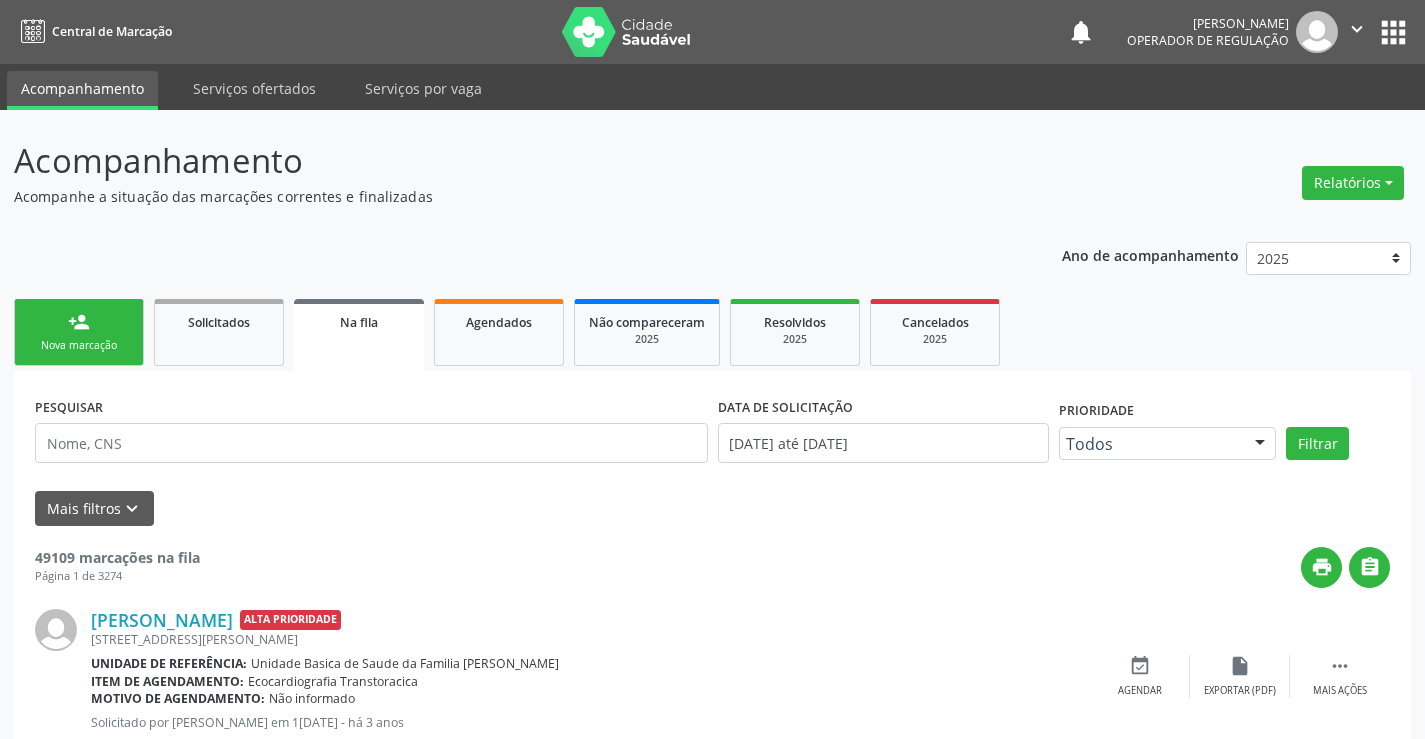 click on "person_add
Nova marcação" at bounding box center [79, 332] 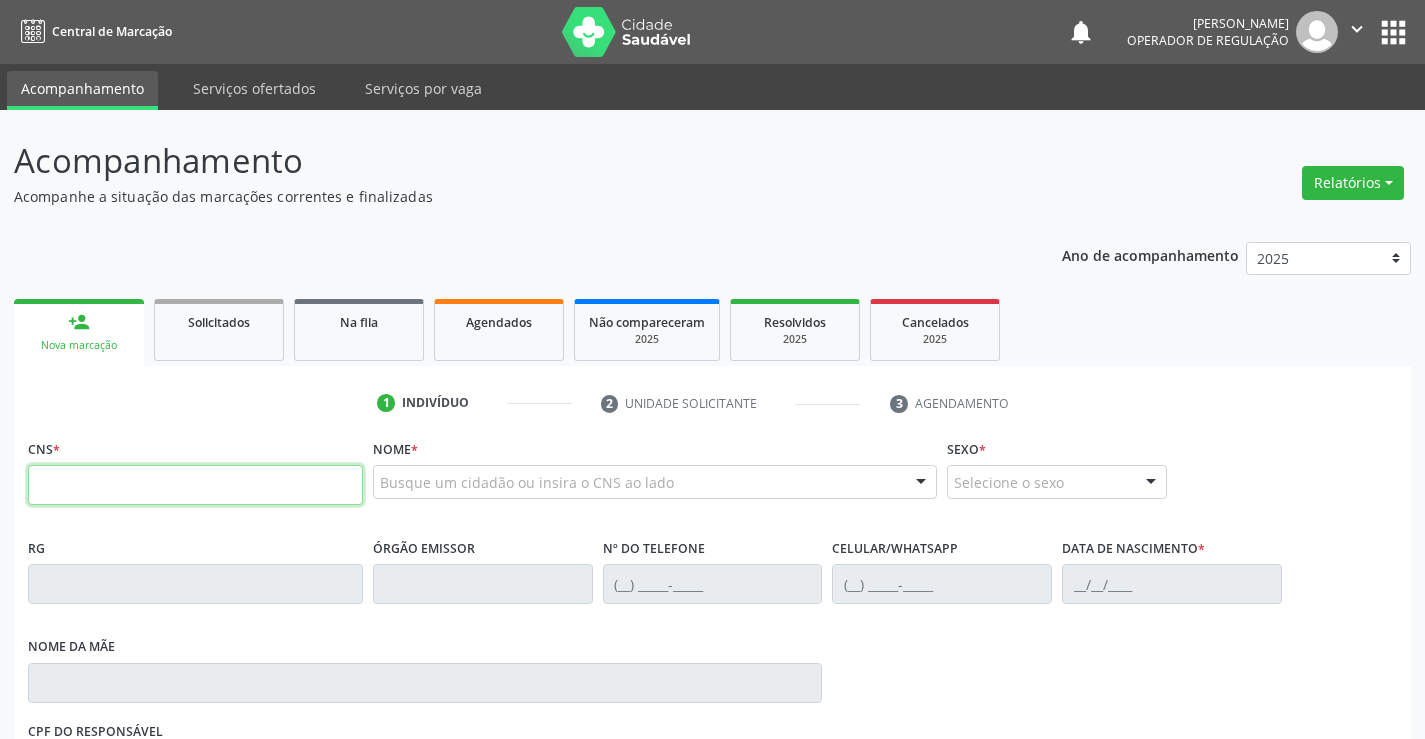click at bounding box center (195, 485) 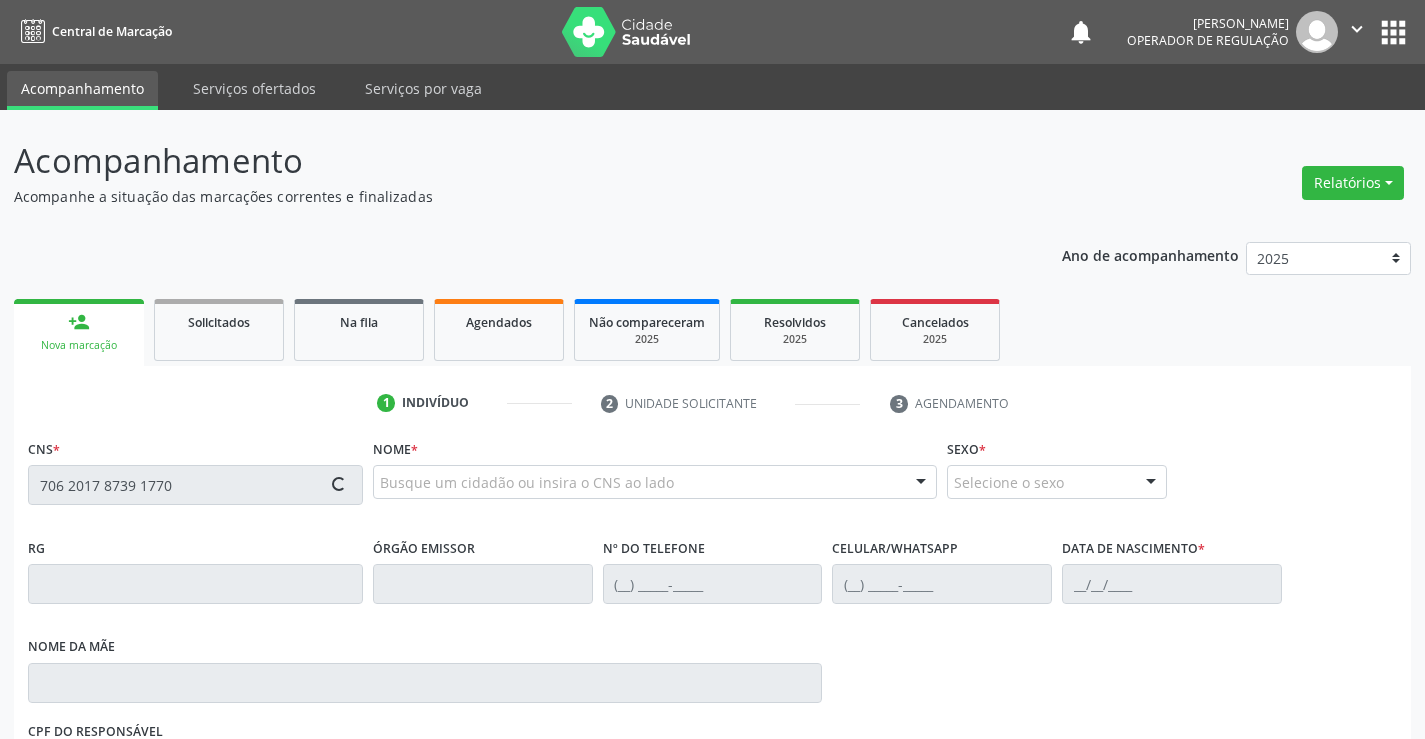type on "706 2017 8739 1770" 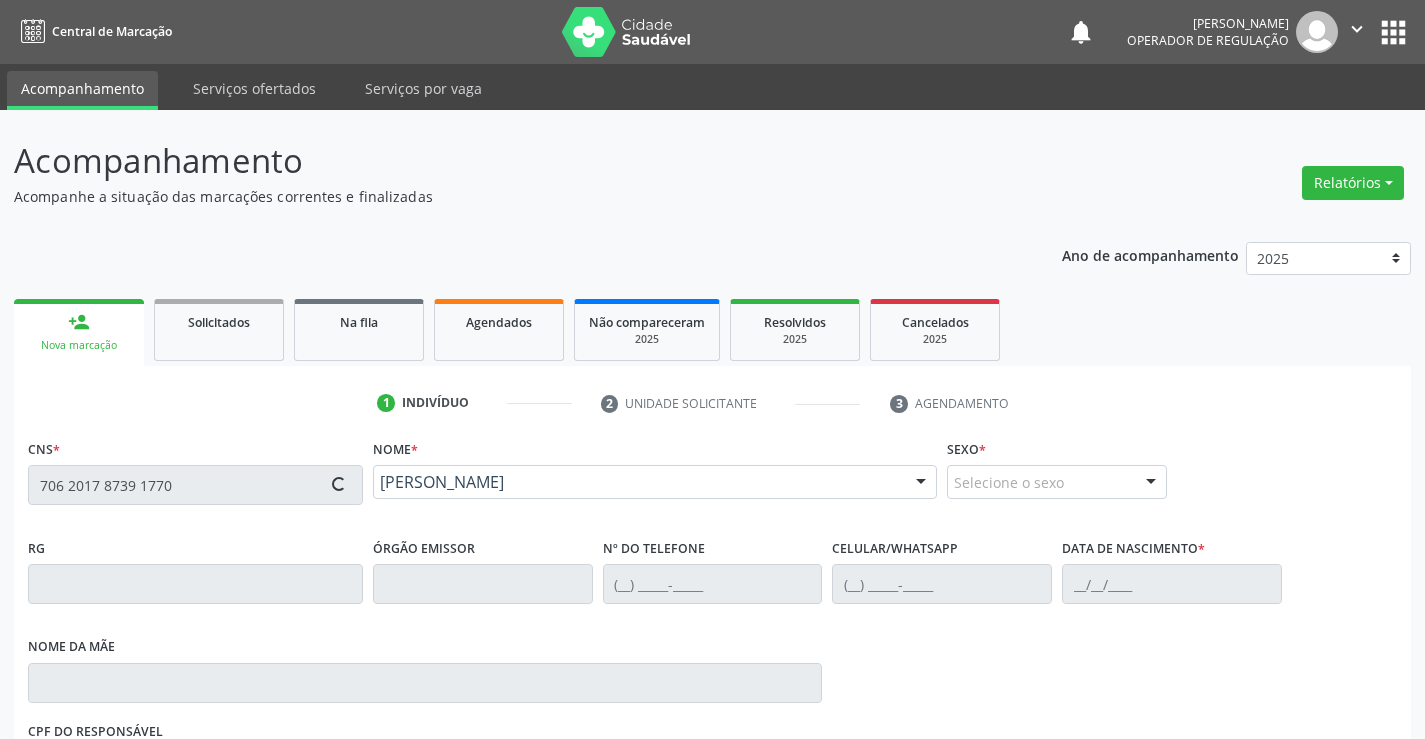 type on "1476039437" 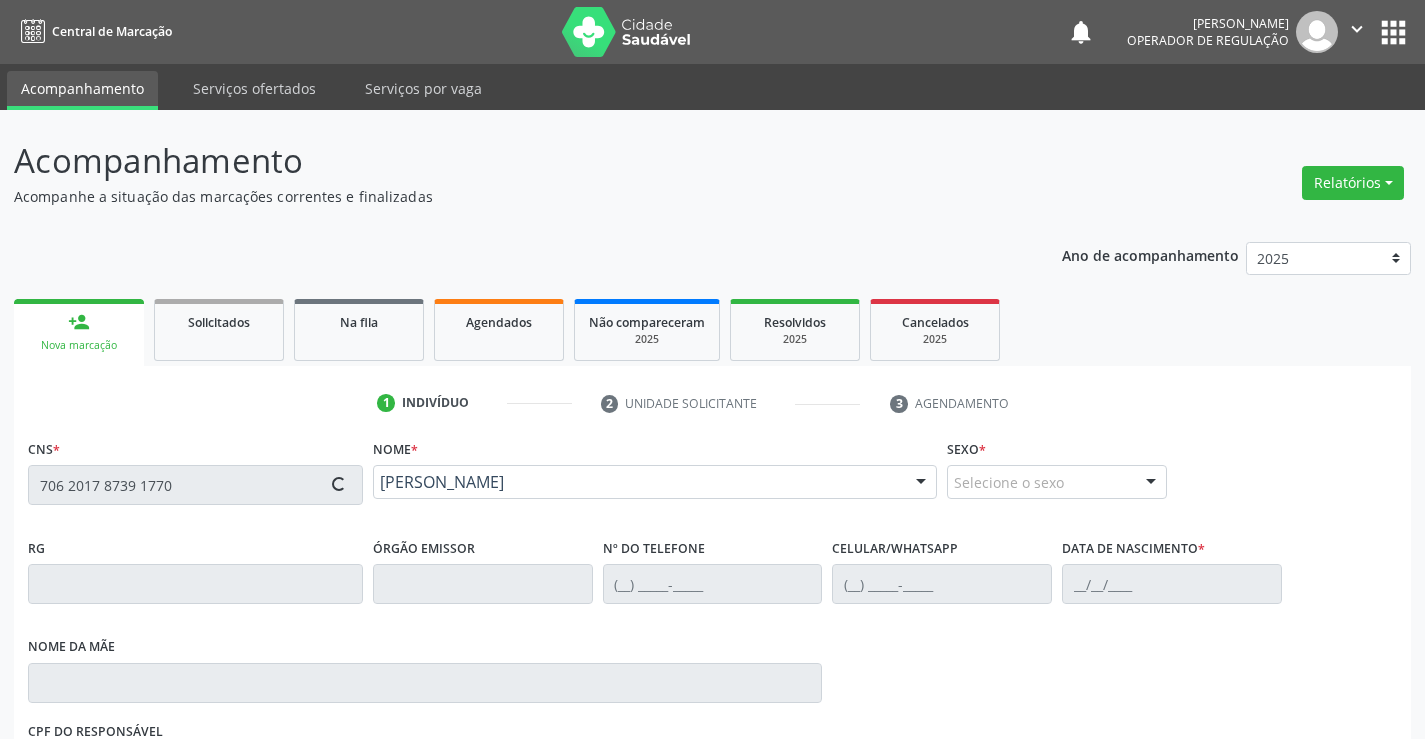 type on "(74) 98817-2703" 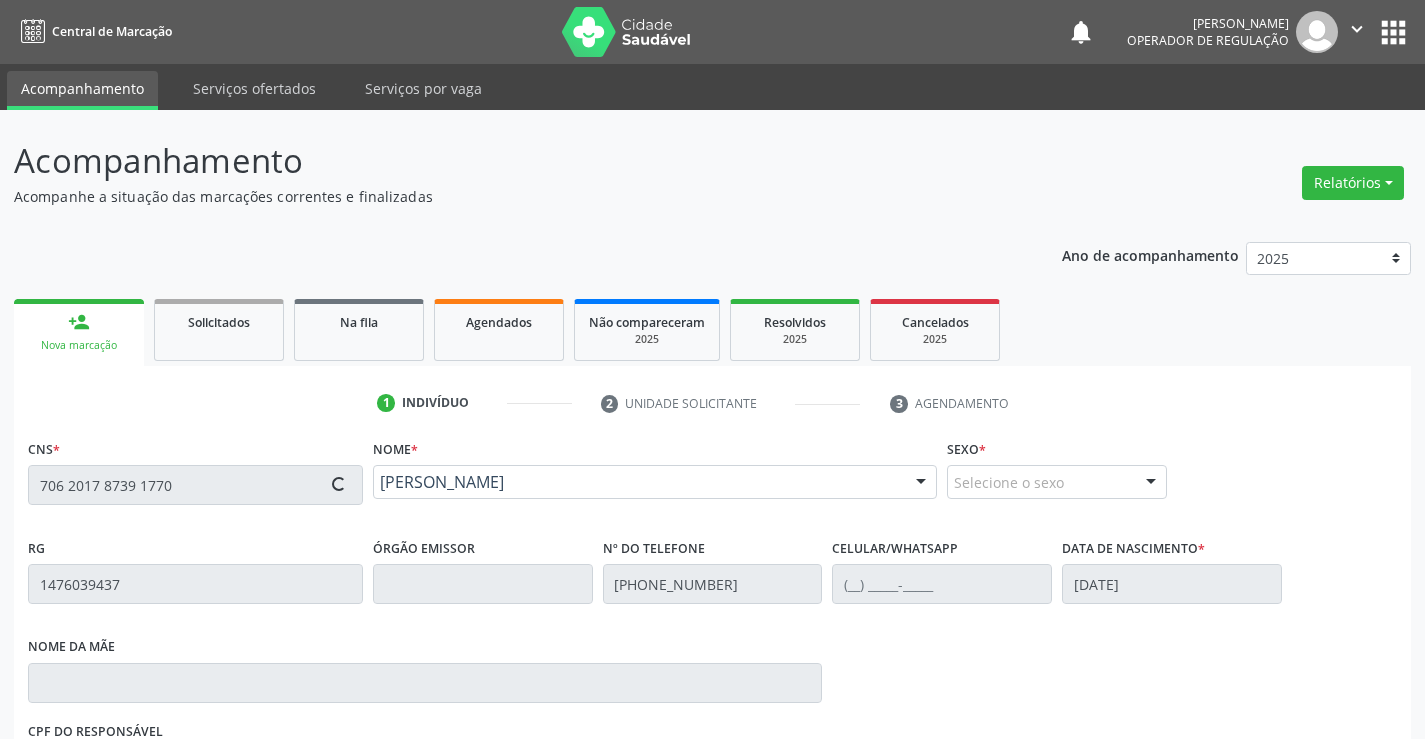 type on "s/n" 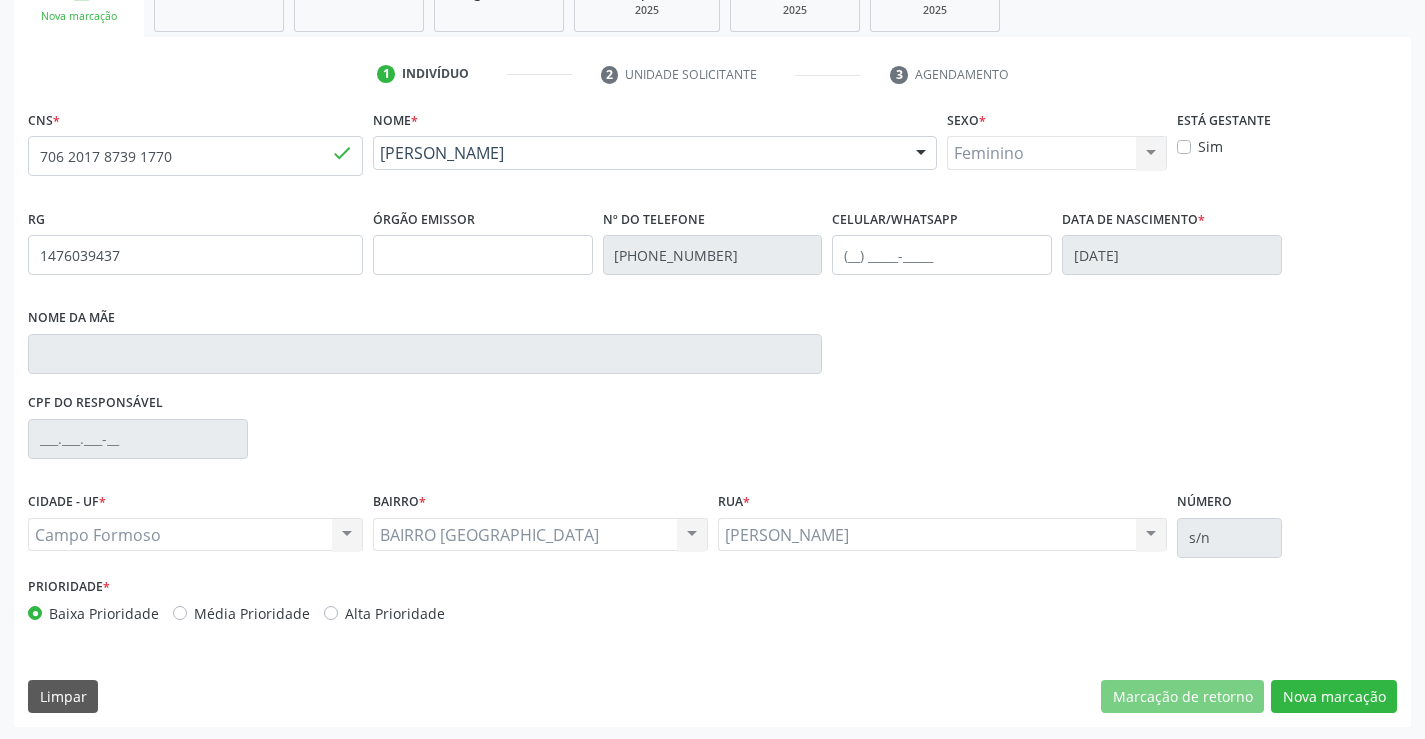 scroll, scrollTop: 331, scrollLeft: 0, axis: vertical 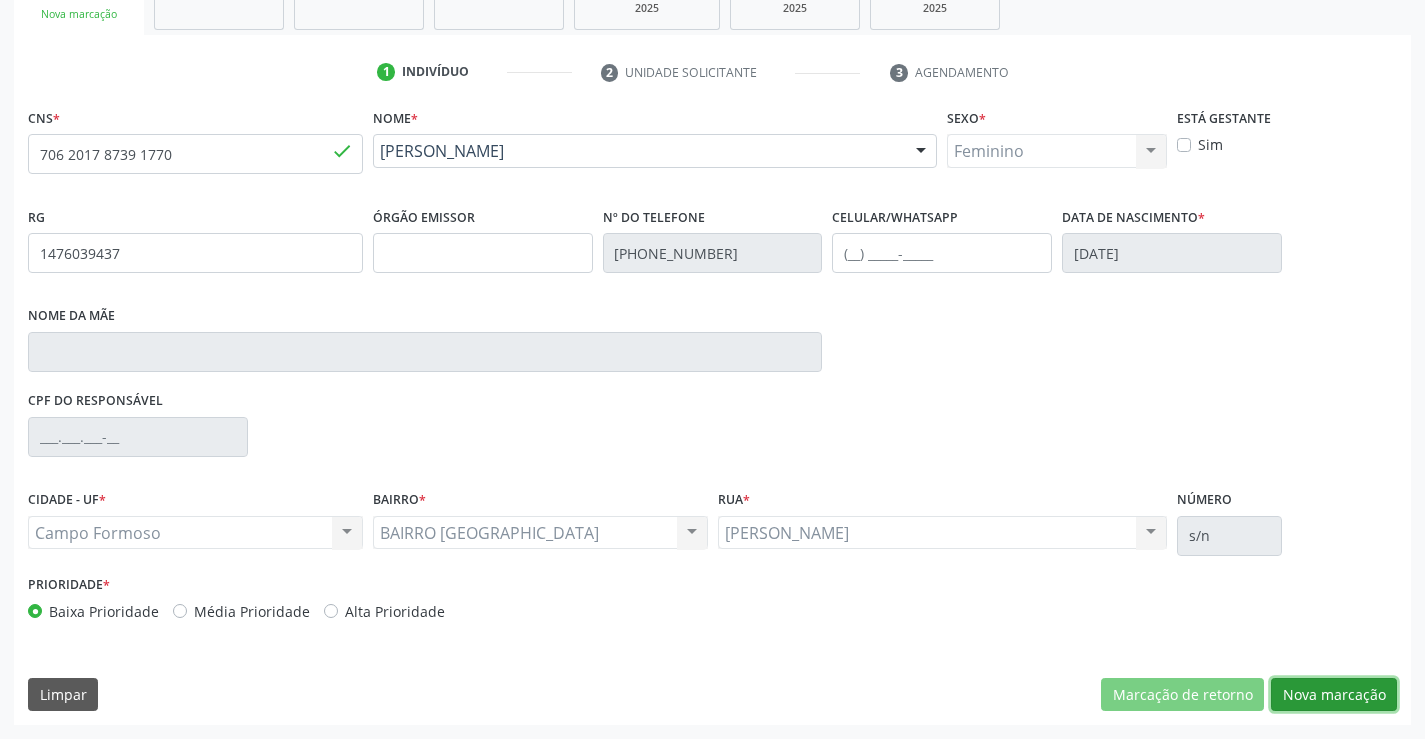 click on "Nova marcação" at bounding box center [1334, 695] 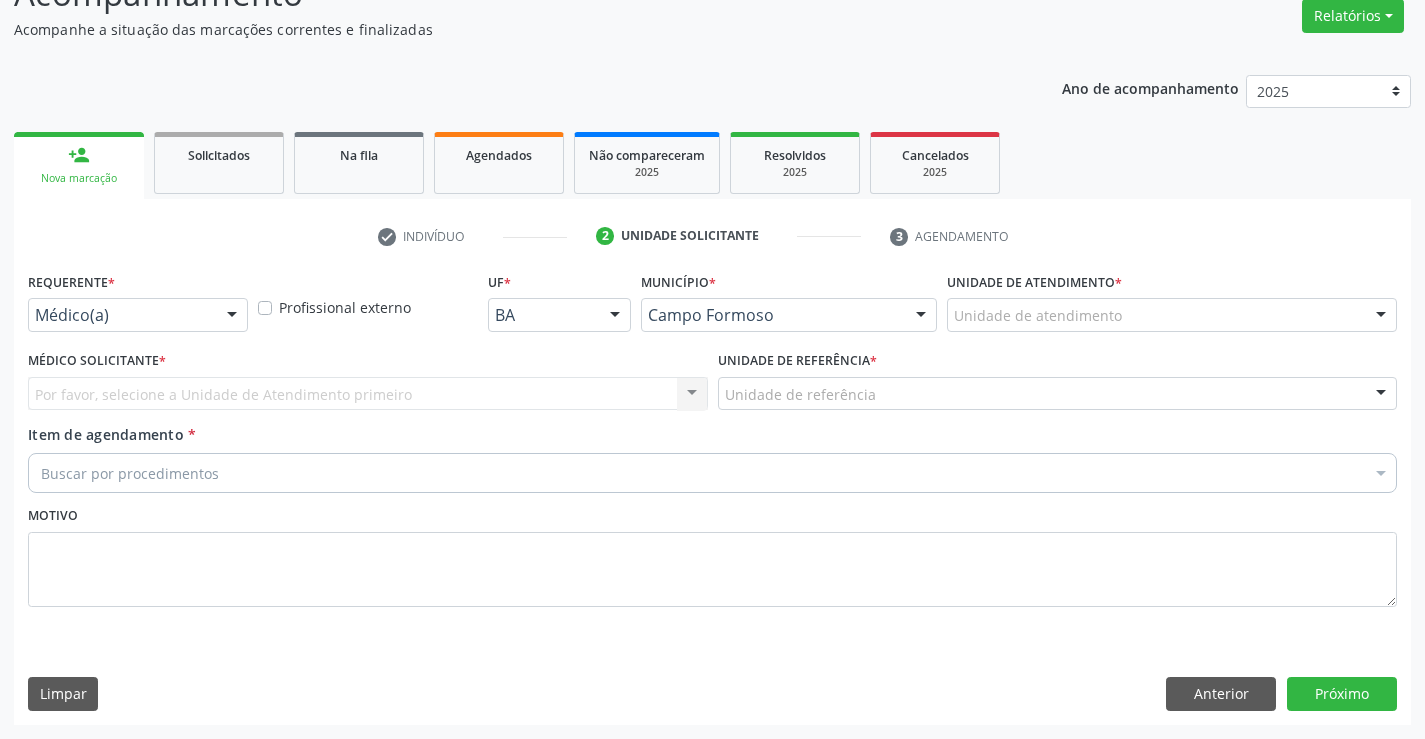 scroll, scrollTop: 167, scrollLeft: 0, axis: vertical 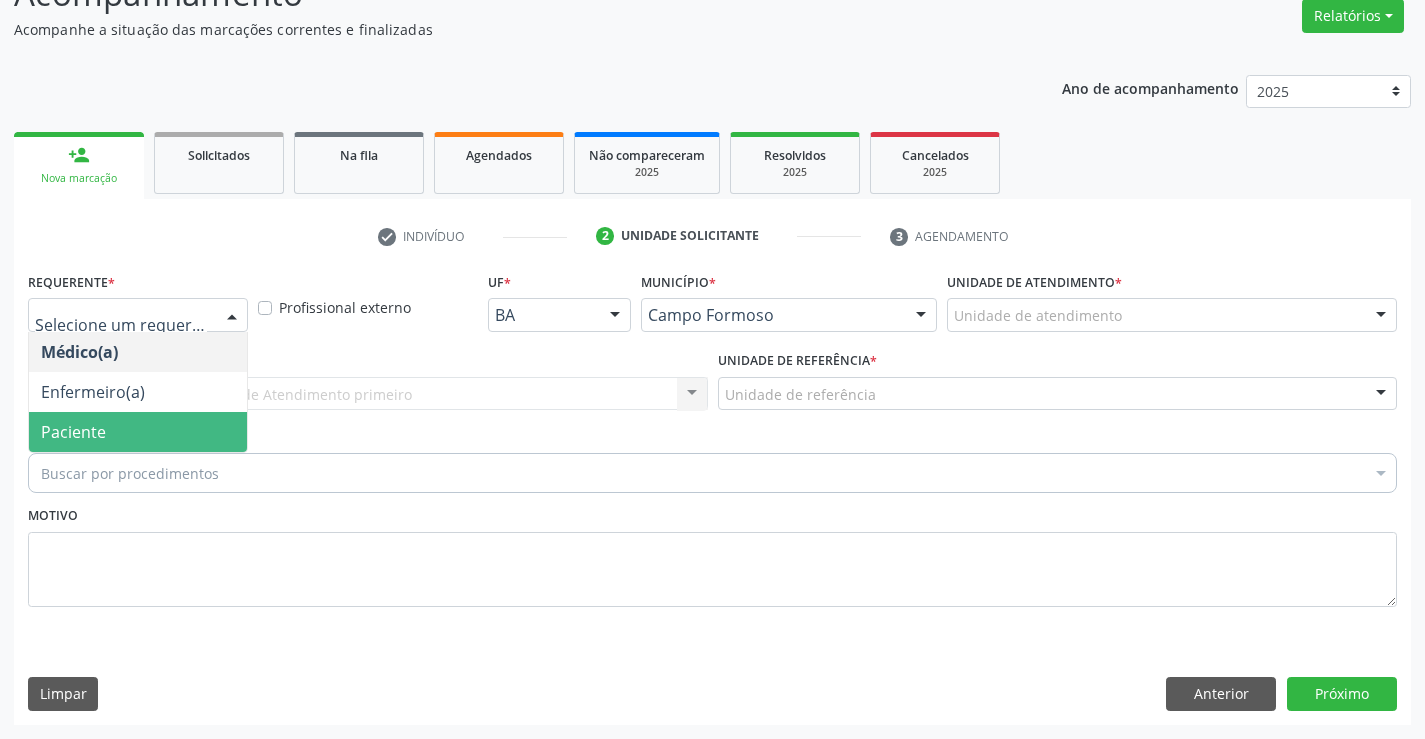 click on "Paciente" at bounding box center [138, 432] 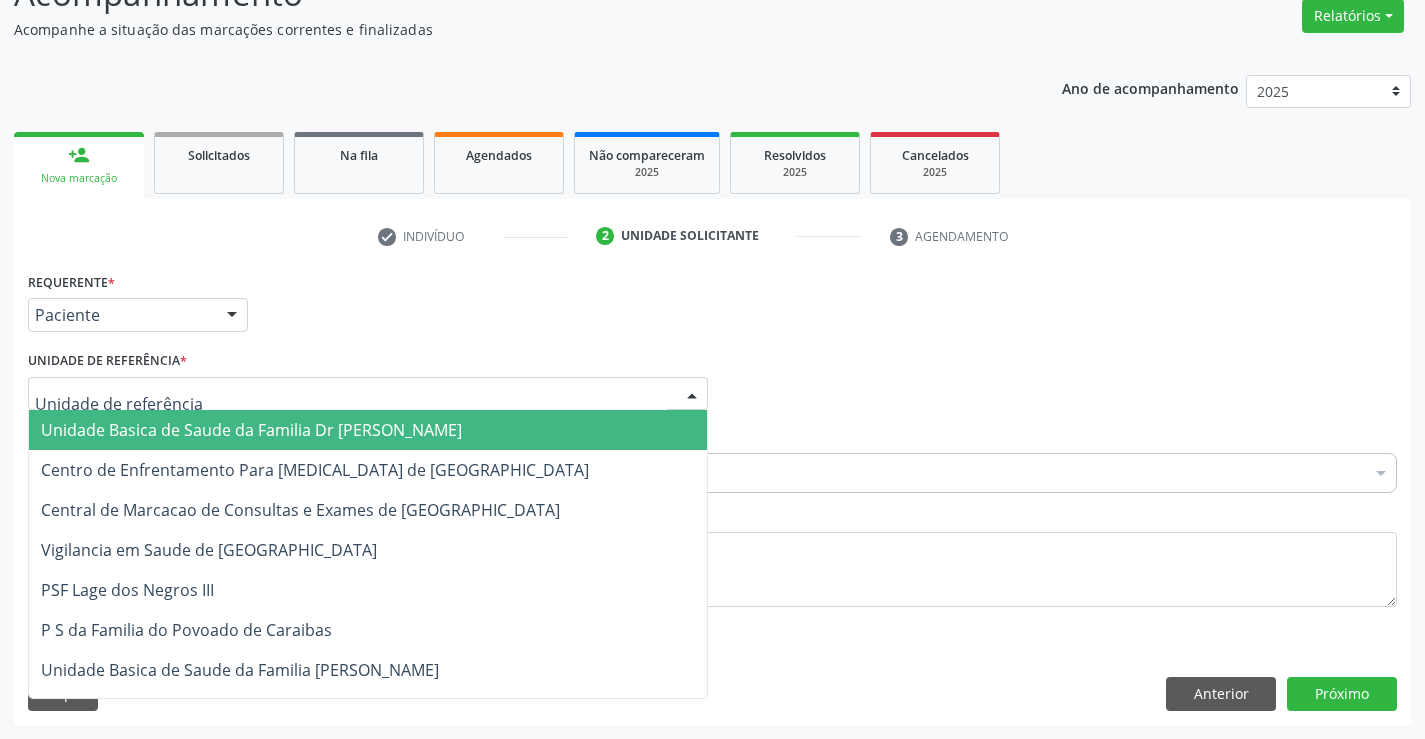 click on "Unidade Basica de Saude da Familia Dr [PERSON_NAME]" at bounding box center [251, 430] 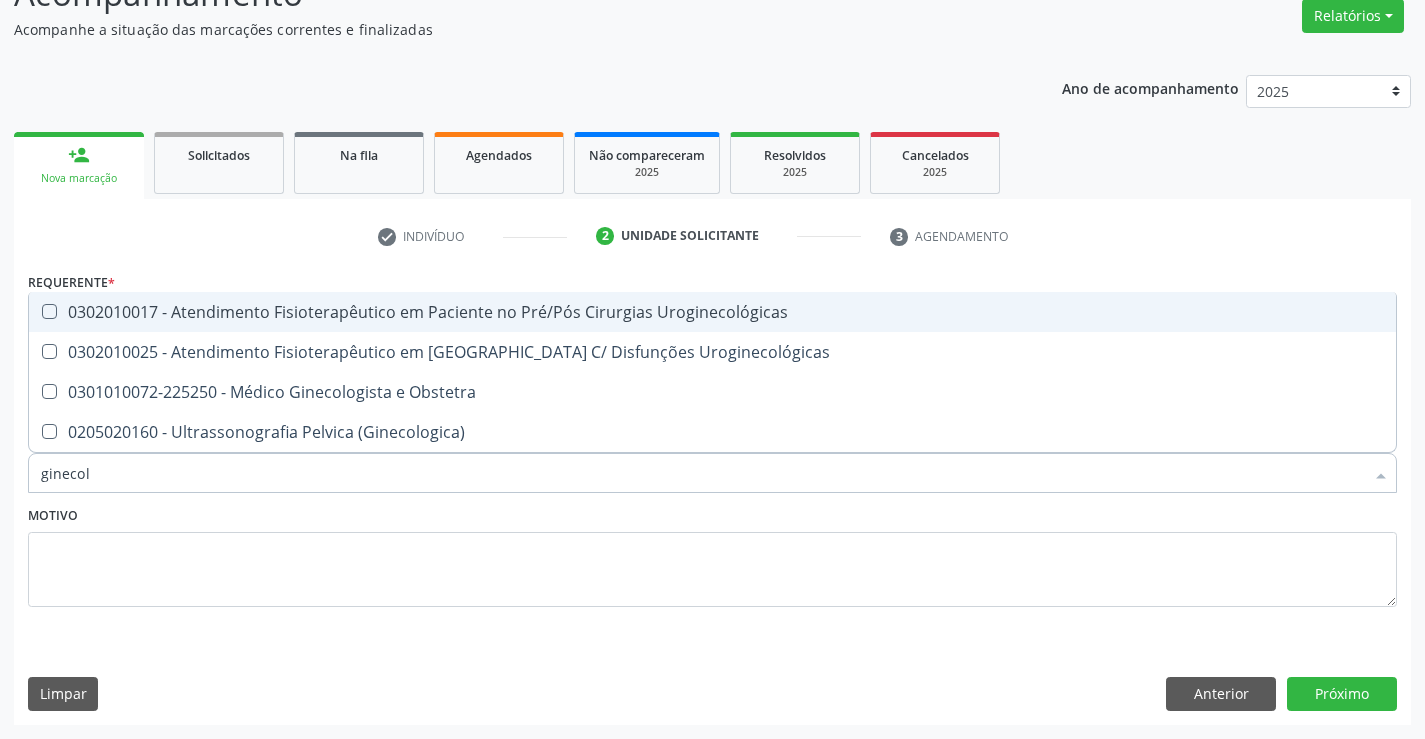 type on "ginecolo" 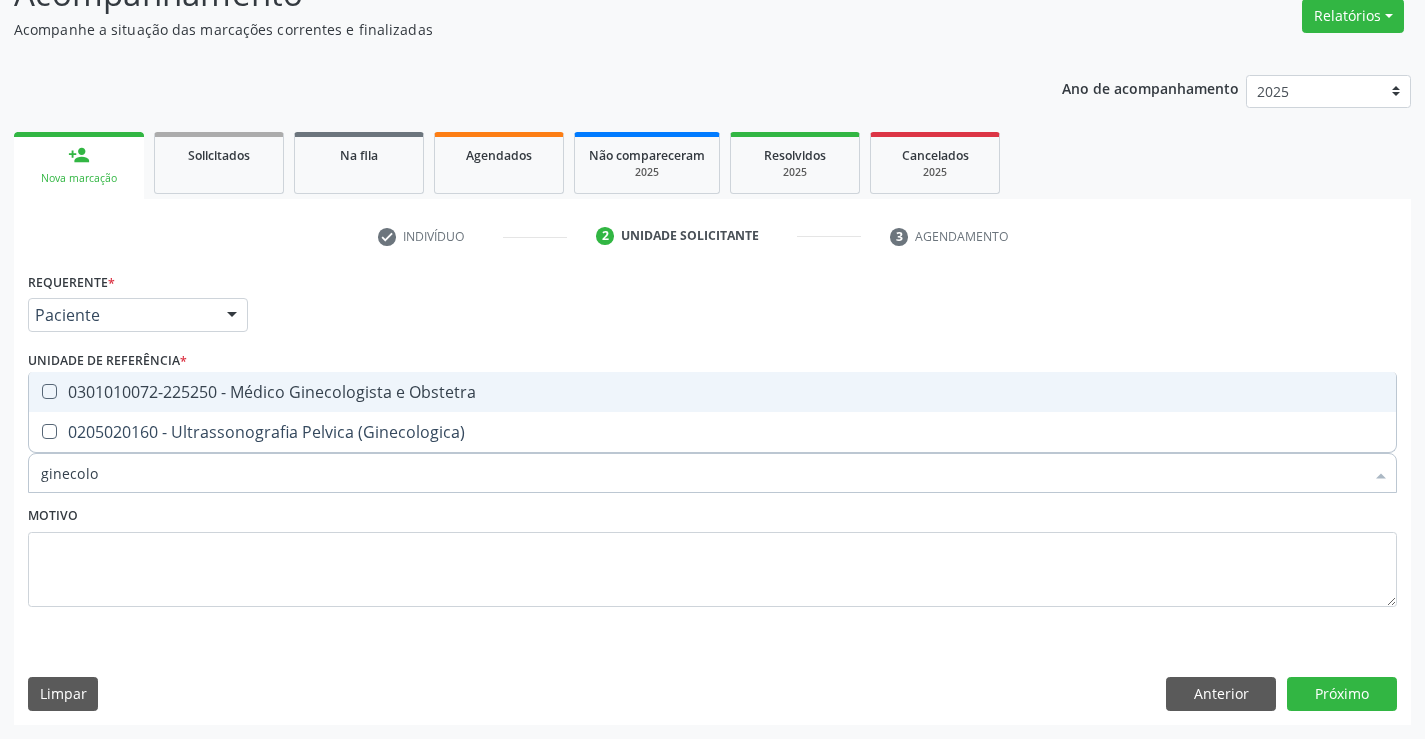 click on "0301010072-225250 - Médico Ginecologista e Obstetra" at bounding box center (712, 392) 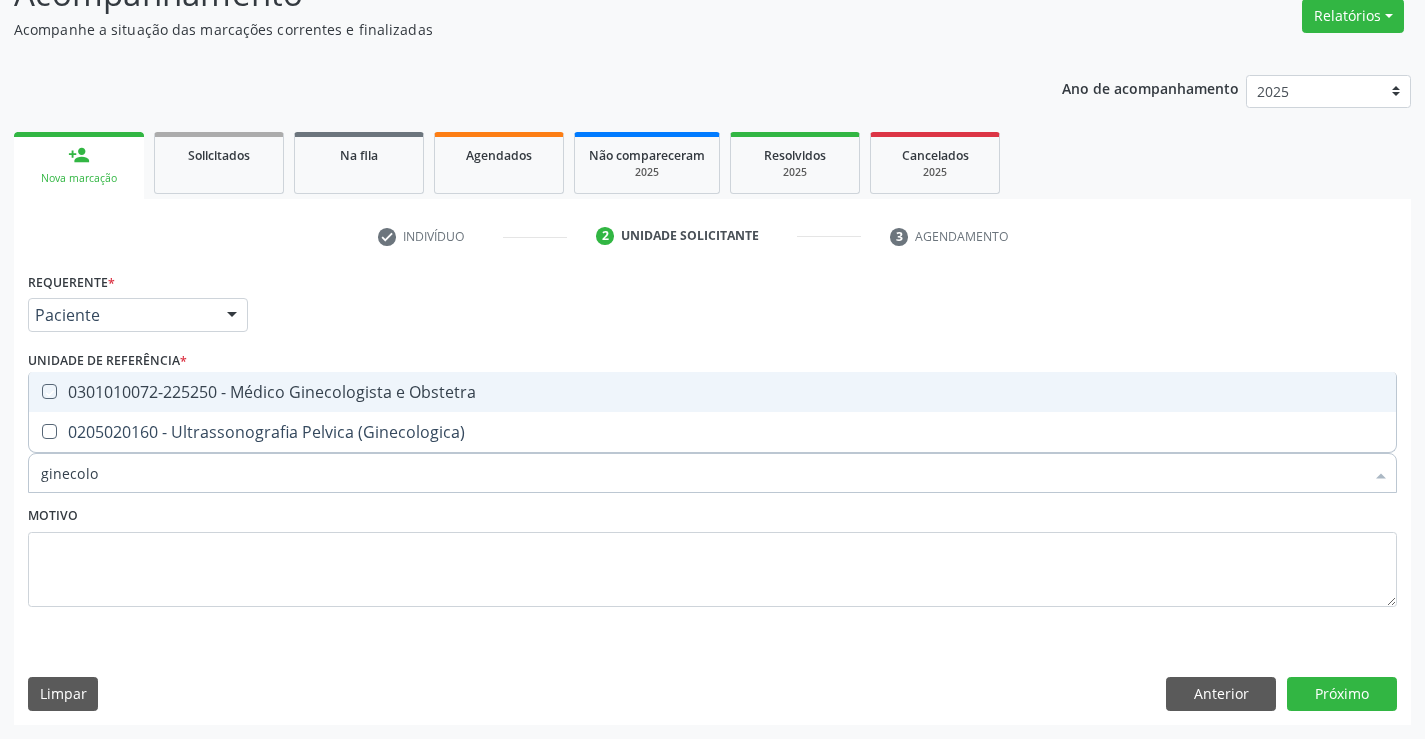 checkbox on "true" 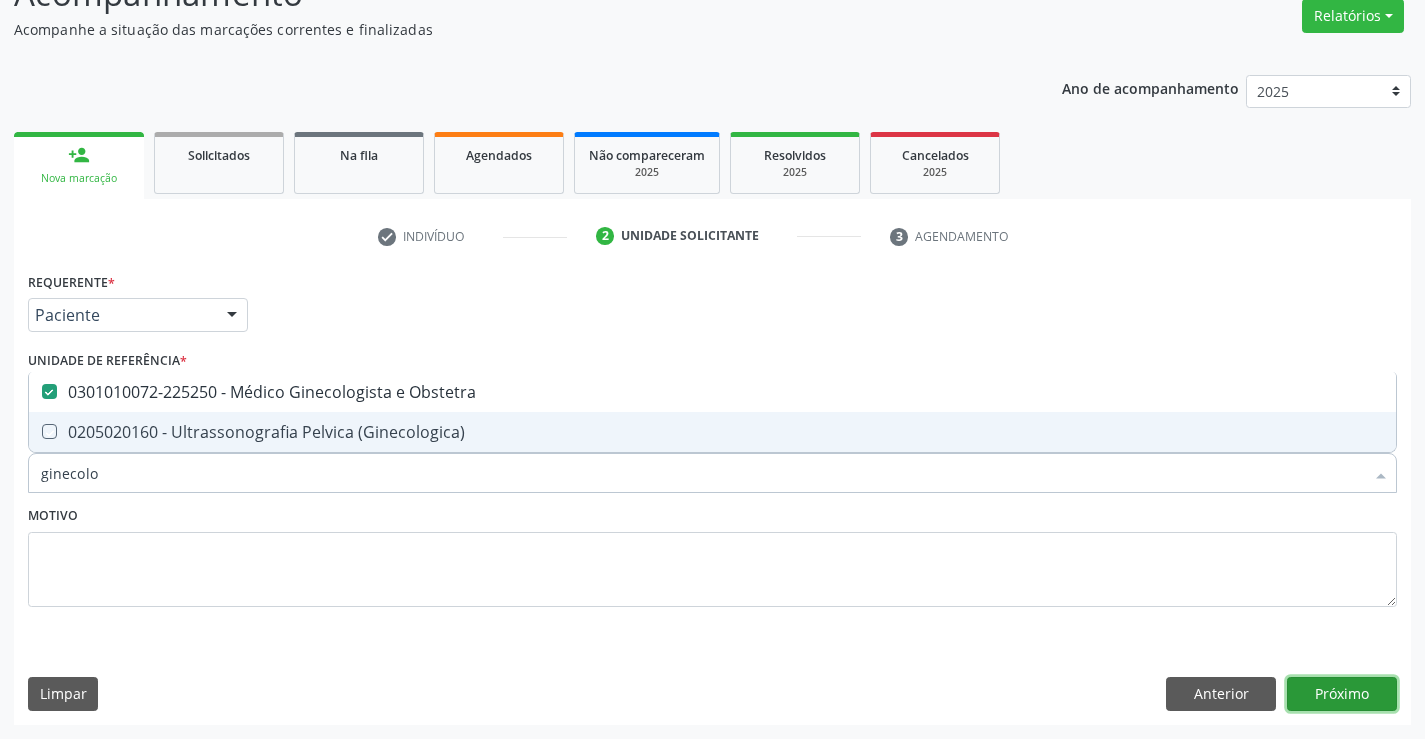 click on "Próximo" at bounding box center (1342, 694) 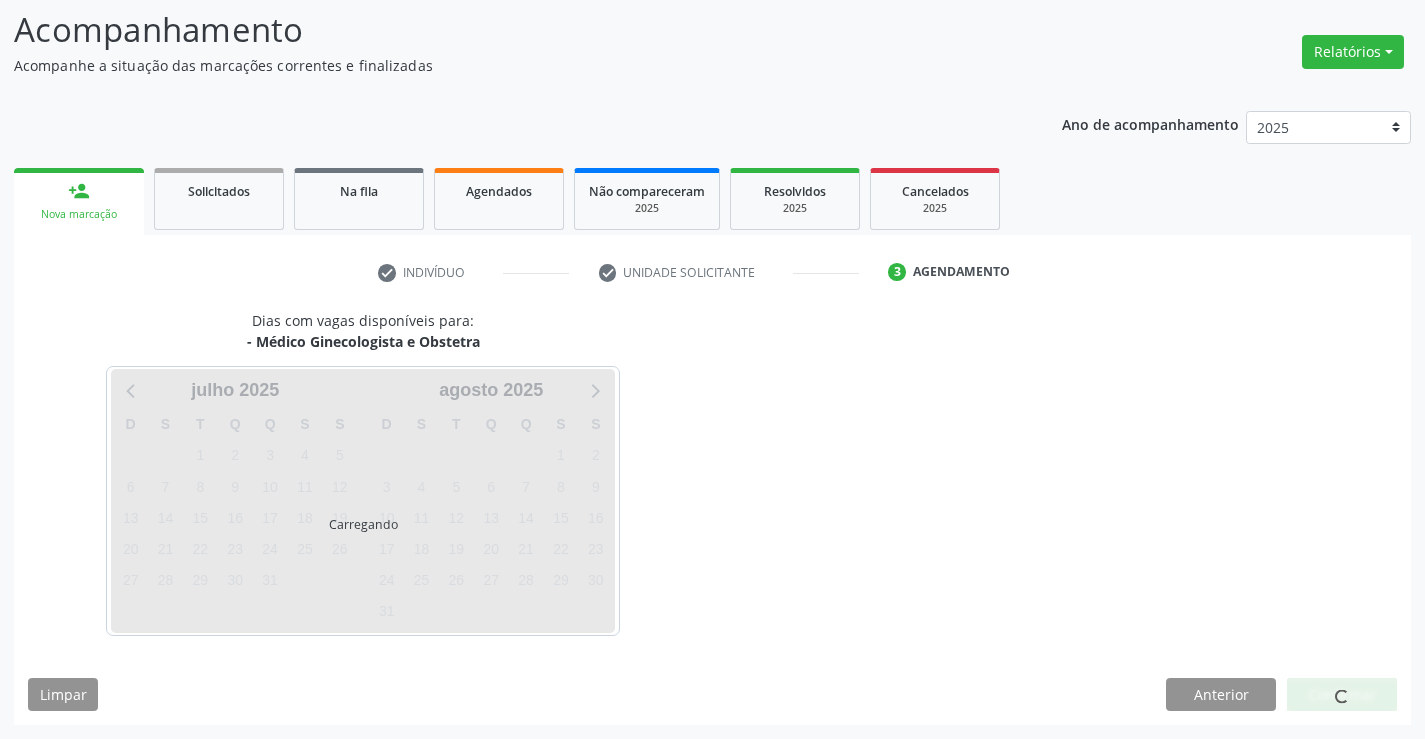 scroll, scrollTop: 131, scrollLeft: 0, axis: vertical 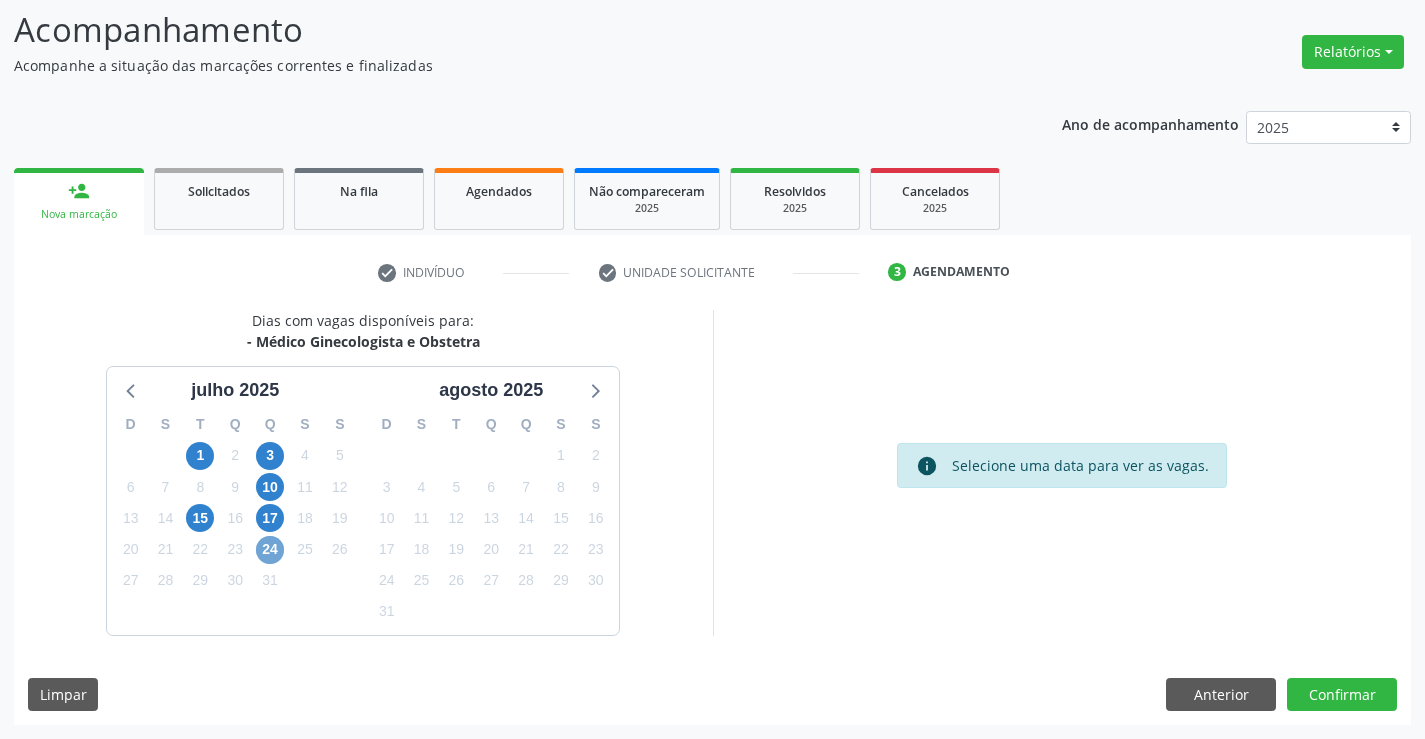 click on "24" at bounding box center (270, 550) 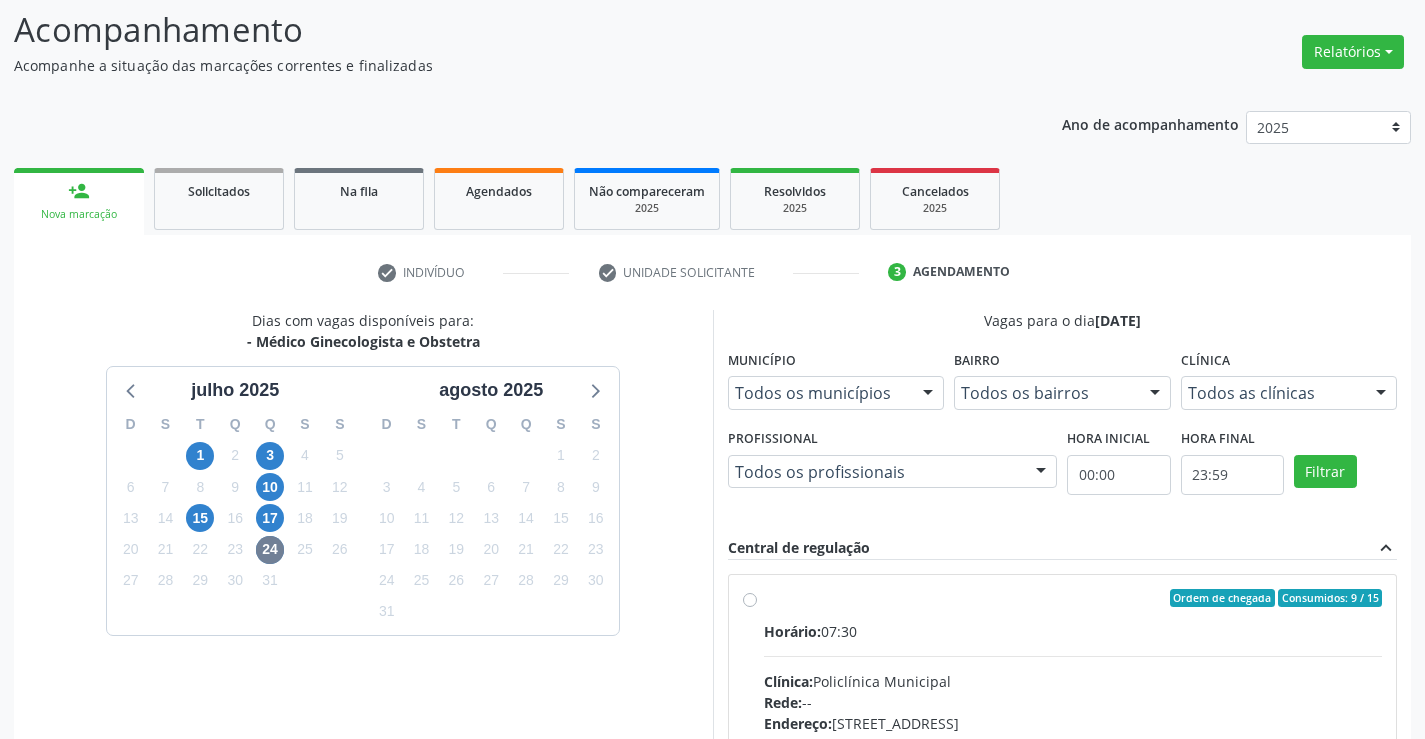 click on "Ordem de chegada
Consumidos: 9 / 15" at bounding box center [1073, 598] 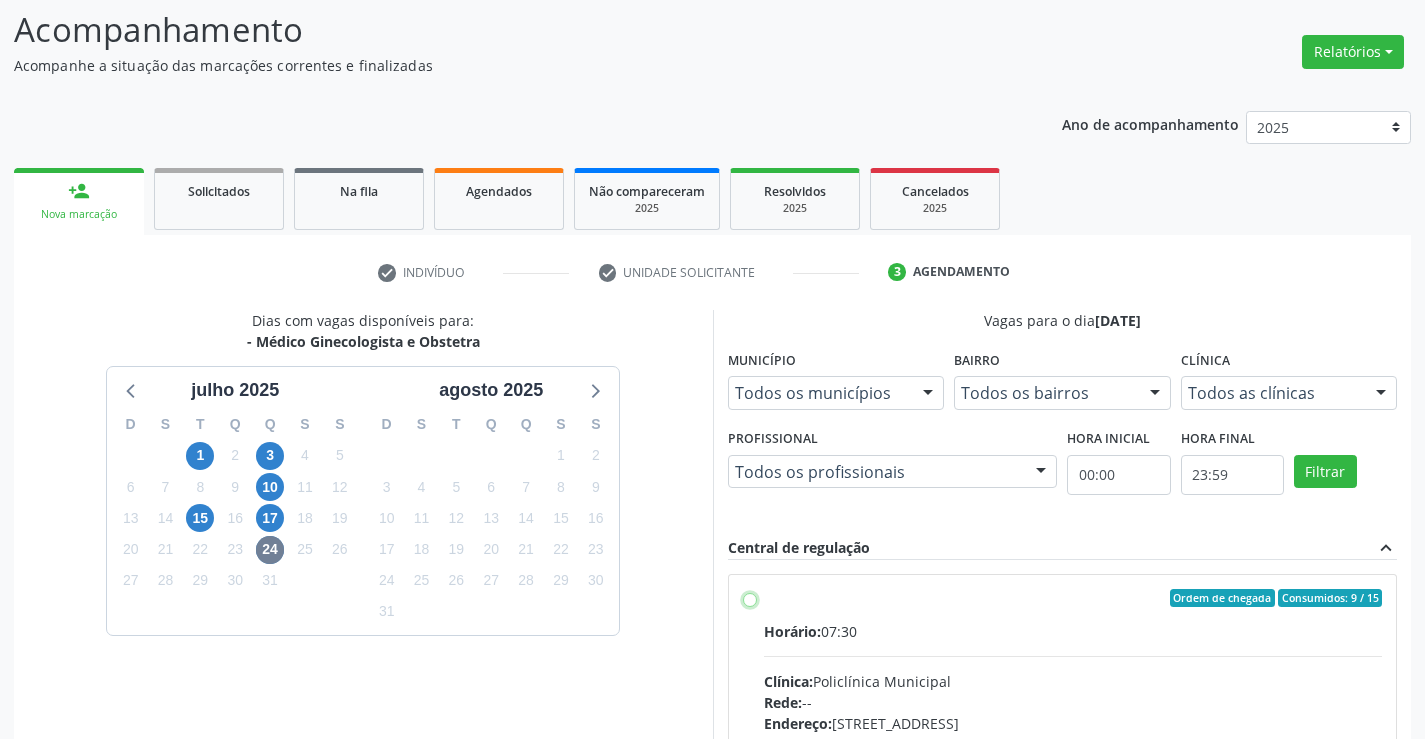 radio on "true" 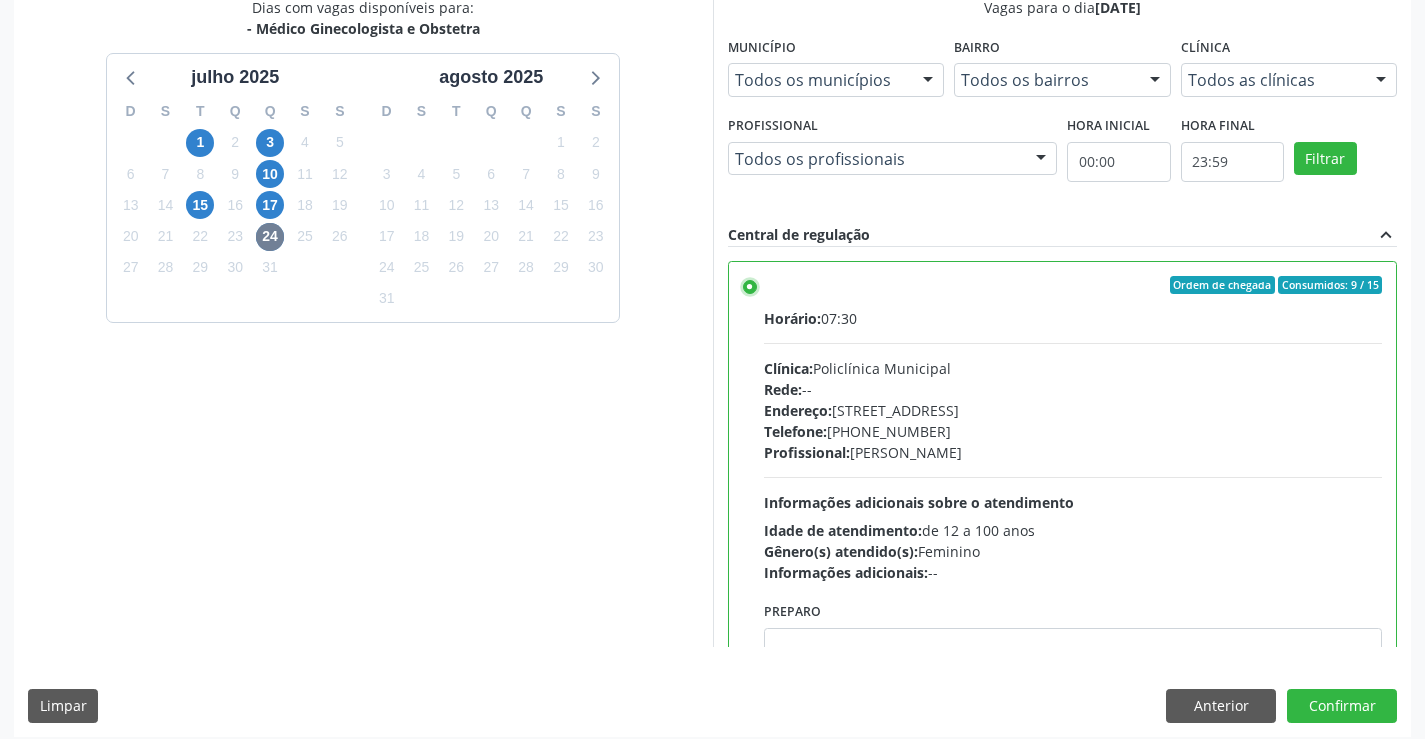 scroll, scrollTop: 456, scrollLeft: 0, axis: vertical 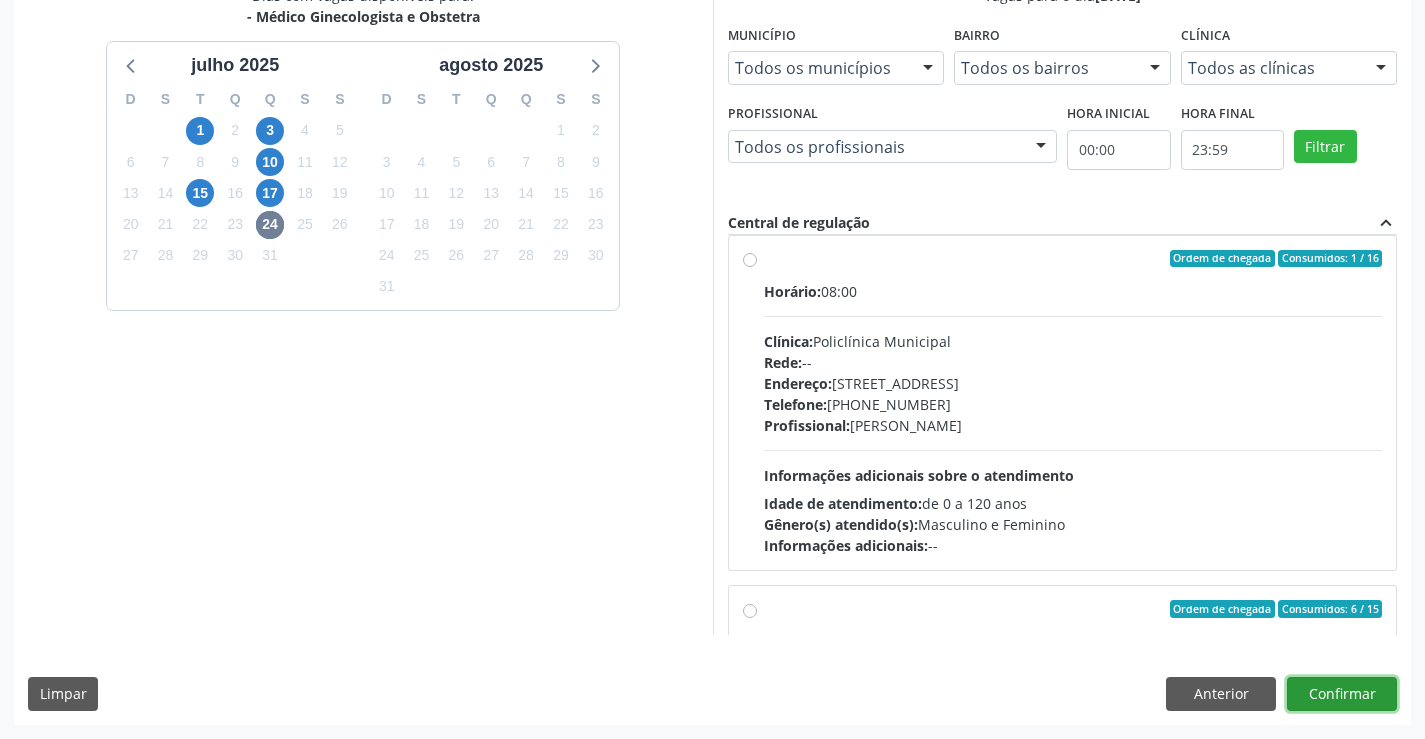 click on "Confirmar" at bounding box center [1342, 694] 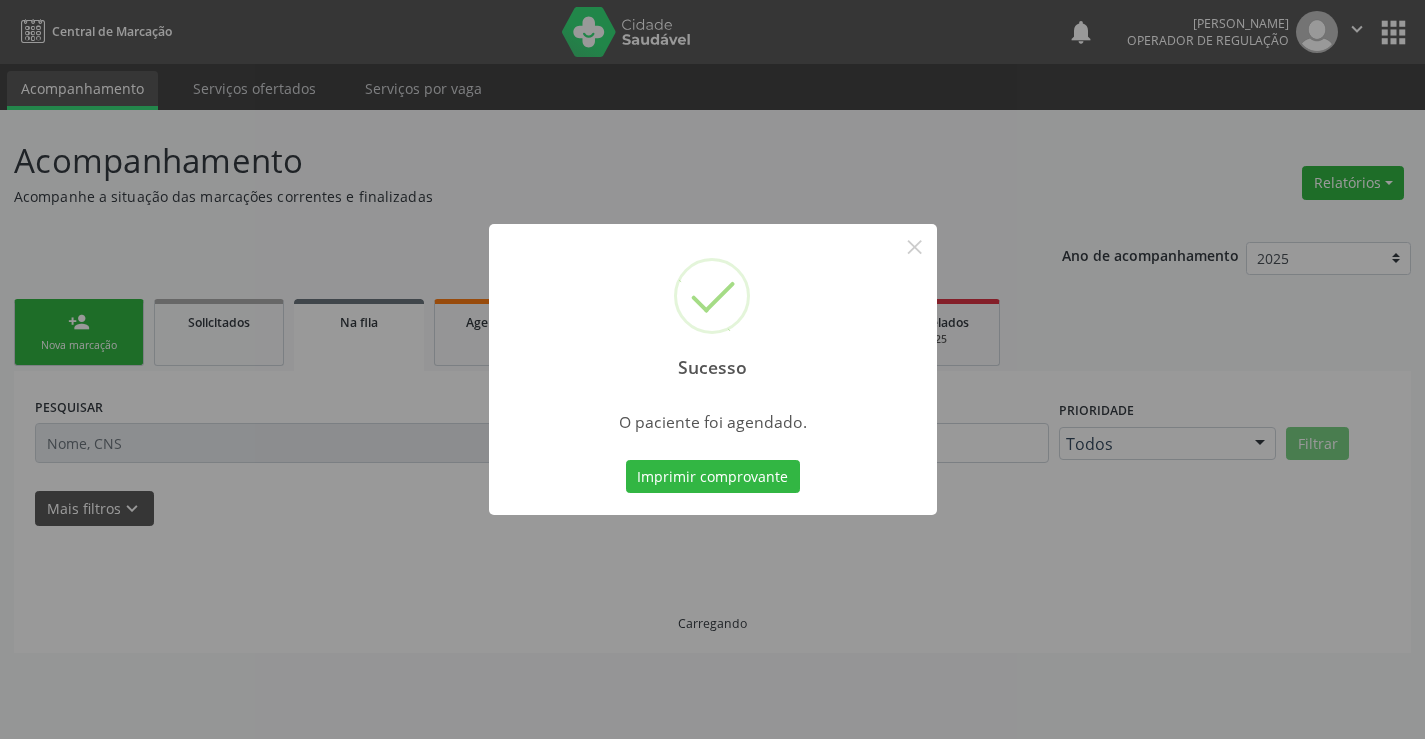 scroll, scrollTop: 0, scrollLeft: 0, axis: both 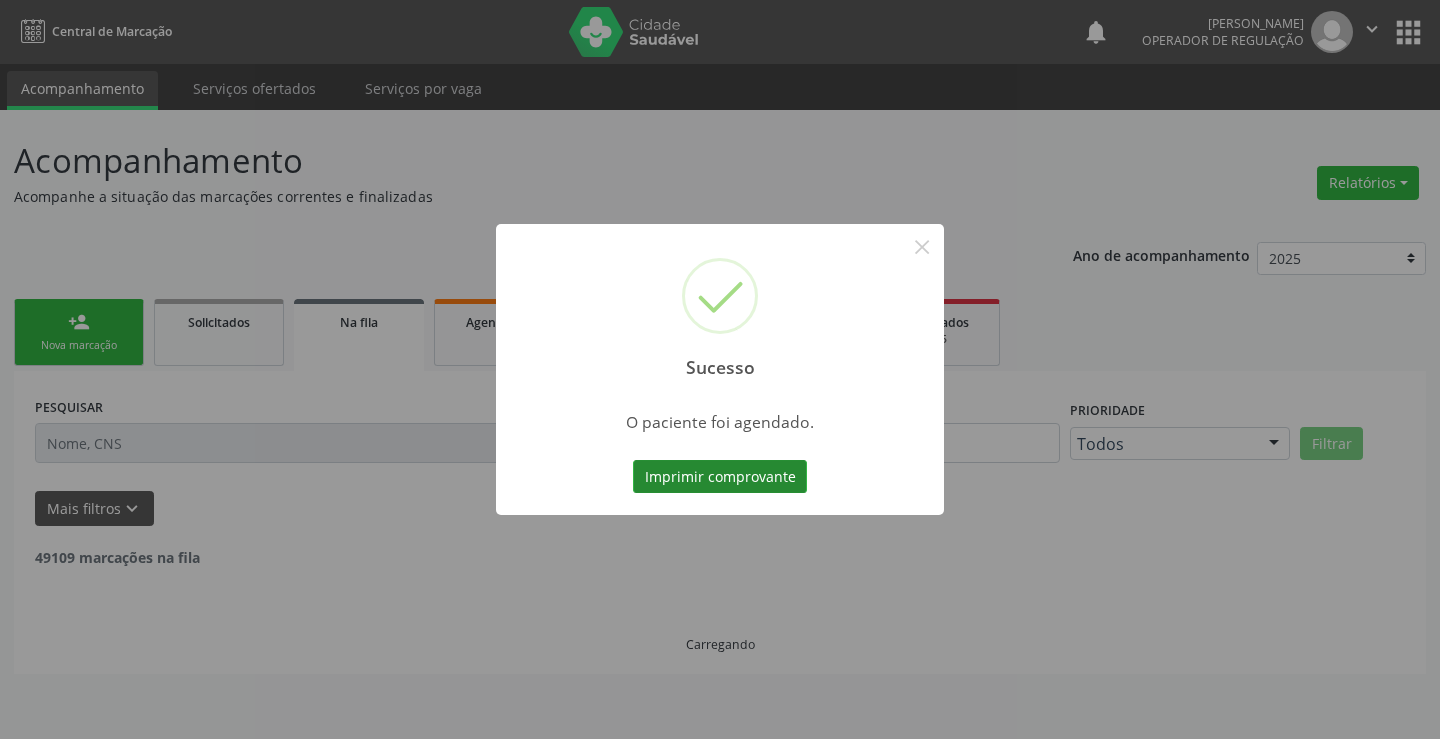 click on "Imprimir comprovante" at bounding box center (720, 477) 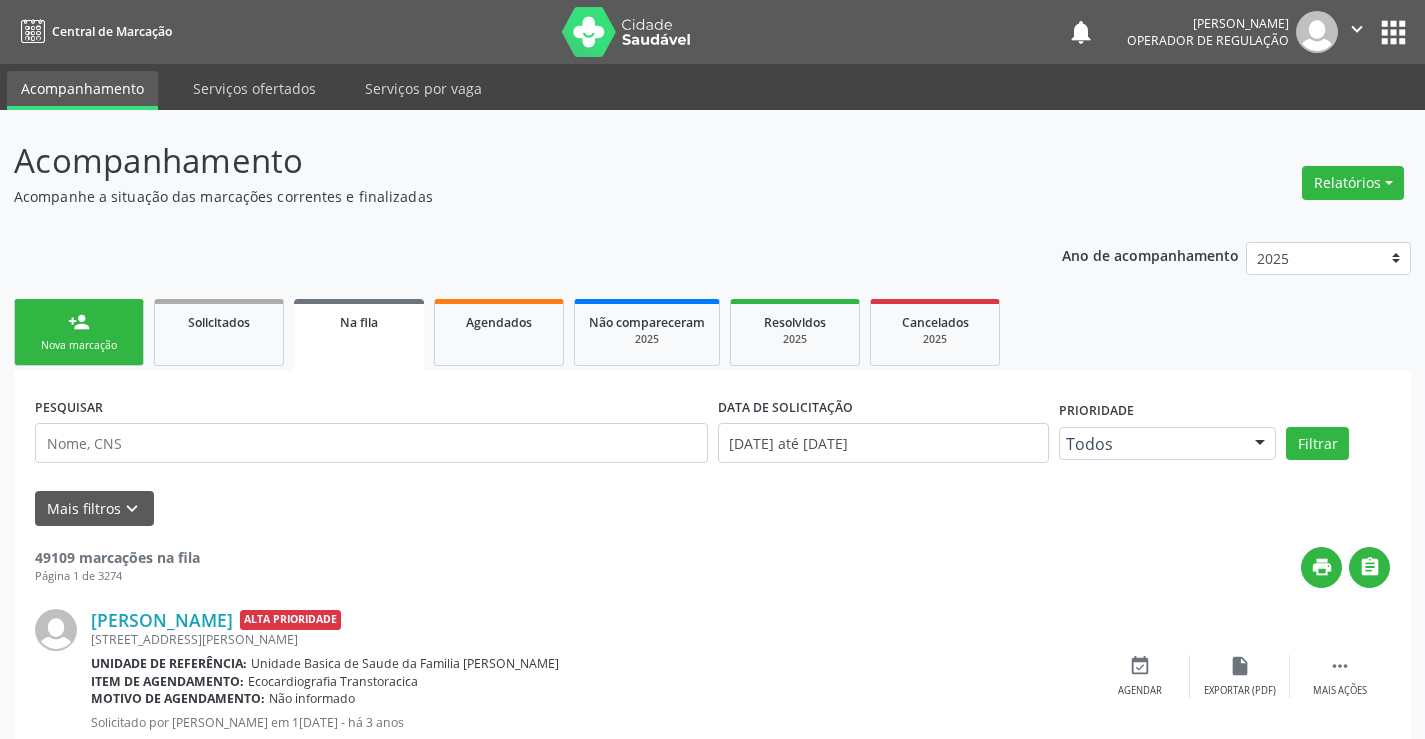 click on "person_add
Nova marcação" at bounding box center [79, 332] 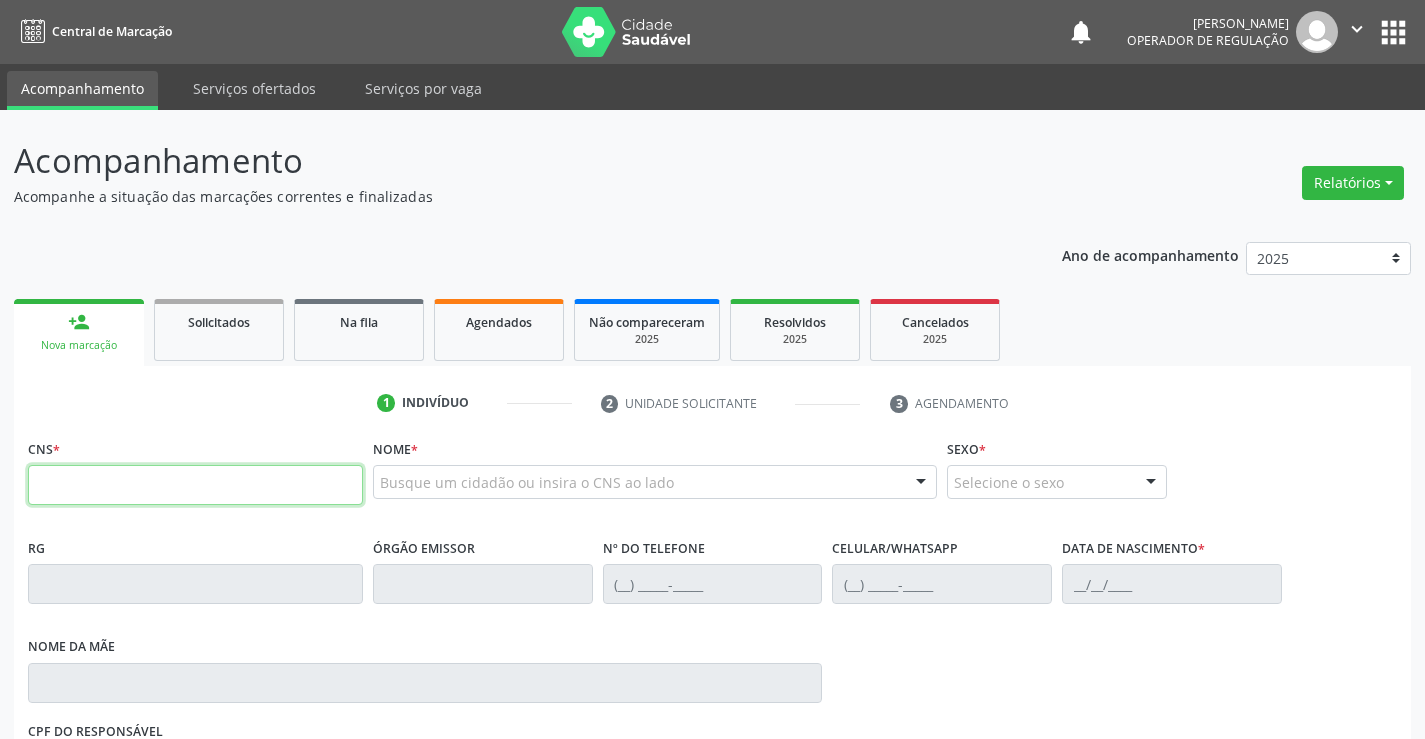 click at bounding box center [195, 485] 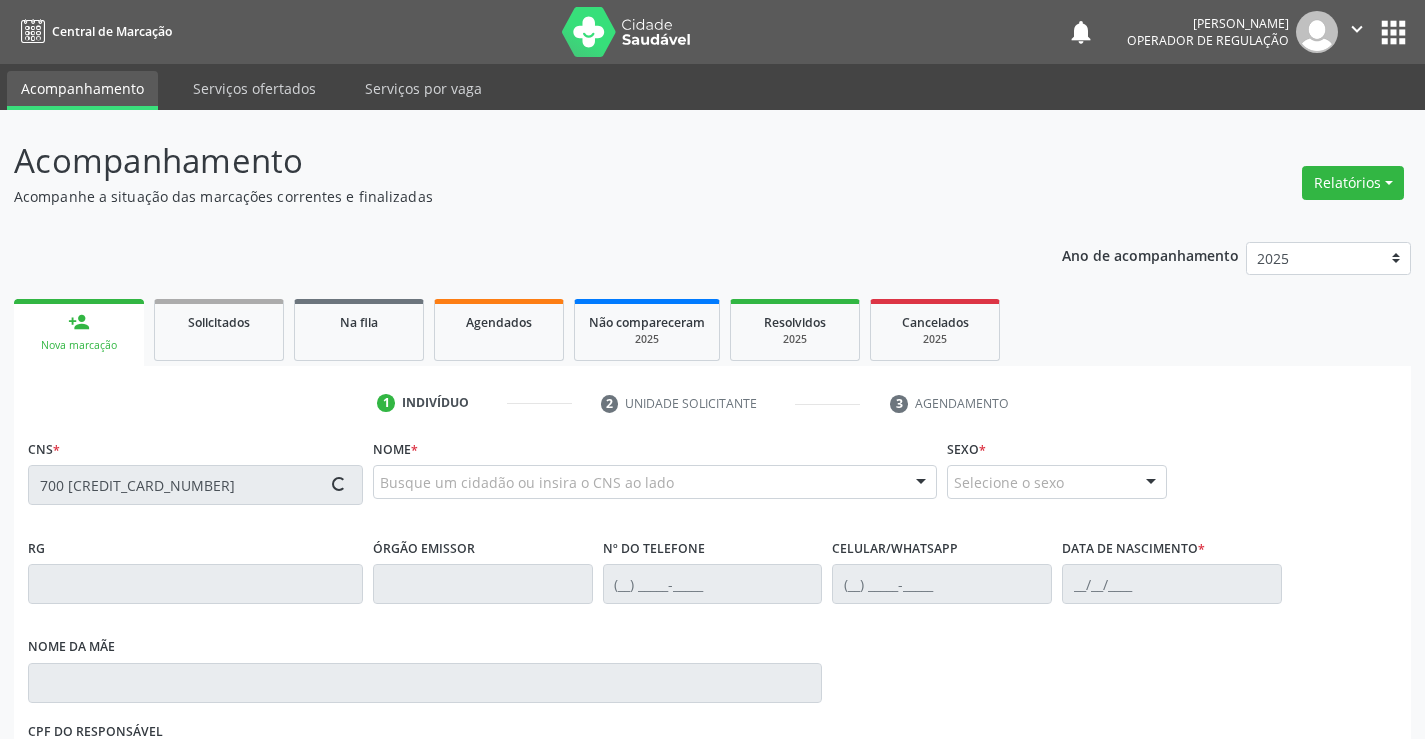 type on "700 6059 2075 1761" 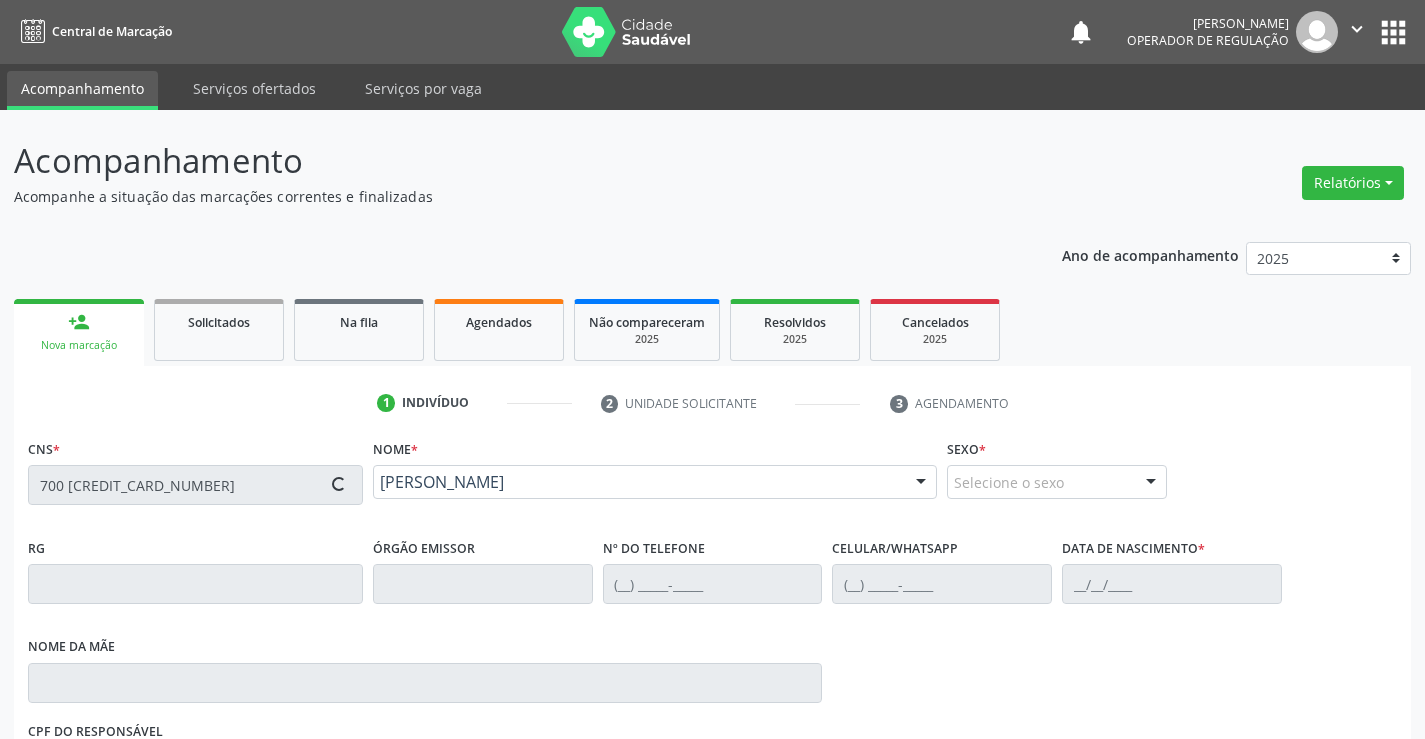 type on "0956648150" 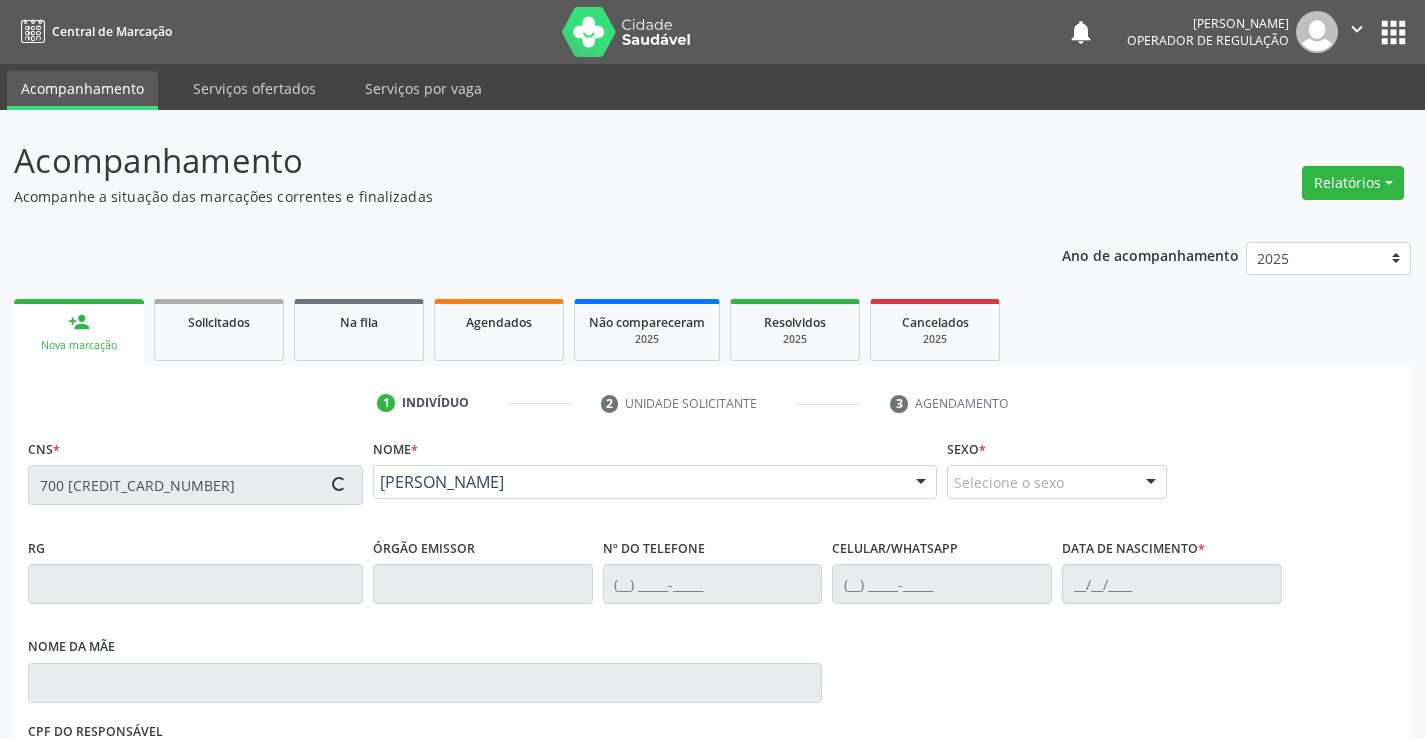 type on "(74) 99112-0097" 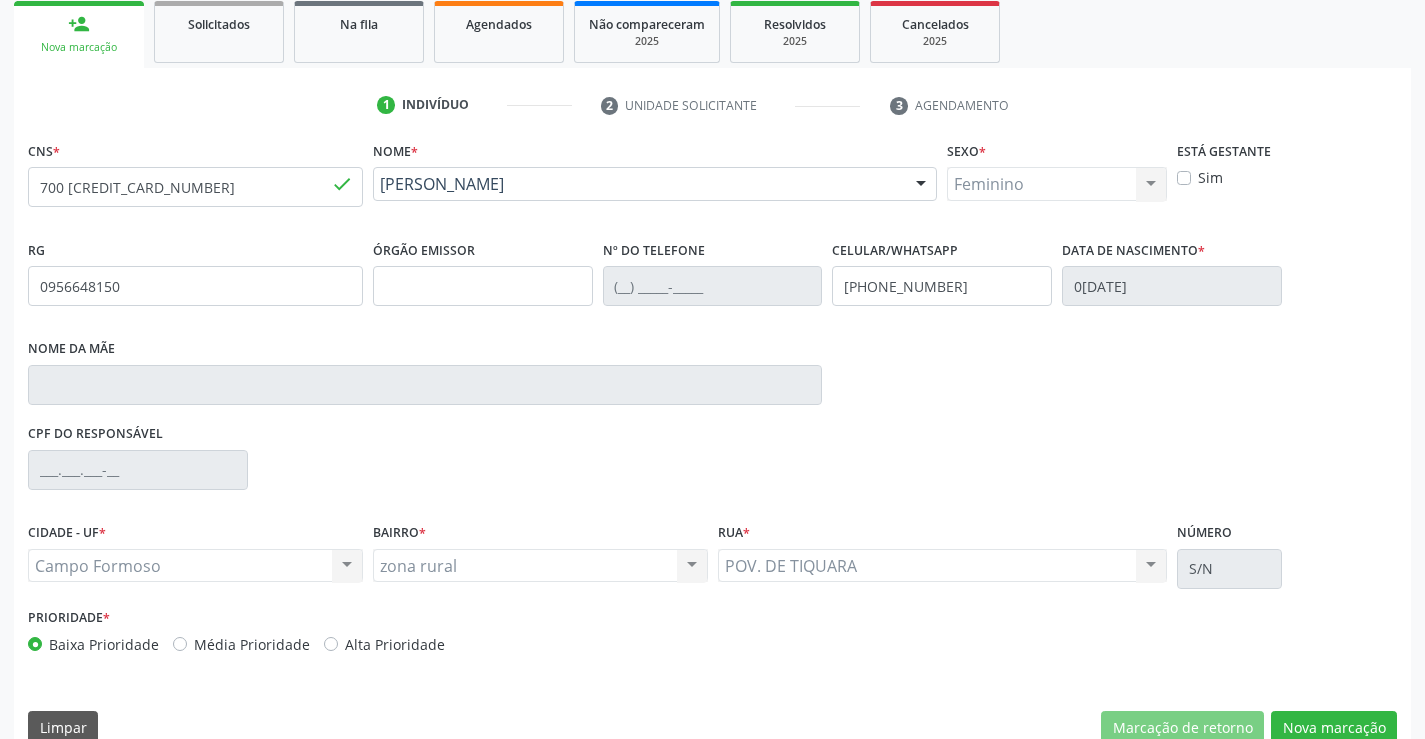 scroll, scrollTop: 300, scrollLeft: 0, axis: vertical 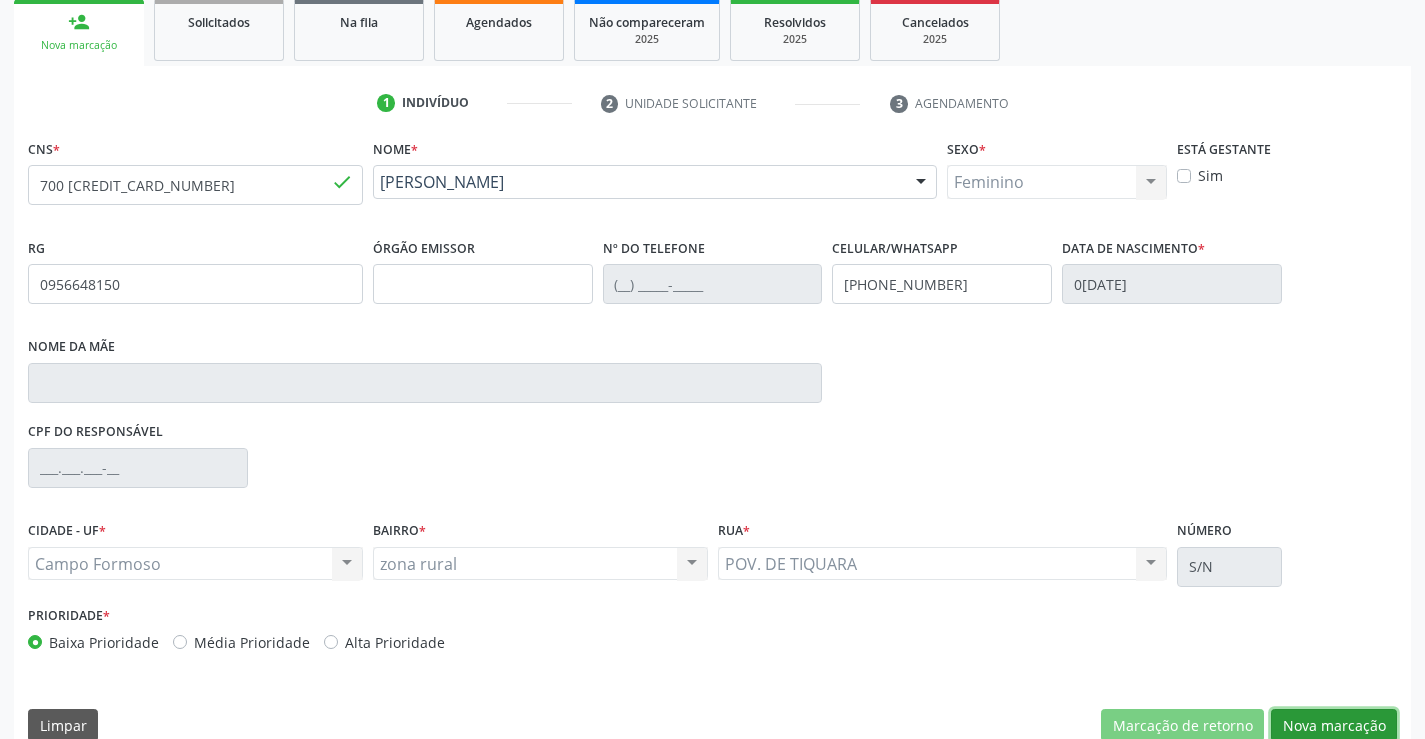 click on "Nova marcação" at bounding box center (1334, 726) 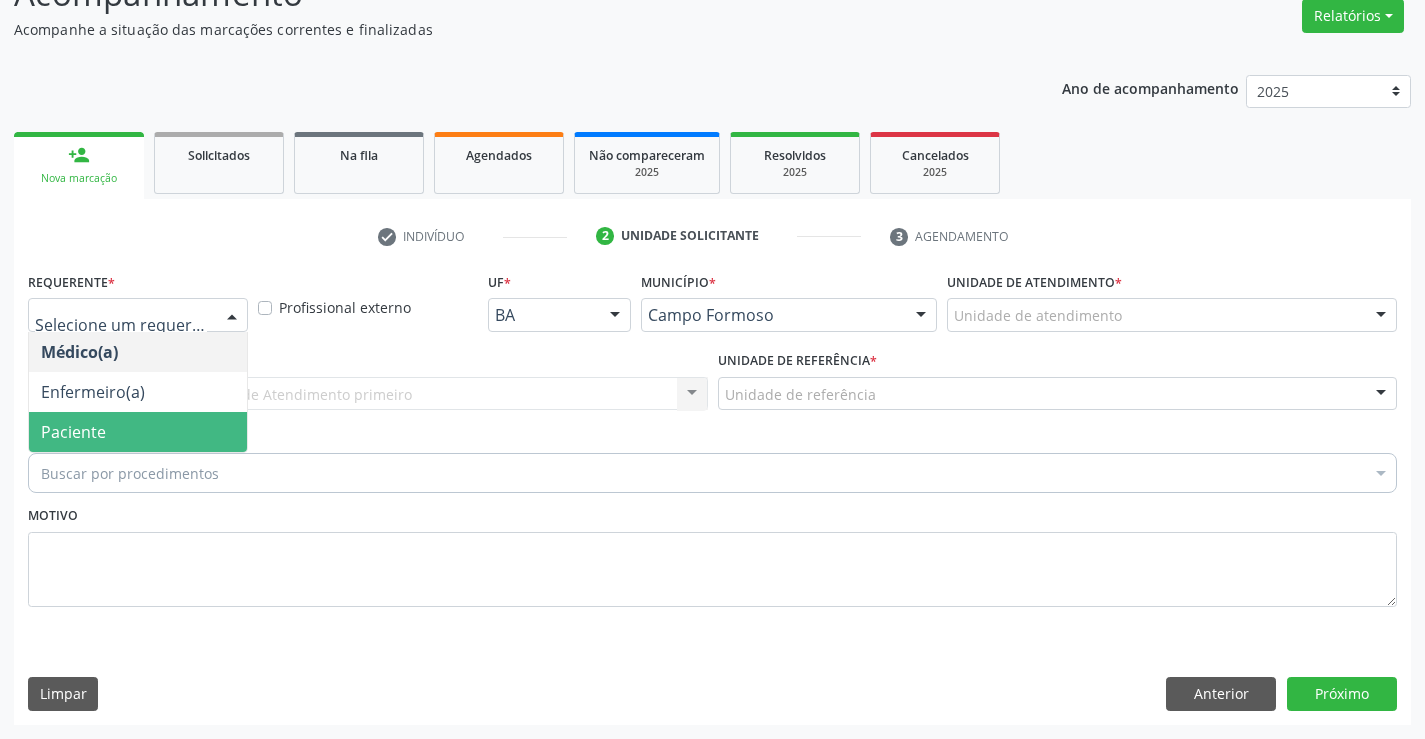 click on "Paciente" at bounding box center [73, 432] 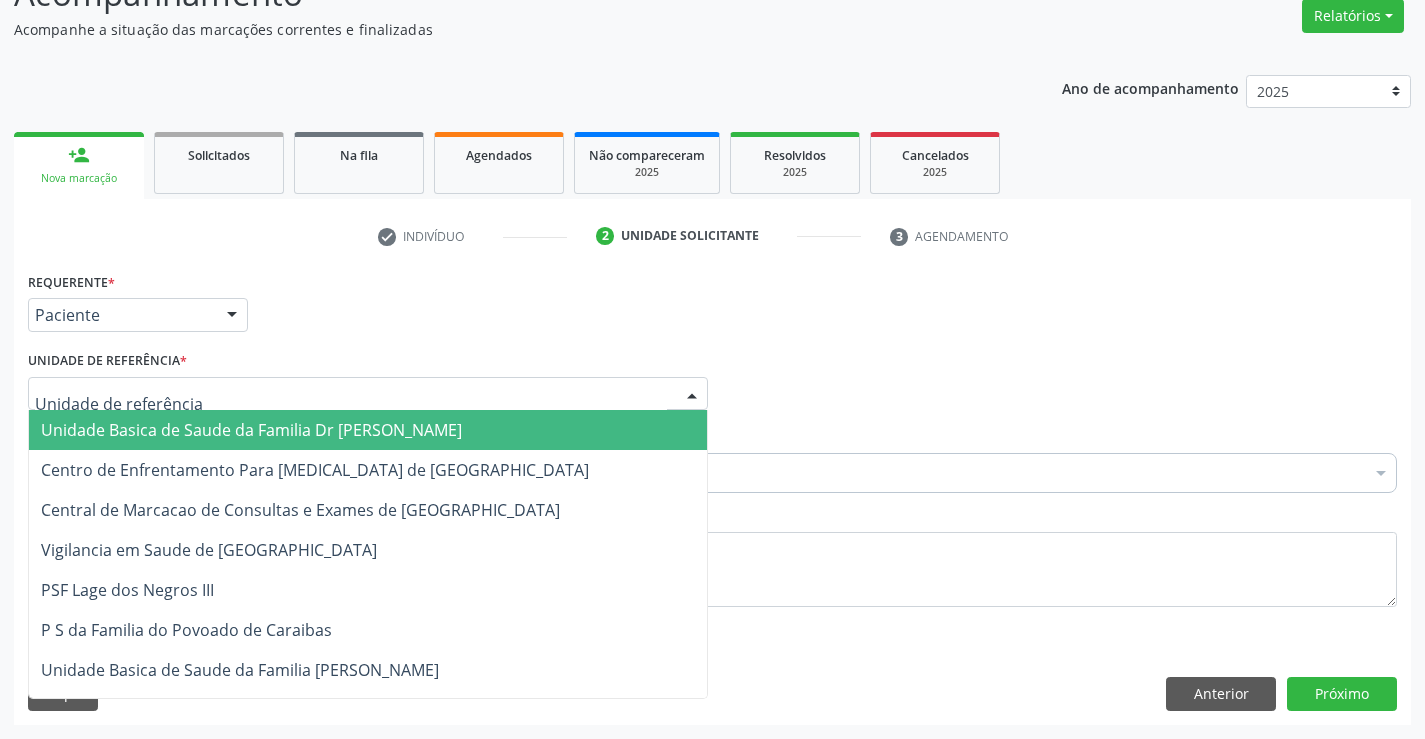 click on "Unidade Basica de Saude da Familia Dr [PERSON_NAME]" at bounding box center (251, 430) 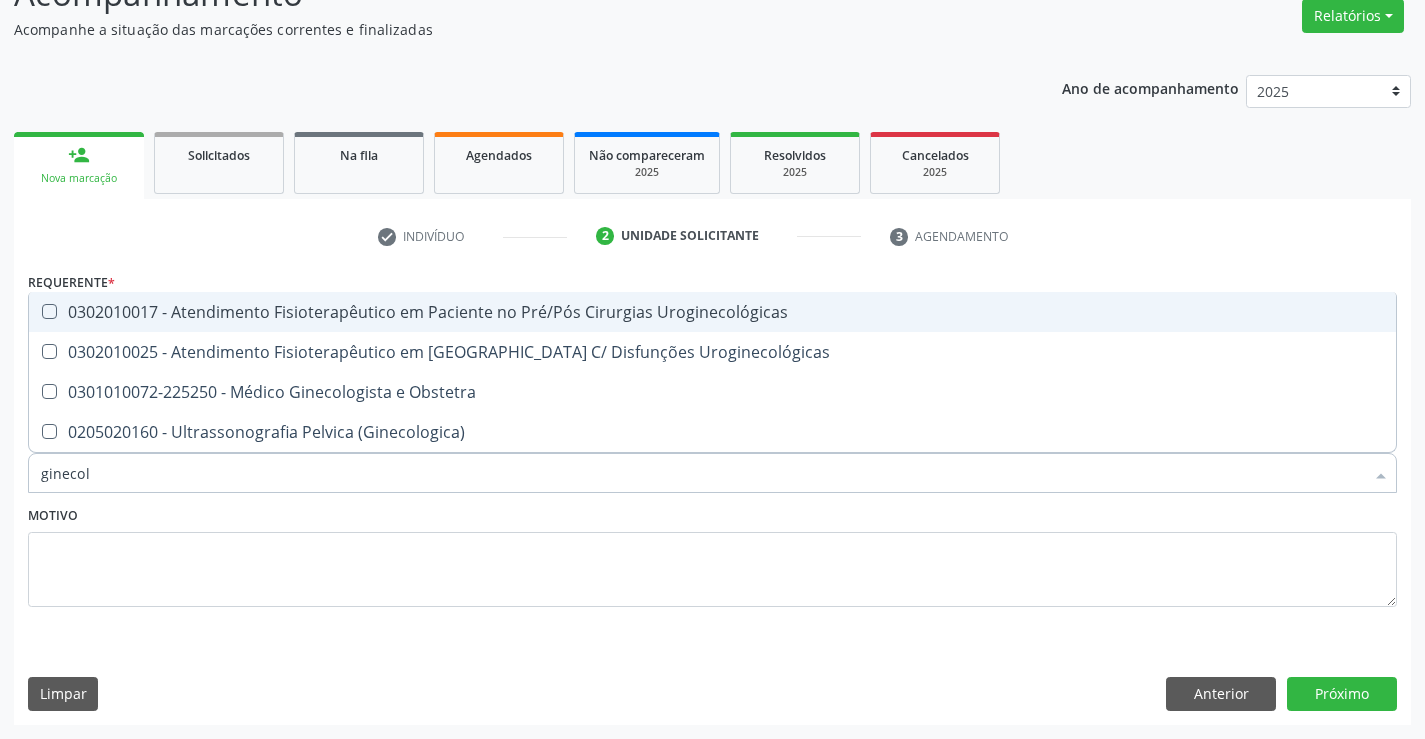 type on "ginecolo" 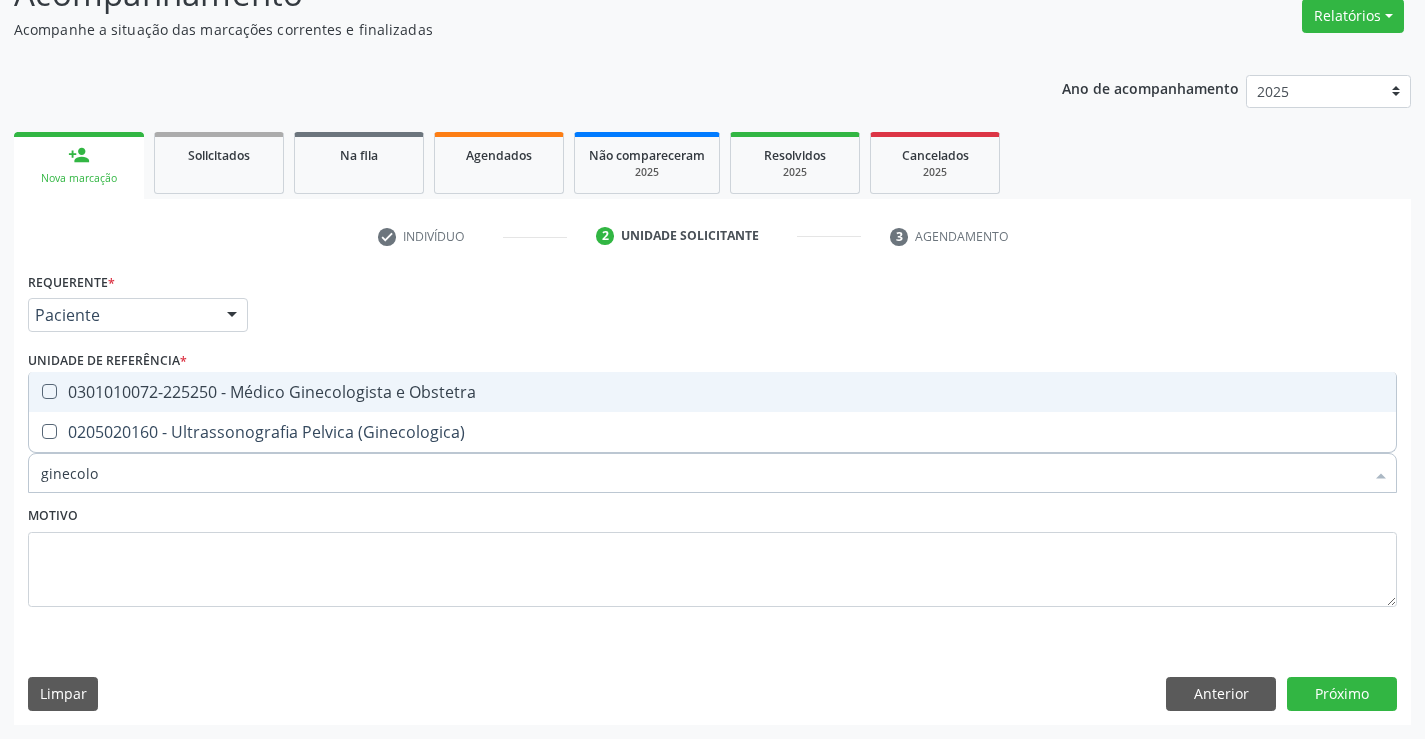 click on "0301010072-225250 - Médico Ginecologista e Obstetra" at bounding box center (712, 392) 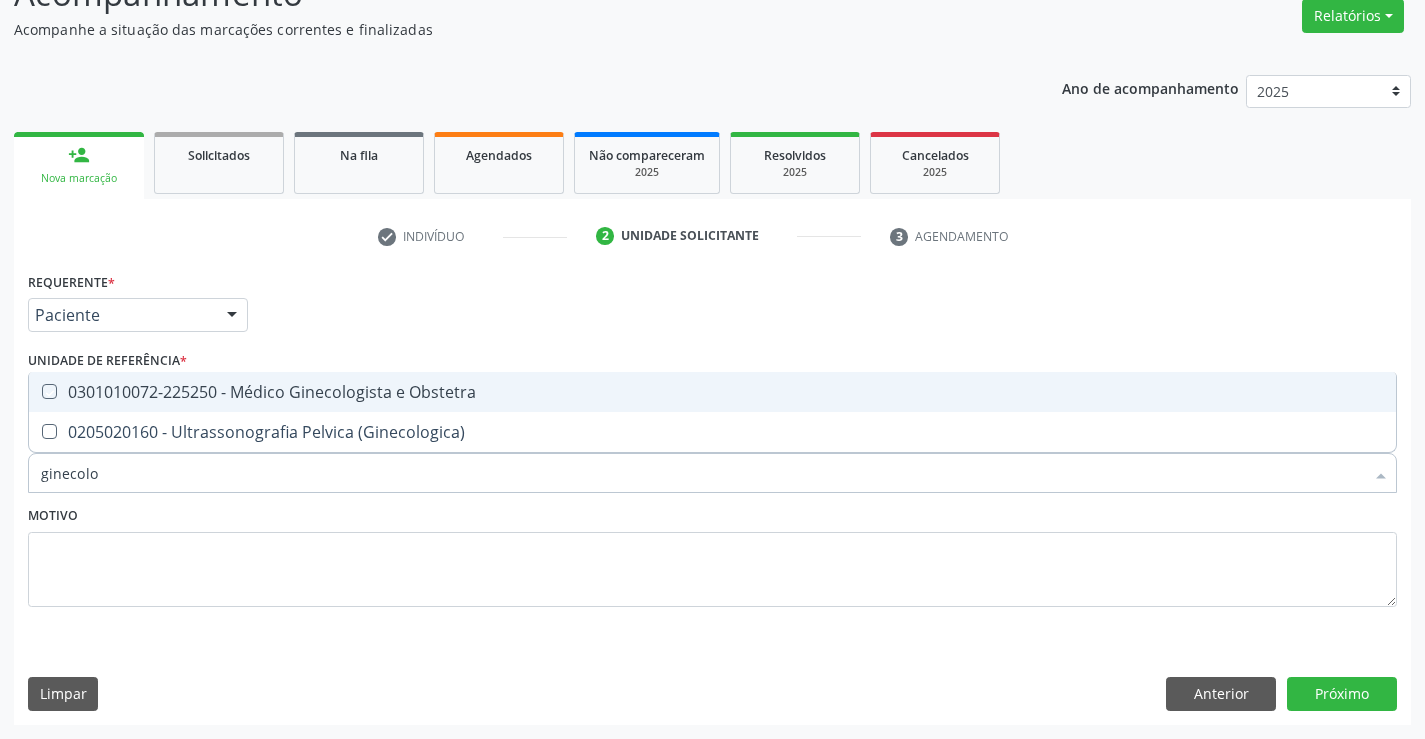 checkbox on "true" 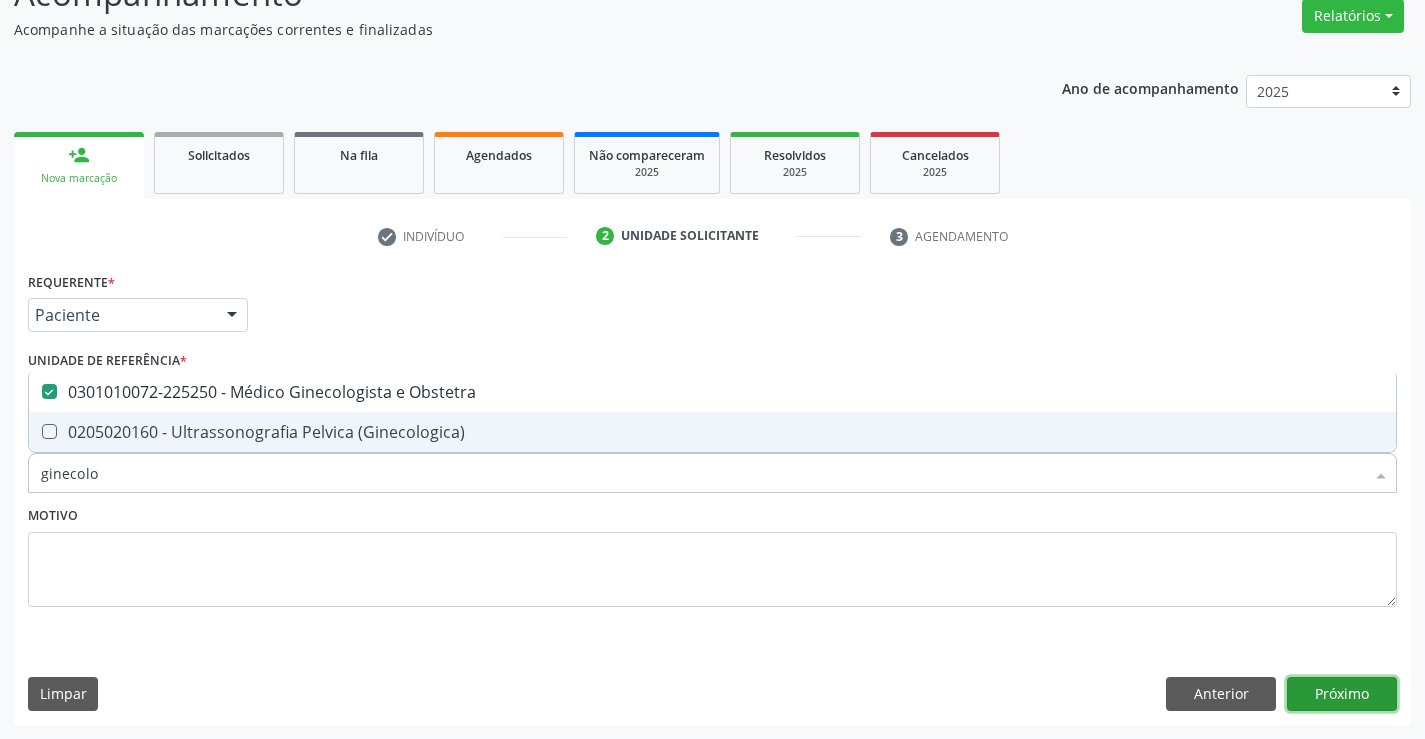 click on "Próximo" at bounding box center [1342, 694] 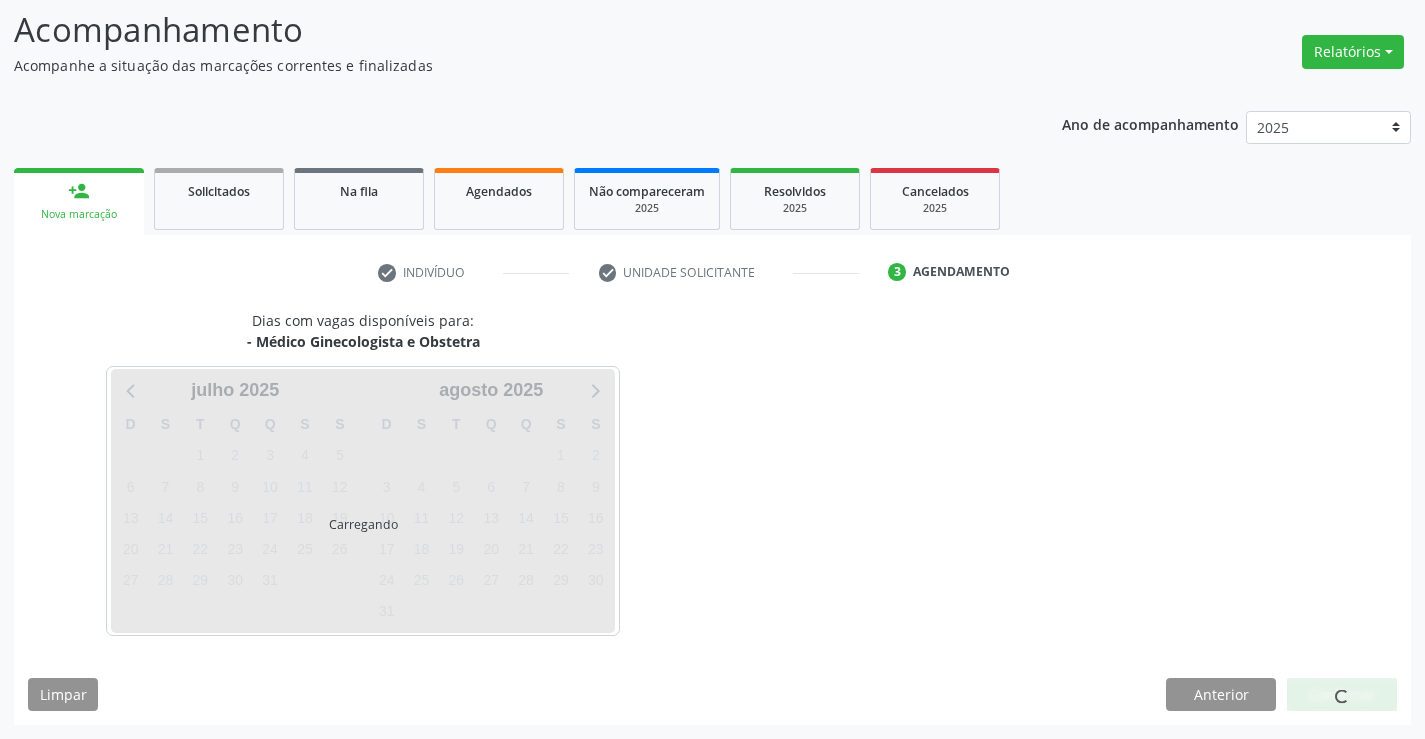 scroll, scrollTop: 131, scrollLeft: 0, axis: vertical 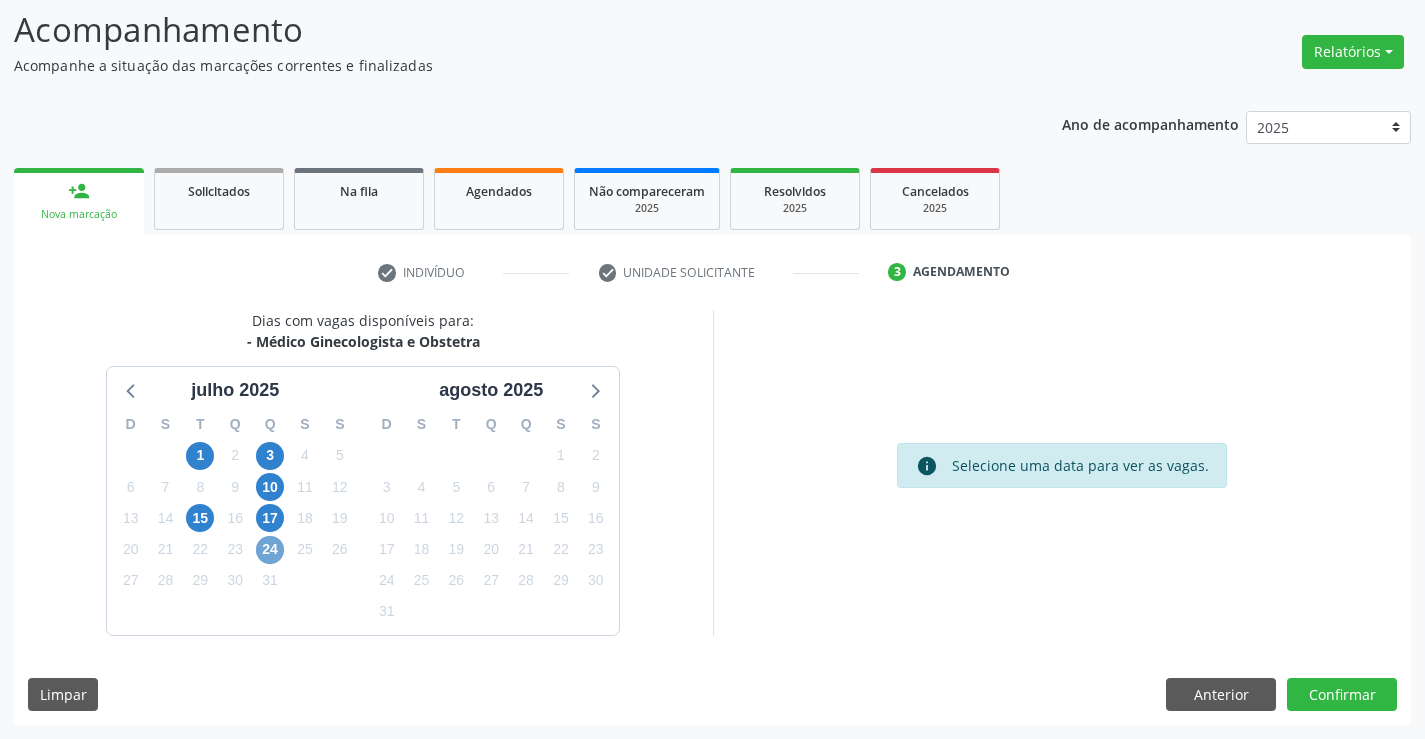 click on "24" at bounding box center (270, 550) 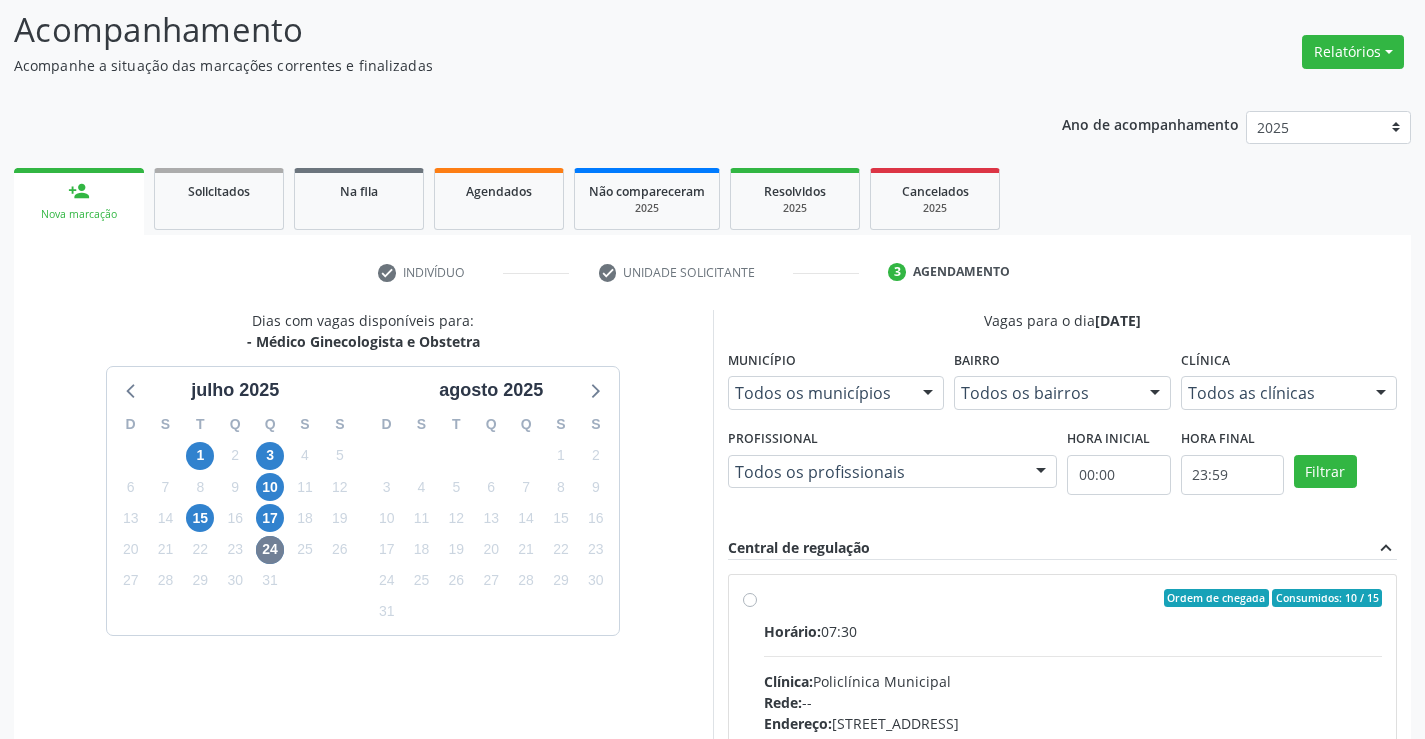 click on "Ordem de chegada
Consumidos: 10 / 15
Horário:   07:30
Clínica:  Policlínica Municipal
Rede:
--
Endereço:   Predio, nº 386, Centro, Campo Formoso - BA
Telefone:   (74) 6451312
Profissional:
Luana Saback de Almeida
Informações adicionais sobre o atendimento
Idade de atendimento:
de 12 a 100 anos
Gênero(s) atendido(s):
Feminino
Informações adicionais:
--" at bounding box center [1073, 742] 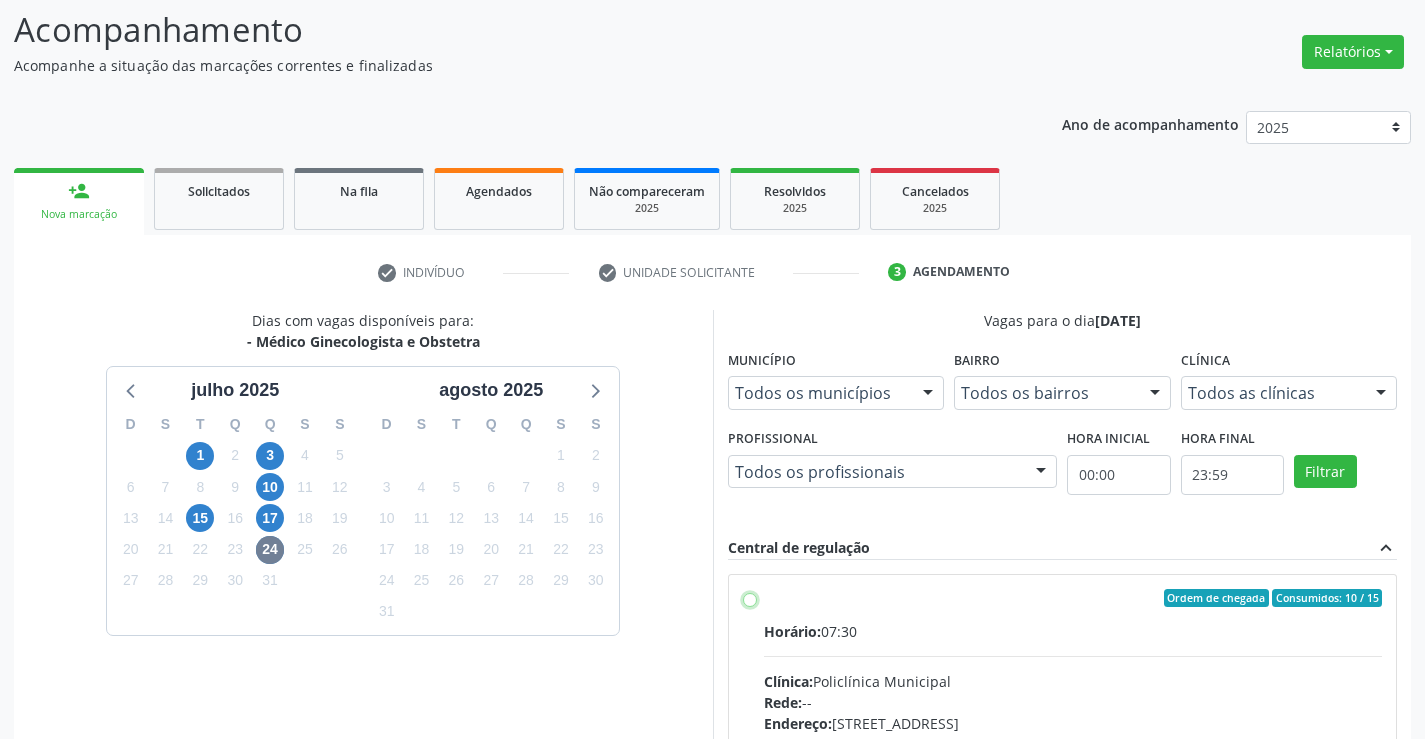click on "Ordem de chegada
Consumidos: 10 / 15
Horário:   07:30
Clínica:  Policlínica Municipal
Rede:
--
Endereço:   Predio, nº 386, Centro, Campo Formoso - BA
Telefone:   (74) 6451312
Profissional:
Luana Saback de Almeida
Informações adicionais sobre o atendimento
Idade de atendimento:
de 12 a 100 anos
Gênero(s) atendido(s):
Feminino
Informações adicionais:
--" at bounding box center (750, 598) 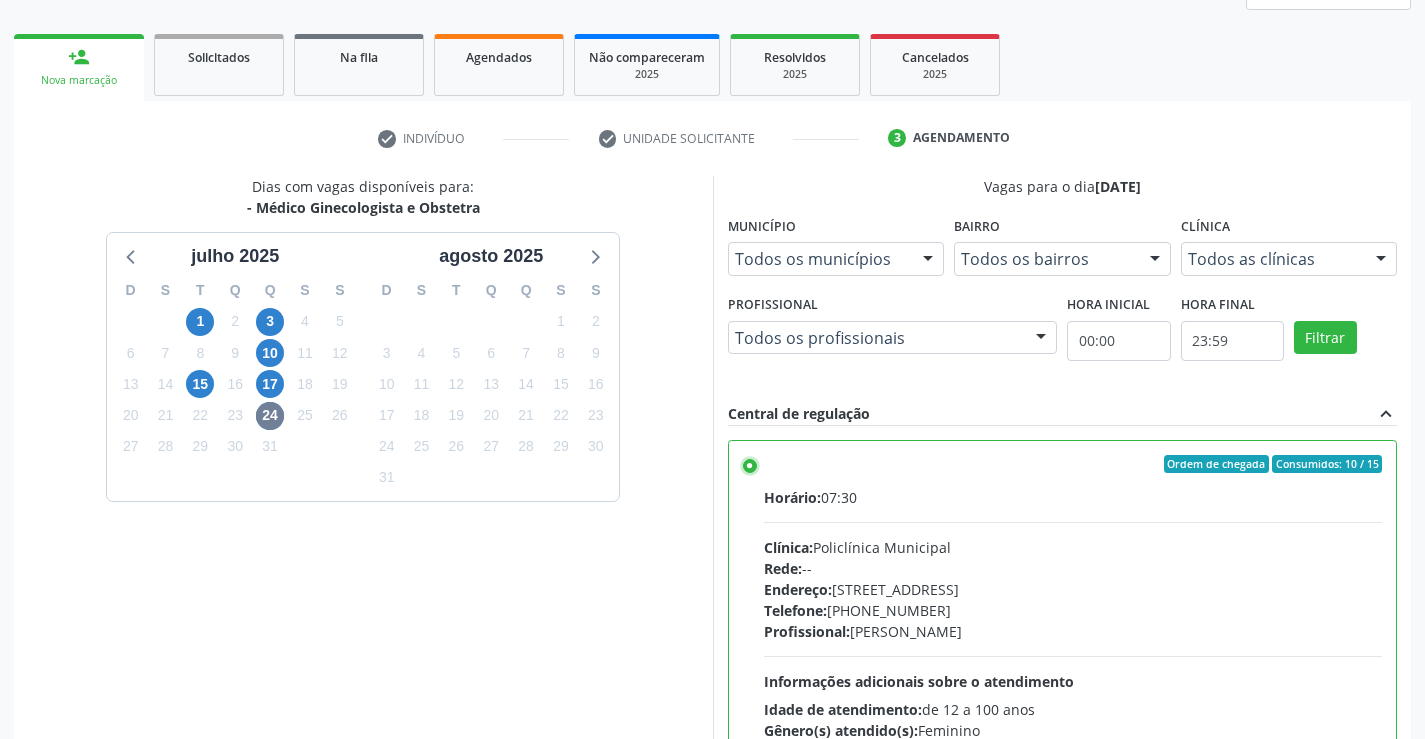scroll, scrollTop: 456, scrollLeft: 0, axis: vertical 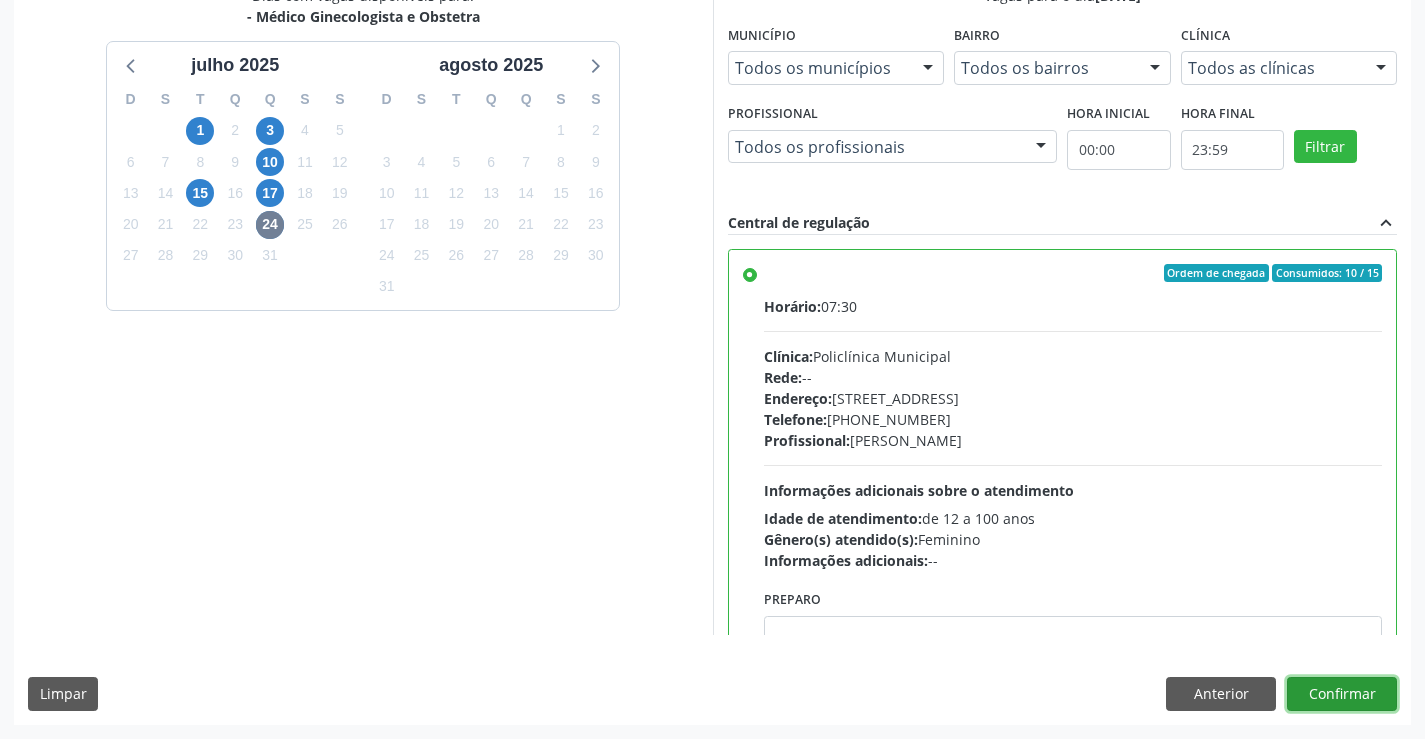 click on "Confirmar" at bounding box center [1342, 694] 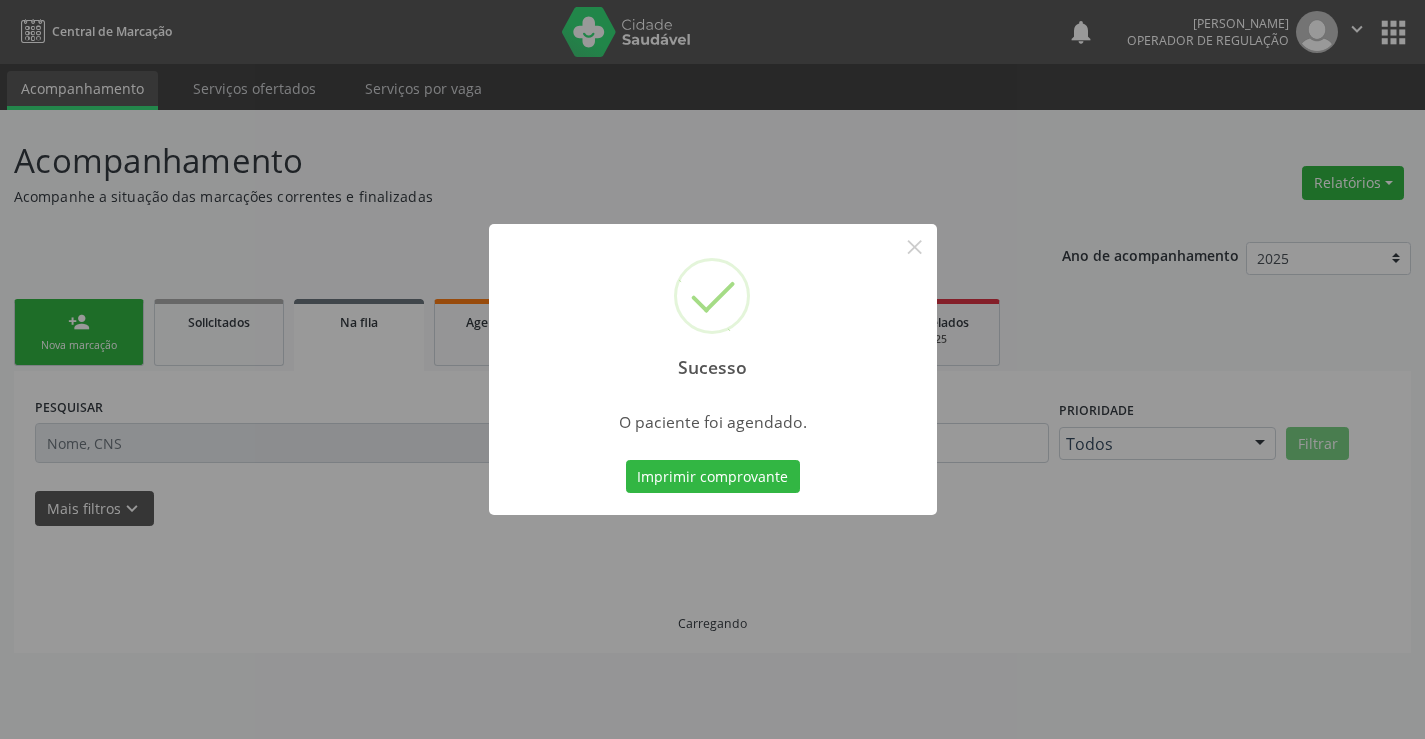 scroll, scrollTop: 0, scrollLeft: 0, axis: both 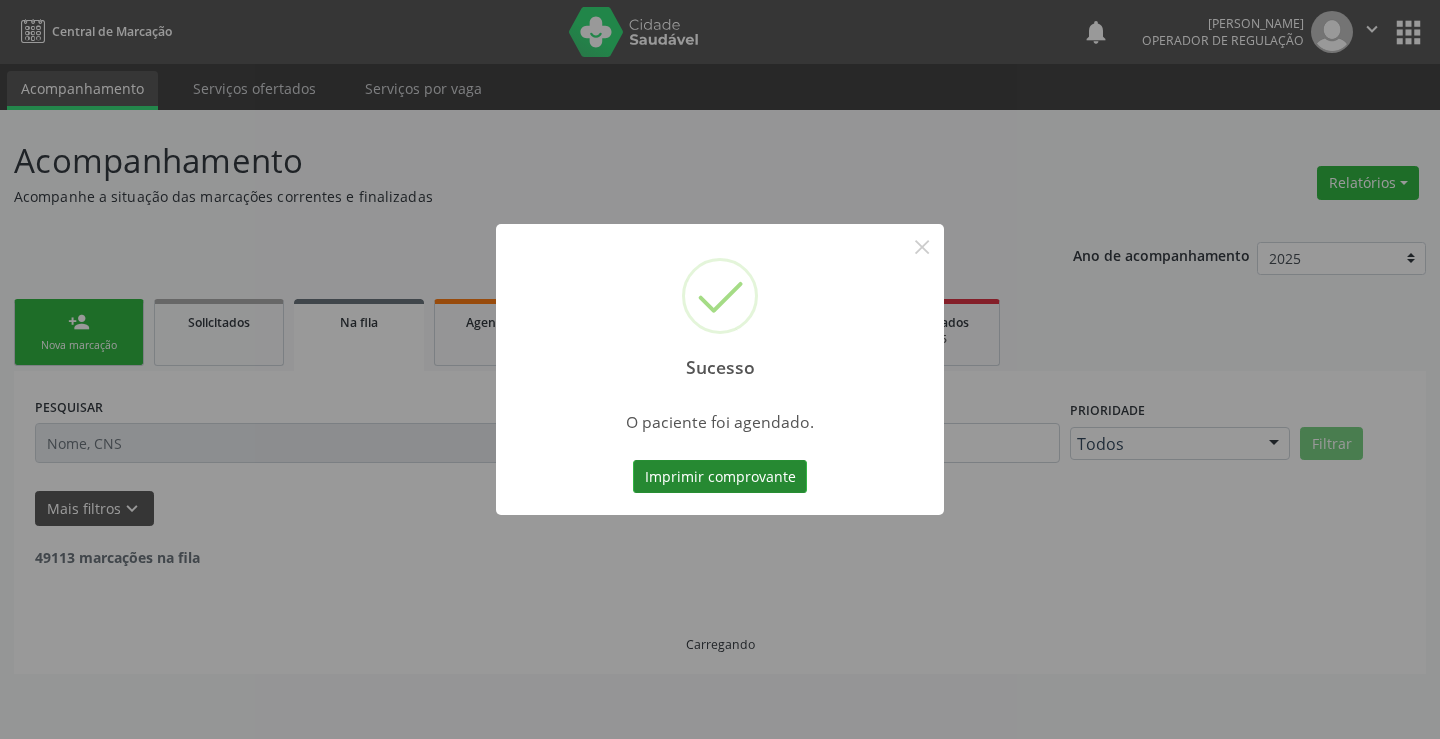 click on "Imprimir comprovante" at bounding box center [720, 477] 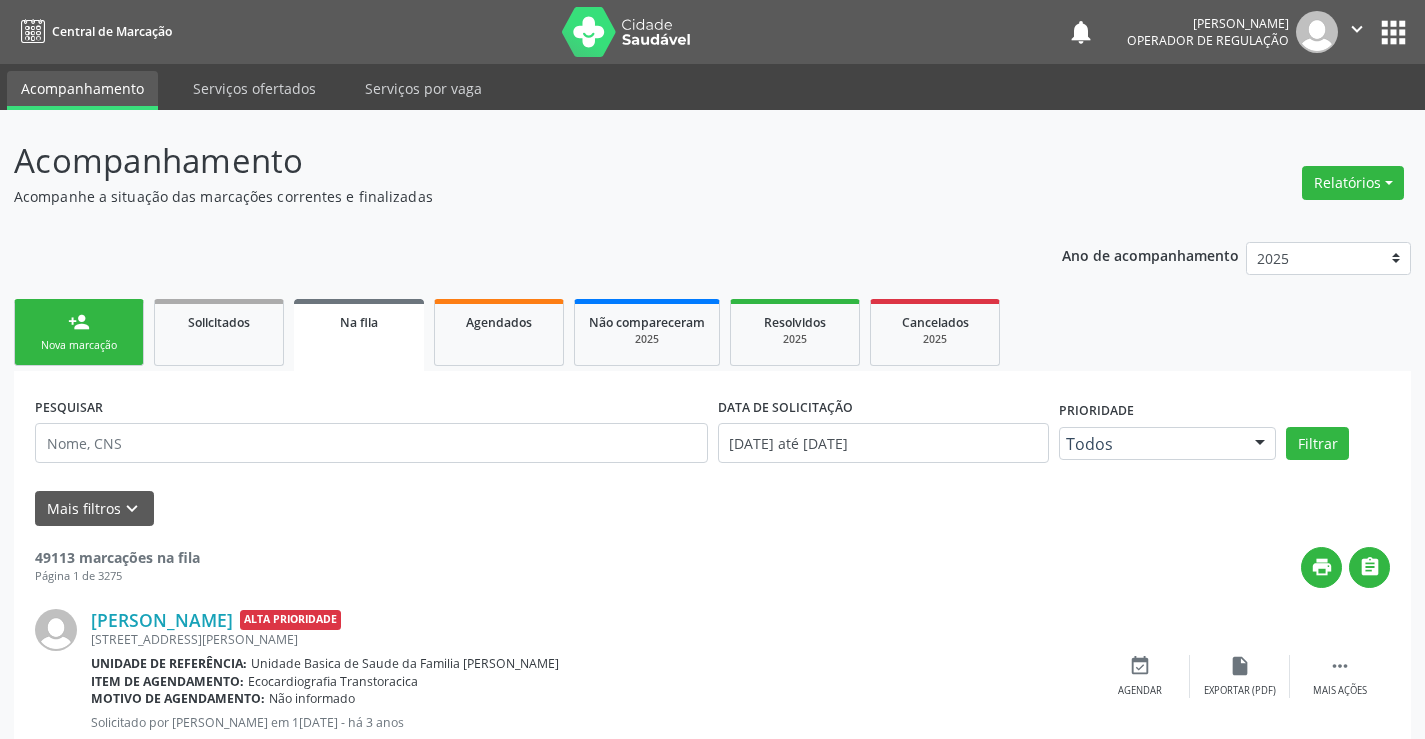 click on "person_add
Nova marcação" at bounding box center (79, 332) 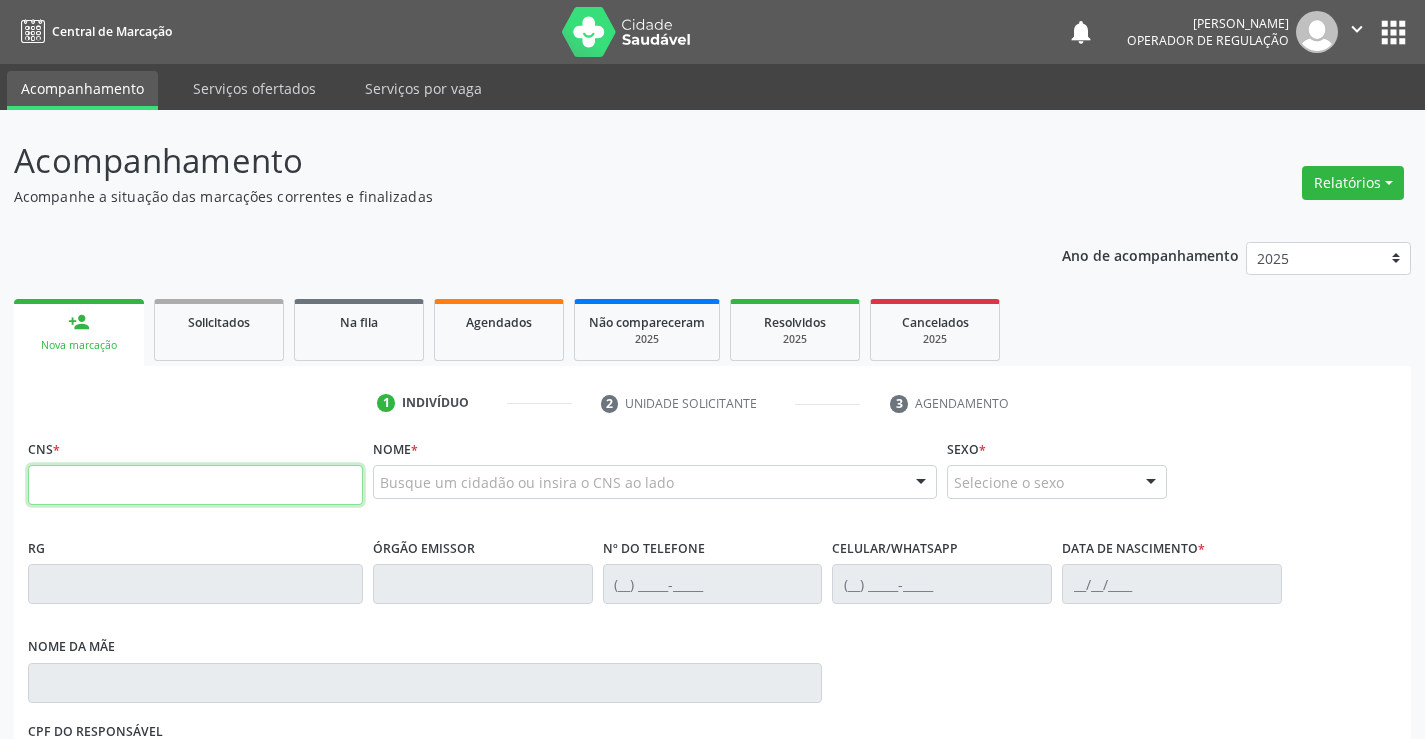 click at bounding box center (195, 485) 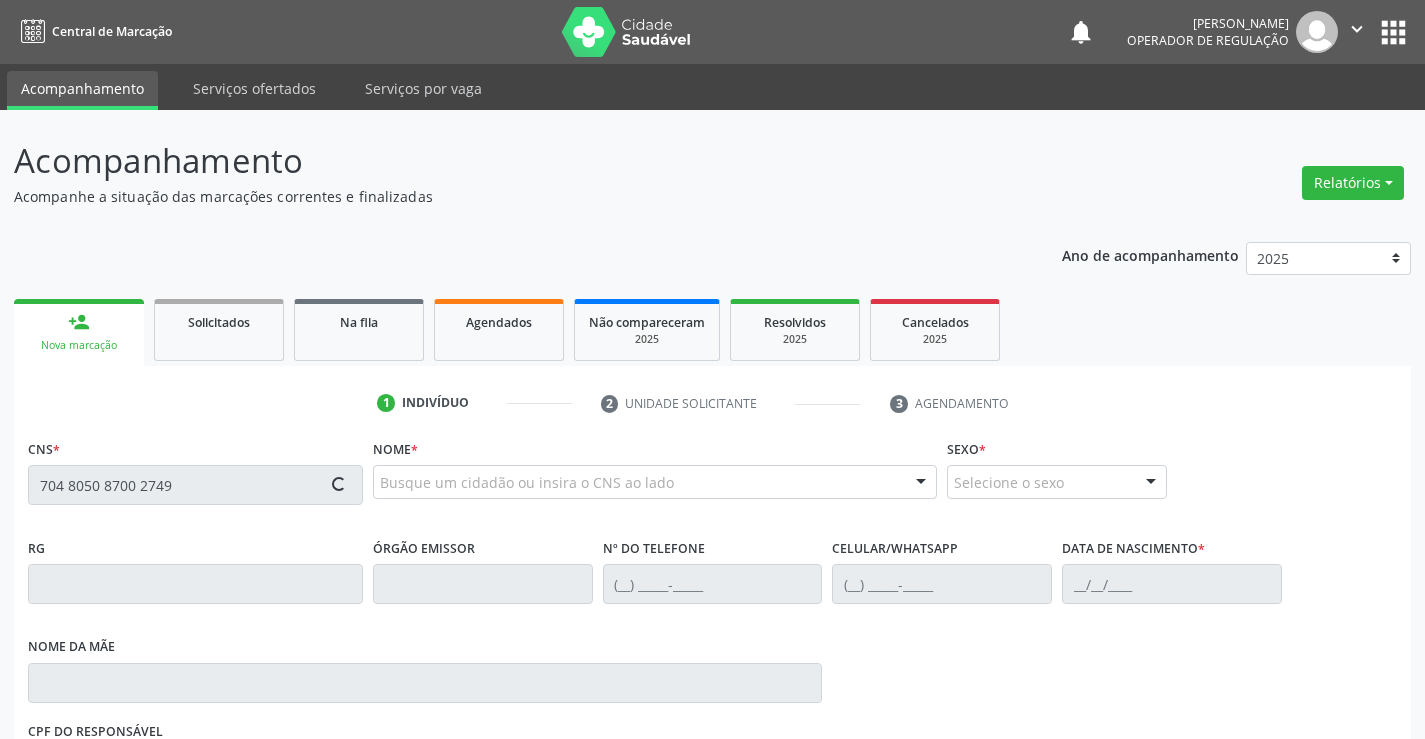 type on "704 8050 8700 2749" 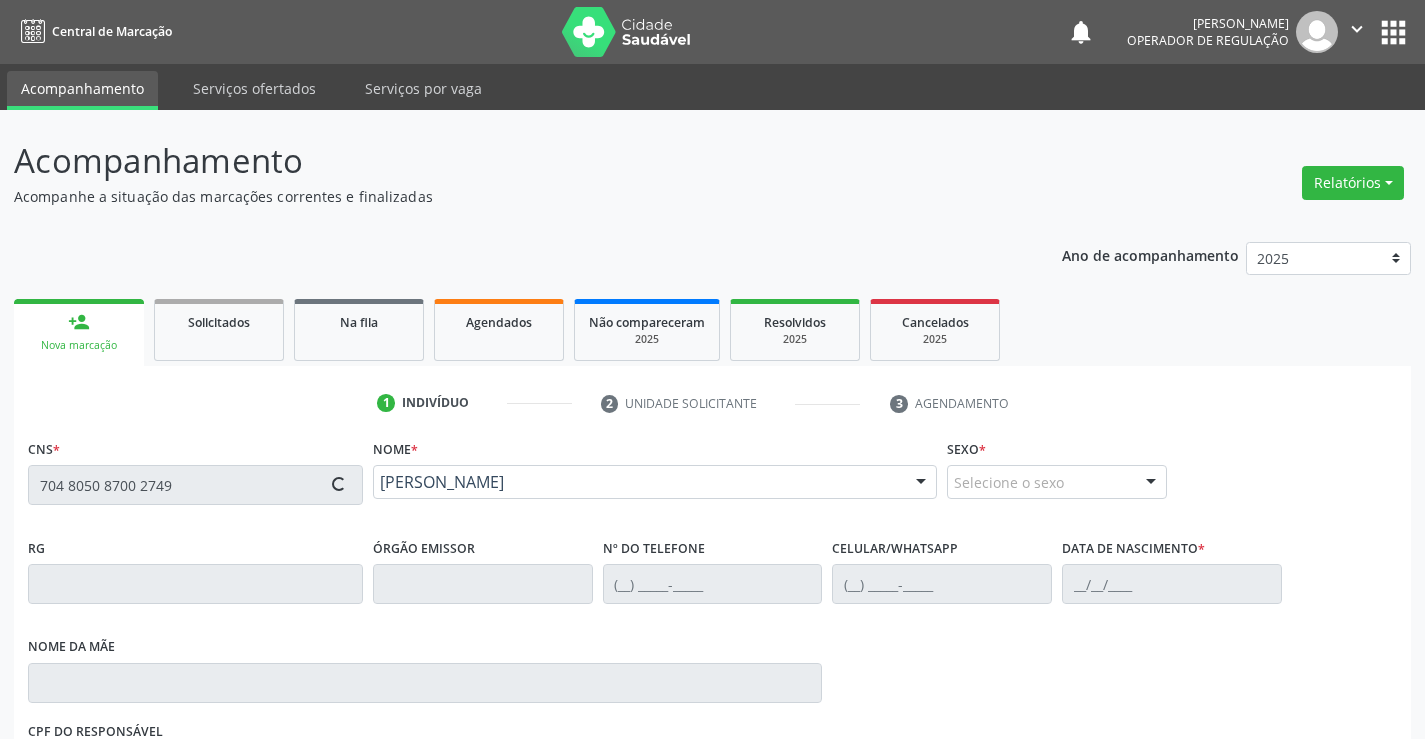 type on "0149333650" 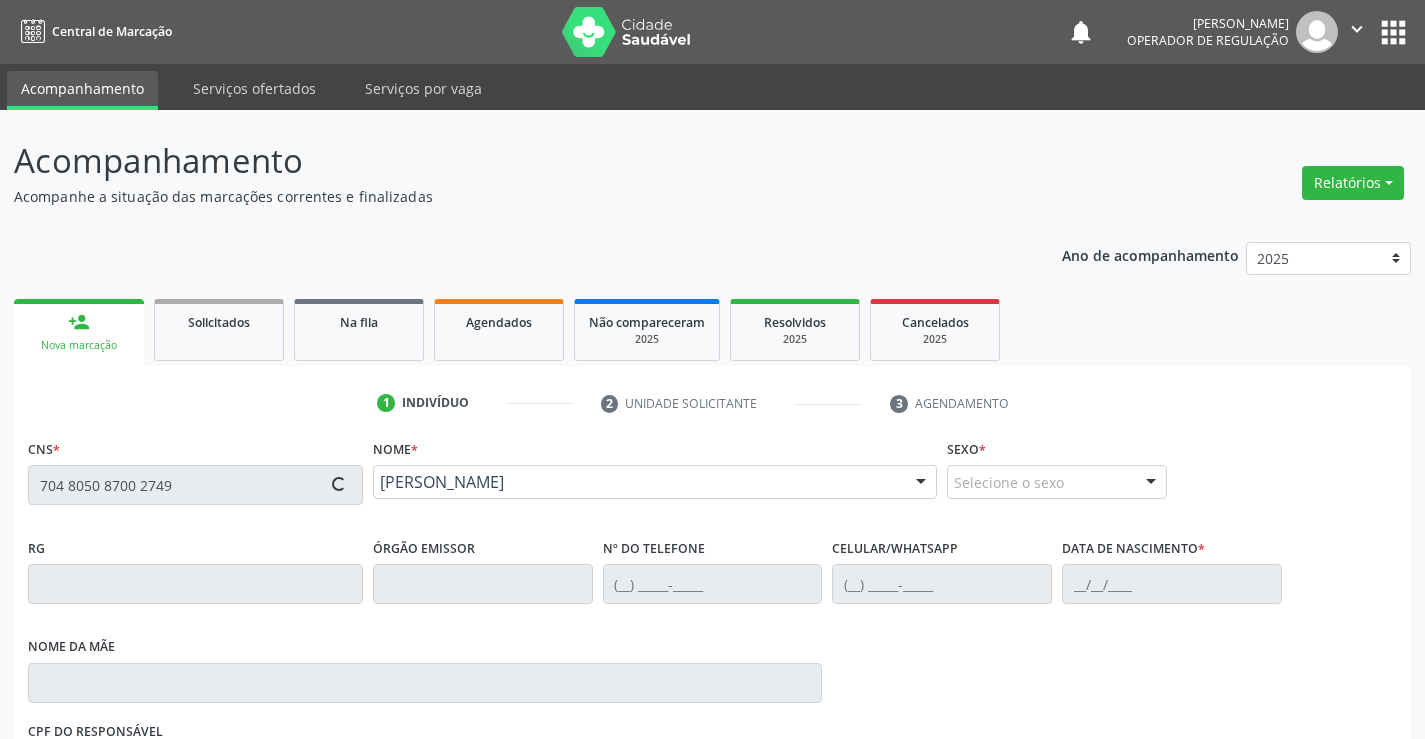 type on "(74) 9194-1133" 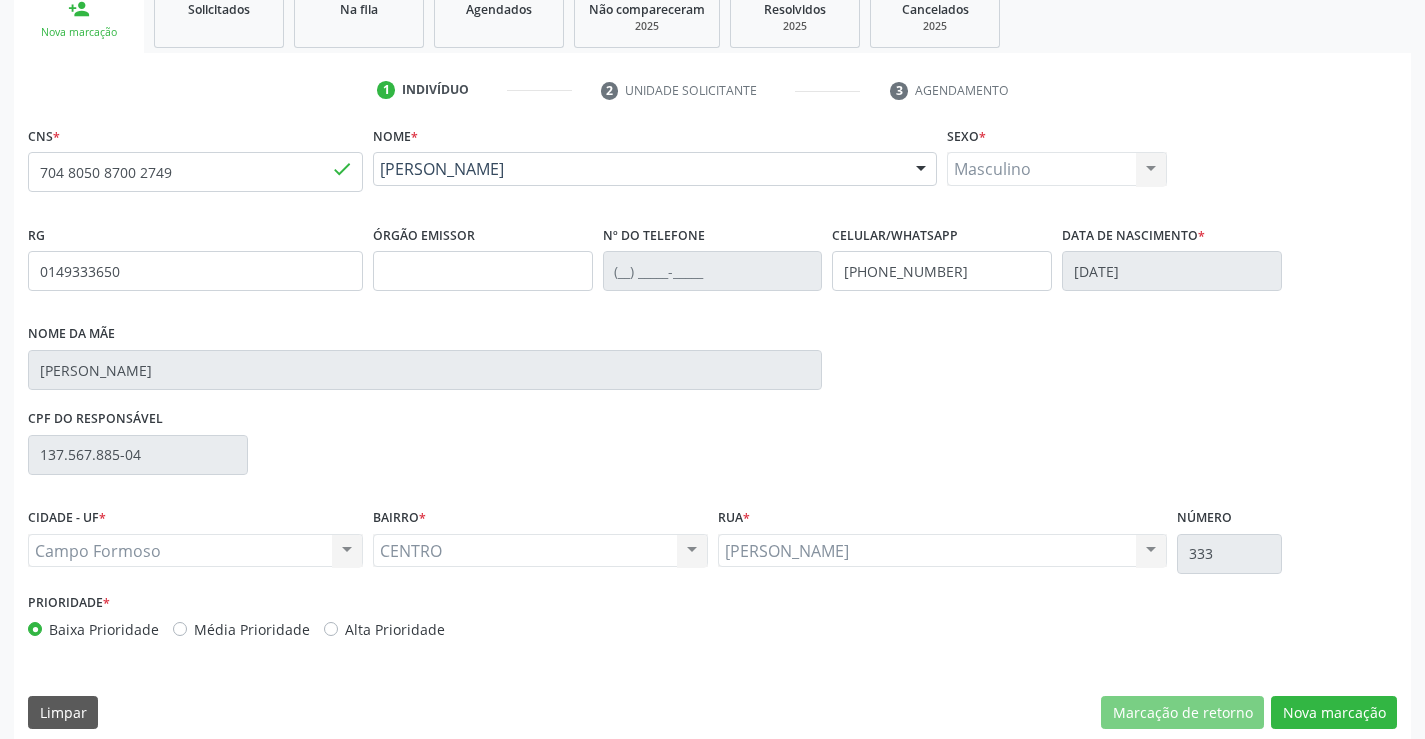 scroll, scrollTop: 331, scrollLeft: 0, axis: vertical 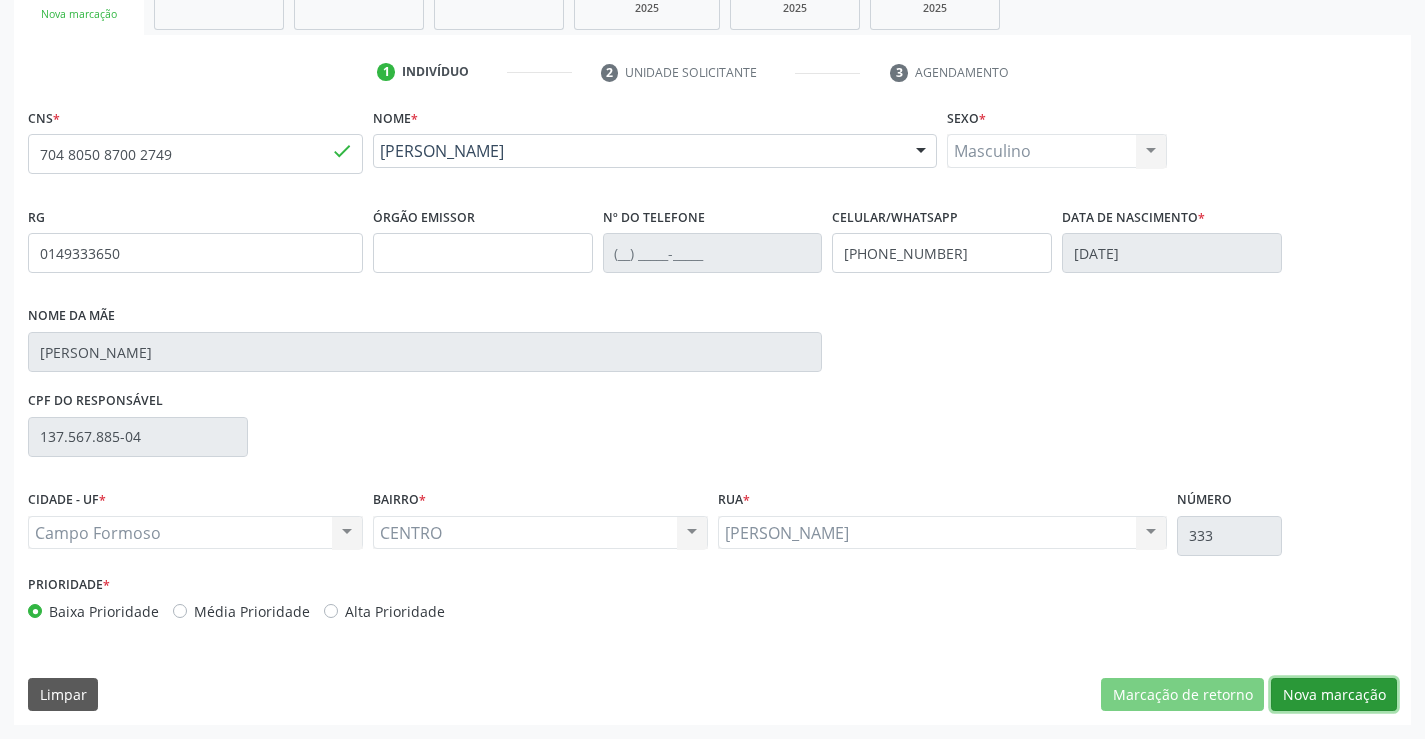 click on "Nova marcação" at bounding box center (1334, 695) 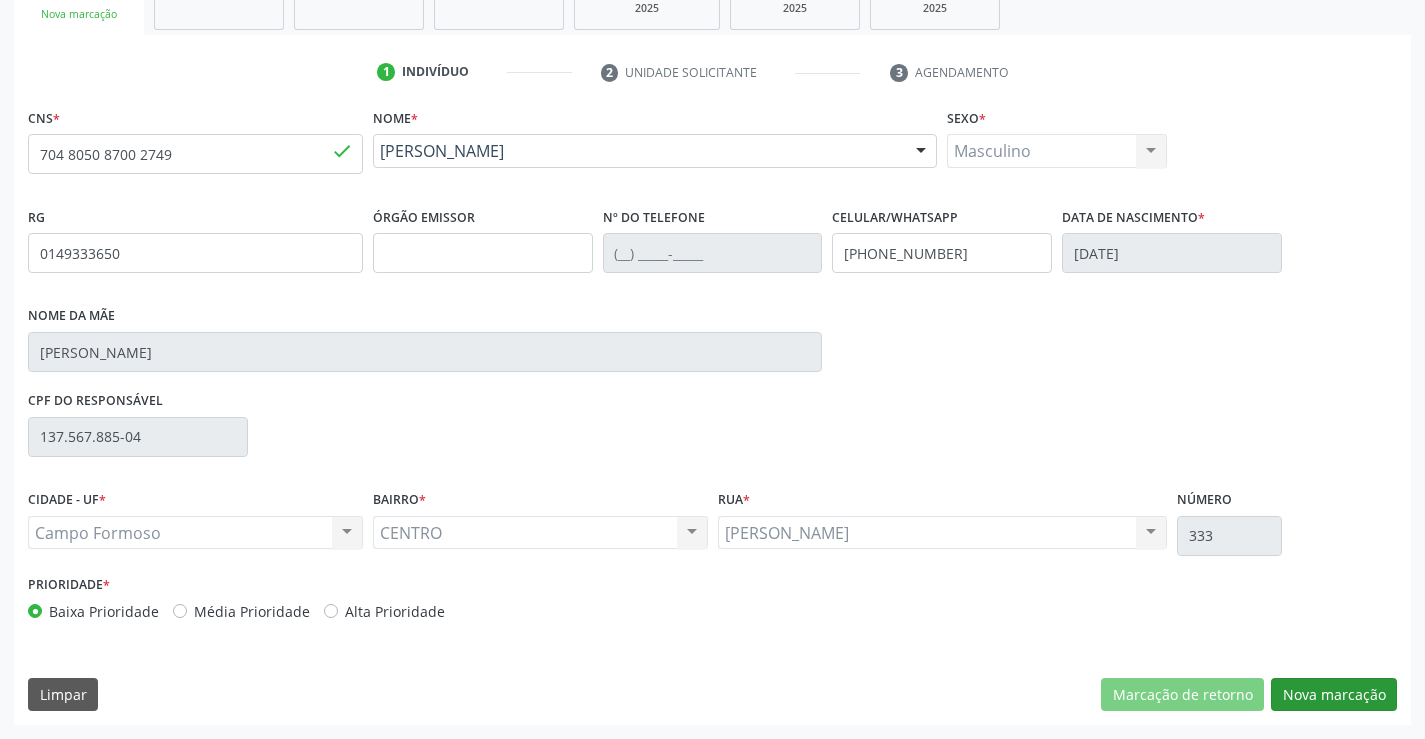 scroll, scrollTop: 167, scrollLeft: 0, axis: vertical 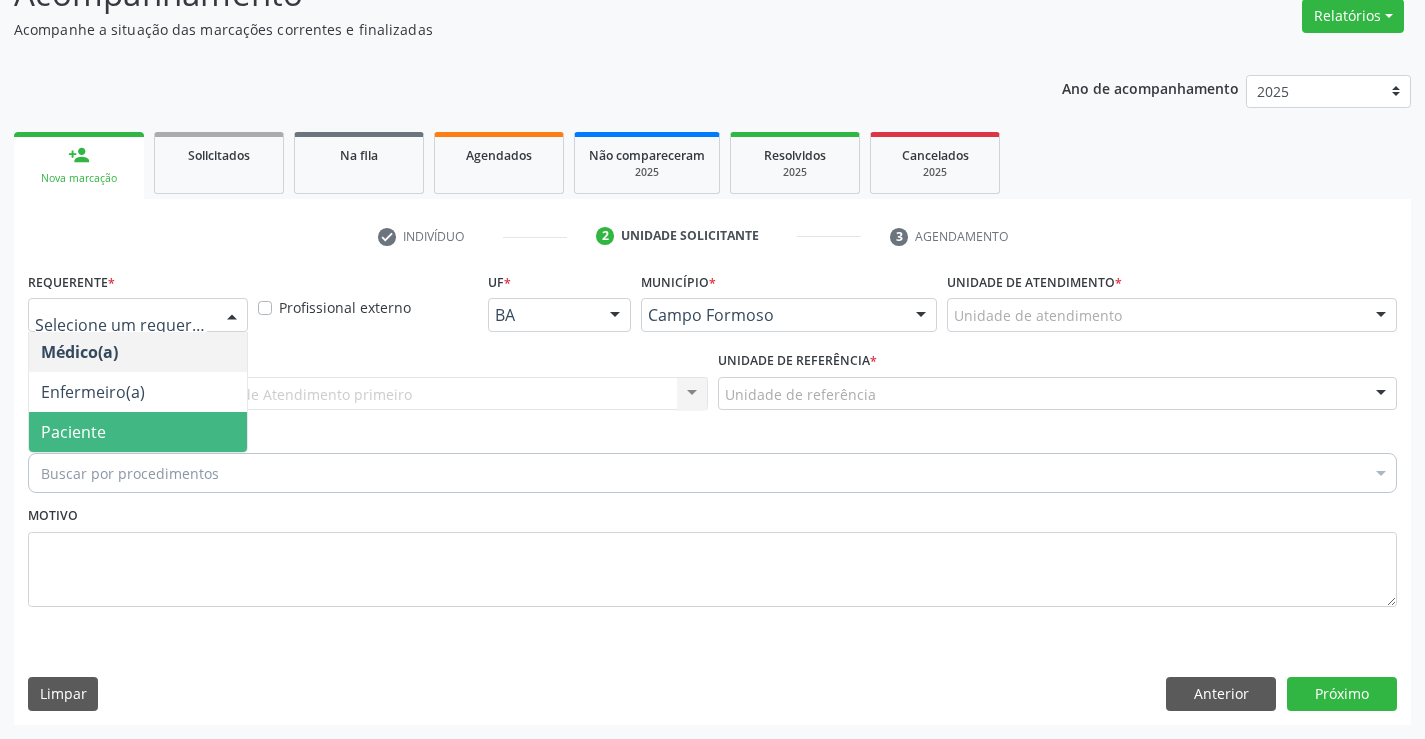 click on "Paciente" at bounding box center (138, 432) 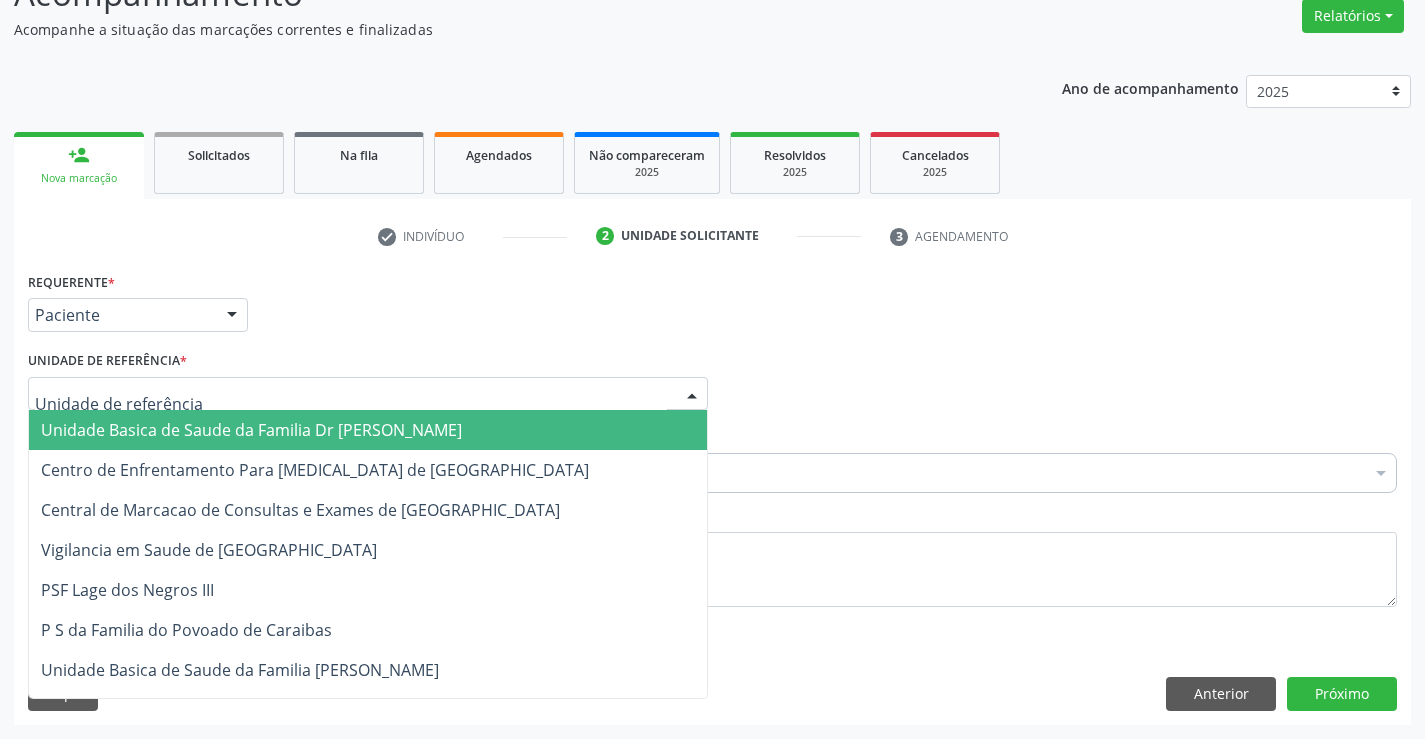 click on "Unidade Basica de Saude da Familia Dr [PERSON_NAME]" at bounding box center (251, 430) 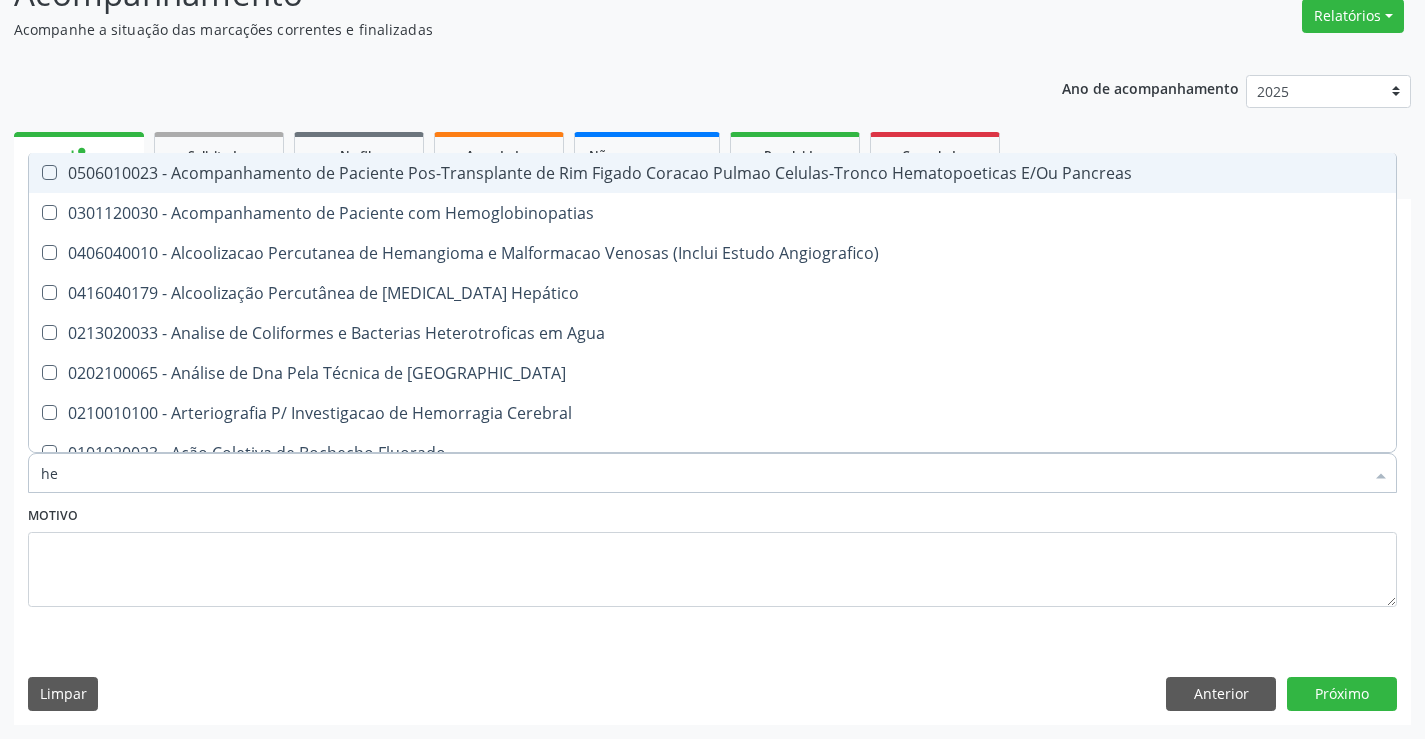 type on "hem" 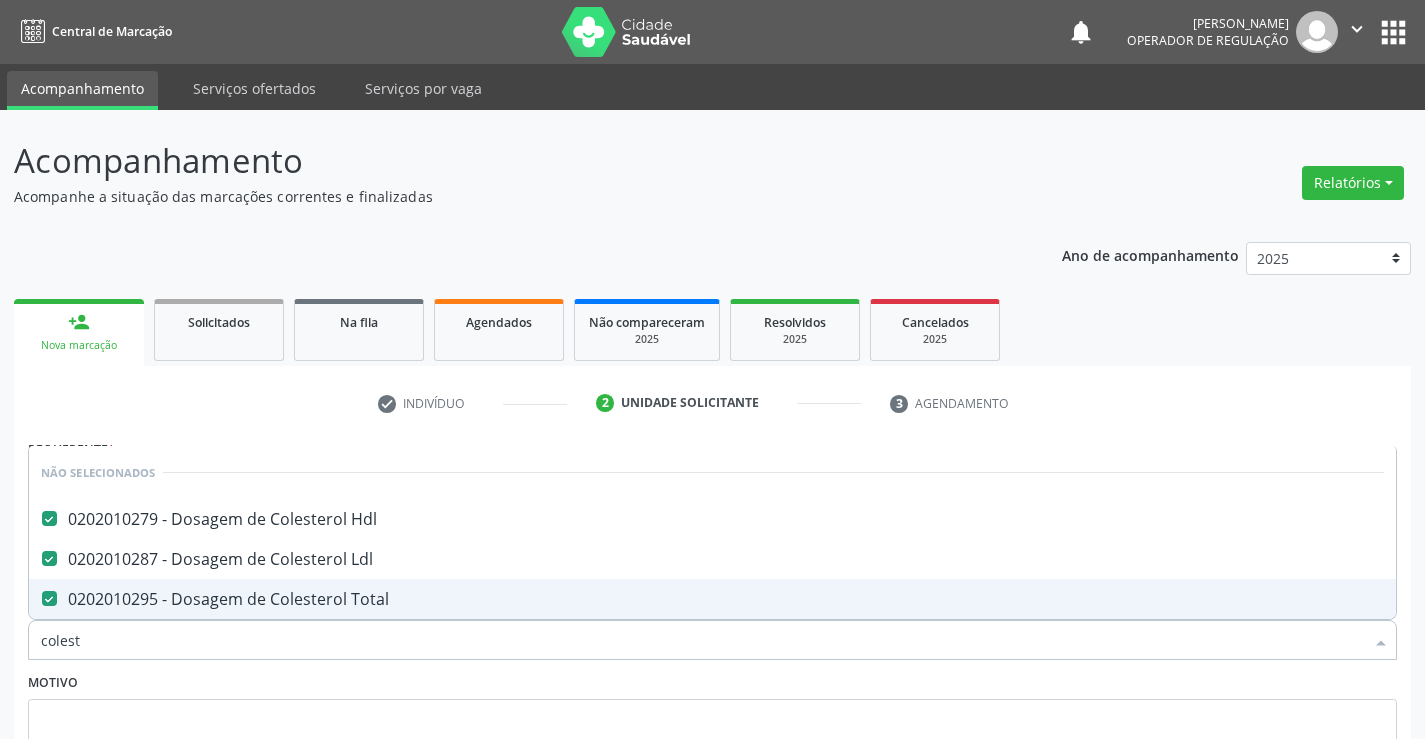scroll, scrollTop: 167, scrollLeft: 0, axis: vertical 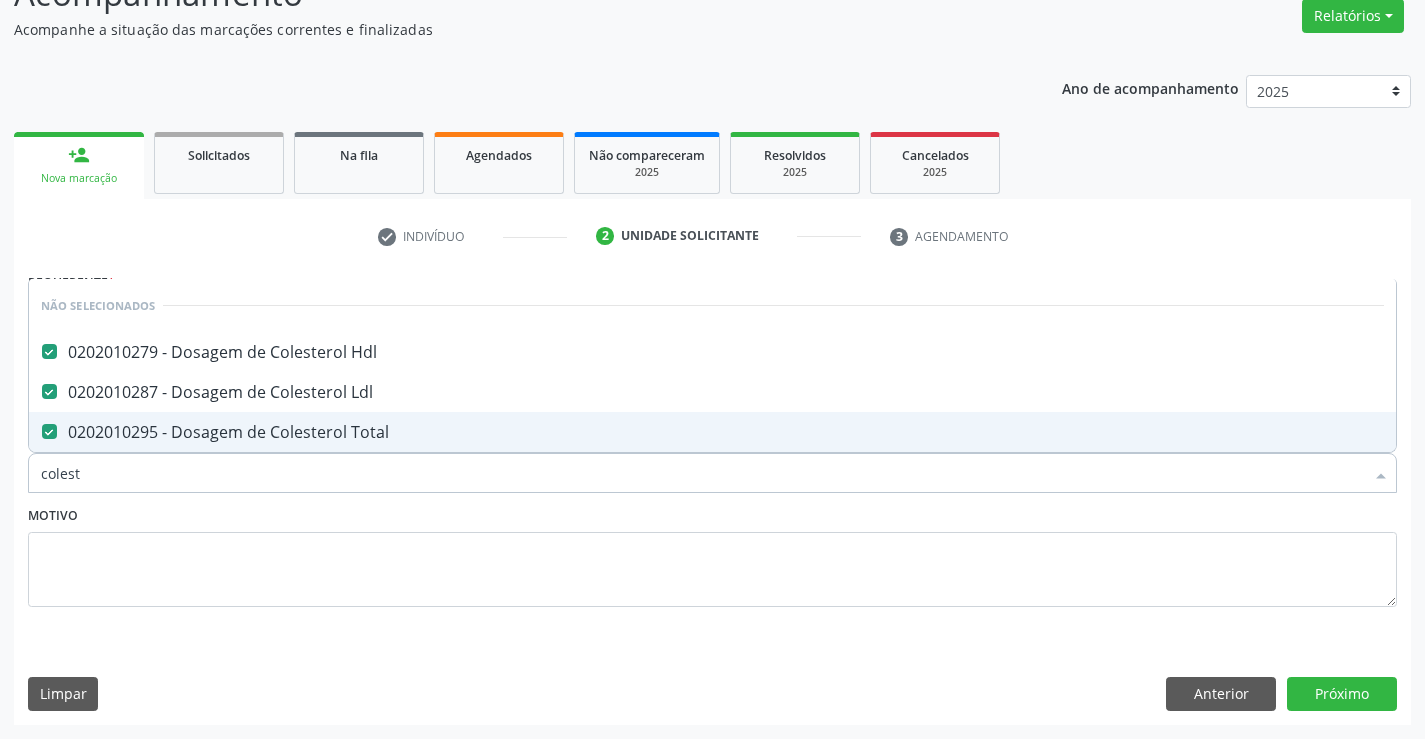 type on "colest" 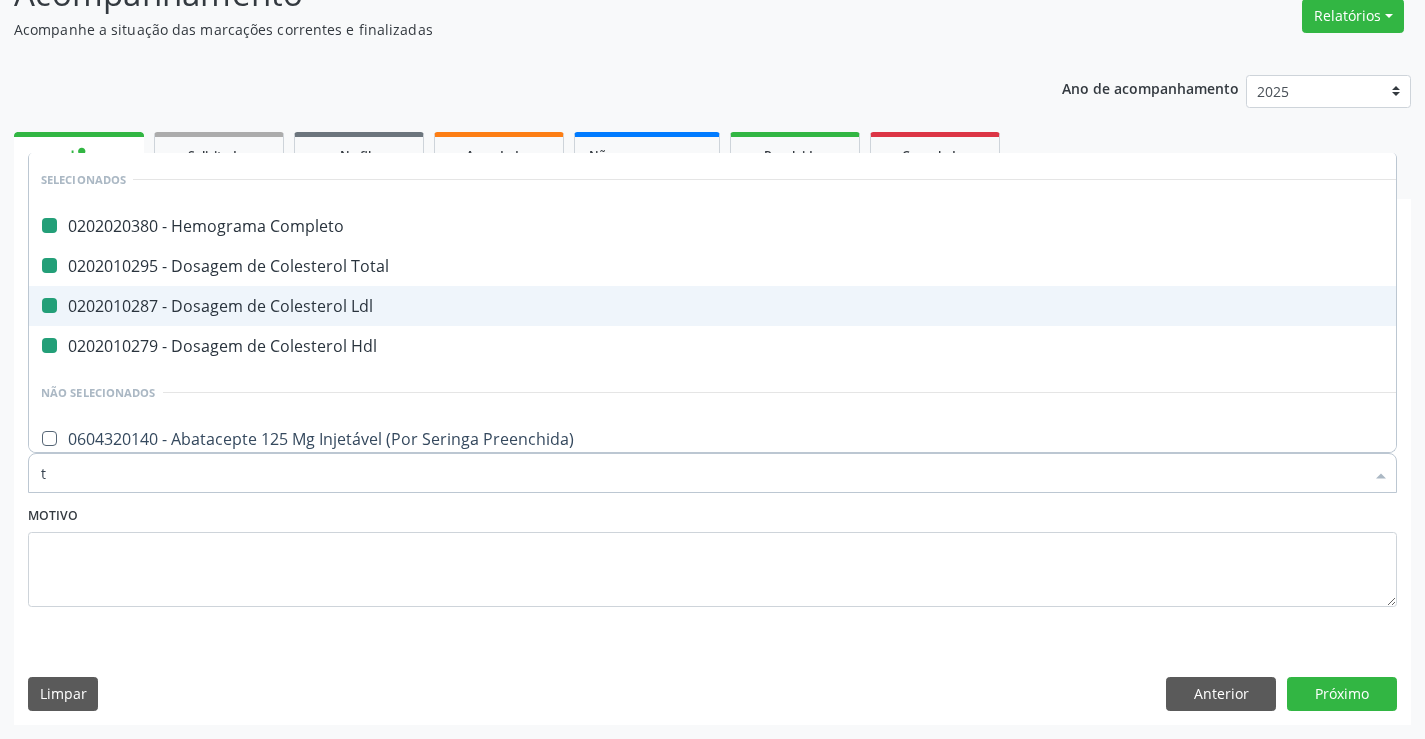 type on "tr" 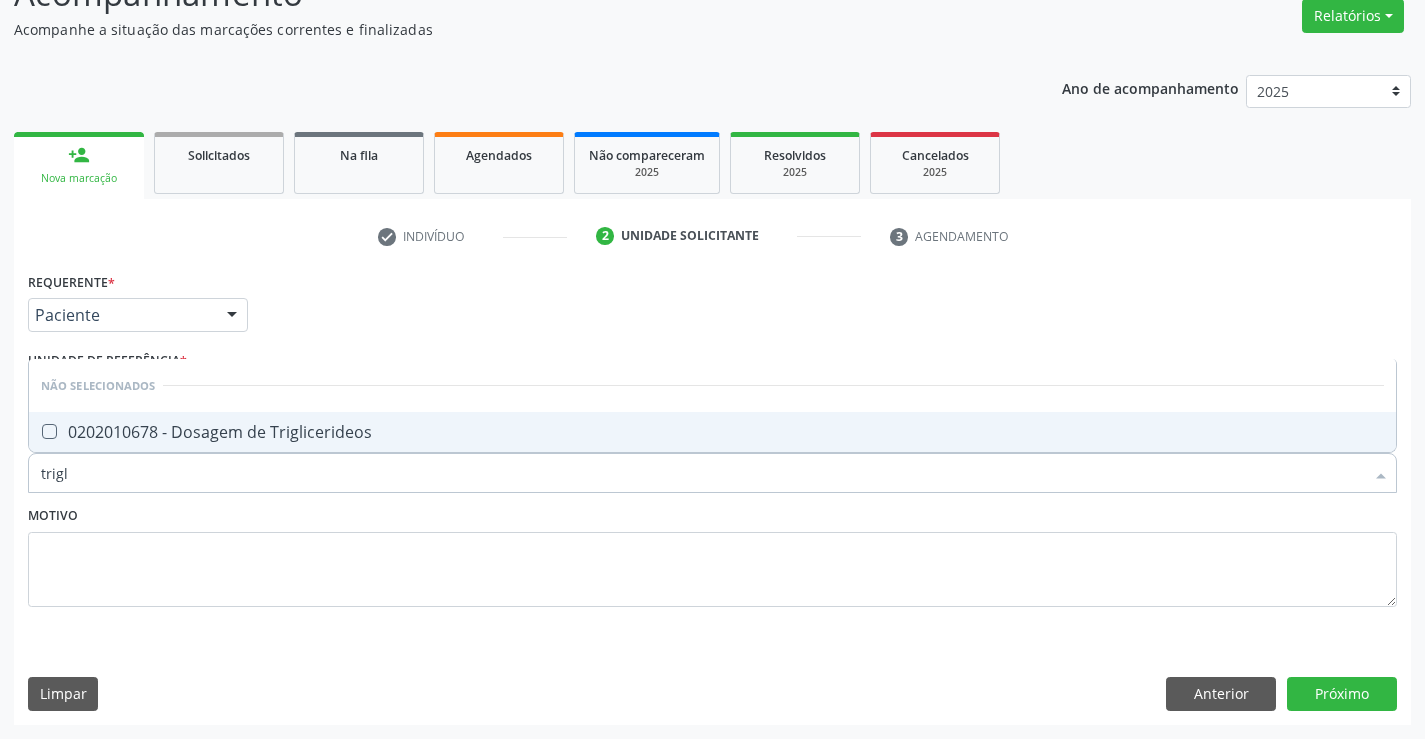 type on "trigli" 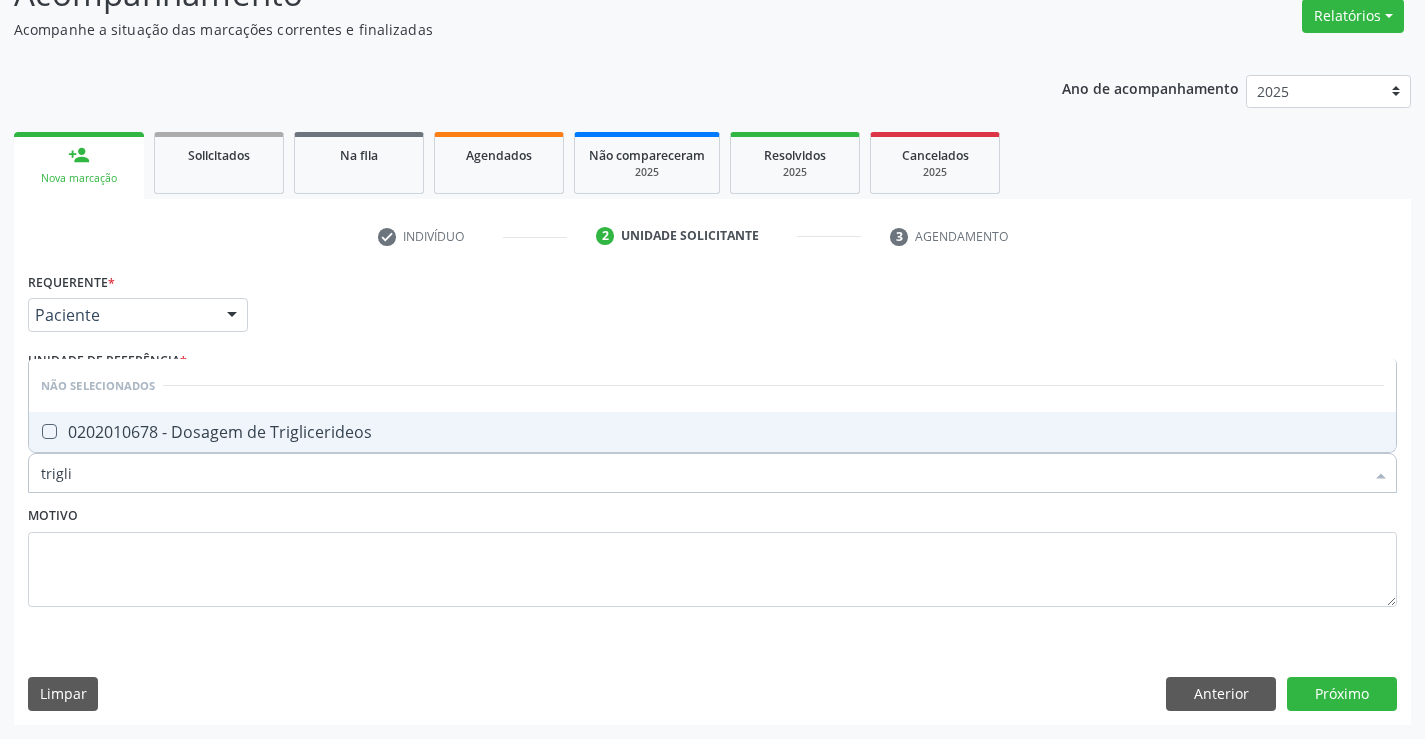 click on "0202010678 - Dosagem de Triglicerideos" at bounding box center (712, 432) 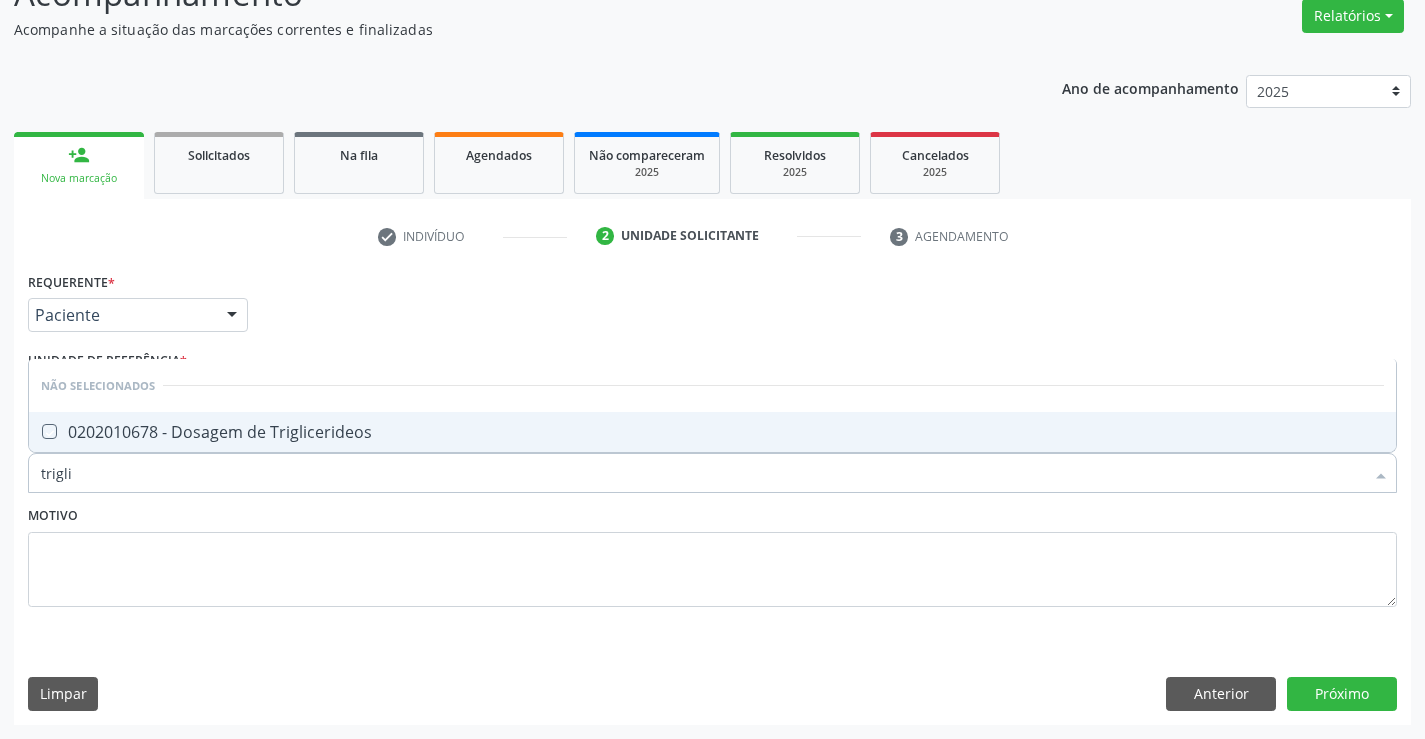 checkbox on "true" 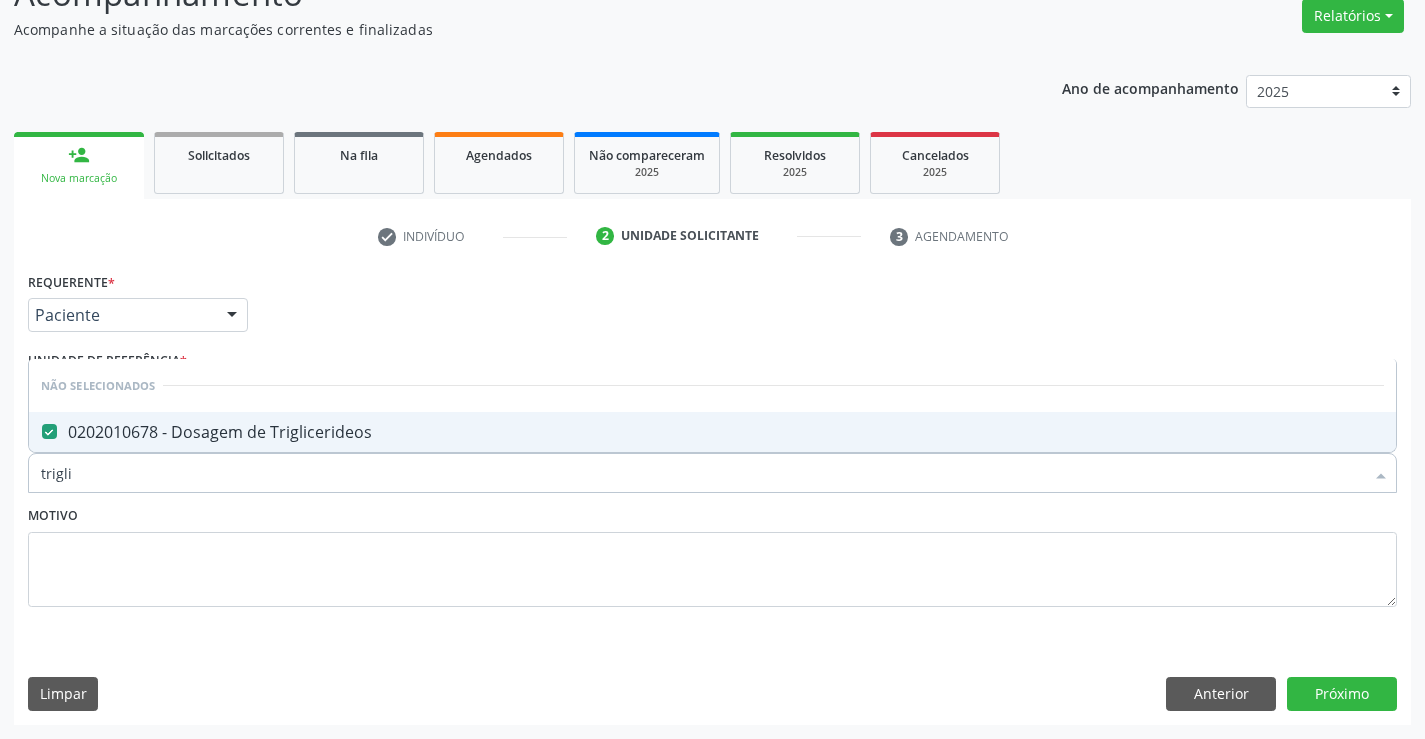 click on "Motivo" at bounding box center (712, 554) 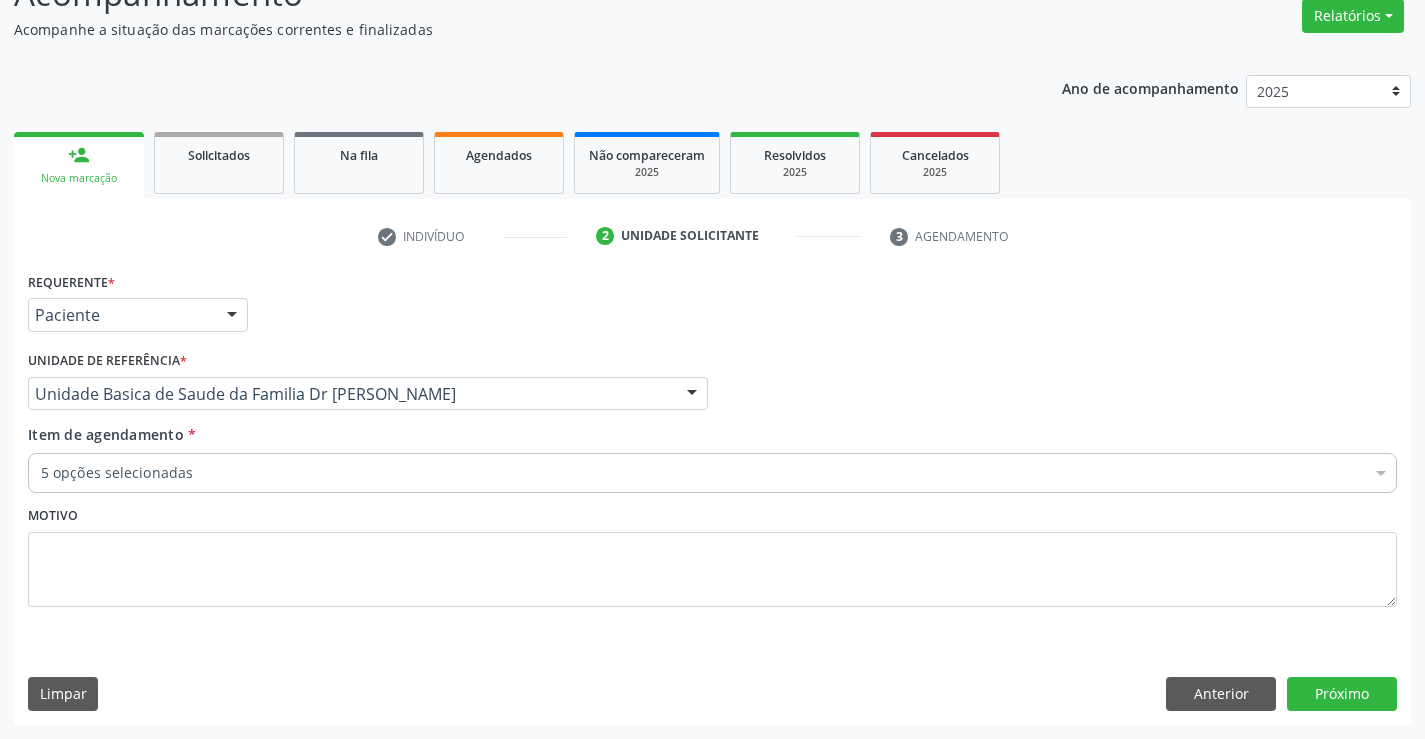 click on "5 opções selecionadas" at bounding box center (712, 473) 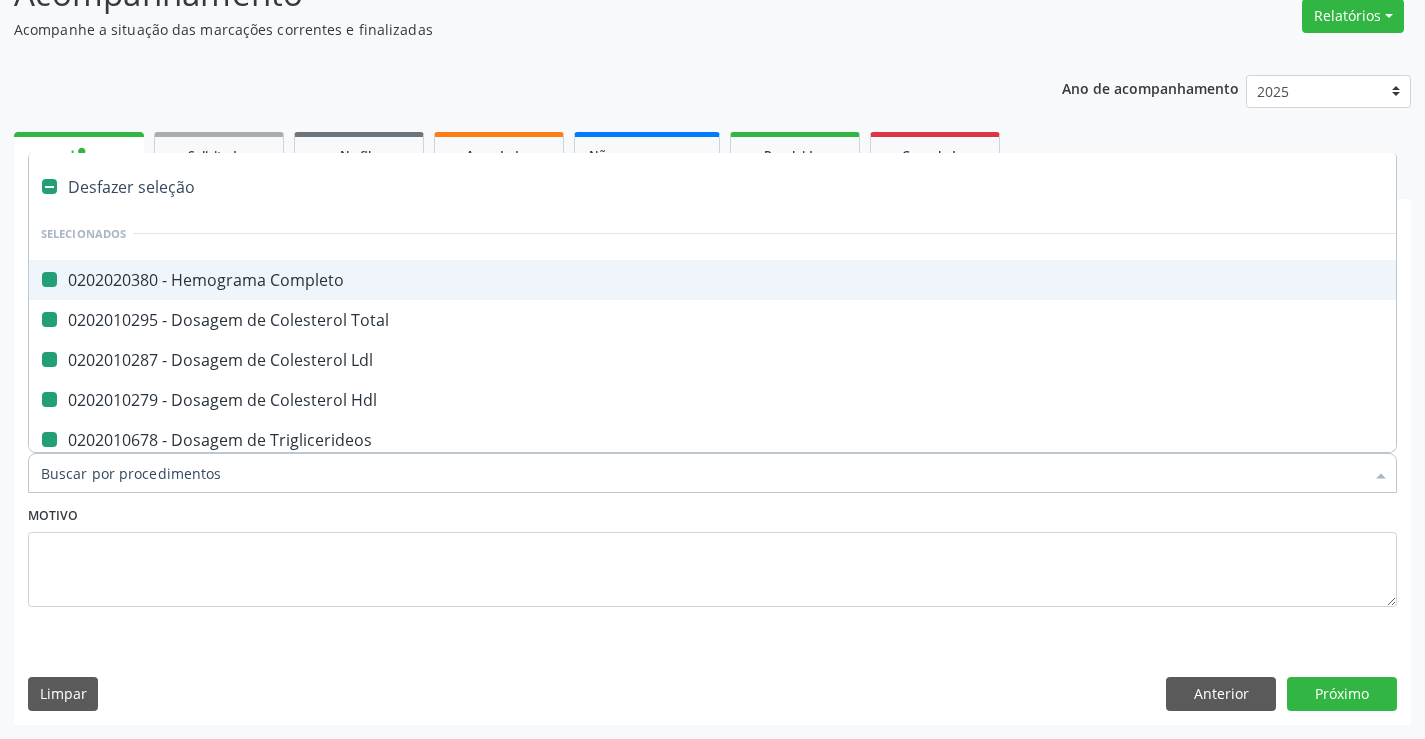 type on "u" 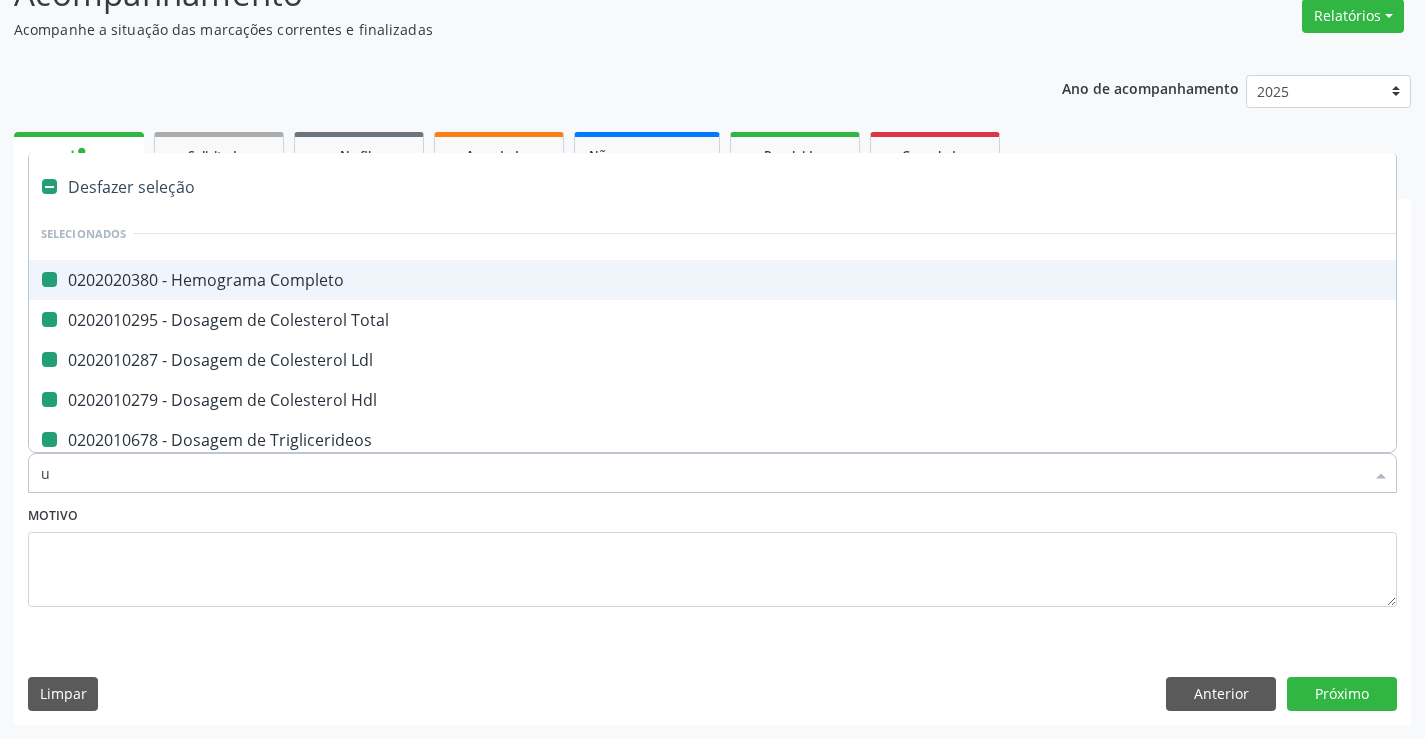 checkbox on "false" 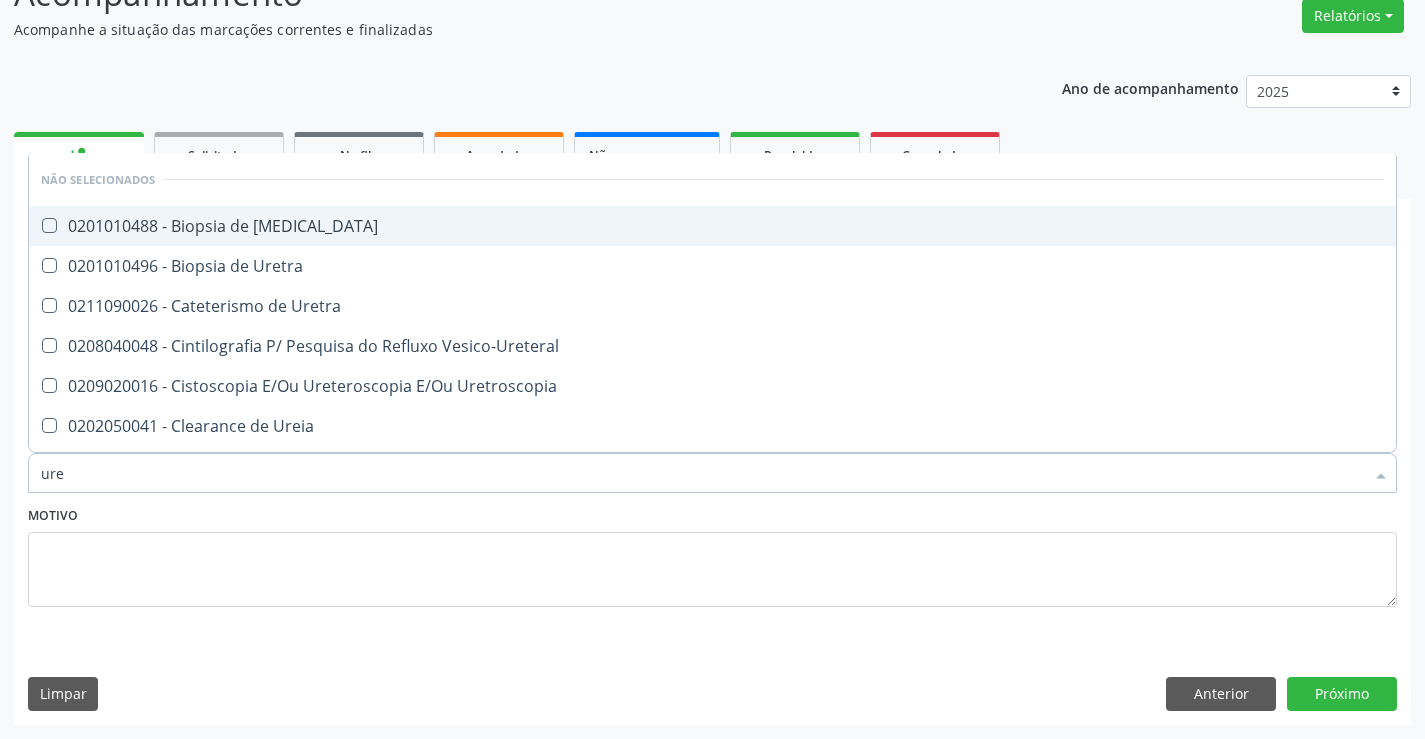 type on "urei" 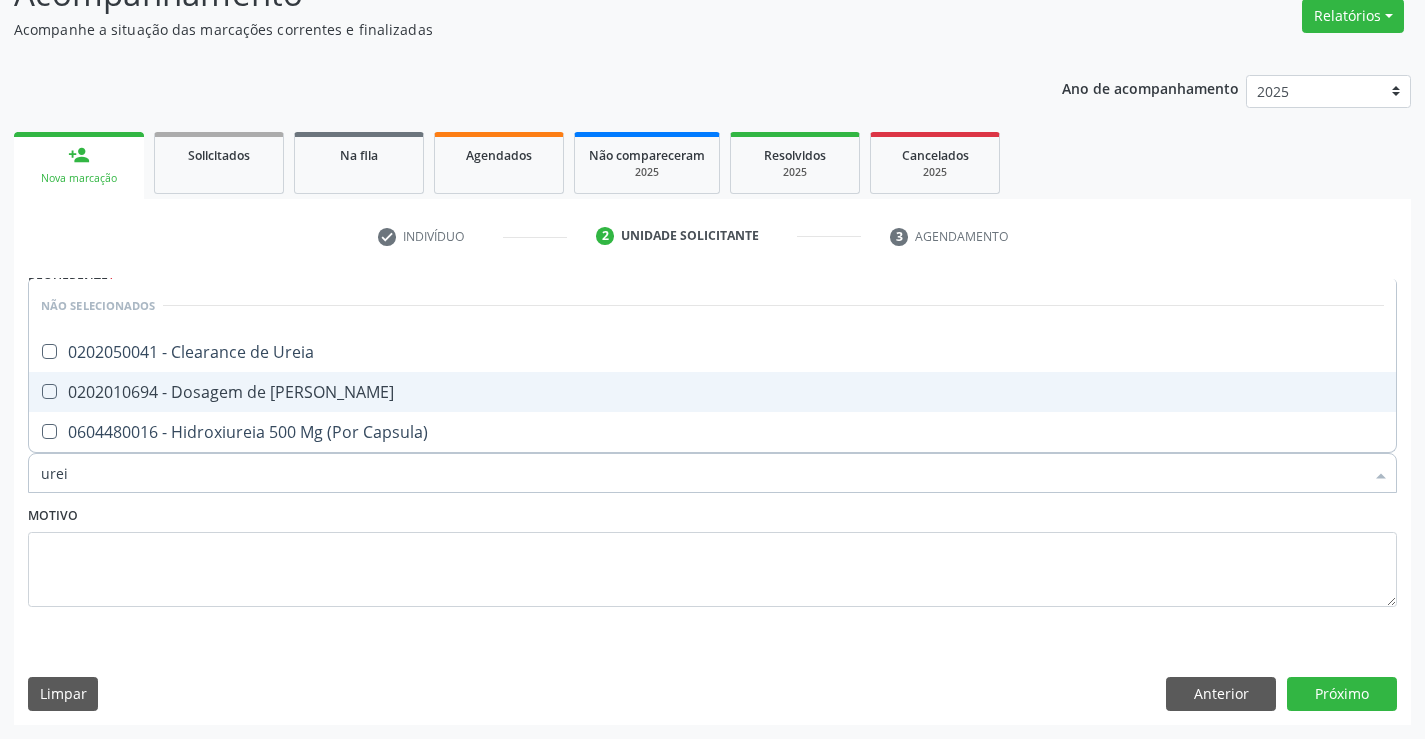 click on "0202010694 - Dosagem de [PERSON_NAME]" at bounding box center [712, 392] 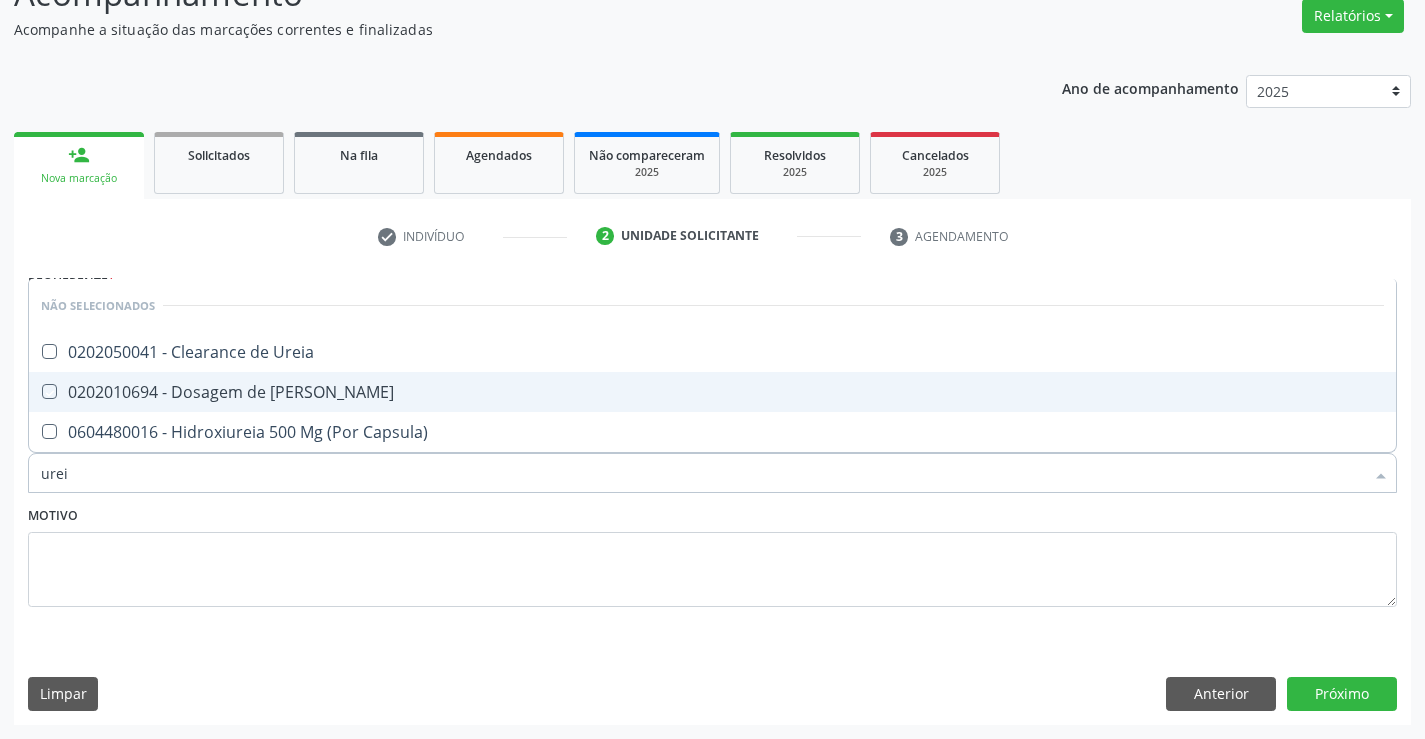 checkbox on "true" 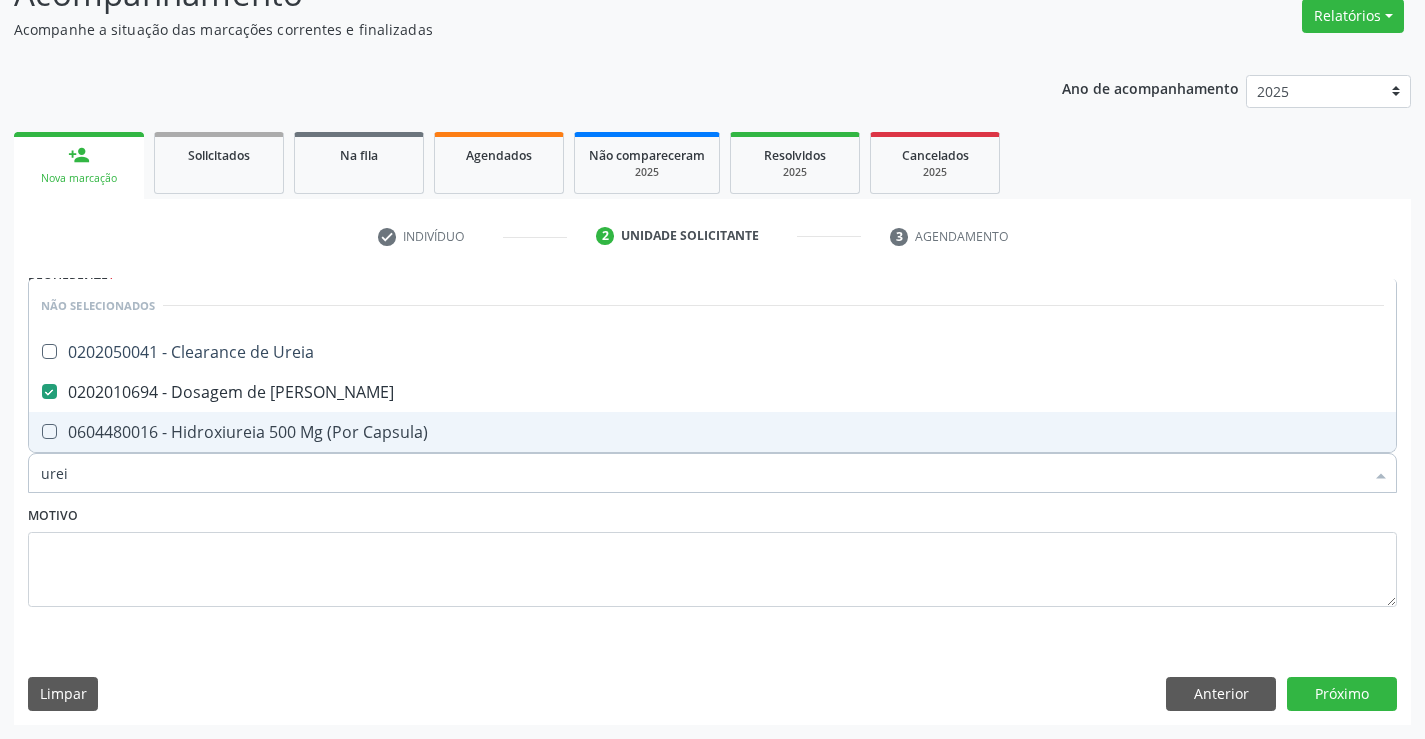 type on "urei" 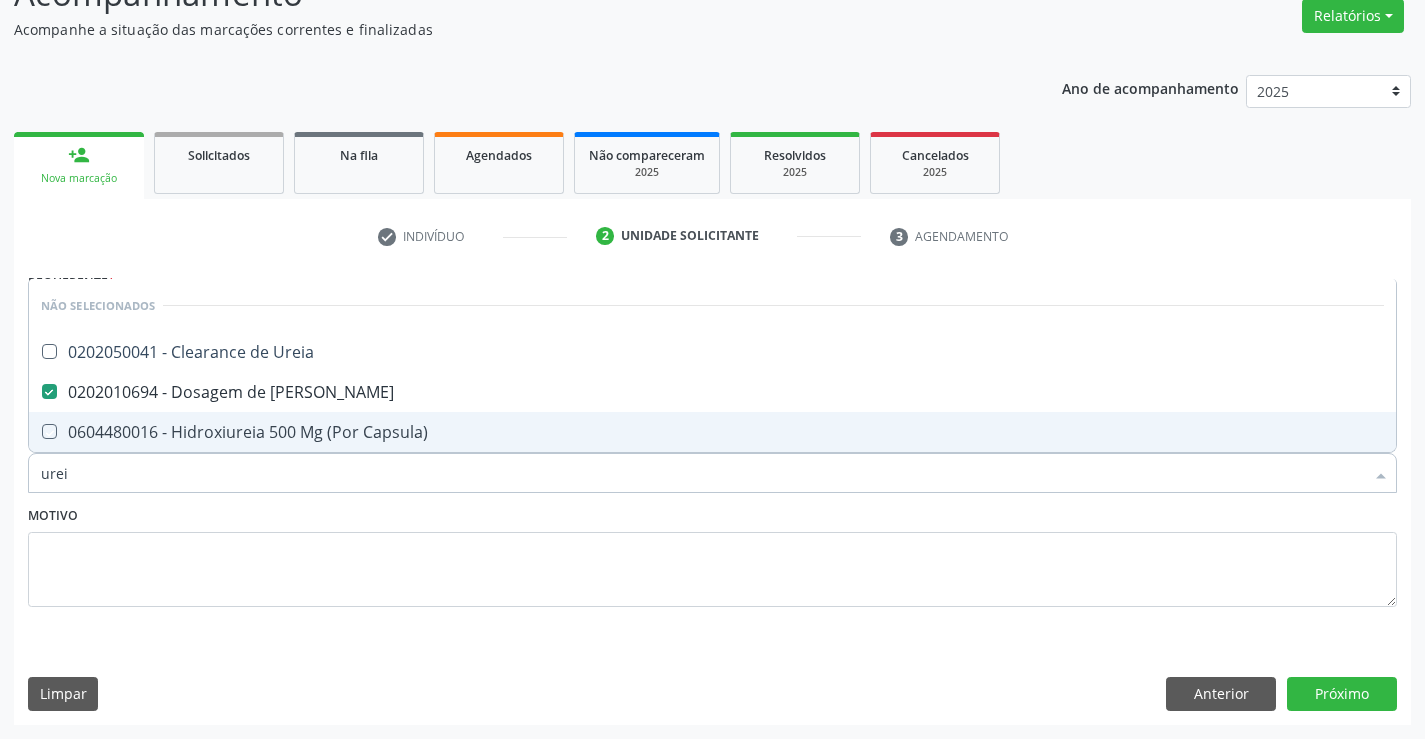 click on "Motivo" at bounding box center (712, 554) 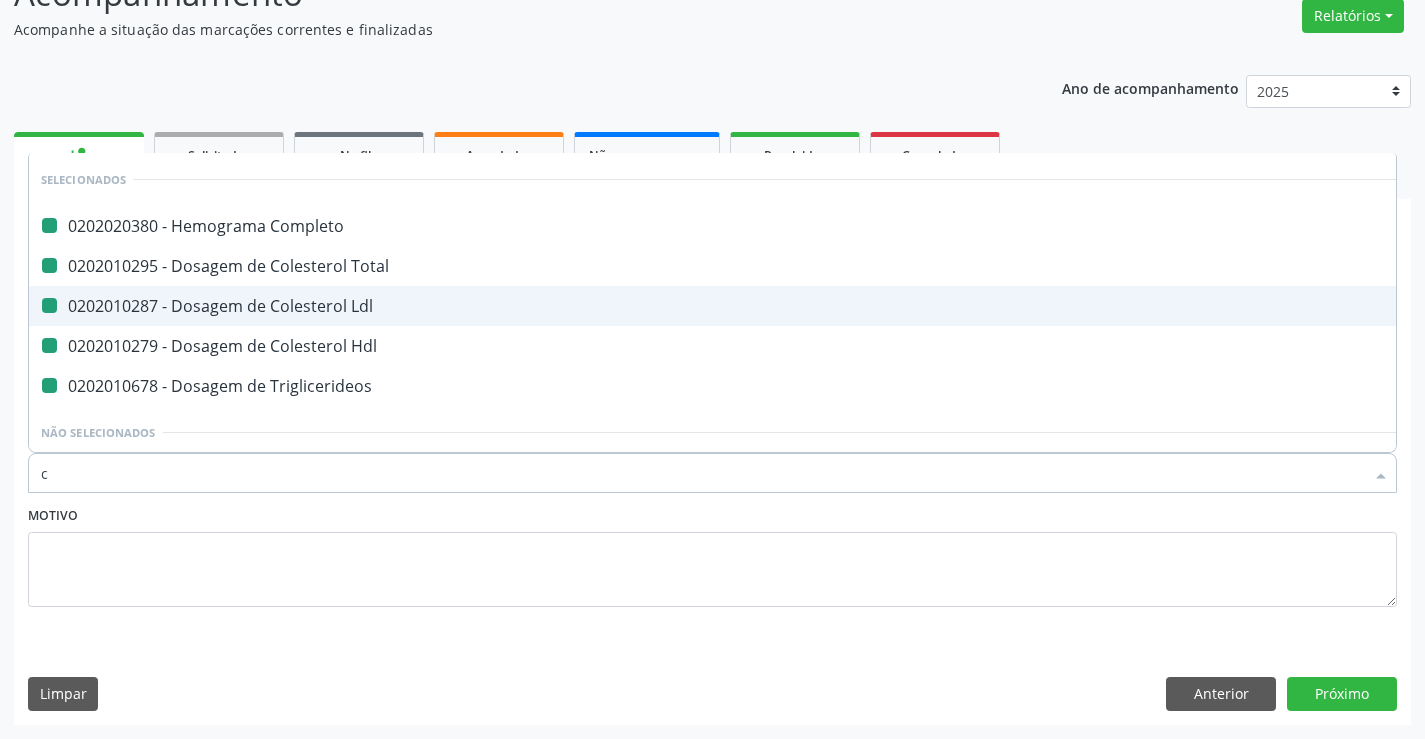 type on "cr" 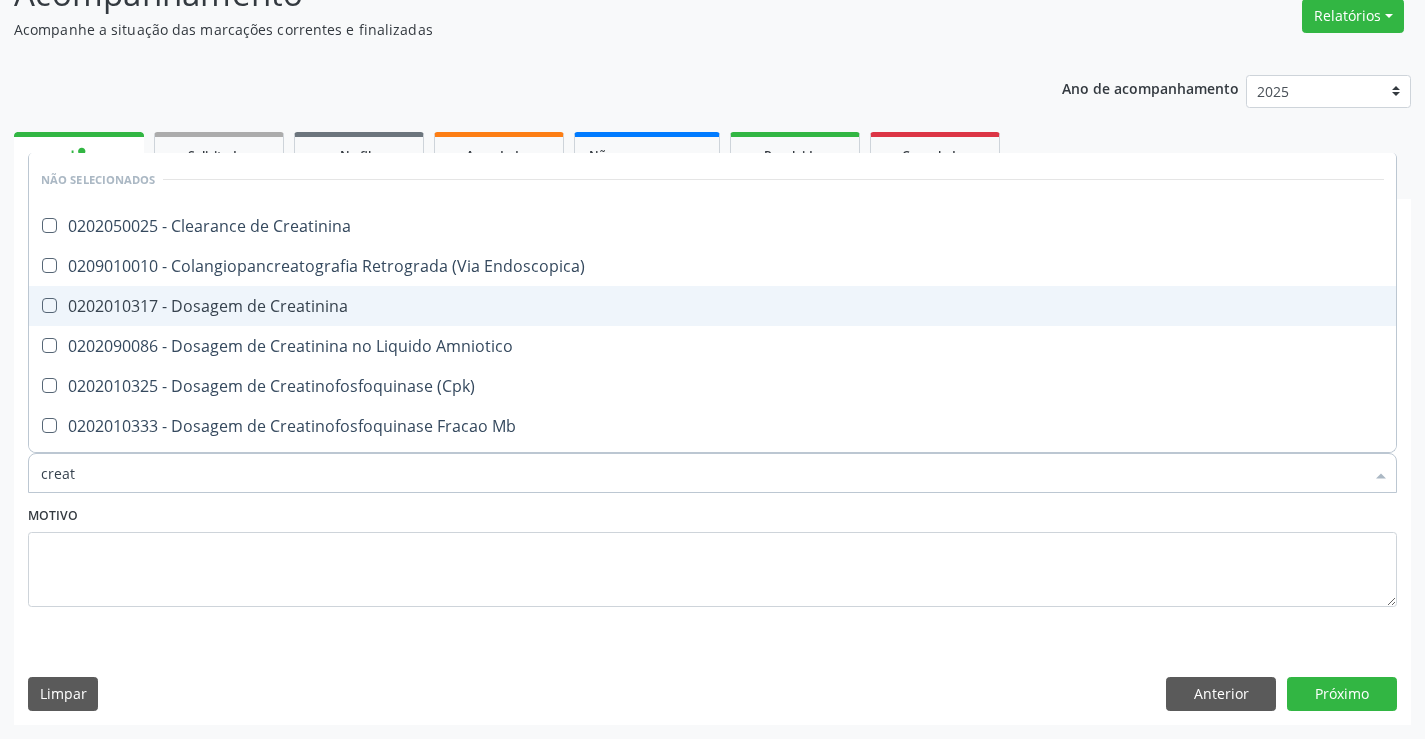 type on "creati" 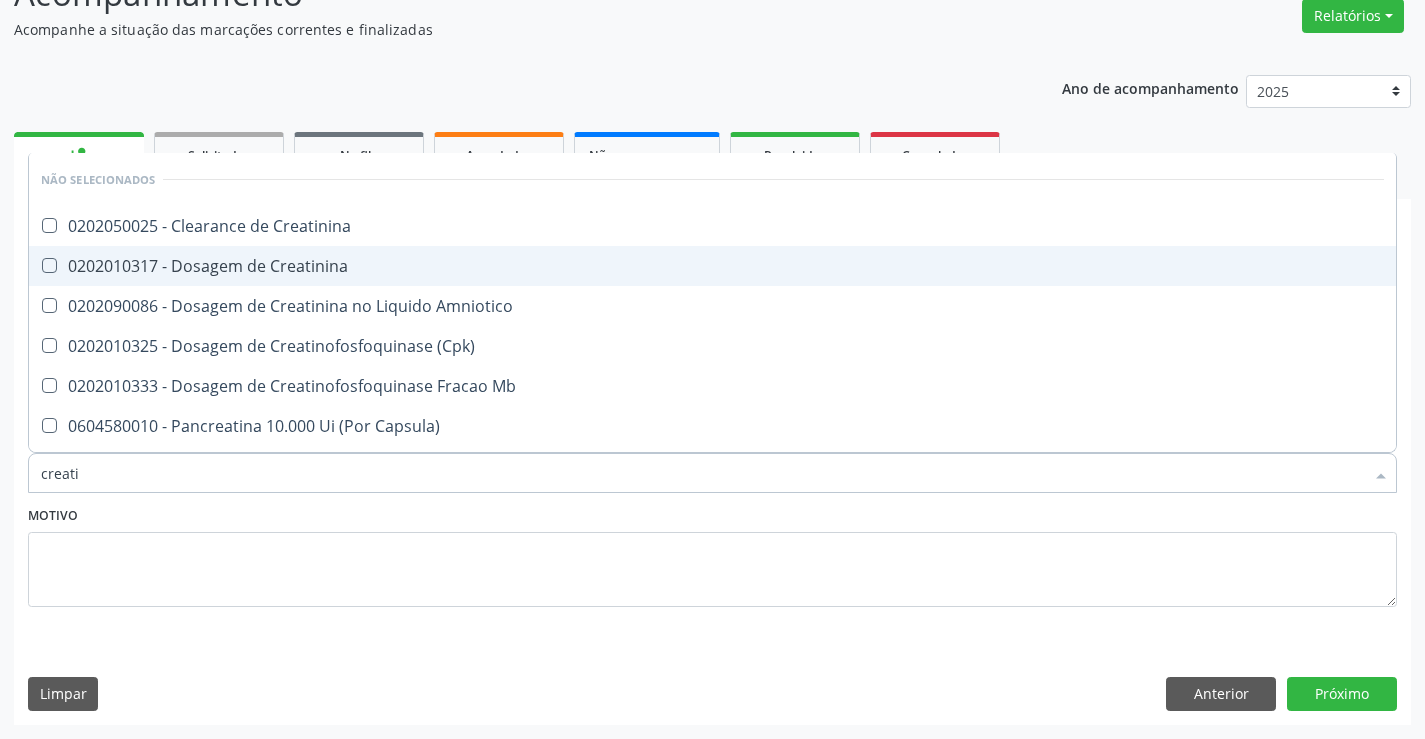click on "0202010317 - Dosagem de Creatinina" at bounding box center [712, 266] 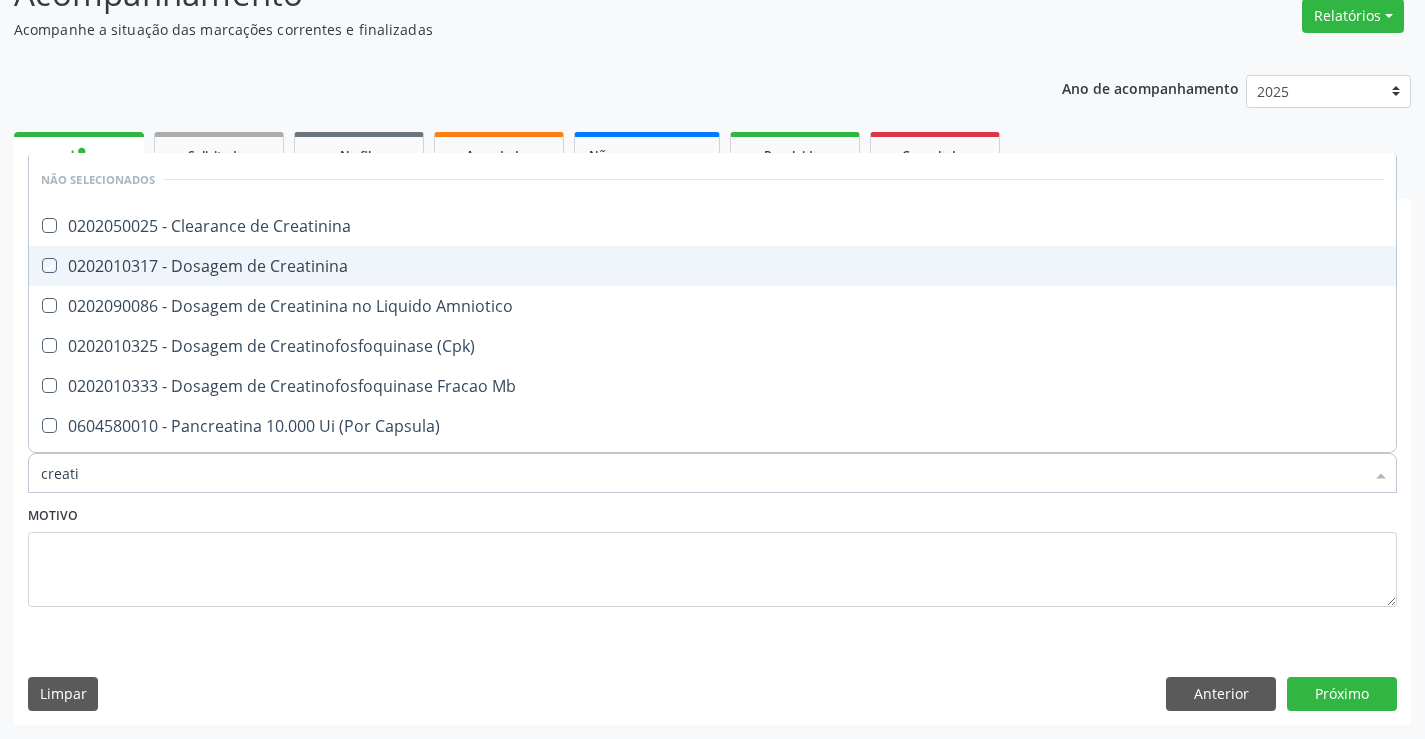 checkbox on "true" 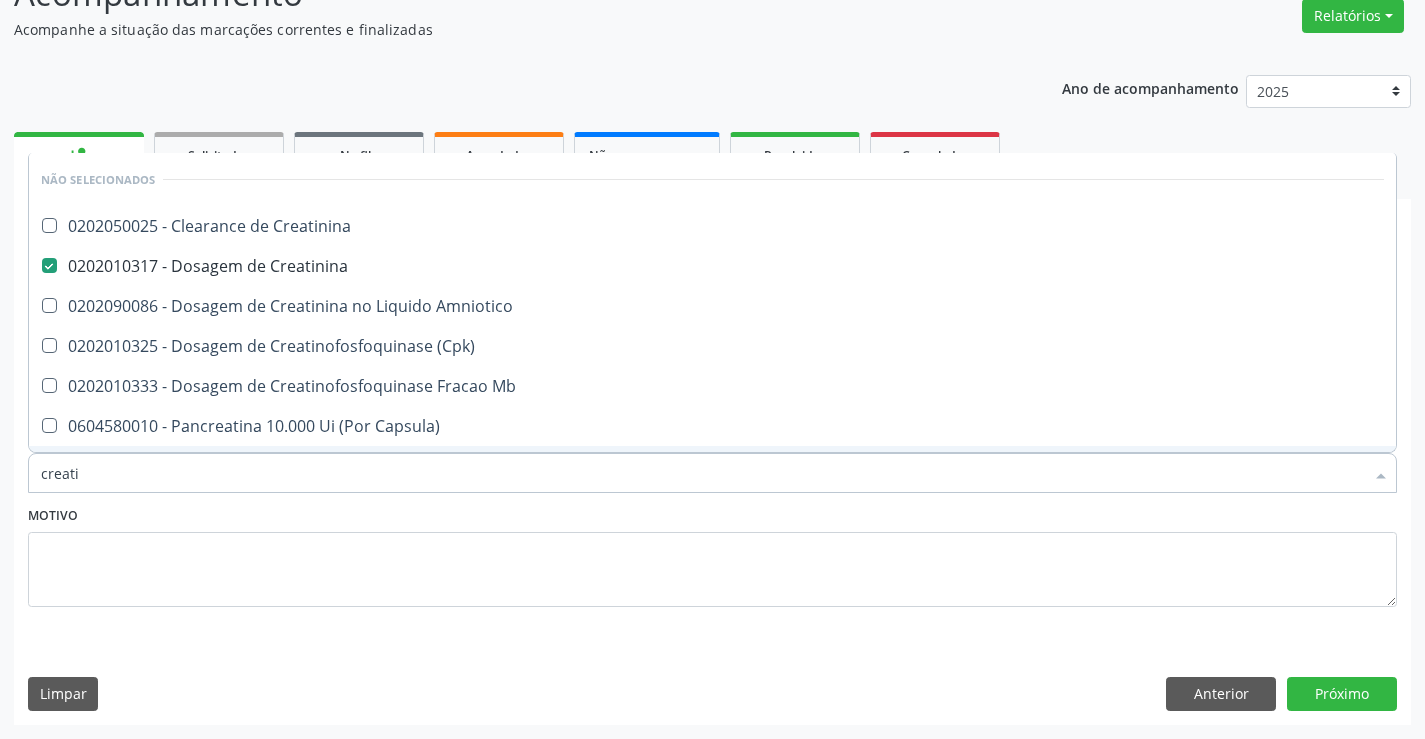 click on "Motivo" at bounding box center (712, 554) 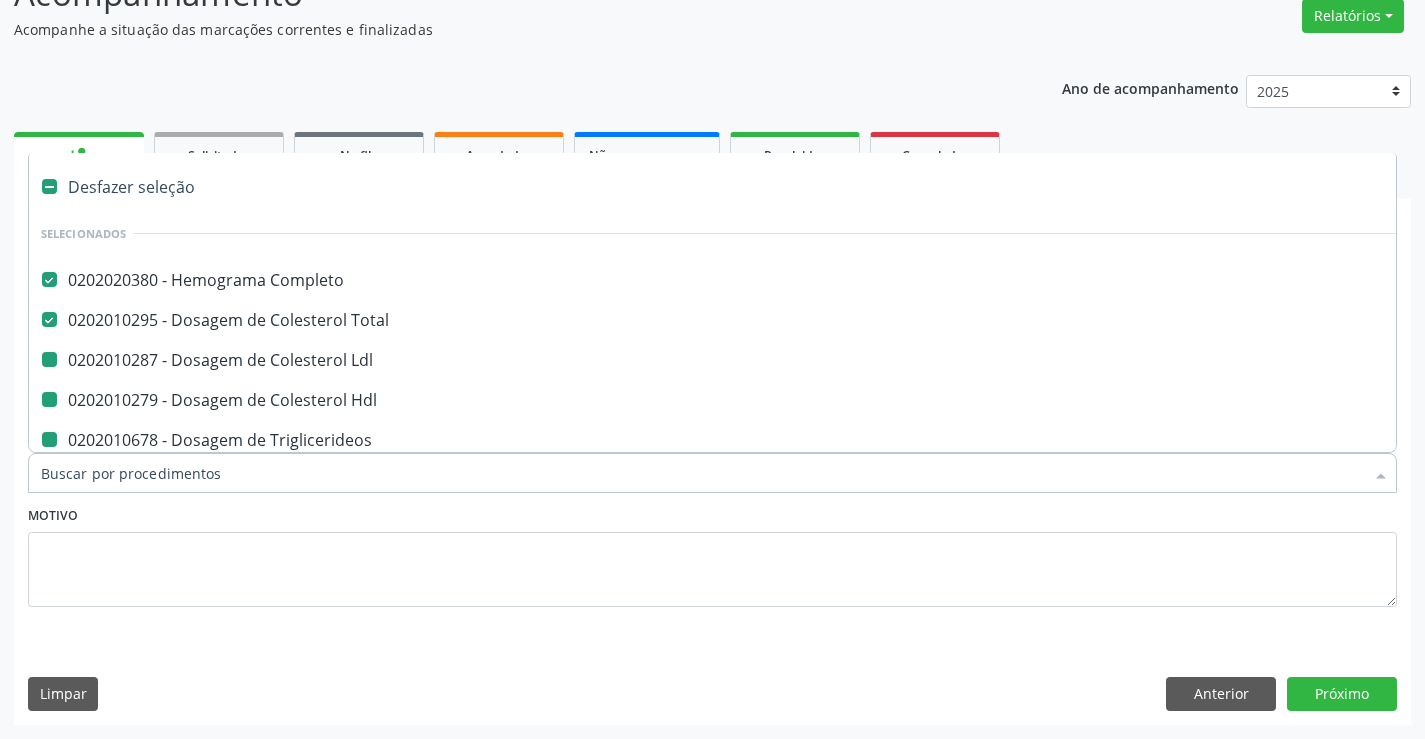 type on "u" 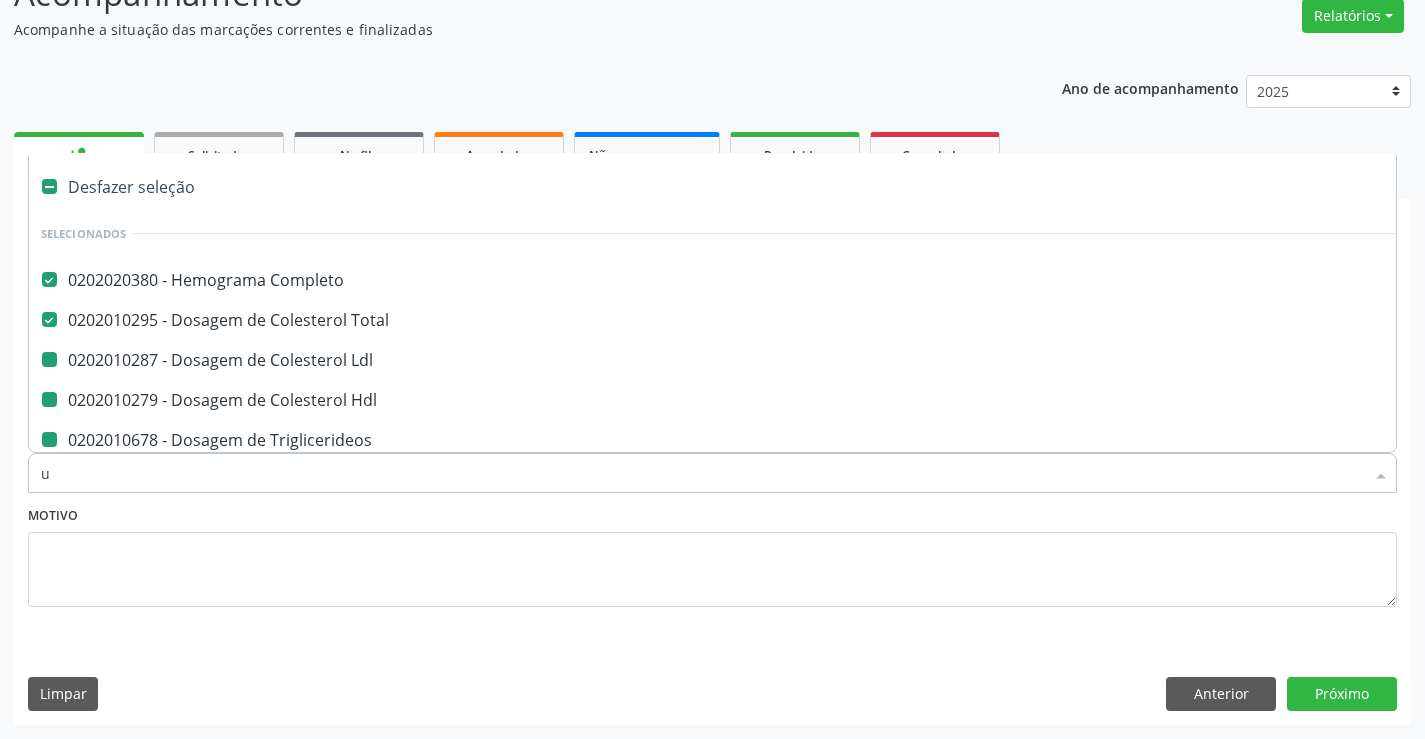 checkbox on "false" 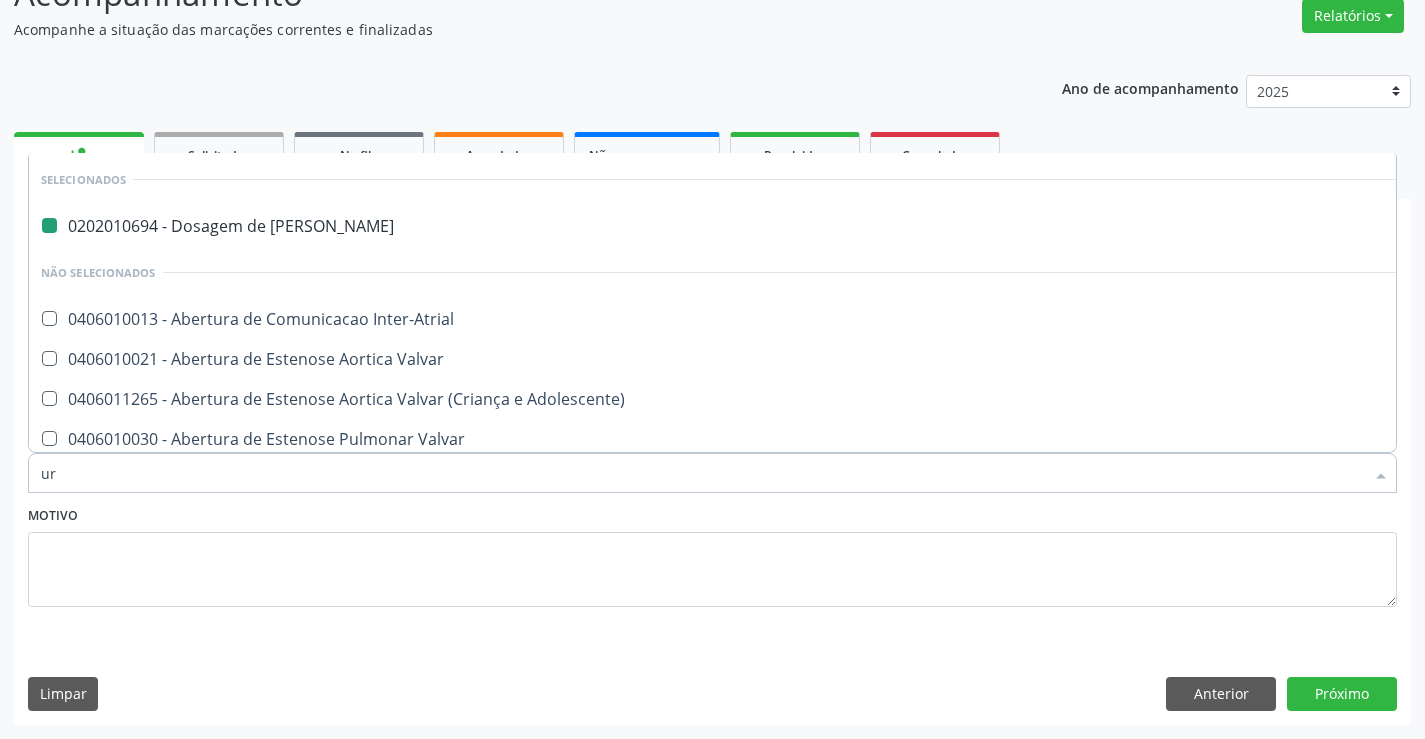 type on "uri" 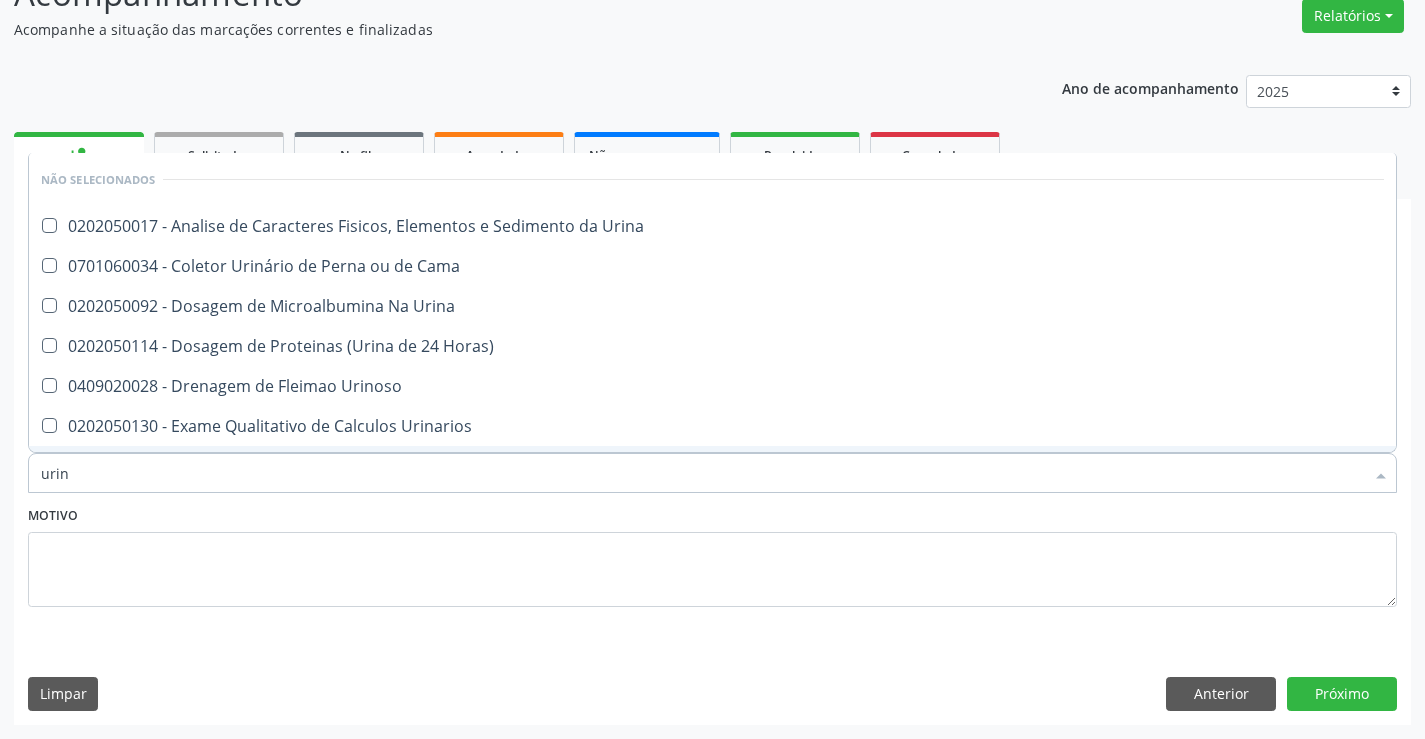 type on "urina" 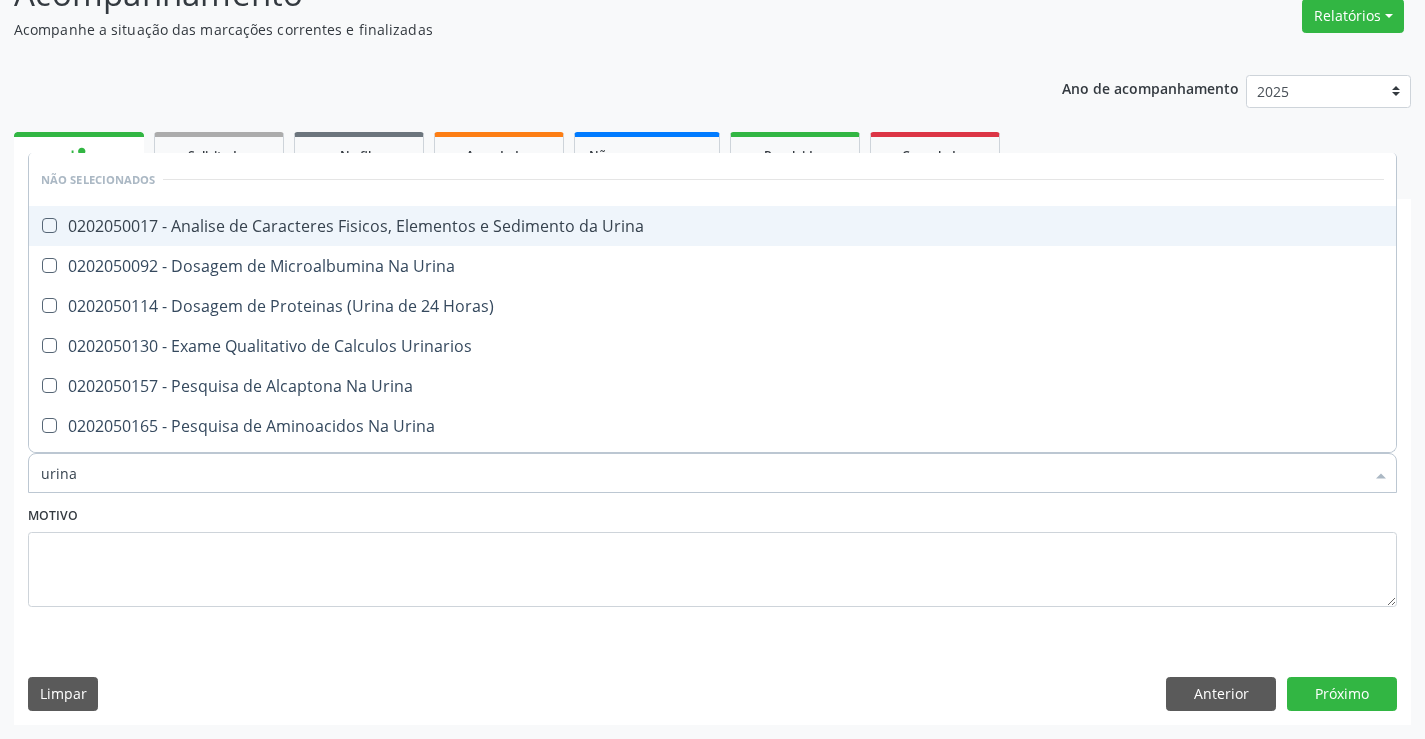click on "0202050017 - Analise de Caracteres Fisicos, Elementos e Sedimento da Urina" at bounding box center [712, 226] 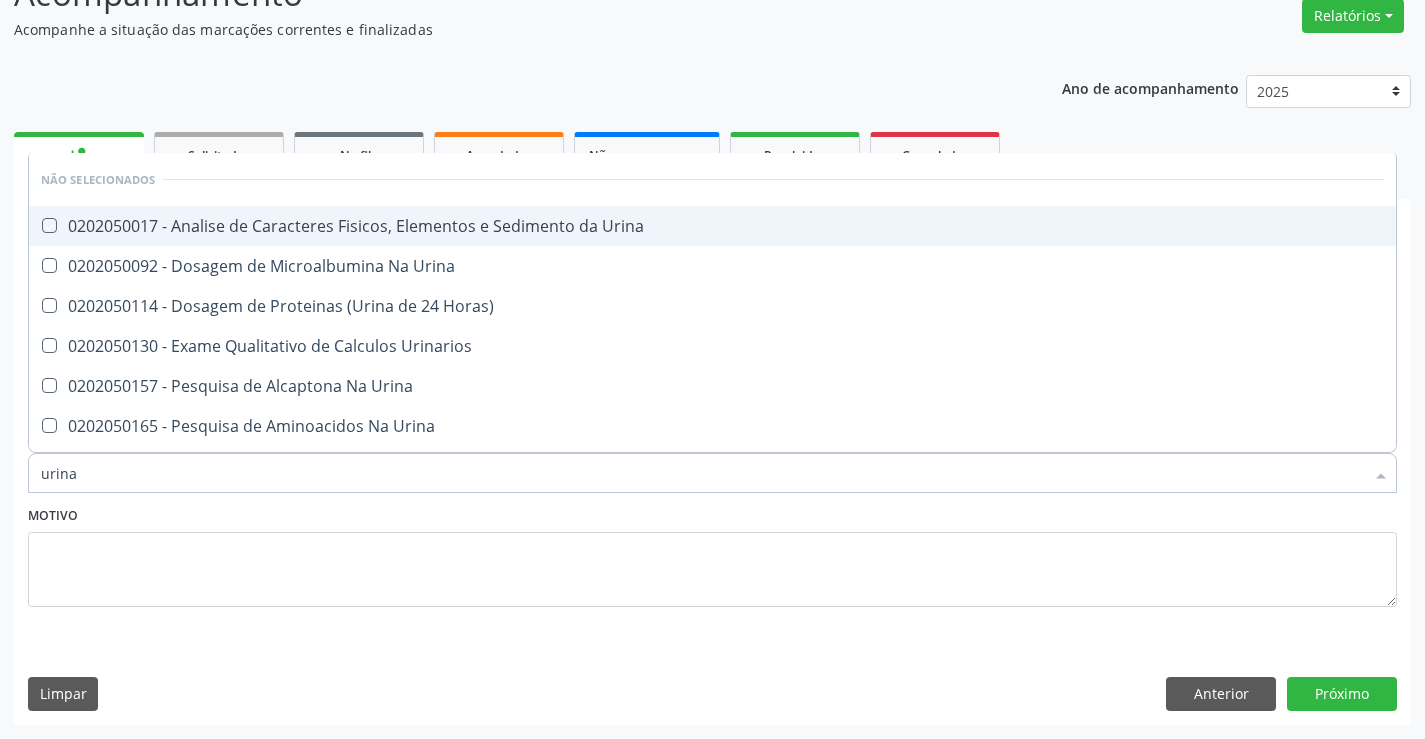 checkbox on "true" 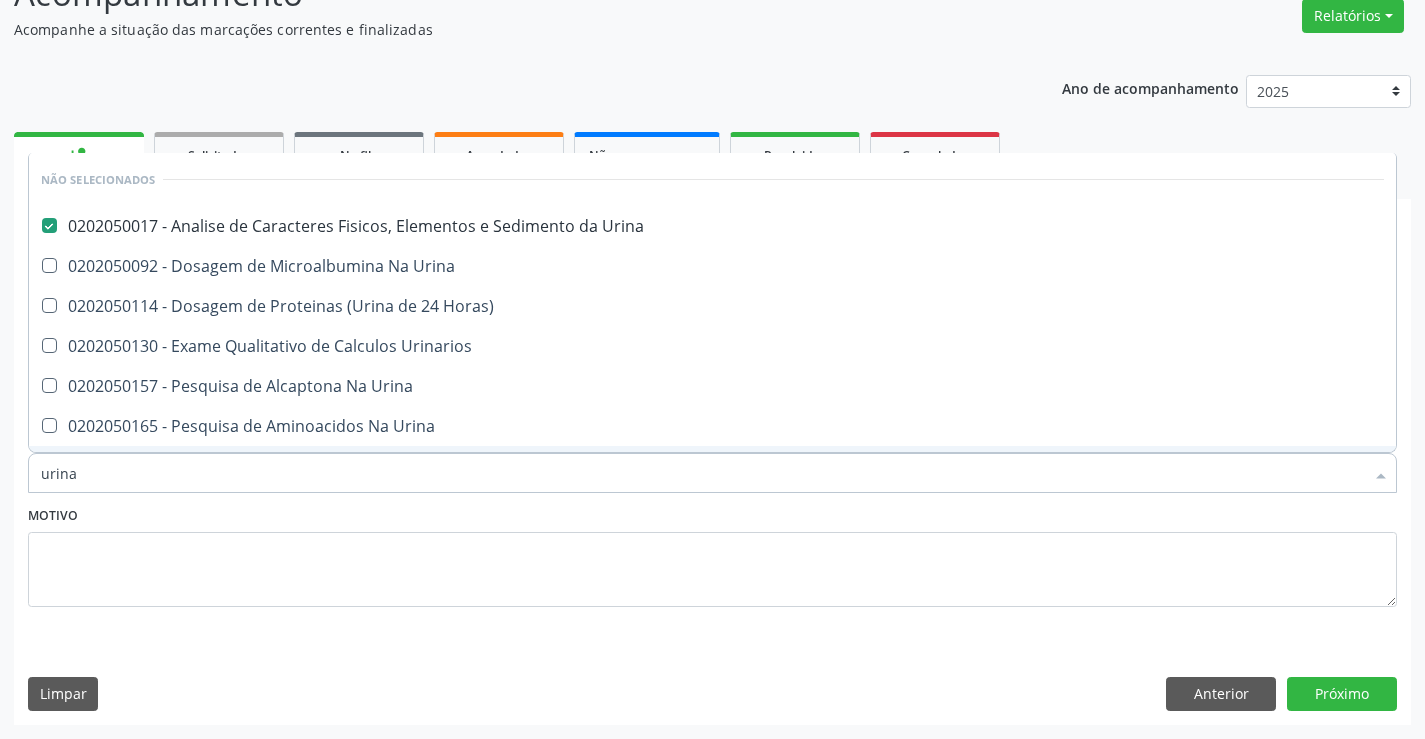 click on "Motivo" at bounding box center (712, 554) 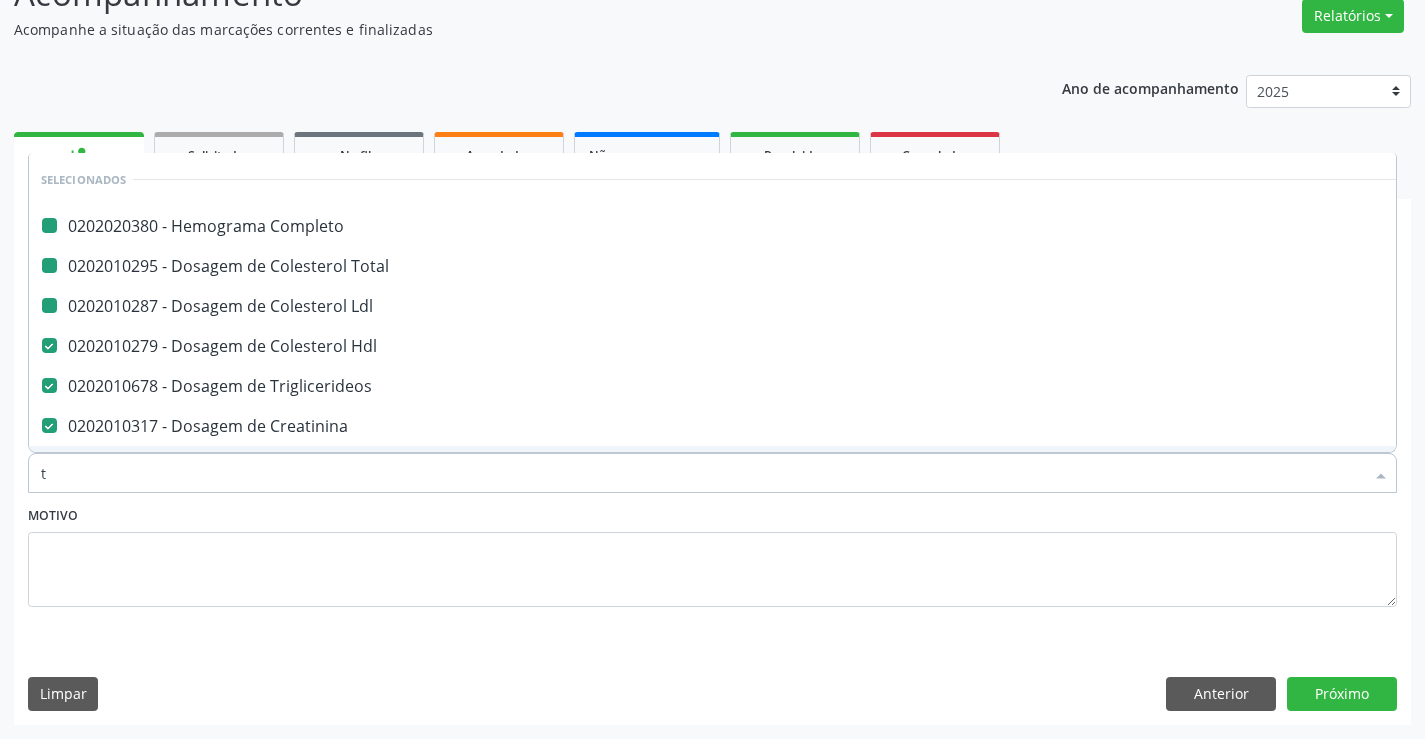 type on "tg" 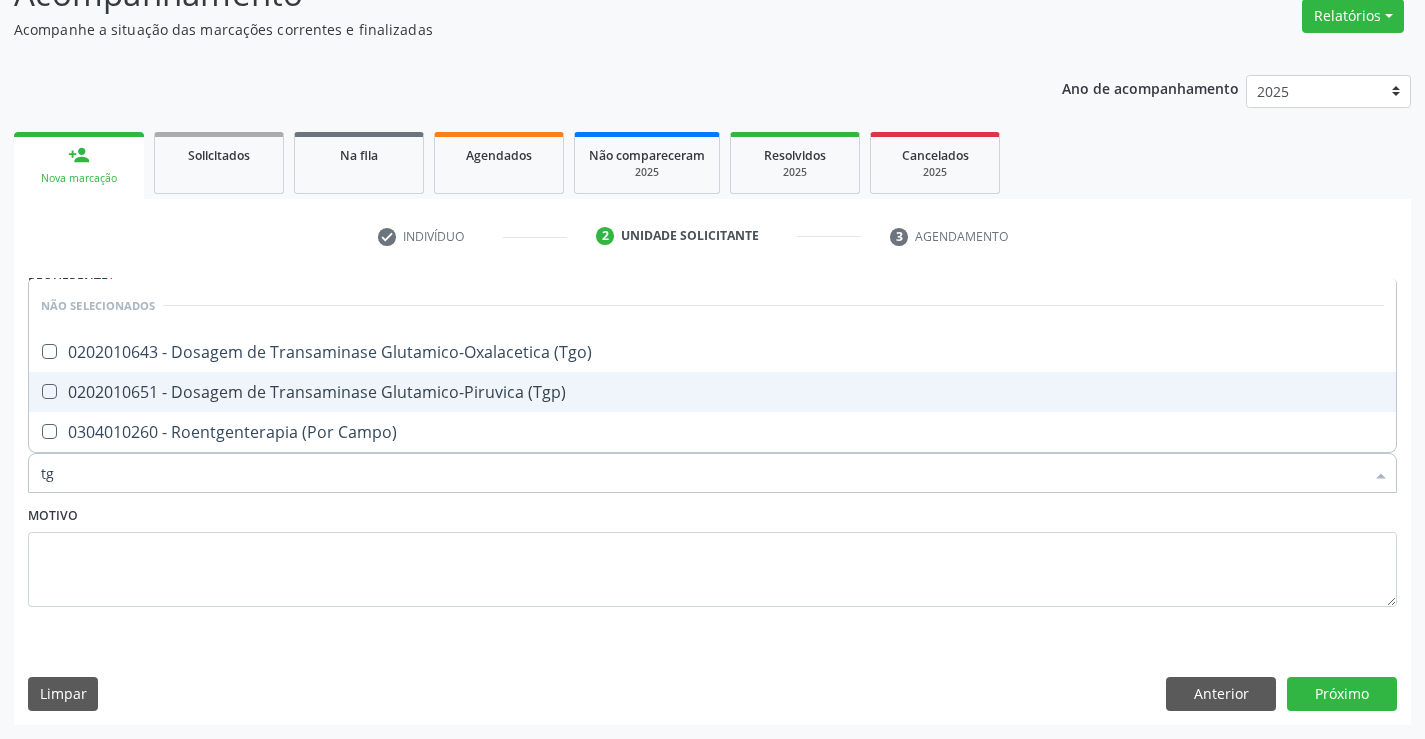 click on "0202010651 - Dosagem de Transaminase Glutamico-Piruvica (Tgp)" at bounding box center (712, 392) 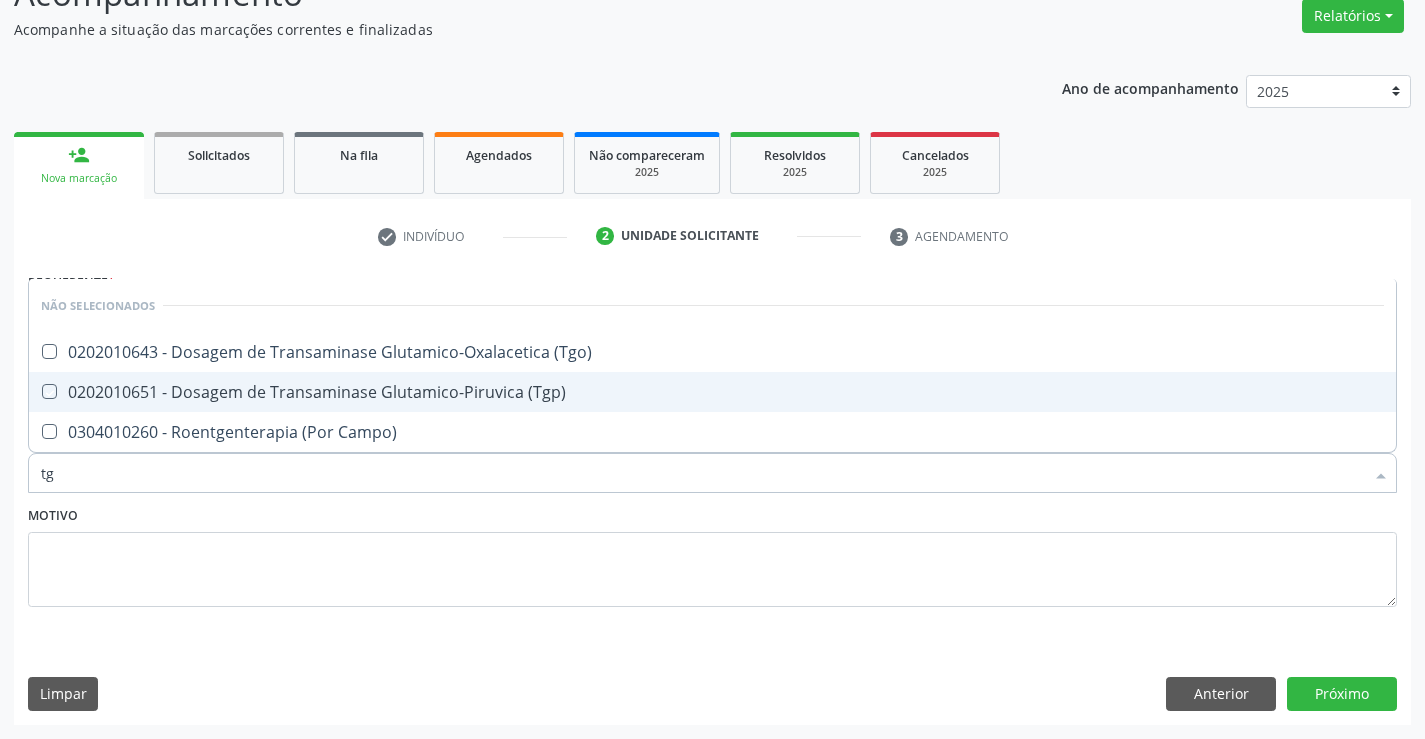 checkbox on "true" 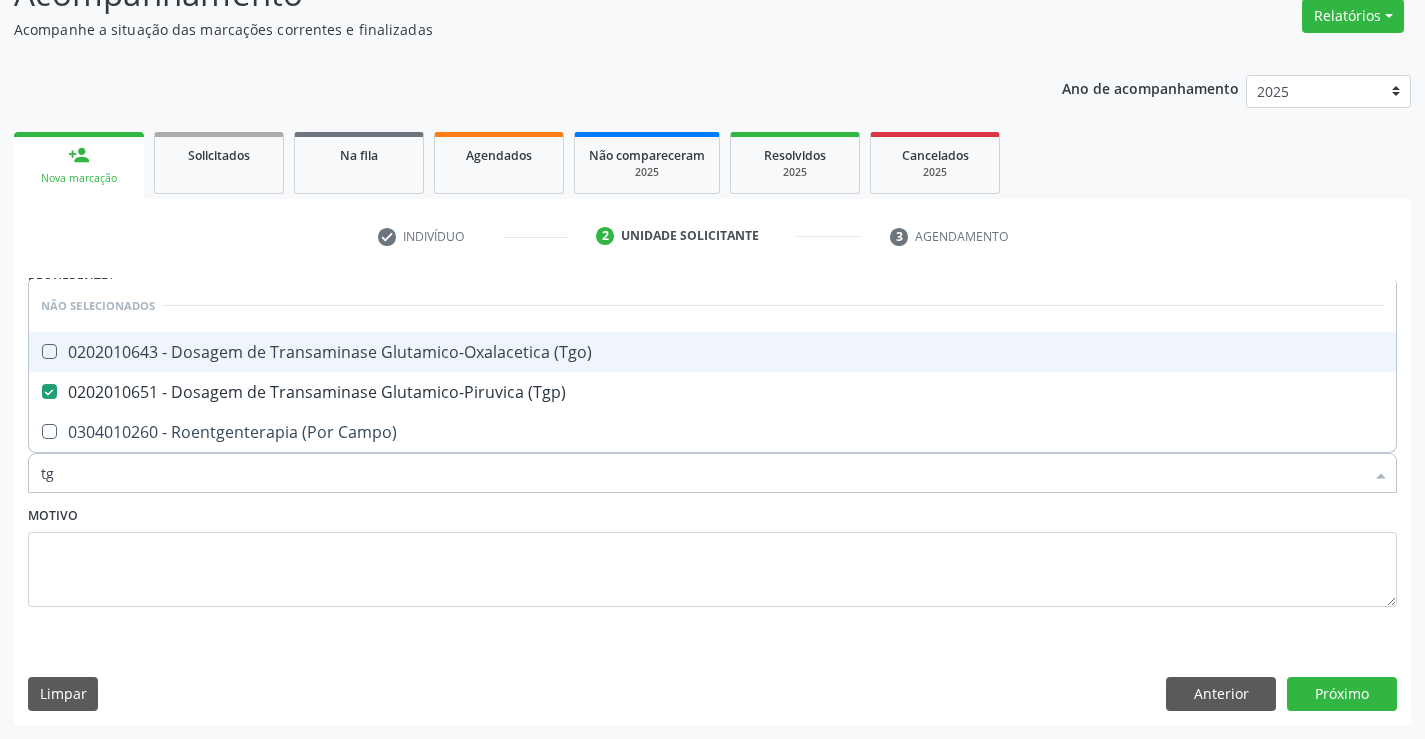 click on "0202010643 - Dosagem de Transaminase Glutamico-Oxalacetica (Tgo)" at bounding box center [712, 352] 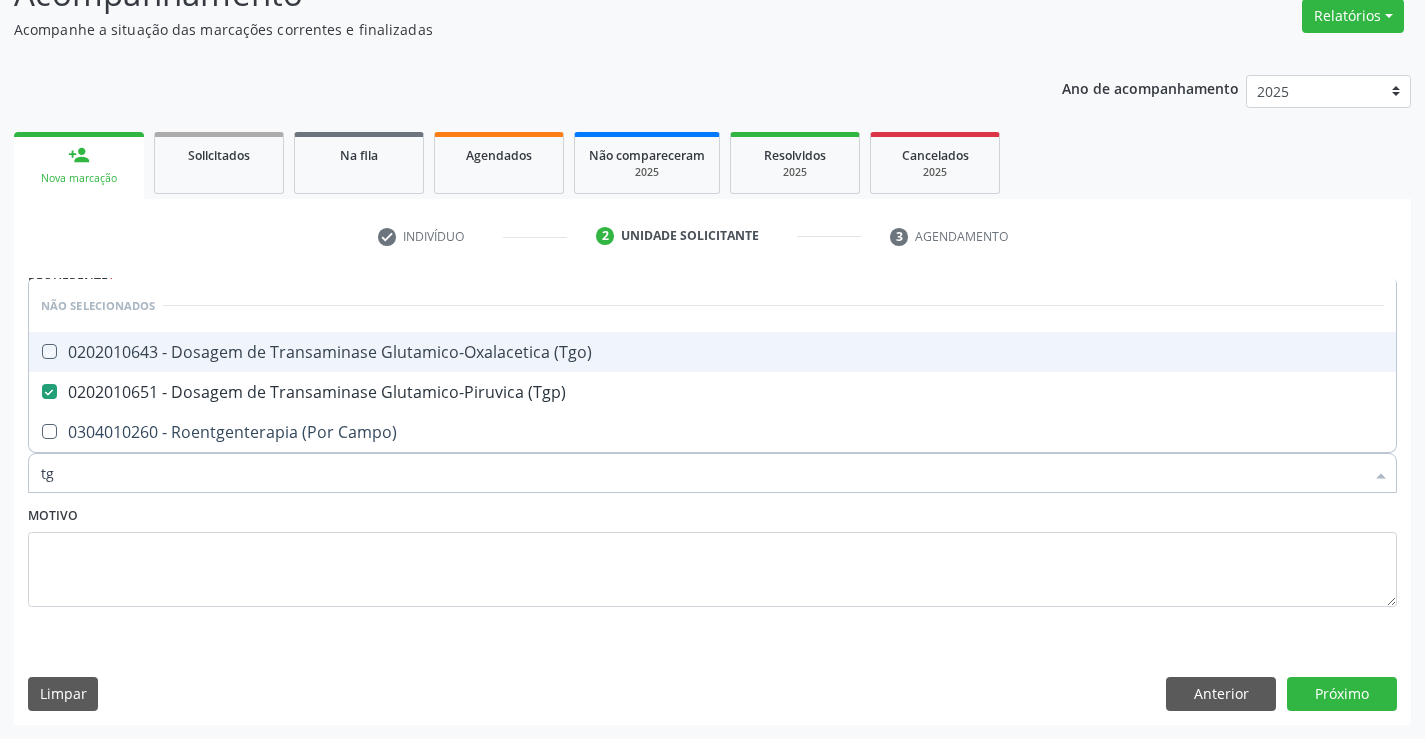 checkbox on "true" 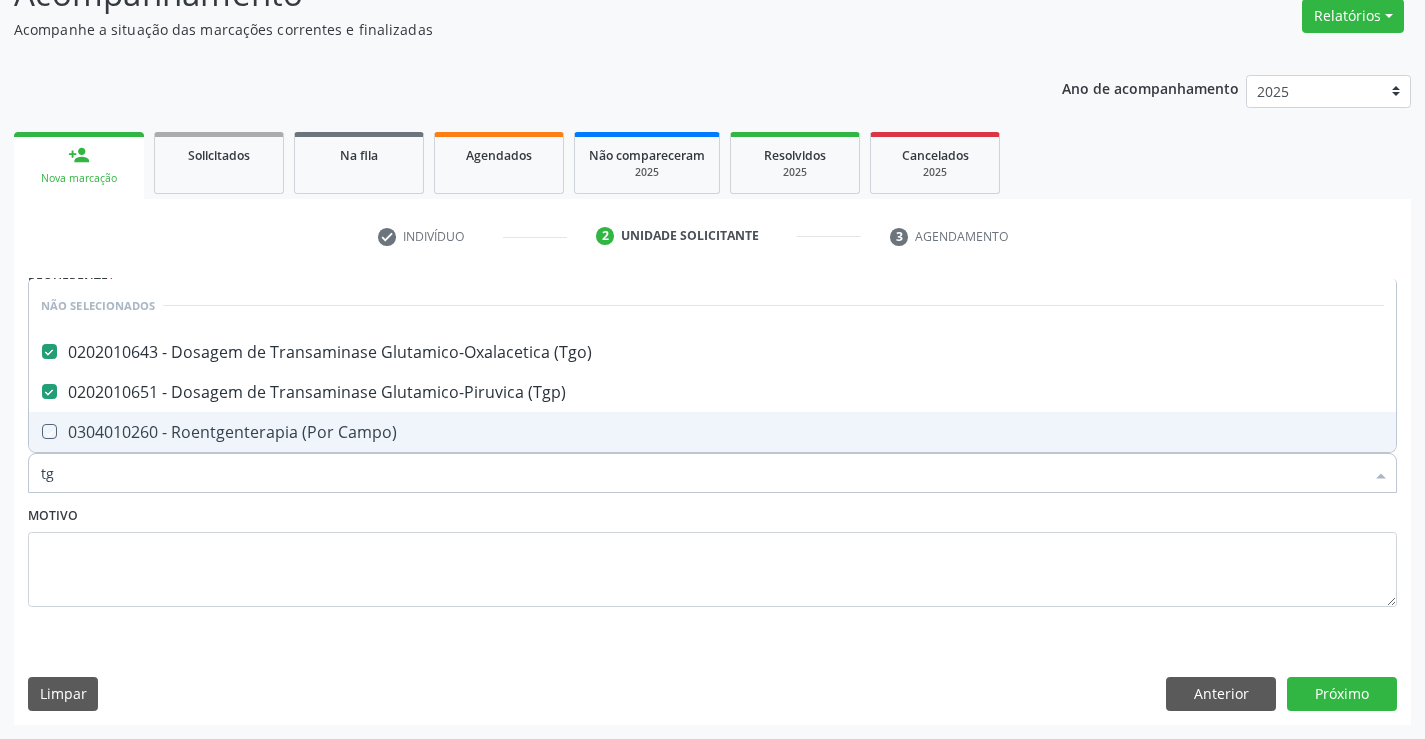click on "Motivo" at bounding box center [712, 554] 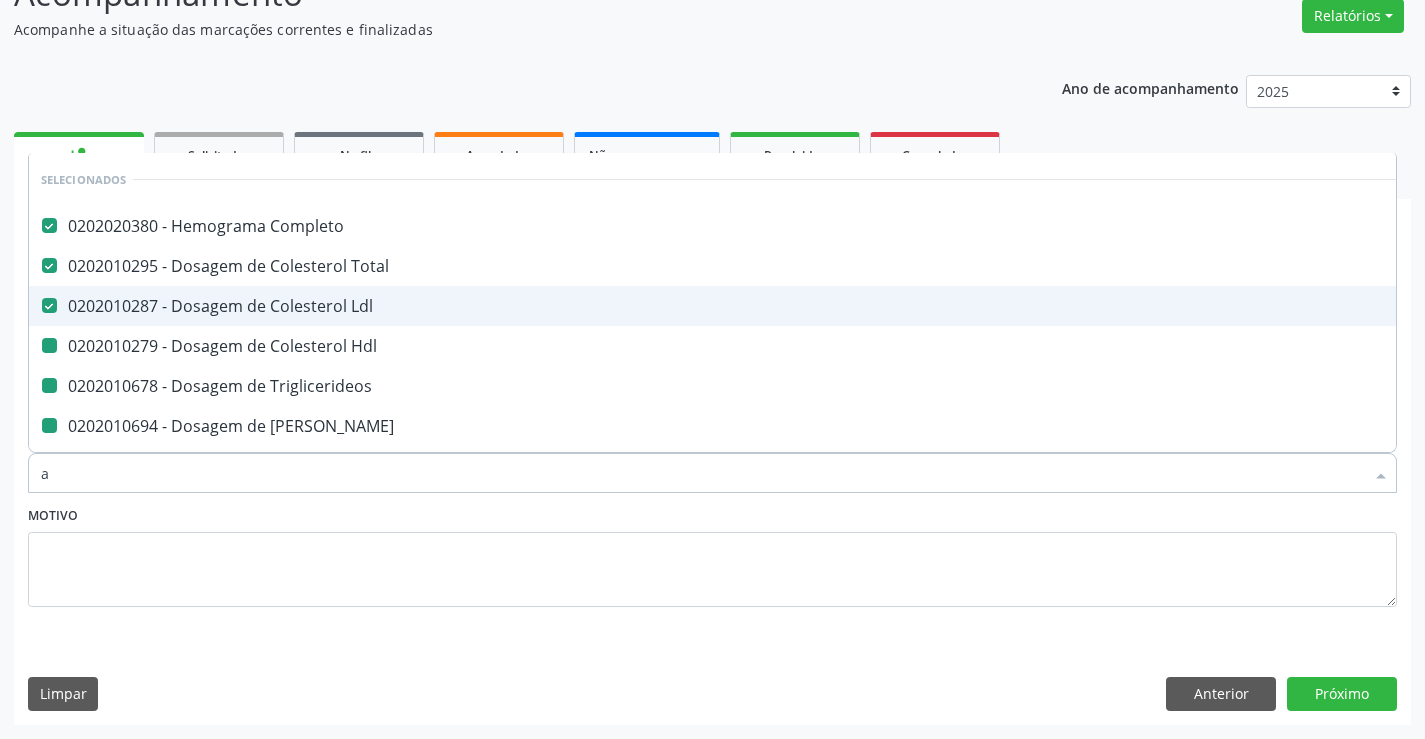 type on "ac" 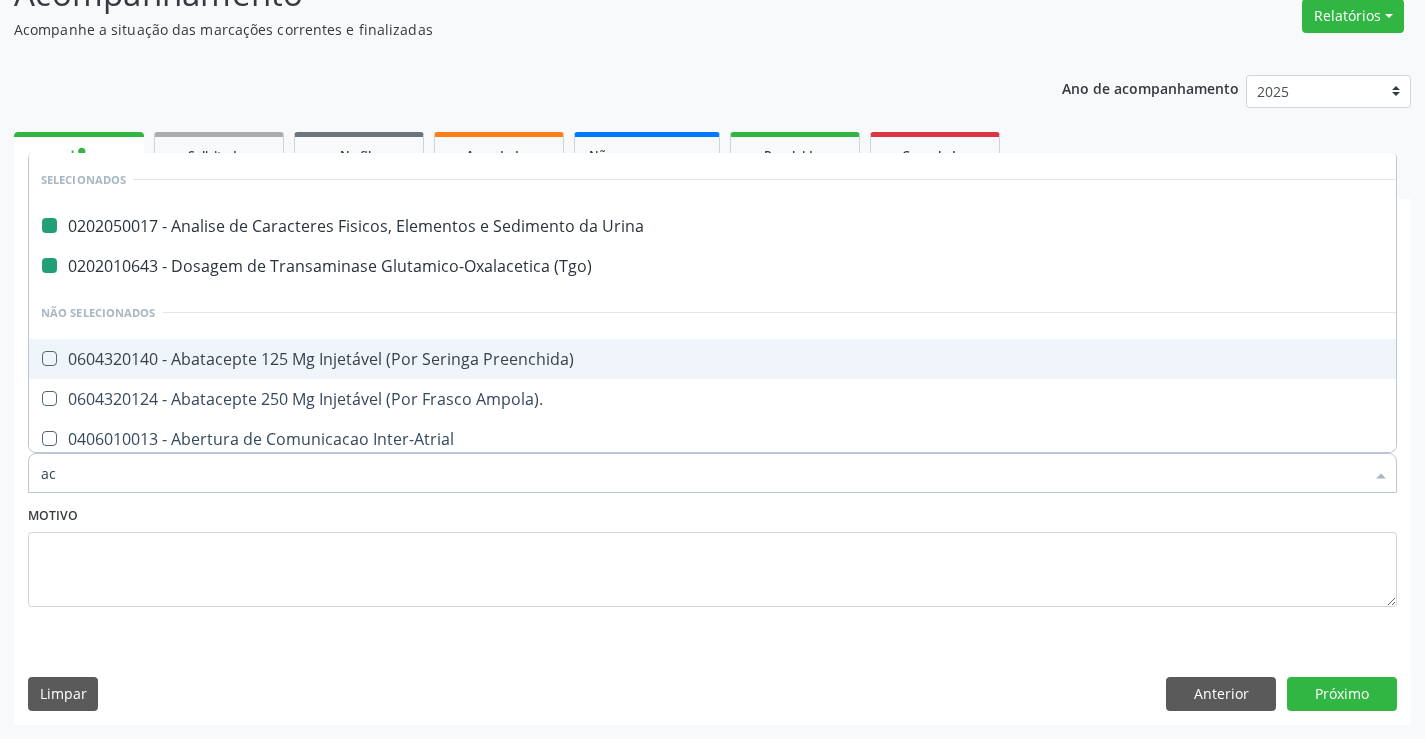 type on "aci" 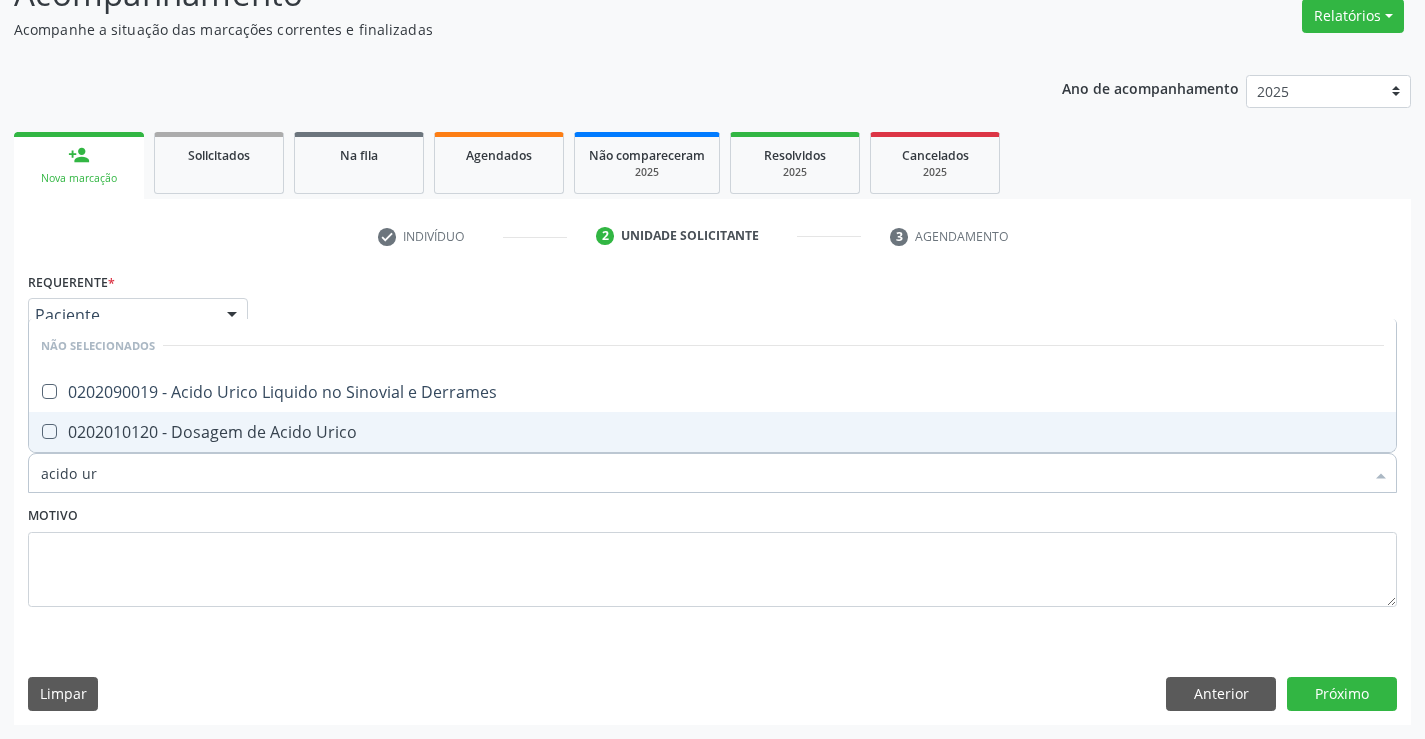type on "acido uri" 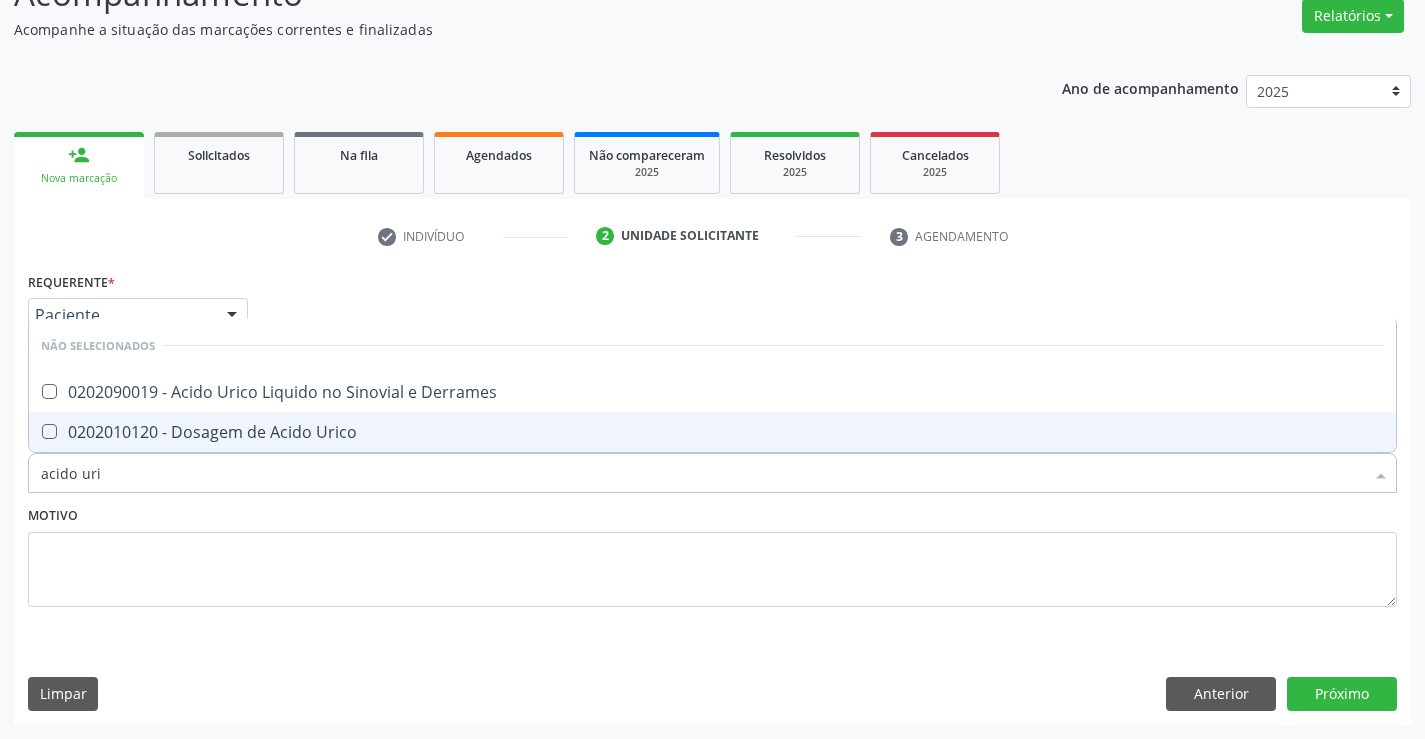 click on "0202010120 - Dosagem de Acido Urico" at bounding box center (712, 432) 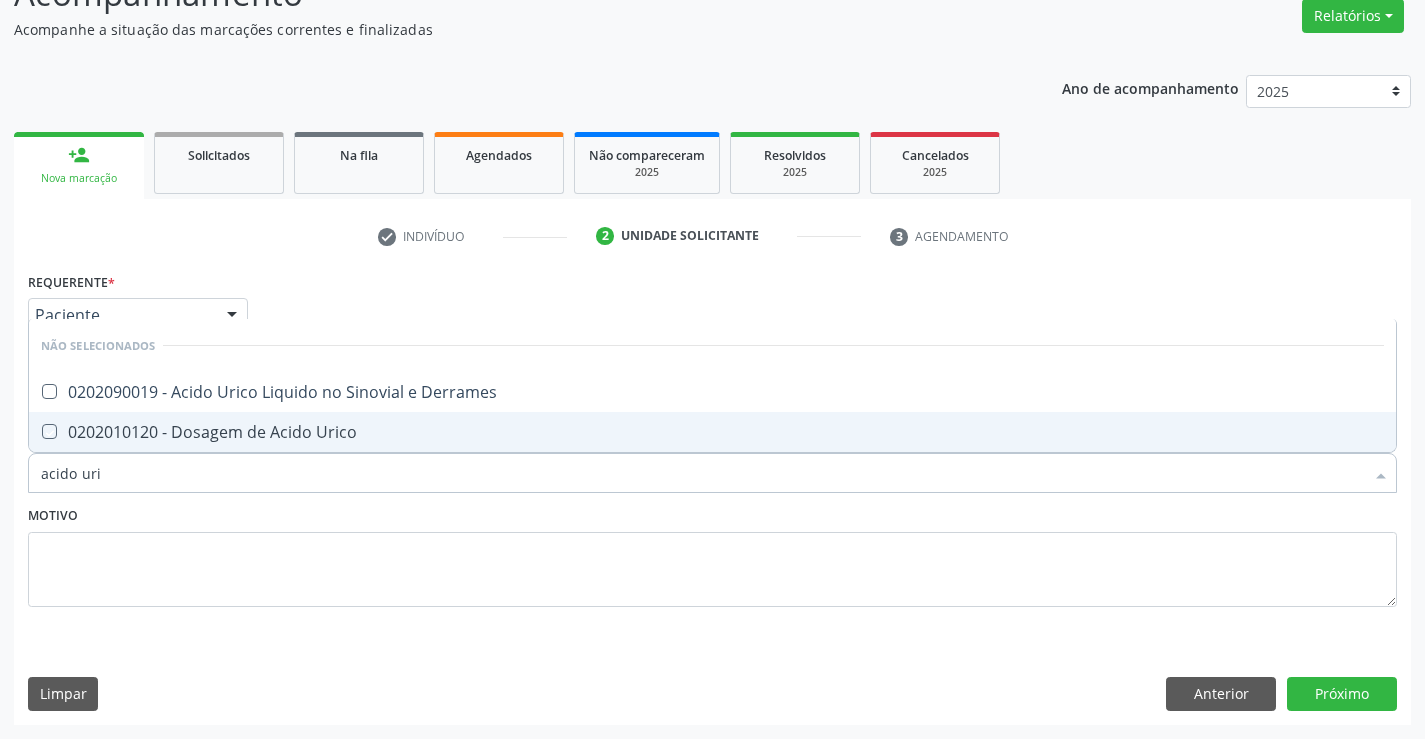 checkbox on "true" 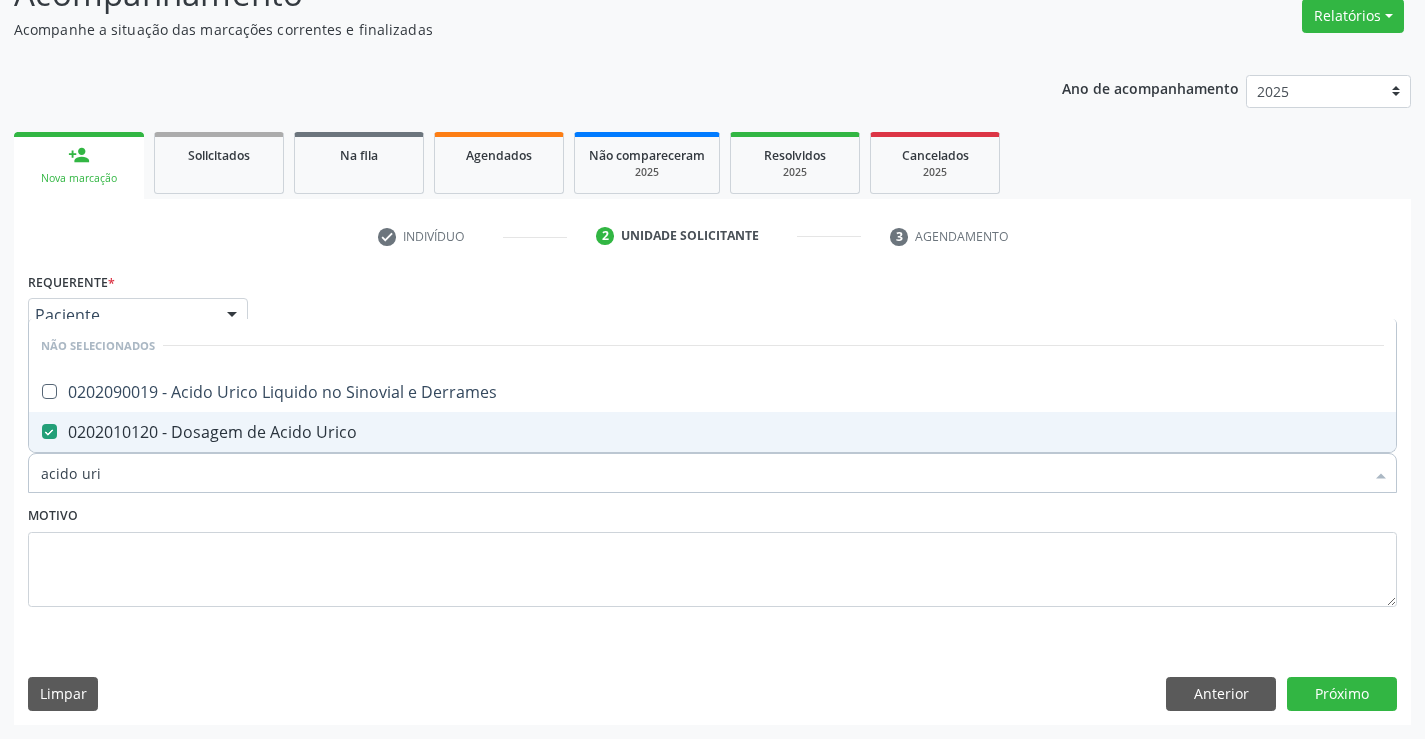 click on "Motivo" at bounding box center [712, 554] 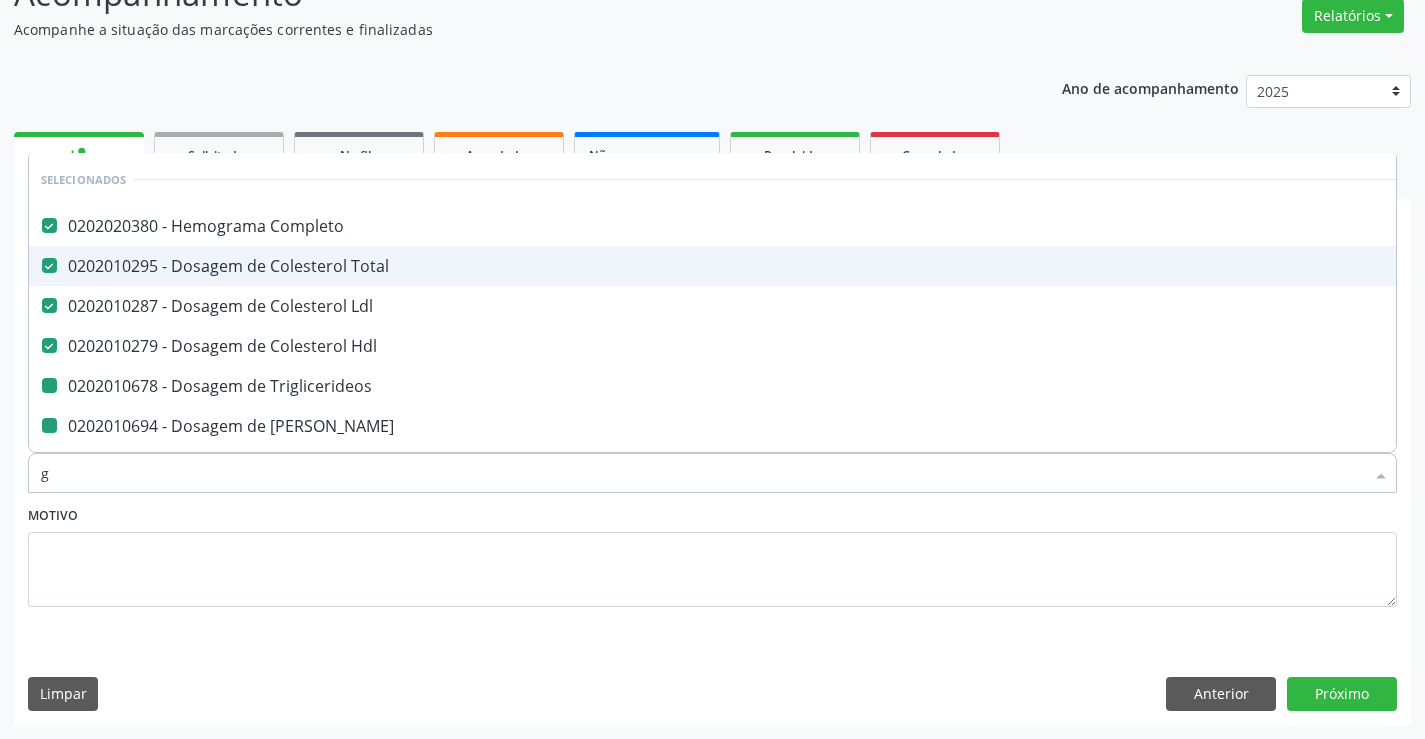 type on "gl" 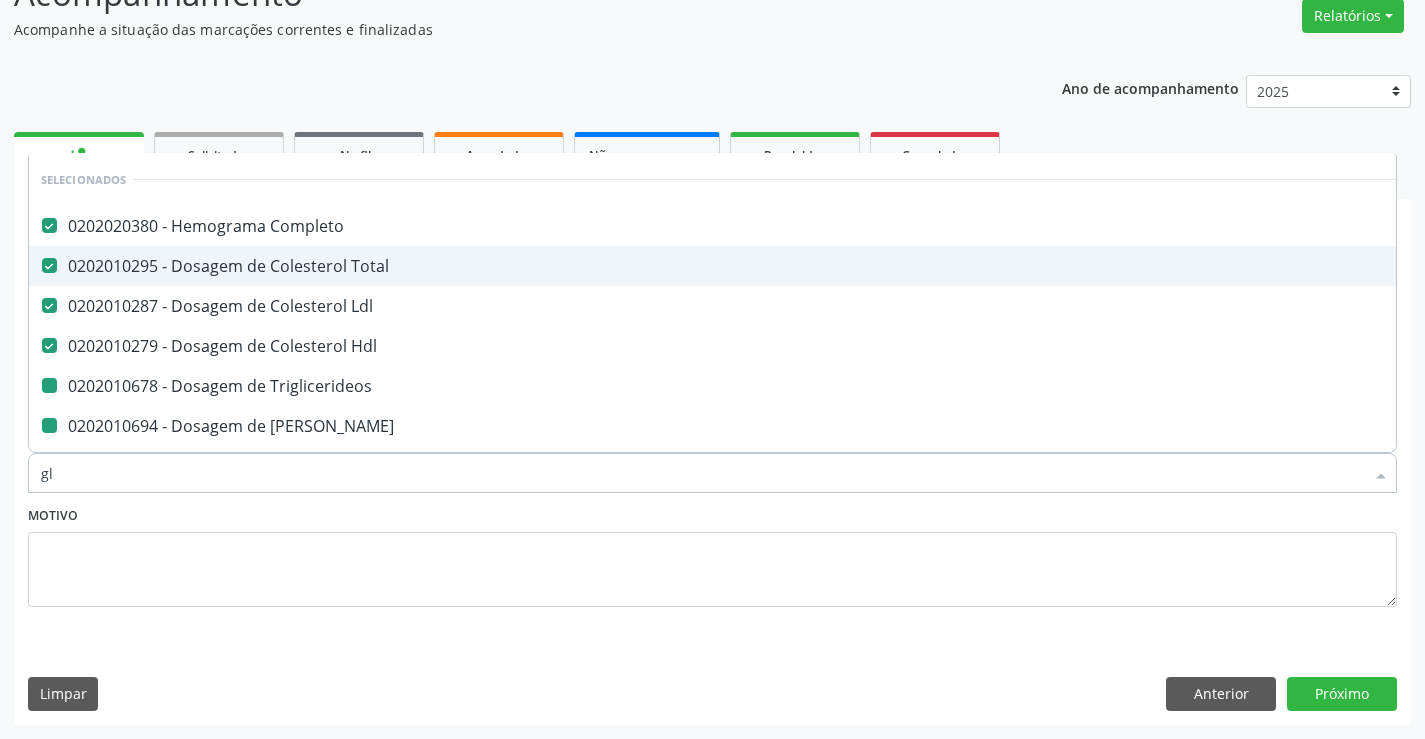 checkbox on "false" 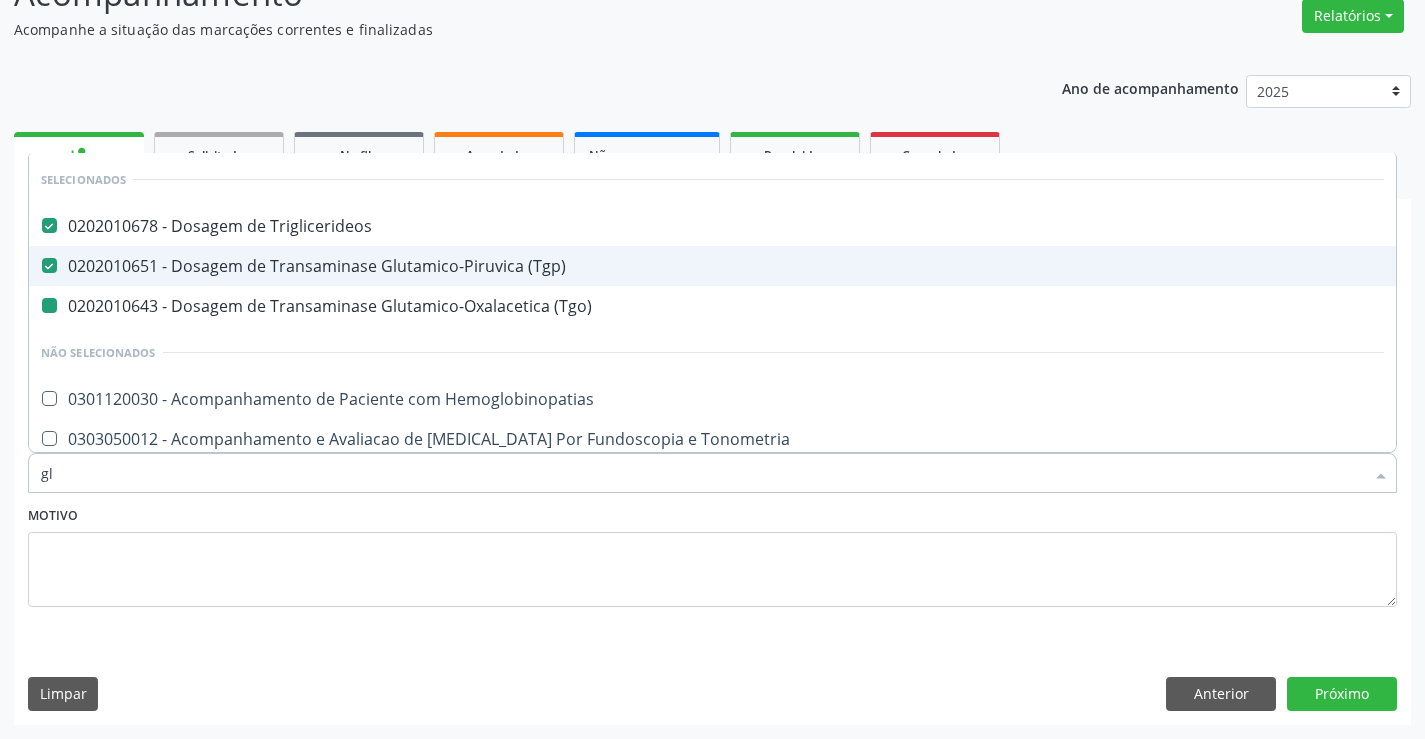 type on "gli" 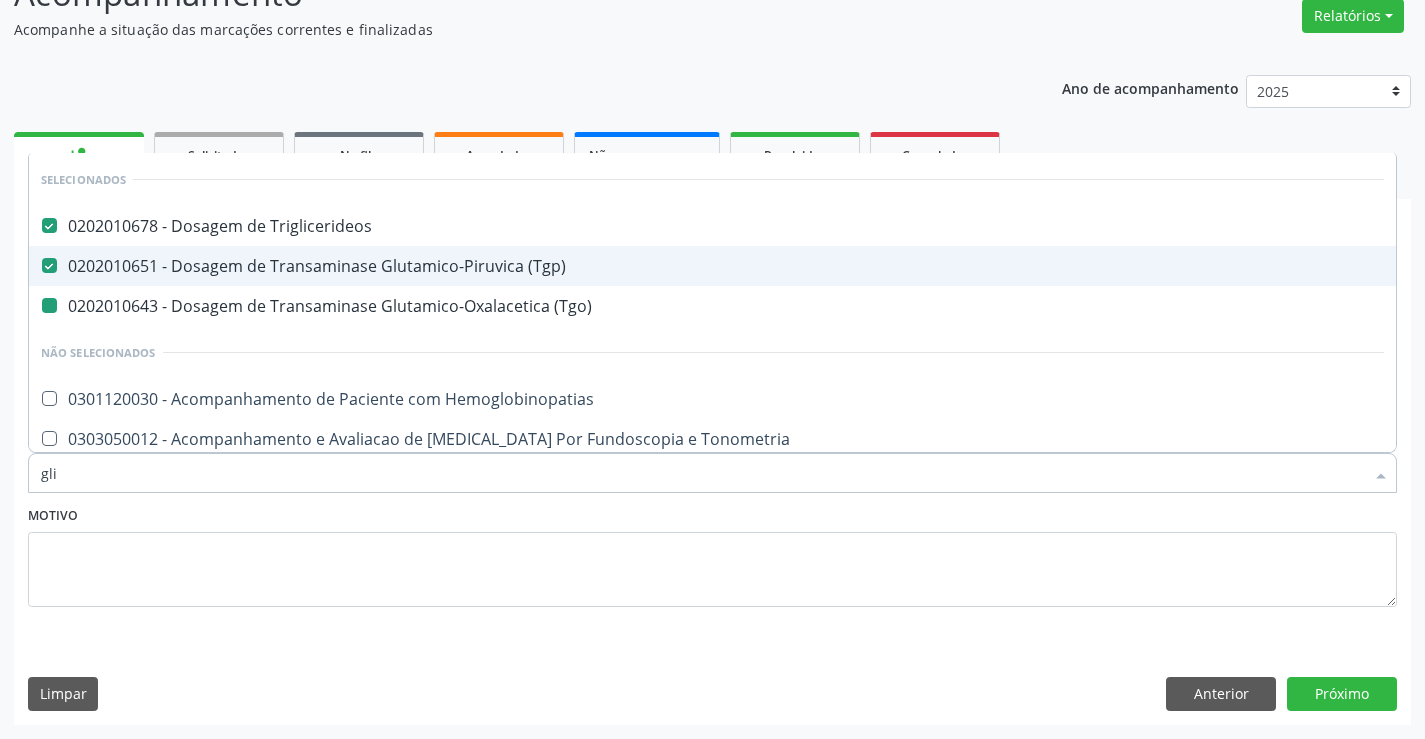checkbox on "false" 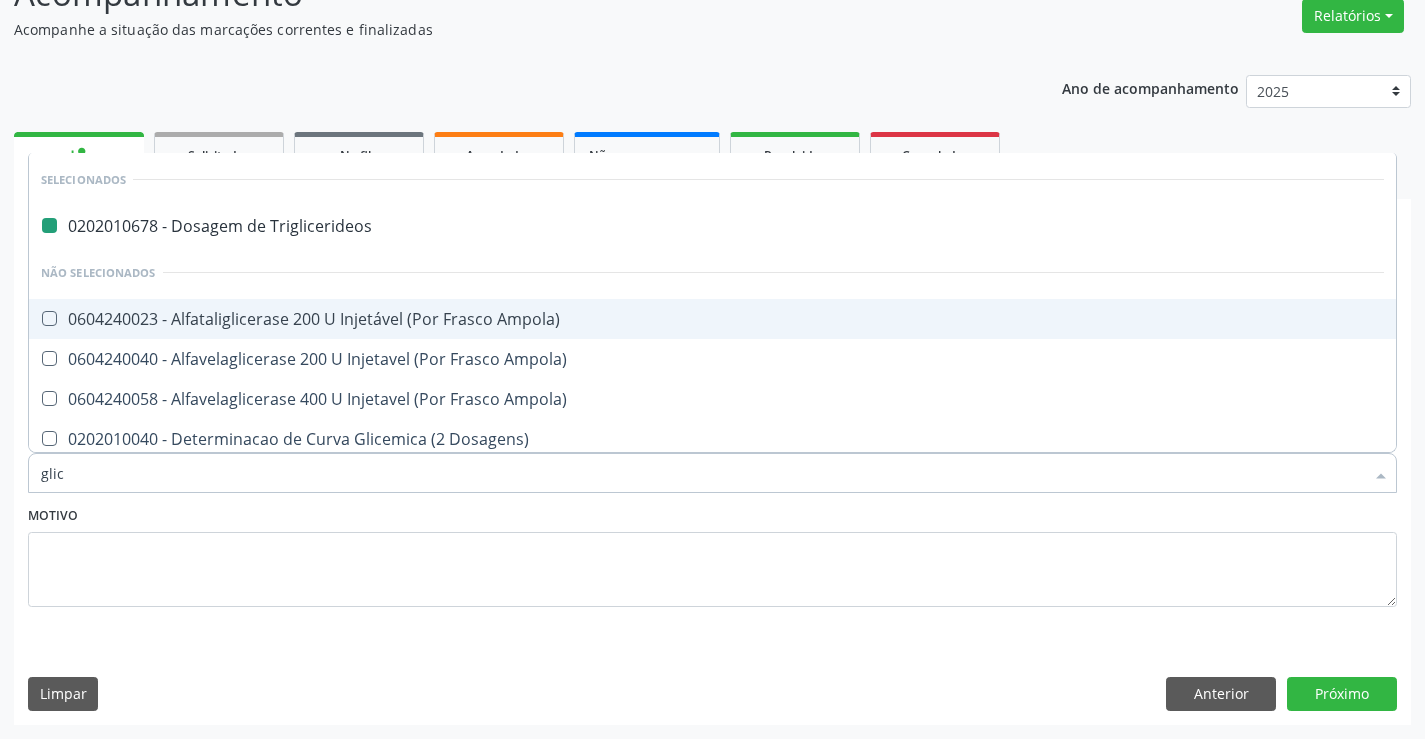 type on "glico" 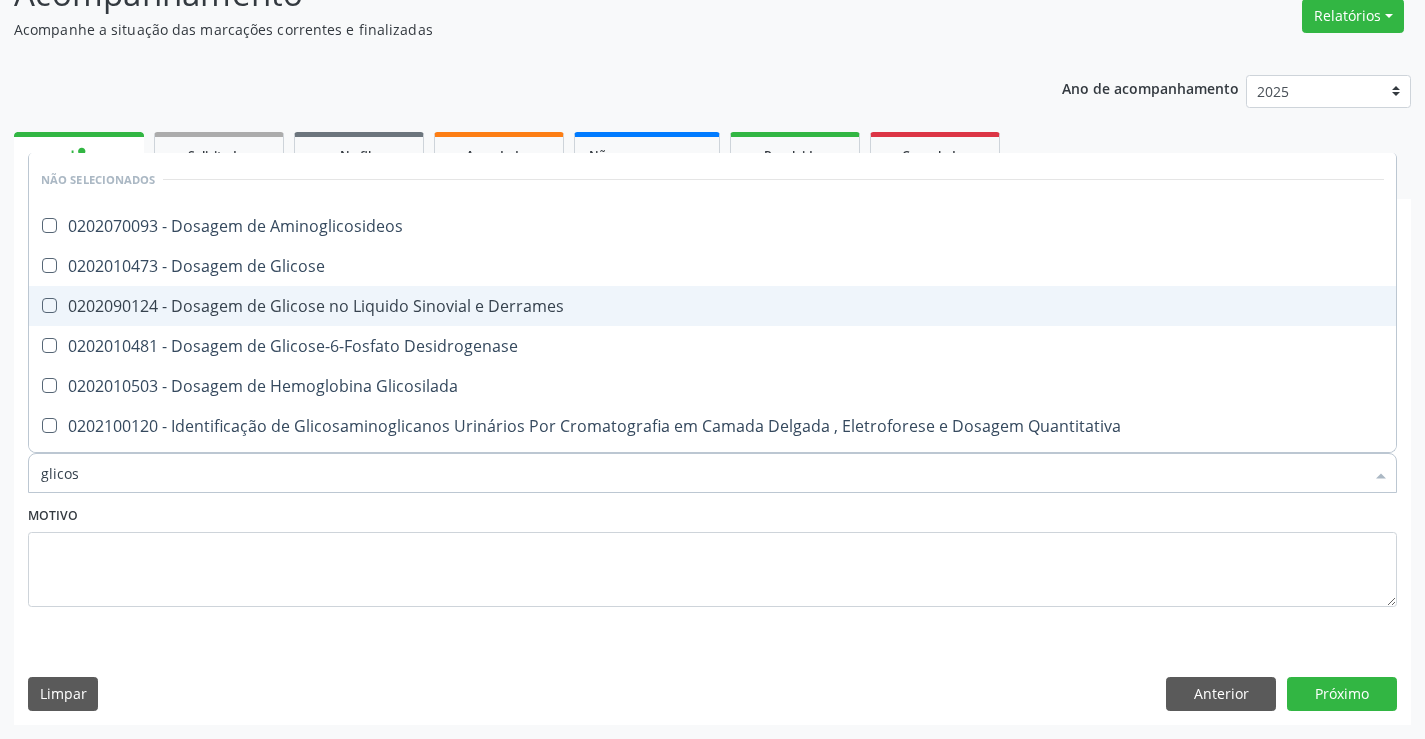 type on "glicose" 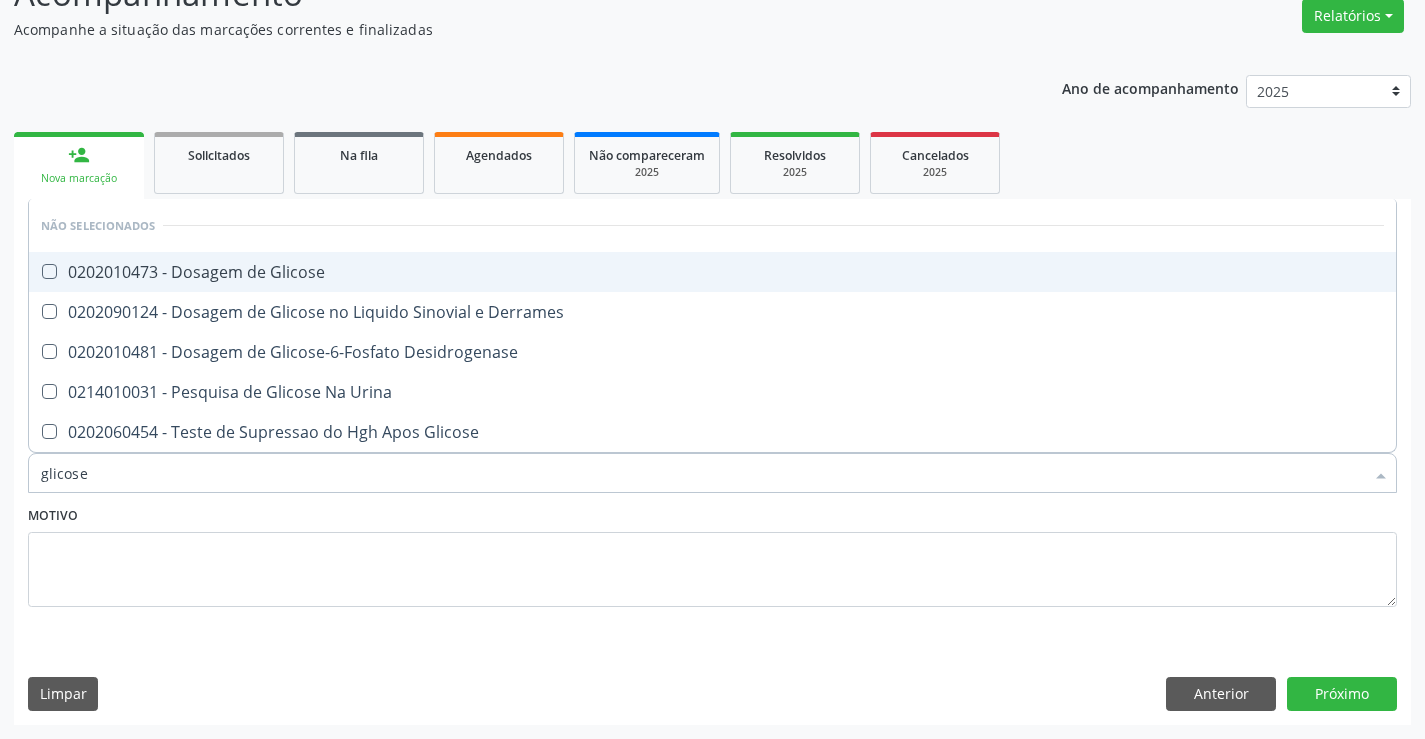 click on "0202010473 - Dosagem de Glicose" at bounding box center (712, 272) 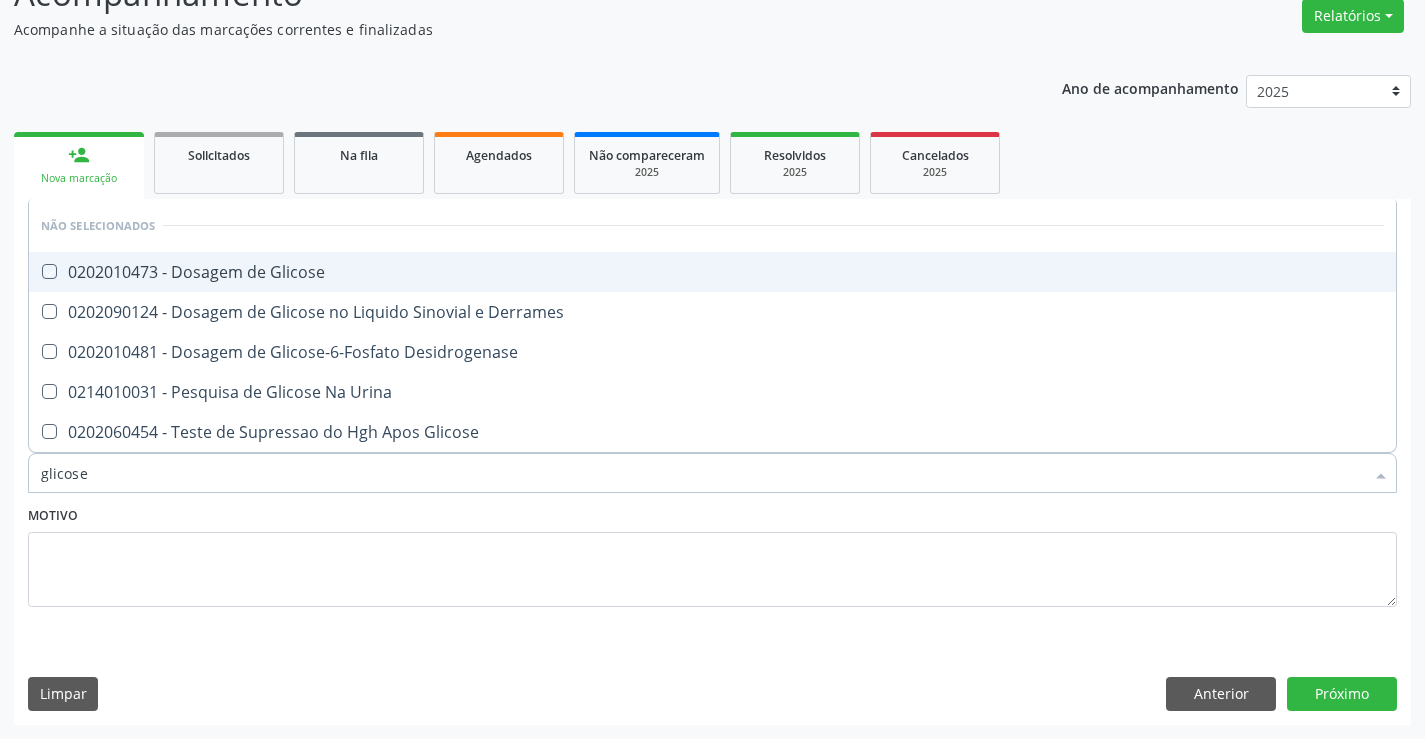 checkbox on "true" 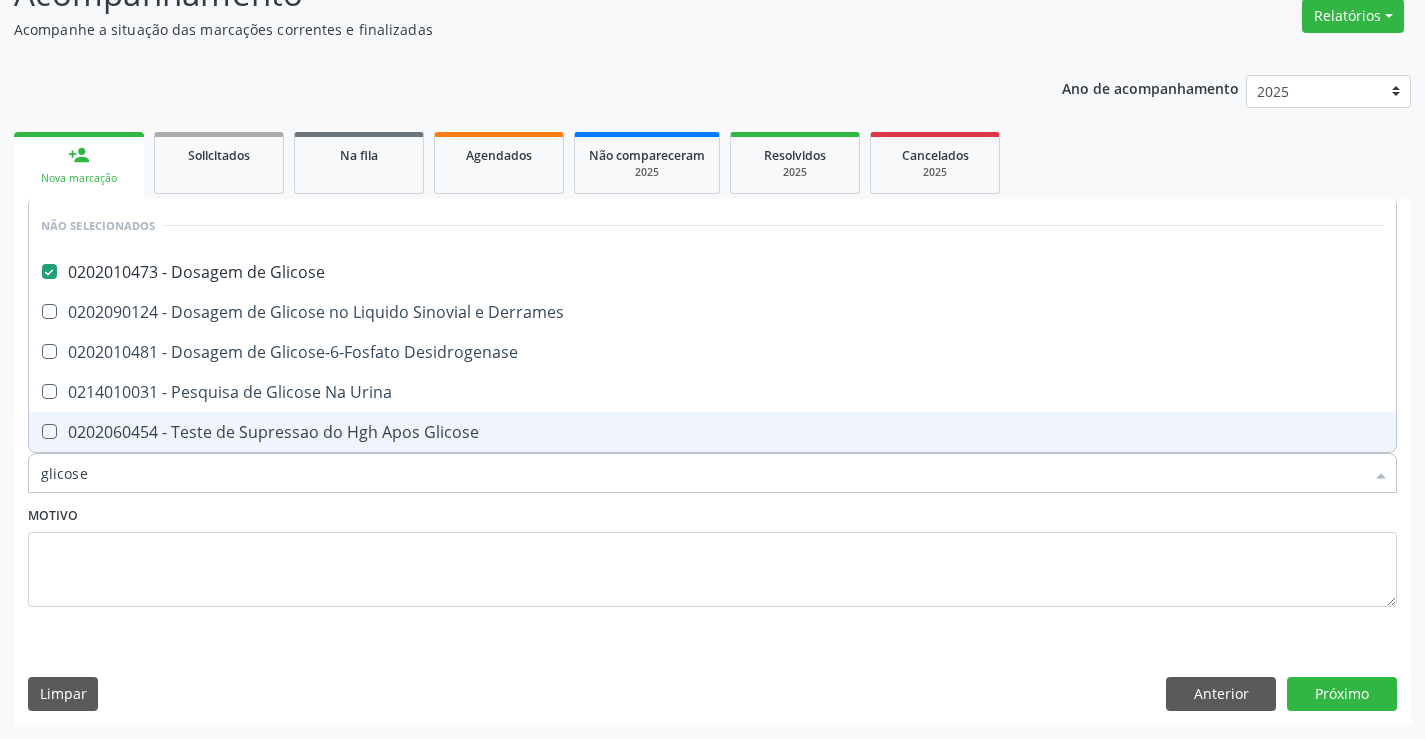 click on "Motivo" at bounding box center (712, 554) 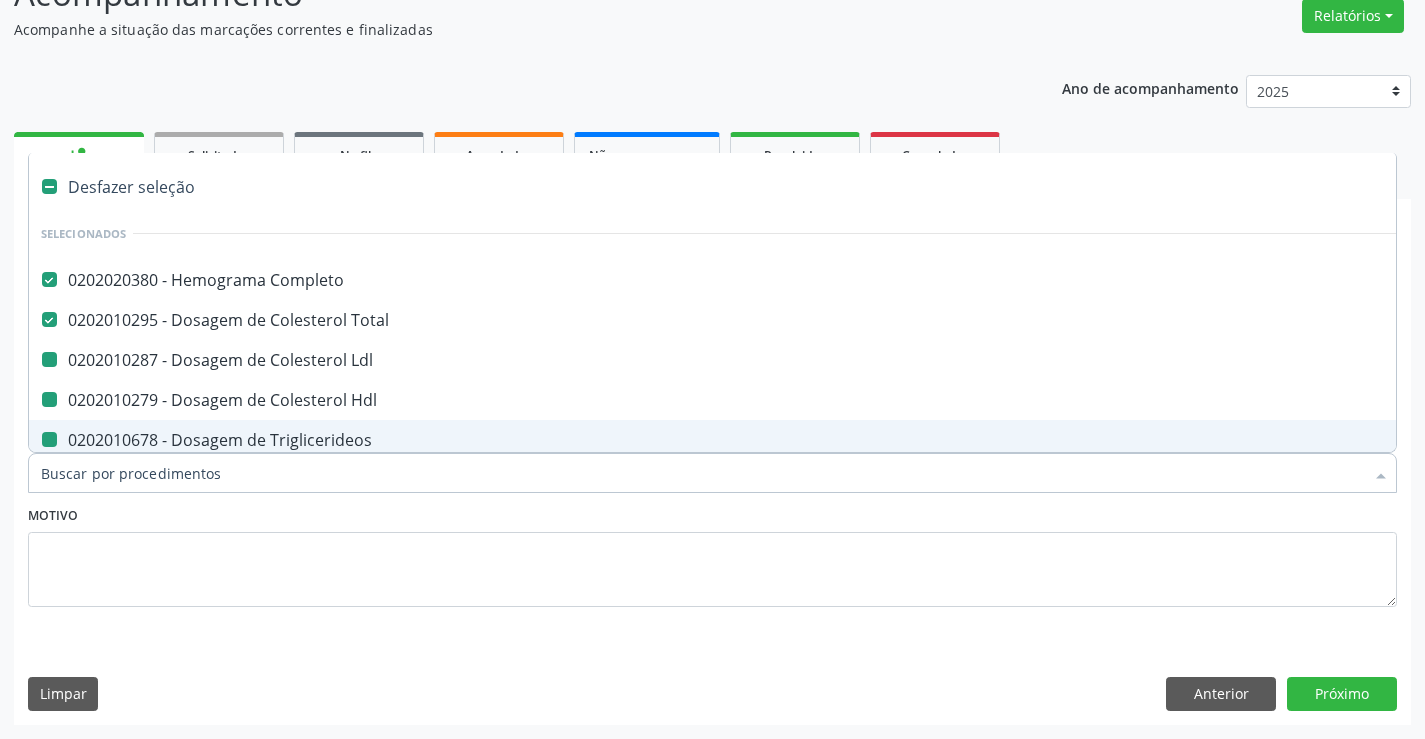 type on "f" 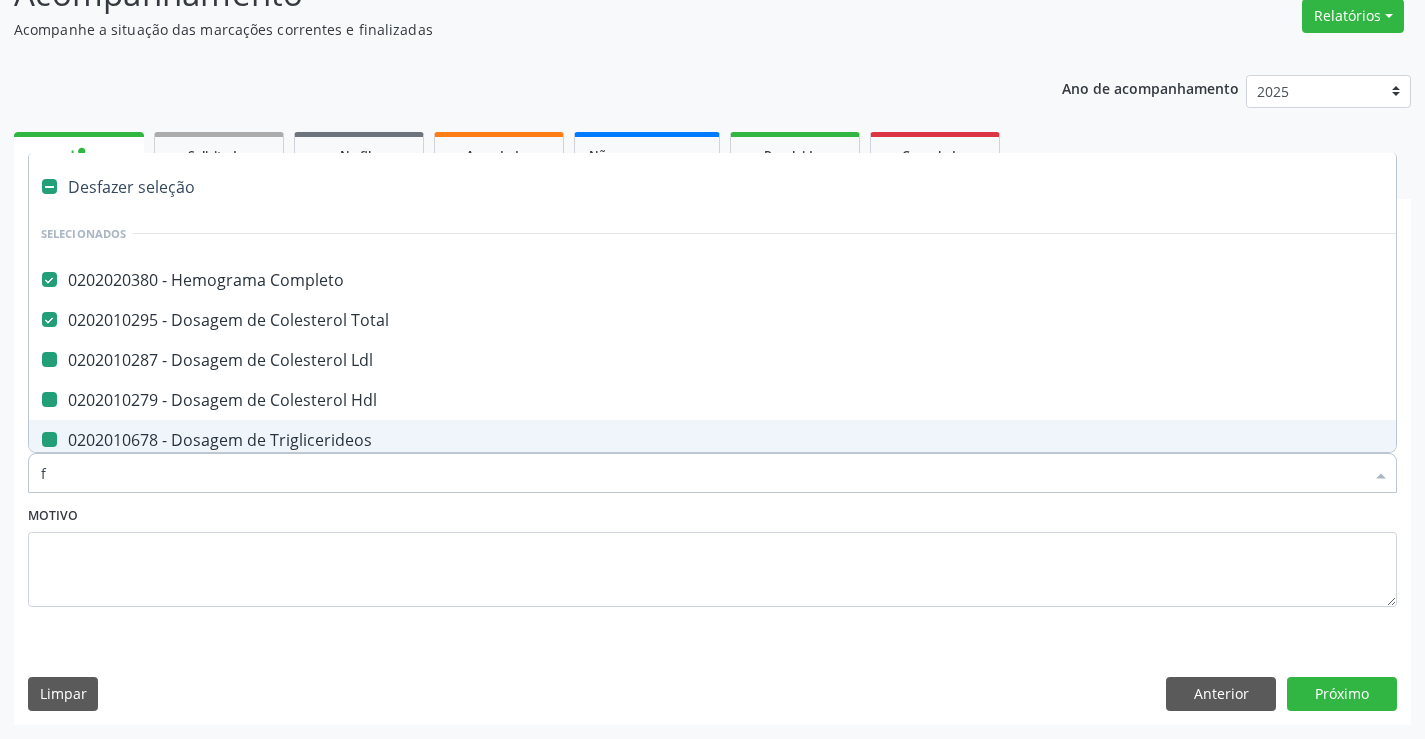 checkbox on "false" 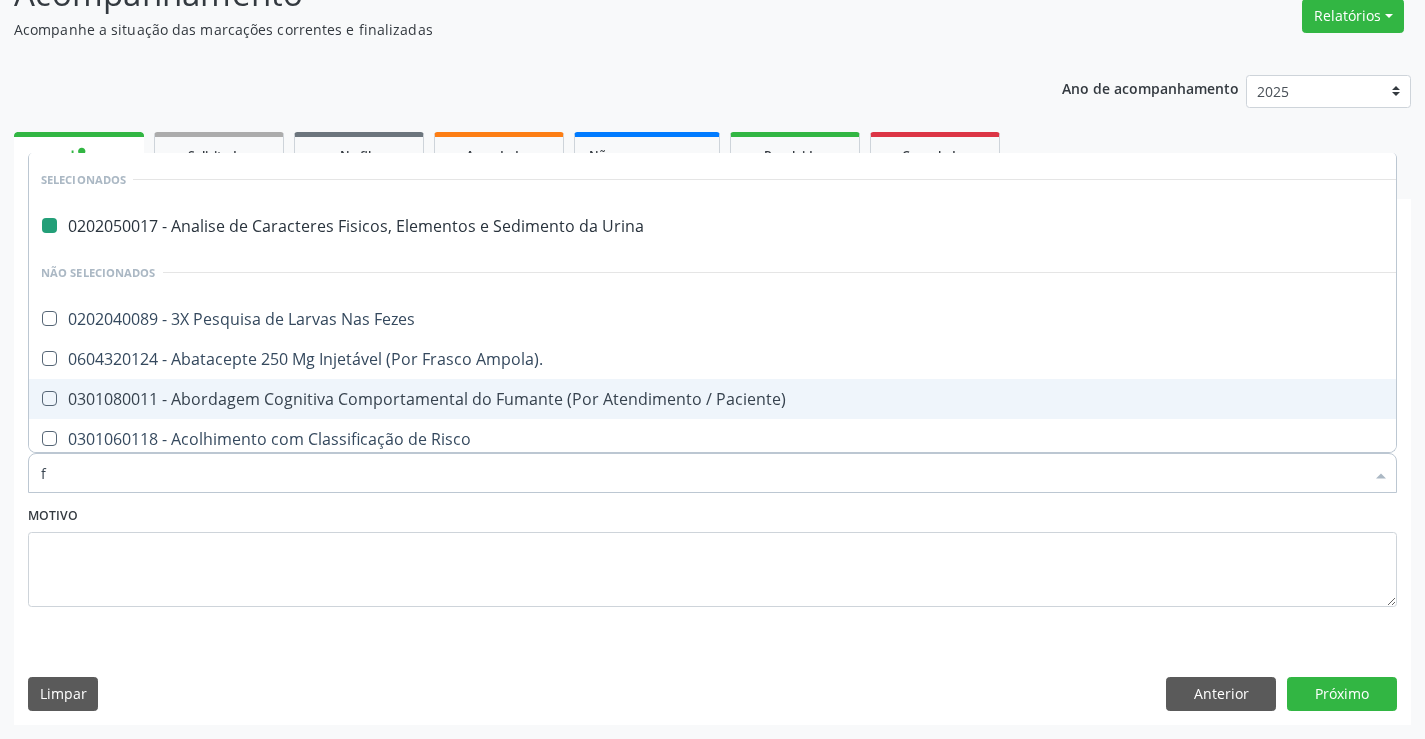 type on "fe" 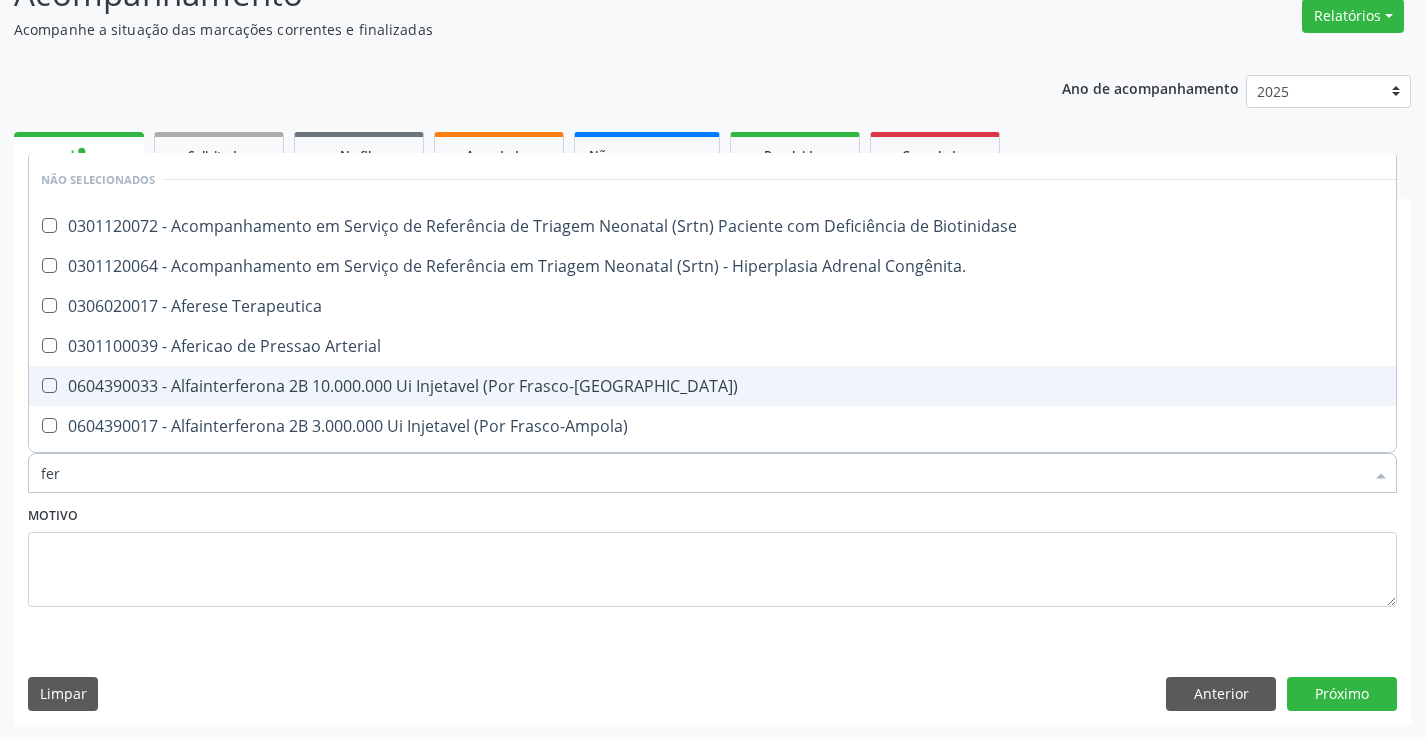 type on "ferr" 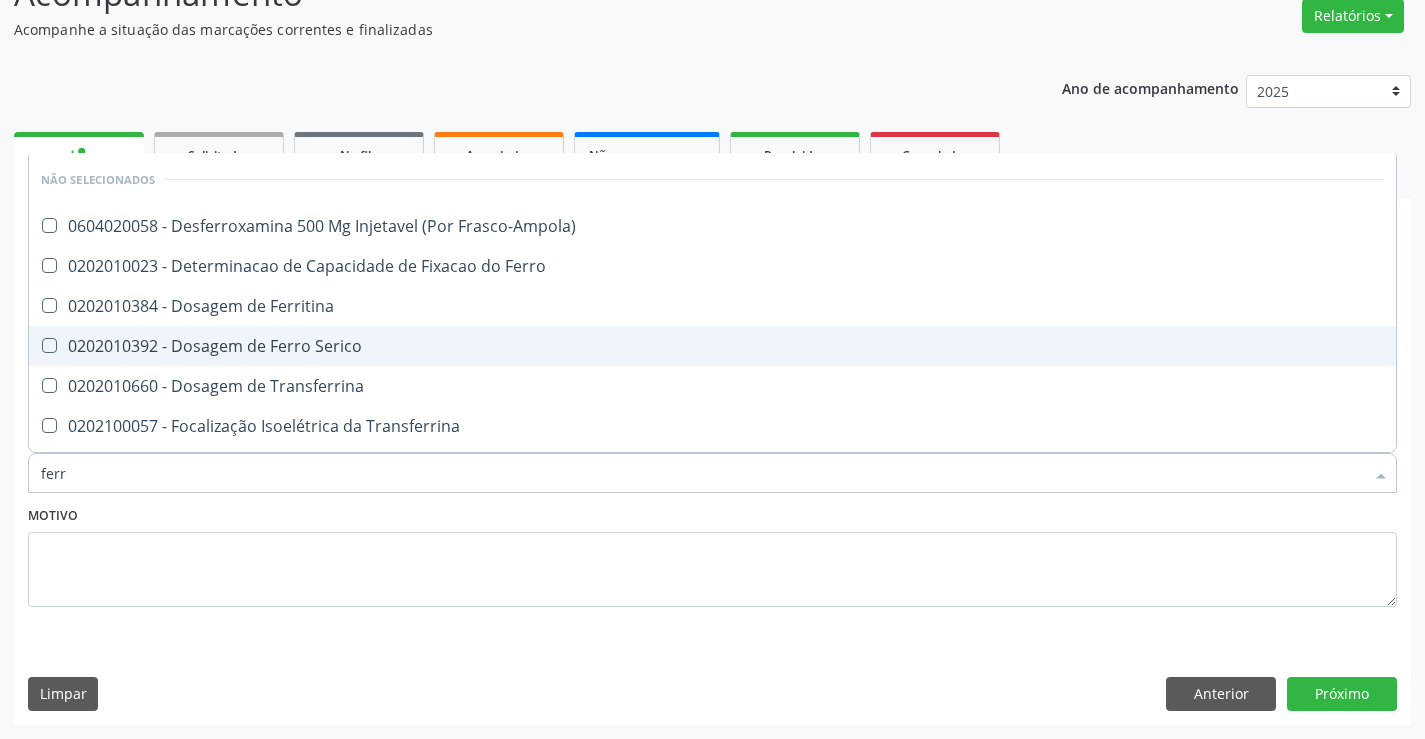 click on "0202010392 - Dosagem de Ferro Serico" at bounding box center [712, 346] 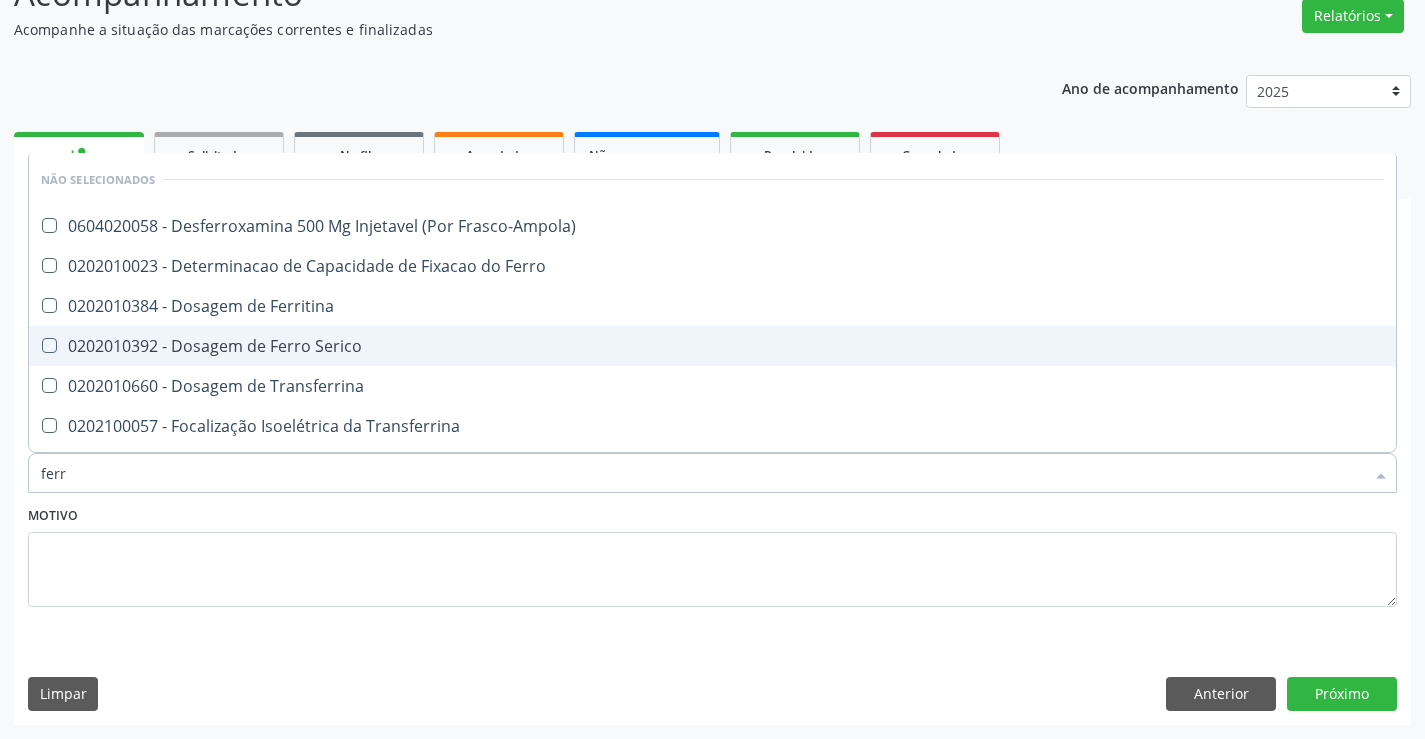 checkbox on "true" 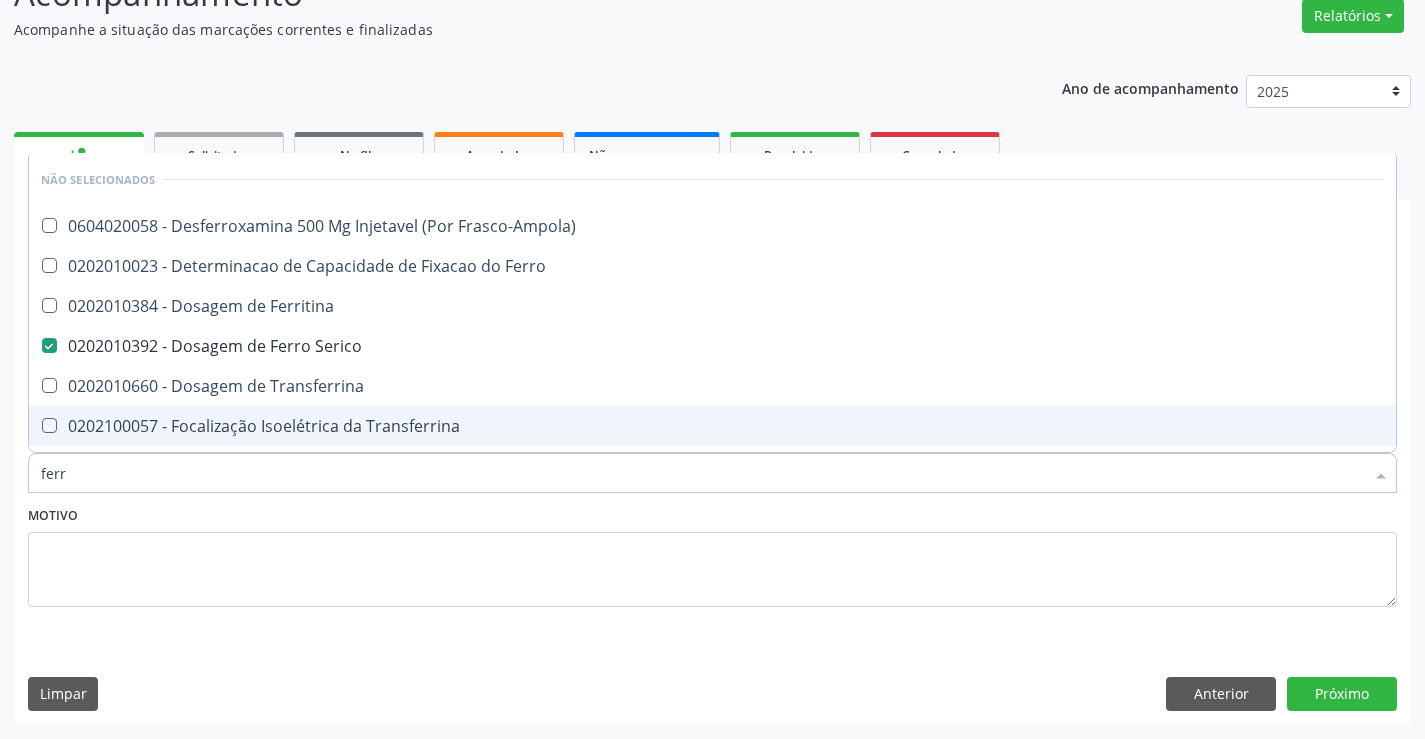 click on "Motivo" at bounding box center (712, 554) 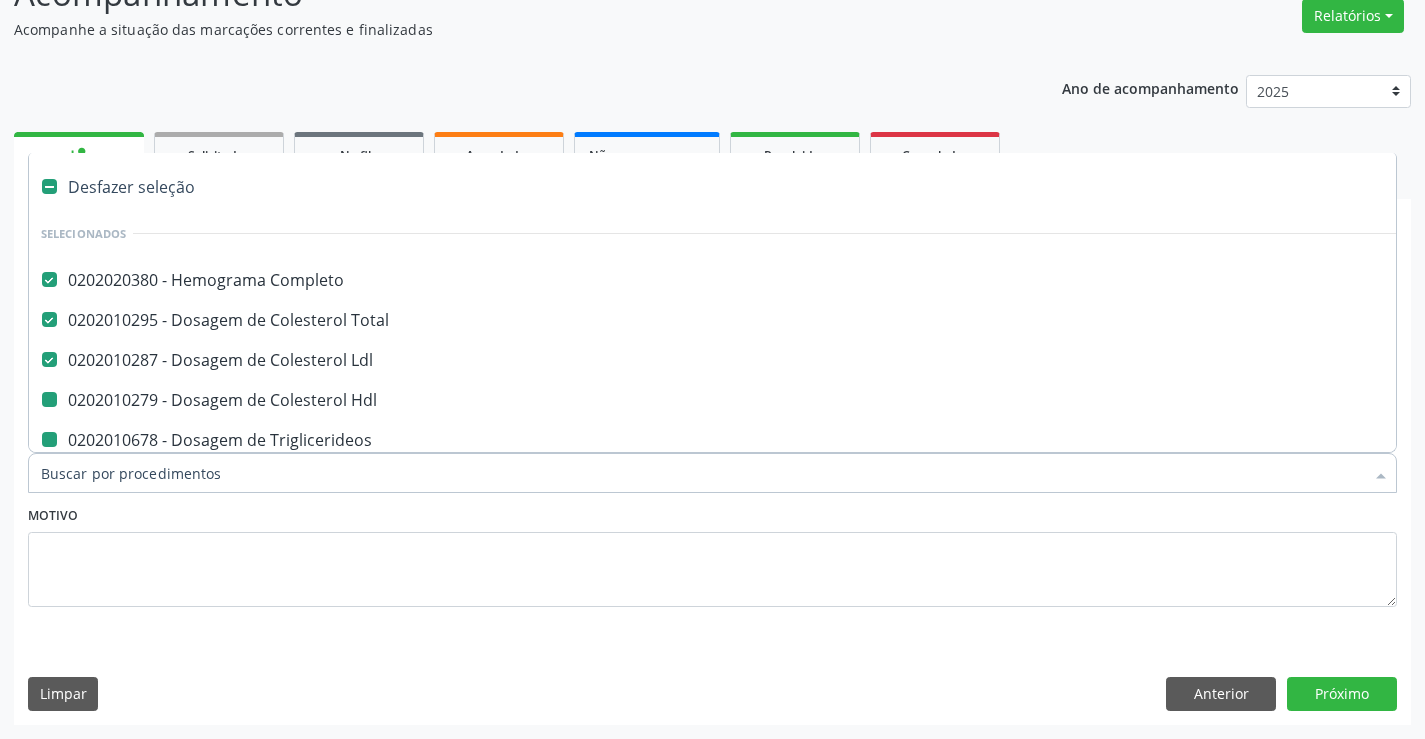 type on "f" 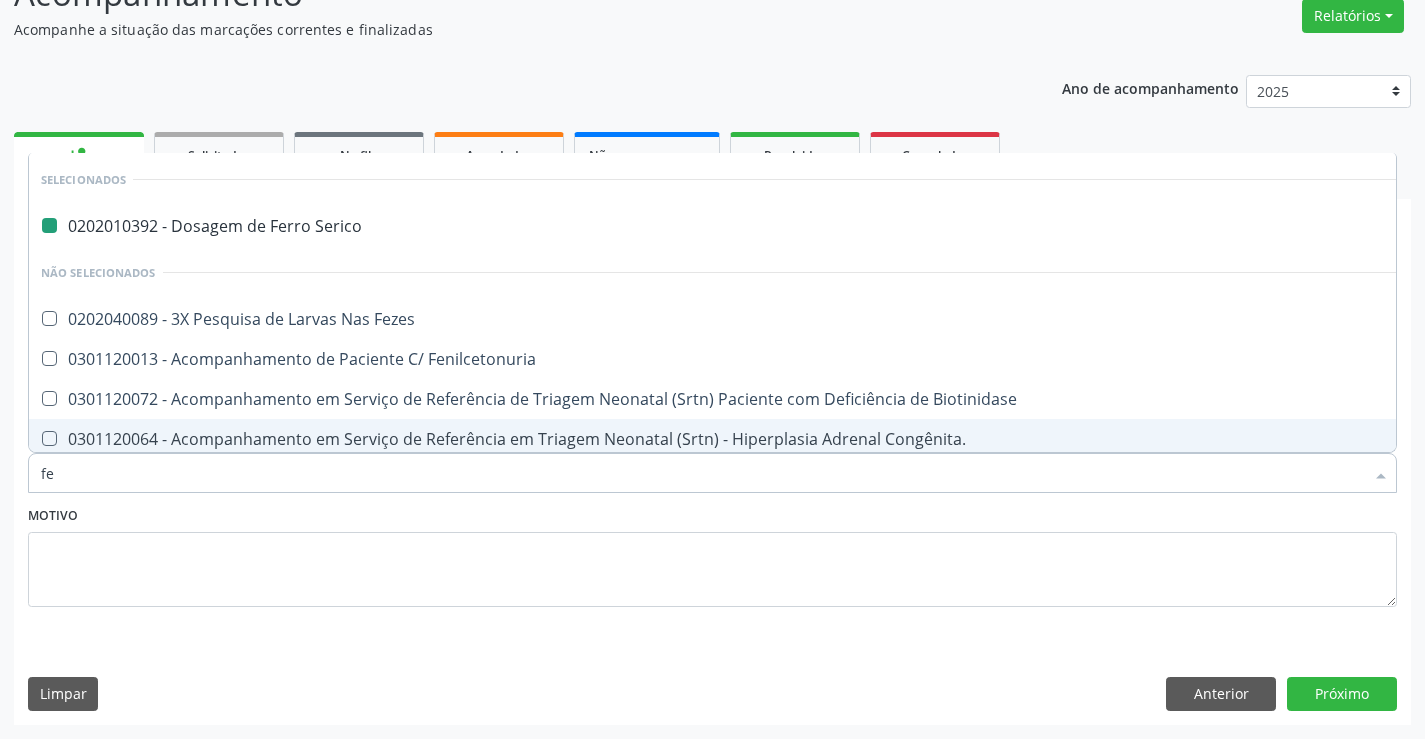 type on "fez" 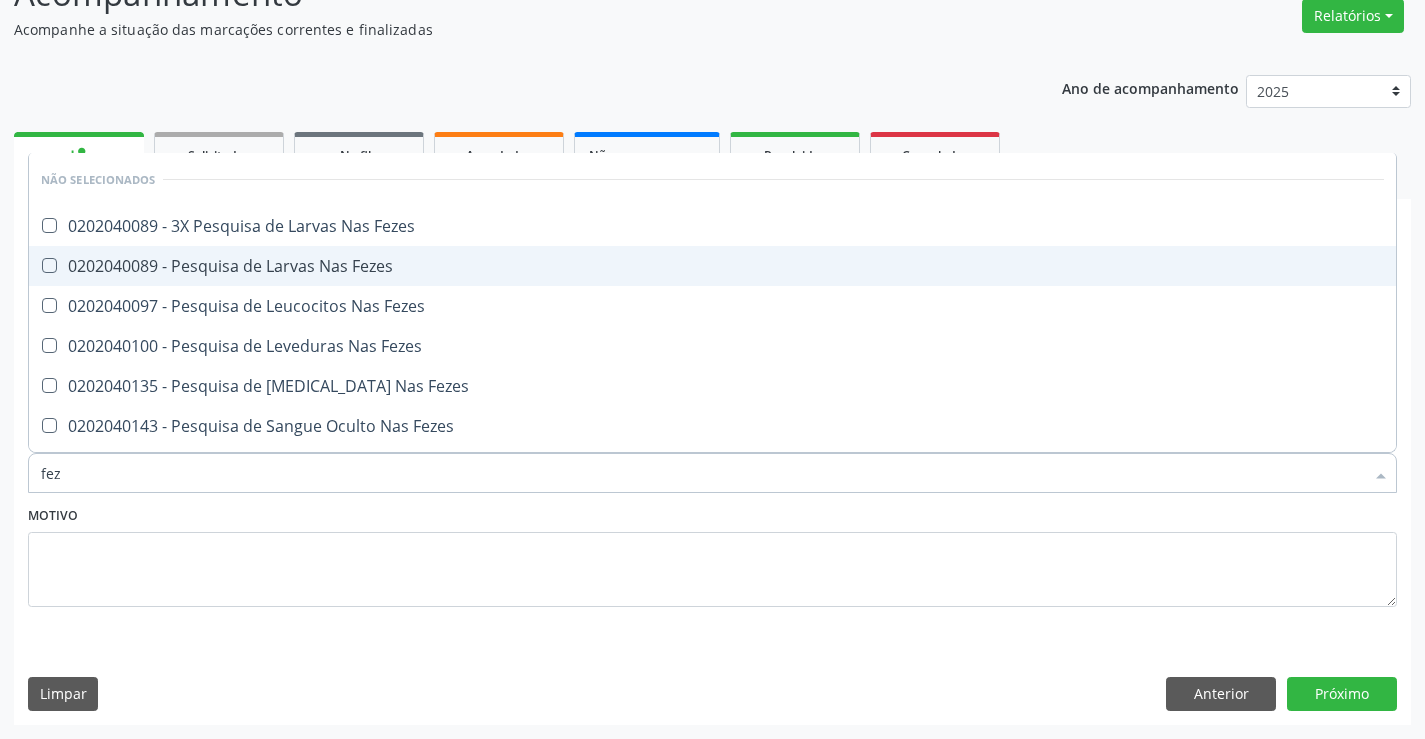 click on "0202040089 - Pesquisa de Larvas Nas Fezes" at bounding box center (712, 266) 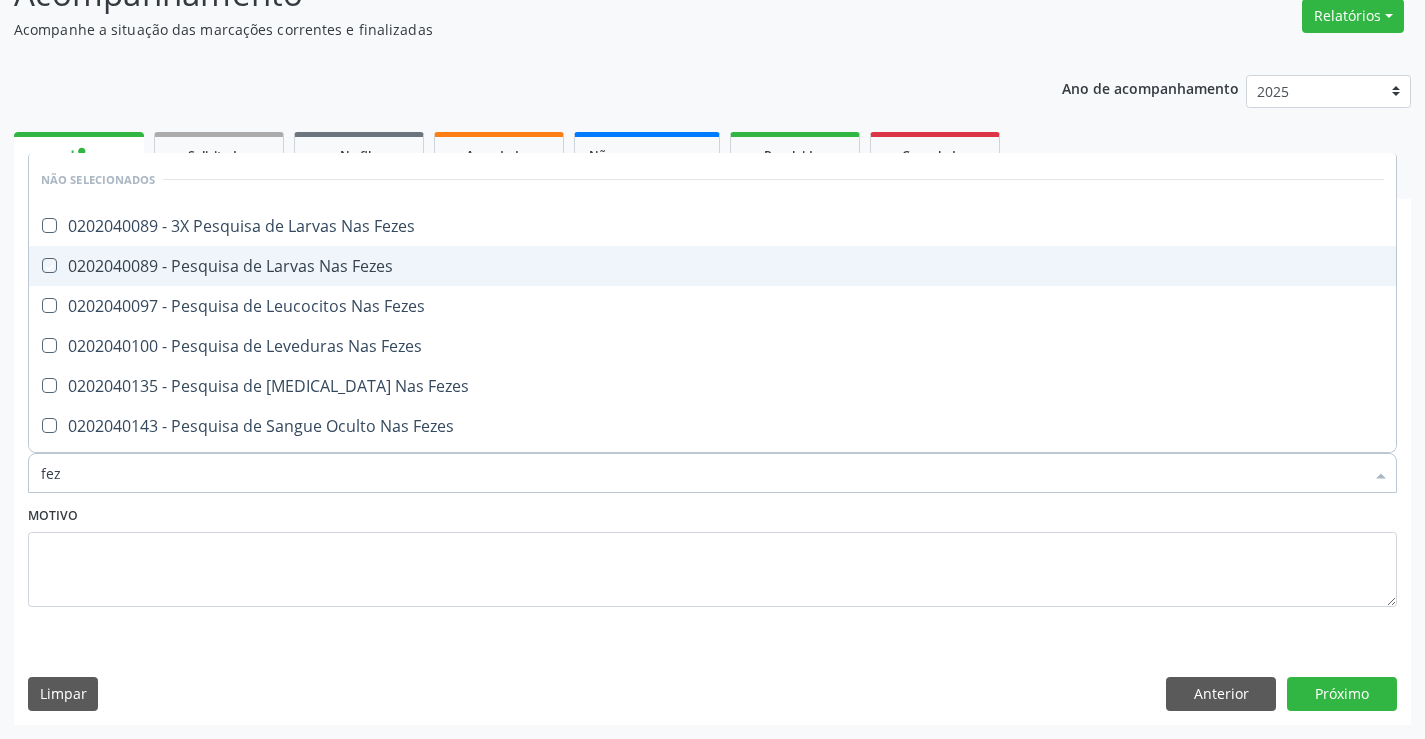 checkbox on "true" 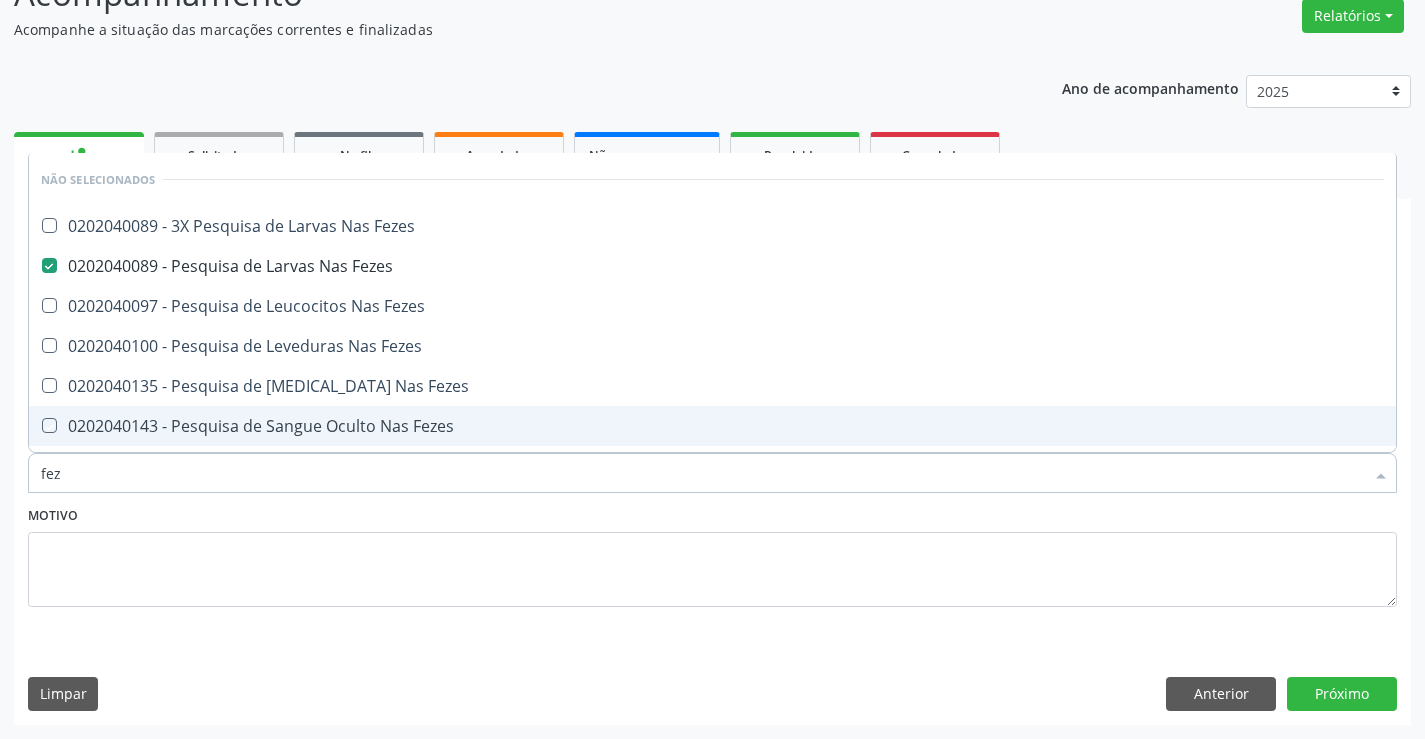 click on "Motivo" at bounding box center [712, 554] 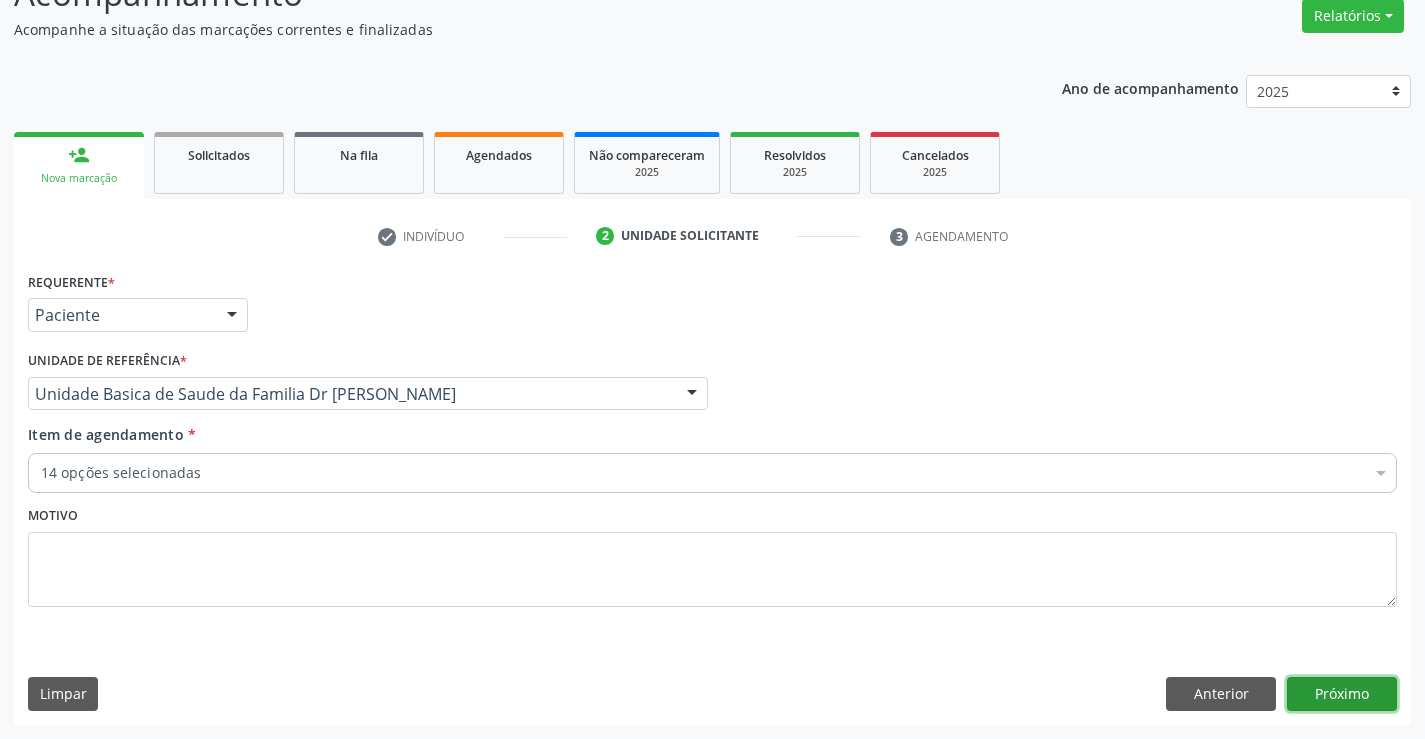 click on "Próximo" at bounding box center (1342, 694) 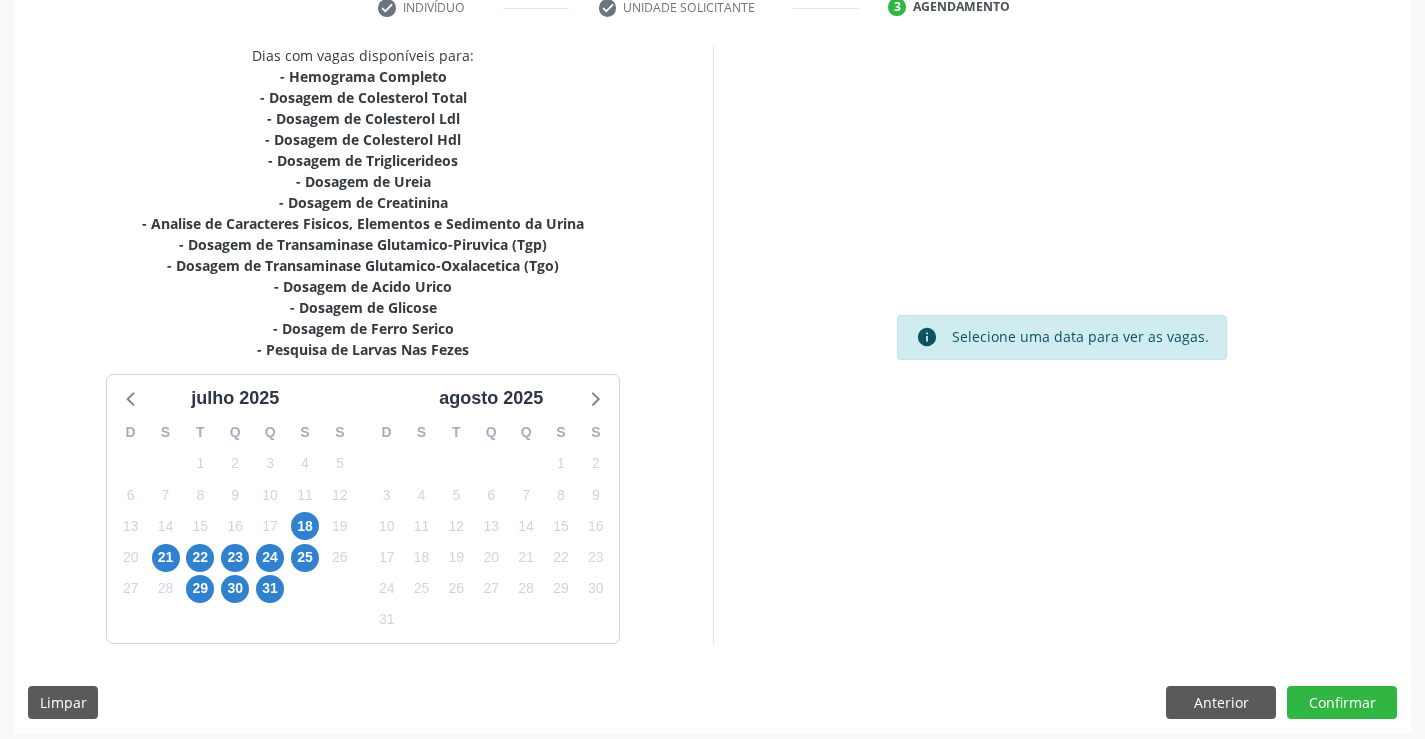scroll, scrollTop: 404, scrollLeft: 0, axis: vertical 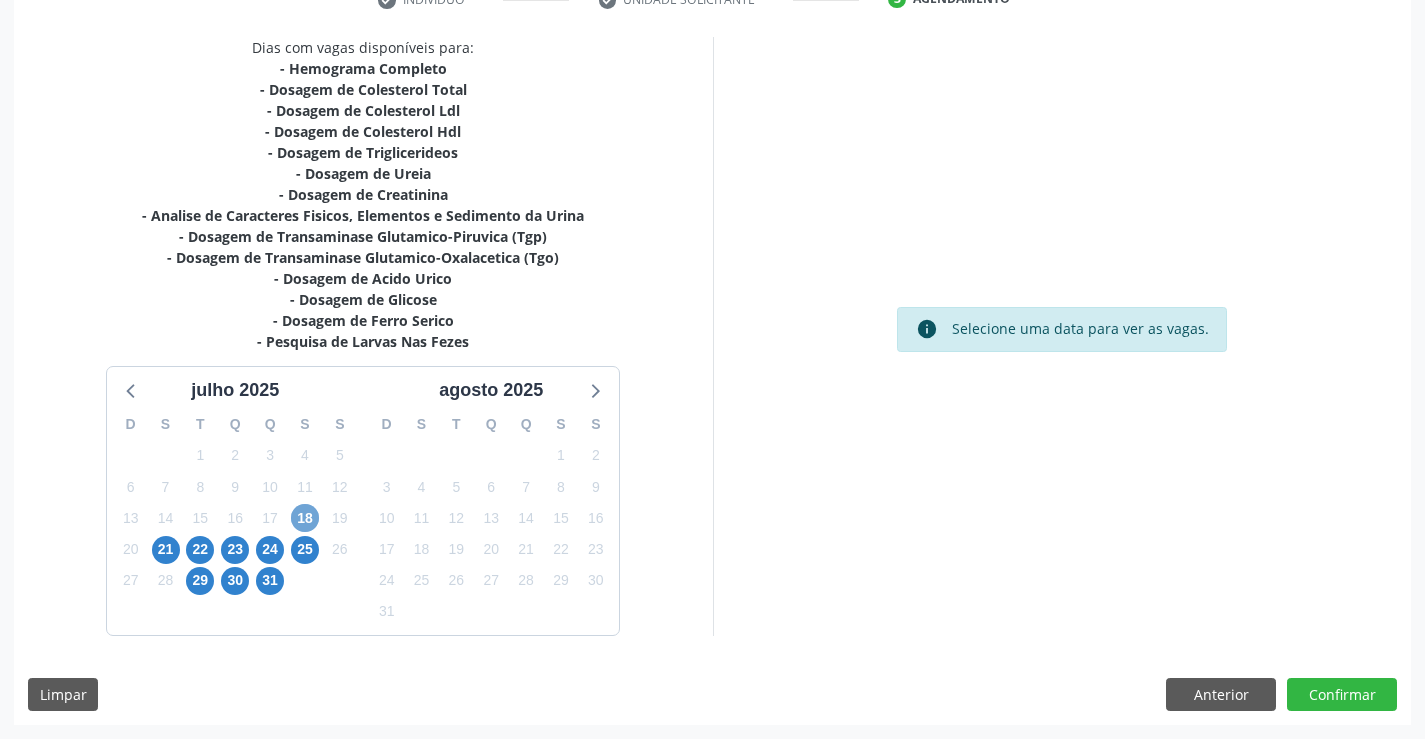 click on "18" at bounding box center [305, 518] 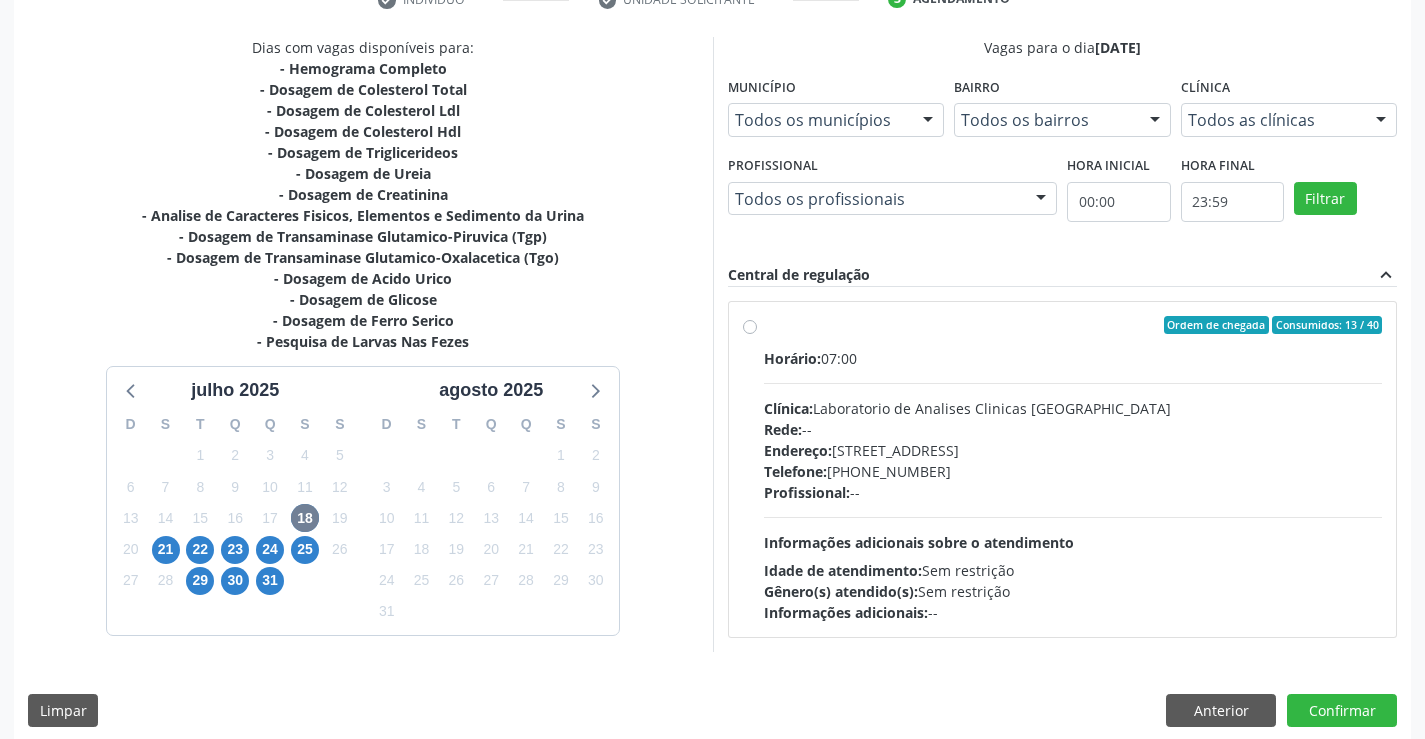 click on "Horário:   07:00" at bounding box center [1073, 358] 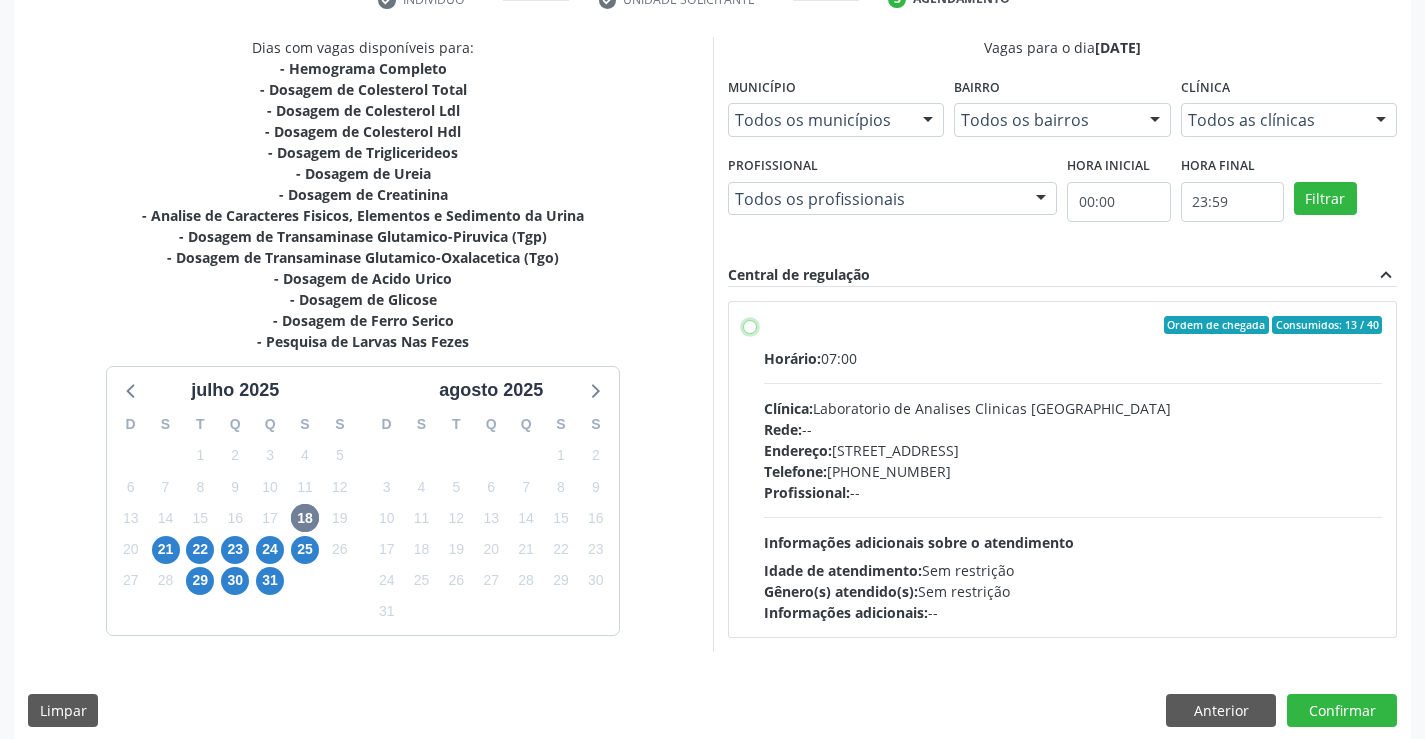 radio on "true" 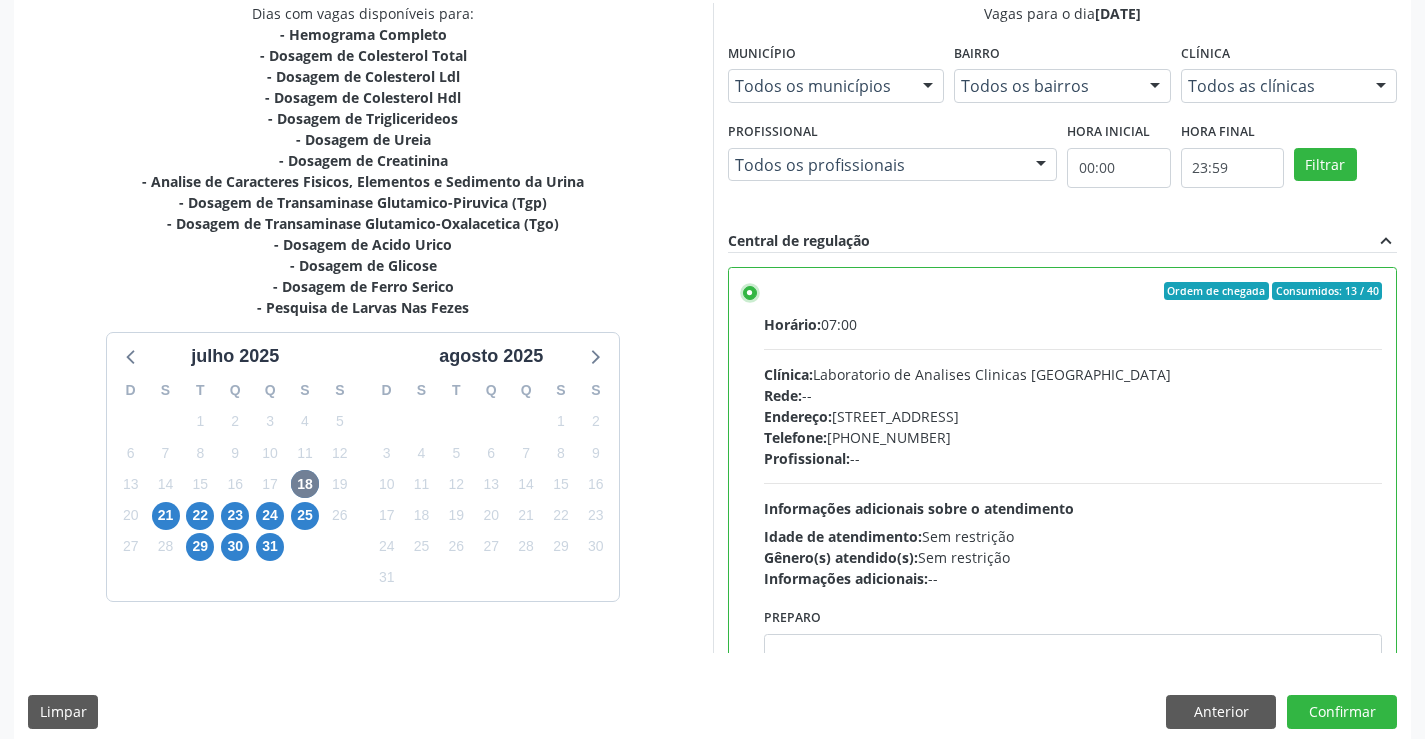 scroll, scrollTop: 456, scrollLeft: 0, axis: vertical 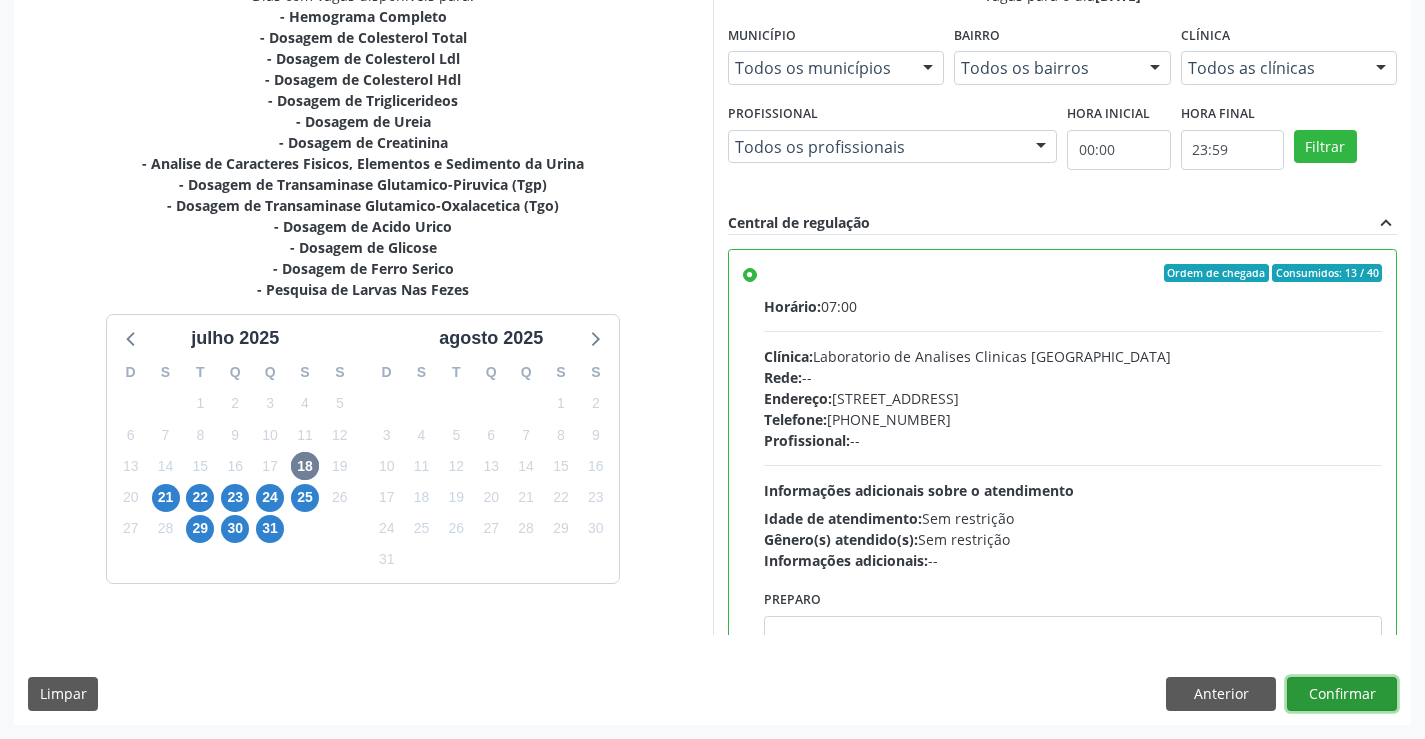 click on "Confirmar" at bounding box center (1342, 694) 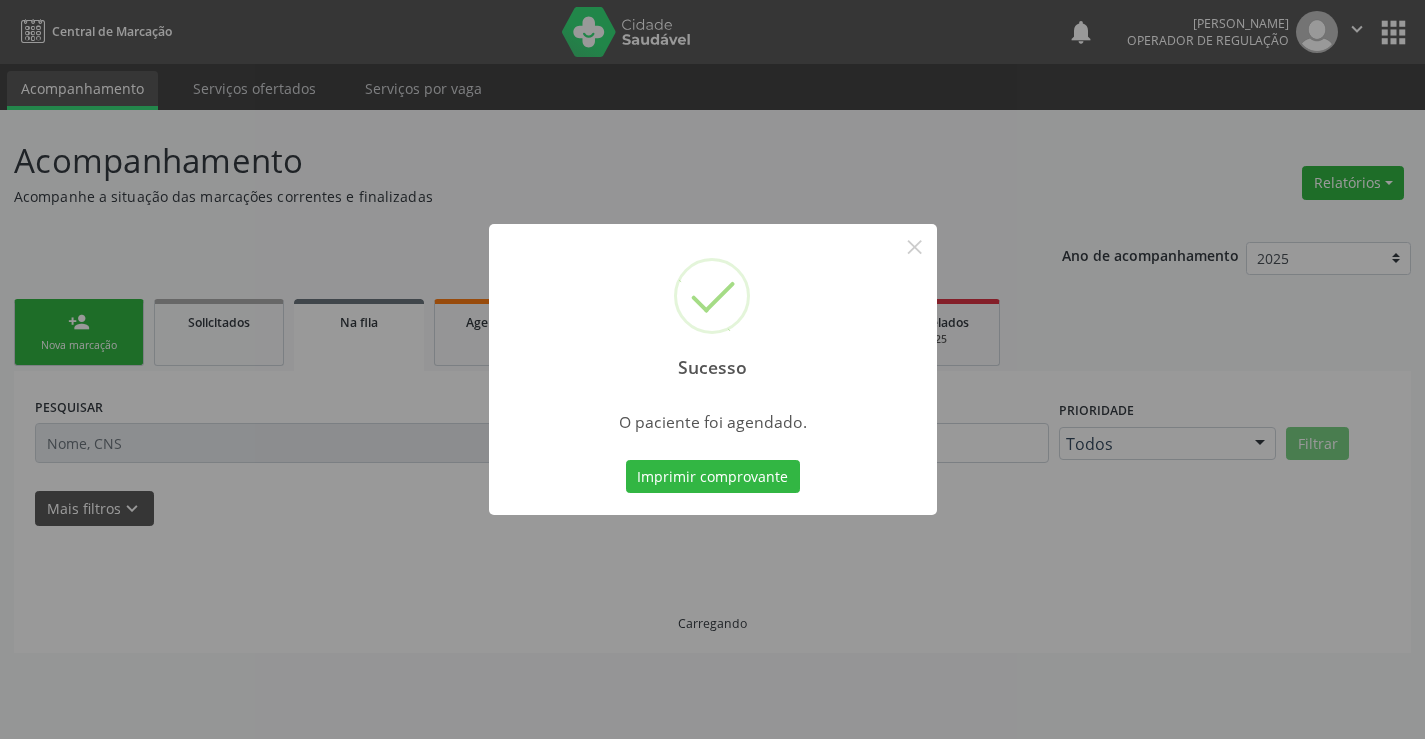 scroll, scrollTop: 0, scrollLeft: 0, axis: both 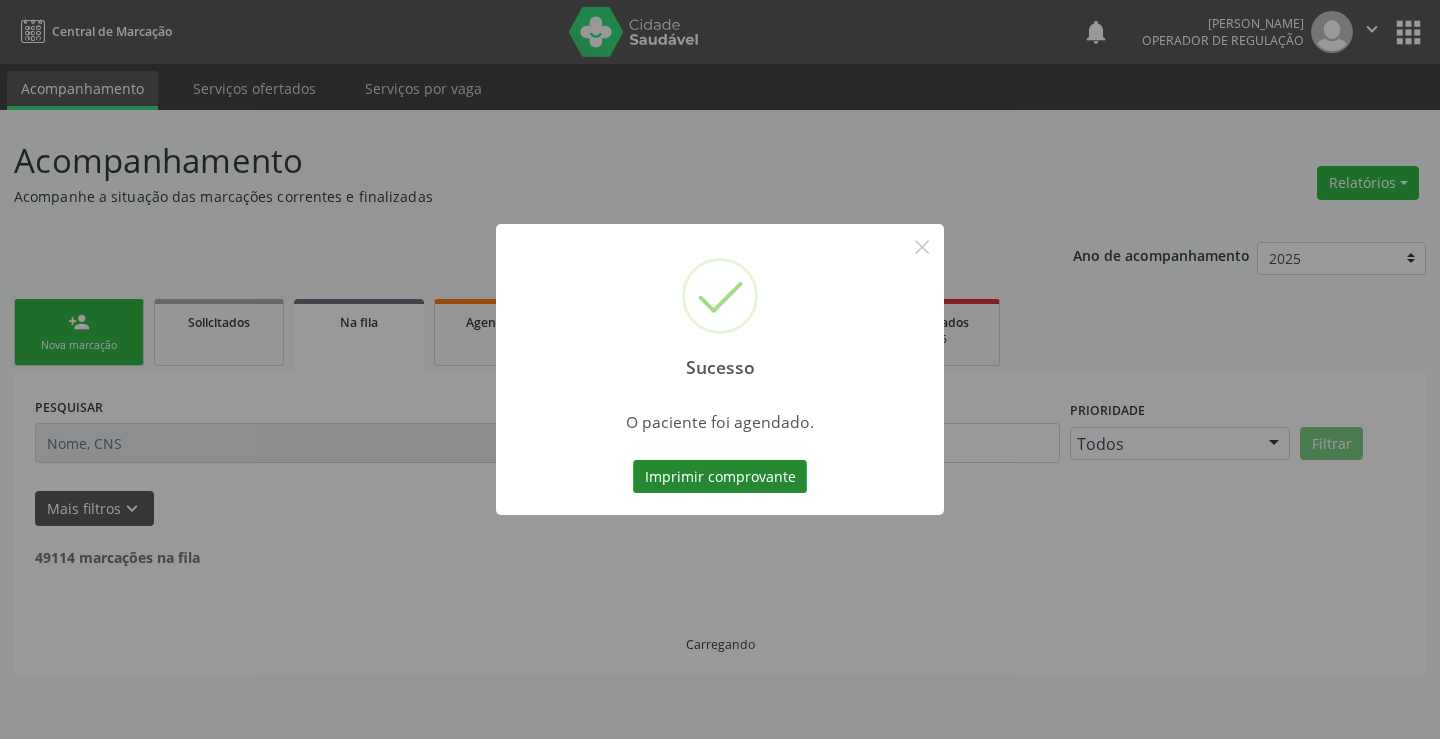click on "Imprimir comprovante" at bounding box center [720, 477] 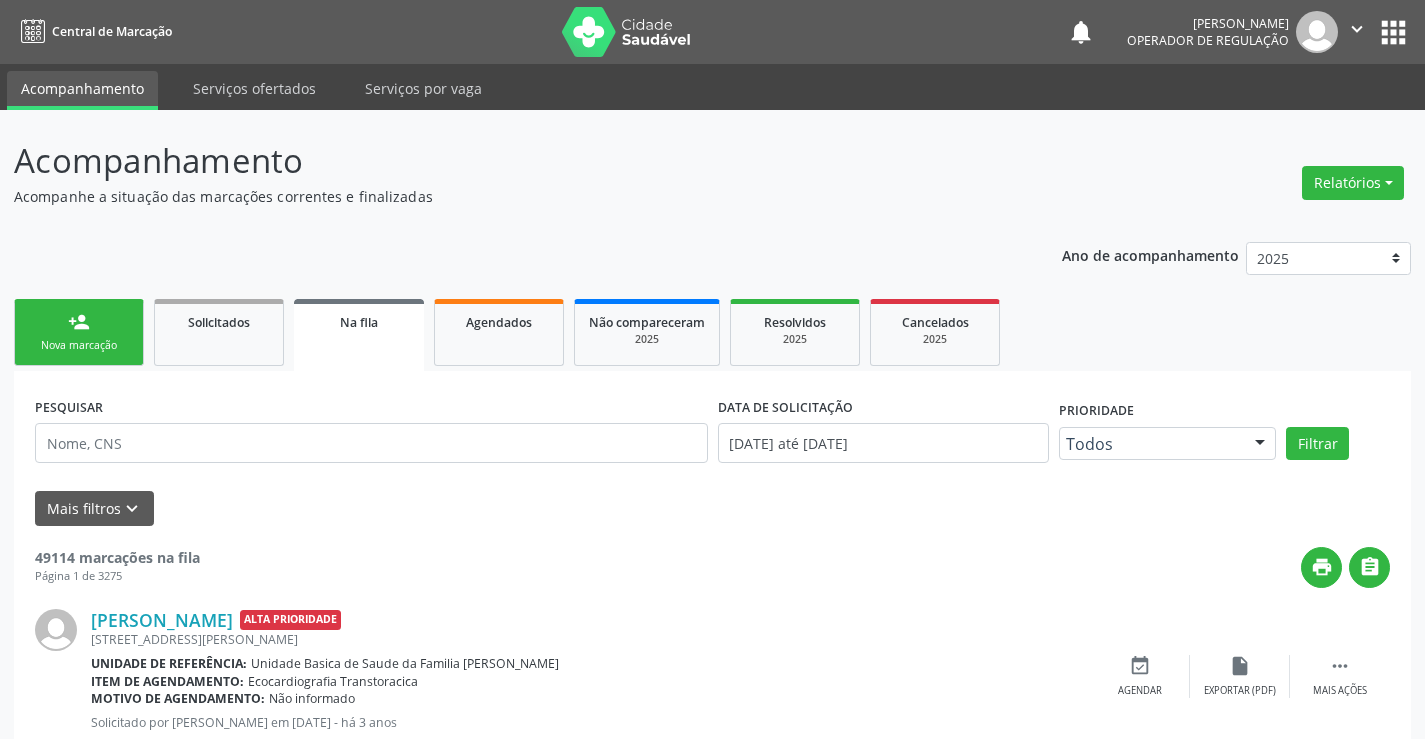 click on "person_add
Nova marcação" at bounding box center [79, 332] 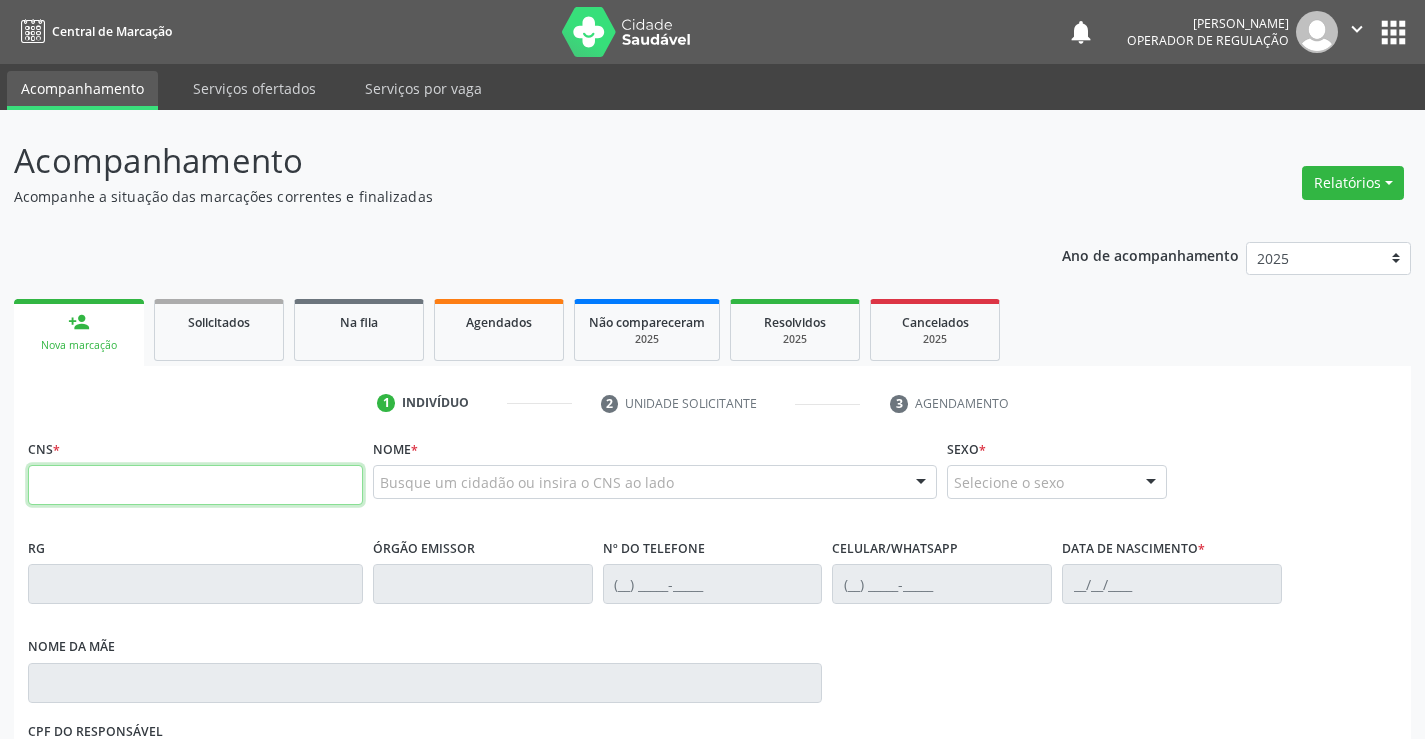 click at bounding box center [195, 485] 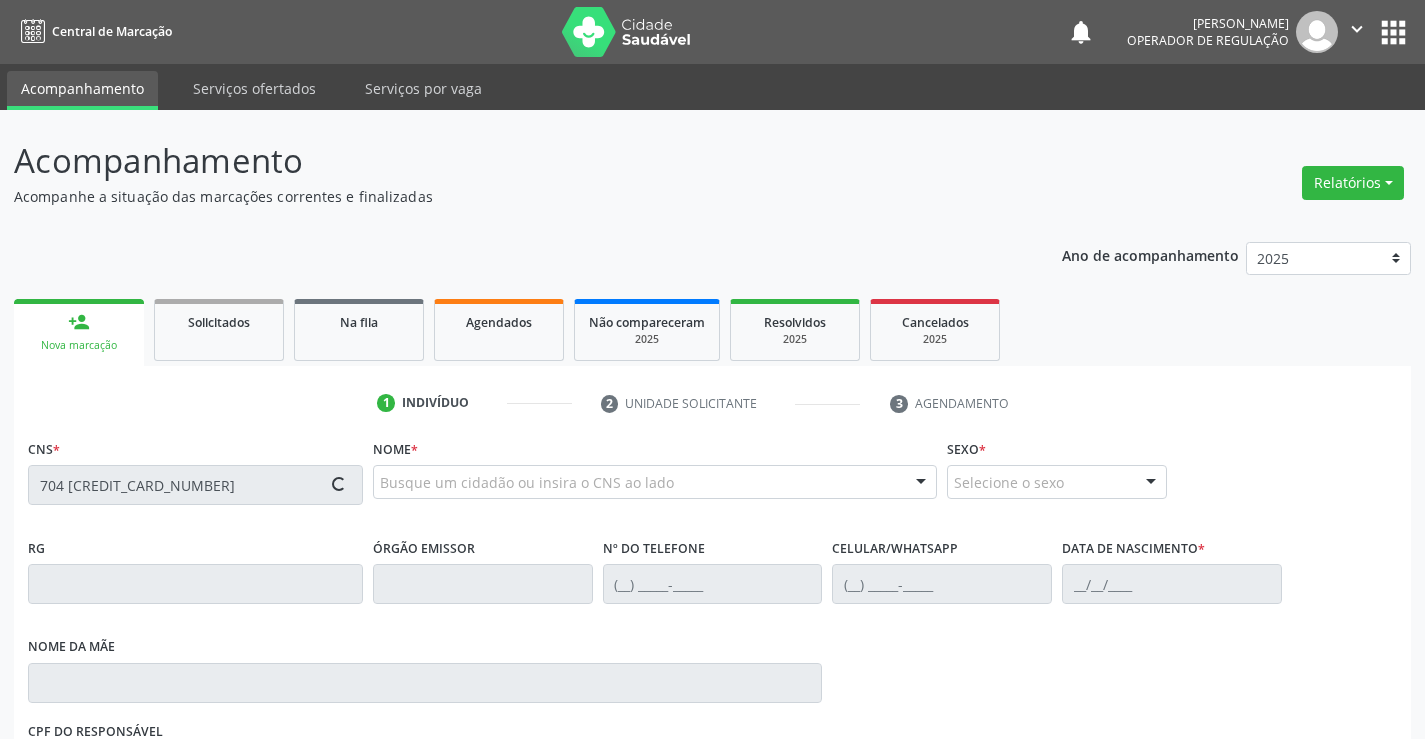 type on "704 6091 4900 7922" 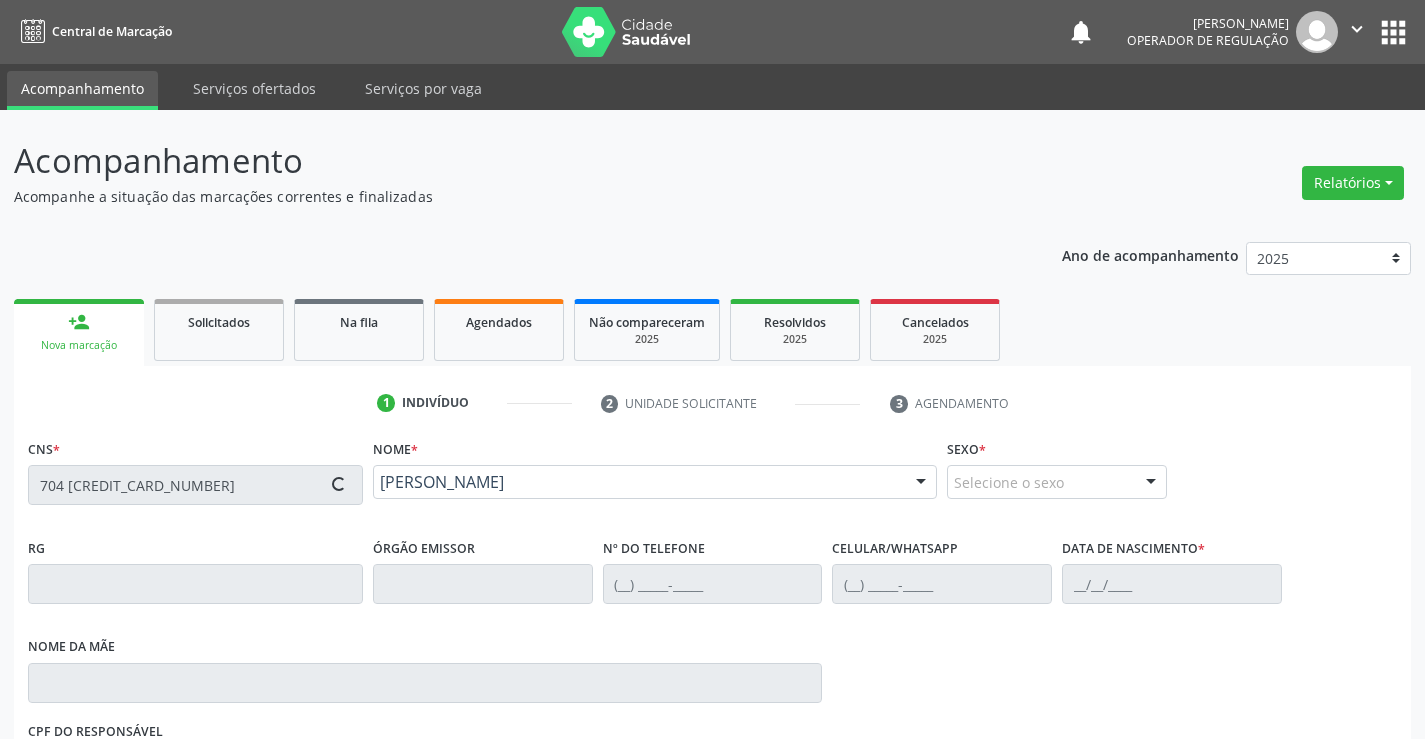 type on "07387255714" 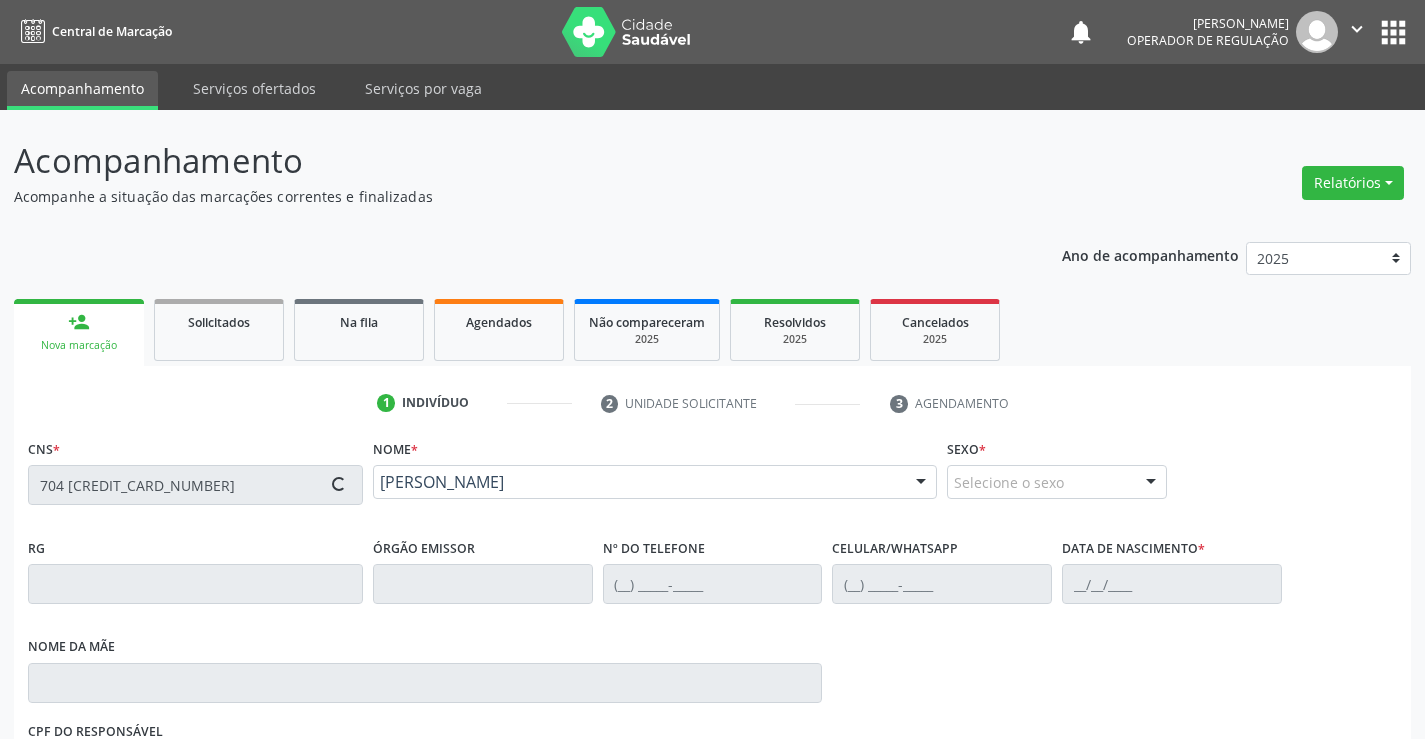 type on "26/06/1973" 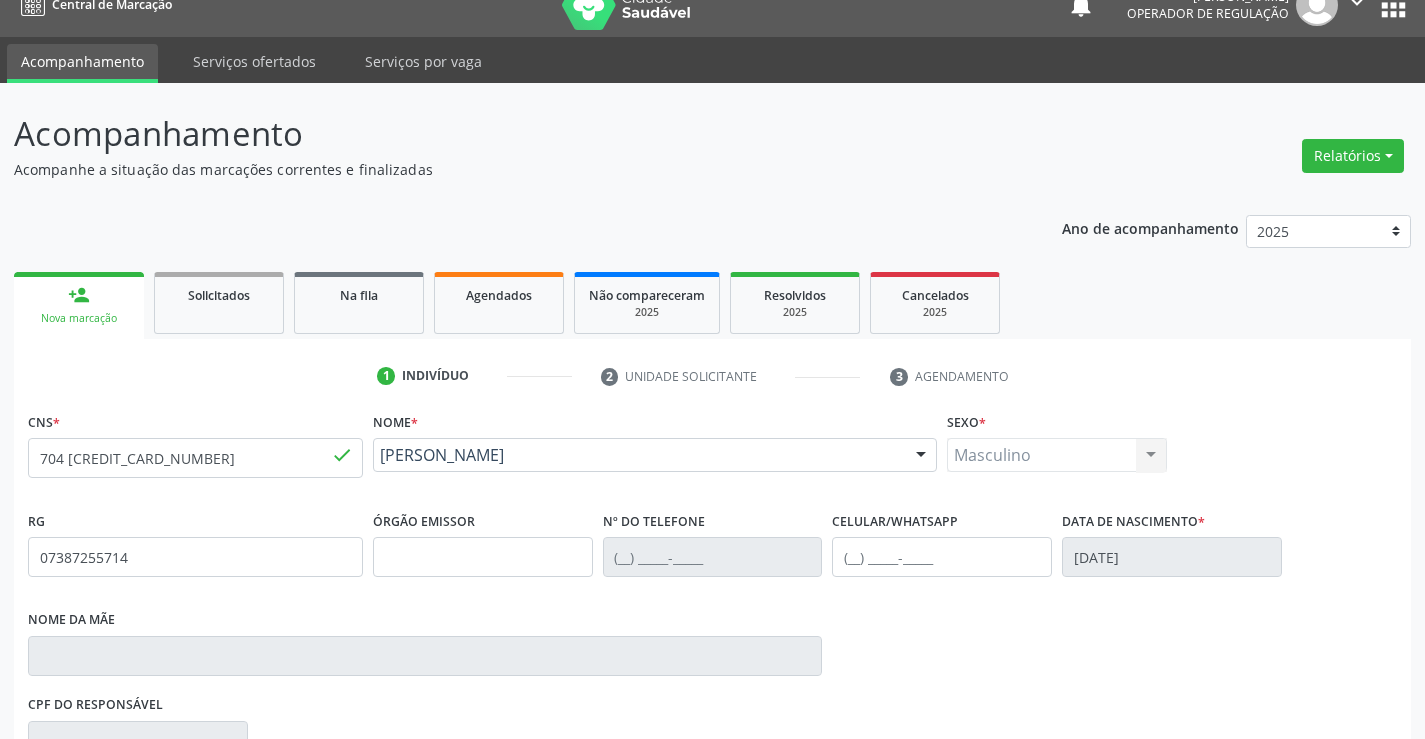 scroll, scrollTop: 331, scrollLeft: 0, axis: vertical 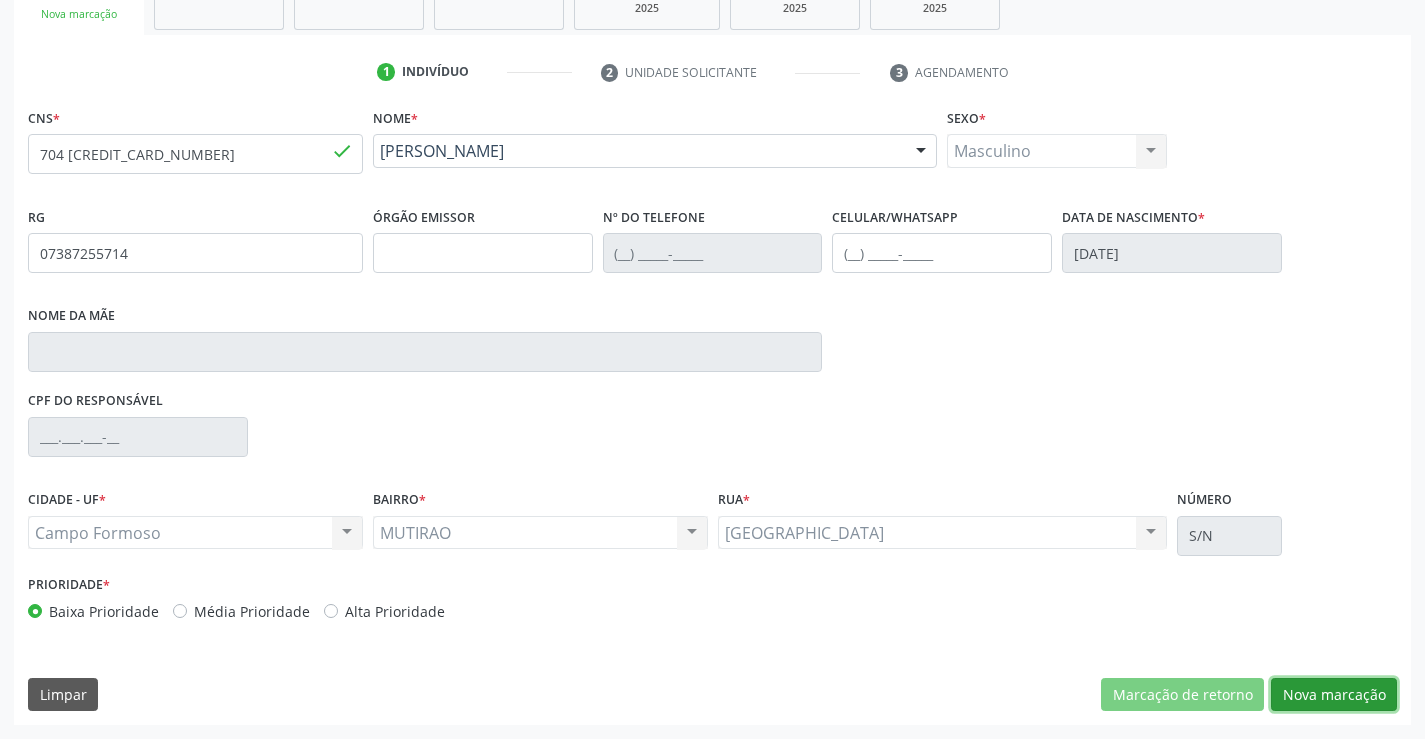 click on "Nova marcação" at bounding box center (1334, 695) 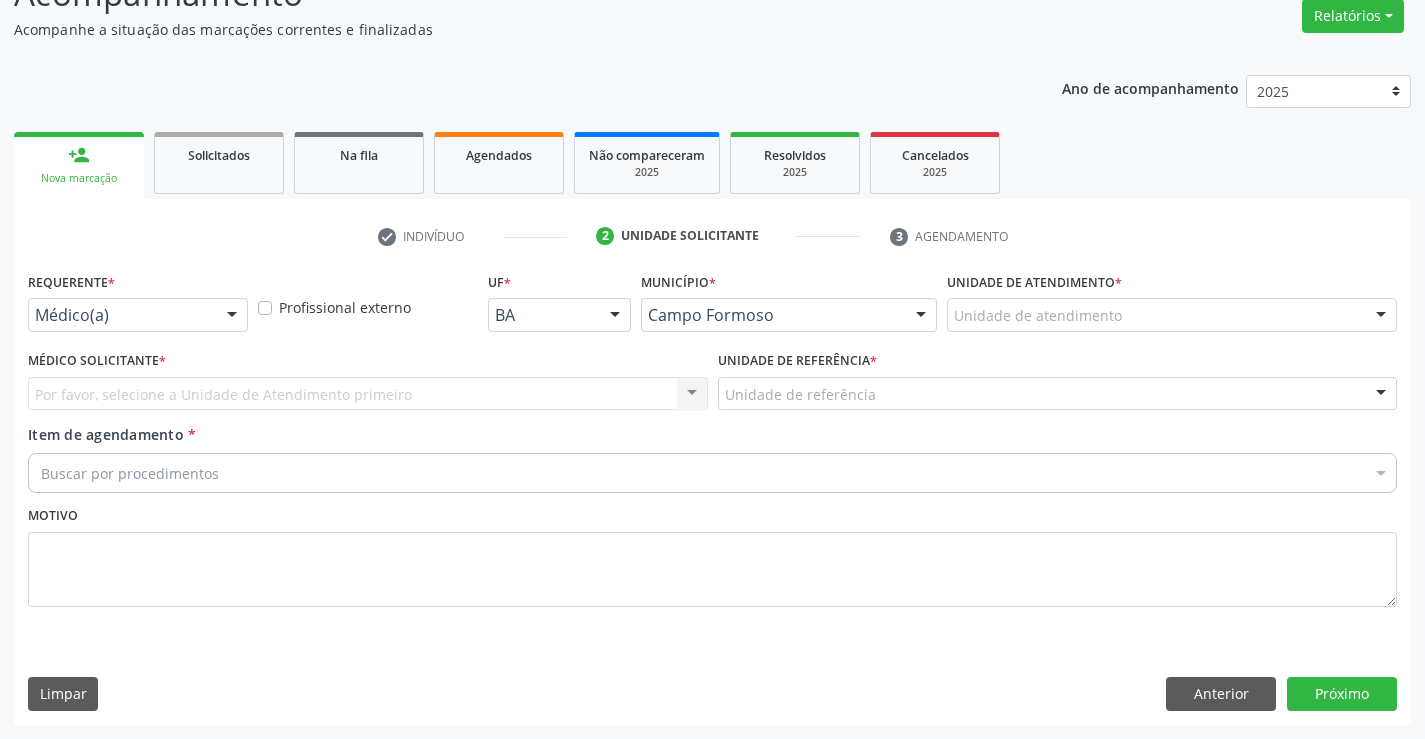 scroll, scrollTop: 167, scrollLeft: 0, axis: vertical 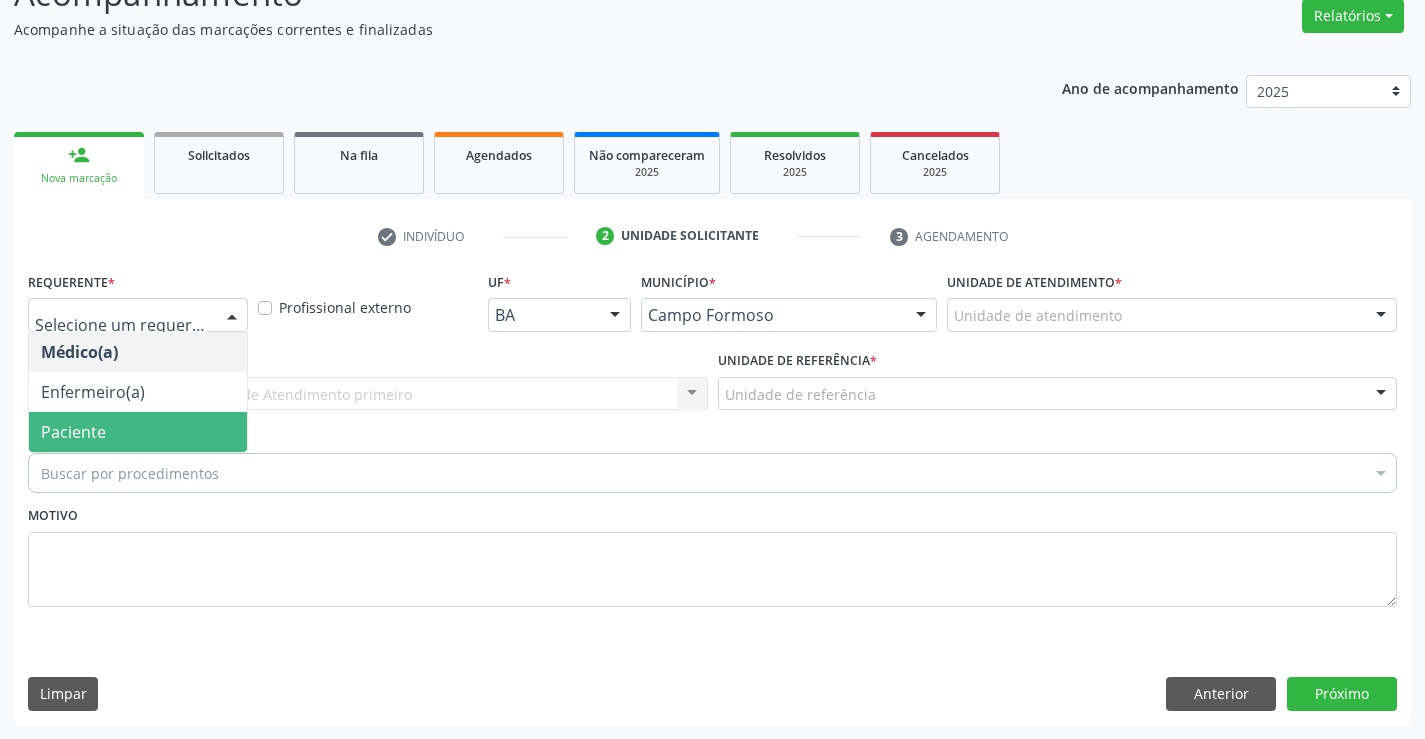 click on "Paciente" at bounding box center [138, 432] 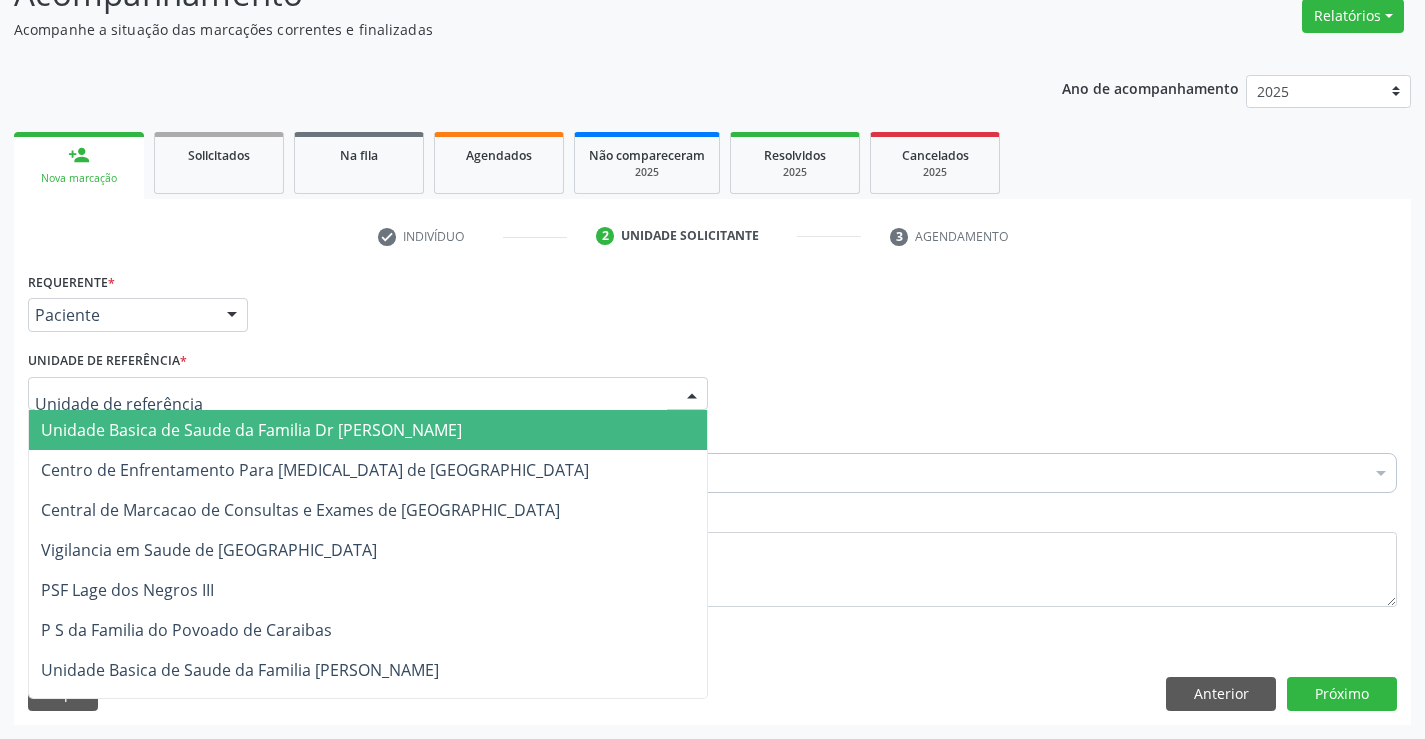 click on "Unidade Basica de Saude da Familia Dr [PERSON_NAME]" at bounding box center (368, 430) 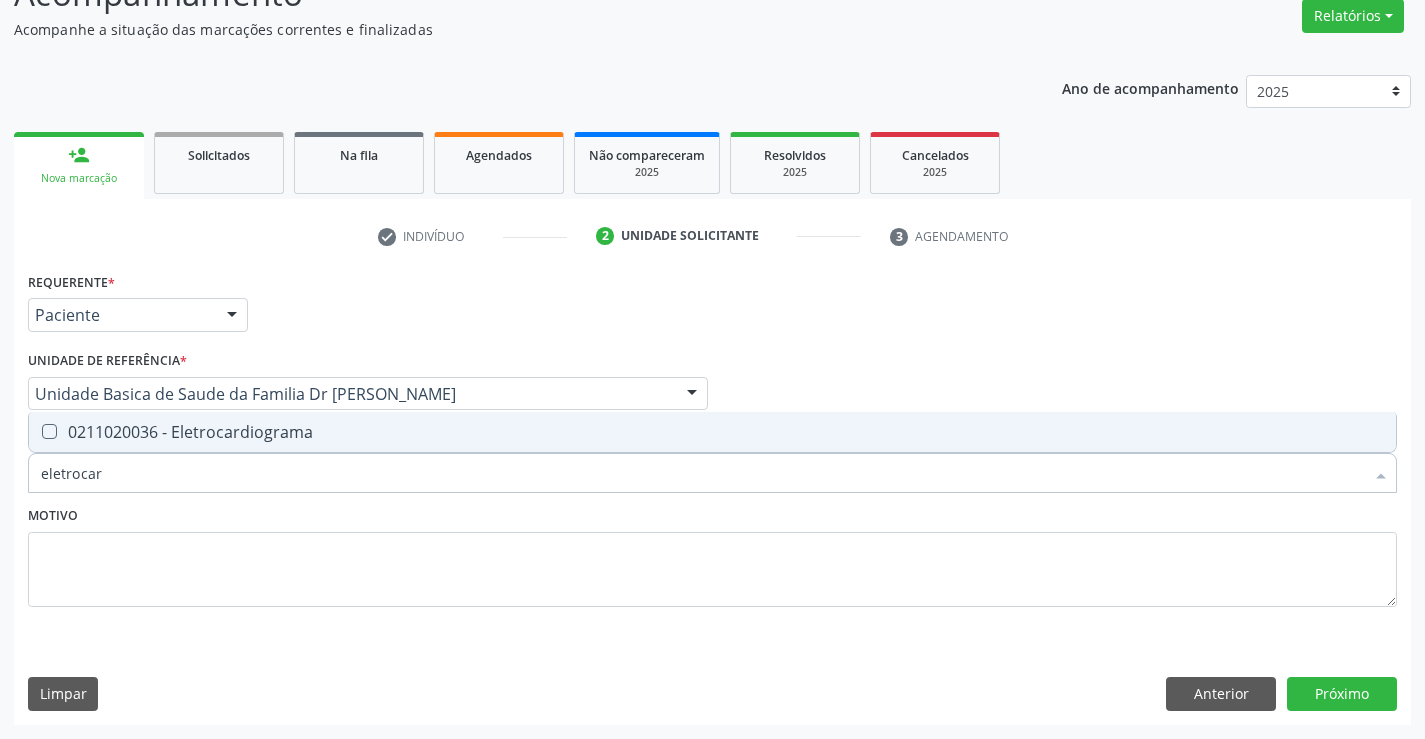 type on "eletrocard" 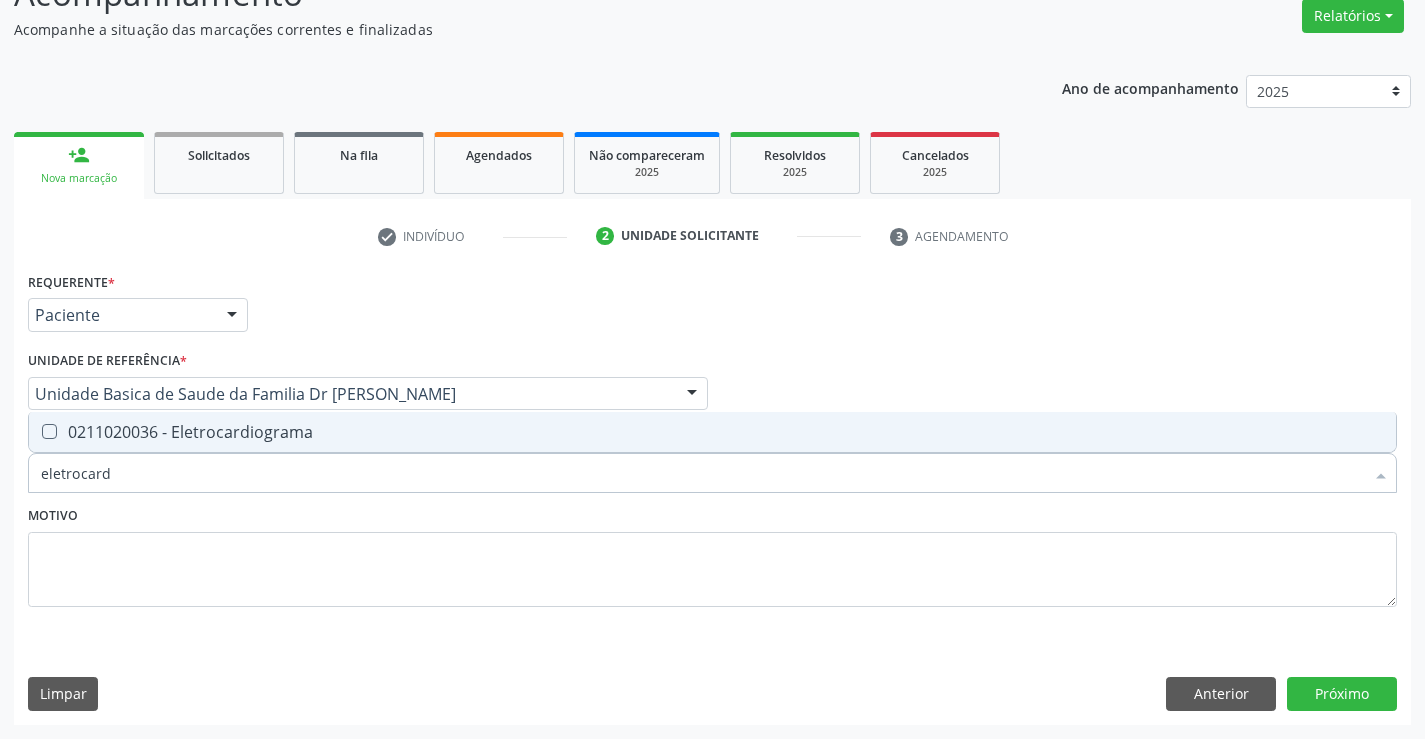 click on "0211020036 - Eletrocardiograma" at bounding box center (712, 432) 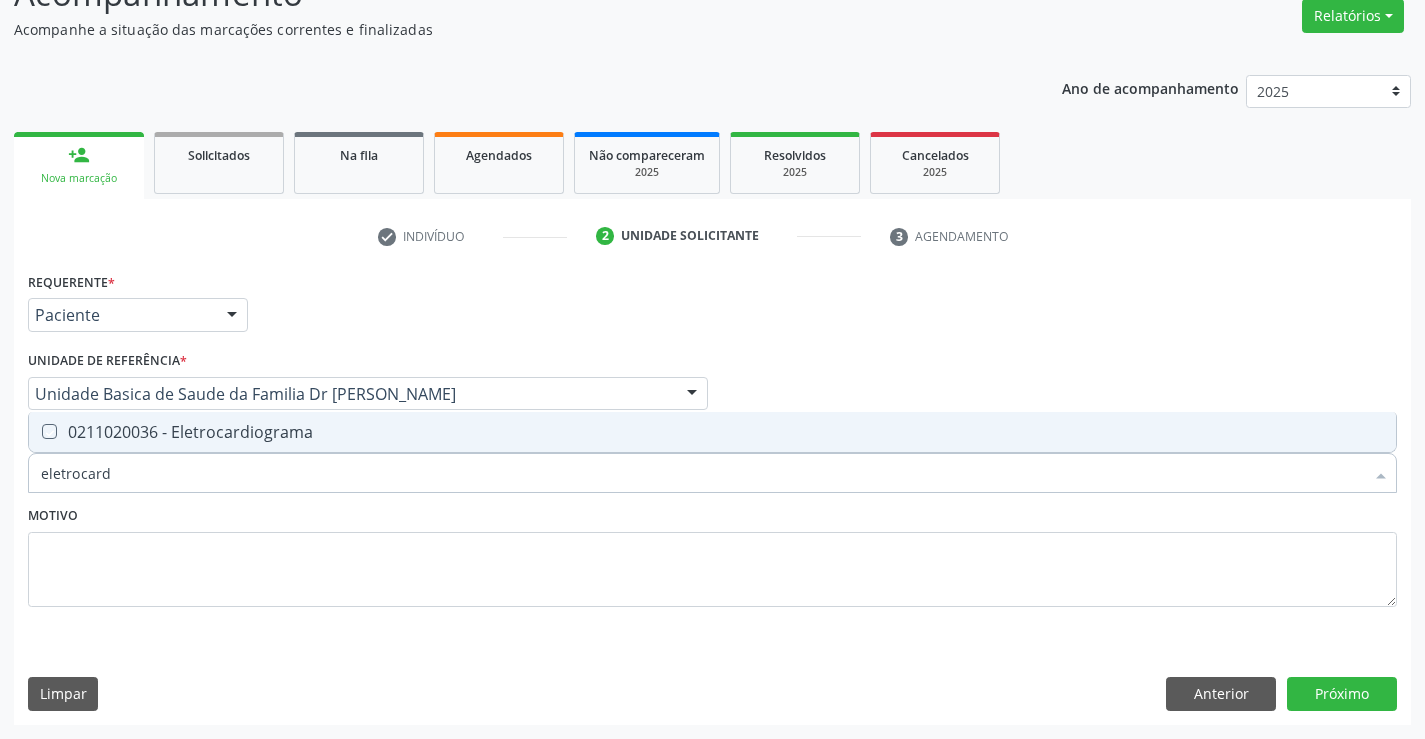 checkbox on "true" 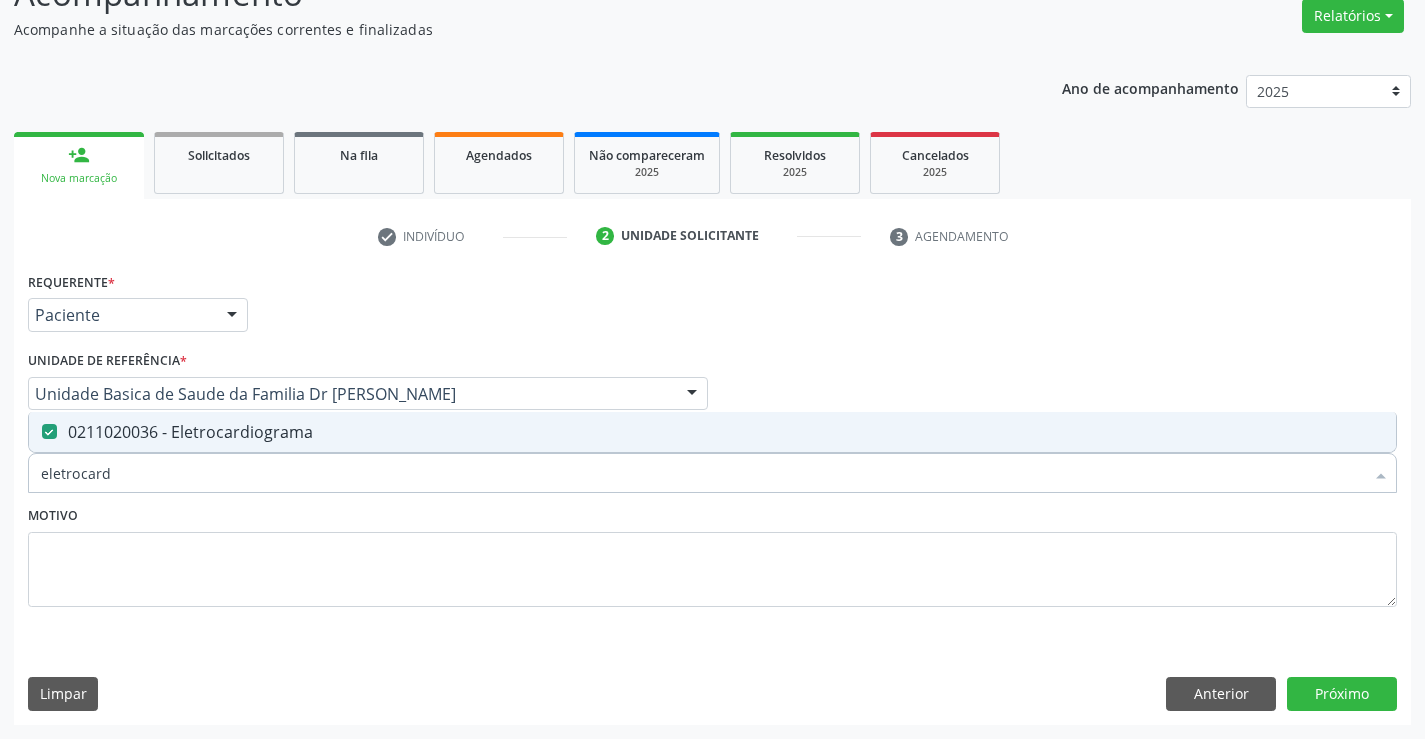 click on "Motivo" at bounding box center [712, 554] 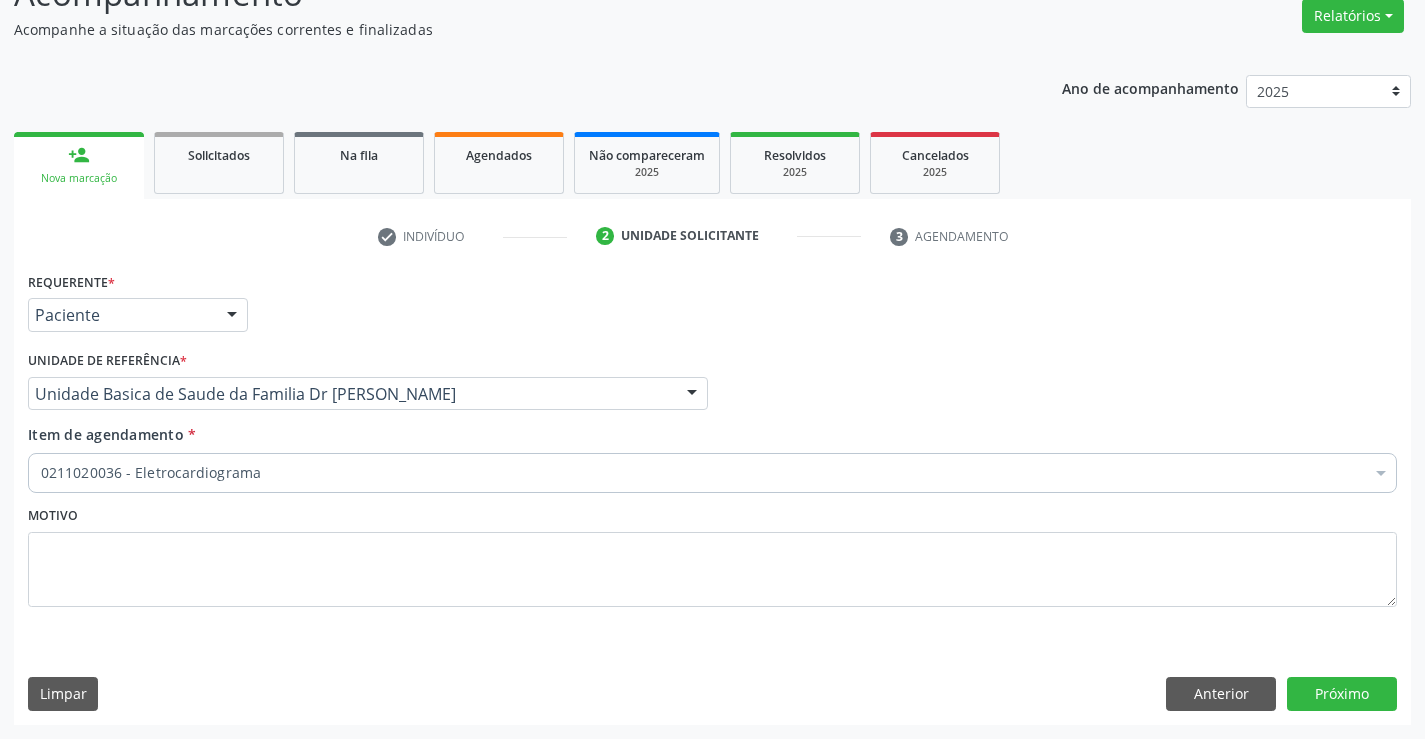 click on "0211020036 - Eletrocardiograma" at bounding box center [712, 473] 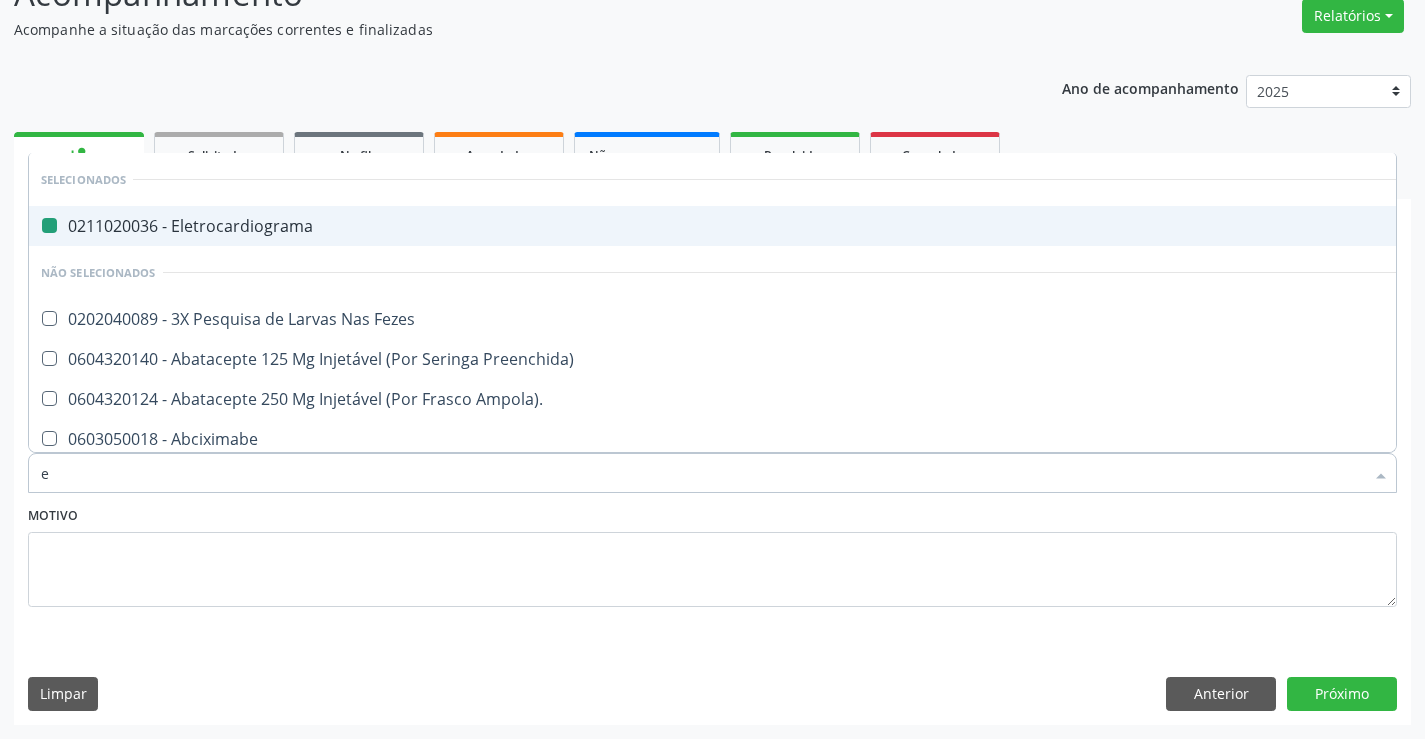 type on "ec" 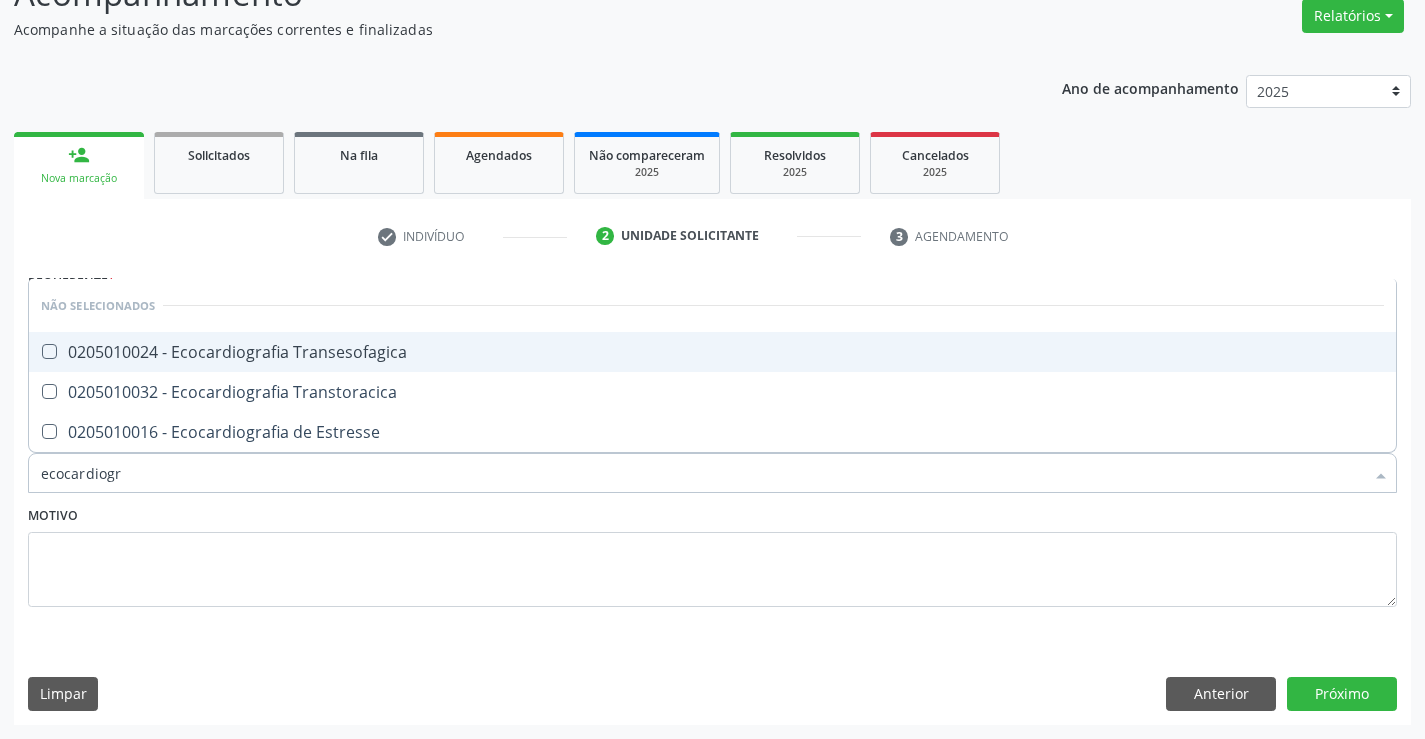 type on "ecocardiogra" 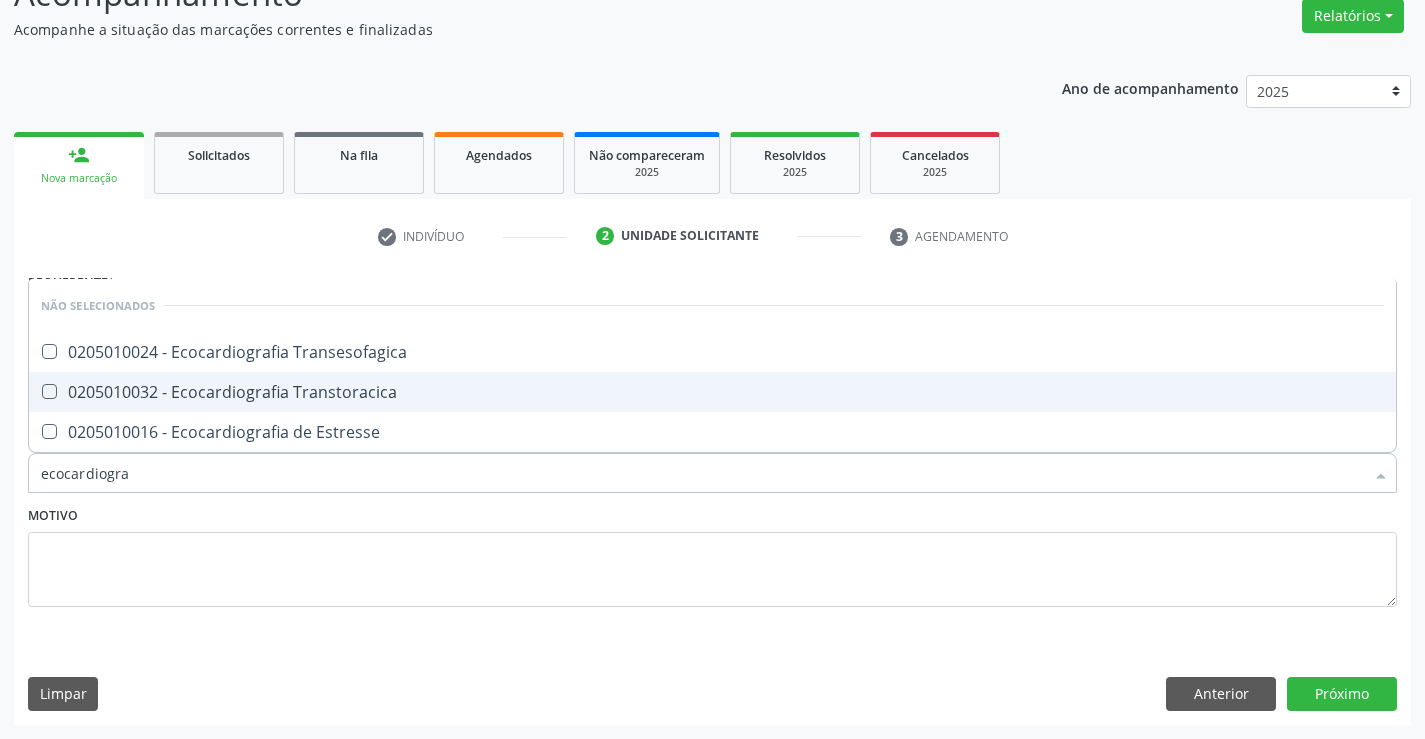 click on "0205010032 - Ecocardiografia Transtoracica" at bounding box center (712, 392) 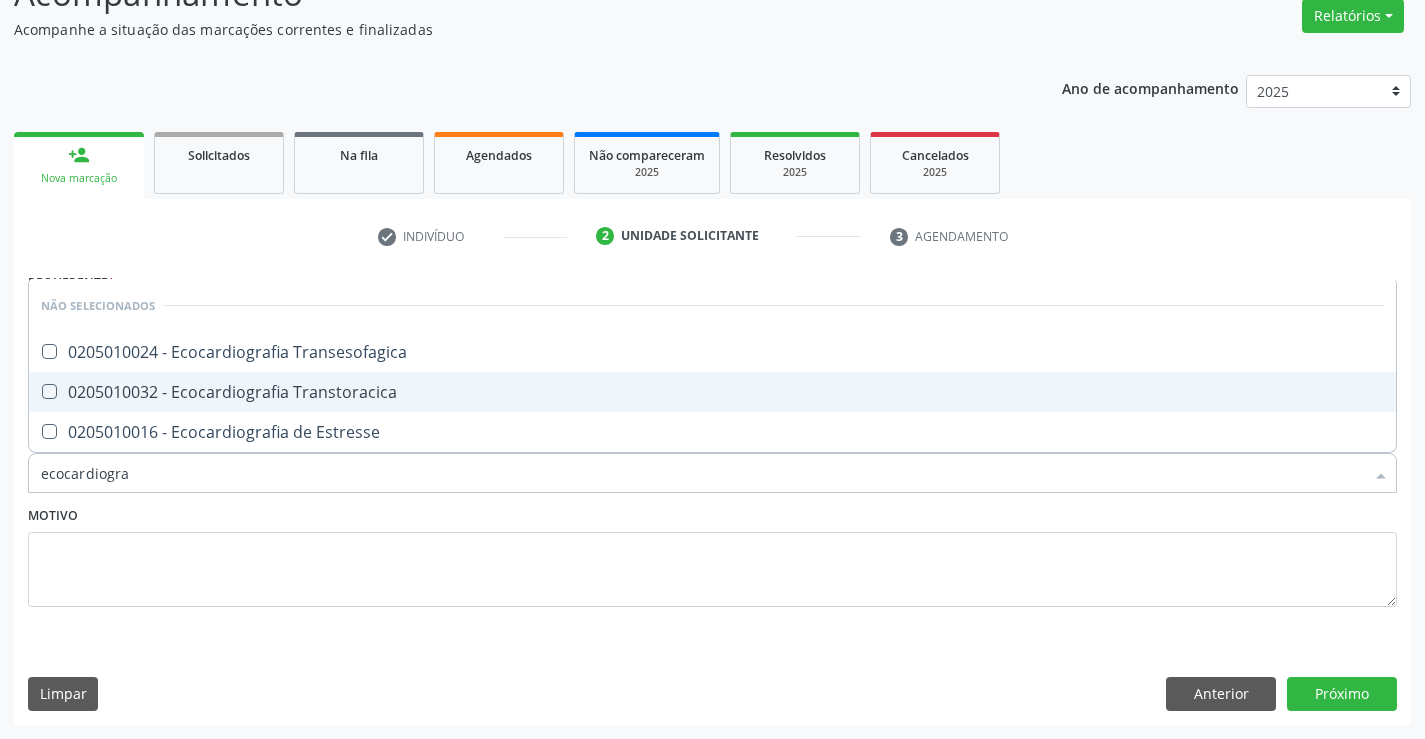 checkbox on "true" 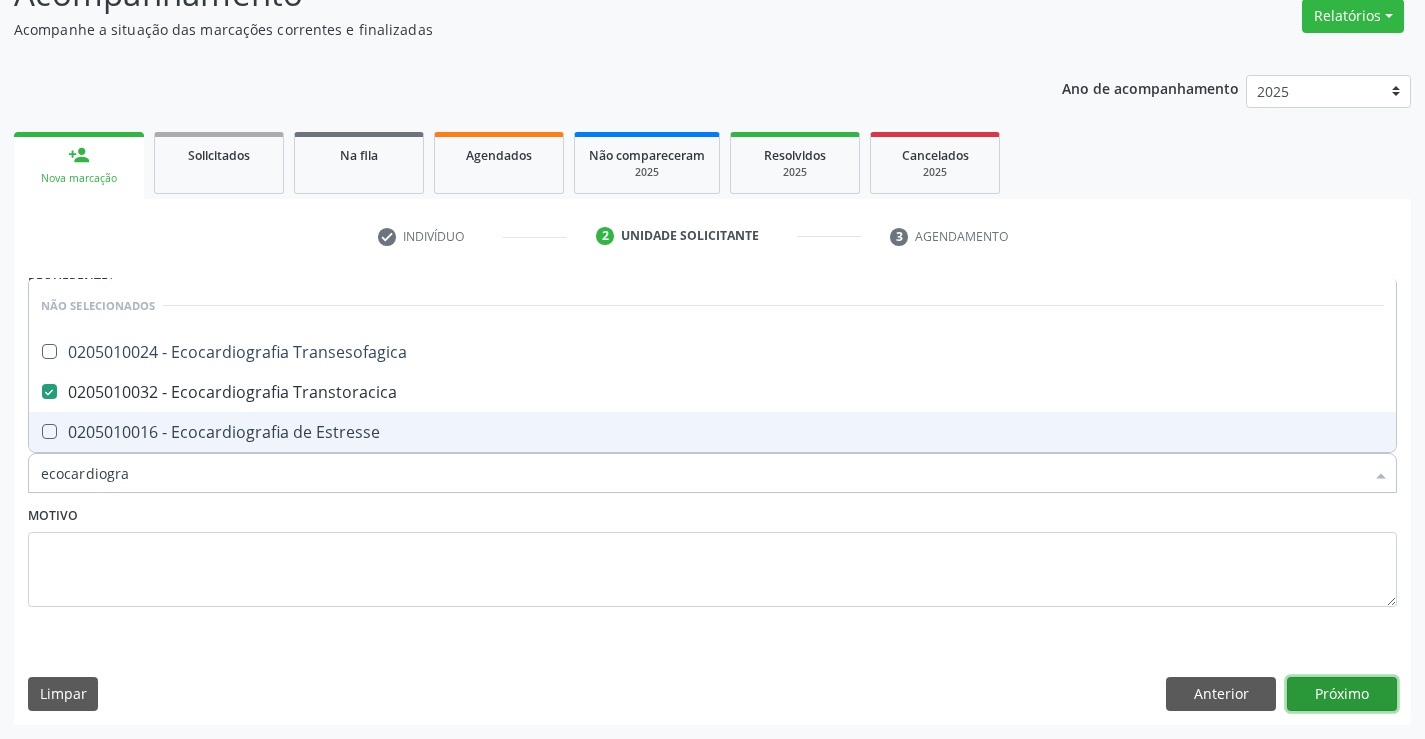 click on "Próximo" at bounding box center (1342, 694) 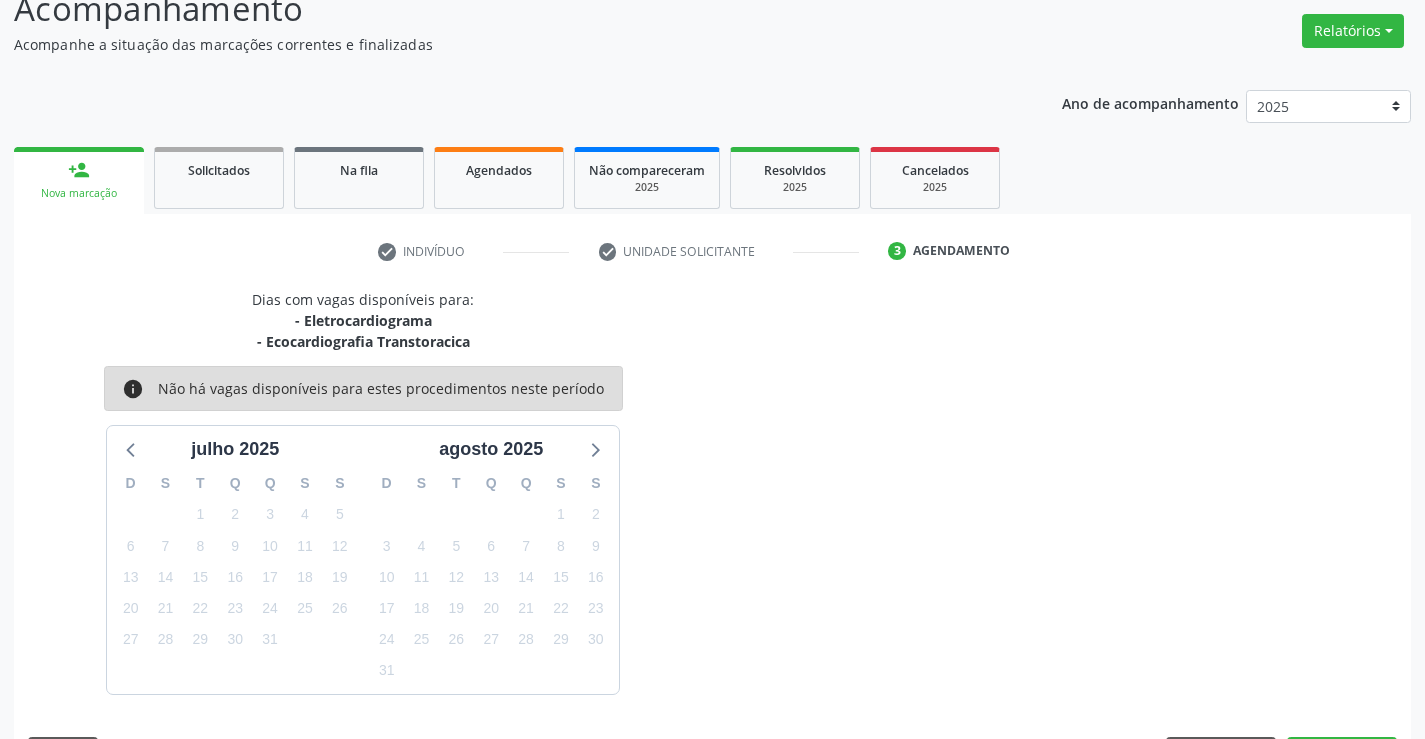 scroll, scrollTop: 167, scrollLeft: 0, axis: vertical 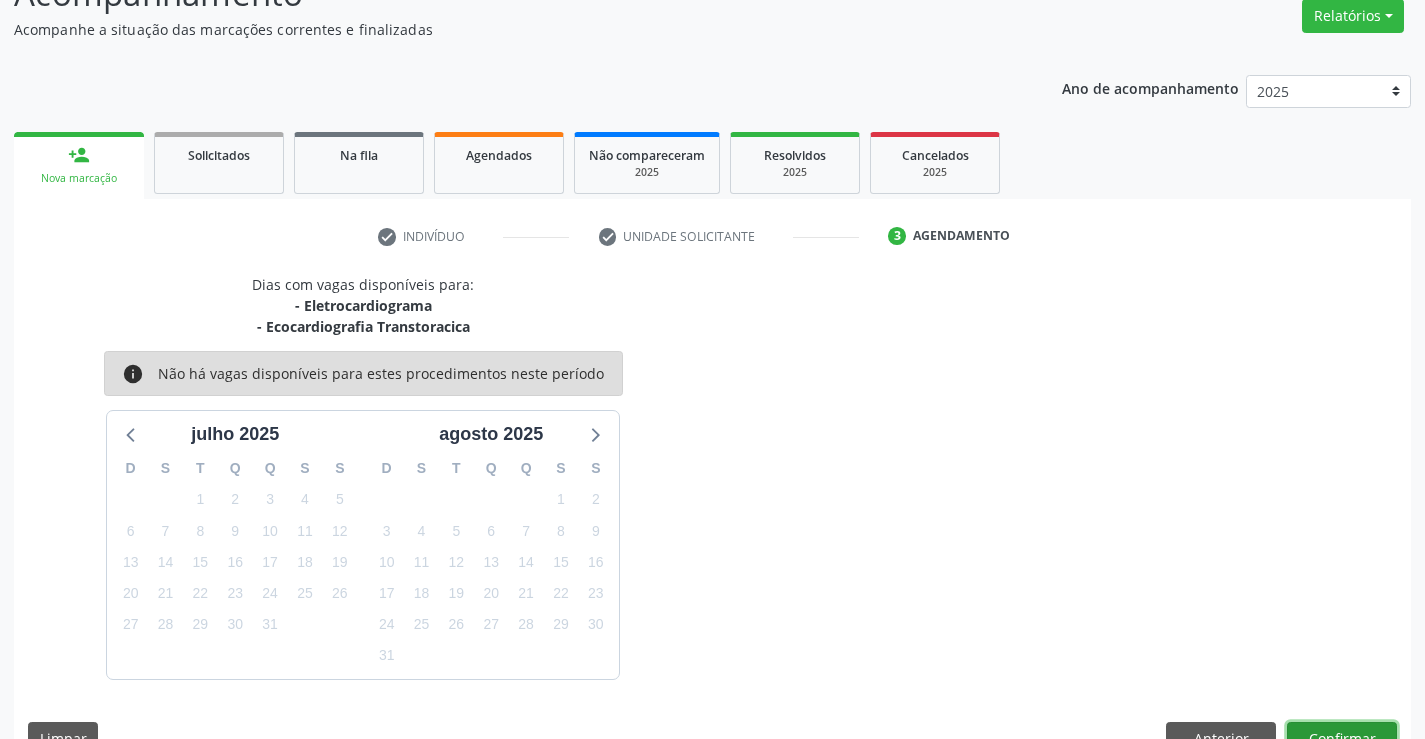 click on "Confirmar" at bounding box center (1342, 739) 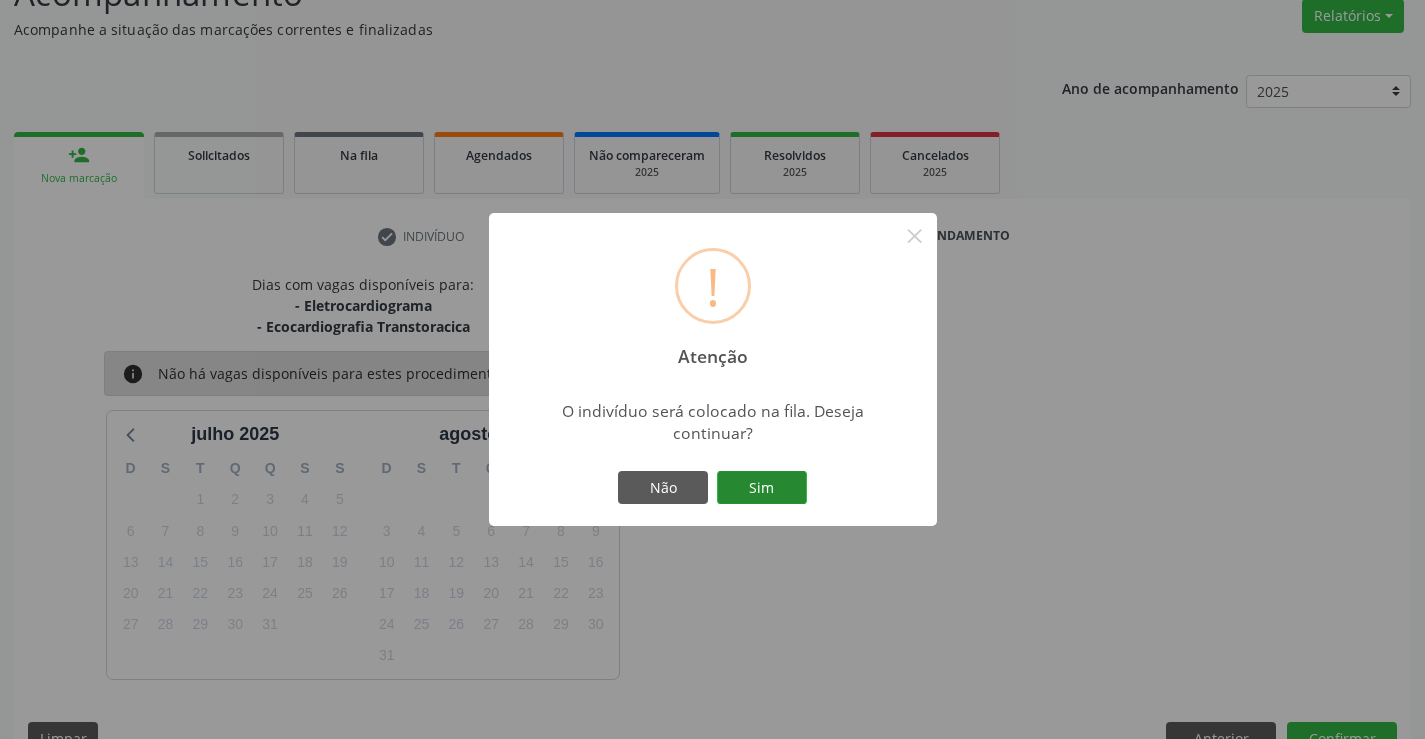 click on "Sim" at bounding box center [762, 488] 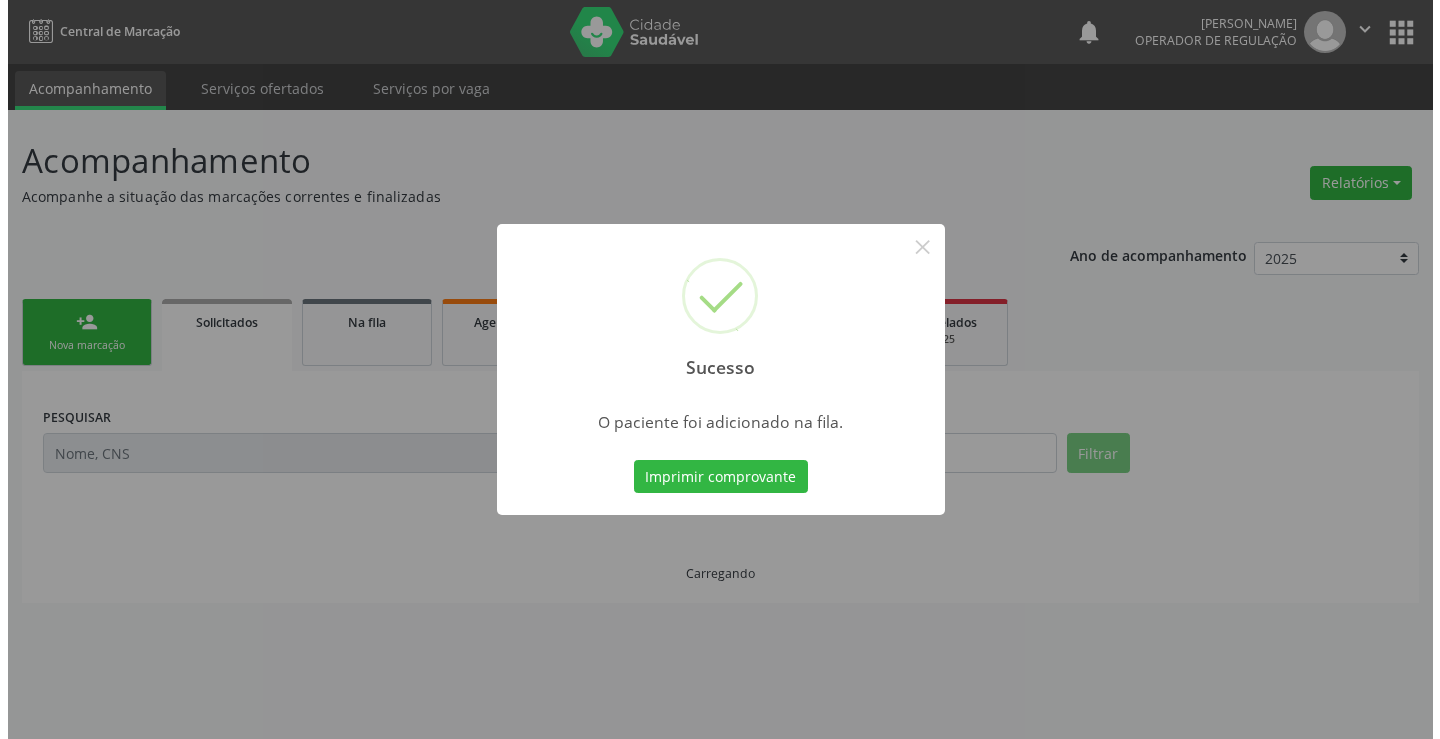 scroll, scrollTop: 0, scrollLeft: 0, axis: both 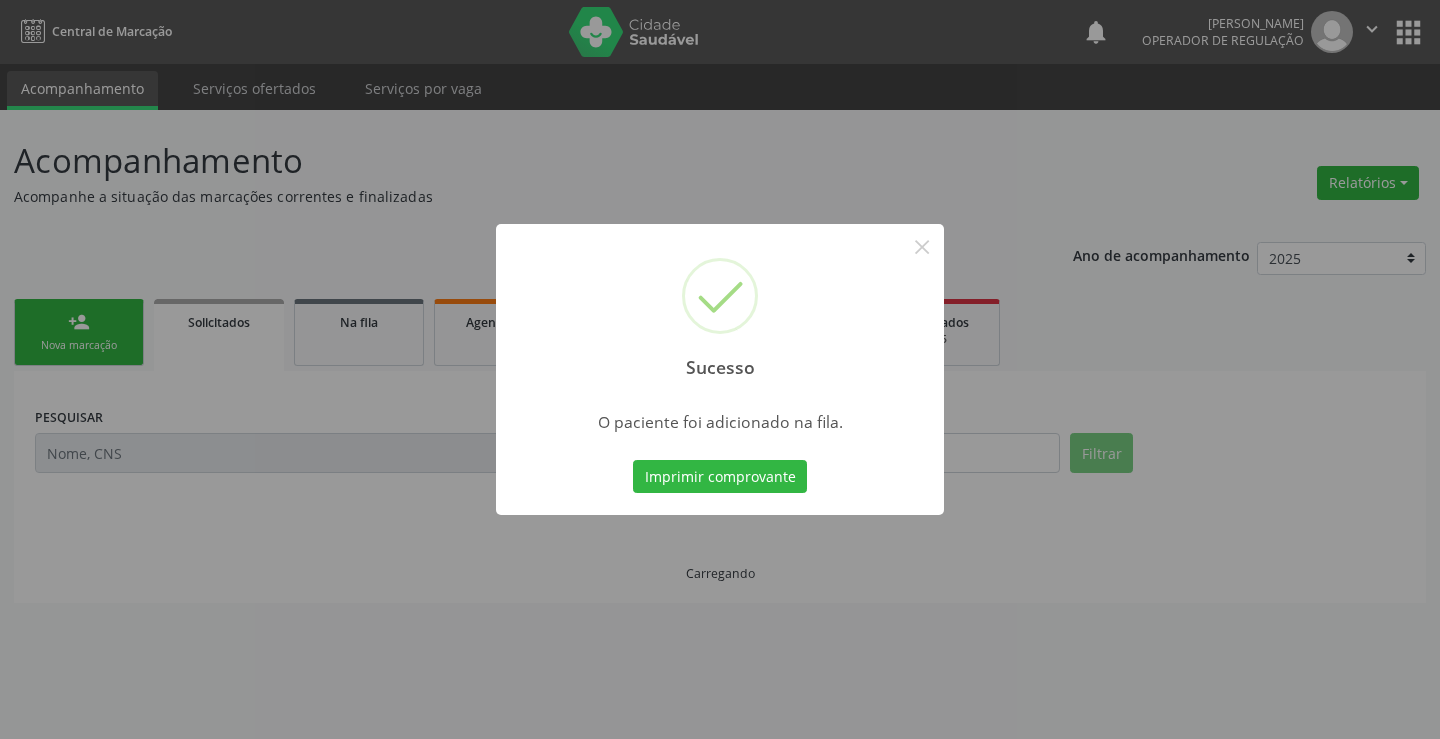 click on "Imprimir comprovante" at bounding box center [720, 477] 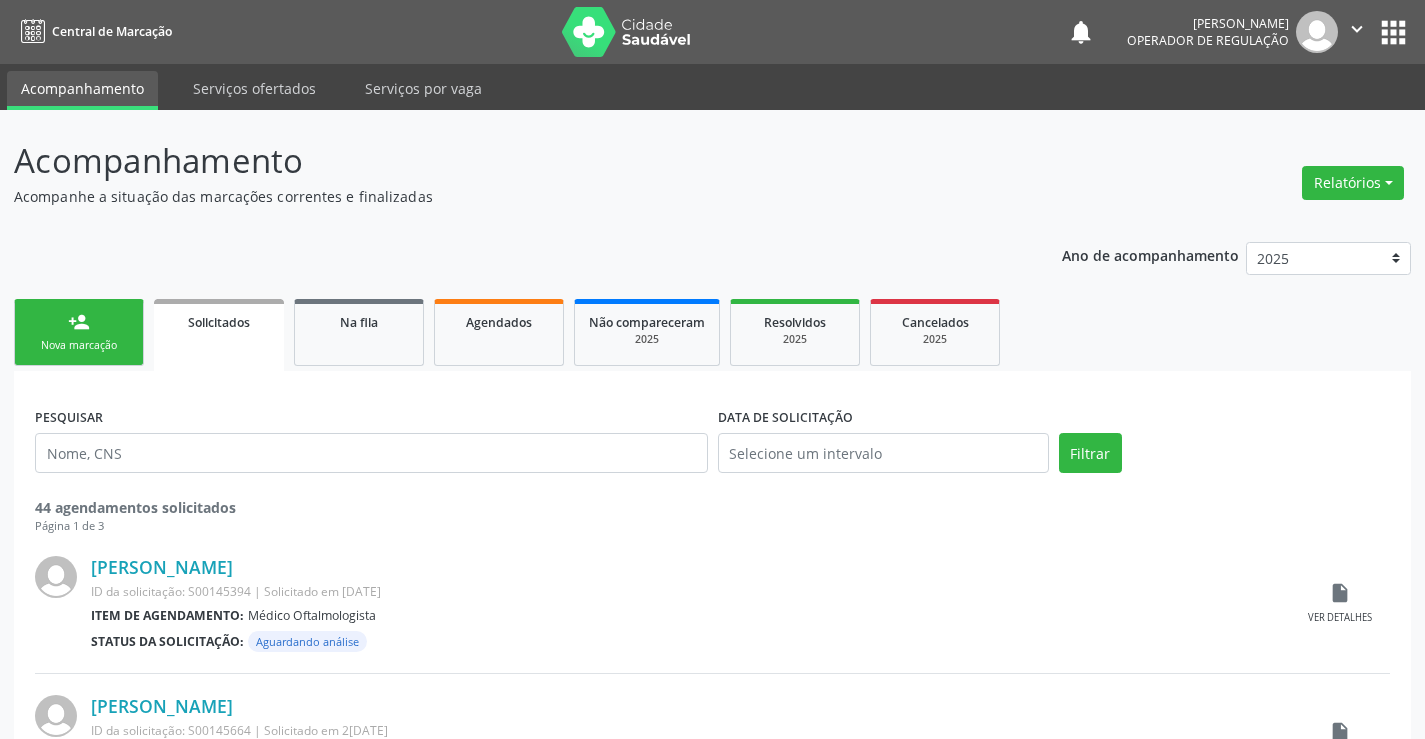 scroll, scrollTop: 0, scrollLeft: 0, axis: both 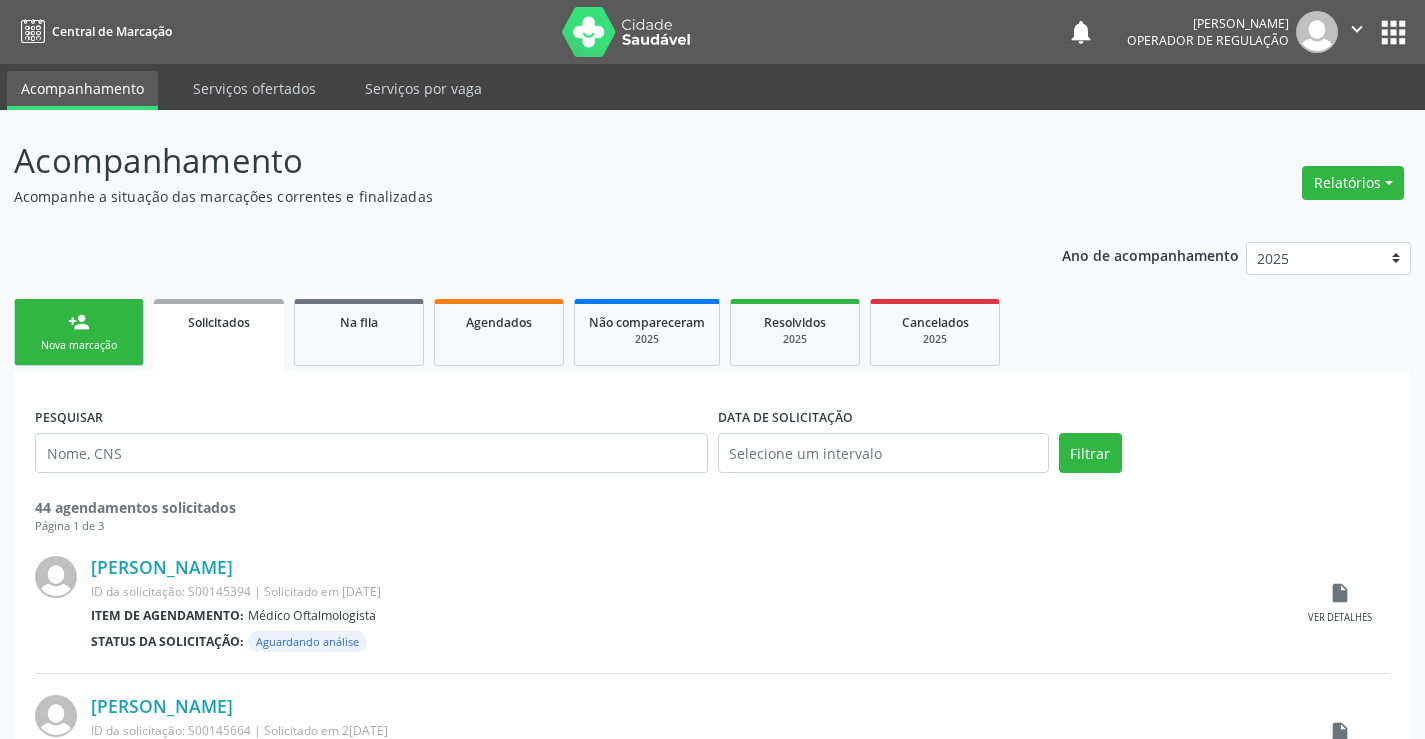 click on "person_add
Nova marcação" at bounding box center (79, 332) 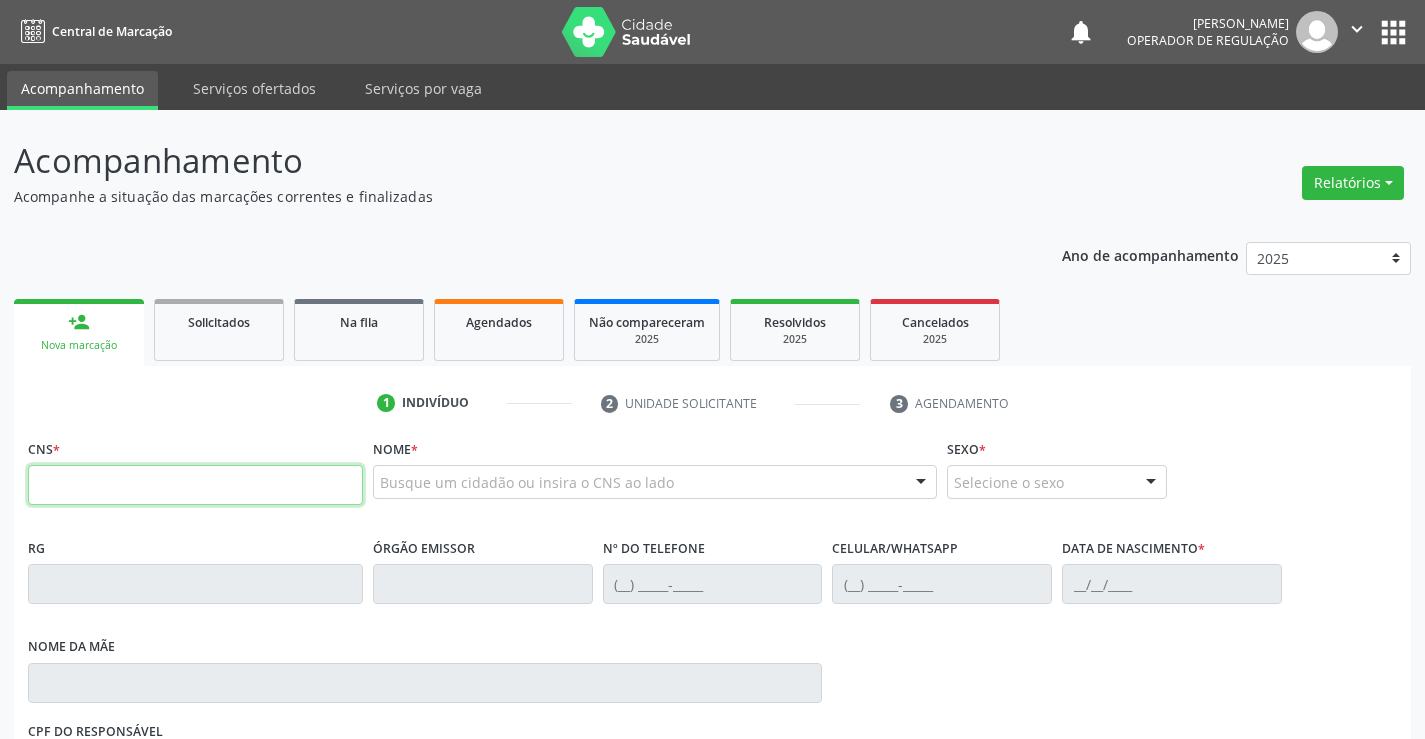 click at bounding box center [195, 485] 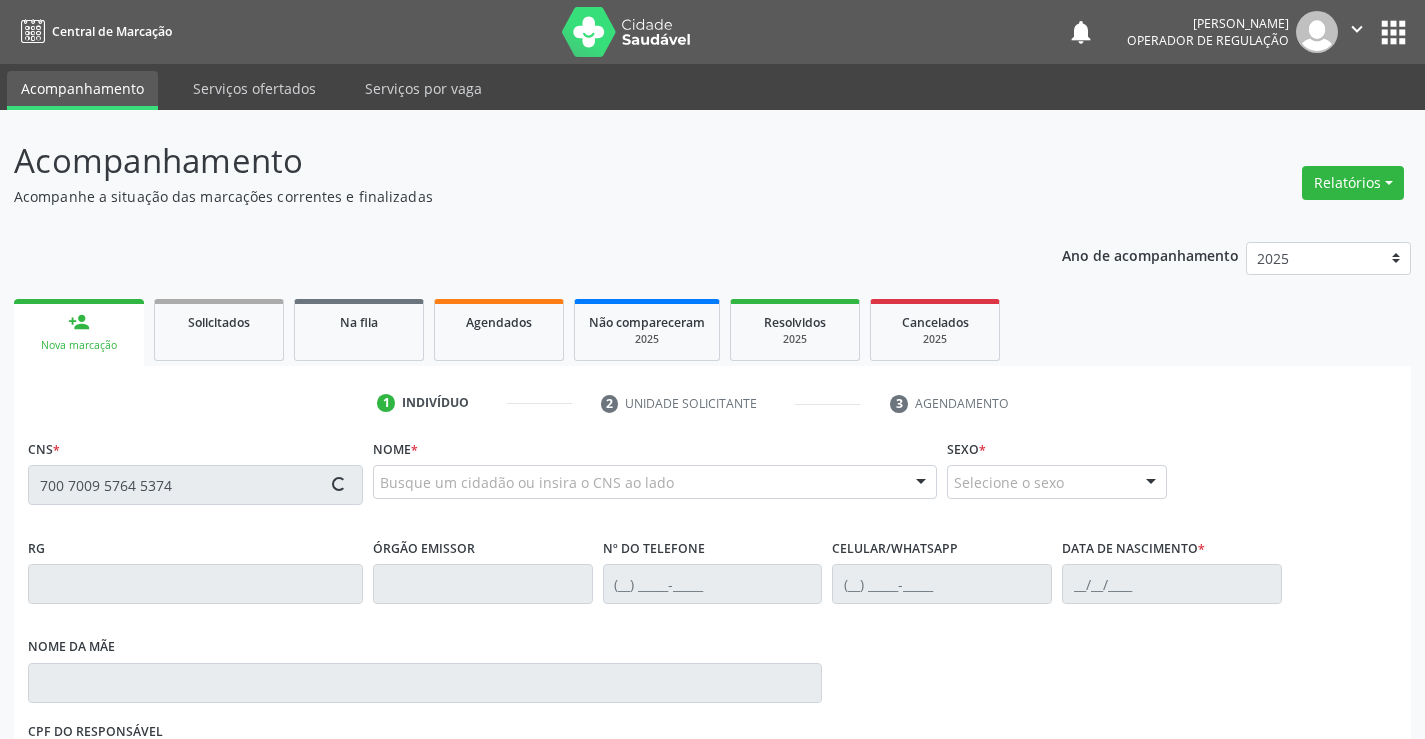 type on "700 7009 5764 5374" 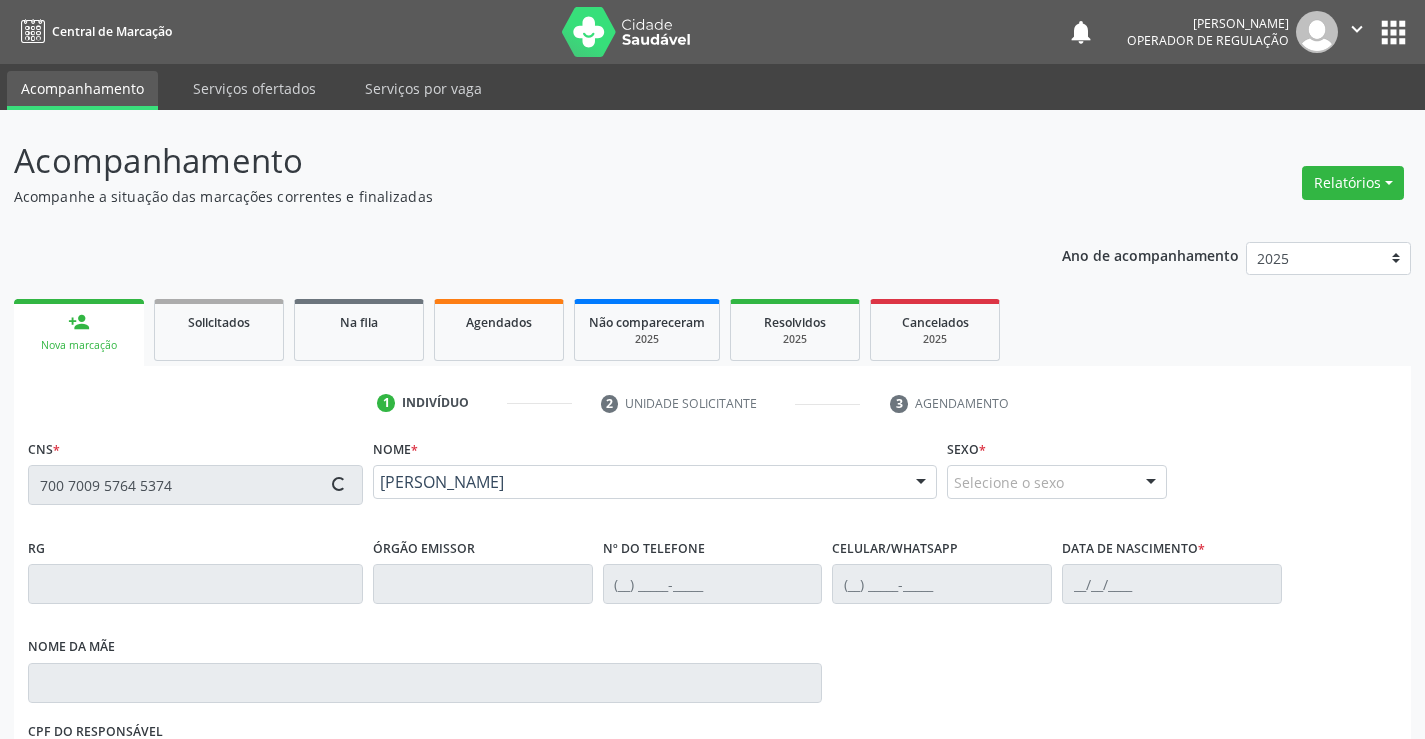 type on "2094100006" 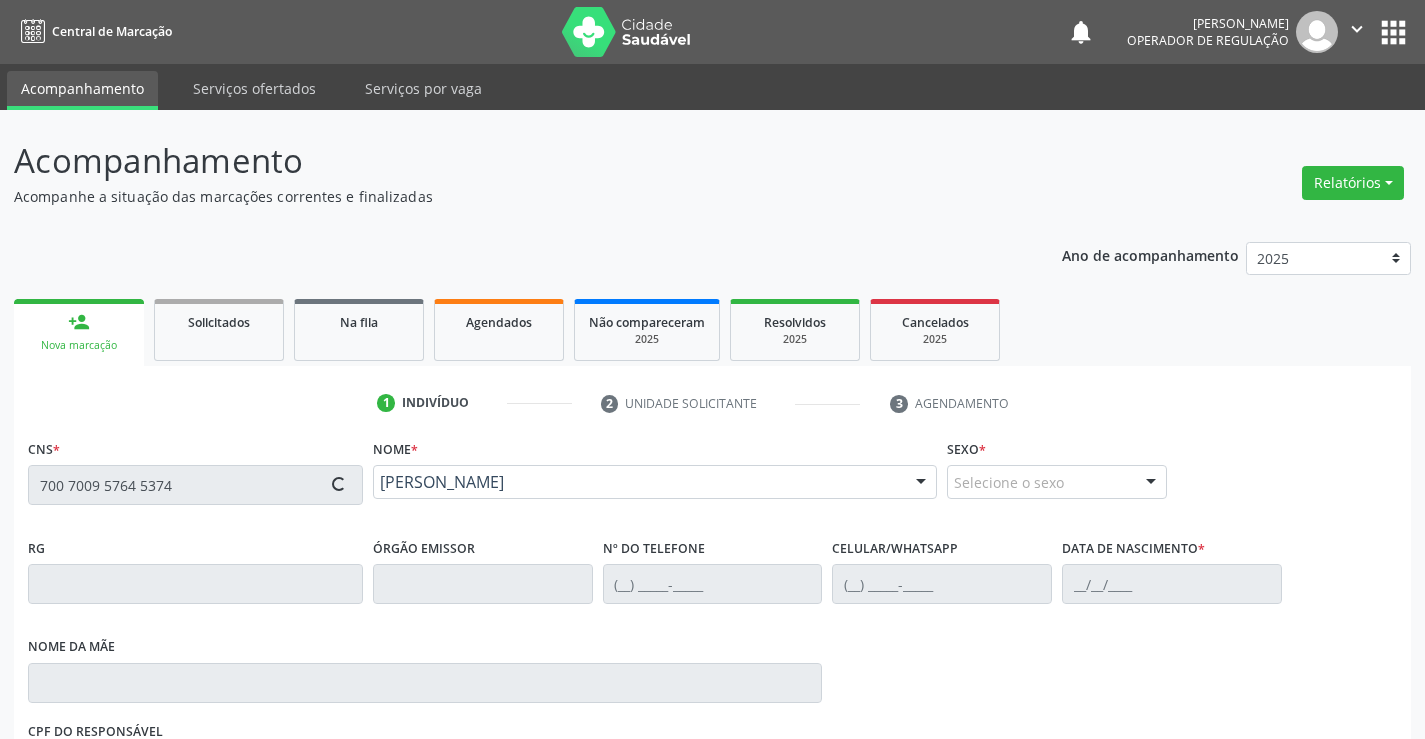type on "[PHONE_NUMBER]" 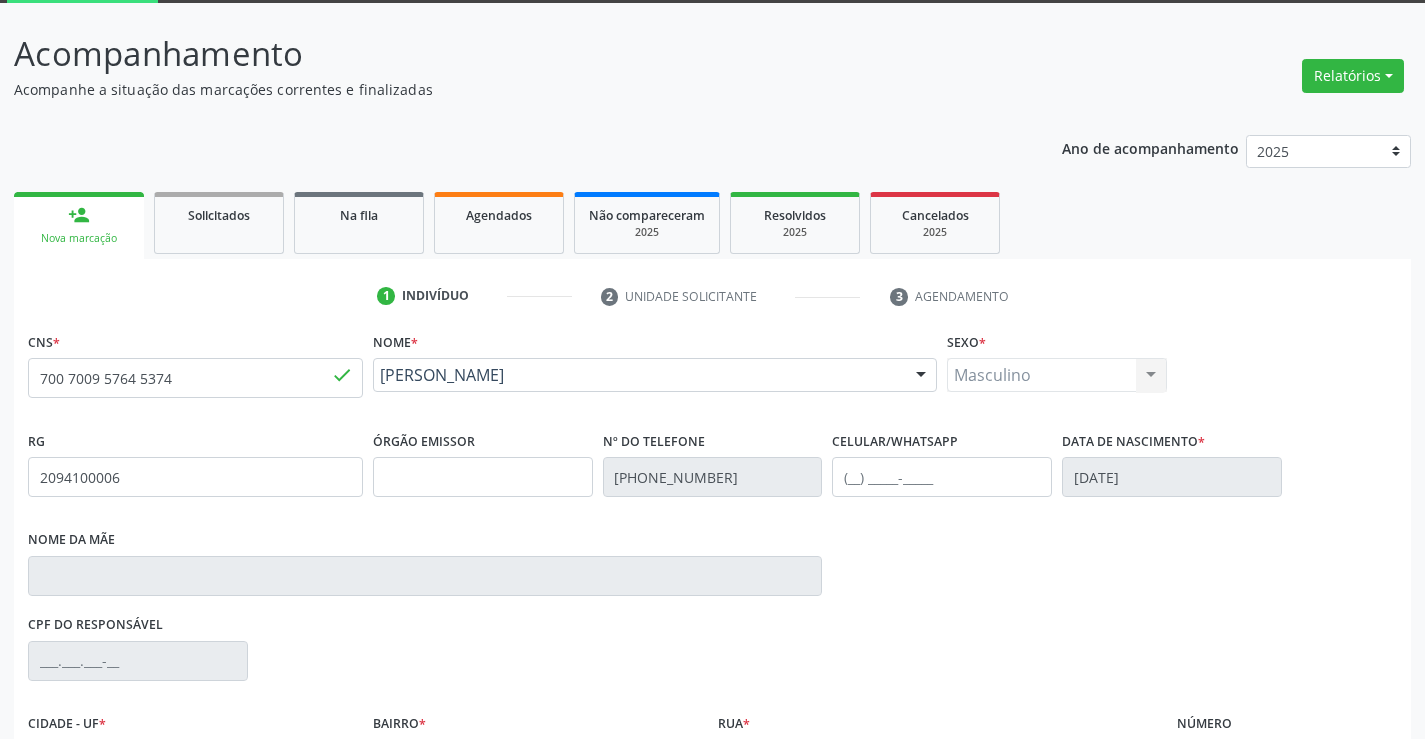 scroll, scrollTop: 331, scrollLeft: 0, axis: vertical 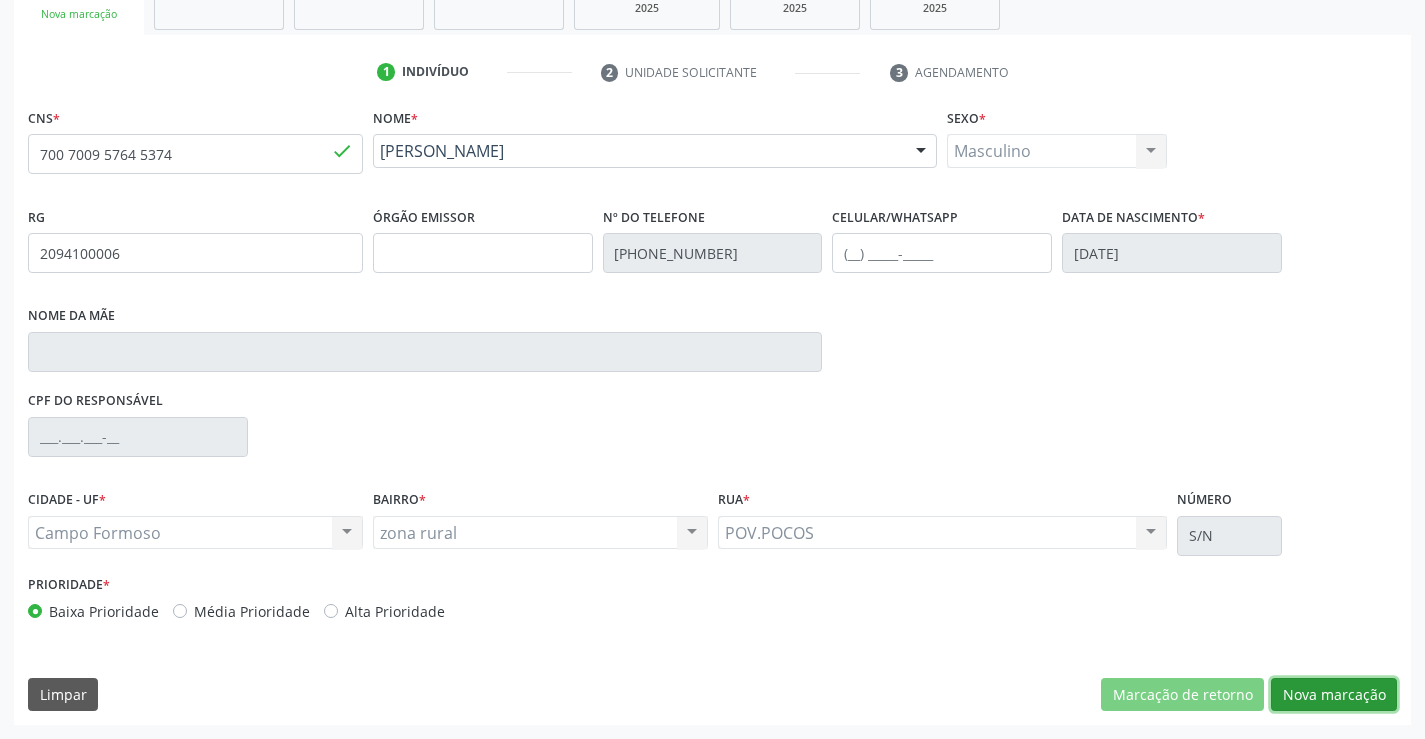 click on "Nova marcação" at bounding box center [1334, 695] 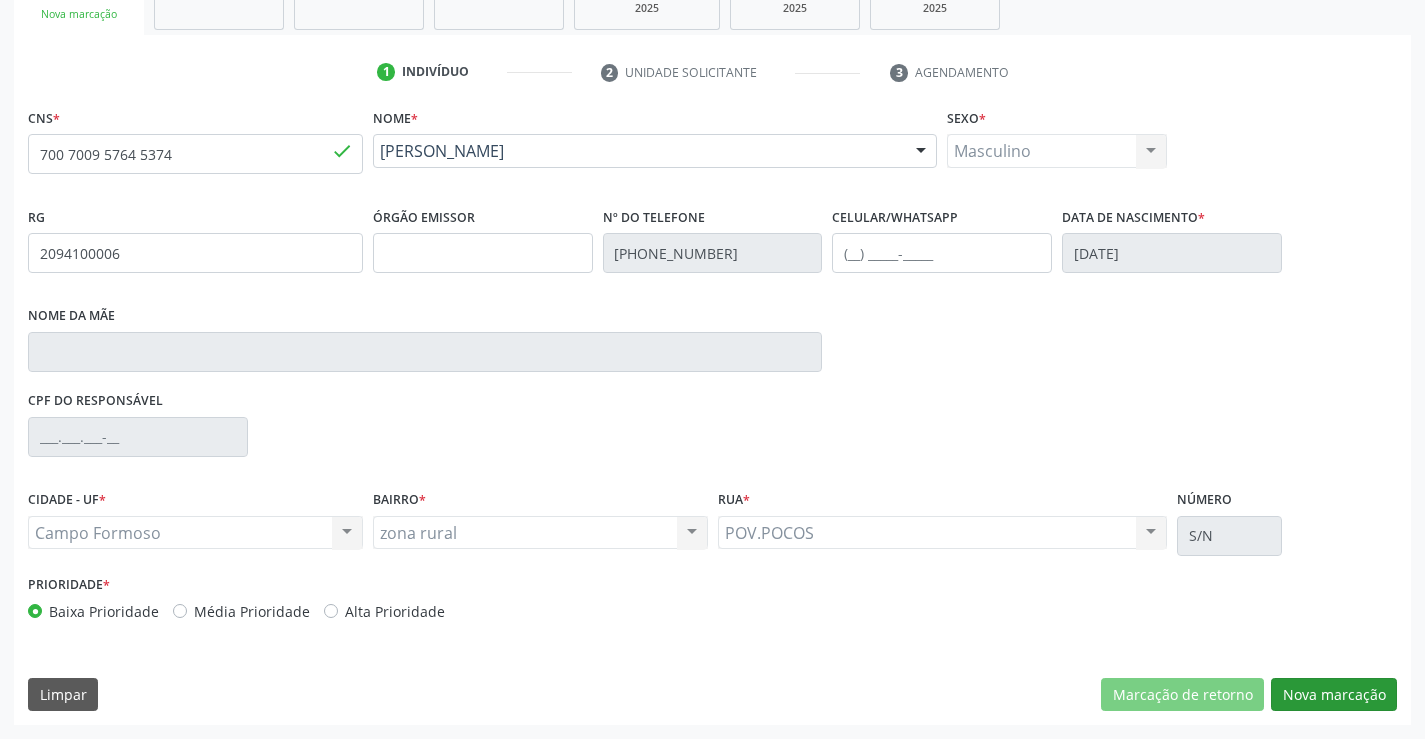 scroll, scrollTop: 167, scrollLeft: 0, axis: vertical 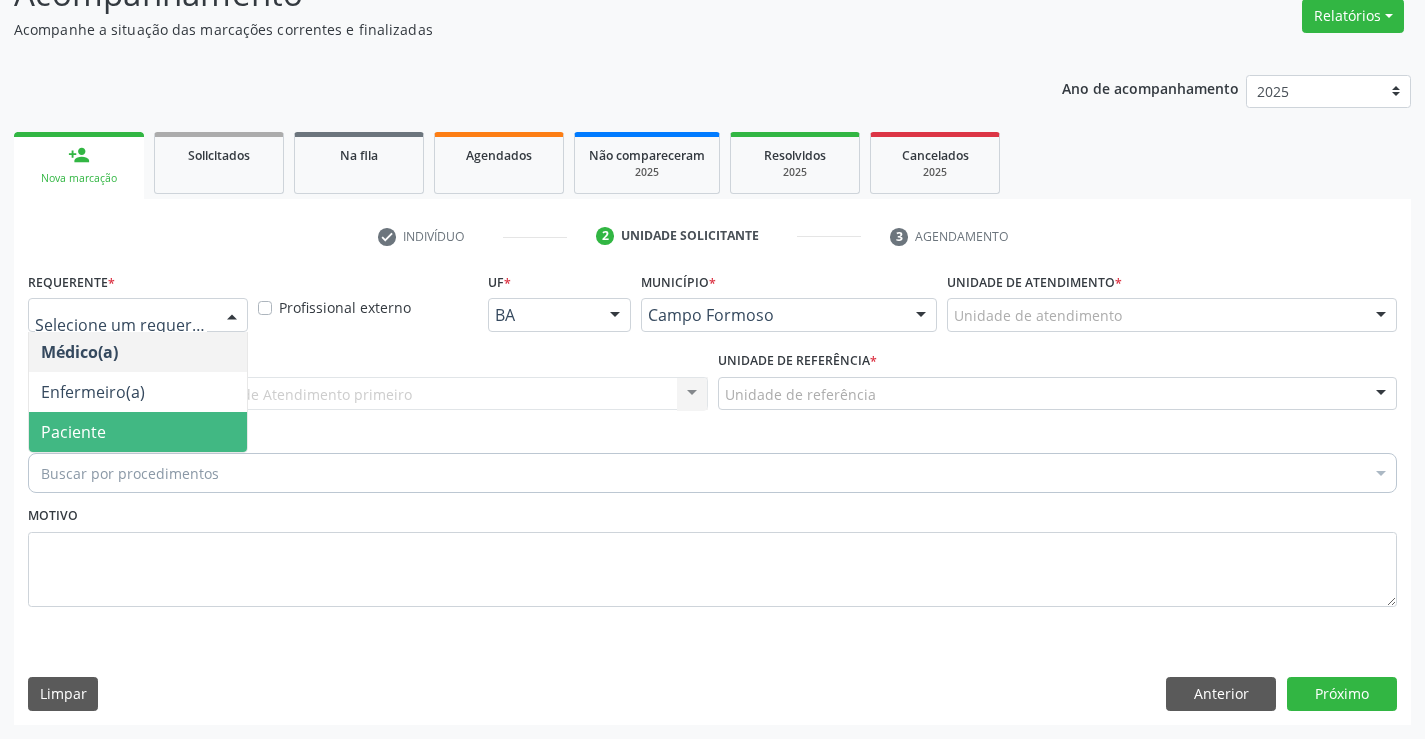 click on "Paciente" at bounding box center [138, 432] 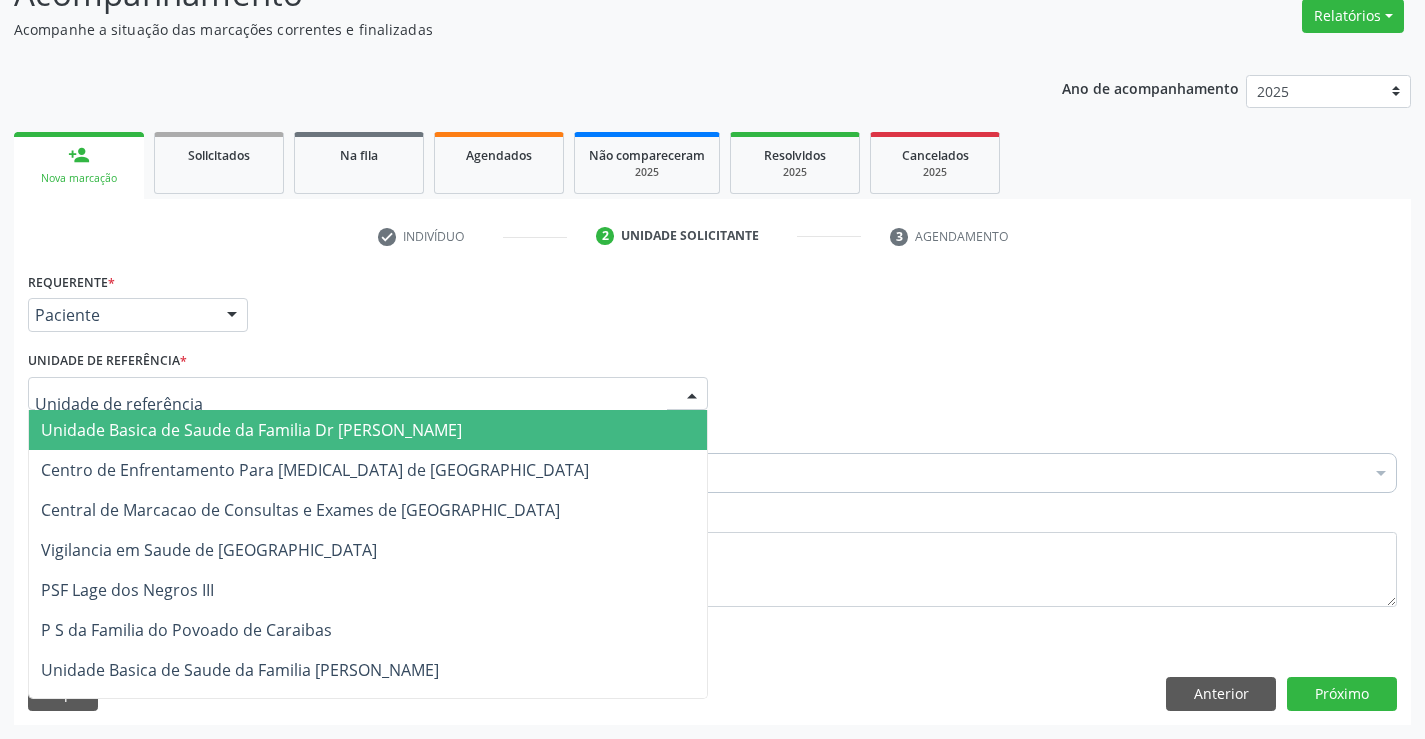 click on "Unidade Basica de Saude da Familia Dr [PERSON_NAME]" at bounding box center [251, 430] 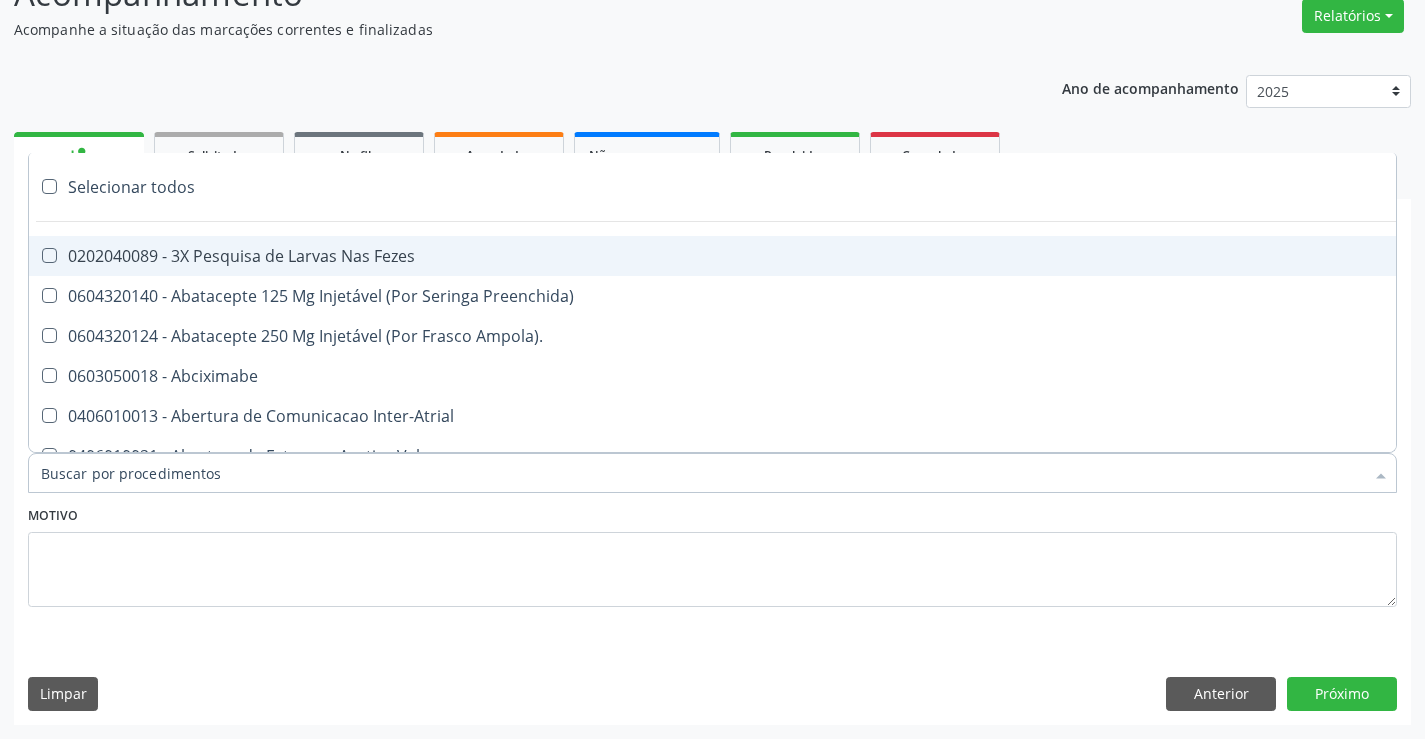 click at bounding box center (712, 473) 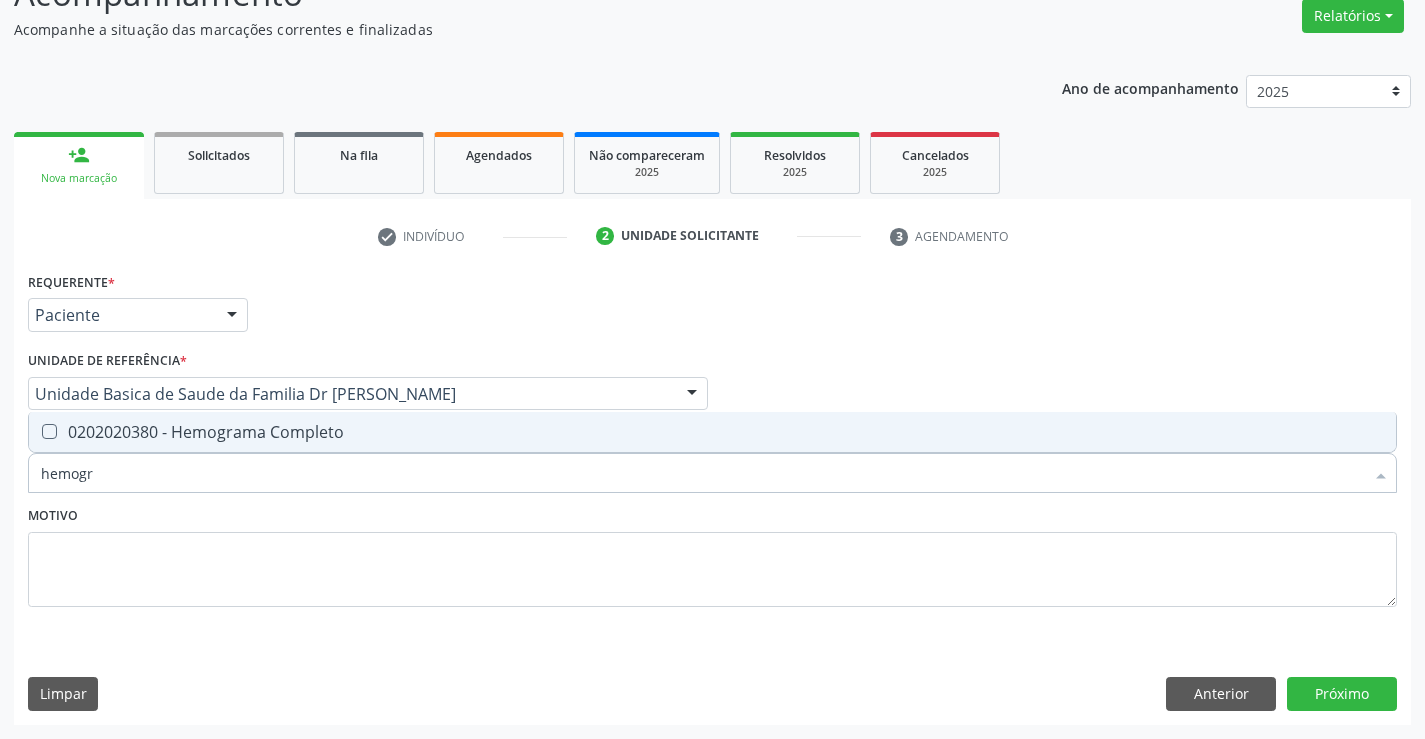 type on "hemogra" 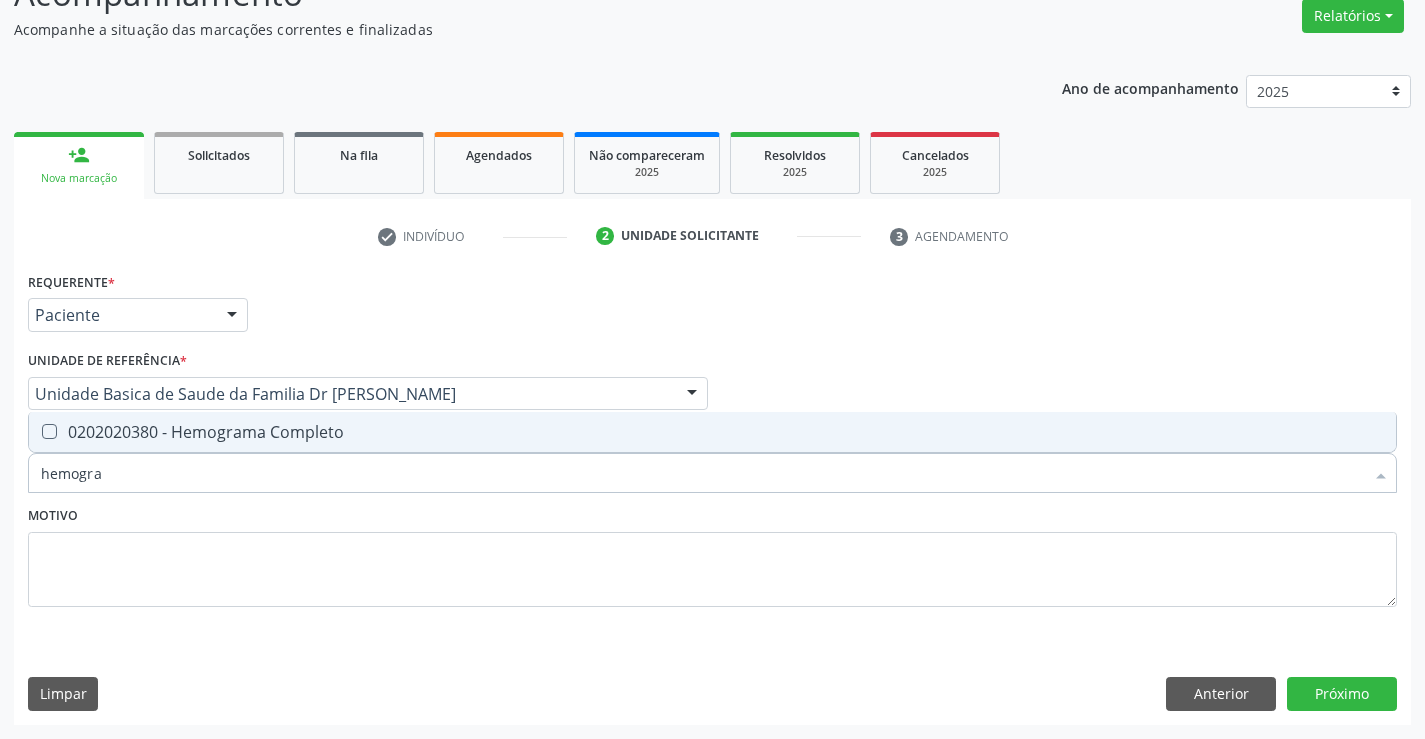 click on "0202020380 - Hemograma Completo" at bounding box center [712, 432] 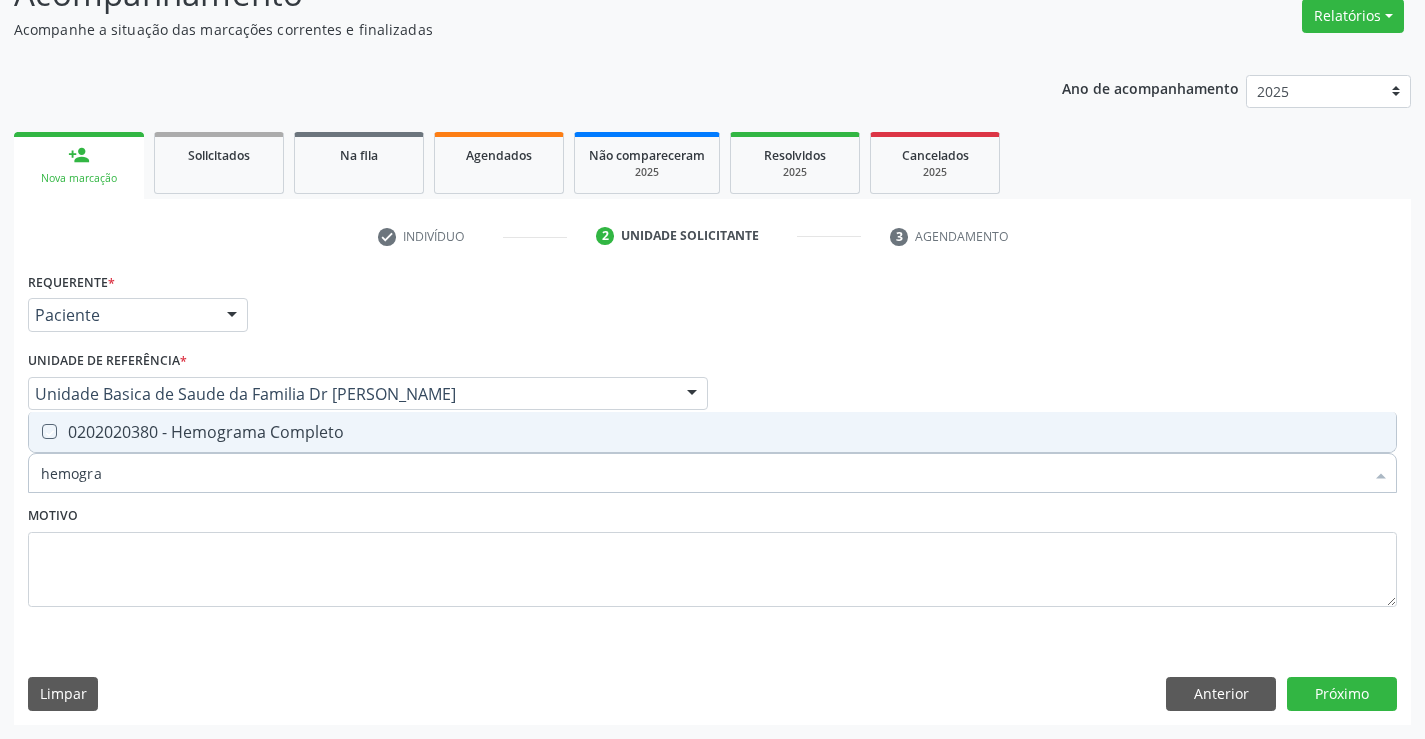 checkbox on "true" 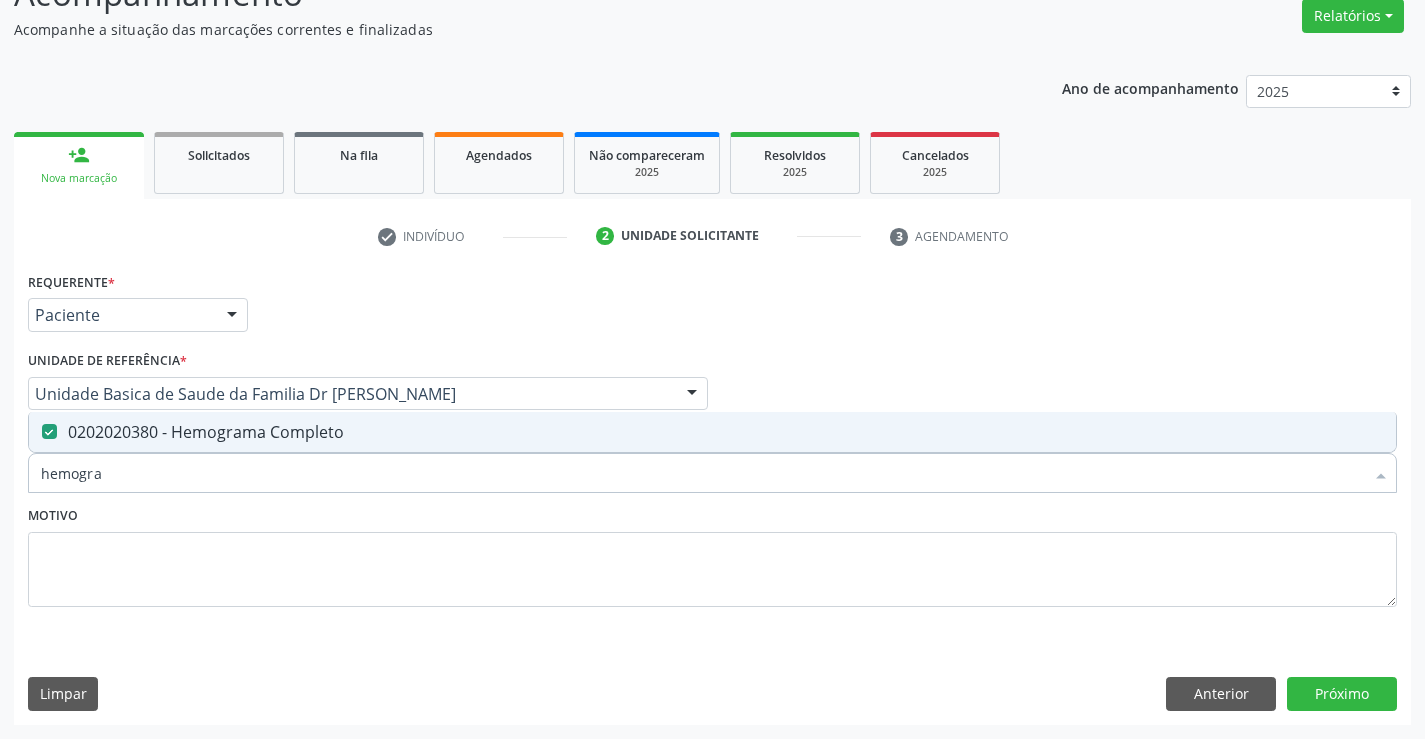 type on "hemogra" 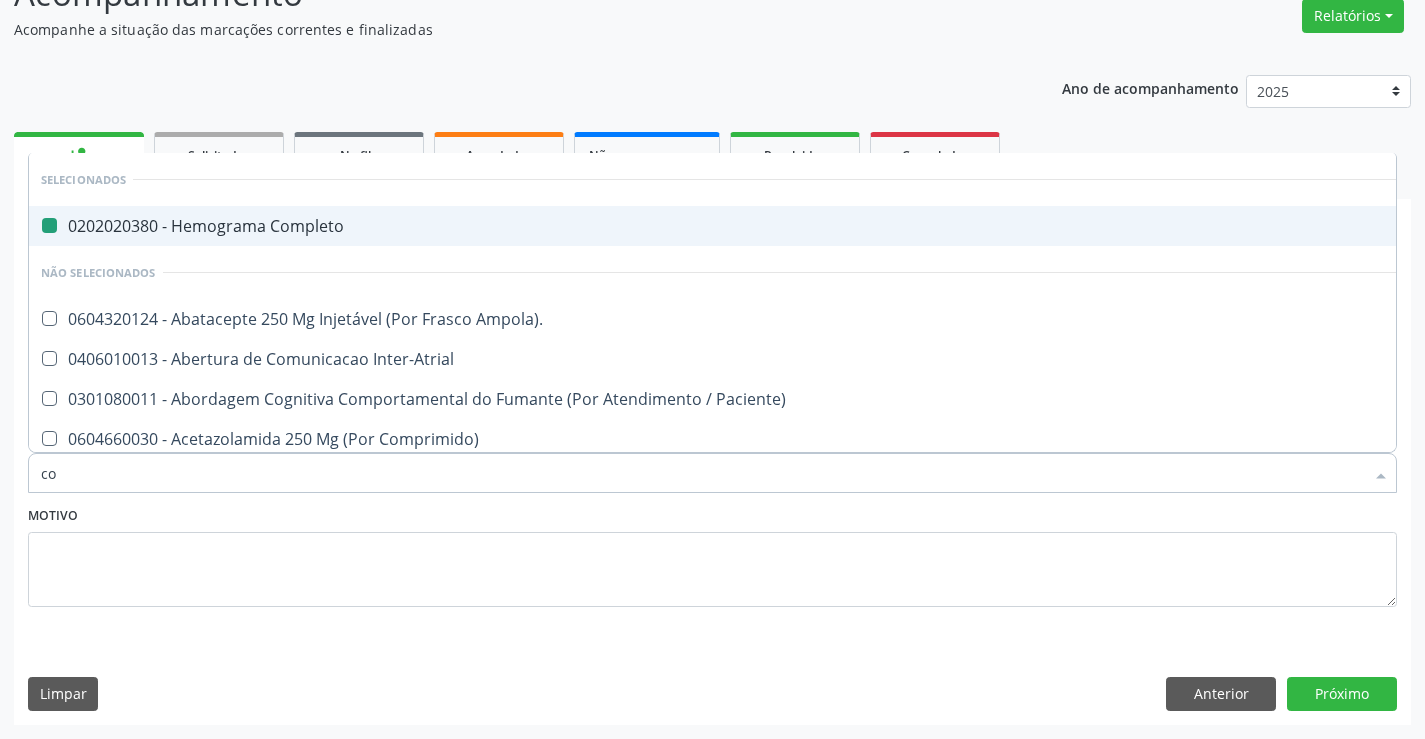 type on "col" 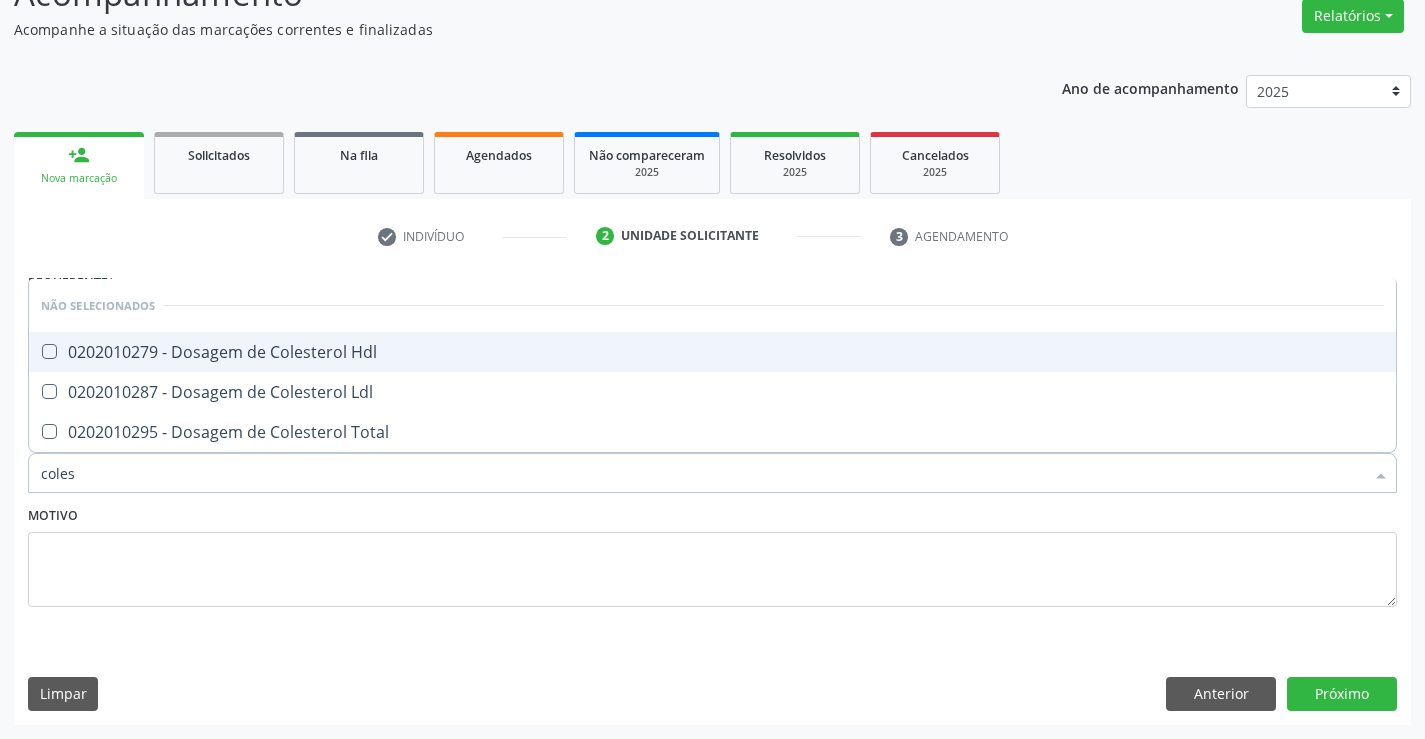 type on "colest" 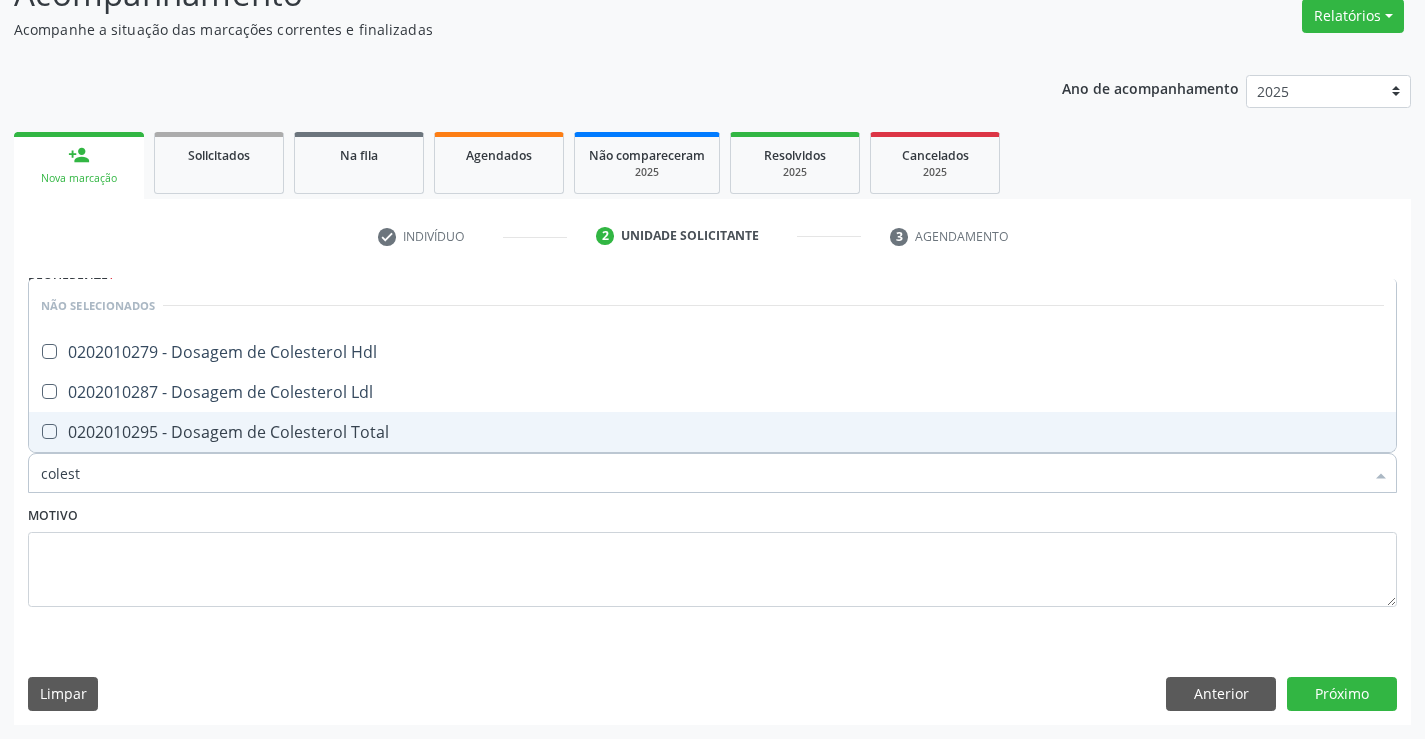click on "0202010295 - Dosagem de Colesterol Total" at bounding box center (712, 432) 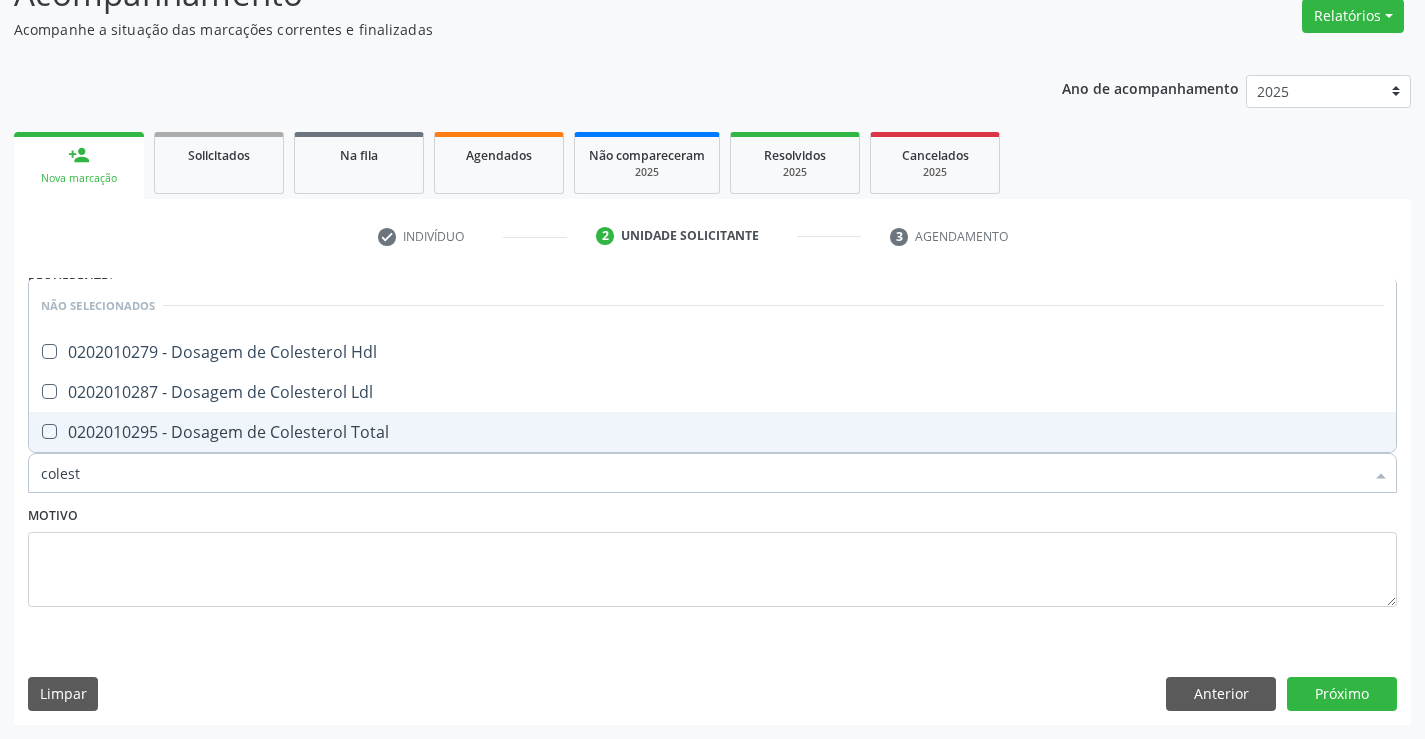 checkbox on "true" 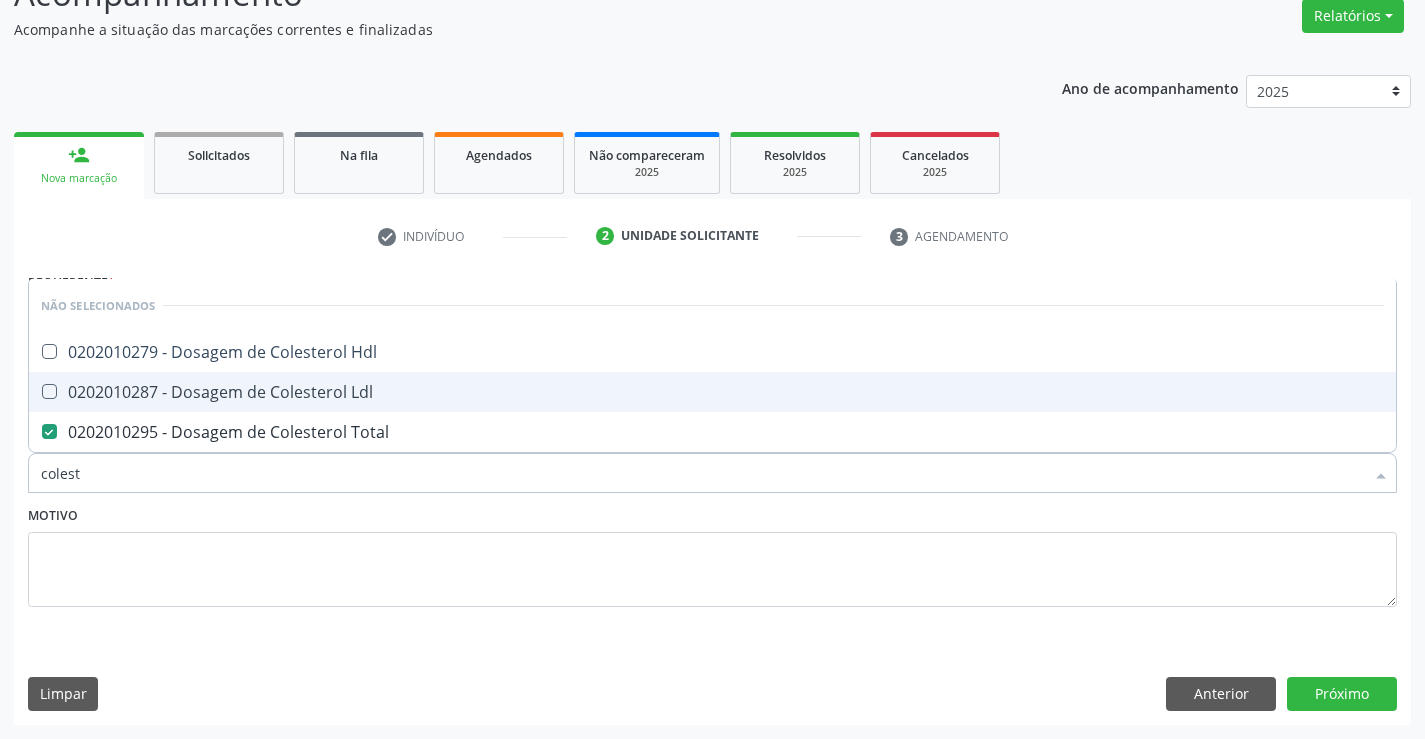 click on "0202010287 - Dosagem de Colesterol Ldl" at bounding box center (712, 392) 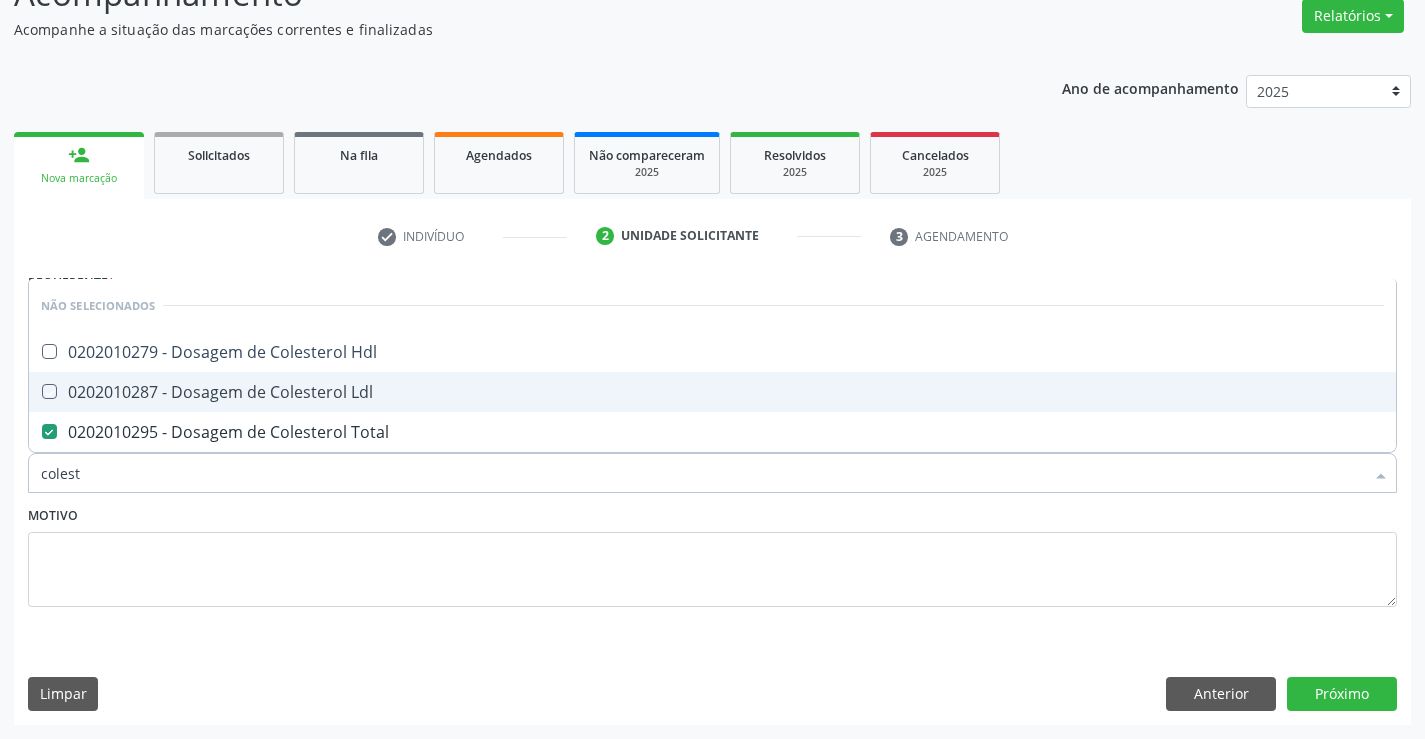 checkbox on "true" 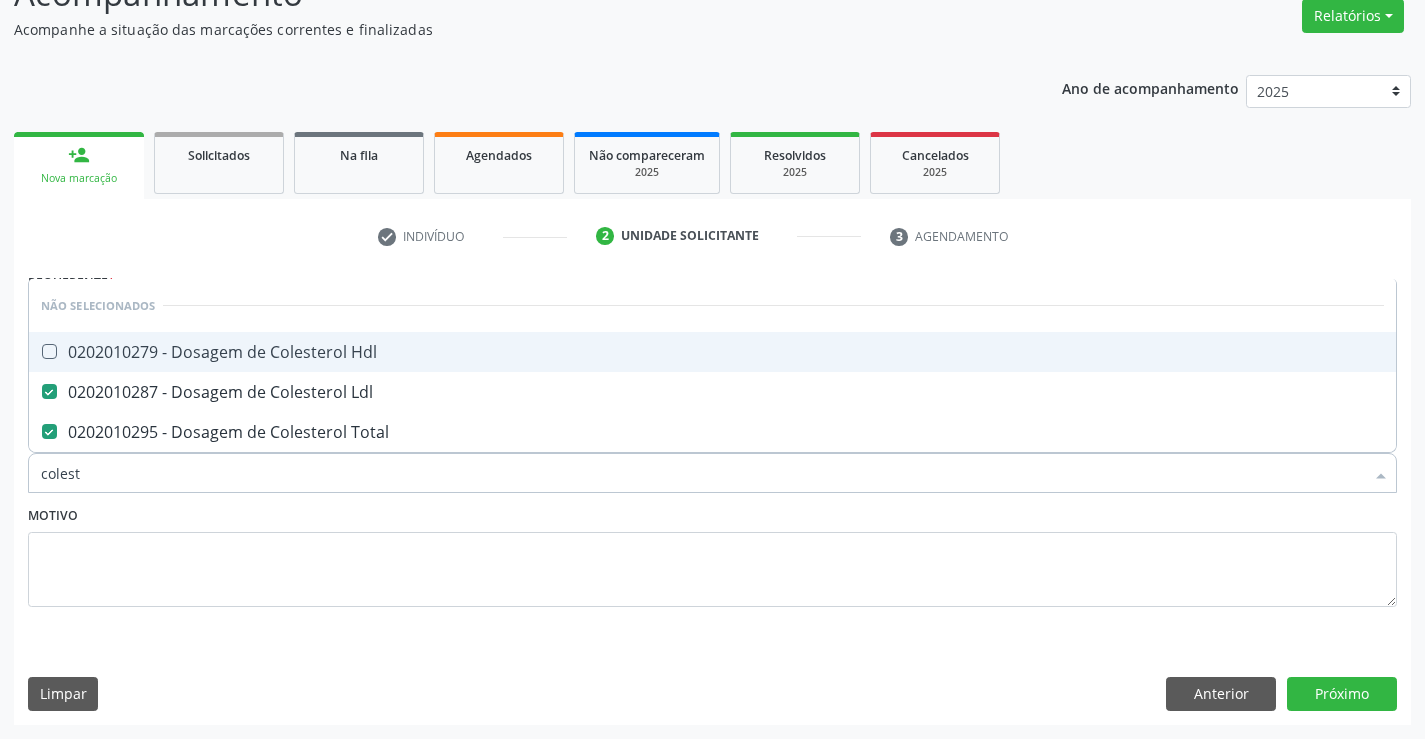 click on "0202010279 - Dosagem de Colesterol Hdl" at bounding box center (712, 352) 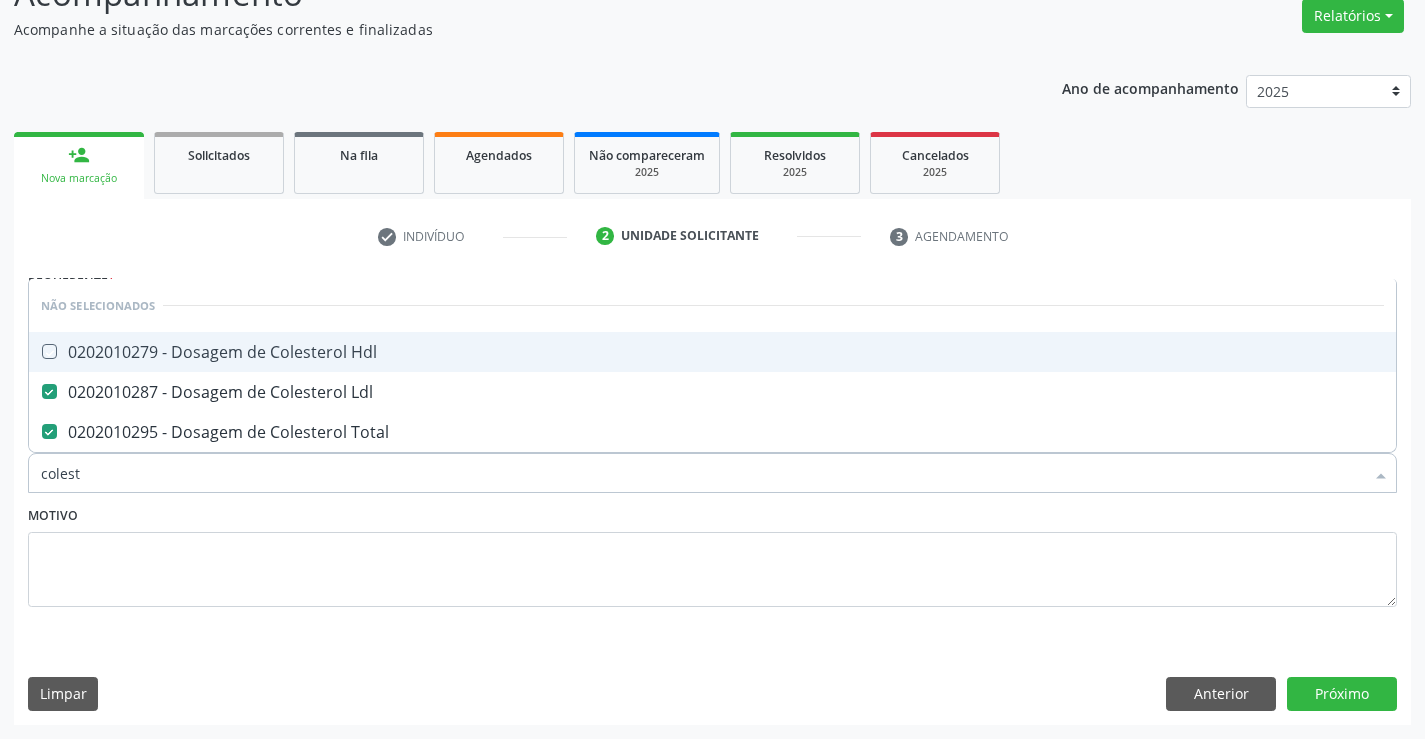 checkbox on "true" 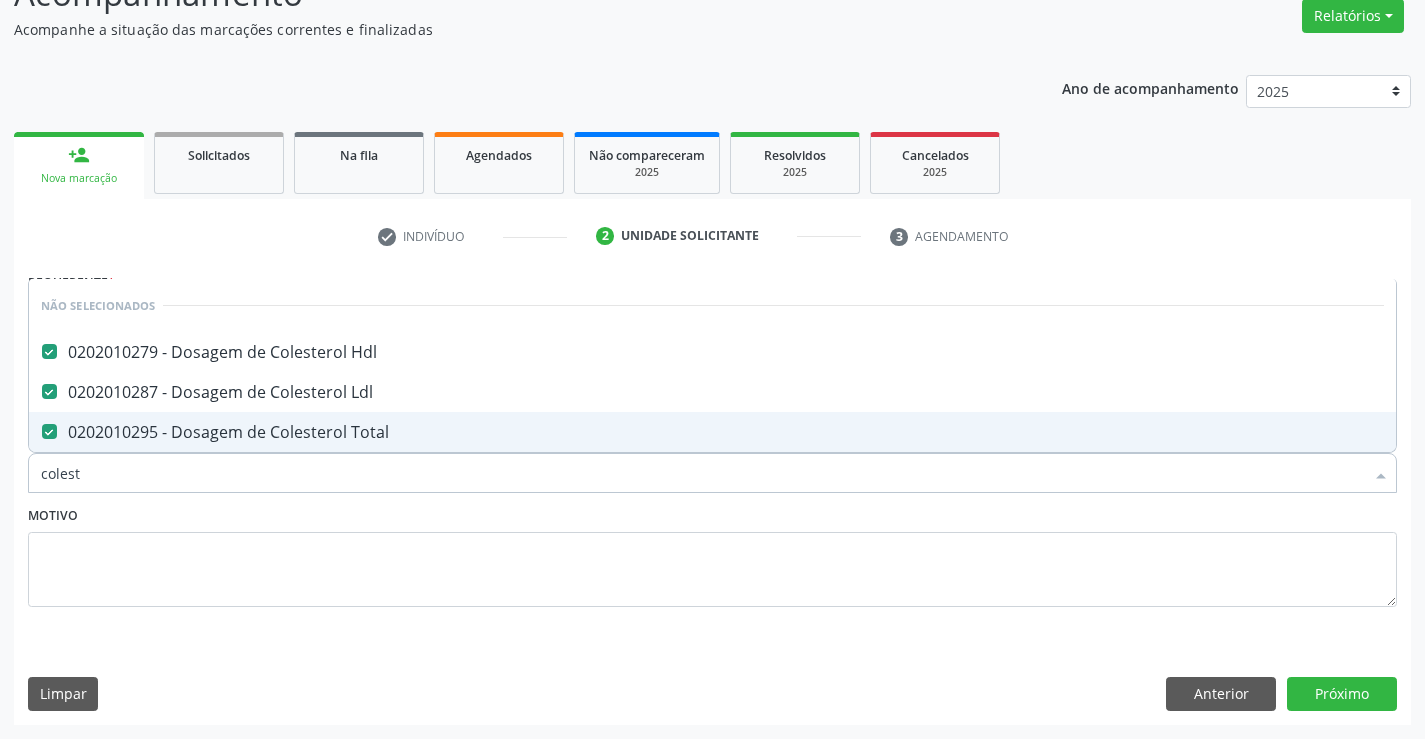 type on "colest" 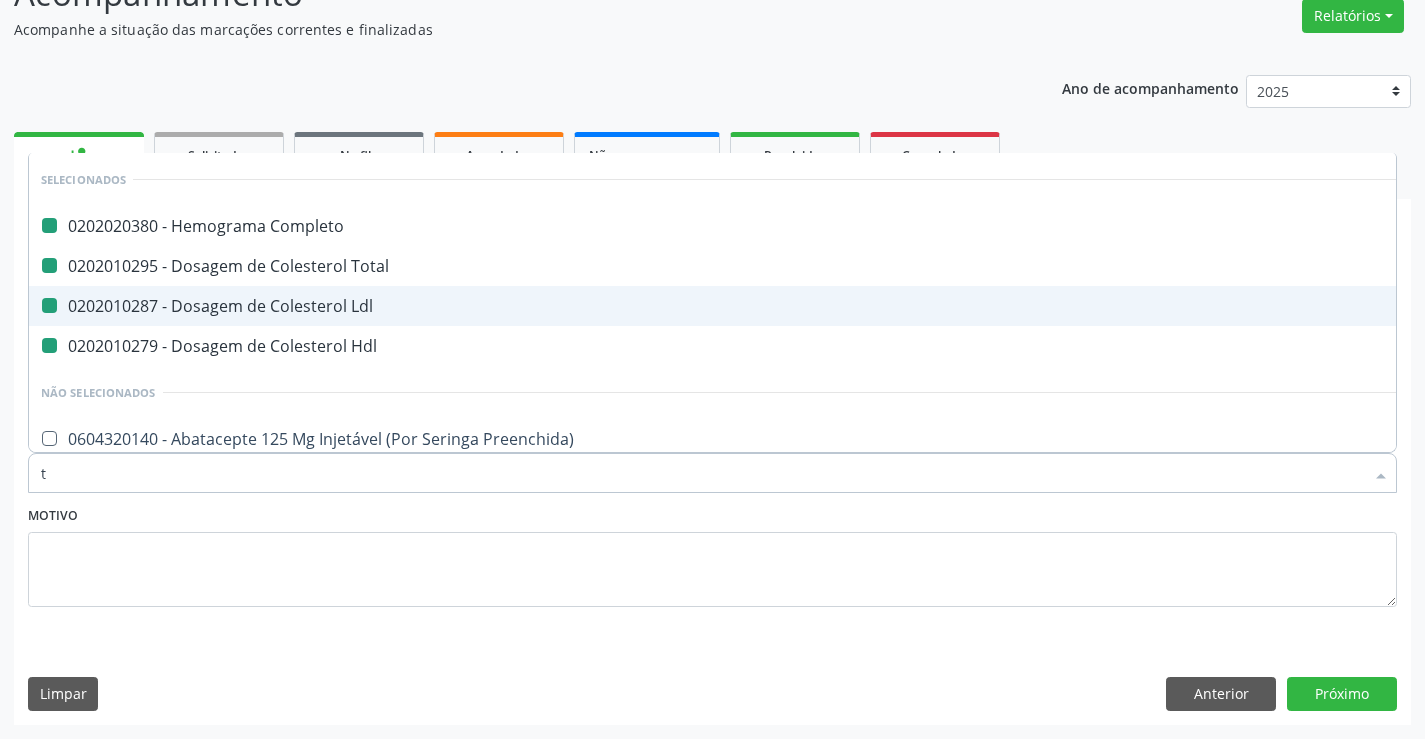 type on "tr" 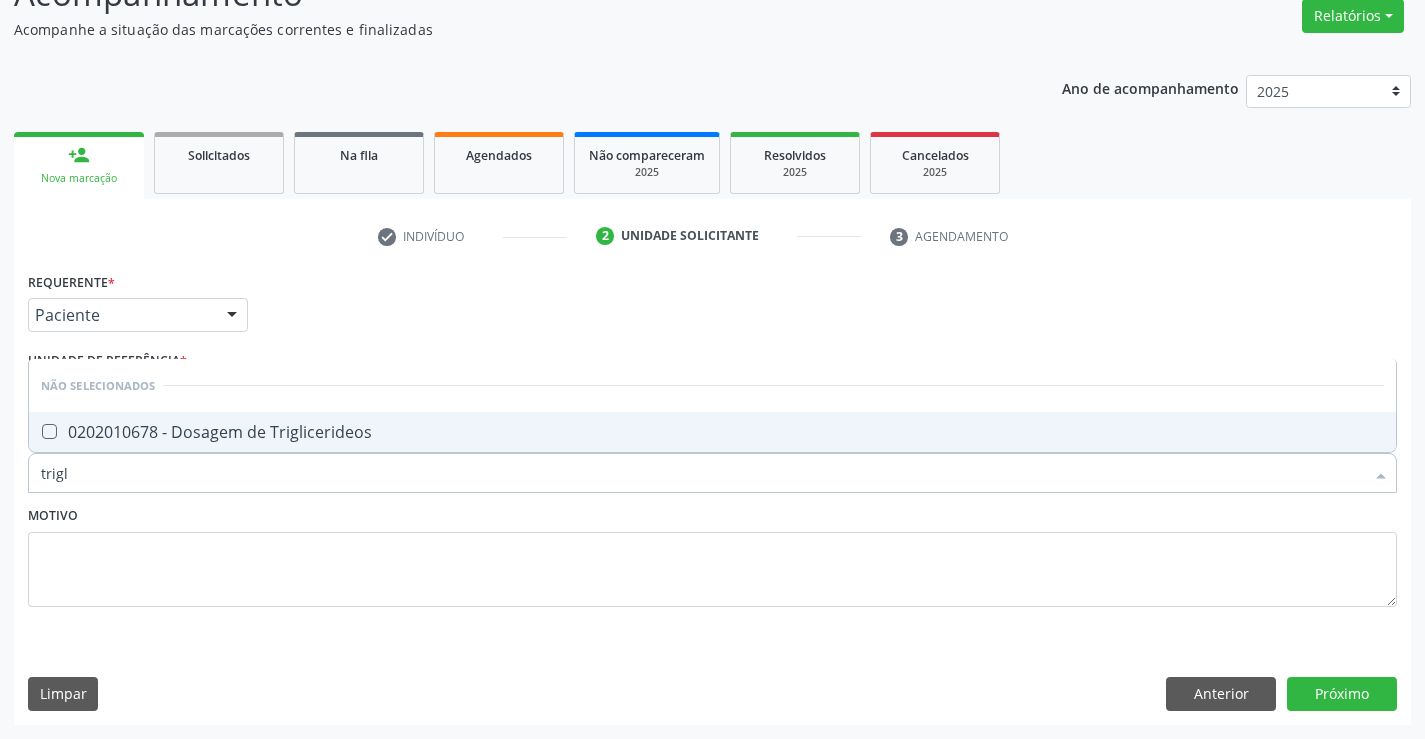 type on "trigli" 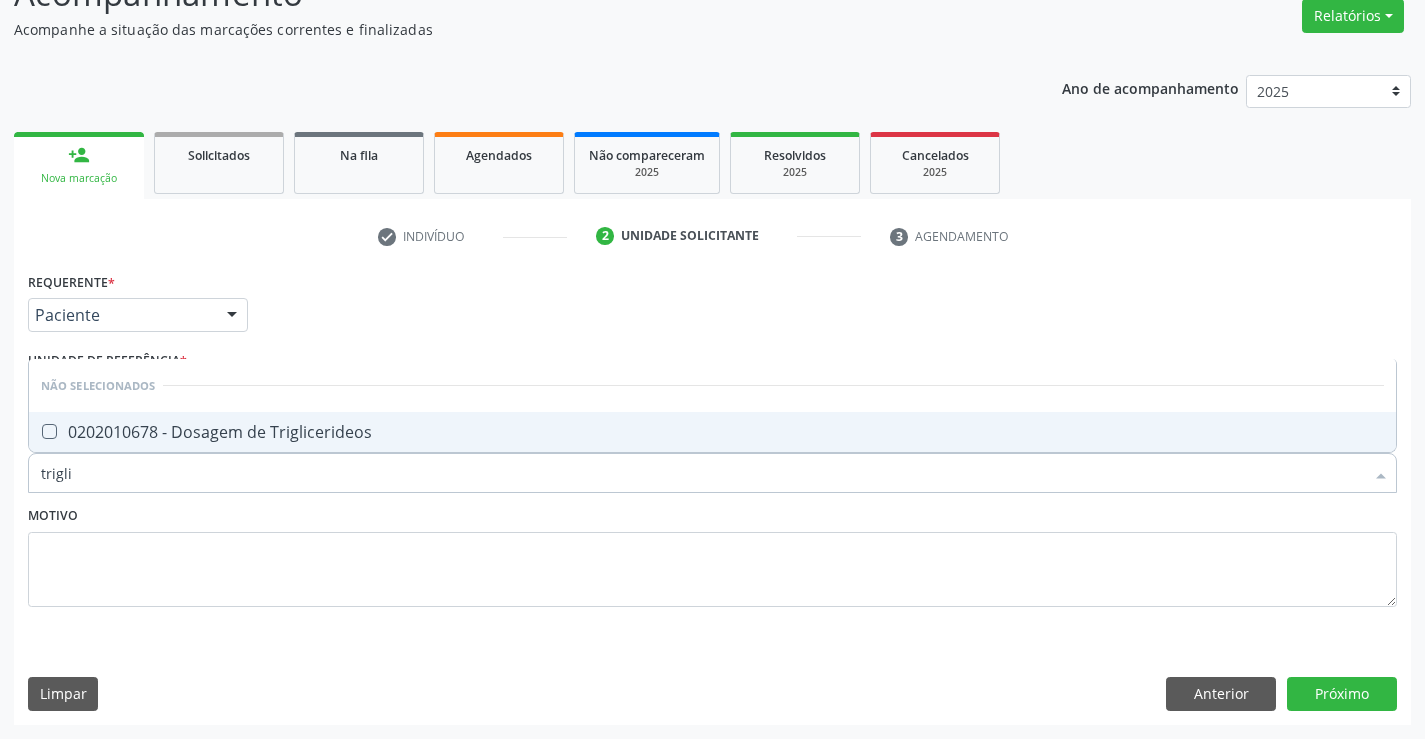 click on "0202010678 - Dosagem de Triglicerideos" at bounding box center [712, 432] 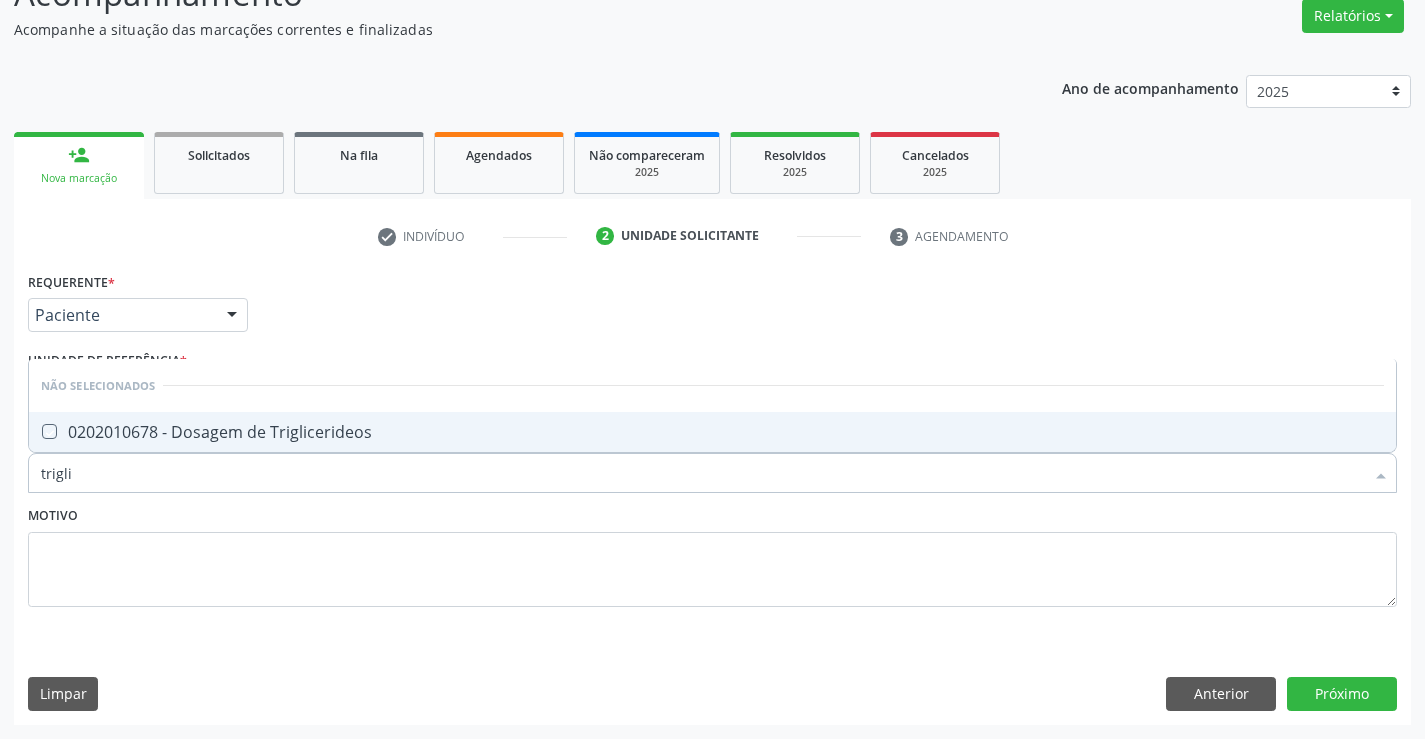 checkbox on "true" 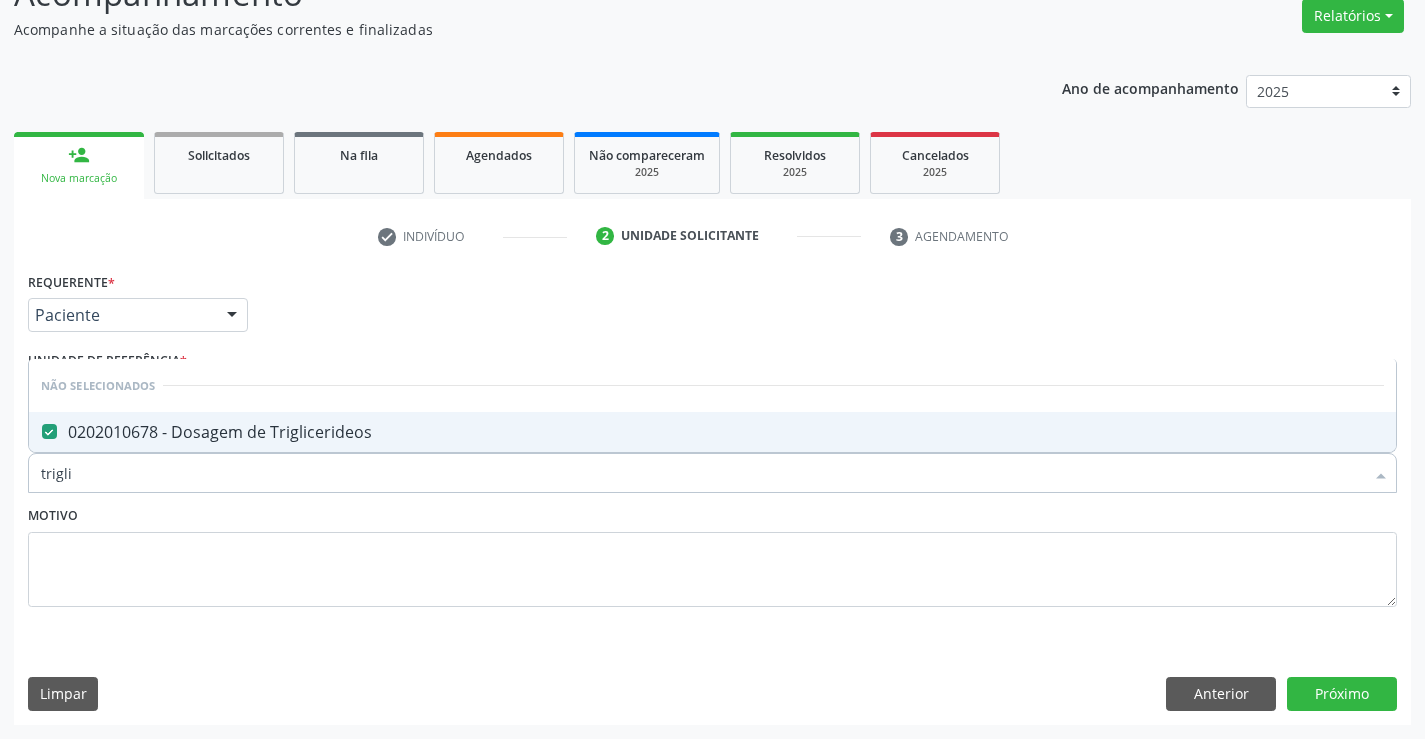 click on "Motivo" at bounding box center [712, 554] 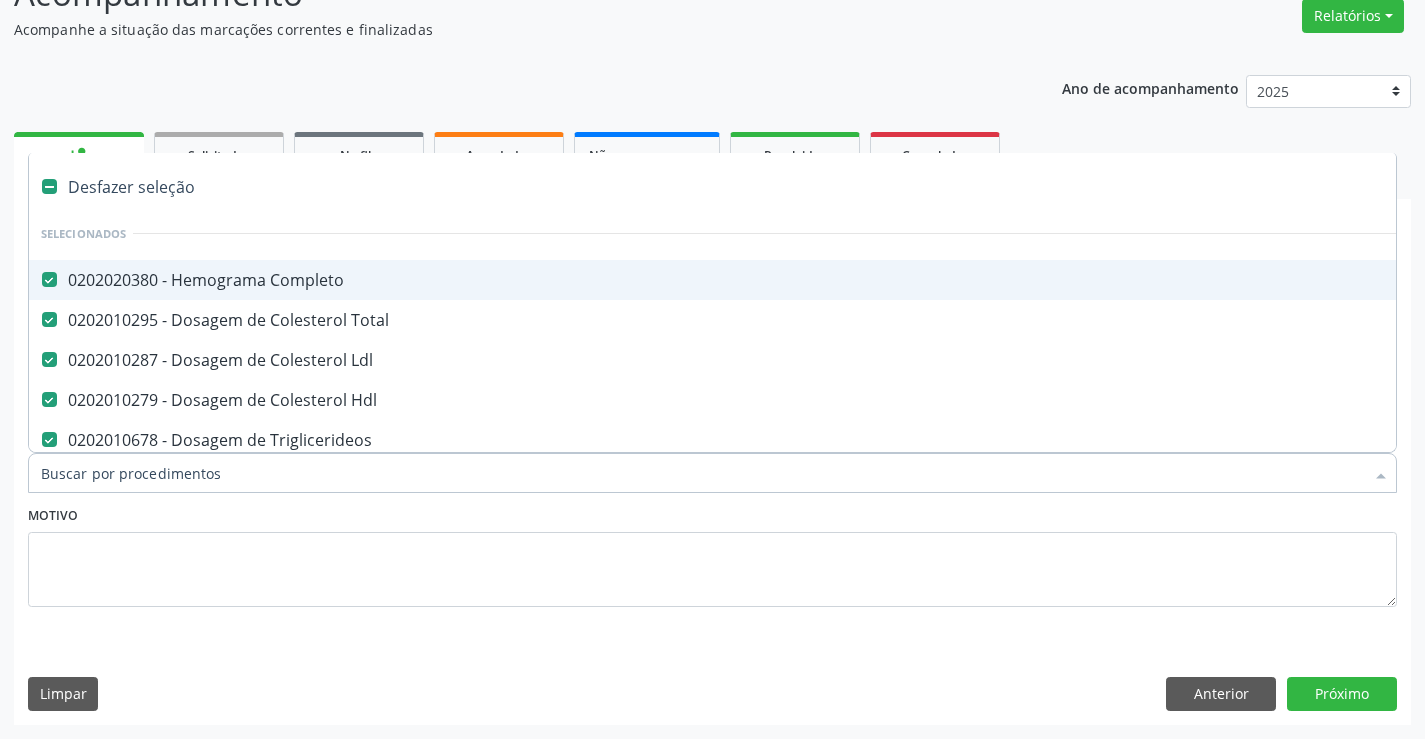 click on "Item de agendamento
*" at bounding box center (702, 473) 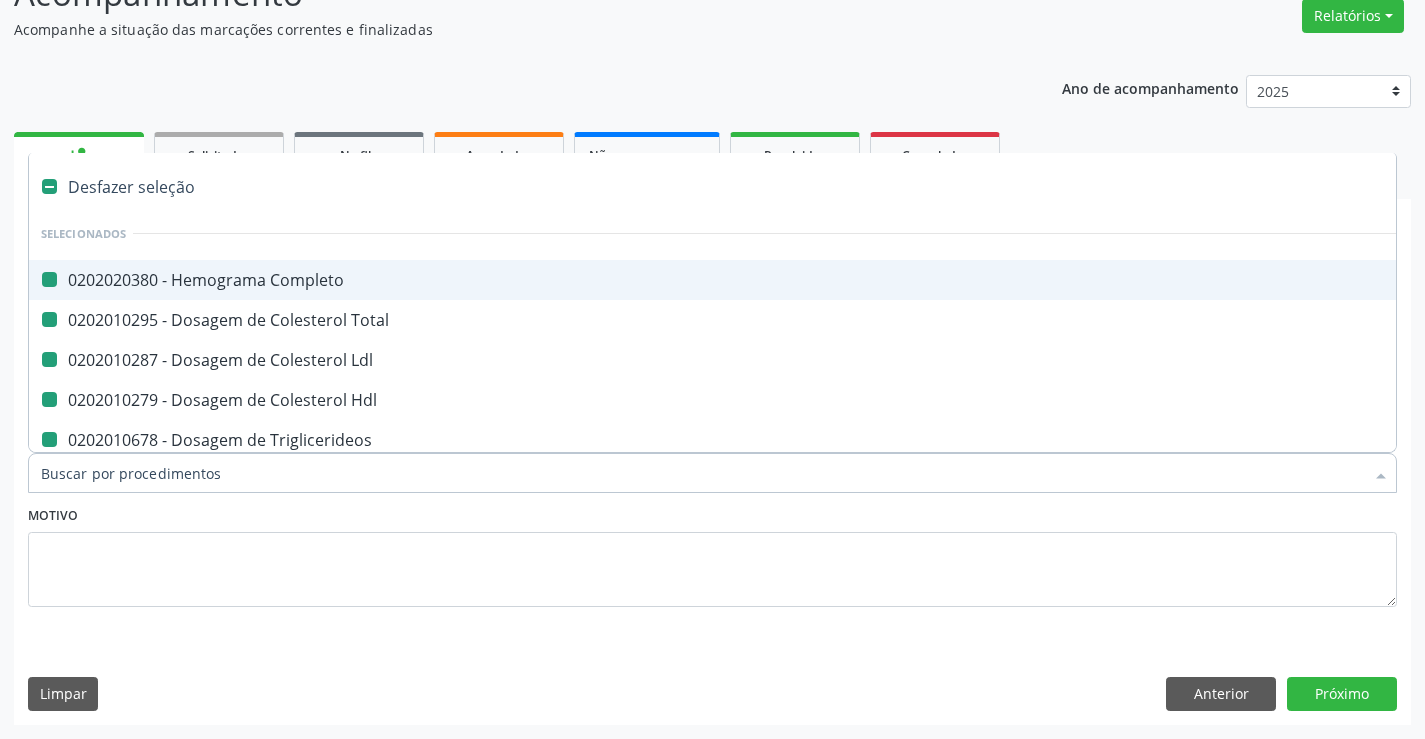 type on "u" 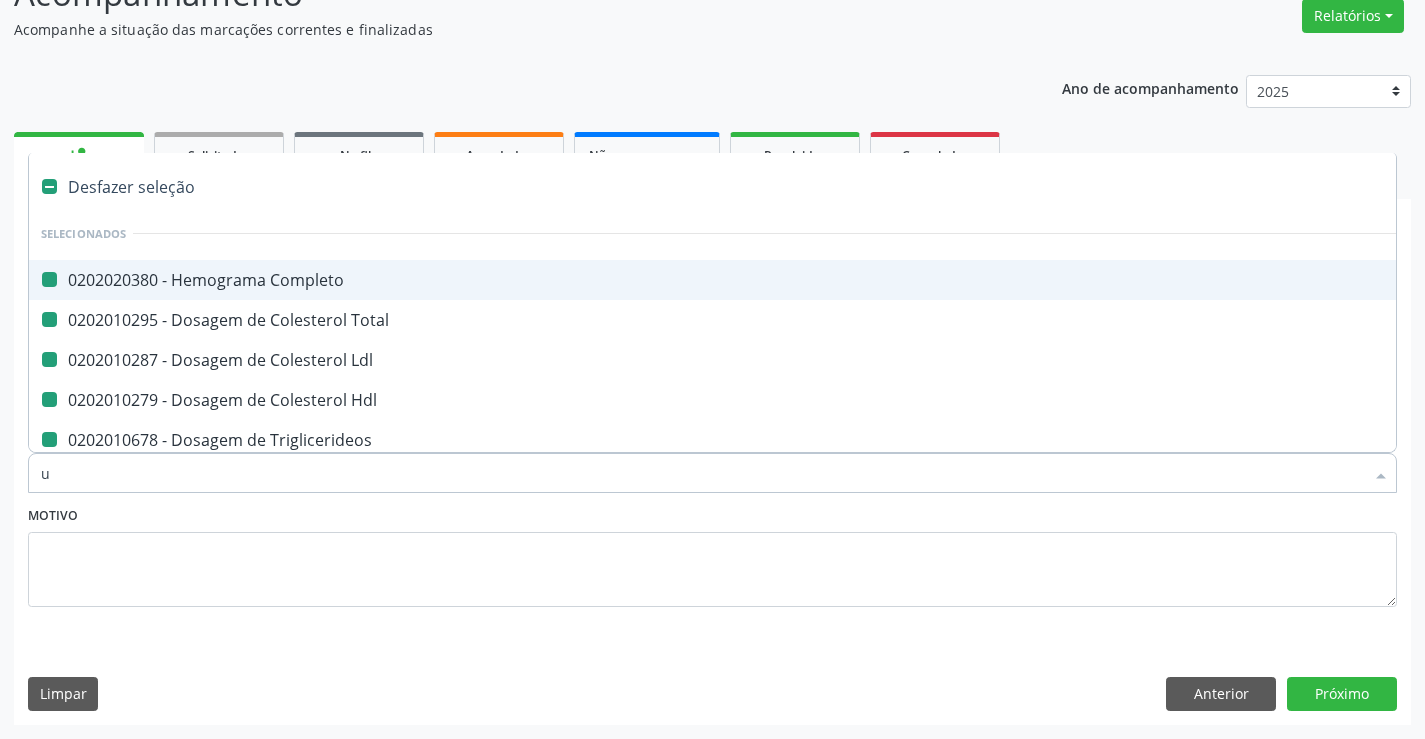 checkbox on "false" 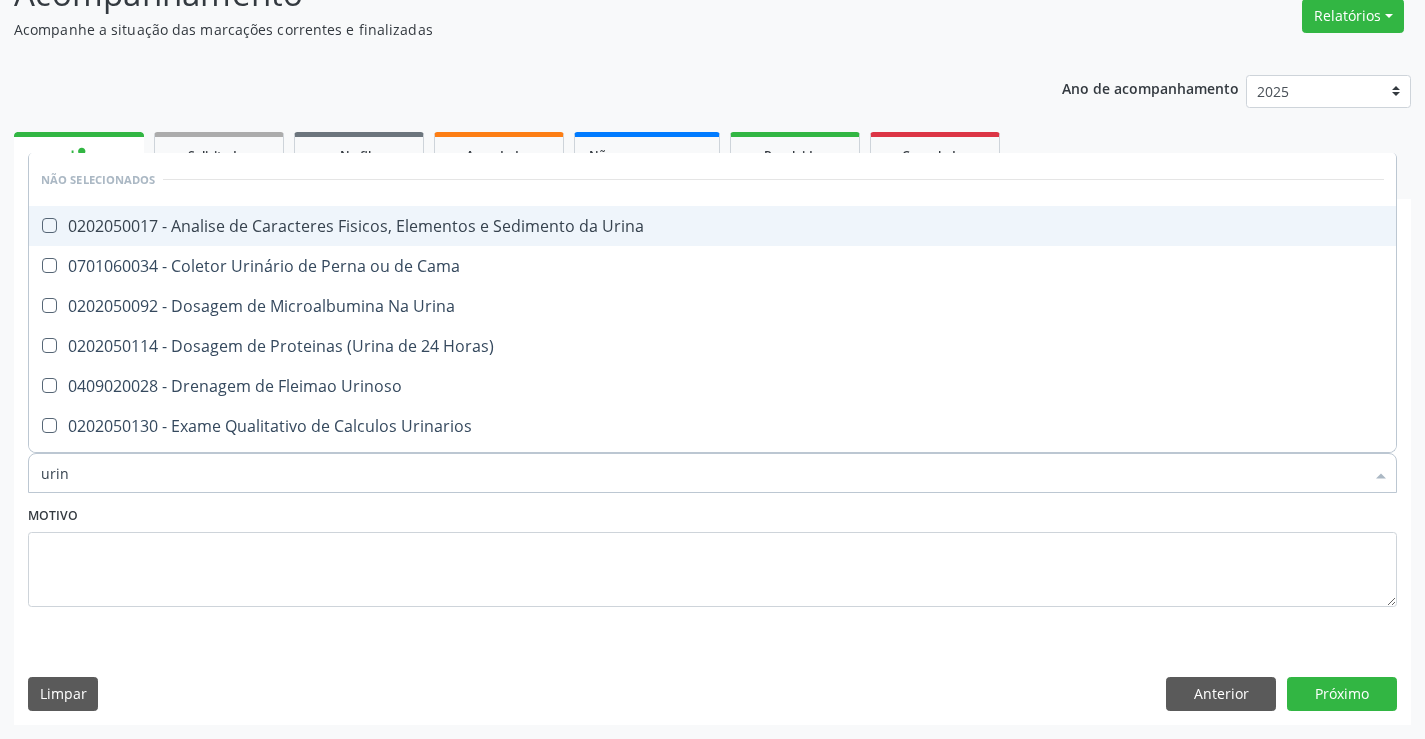 type on "urina" 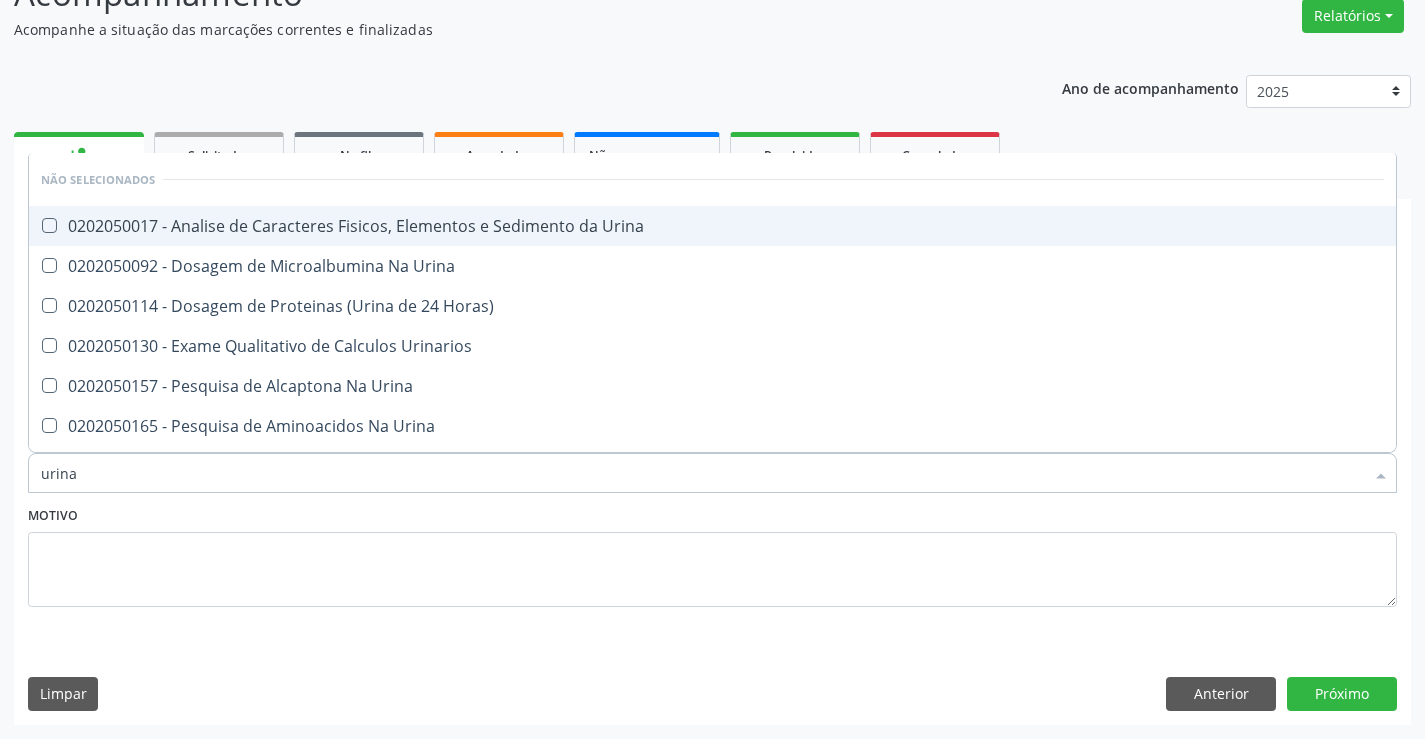 click on "0202050017 - Analise de Caracteres Fisicos, Elementos e Sedimento da Urina" at bounding box center [712, 226] 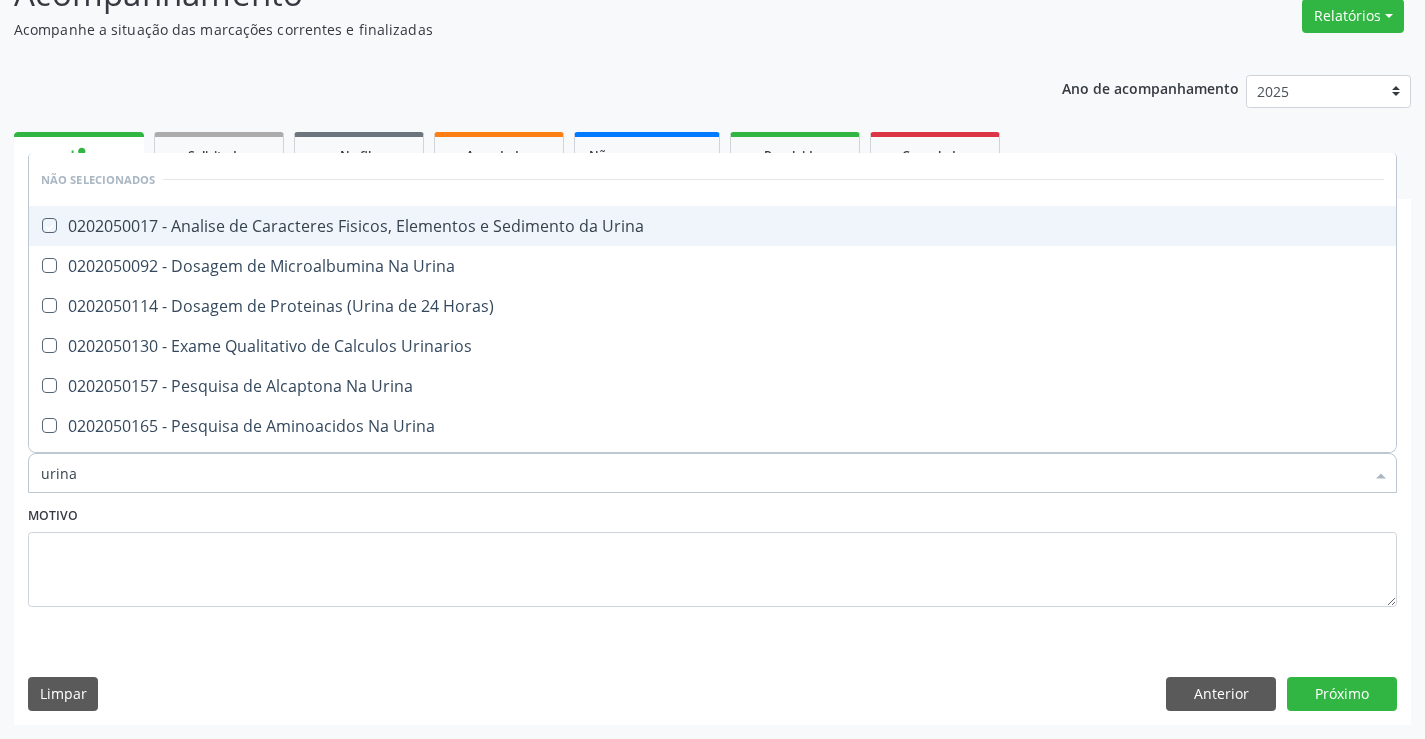 checkbox on "true" 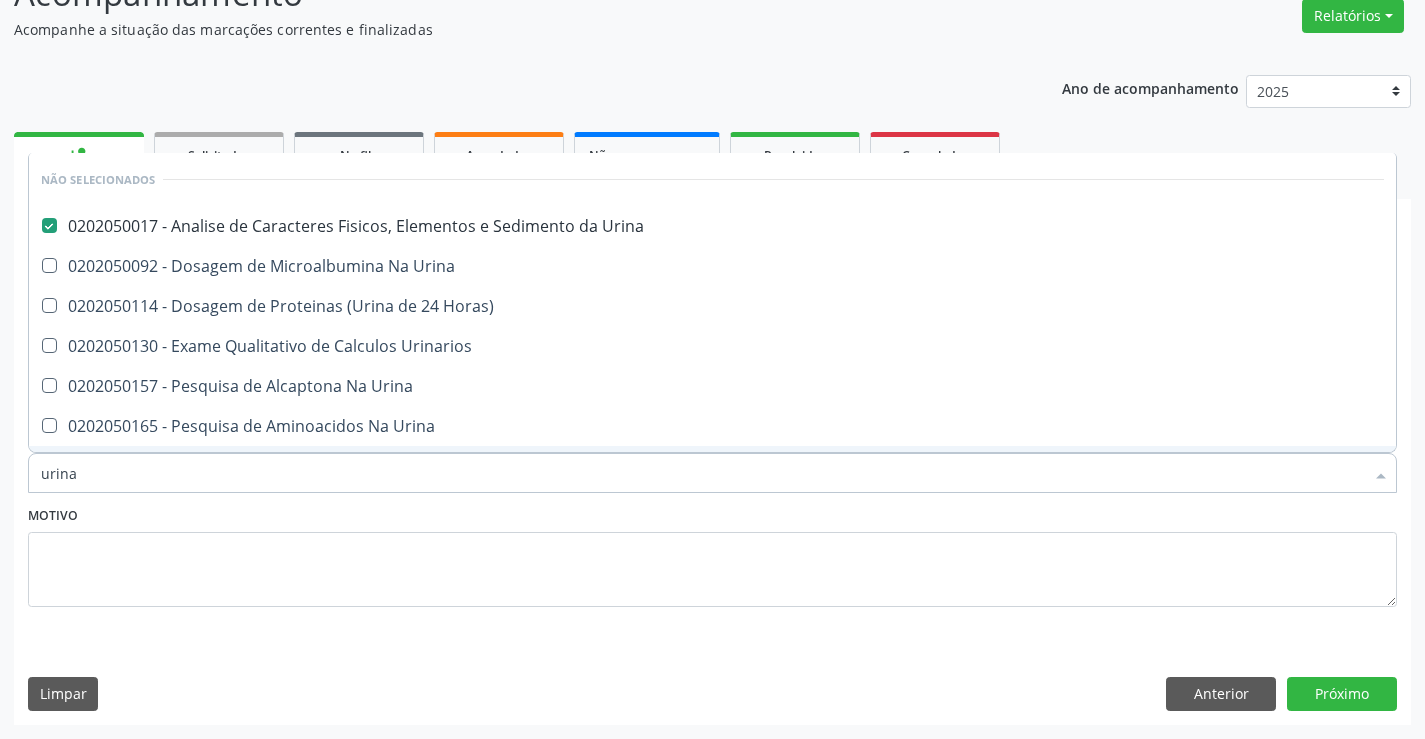 click on "Motivo" at bounding box center (712, 554) 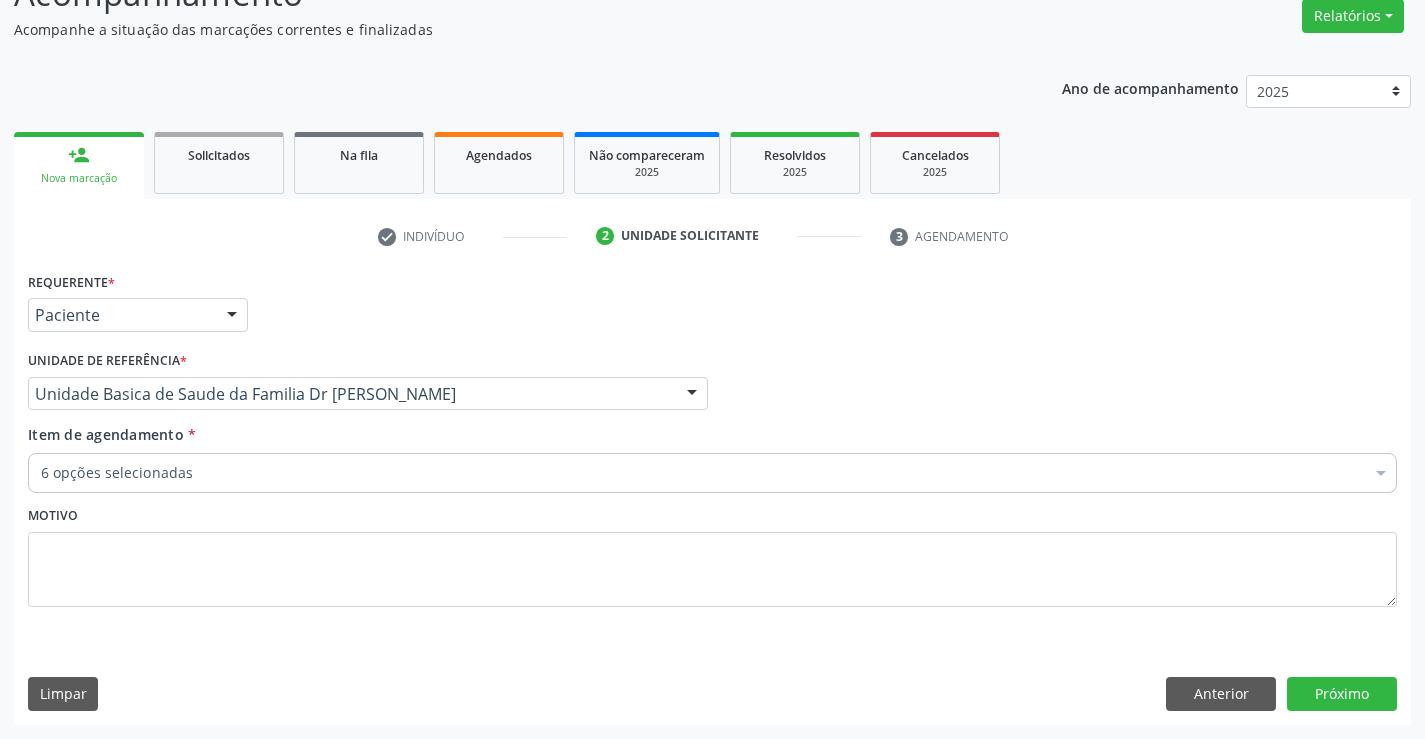 scroll, scrollTop: 114, scrollLeft: 0, axis: vertical 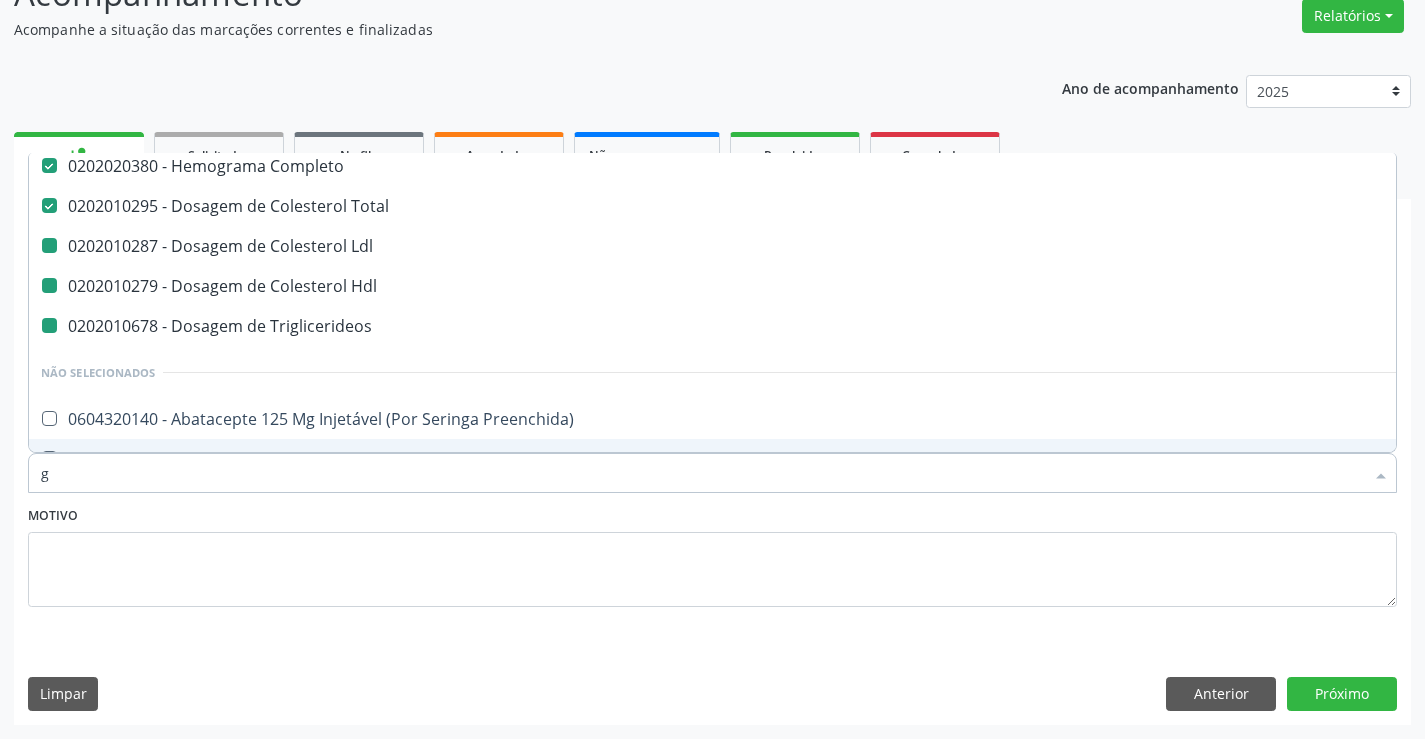 type on "gl" 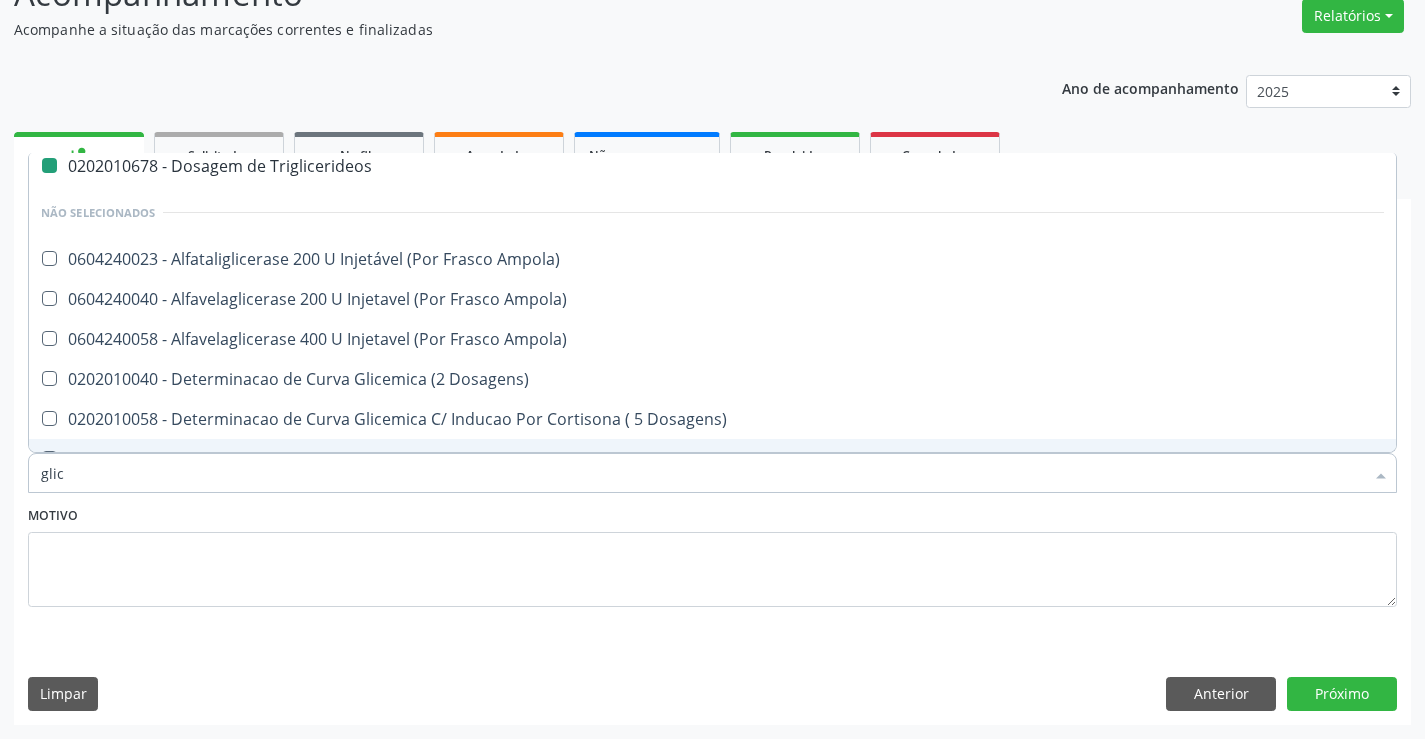 type on "glico" 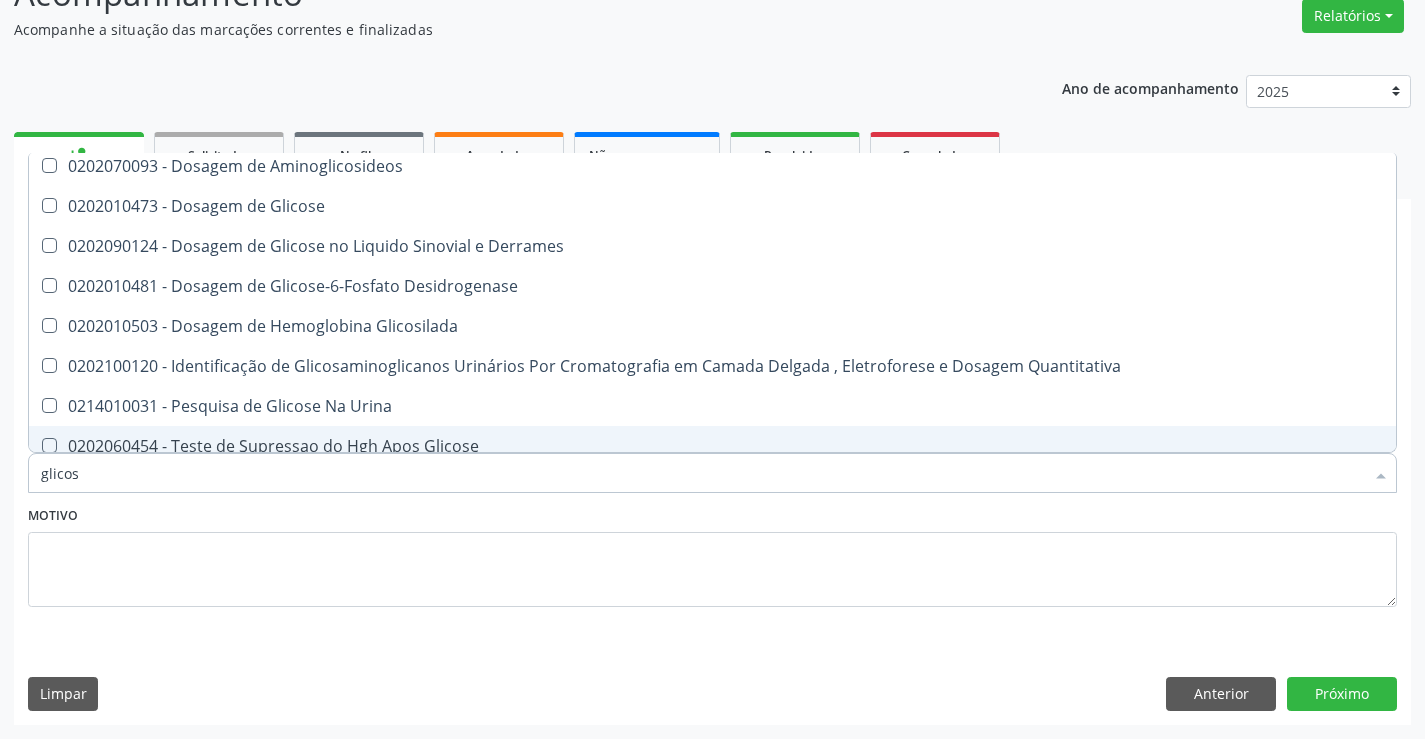 type on "glicose" 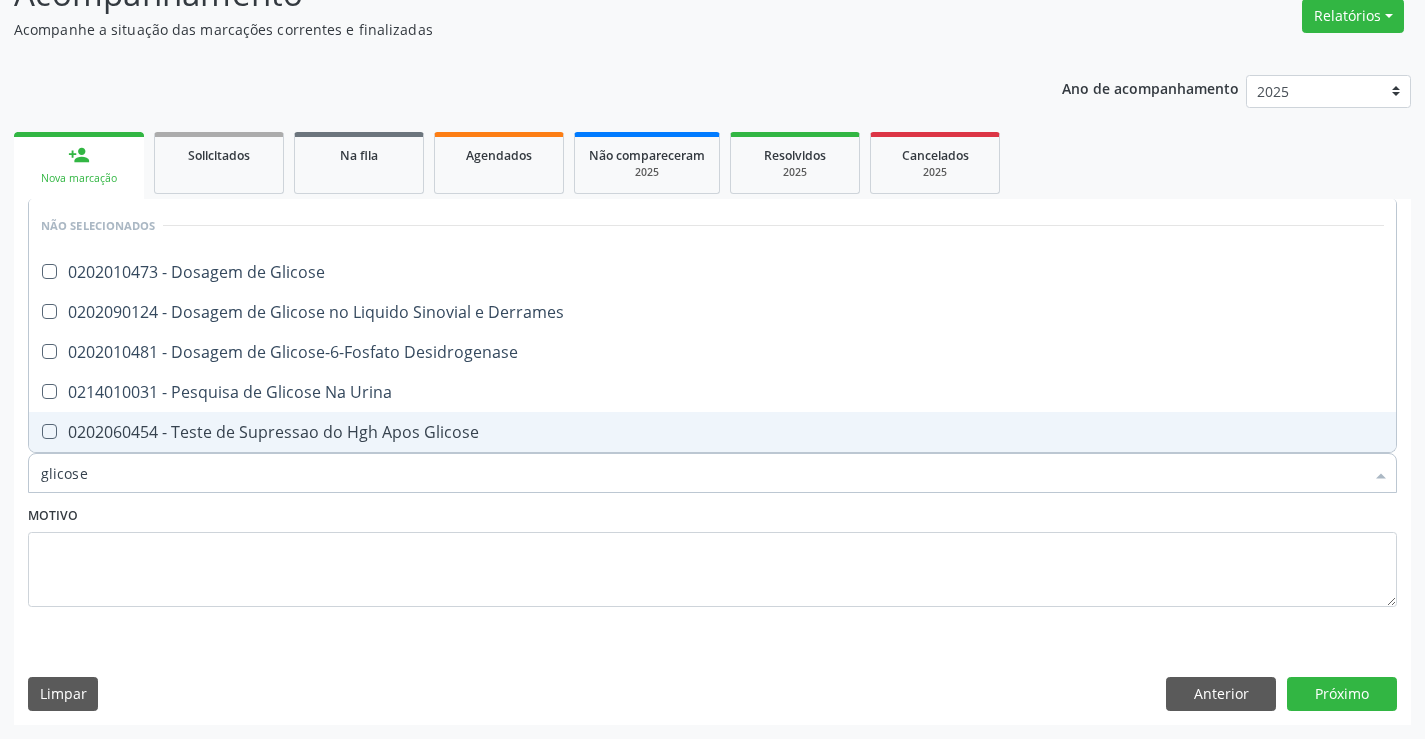 scroll, scrollTop: 0, scrollLeft: 0, axis: both 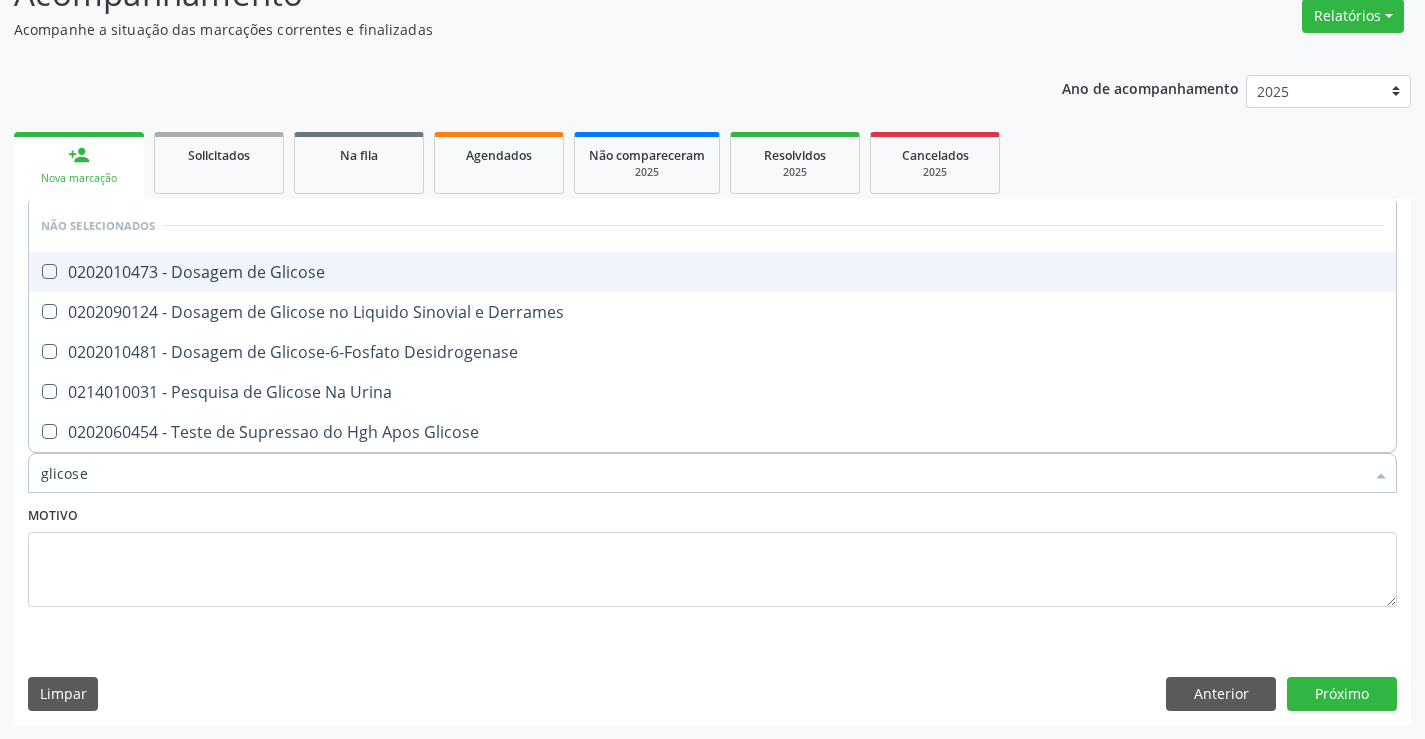 click on "0202010473 - Dosagem de Glicose" at bounding box center (712, 272) 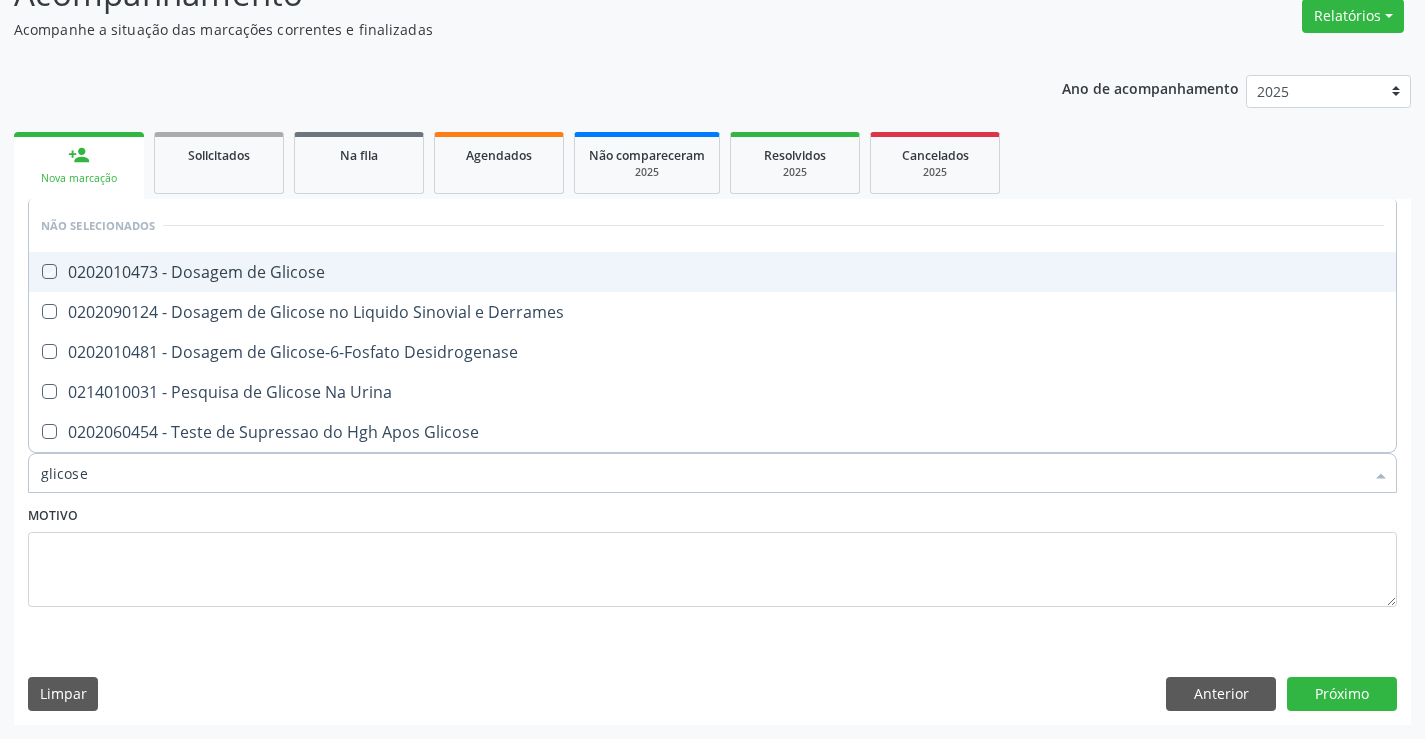 checkbox on "true" 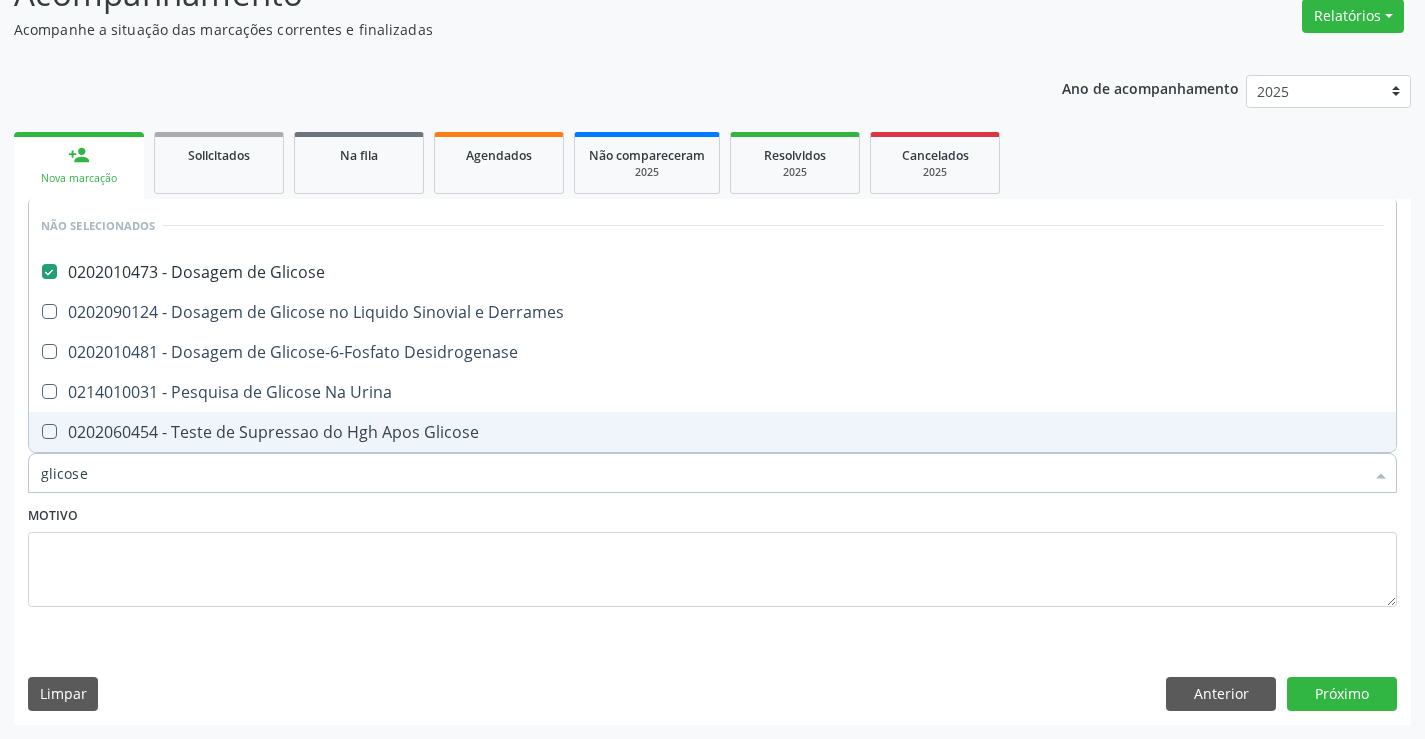 click on "Motivo" at bounding box center [712, 554] 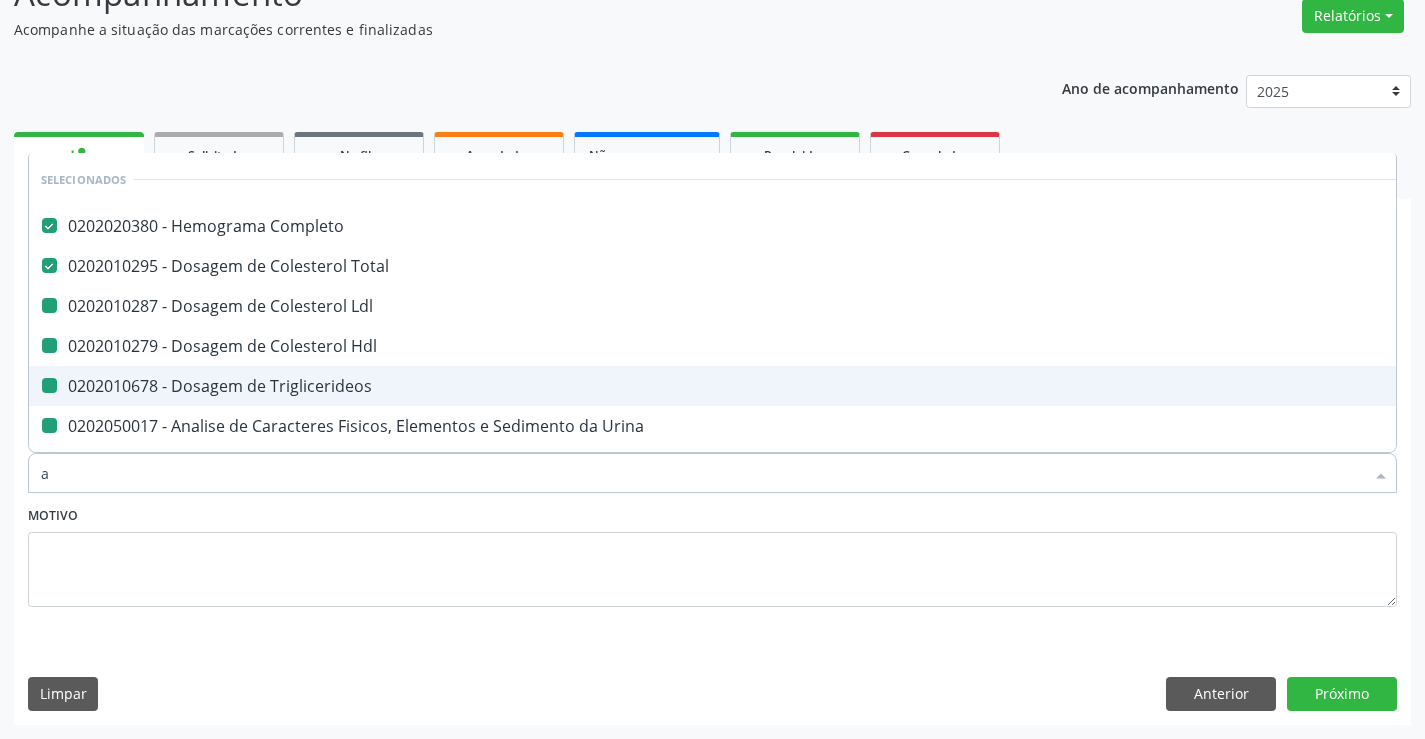 type on "ac" 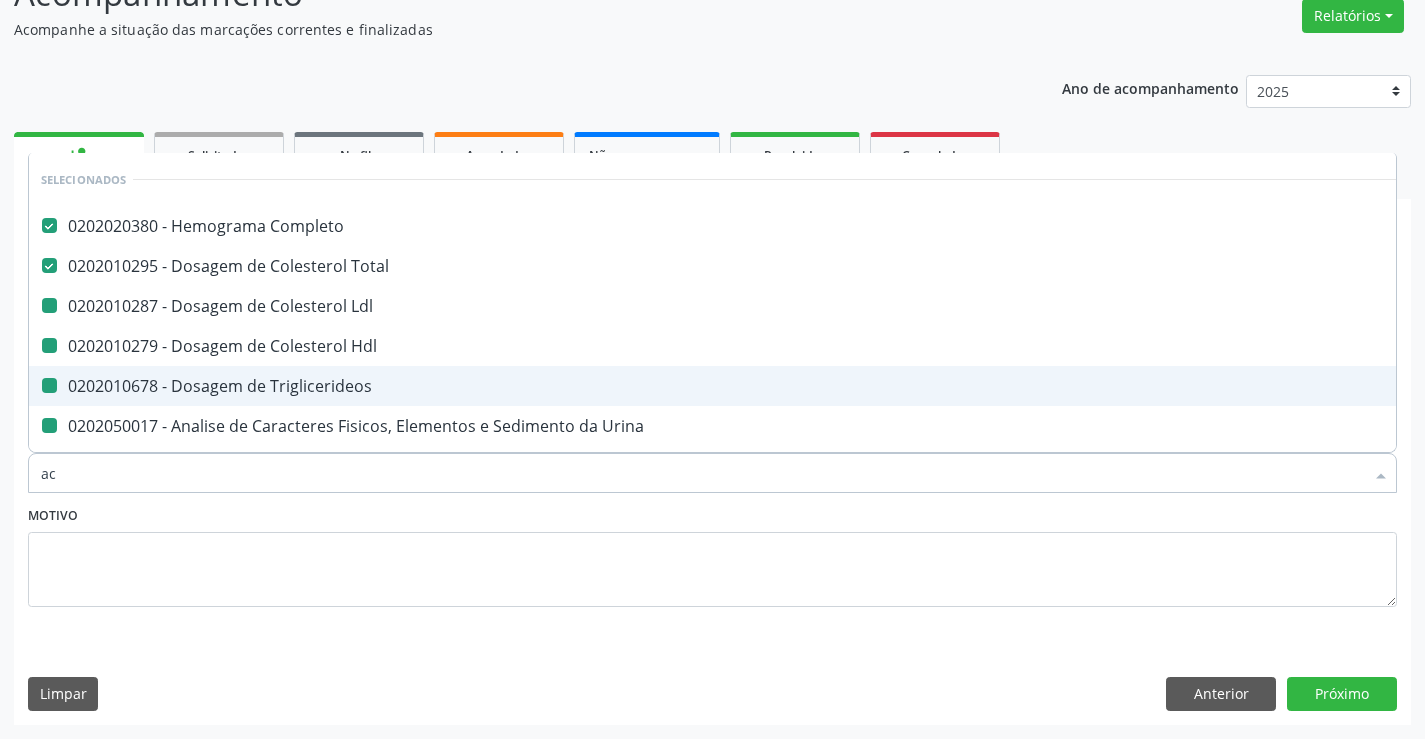 checkbox on "false" 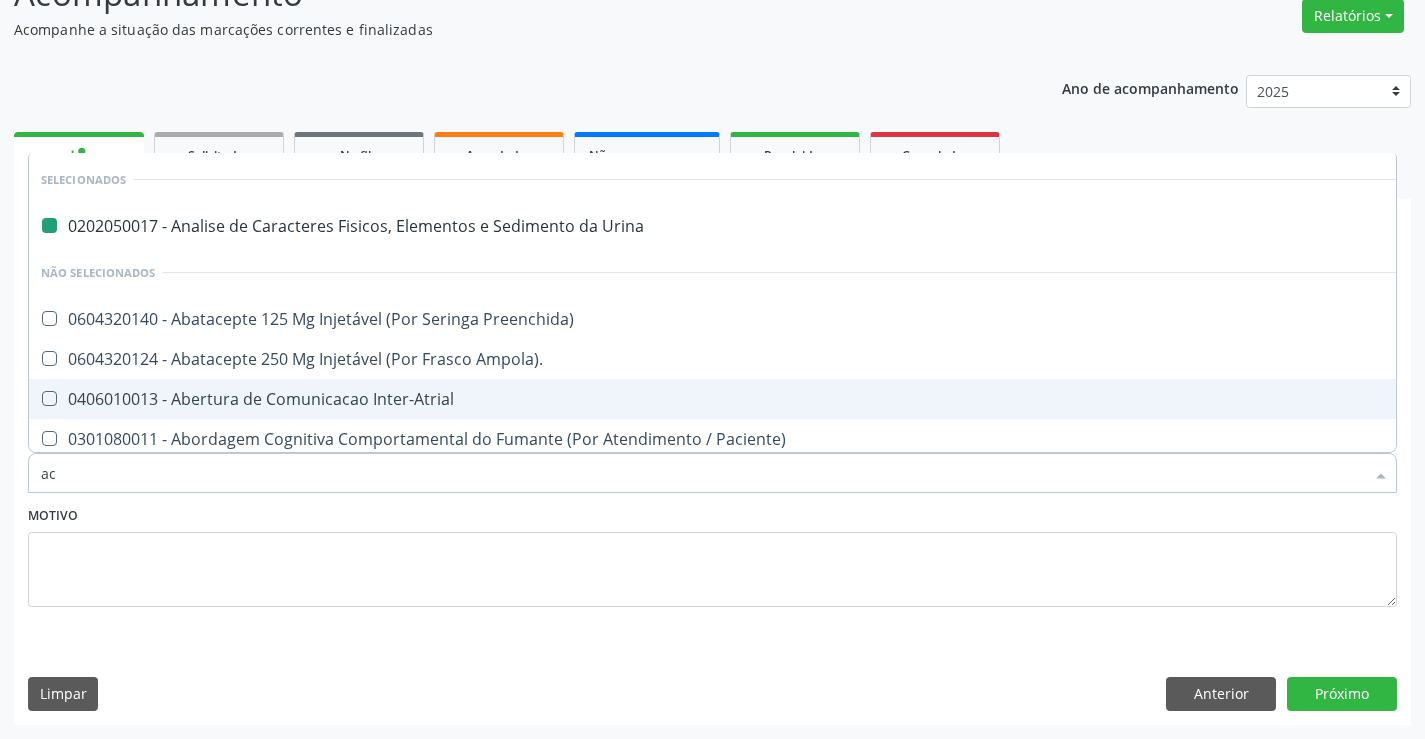 type on "aci" 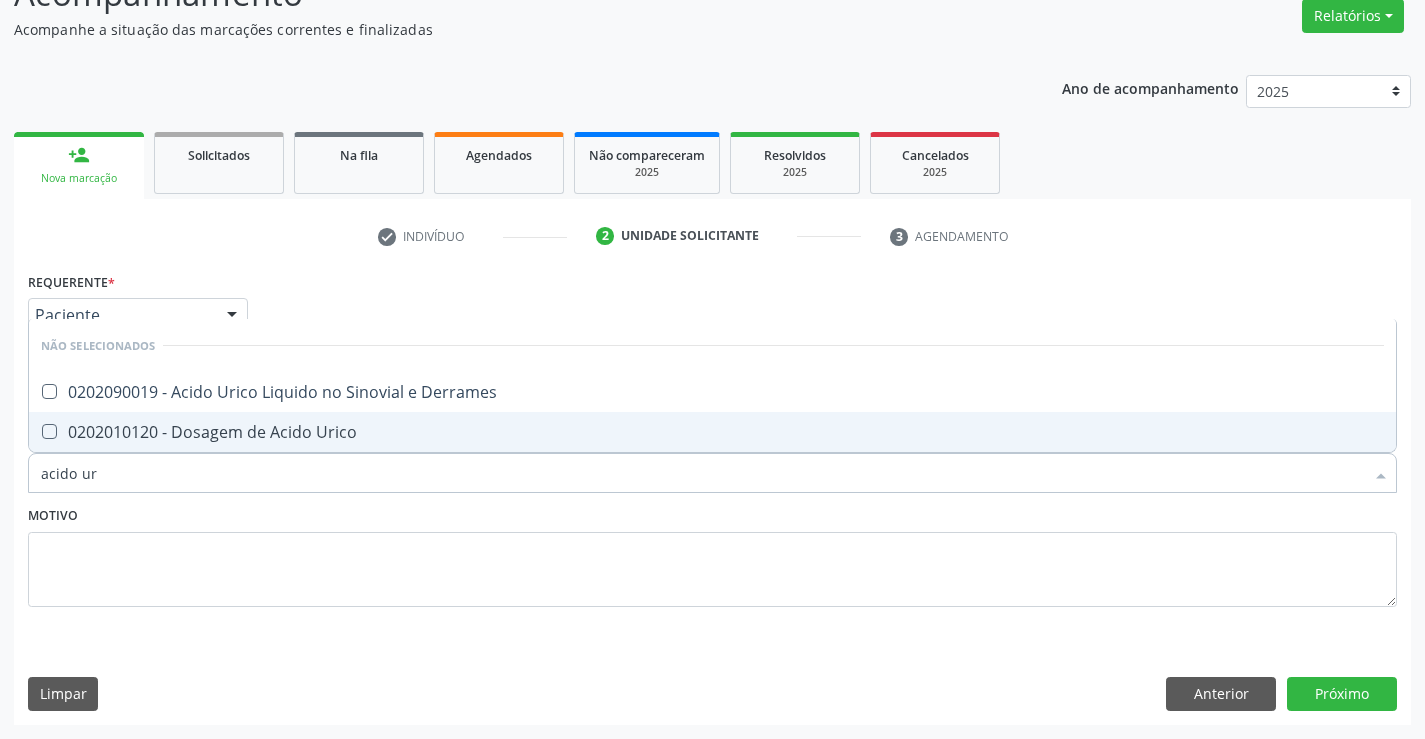 type on "acido uri" 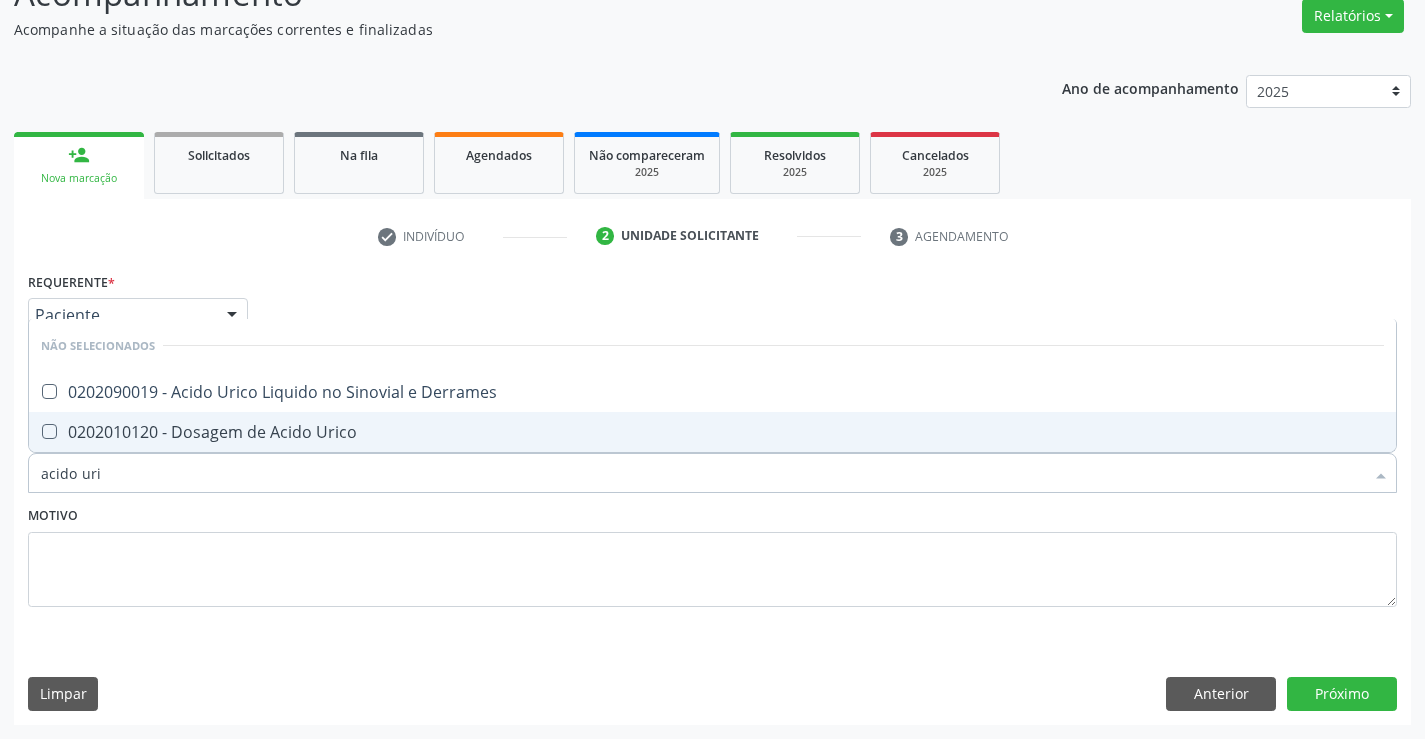 click on "0202010120 - Dosagem de Acido Urico" at bounding box center [712, 432] 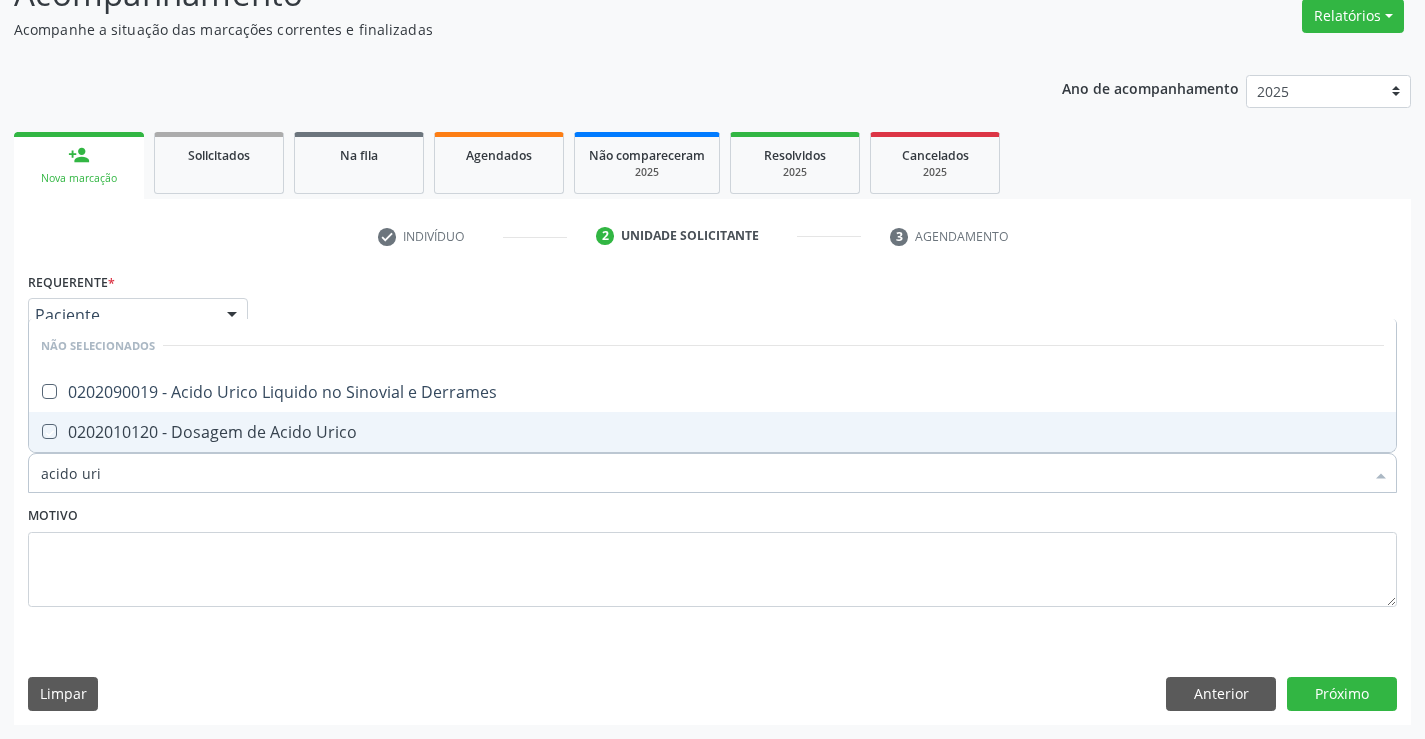 checkbox on "true" 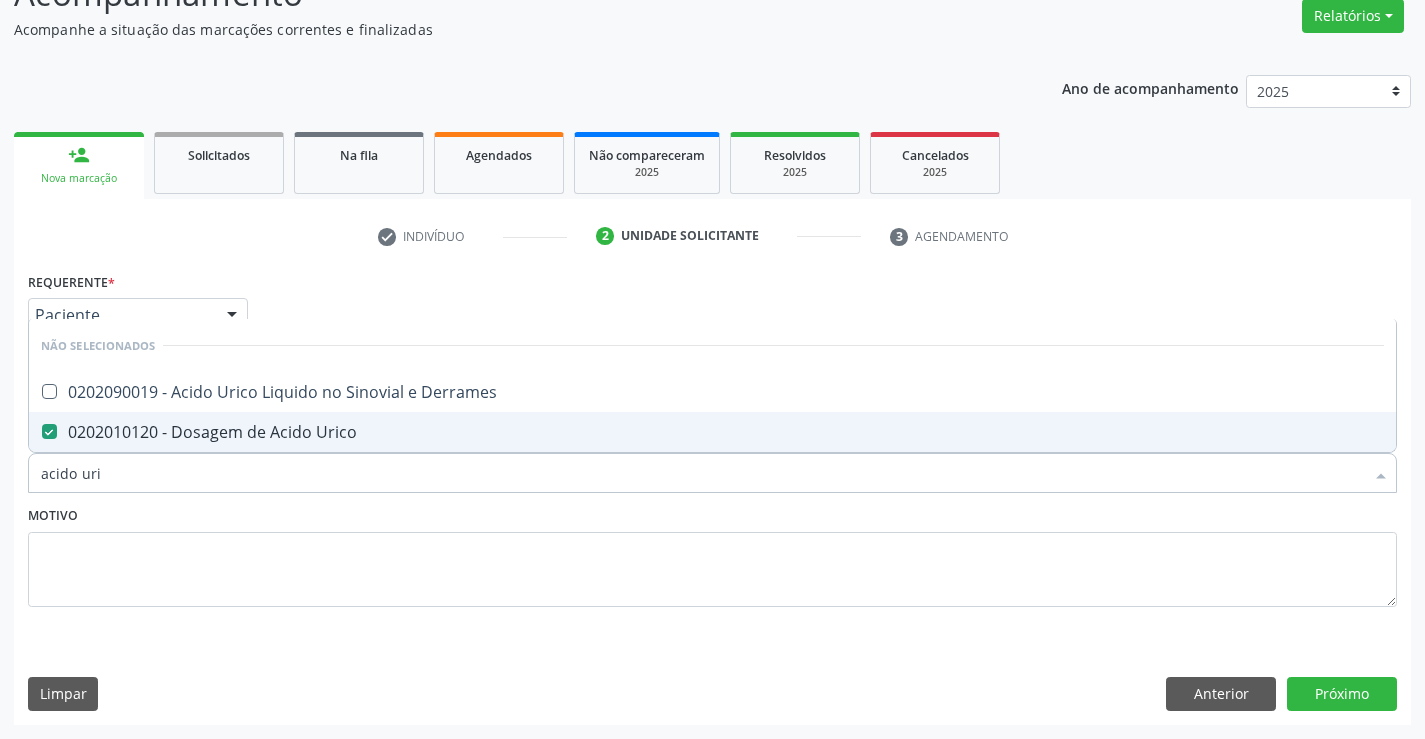 click on "Motivo" at bounding box center (712, 554) 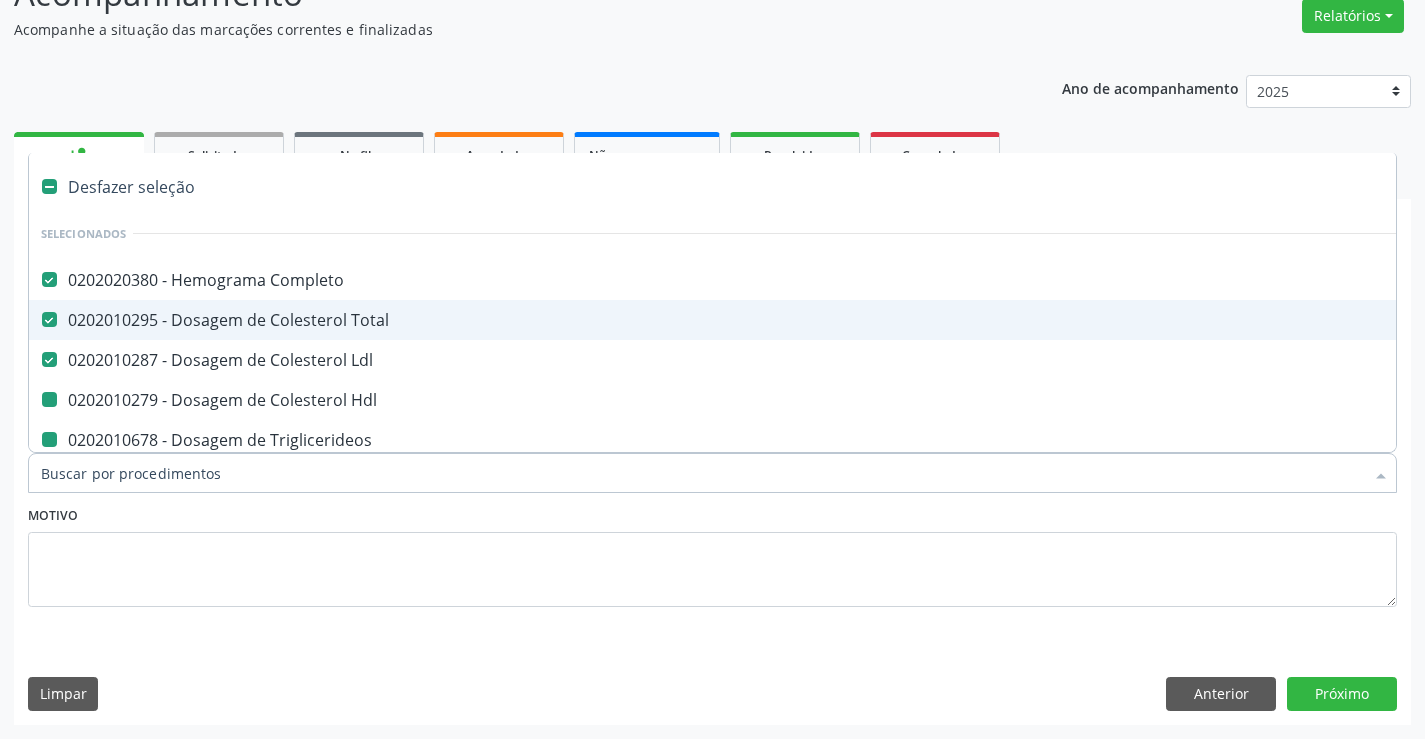 type on "u" 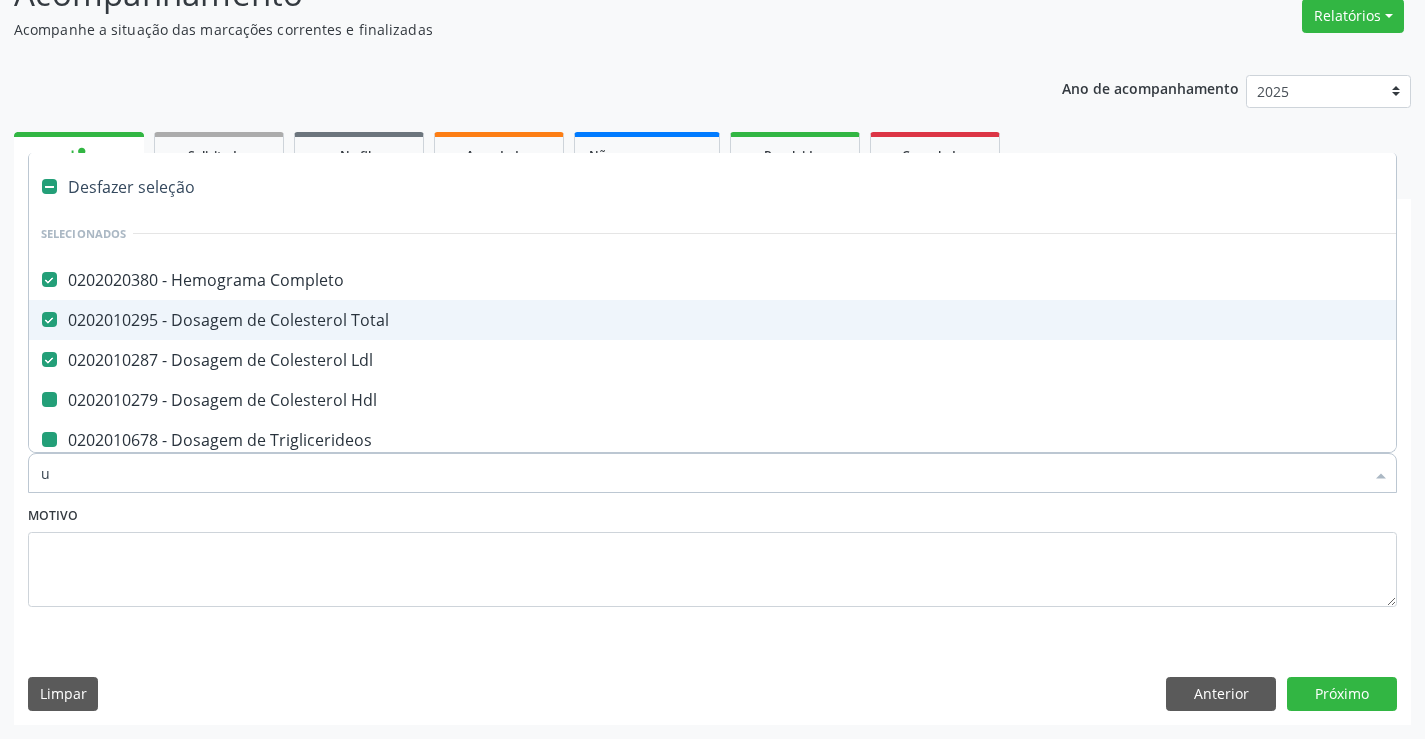 checkbox on "false" 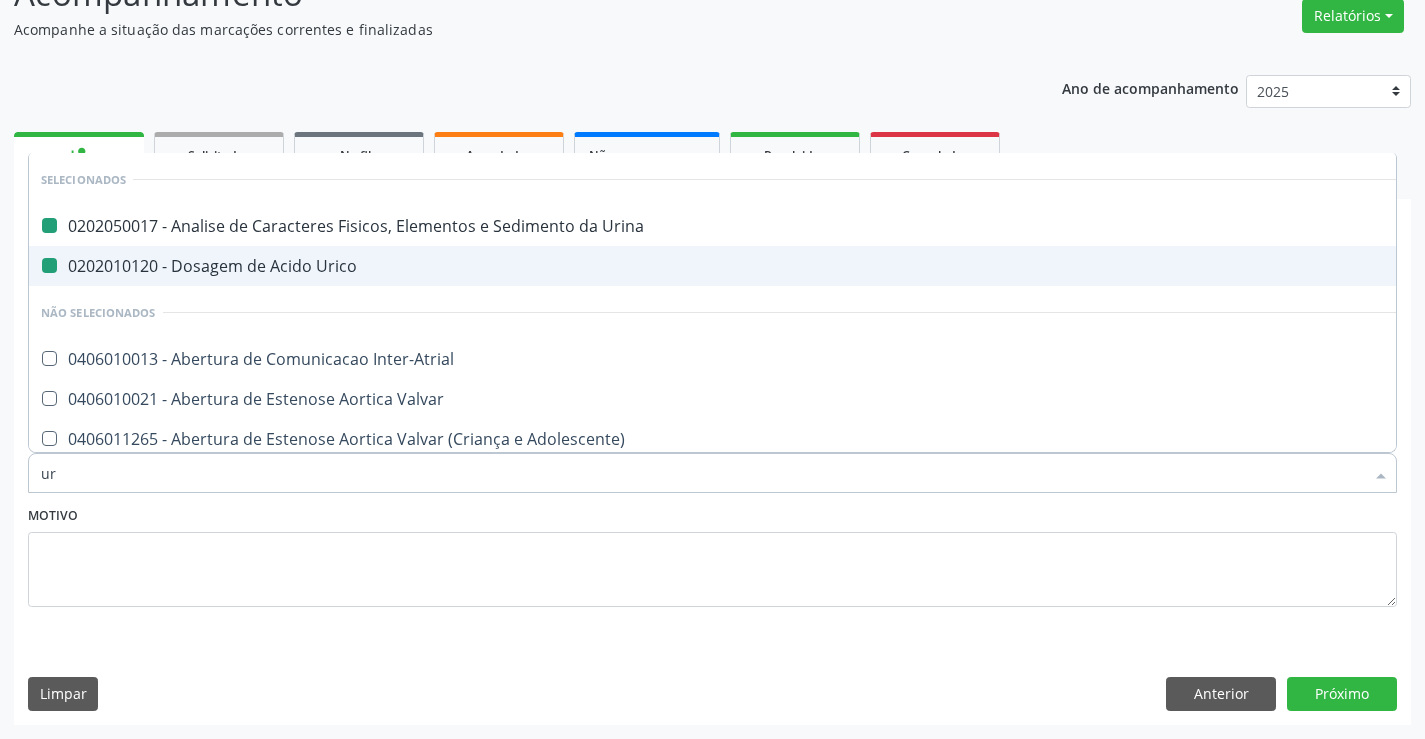 type on "ure" 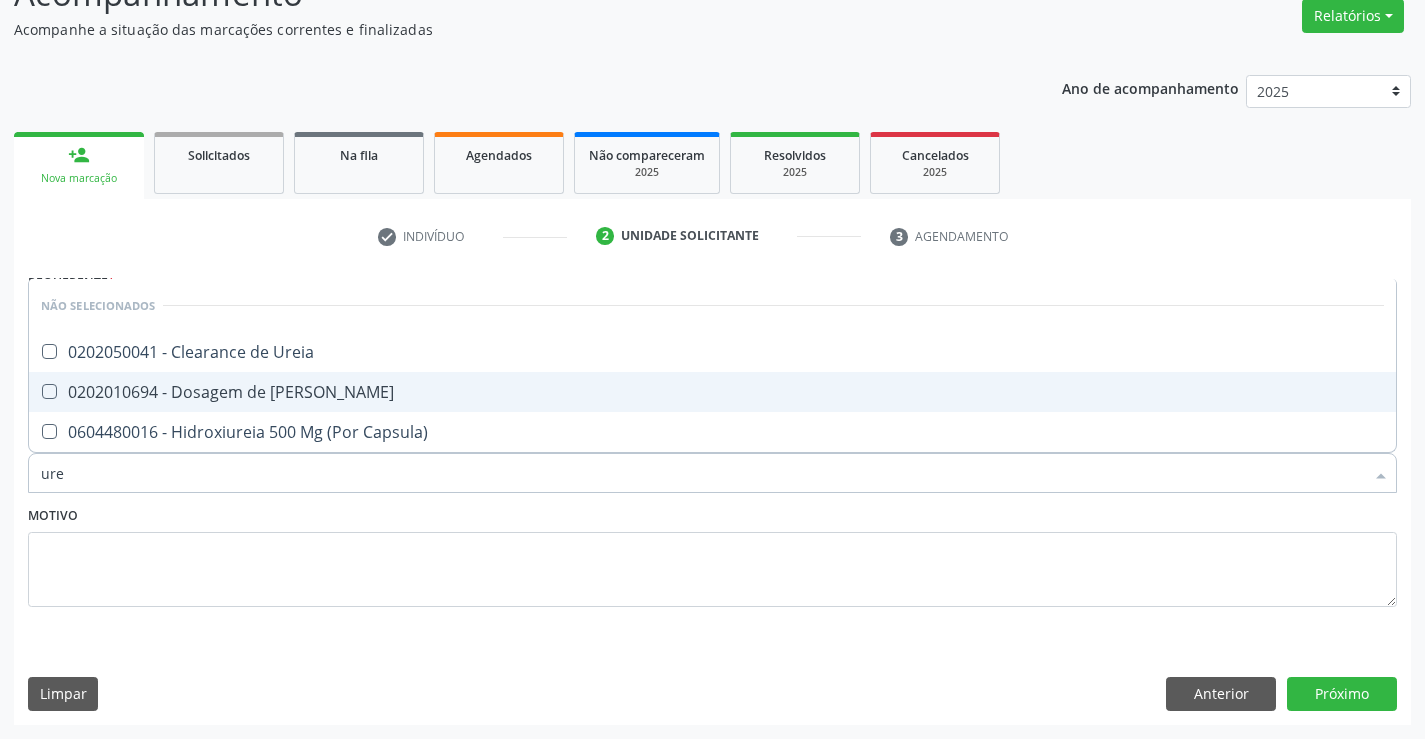 type on "urei" 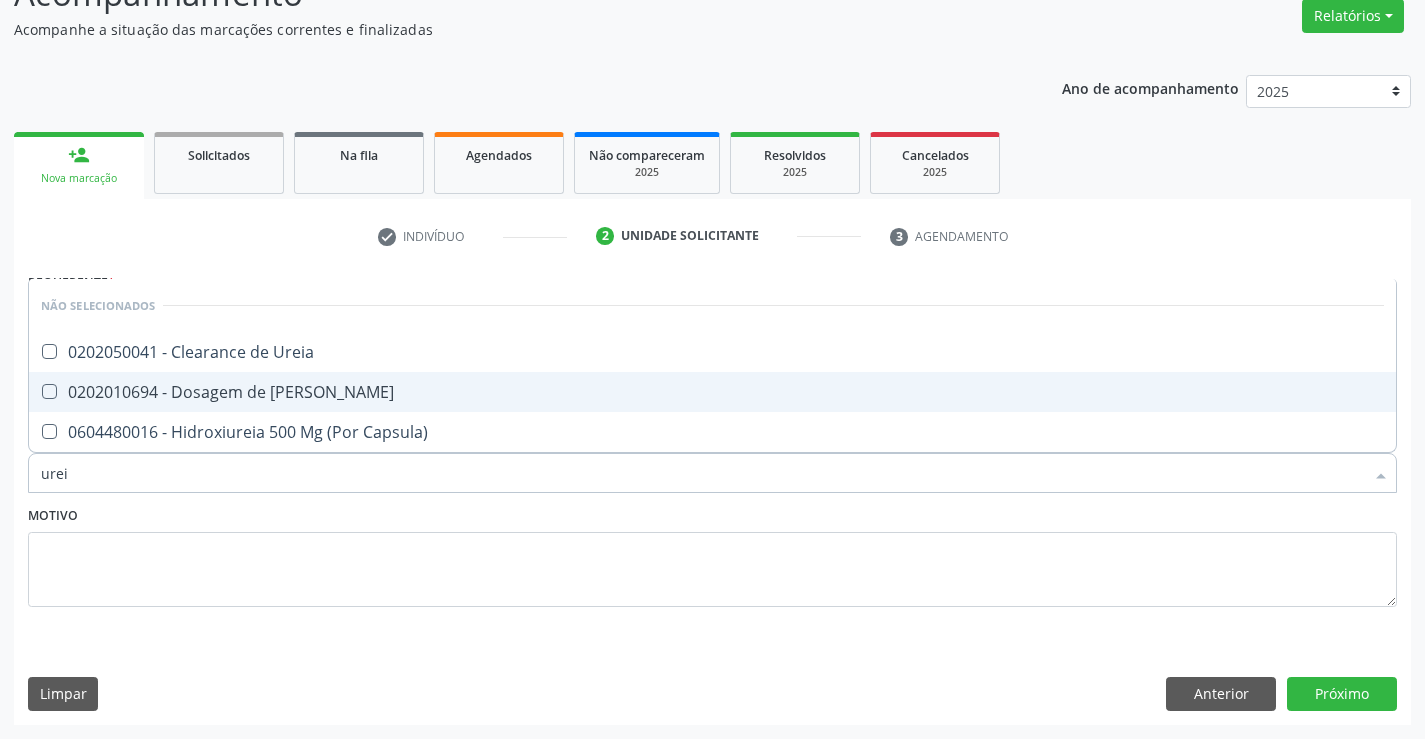 click on "0202010694 - Dosagem de [PERSON_NAME]" at bounding box center (712, 392) 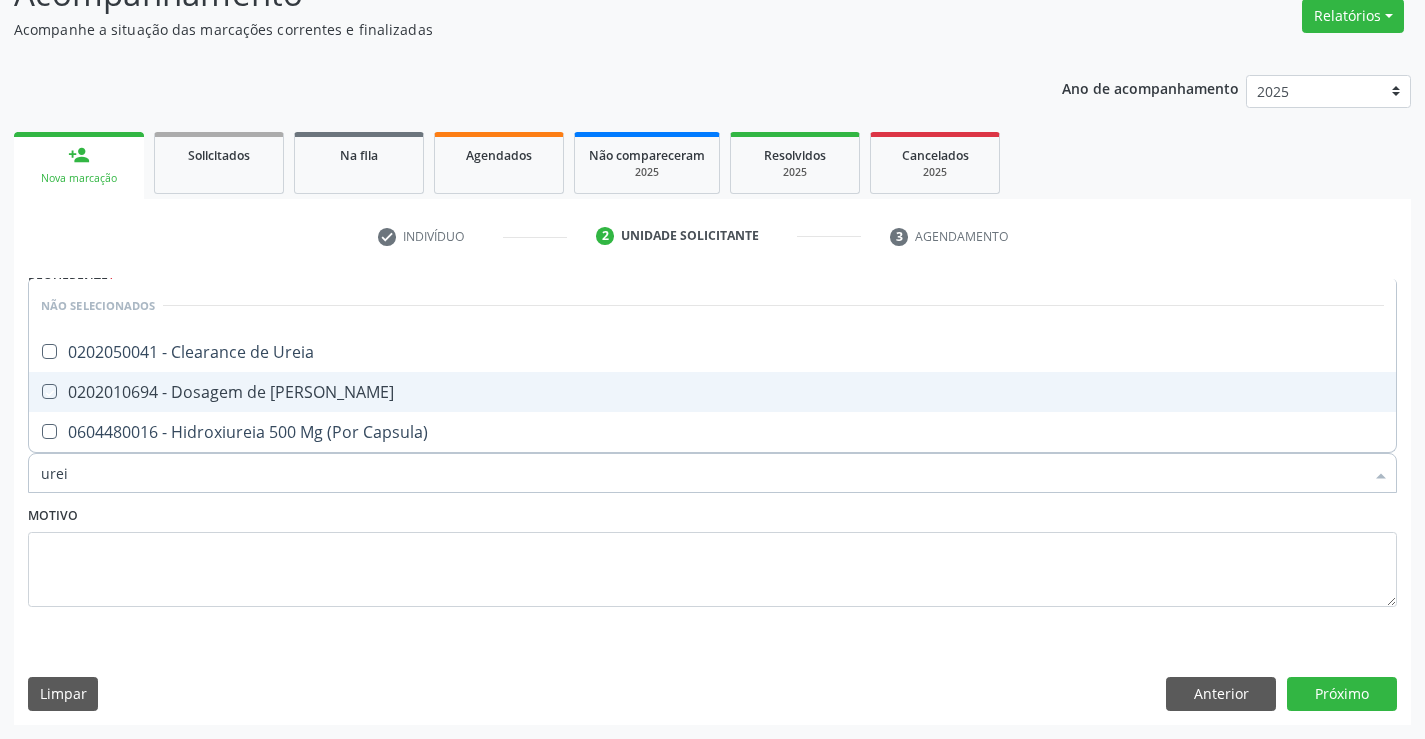 checkbox on "true" 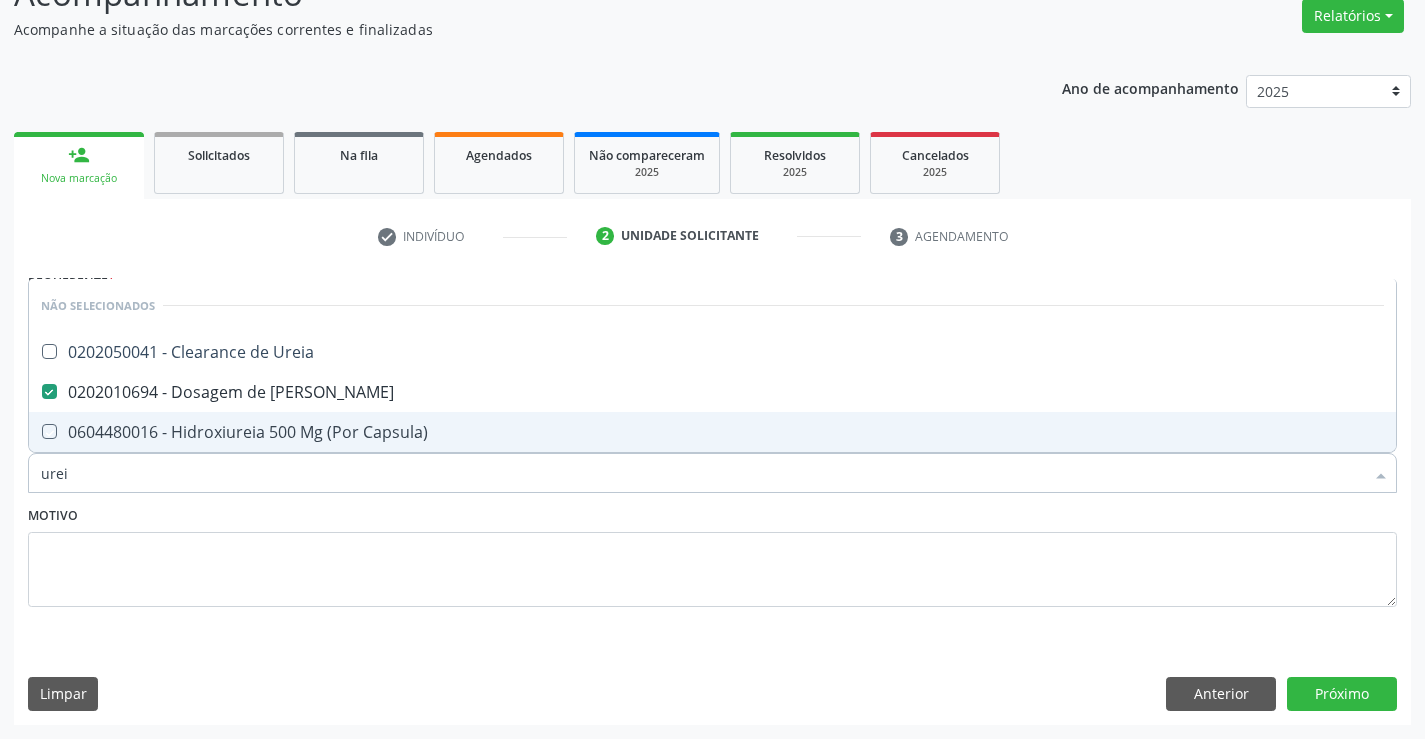 click on "Motivo" at bounding box center (712, 554) 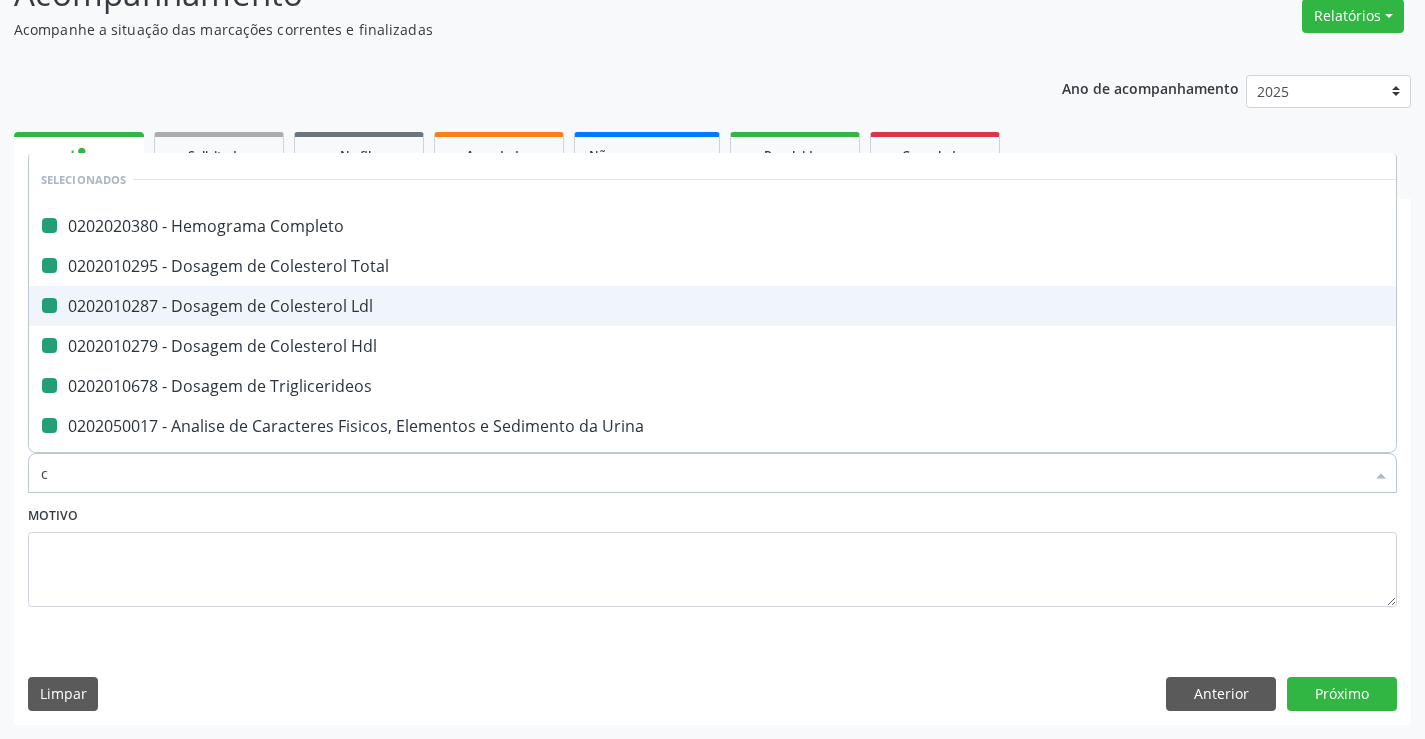 type on "cr" 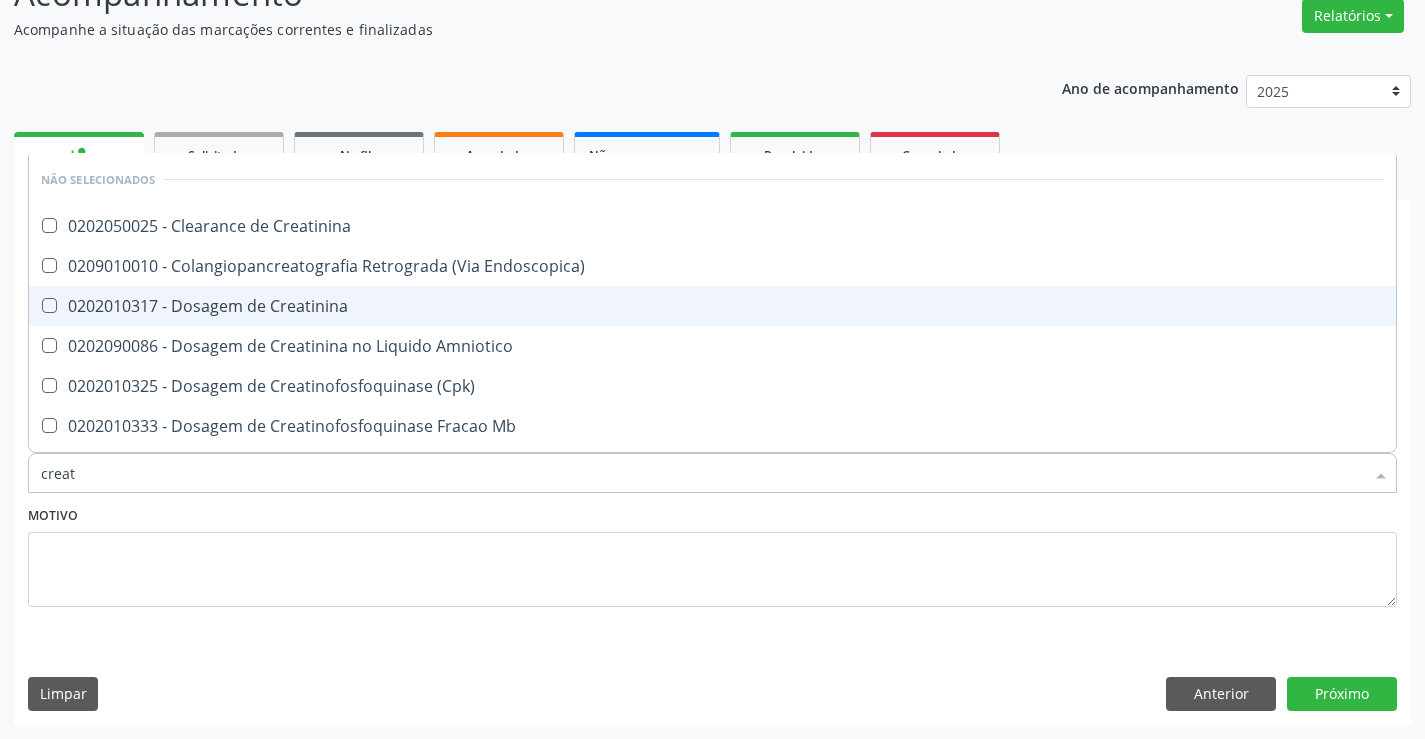 type on "creati" 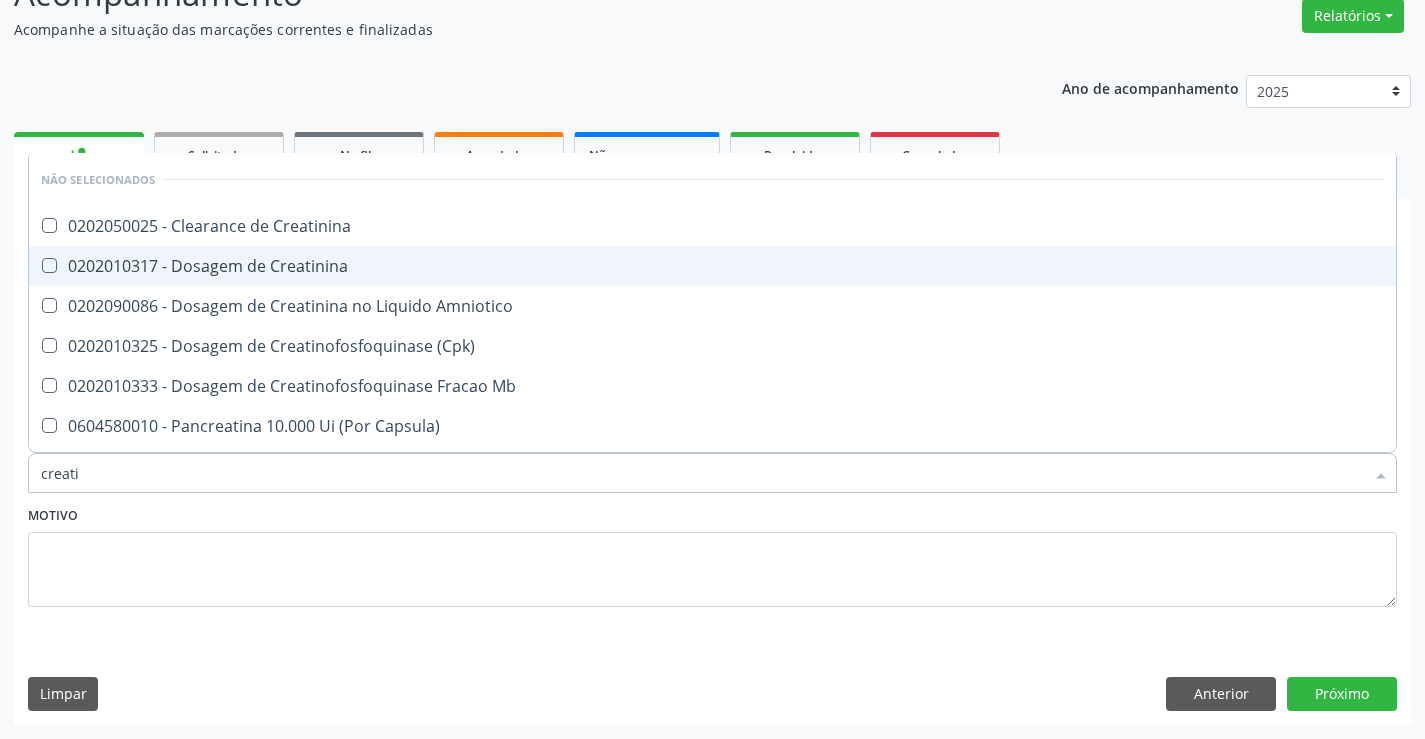 click on "0202010317 - Dosagem de Creatinina" at bounding box center (712, 266) 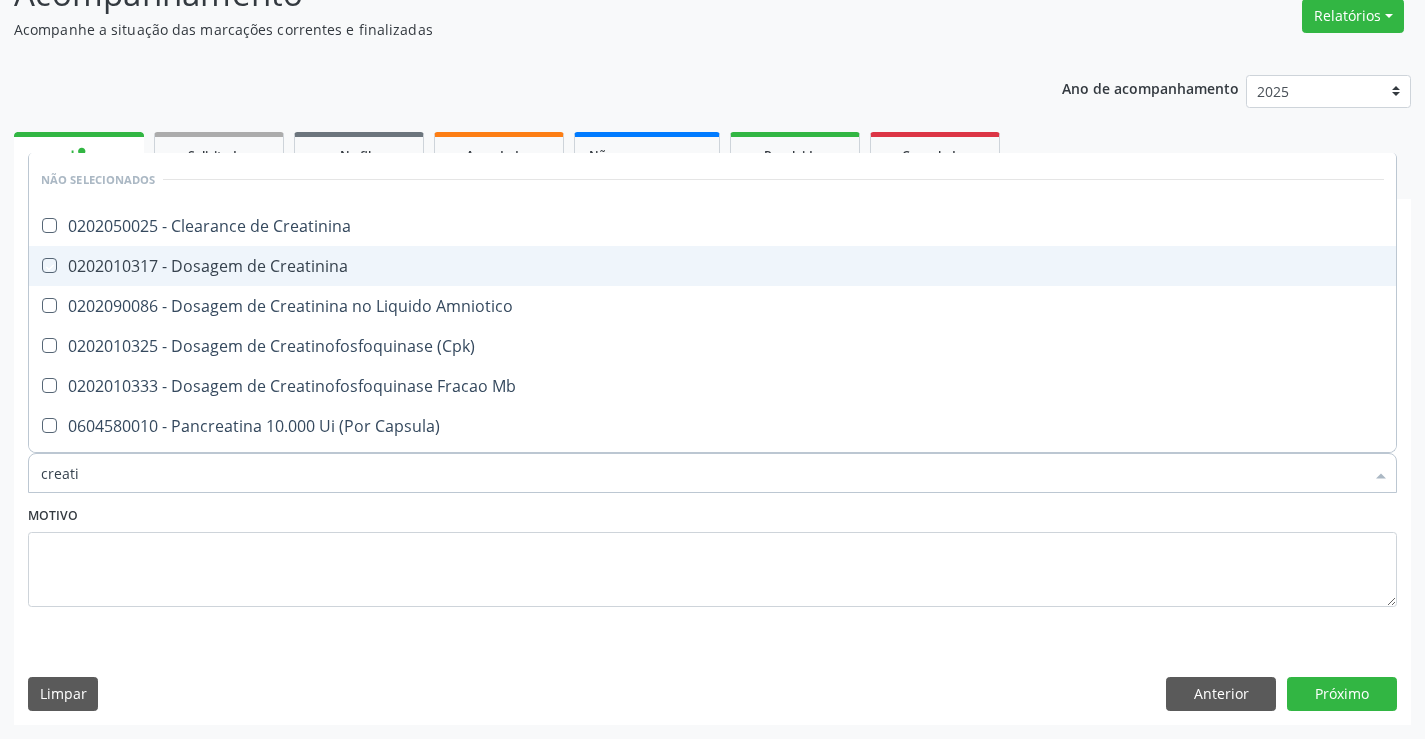 checkbox on "true" 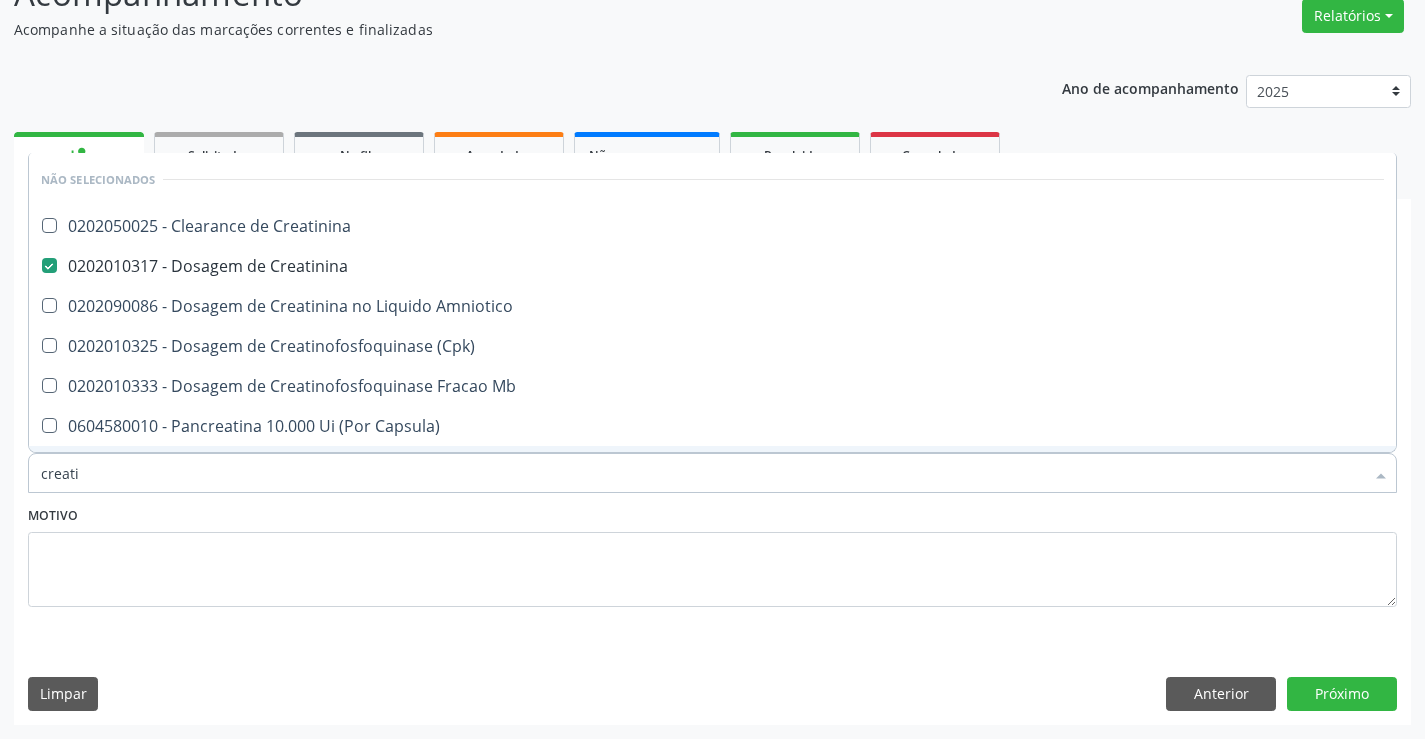 click on "Motivo" at bounding box center [712, 554] 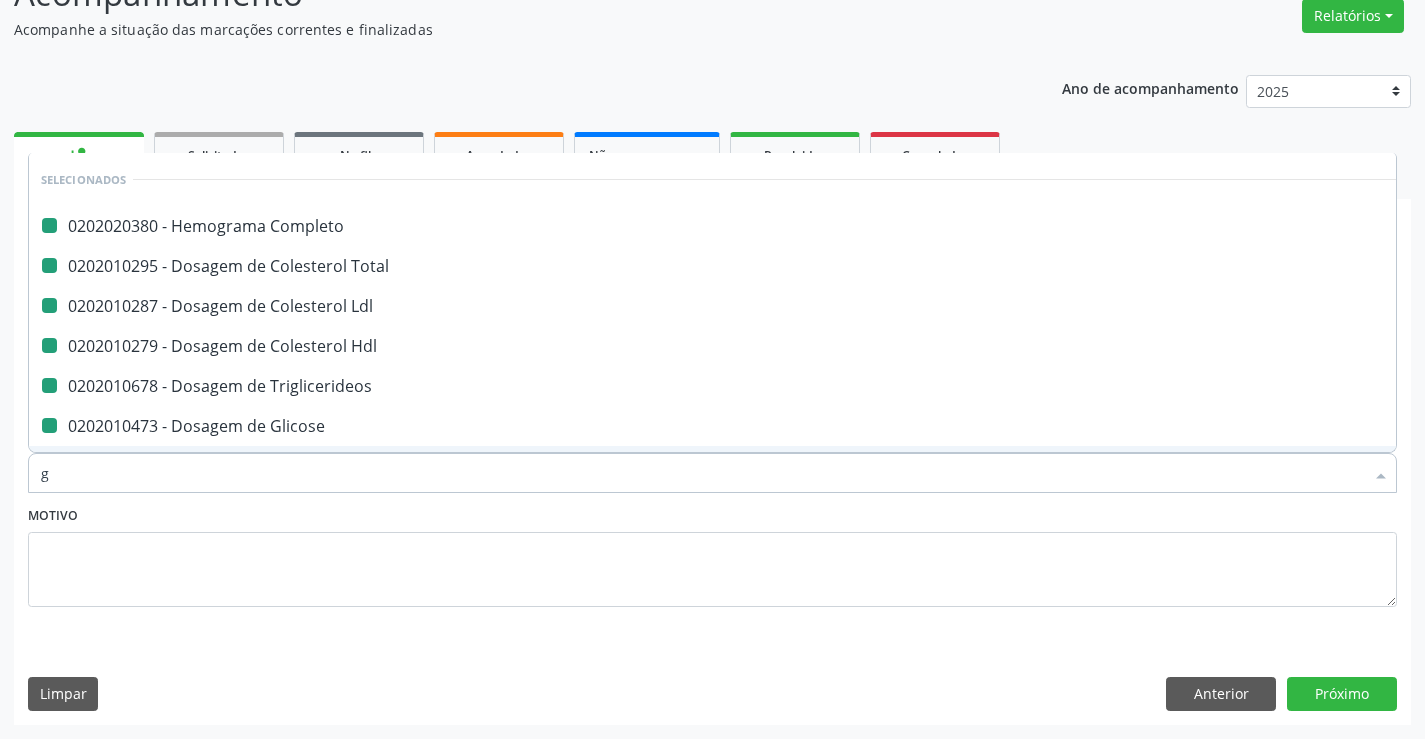 type on "ga" 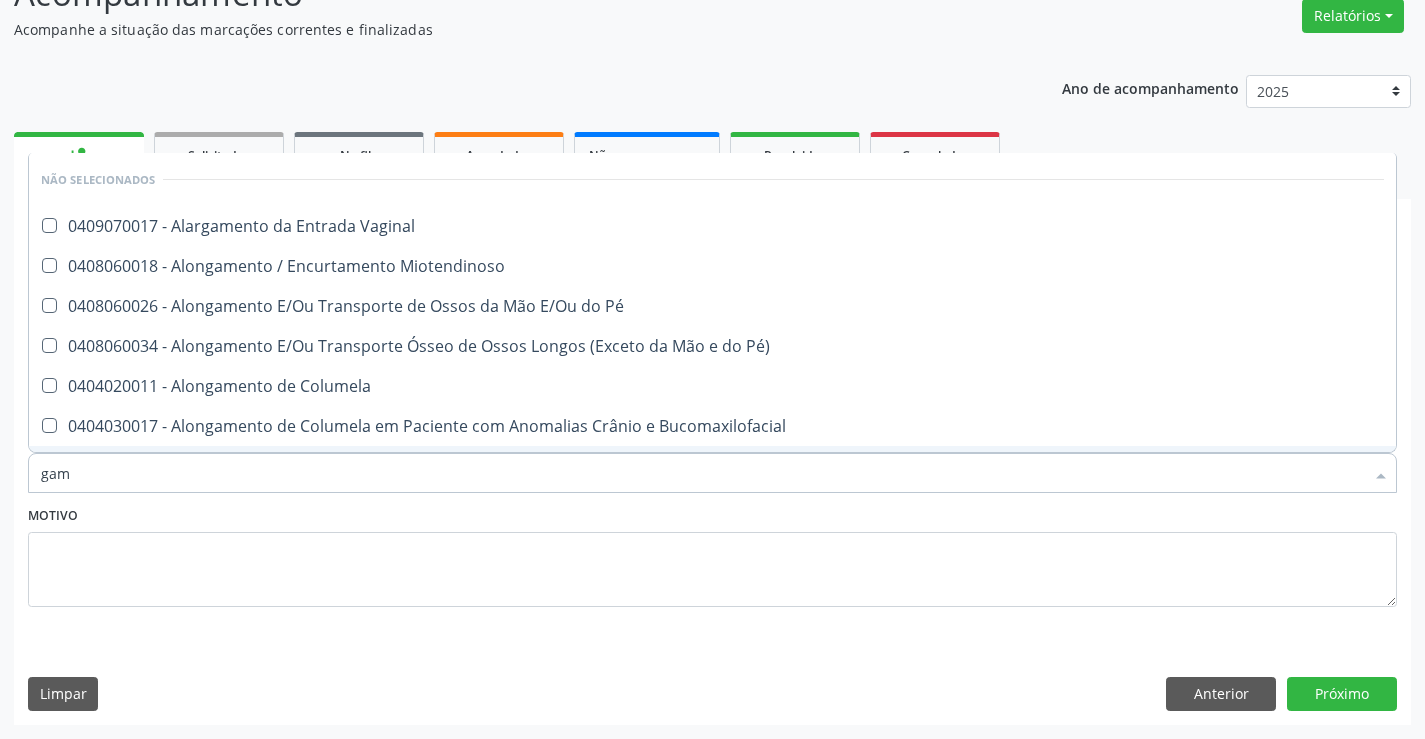 type on "gama" 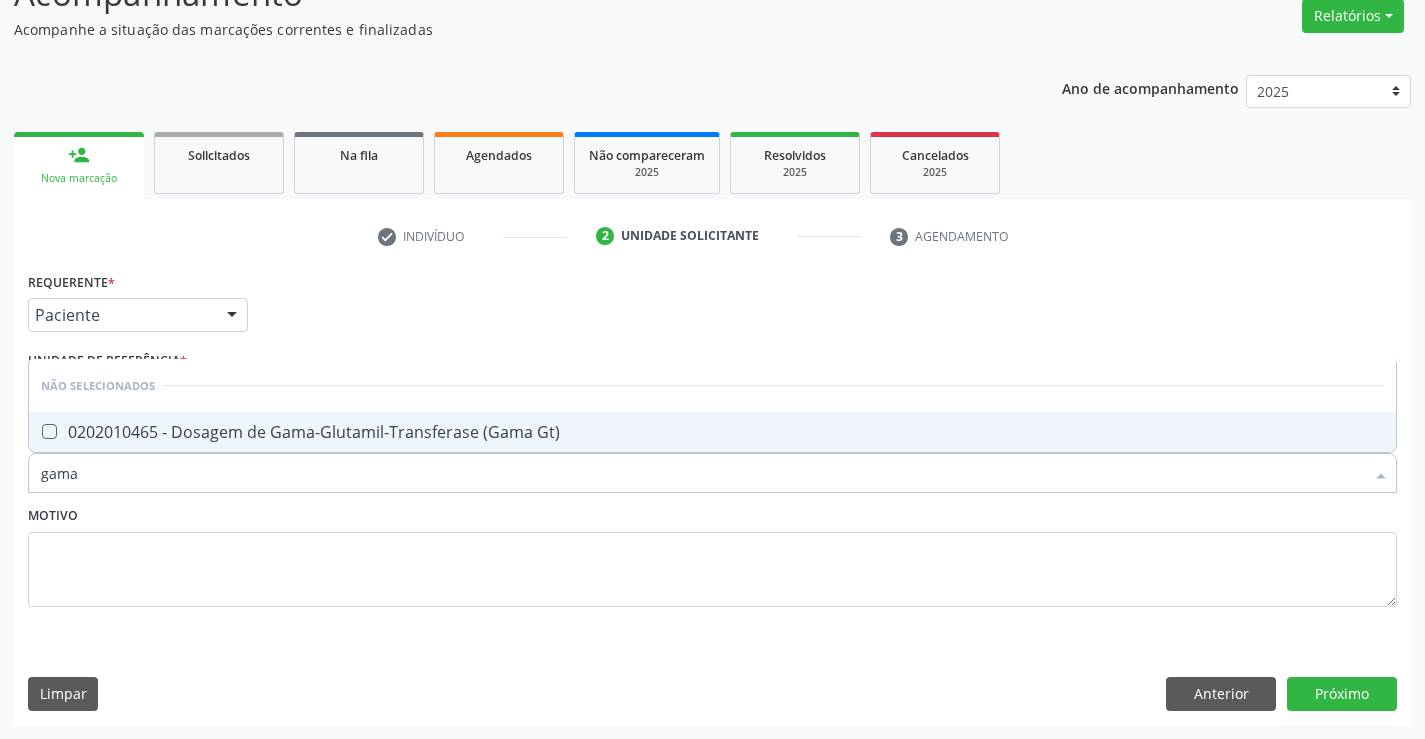 click on "0202010465 - Dosagem de Gama-Glutamil-Transferase (Gama Gt)" at bounding box center [712, 432] 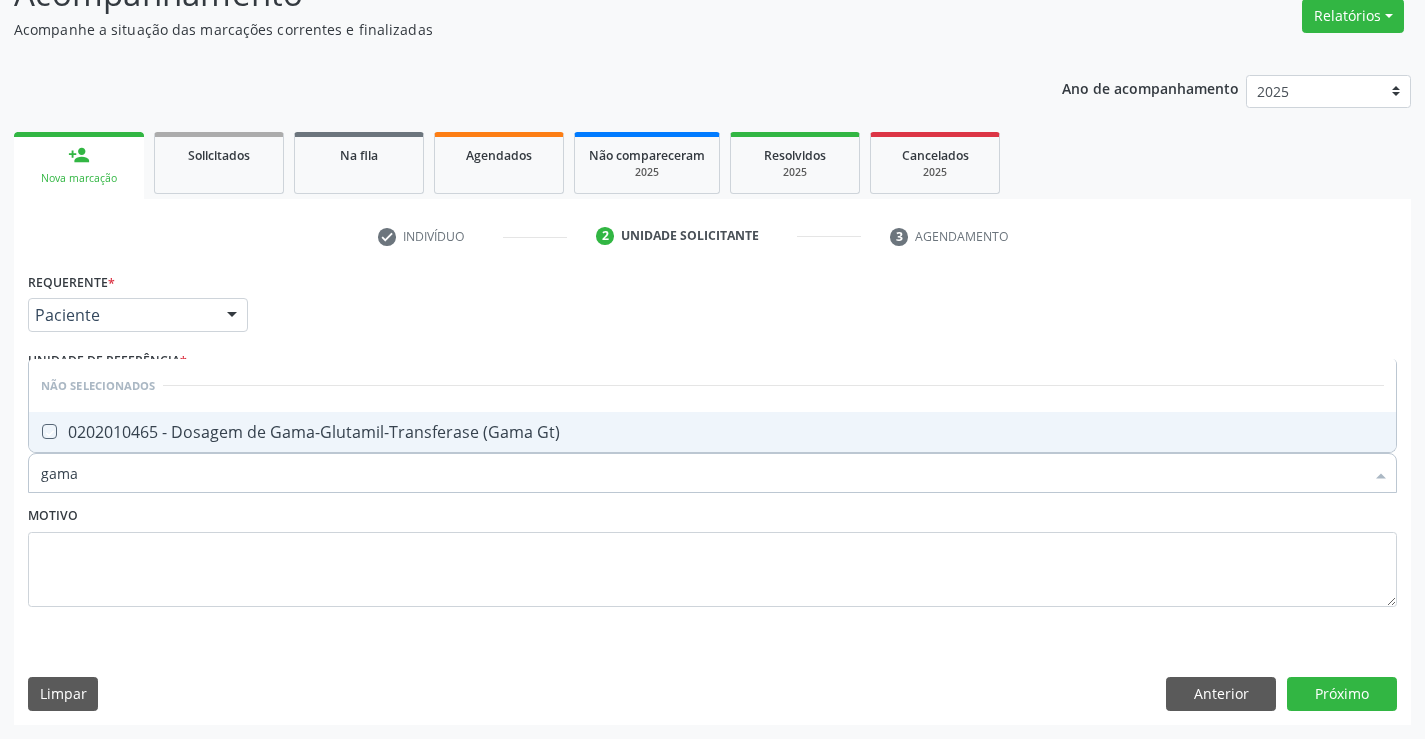 checkbox on "true" 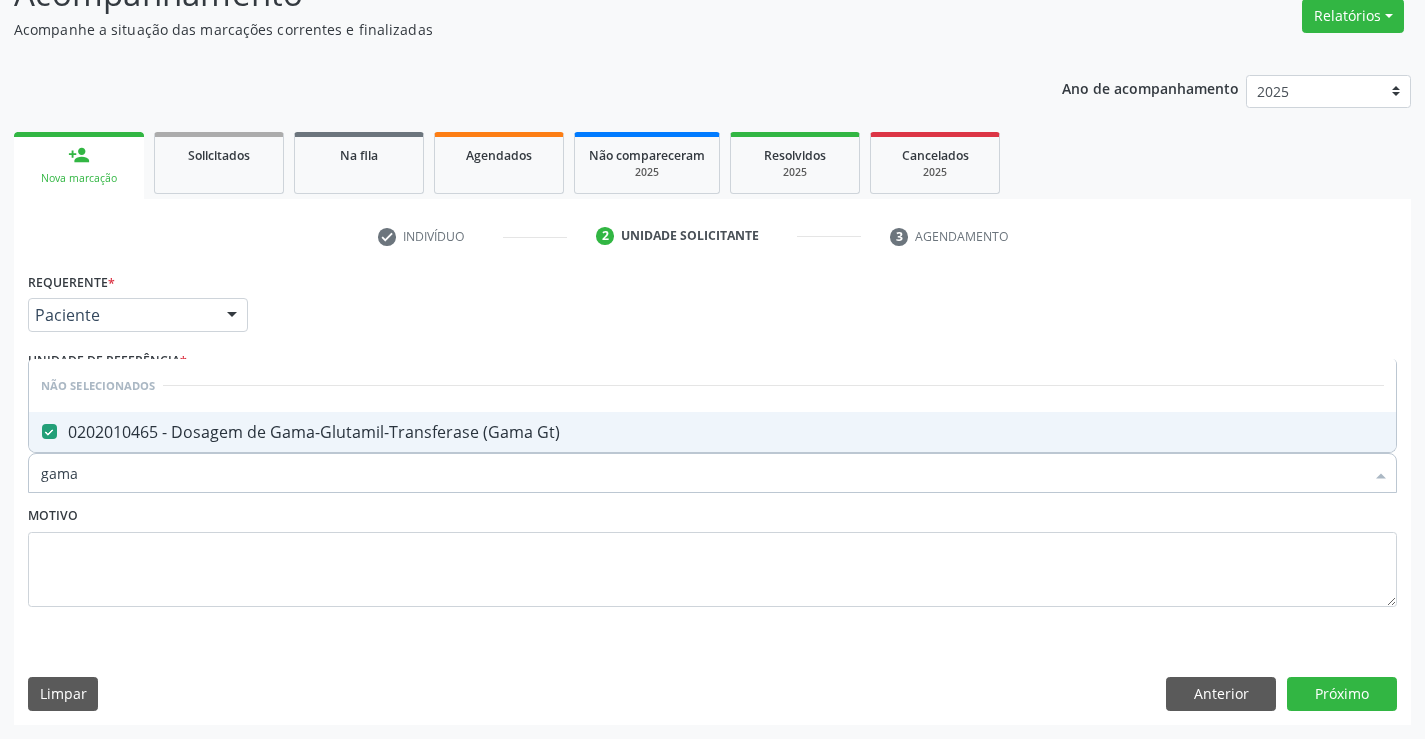 click on "Motivo" at bounding box center (712, 554) 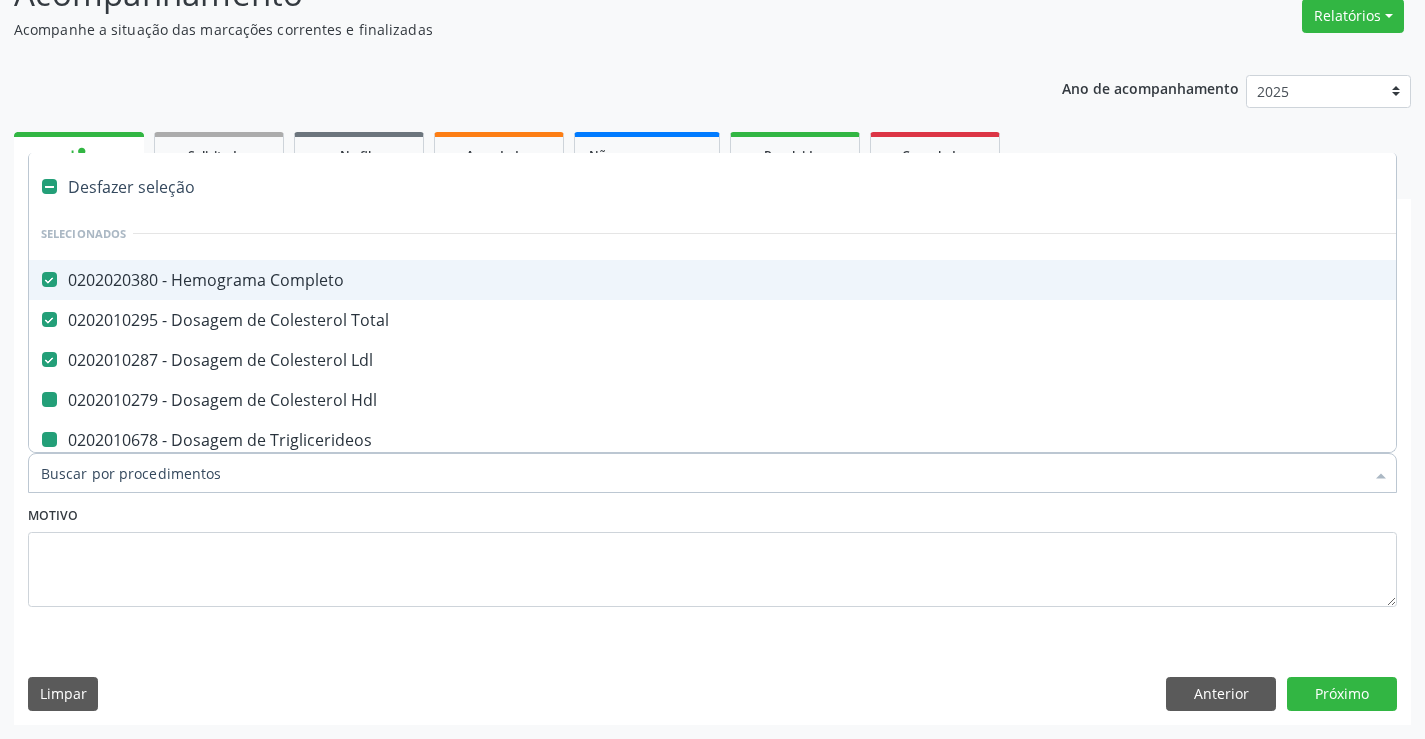 type on "f" 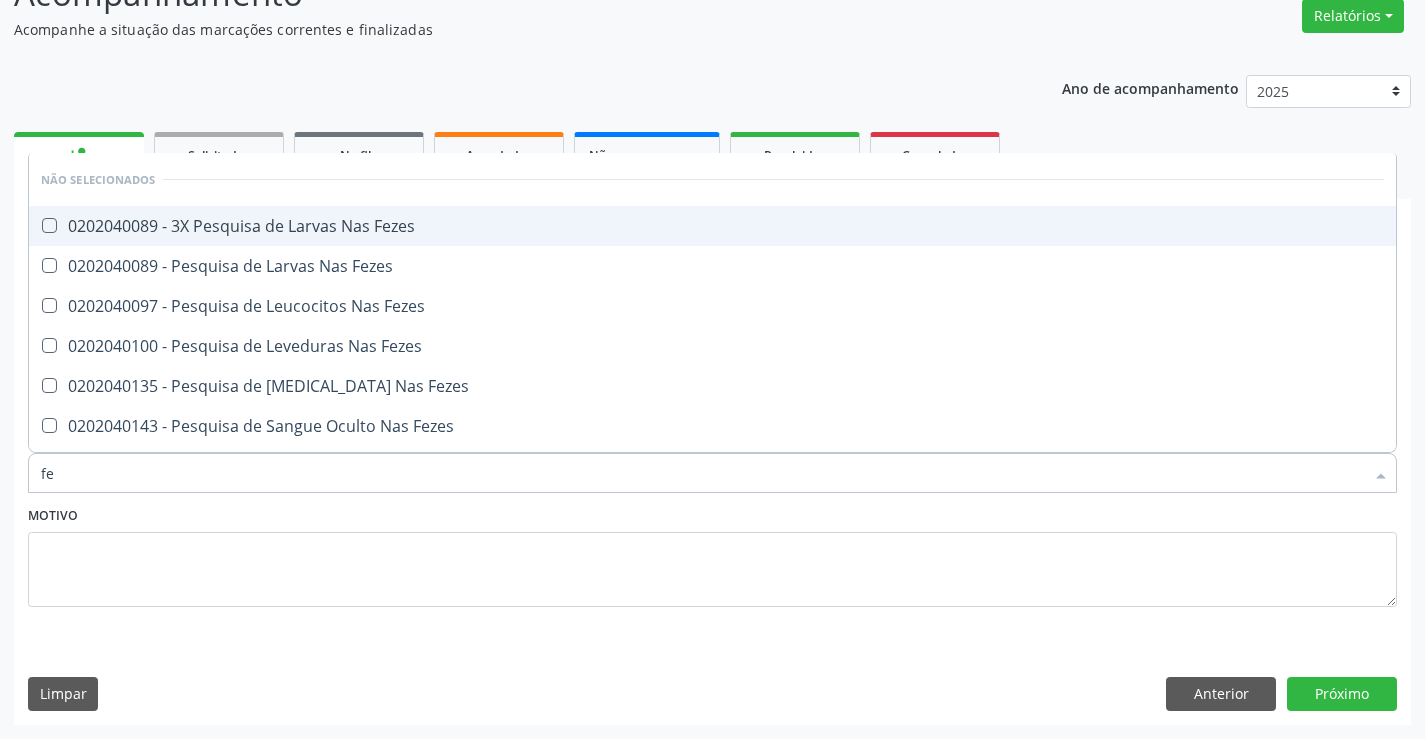 type on "fez" 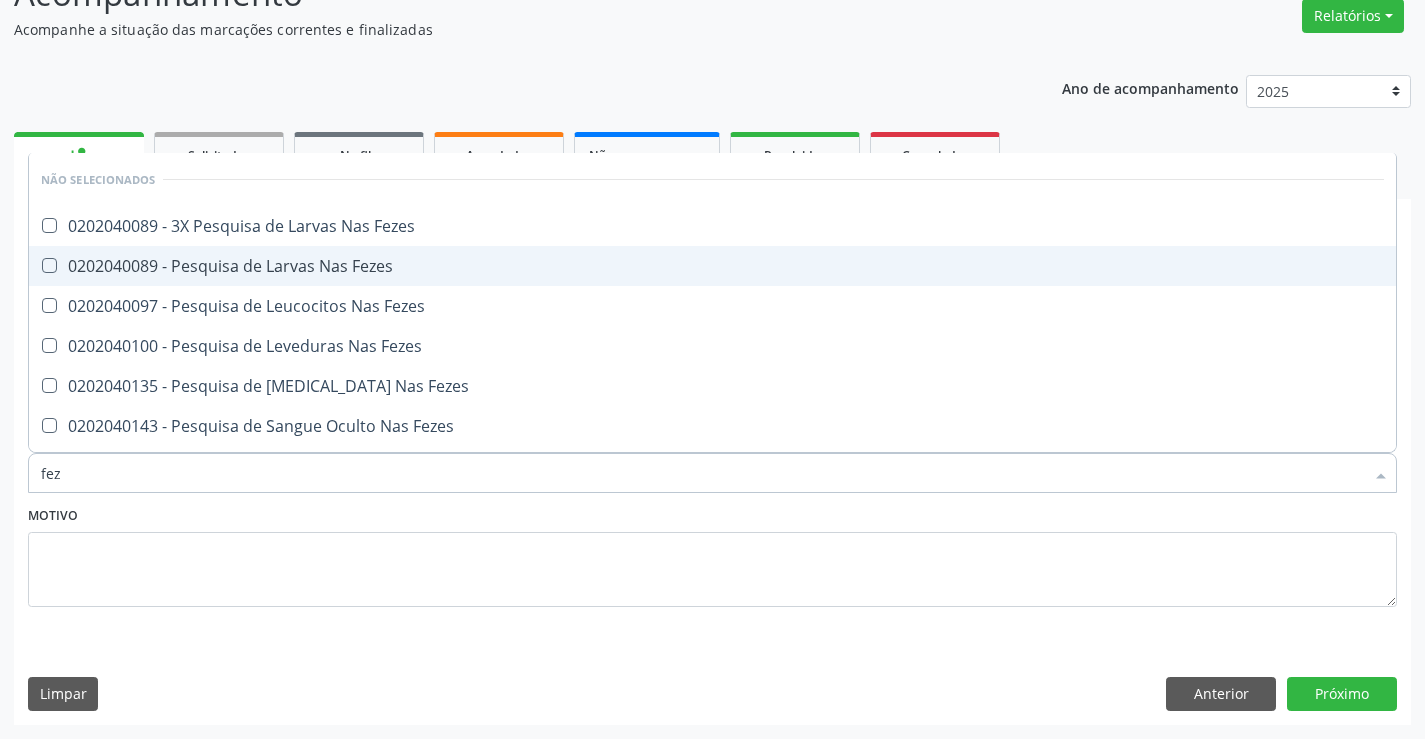 click on "0202040089 - Pesquisa de Larvas Nas Fezes" at bounding box center [712, 266] 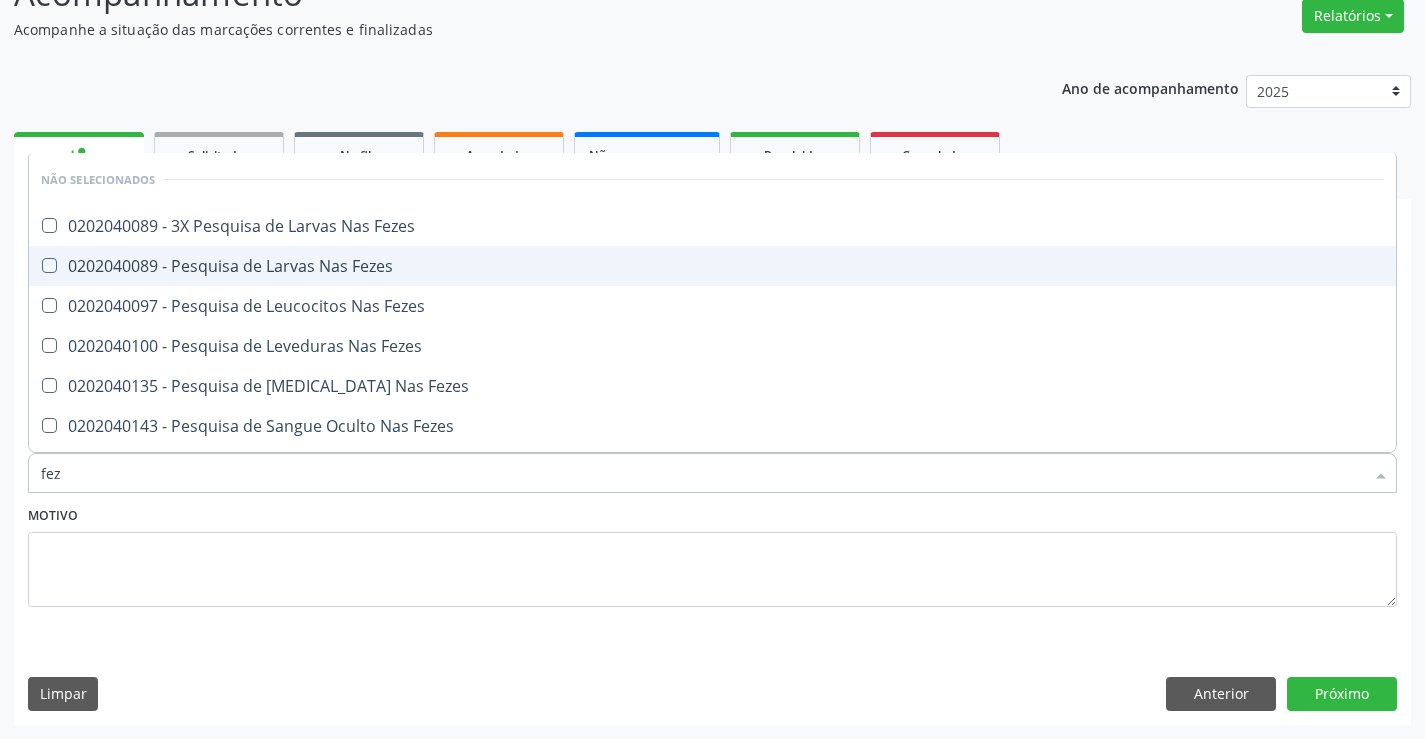 checkbox on "true" 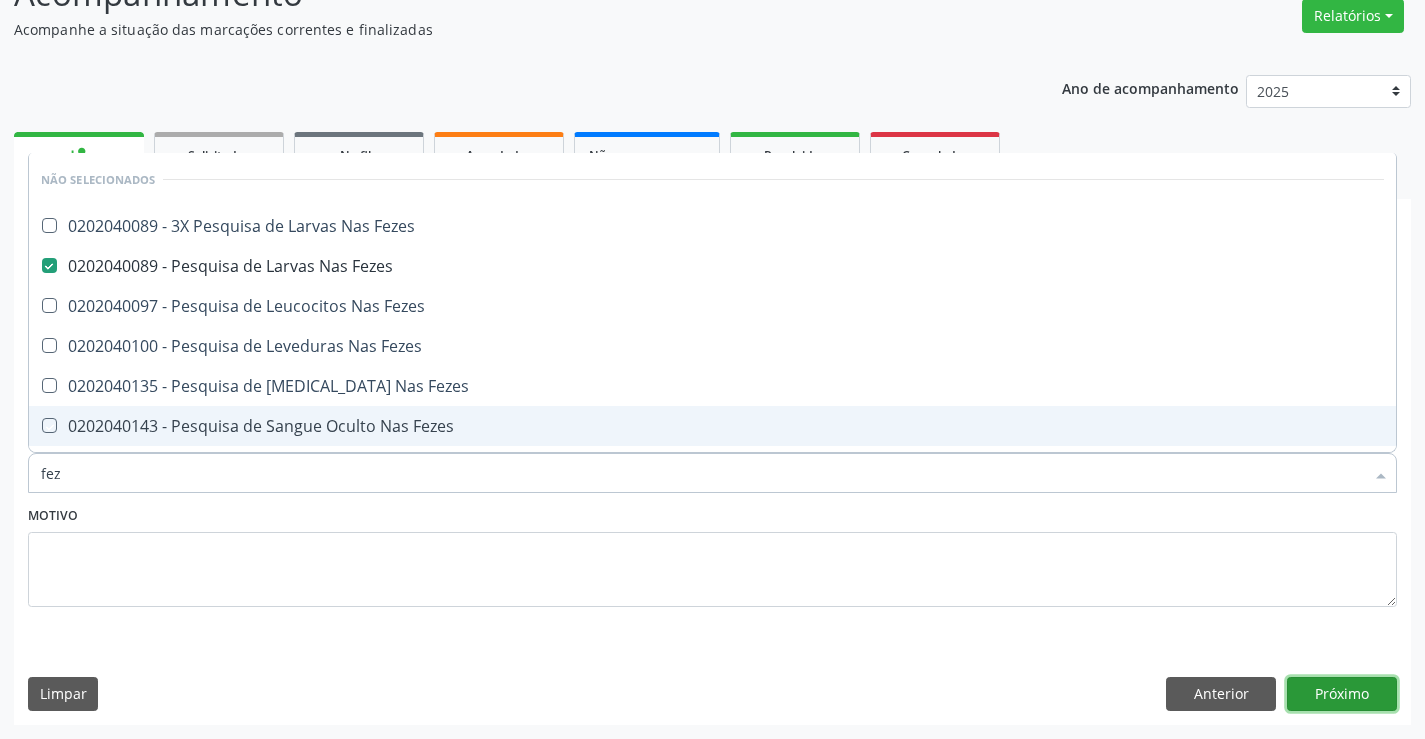 click on "Próximo" at bounding box center (1342, 694) 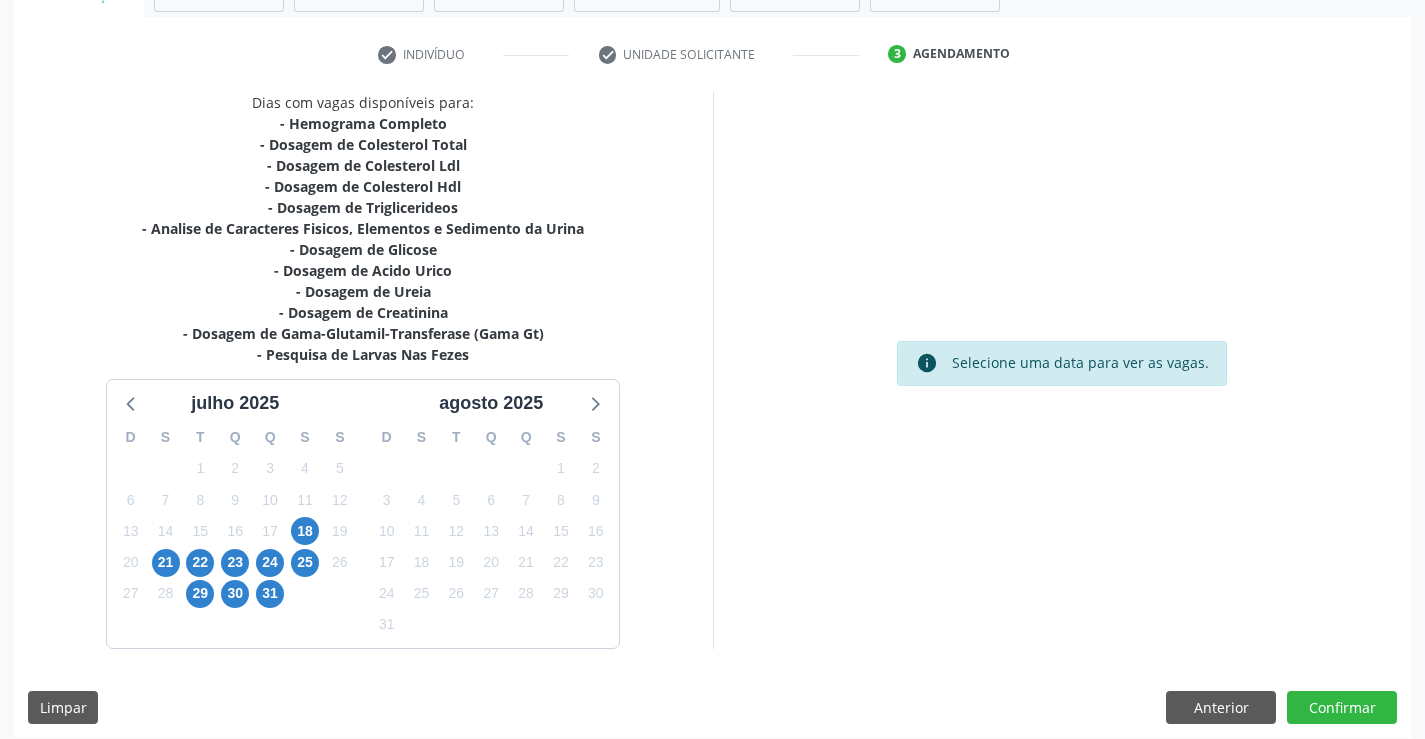 scroll, scrollTop: 362, scrollLeft: 0, axis: vertical 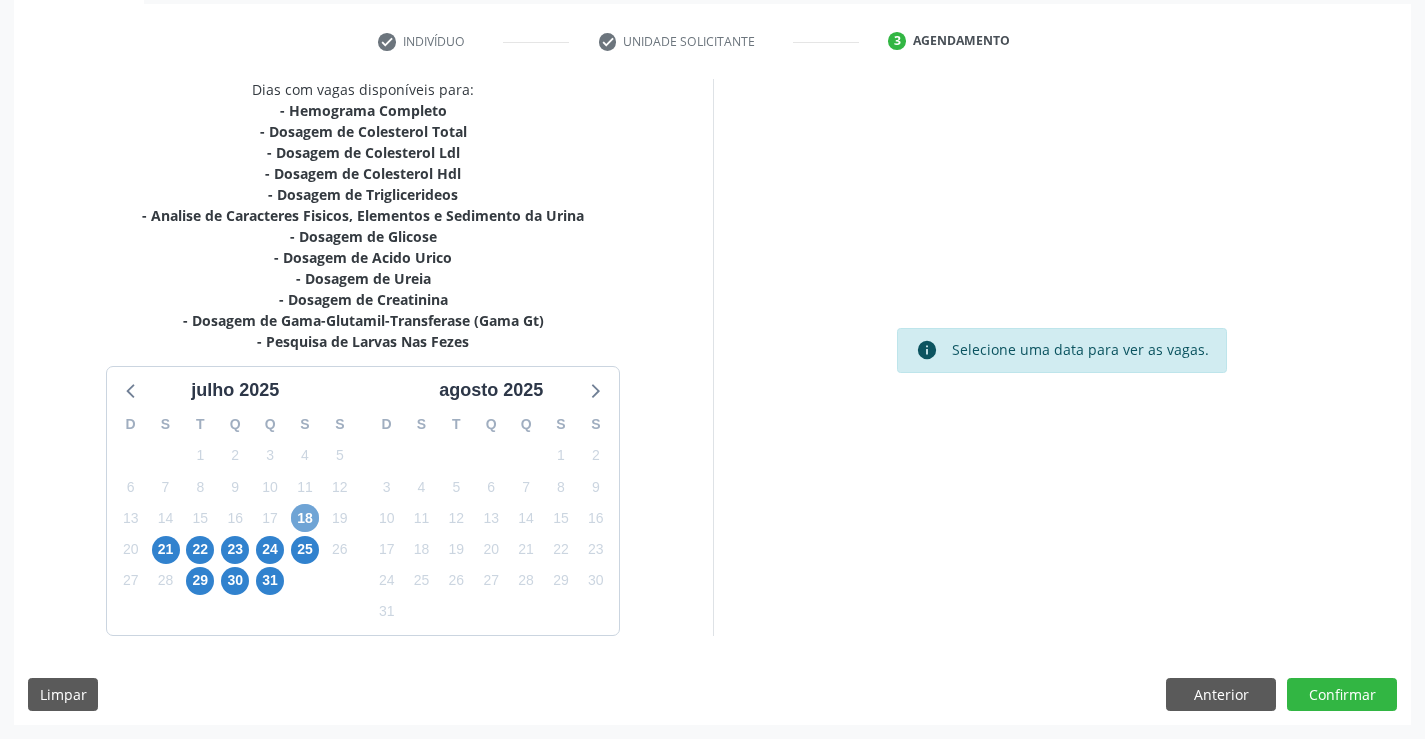 click on "18" at bounding box center (305, 518) 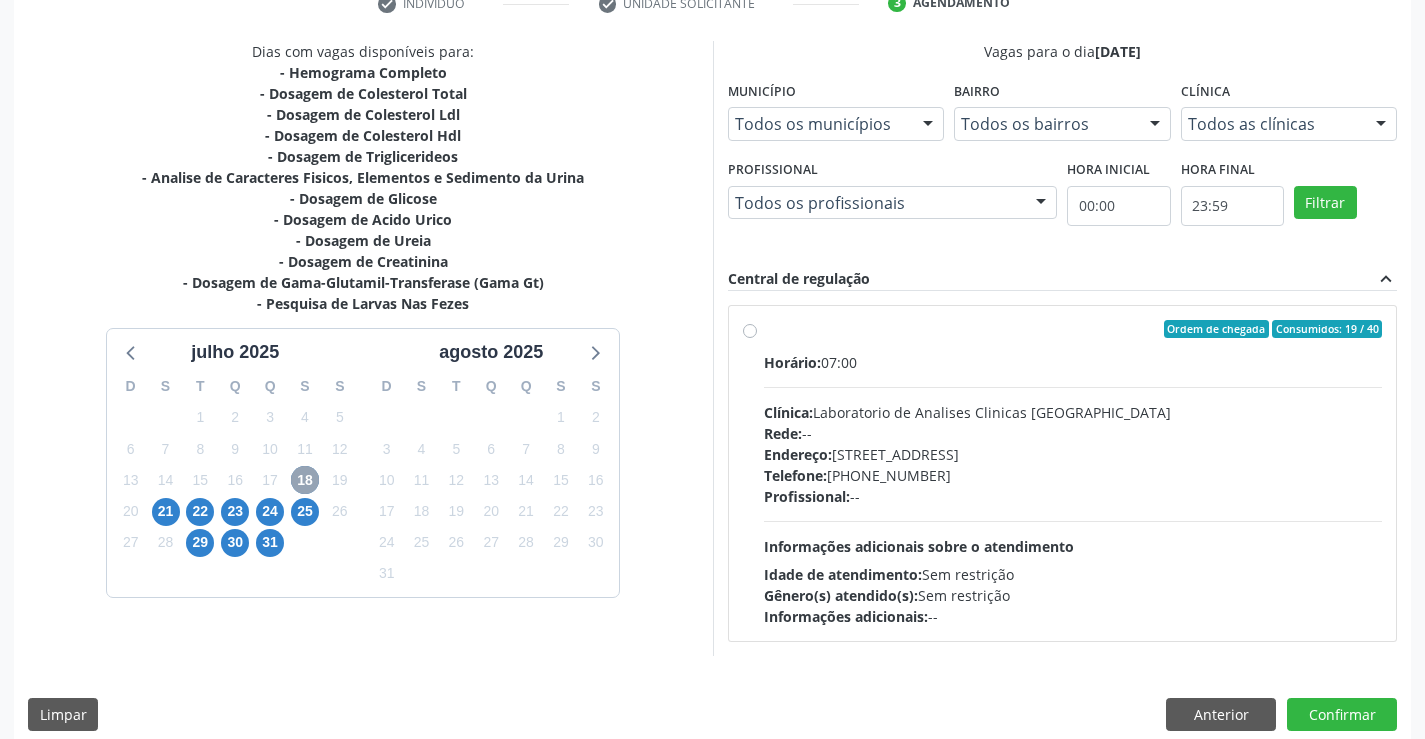 scroll, scrollTop: 420, scrollLeft: 0, axis: vertical 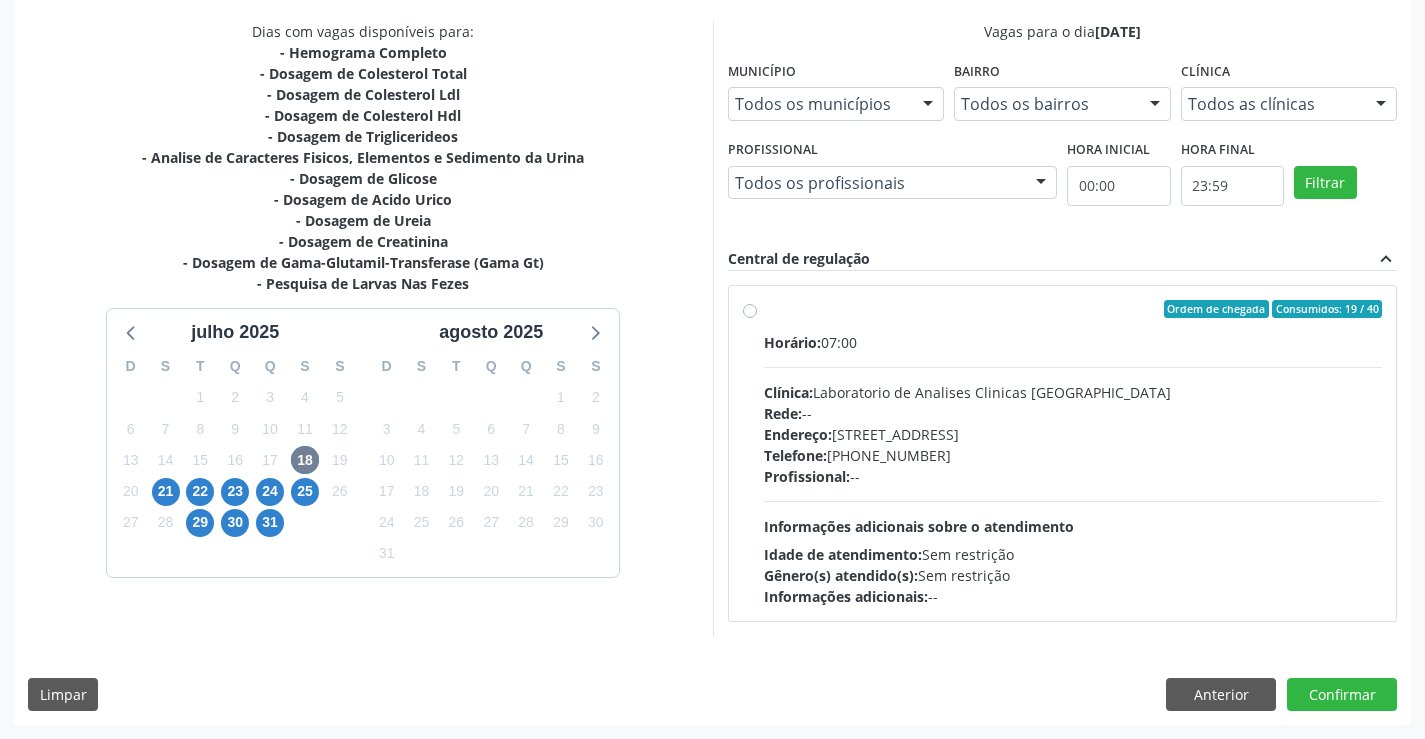 click on "Ordem de chegada
Consumidos: 19 / 40" at bounding box center [1073, 309] 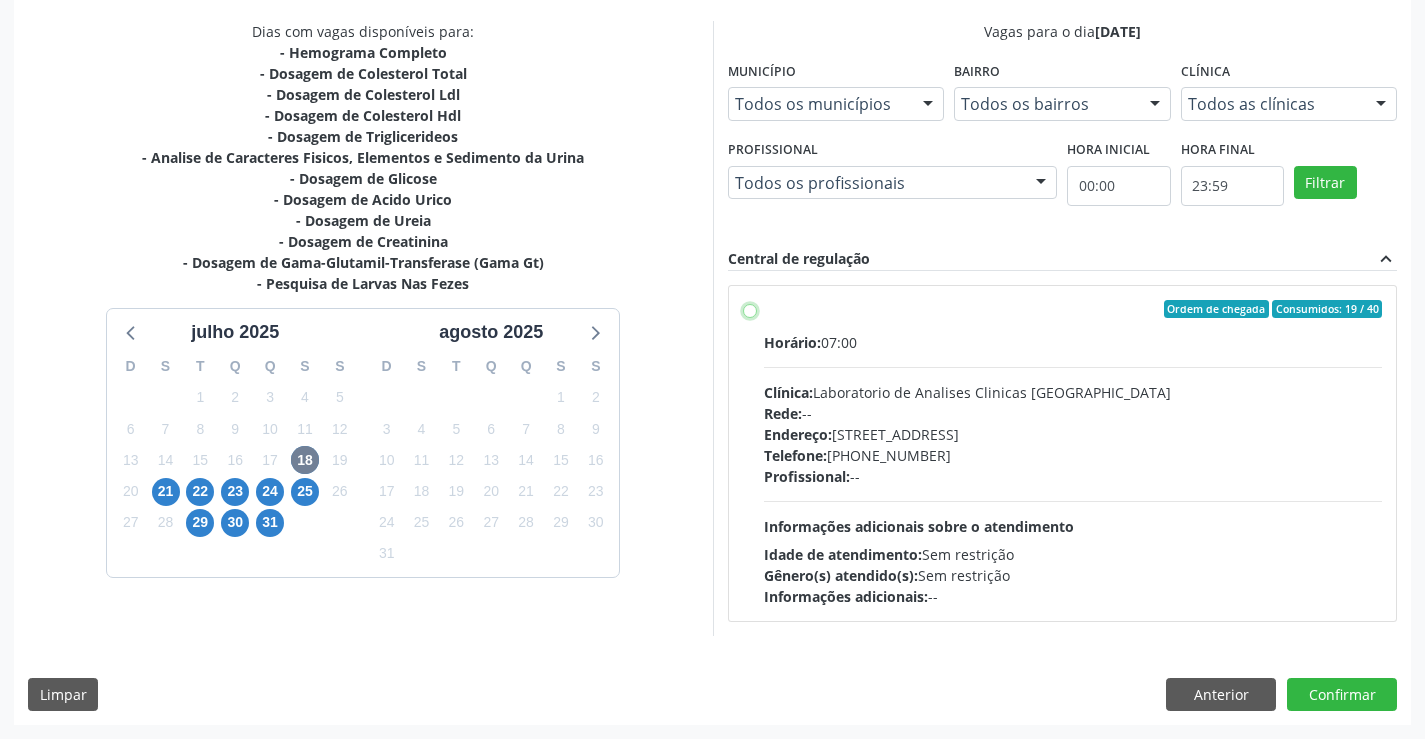 click on "Ordem de chegada
Consumidos: 19 / 40
Horário:   07:00
Clínica:  Laboratorio de Analises Clinicas [GEOGRAPHIC_DATA]
Rede:
--
Endereço:   [STREET_ADDRESS]
Telefone:   [PHONE_NUMBER]
Profissional:
--
Informações adicionais sobre o atendimento
Idade de atendimento:
Sem restrição
Gênero(s) atendido(s):
Sem restrição
Informações adicionais:
--" at bounding box center [750, 309] 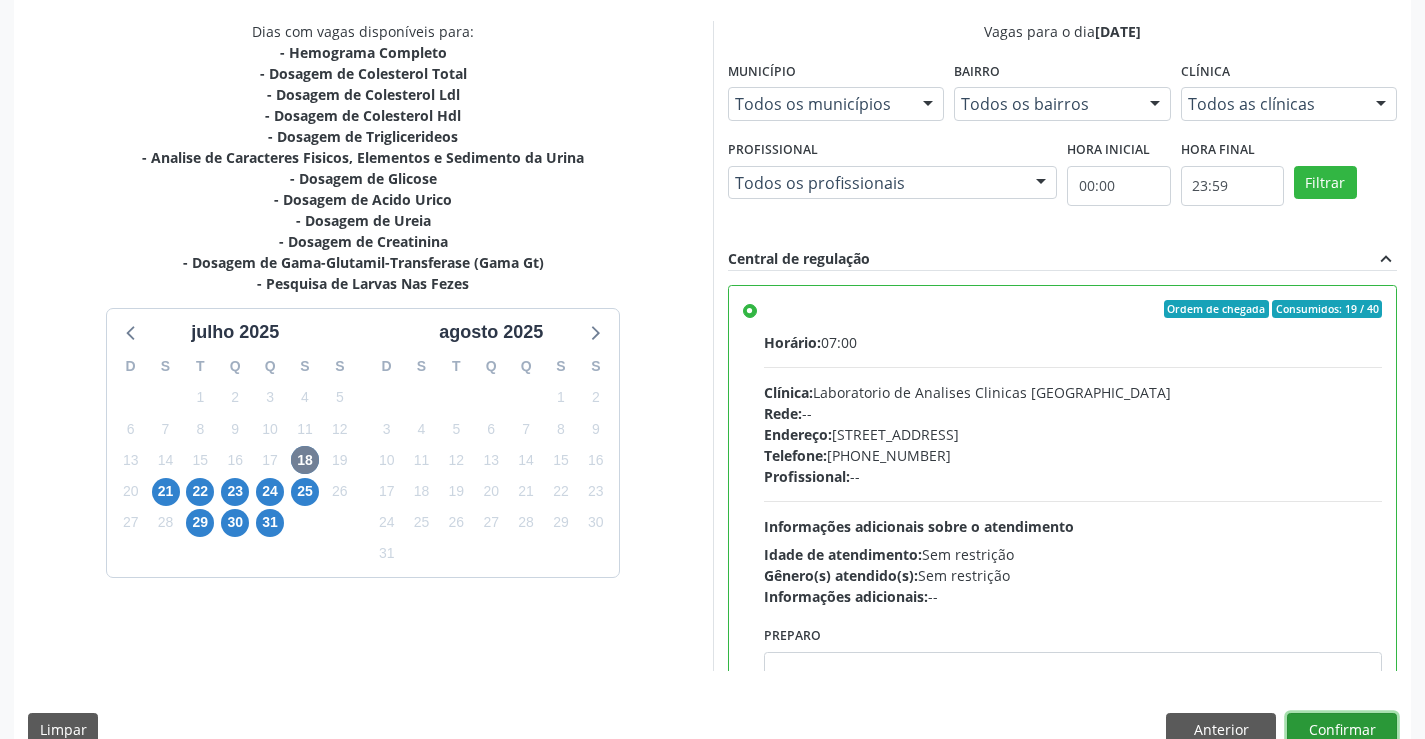 click on "Confirmar" at bounding box center [1342, 730] 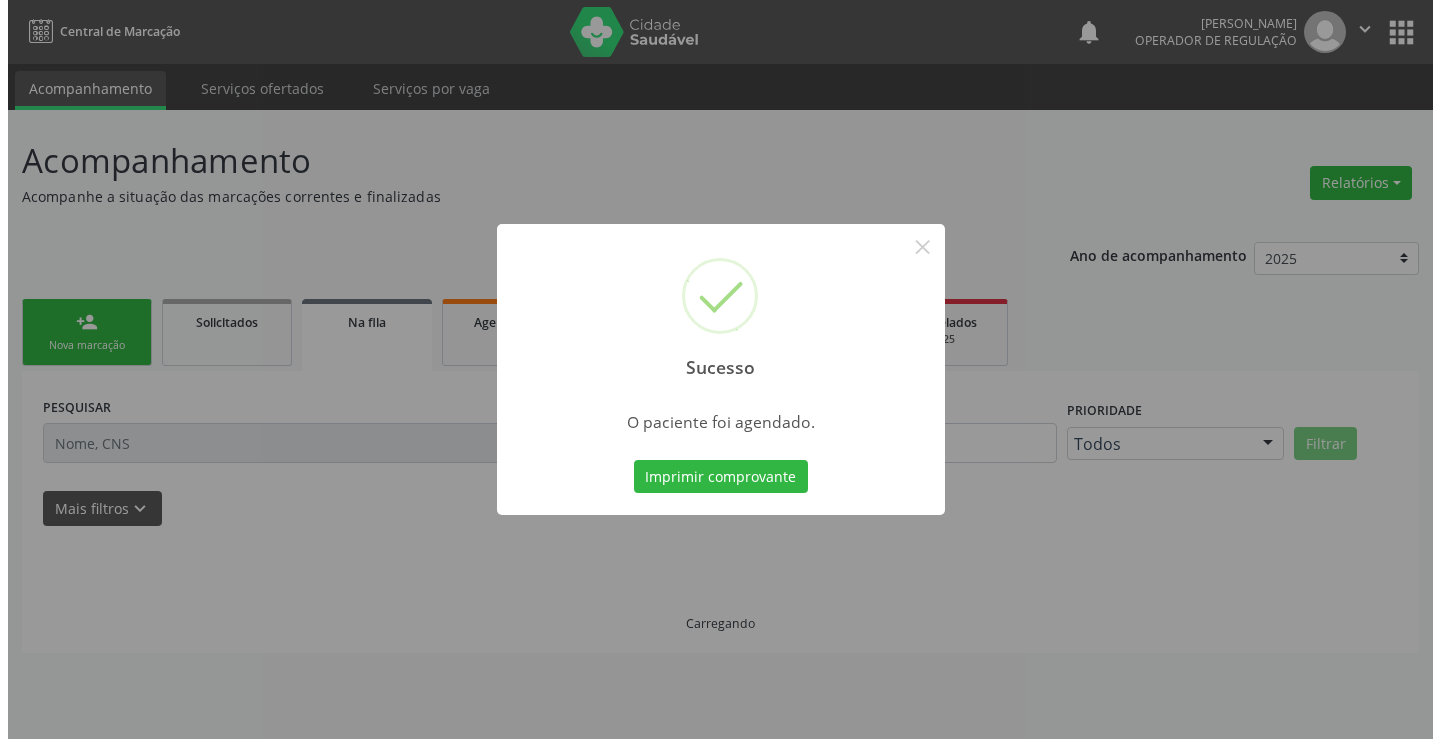 scroll, scrollTop: 0, scrollLeft: 0, axis: both 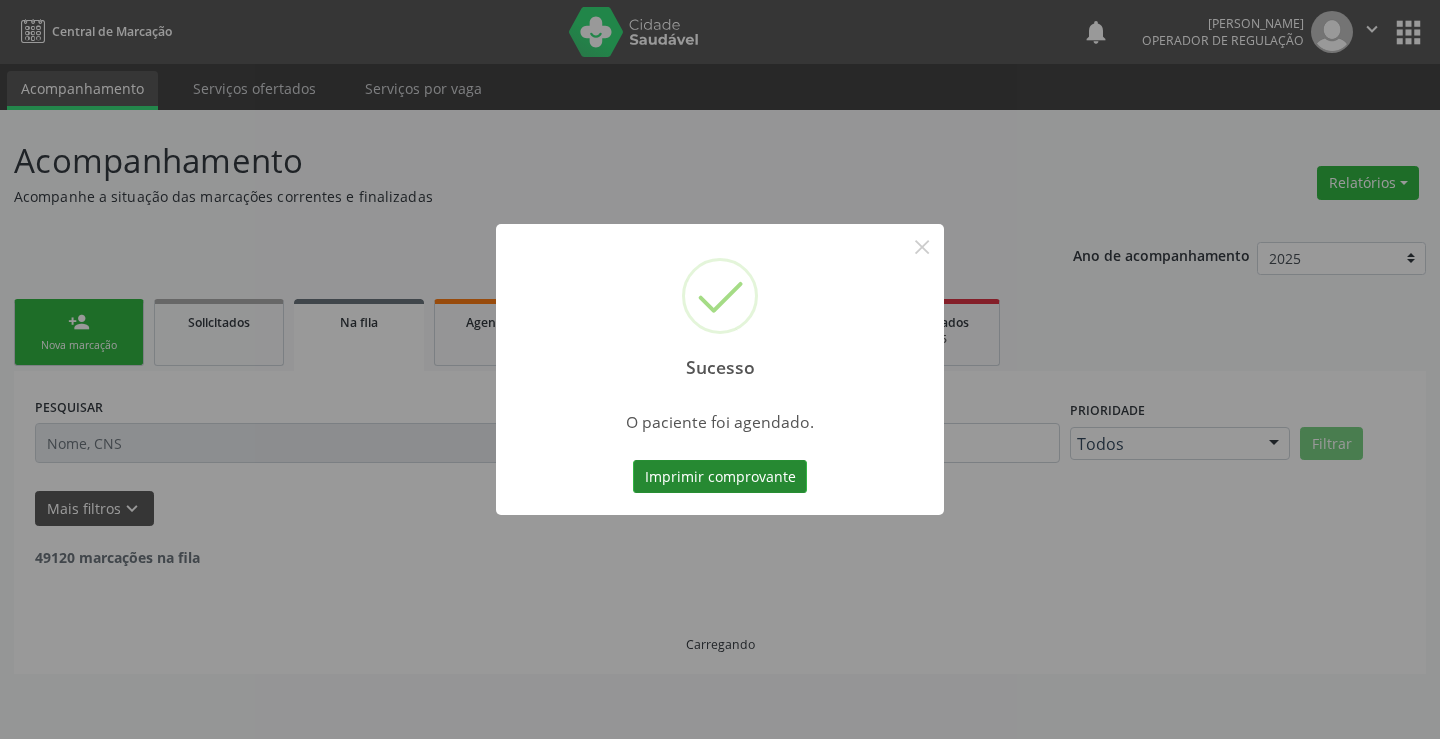 click on "Imprimir comprovante" at bounding box center (720, 477) 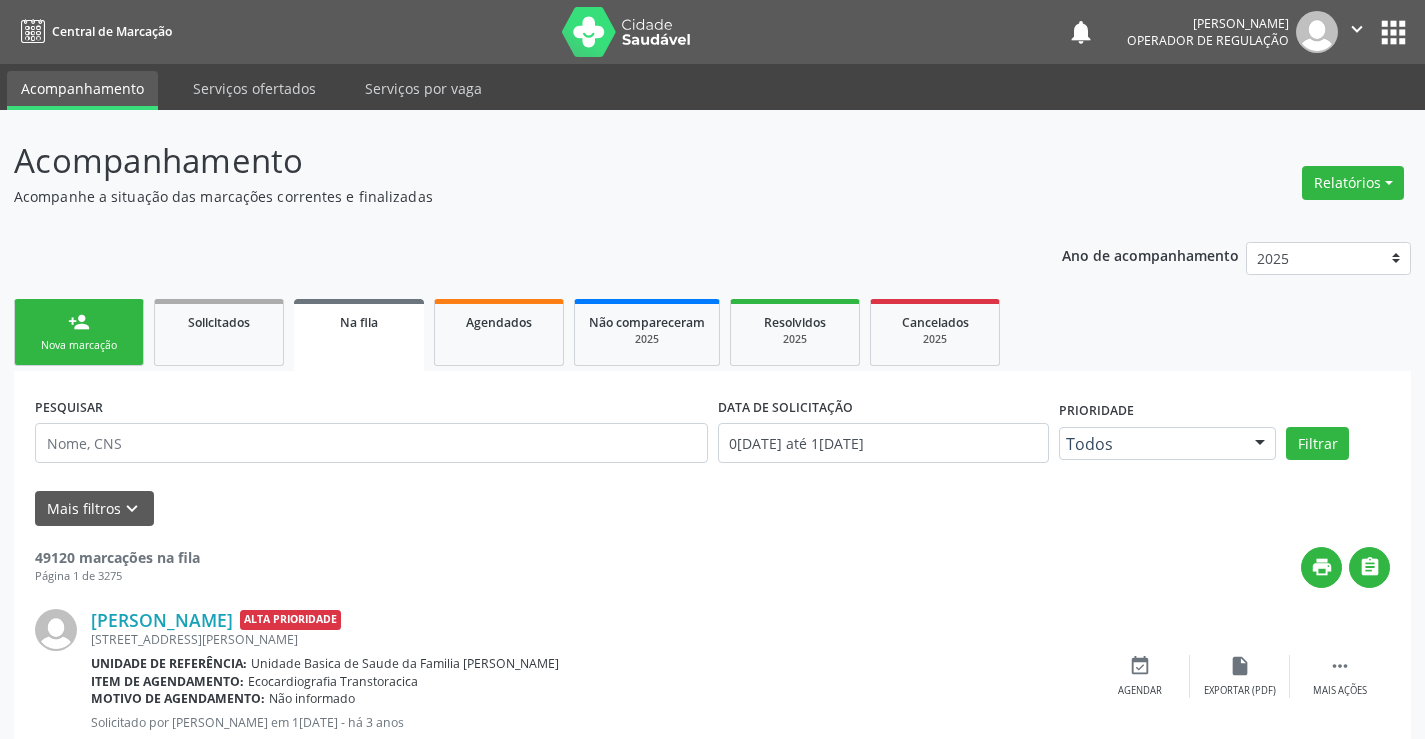 scroll, scrollTop: 0, scrollLeft: 0, axis: both 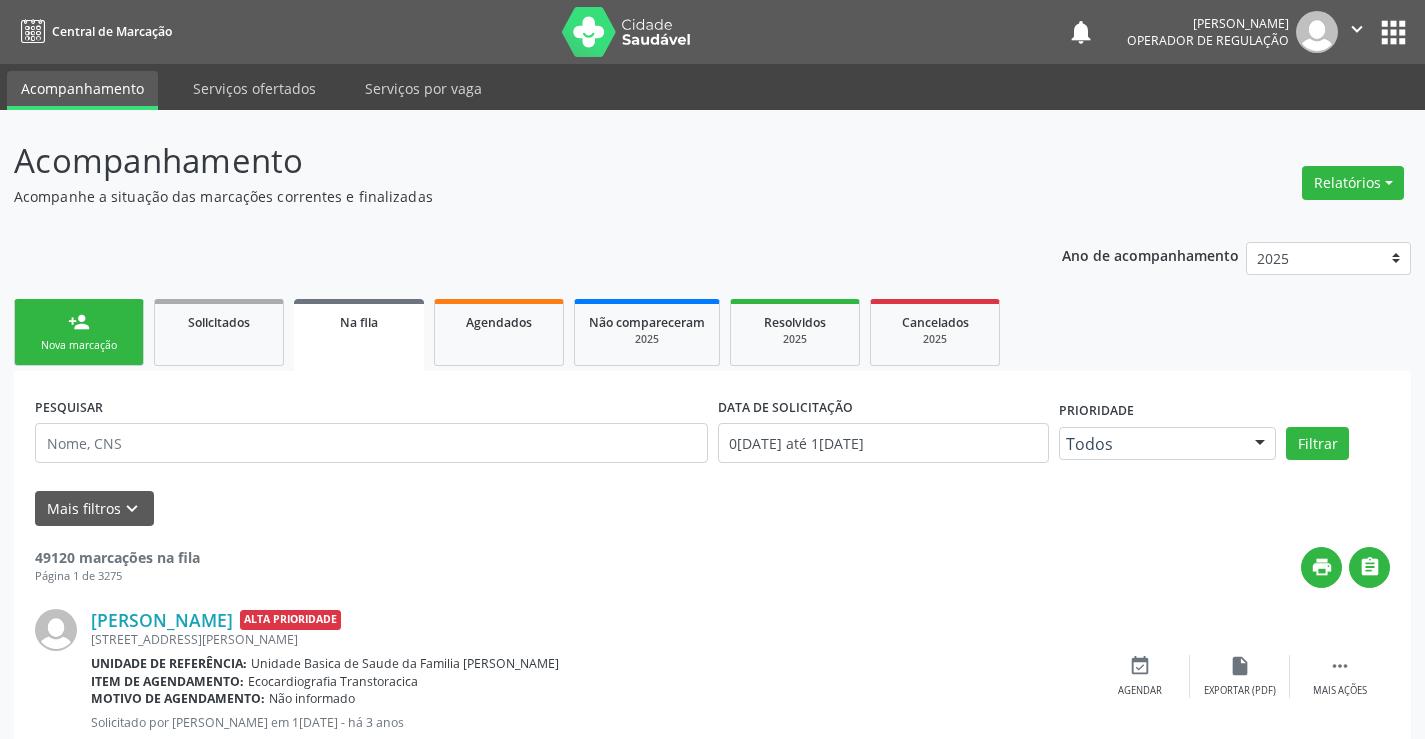 click on "person_add" at bounding box center [79, 322] 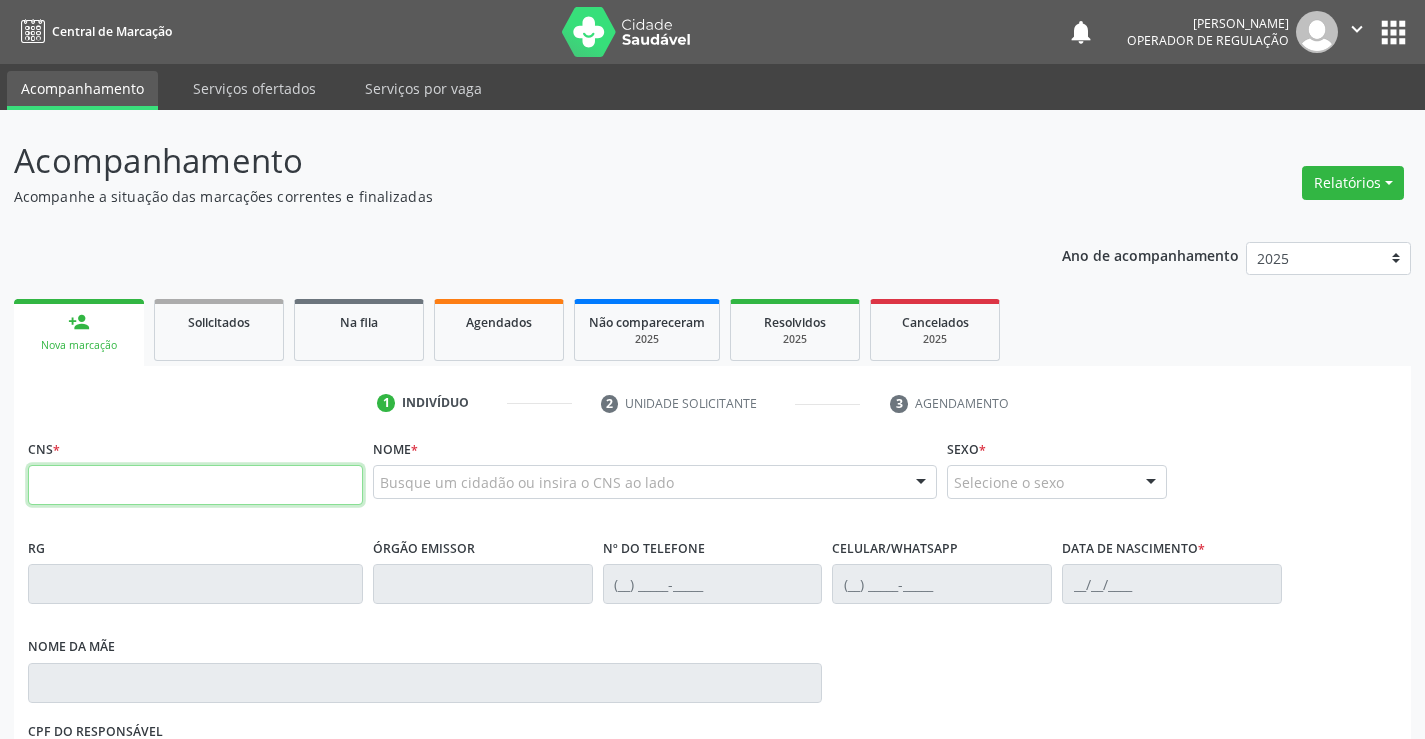 click at bounding box center (195, 485) 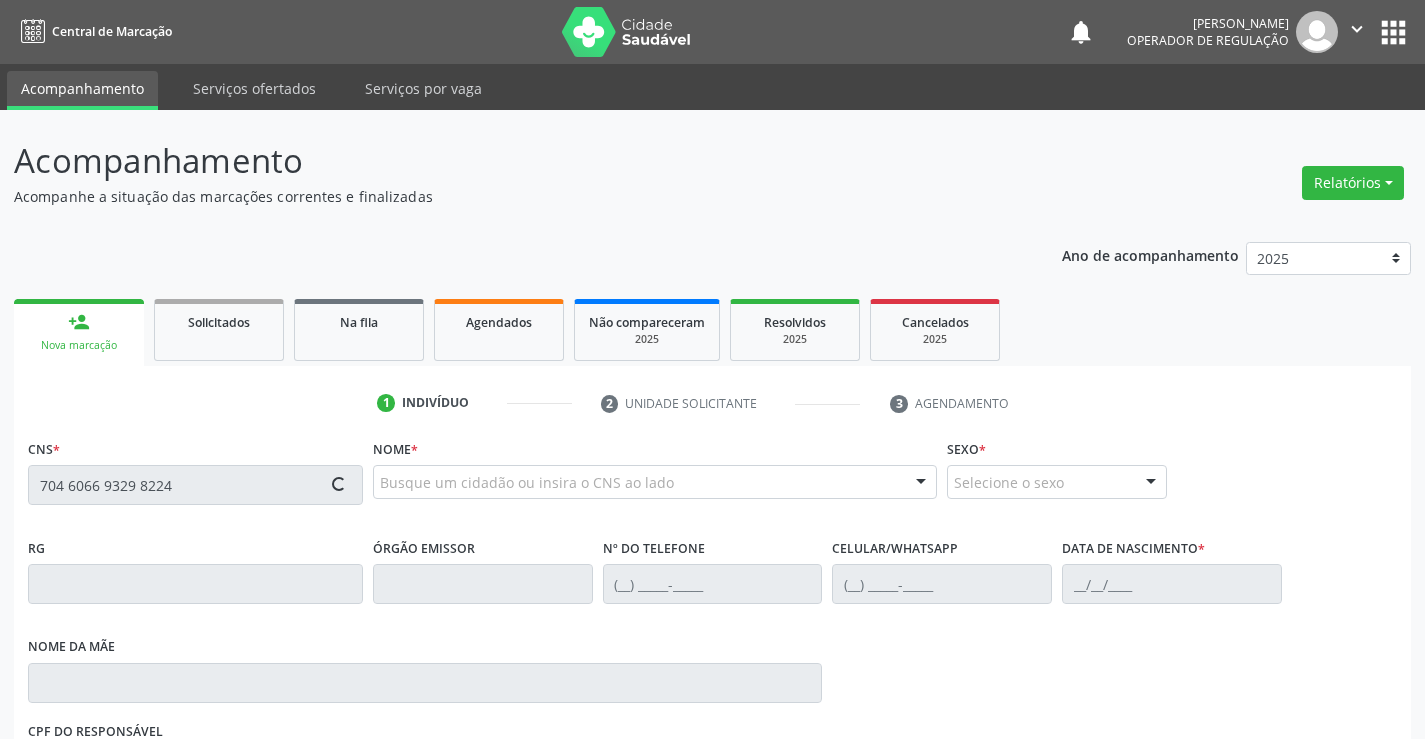 type on "704 6066 9329 8224" 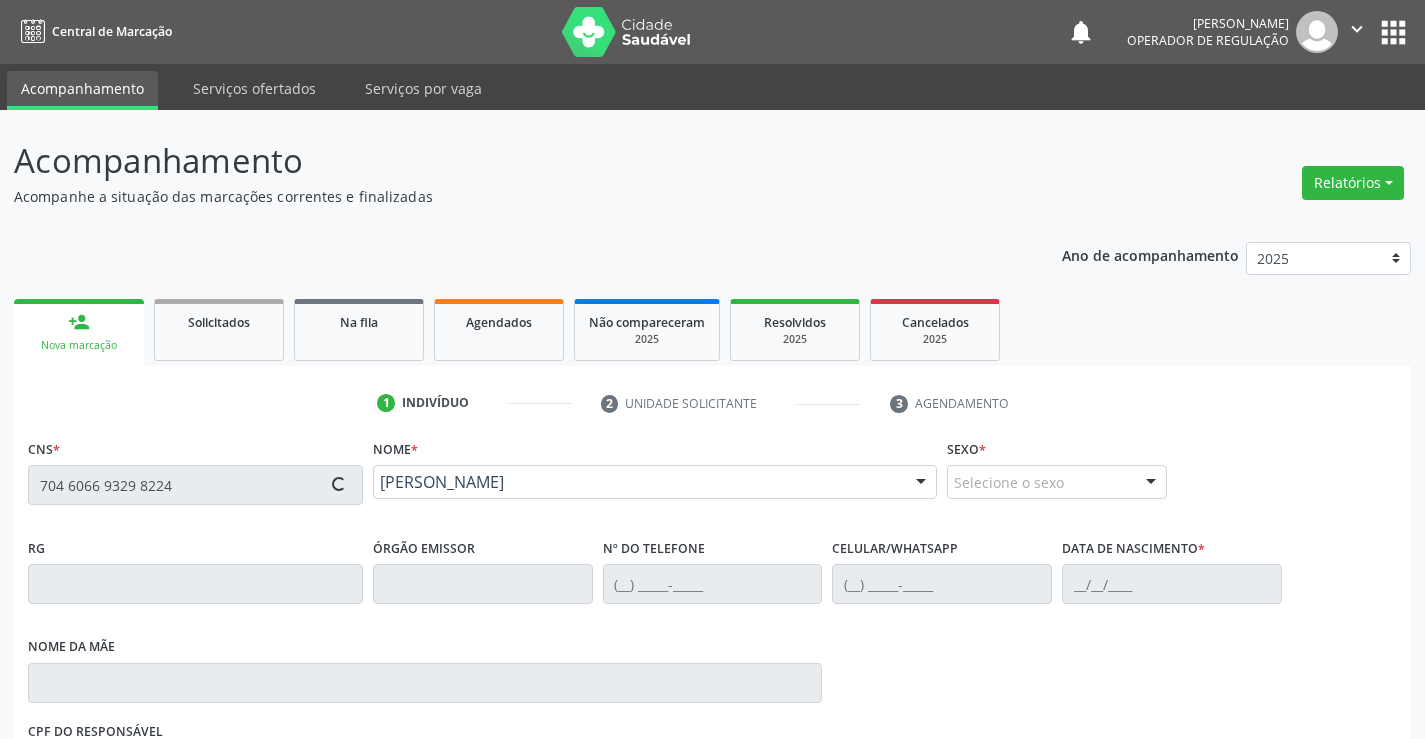 type on "2302718127" 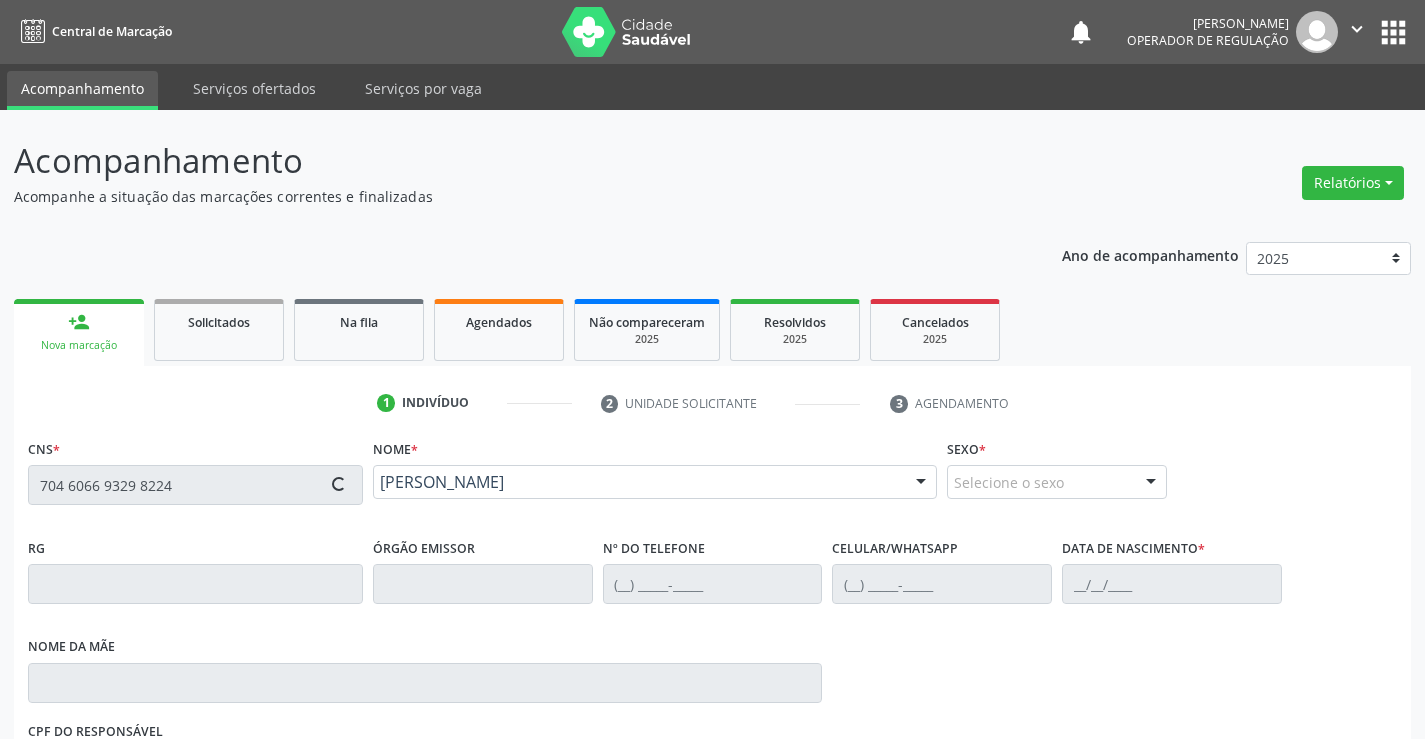 type on "[DATE]" 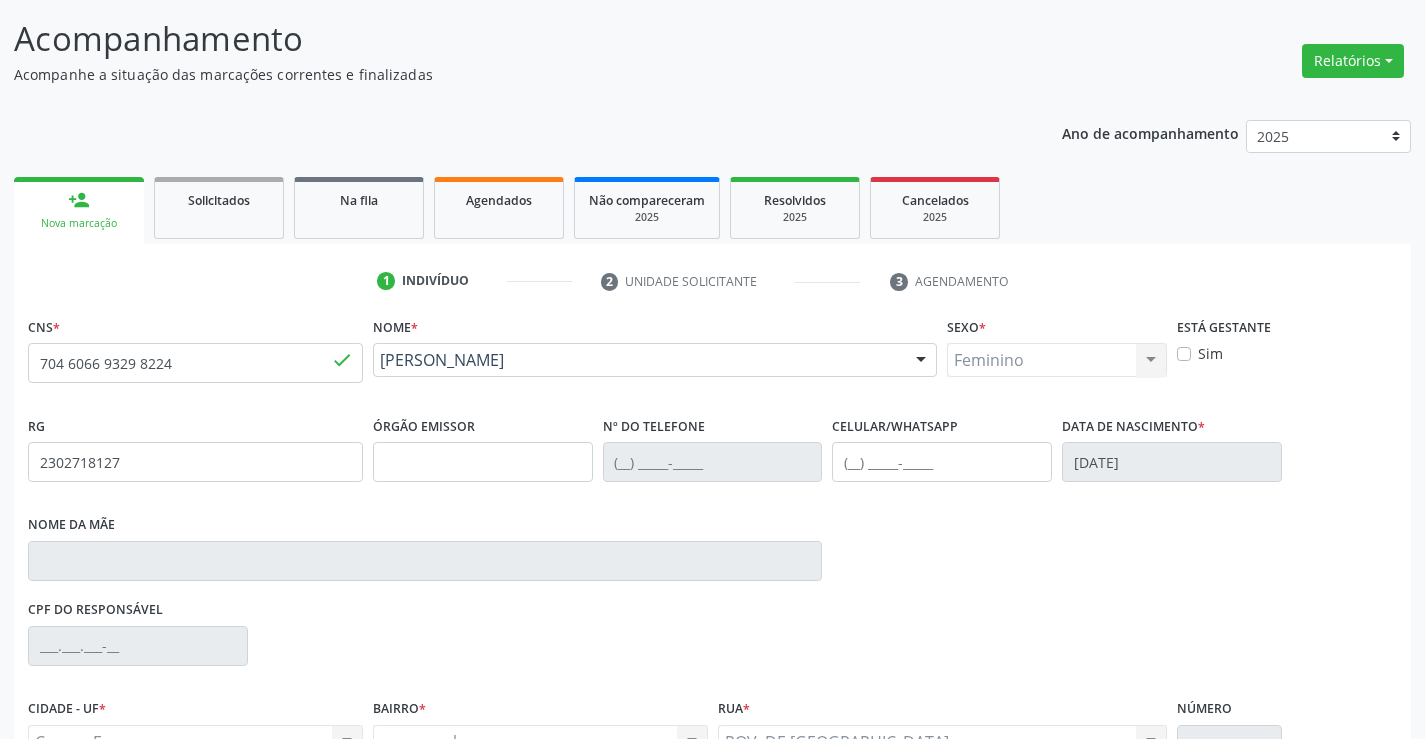 scroll, scrollTop: 331, scrollLeft: 0, axis: vertical 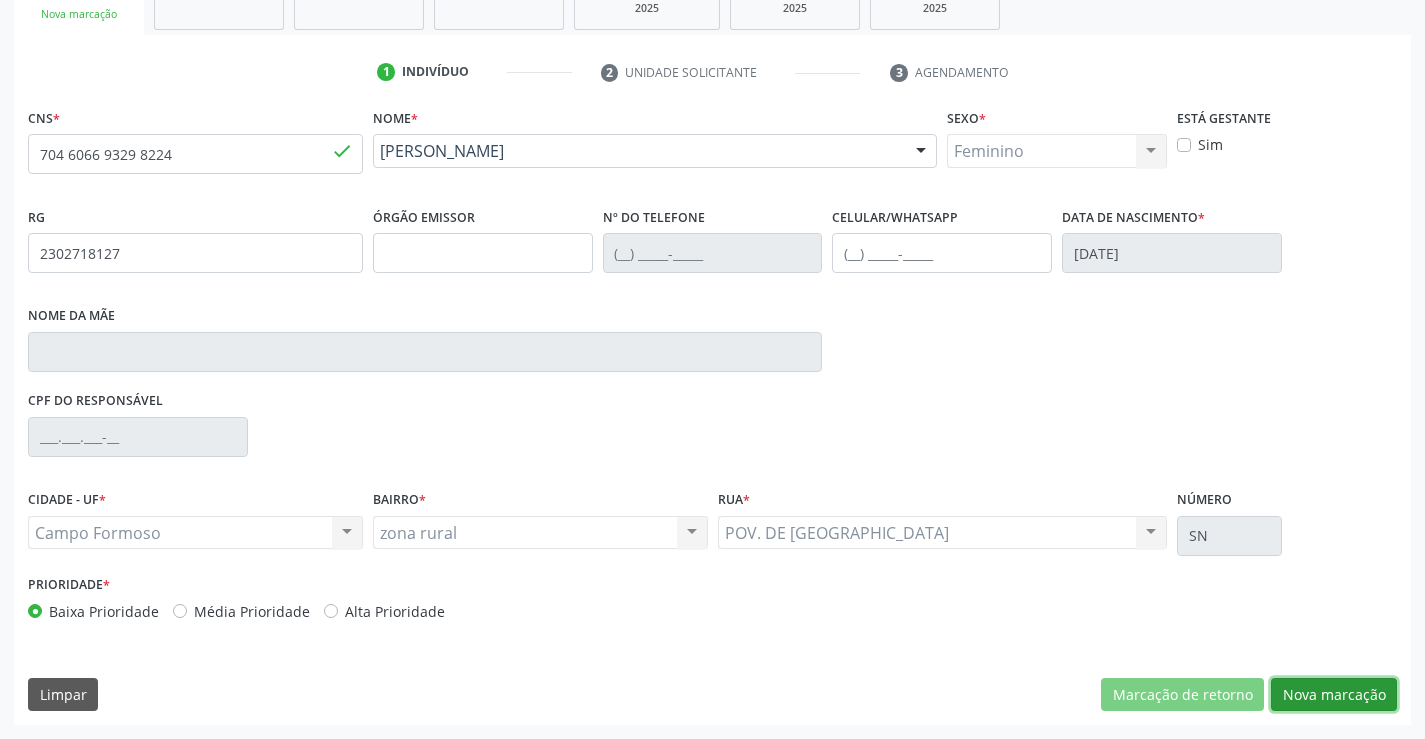 click on "Nova marcação" at bounding box center [1334, 695] 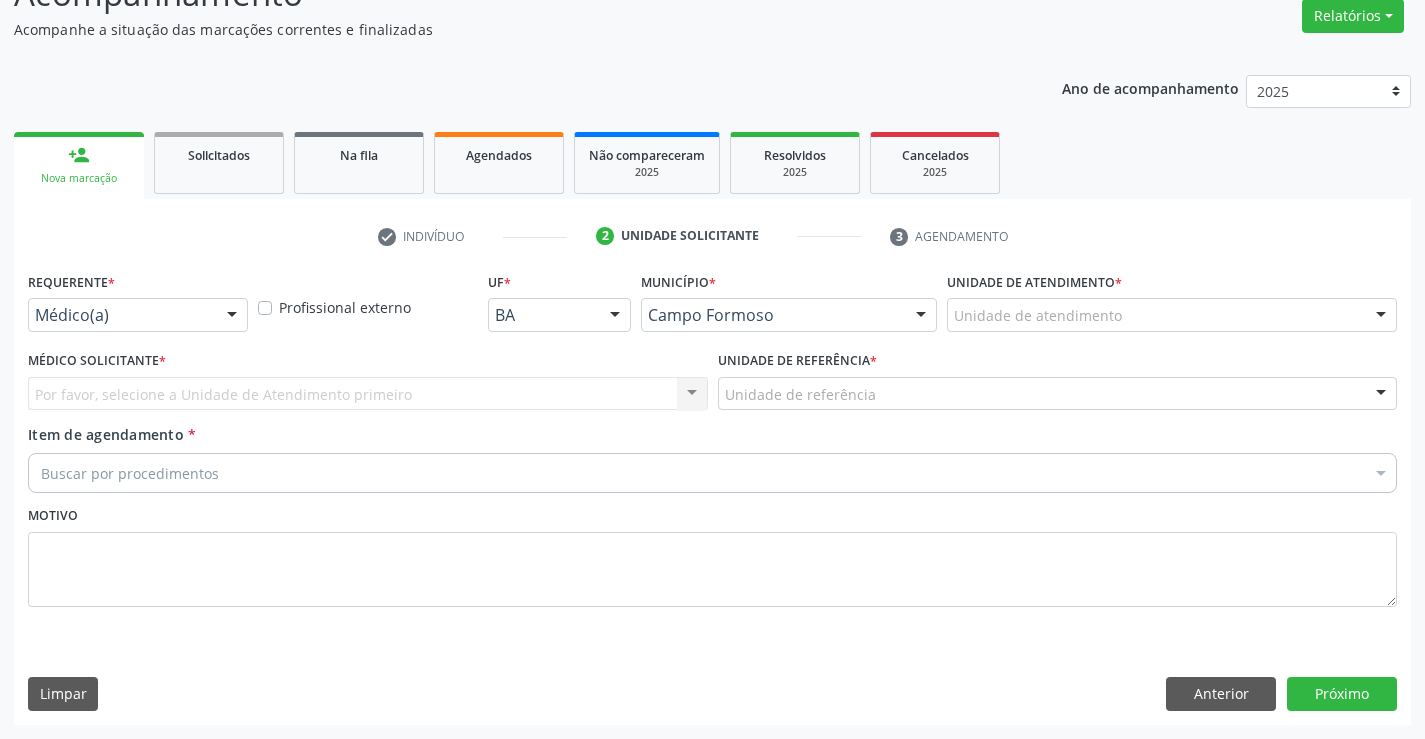 scroll, scrollTop: 167, scrollLeft: 0, axis: vertical 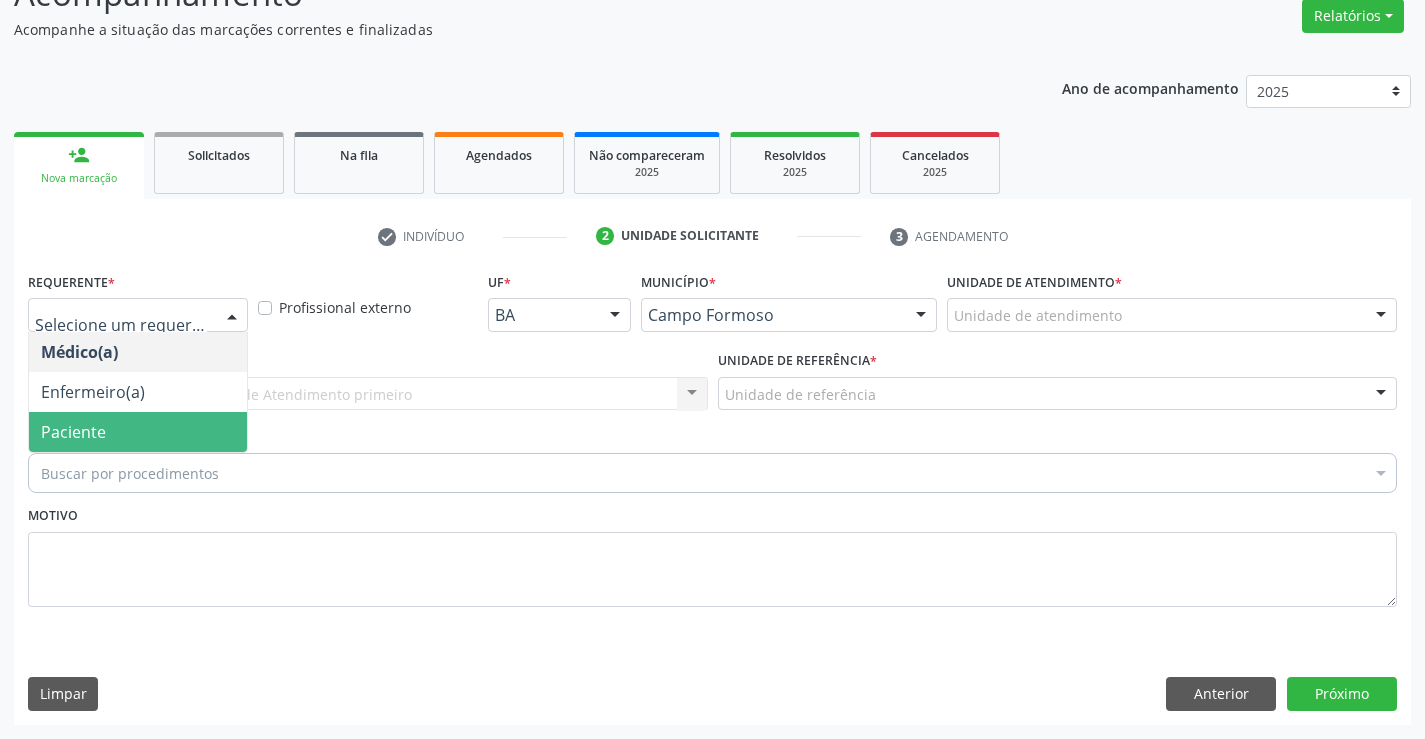 click on "Paciente" at bounding box center (138, 432) 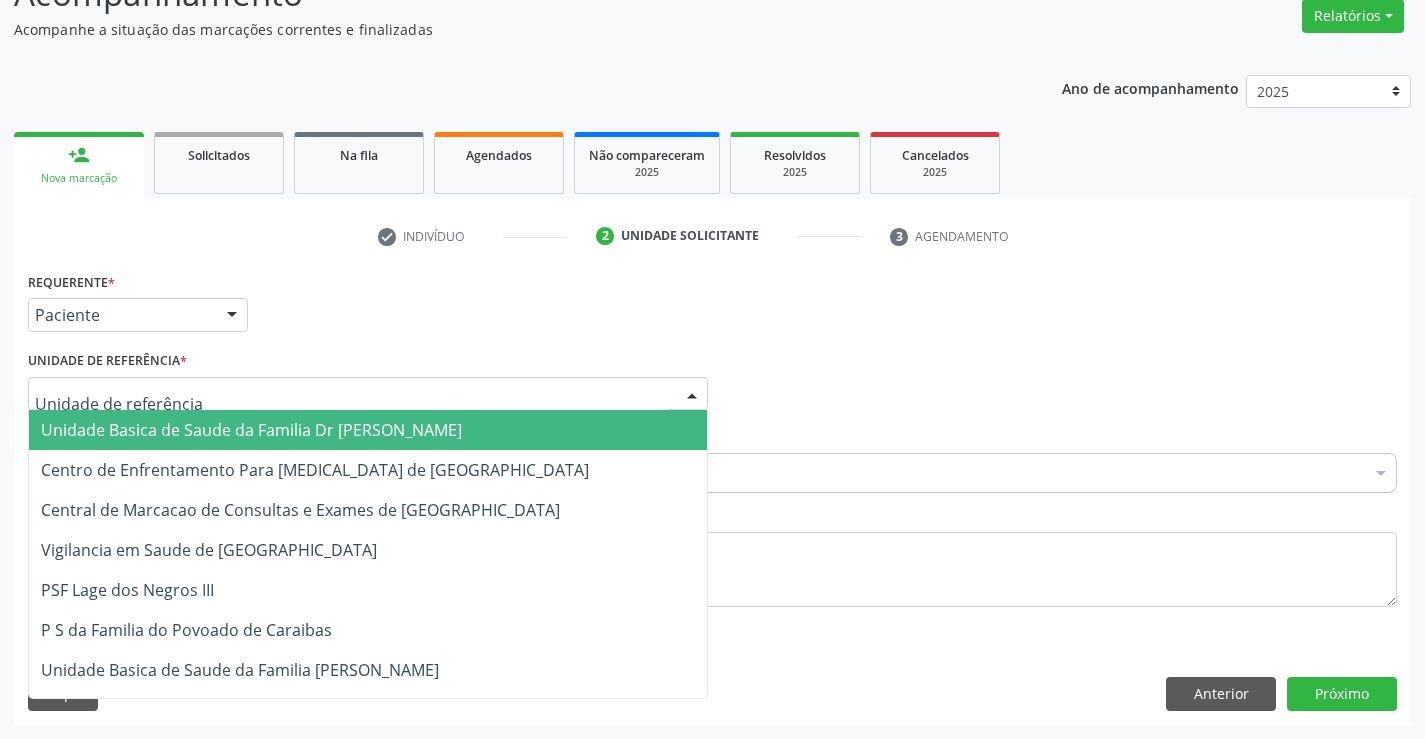 click on "Unidade Basica de Saude da Familia Dr [PERSON_NAME]" at bounding box center (251, 430) 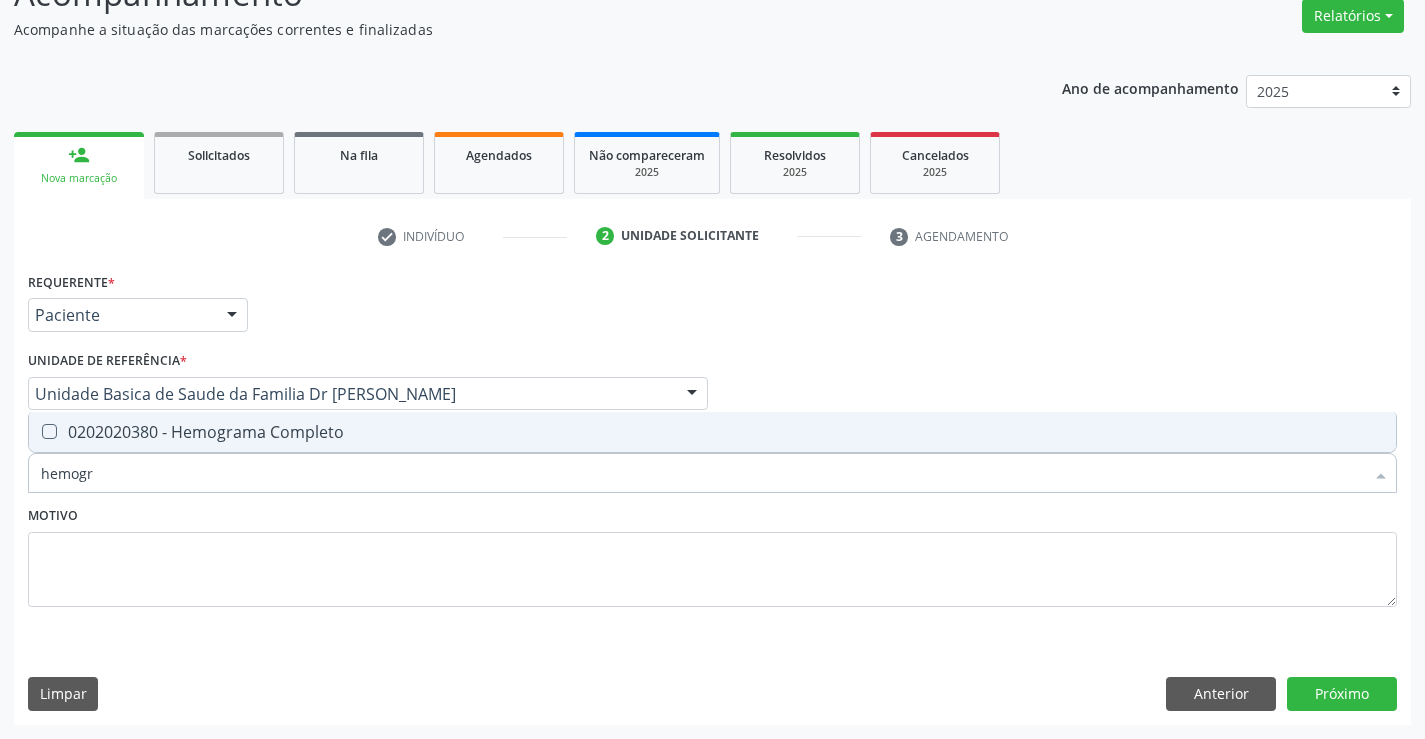 type on "hemogra" 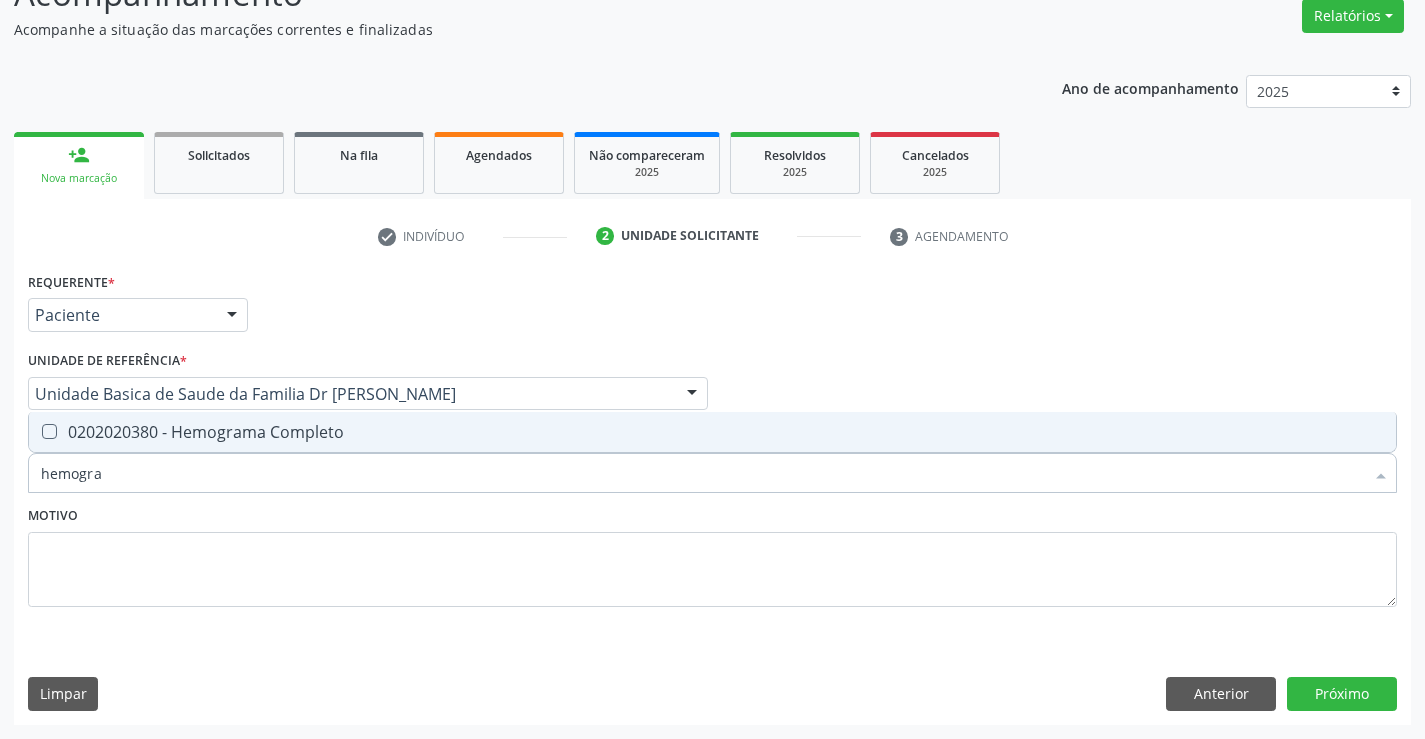 click on "0202020380 - Hemograma Completo" at bounding box center (712, 432) 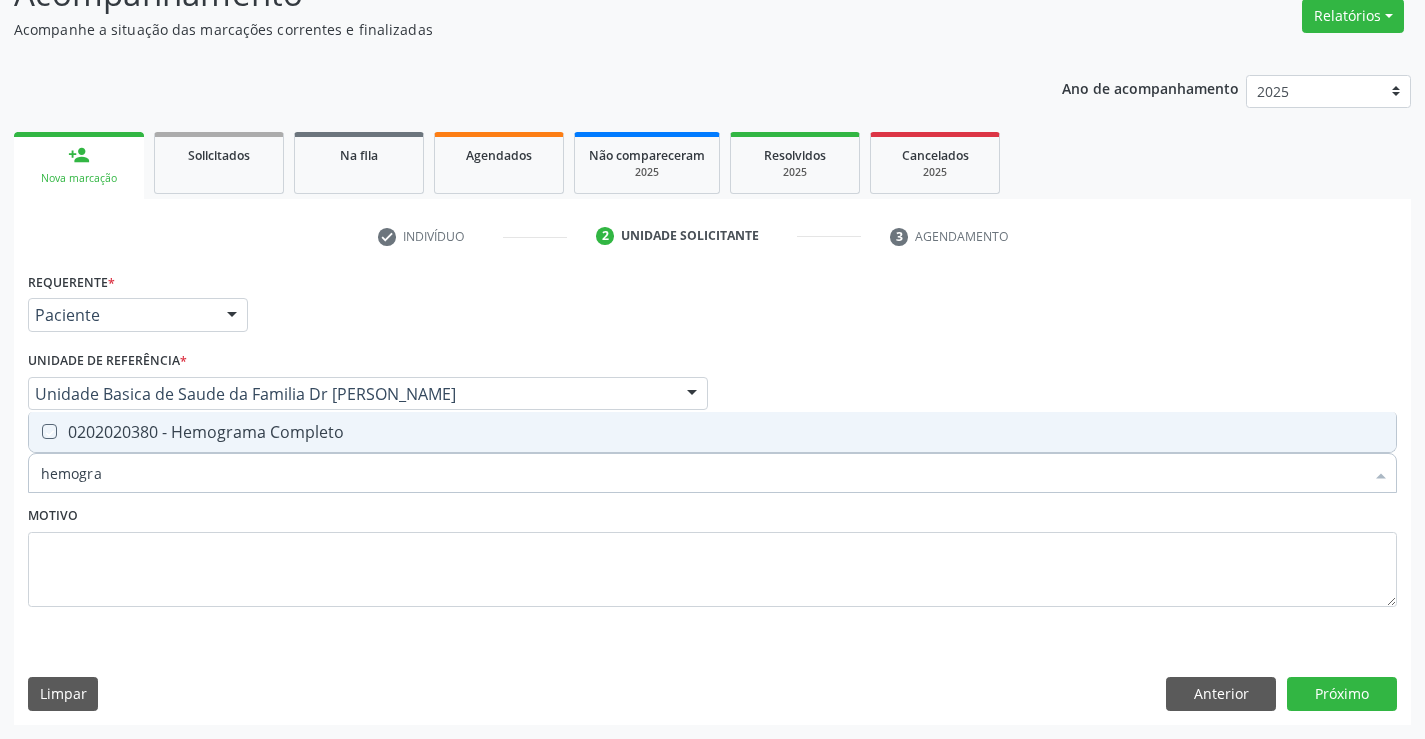 checkbox on "true" 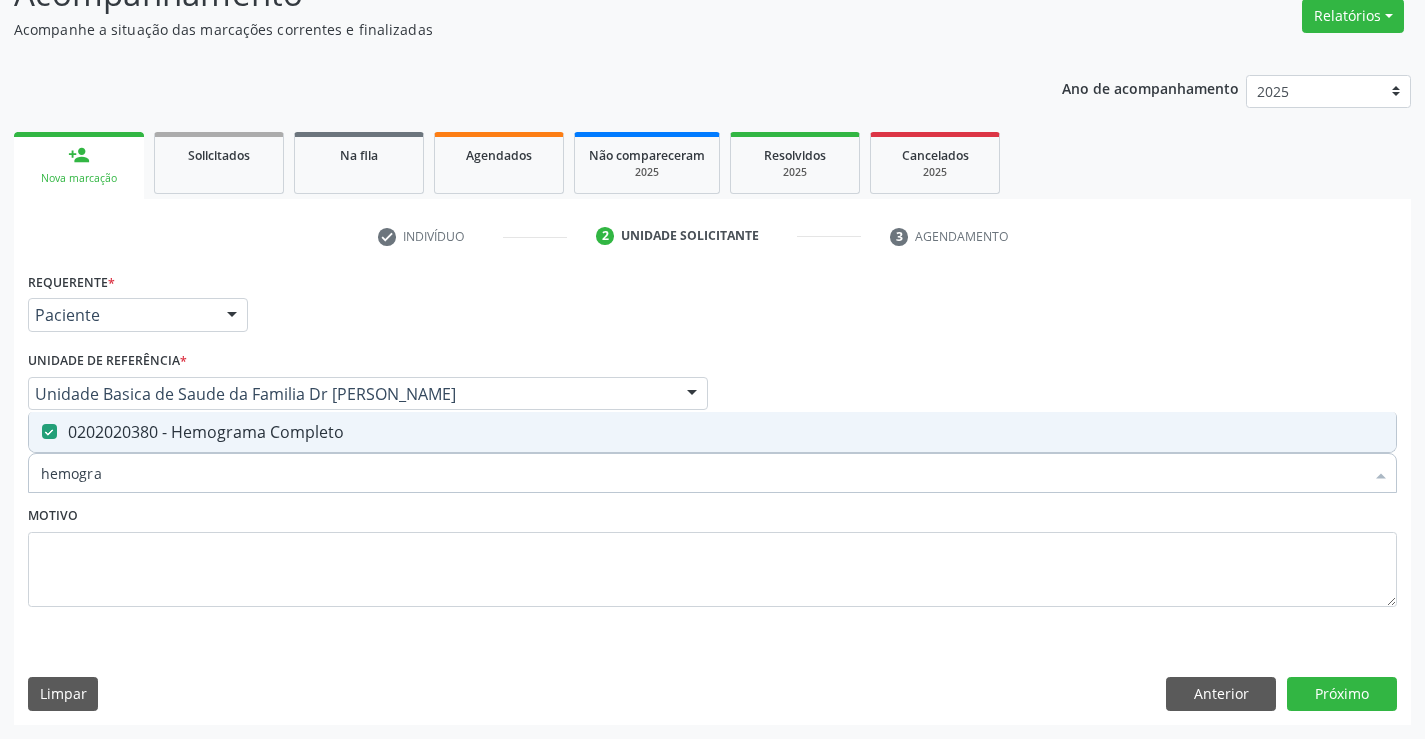 type on "hemogra" 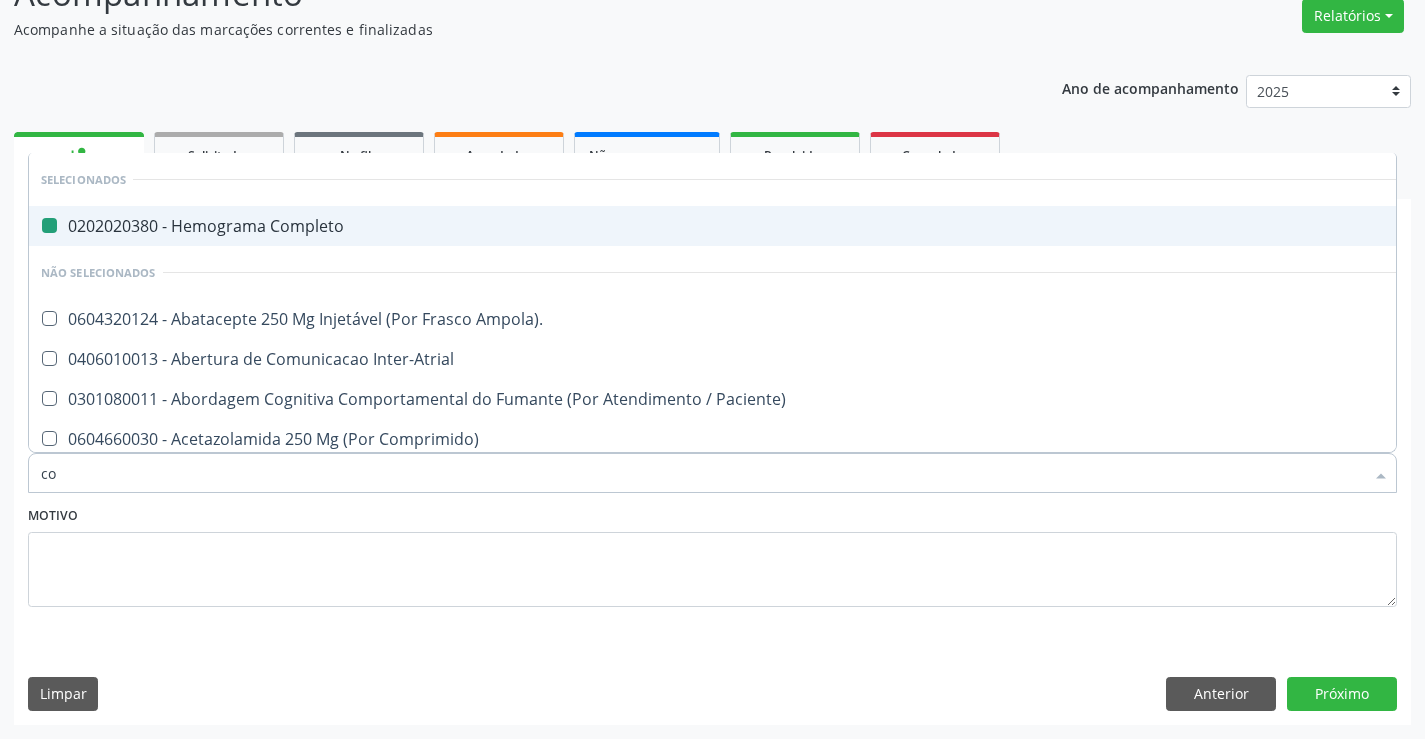 type on "col" 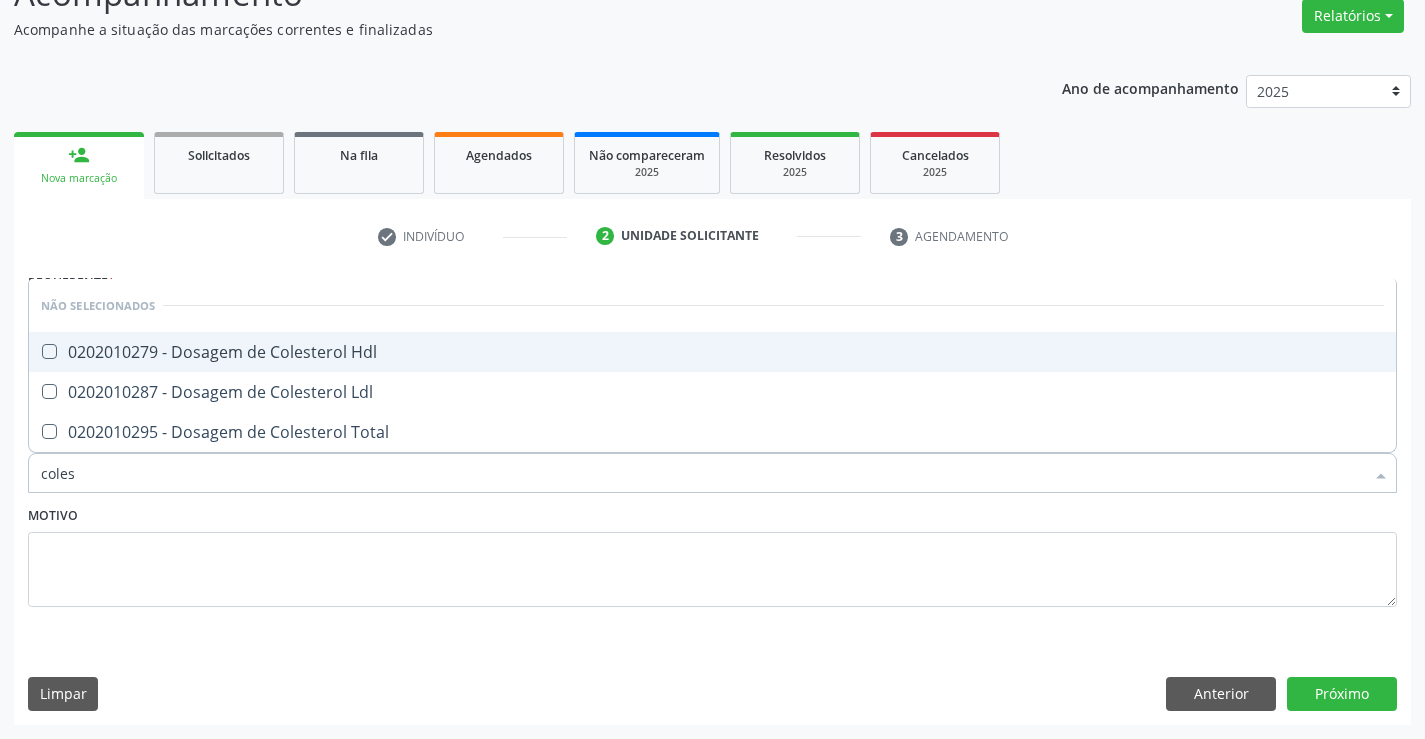 type on "colest" 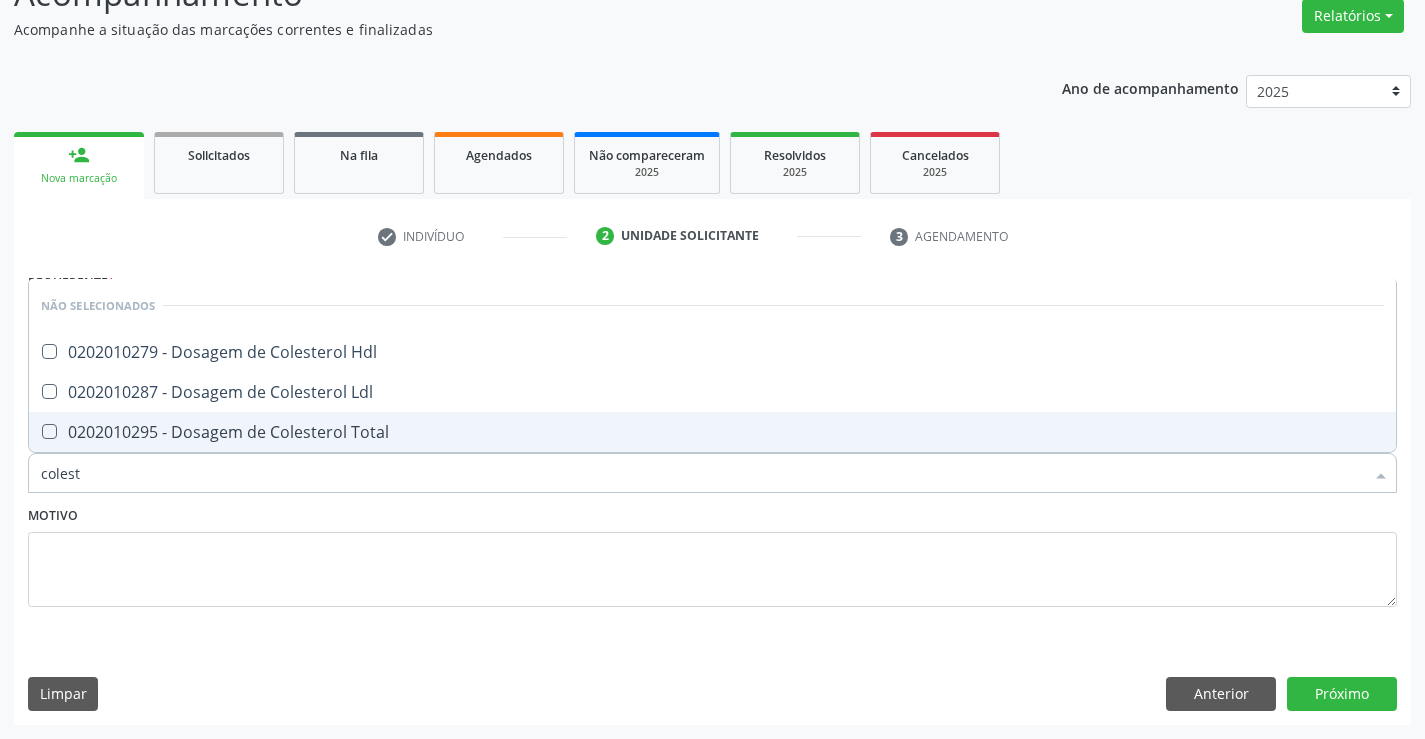 click on "0202010295 - Dosagem de Colesterol Total" at bounding box center (712, 432) 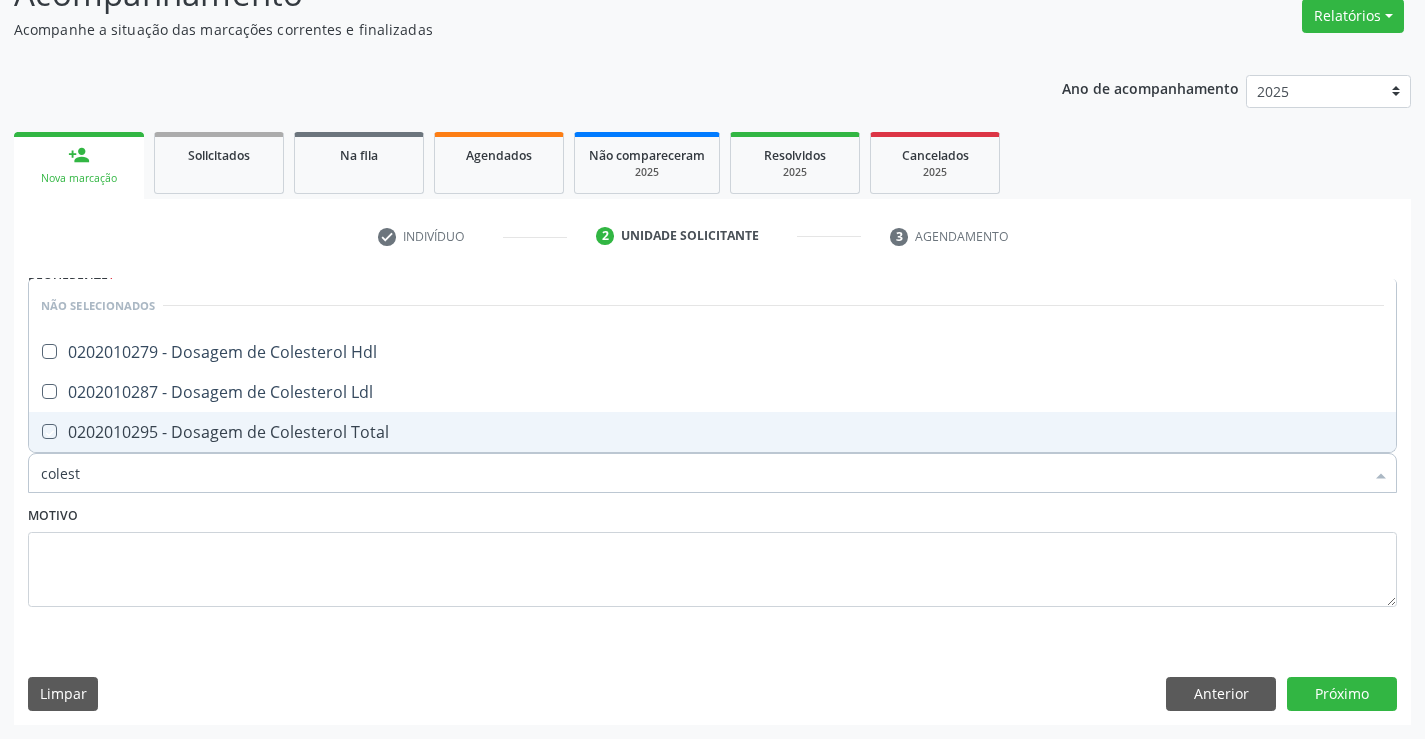 checkbox on "true" 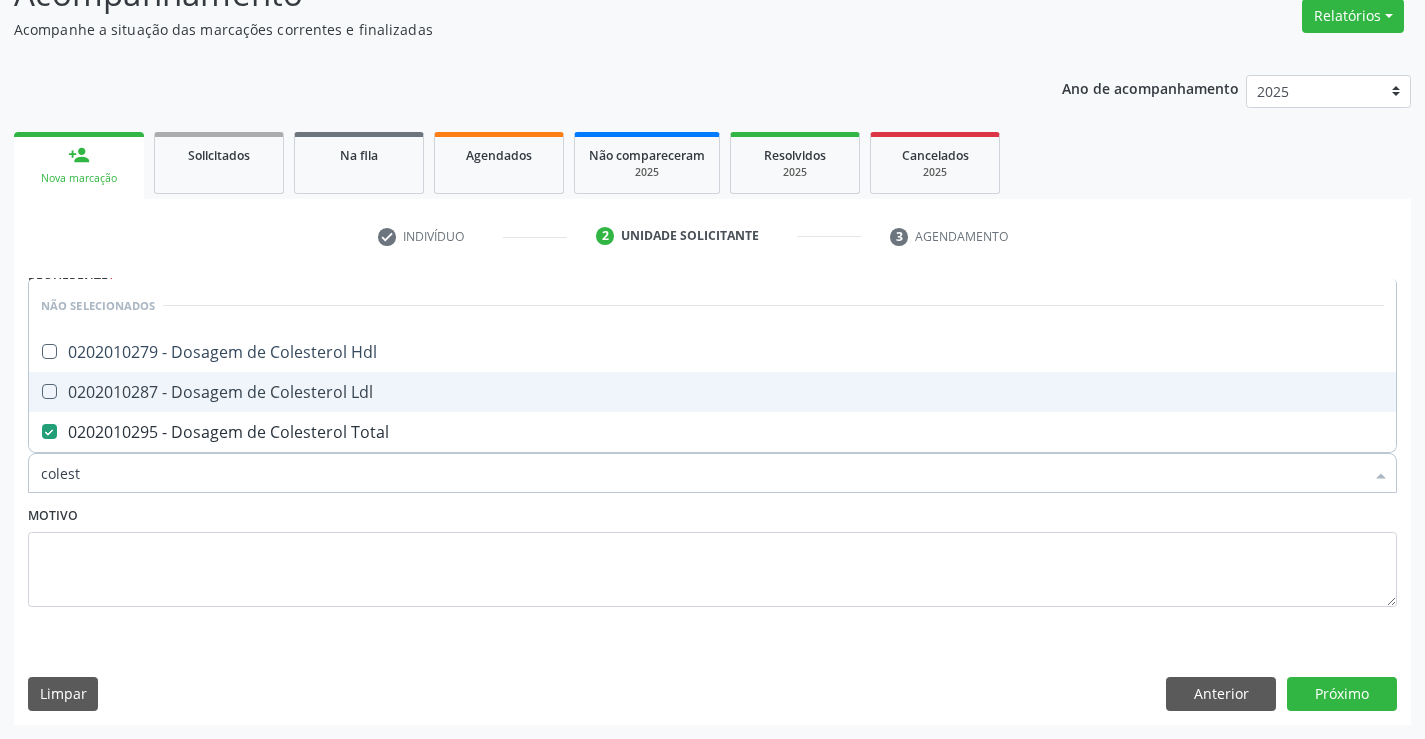 click on "0202010287 - Dosagem de Colesterol Ldl" at bounding box center [712, 392] 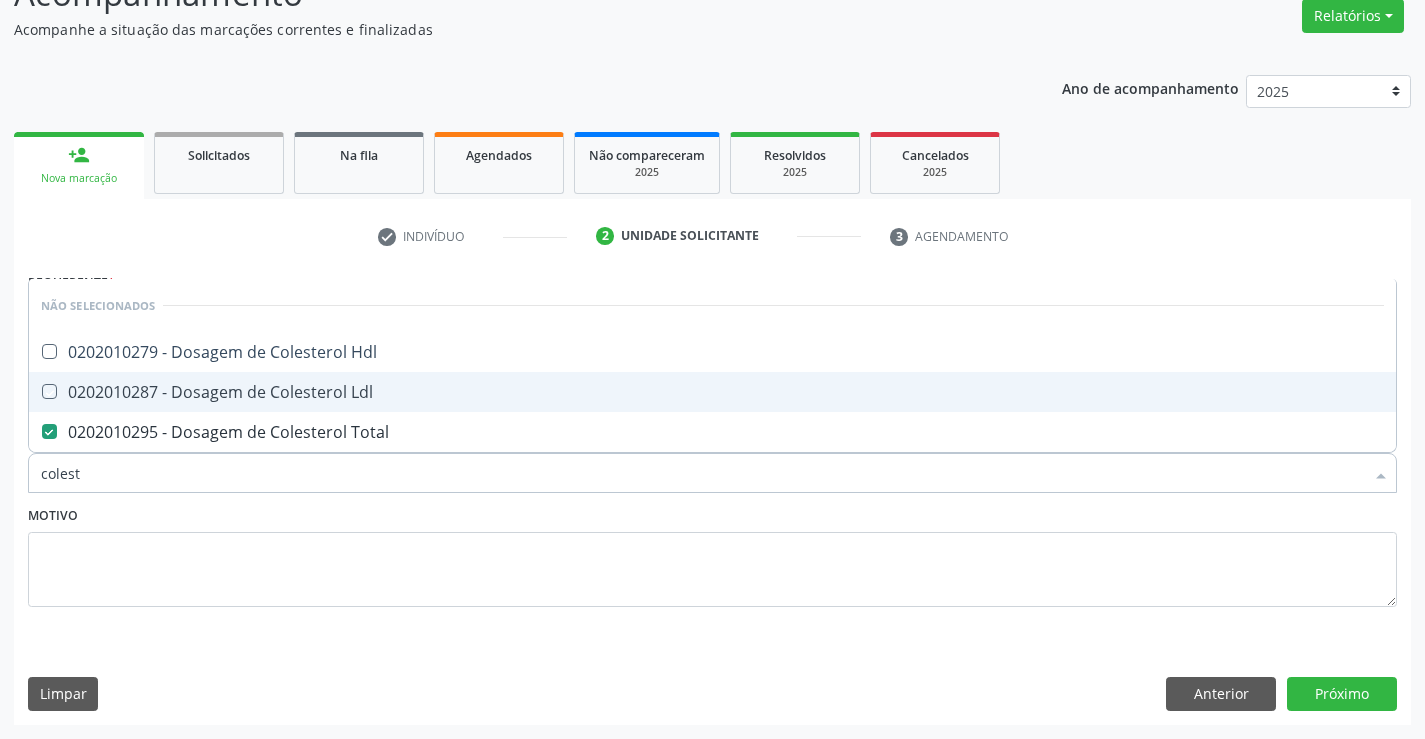 checkbox on "true" 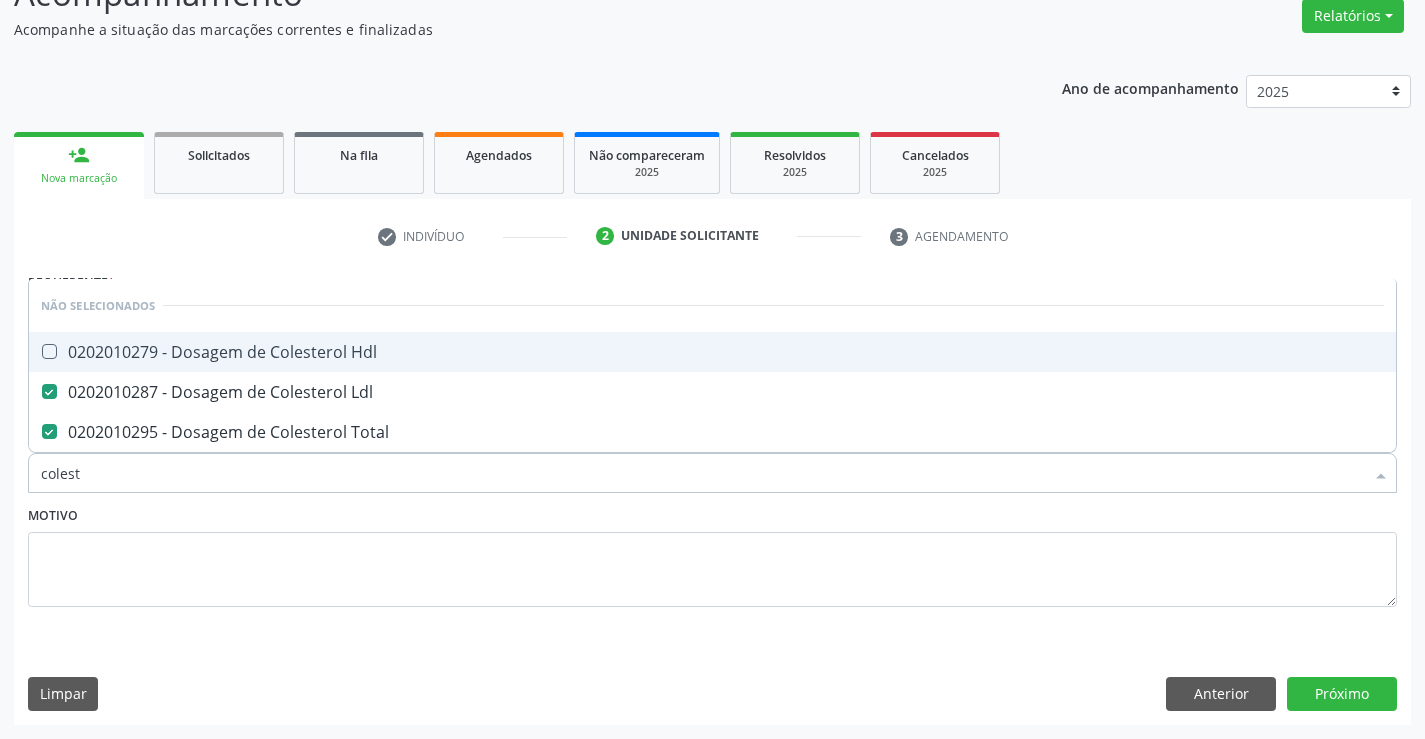 click on "0202010279 - Dosagem de Colesterol Hdl" at bounding box center [712, 352] 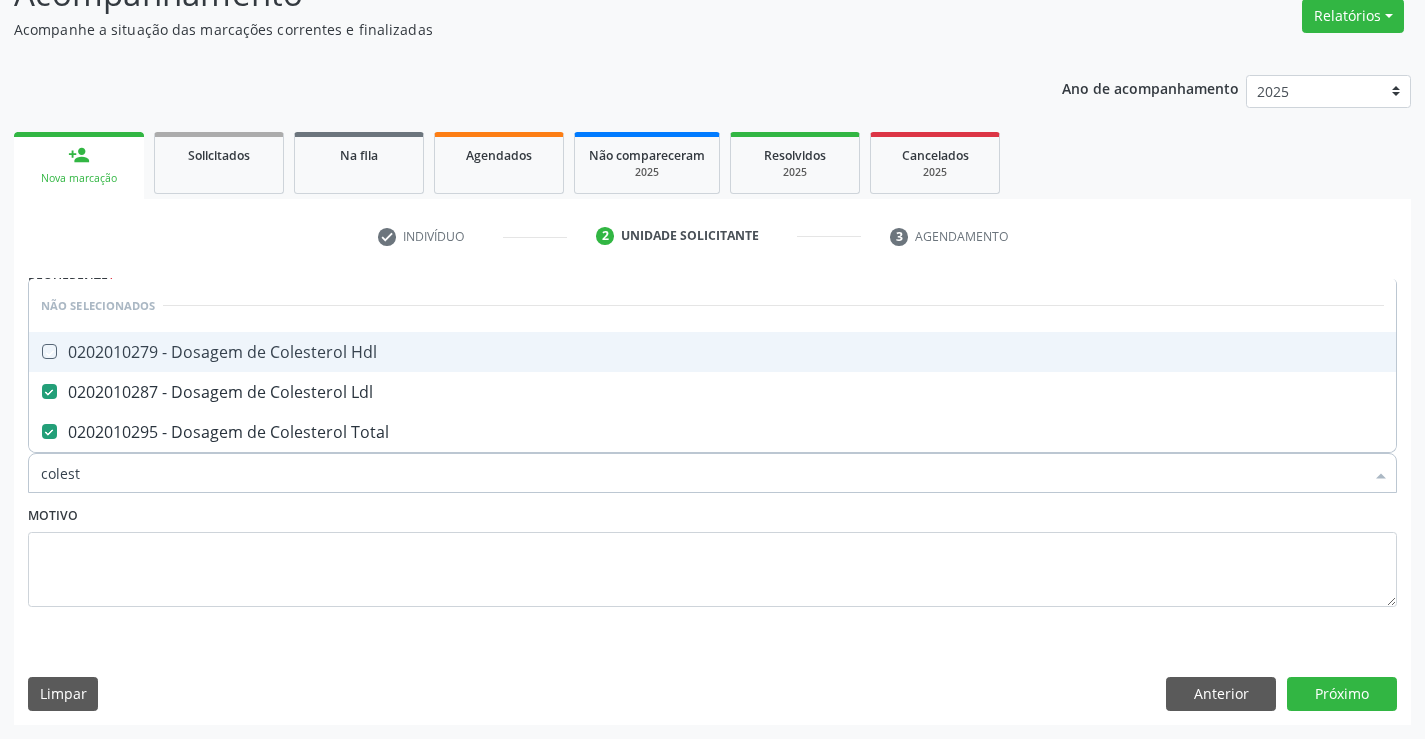 checkbox on "true" 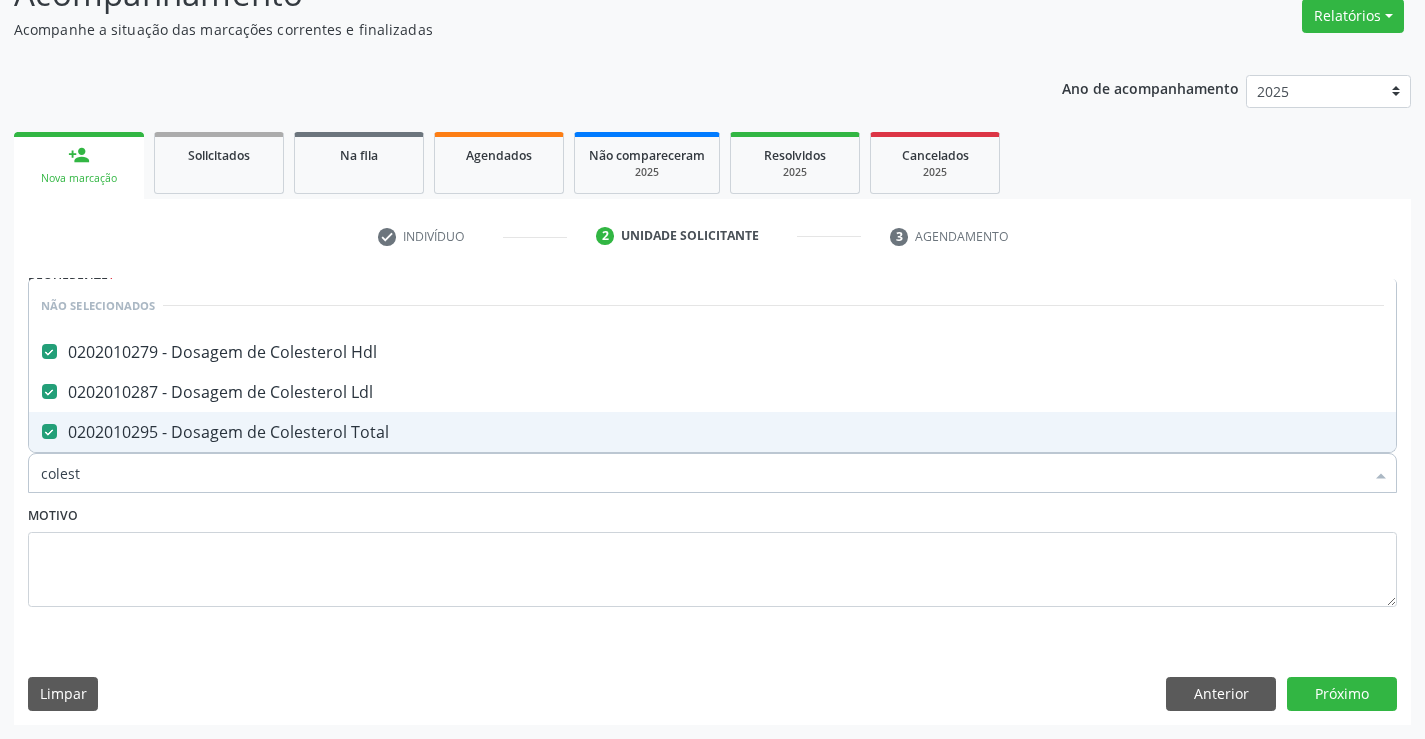 click on "Motivo" at bounding box center [712, 554] 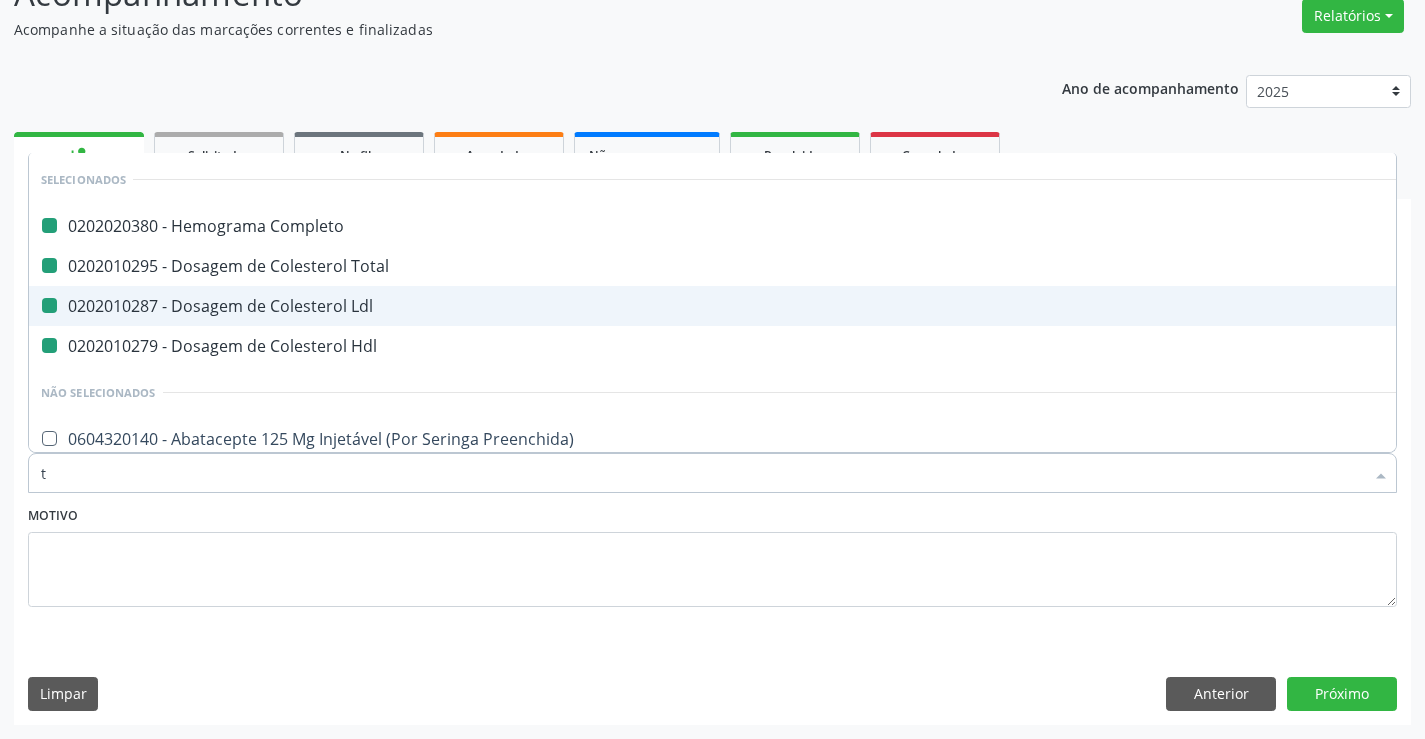 type on "tr" 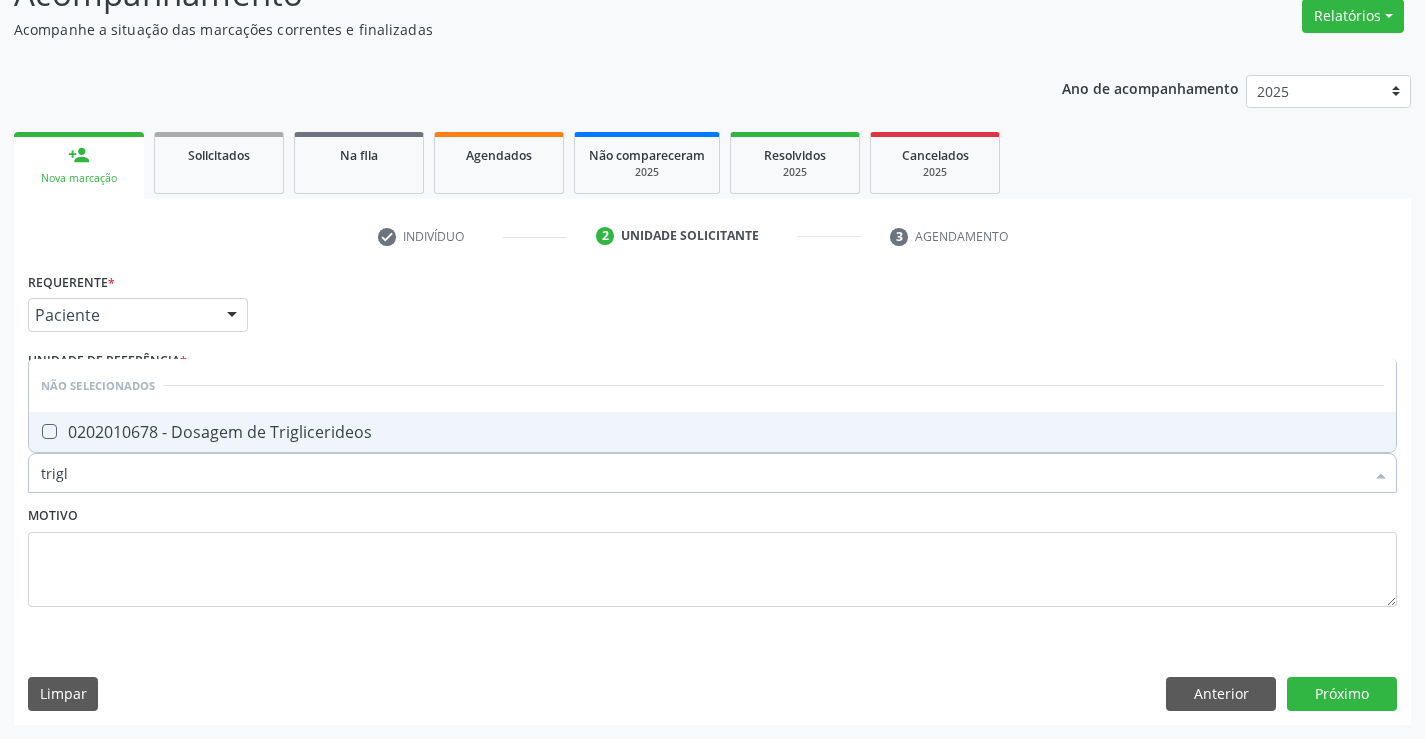 type on "trigli" 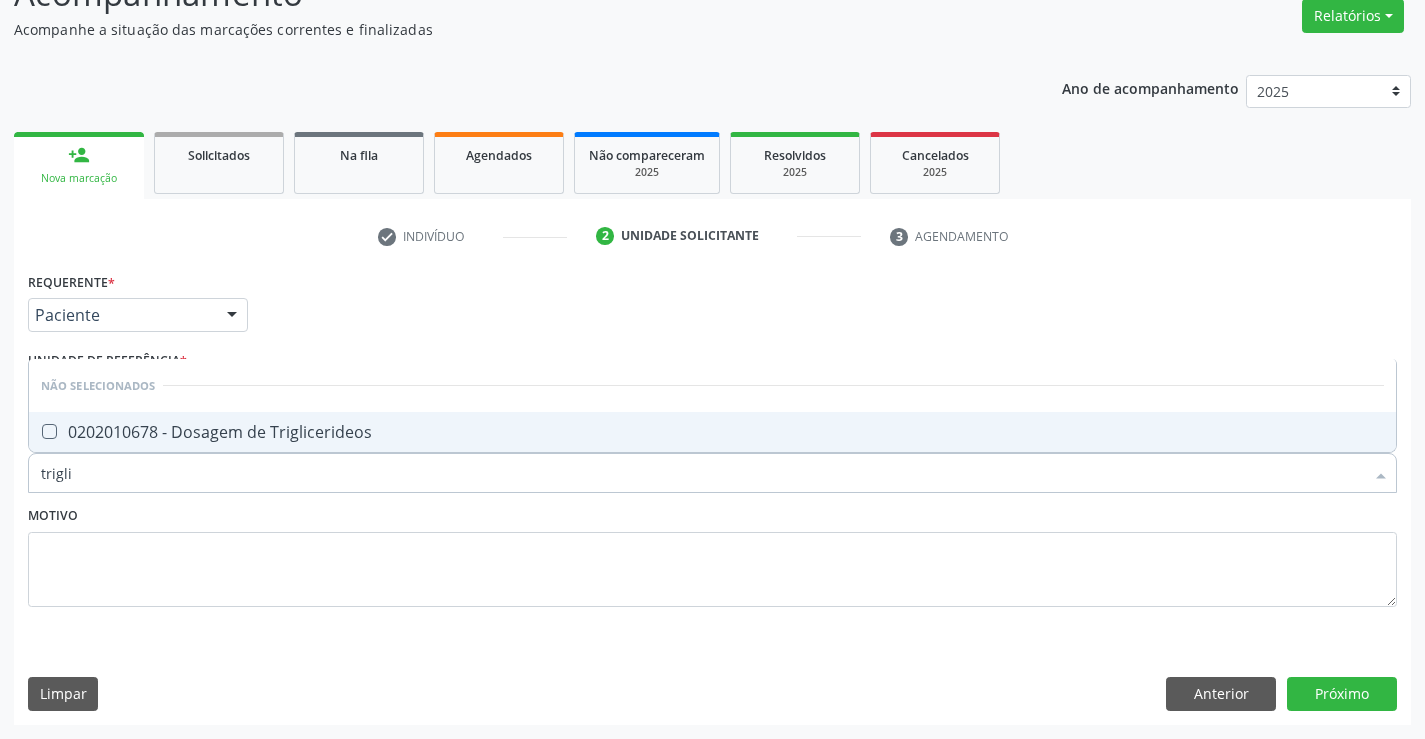 click on "0202010678 - Dosagem de Triglicerideos" at bounding box center (712, 432) 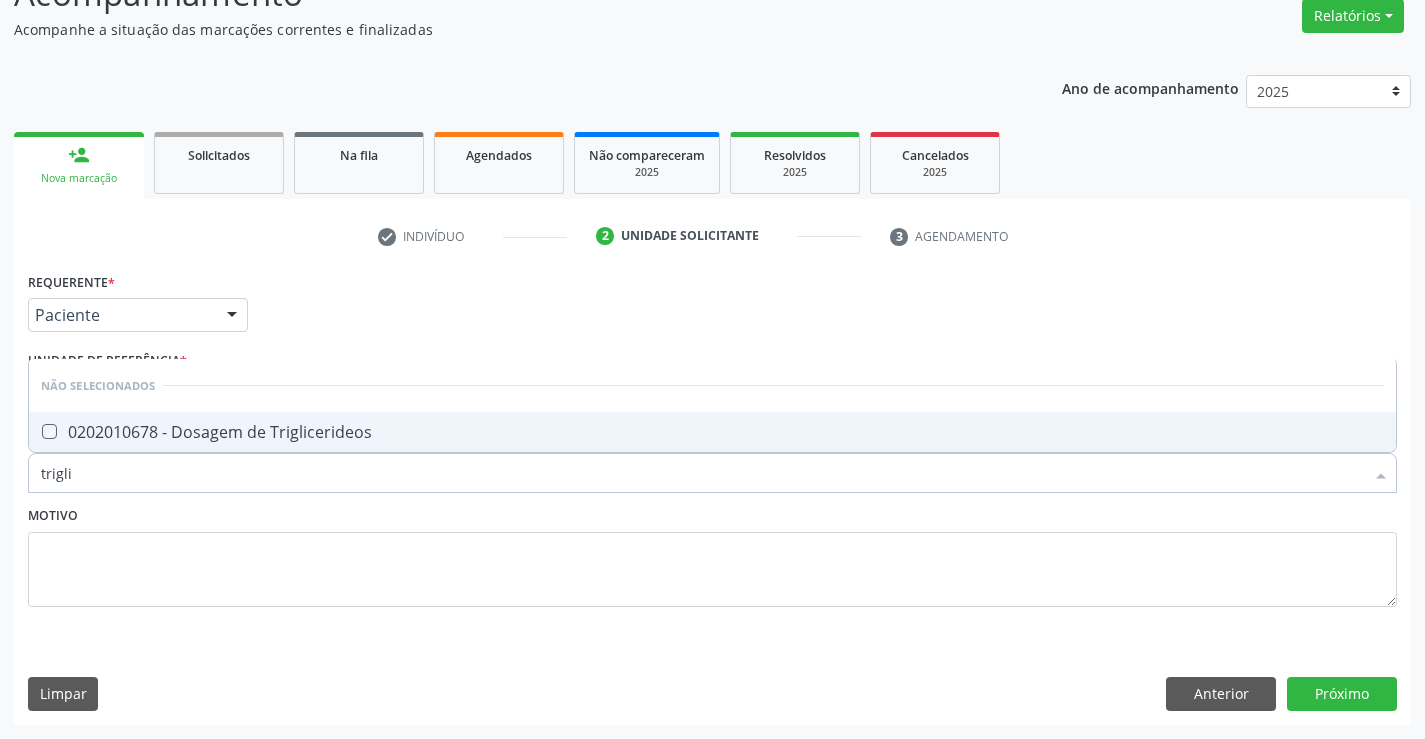 checkbox on "true" 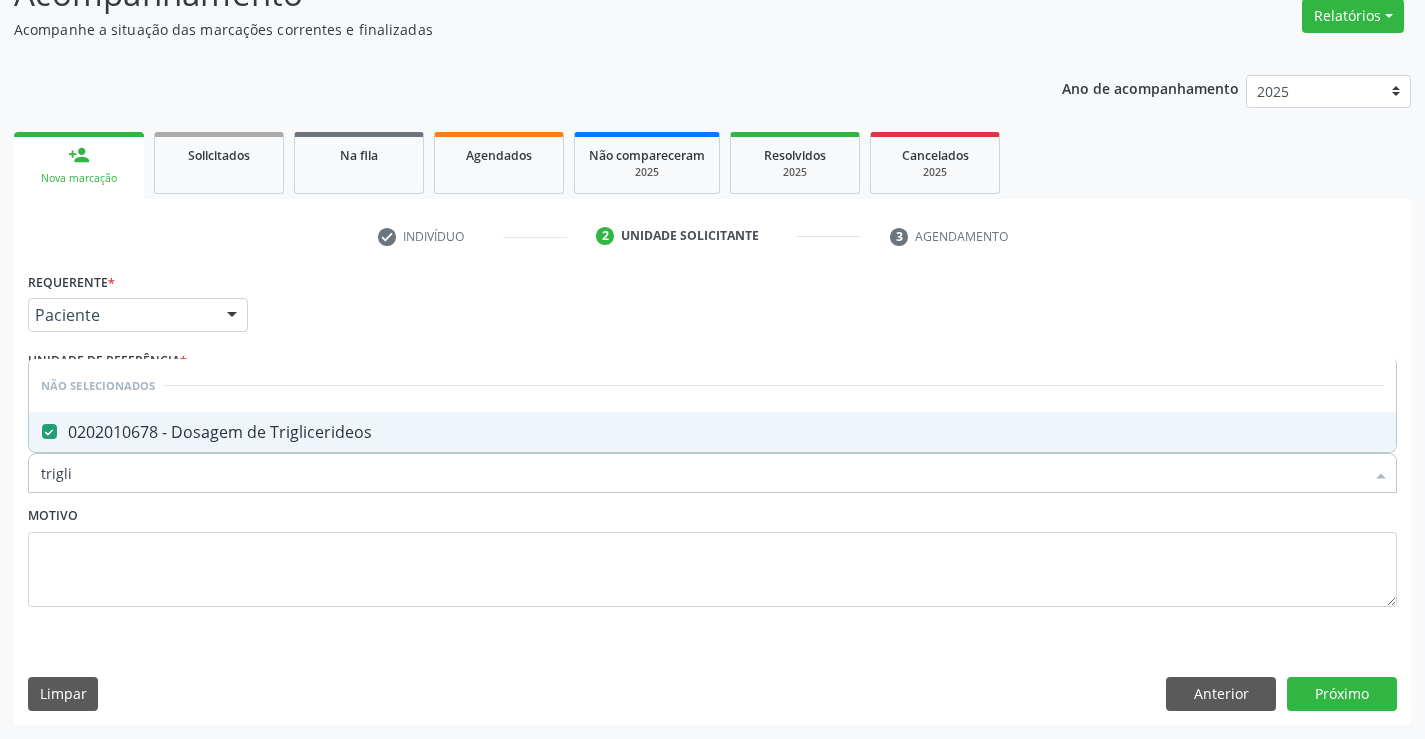 click on "Motivo" at bounding box center (712, 554) 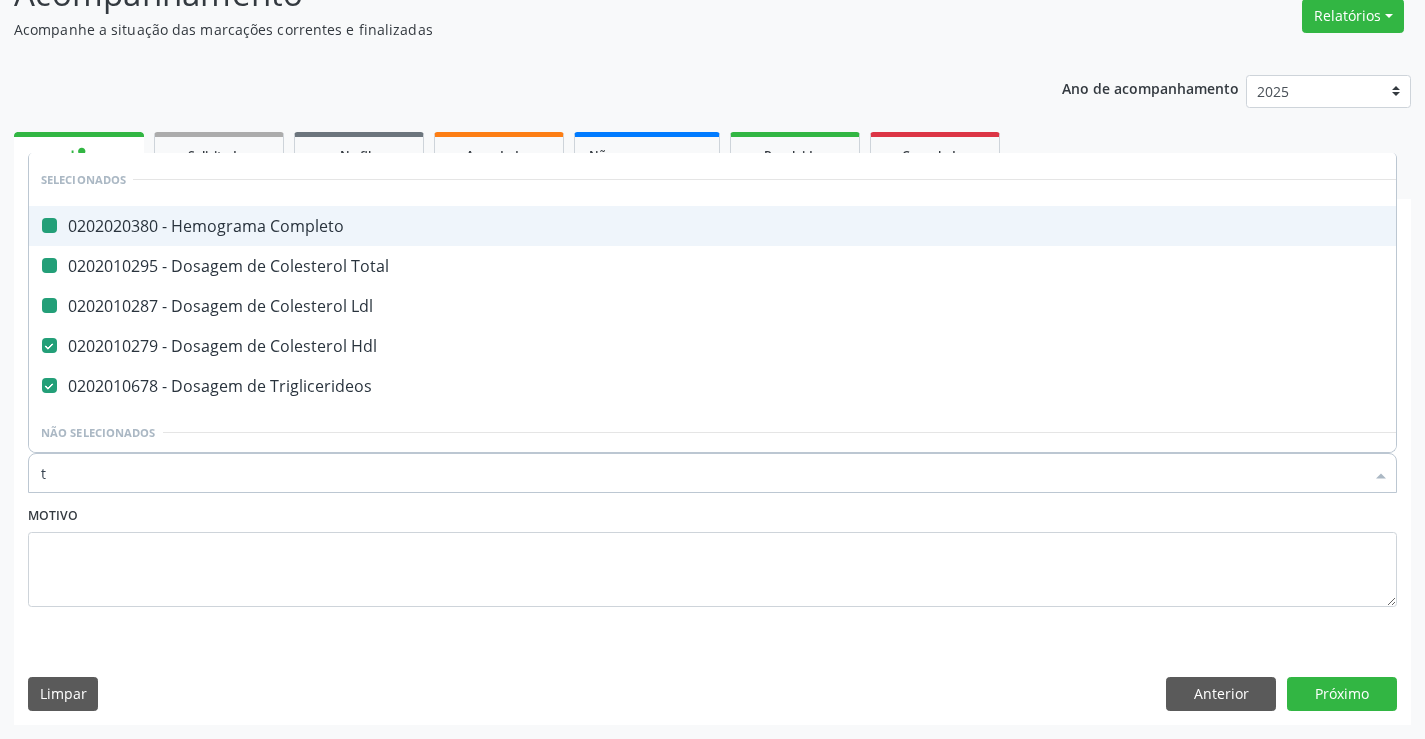 type on "tg" 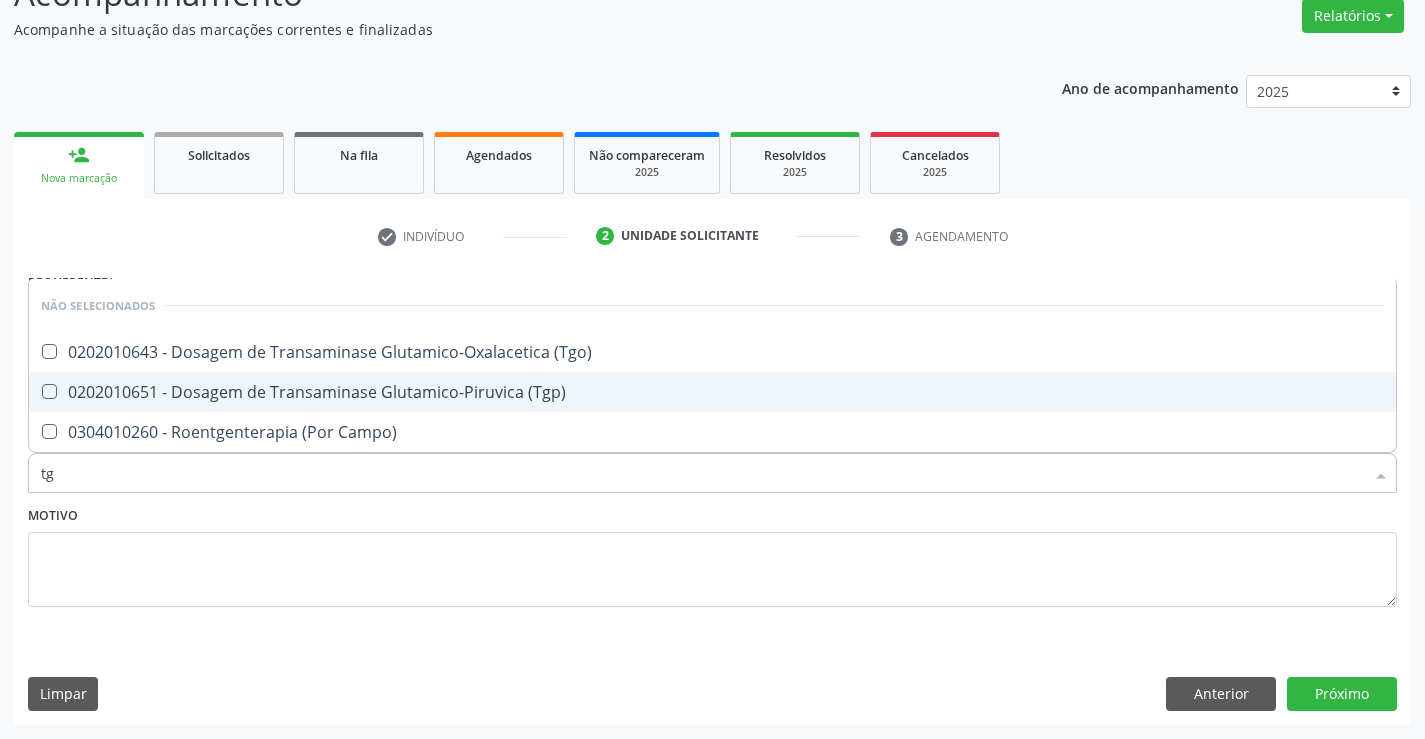 click on "0202010651 - Dosagem de Transaminase Glutamico-Piruvica (Tgp)" at bounding box center (712, 392) 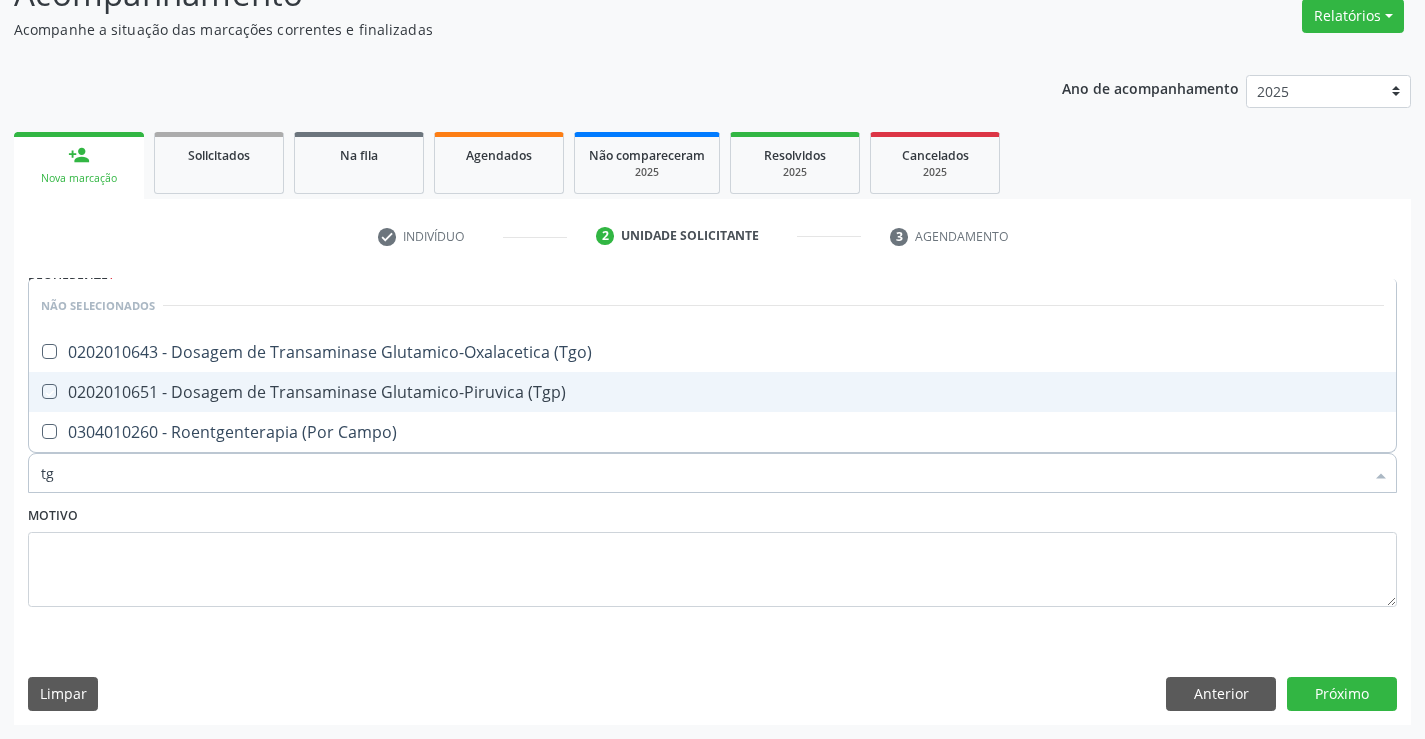 checkbox on "true" 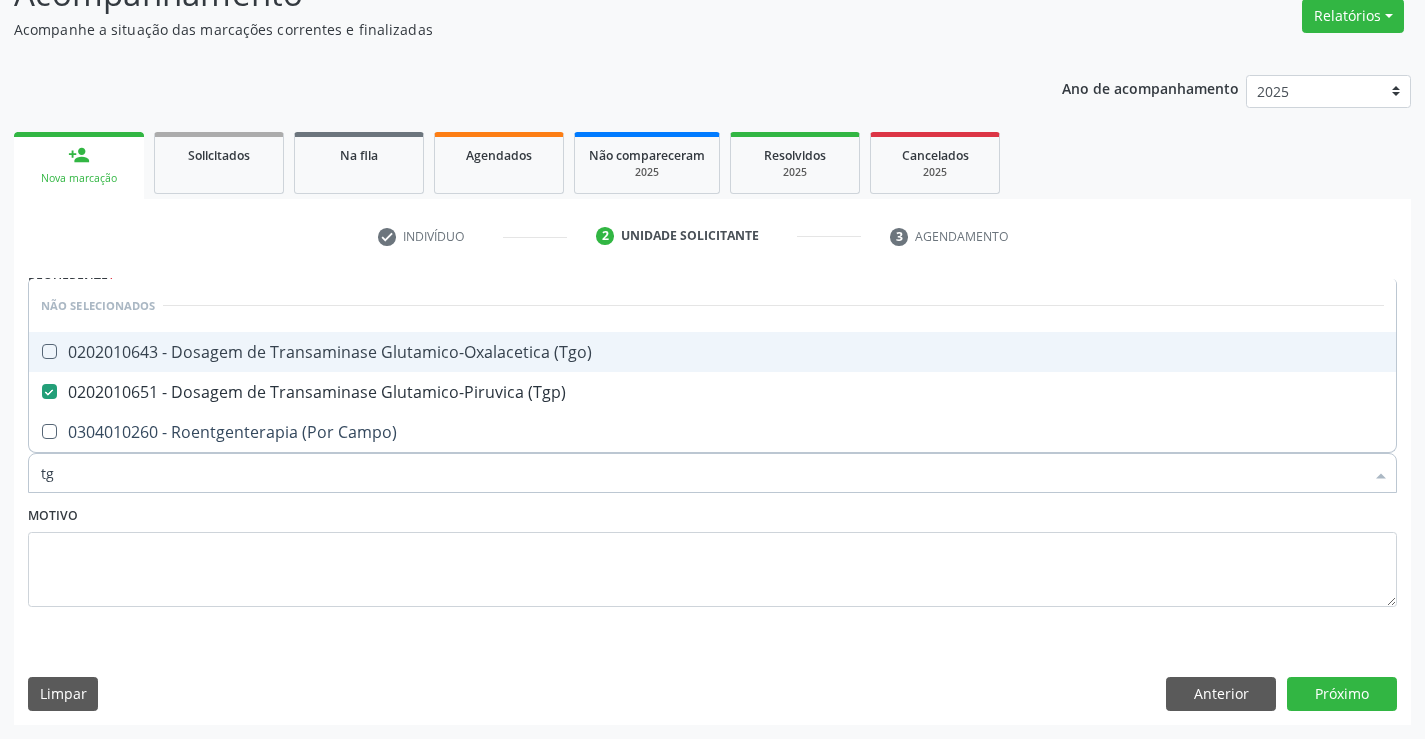 click on "0202010643 - Dosagem de Transaminase Glutamico-Oxalacetica (Tgo)" at bounding box center (712, 352) 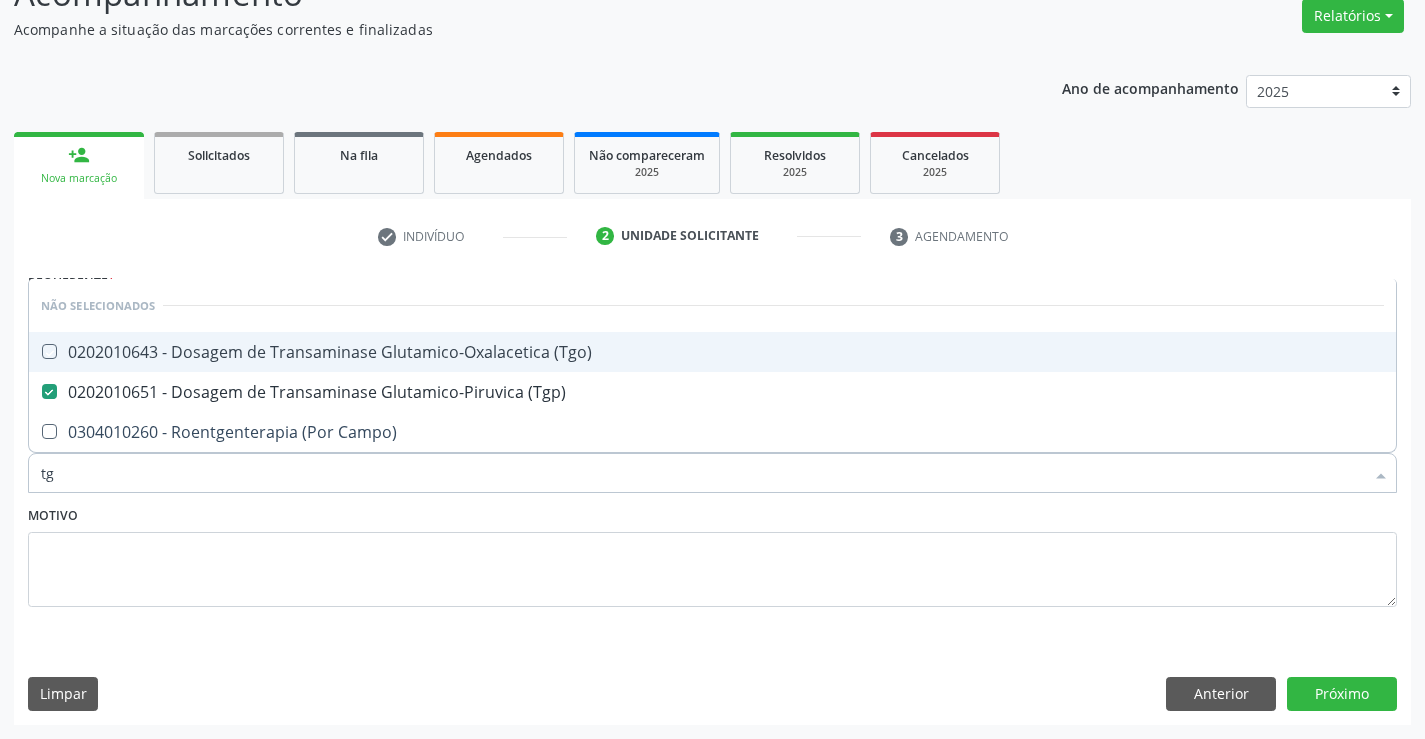 checkbox on "true" 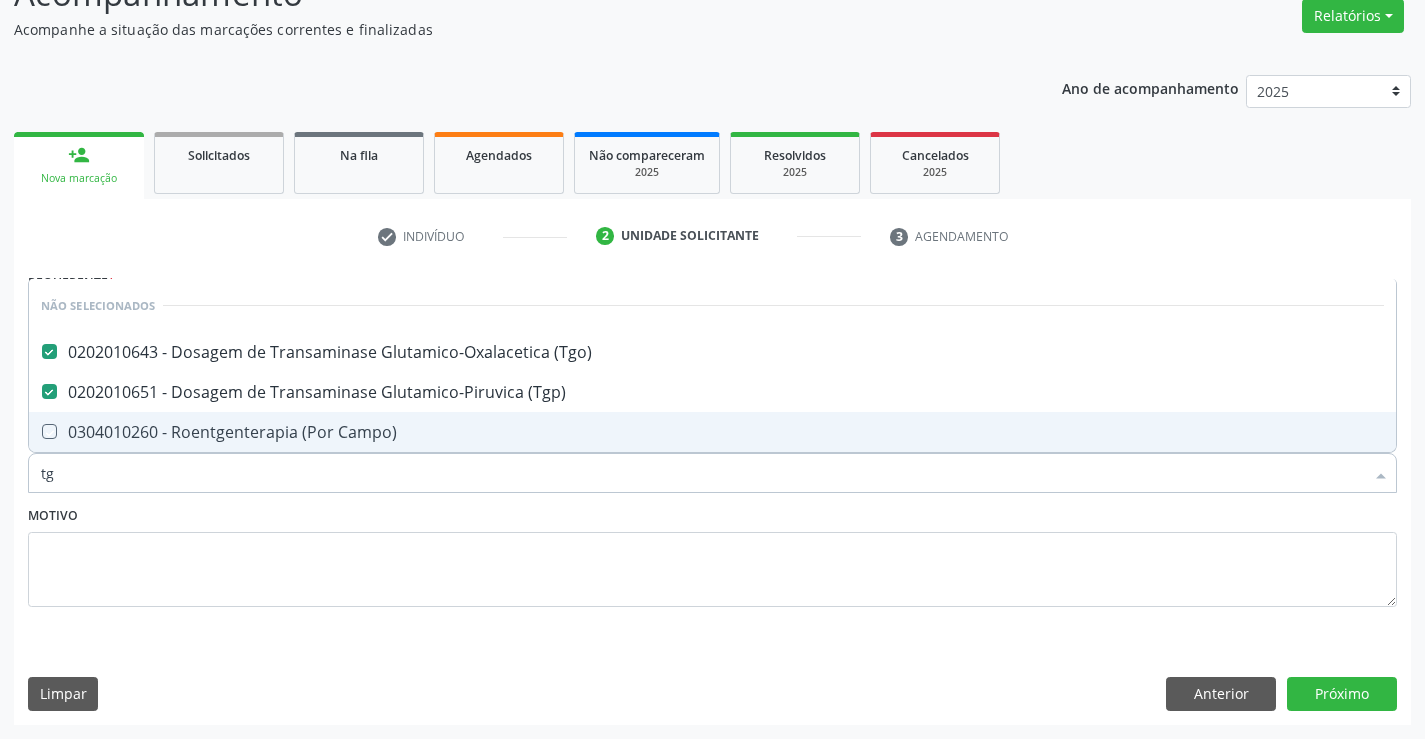 click on "Motivo" at bounding box center [712, 554] 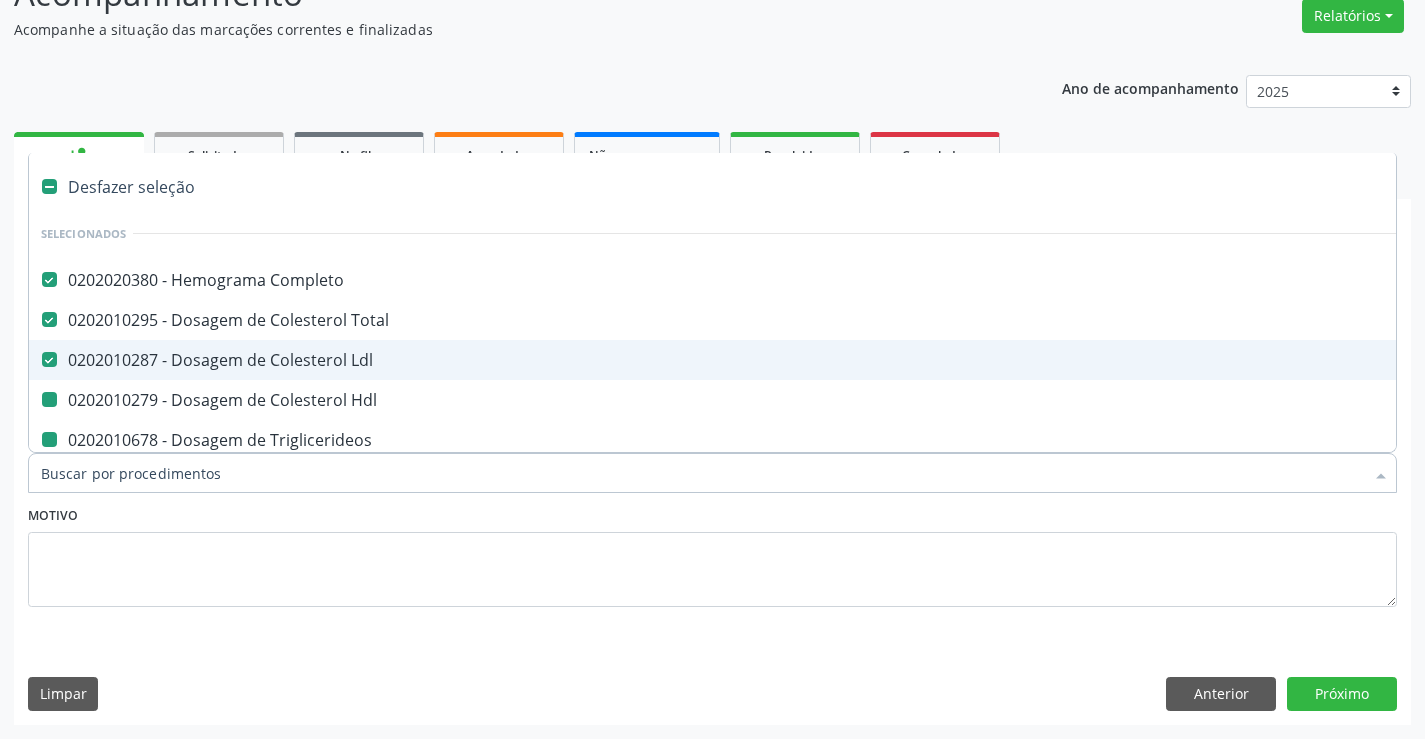 type on "u" 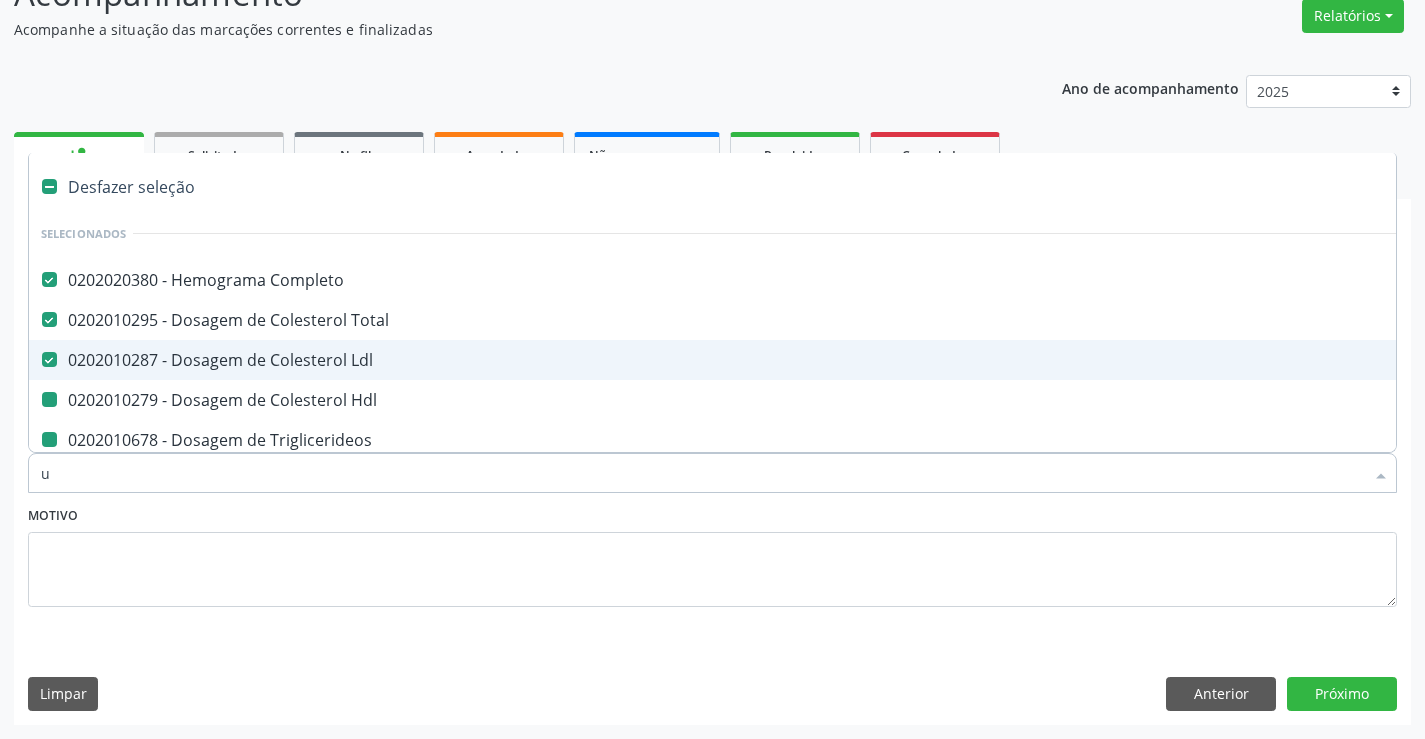 checkbox on "false" 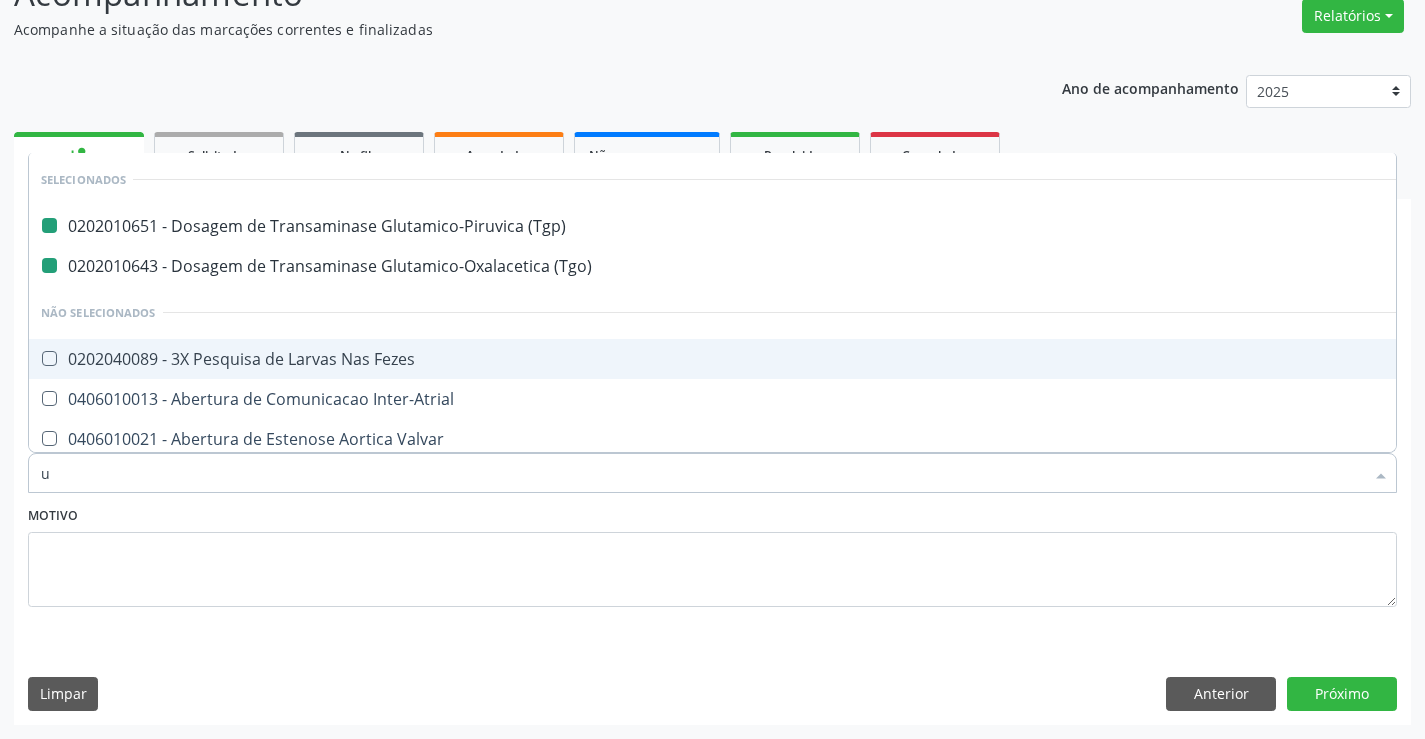 type on "ur" 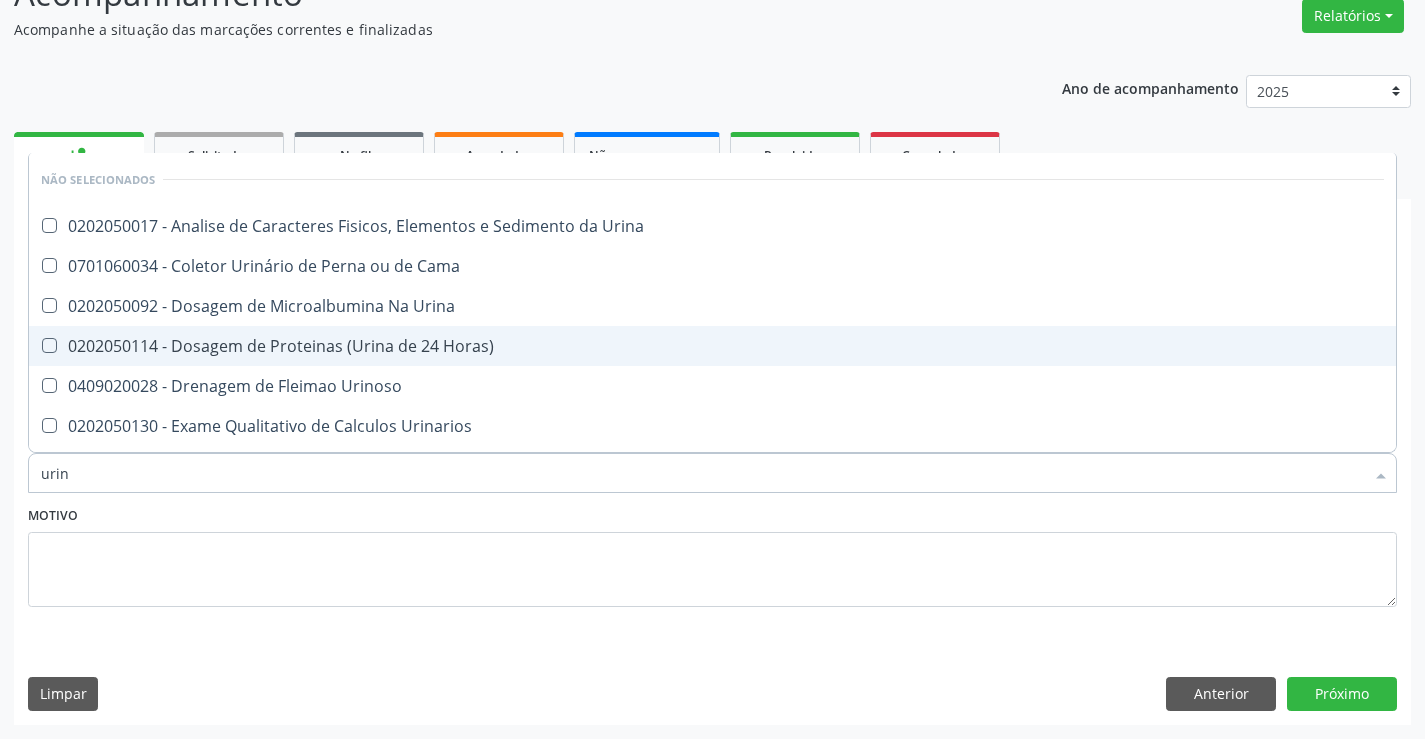 type on "urina" 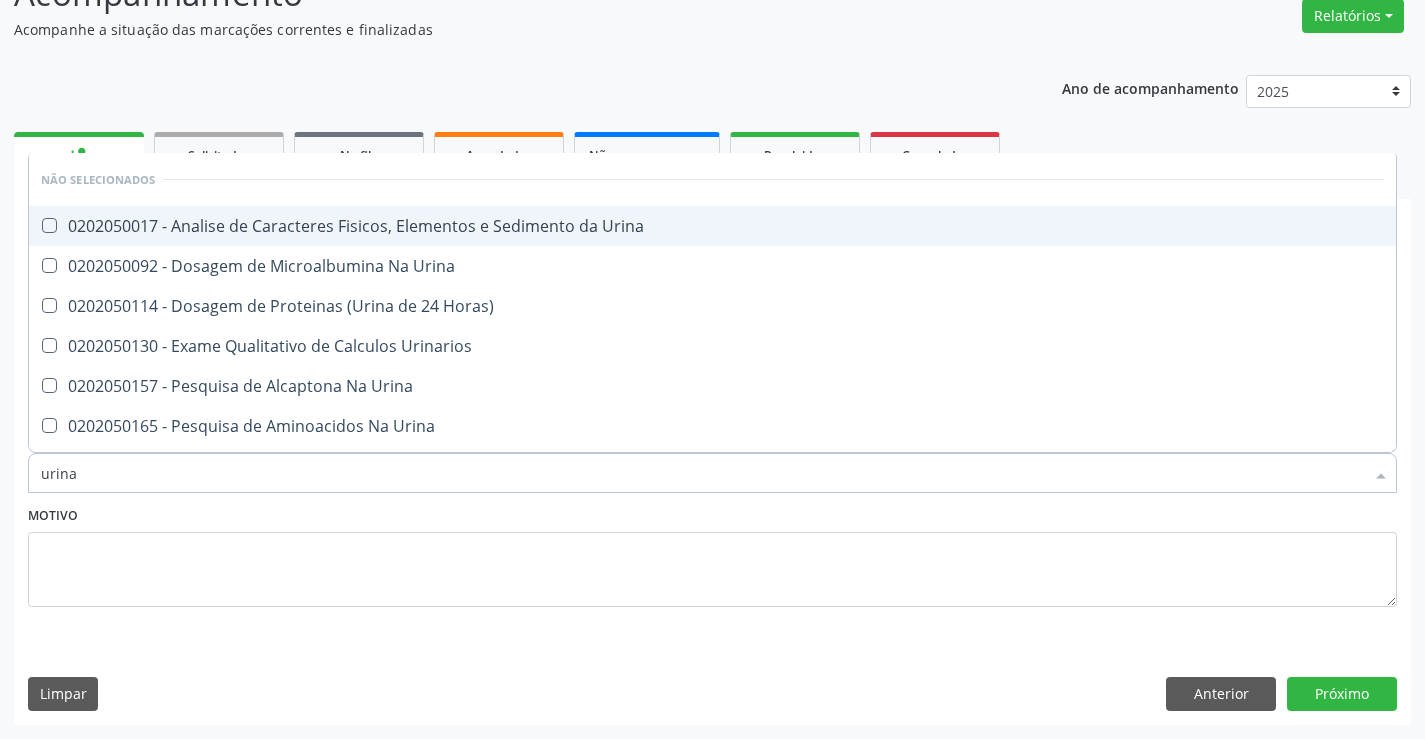 click on "0202050017 - Analise de Caracteres Fisicos, Elementos e Sedimento da Urina" at bounding box center [712, 226] 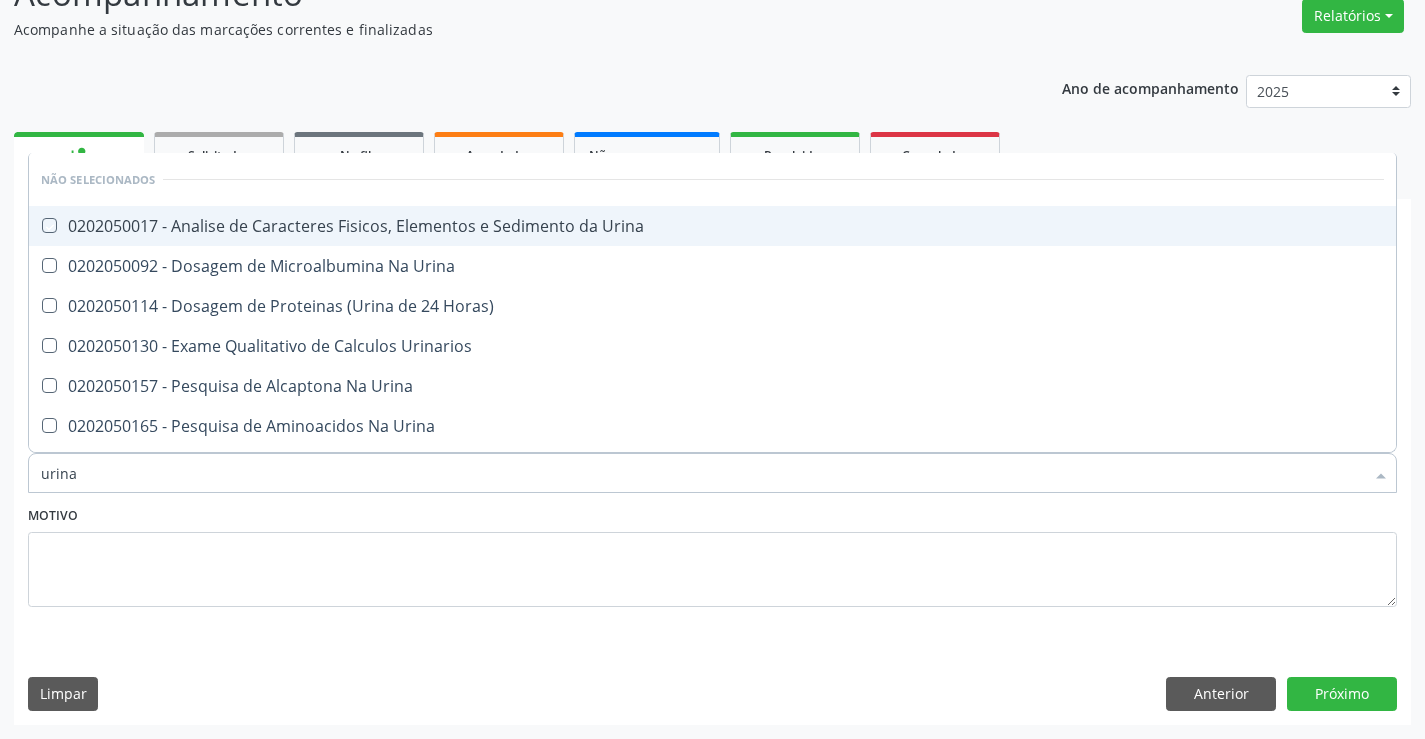 checkbox on "true" 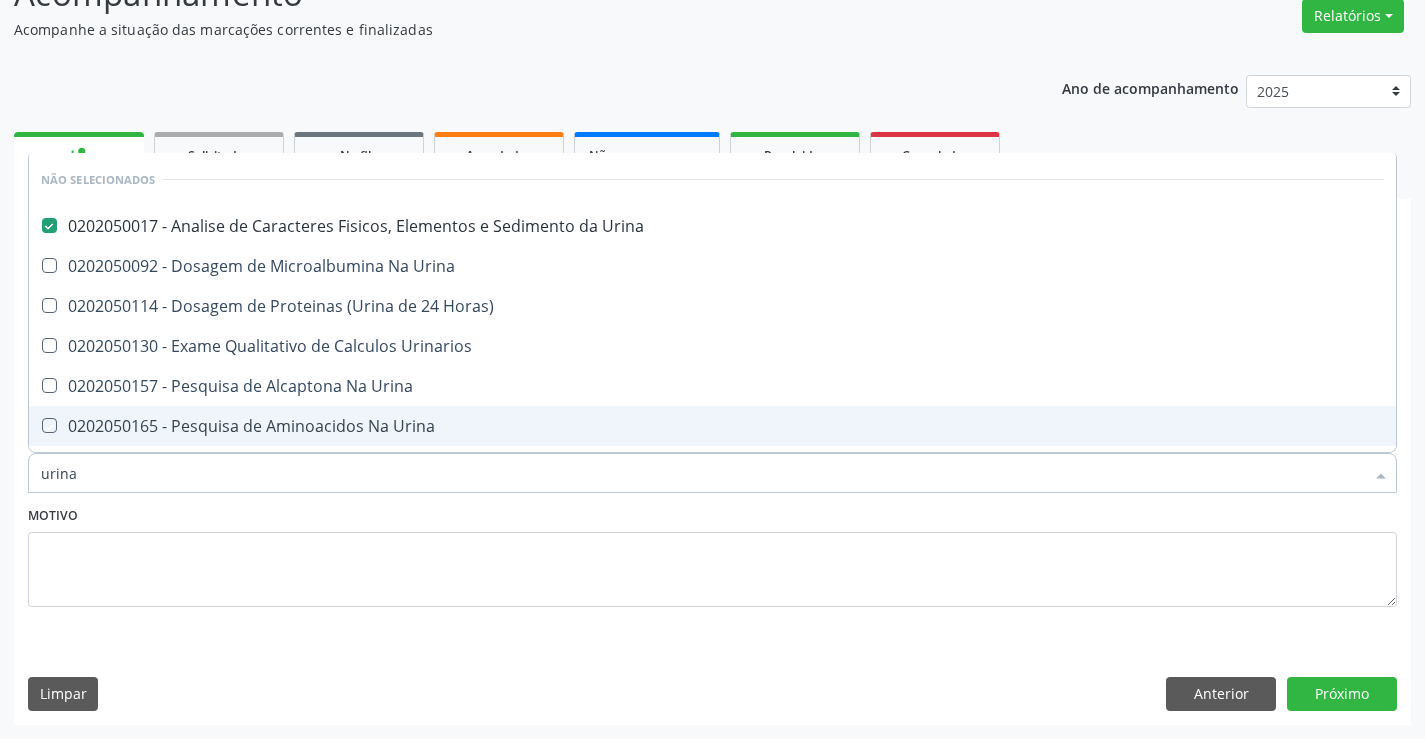 click on "Motivo" at bounding box center [712, 554] 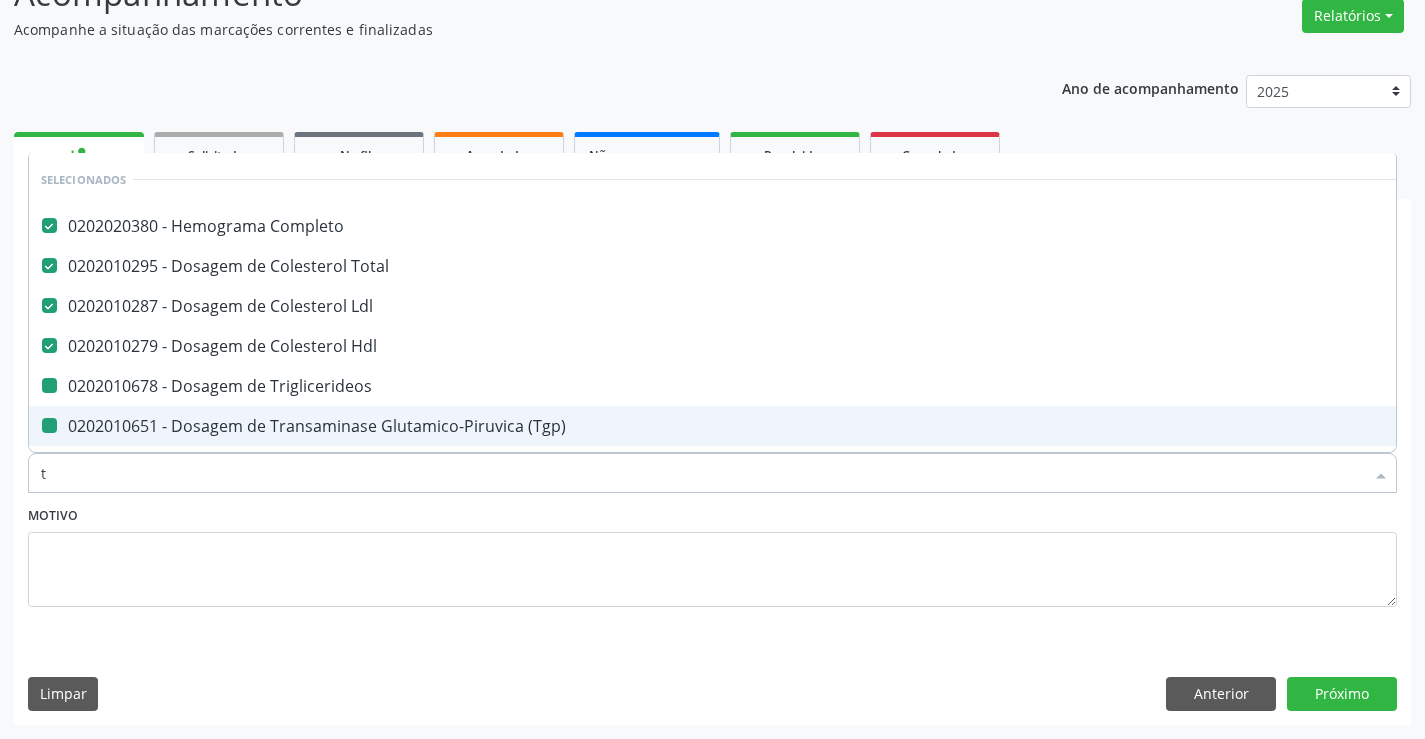 type on "tr" 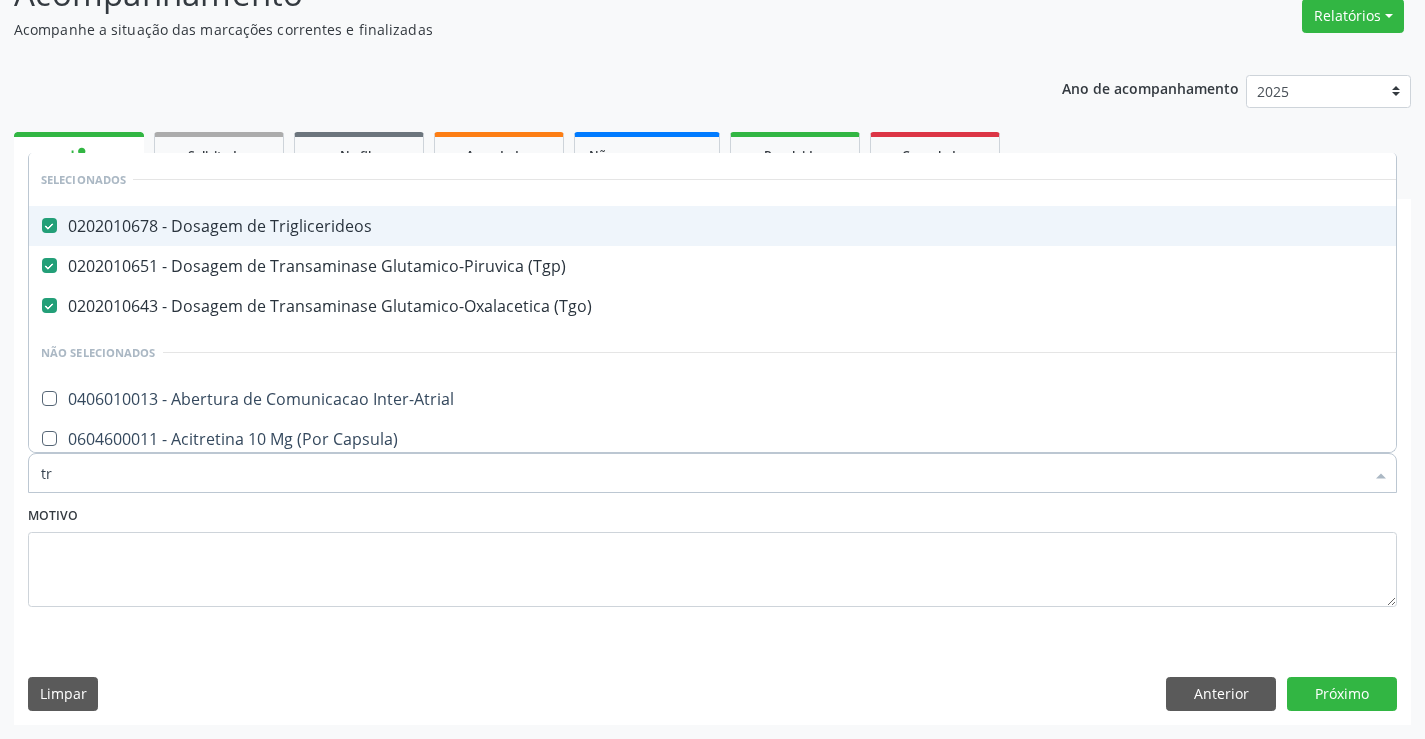 type on "tri" 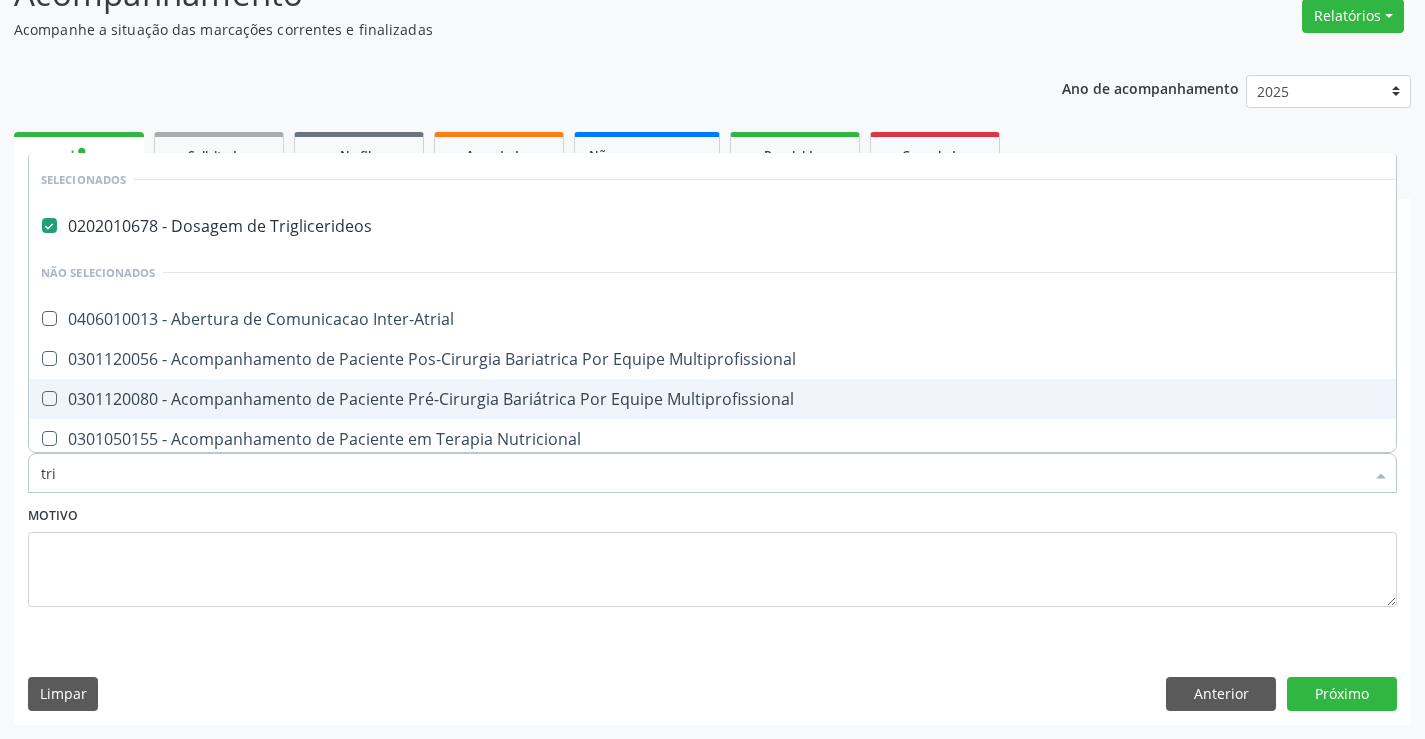 type on "tr" 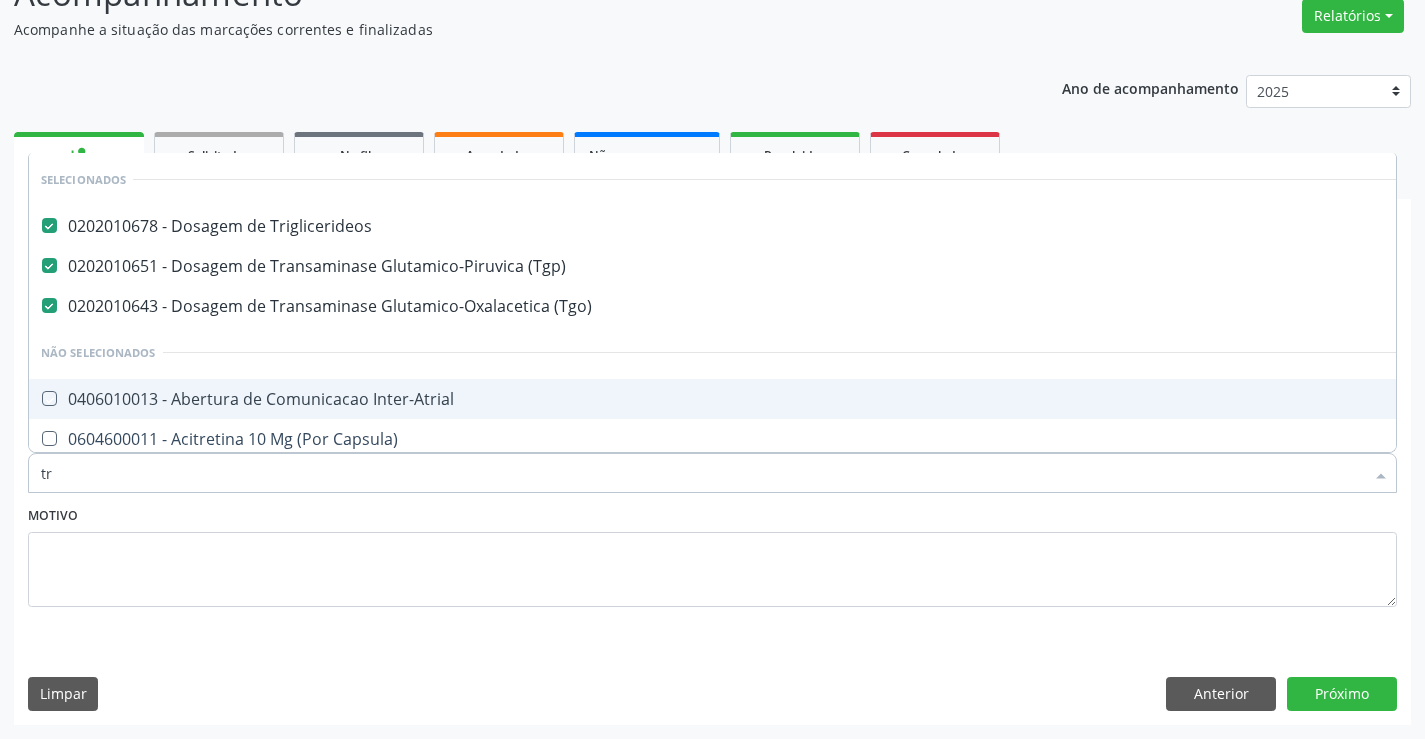type on "t" 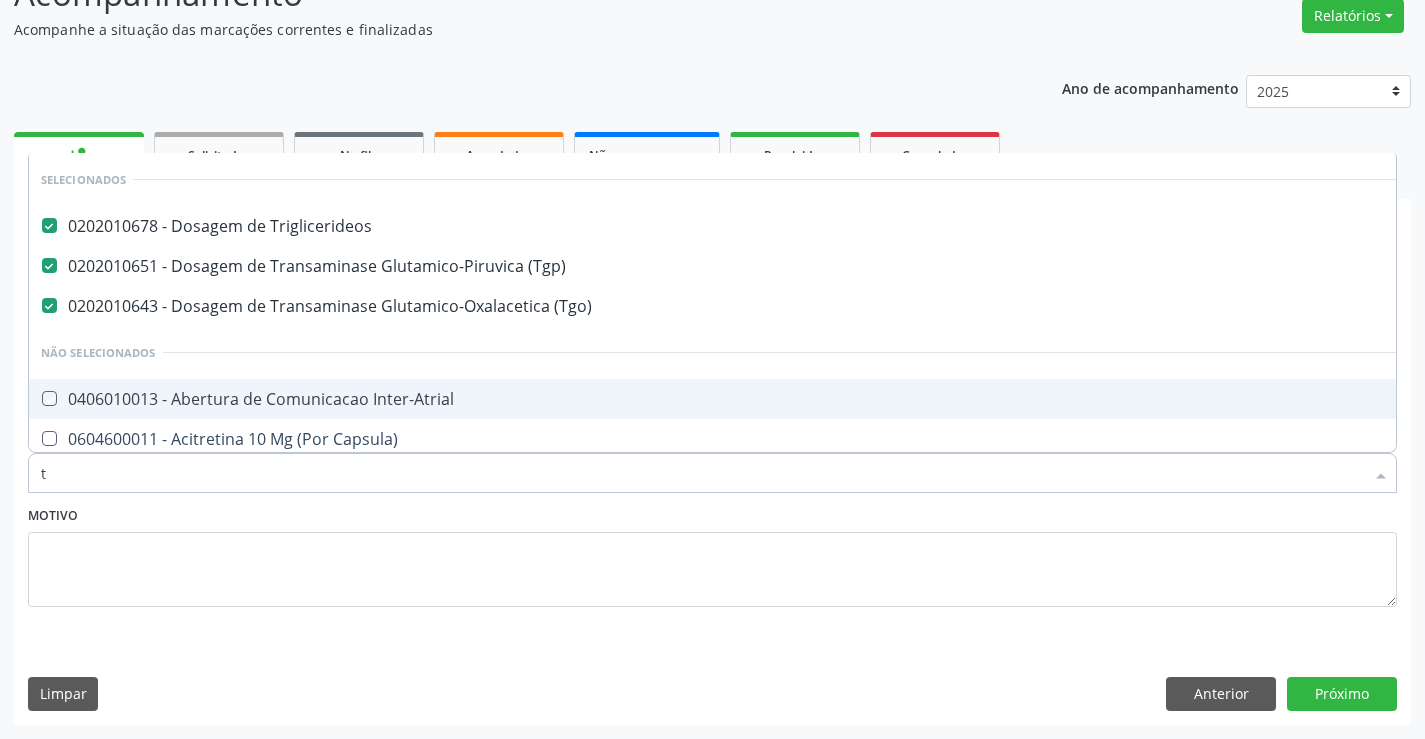 checkbox on "true" 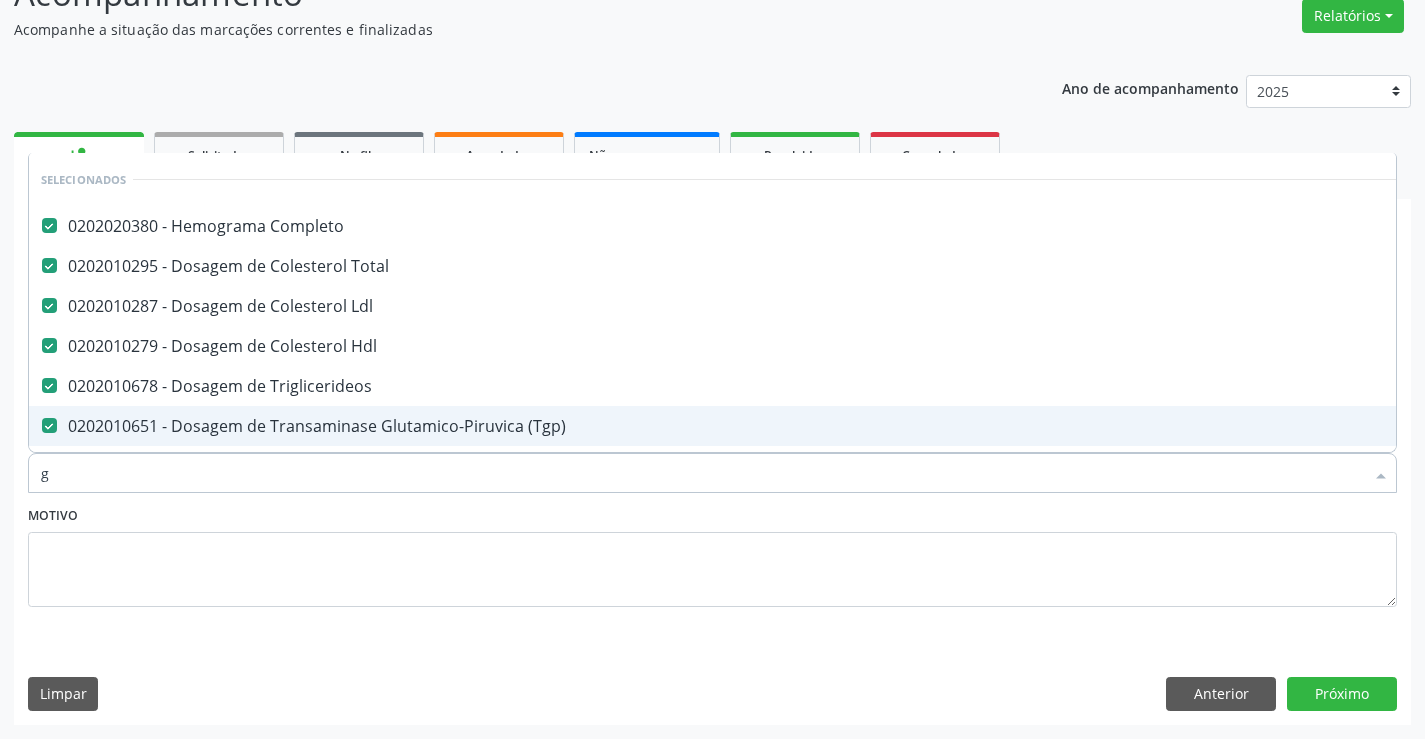 type on "gl" 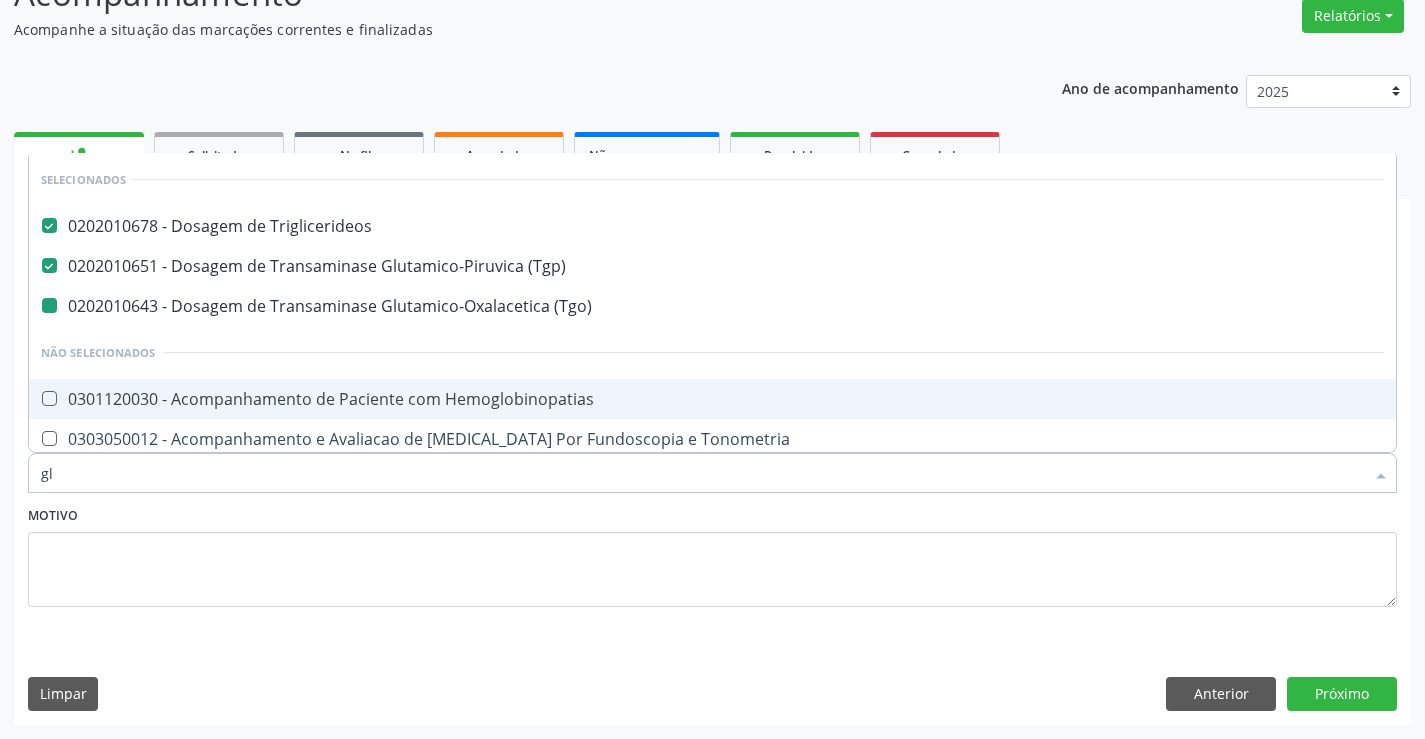 type on "gli" 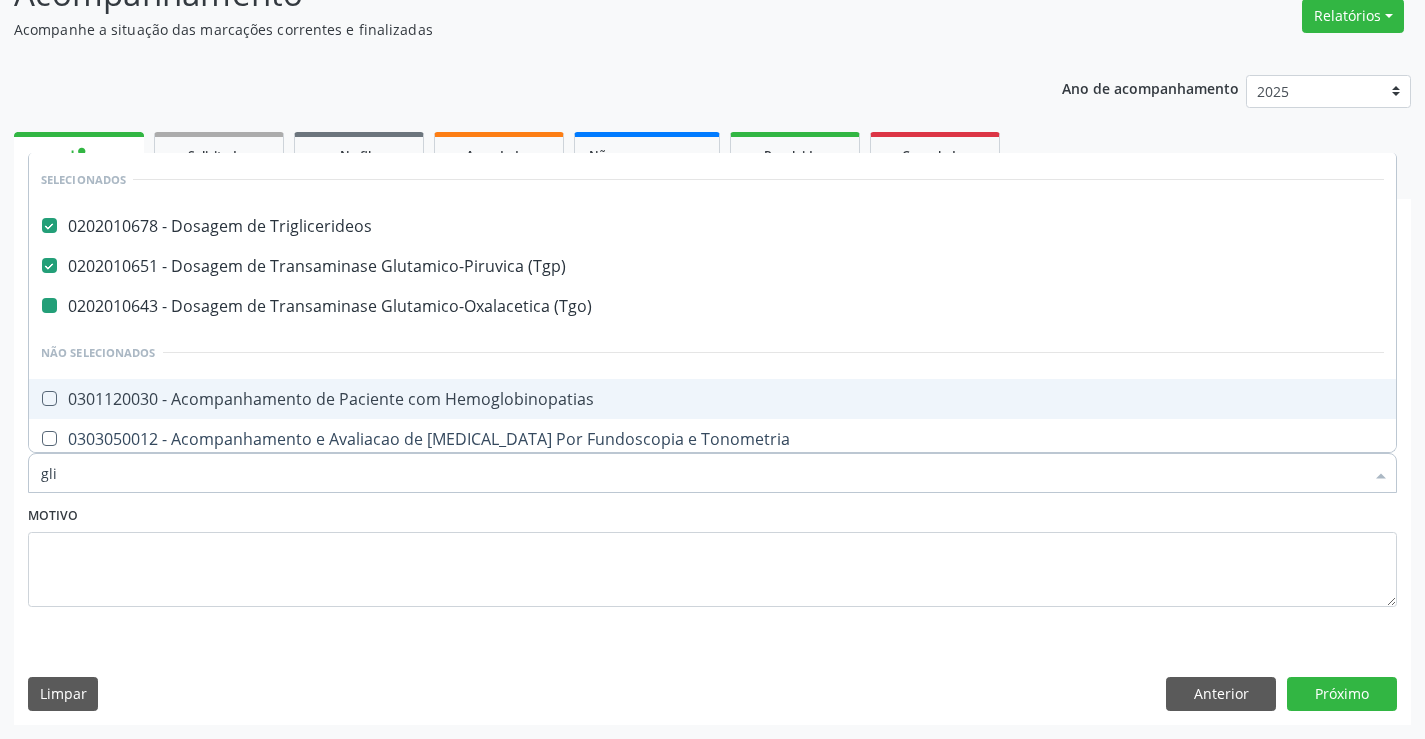 checkbox on "false" 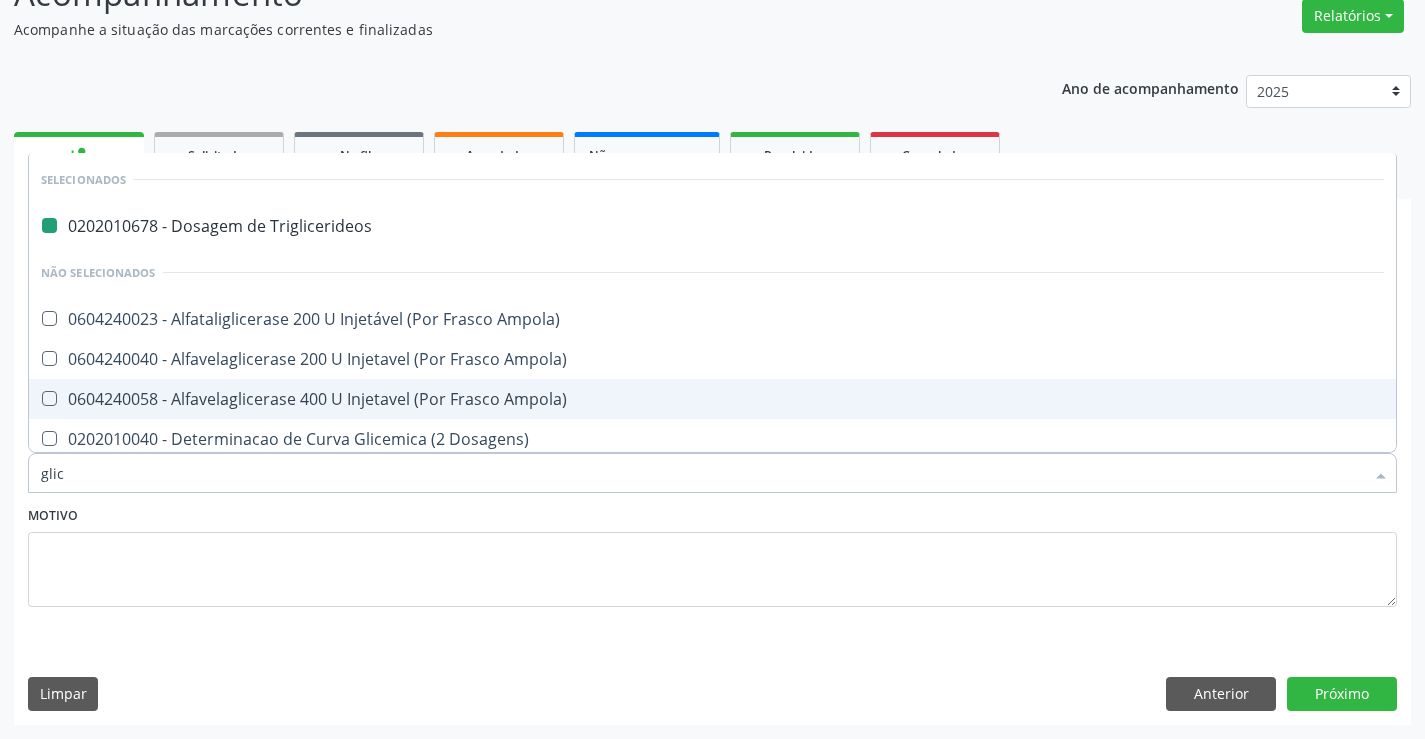 type on "glico" 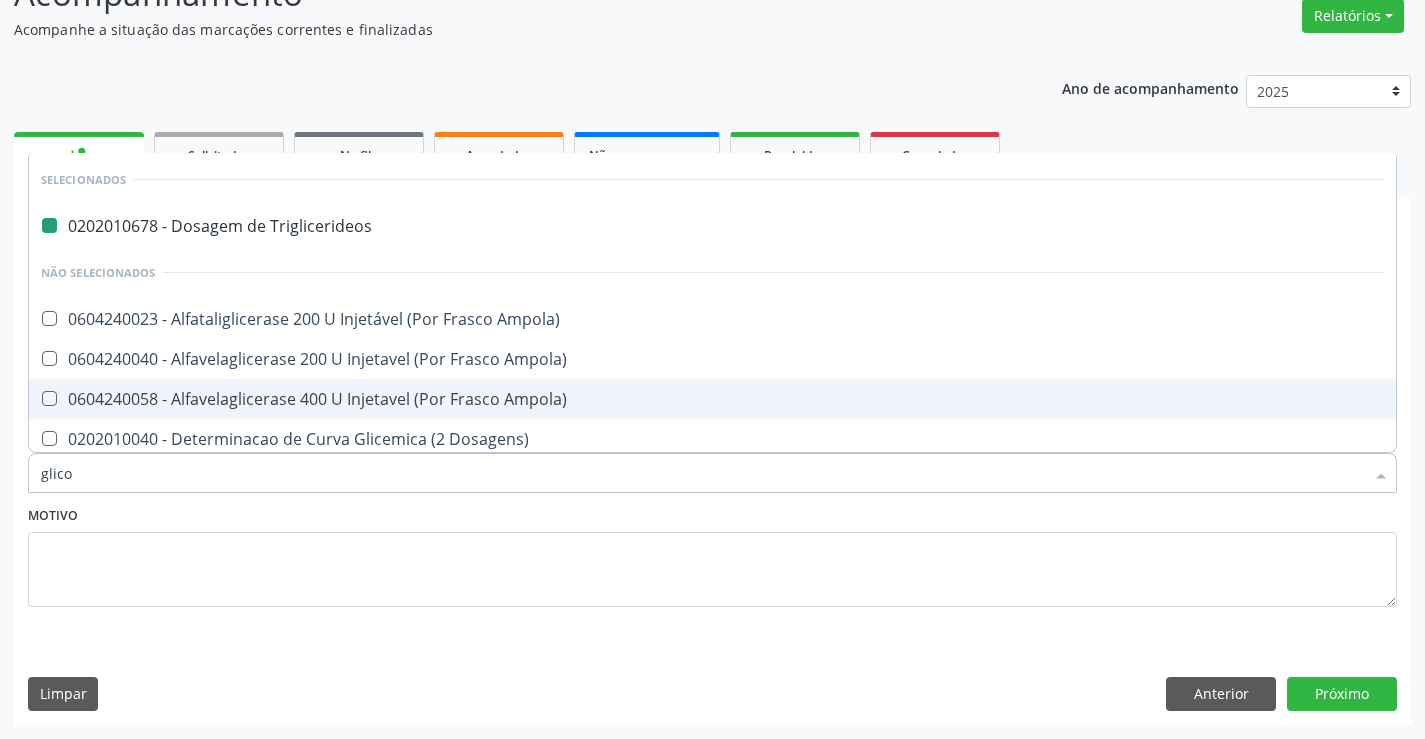 checkbox on "false" 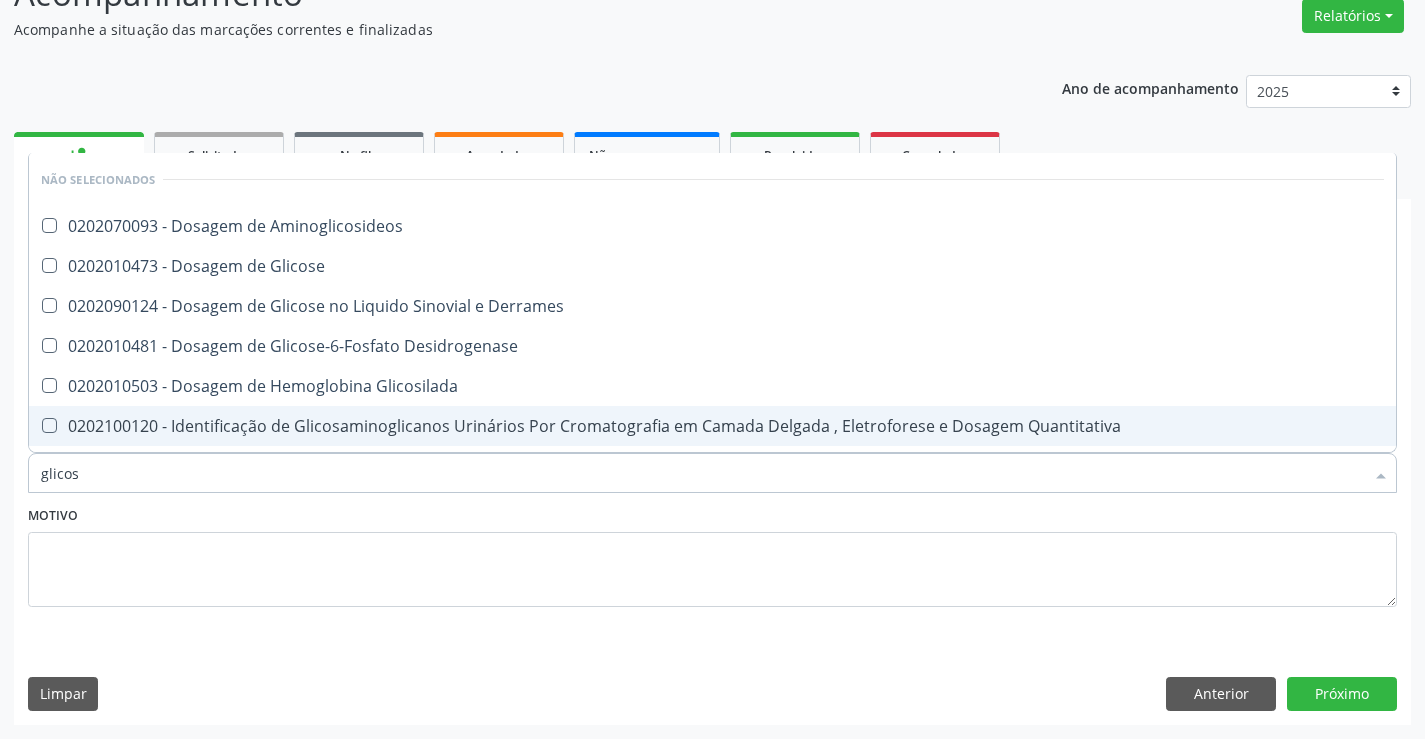 type on "glicose" 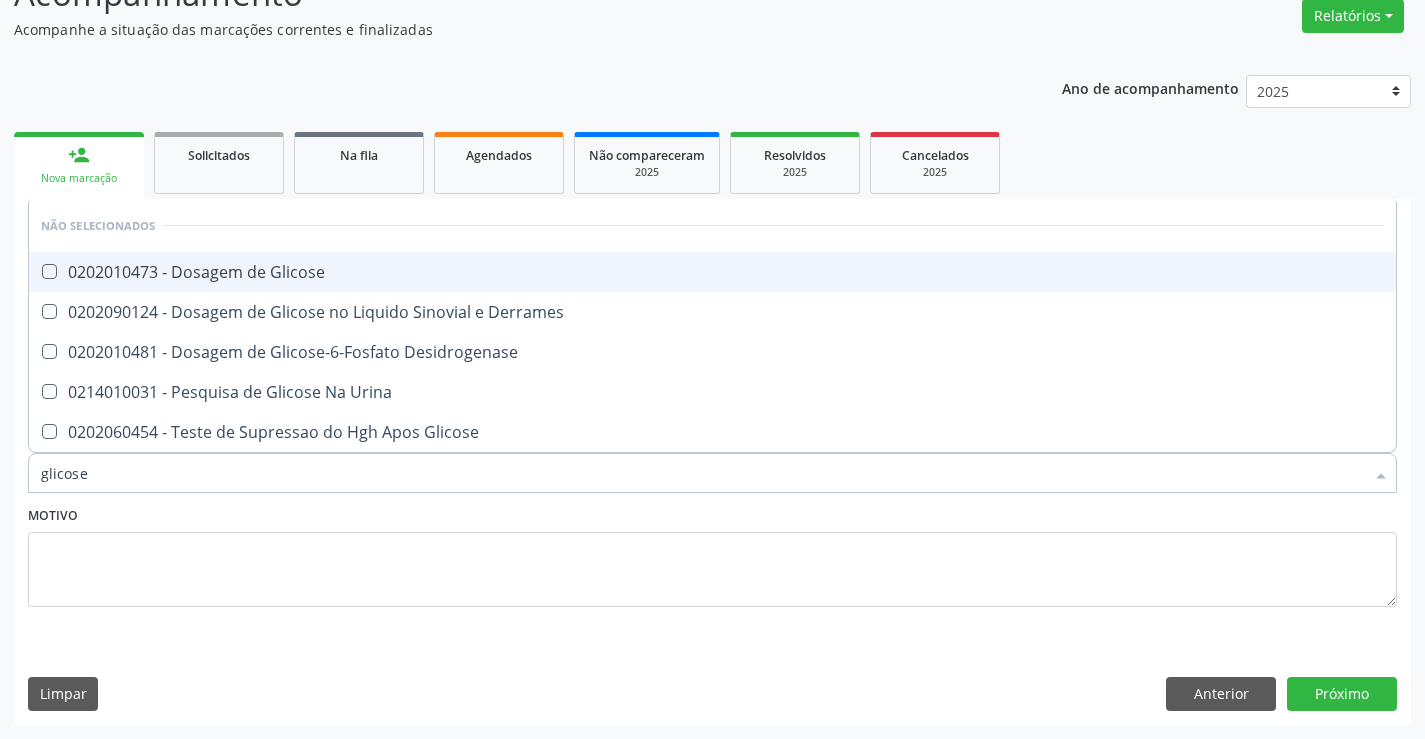 click on "0202010473 - Dosagem de Glicose" at bounding box center (712, 272) 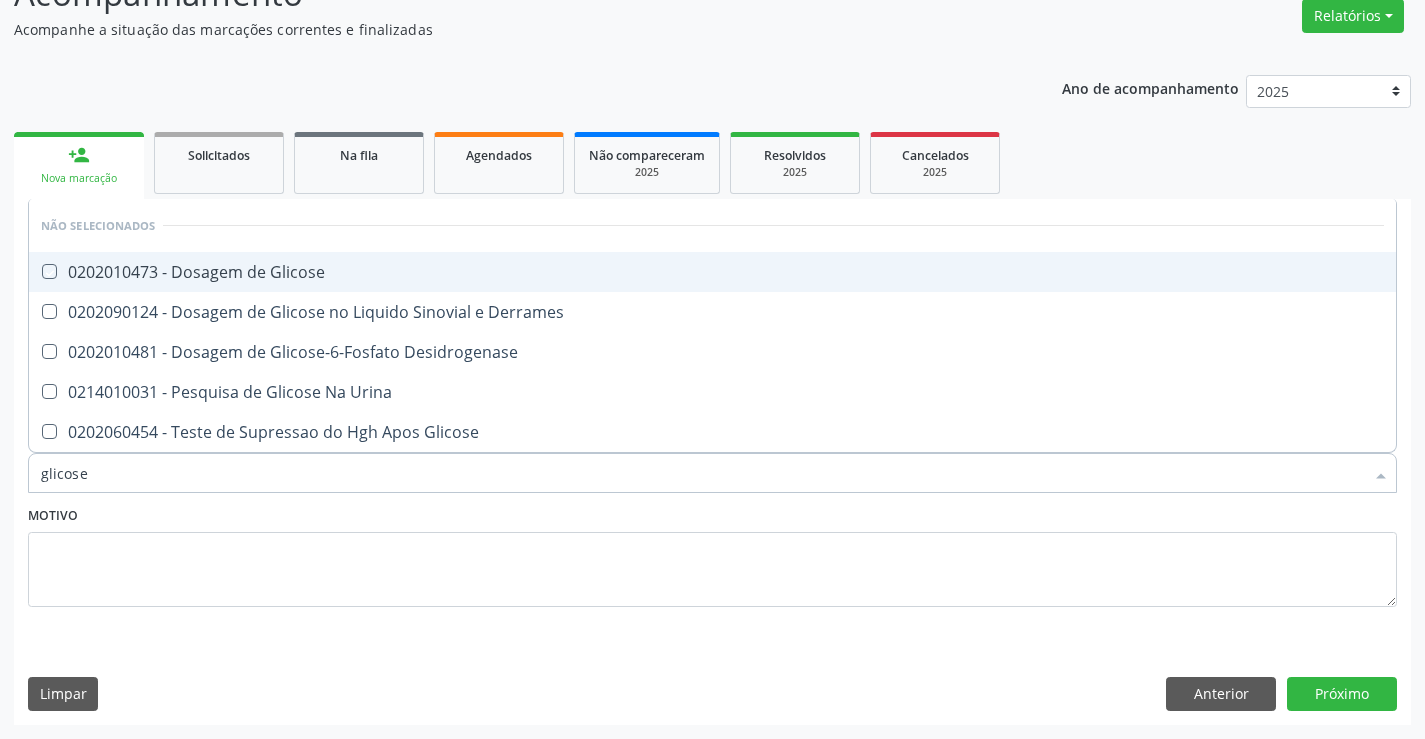 checkbox on "true" 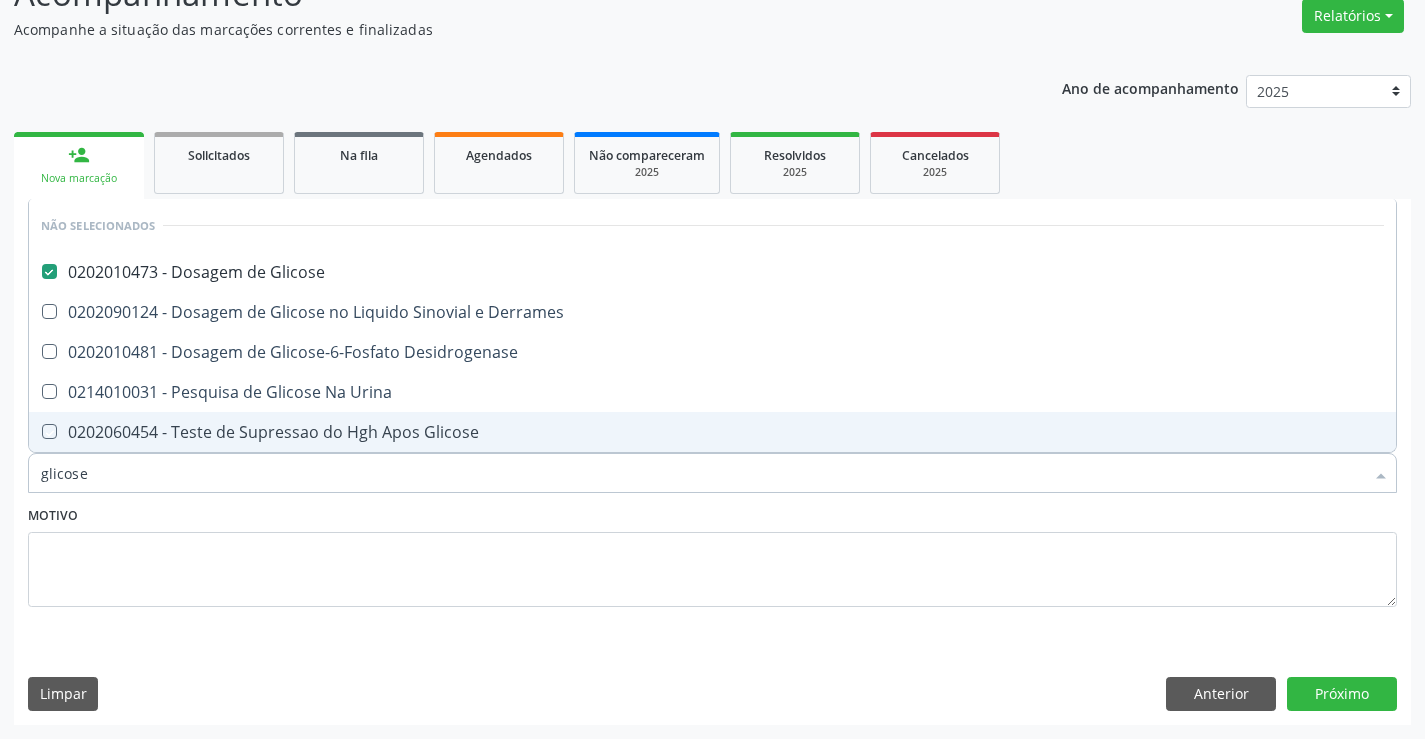 click on "Motivo" at bounding box center (712, 554) 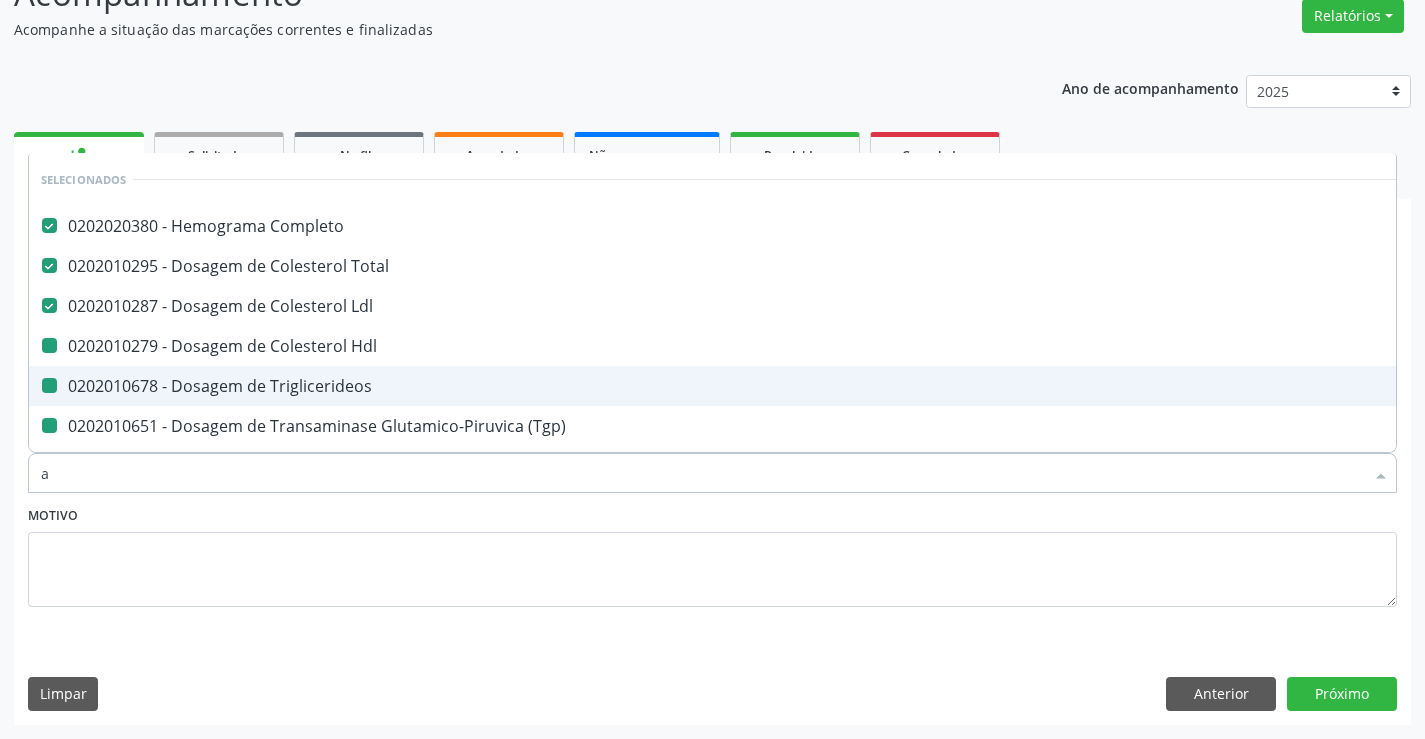 type on "ac" 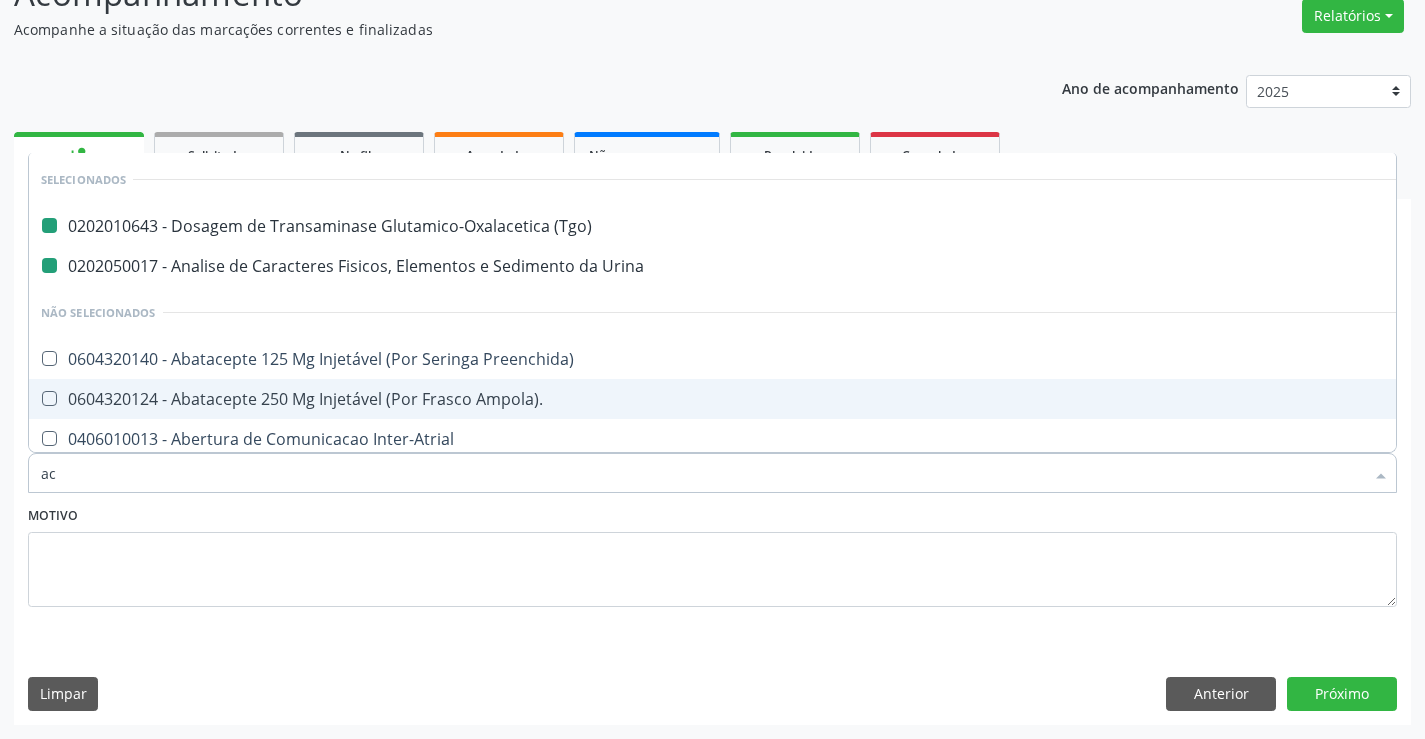 type on "aci" 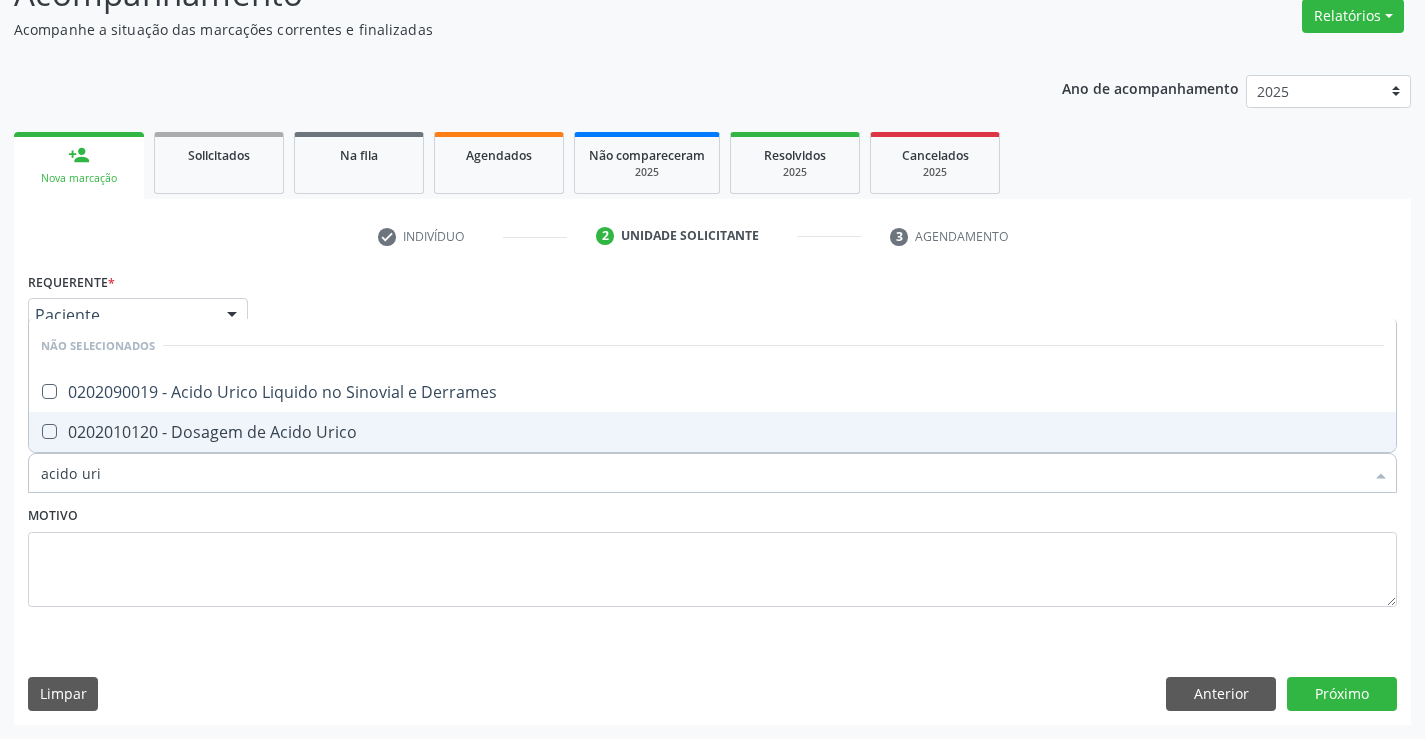 type on "acido uric" 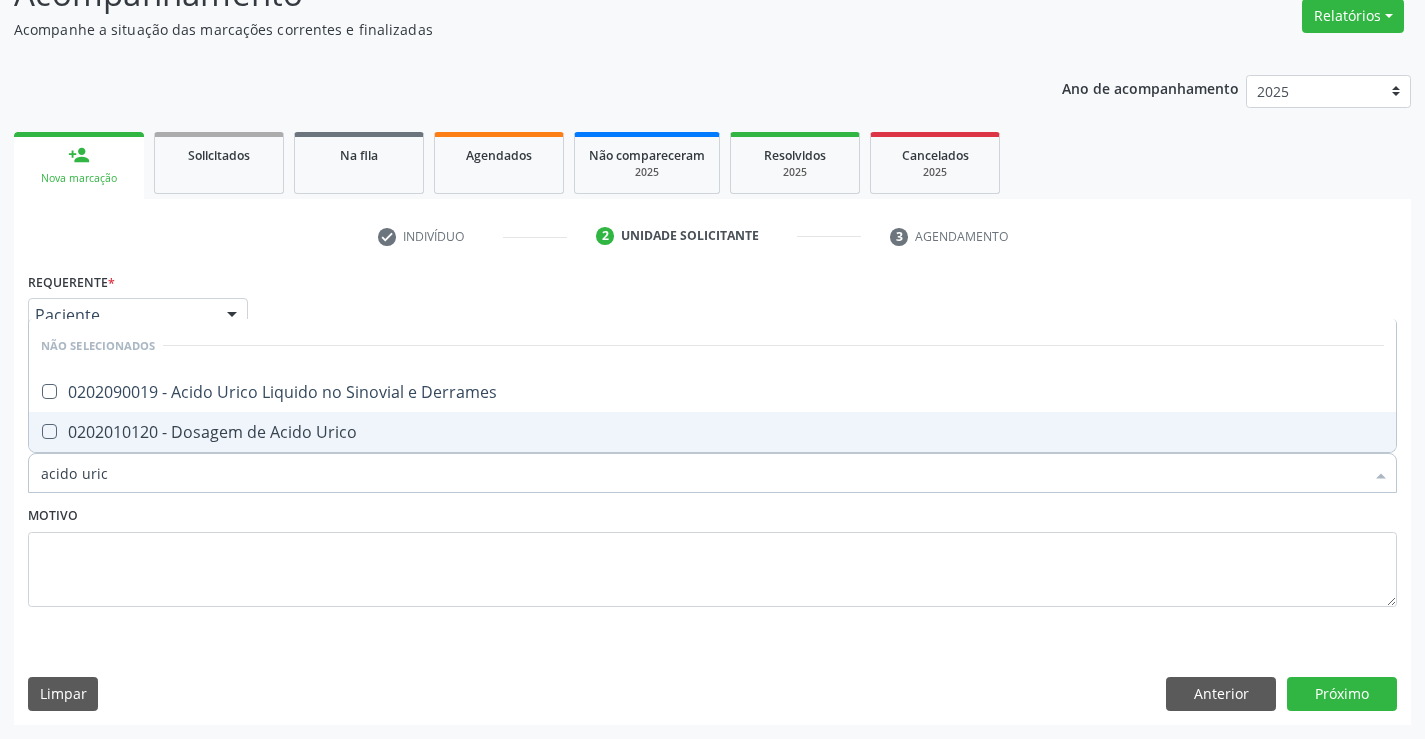click on "0202010120 - Dosagem de Acido Urico" at bounding box center [712, 432] 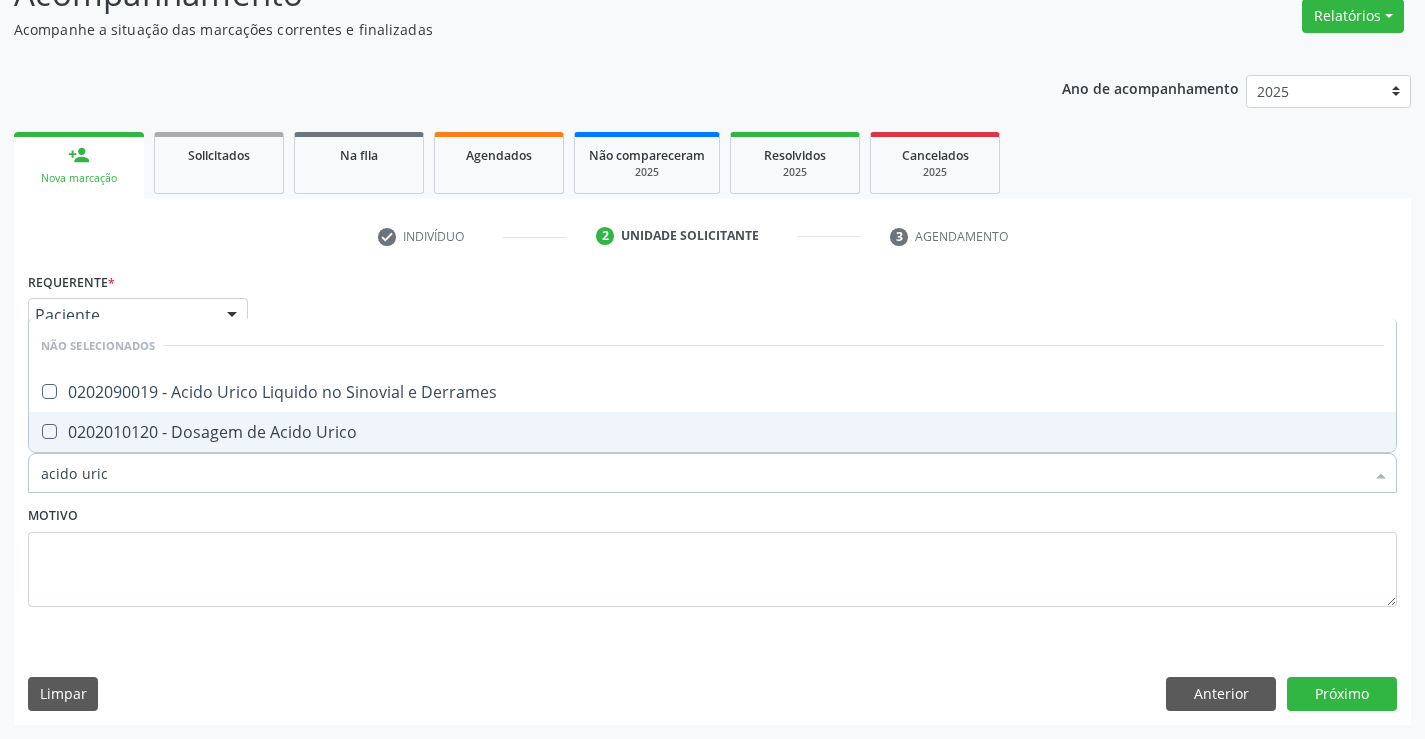 checkbox on "true" 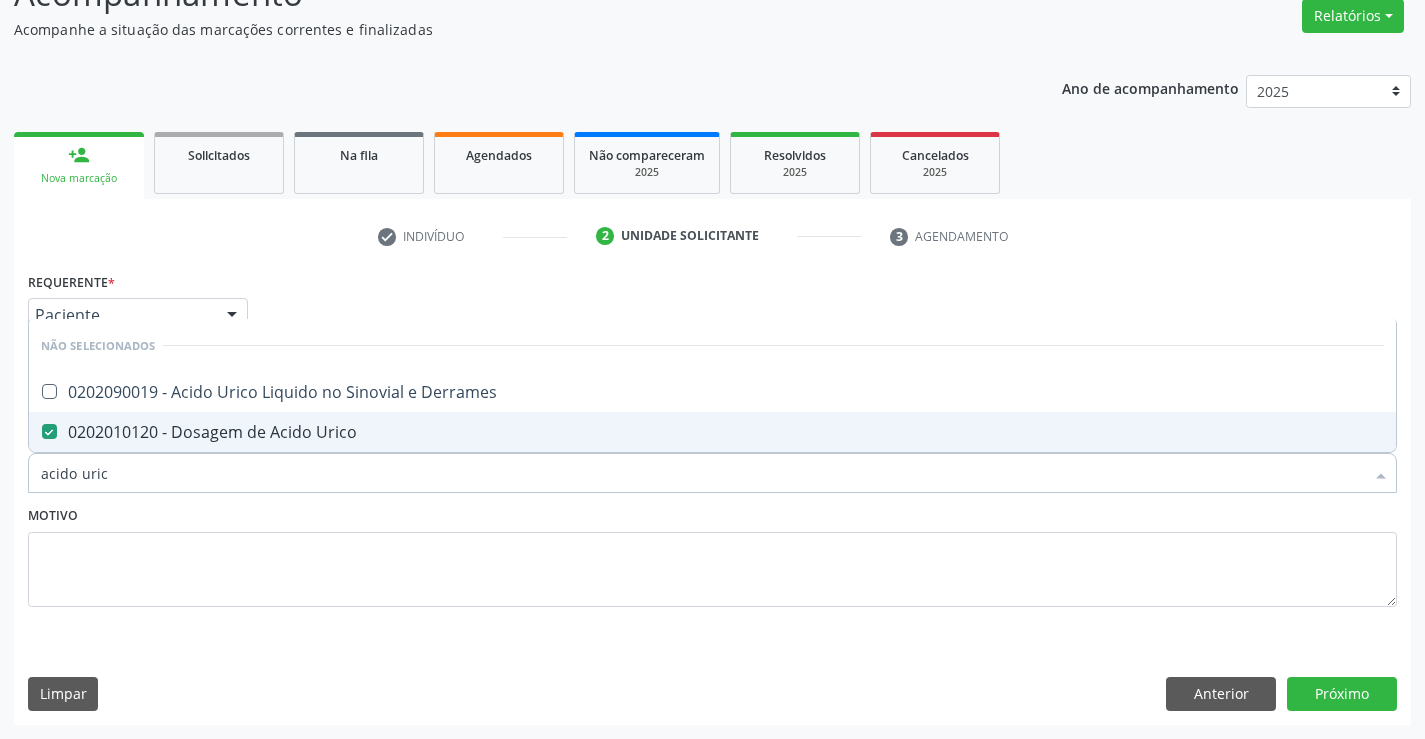 click on "Motivo" at bounding box center [712, 554] 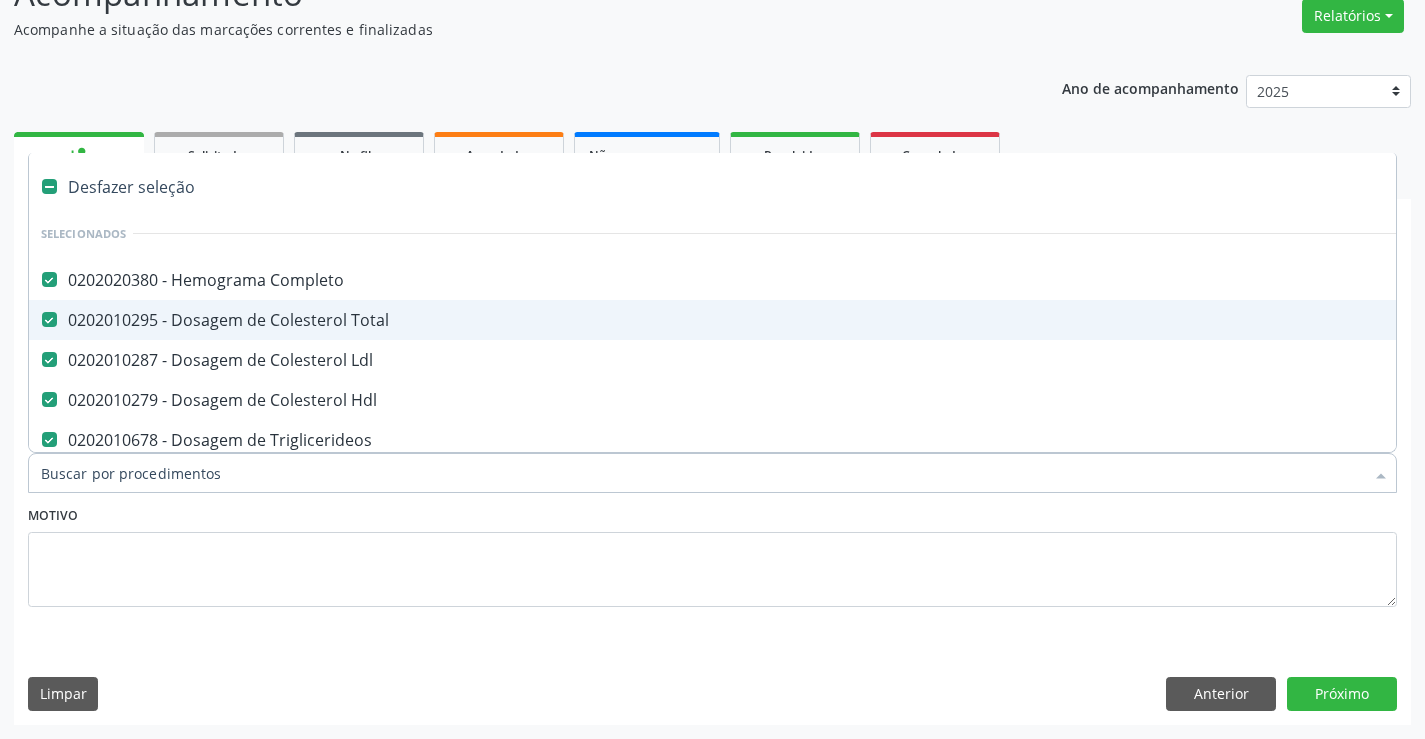 type on "u" 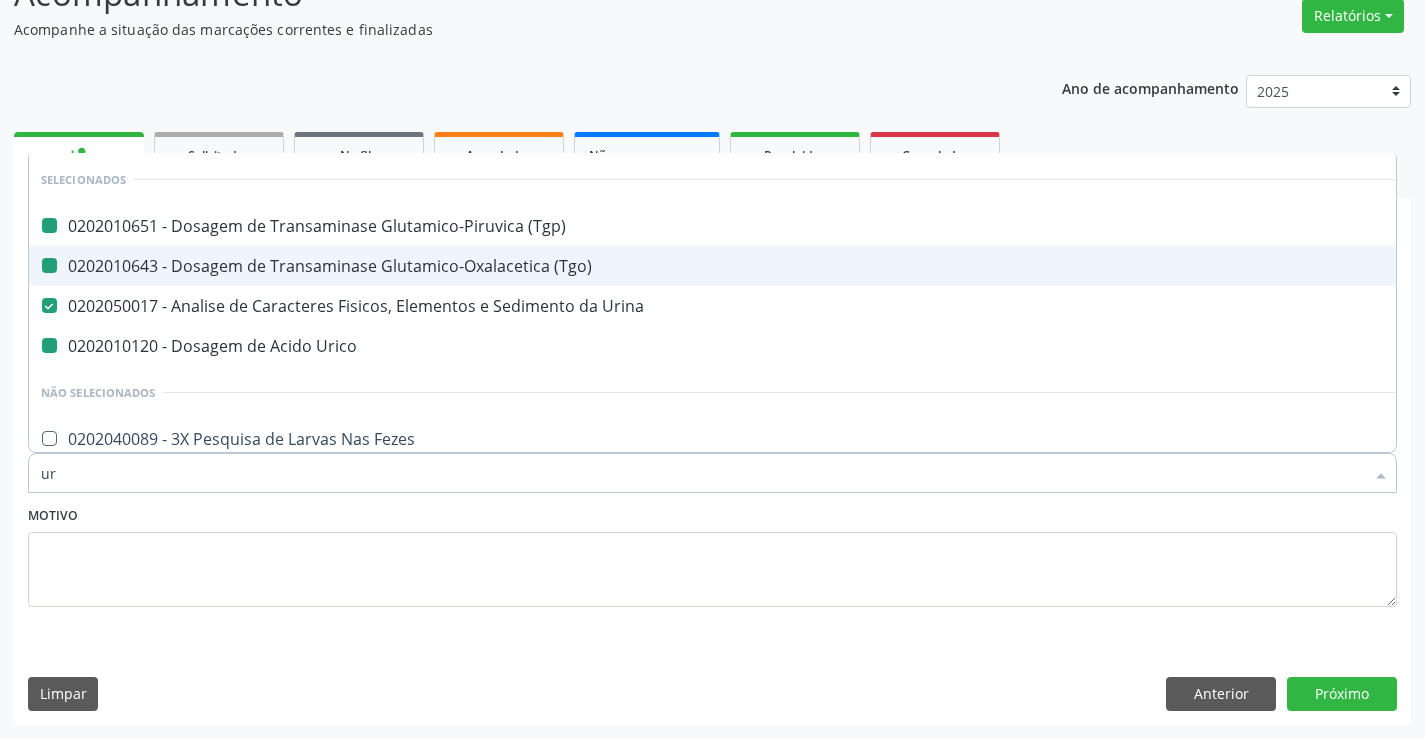 type on "ure" 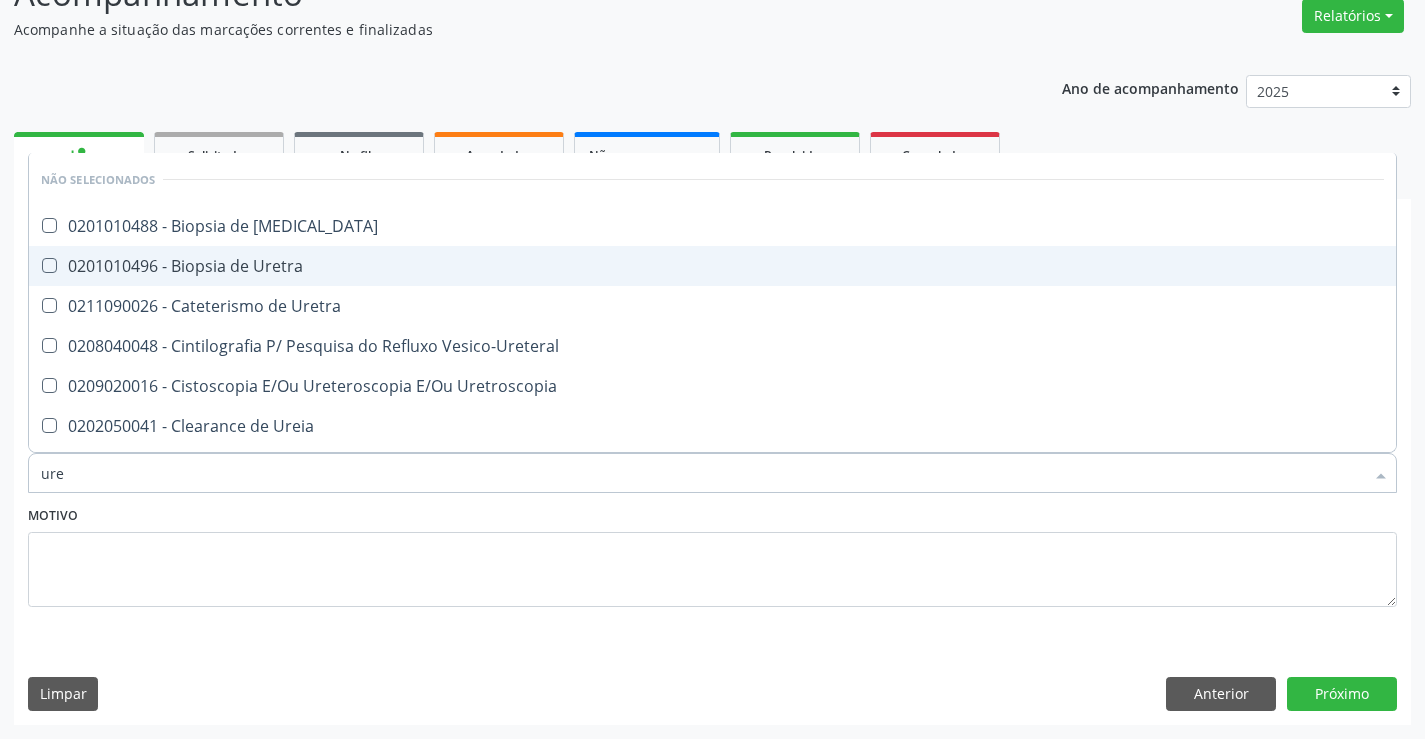 type on "urei" 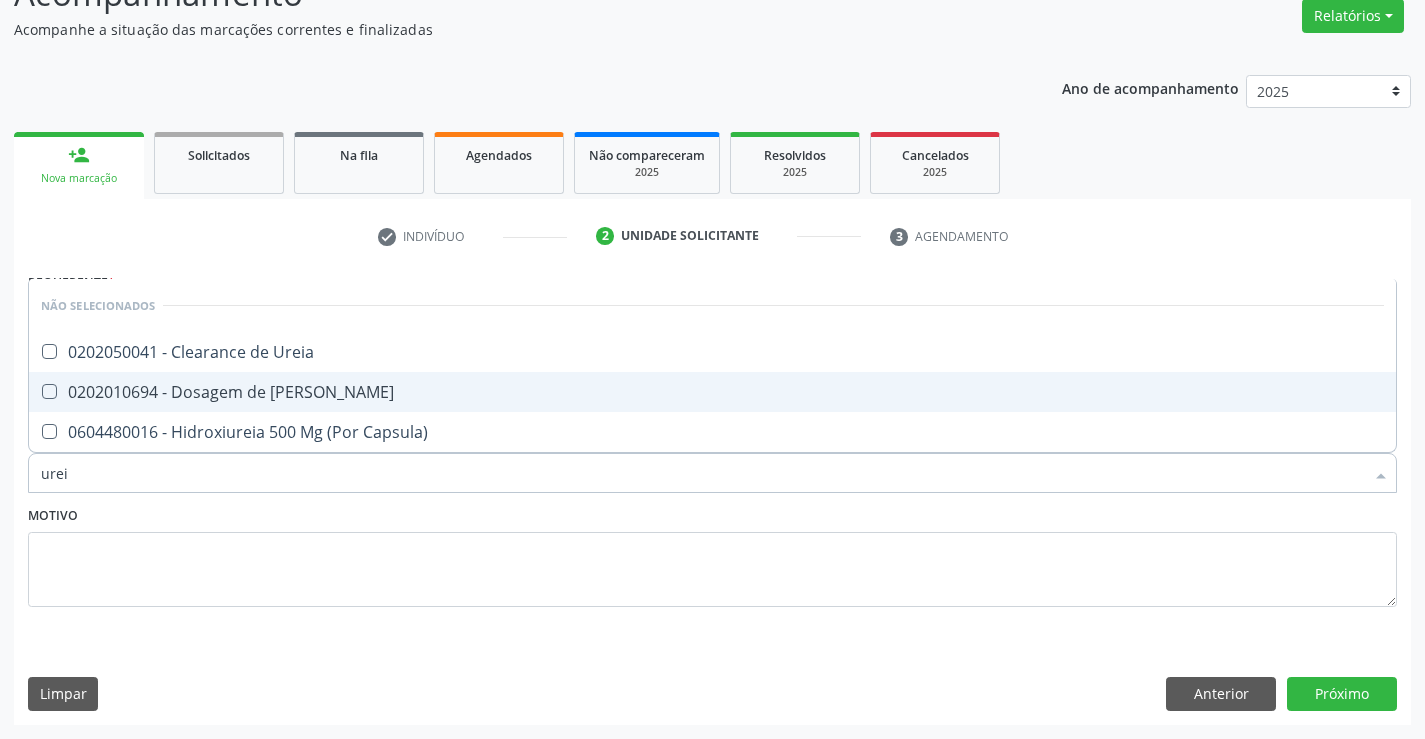 click on "0202010694 - Dosagem de [PERSON_NAME]" at bounding box center (712, 392) 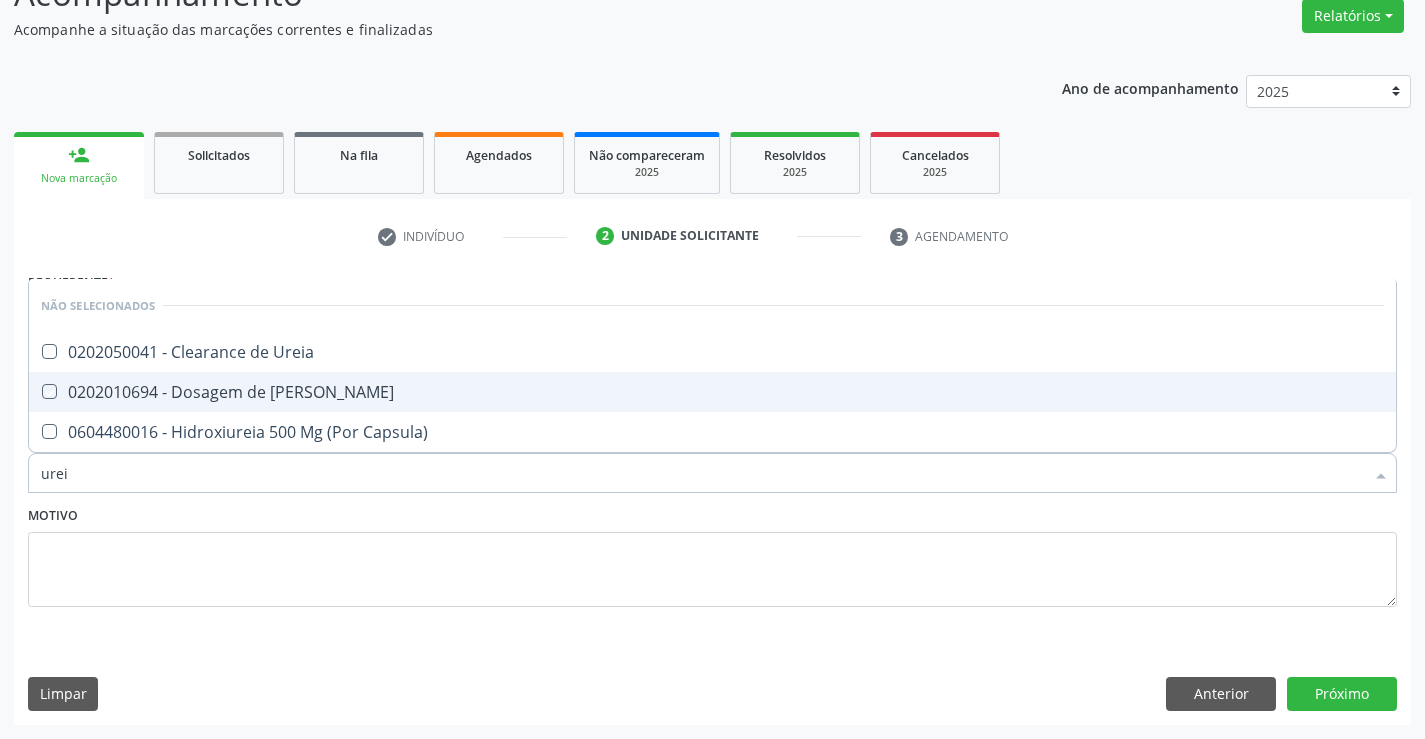 checkbox on "true" 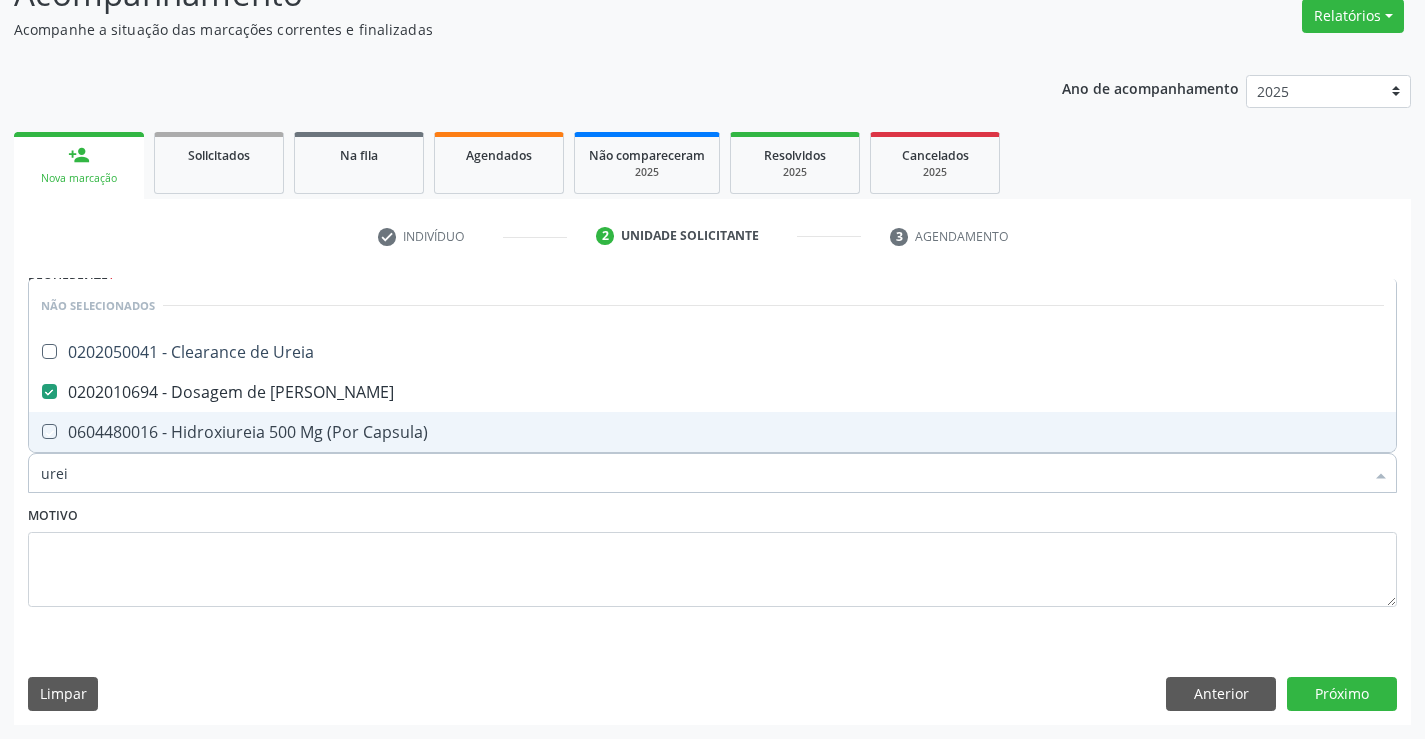click on "Motivo" at bounding box center (712, 554) 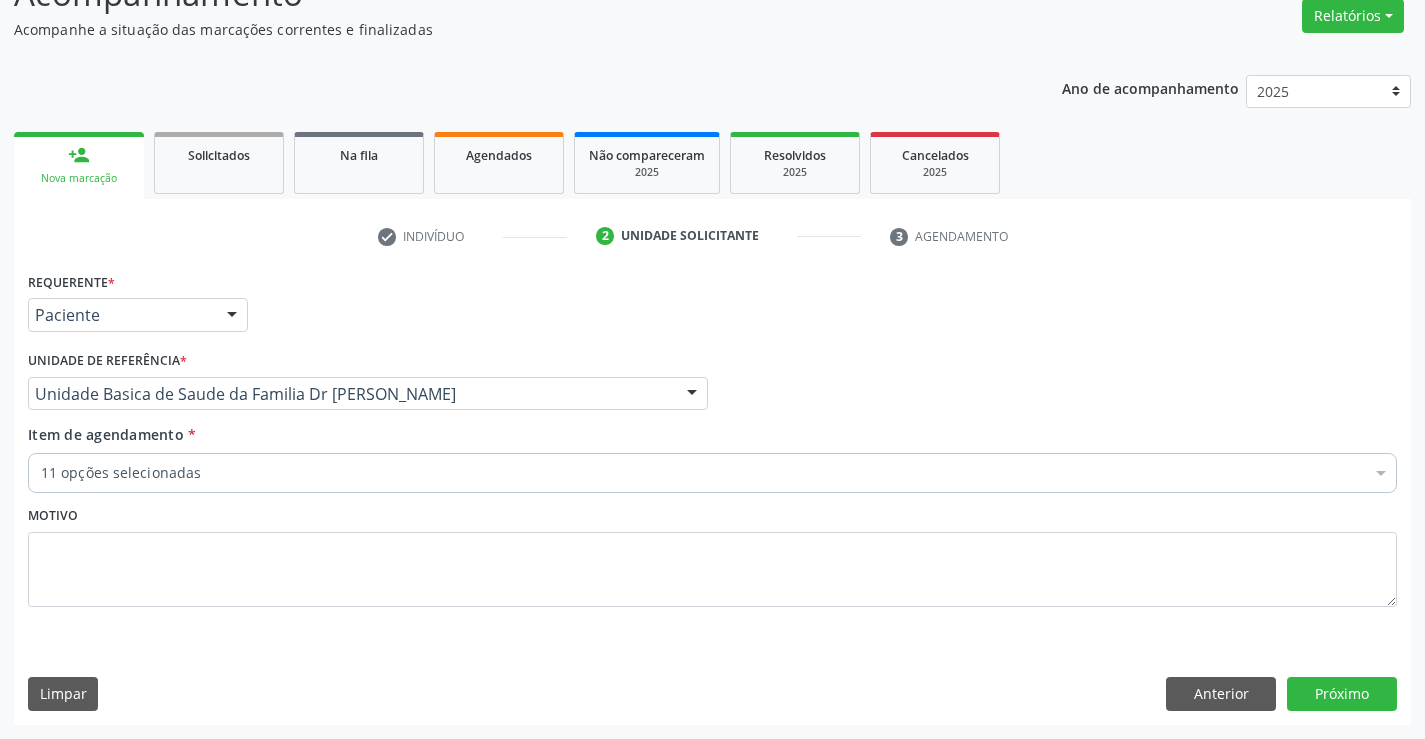 click on "11 opções selecionadas" at bounding box center [712, 473] 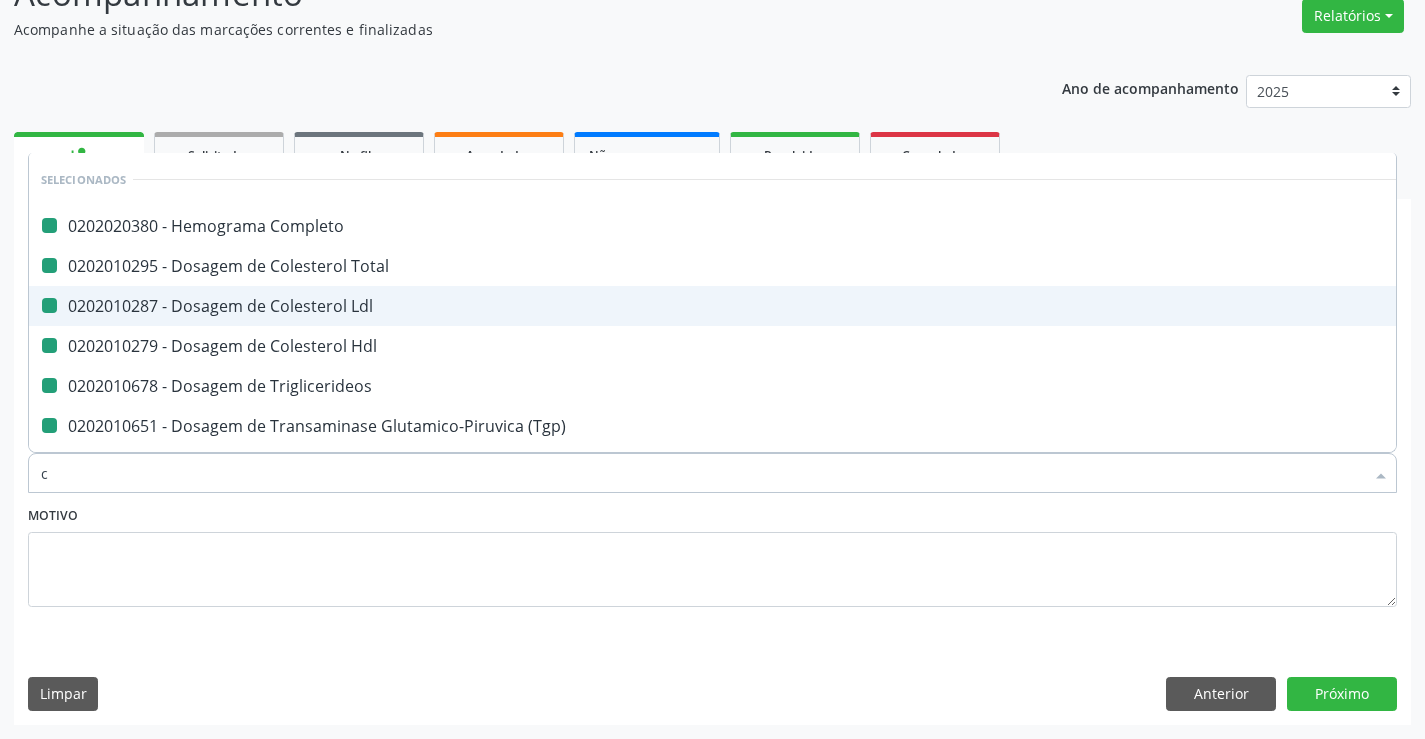 type on "cr" 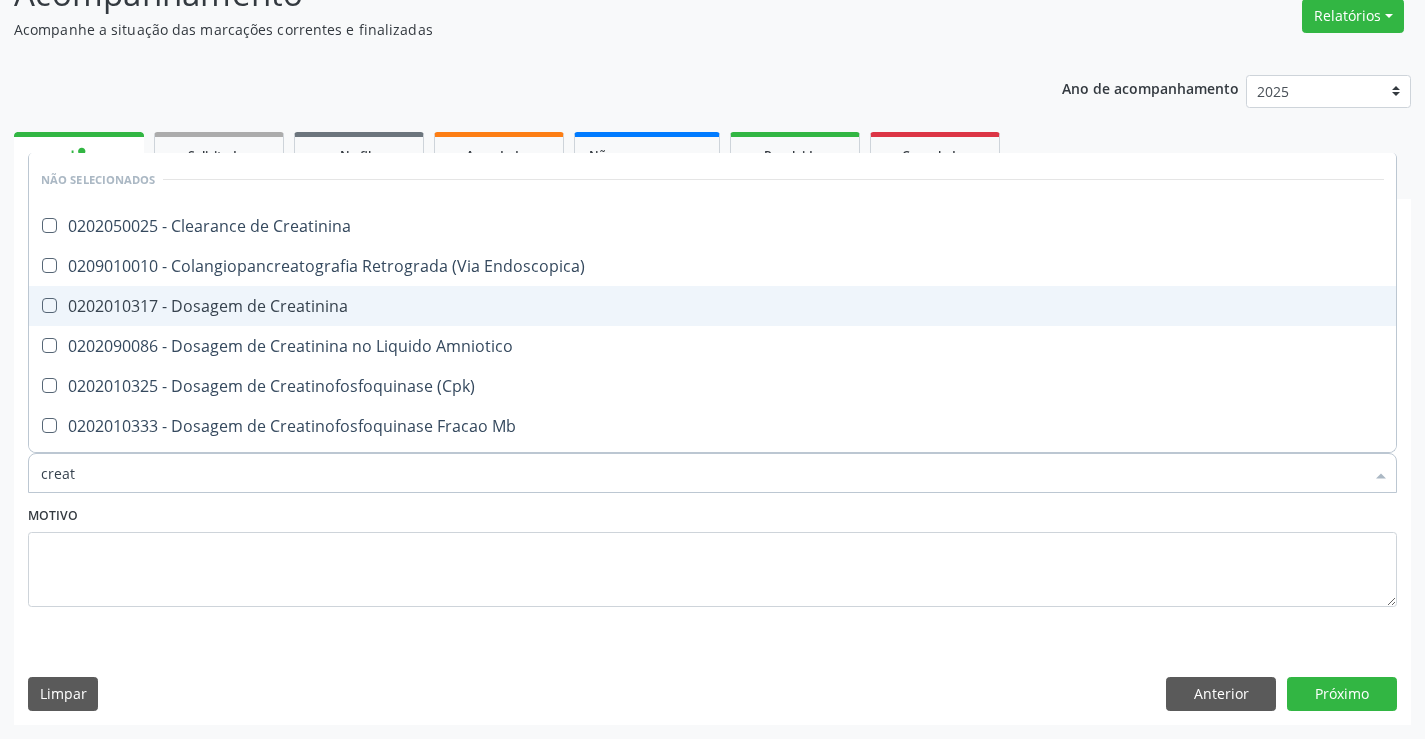 type on "creati" 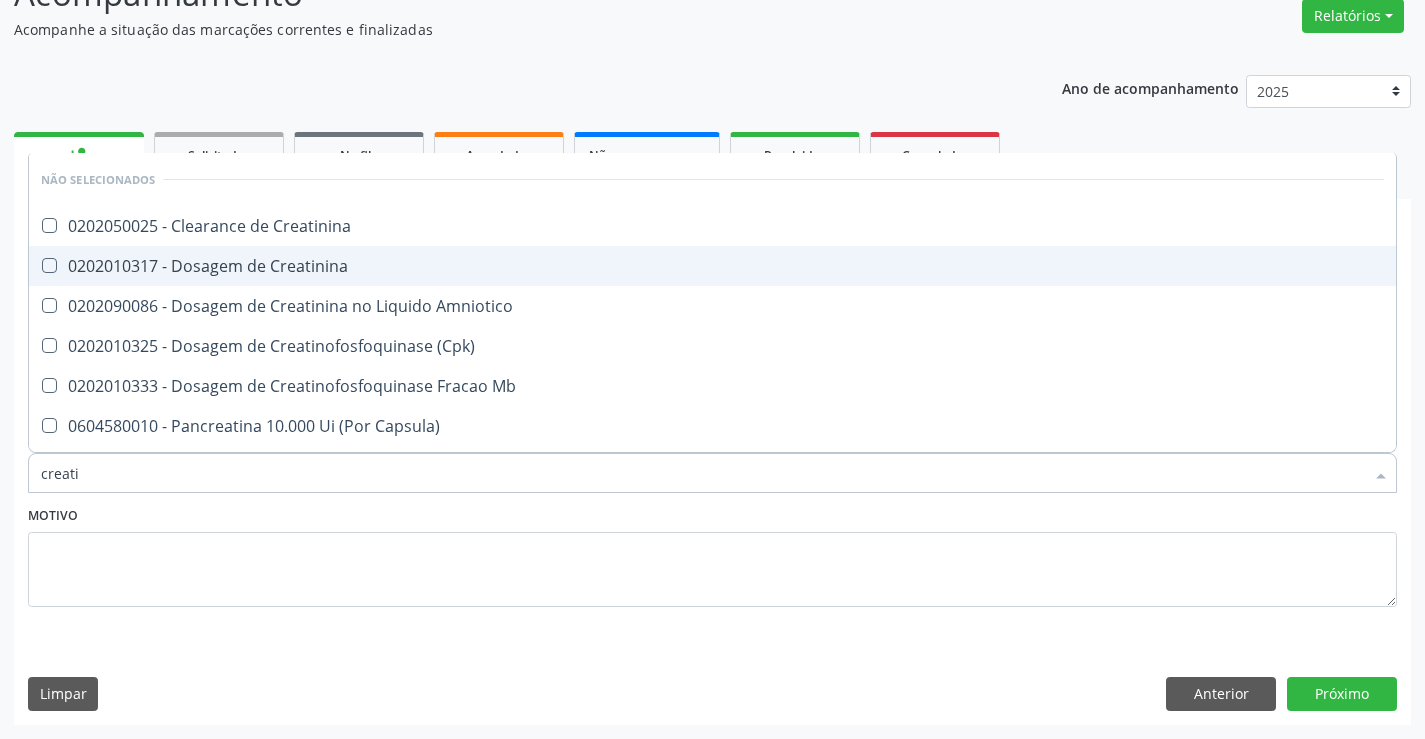 click on "0202010317 - Dosagem de Creatinina" at bounding box center [712, 266] 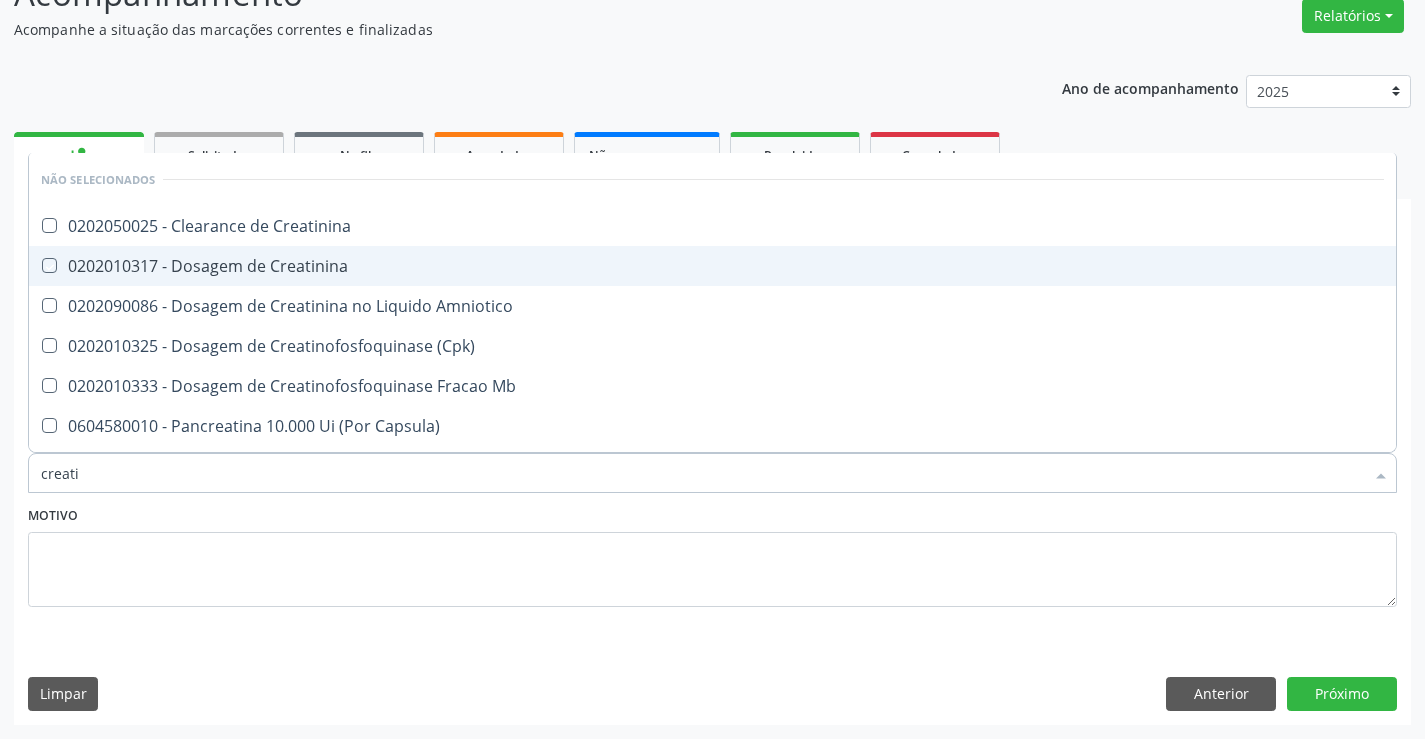 checkbox on "true" 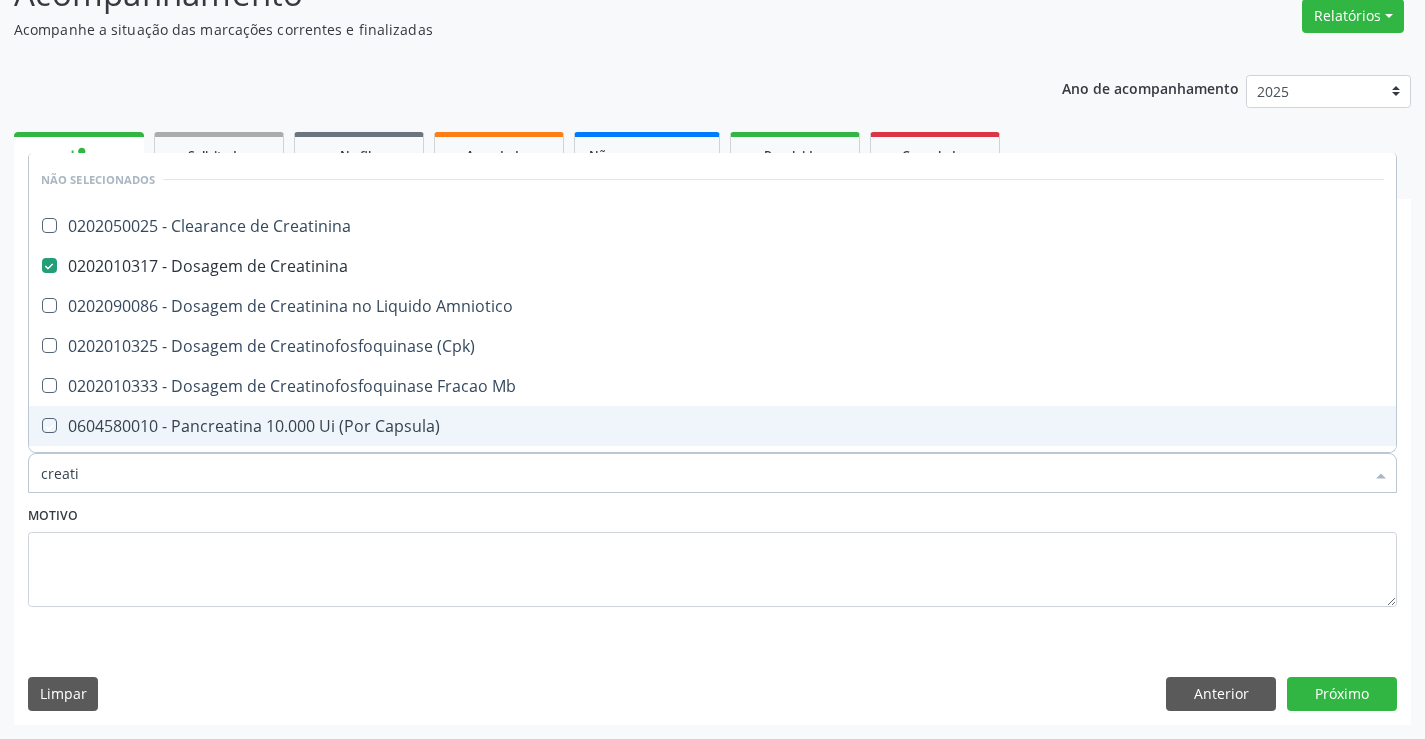 click on "Motivo" at bounding box center (712, 554) 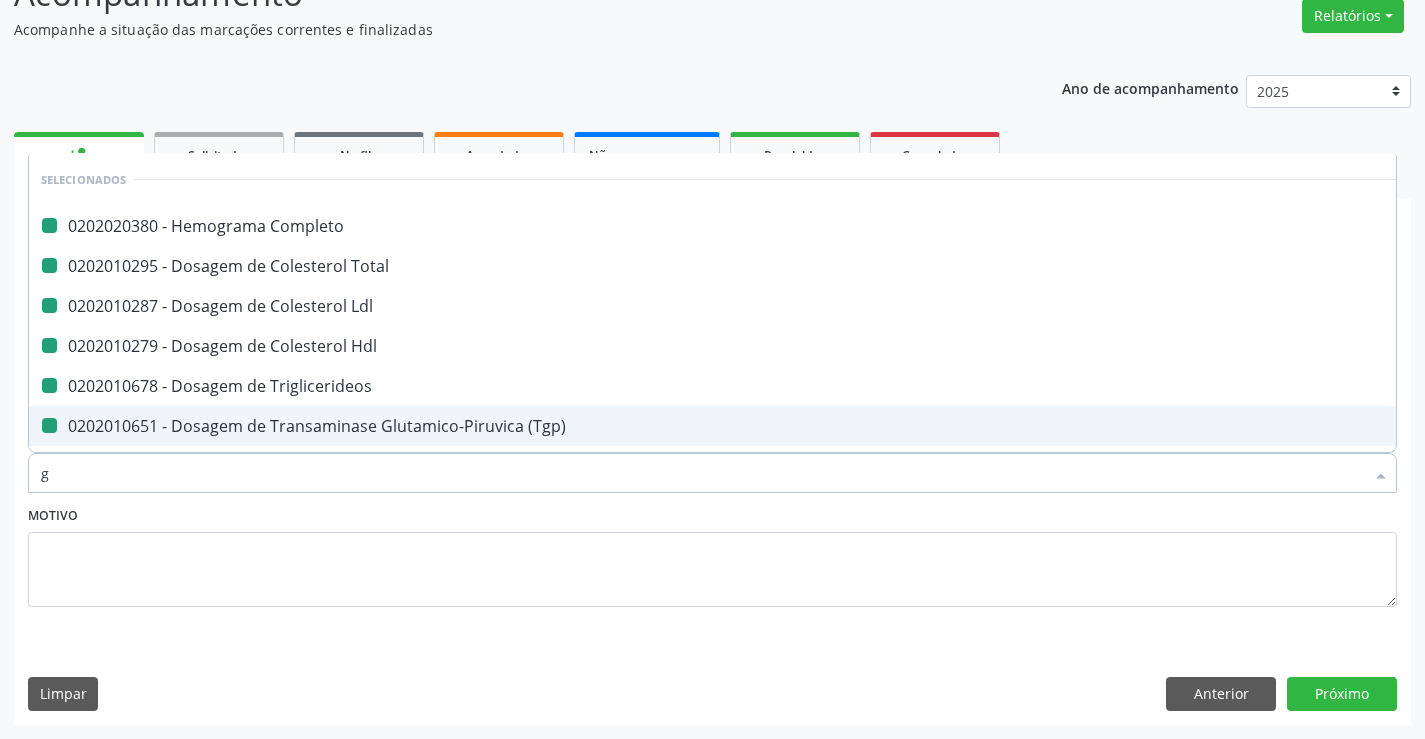 type on "ga" 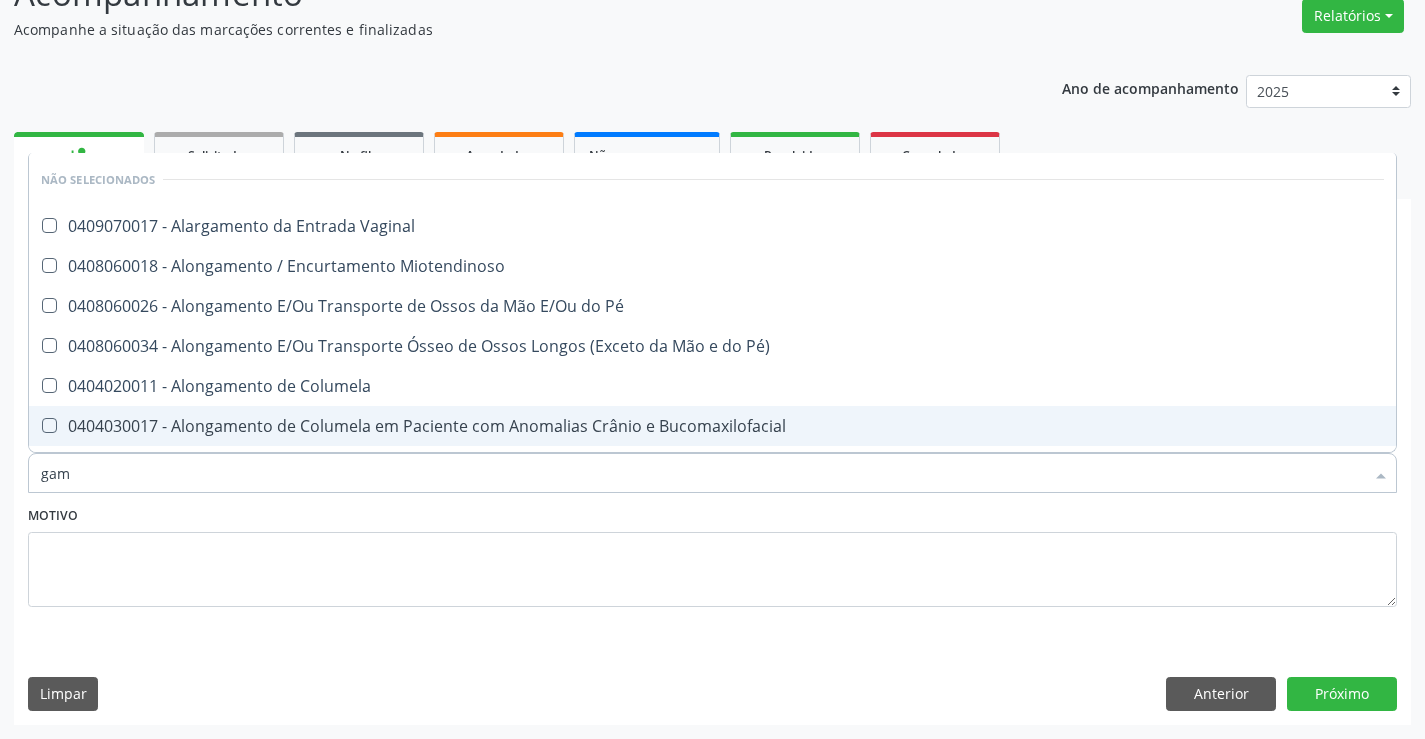 type on "gama" 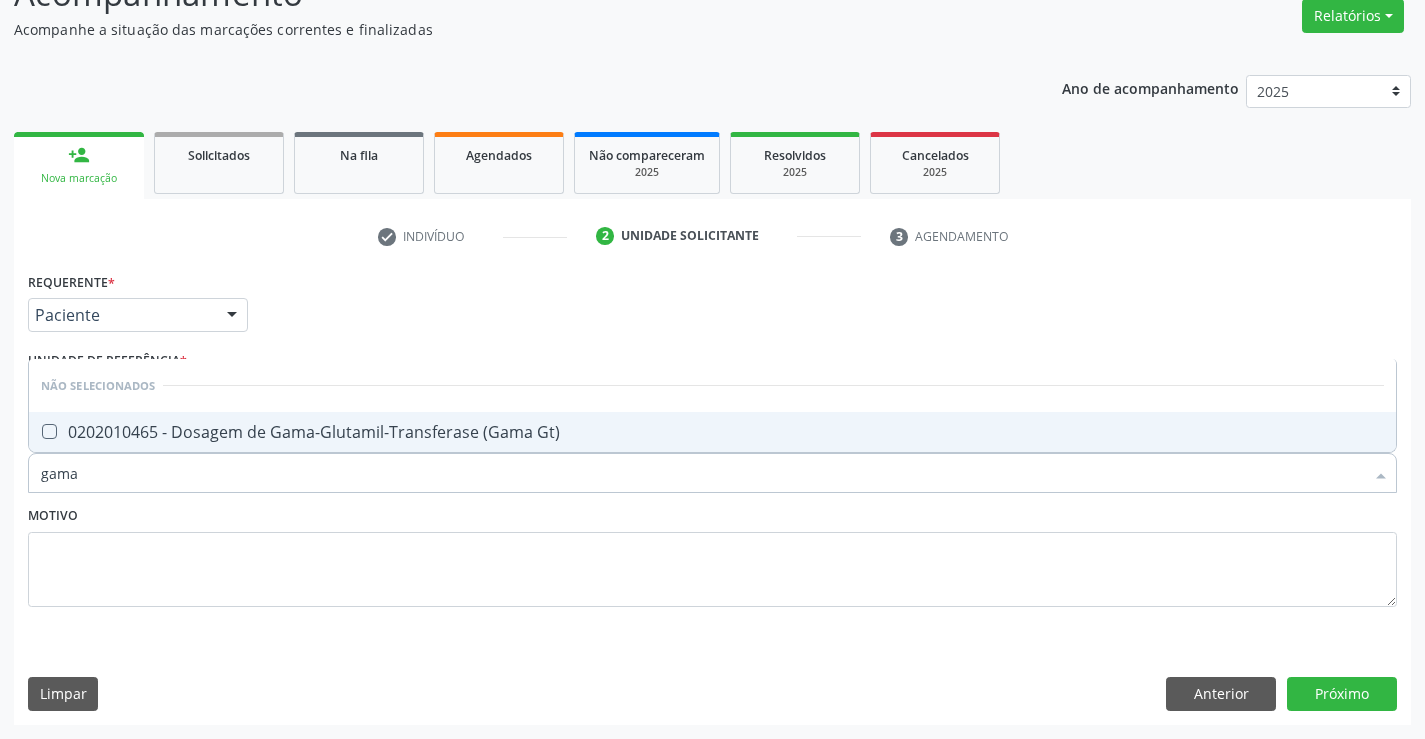click on "0202010465 - Dosagem de Gama-Glutamil-Transferase (Gama Gt)" at bounding box center [712, 432] 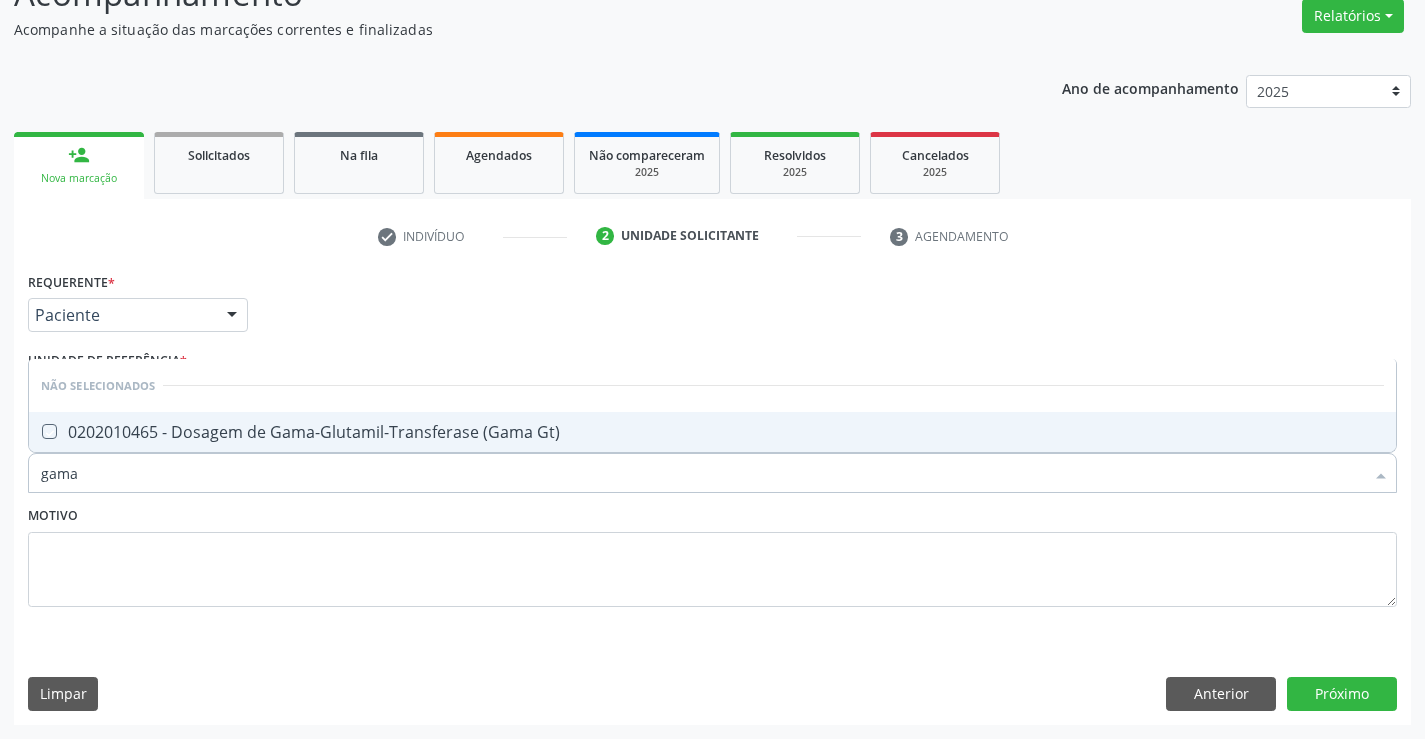 checkbox on "true" 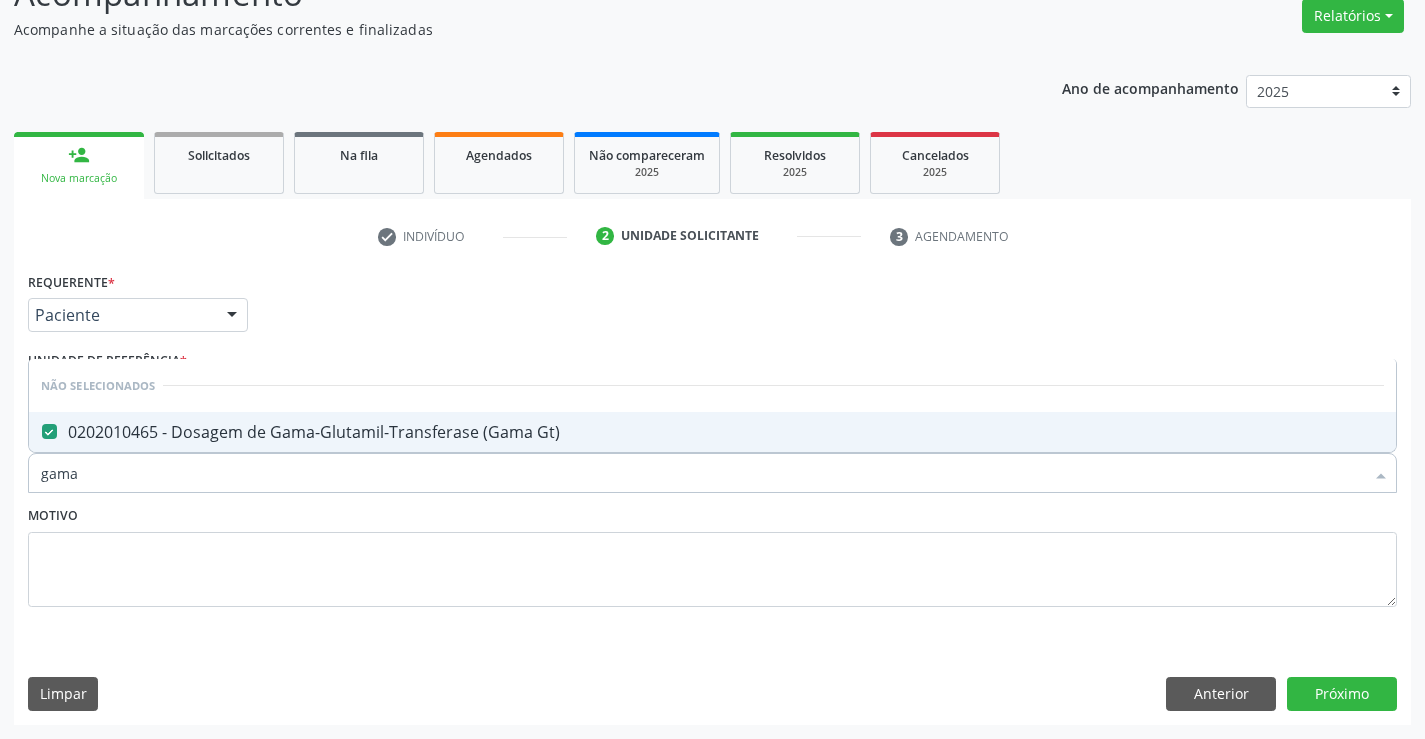 click on "Motivo" at bounding box center [712, 554] 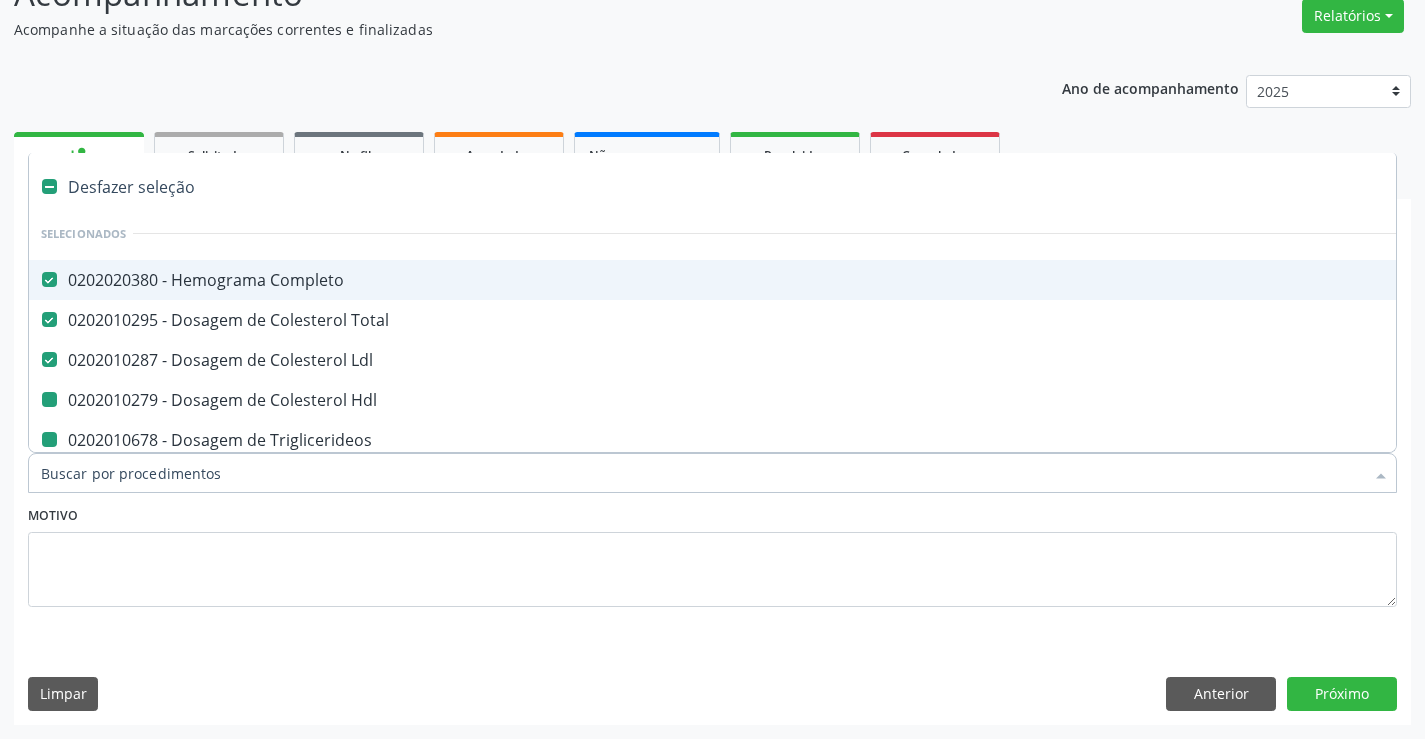 type on "f" 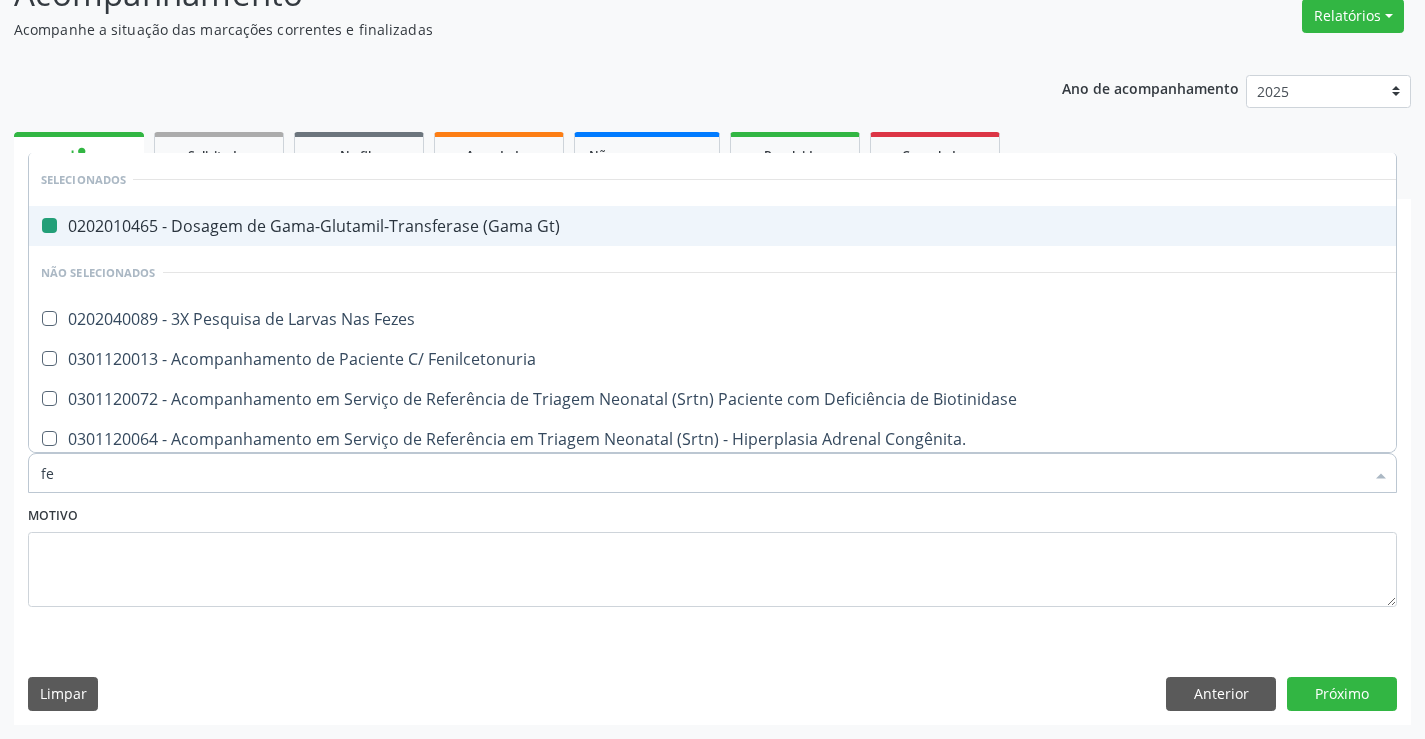 type on "fez" 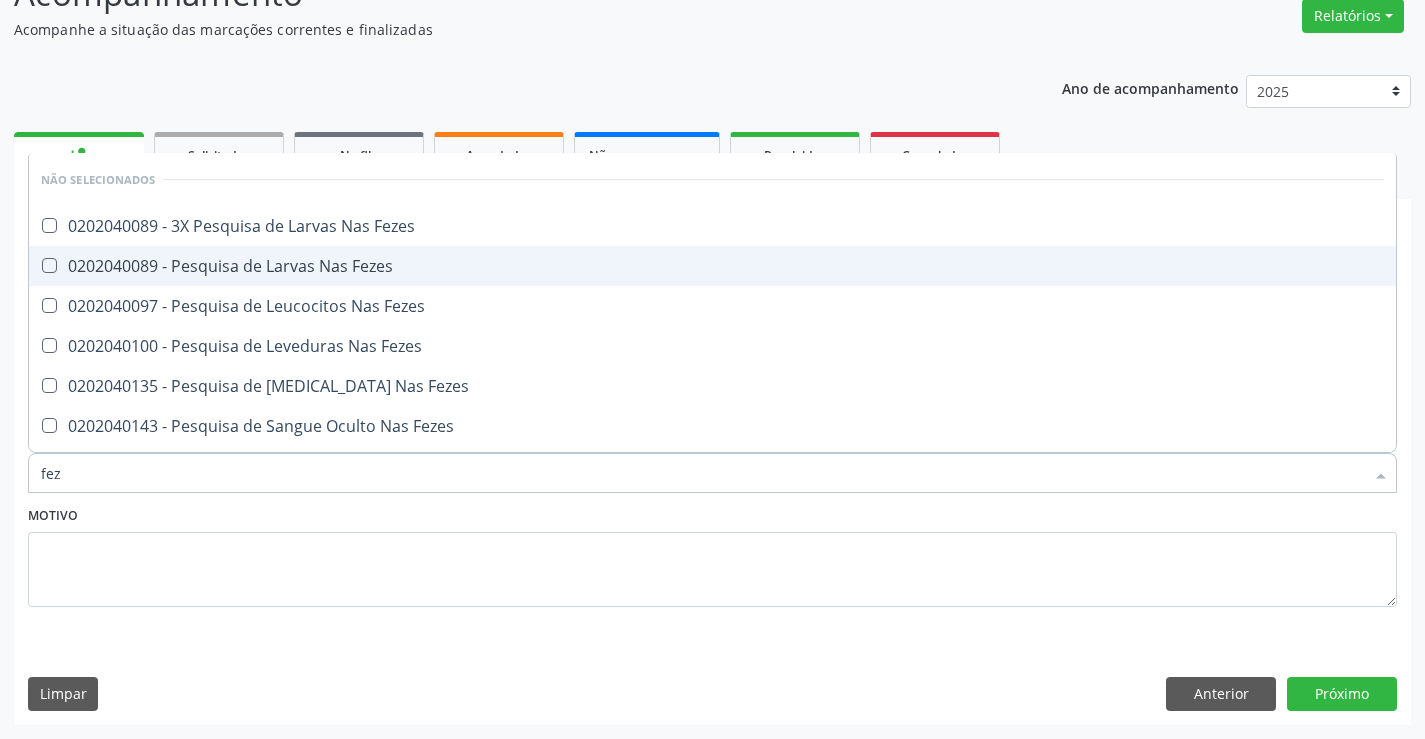 click on "0202040089 - Pesquisa de Larvas Nas Fezes" at bounding box center [712, 266] 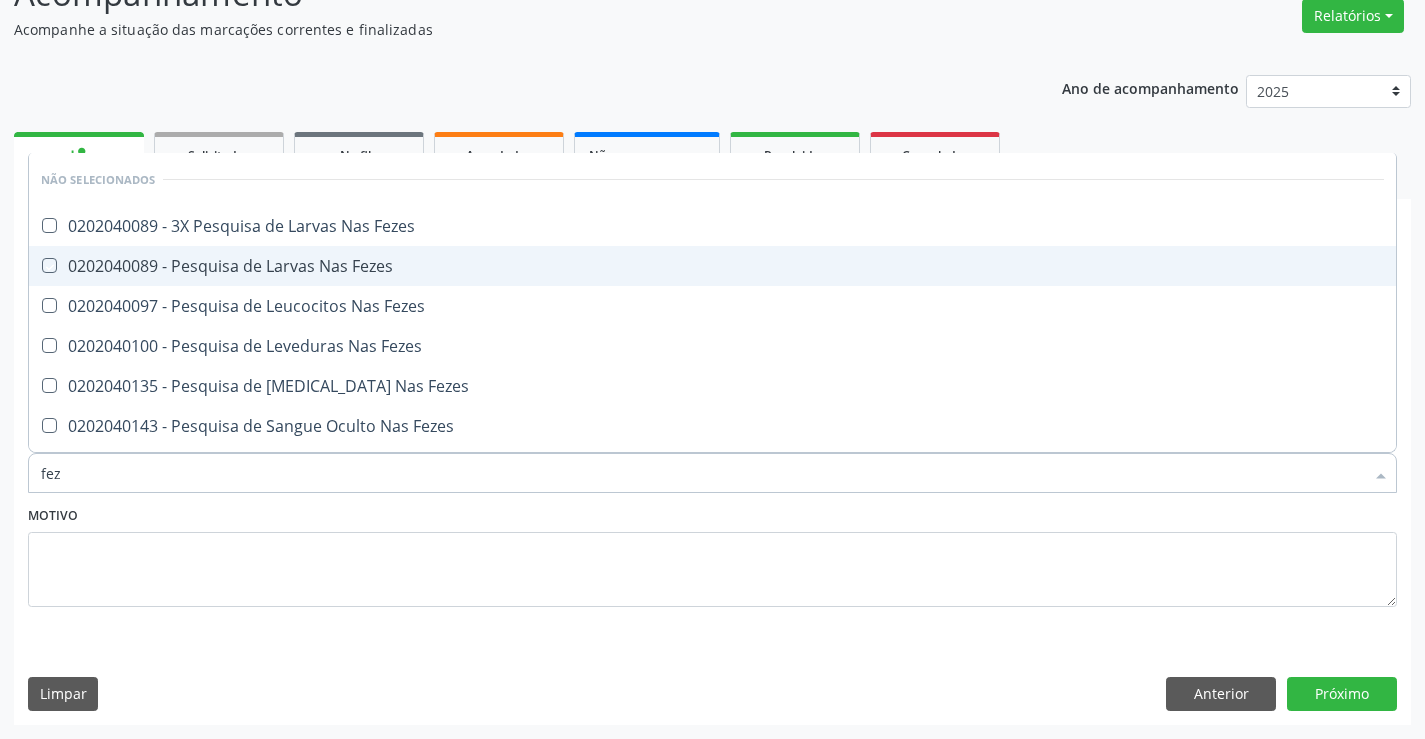 checkbox on "true" 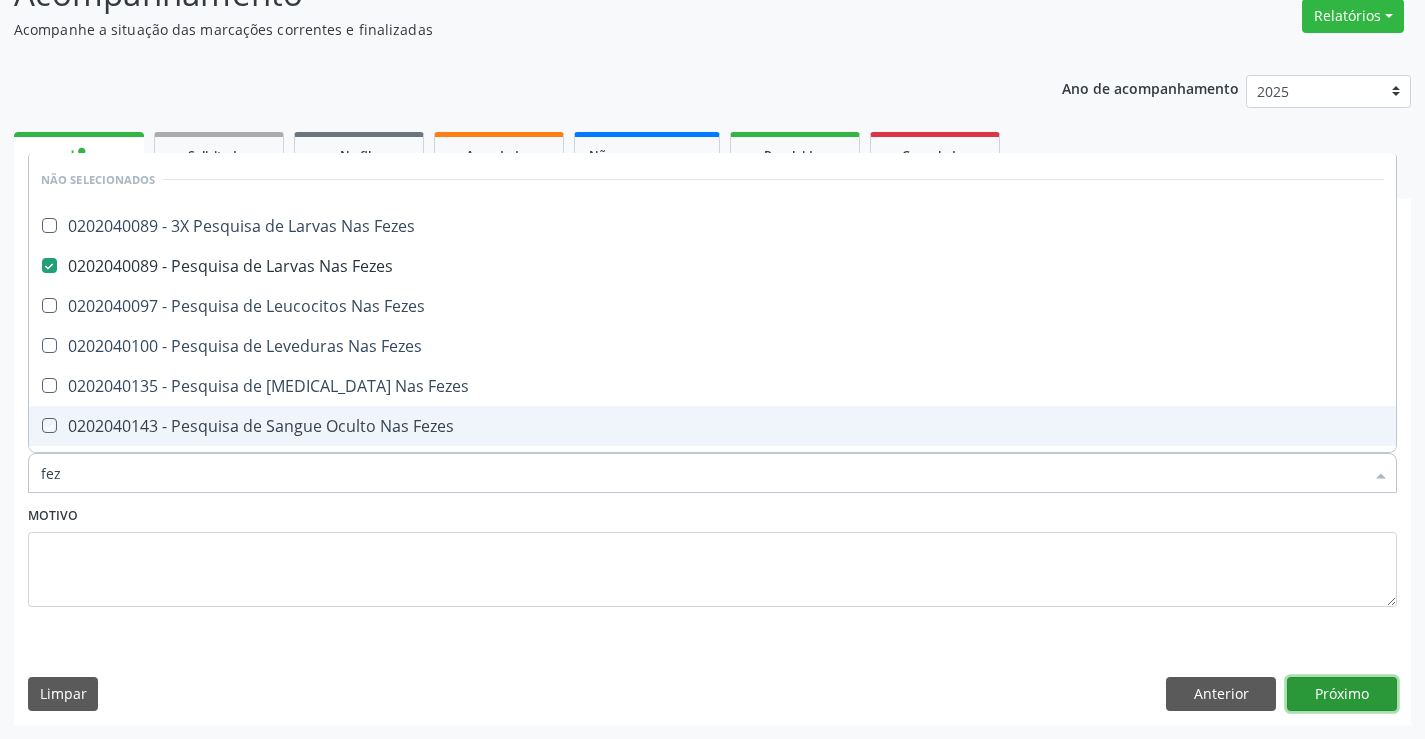 click on "Próximo" at bounding box center [1342, 694] 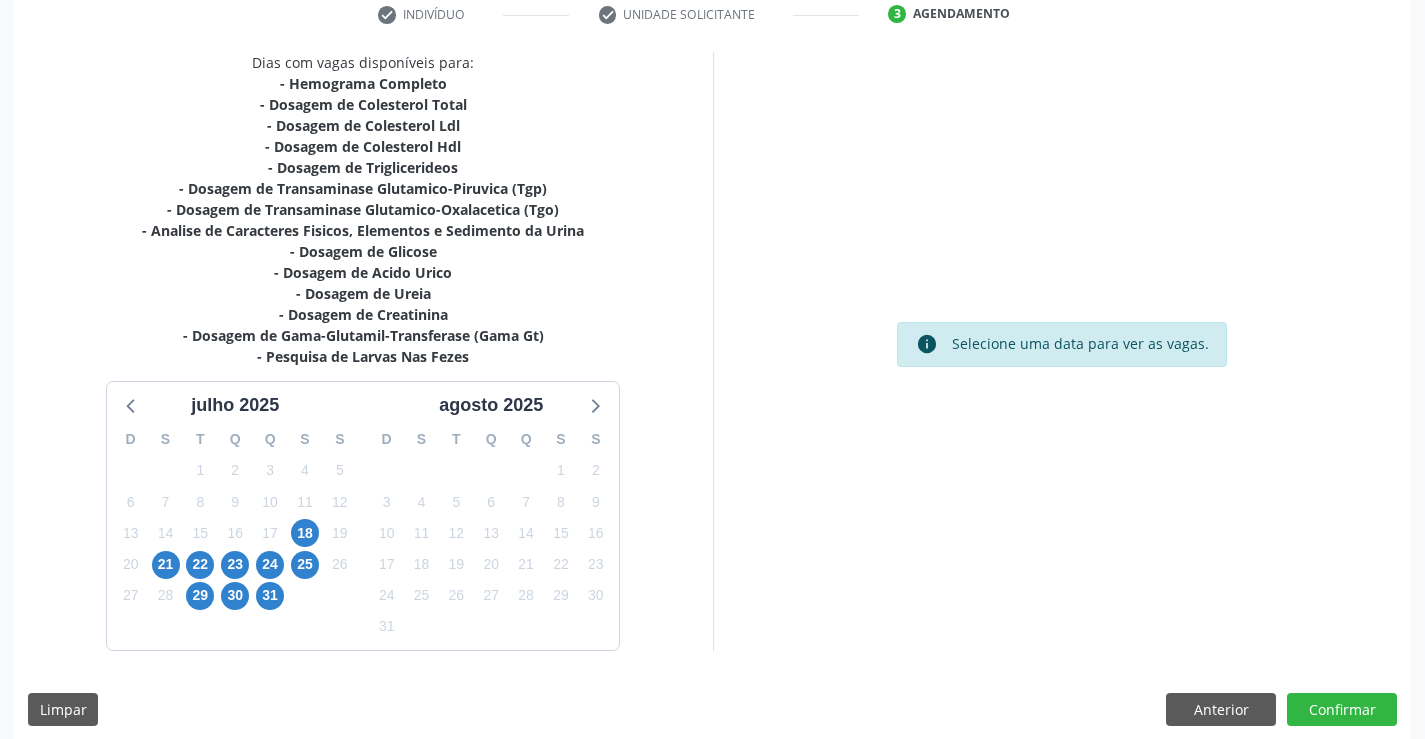 scroll, scrollTop: 404, scrollLeft: 0, axis: vertical 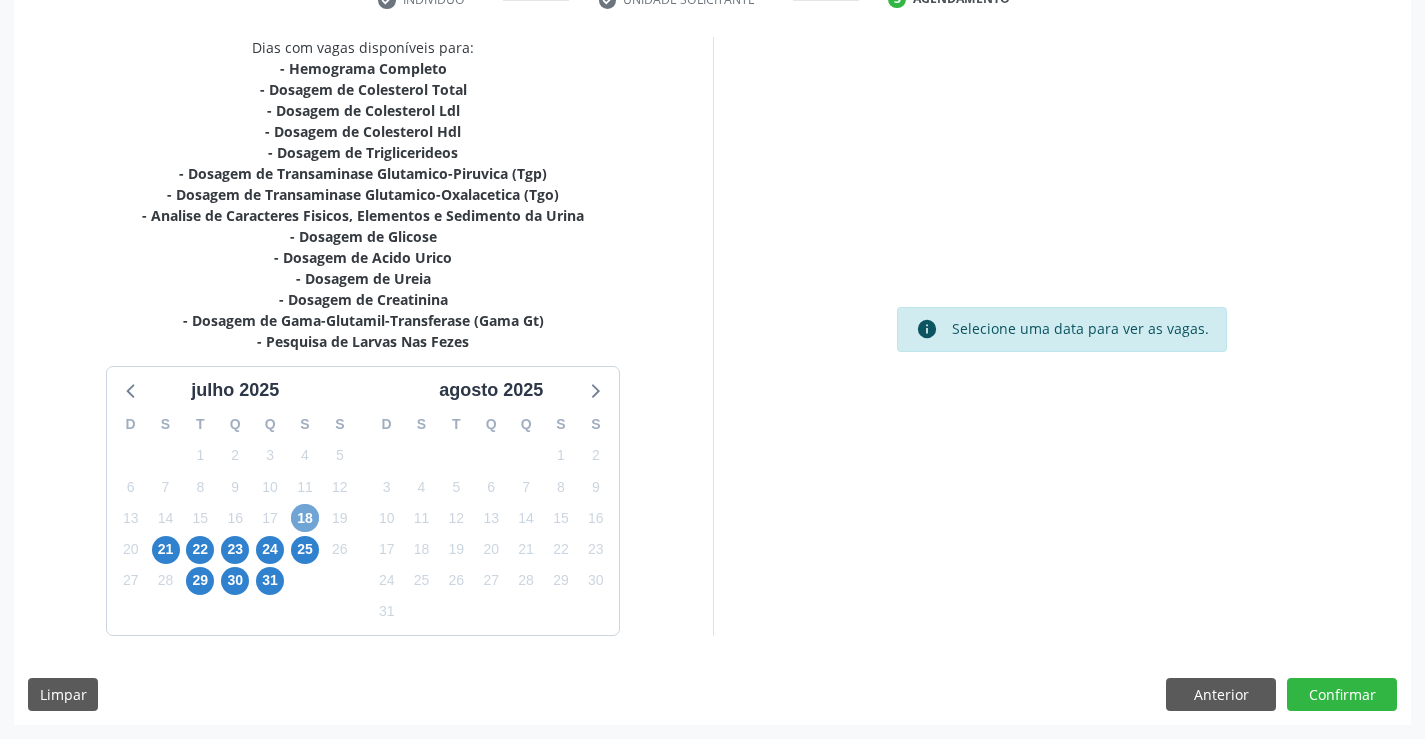 click on "18" at bounding box center (305, 518) 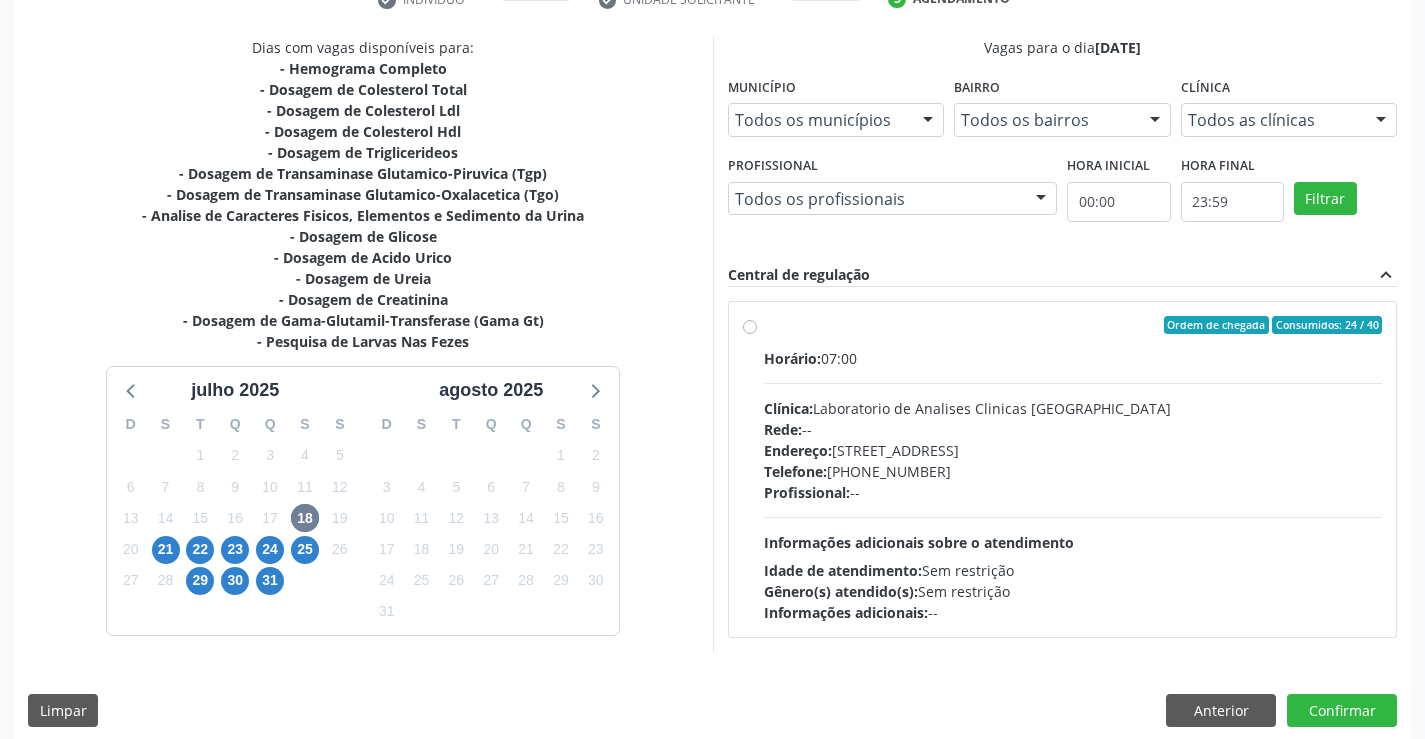 click on "Horário:   07:00" at bounding box center [1073, 358] 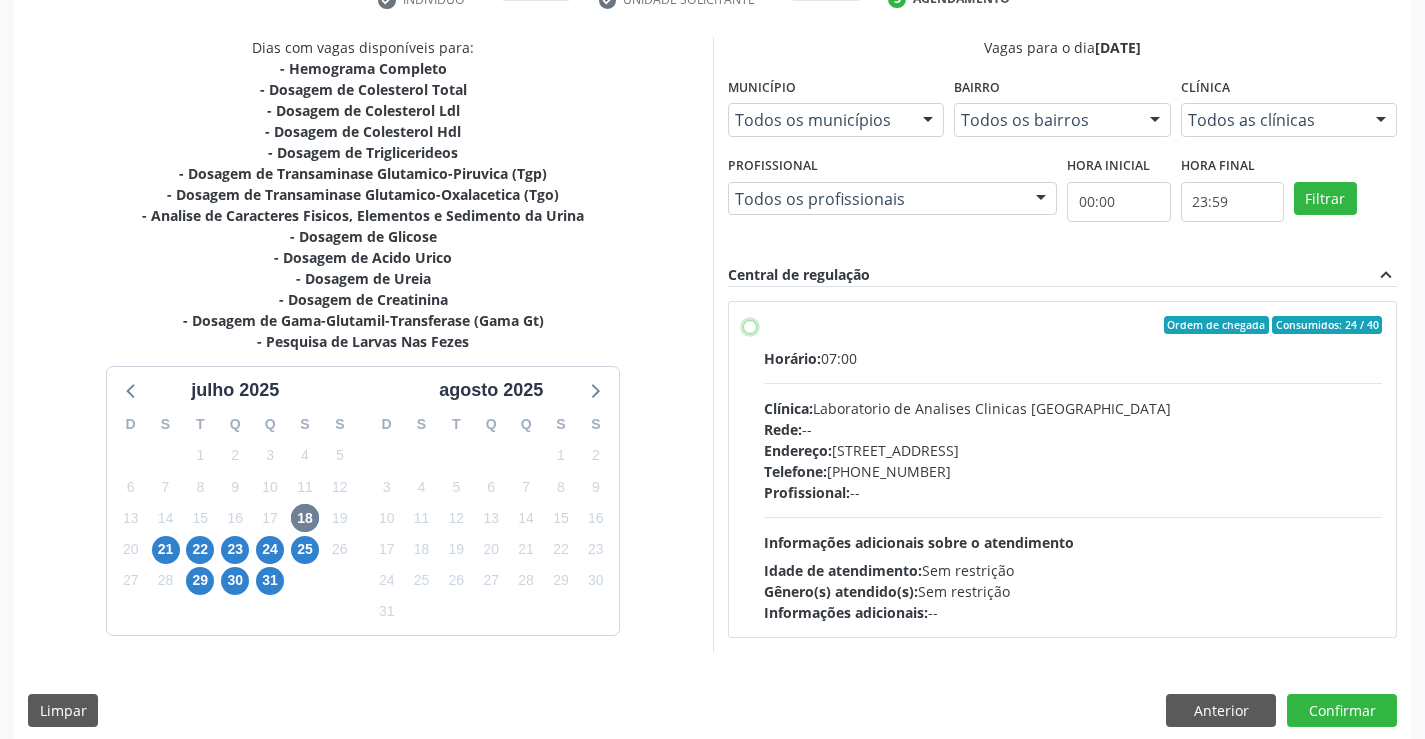 radio on "true" 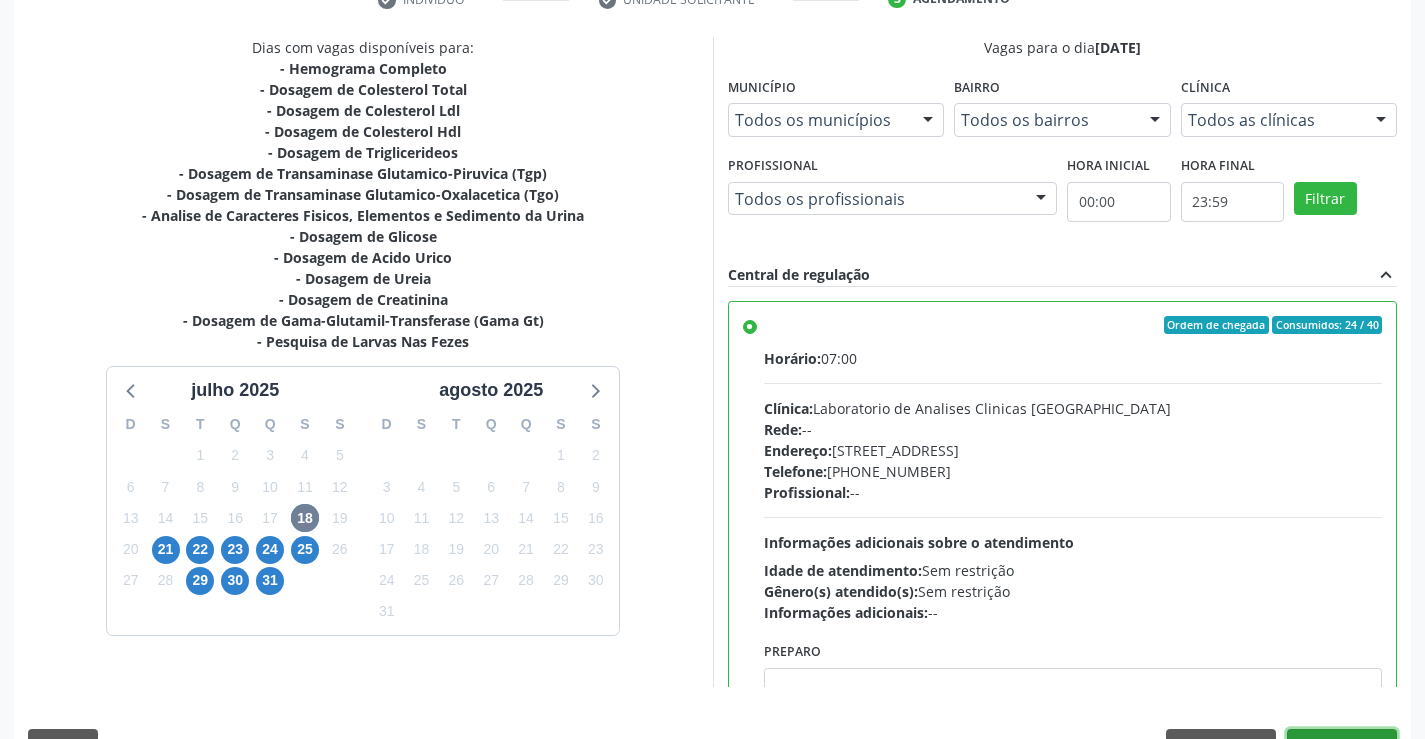 click on "Confirmar" at bounding box center [1342, 746] 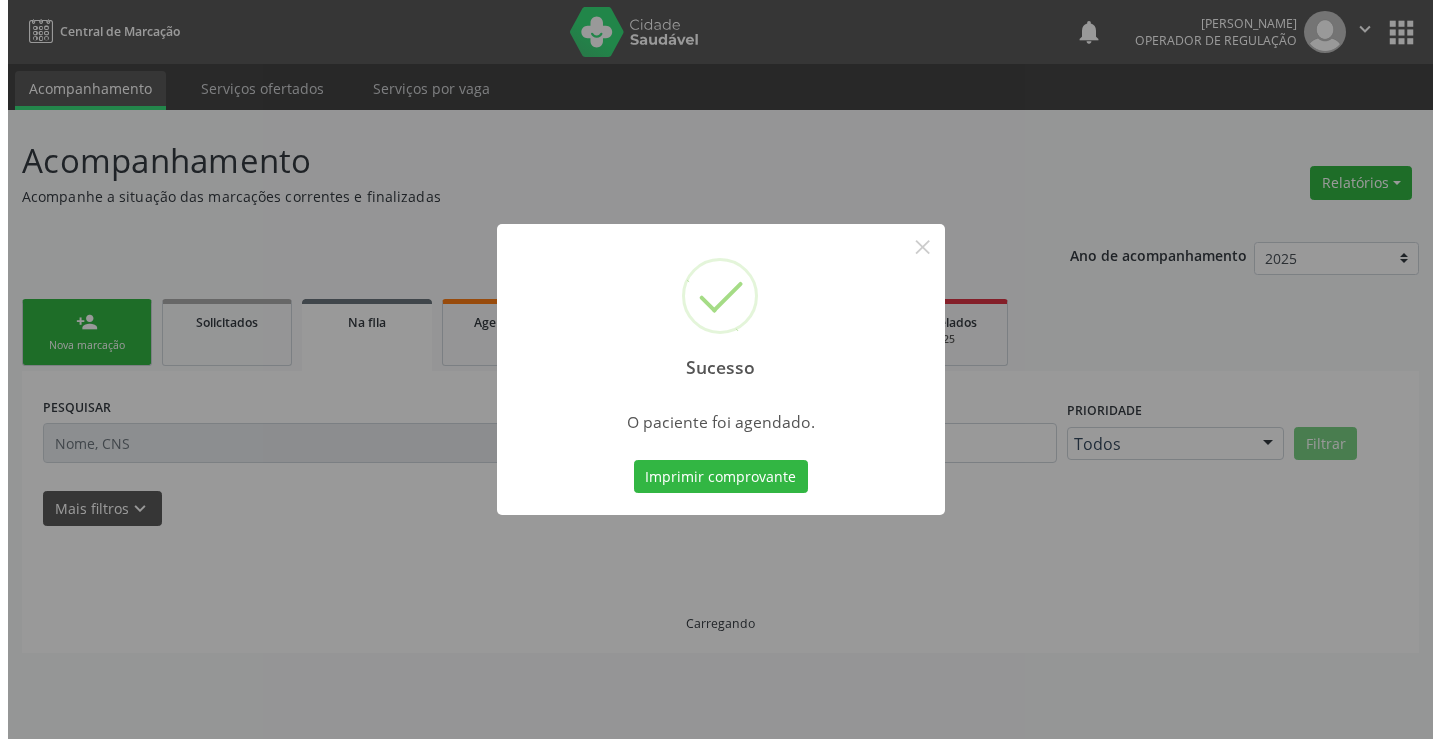 scroll, scrollTop: 0, scrollLeft: 0, axis: both 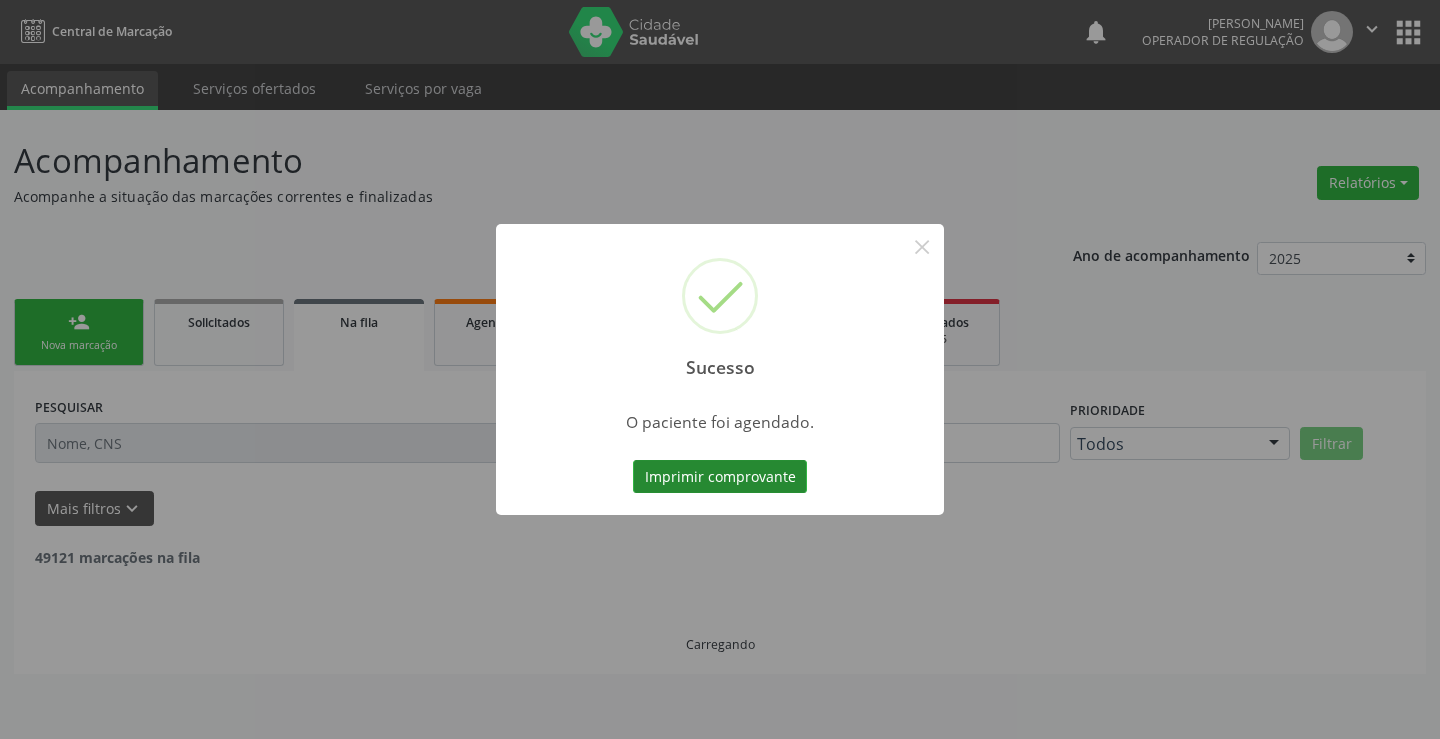 click on "Imprimir comprovante" at bounding box center [720, 477] 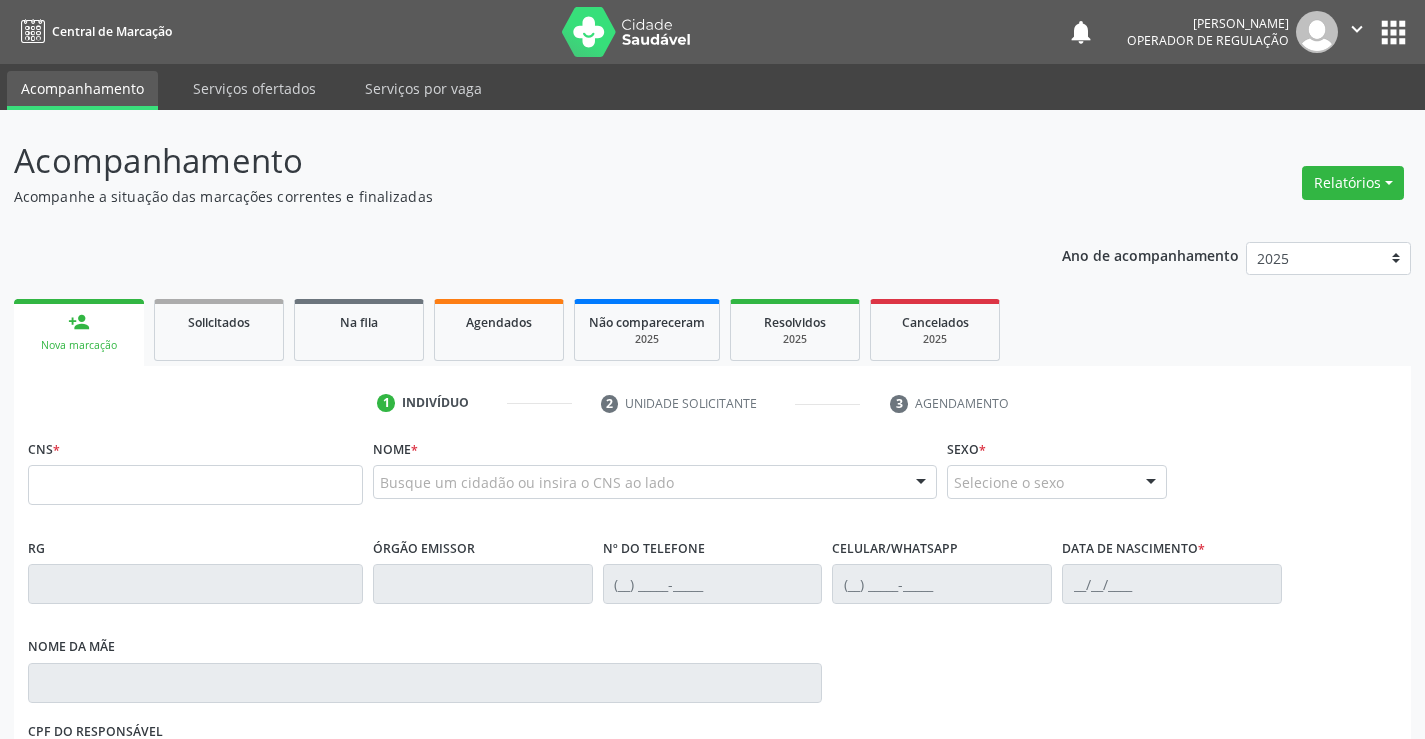scroll, scrollTop: 0, scrollLeft: 0, axis: both 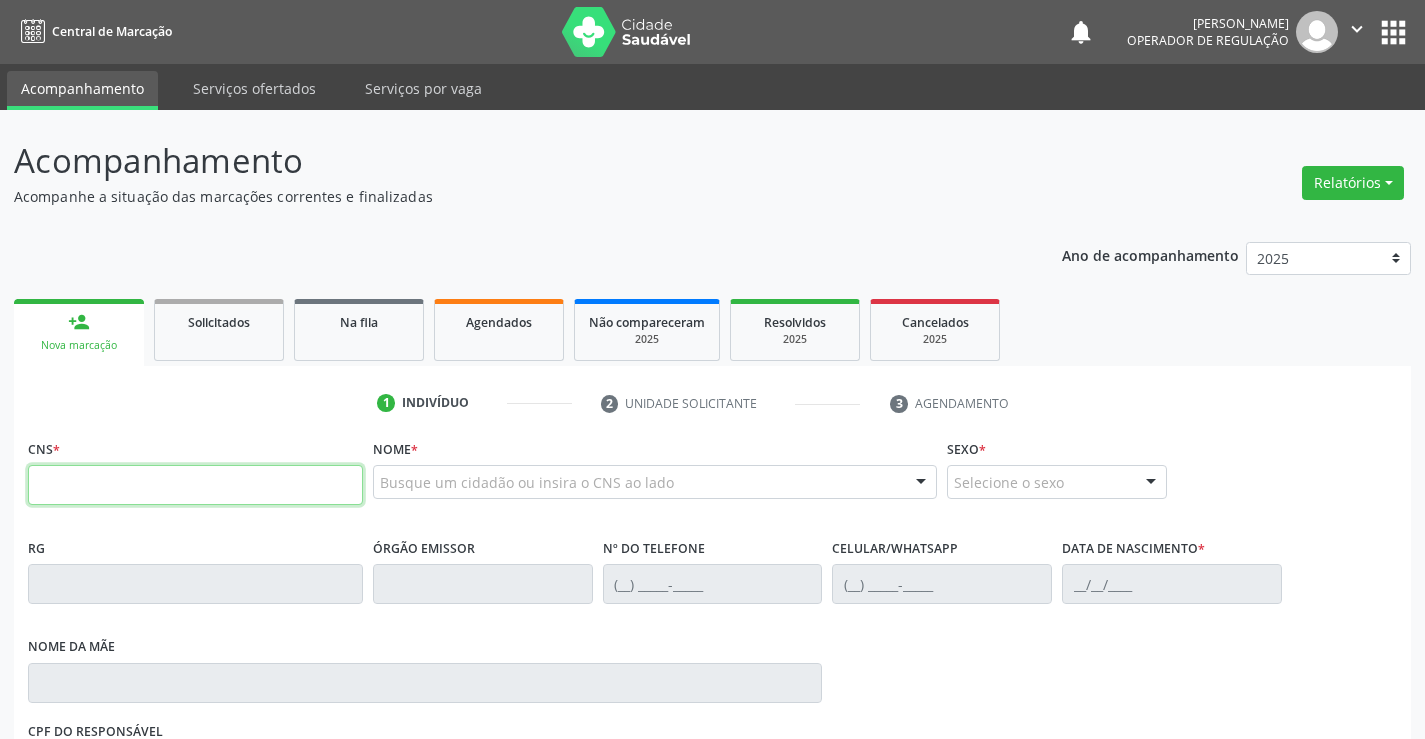 click at bounding box center (195, 485) 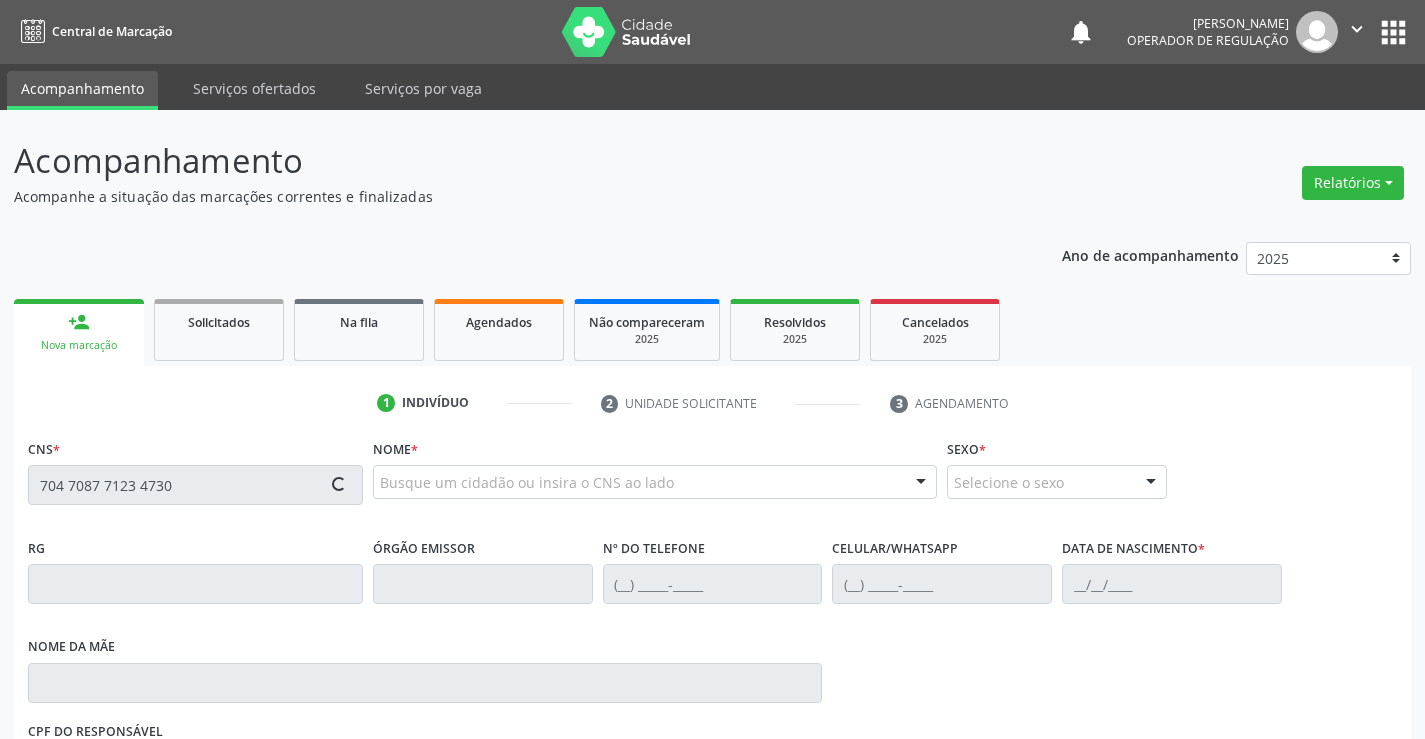 type on "704 7087 7123 4730" 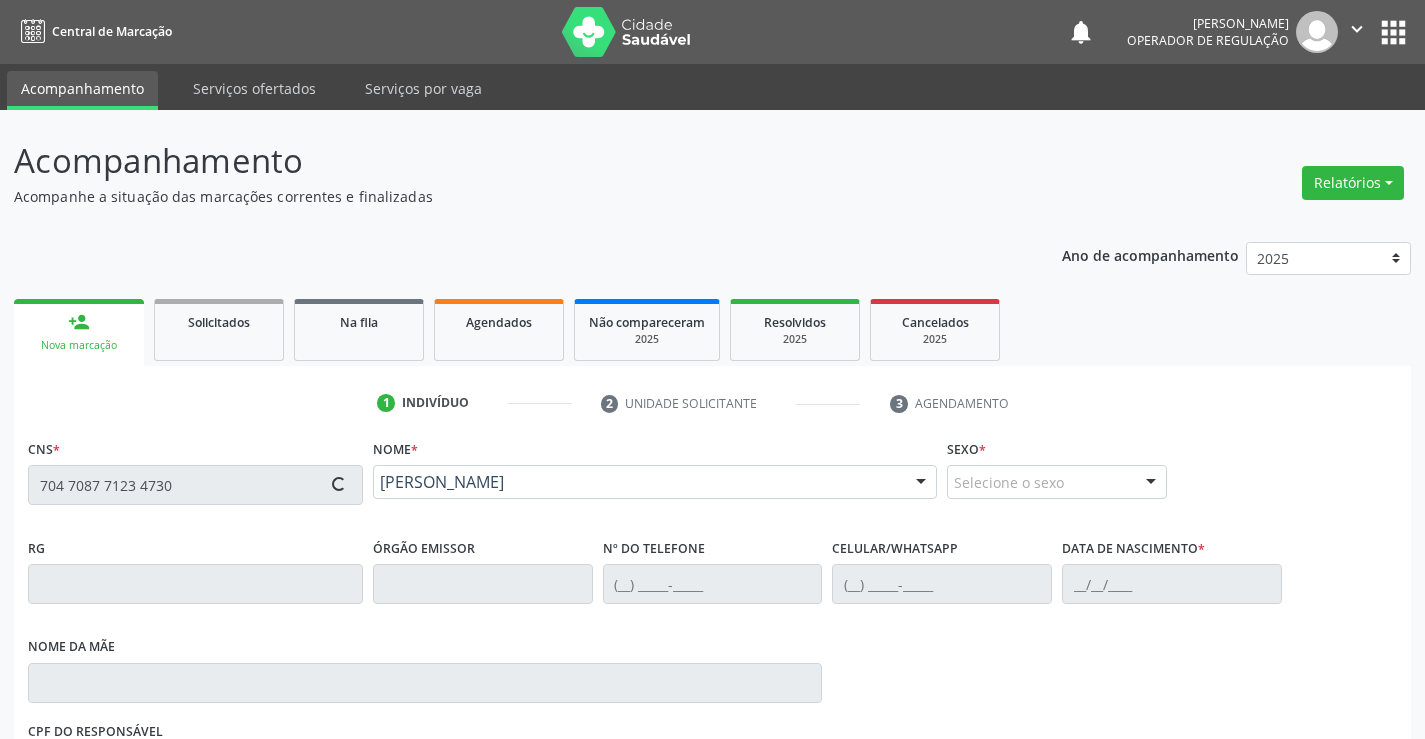type on "[PHONE_NUMBER]" 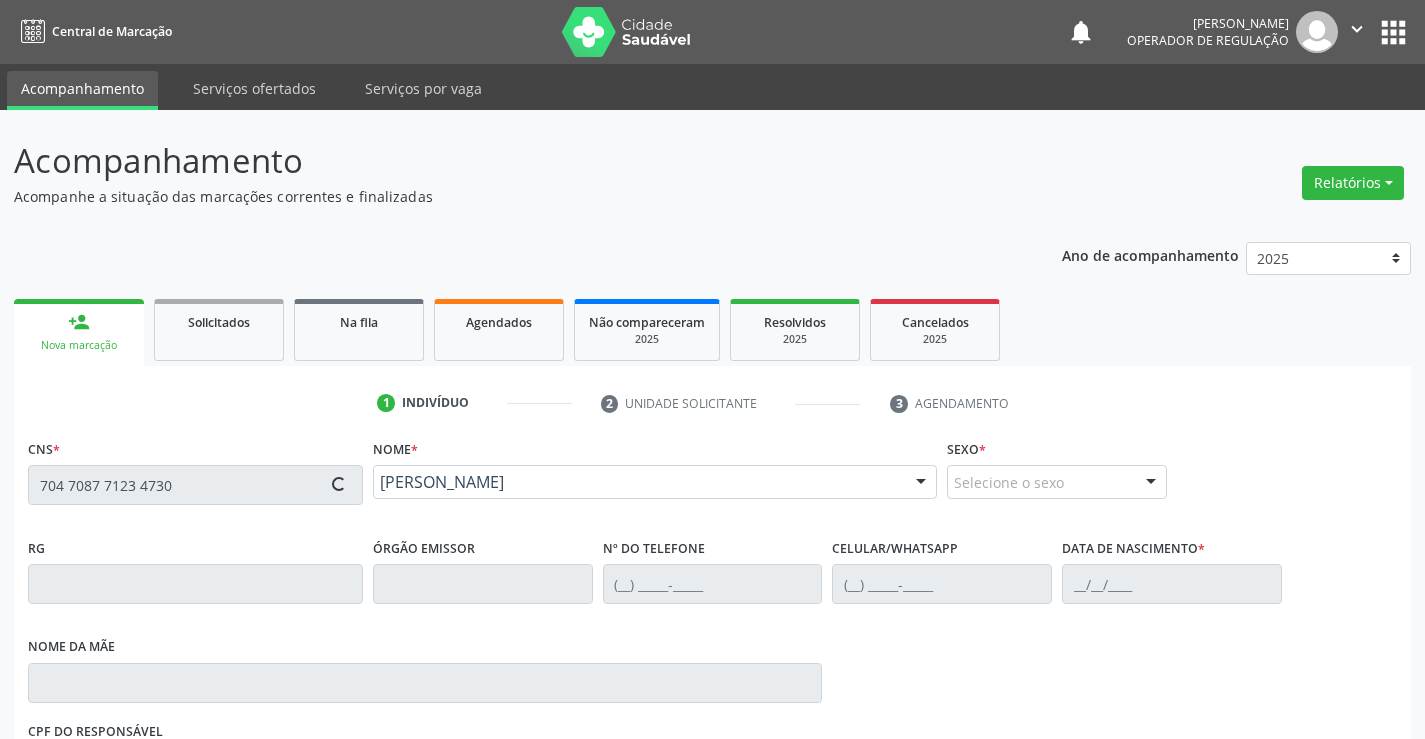type on "[PHONE_NUMBER]" 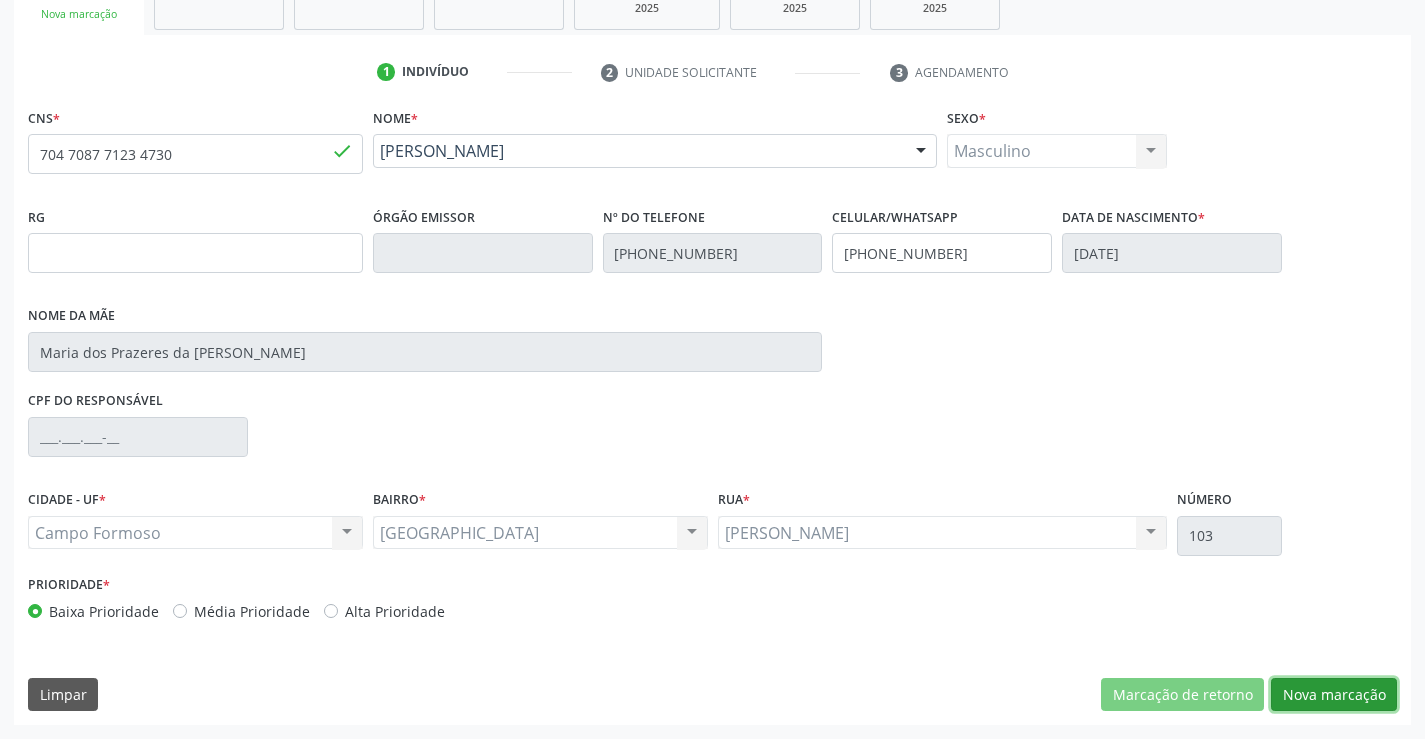 click on "Nova marcação" at bounding box center [1334, 695] 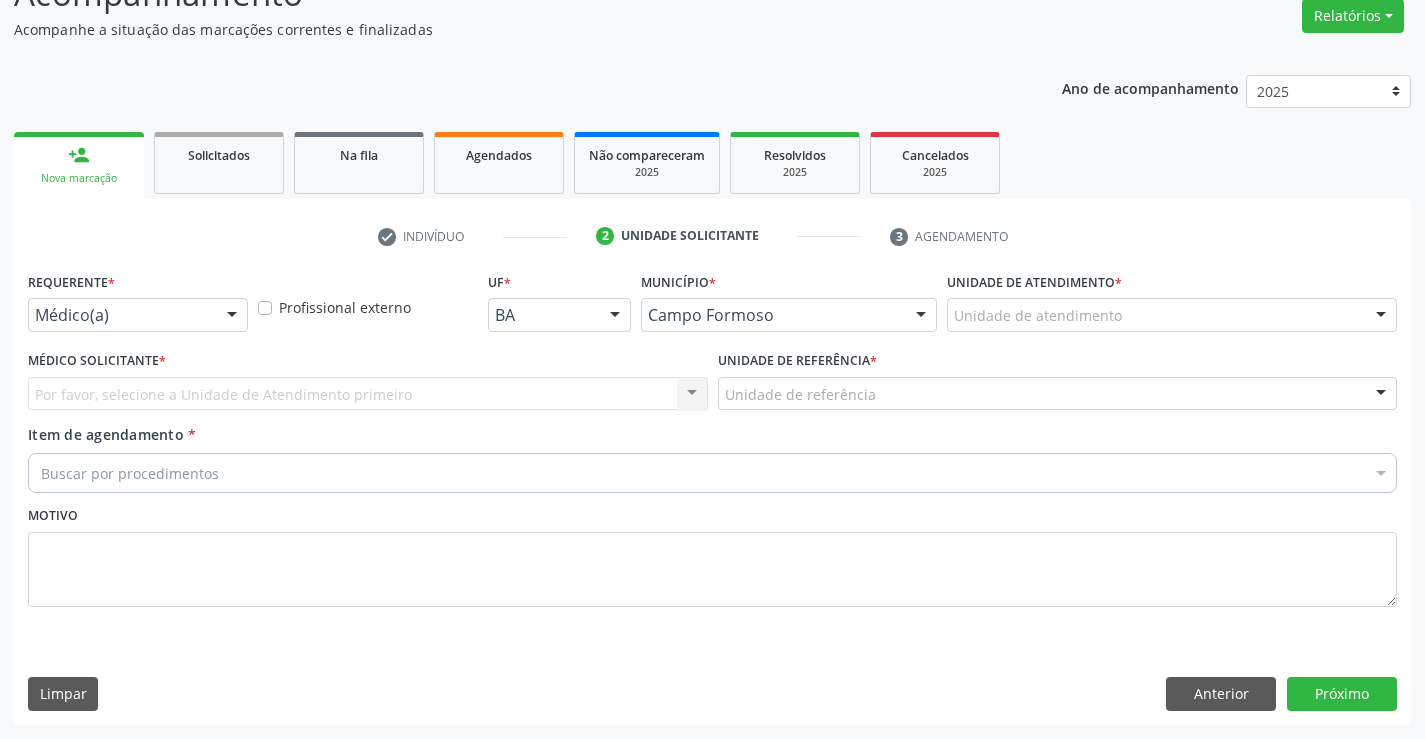scroll, scrollTop: 167, scrollLeft: 0, axis: vertical 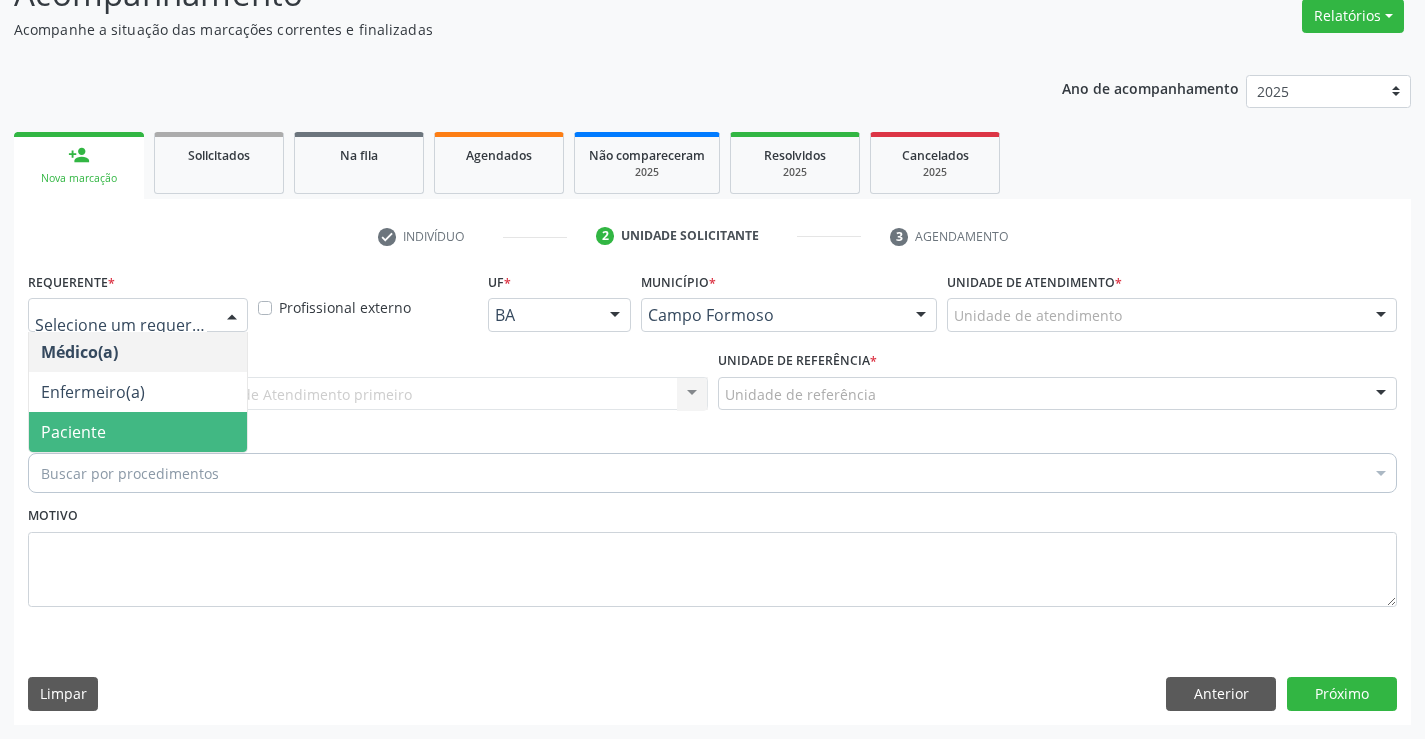click on "Paciente" at bounding box center (73, 432) 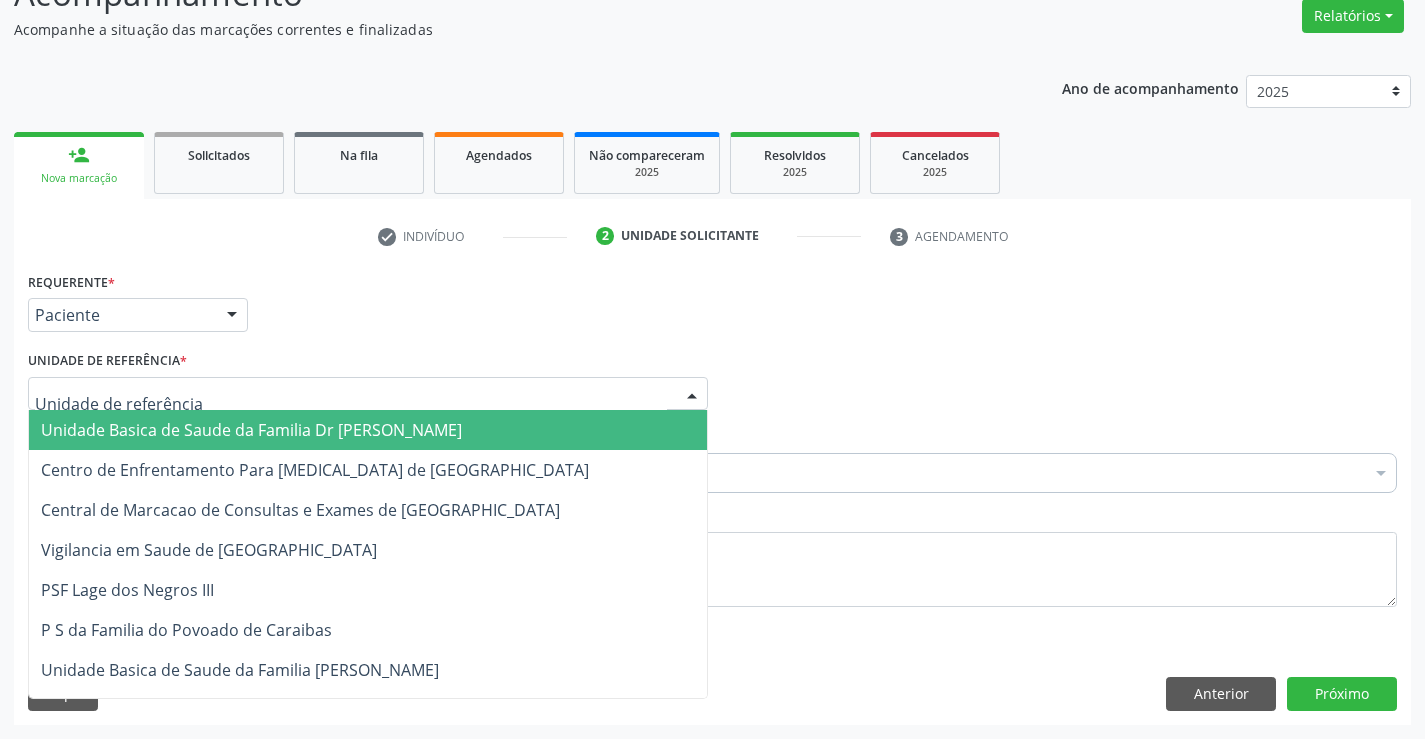click on "Unidade Basica de Saude da Familia Dr [PERSON_NAME]" at bounding box center [251, 430] 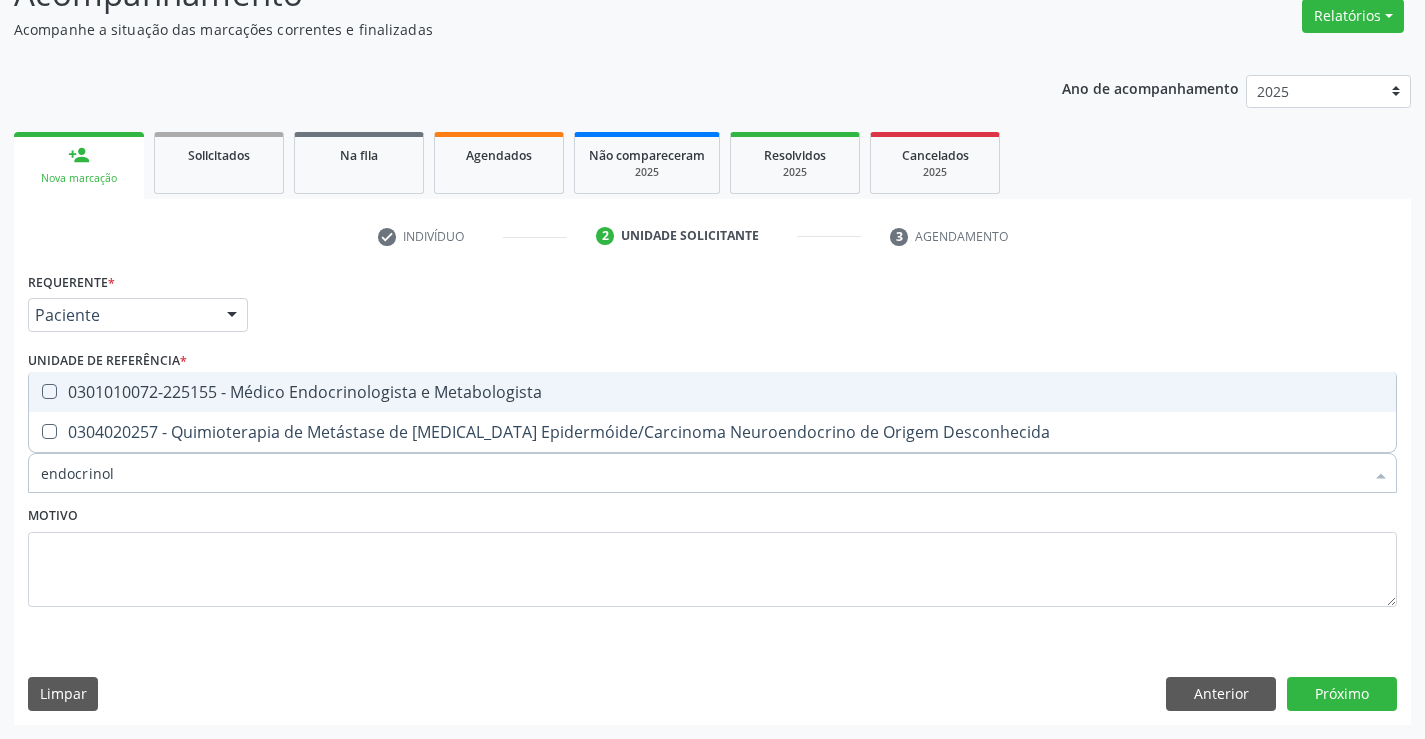 type on "endocrinolo" 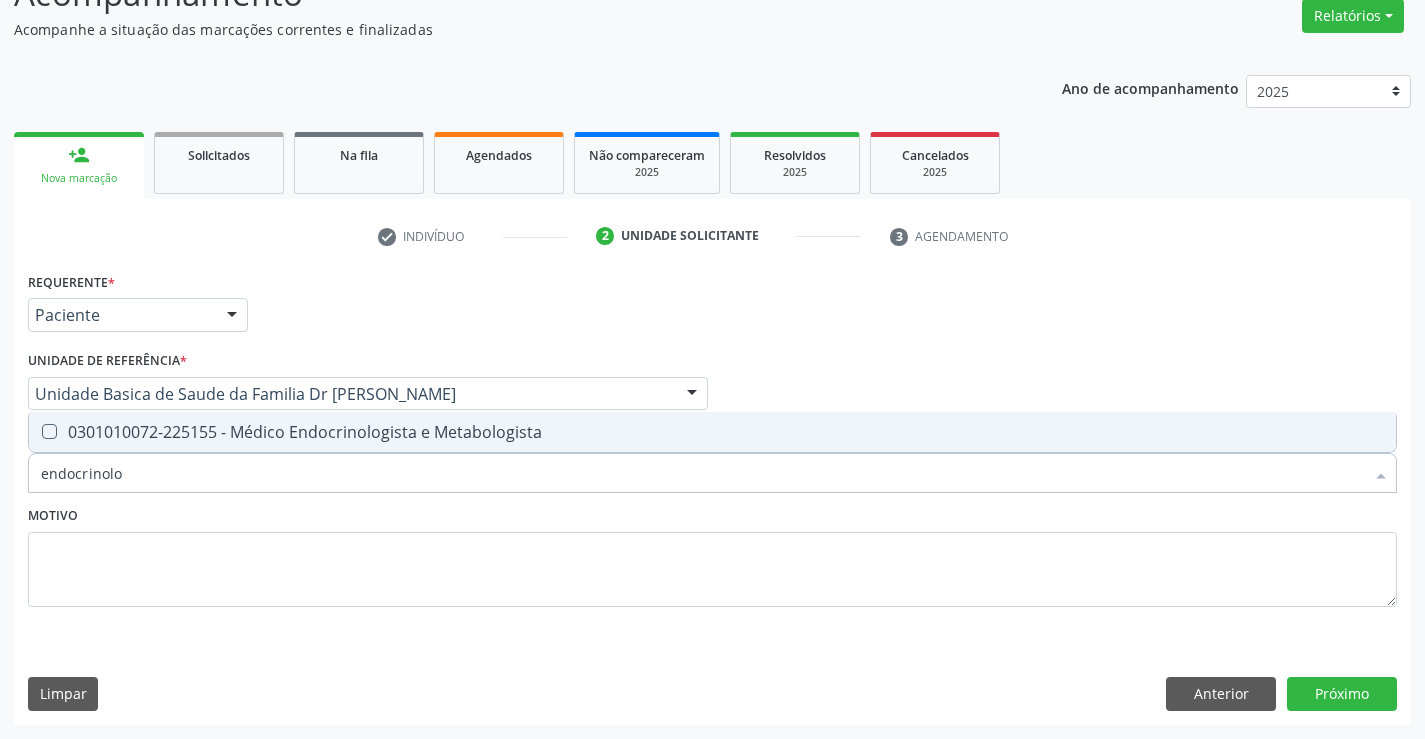 click on "0301010072-225155 - Médico Endocrinologista e Metabologista" at bounding box center [712, 432] 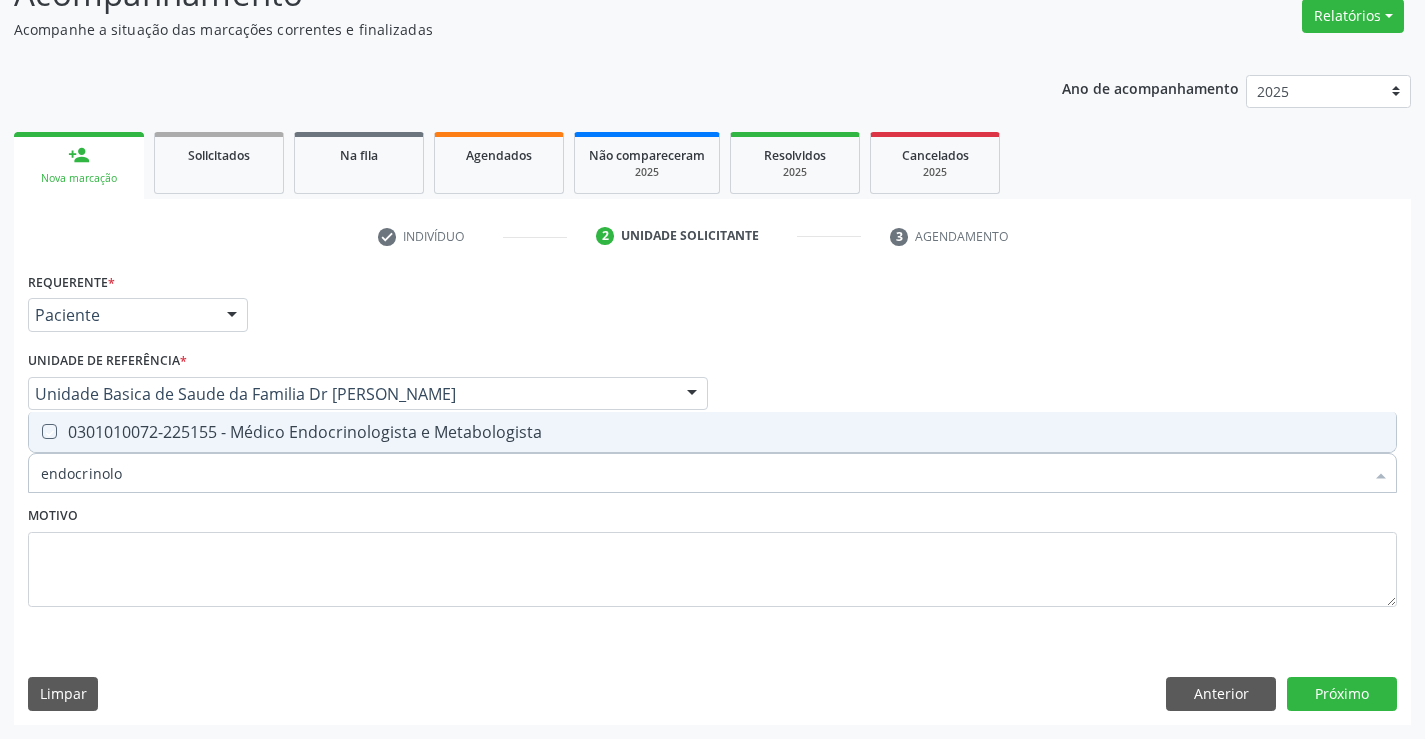 checkbox on "true" 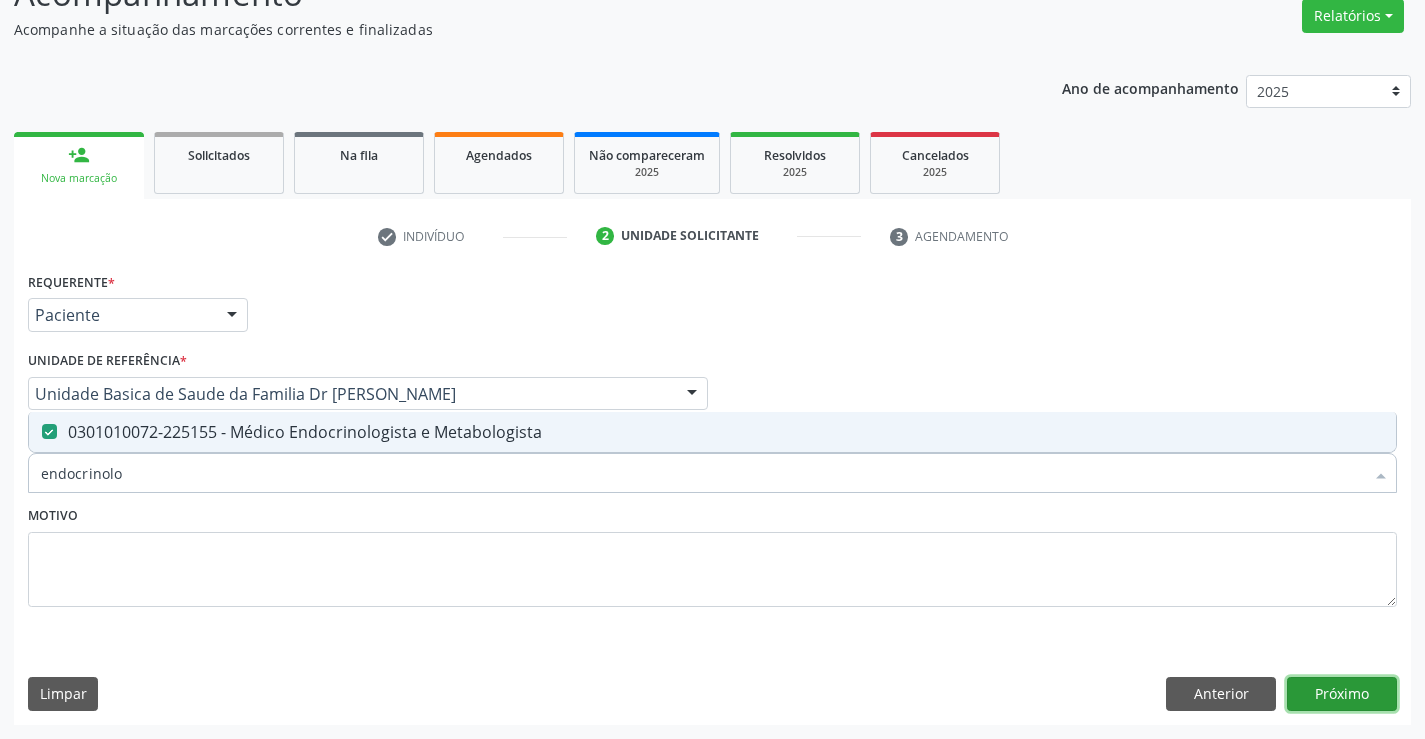 click on "Próximo" at bounding box center (1342, 694) 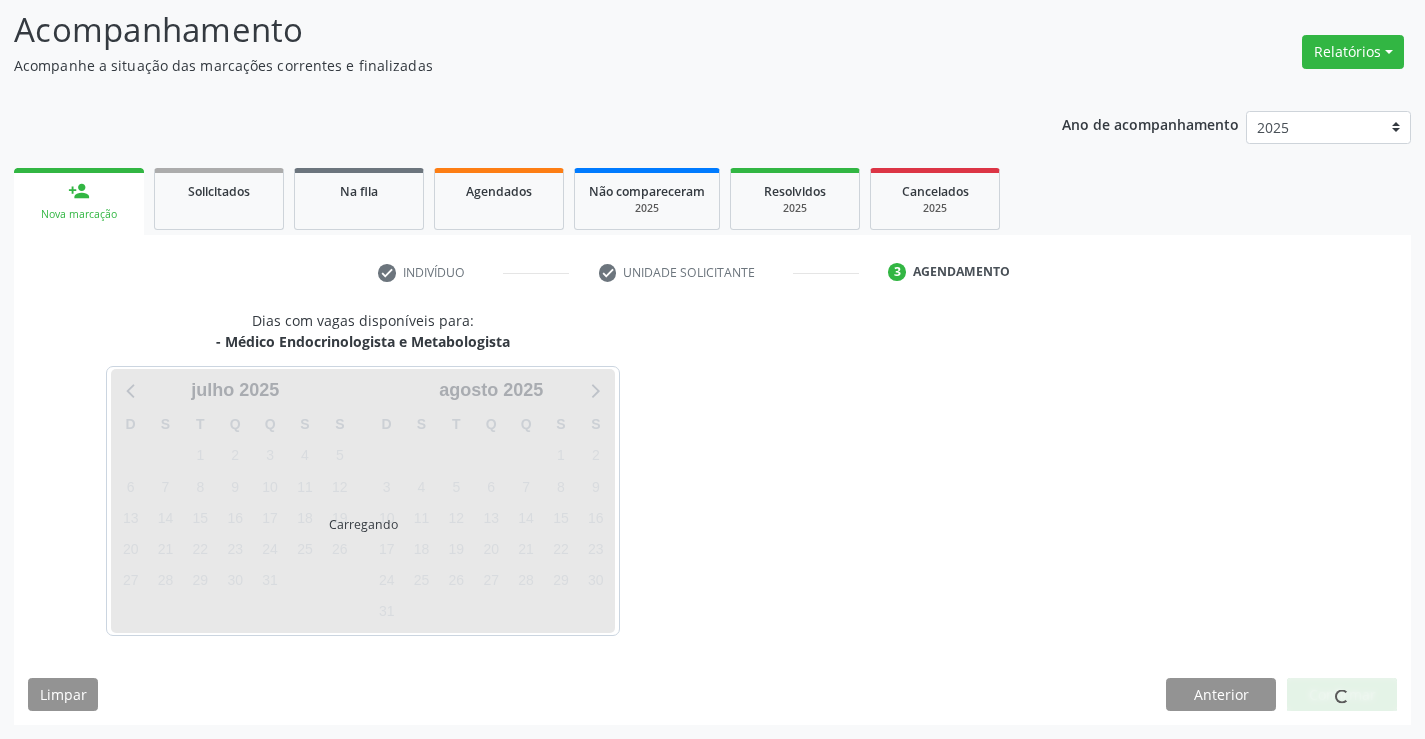 scroll, scrollTop: 131, scrollLeft: 0, axis: vertical 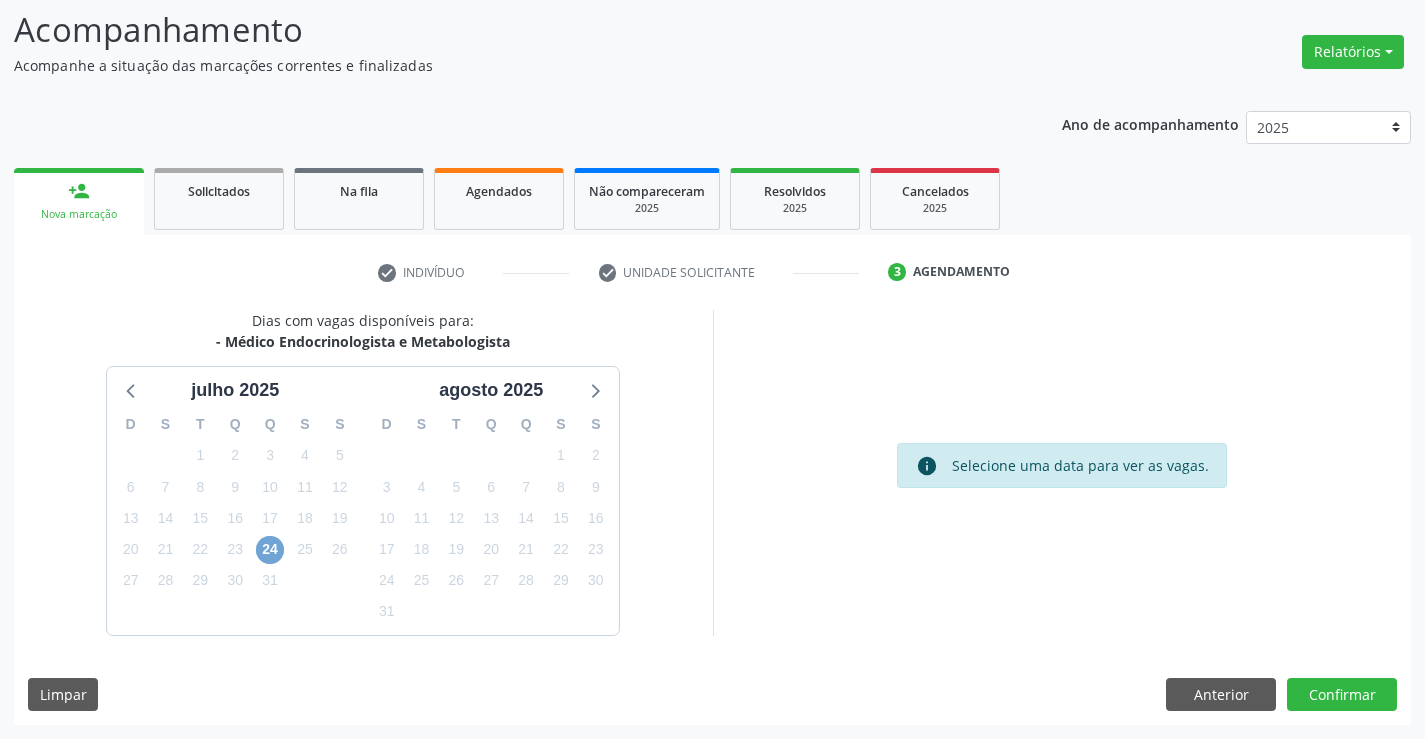 click on "24" at bounding box center (270, 550) 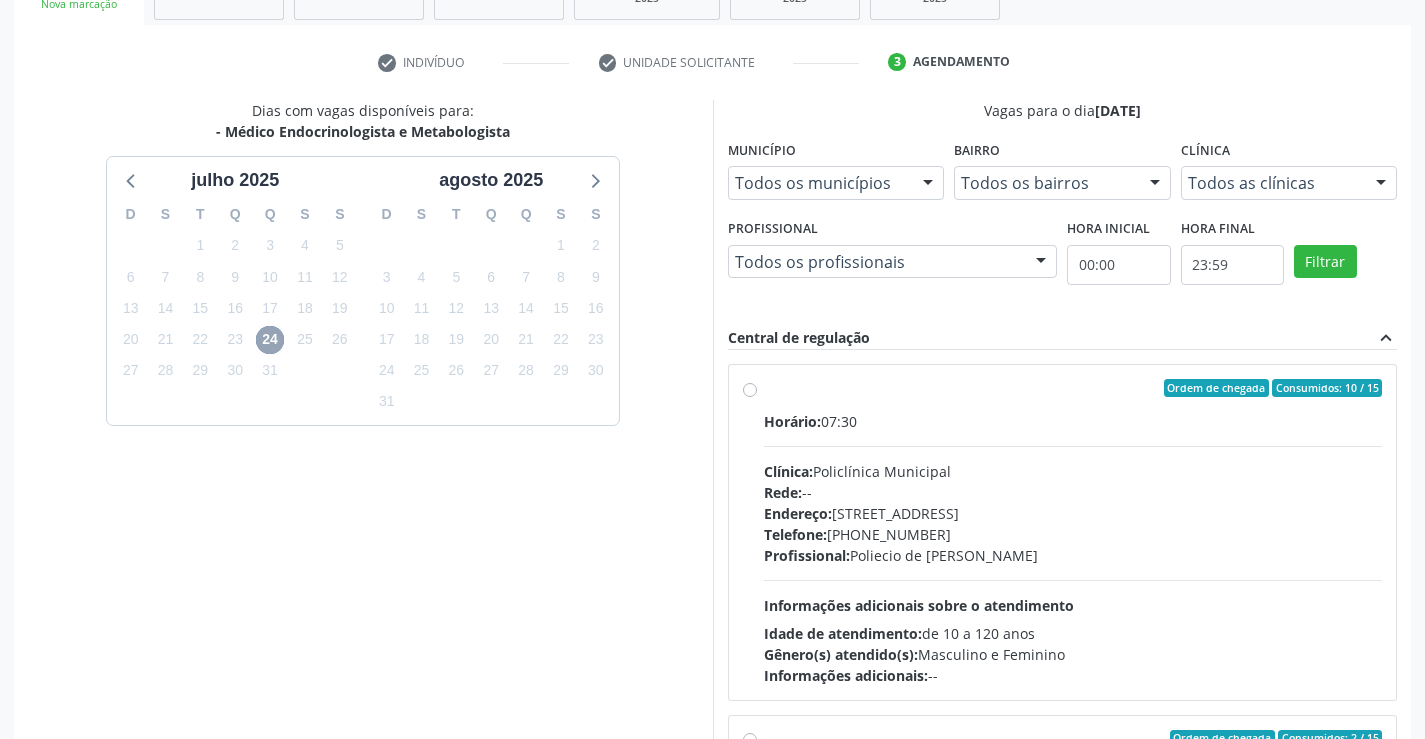 scroll, scrollTop: 456, scrollLeft: 0, axis: vertical 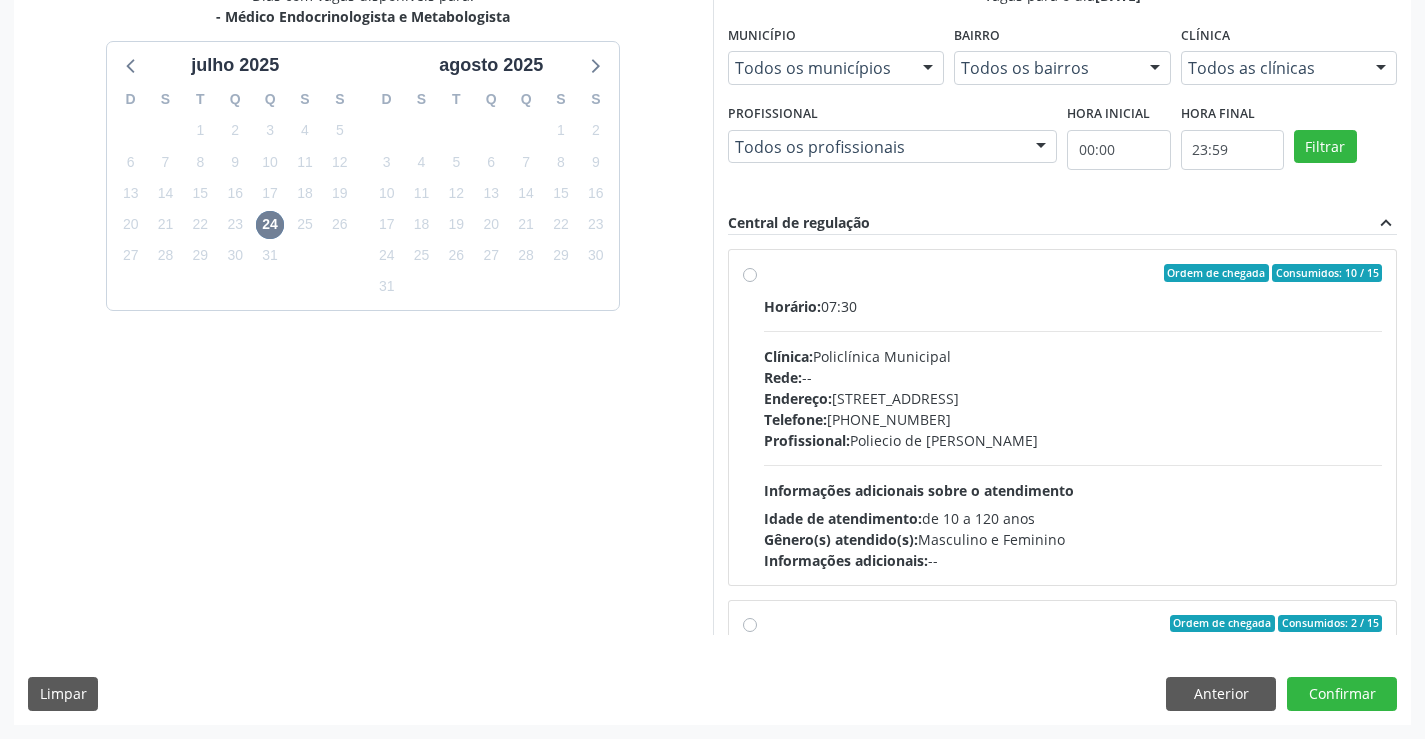 click on "Ordem de chegada
Consumidos: 10 / 15" at bounding box center (1073, 273) 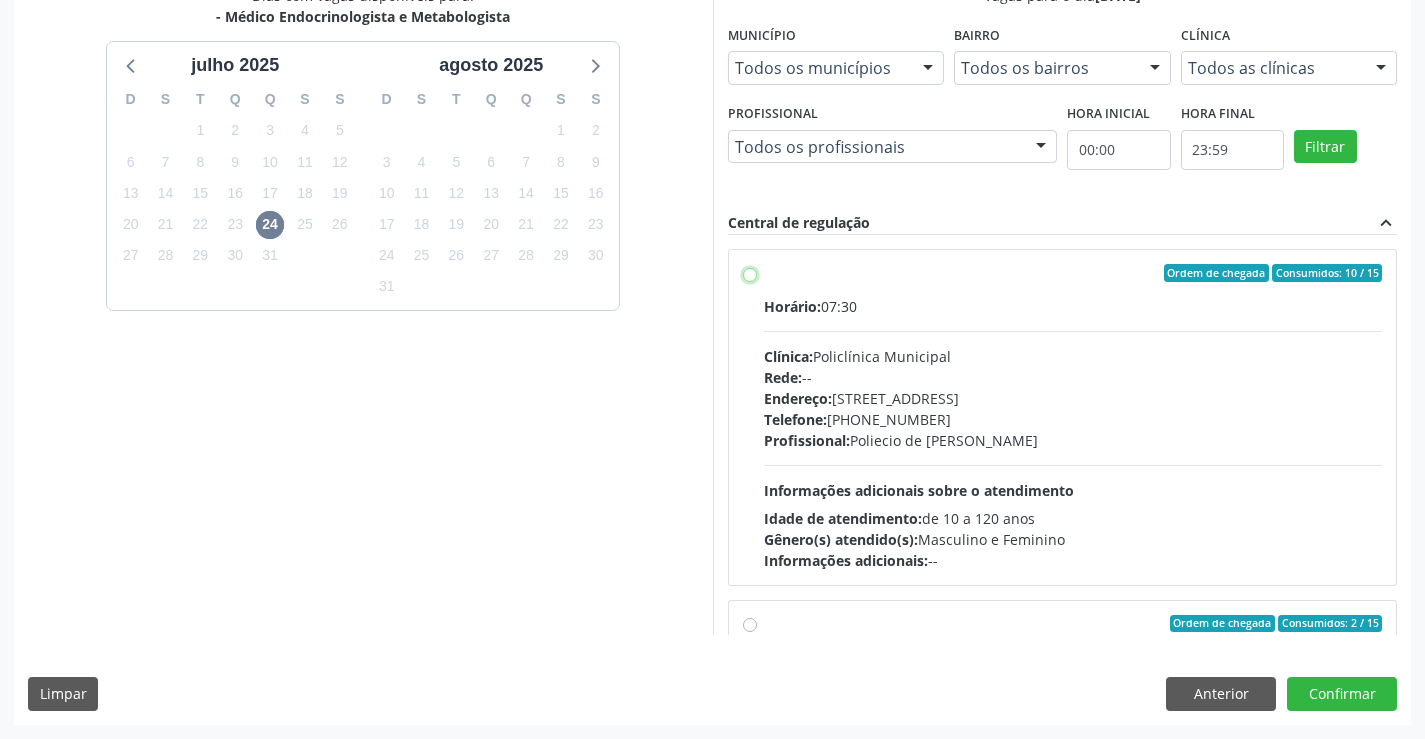 click on "Ordem de chegada
Consumidos: 10 / 15
Horário:   07:30
Clínica:  Policlínica Municipal
Rede:
--
Endereço:   Predio, nº 386, Centro, Campo Formoso - BA
Telefone:   (74) 6451312
Profissional:
Poliecio de Matos Lacerda
Informações adicionais sobre o atendimento
Idade de atendimento:
de 10 a 120 anos
Gênero(s) atendido(s):
Masculino e Feminino
Informações adicionais:
--" at bounding box center [750, 273] 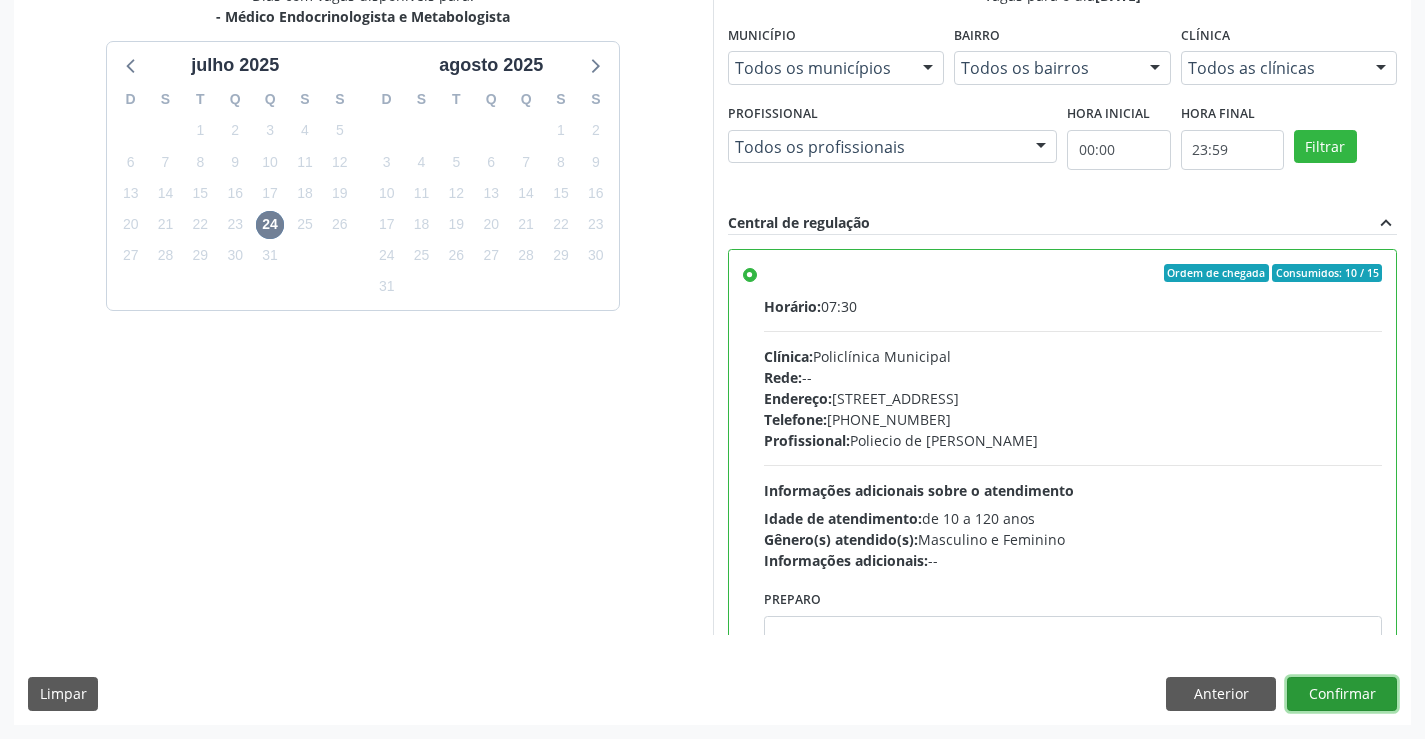 click on "Confirmar" at bounding box center [1342, 694] 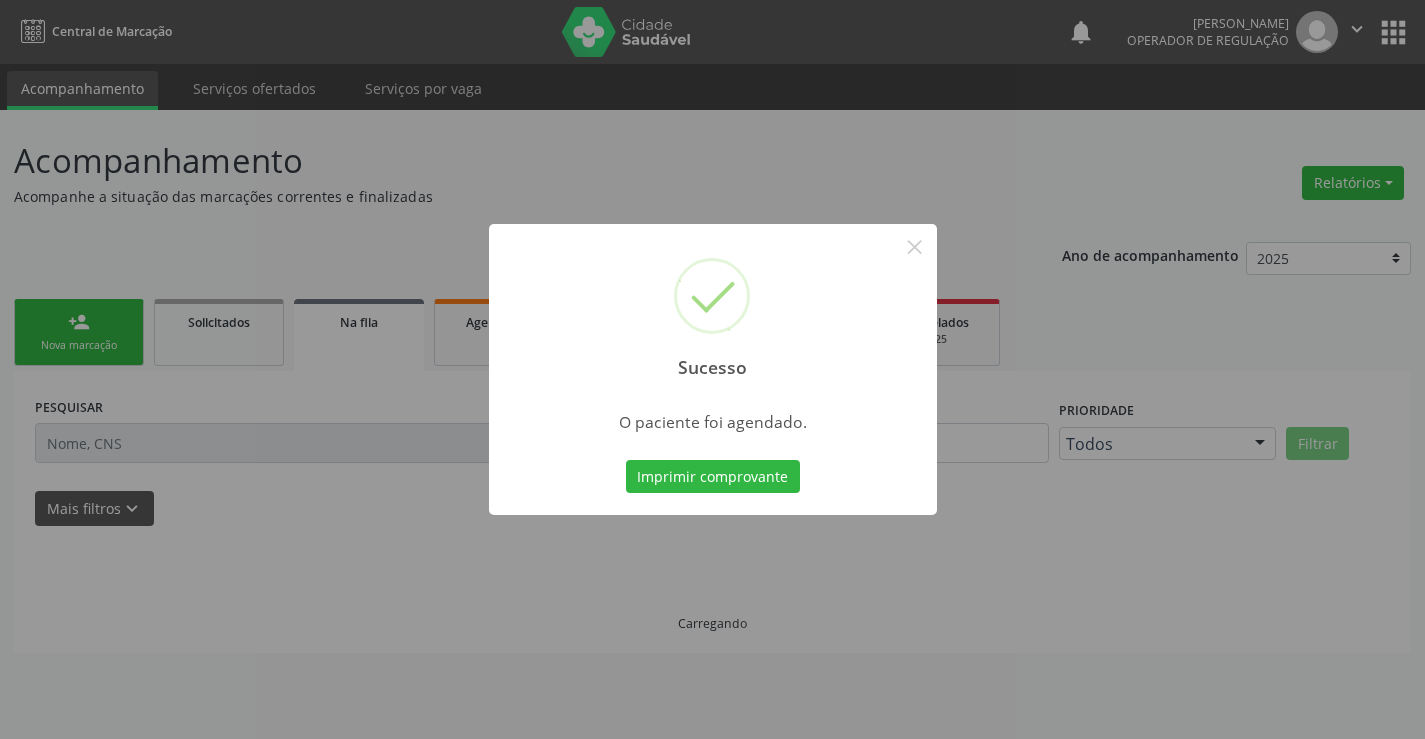 scroll, scrollTop: 0, scrollLeft: 0, axis: both 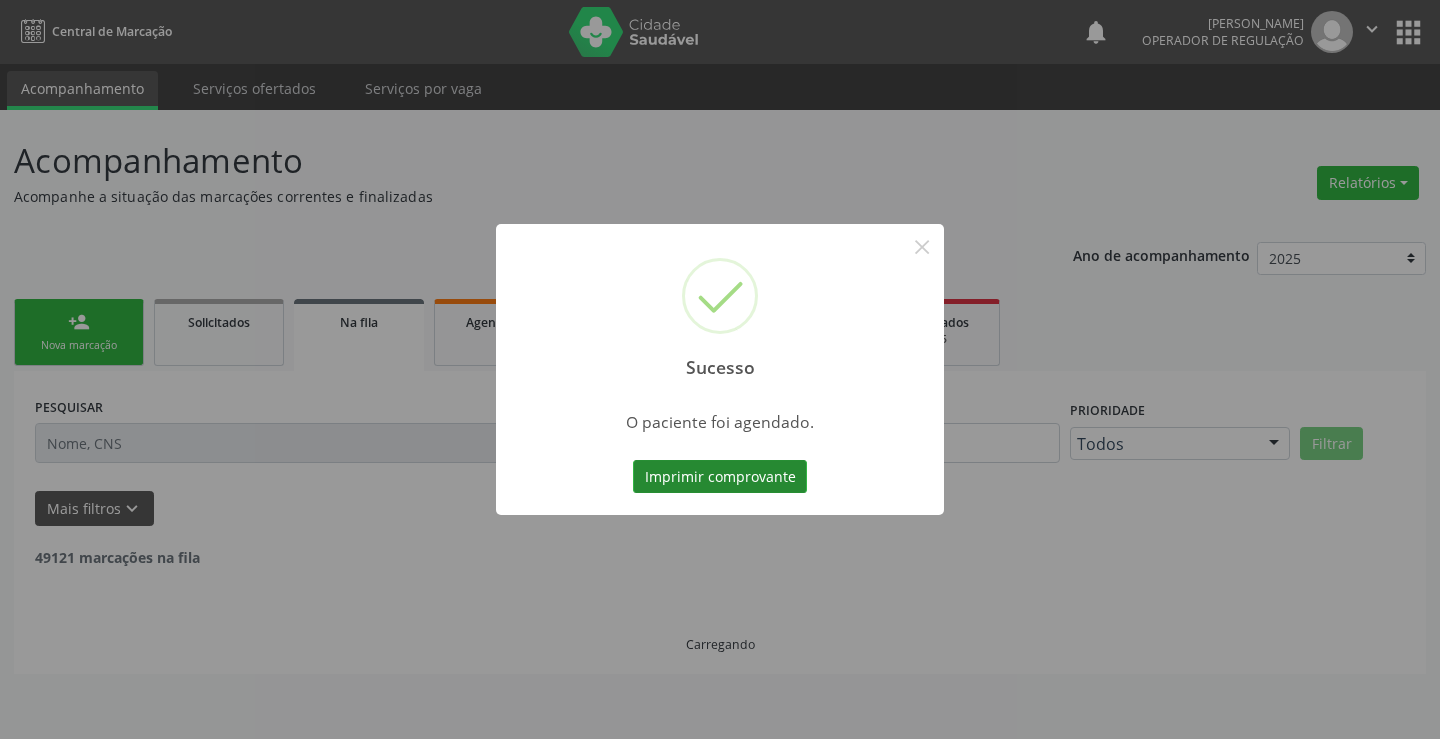 click on "Imprimir comprovante" at bounding box center (720, 477) 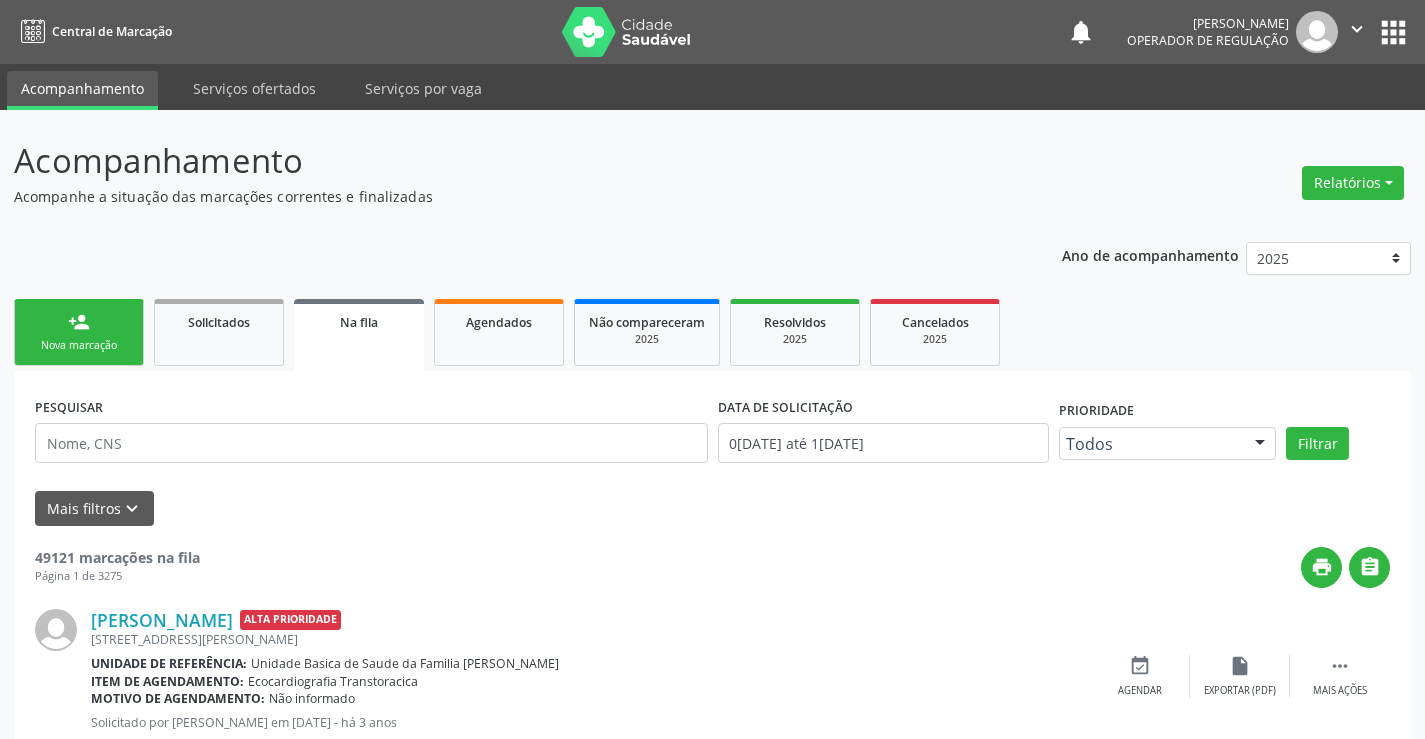 click on "person_add
Nova marcação" at bounding box center (79, 332) 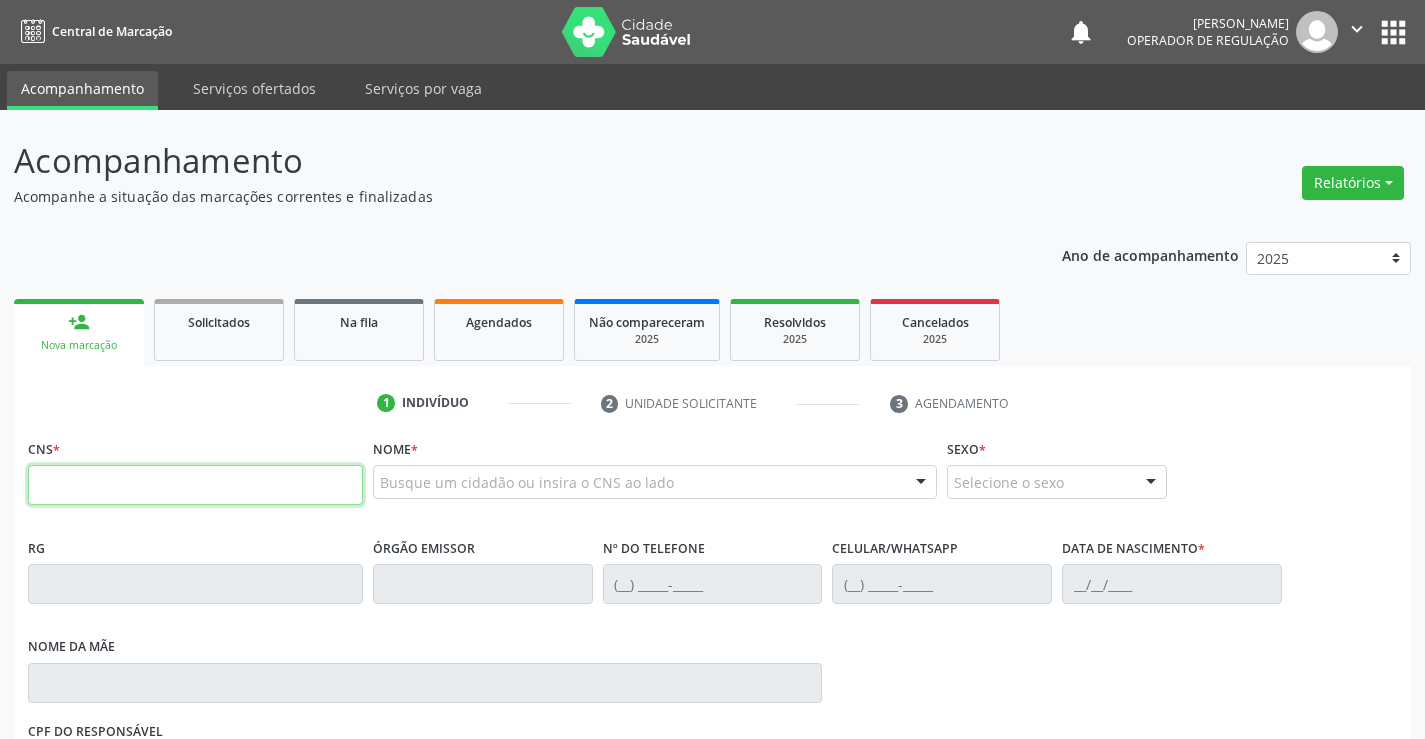 click at bounding box center [195, 485] 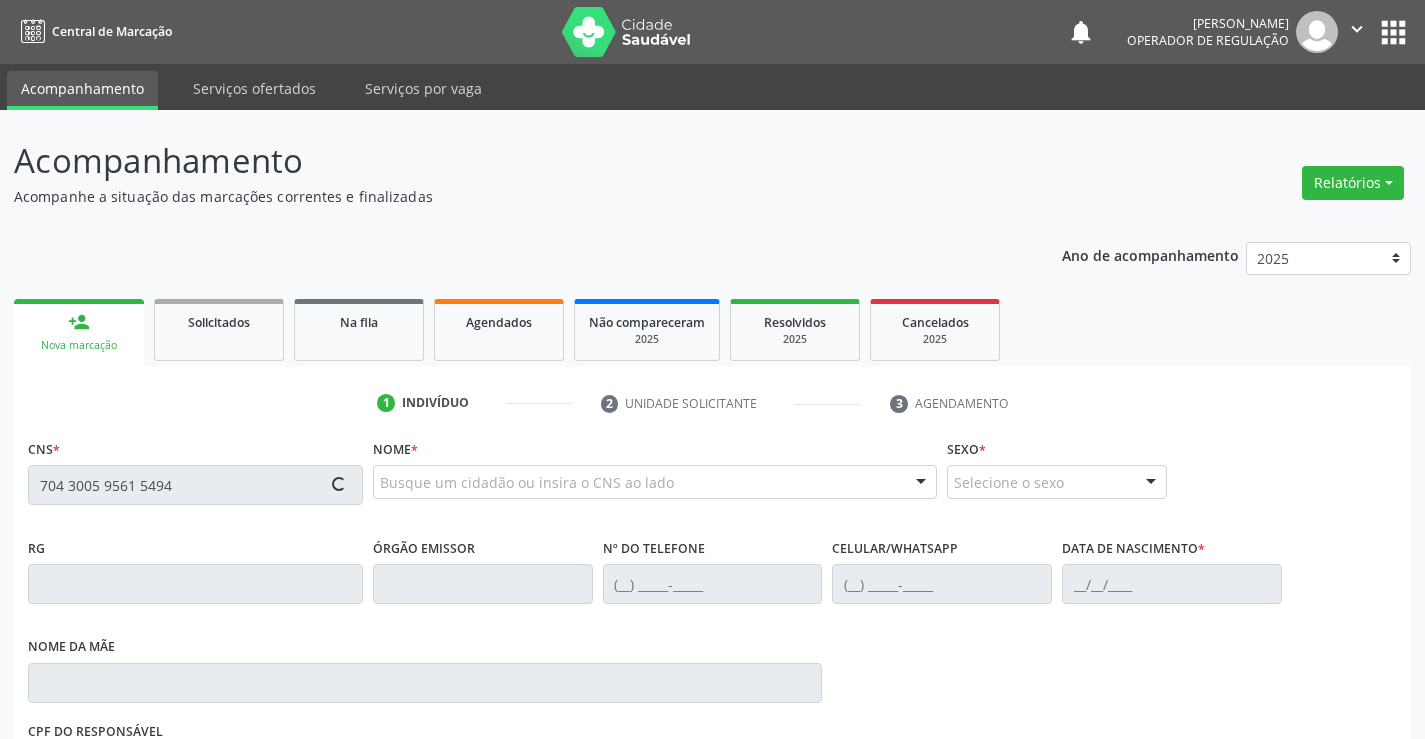 type on "704 3005 9561 5494" 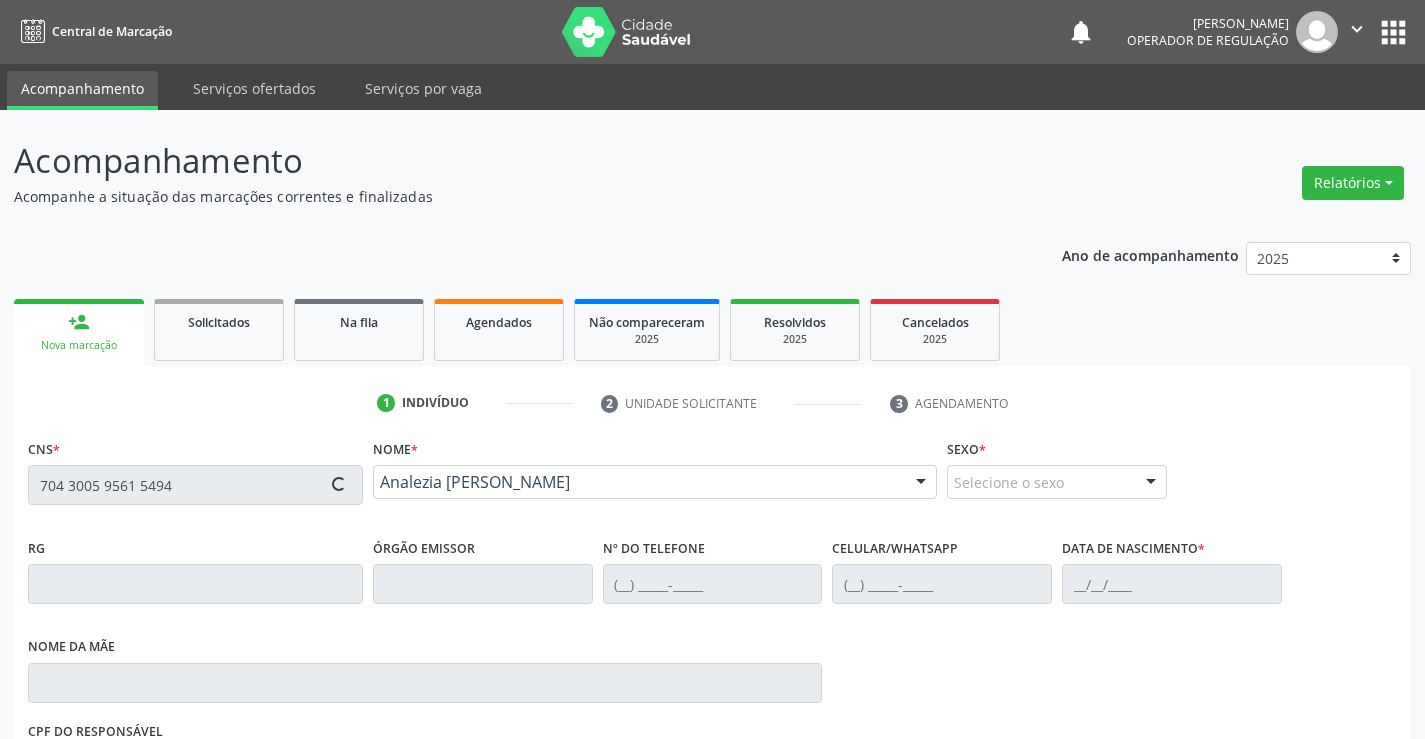 type on "(74) 98153-5418" 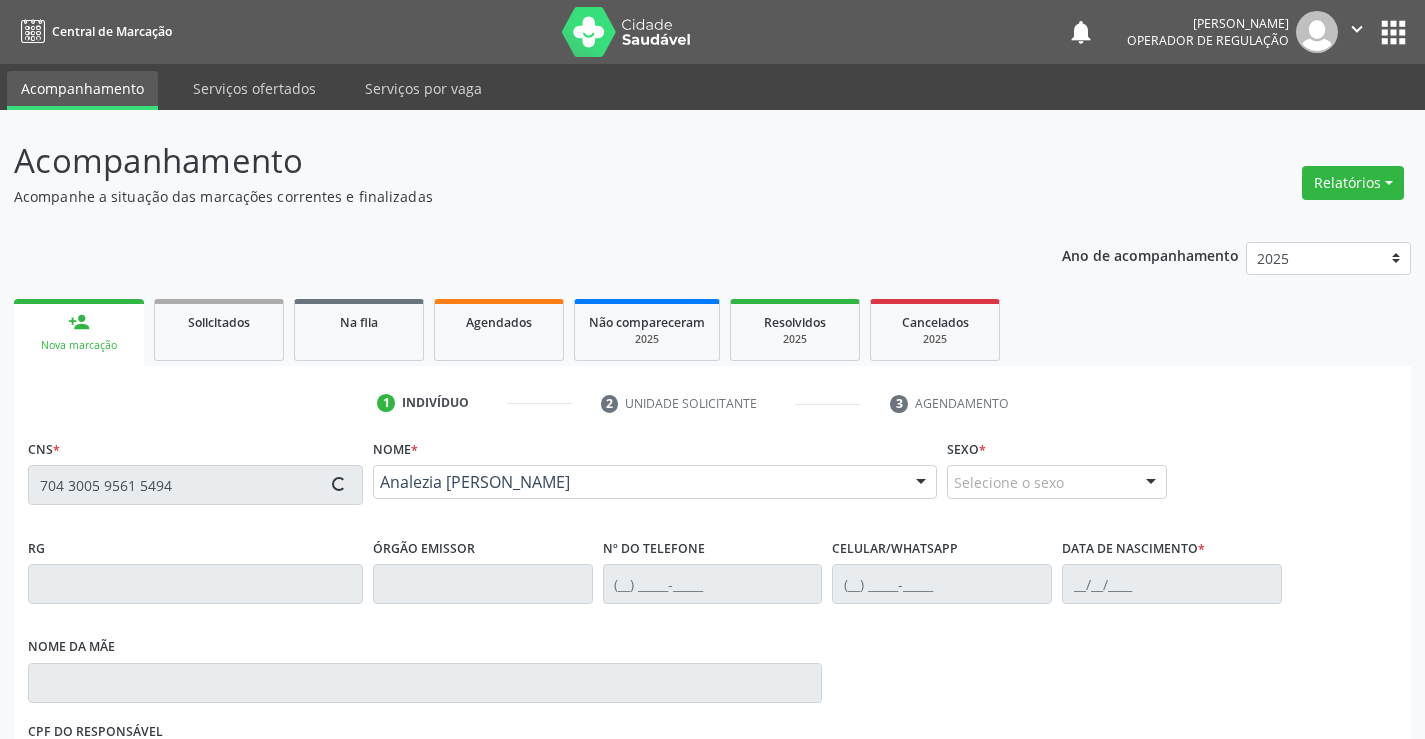 type on "10/08/1980" 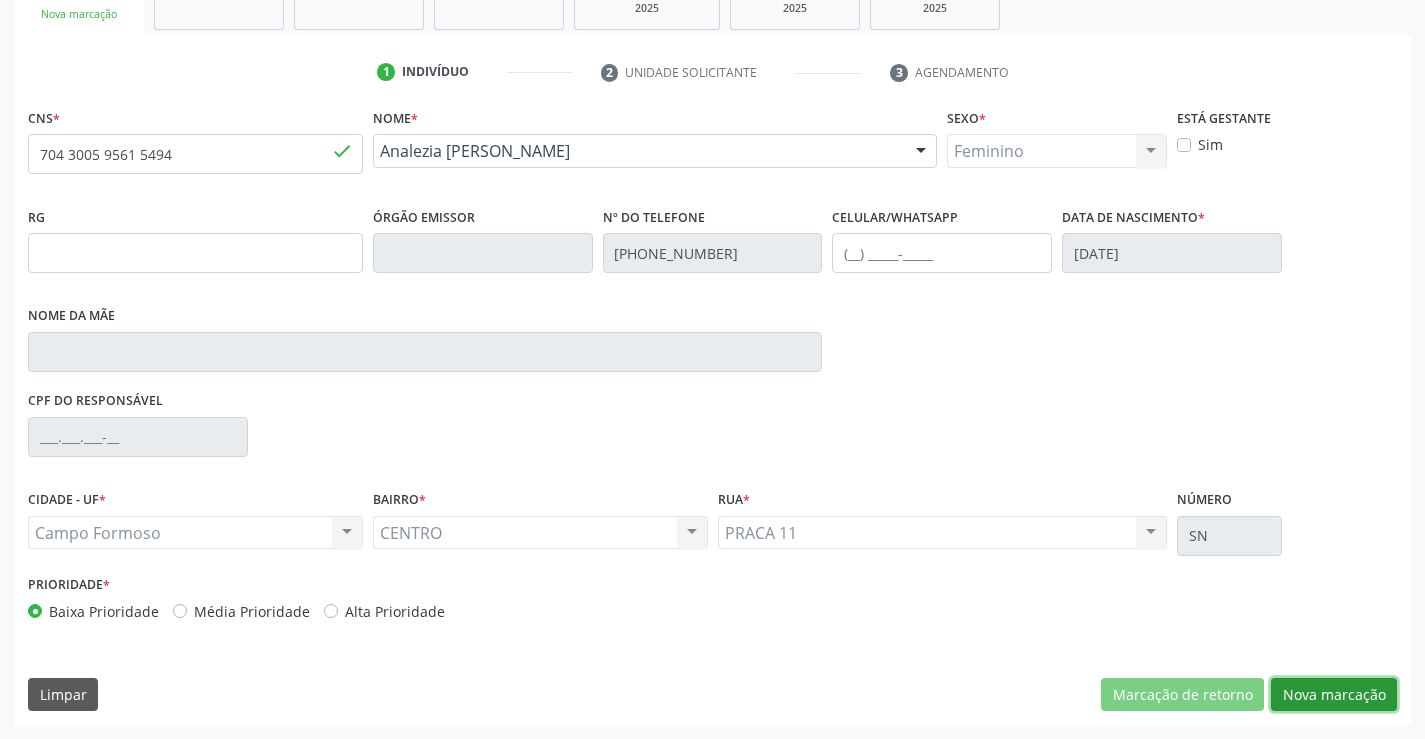 click on "Nova marcação" at bounding box center [1334, 695] 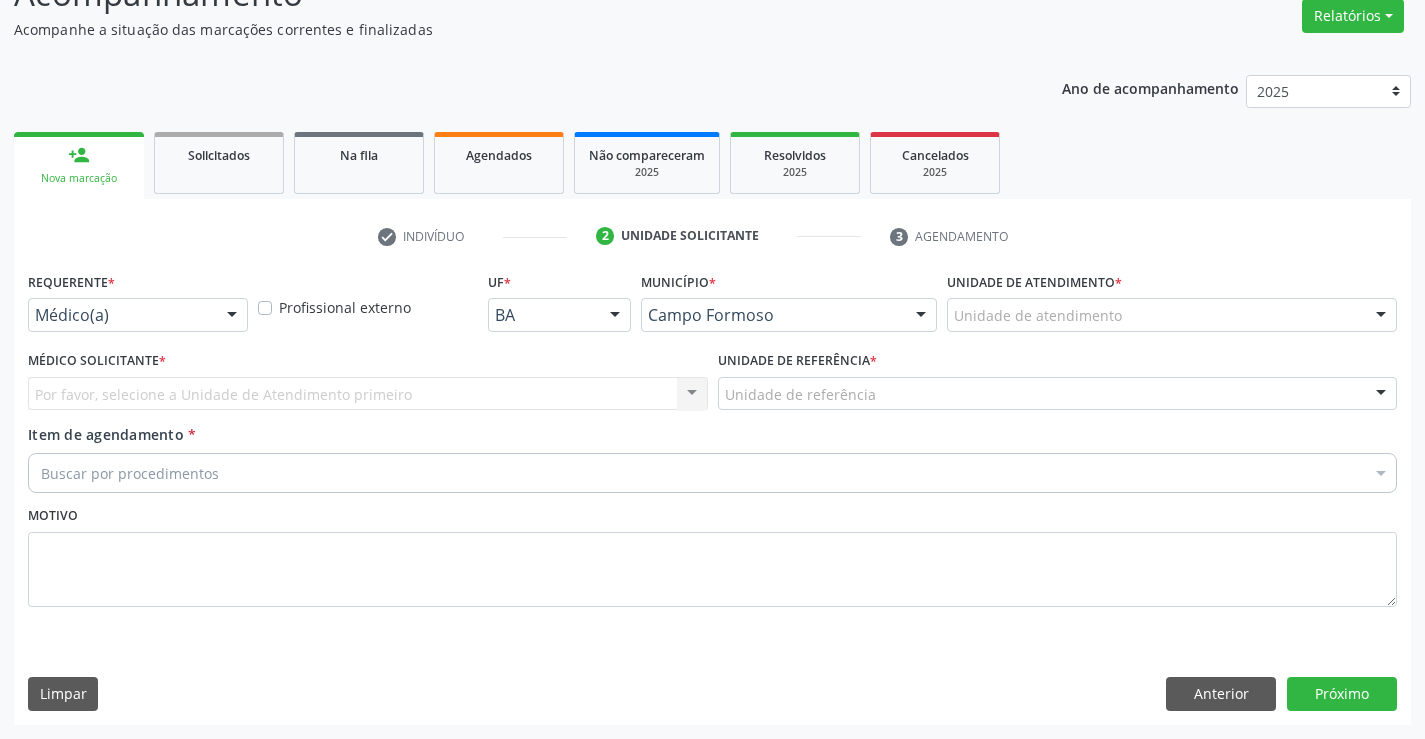 scroll, scrollTop: 167, scrollLeft: 0, axis: vertical 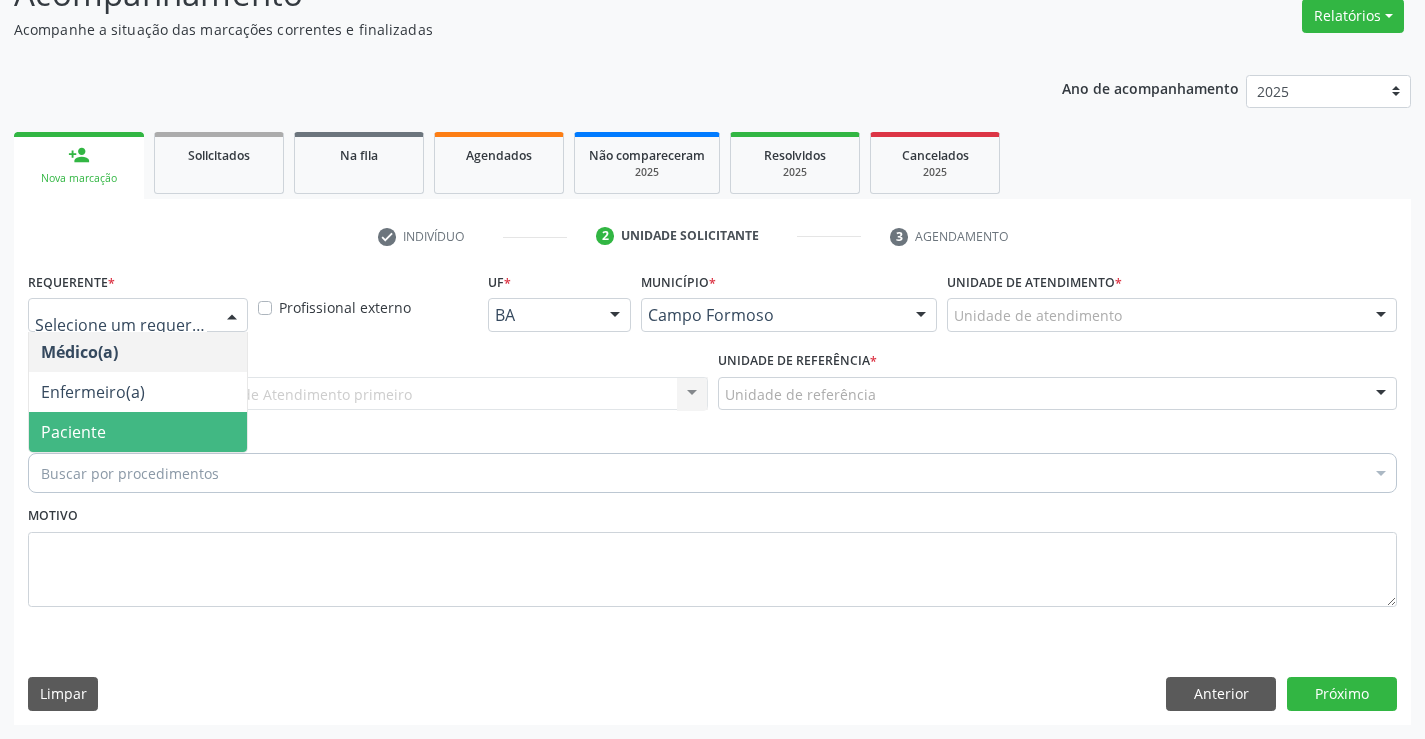 click on "Paciente" at bounding box center [73, 432] 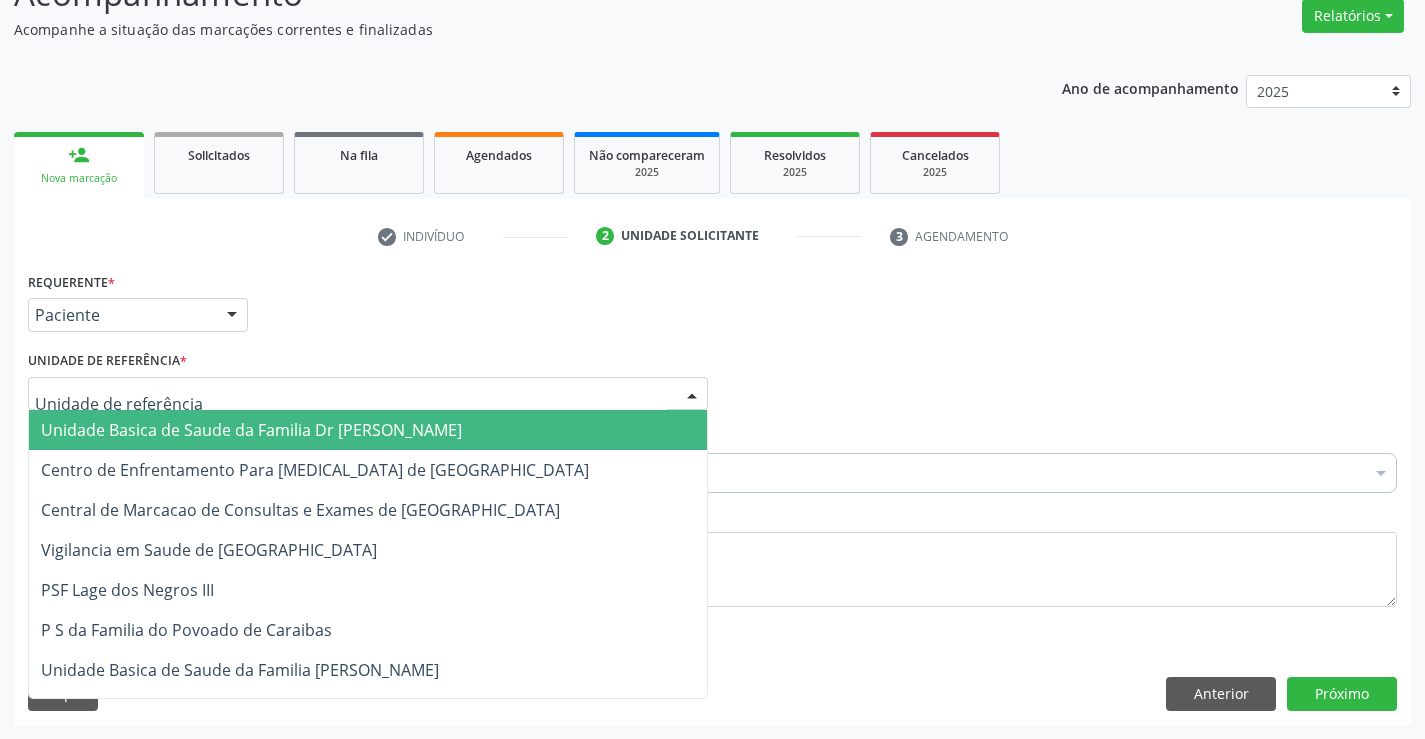 click on "Unidade Basica de Saude da Familia Dr [PERSON_NAME]" at bounding box center [251, 430] 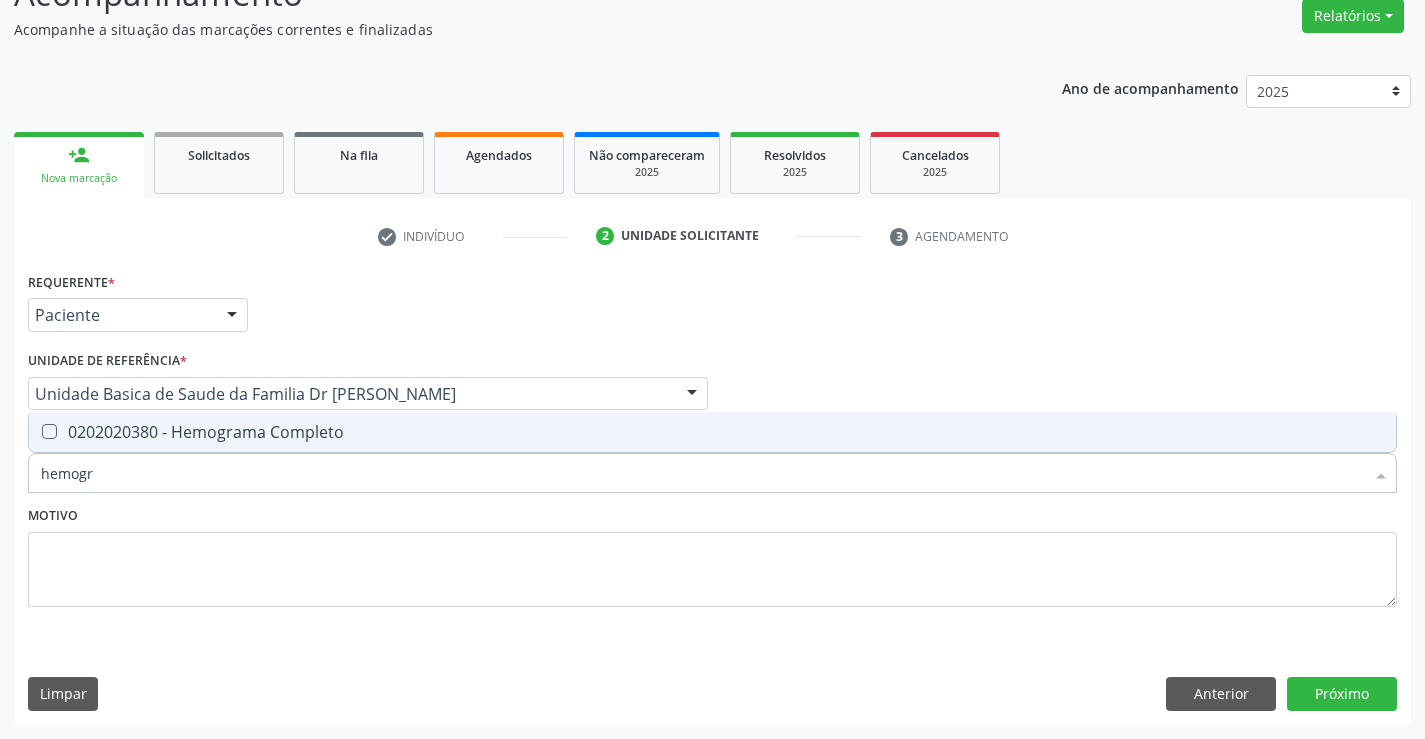 type on "hemogra" 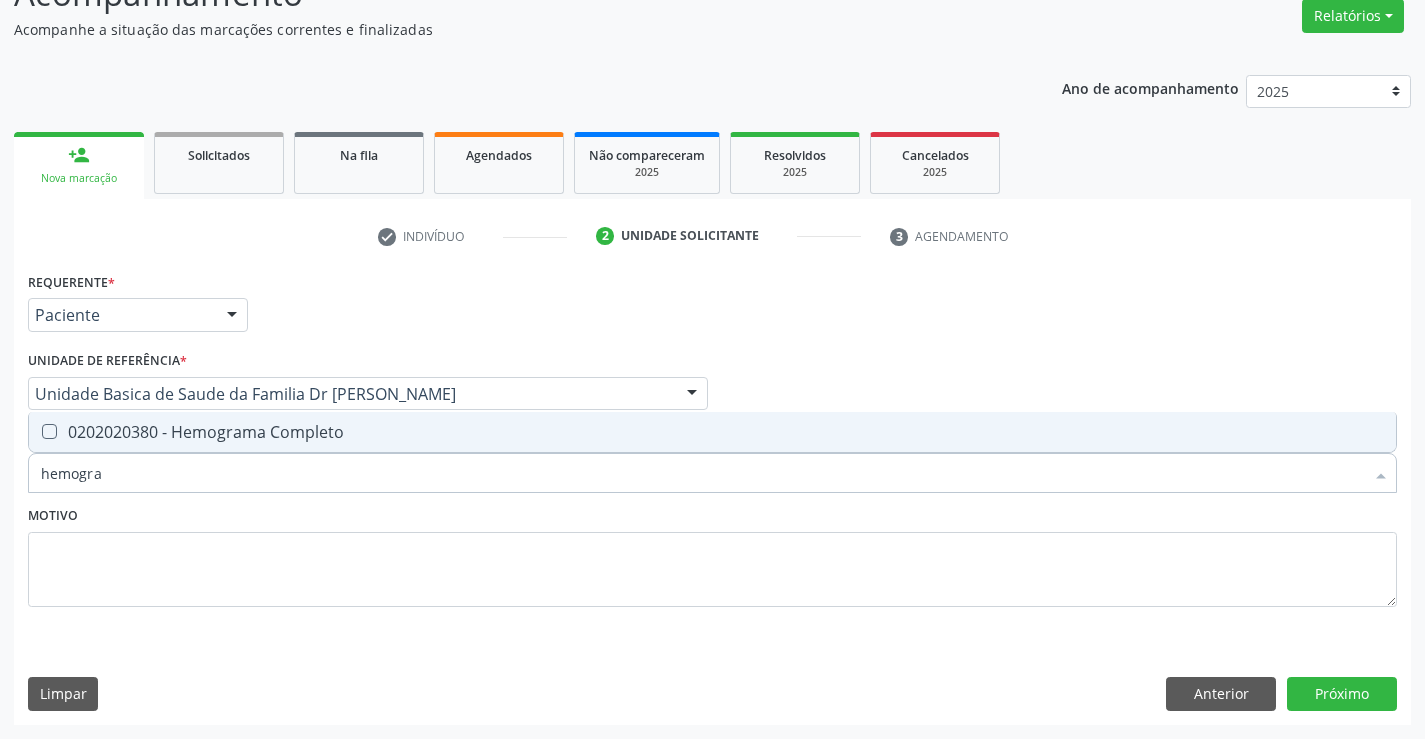 click on "0202020380 - Hemograma Completo" at bounding box center [712, 432] 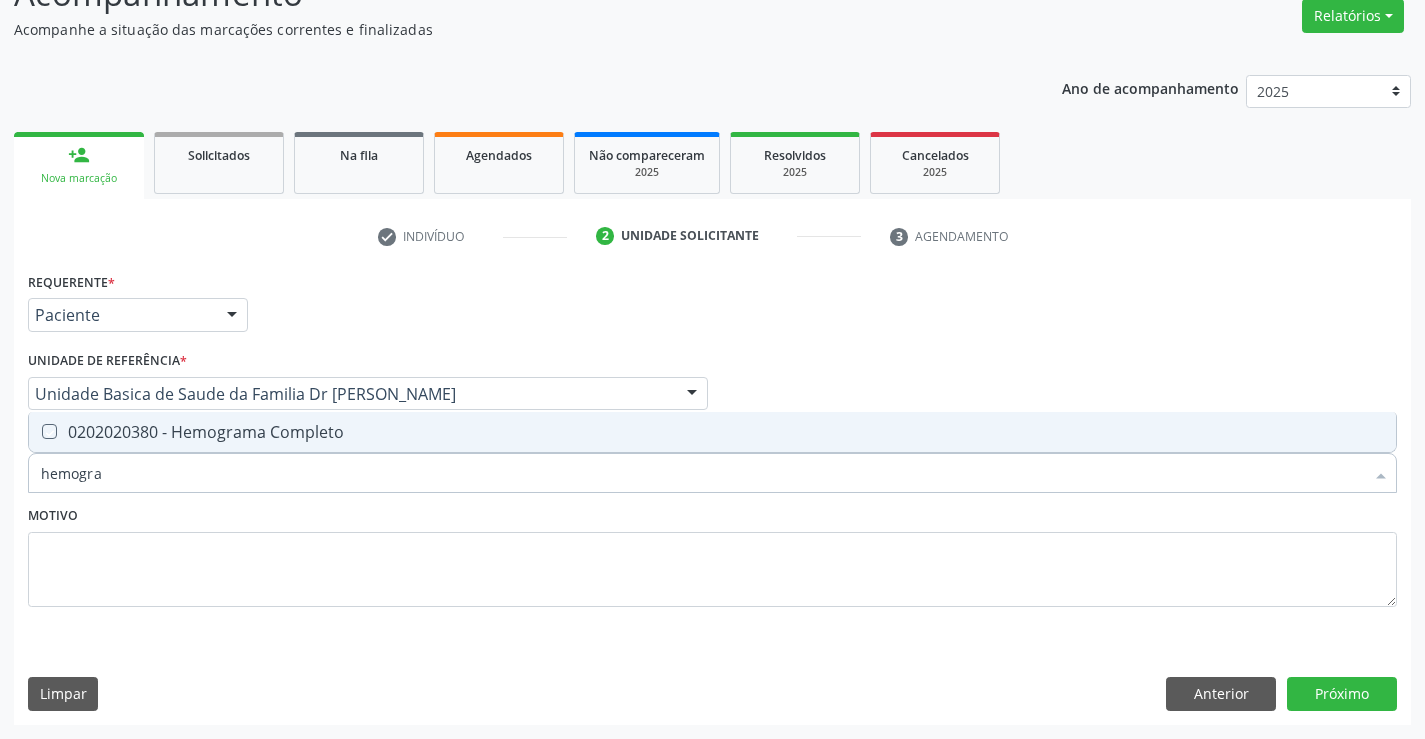 checkbox on "true" 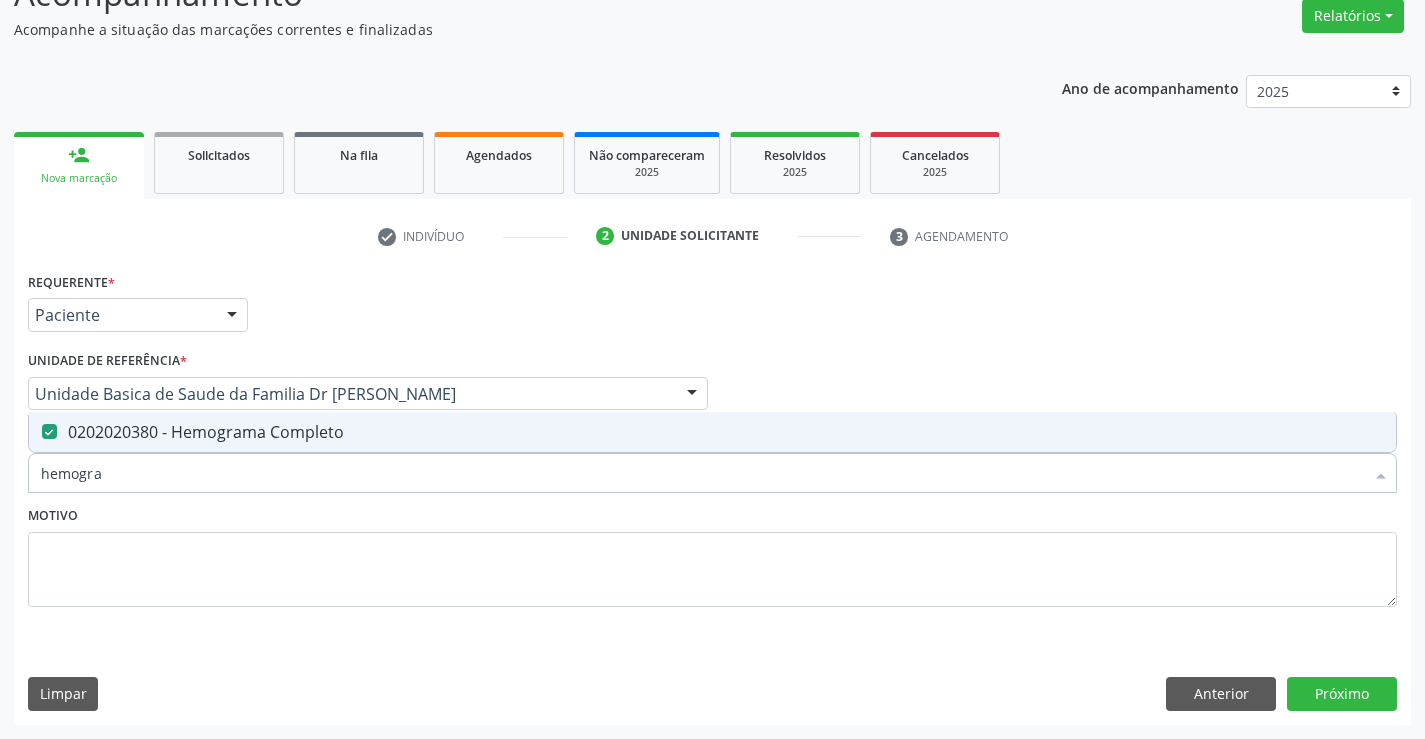 type on "hemogra" 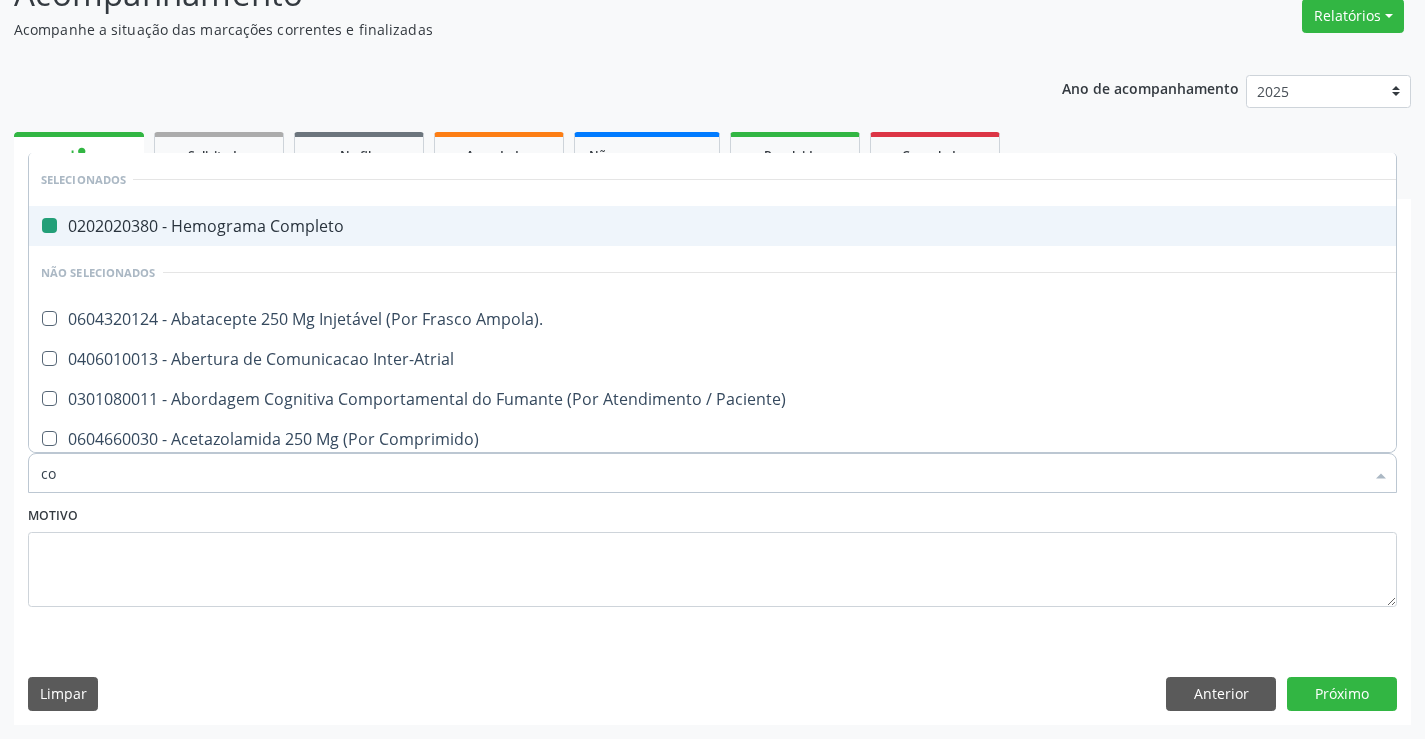 type on "col" 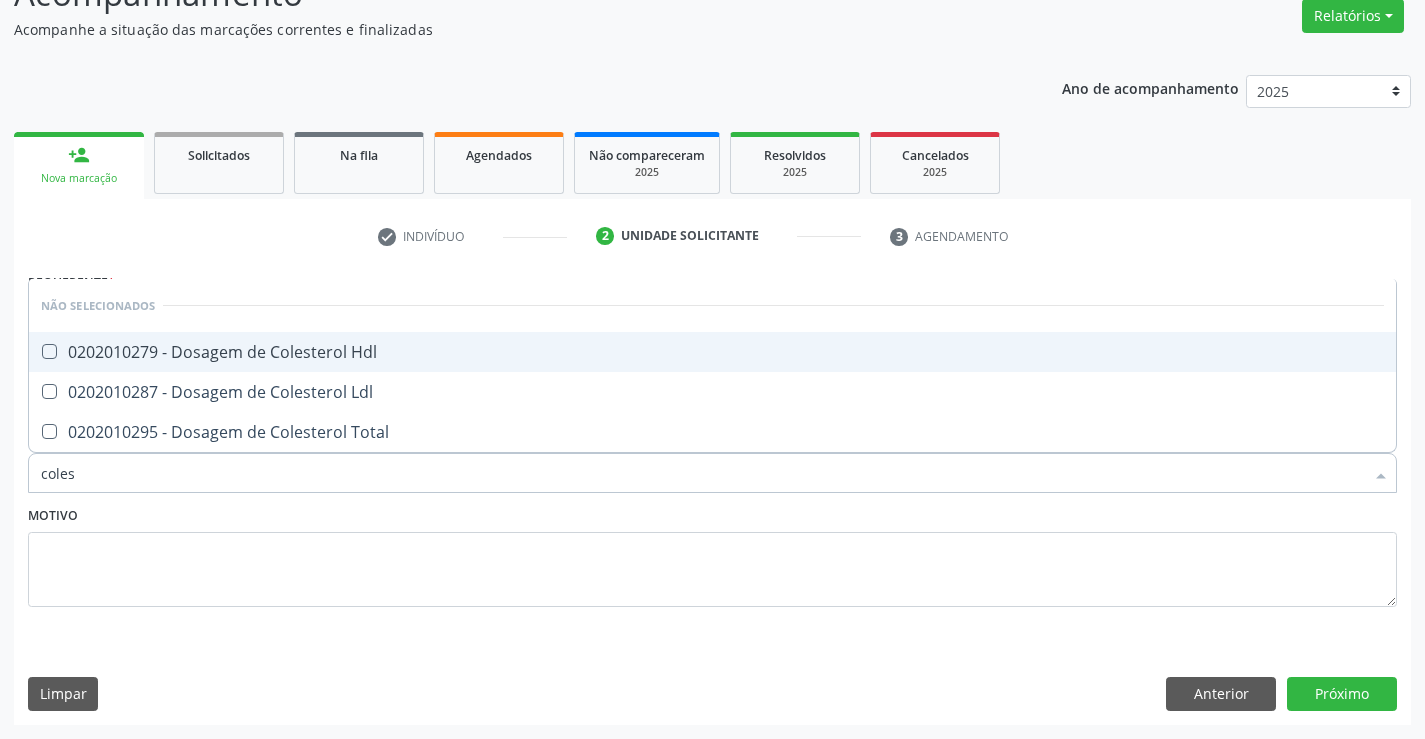 type on "colest" 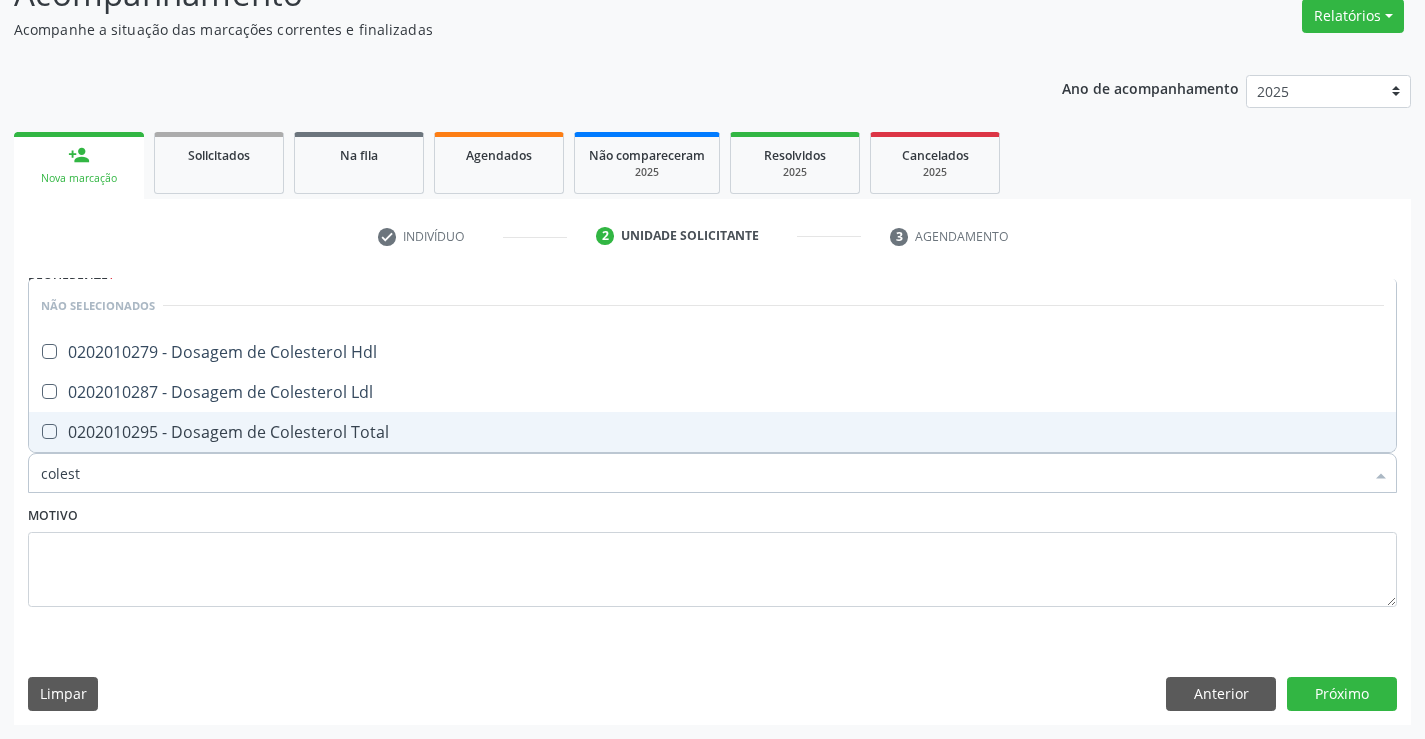 click on "0202010295 - Dosagem de Colesterol Total" at bounding box center (712, 432) 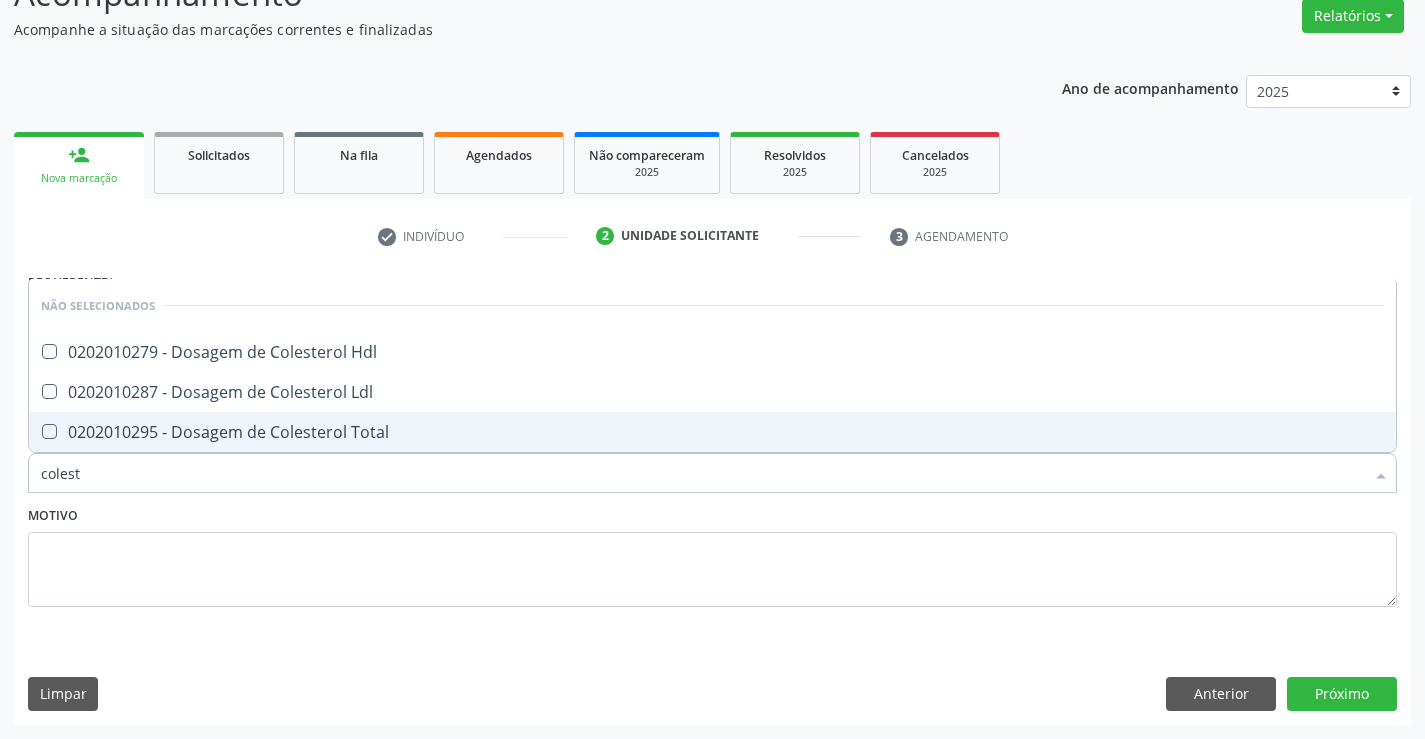 checkbox on "true" 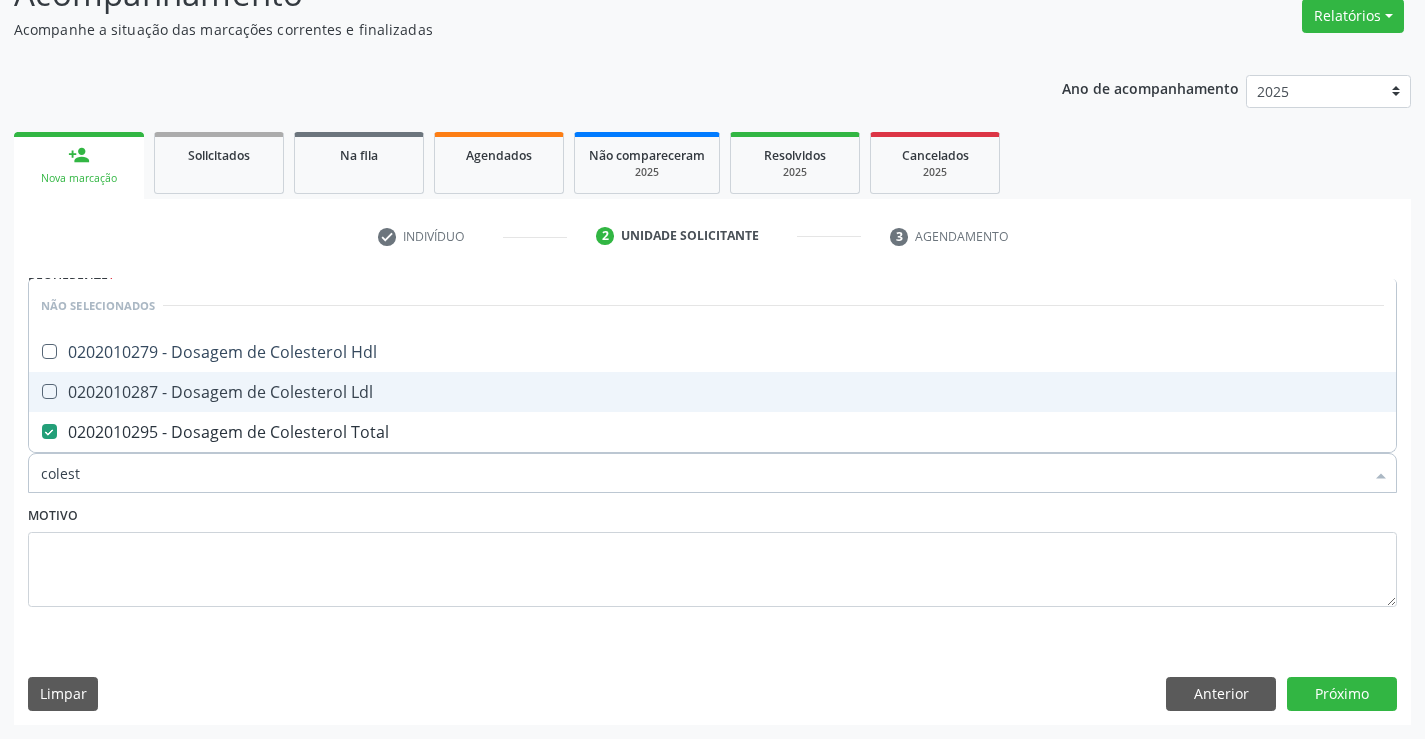click on "0202010287 - Dosagem de Colesterol Ldl" at bounding box center (712, 392) 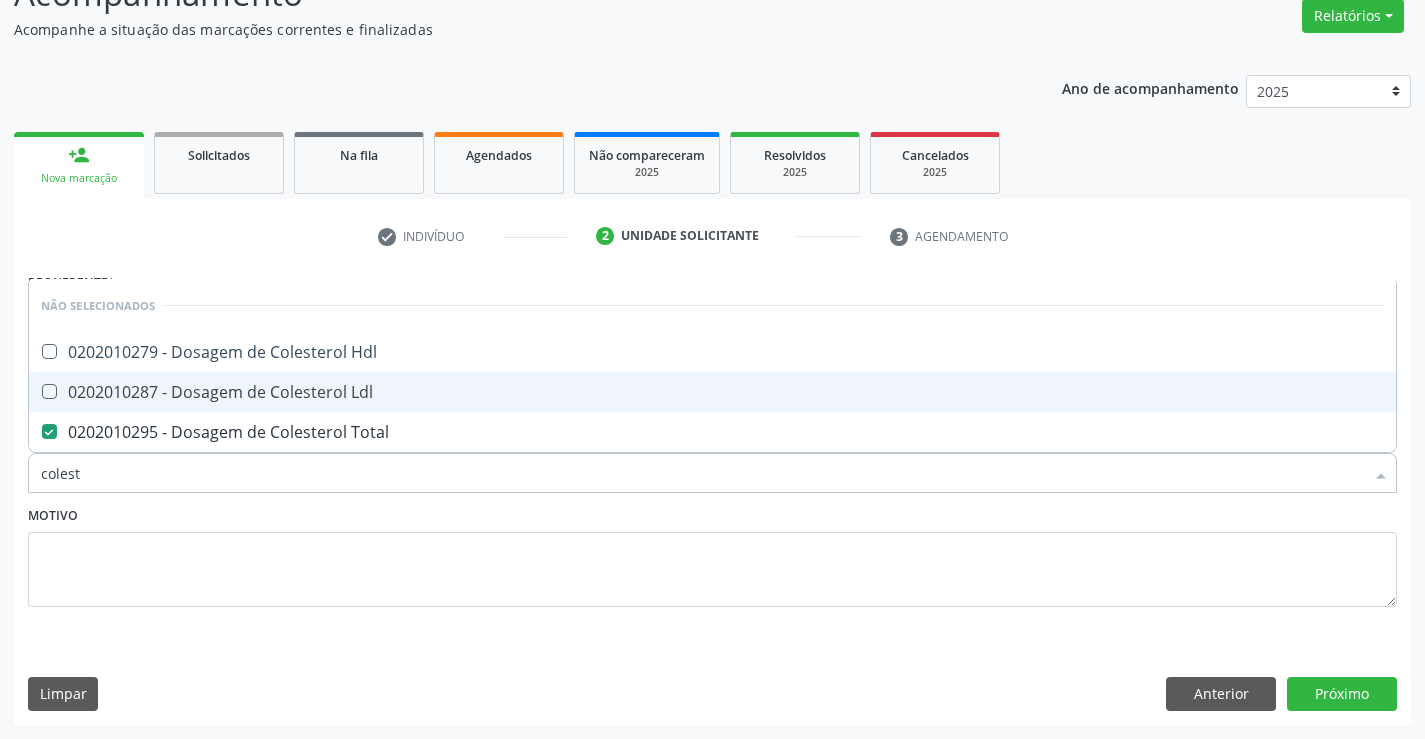 checkbox on "true" 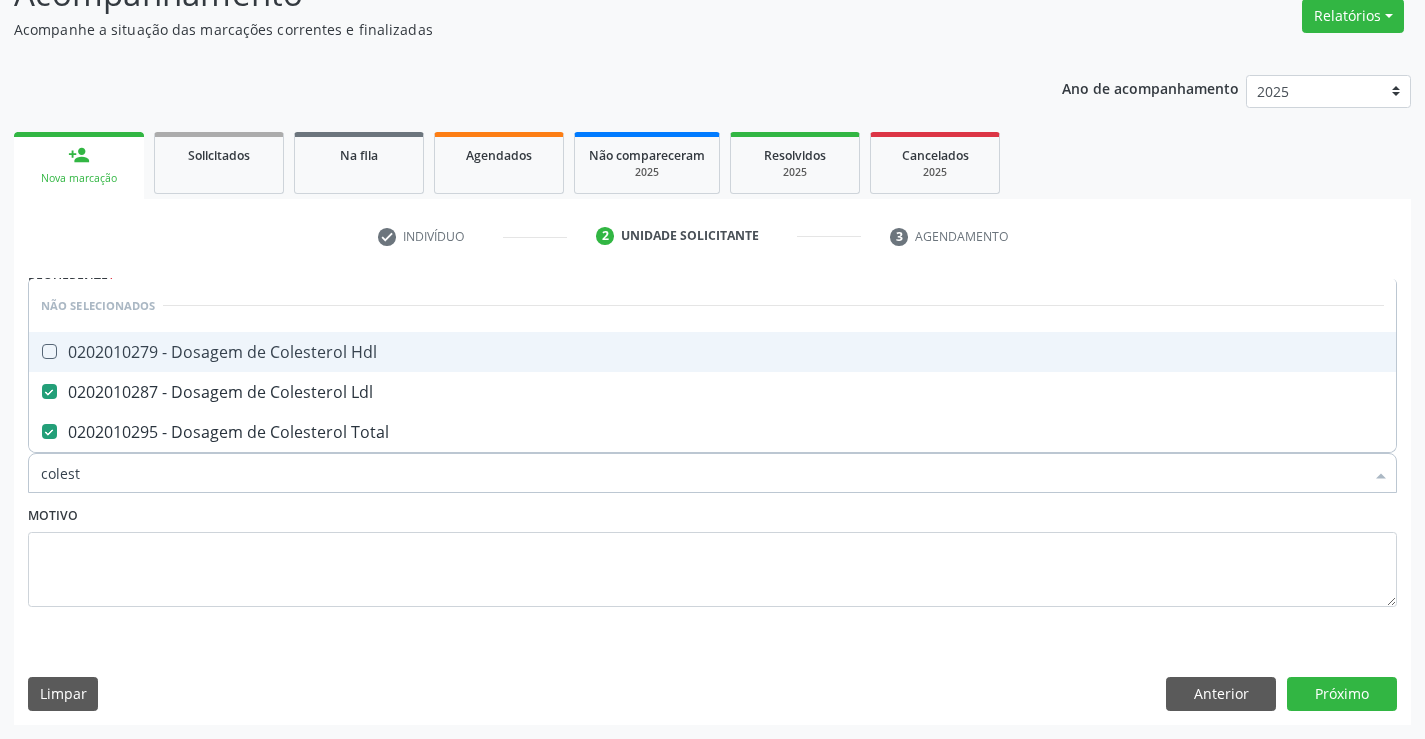 click on "0202010279 - Dosagem de Colesterol Hdl" at bounding box center [712, 352] 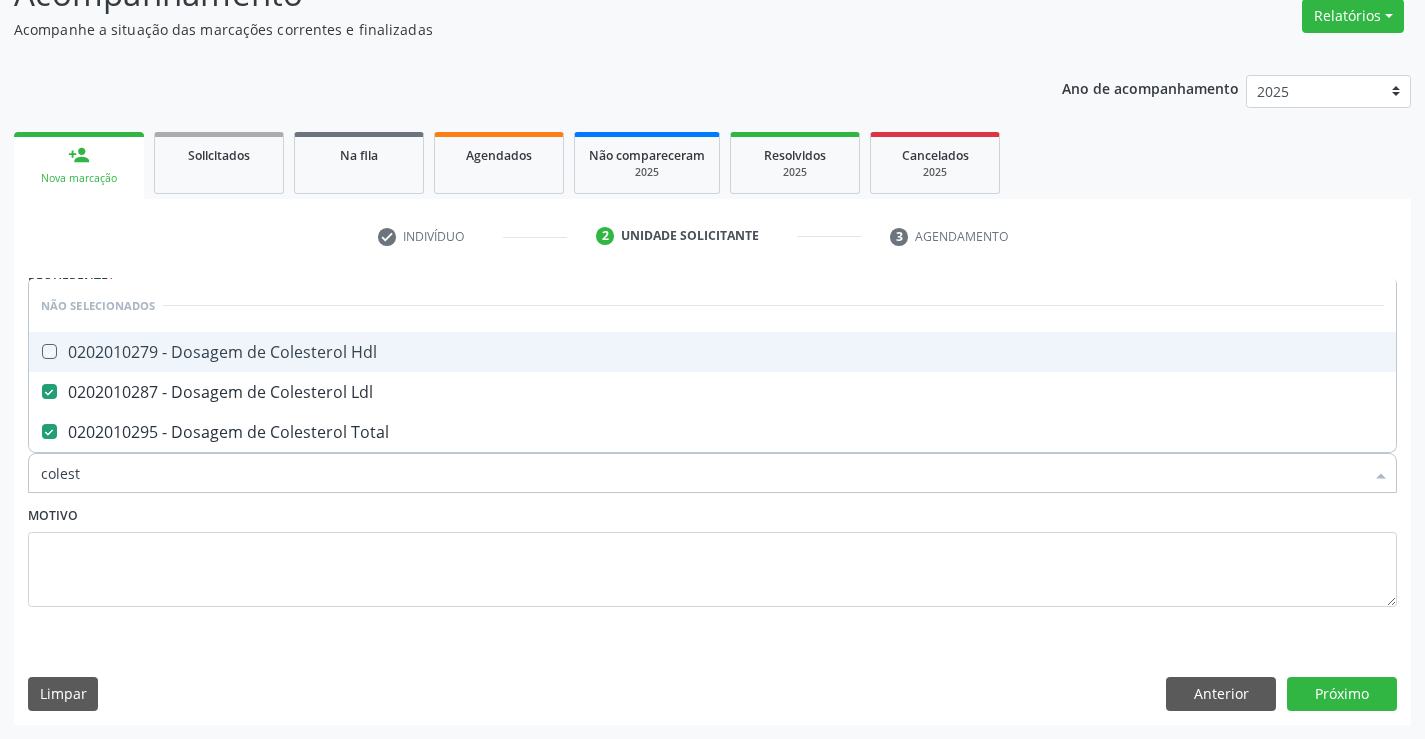 checkbox on "true" 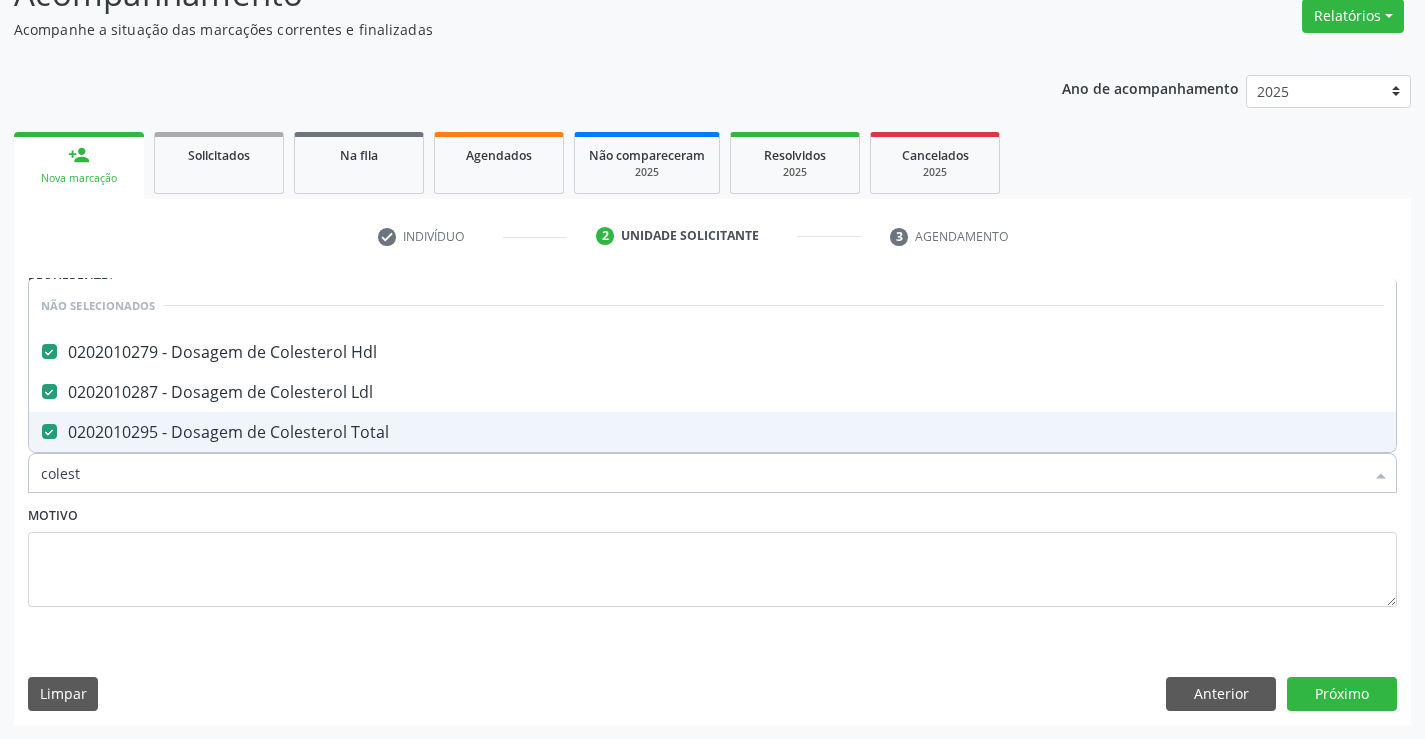 type on "colest" 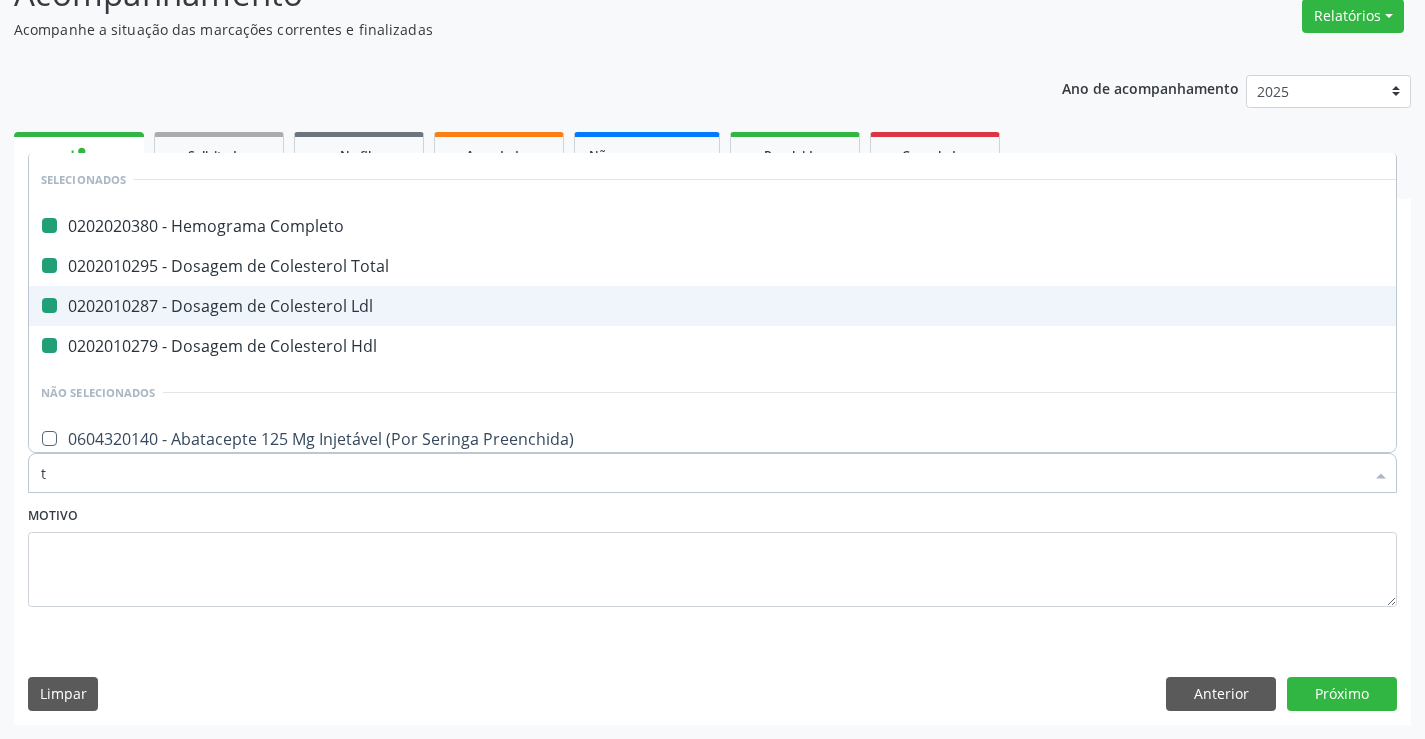 type on "tr" 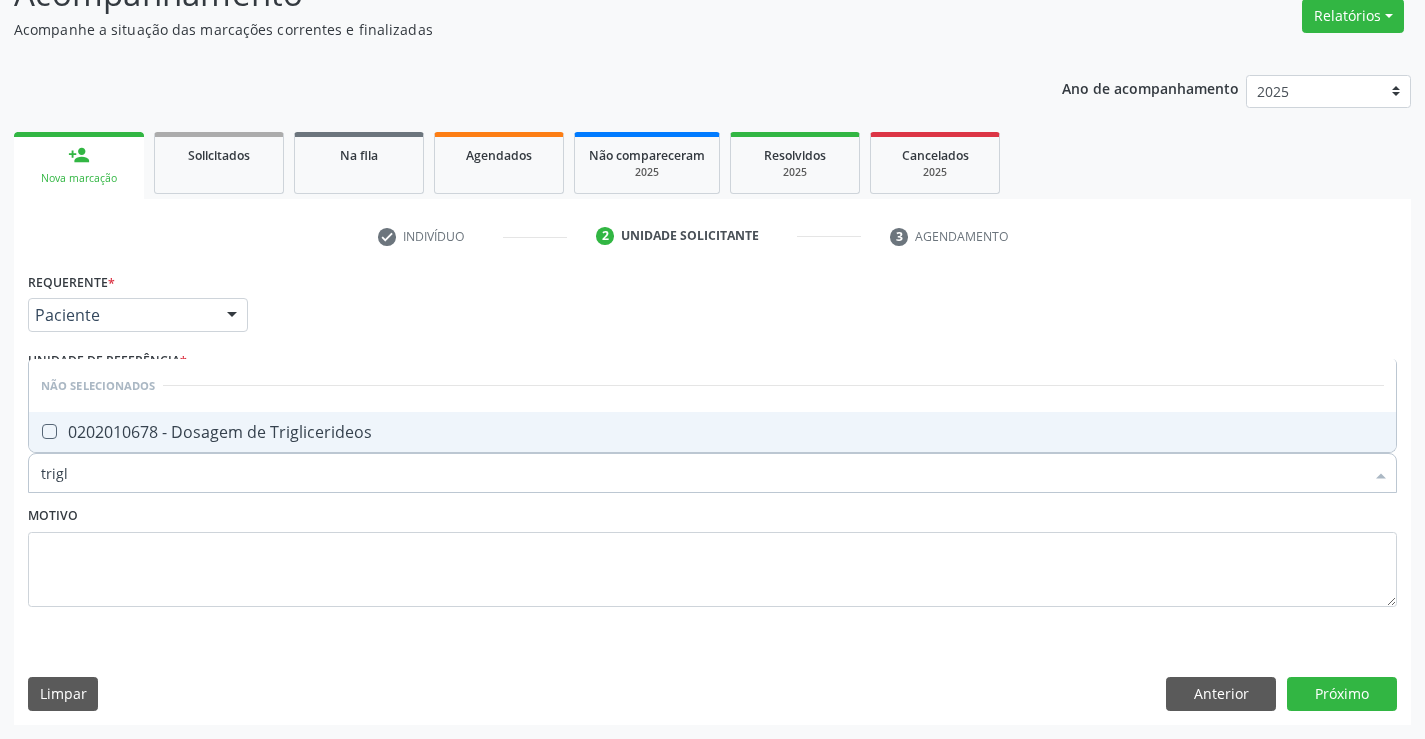 type on "trigli" 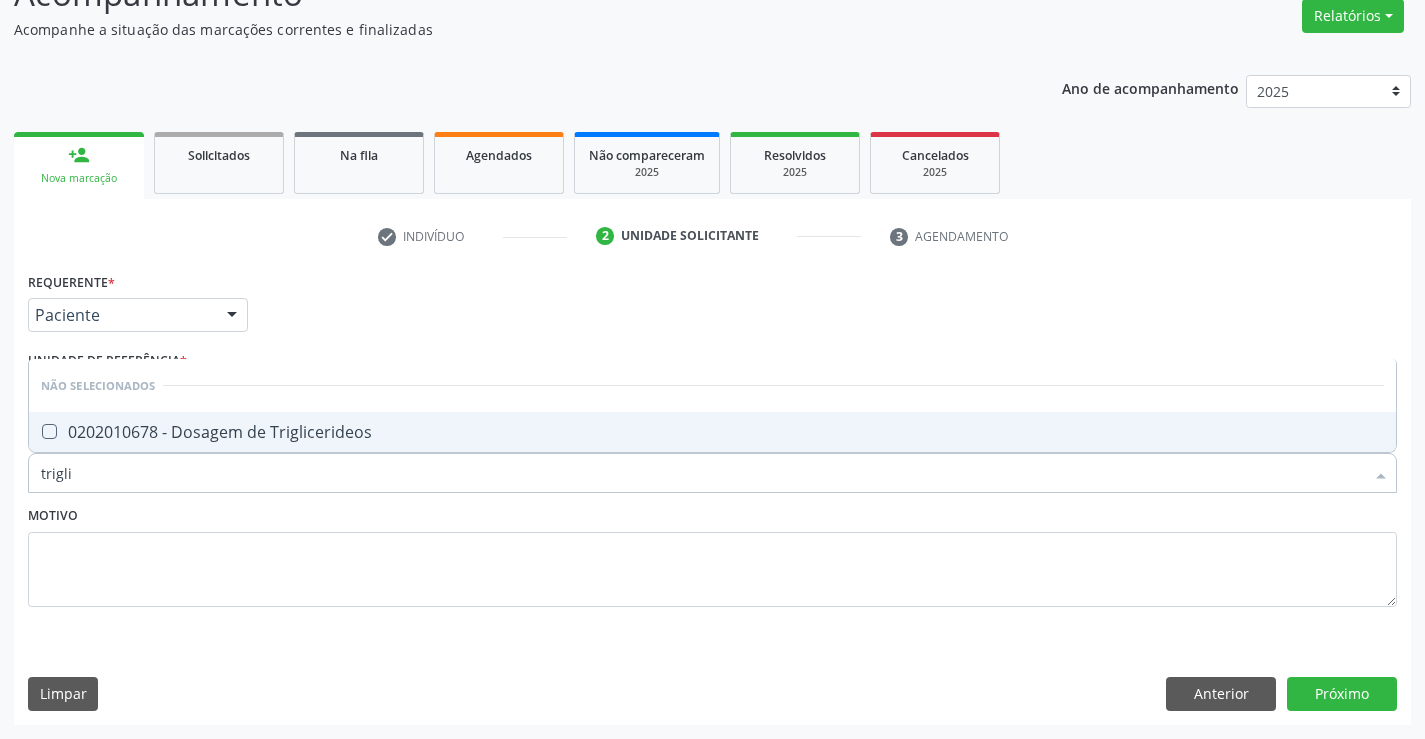click on "0202010678 - Dosagem de Triglicerideos" at bounding box center [712, 432] 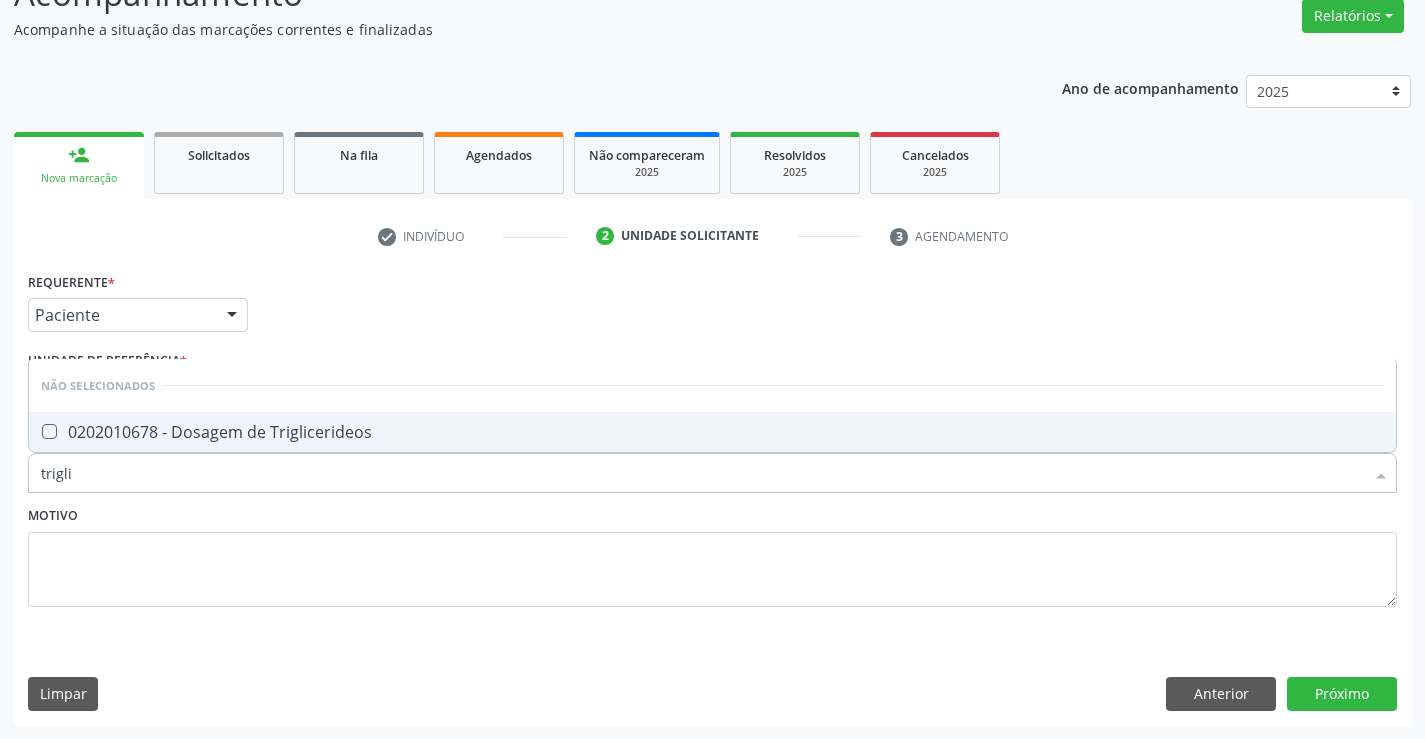 checkbox on "true" 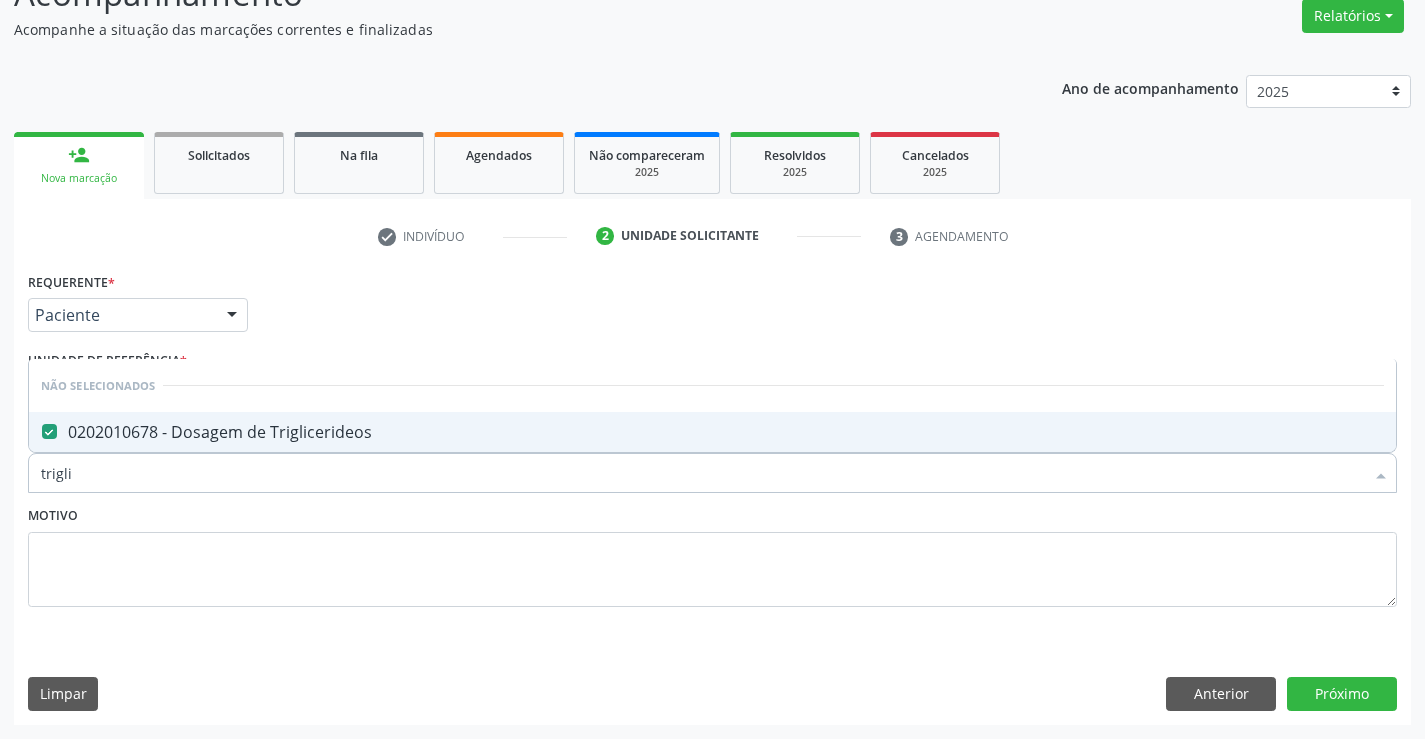 type on "trigli" 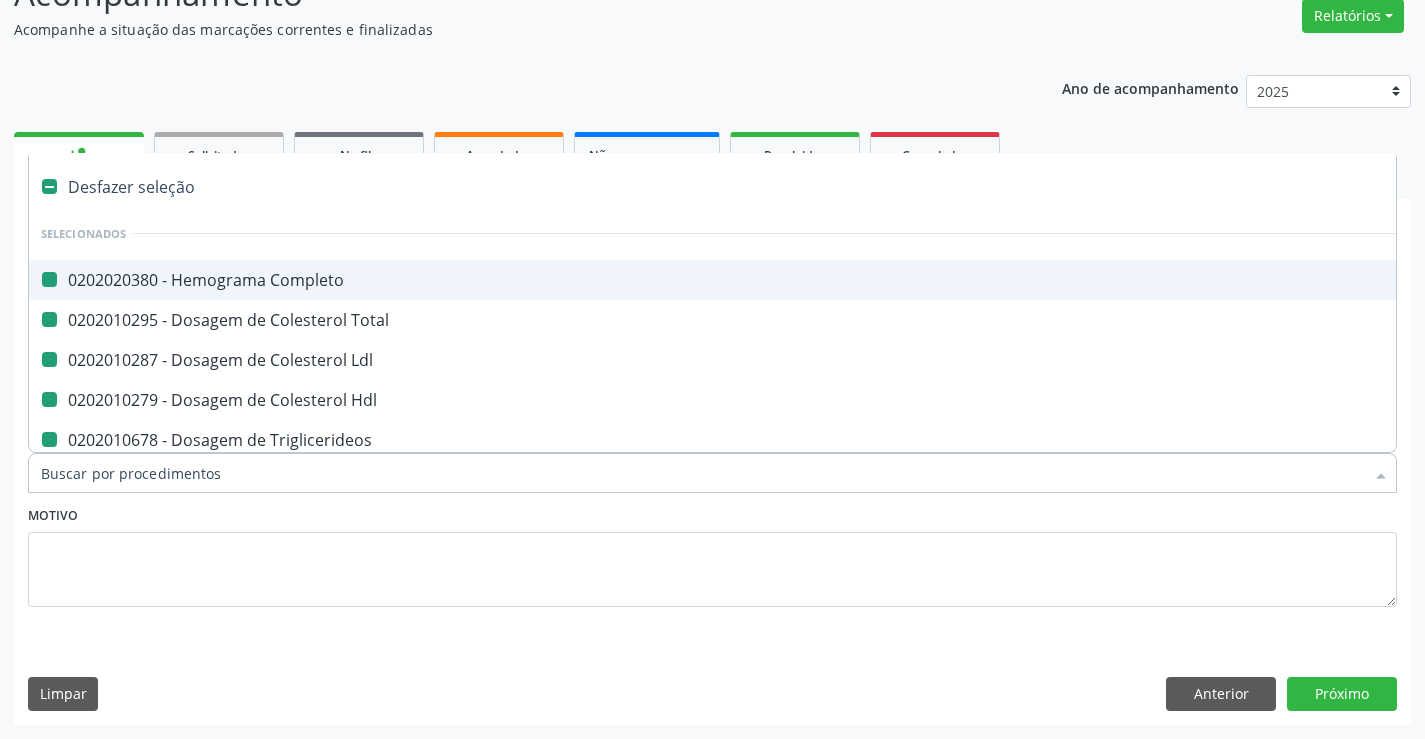 type on "u" 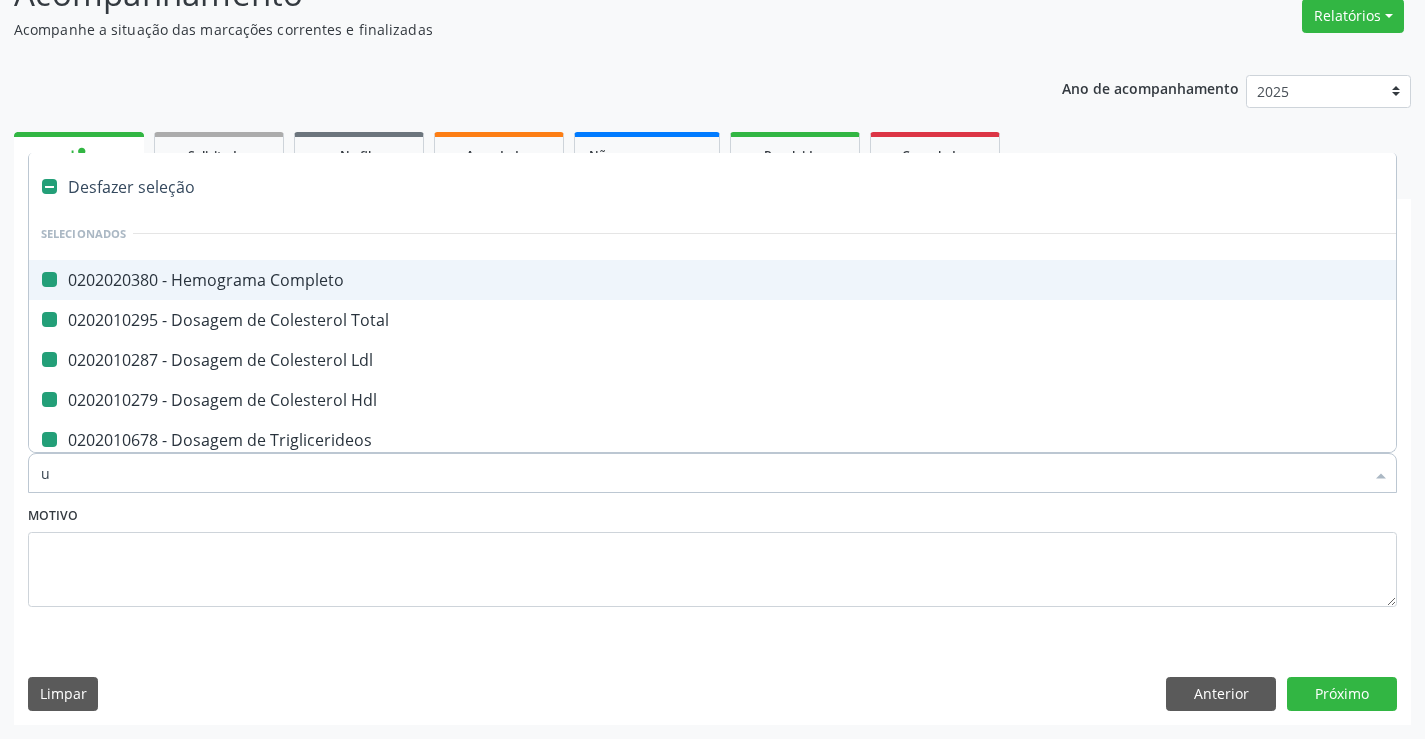 checkbox on "false" 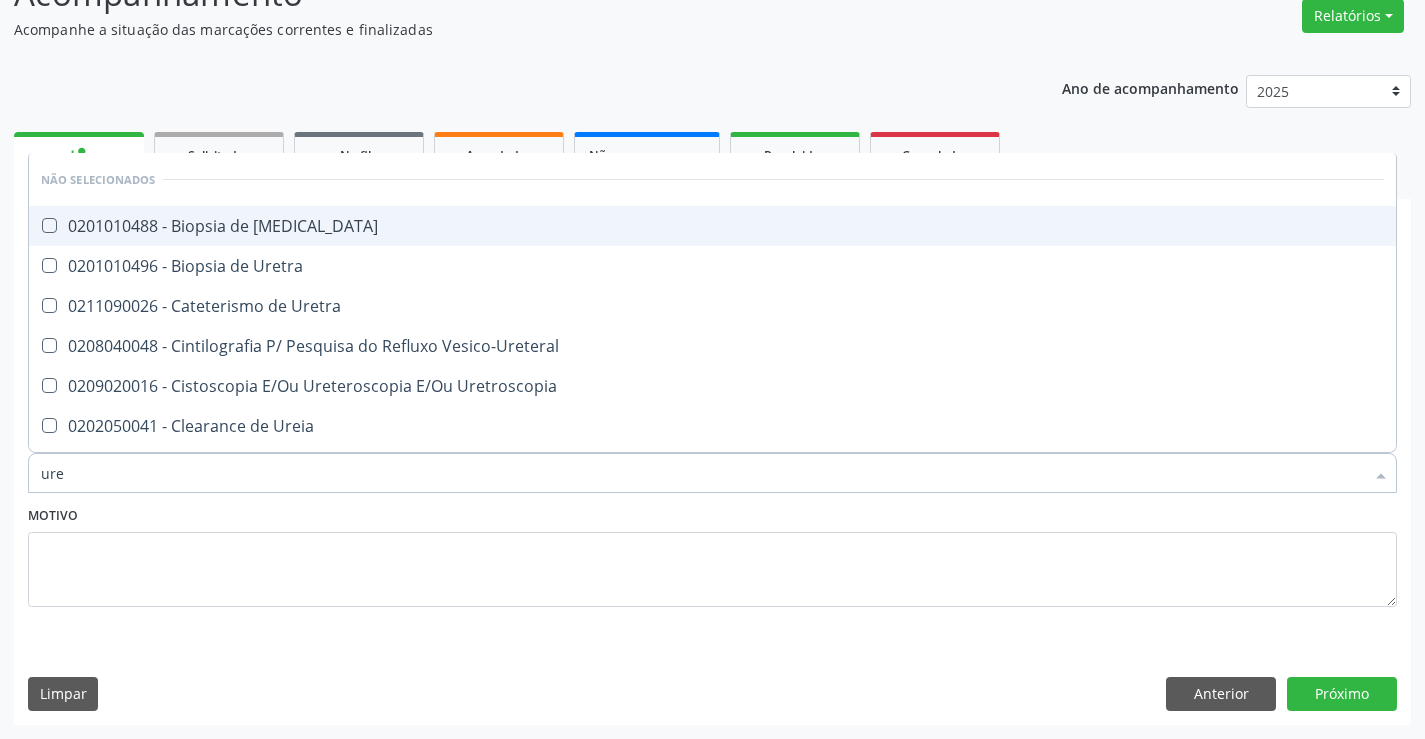 type on "urei" 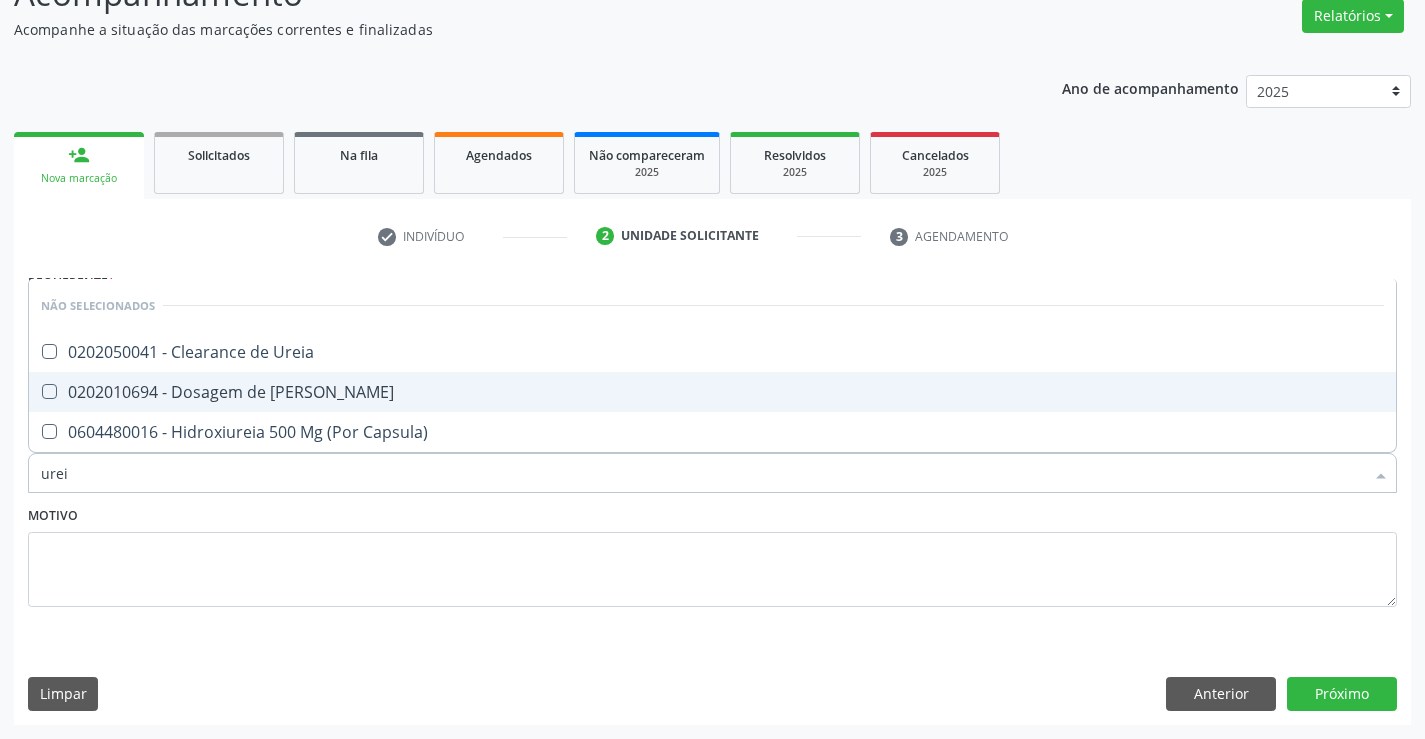 click on "0202010694 - Dosagem de [PERSON_NAME]" at bounding box center [712, 392] 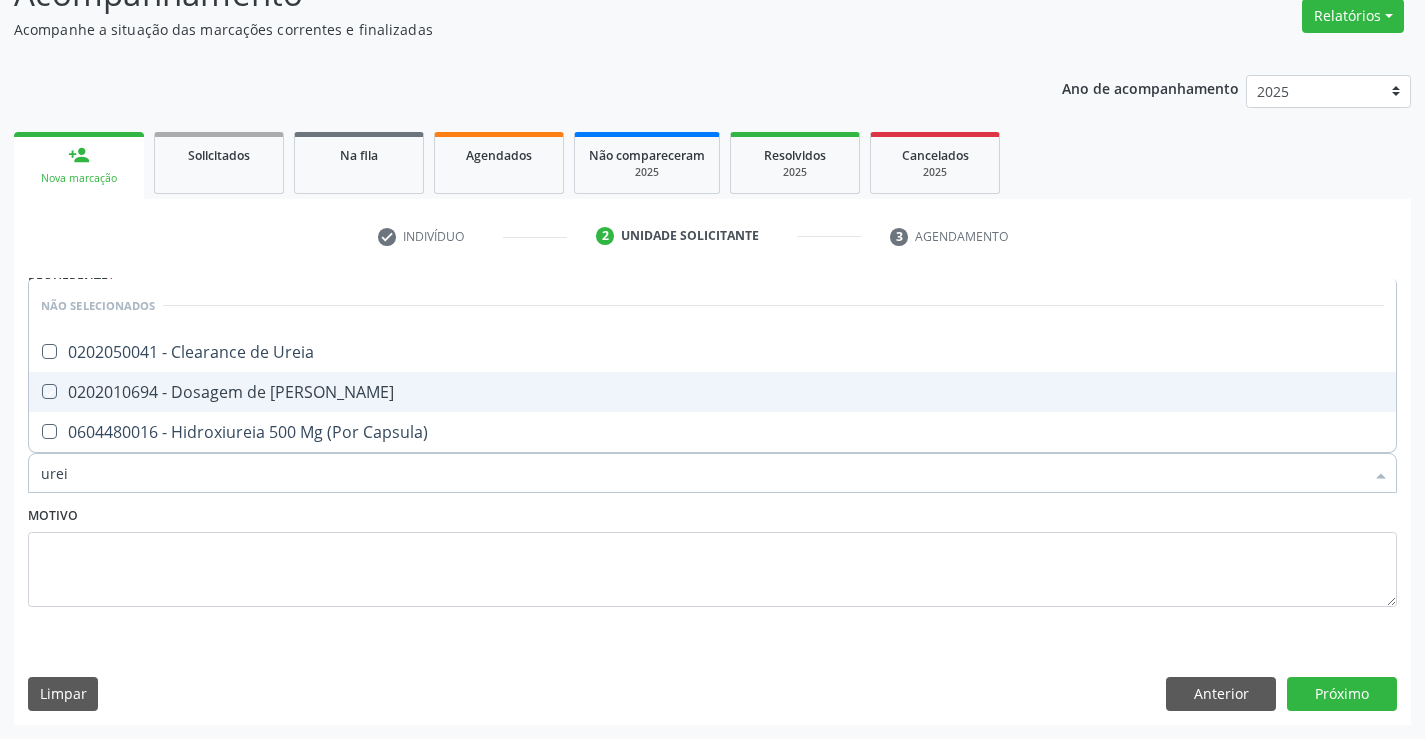 checkbox on "true" 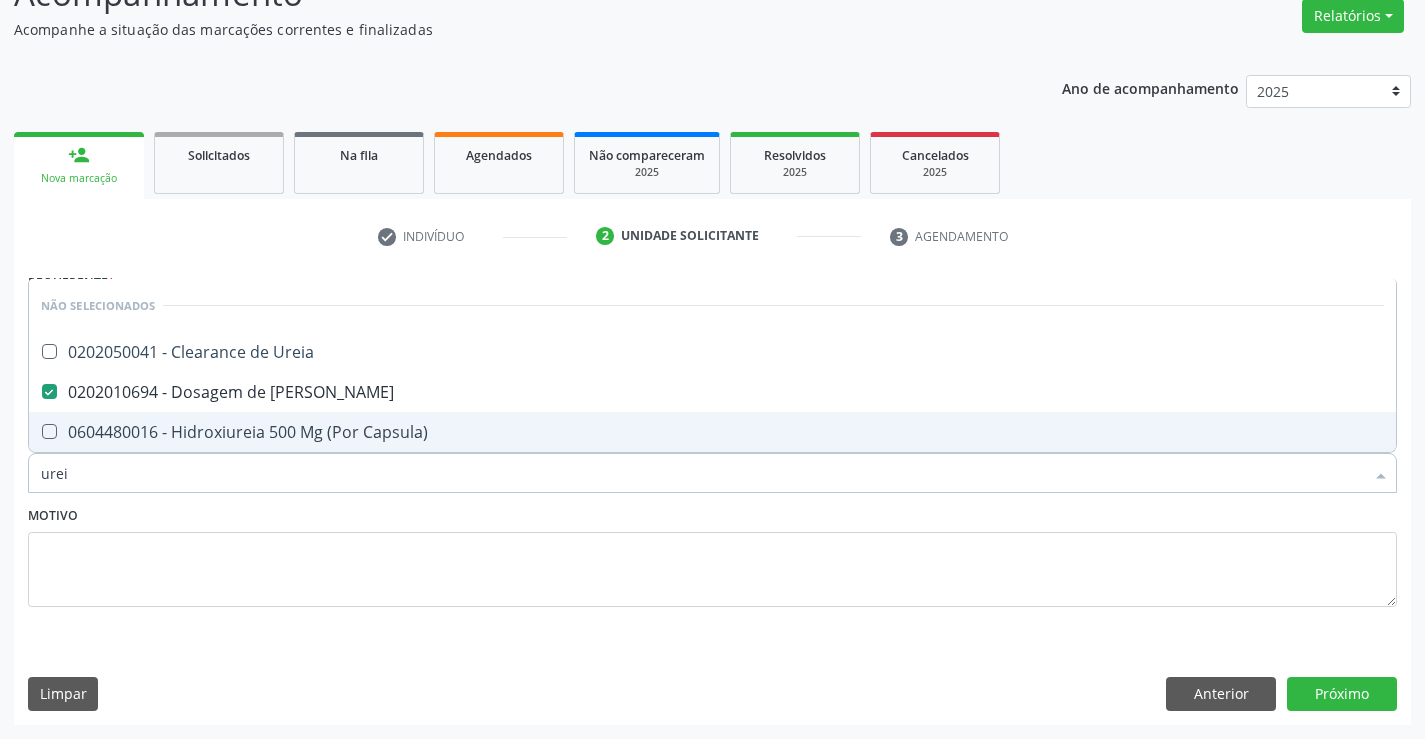 type on "urei" 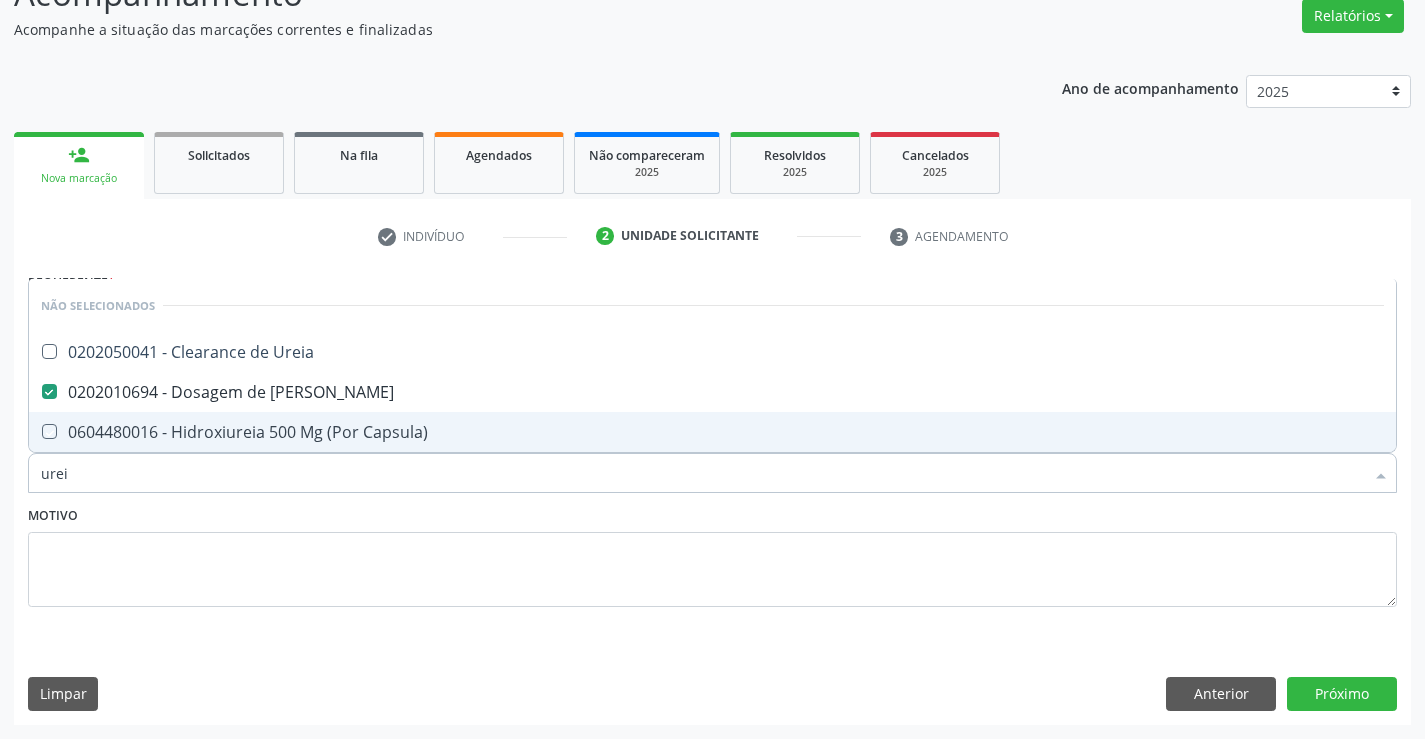click on "Motivo" at bounding box center (712, 554) 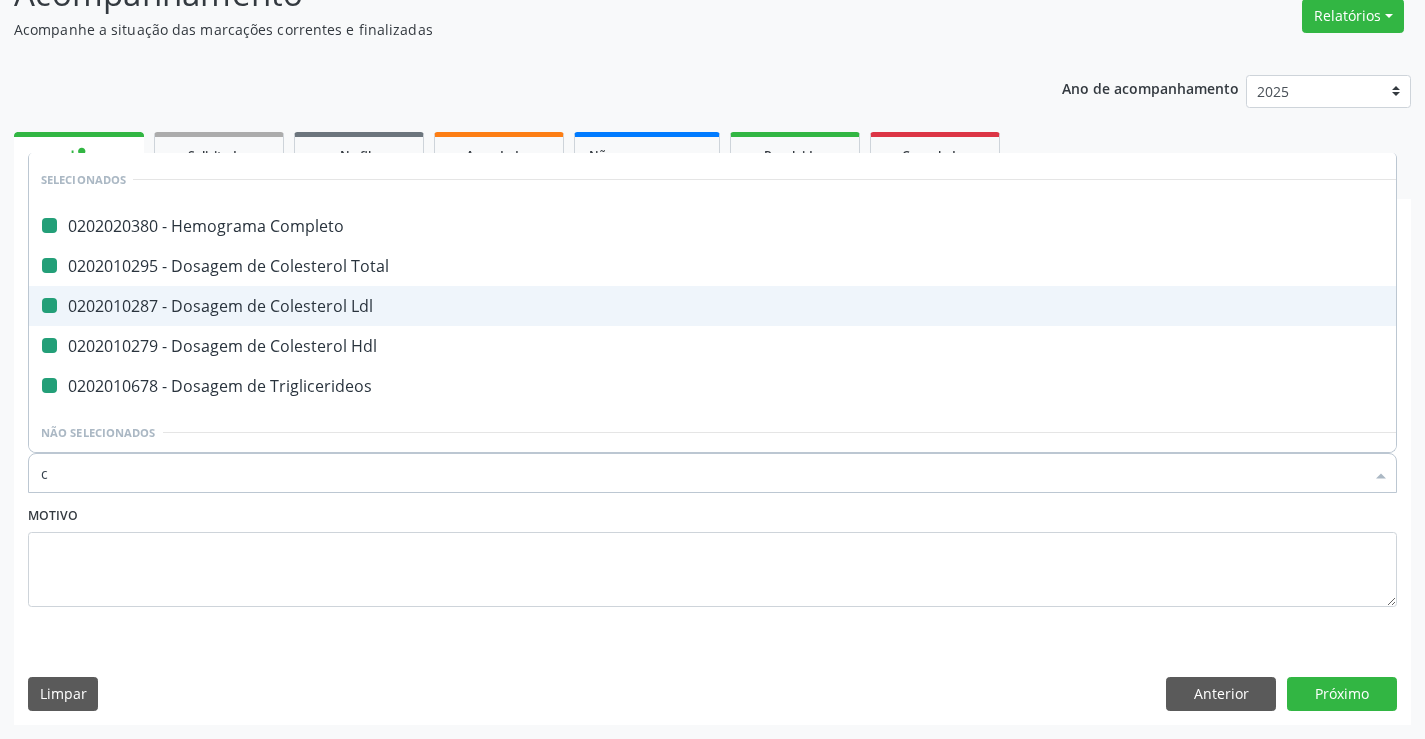 type on "cr" 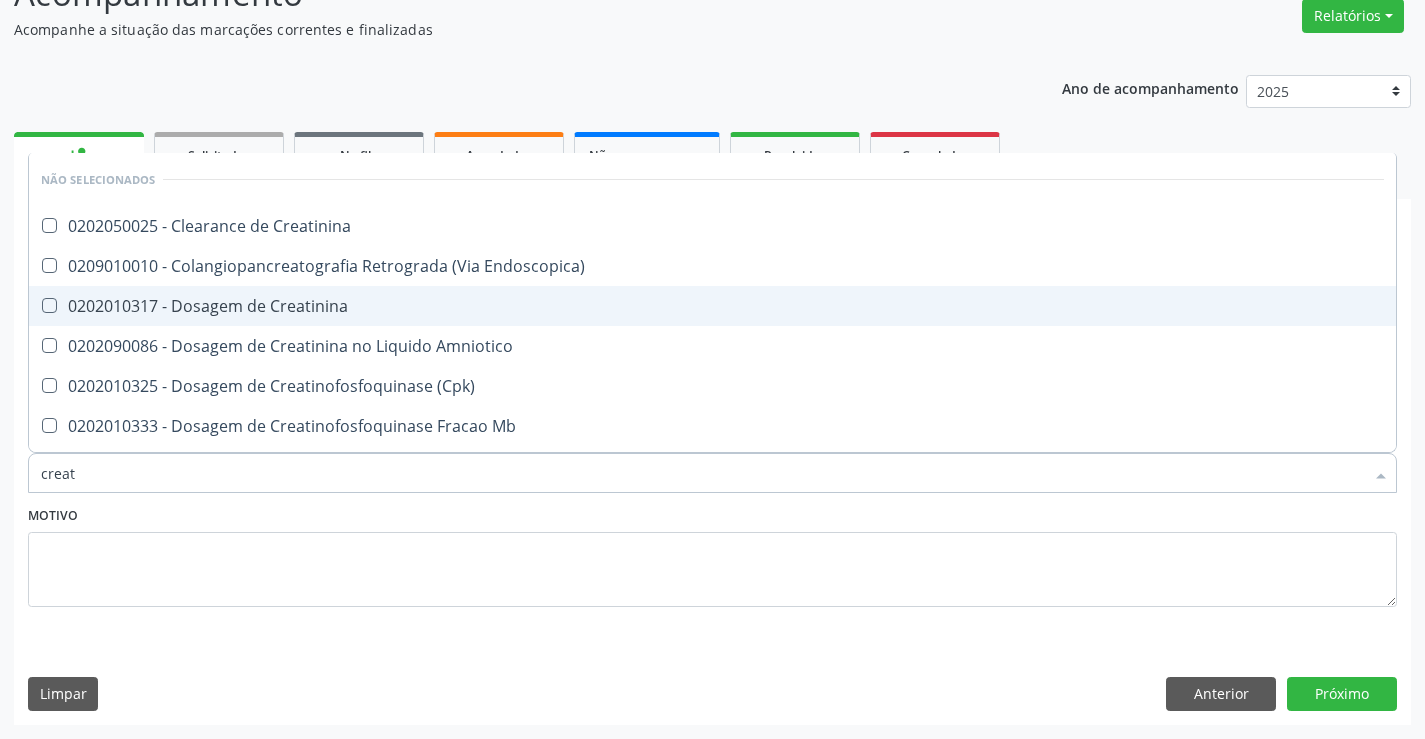 type on "creati" 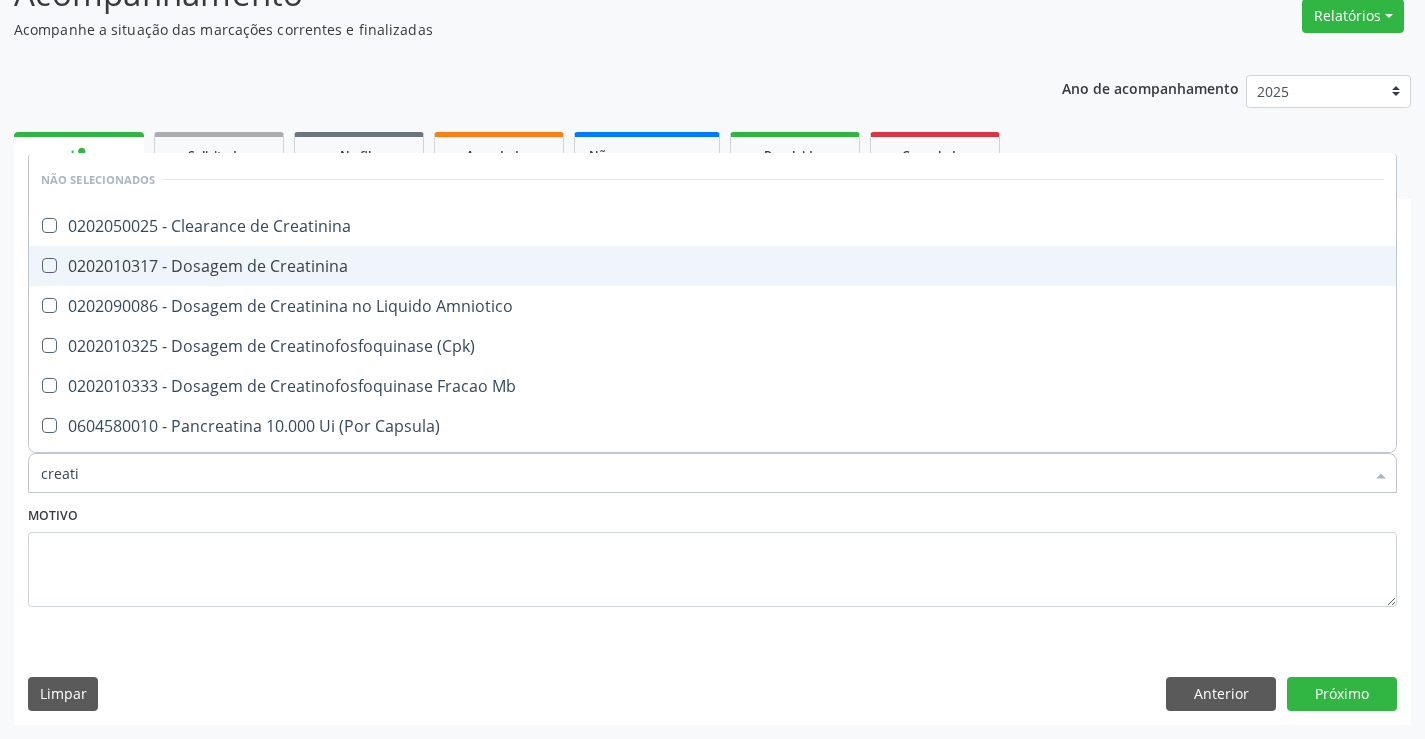 click on "0202010317 - Dosagem de Creatinina" at bounding box center (712, 266) 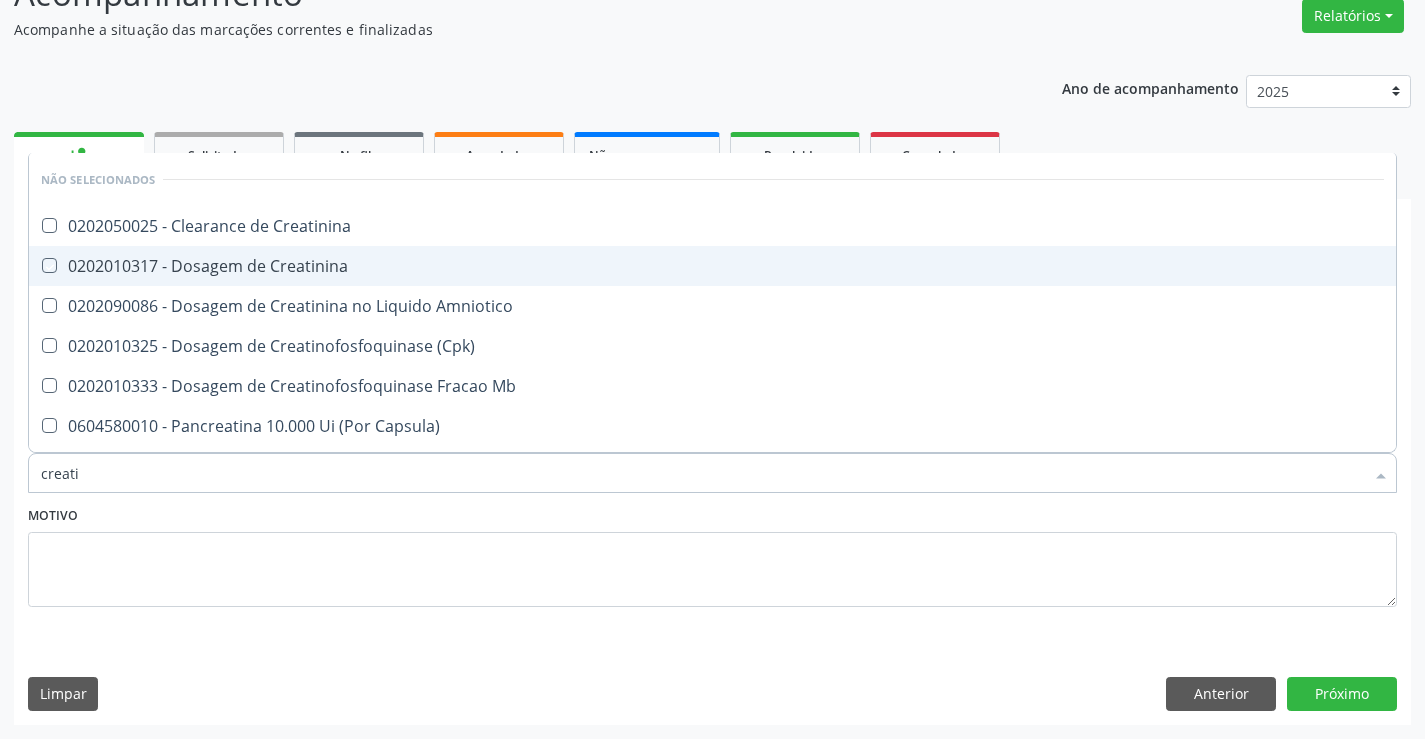 checkbox on "true" 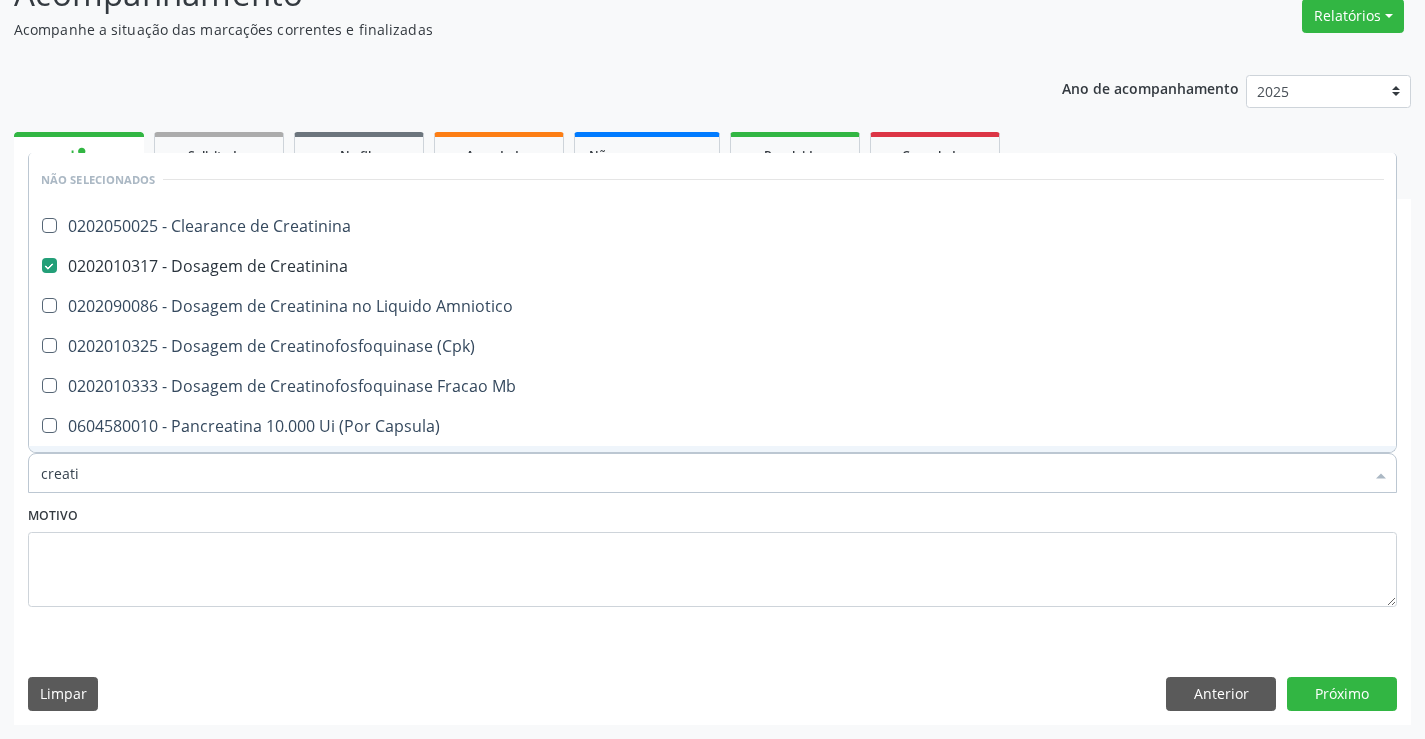 type on "creati" 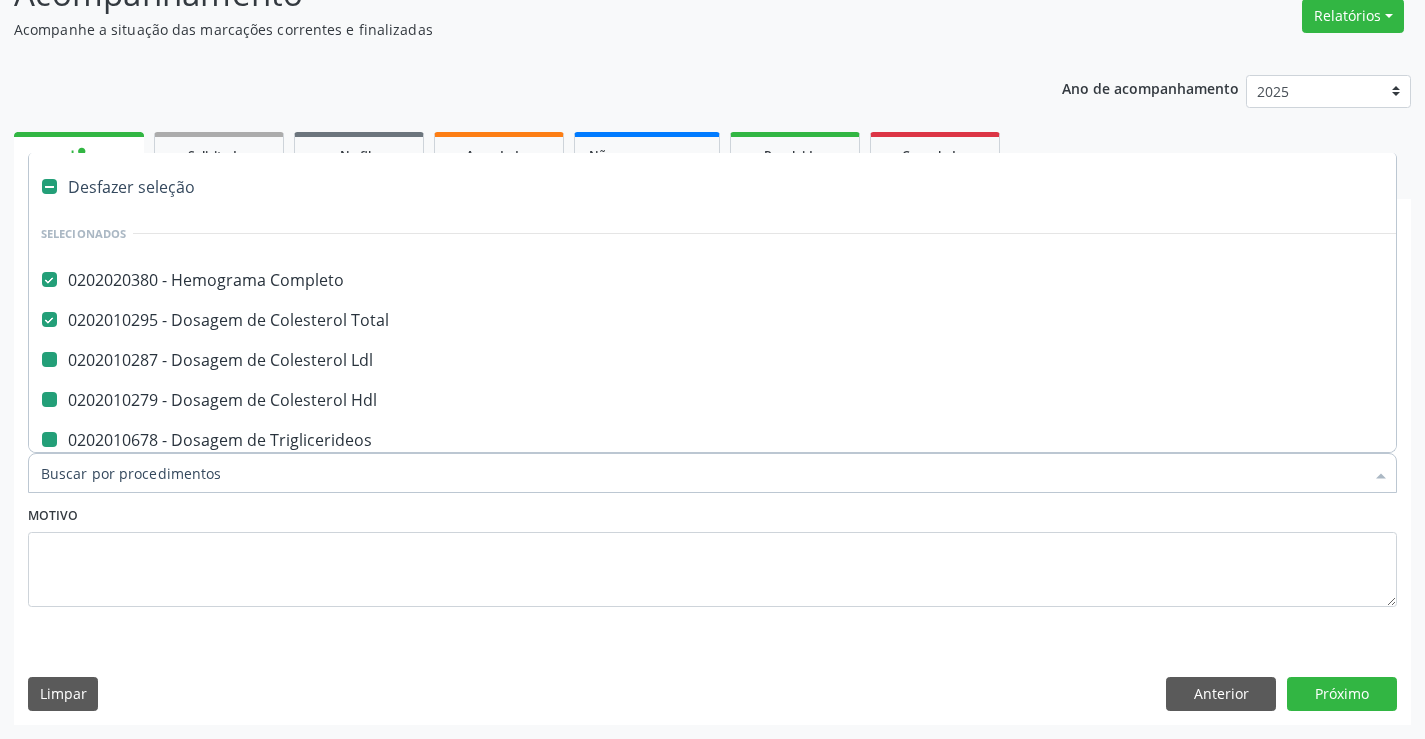 type on "u" 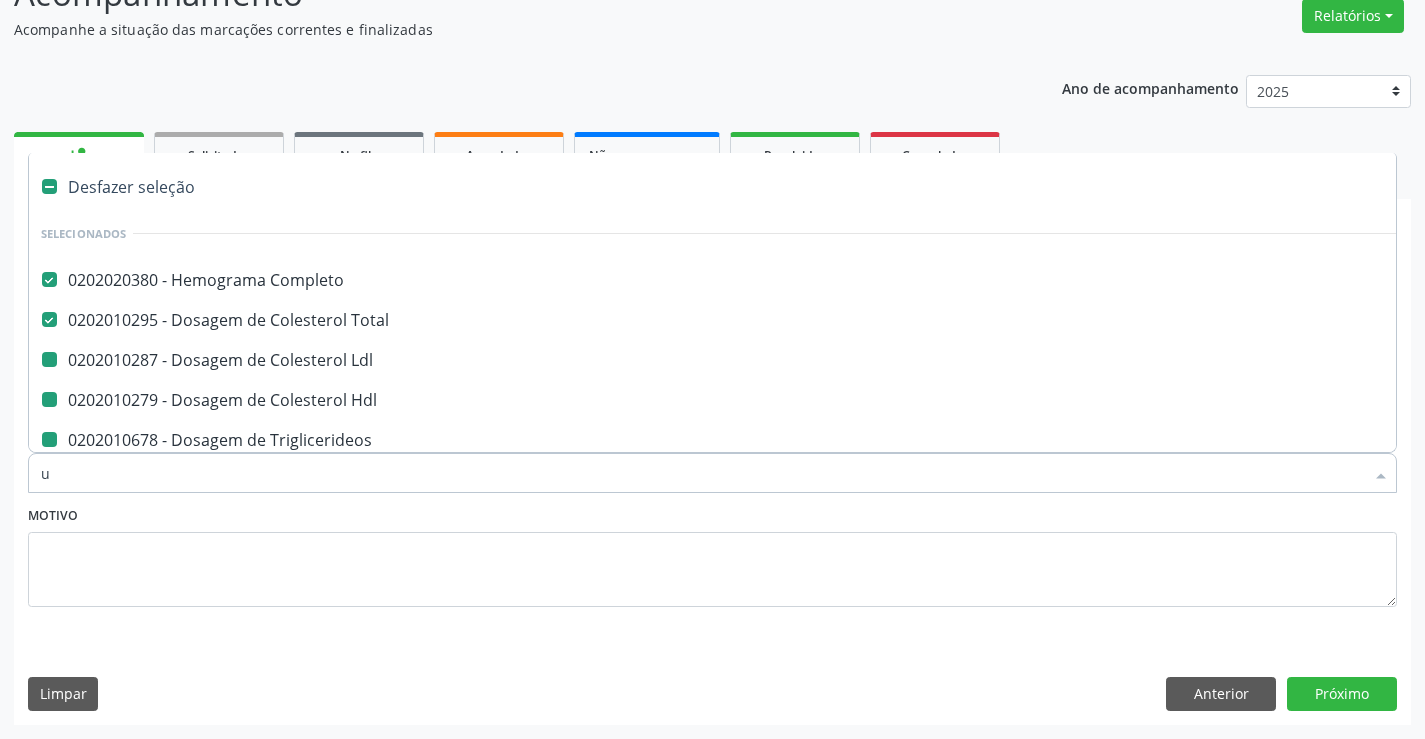 checkbox on "false" 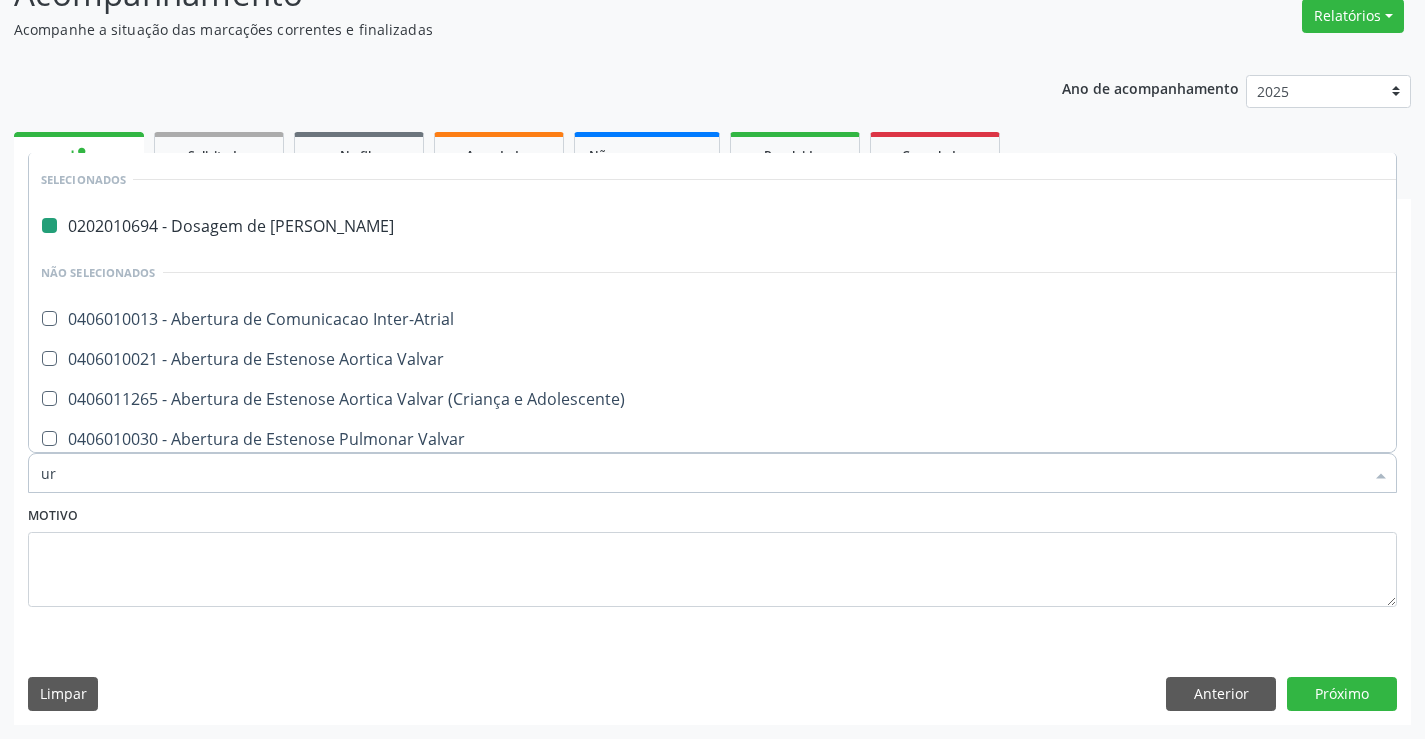 type on "uri" 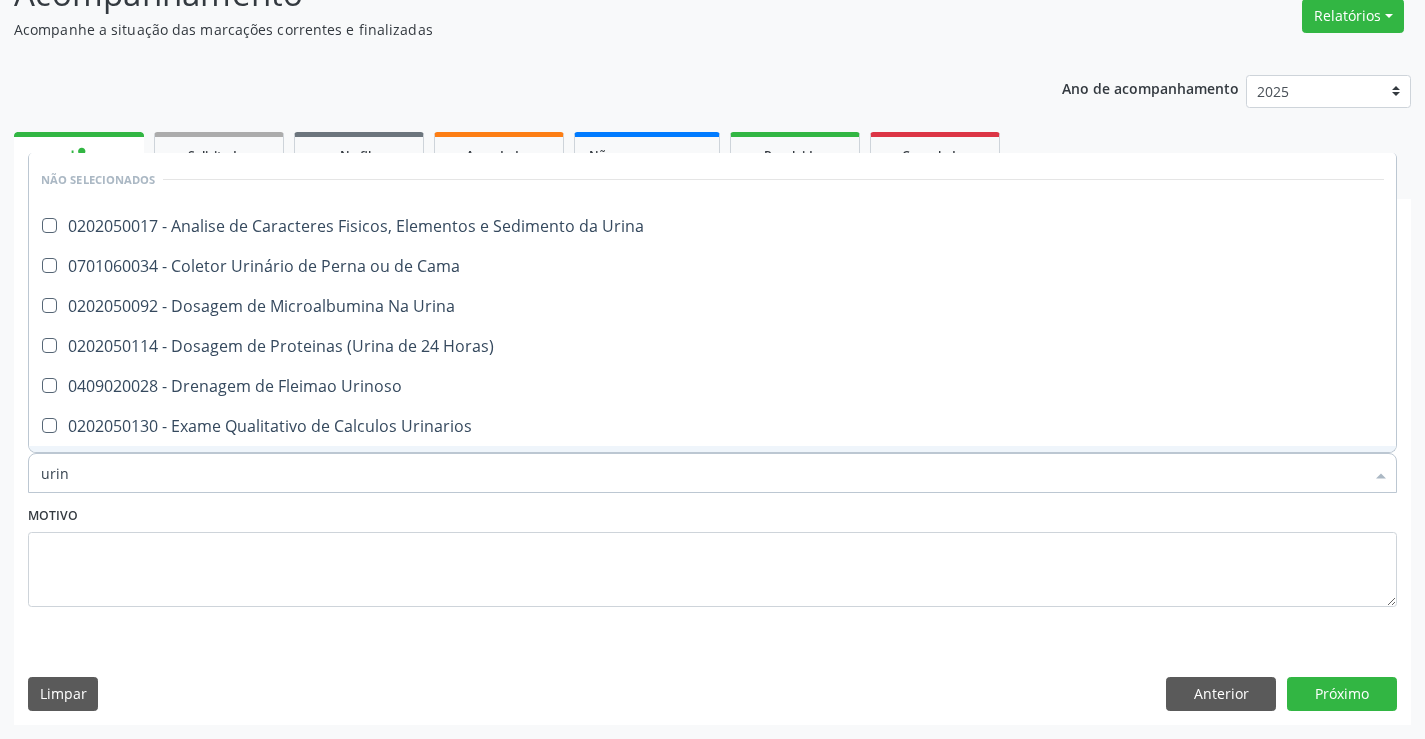 type on "urina" 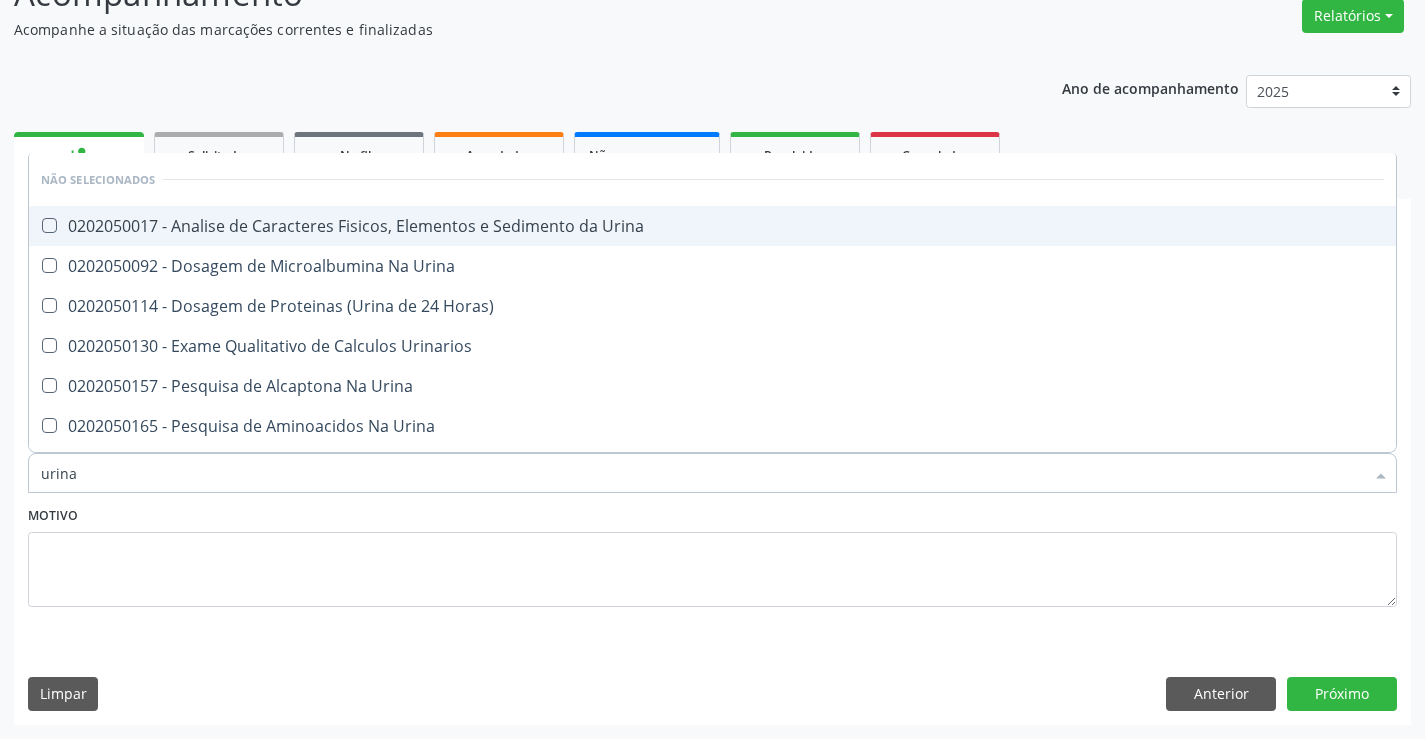click on "0202050017 - Analise de Caracteres Fisicos, Elementos e Sedimento da Urina" at bounding box center [712, 226] 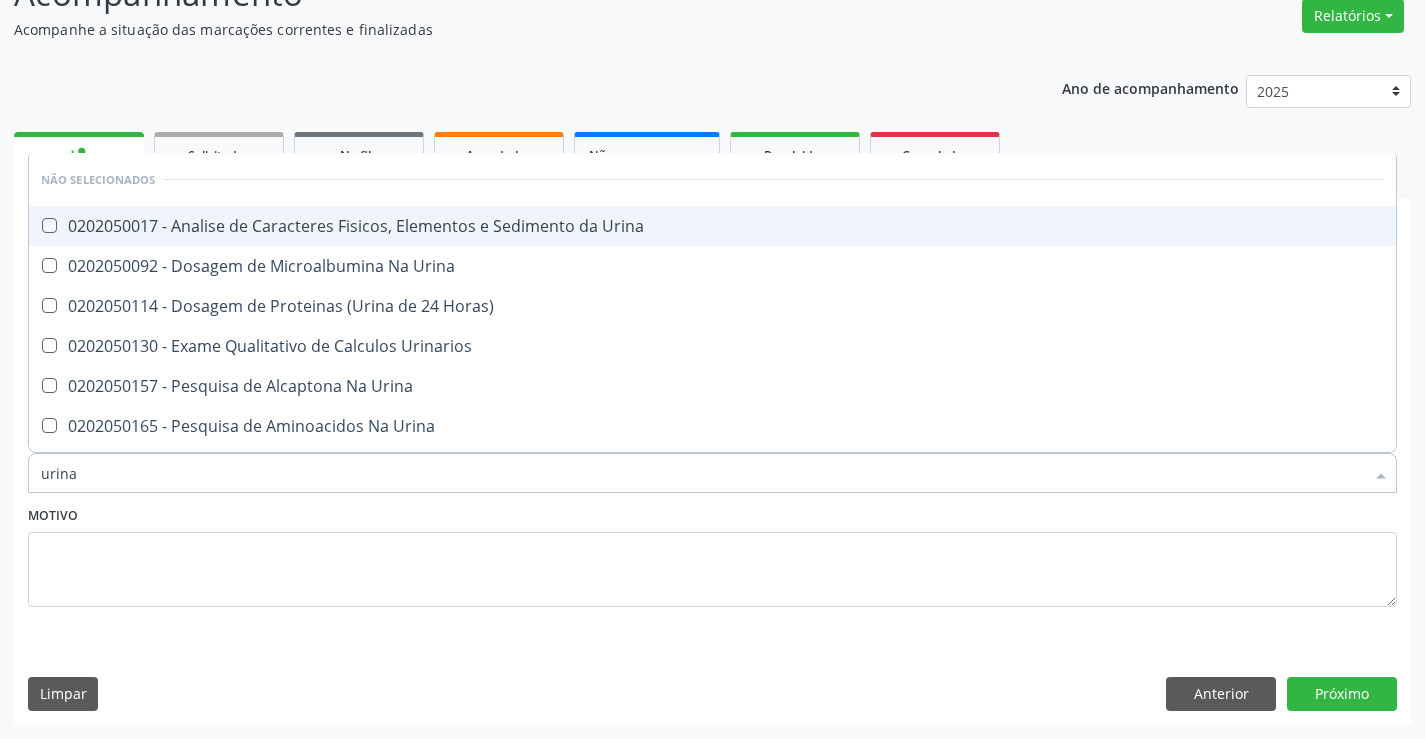 checkbox on "true" 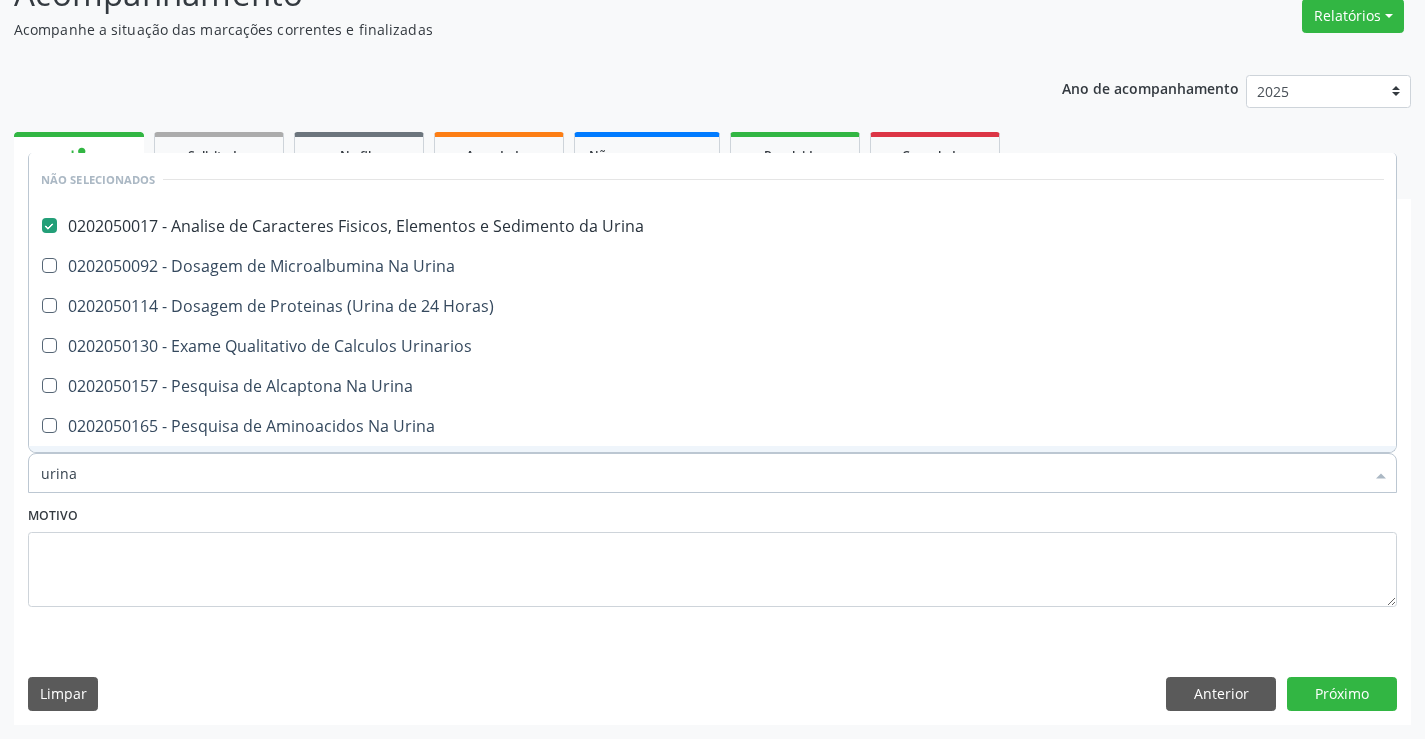 type on "urina" 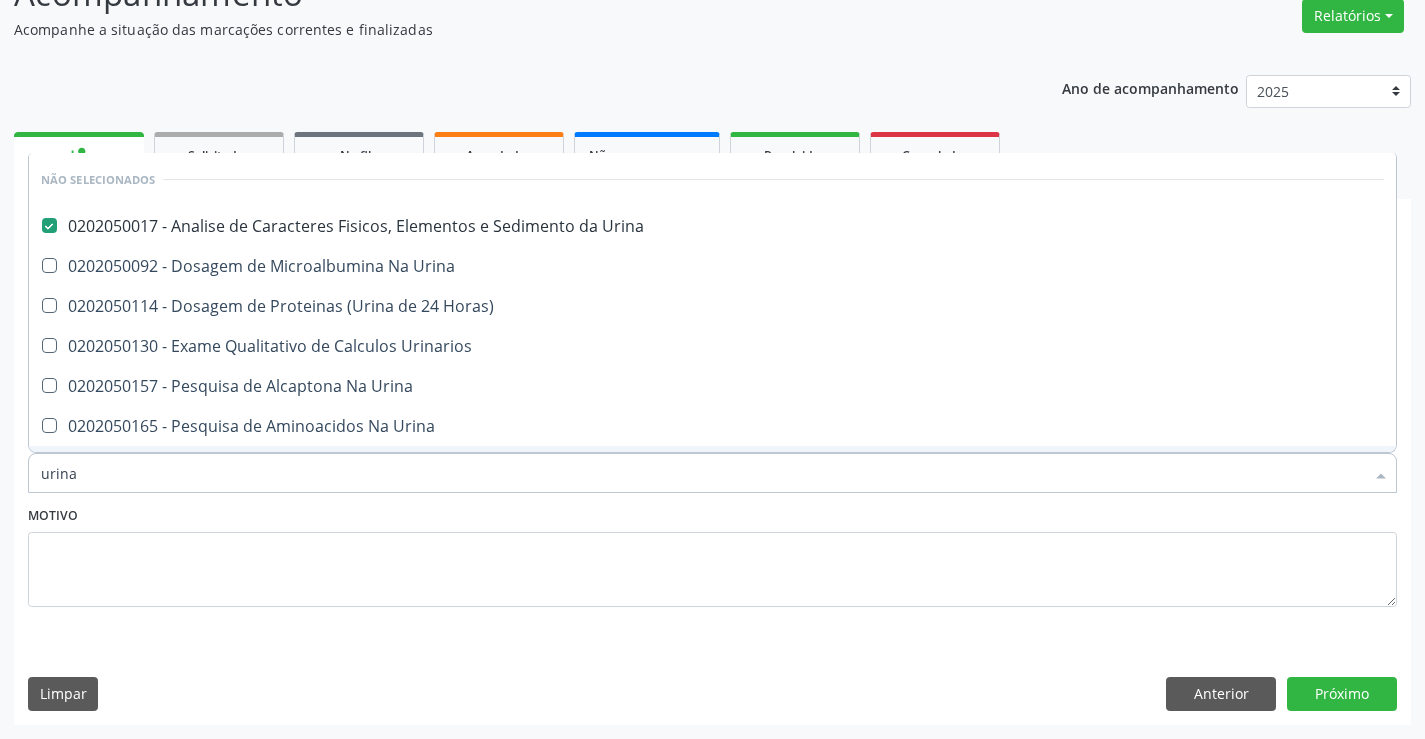 click on "Motivo" at bounding box center [712, 554] 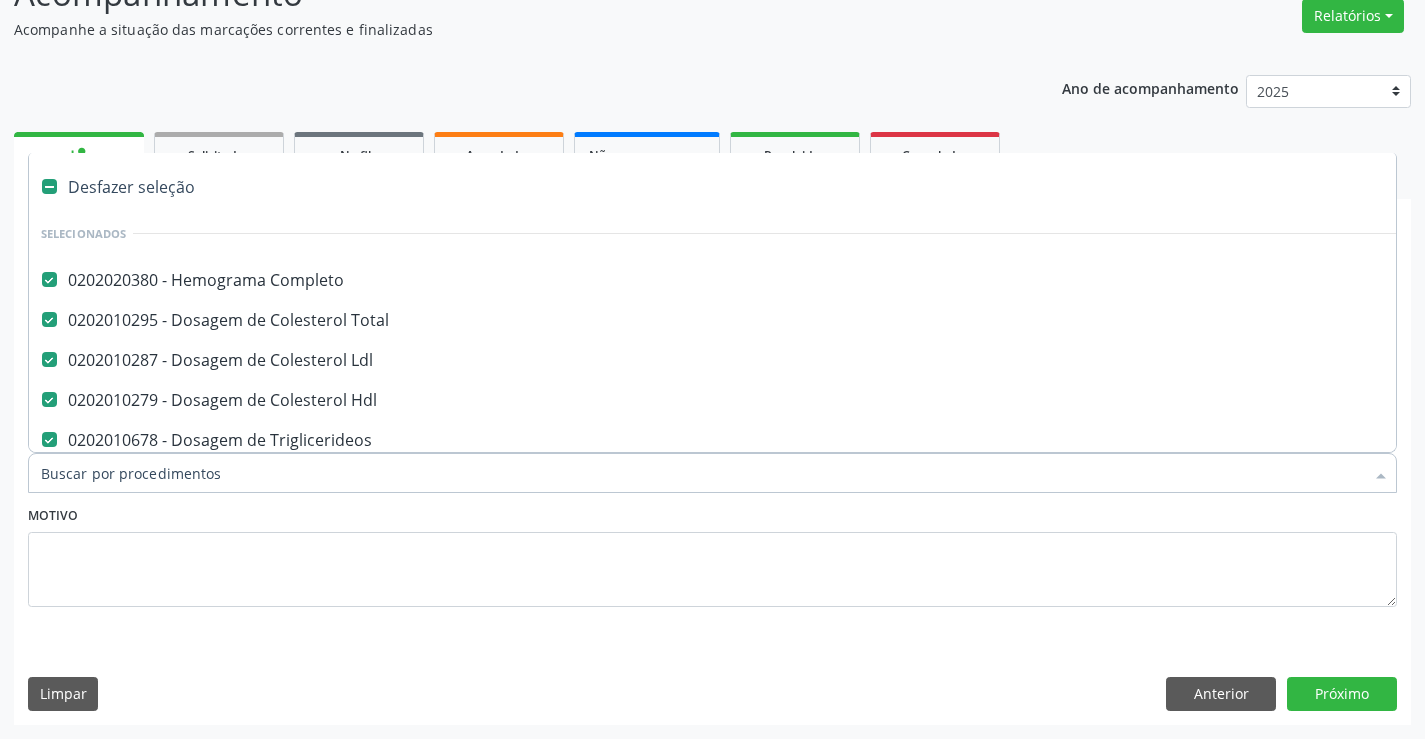 click on "Item de agendamento
*" at bounding box center [702, 473] 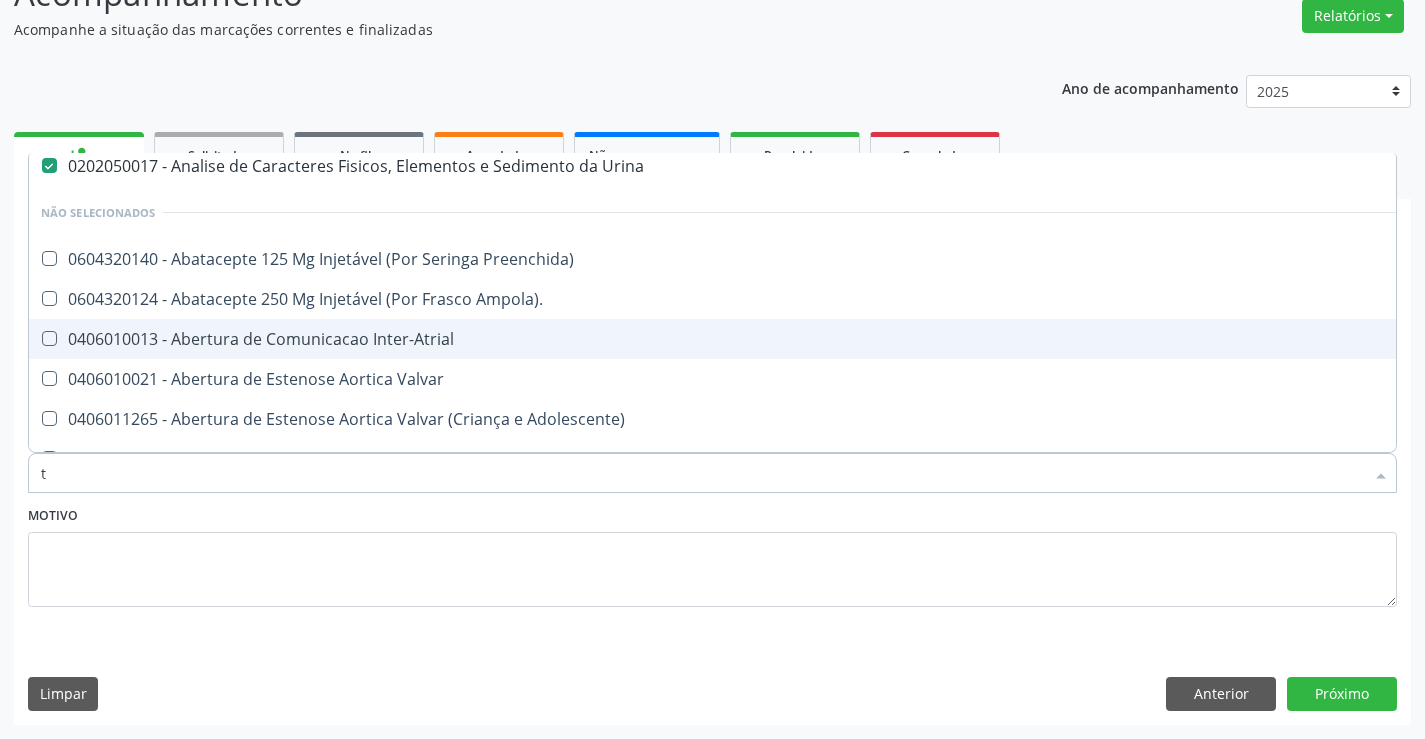 scroll, scrollTop: 246, scrollLeft: 0, axis: vertical 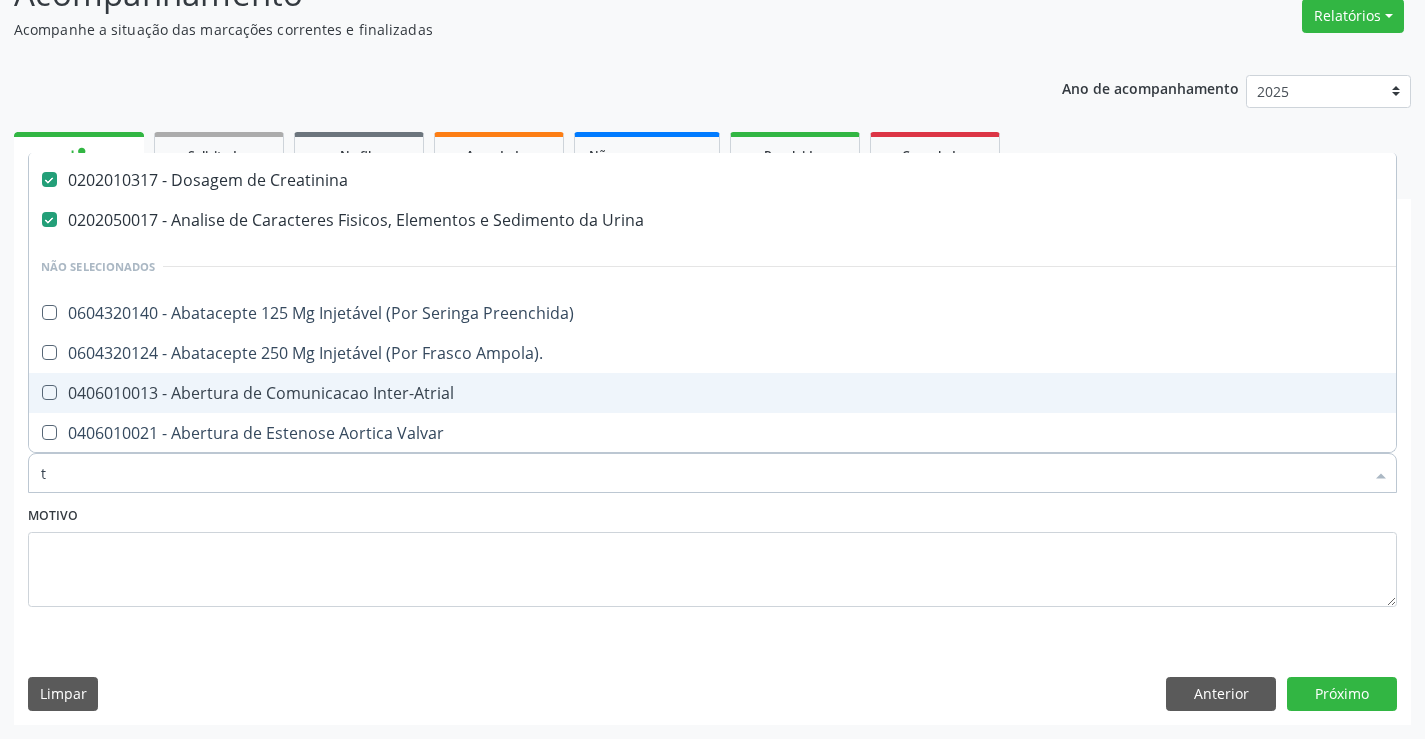 type on "tg" 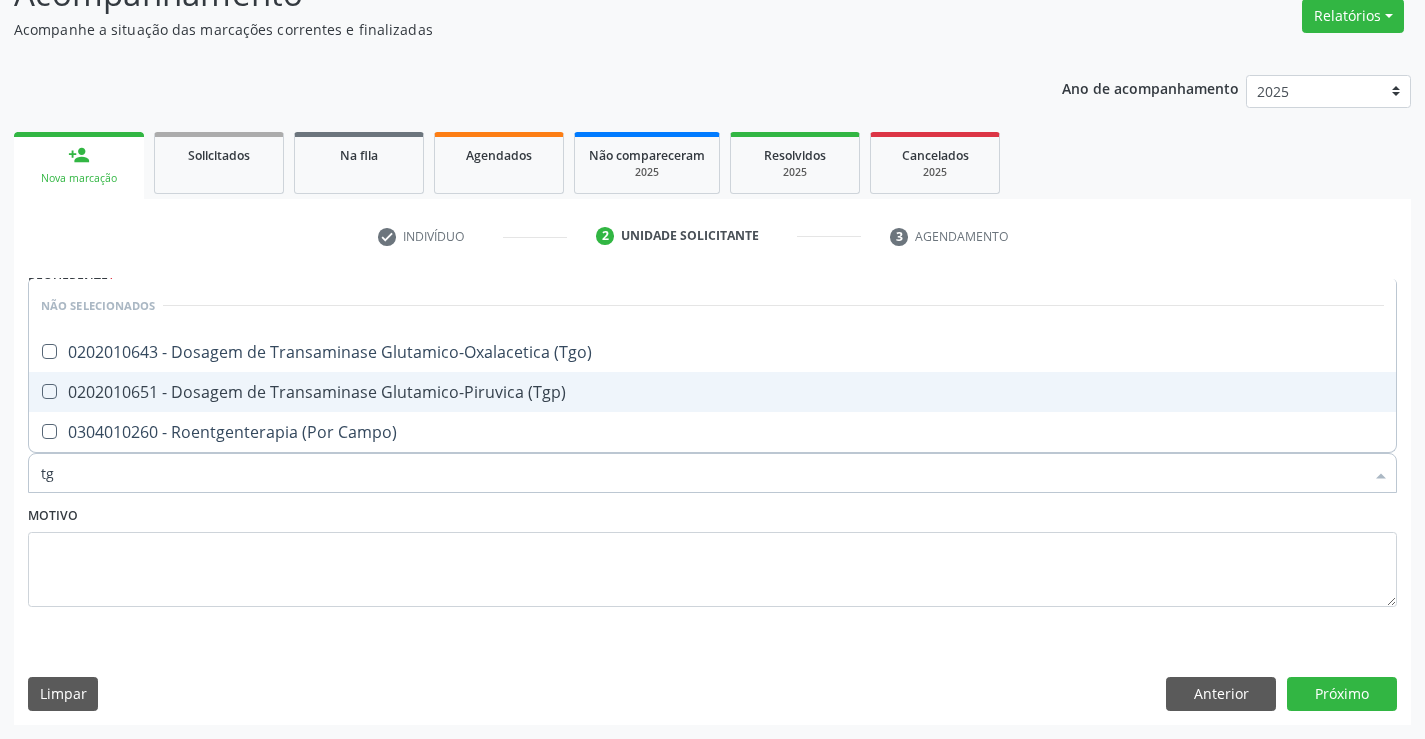 scroll, scrollTop: 0, scrollLeft: 0, axis: both 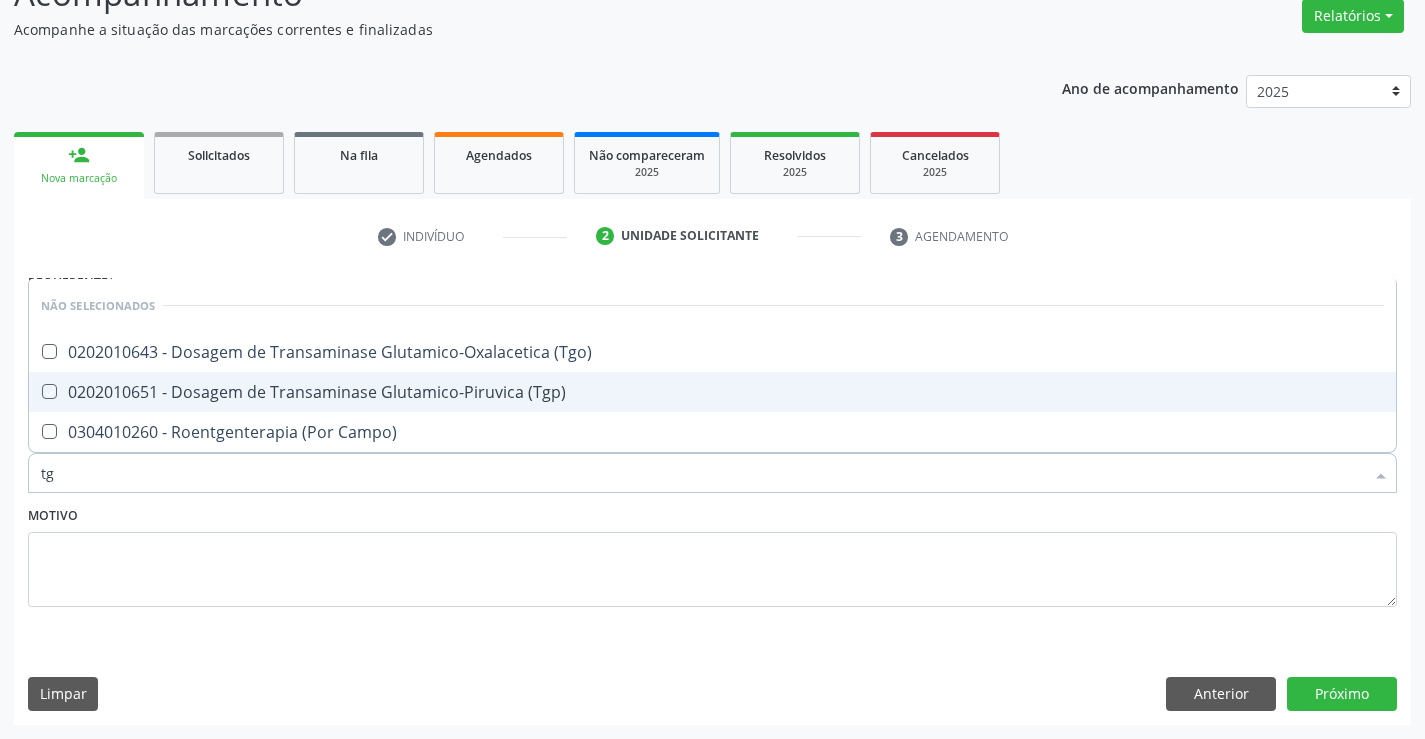 checkbox on "true" 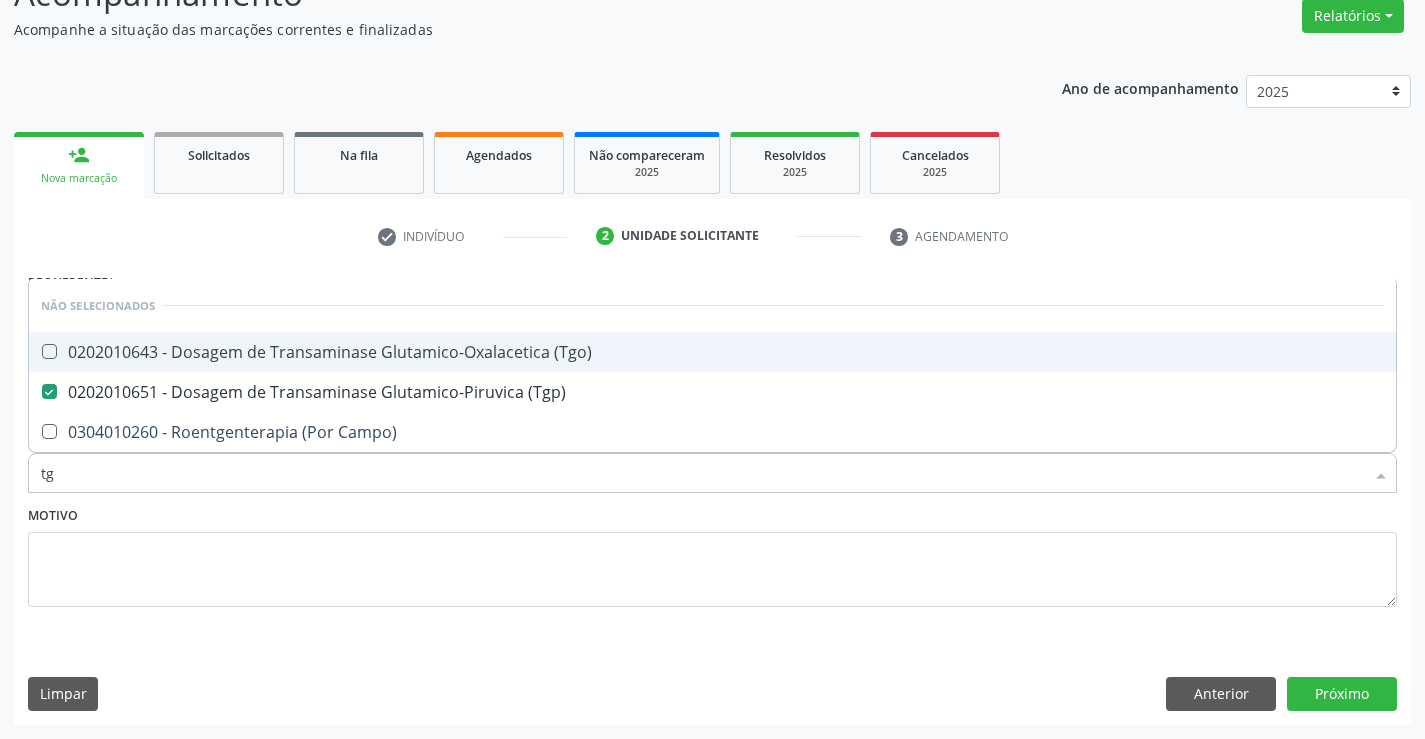 click on "0202010643 - Dosagem de Transaminase Glutamico-Oxalacetica (Tgo)" at bounding box center [712, 352] 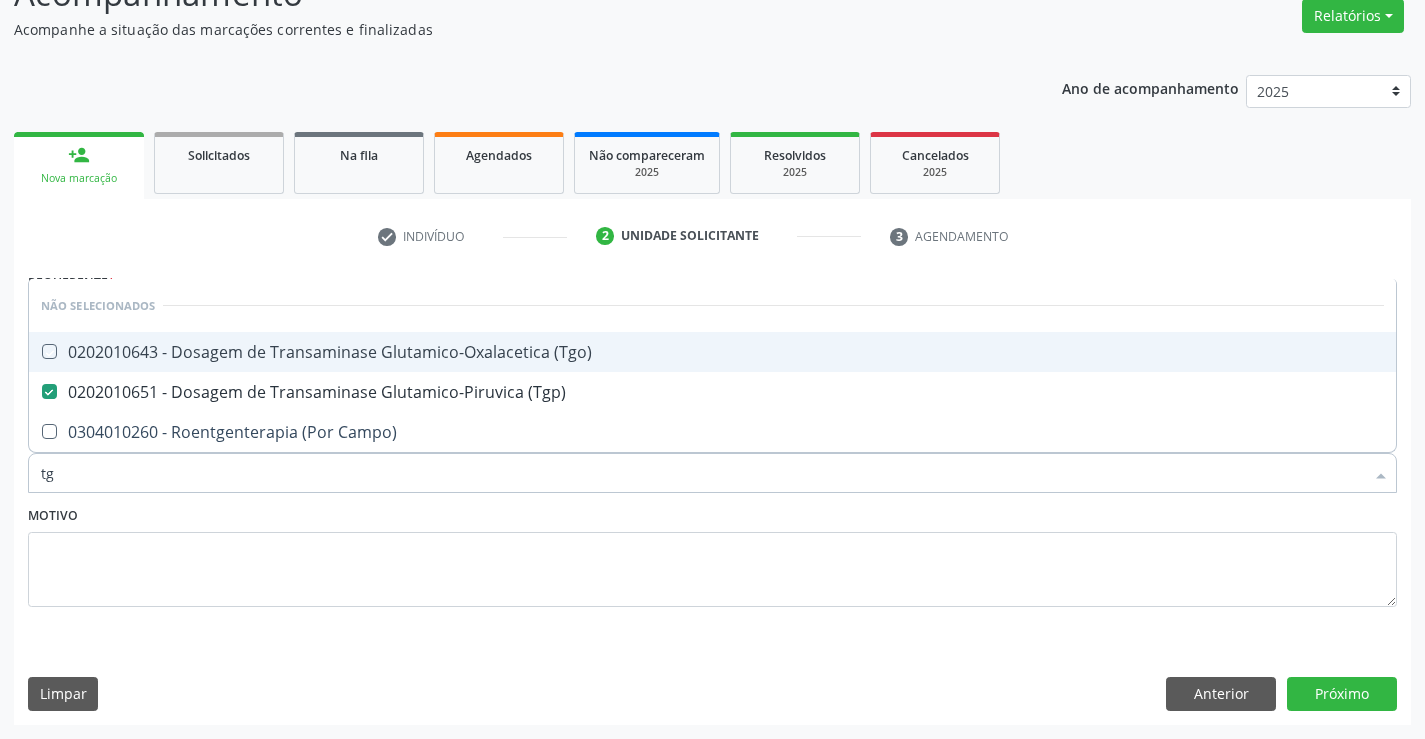checkbox on "true" 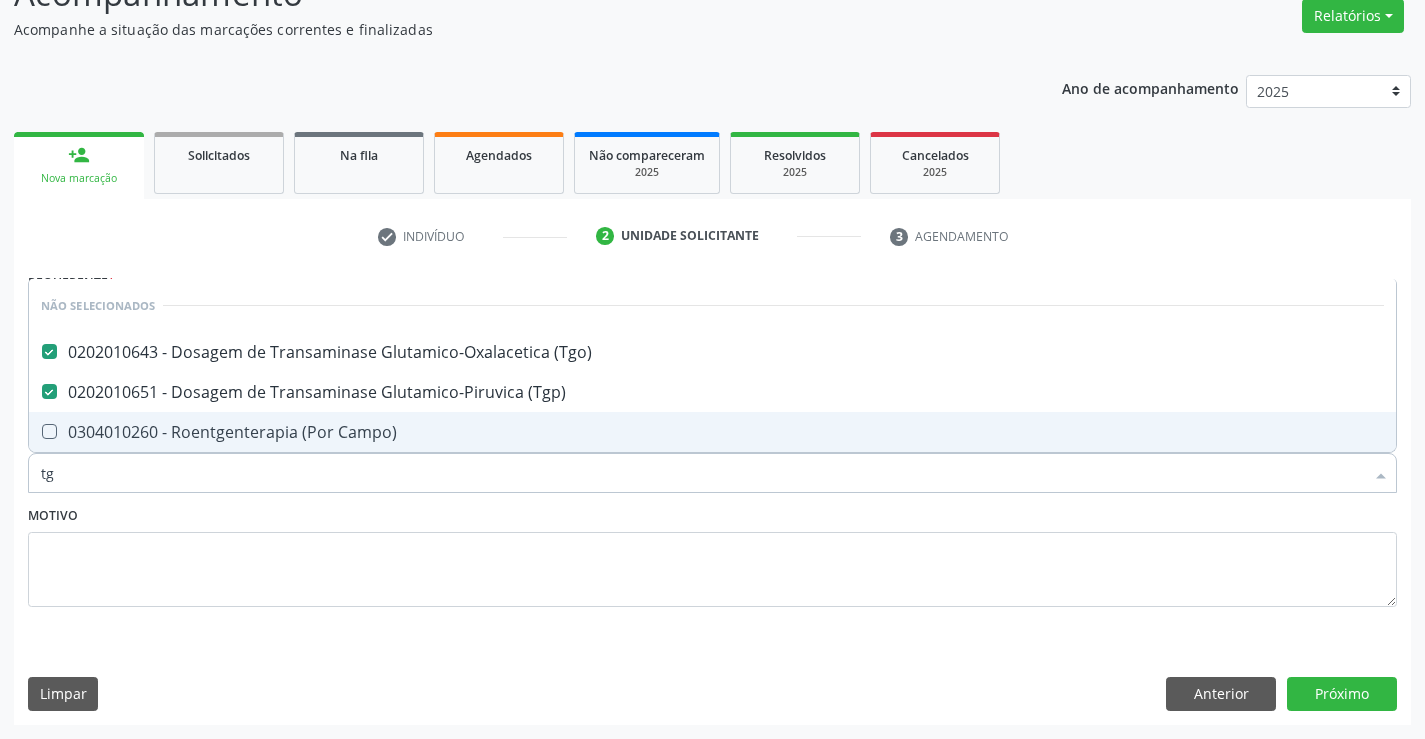 type on "tg" 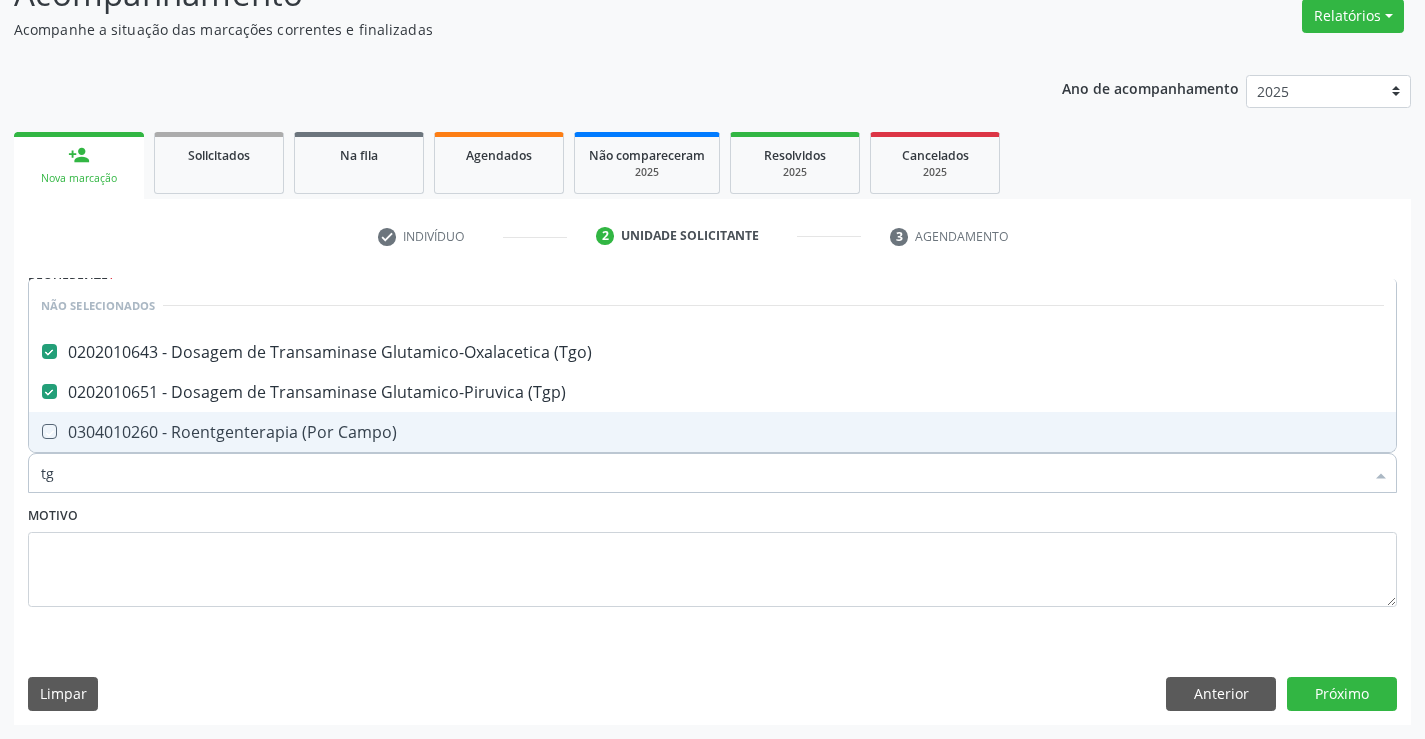 click on "Motivo" at bounding box center [712, 554] 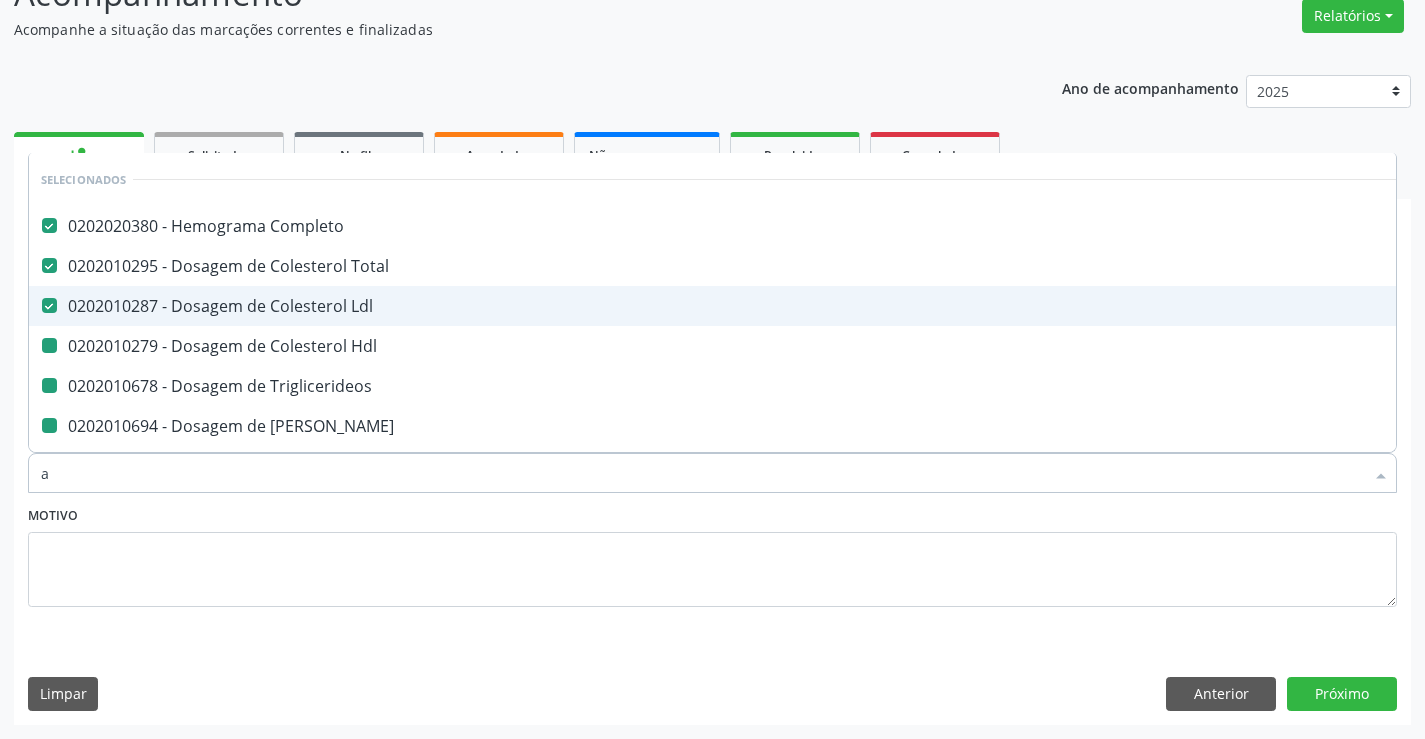 type on "ac" 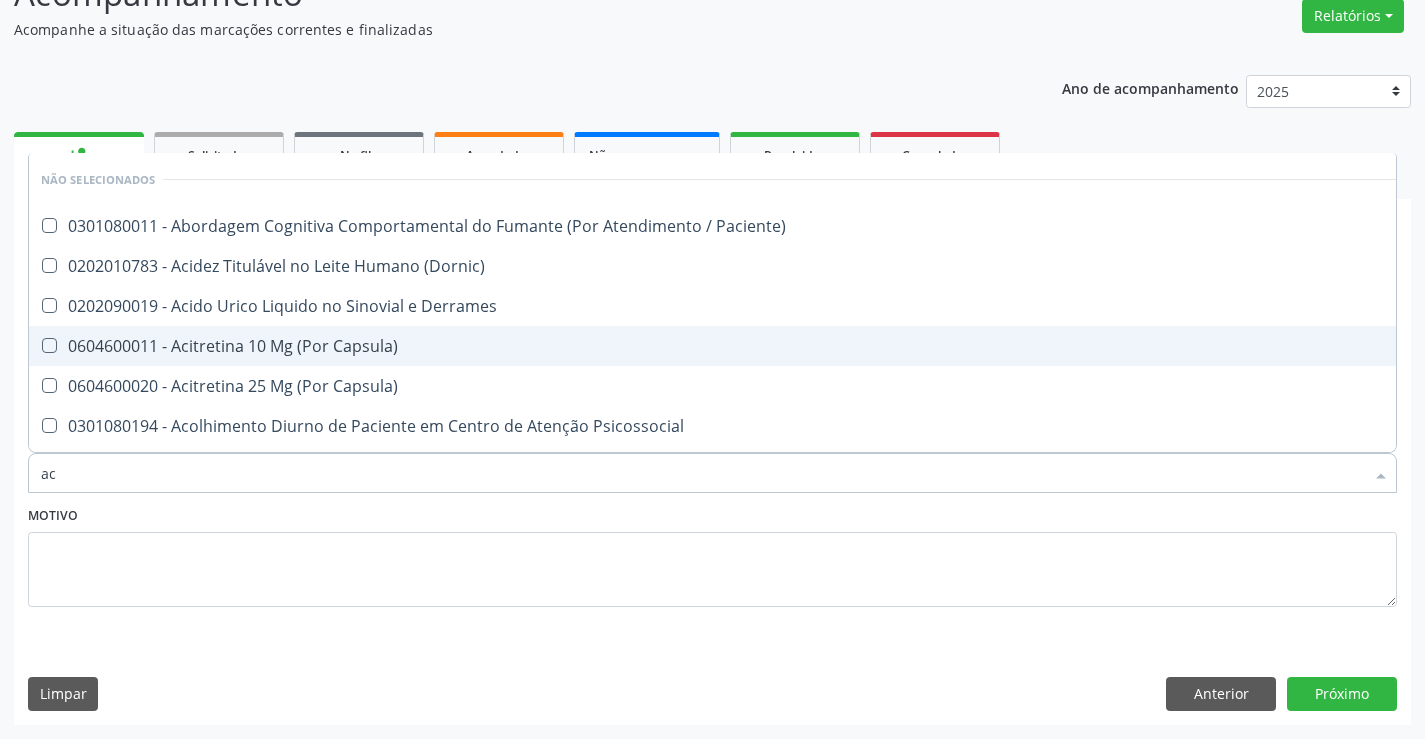 type on "aci" 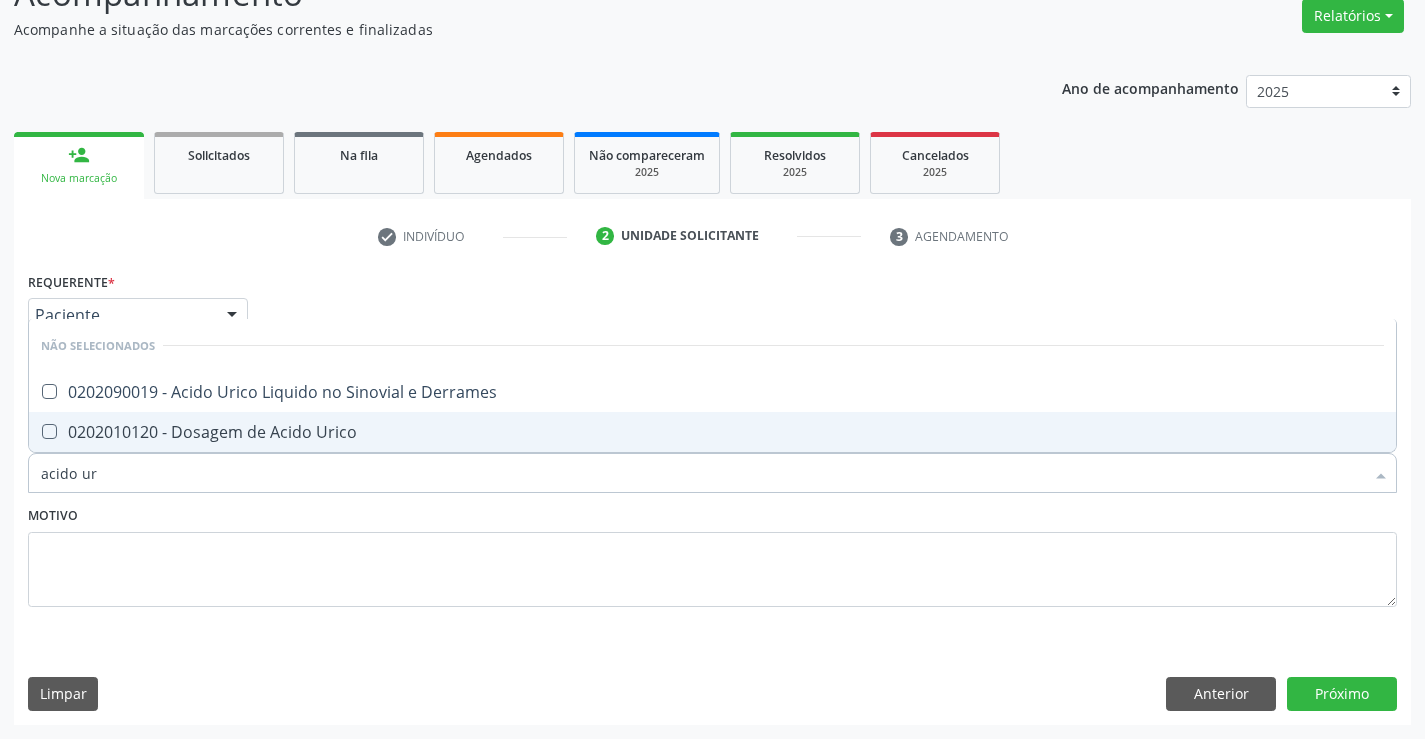 type on "acido uri" 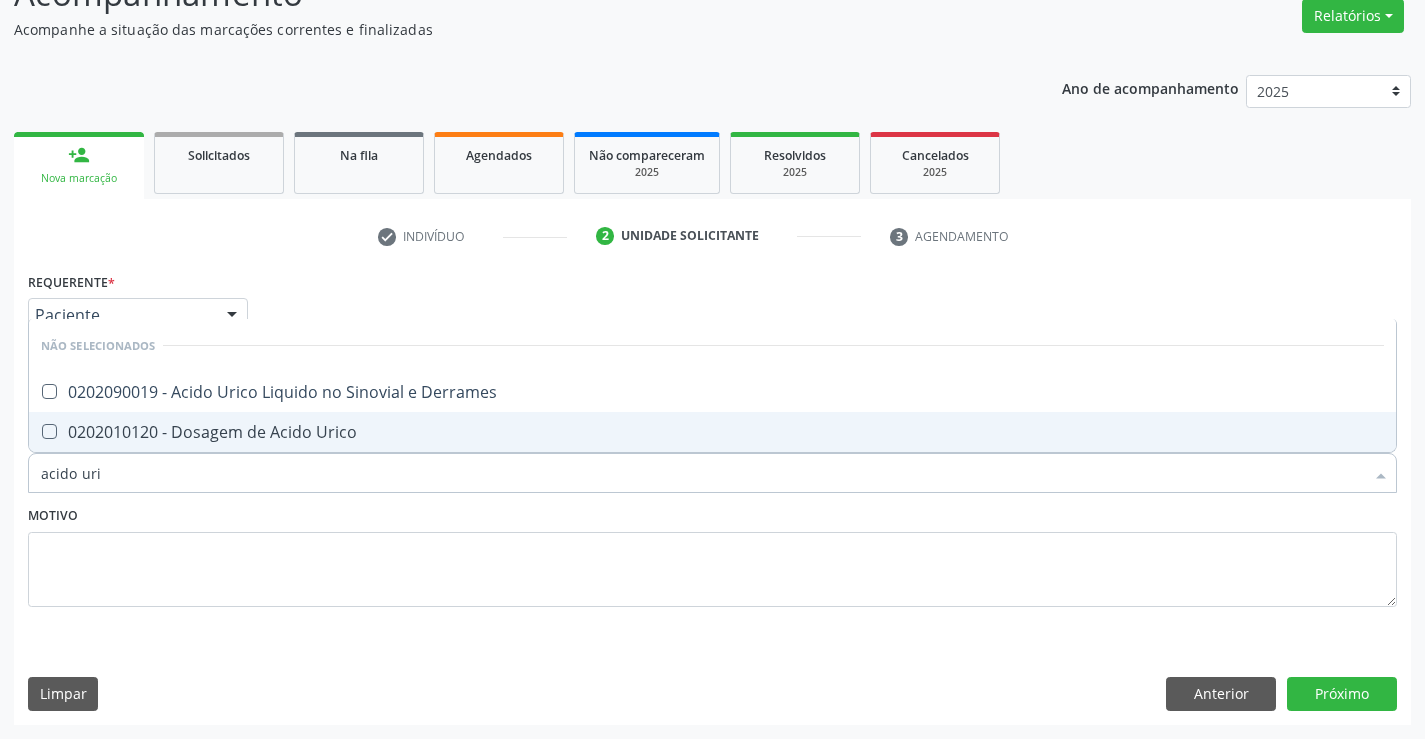 click on "0202010120 - Dosagem de Acido Urico" at bounding box center [712, 432] 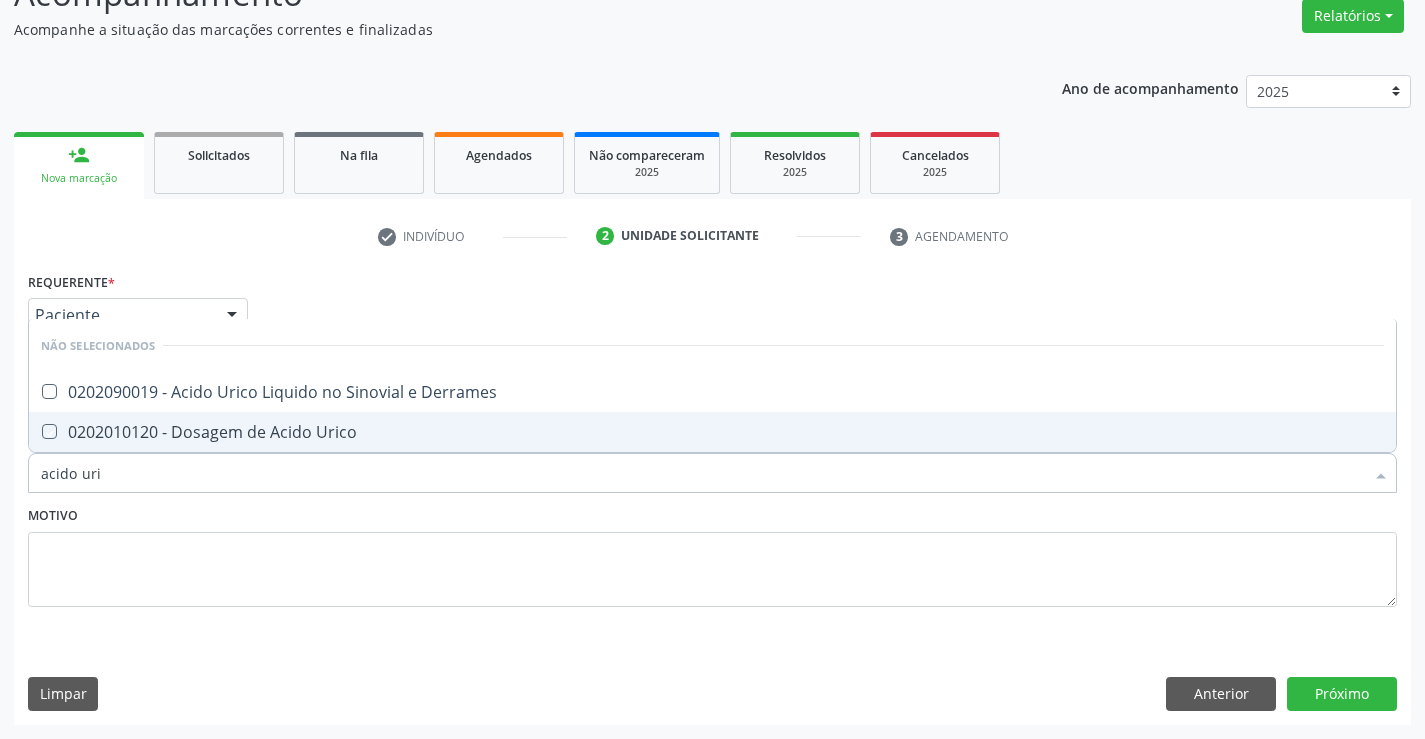 checkbox on "true" 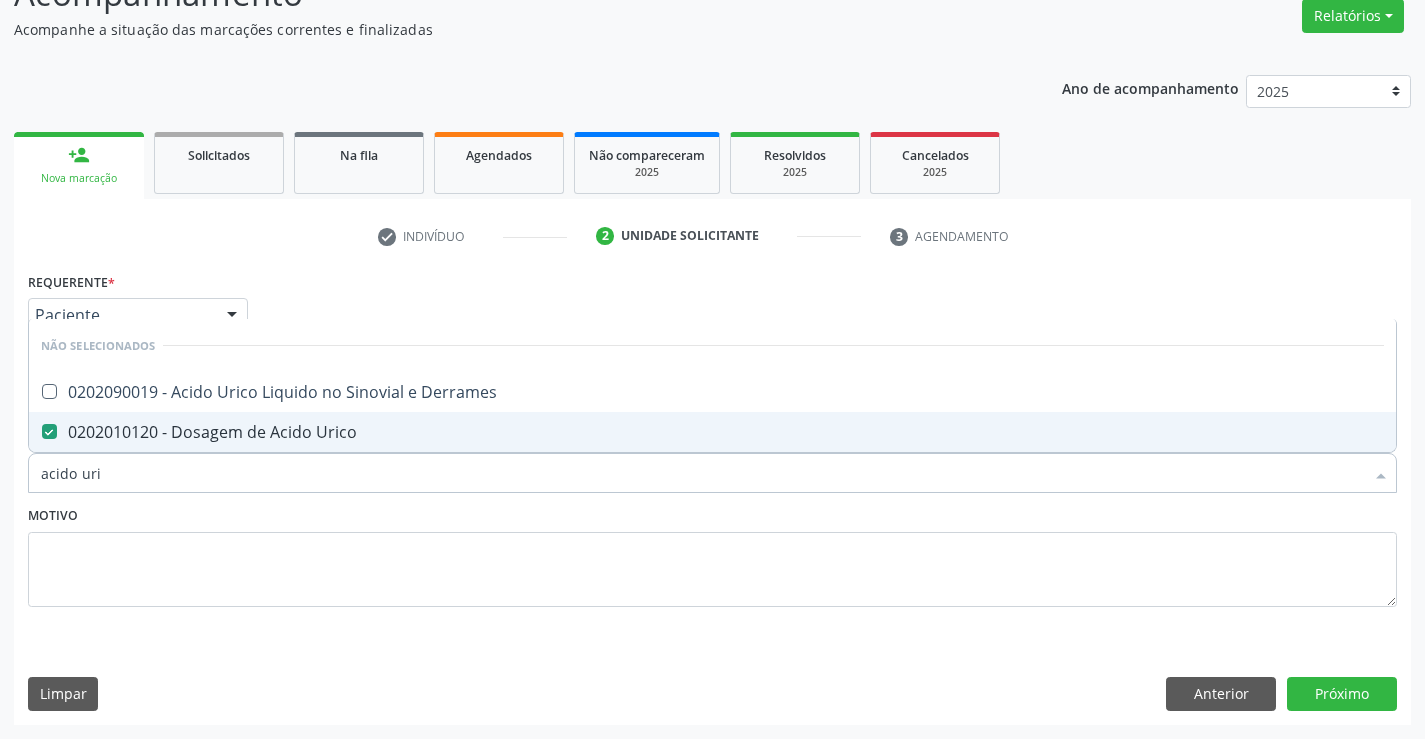 type on "acido uri" 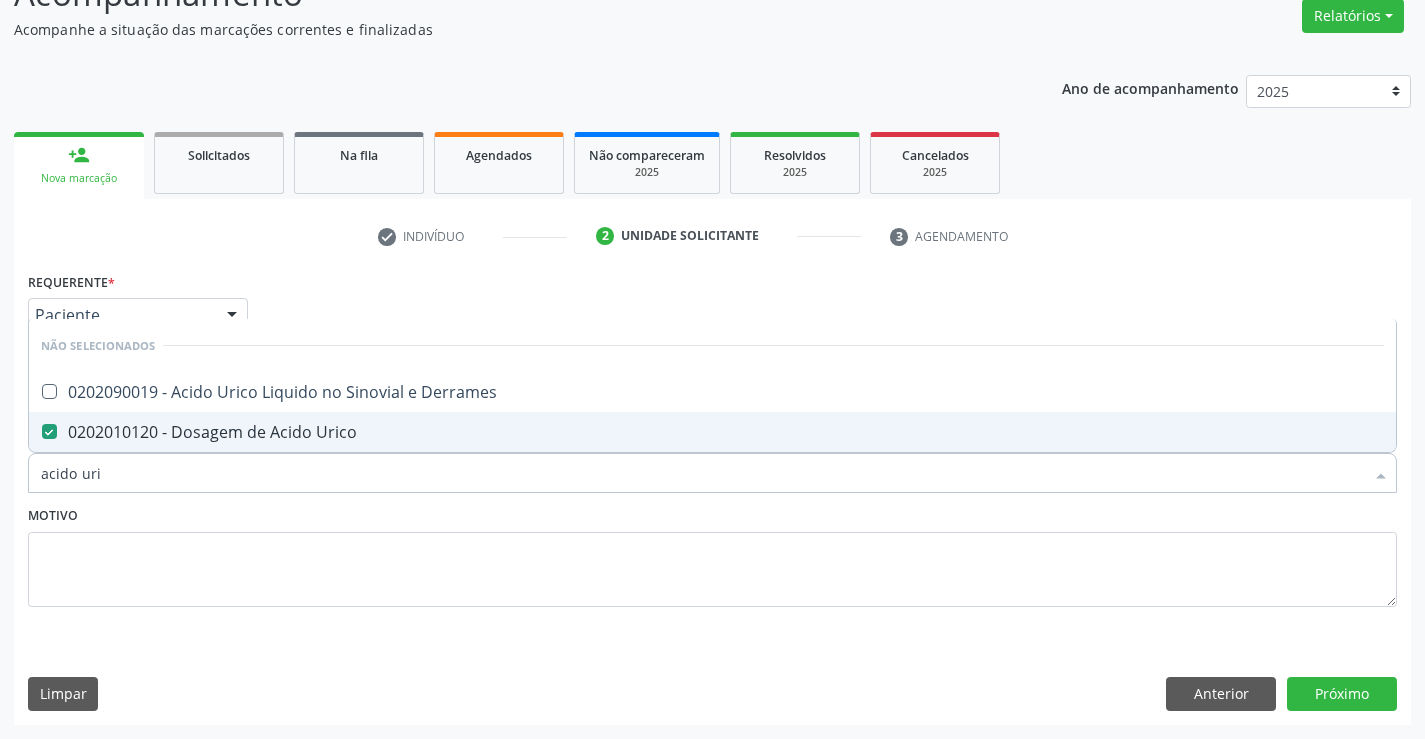 click on "Motivo" at bounding box center (712, 554) 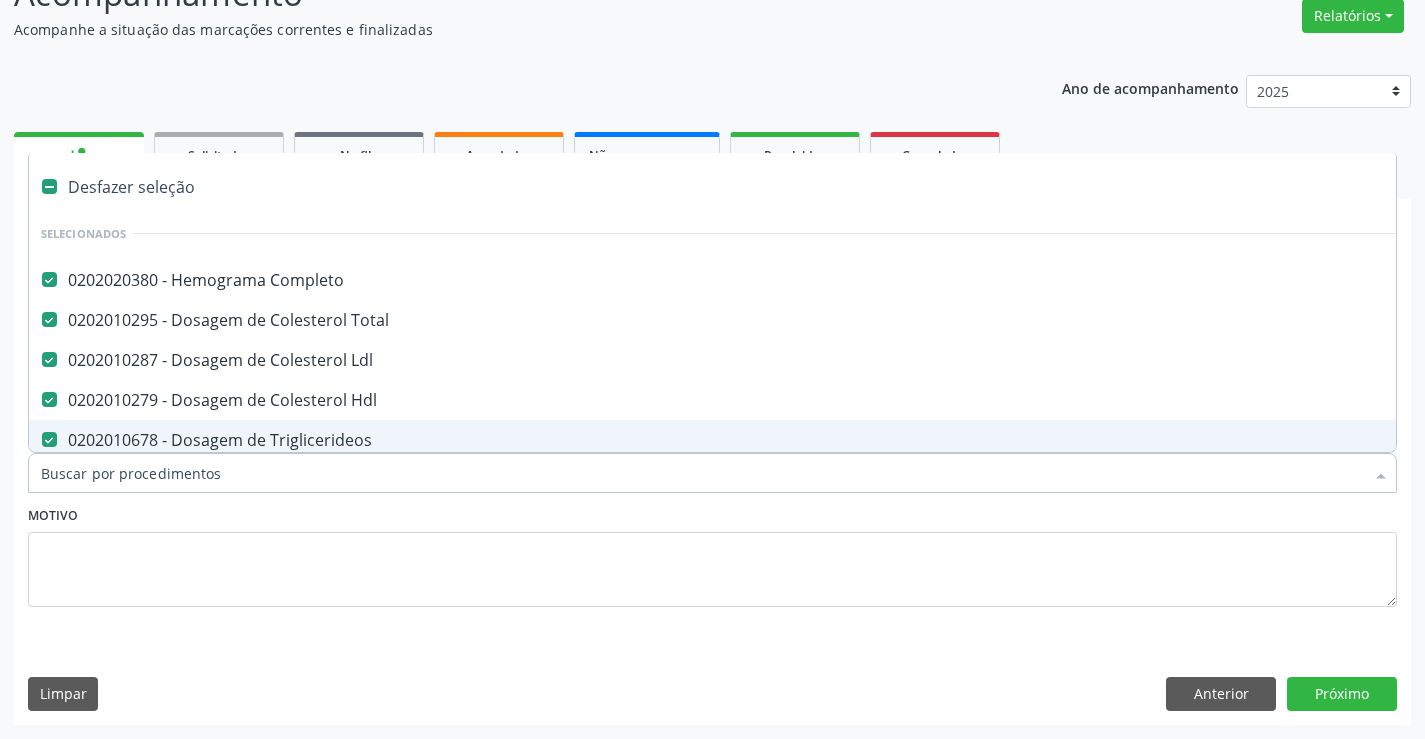 click on "Item de agendamento
*" at bounding box center (702, 473) 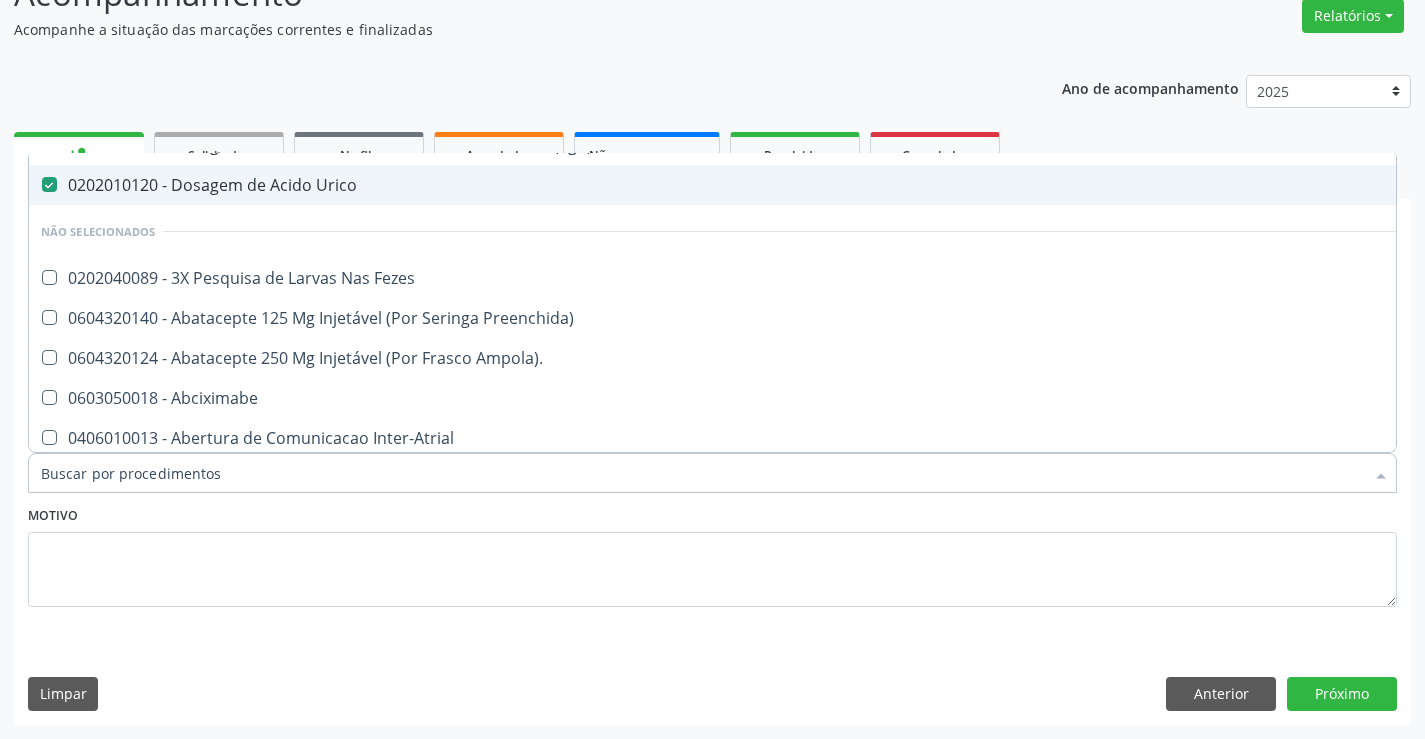 scroll, scrollTop: 500, scrollLeft: 0, axis: vertical 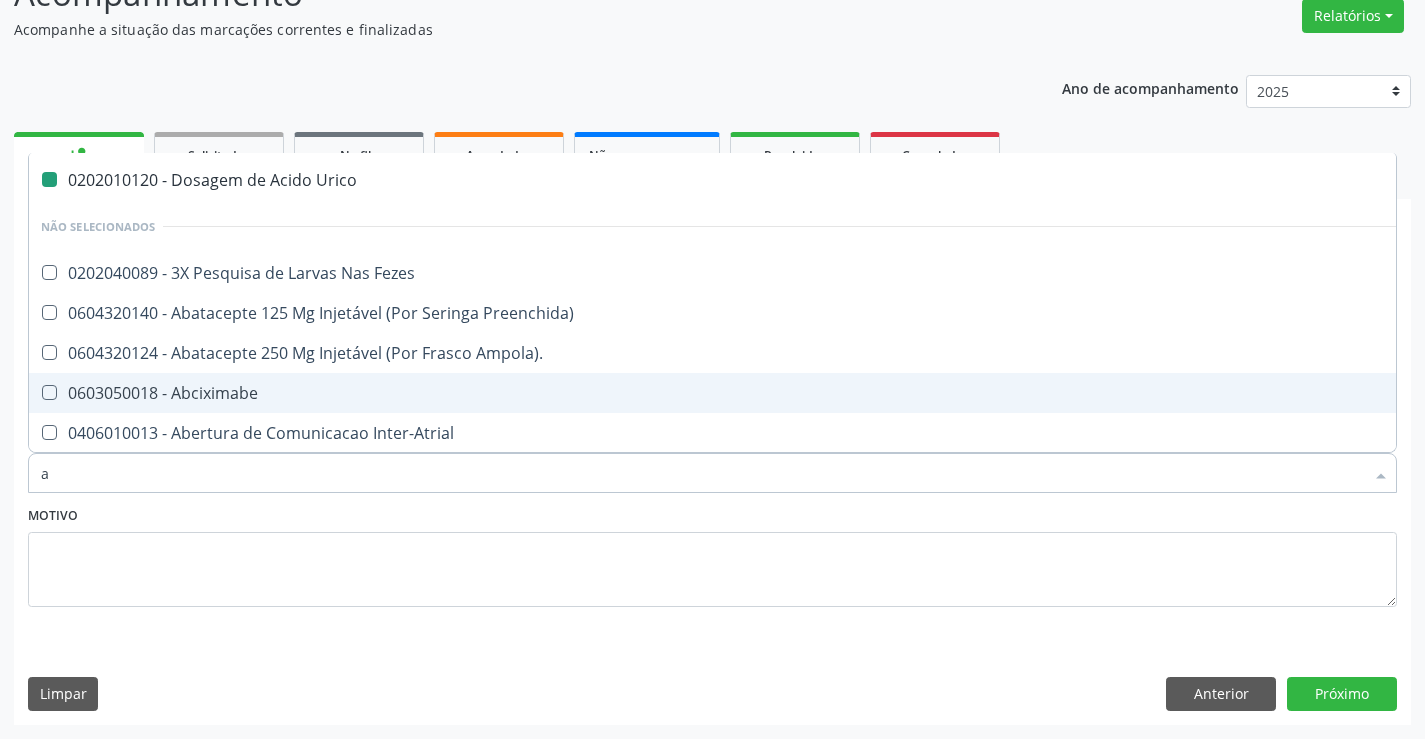type on "ac" 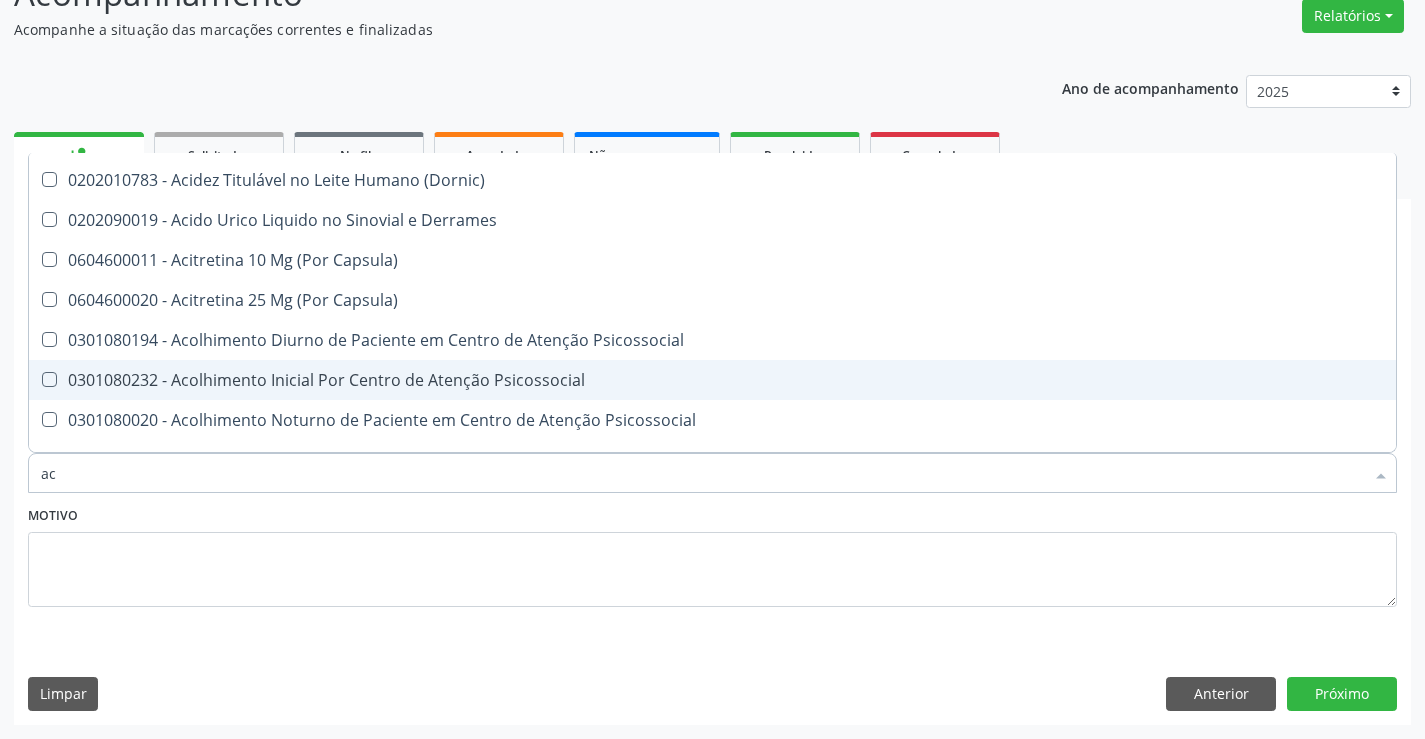 type on "aci" 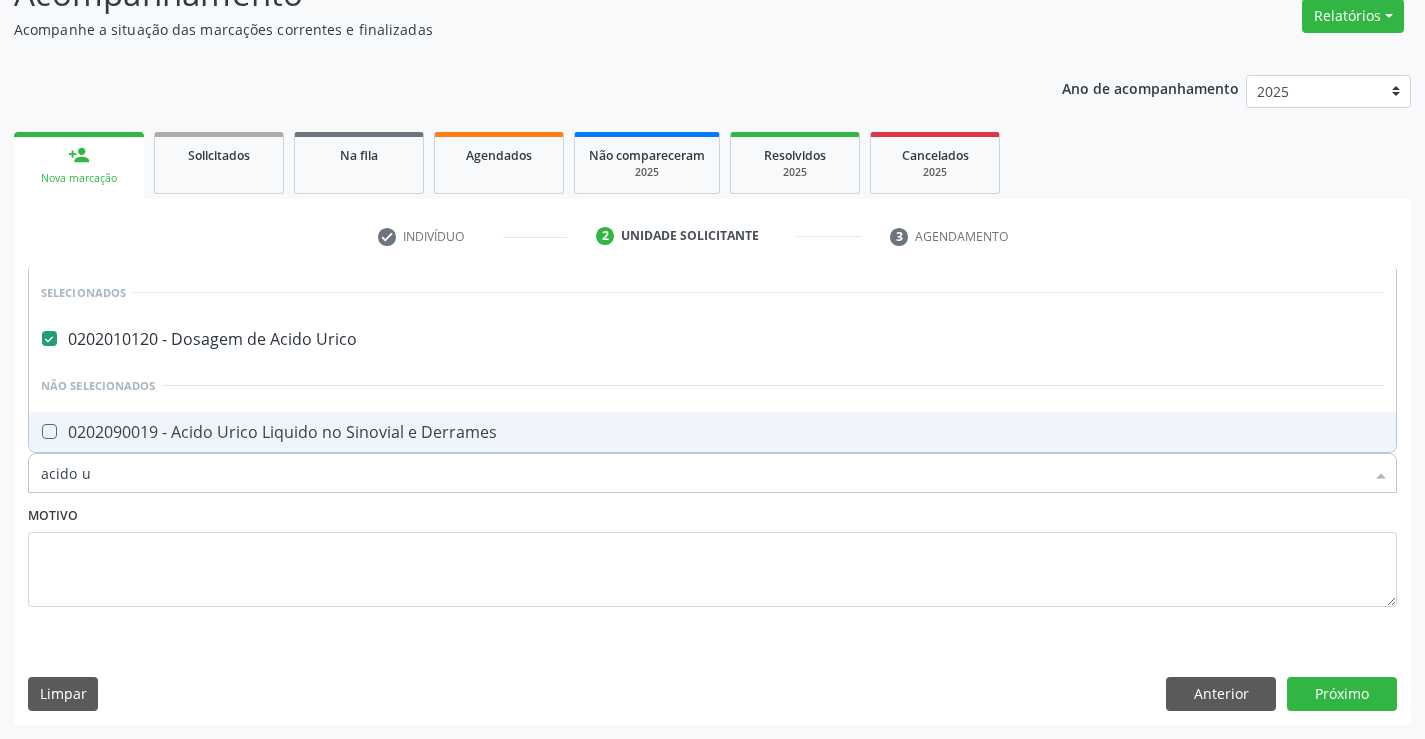 scroll, scrollTop: 0, scrollLeft: 0, axis: both 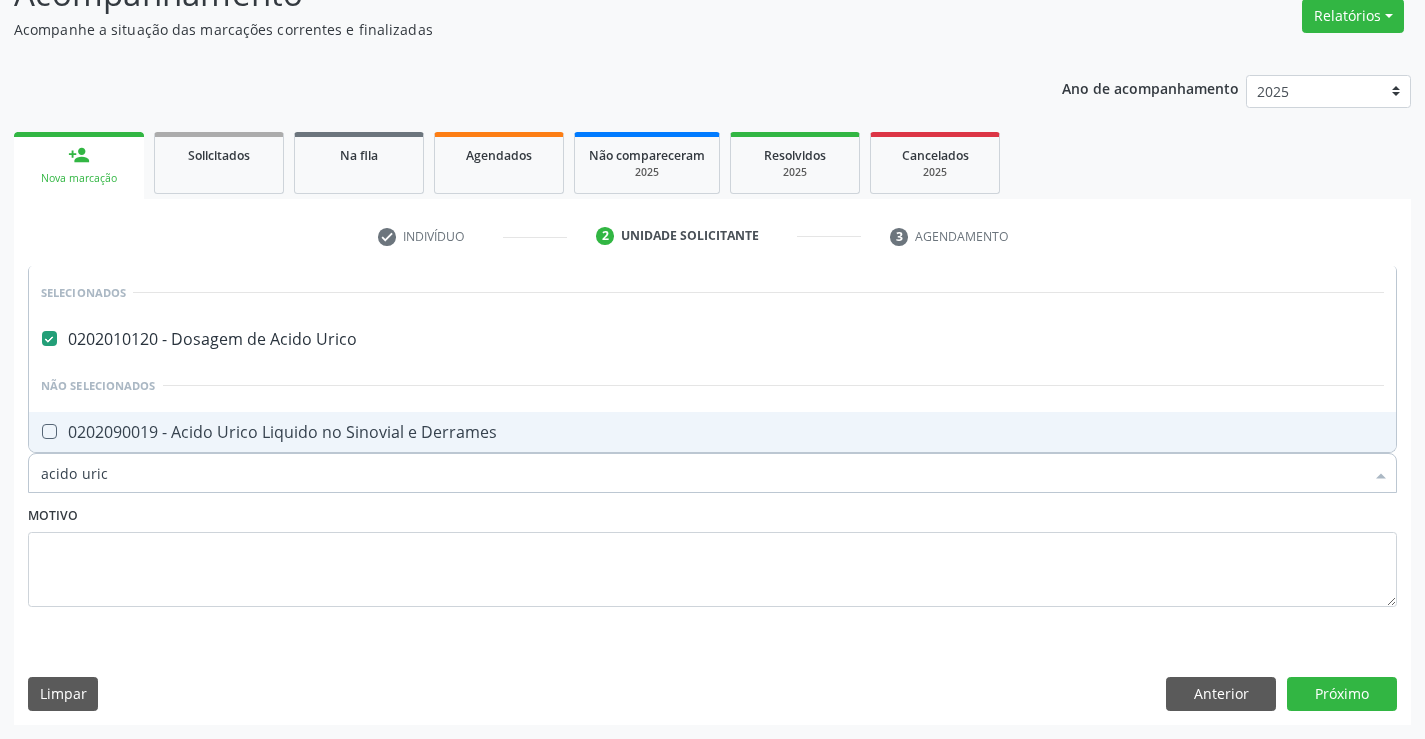 type on "acido urico" 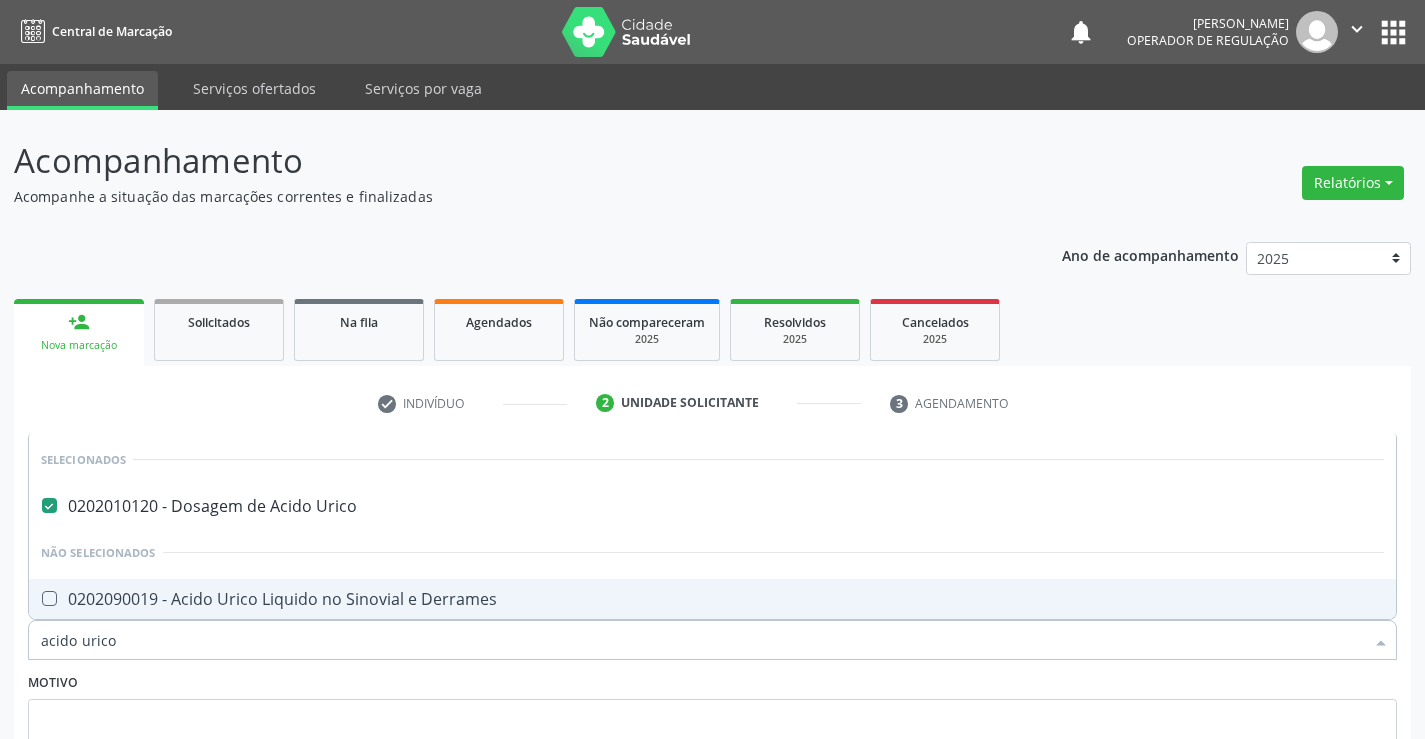 scroll, scrollTop: 167, scrollLeft: 0, axis: vertical 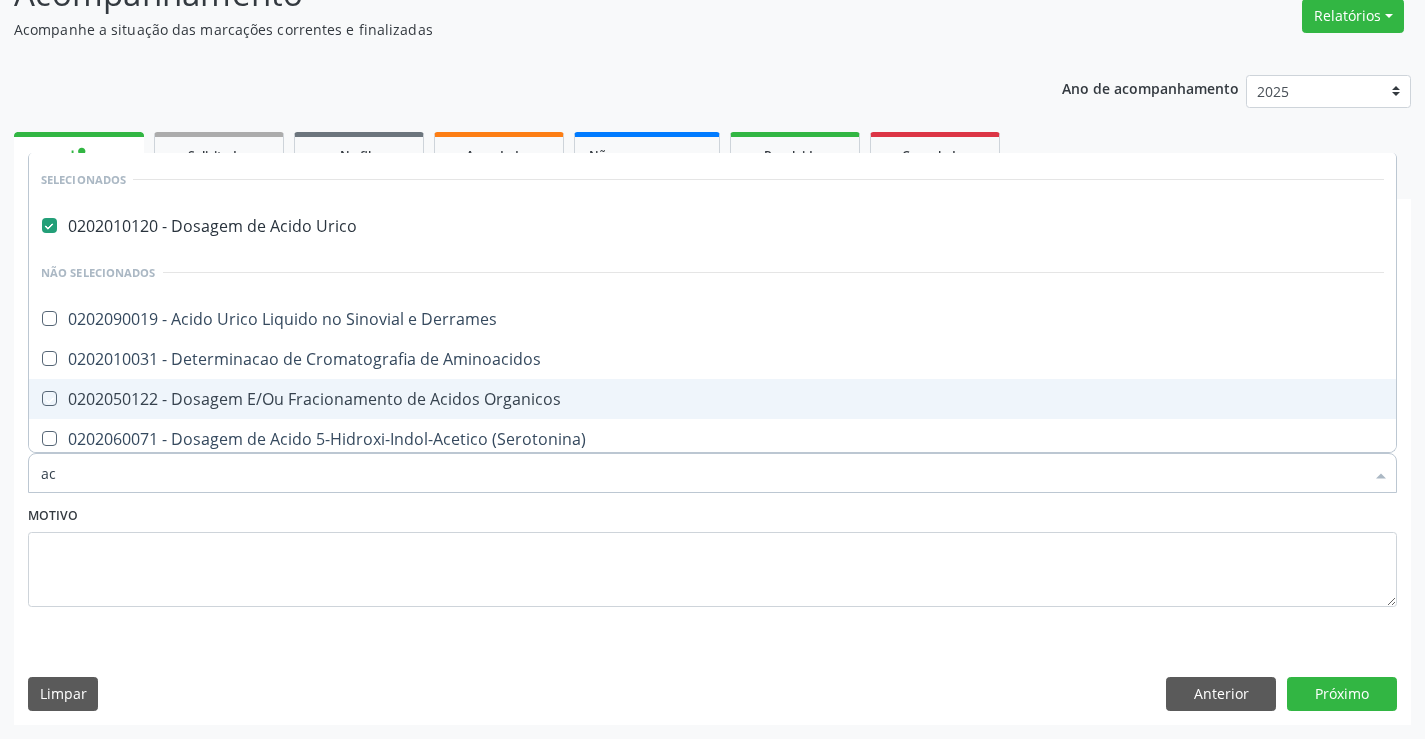 type on "a" 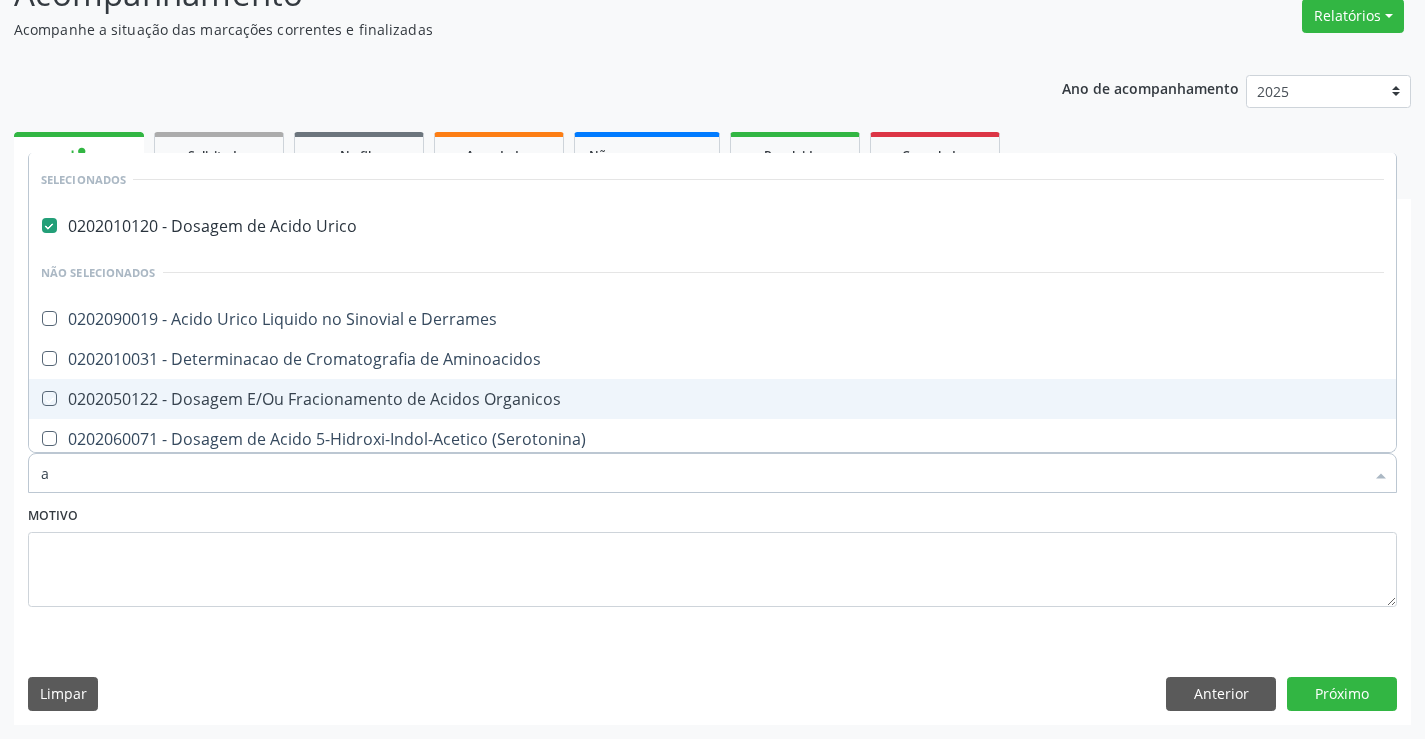 type 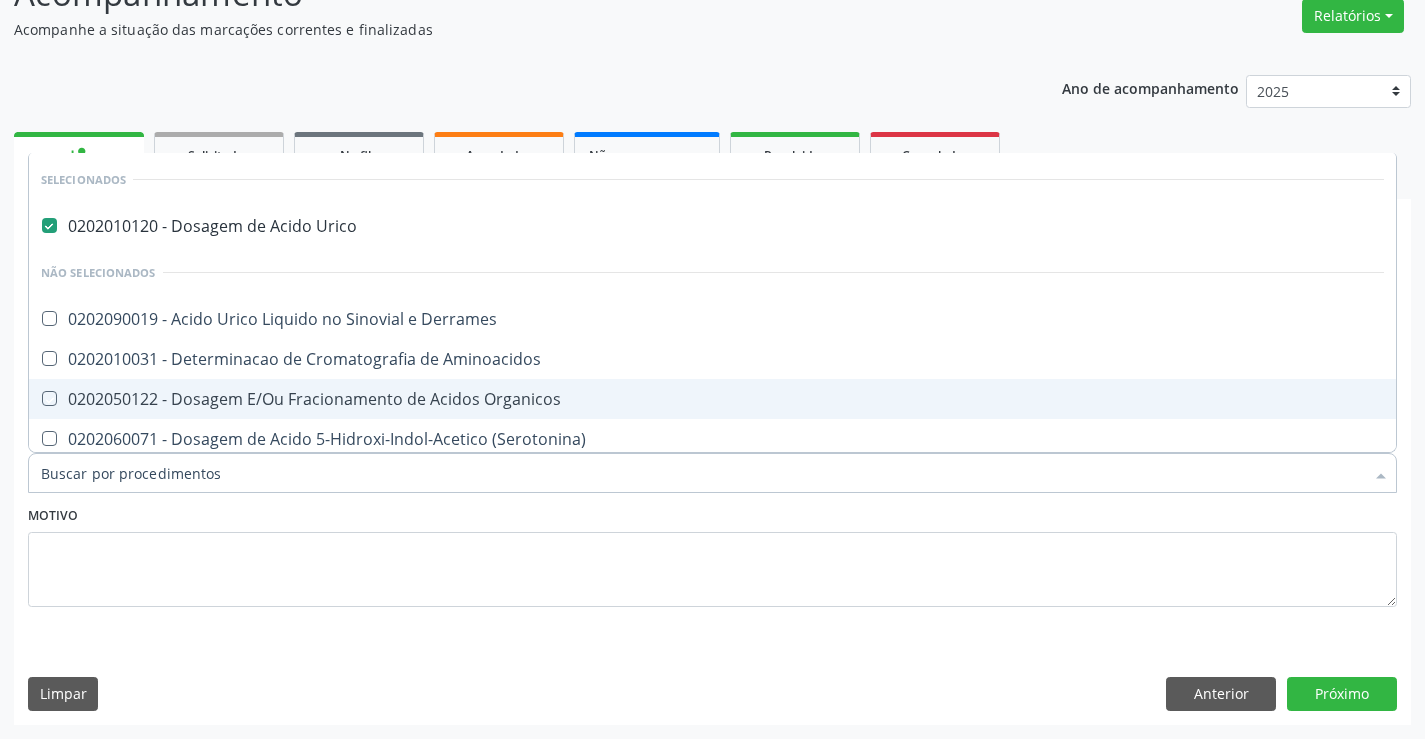 checkbox on "true" 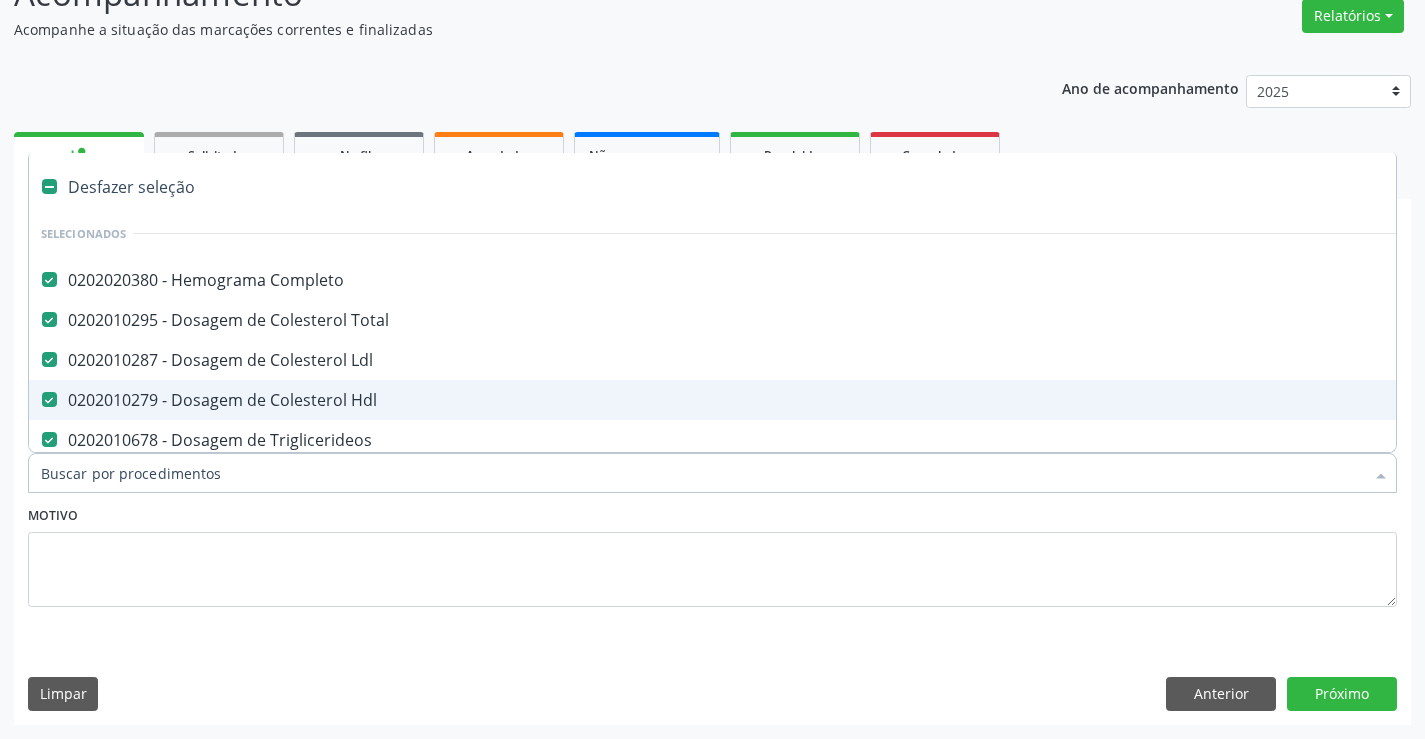 type on "f" 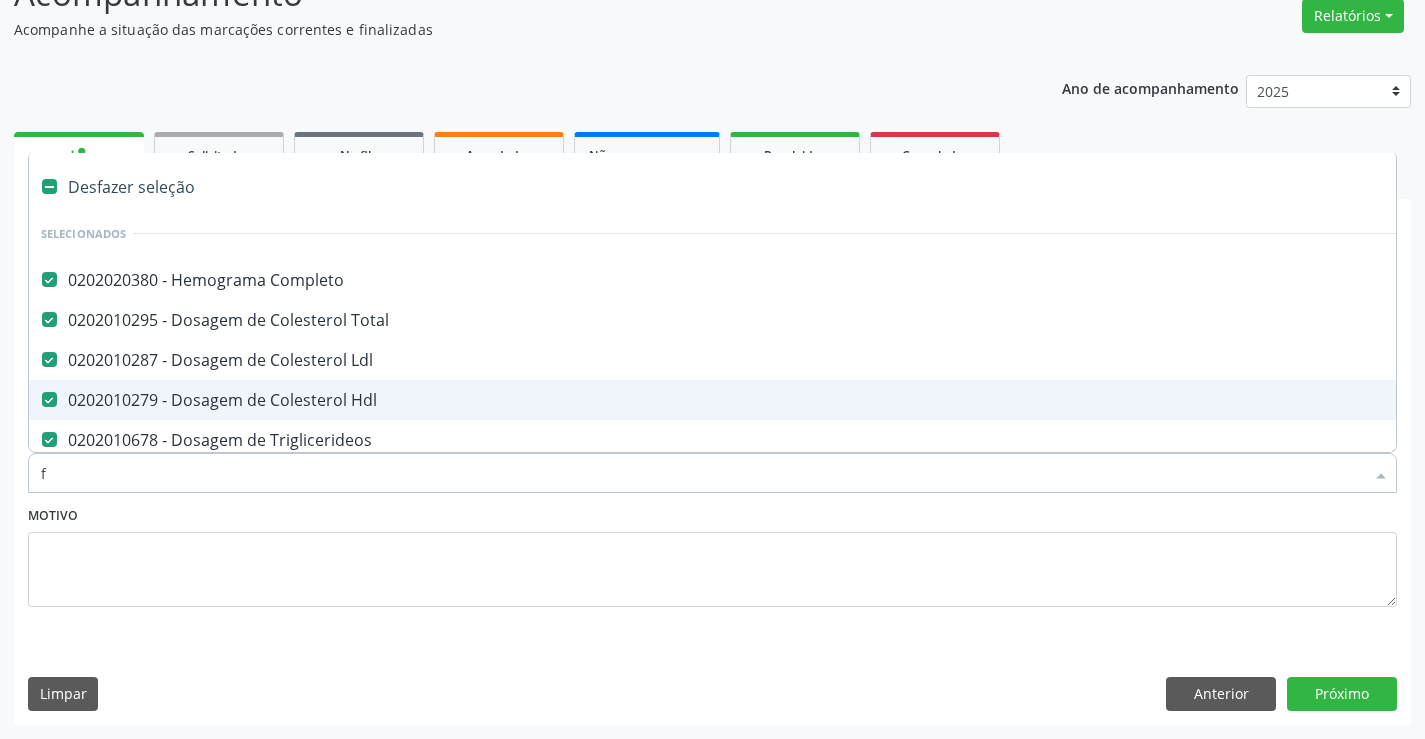 checkbox on "false" 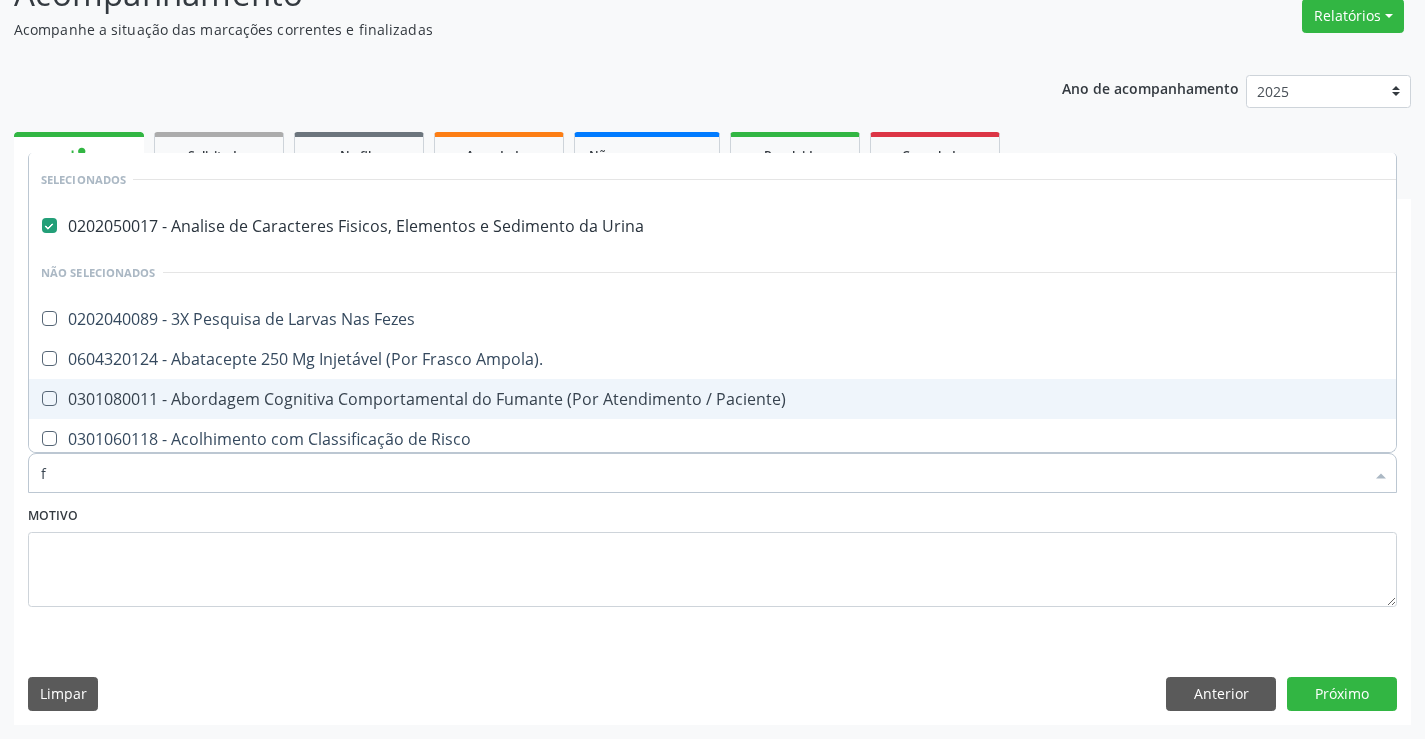 type 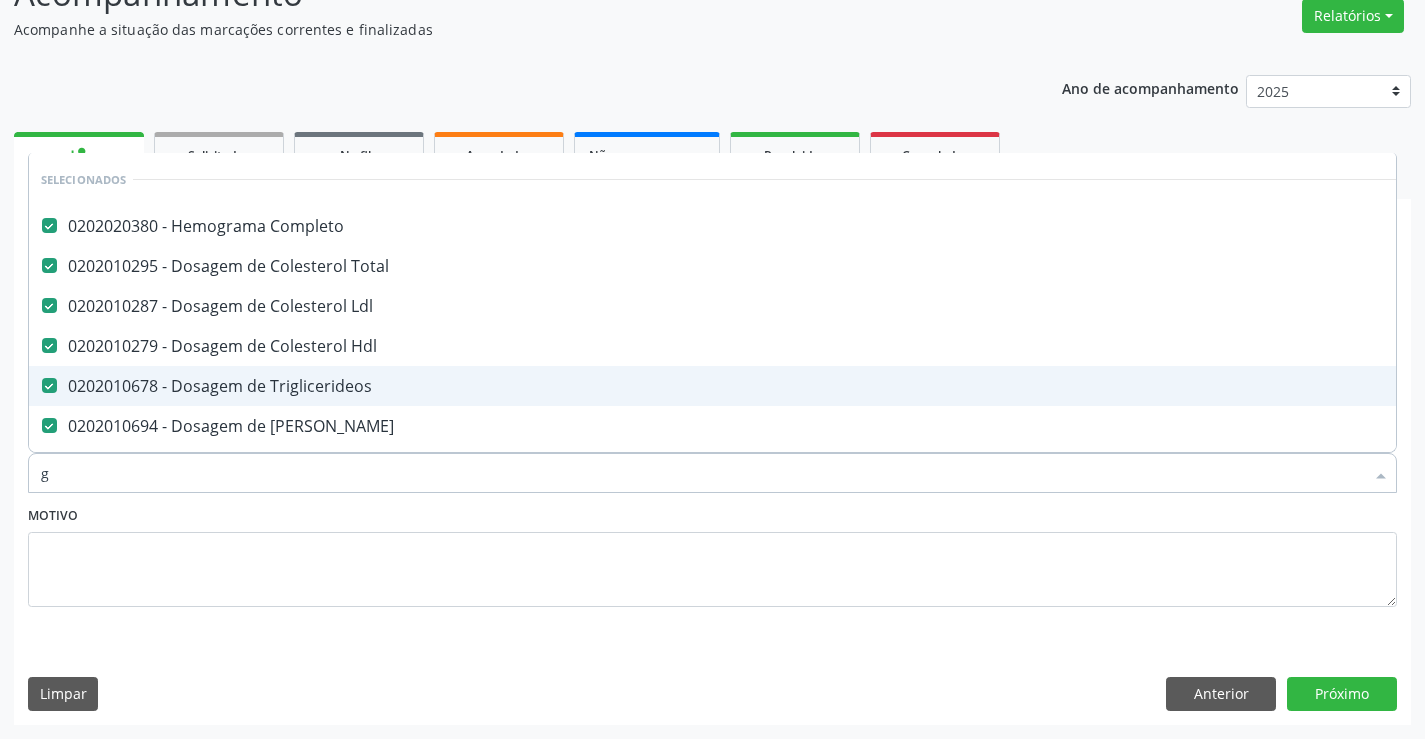 type on "gl" 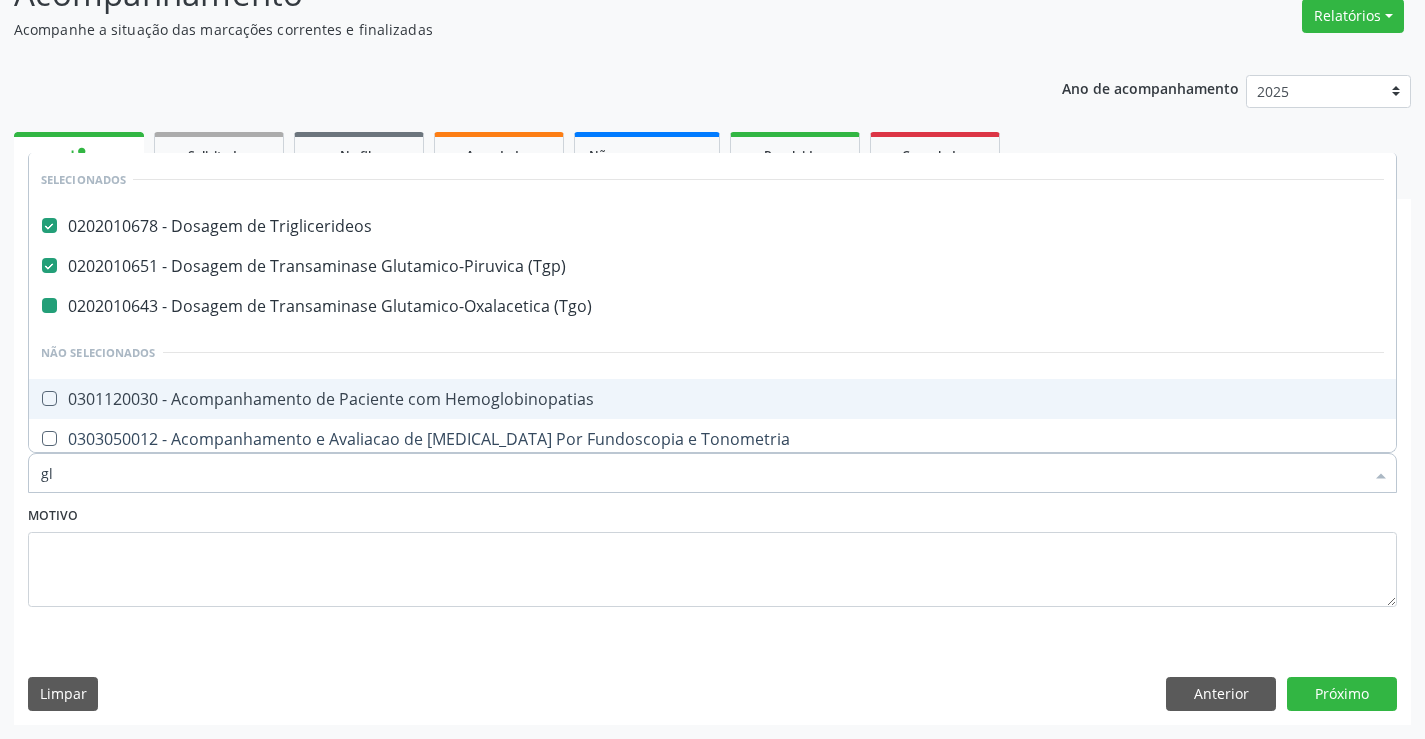 type on "gli" 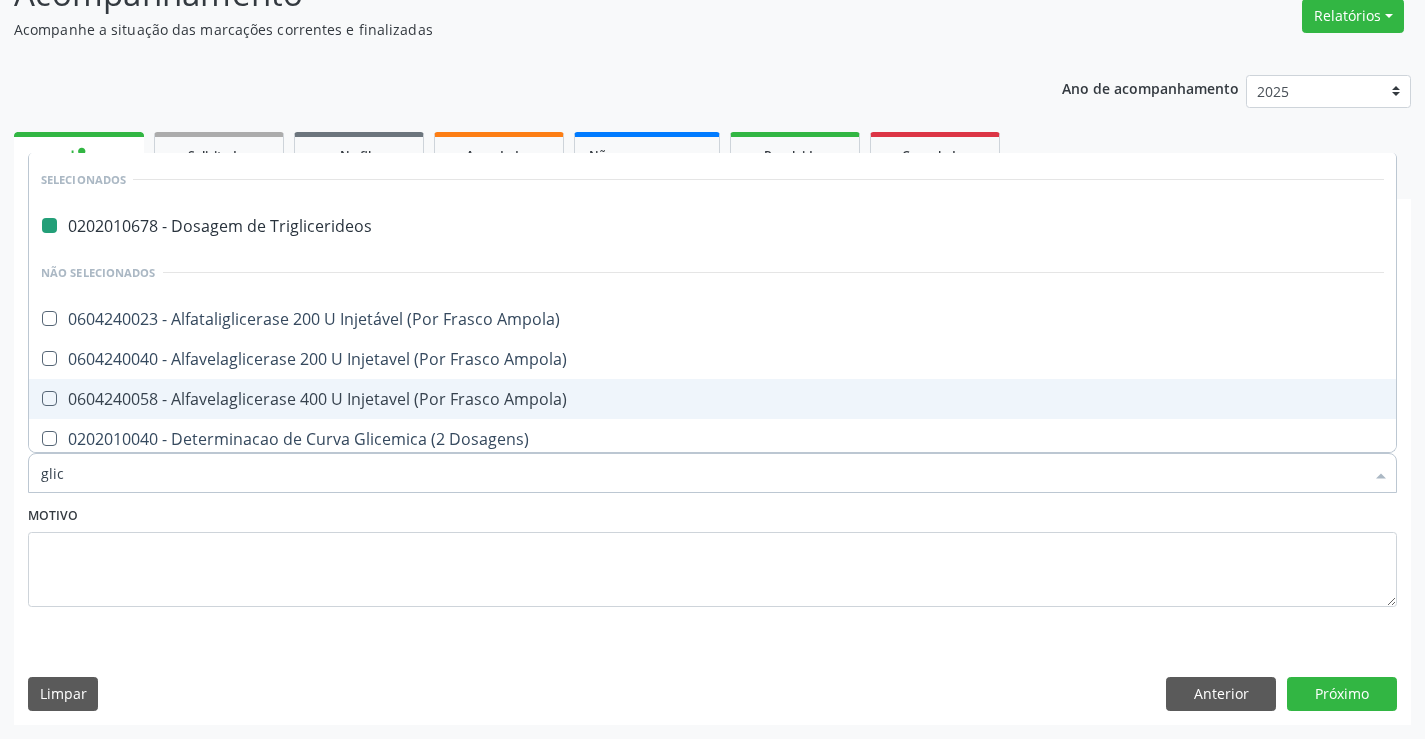 type on "glico" 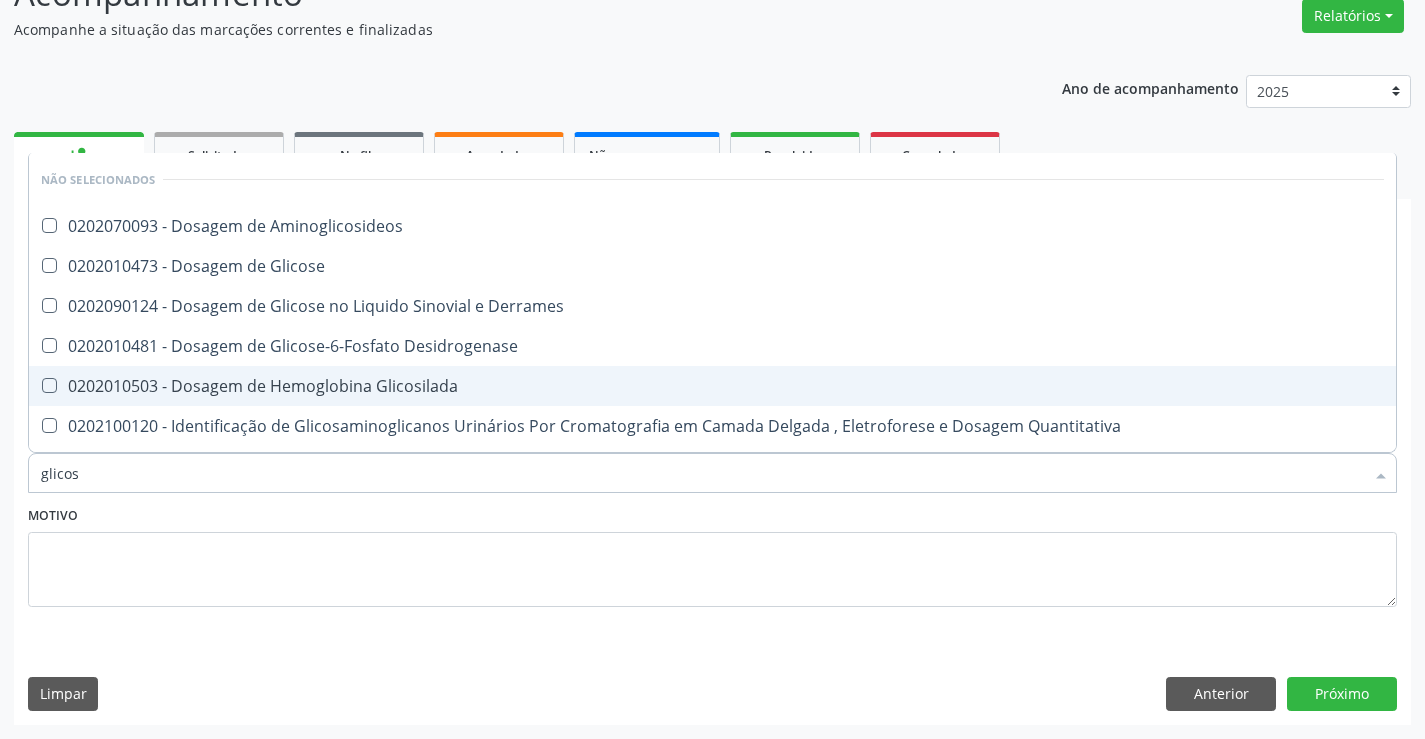 type on "glicose" 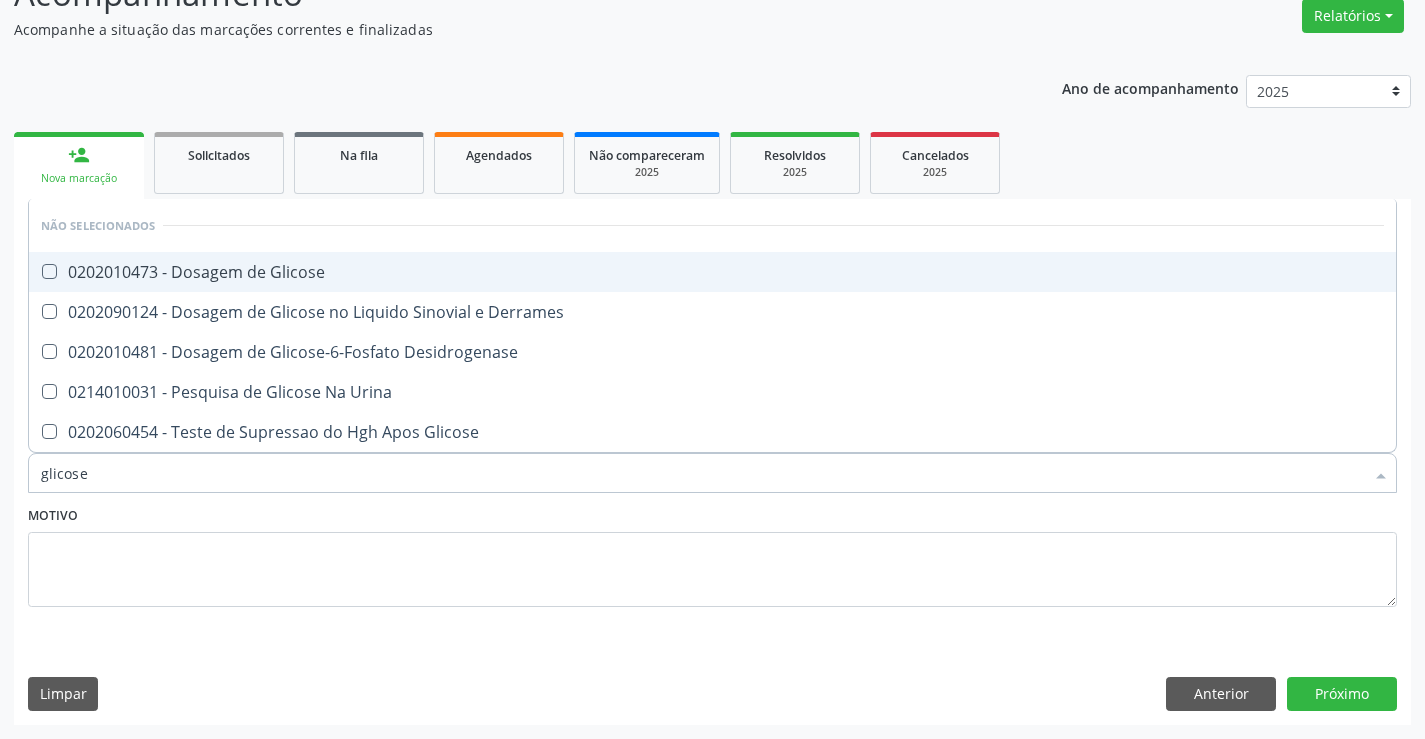 click on "0202010473 - Dosagem de Glicose" at bounding box center [712, 272] 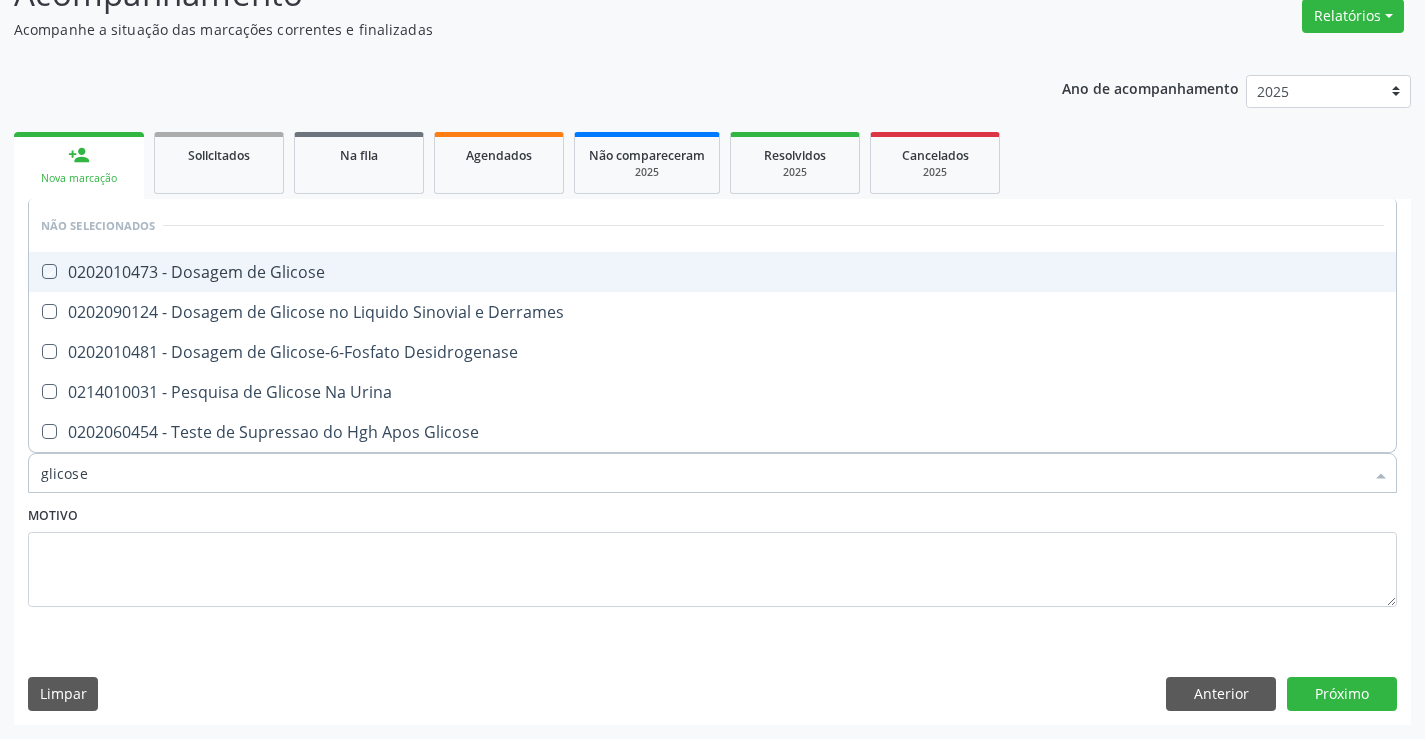 checkbox on "true" 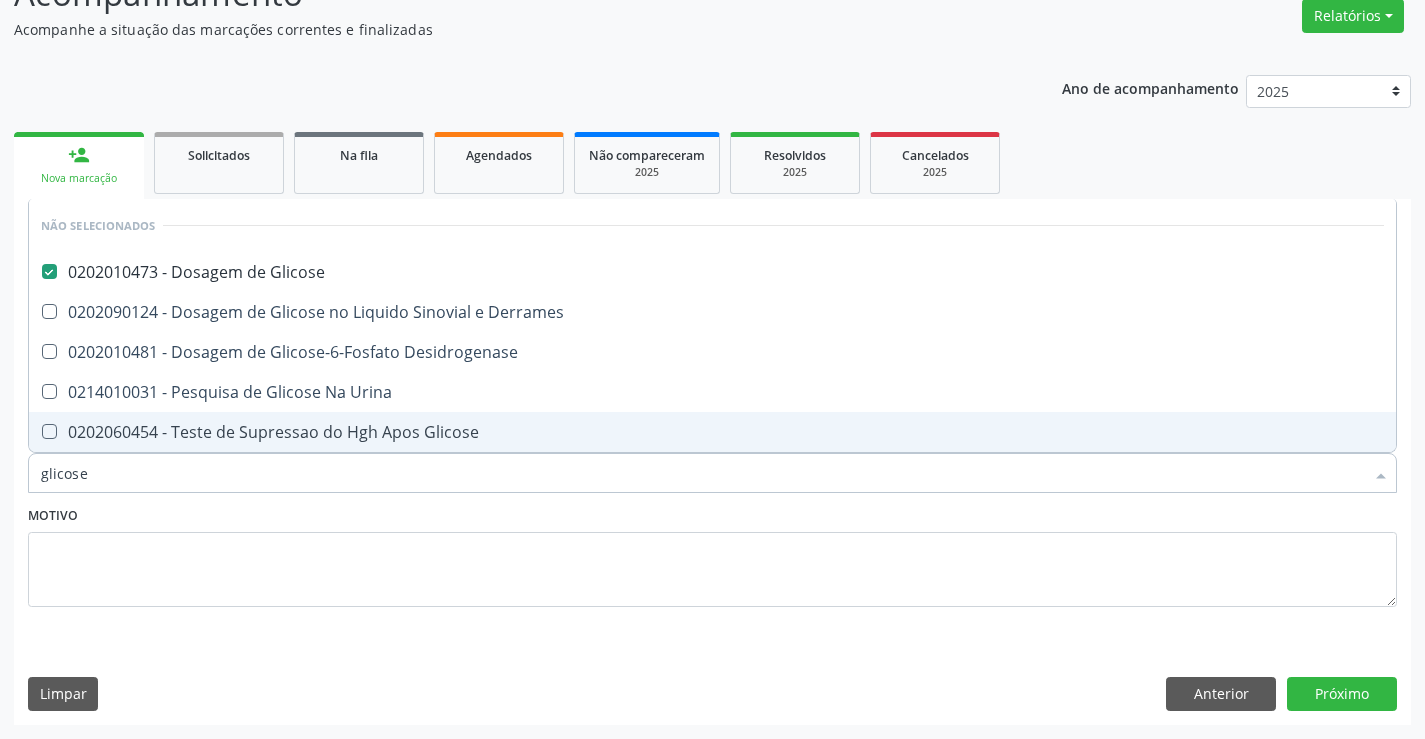 type on "glicose" 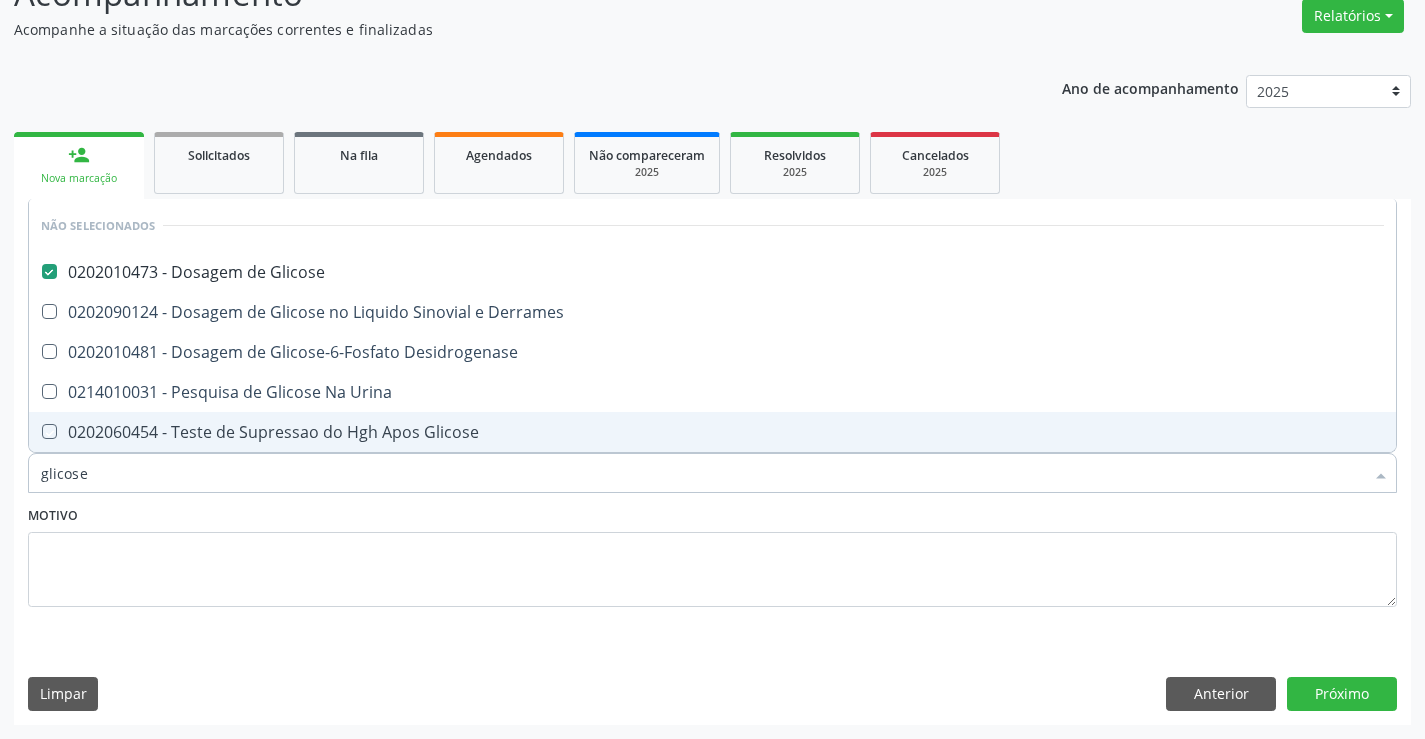 click on "Motivo" at bounding box center [712, 554] 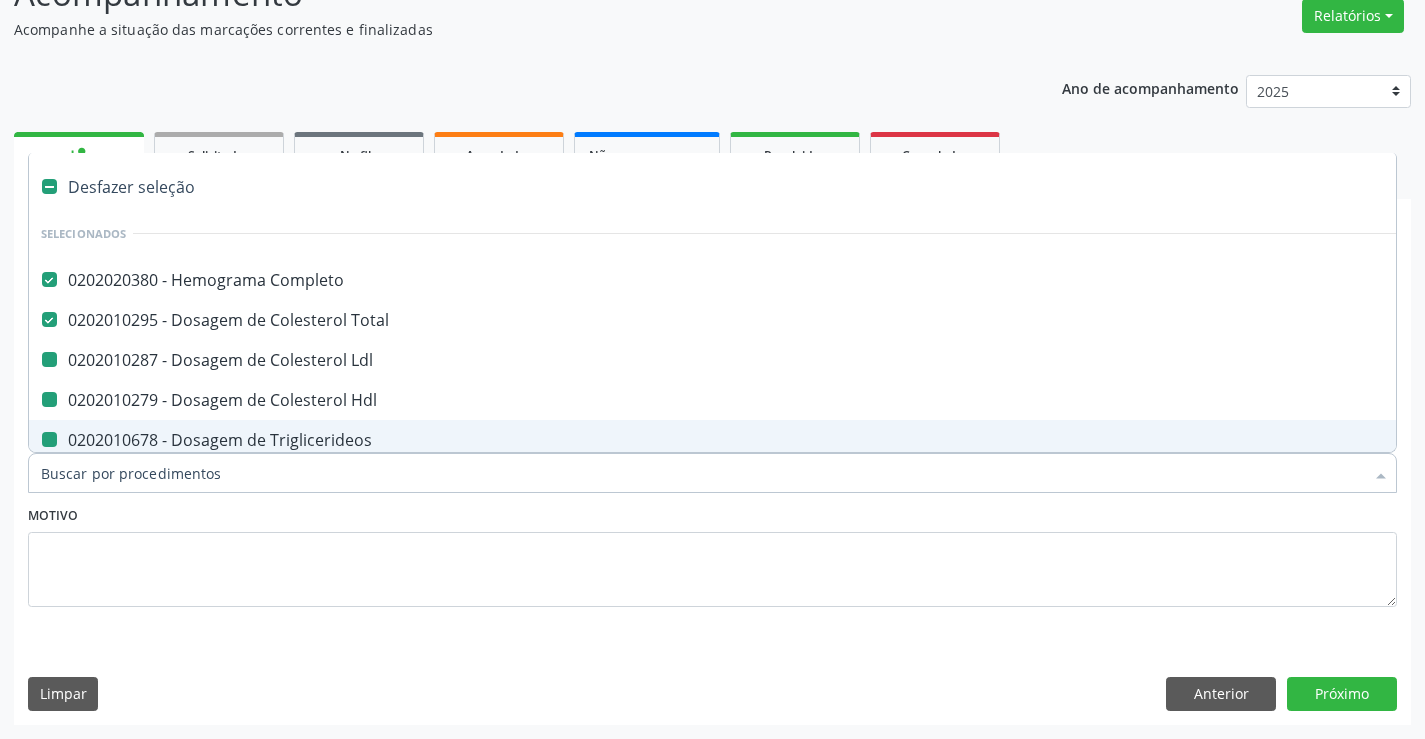 type on "f" 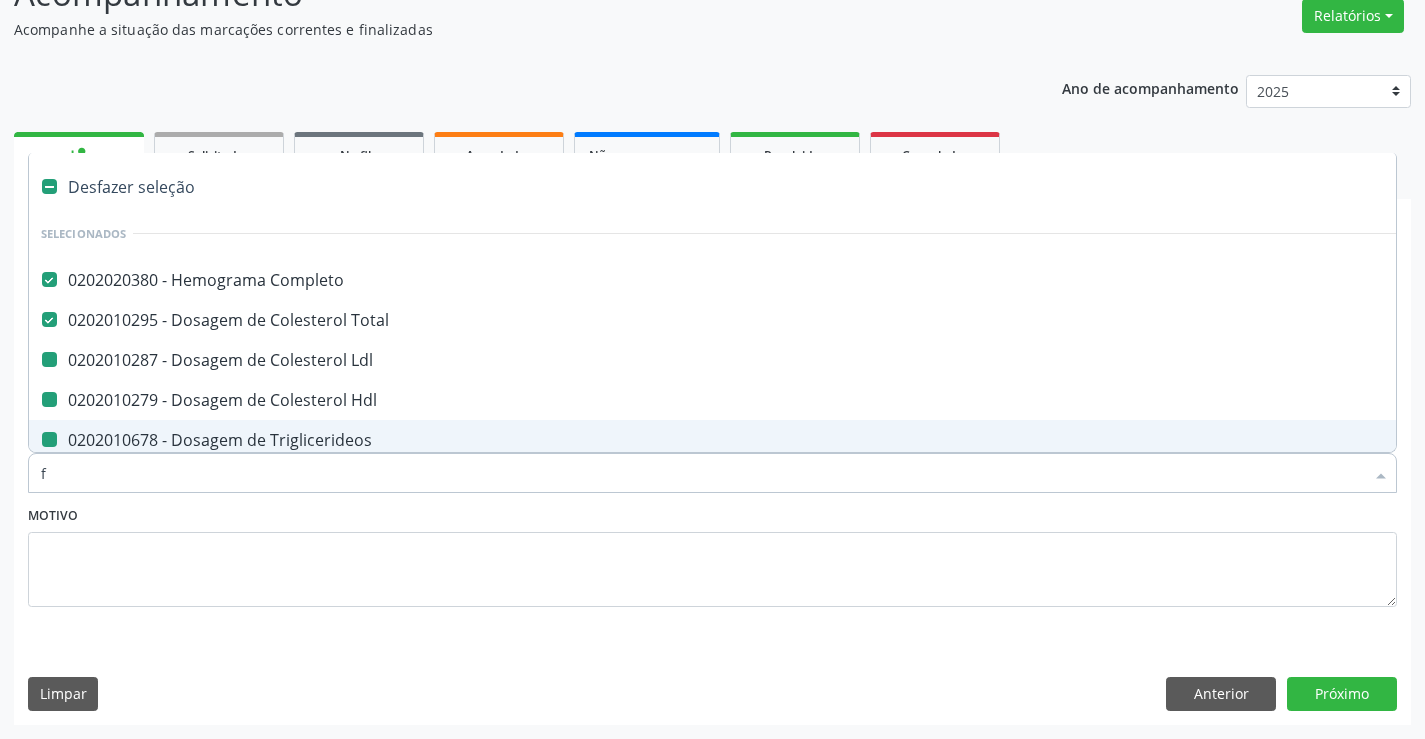 checkbox on "false" 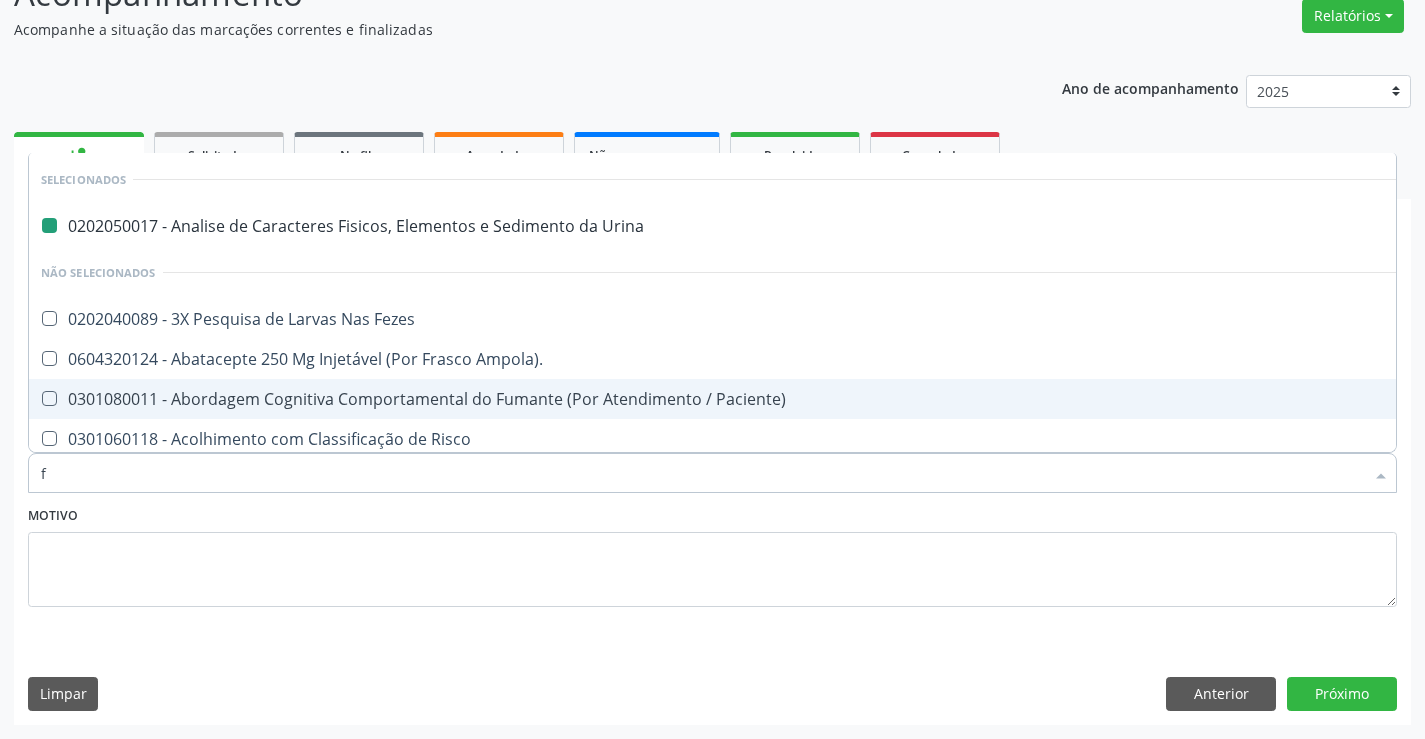 type on "fe" 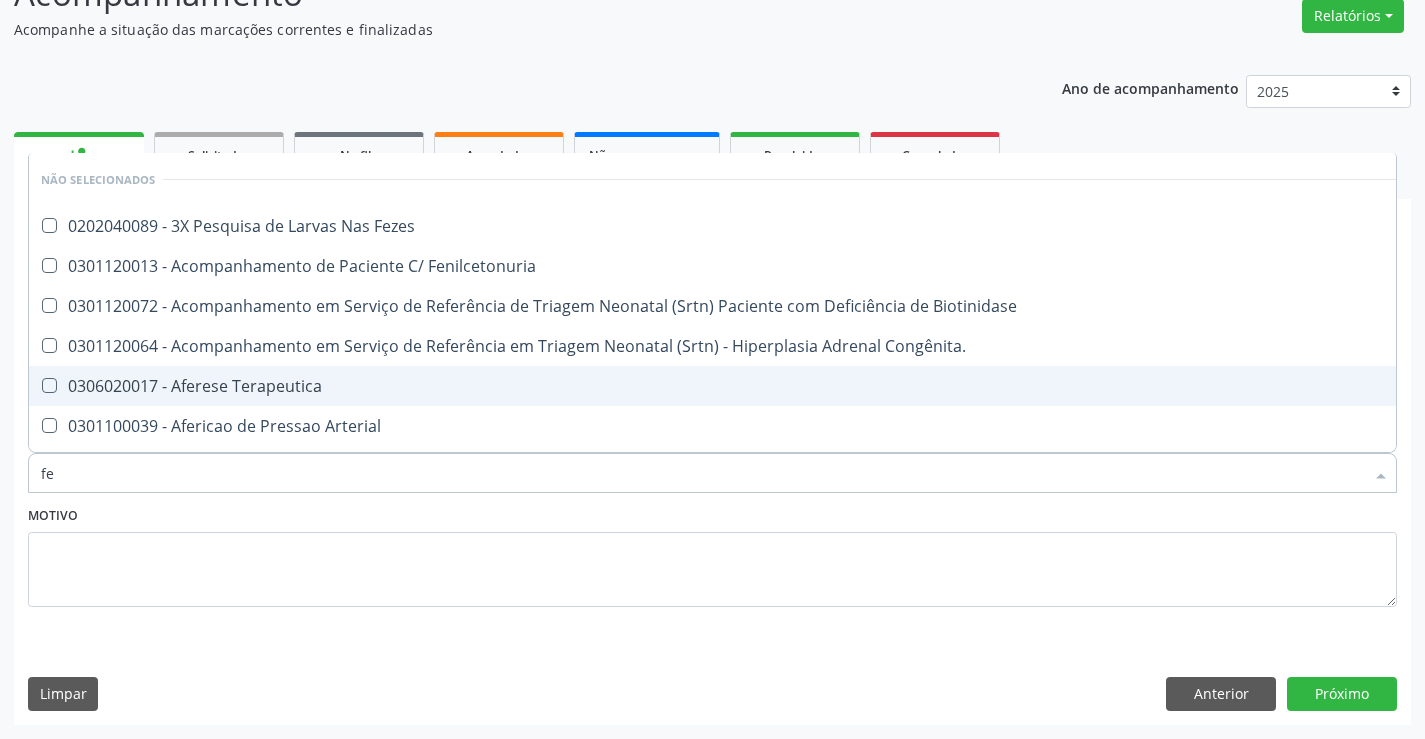 type on "fez" 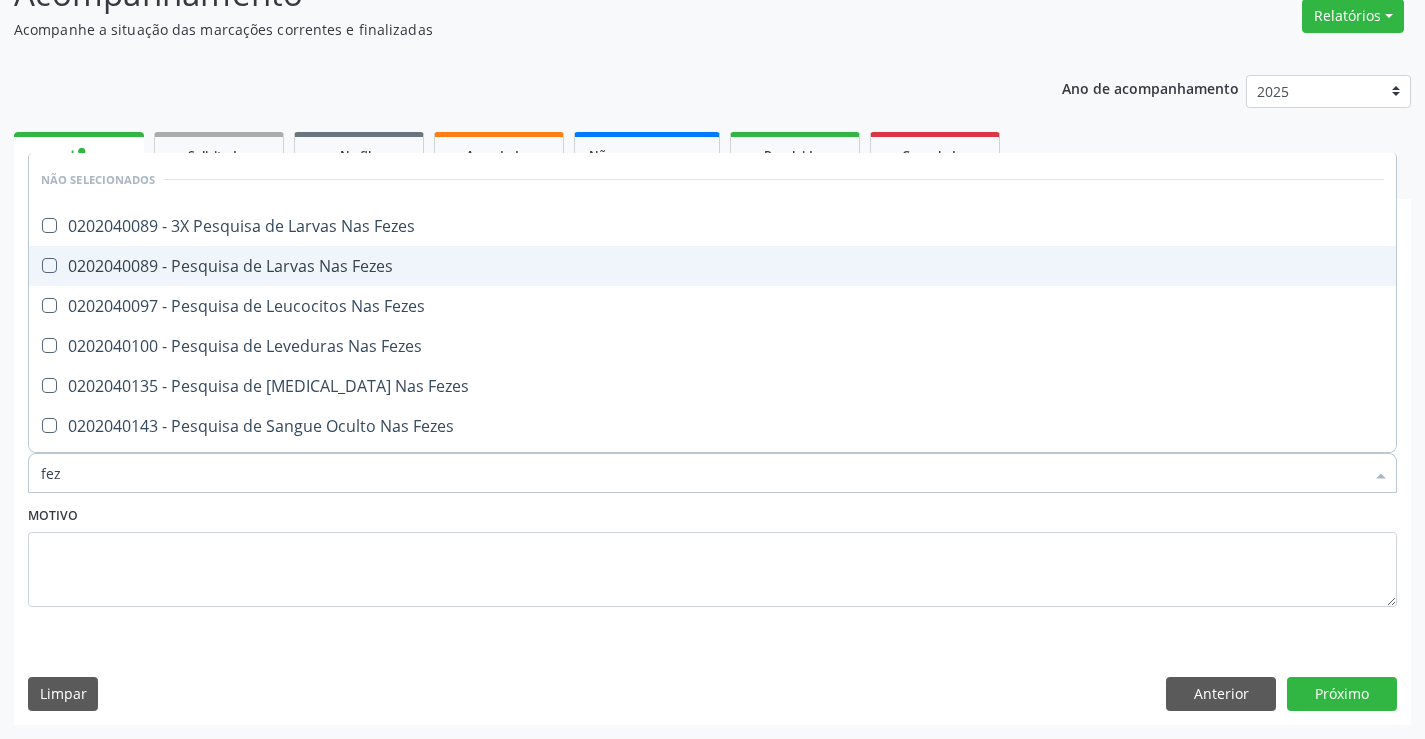 click on "0202040089 - Pesquisa de Larvas Nas Fezes" at bounding box center (712, 266) 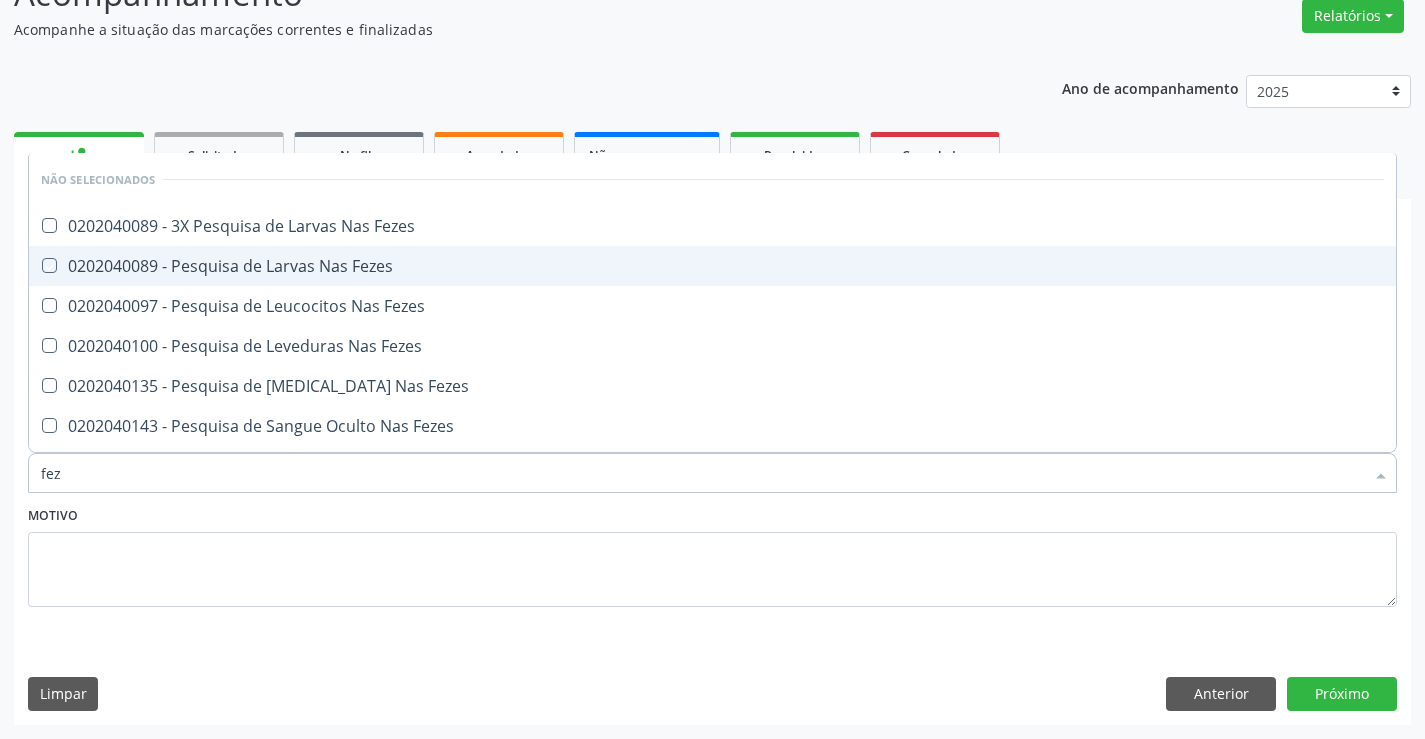 checkbox on "true" 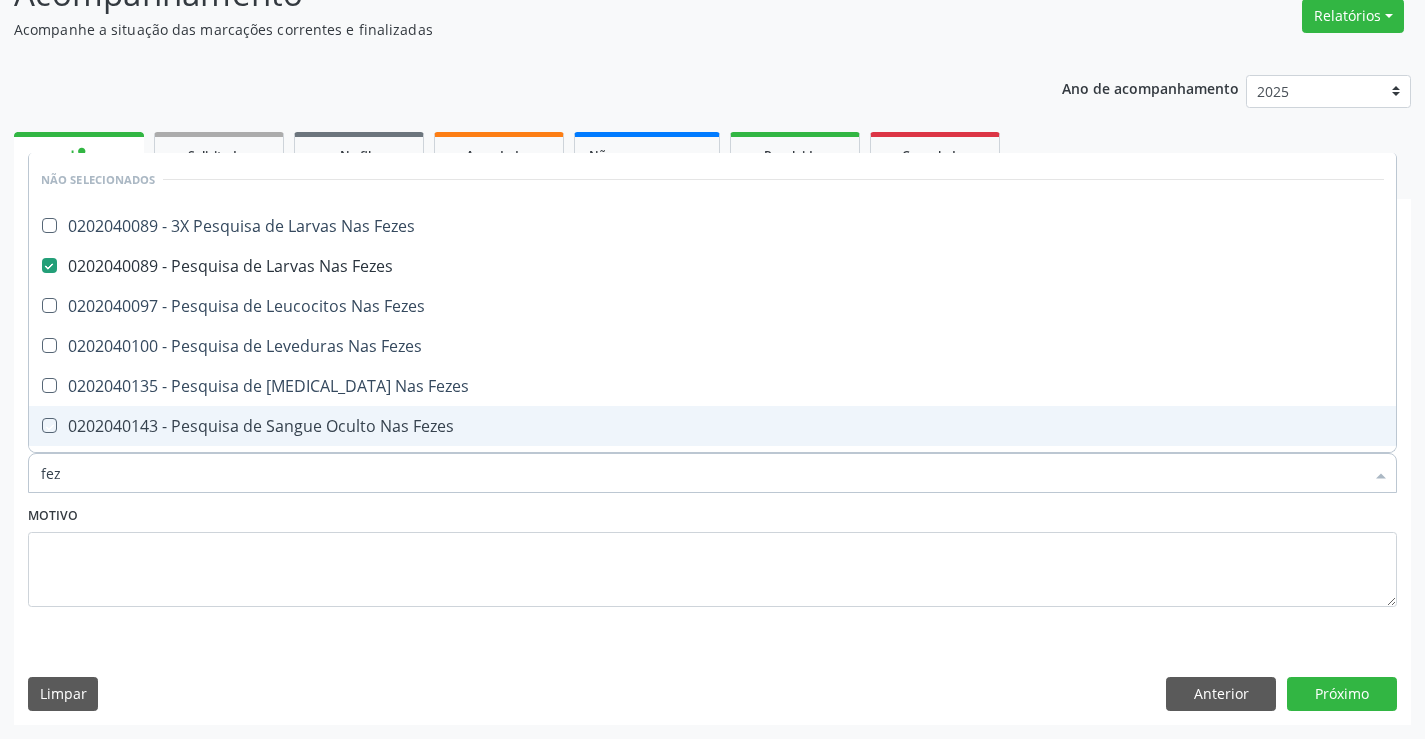 click on "Motivo" at bounding box center (712, 554) 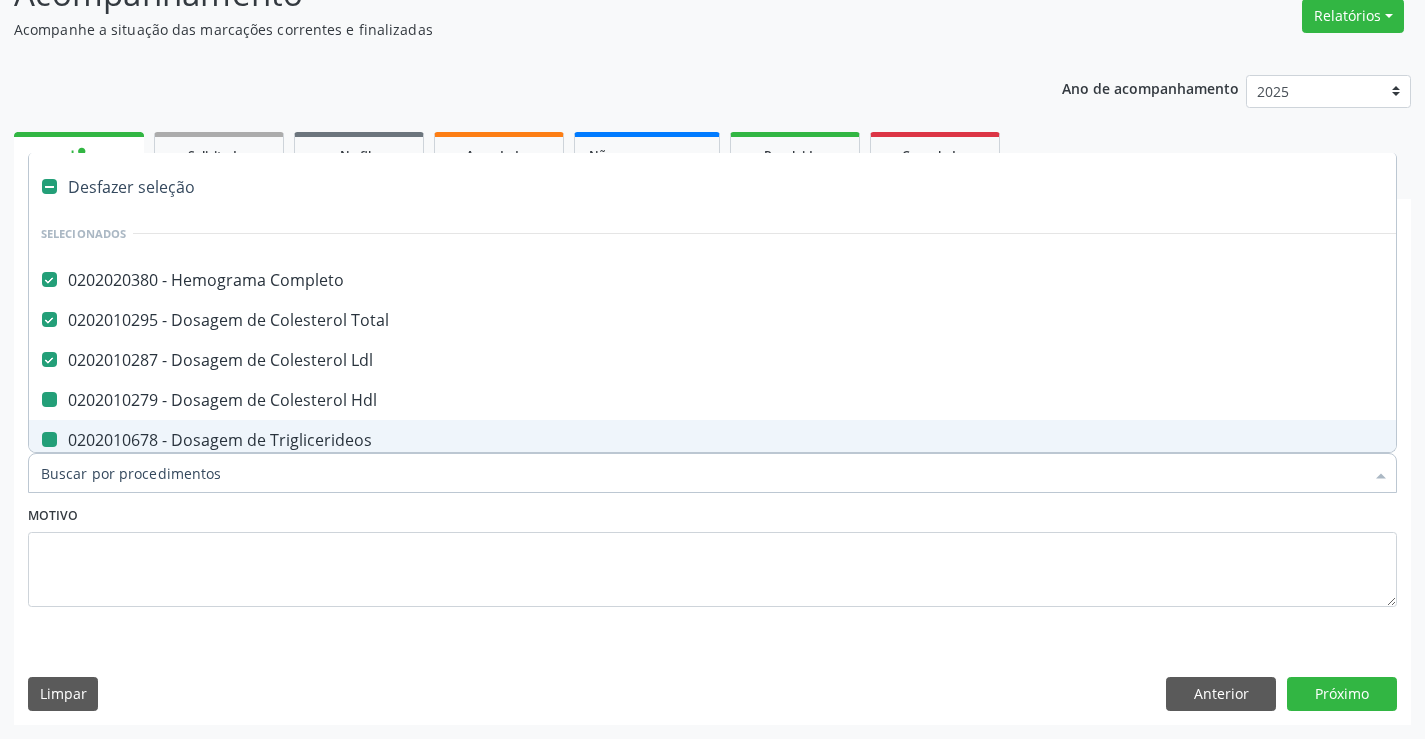 type on "f" 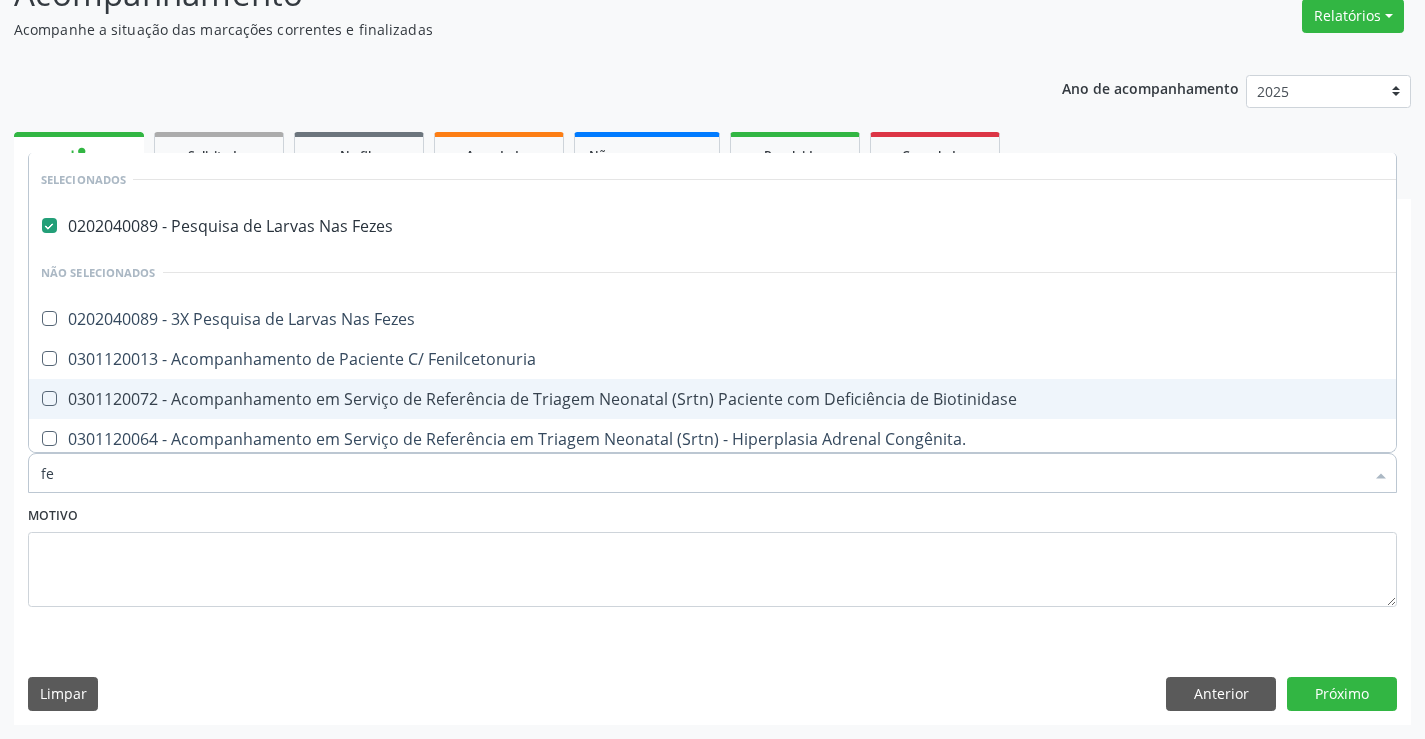 type on "fez" 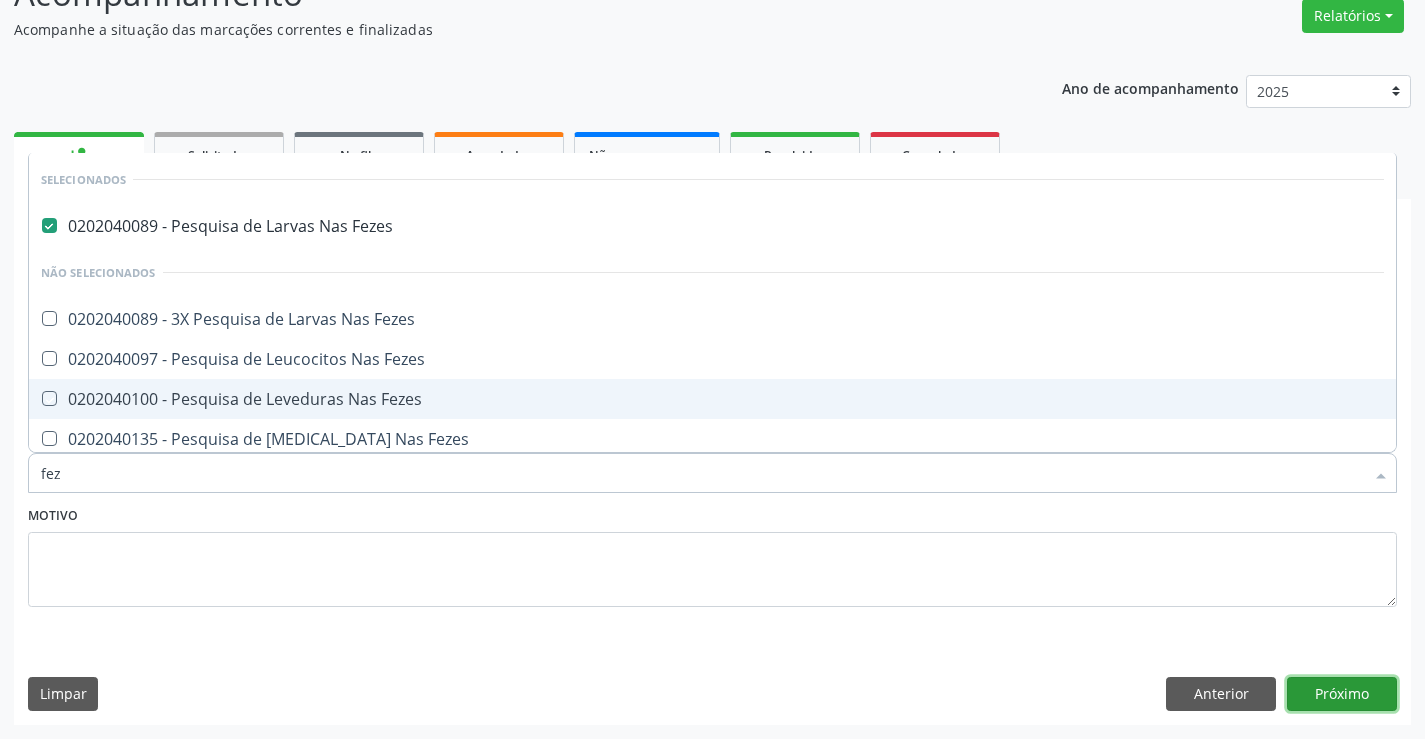 click on "Próximo" at bounding box center [1342, 694] 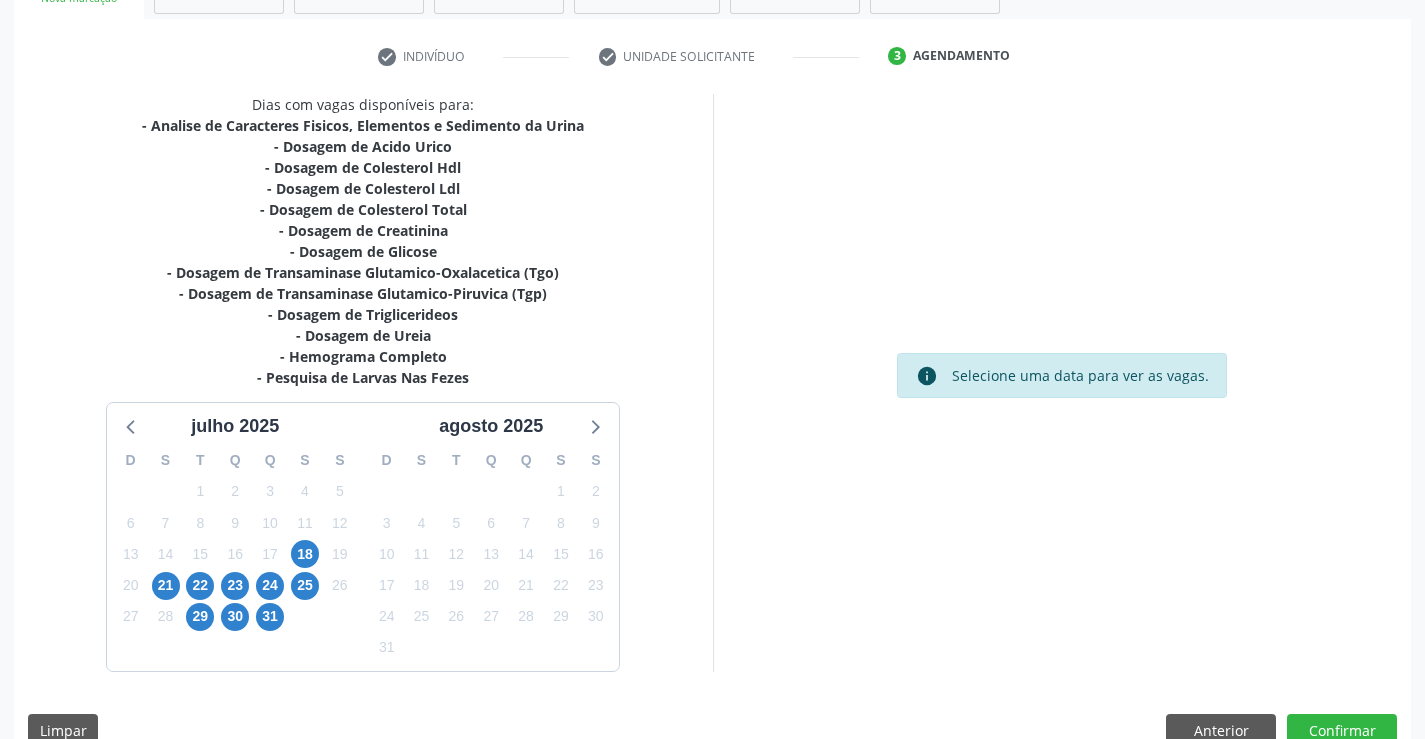 scroll, scrollTop: 383, scrollLeft: 0, axis: vertical 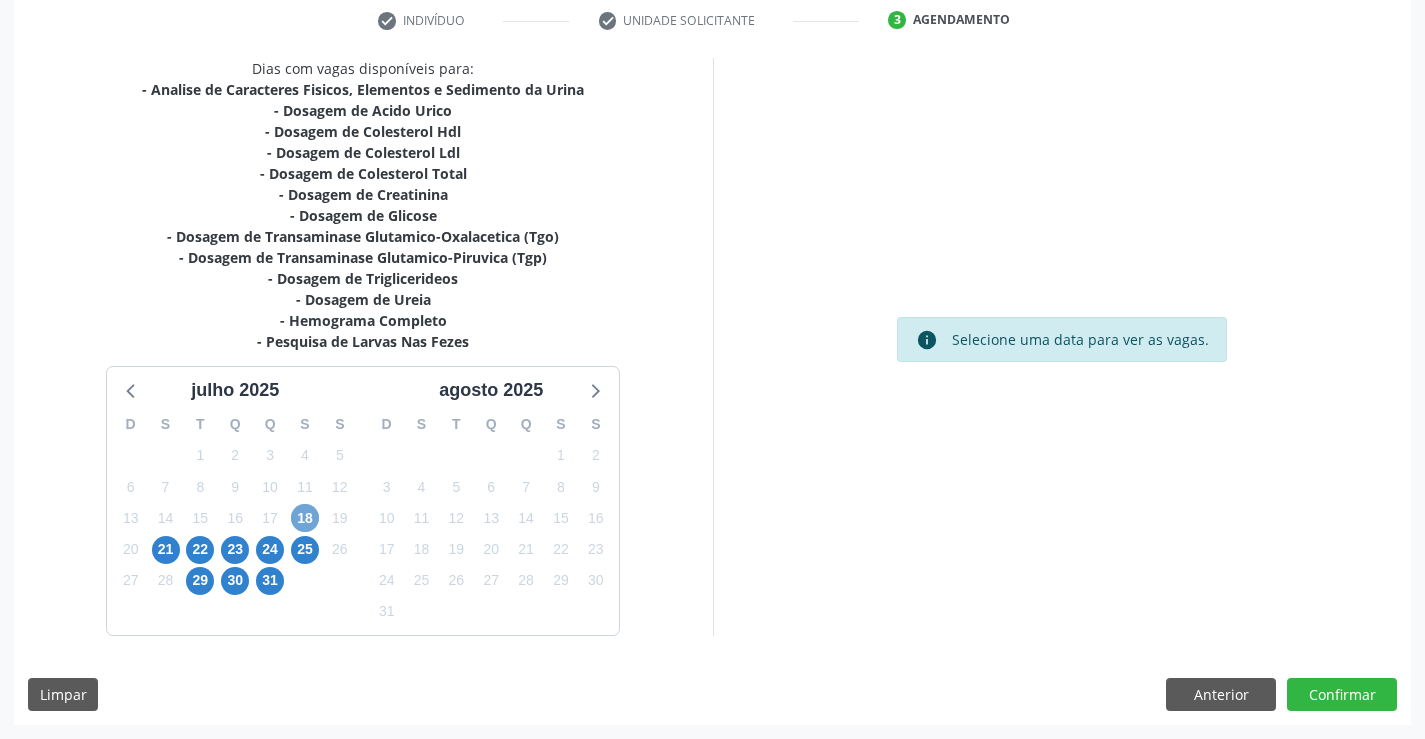 click on "18" at bounding box center [305, 518] 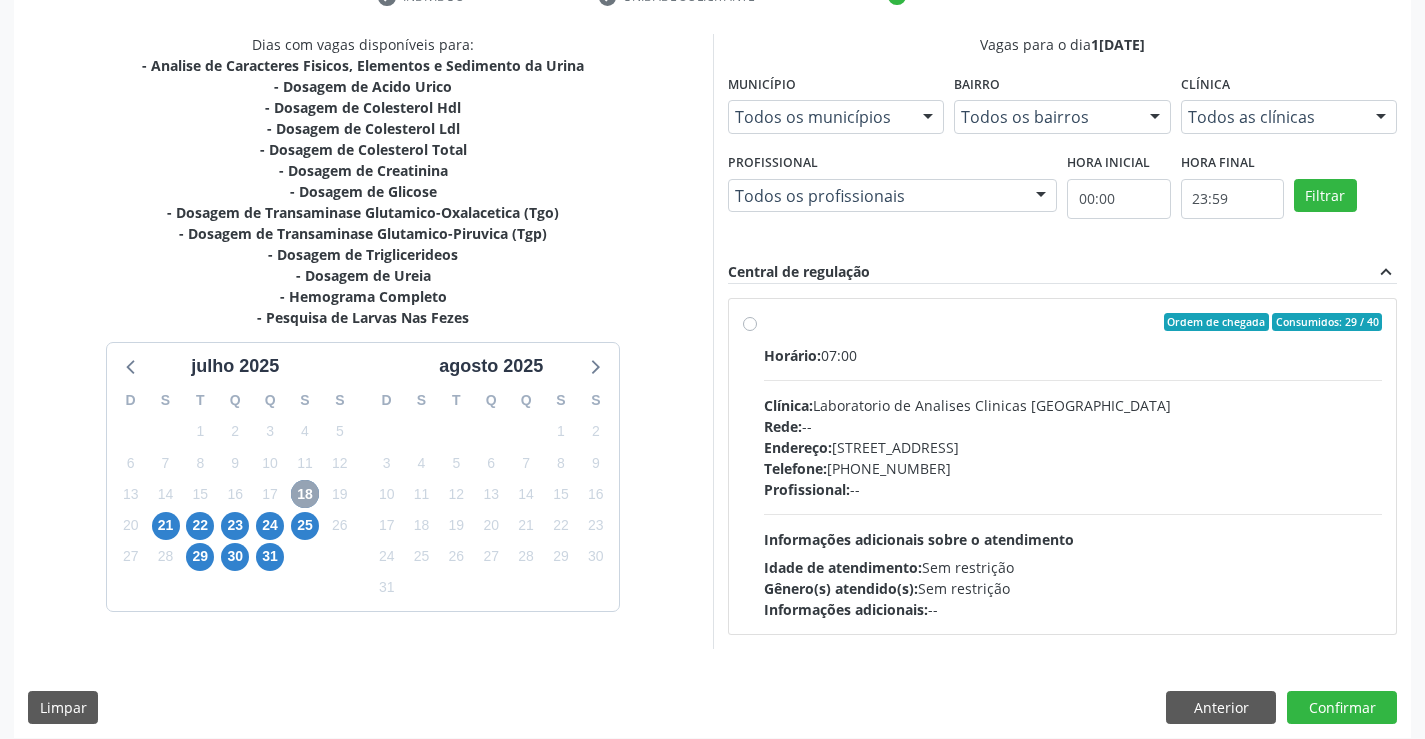 scroll, scrollTop: 420, scrollLeft: 0, axis: vertical 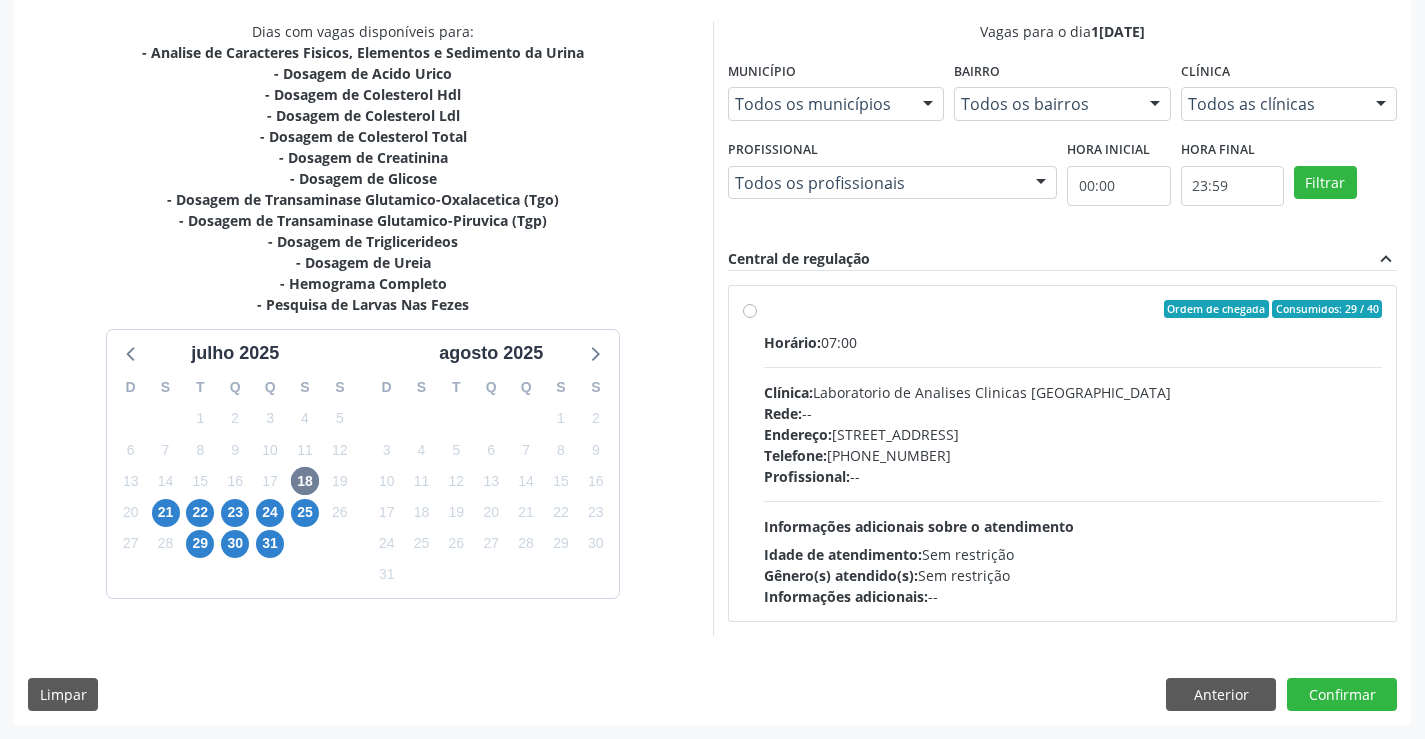 click on "Ordem de chegada
Consumidos: 29 / 40" at bounding box center (1073, 309) 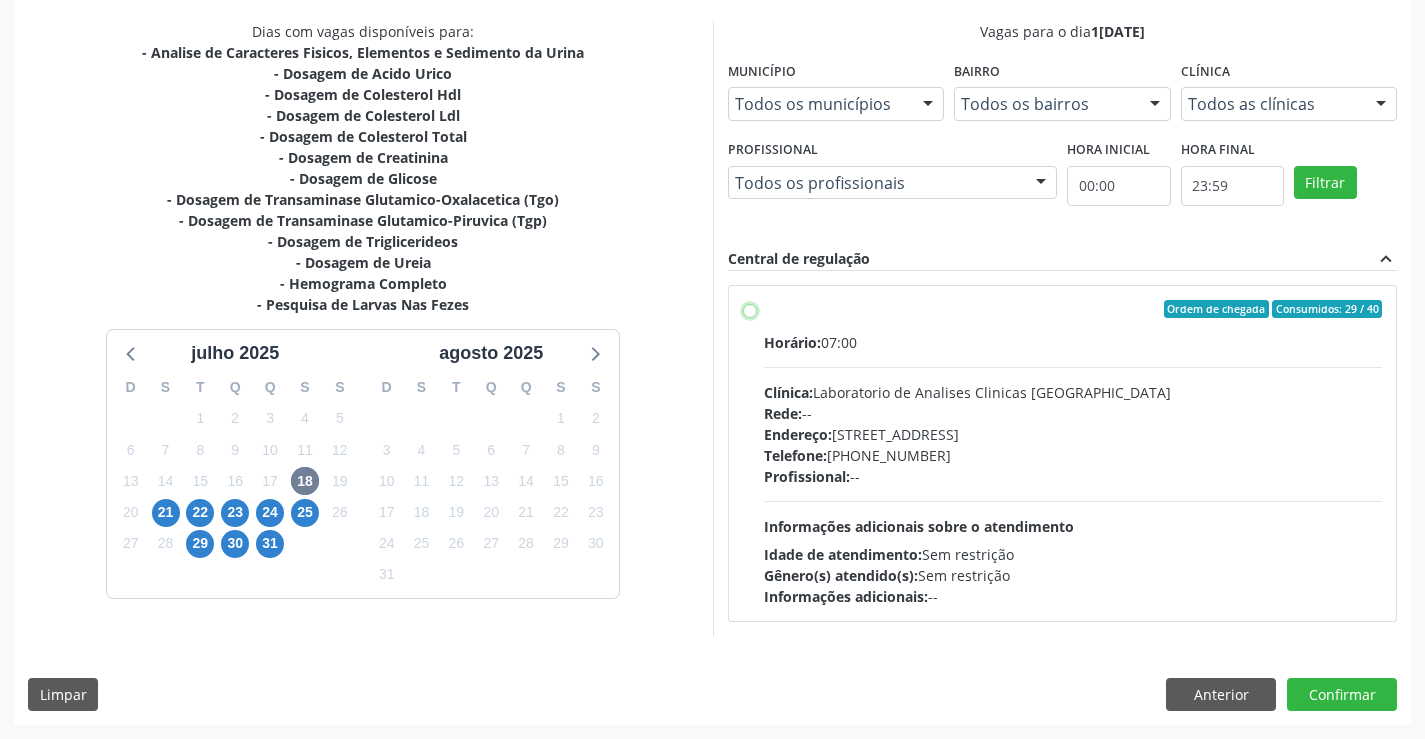click on "Ordem de chegada
Consumidos: 29 / 40
Horário:   07:00
Clínica:  Laboratorio de Analises Clinicas Sao Francisco
Rede:
--
Endereço:   Terreo, nº 258, Centro, Campo Formoso - BA
Telefone:   (74) 36453588
Profissional:
--
Informações adicionais sobre o atendimento
Idade de atendimento:
Sem restrição
Gênero(s) atendido(s):
Sem restrição
Informações adicionais:
--" at bounding box center [750, 309] 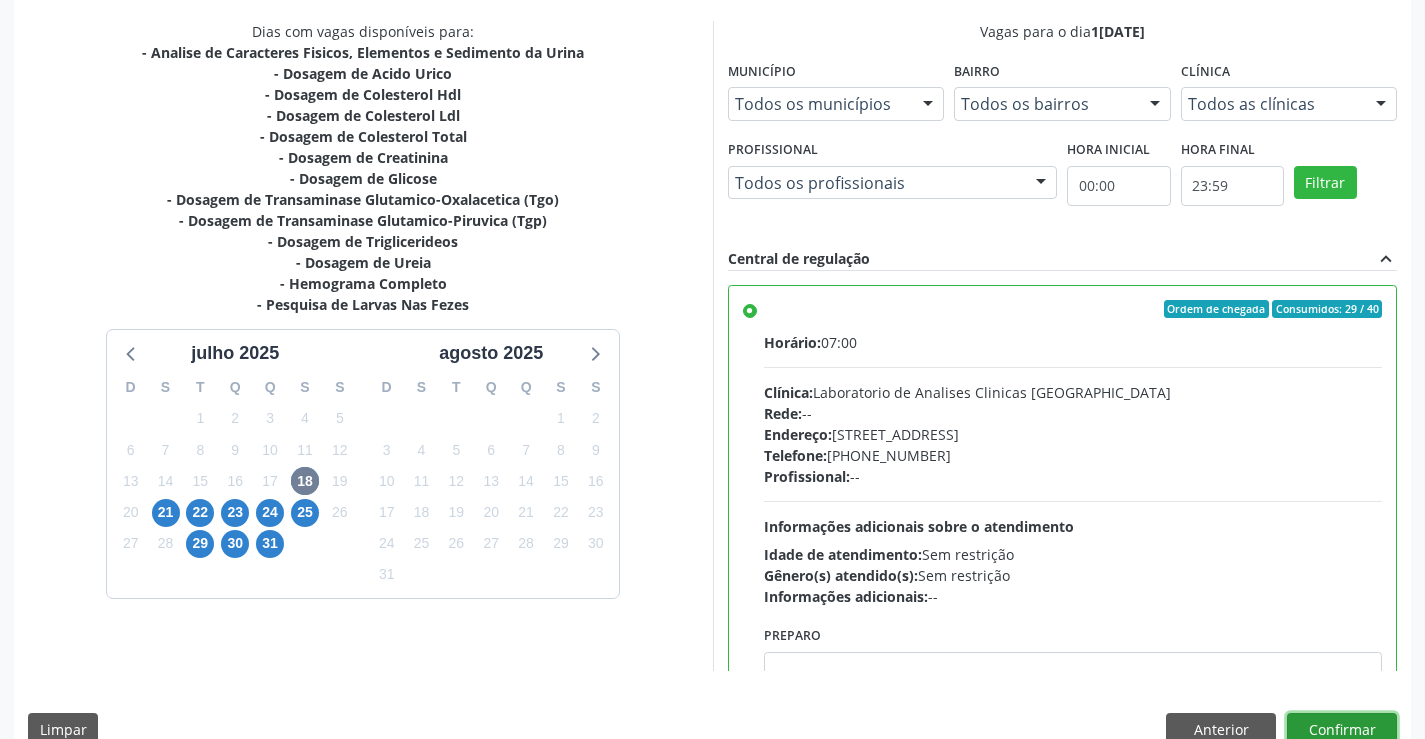 click on "Confirmar" at bounding box center [1342, 730] 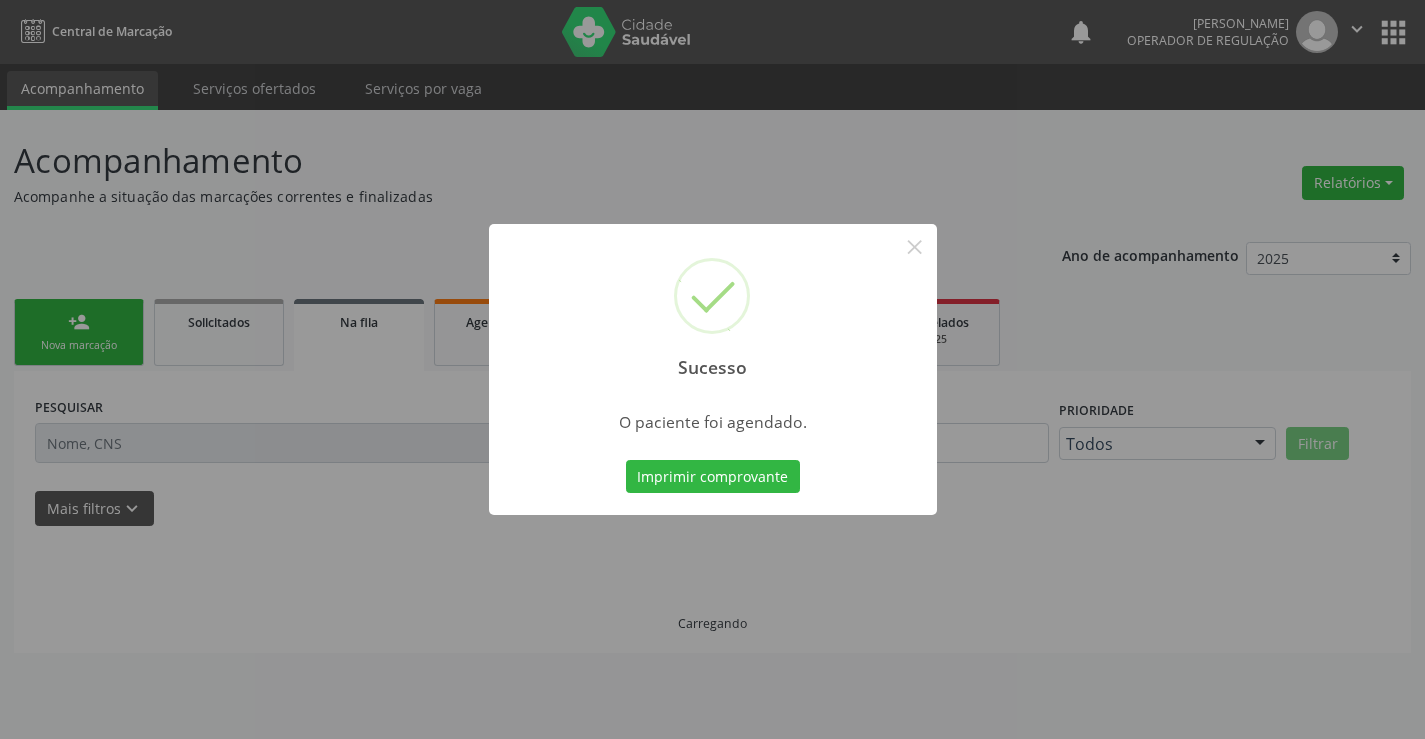 scroll, scrollTop: 0, scrollLeft: 0, axis: both 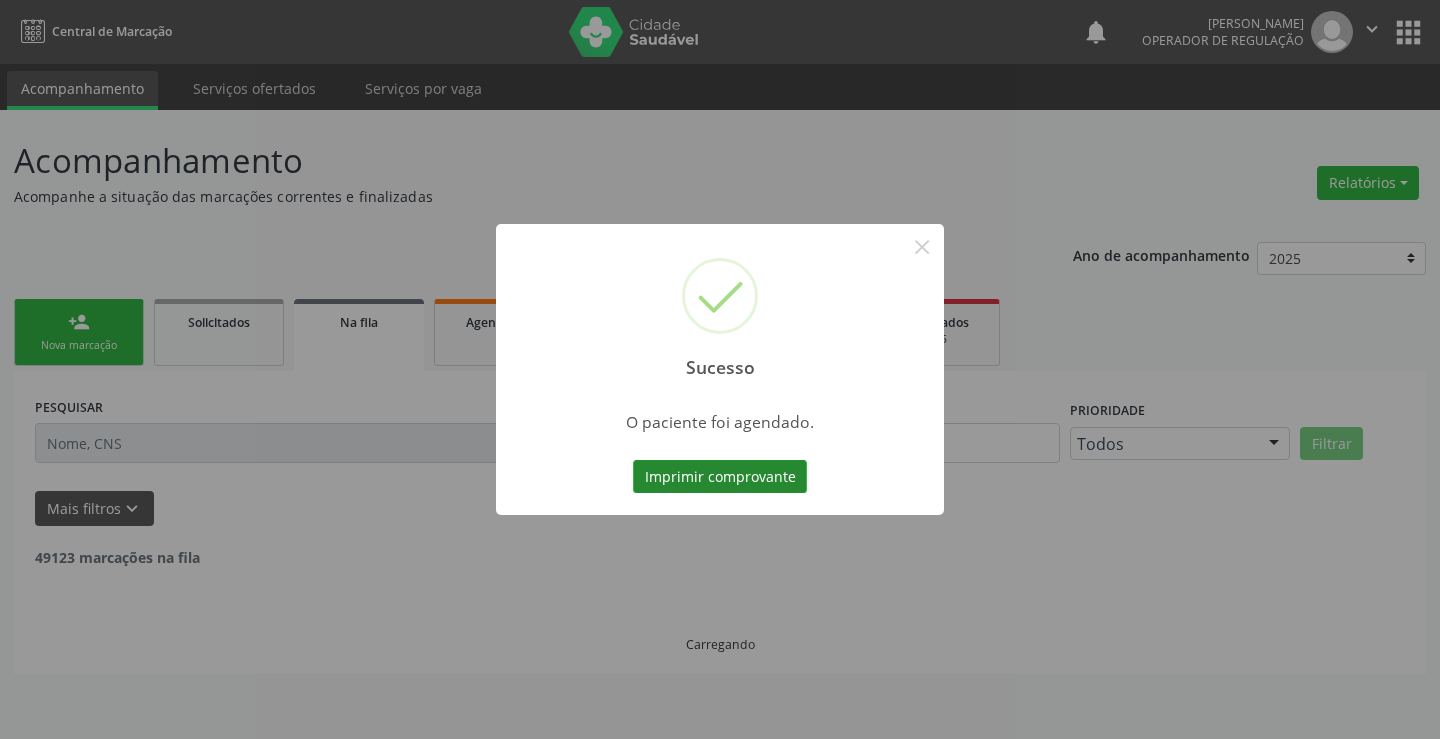 click on "Imprimir comprovante" at bounding box center [720, 477] 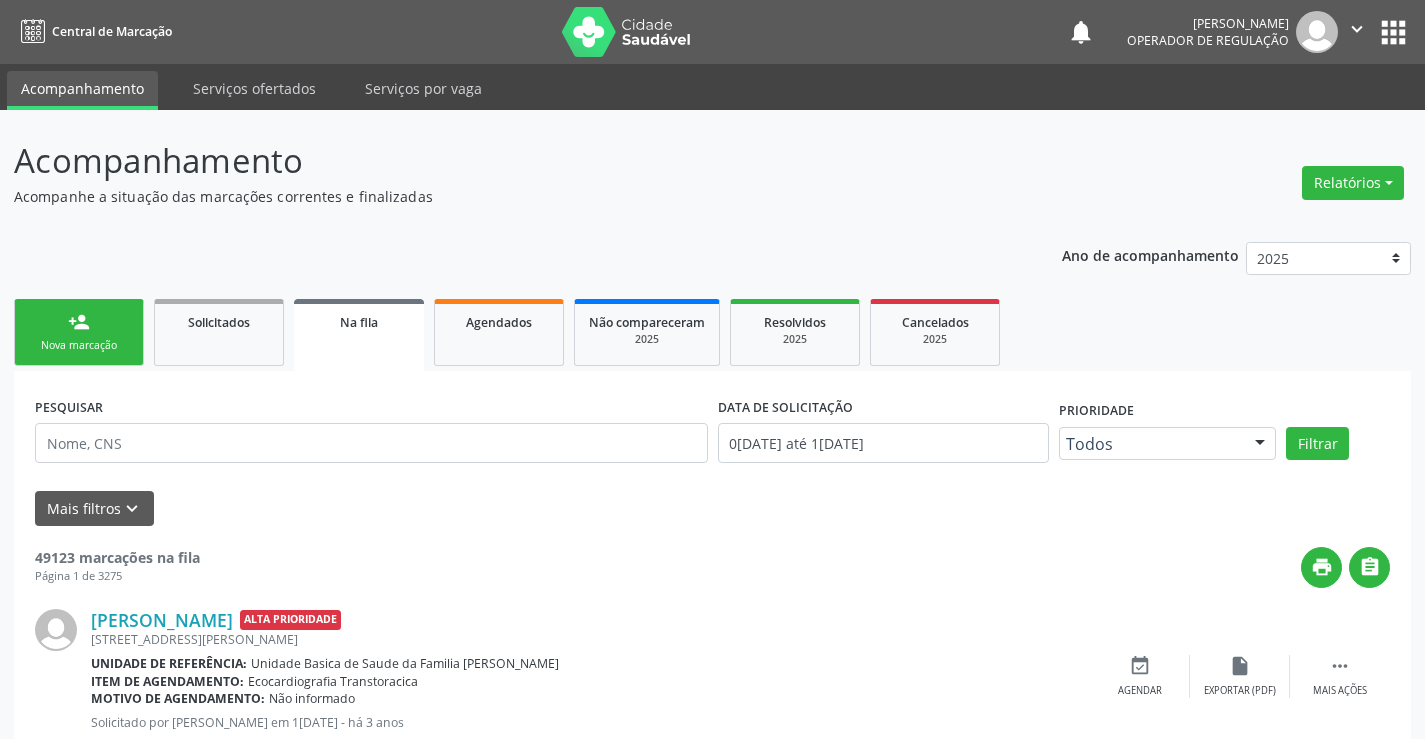 click on "person_add
Nova marcação" at bounding box center (79, 332) 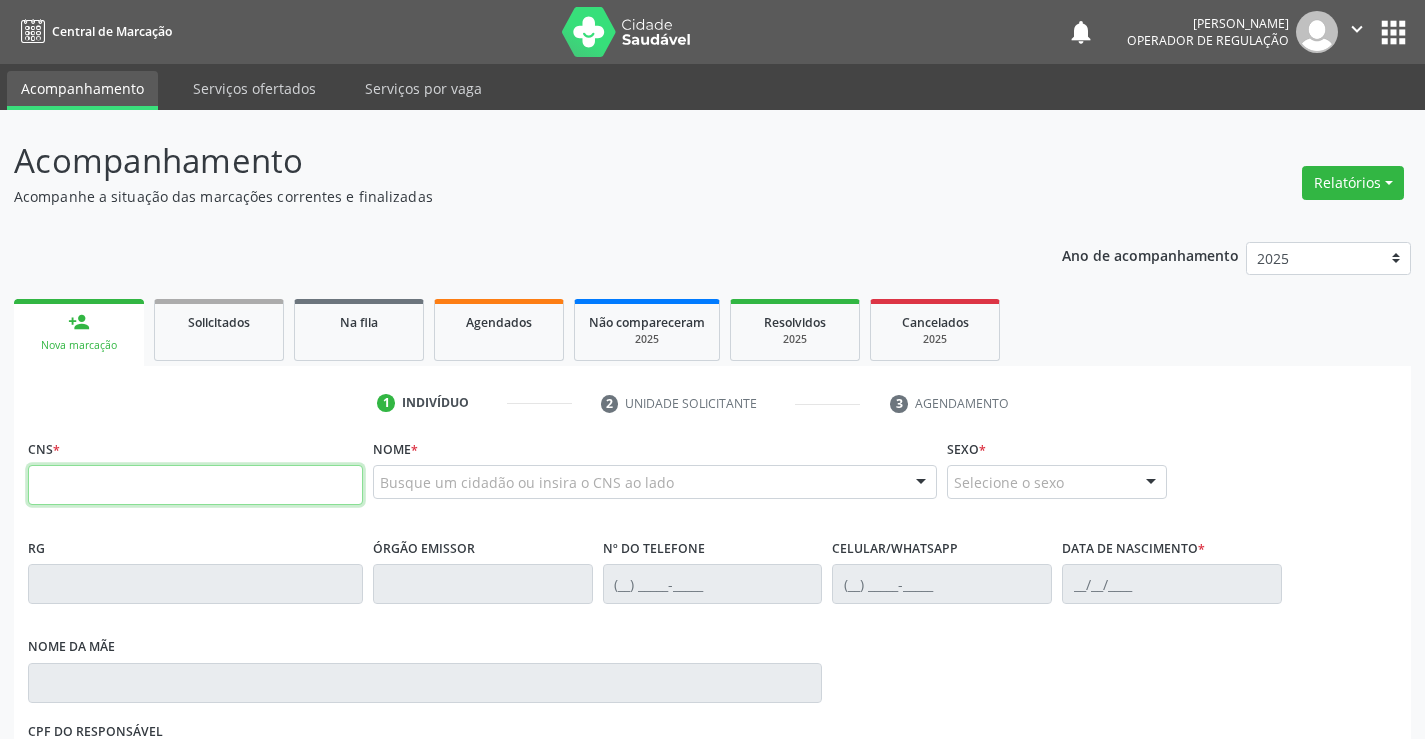 click at bounding box center [195, 485] 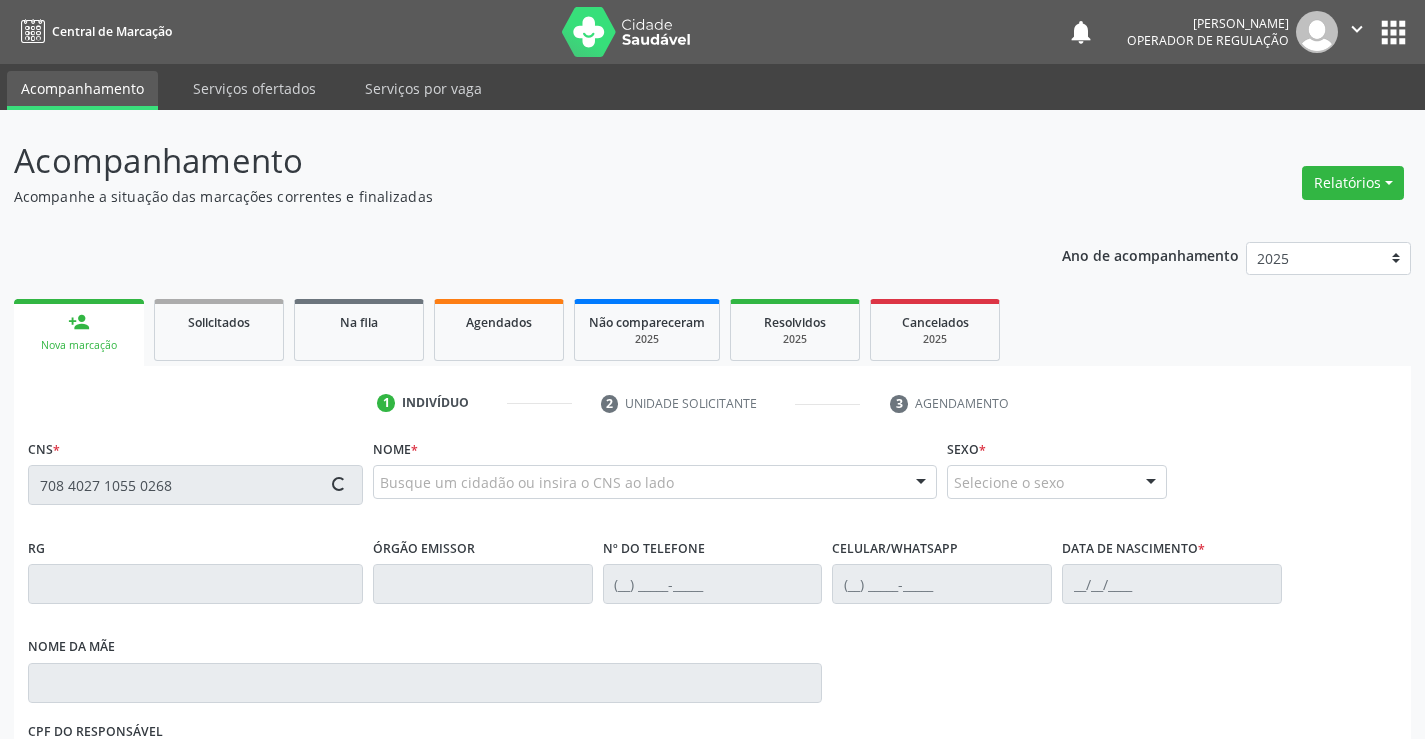 type on "708 4027 1055 0268" 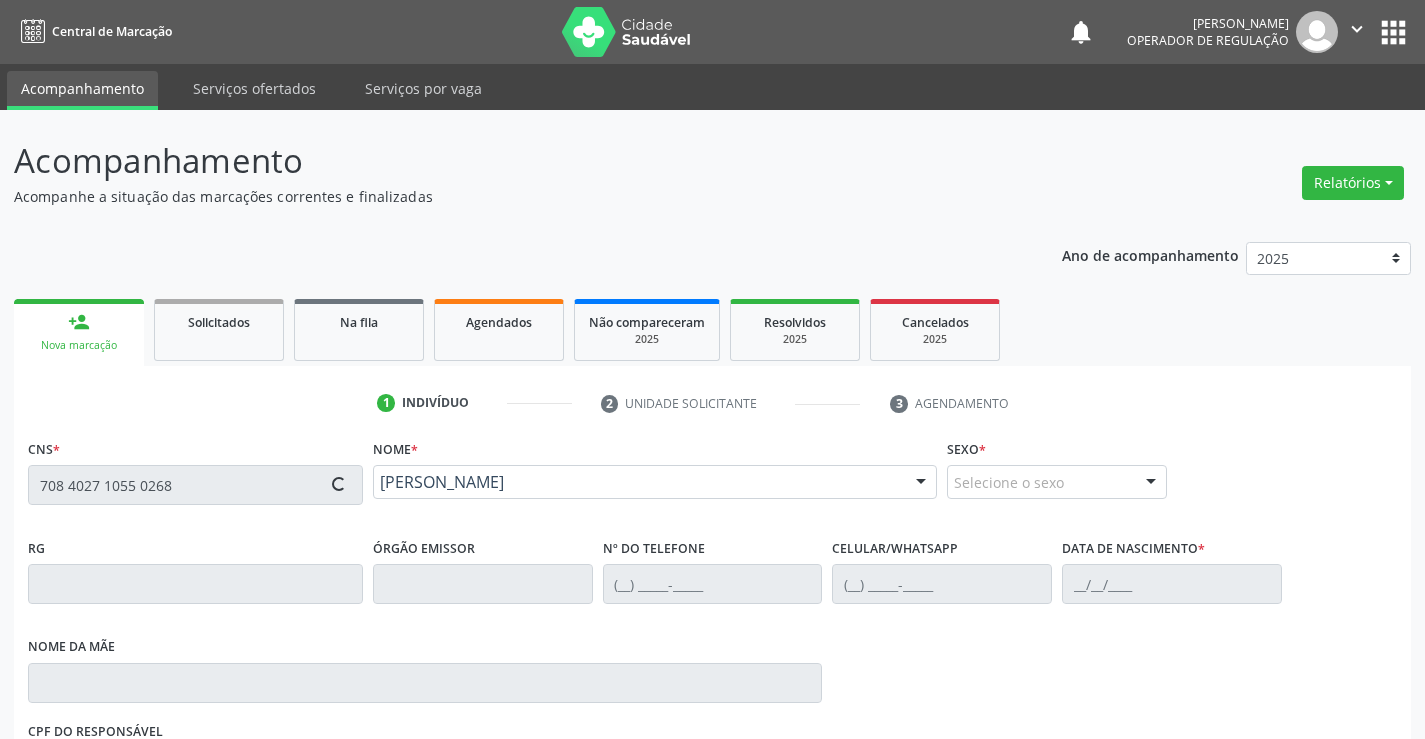 type on "2047215471" 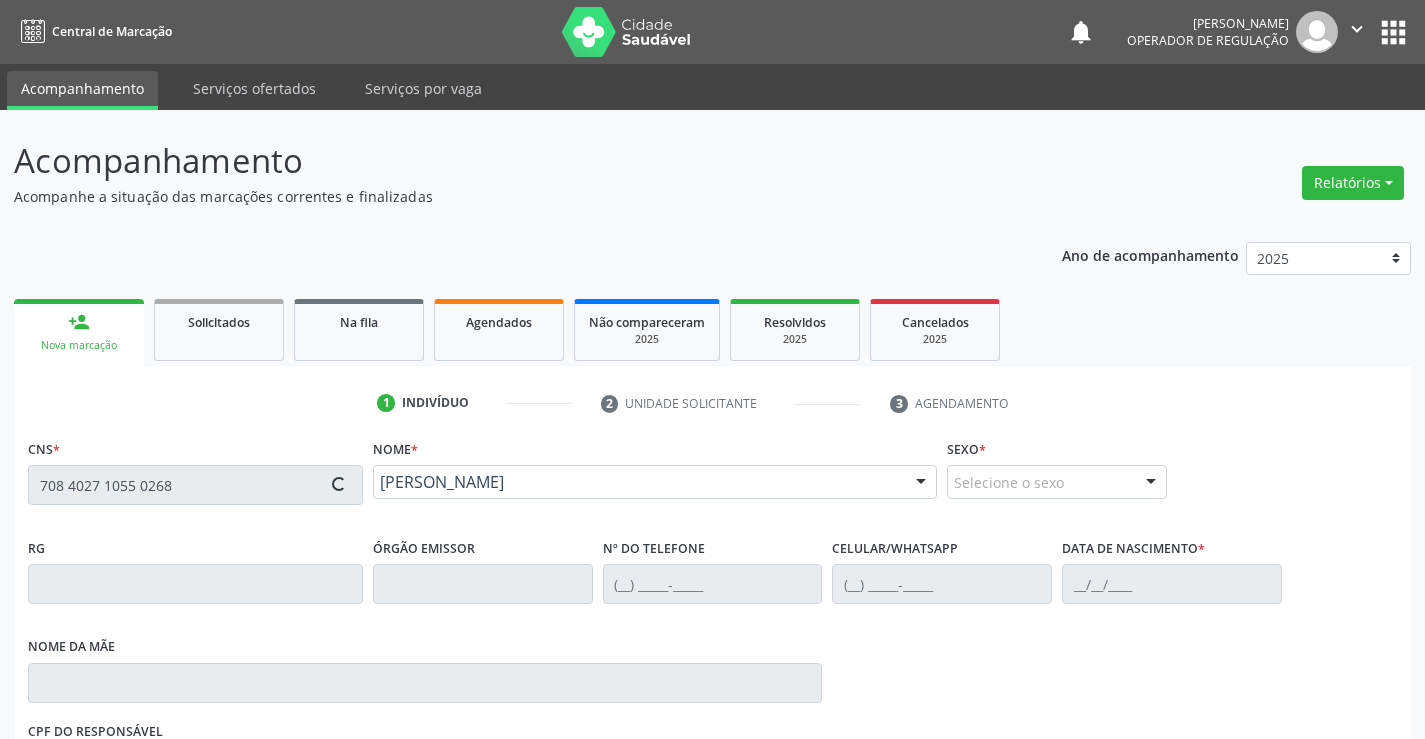type on "08/03/1997" 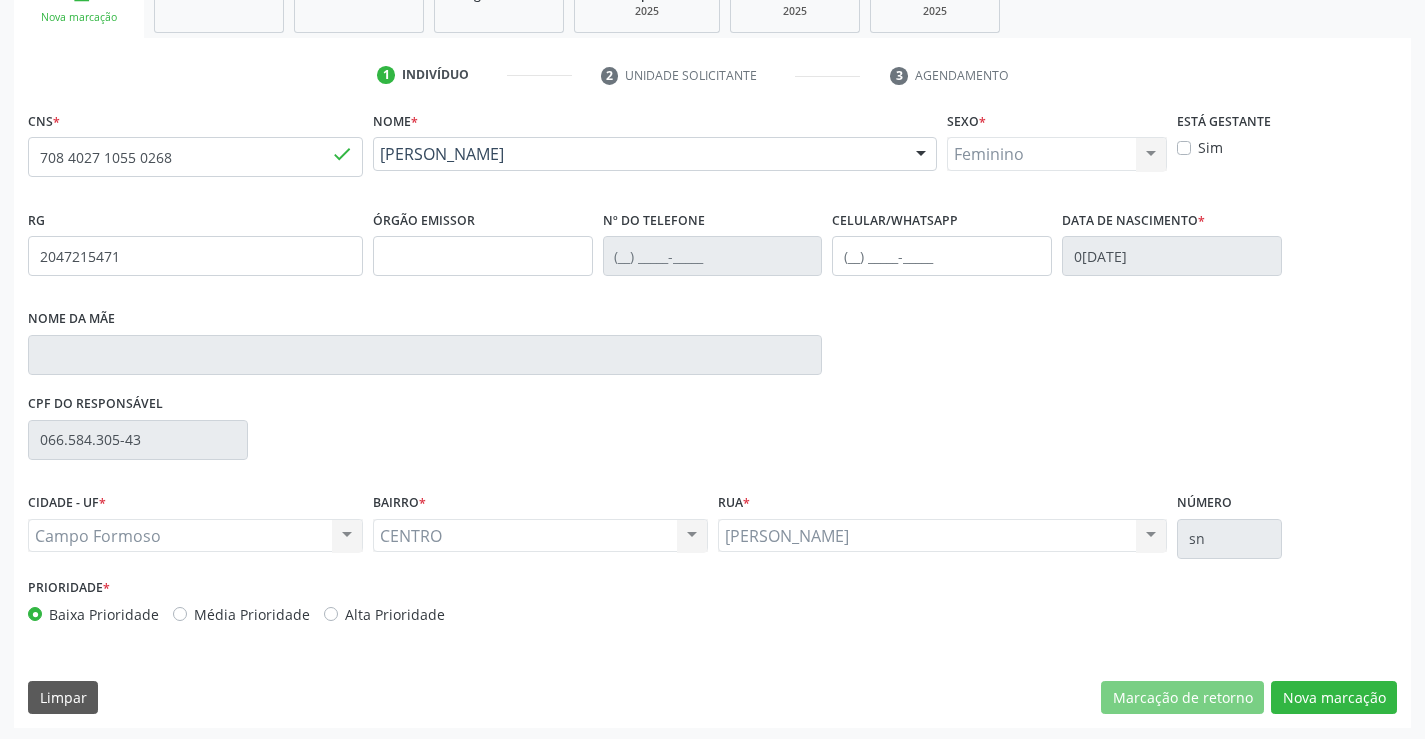 scroll, scrollTop: 331, scrollLeft: 0, axis: vertical 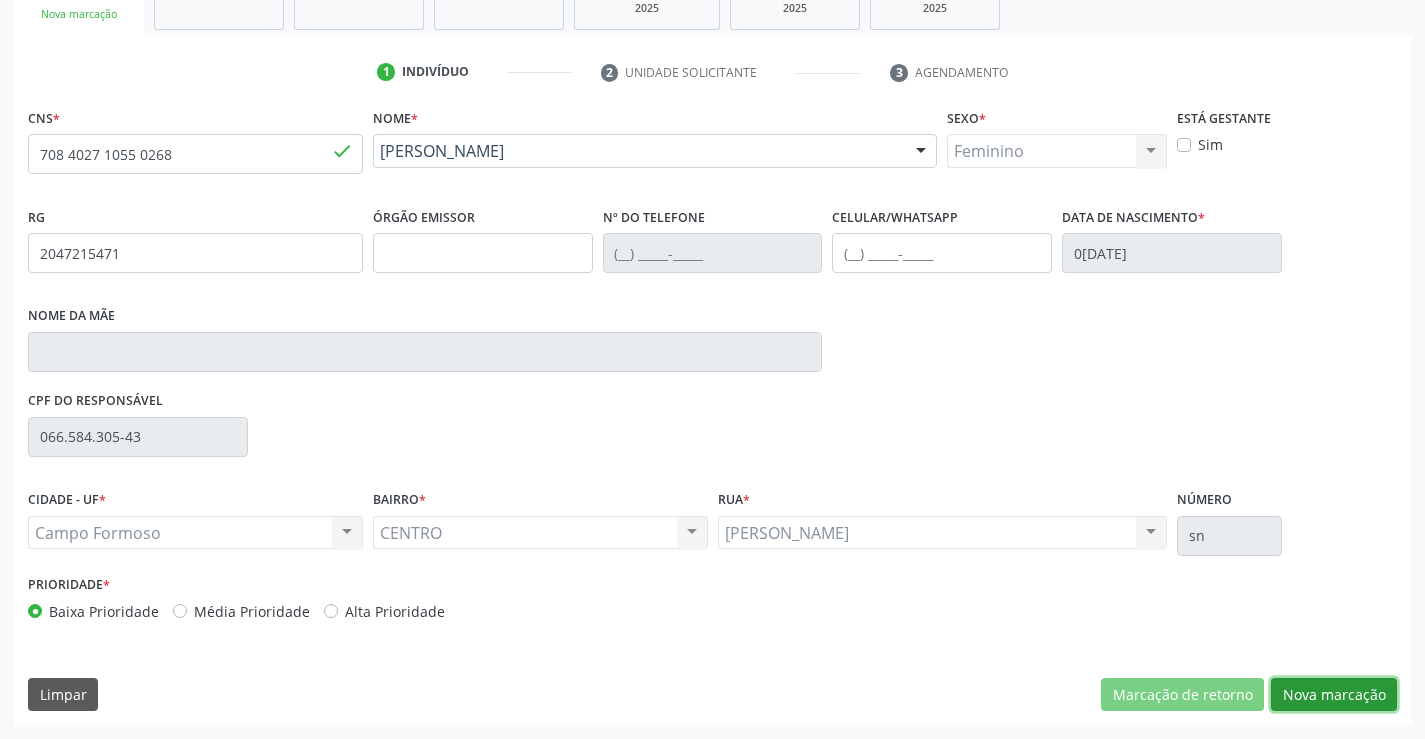 click on "Nova marcação" at bounding box center [1334, 695] 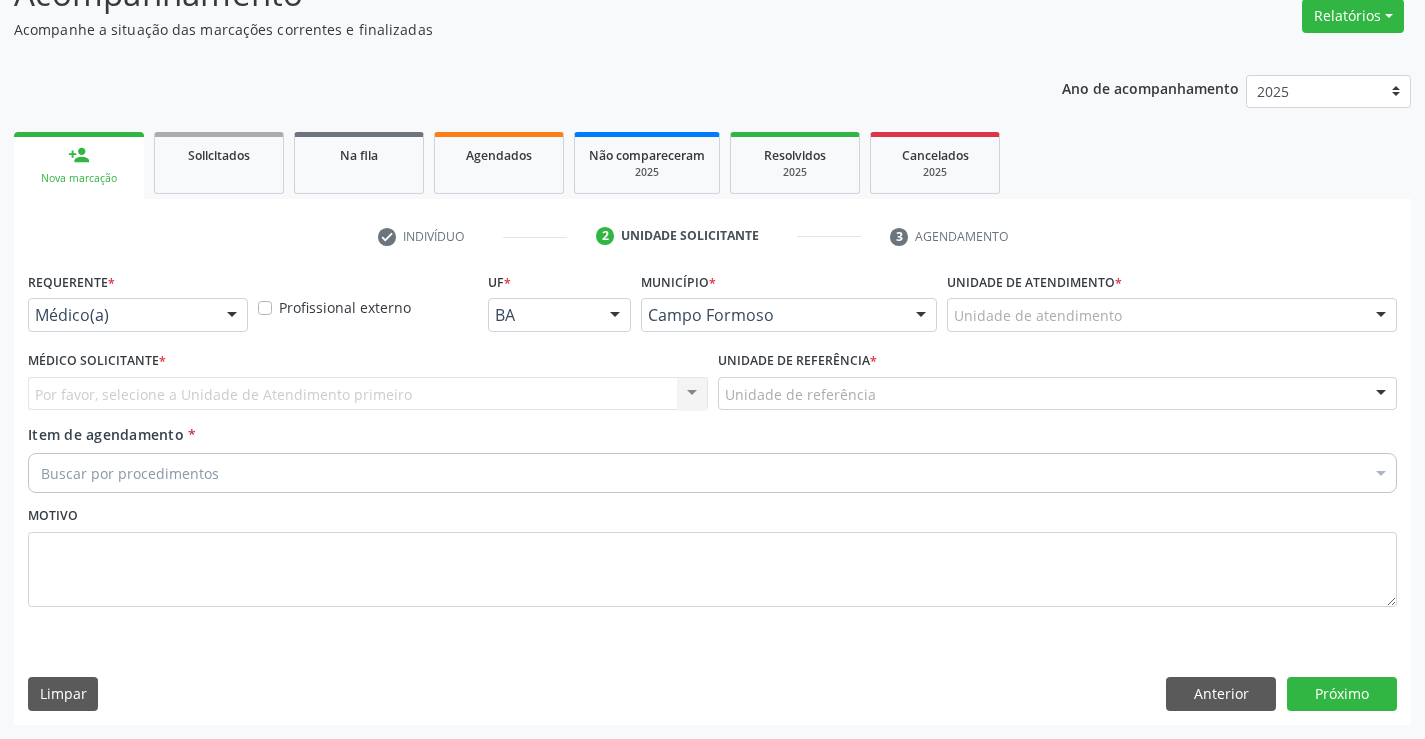 scroll, scrollTop: 167, scrollLeft: 0, axis: vertical 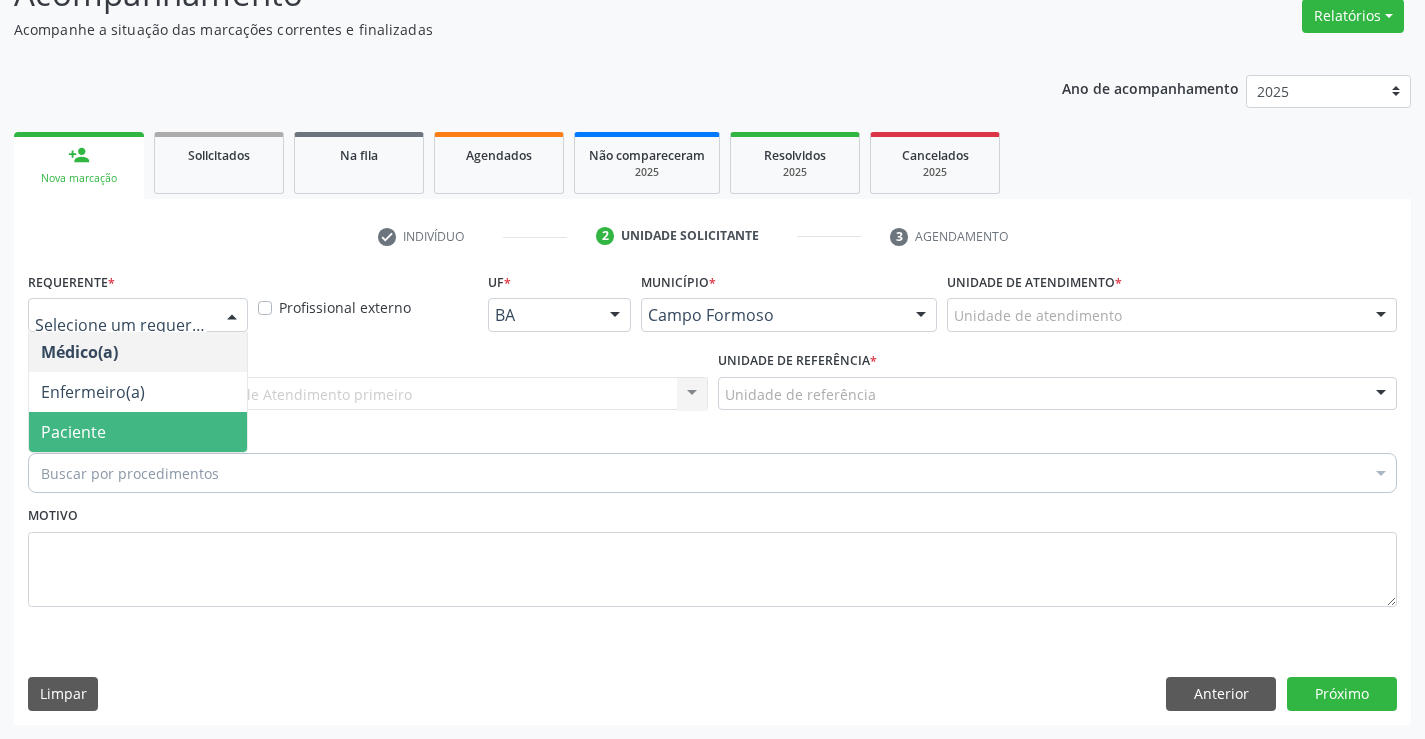 click on "Paciente" at bounding box center [73, 432] 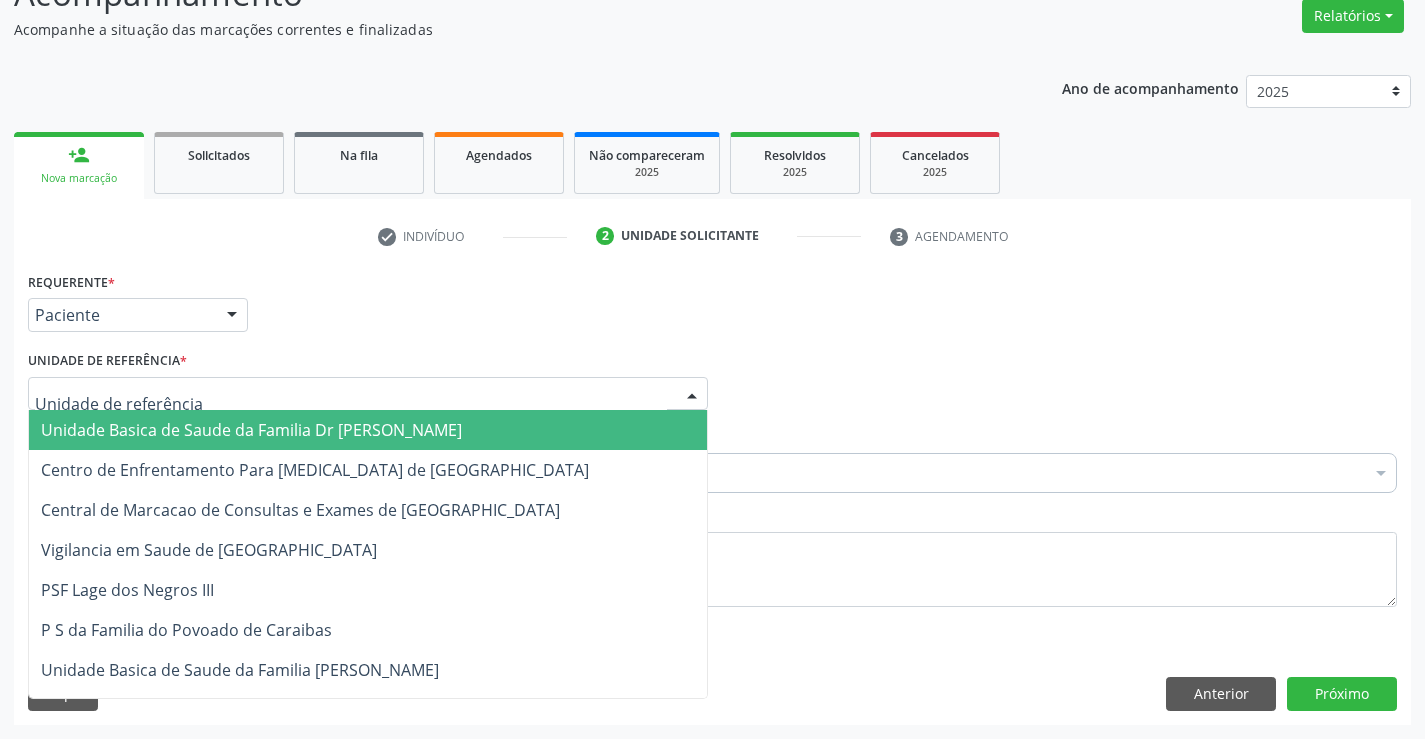 click on "Unidade Basica de Saude da Familia Dr [PERSON_NAME]" at bounding box center [251, 430] 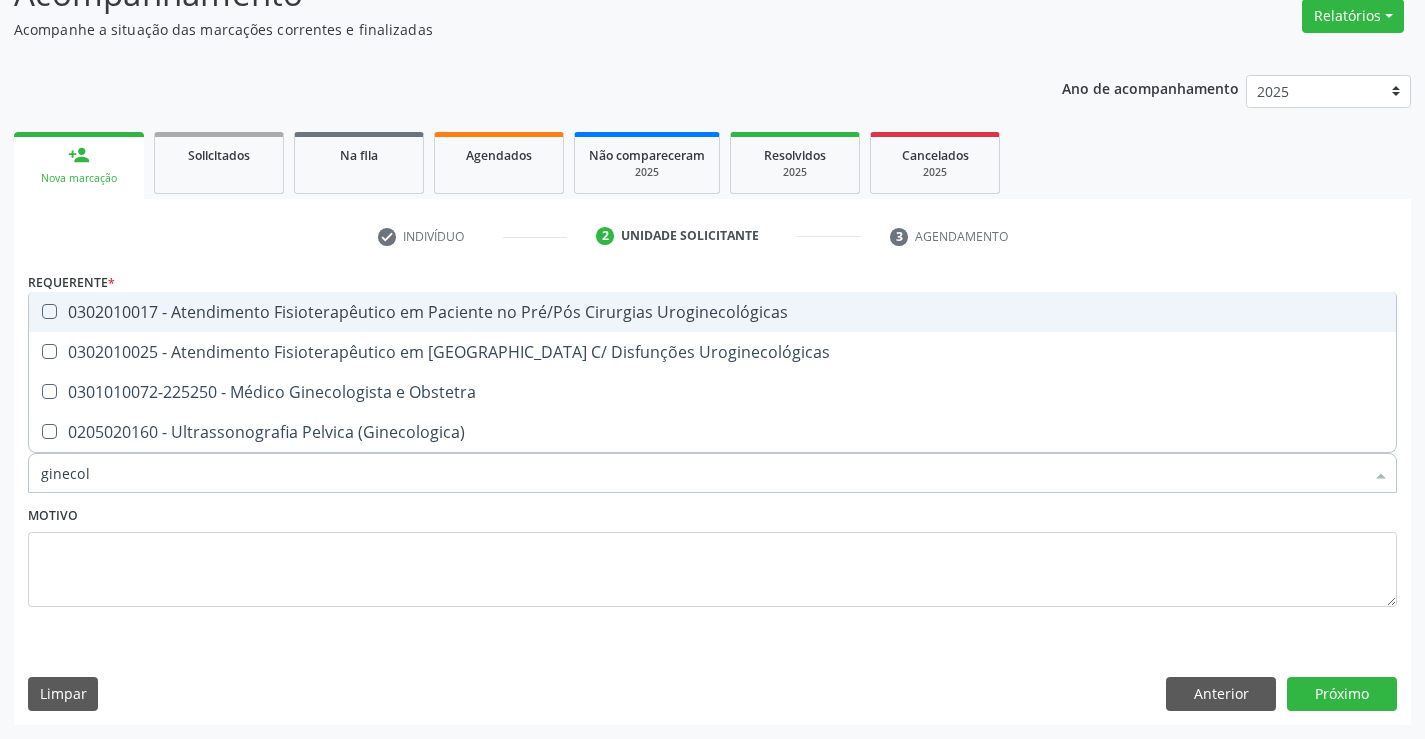 type on "ginecolo" 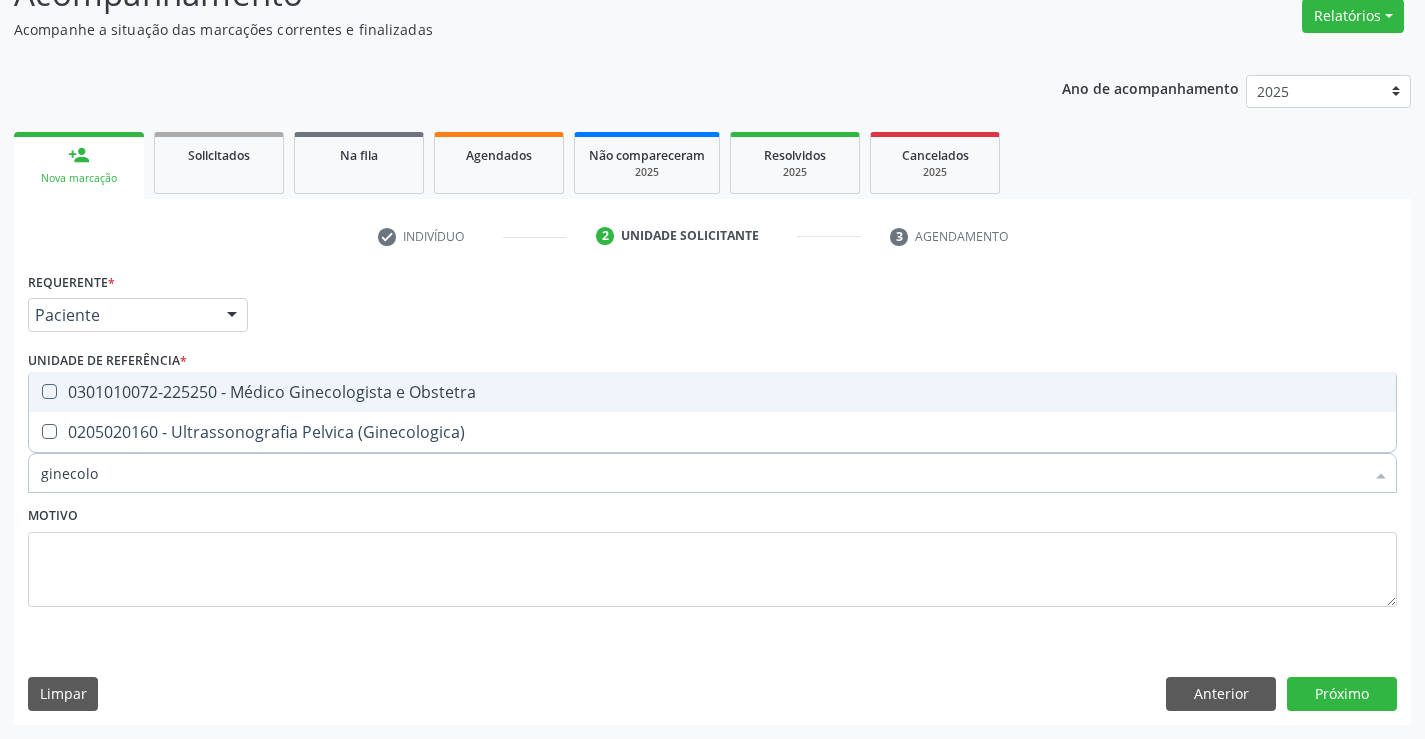 click on "0301010072-225250 - Médico Ginecologista e Obstetra" at bounding box center [712, 392] 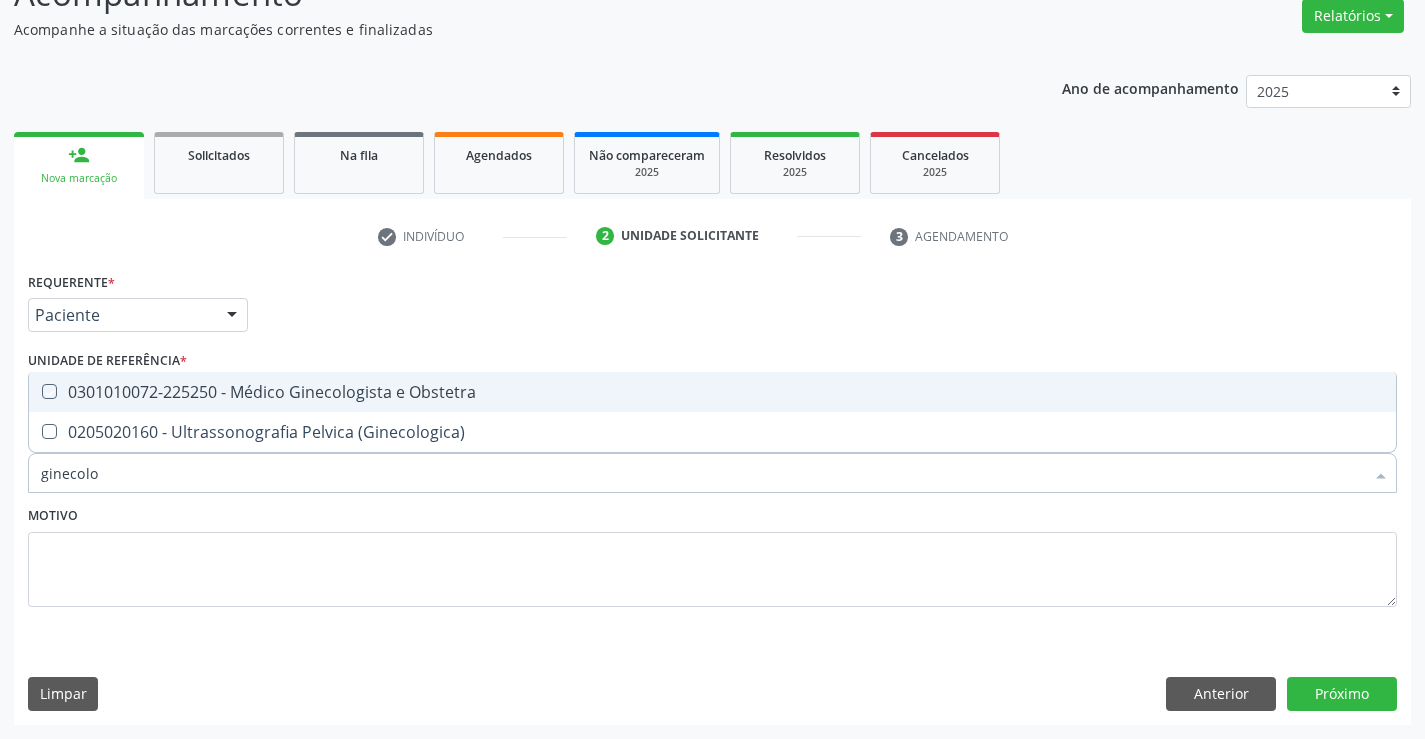 checkbox on "true" 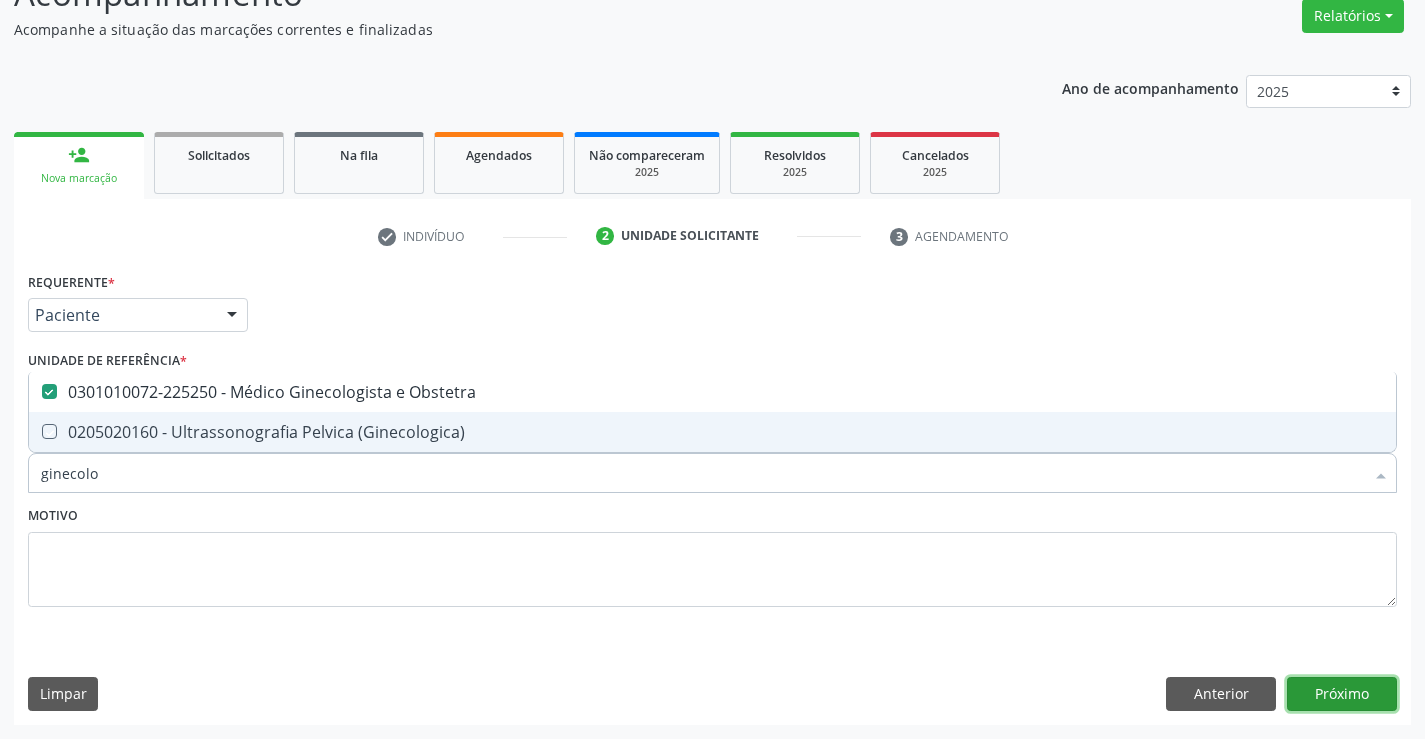 click on "Próximo" at bounding box center [1342, 694] 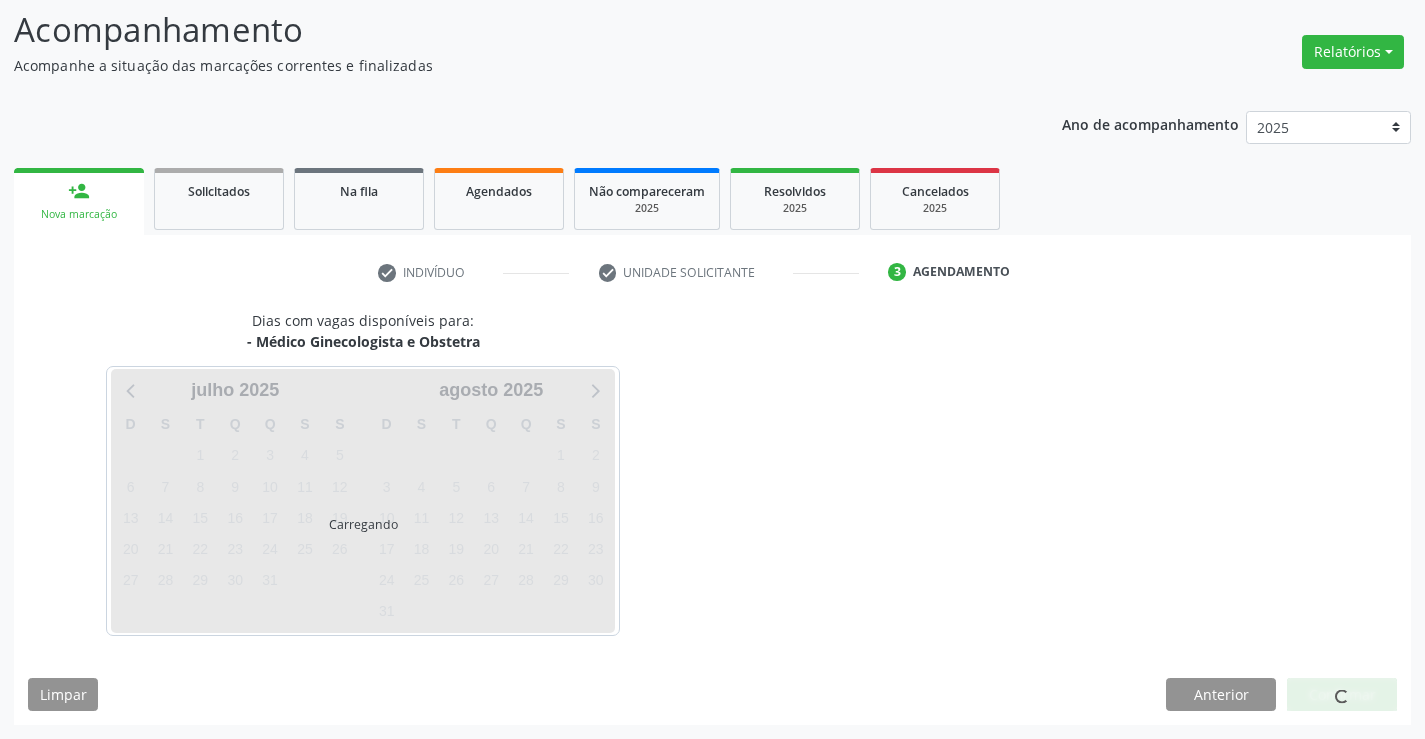 scroll, scrollTop: 131, scrollLeft: 0, axis: vertical 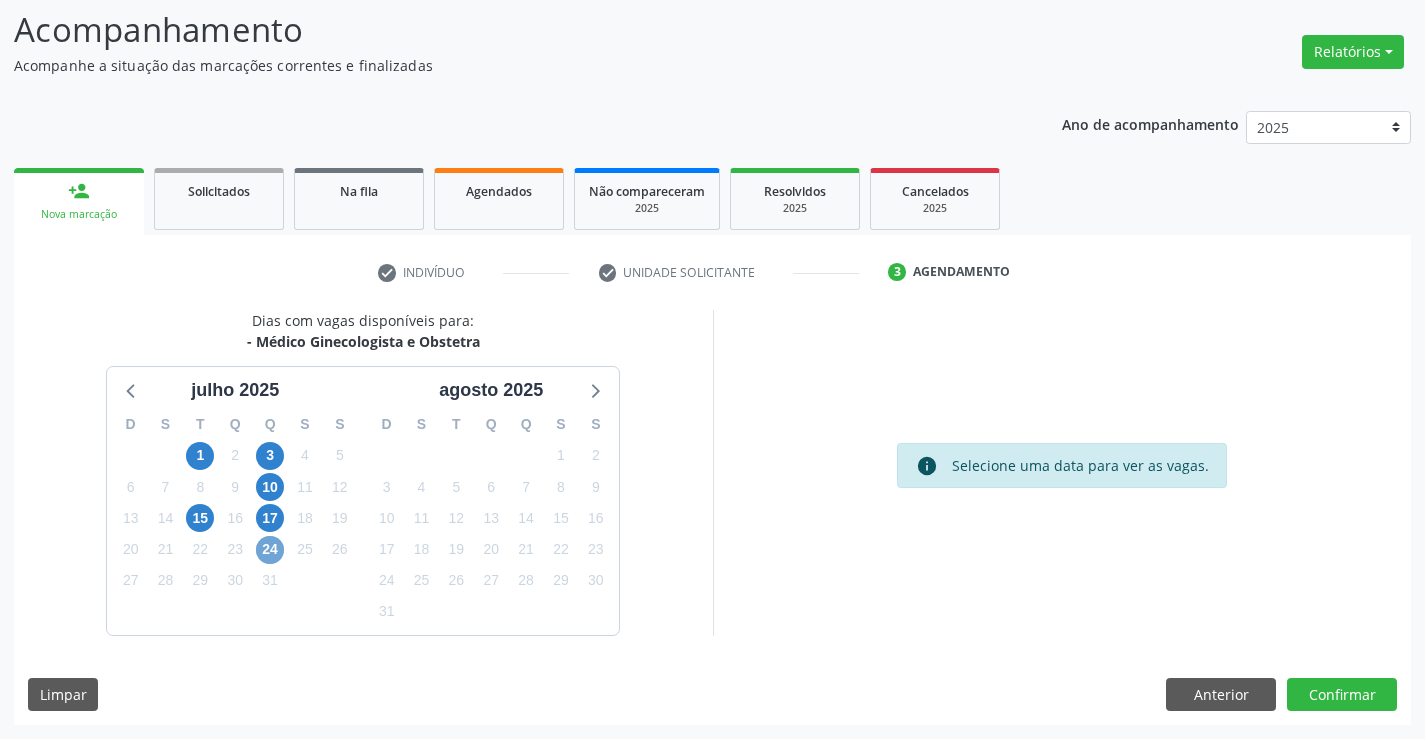 click on "24" at bounding box center (270, 550) 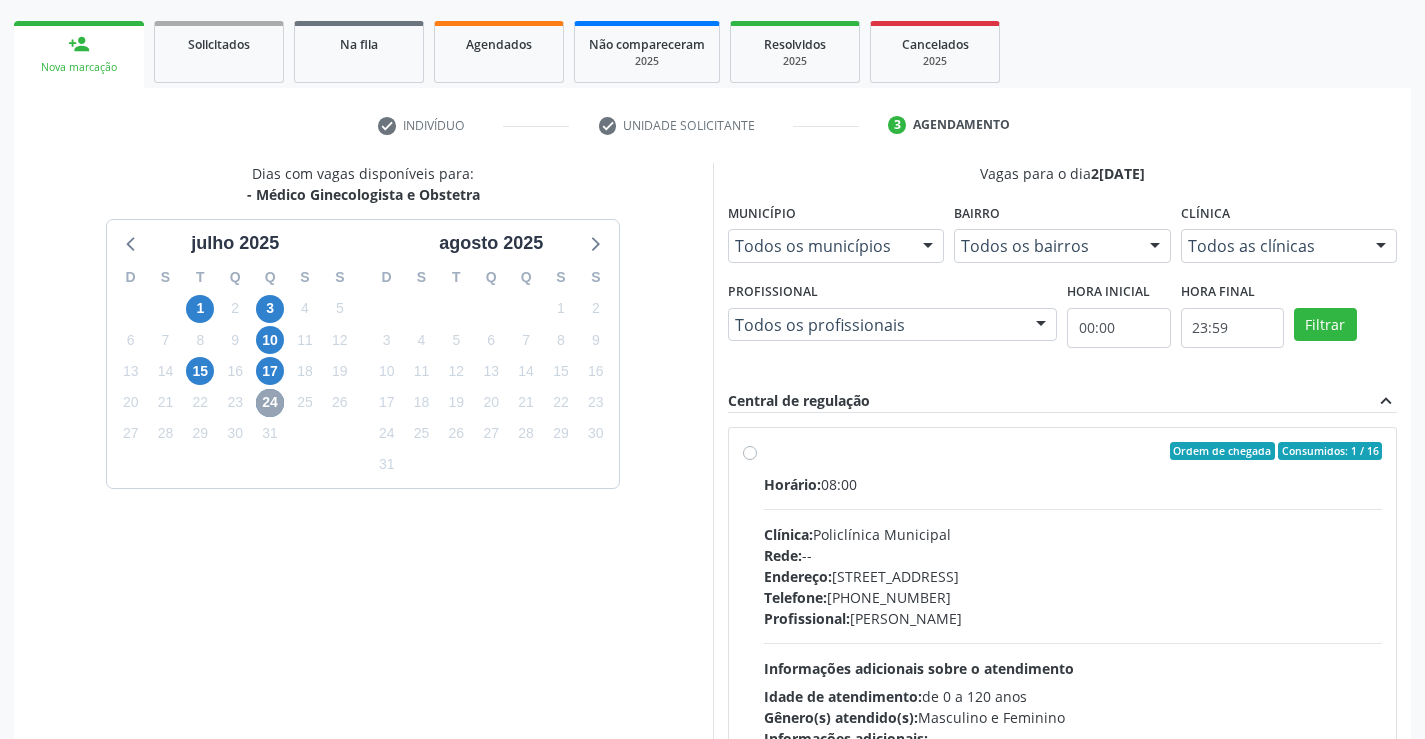scroll, scrollTop: 331, scrollLeft: 0, axis: vertical 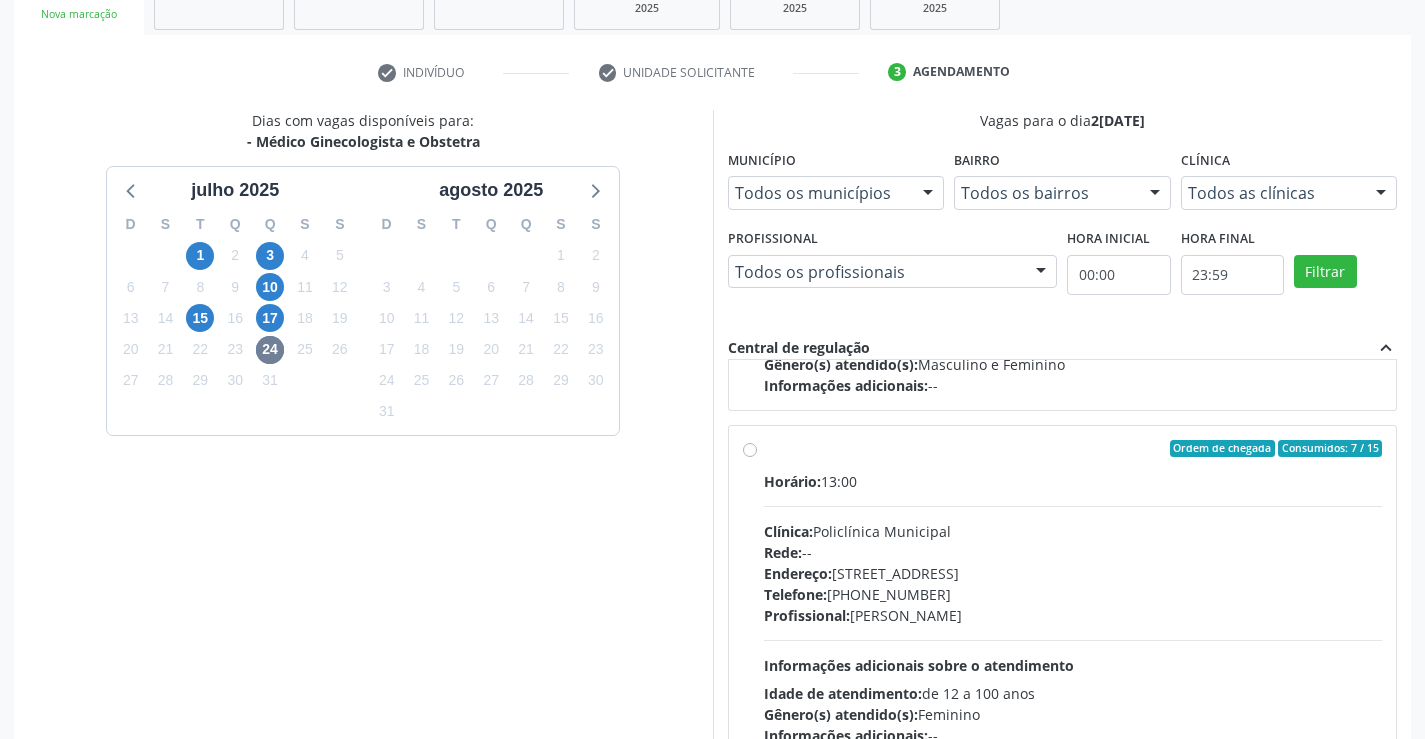 click on "Ordem de chegada
Consumidos: 7 / 15
Horário:   13:00
Clínica:  Policlínica Municipal
Rede:
--
Endereço:   Predio, nº 386, Centro, Campo Formoso - BA
Telefone:   (74) 6451312
Profissional:
Luana Saback de Almeida
Informações adicionais sobre o atendimento
Idade de atendimento:
de 12 a 100 anos
Gênero(s) atendido(s):
Feminino
Informações adicionais:
--" at bounding box center (1073, 593) 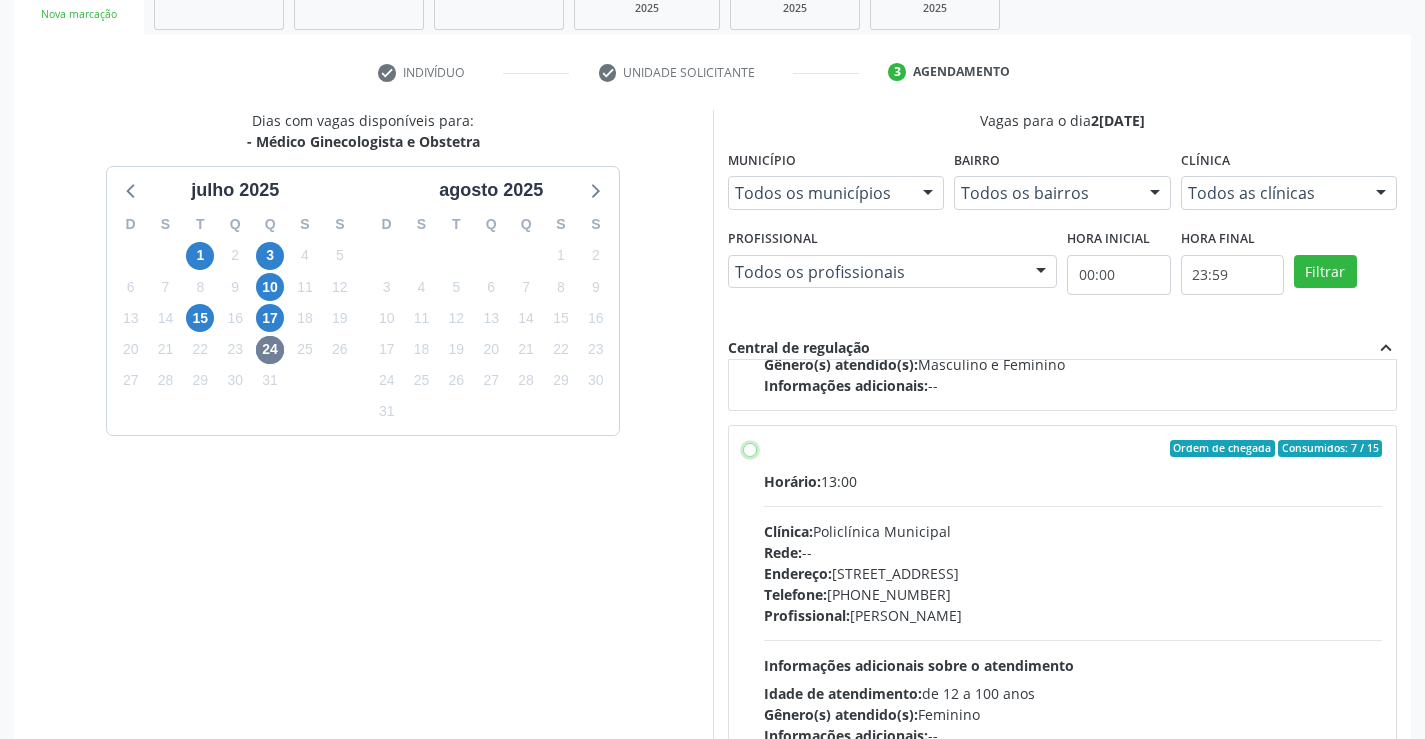 click on "Ordem de chegada
Consumidos: 7 / 15
Horário:   13:00
Clínica:  Policlínica Municipal
Rede:
--
Endereço:   Predio, nº 386, Centro, Campo Formoso - BA
Telefone:   (74) 6451312
Profissional:
Luana Saback de Almeida
Informações adicionais sobre o atendimento
Idade de atendimento:
de 12 a 100 anos
Gênero(s) atendido(s):
Feminino
Informações adicionais:
--" at bounding box center [750, 449] 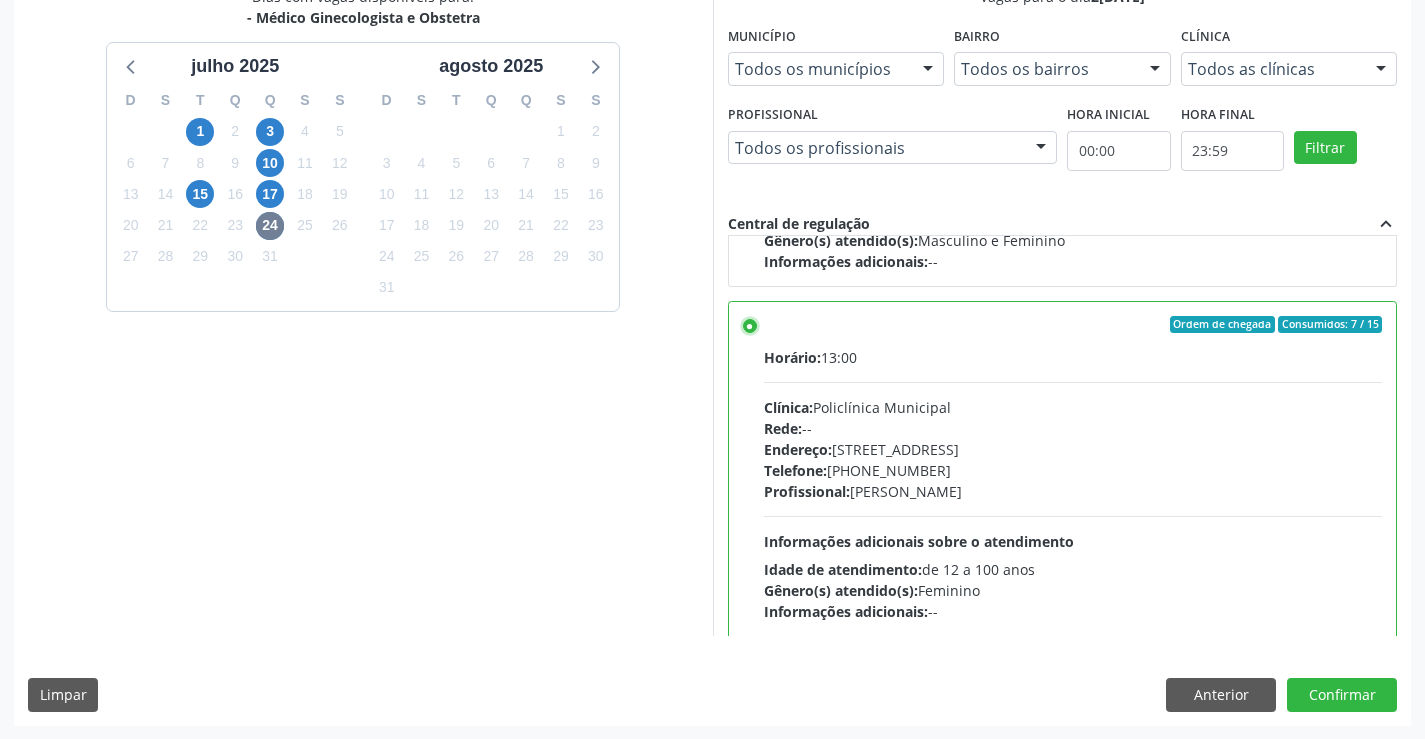 scroll, scrollTop: 456, scrollLeft: 0, axis: vertical 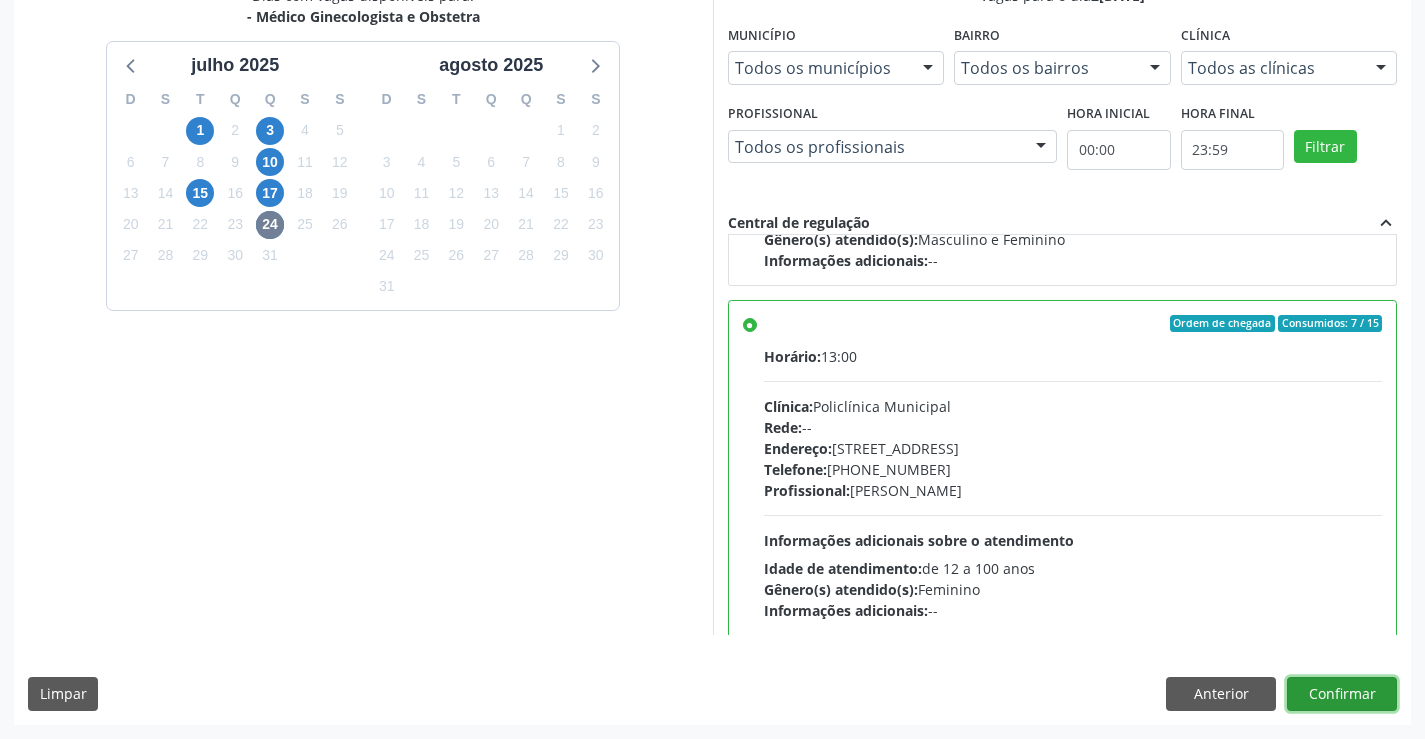 click on "Confirmar" at bounding box center [1342, 694] 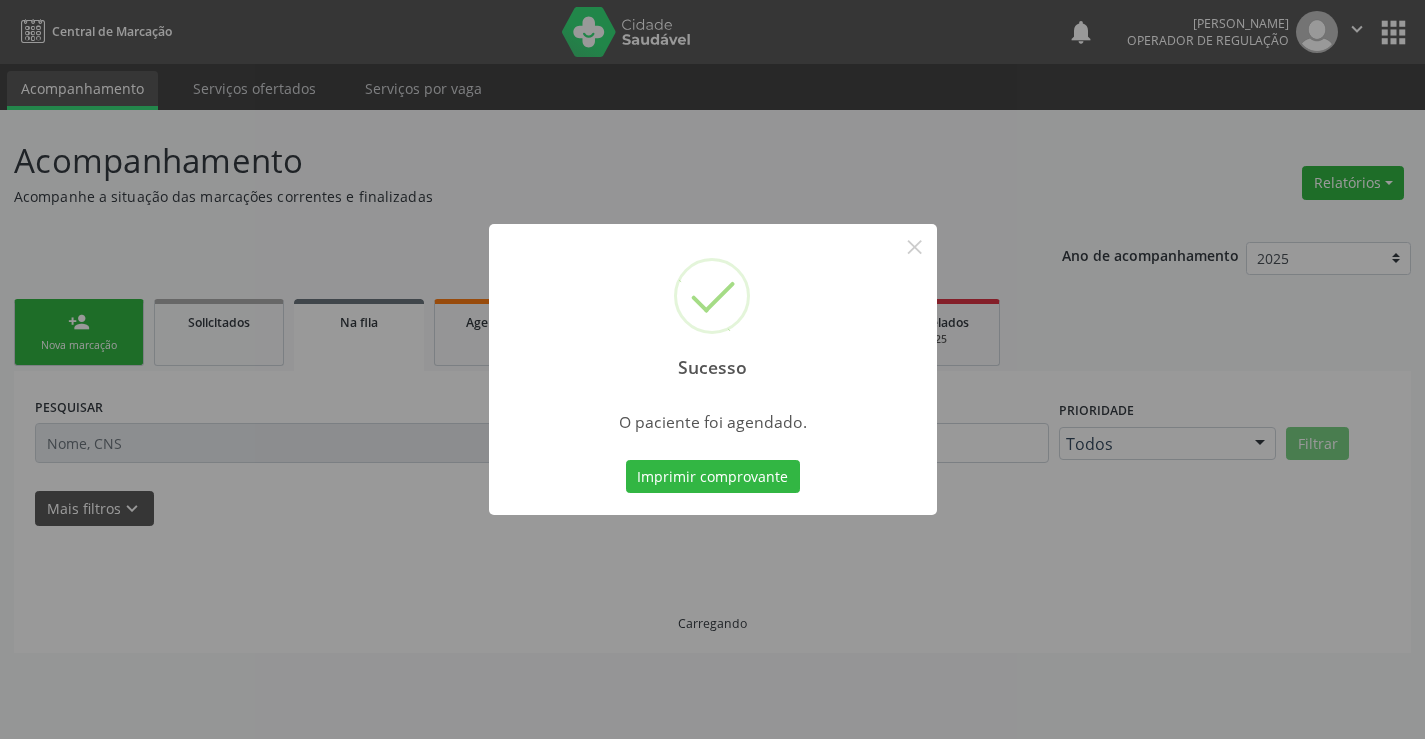 scroll, scrollTop: 0, scrollLeft: 0, axis: both 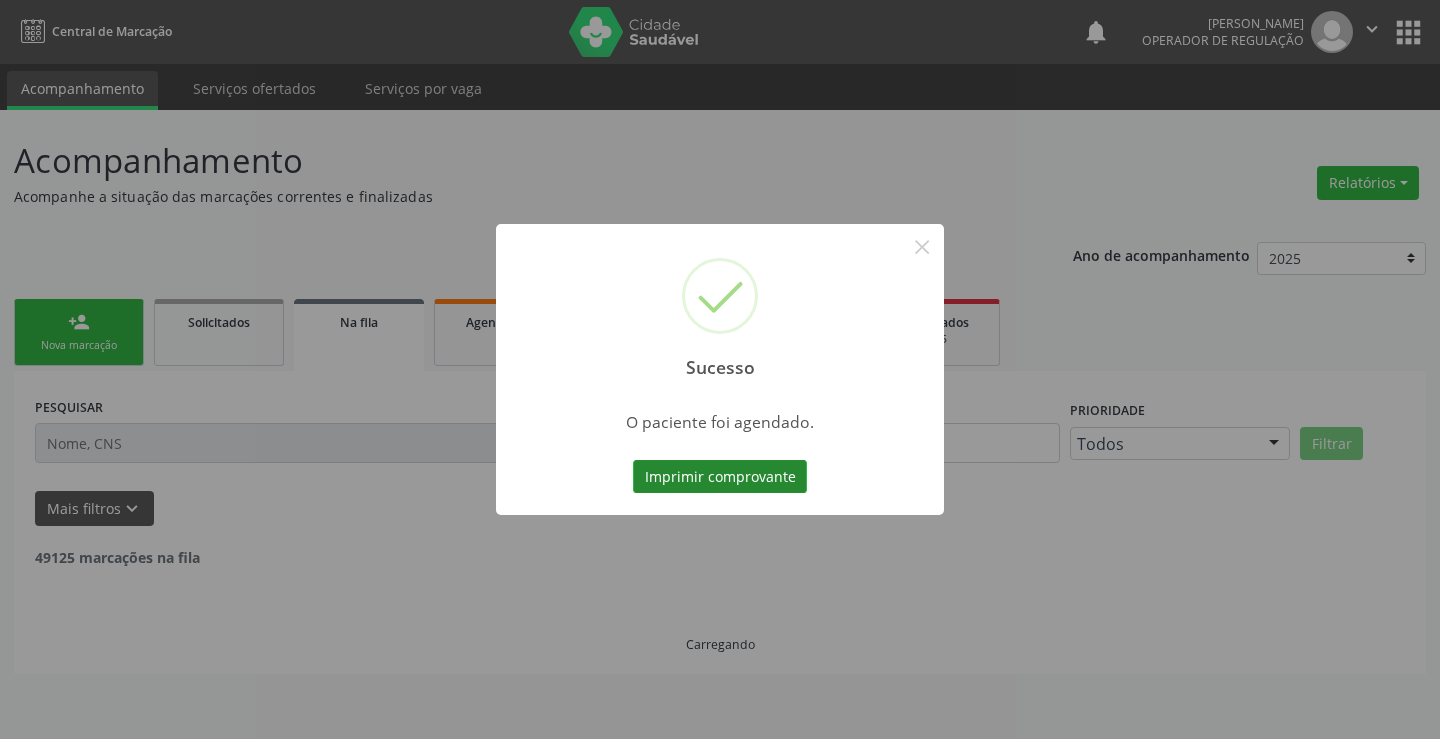 click on "Imprimir comprovante" at bounding box center (720, 477) 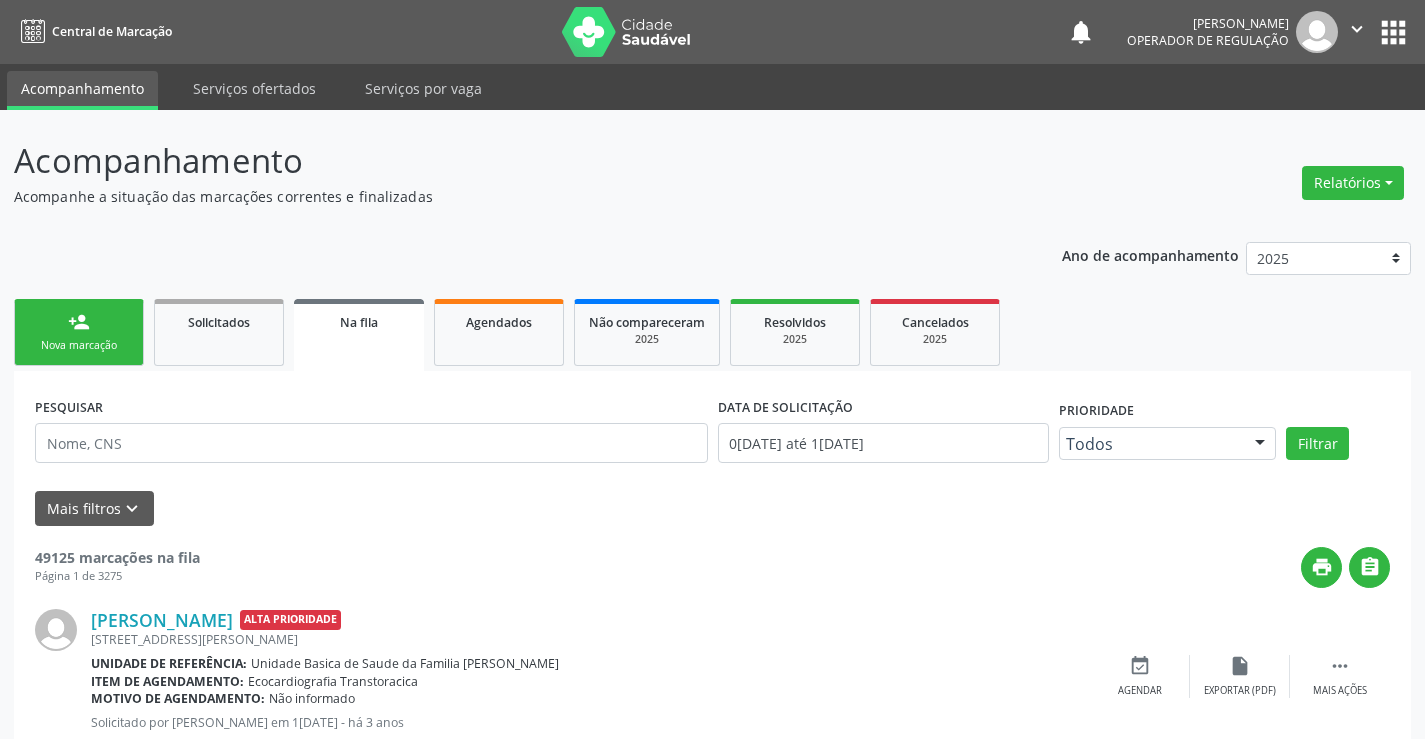 click on "person_add" at bounding box center (79, 322) 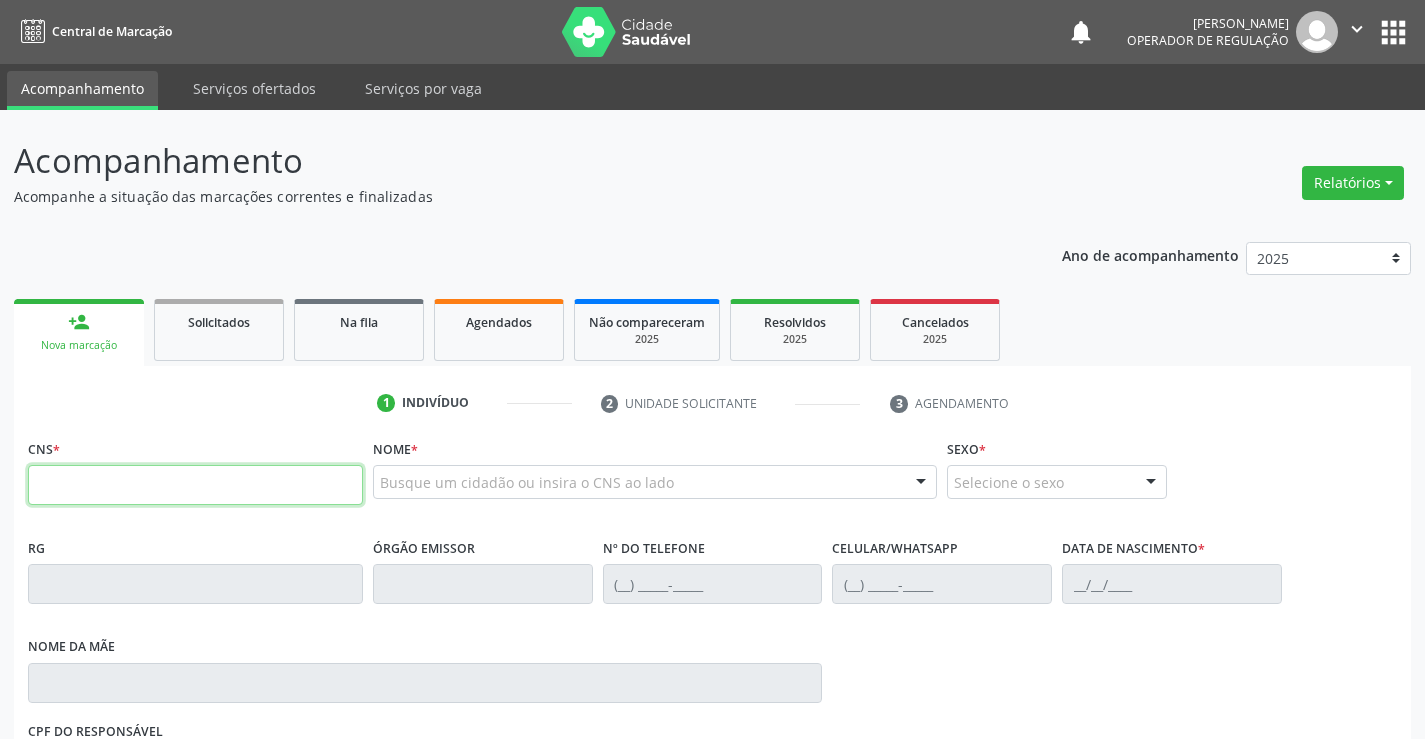 click at bounding box center [195, 485] 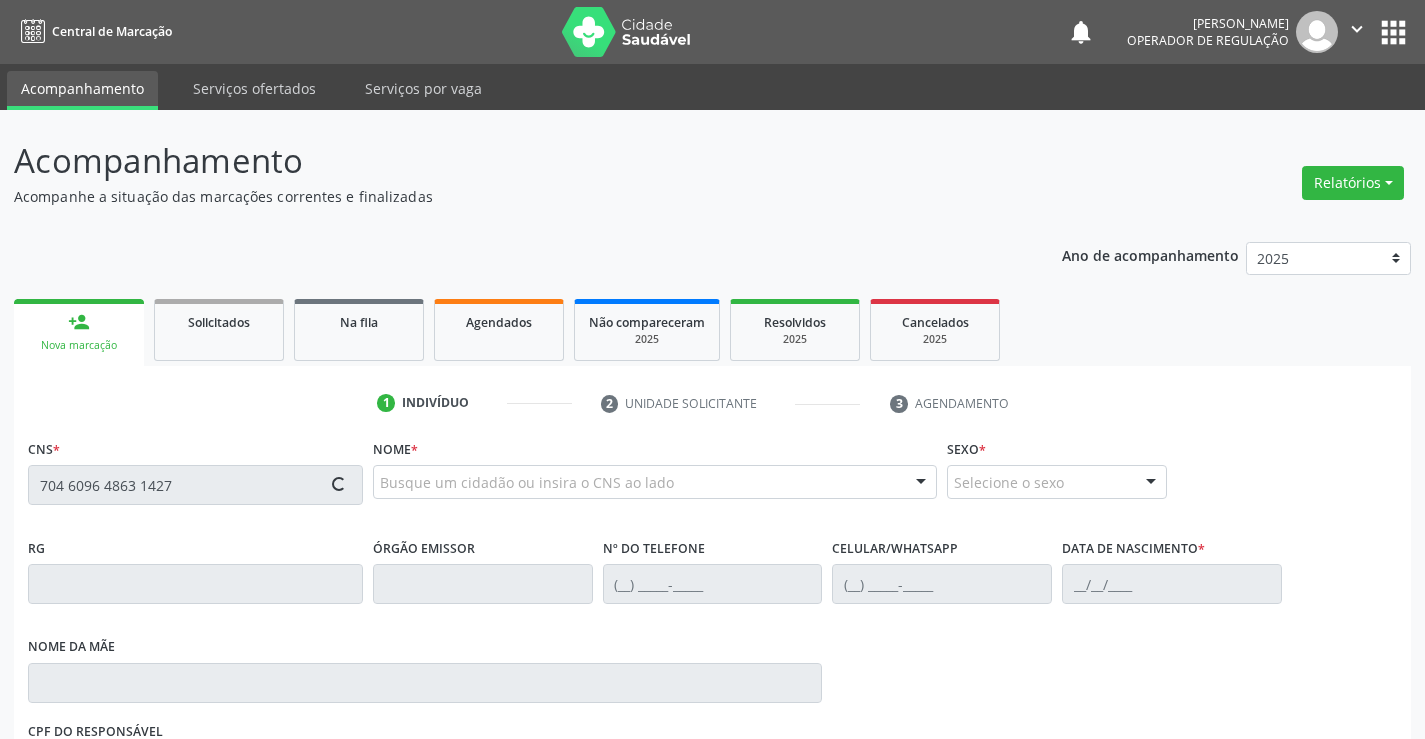 type on "704 6096 4863 1427" 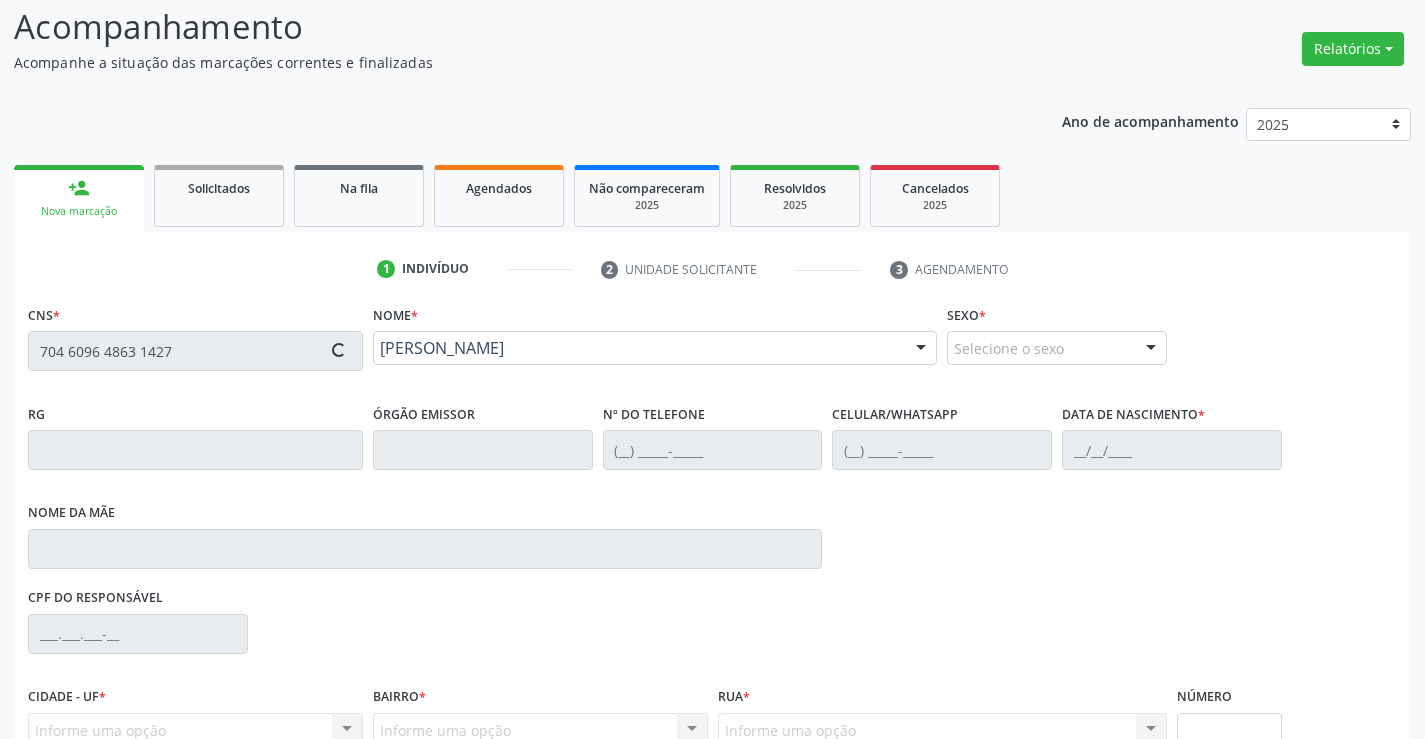 type on "1669640000" 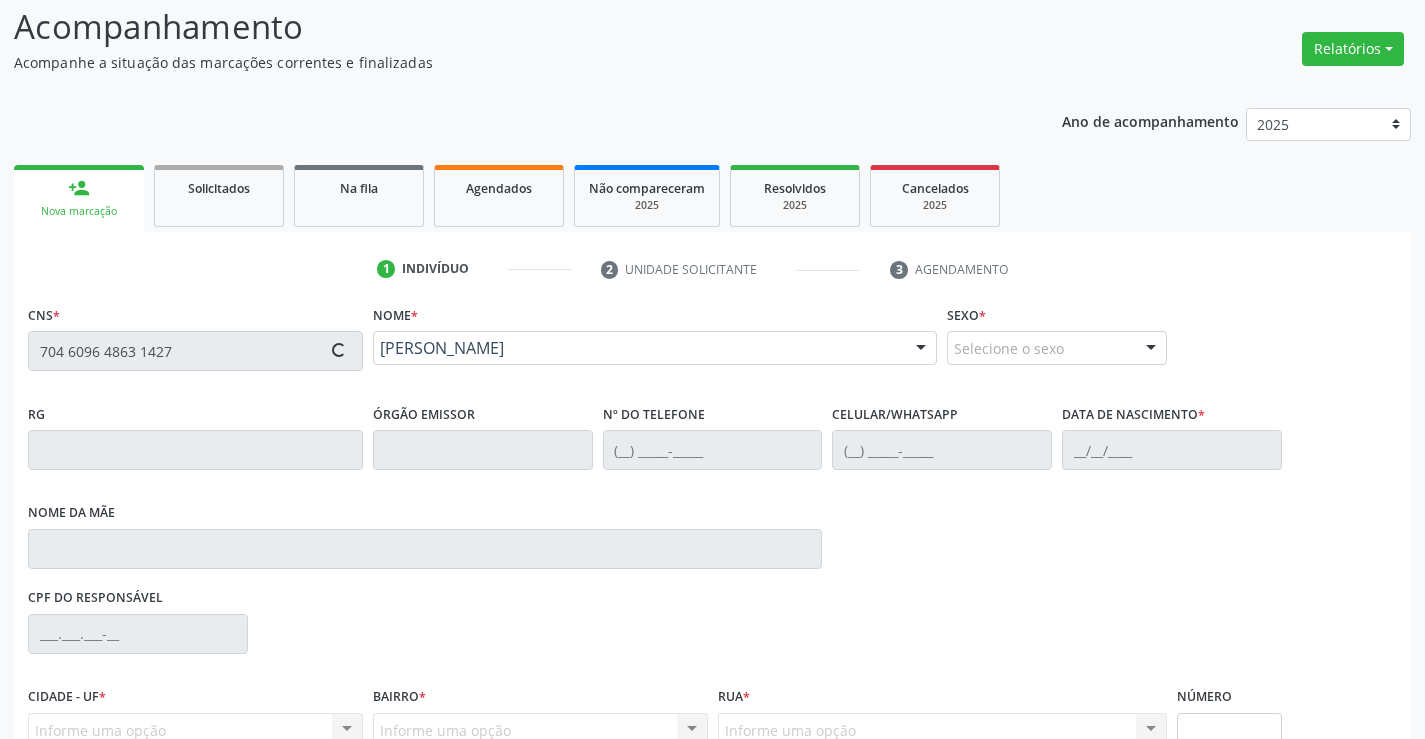 type on "(74) 99195-3297" 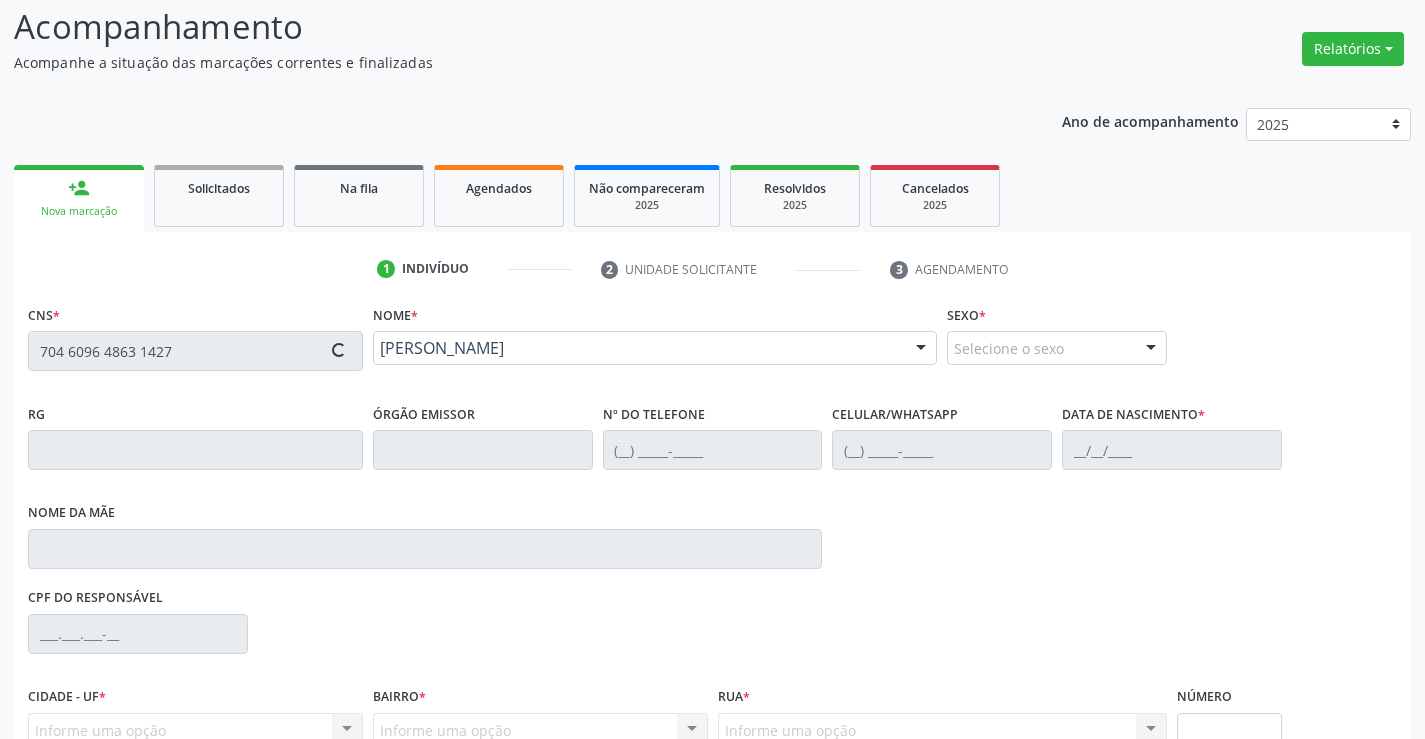 type on "S/N" 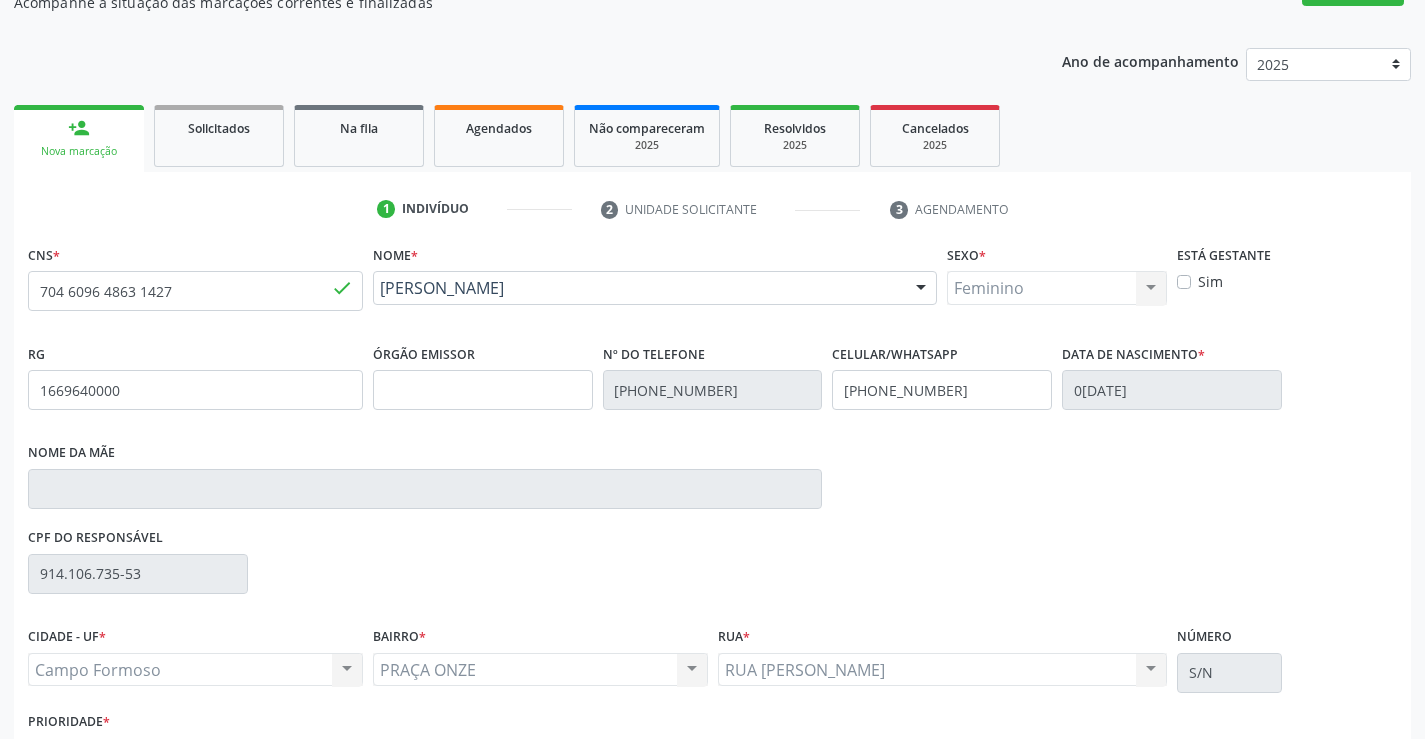 scroll, scrollTop: 300, scrollLeft: 0, axis: vertical 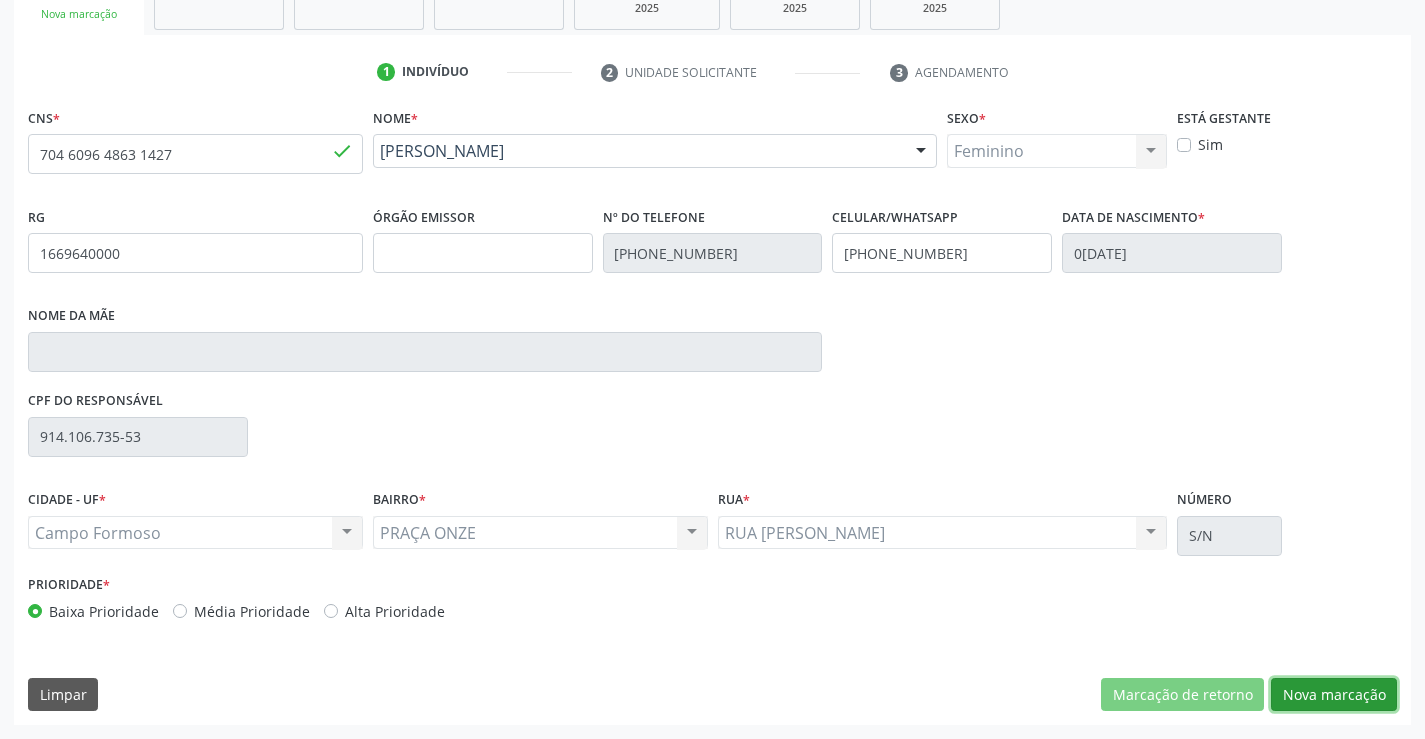 click on "Nova marcação" at bounding box center [1334, 695] 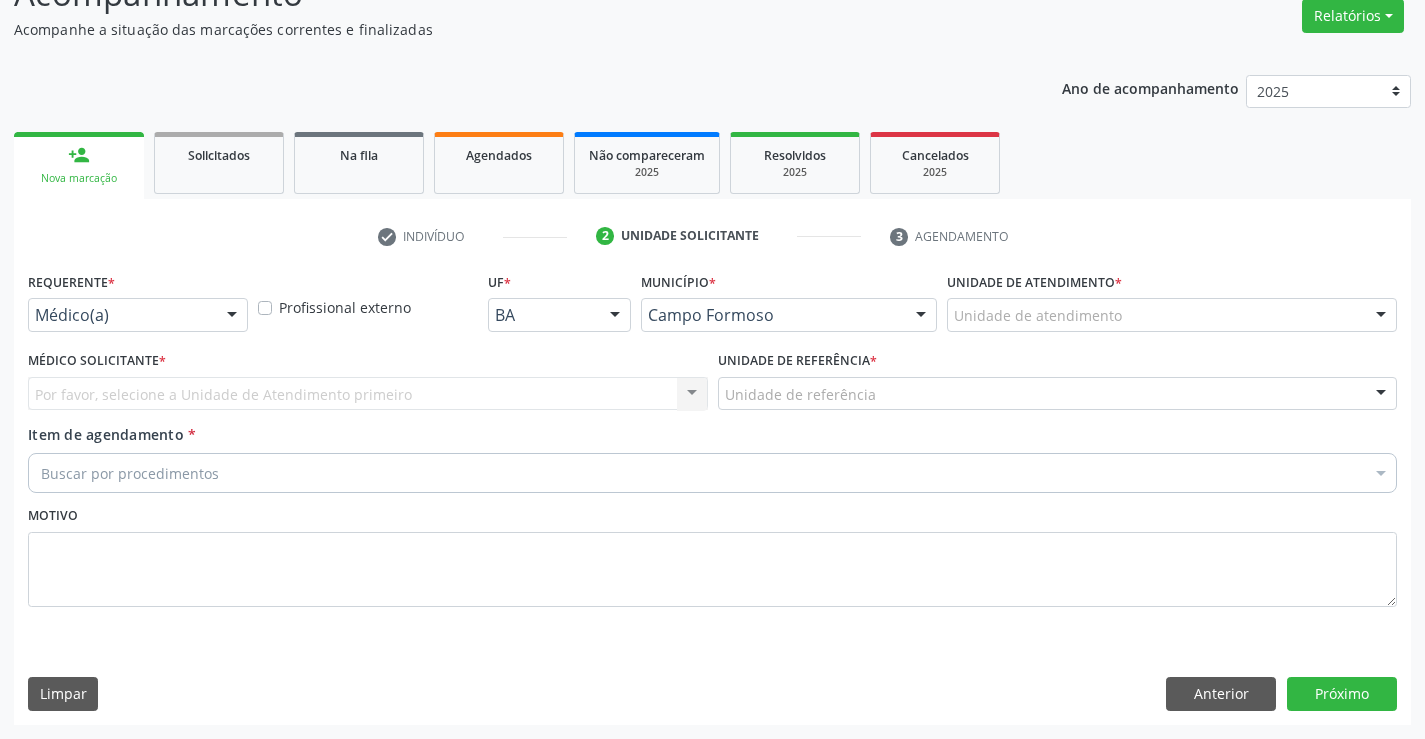 scroll, scrollTop: 167, scrollLeft: 0, axis: vertical 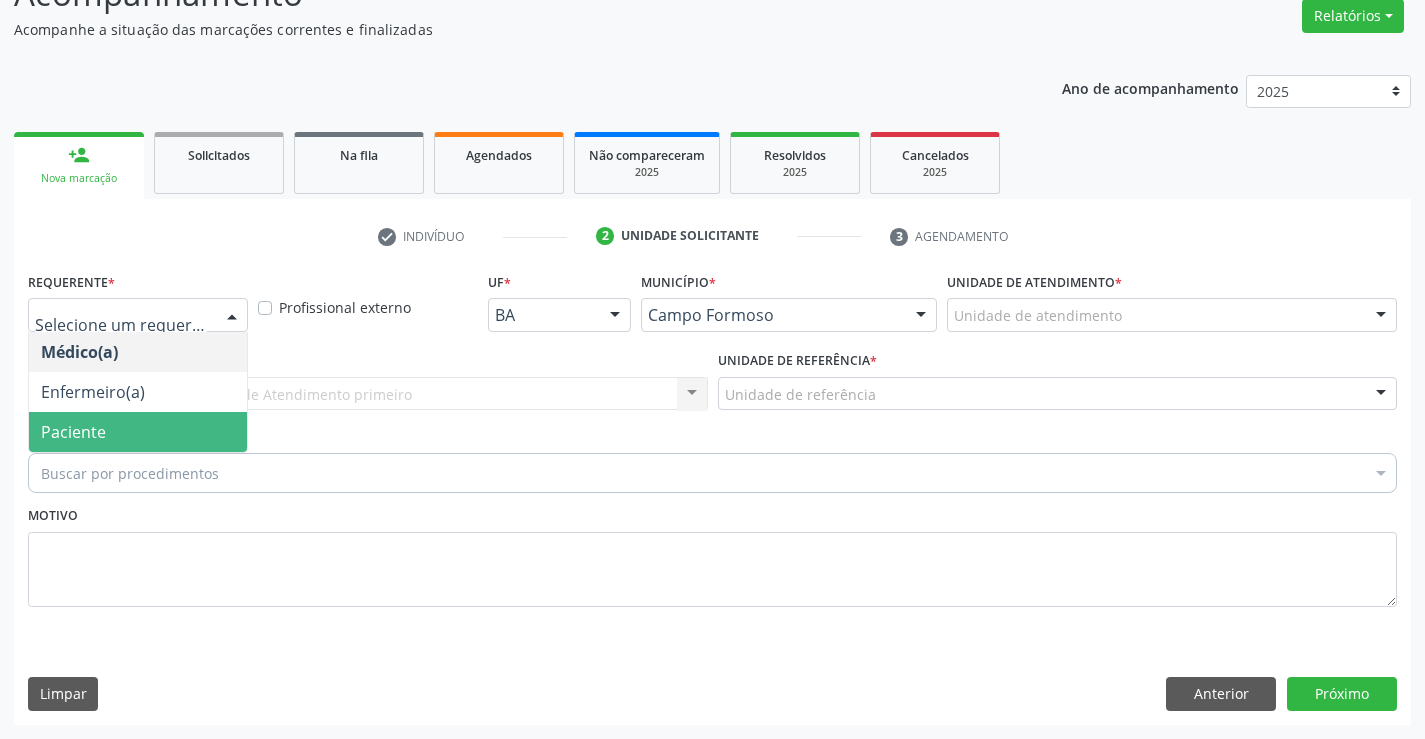 click on "Paciente" at bounding box center [73, 432] 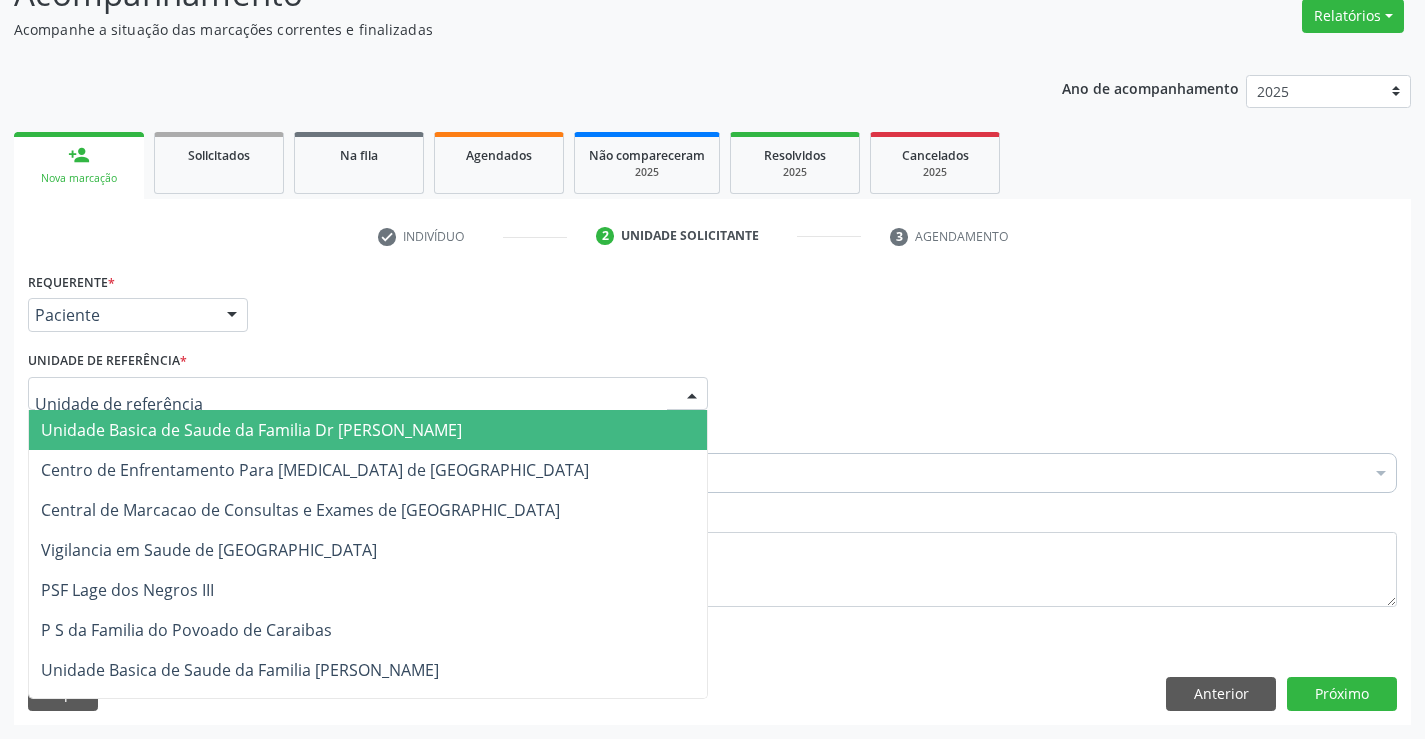 click on "Unidade Basica de Saude da Familia Dr [PERSON_NAME]" at bounding box center (251, 430) 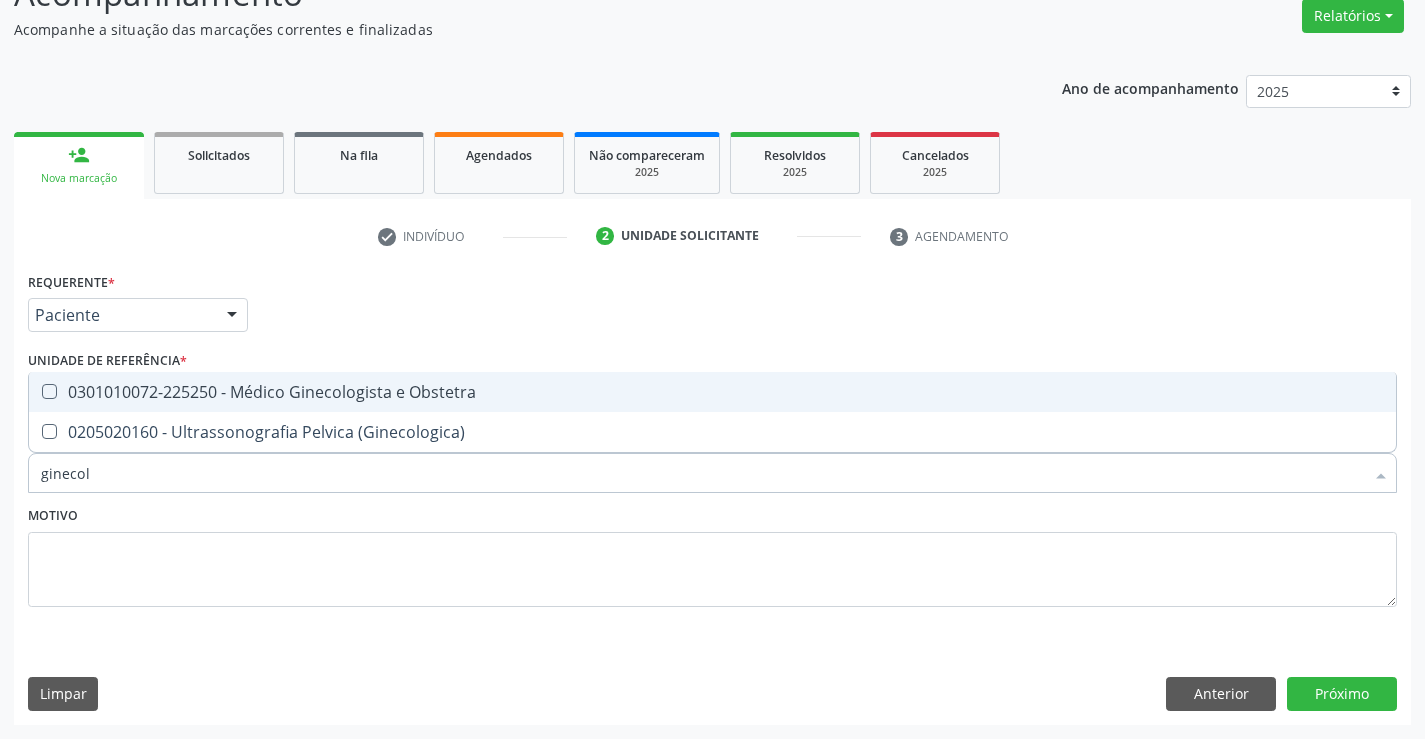 type on "ginecolo" 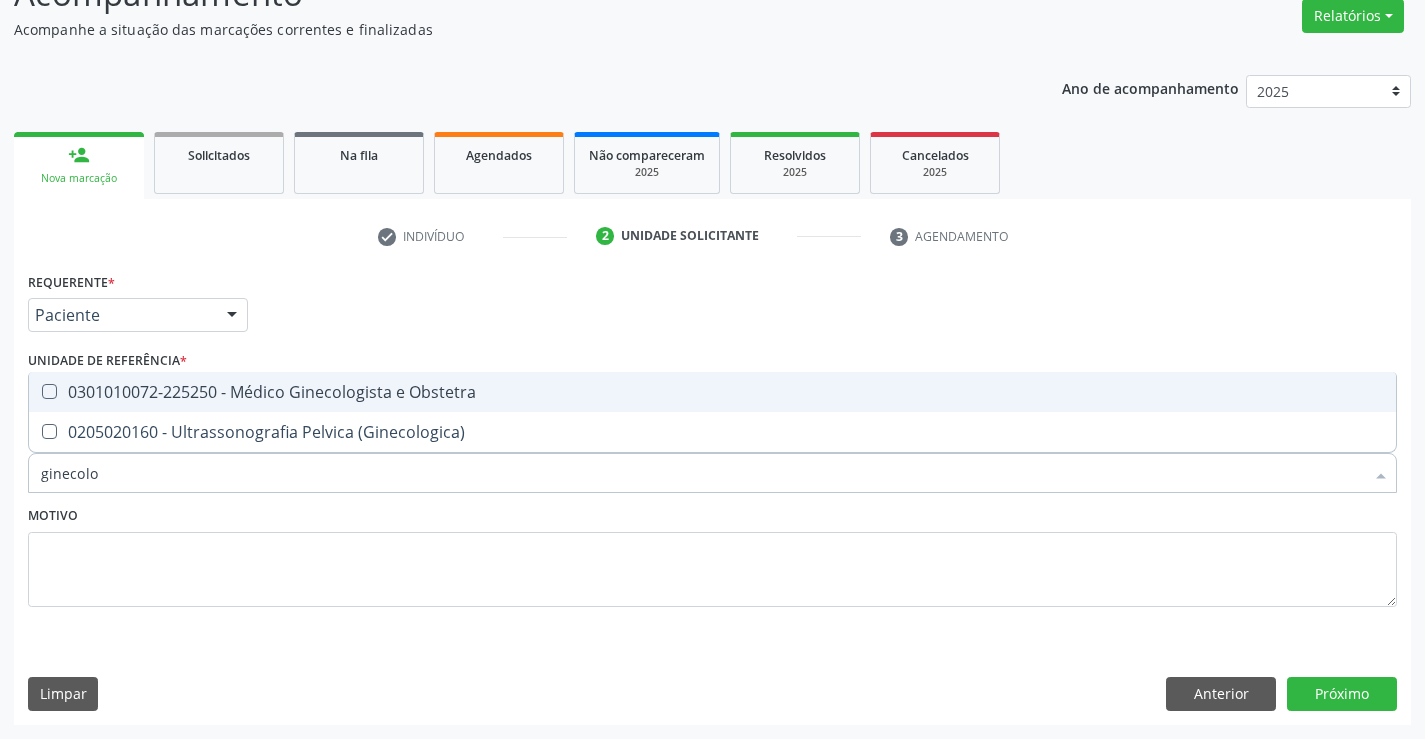 click on "0301010072-225250 - Médico Ginecologista e Obstetra" at bounding box center (712, 392) 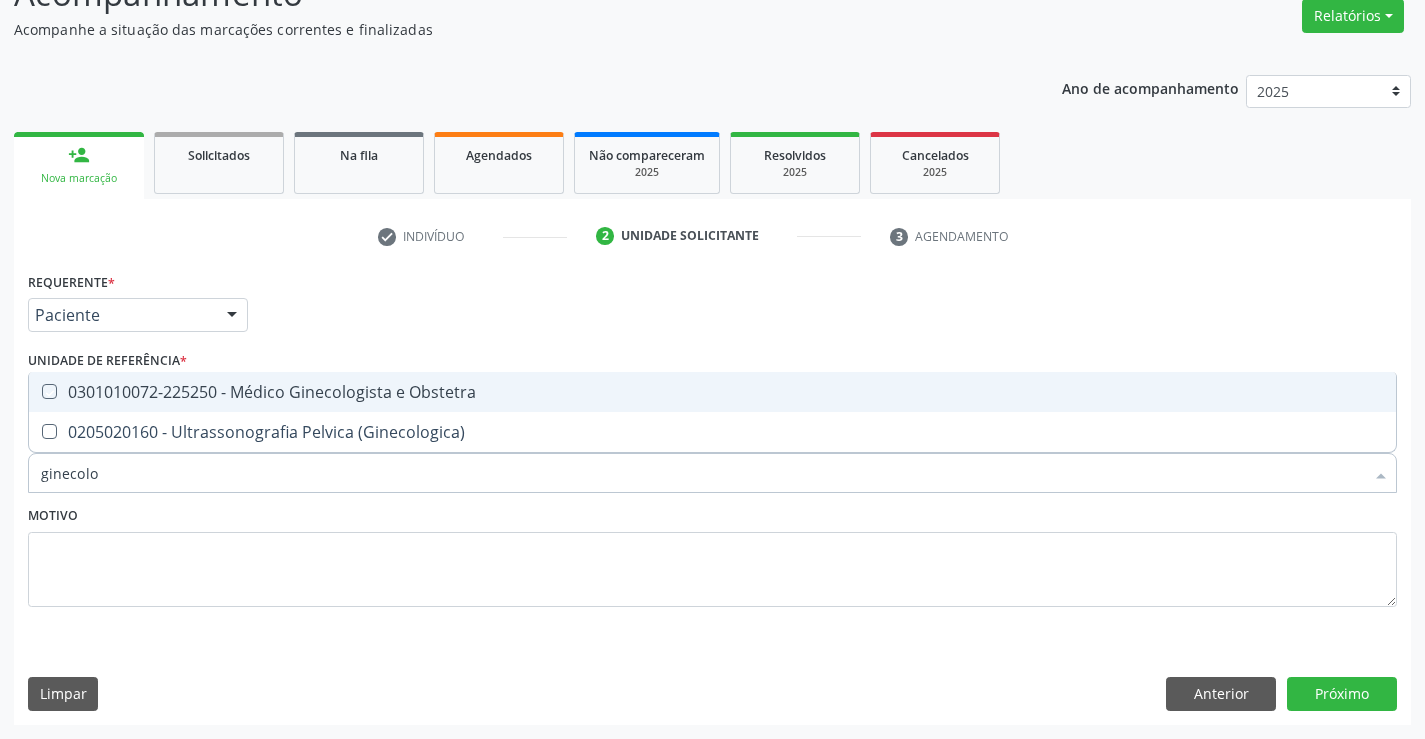 checkbox on "true" 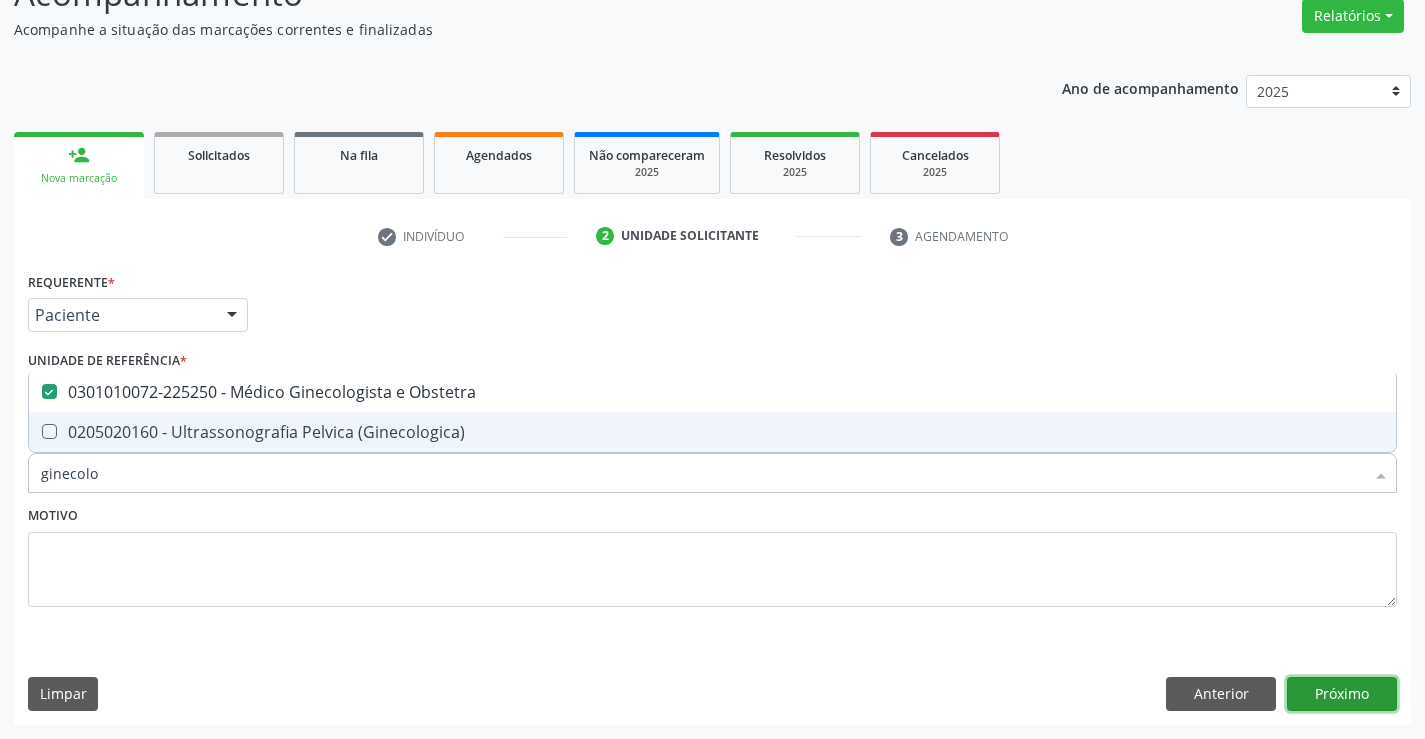 click on "Próximo" at bounding box center (1342, 694) 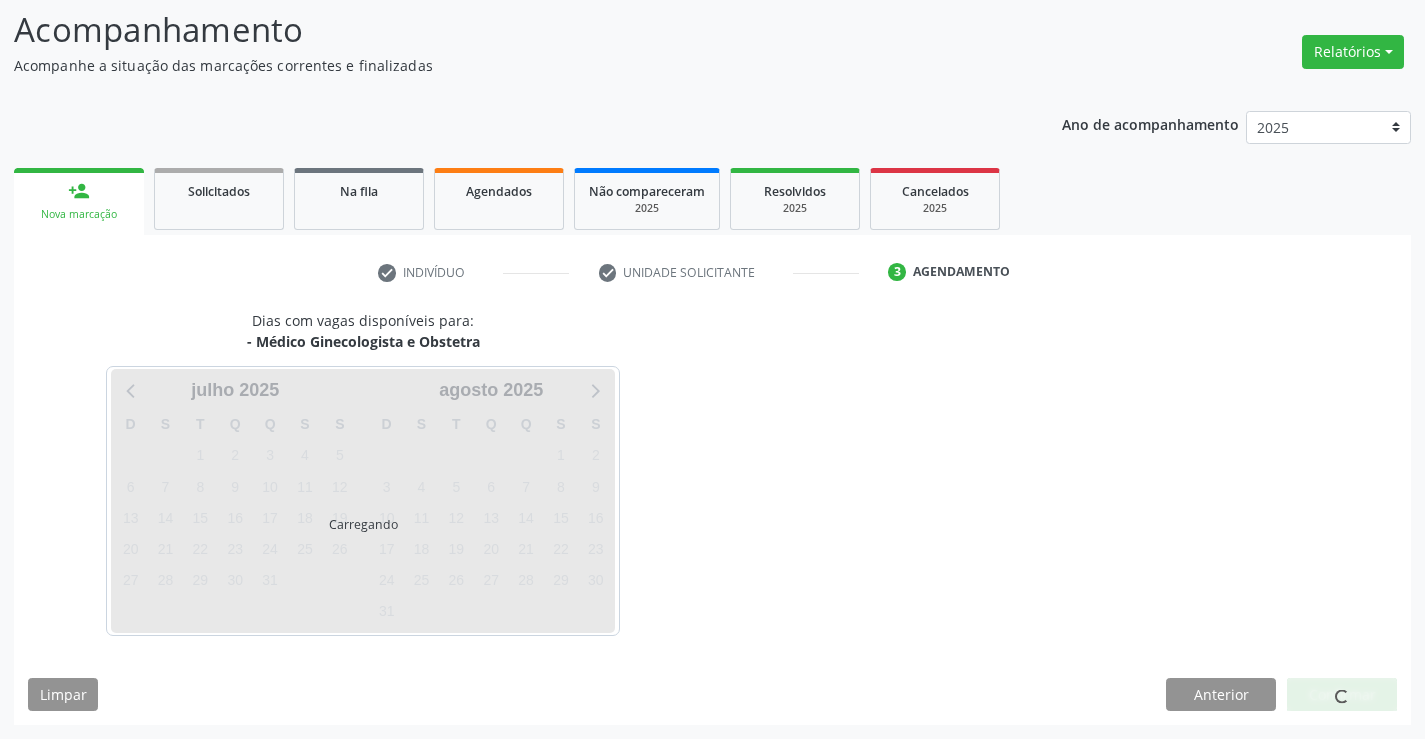 scroll, scrollTop: 131, scrollLeft: 0, axis: vertical 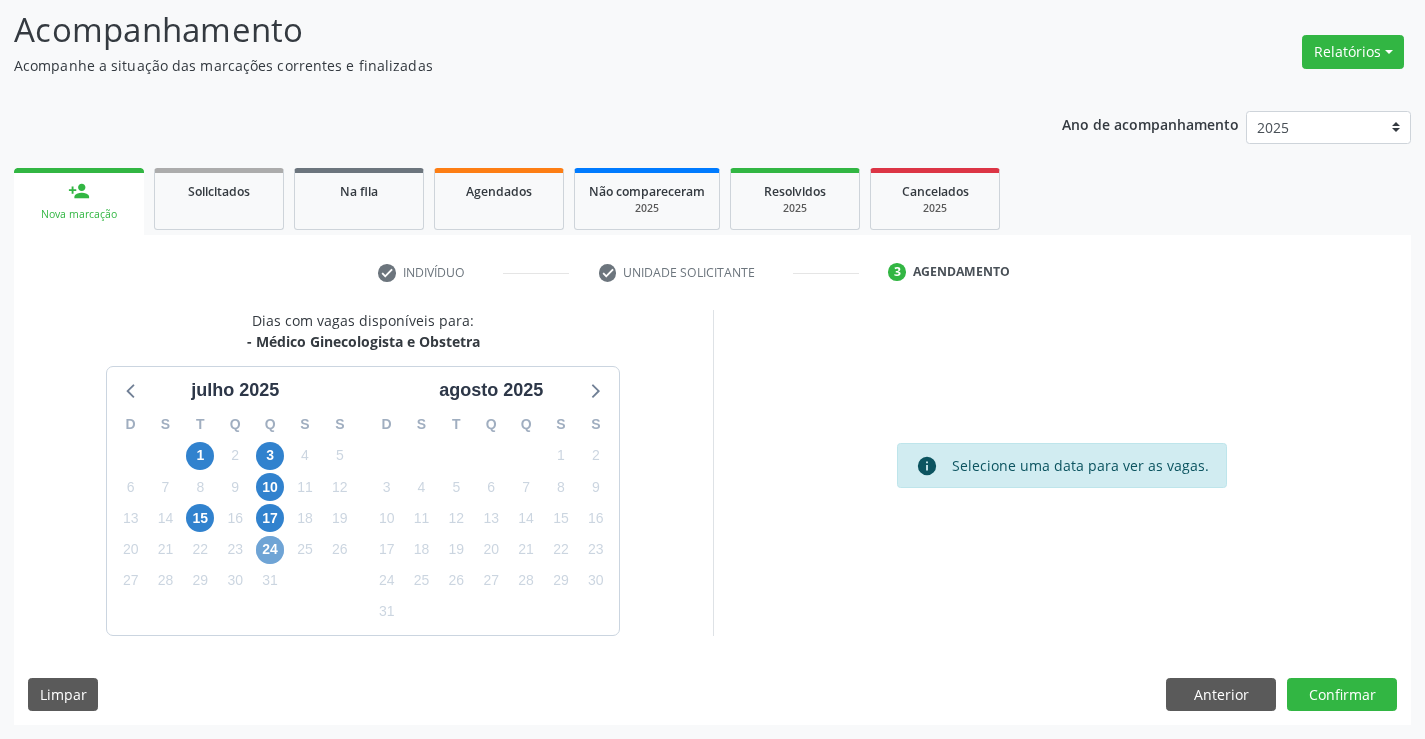 click on "24" at bounding box center [270, 550] 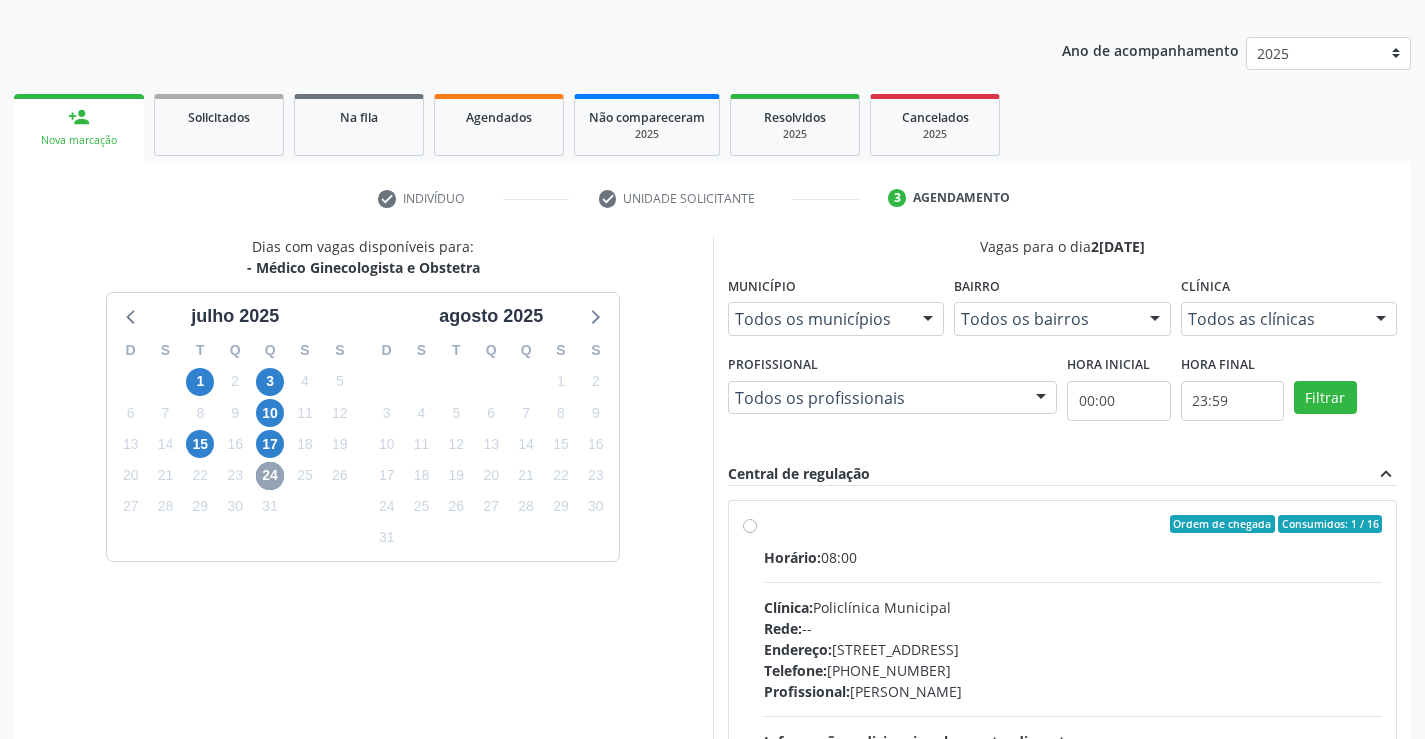 scroll, scrollTop: 431, scrollLeft: 0, axis: vertical 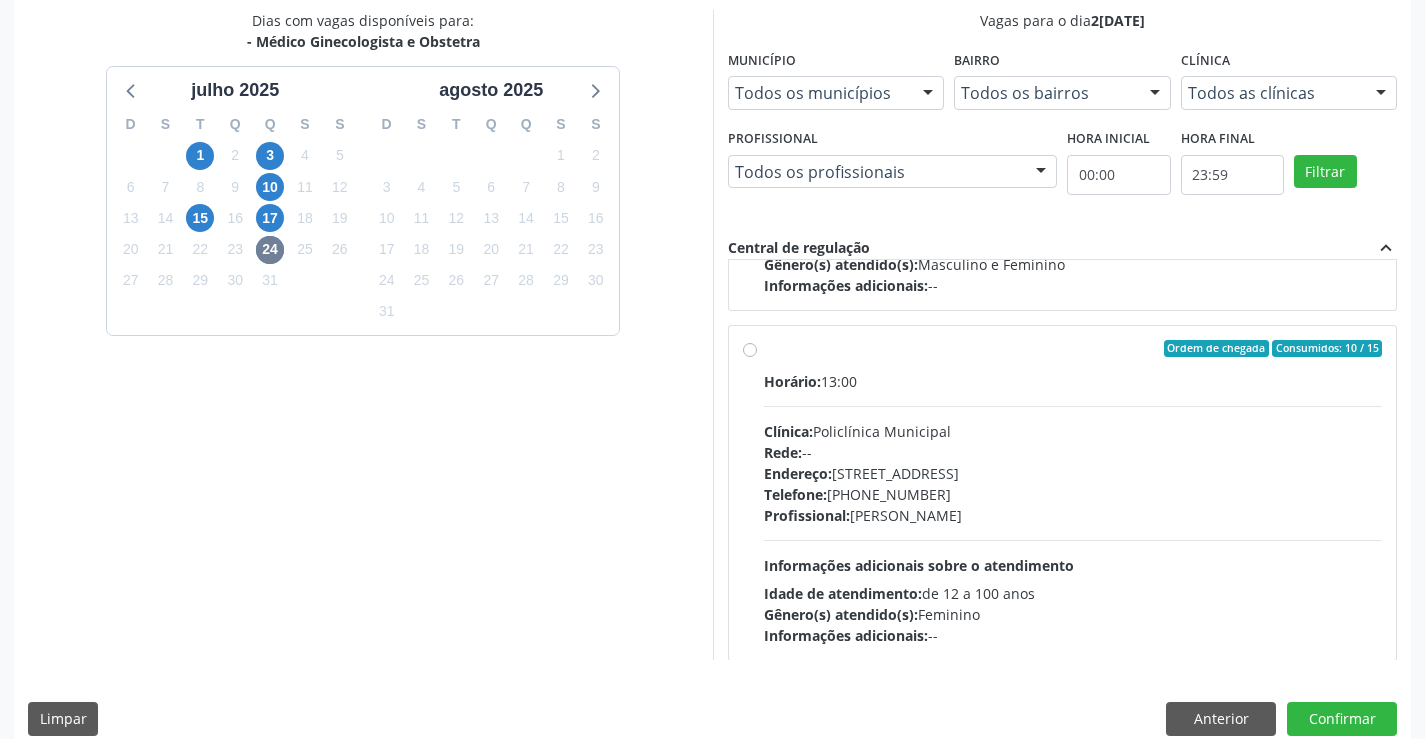 click on "Ordem de chegada
Consumidos: 10 / 15" at bounding box center [1073, 349] 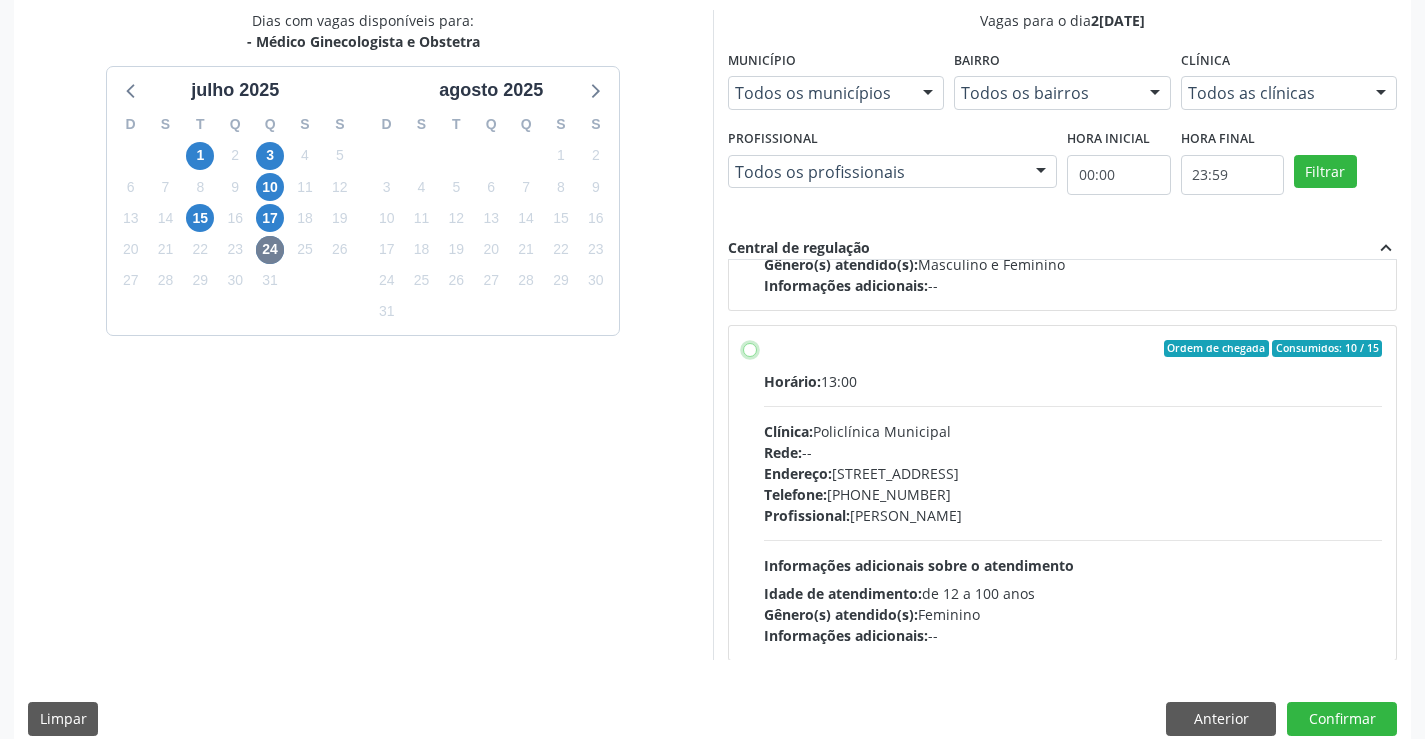 click on "Ordem de chegada
Consumidos: 10 / 15
Horário:   13:00
Clínica:  Policlínica Municipal
Rede:
--
Endereço:   Predio, nº 386, Centro, Campo Formoso - BA
Telefone:   (74) 6451312
Profissional:
Luana Saback de Almeida
Informações adicionais sobre o atendimento
Idade de atendimento:
de 12 a 100 anos
Gênero(s) atendido(s):
Feminino
Informações adicionais:
--" at bounding box center (750, 349) 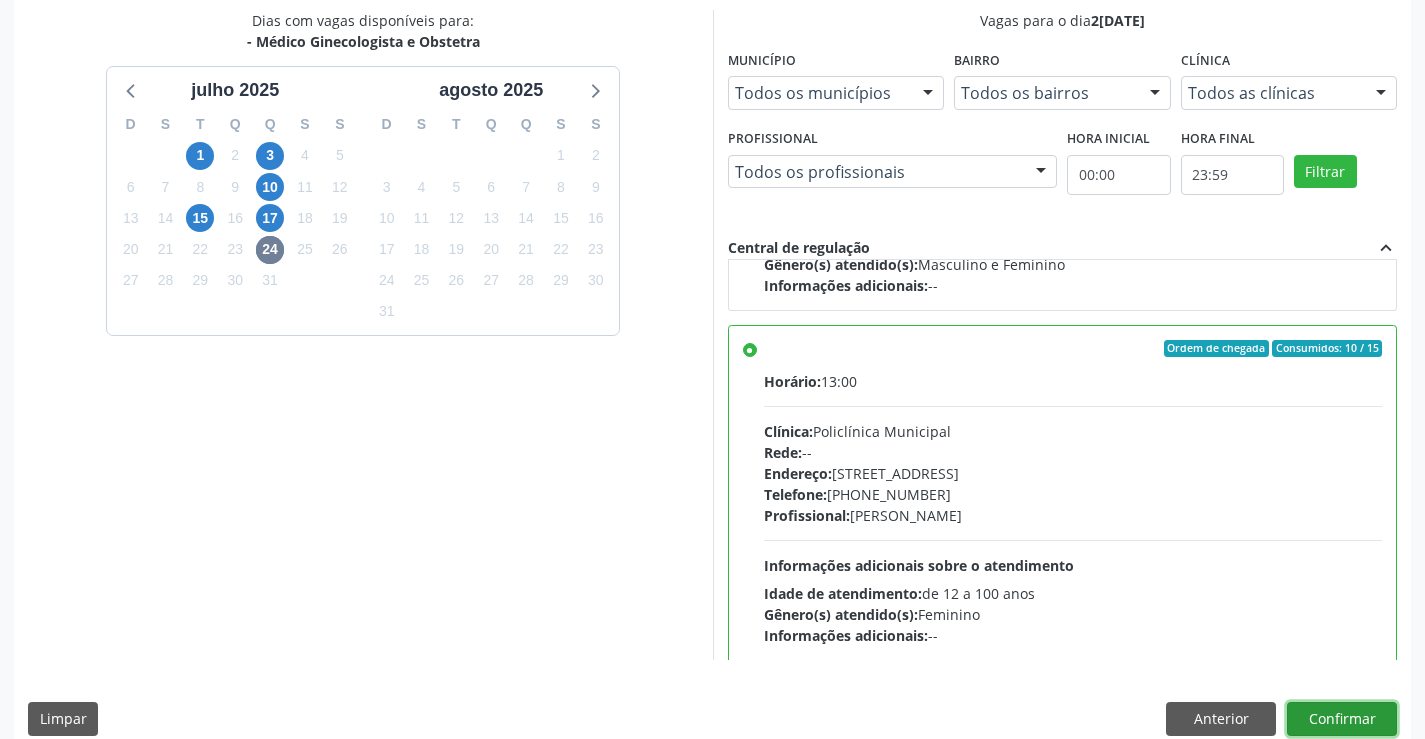 click on "Confirmar" at bounding box center [1342, 719] 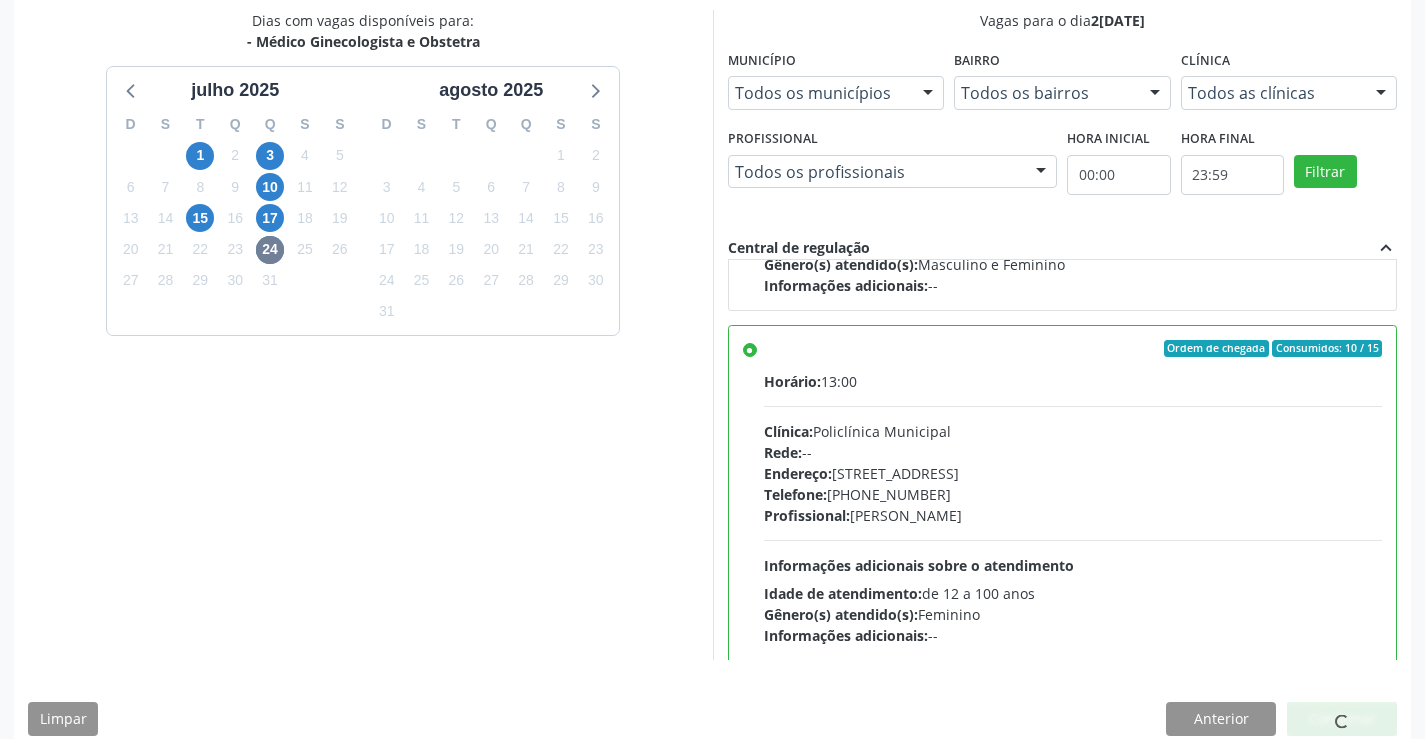 scroll, scrollTop: 0, scrollLeft: 0, axis: both 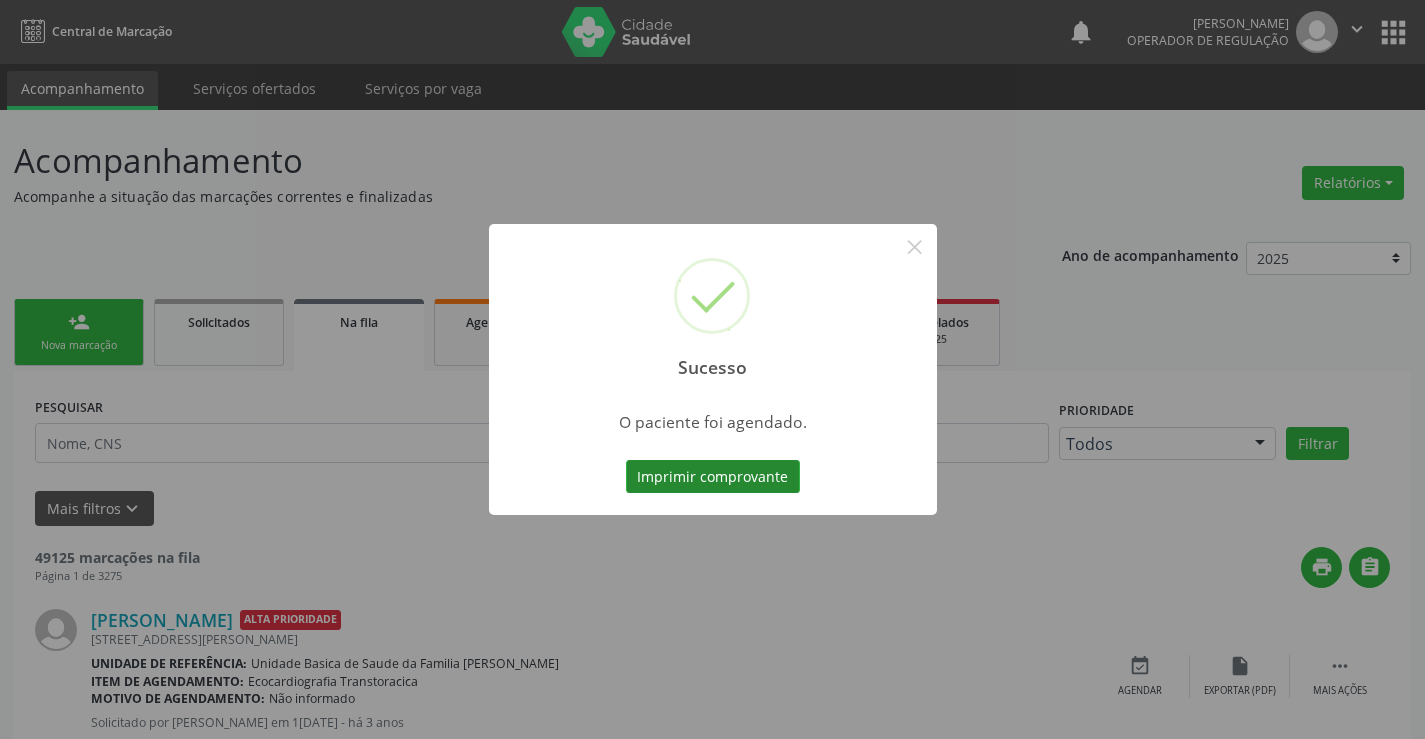 click on "Imprimir comprovante" at bounding box center (713, 477) 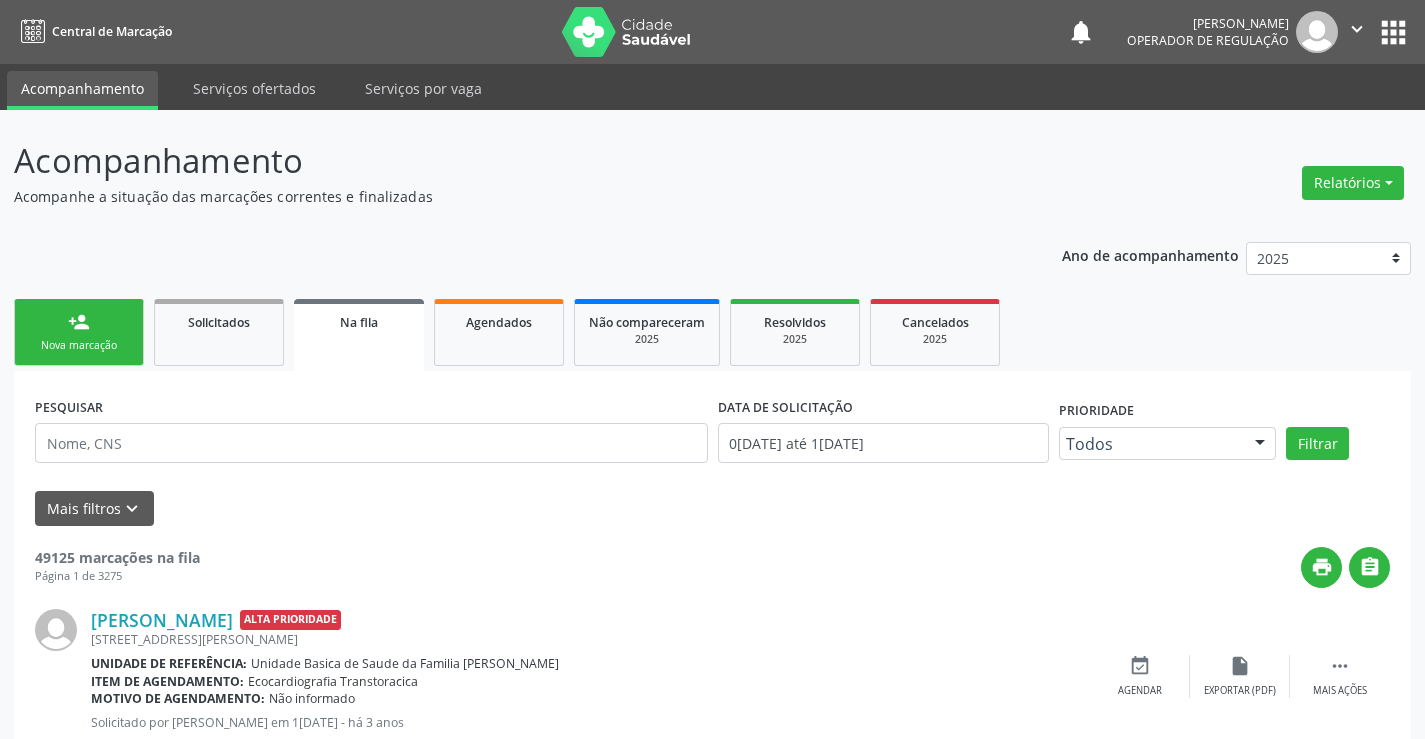 click on "person_add
Nova marcação" at bounding box center [79, 332] 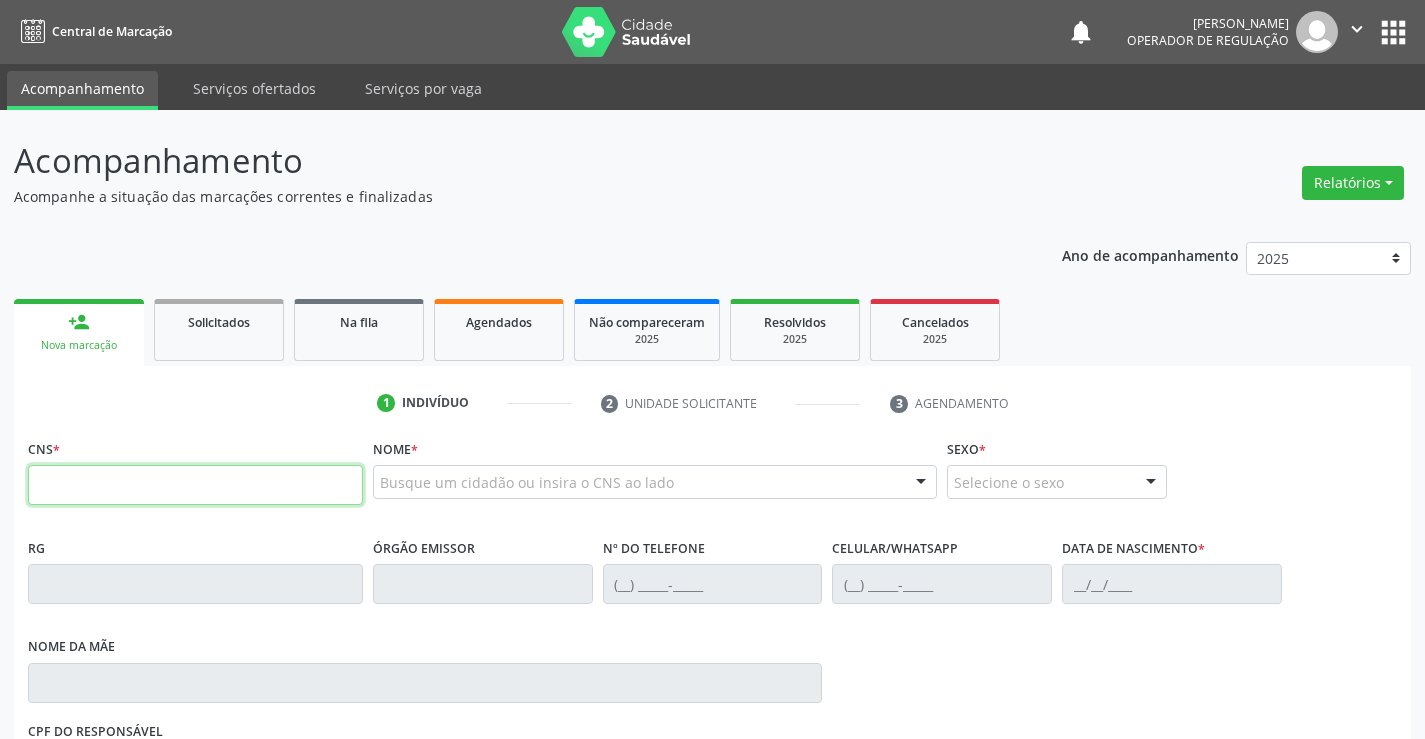 click at bounding box center (195, 485) 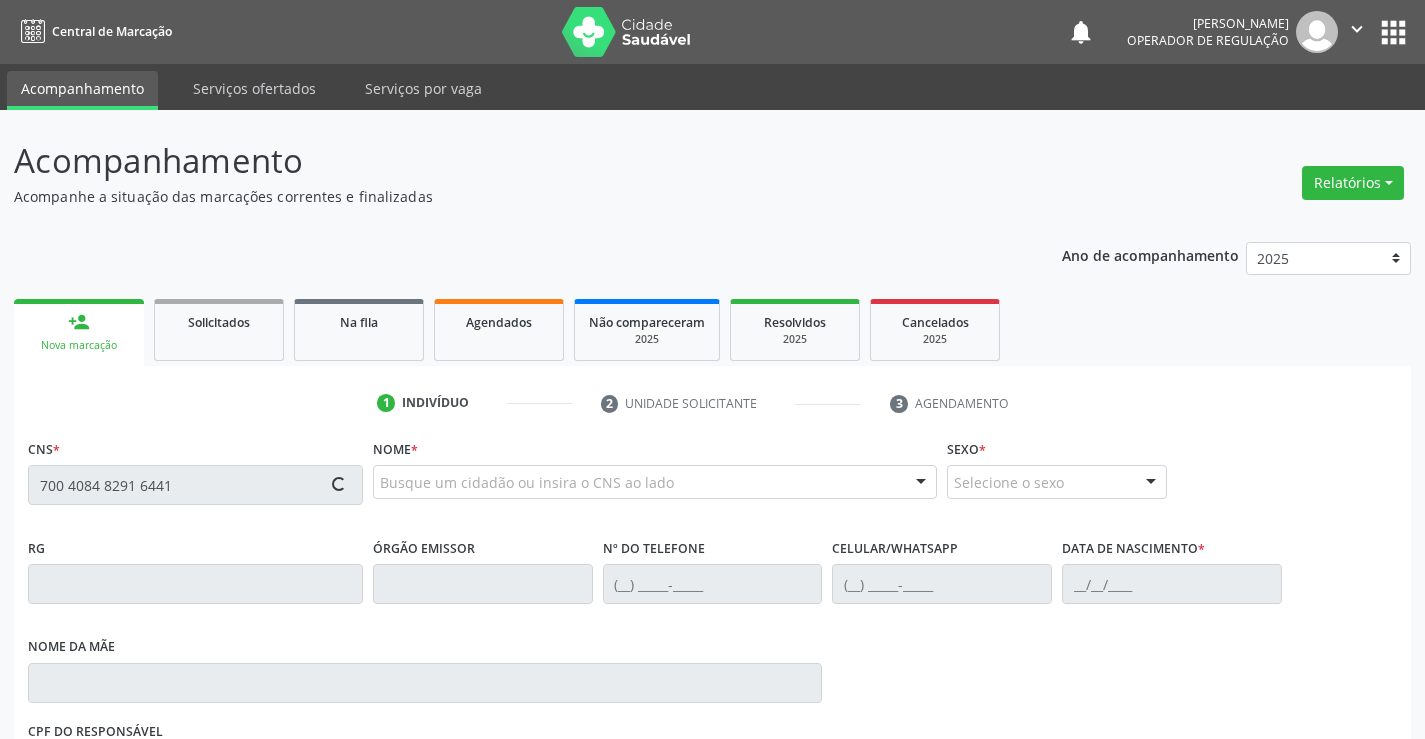 type on "700 4084 8291 6441" 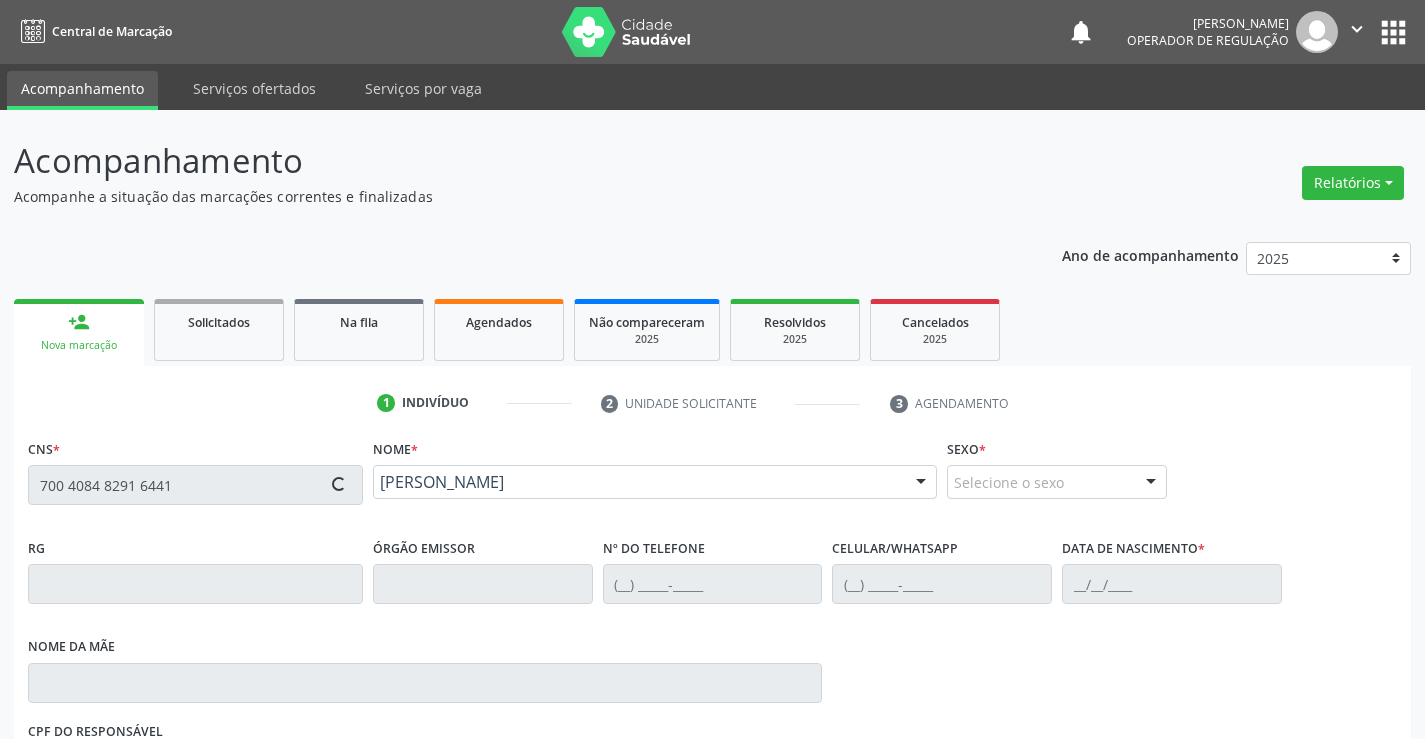 type on "(74) 98831-5090" 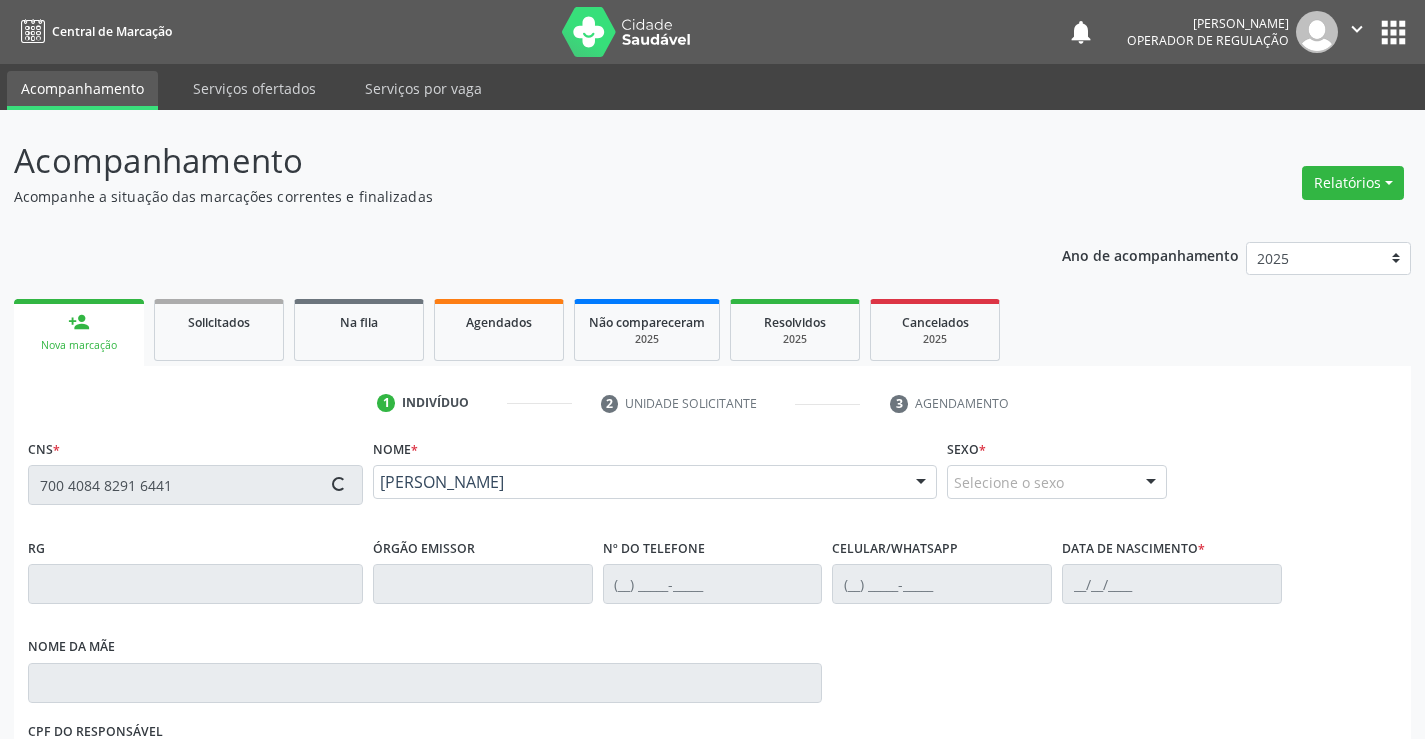 type on "22/05/2021" 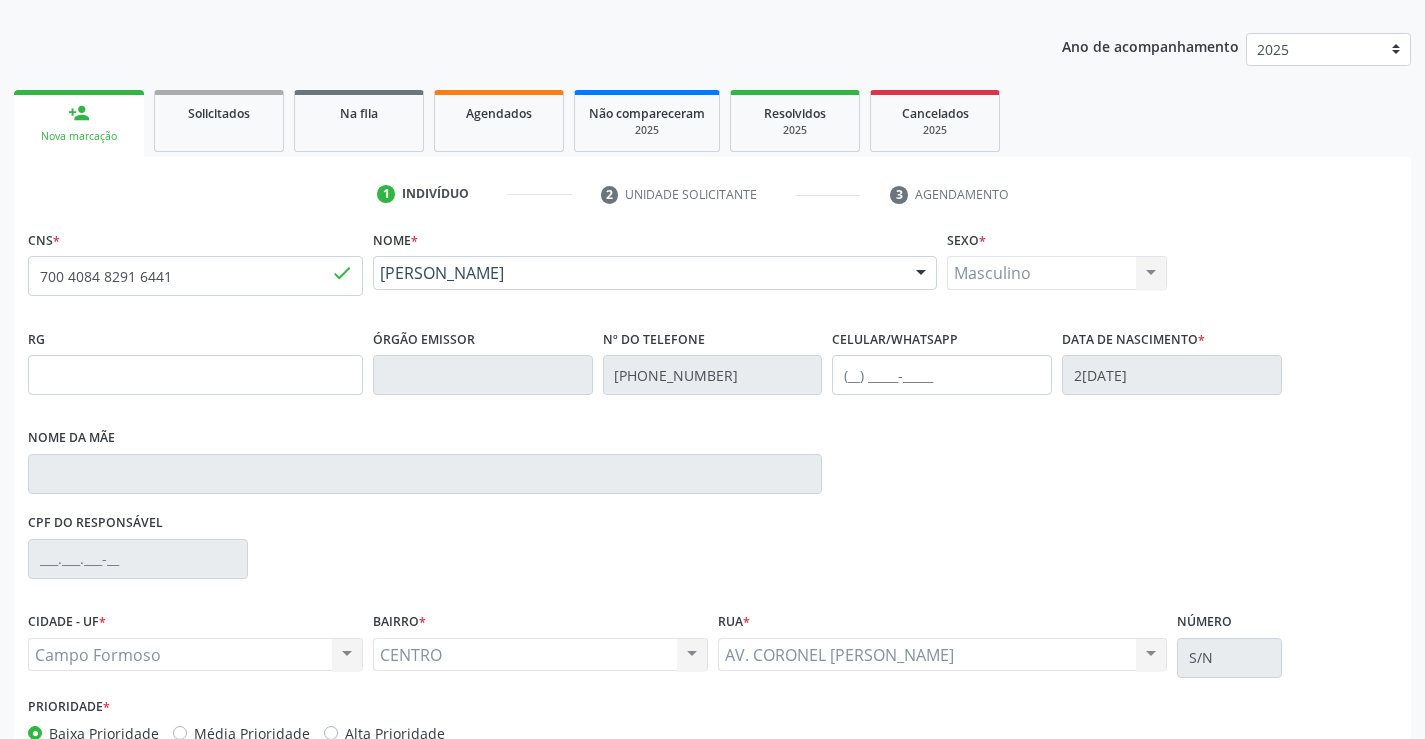 scroll, scrollTop: 300, scrollLeft: 0, axis: vertical 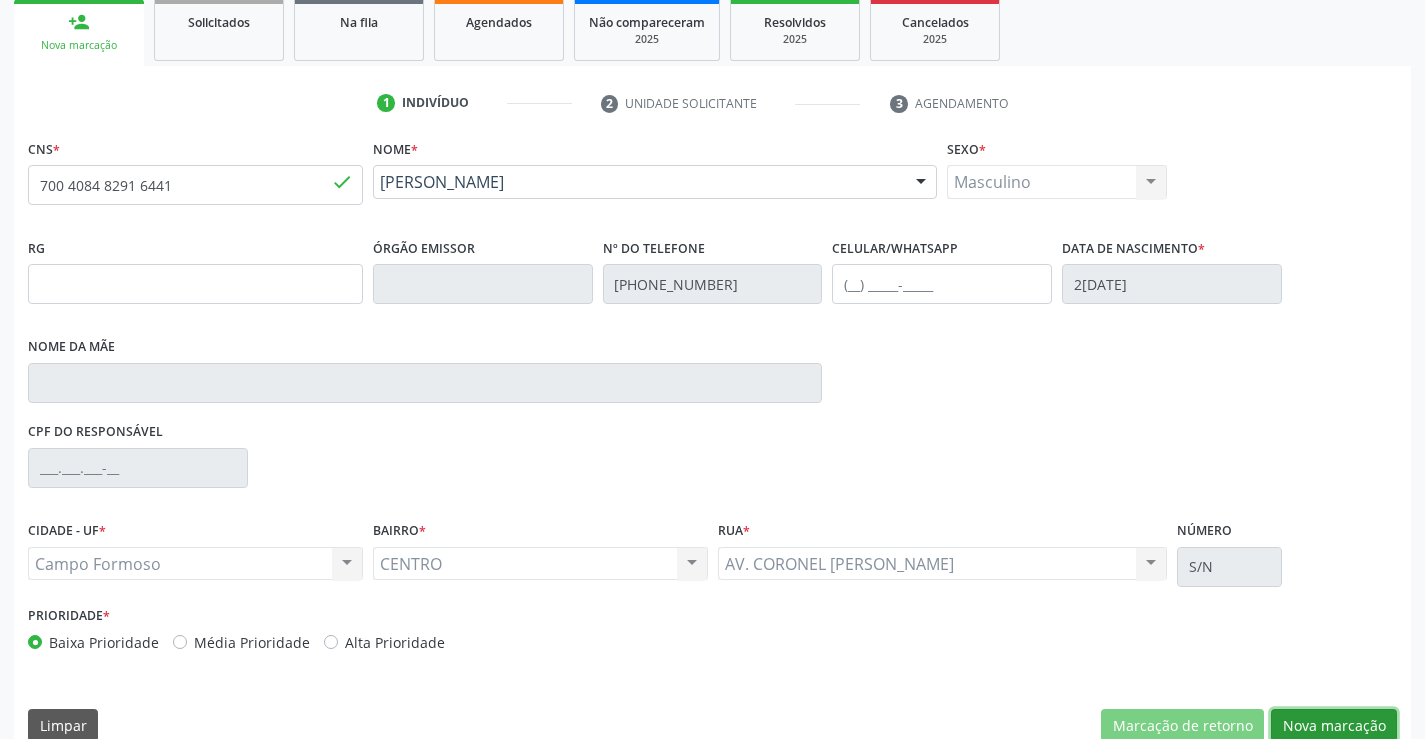 click on "Nova marcação" at bounding box center (1334, 726) 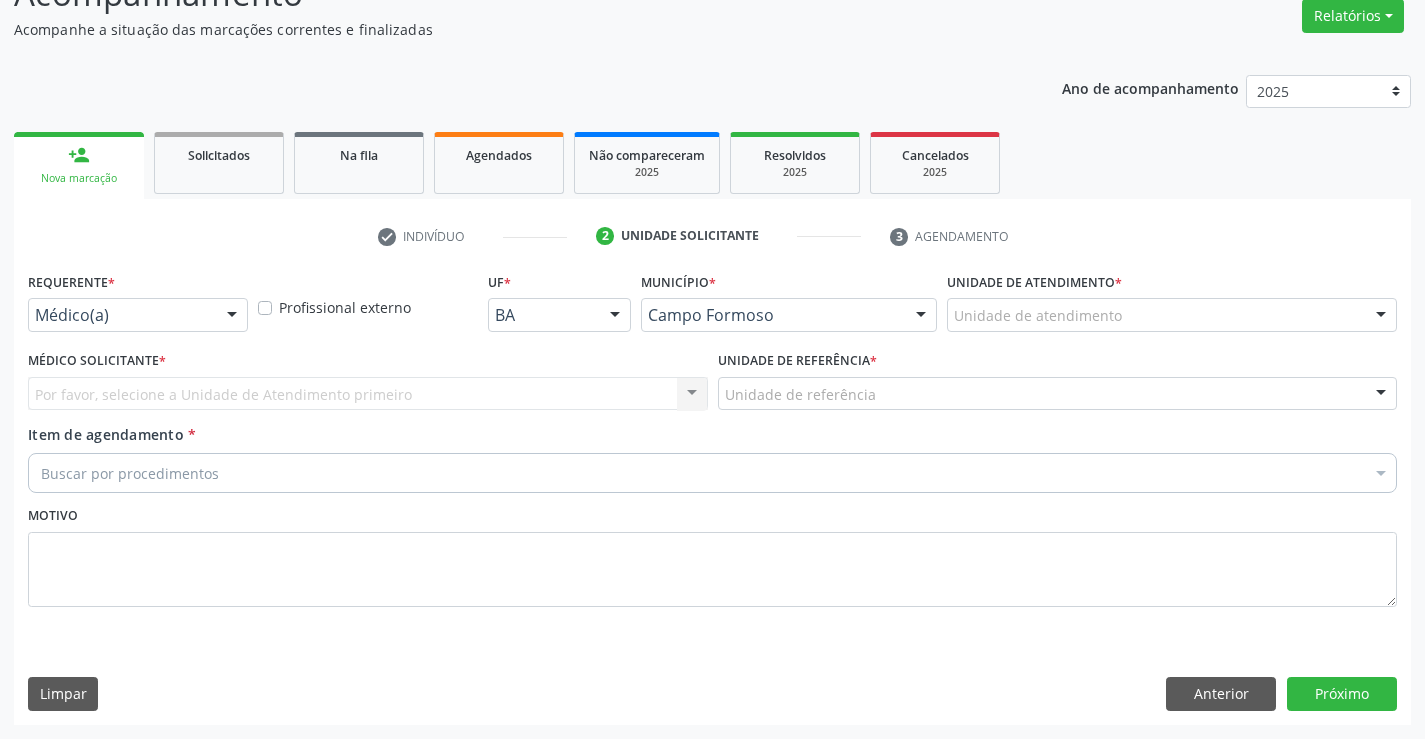 scroll, scrollTop: 167, scrollLeft: 0, axis: vertical 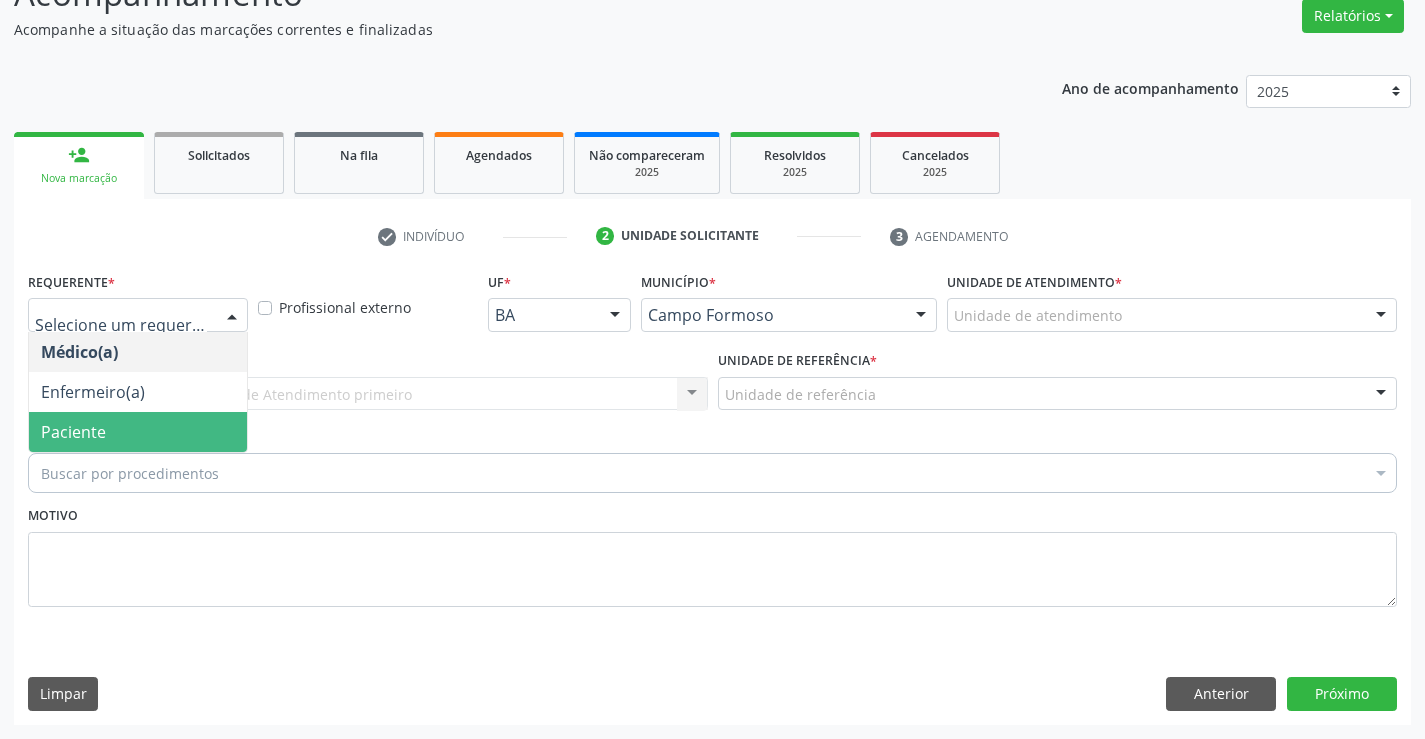 click on "Paciente" at bounding box center [73, 432] 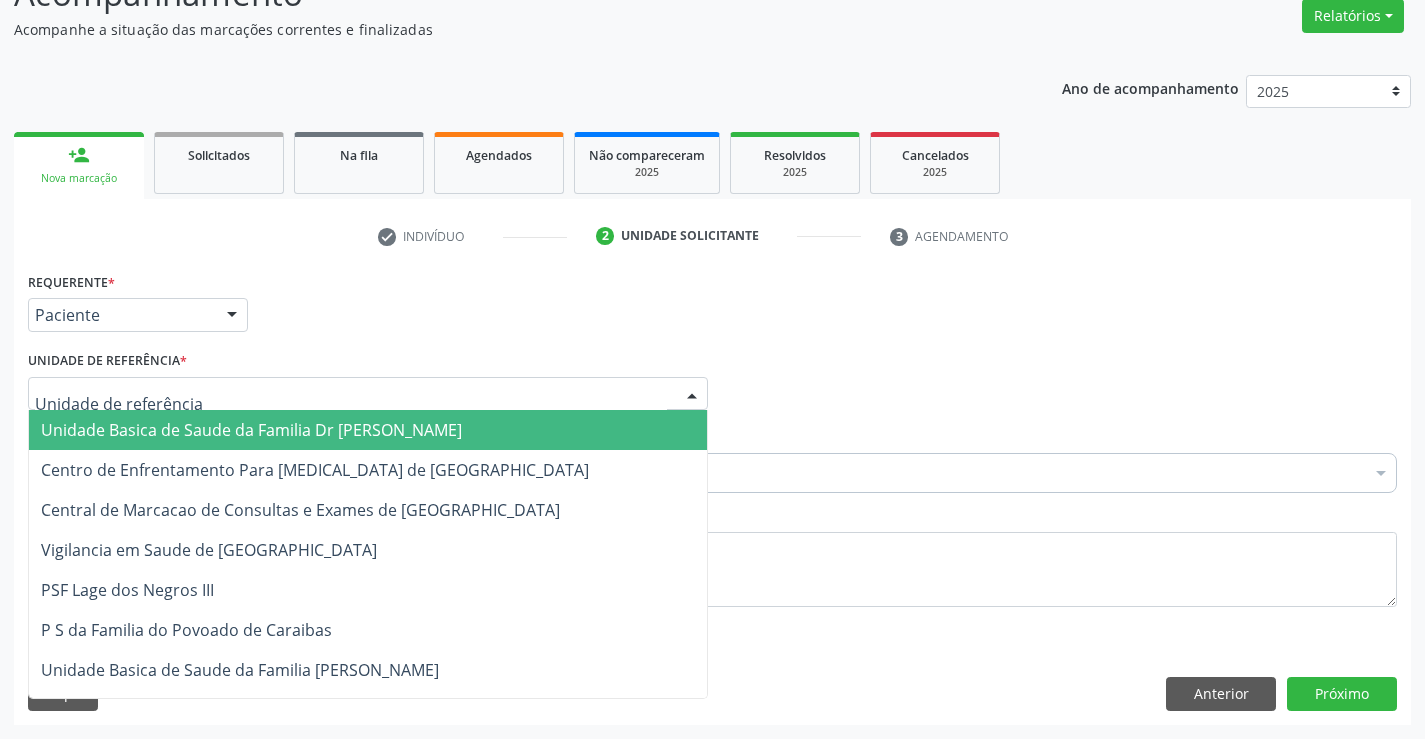click on "Unidade Basica de Saude da Familia Dr [PERSON_NAME]" at bounding box center (251, 430) 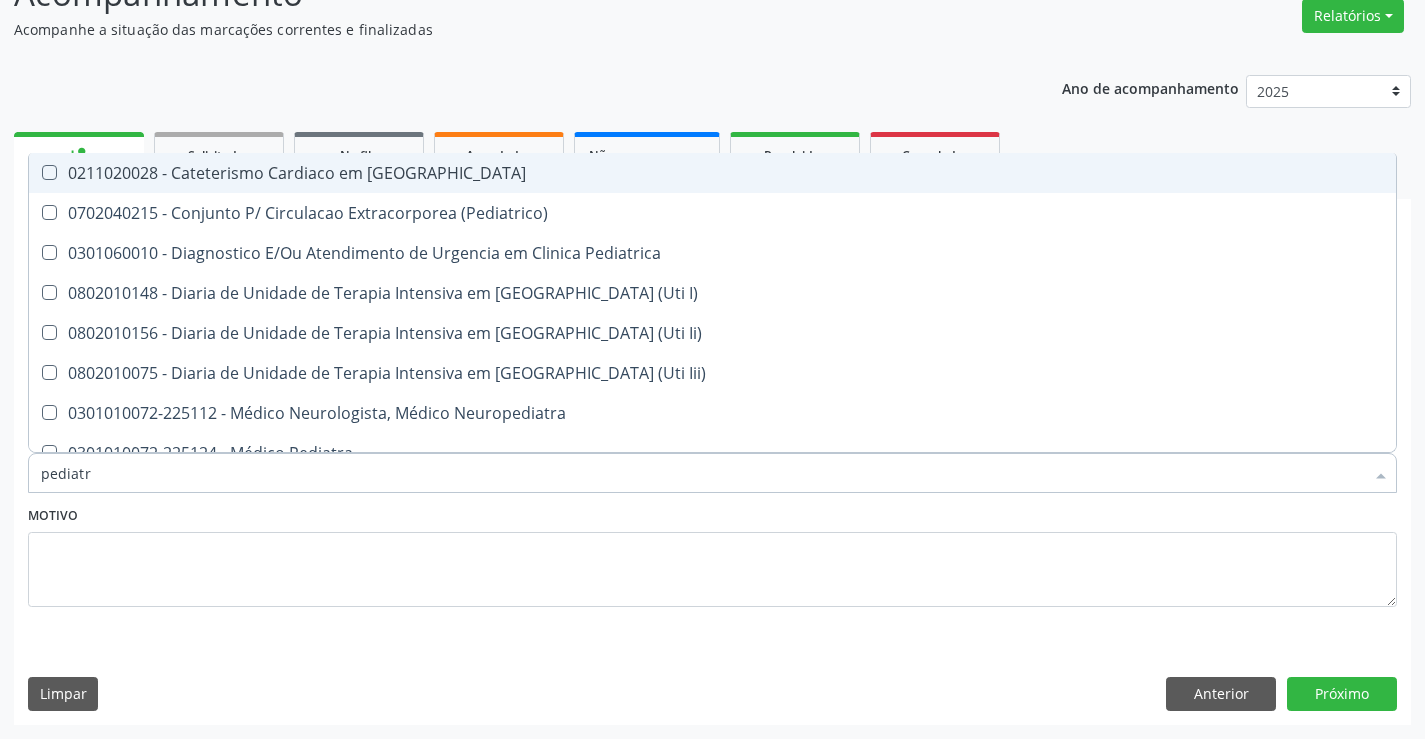 type on "pediatra" 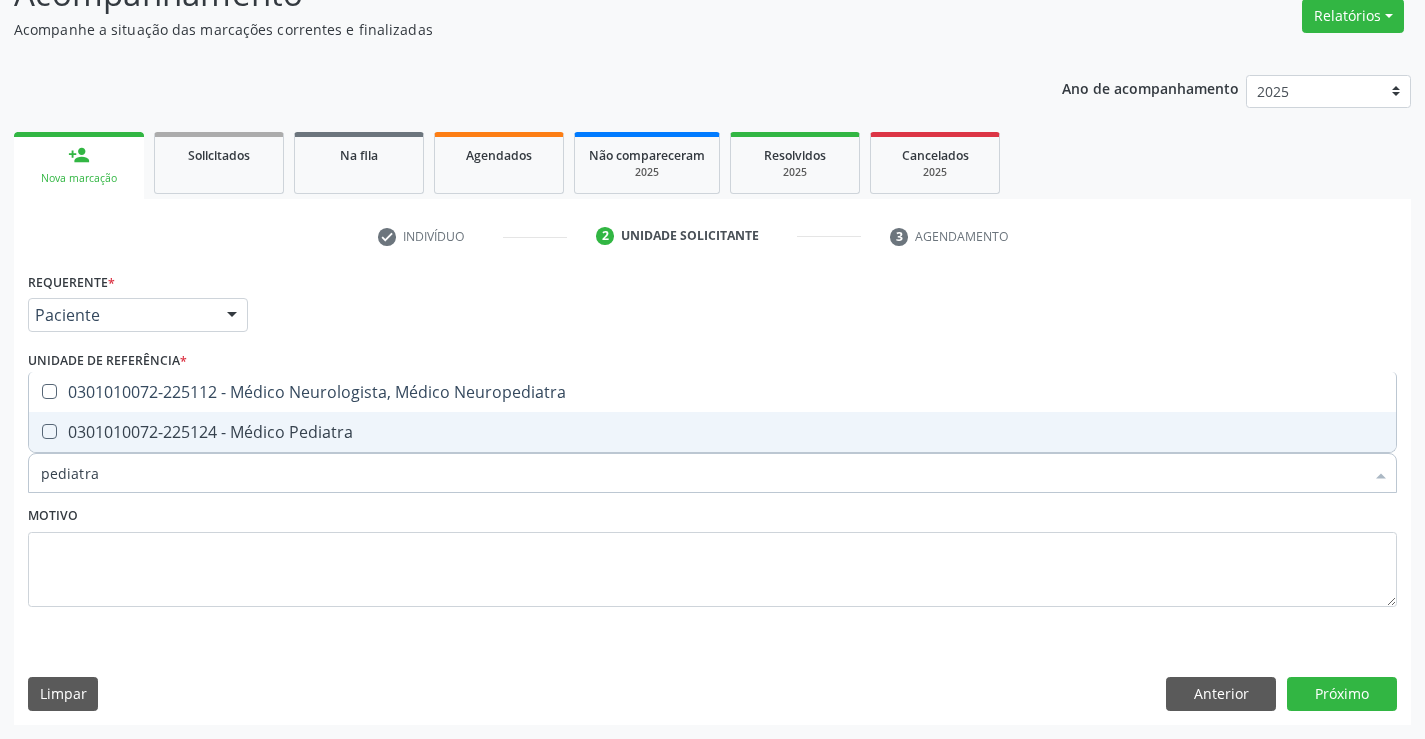 click on "0301010072-225124 - Médico Pediatra" at bounding box center (712, 432) 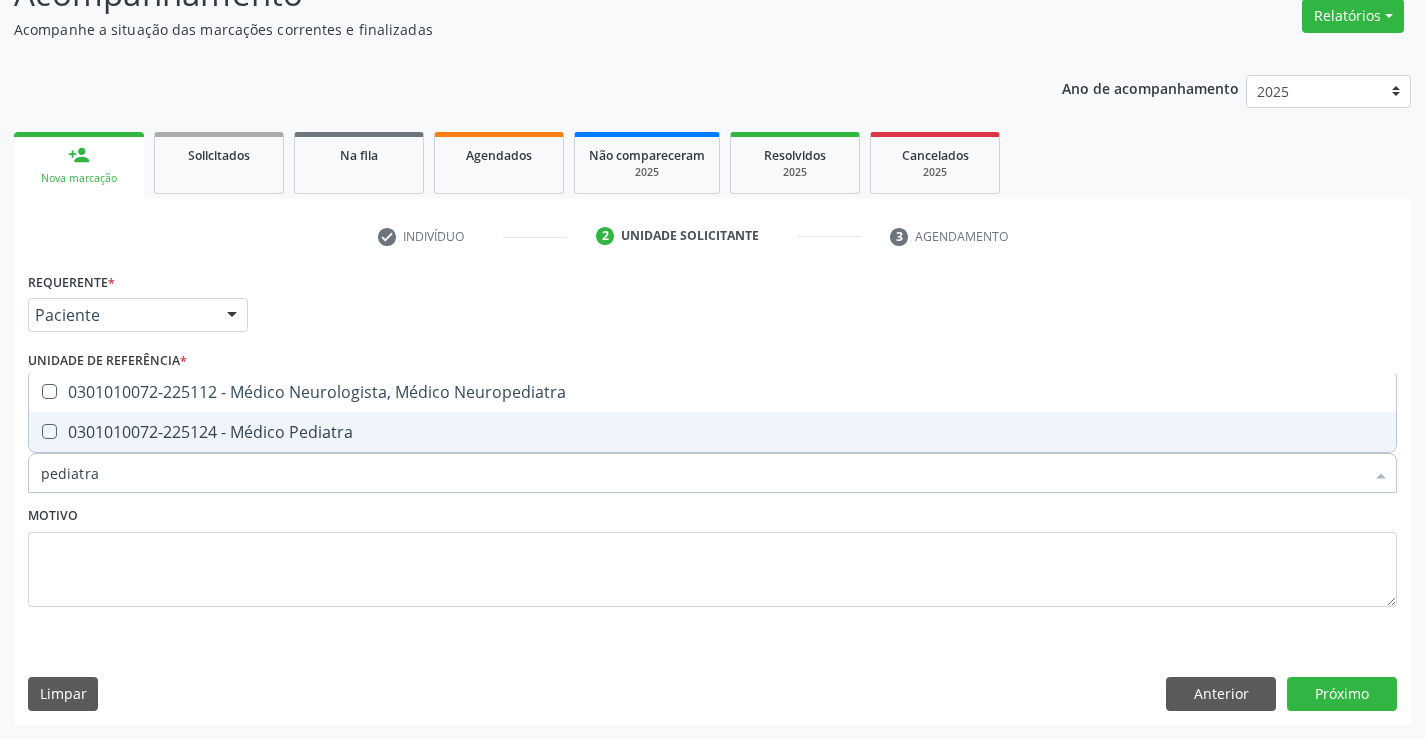checkbox on "true" 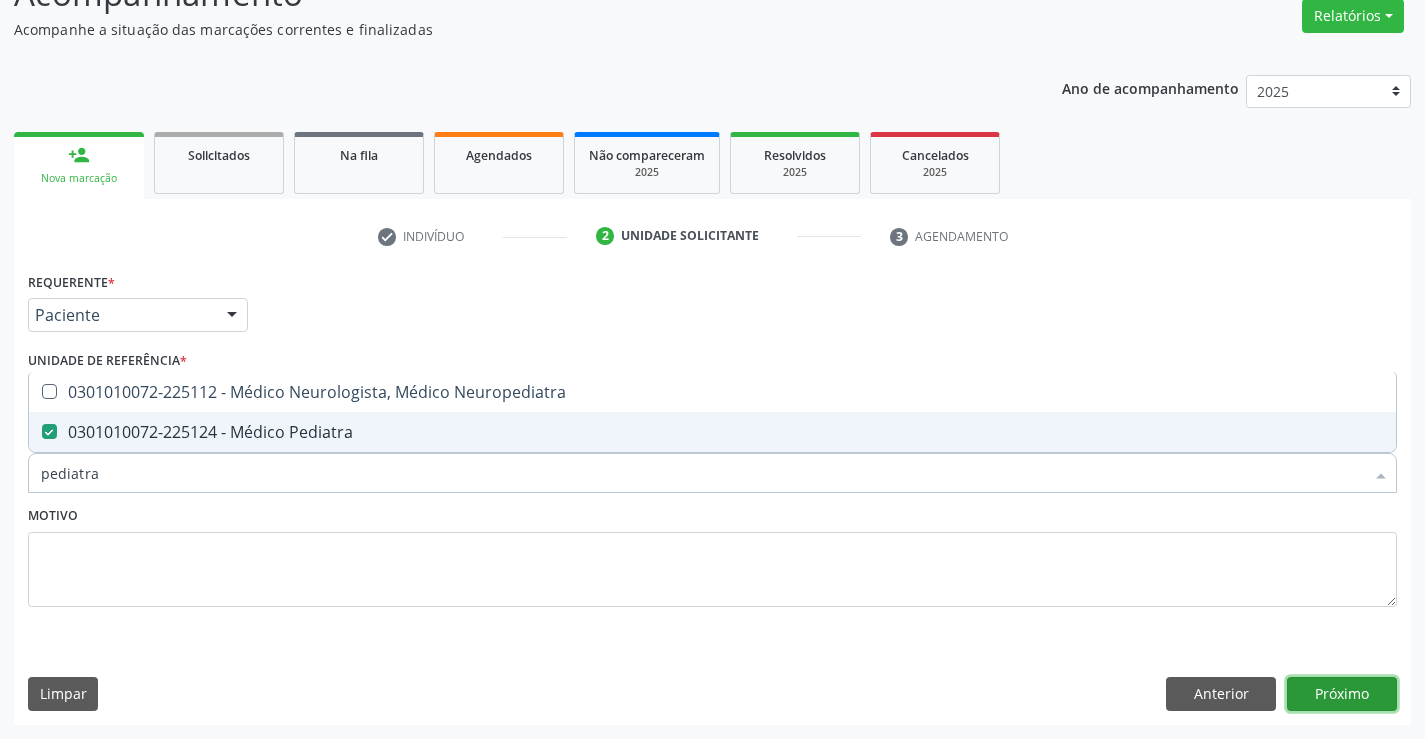 click on "Próximo" at bounding box center [1342, 694] 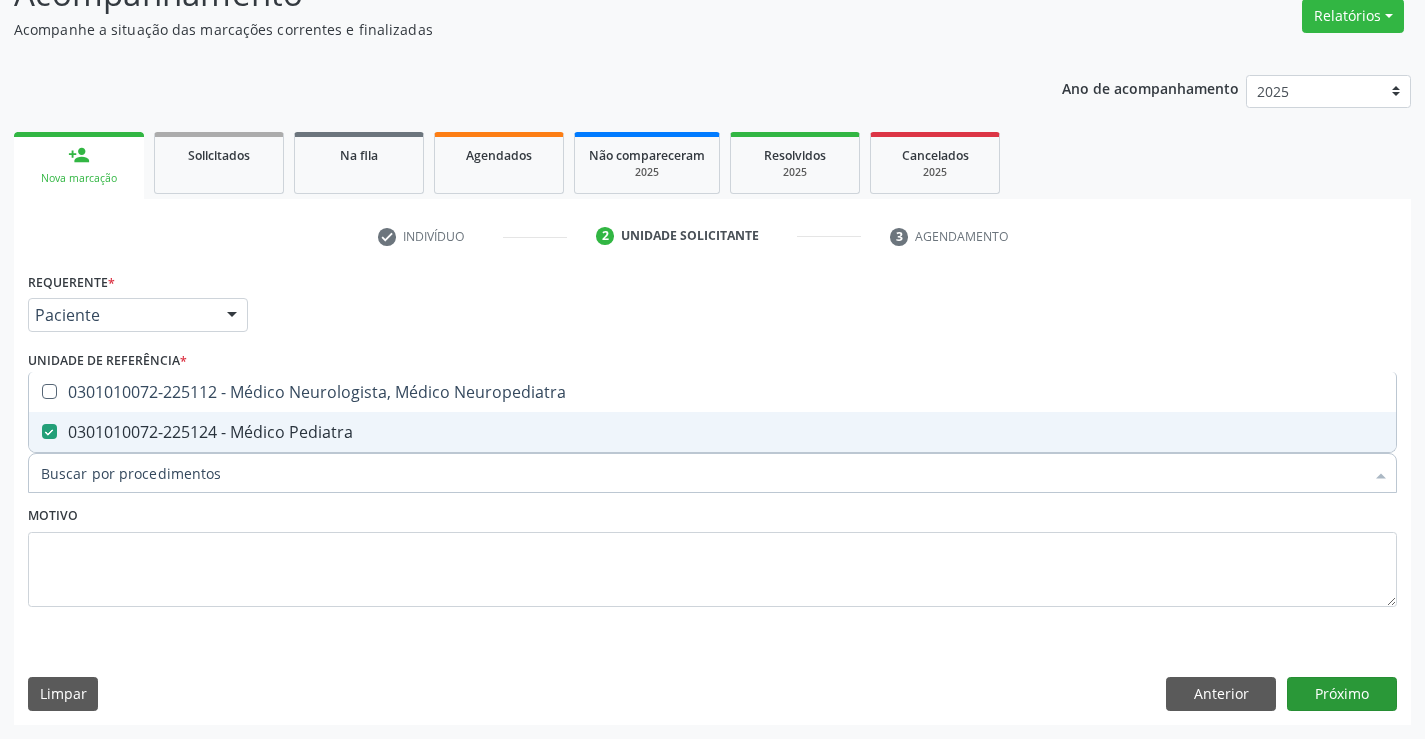 scroll, scrollTop: 131, scrollLeft: 0, axis: vertical 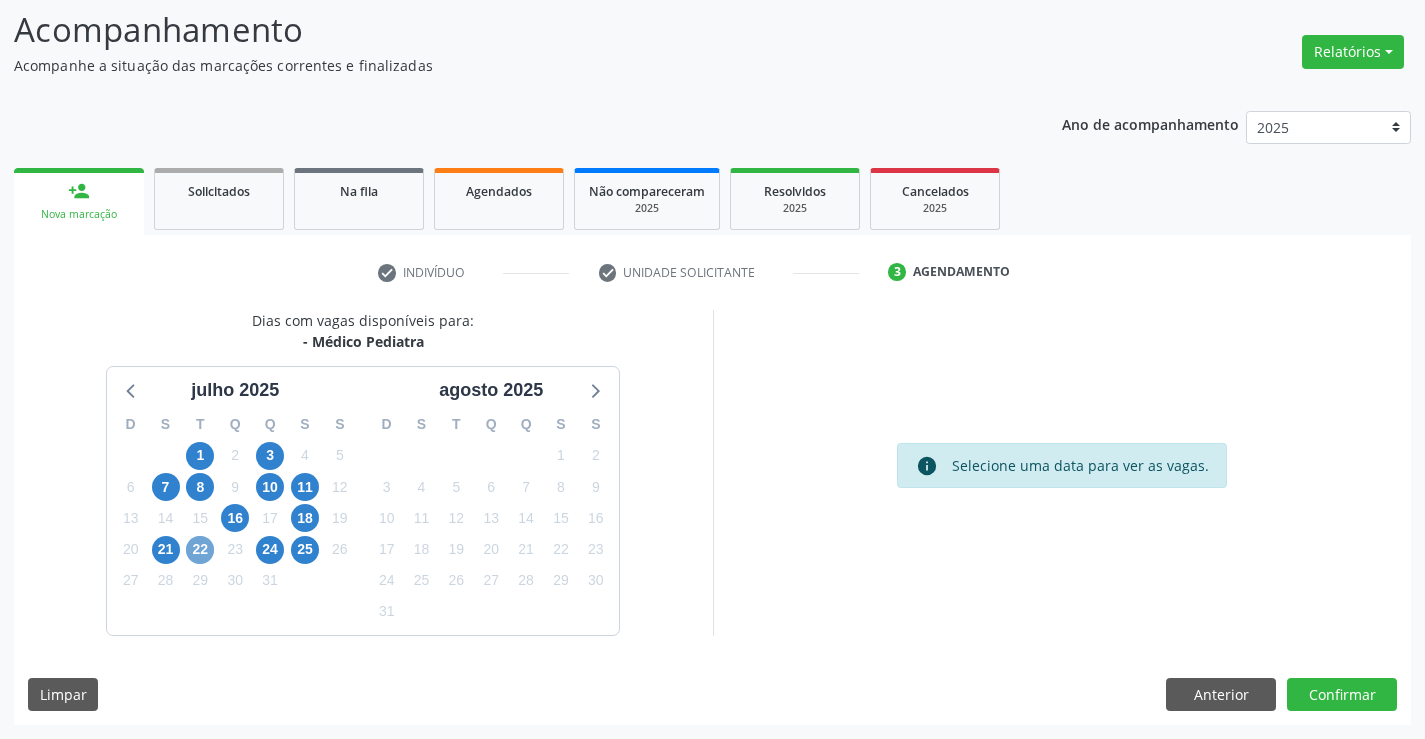 click on "22" at bounding box center (200, 550) 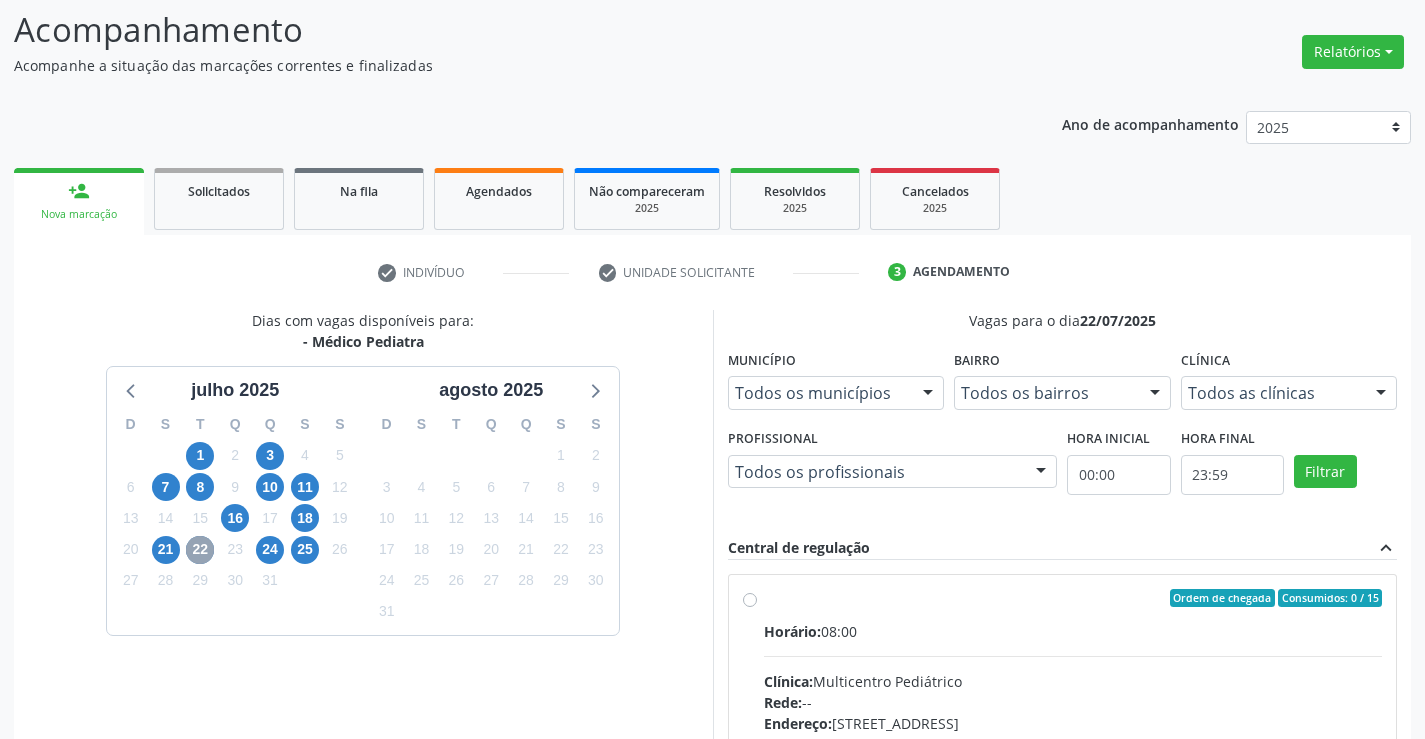 scroll, scrollTop: 231, scrollLeft: 0, axis: vertical 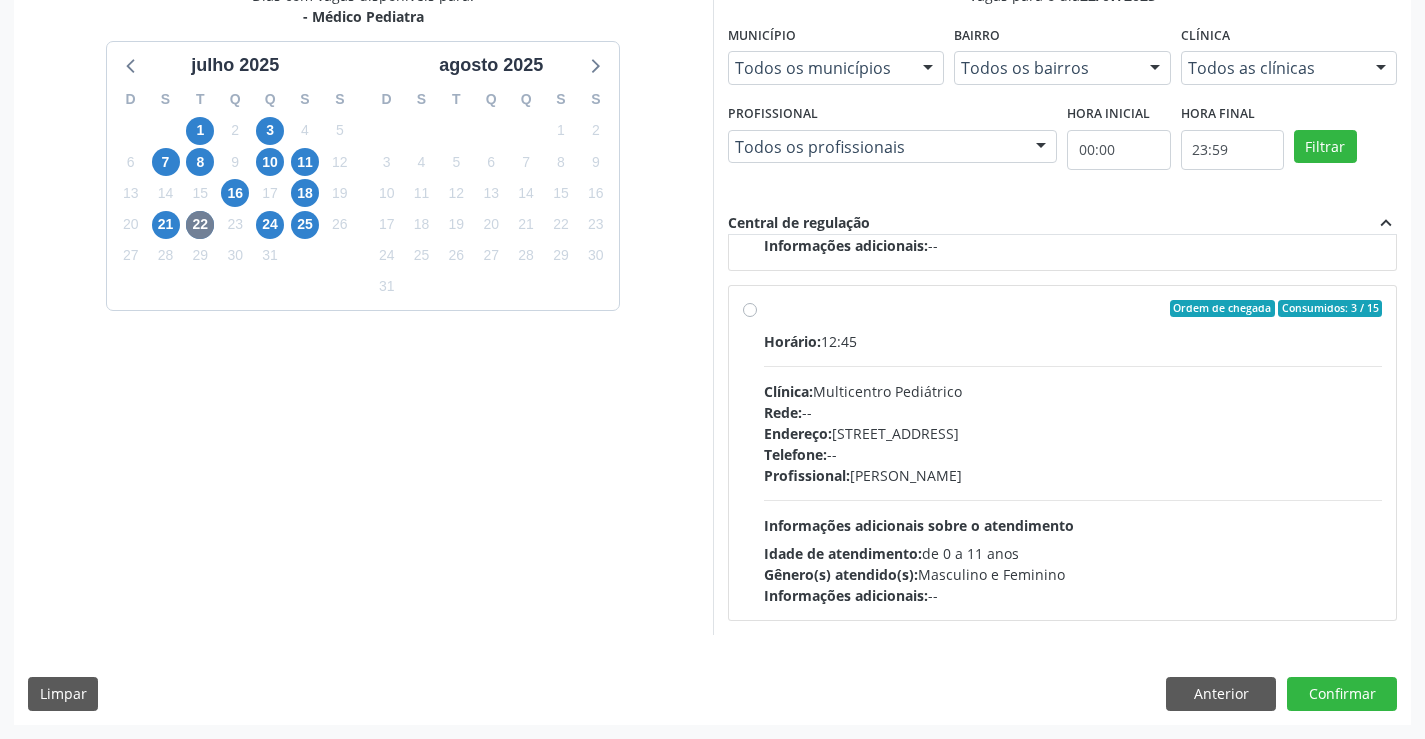 click on "Horário:   12:45" at bounding box center [1073, 341] 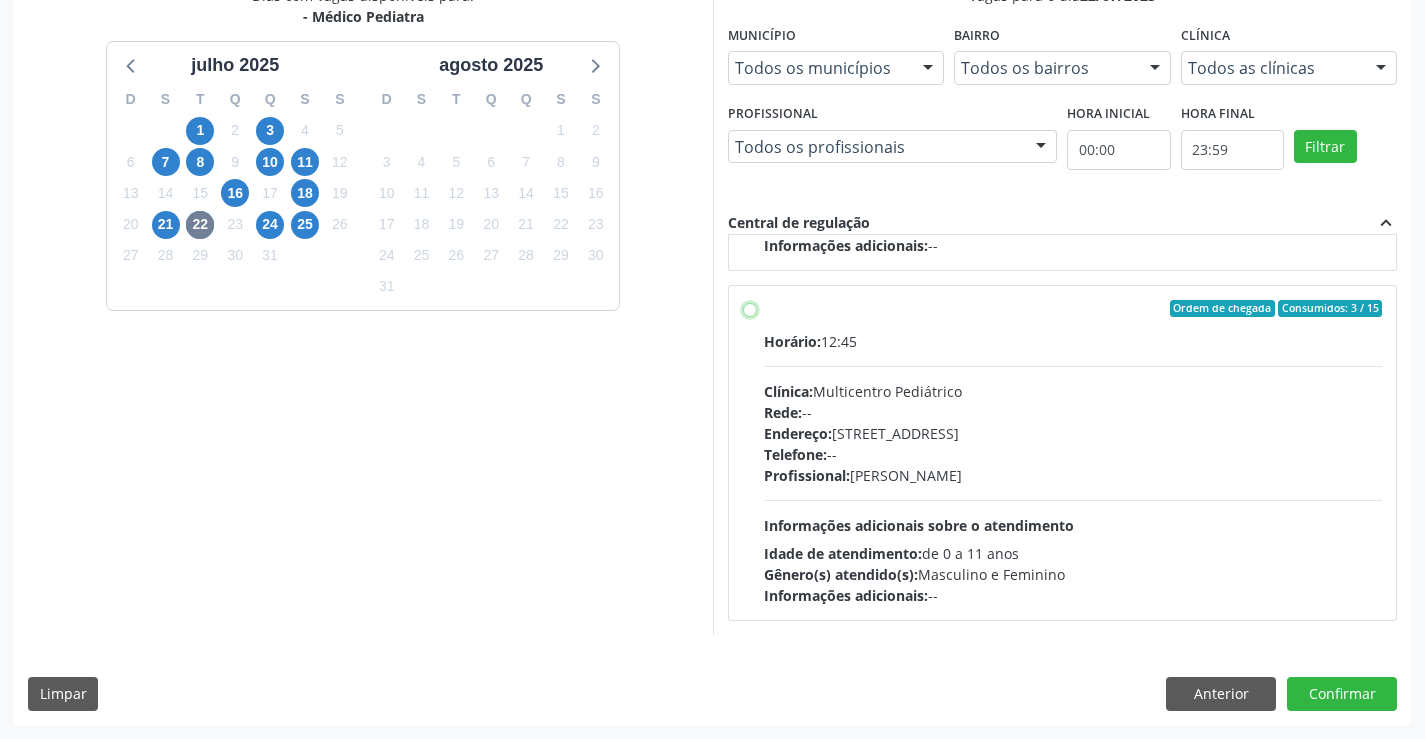 click on "Ordem de chegada
Consumidos: 3 / 15
Horário:   12:45
Clínica:  Multicentro Pediátrico
Rede:
--
Endereço:   Antigo Casa Grande, nº 37, Centro, Campo Formoso - BA
Telefone:   --
Profissional:
Maria Ubaldina Silva Calixto Sobreira
Informações adicionais sobre o atendimento
Idade de atendimento:
de 0 a 11 anos
Gênero(s) atendido(s):
Masculino e Feminino
Informações adicionais:
--" at bounding box center [750, 309] 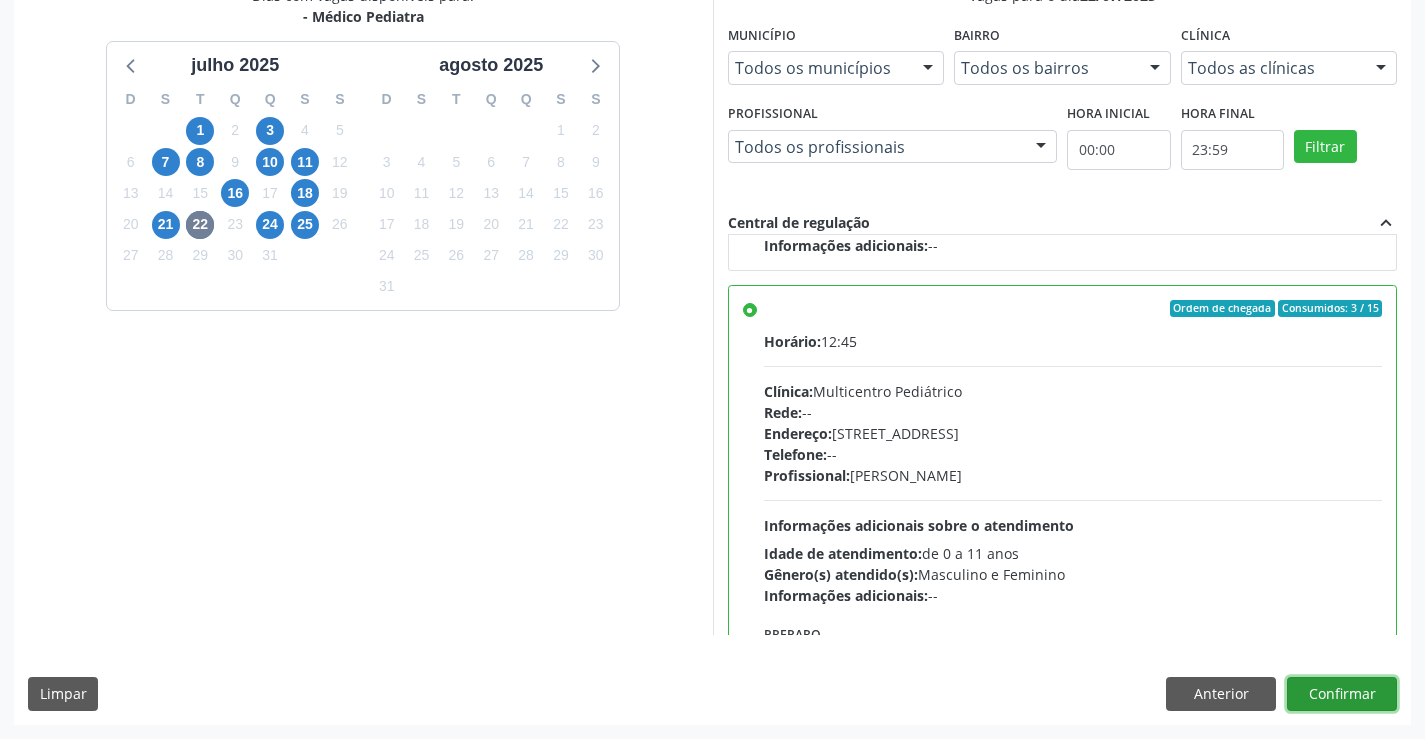 click on "Confirmar" at bounding box center [1342, 694] 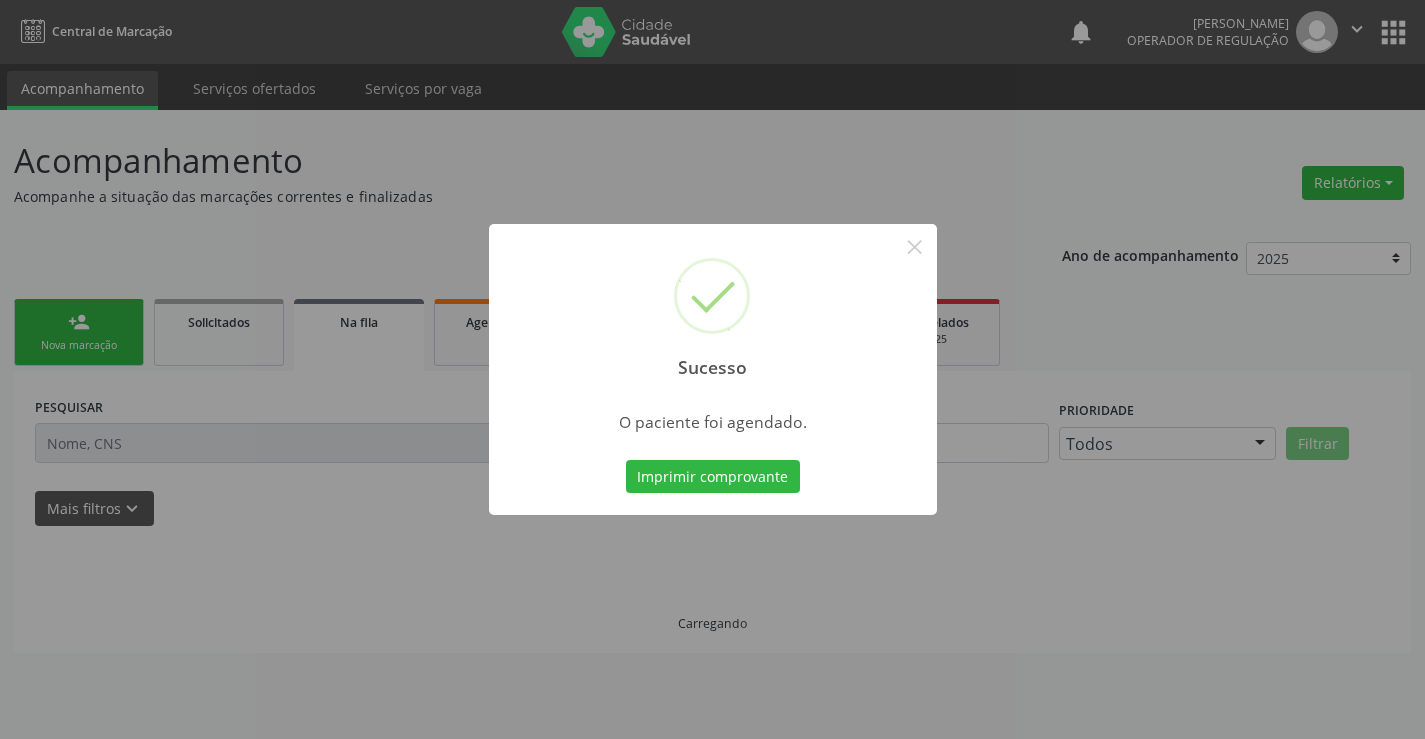 scroll, scrollTop: 0, scrollLeft: 0, axis: both 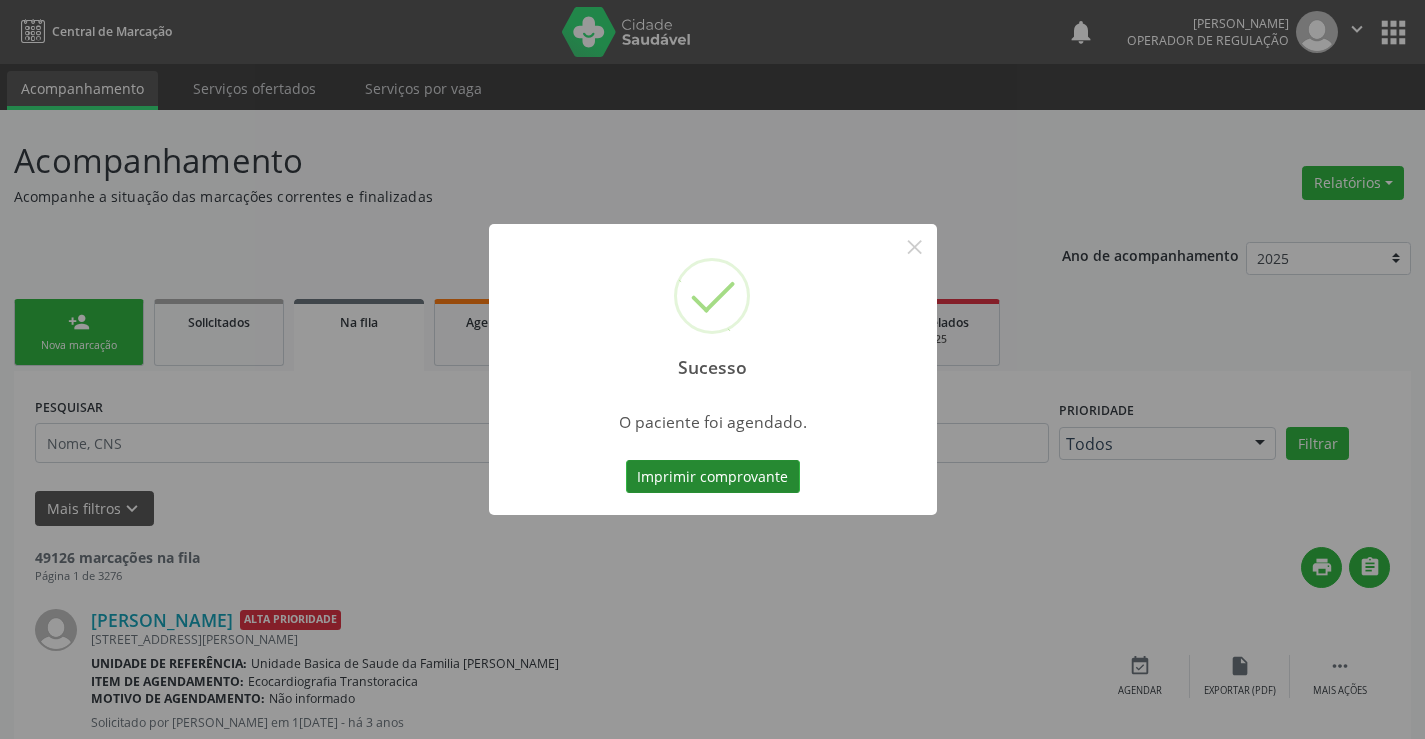 click on "Imprimir comprovante" at bounding box center [713, 477] 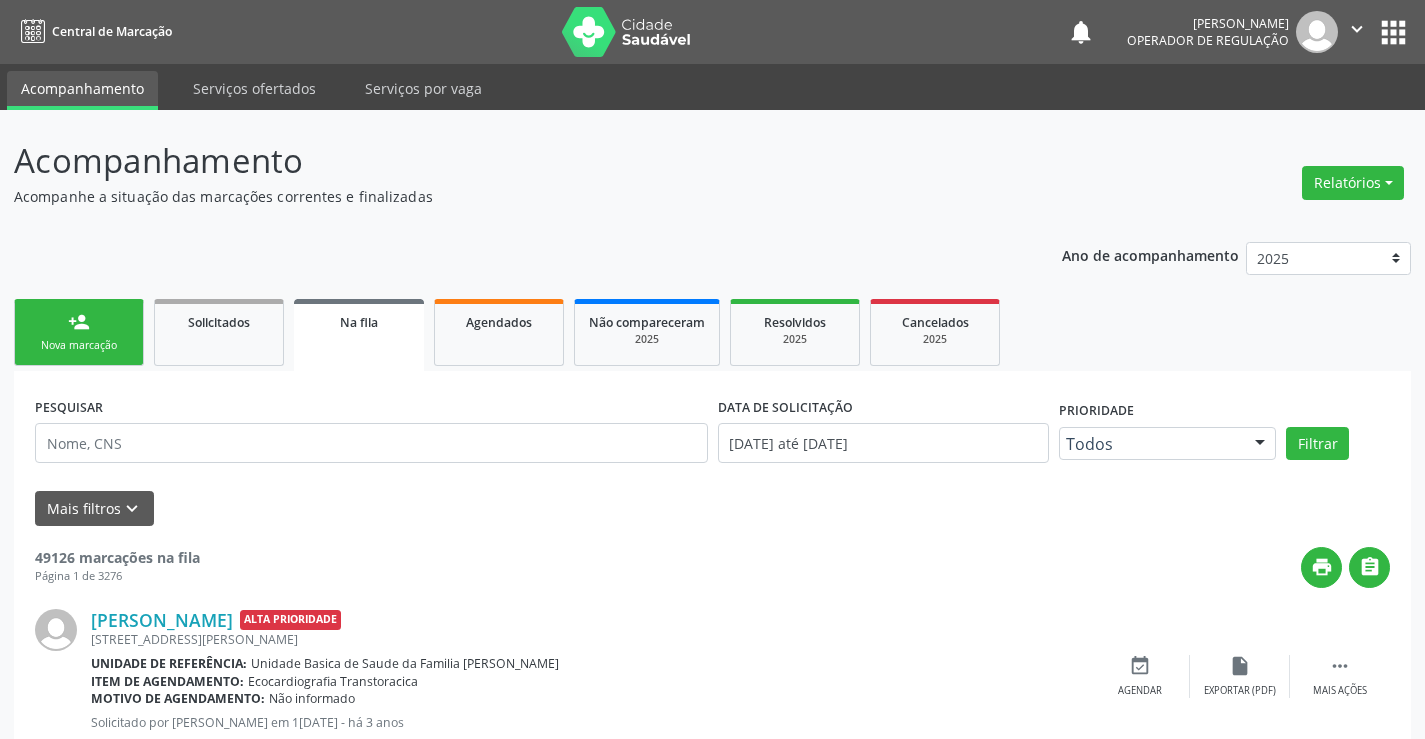 scroll, scrollTop: 0, scrollLeft: 0, axis: both 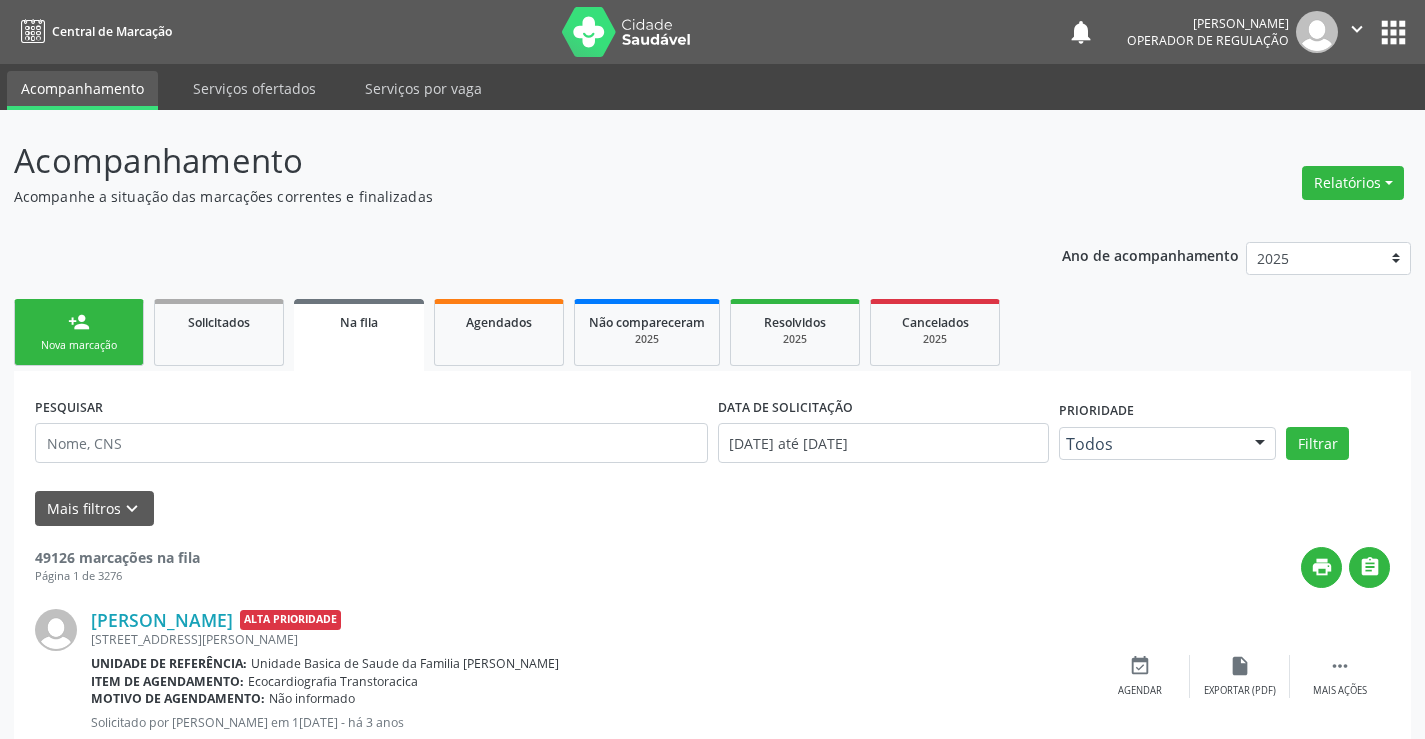 click on "person_add" at bounding box center [79, 322] 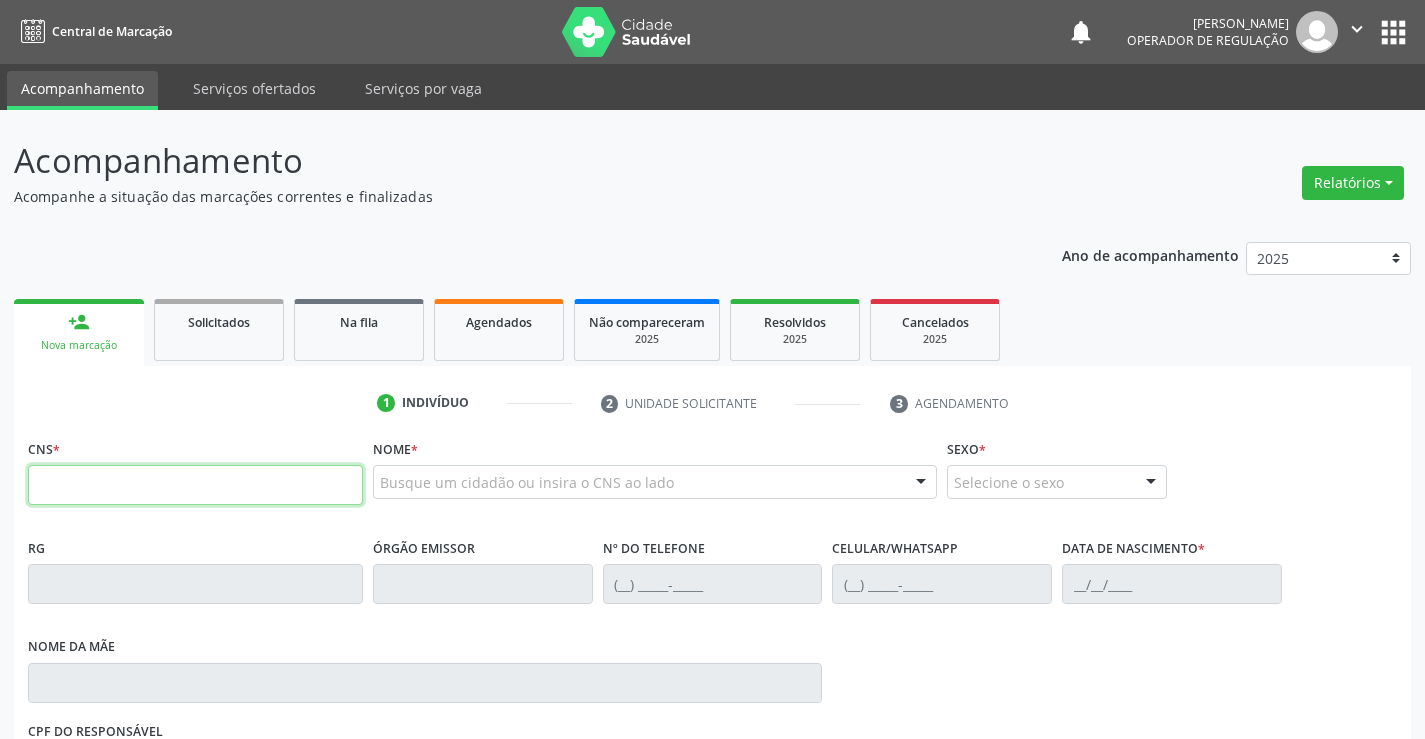 click at bounding box center (195, 485) 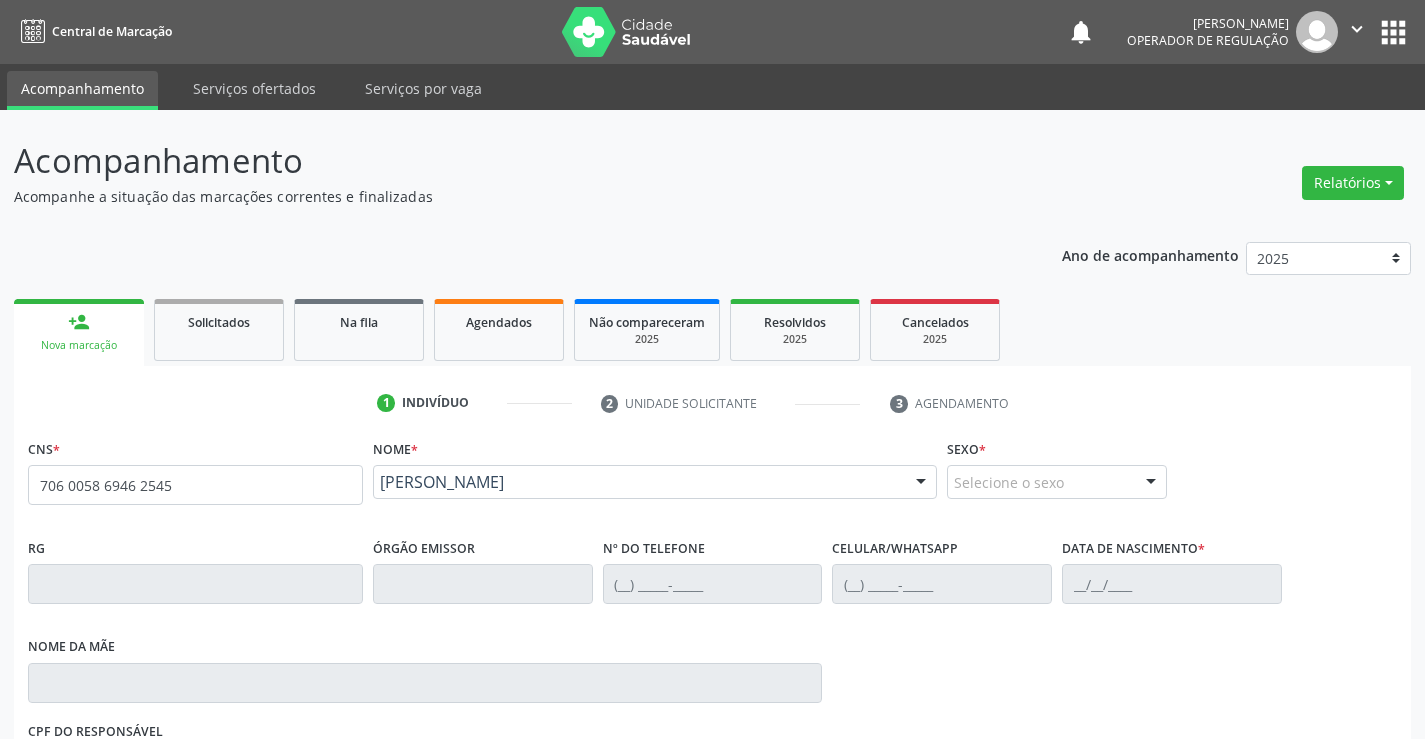 type on "706 0058 6946 2545" 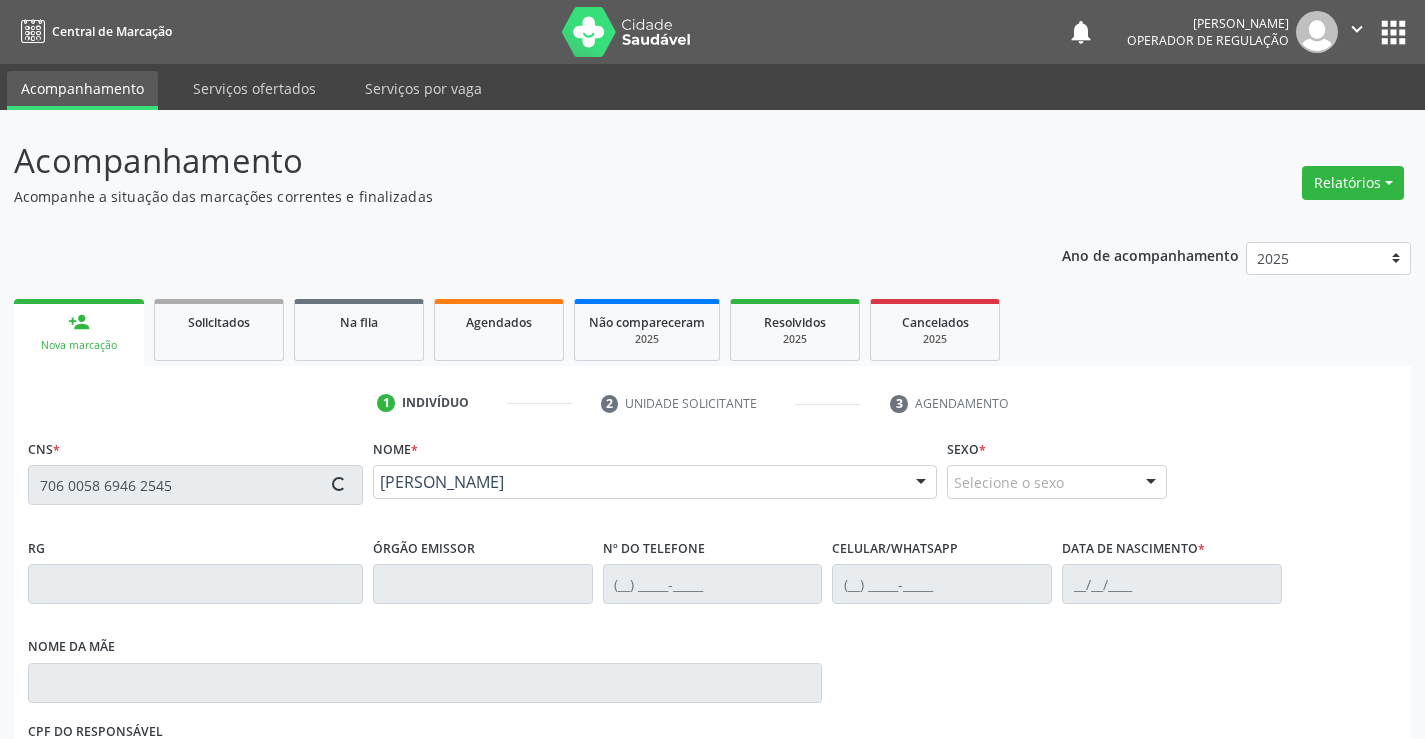 type on "294176767" 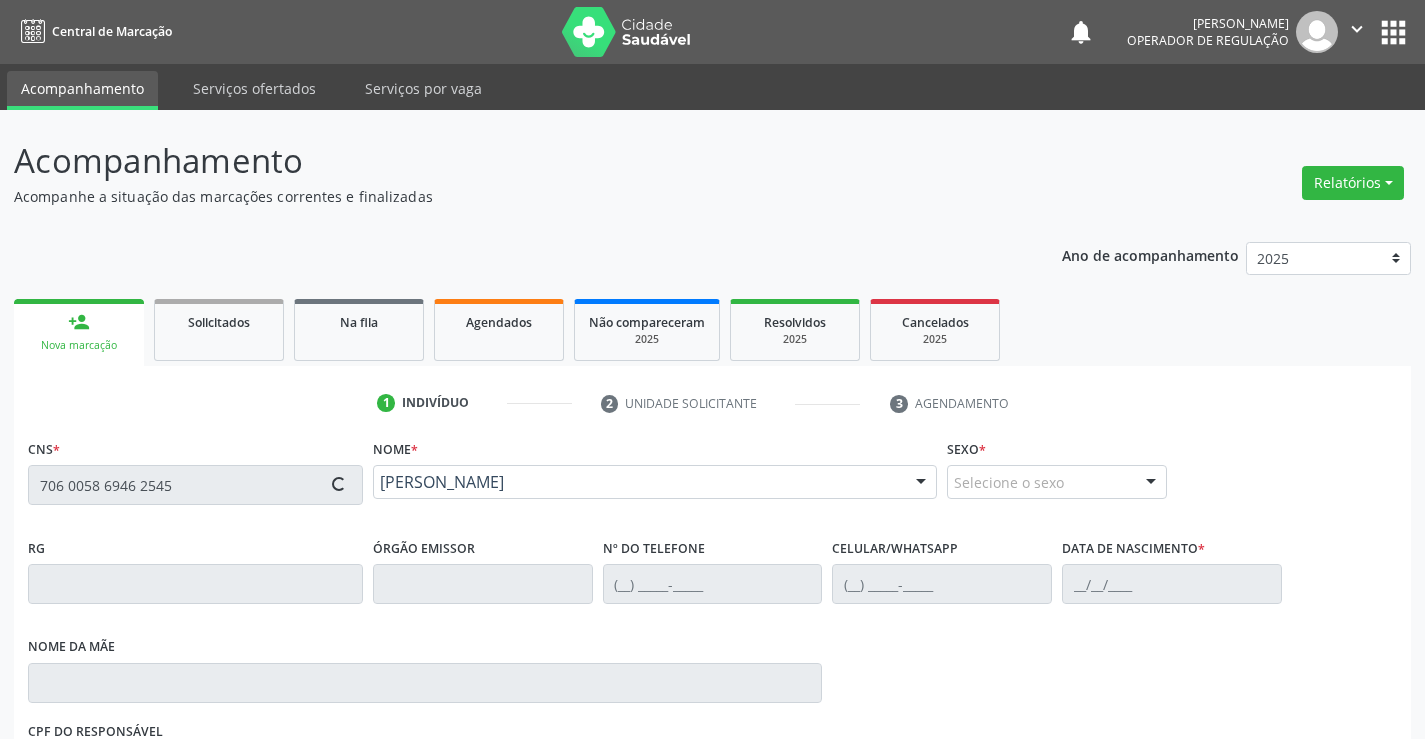type on "[PHONE_NUMBER]" 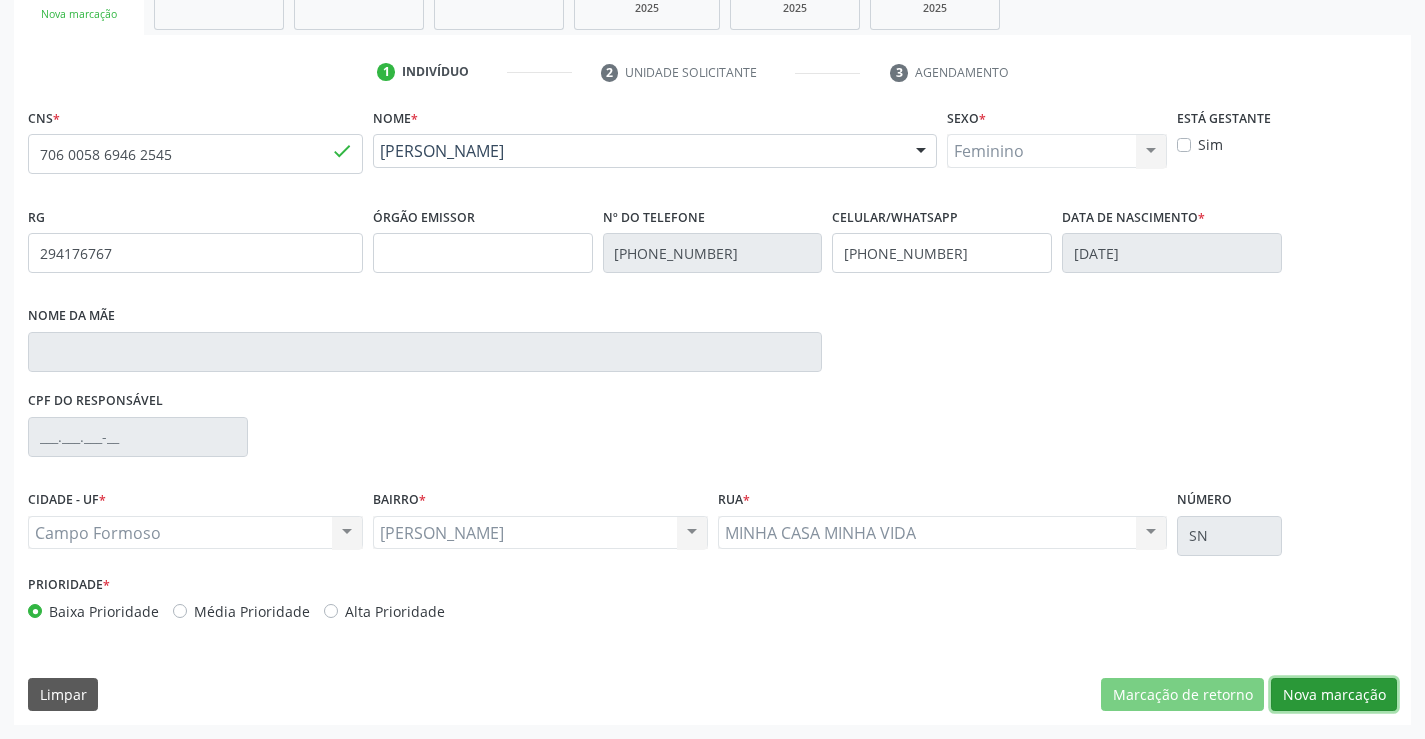 click on "Nova marcação" at bounding box center [1334, 695] 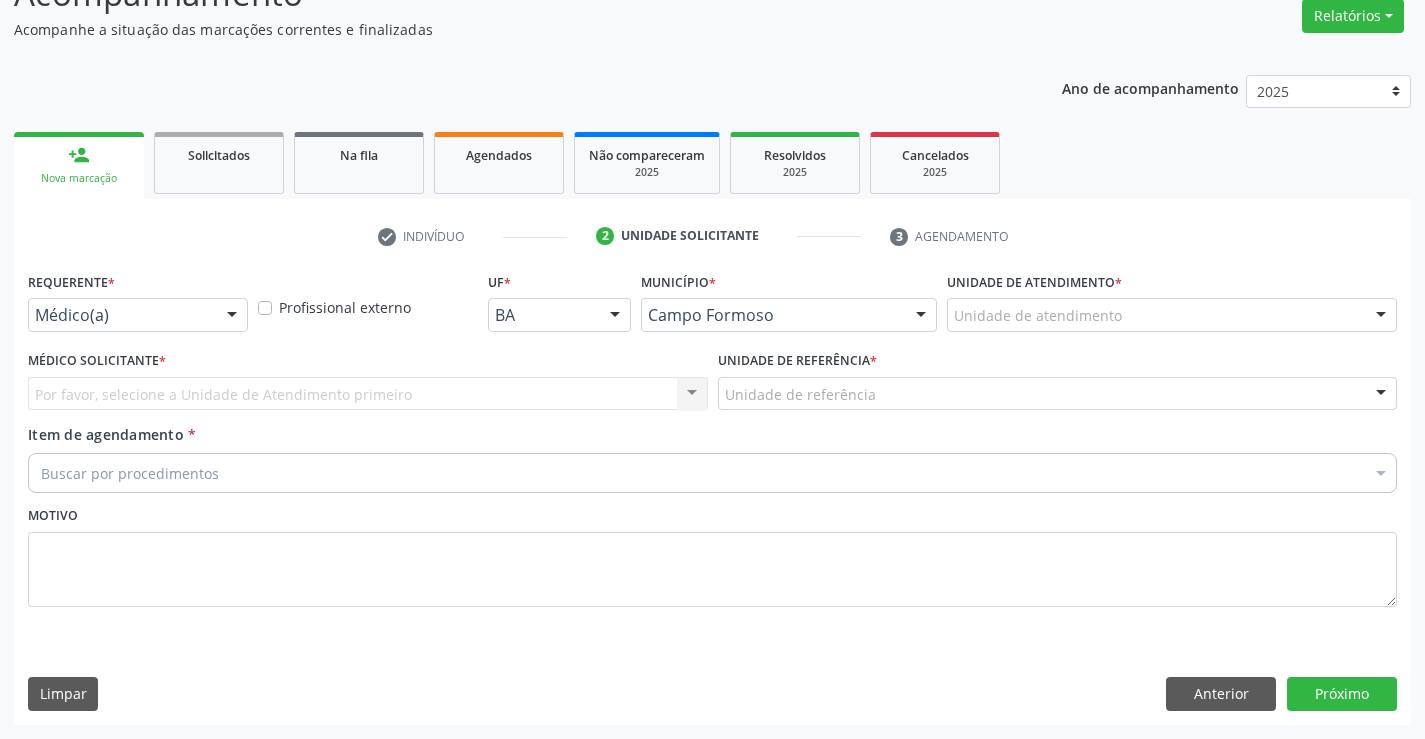 scroll, scrollTop: 167, scrollLeft: 0, axis: vertical 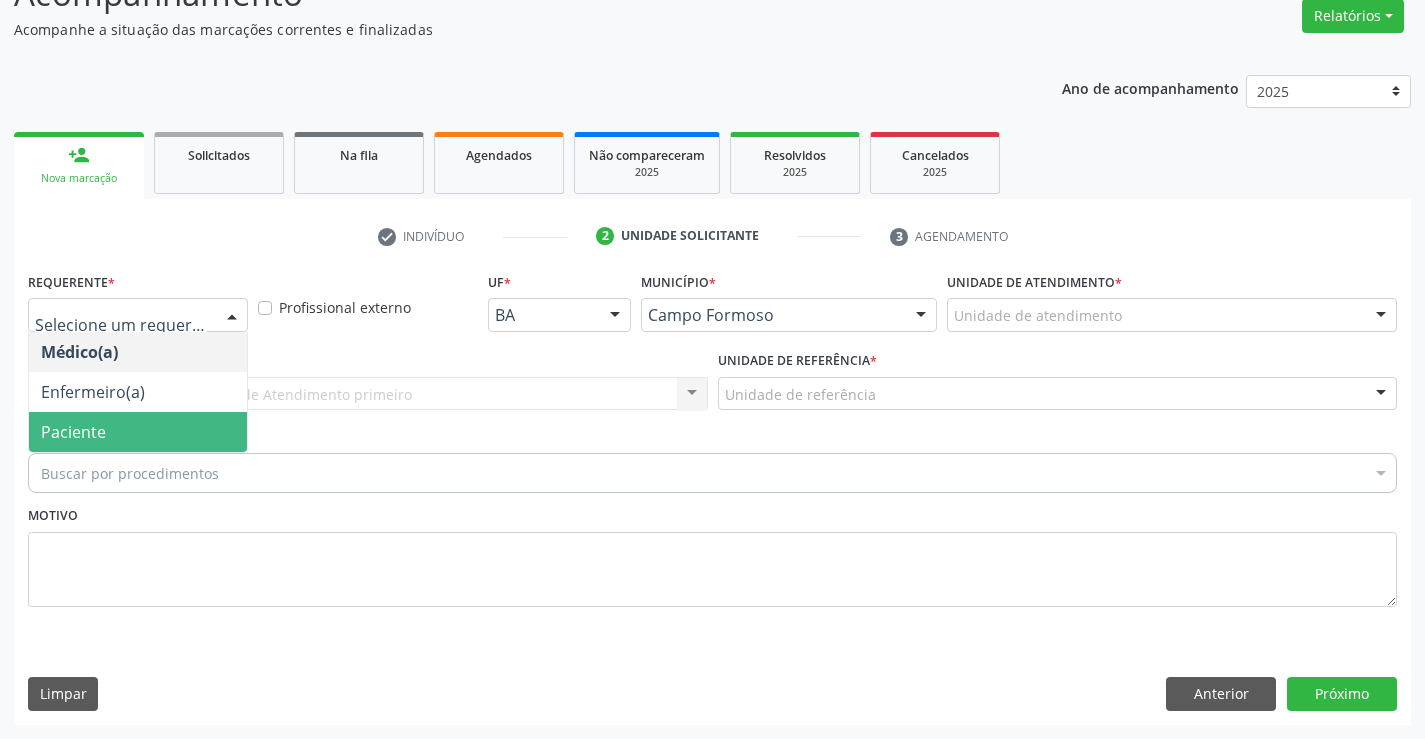 click on "Paciente" at bounding box center (138, 432) 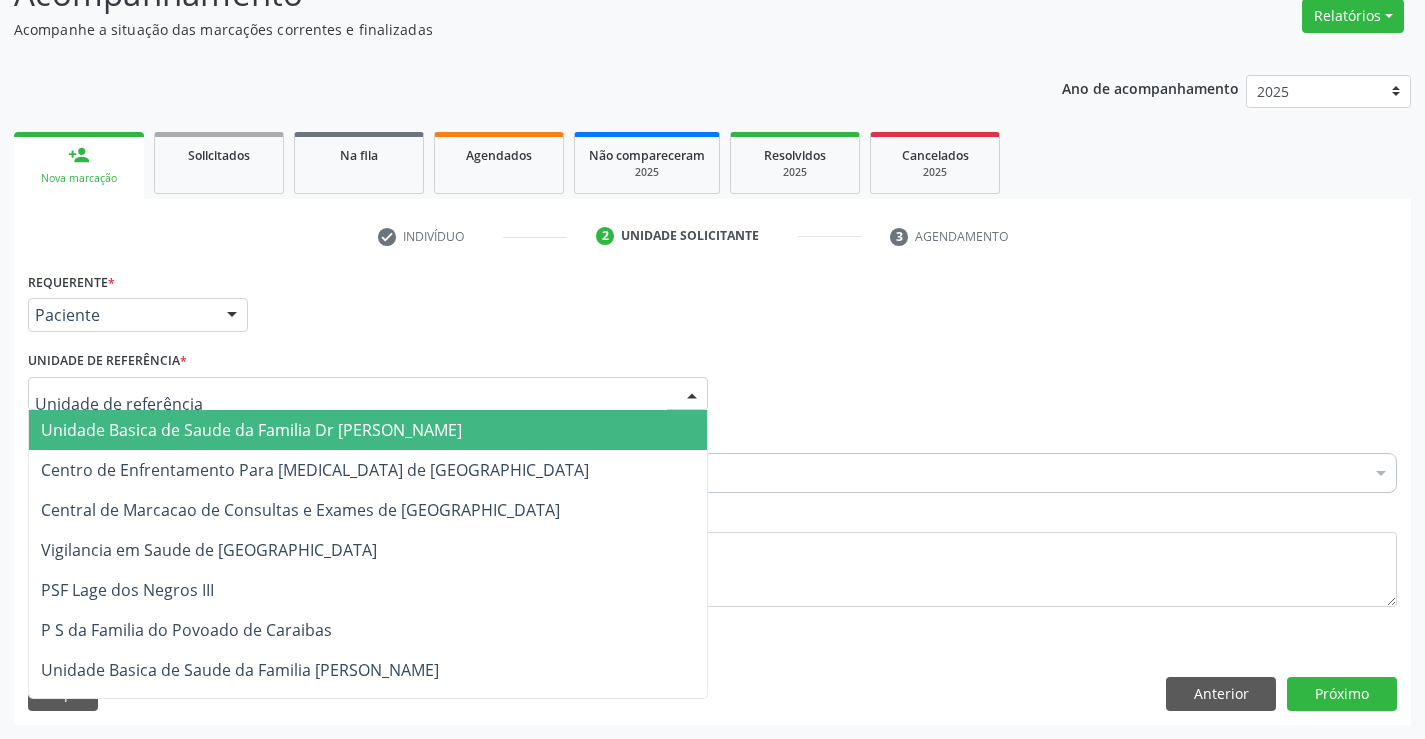 click on "Unidade Basica de Saude da Familia Dr [PERSON_NAME]" at bounding box center [251, 430] 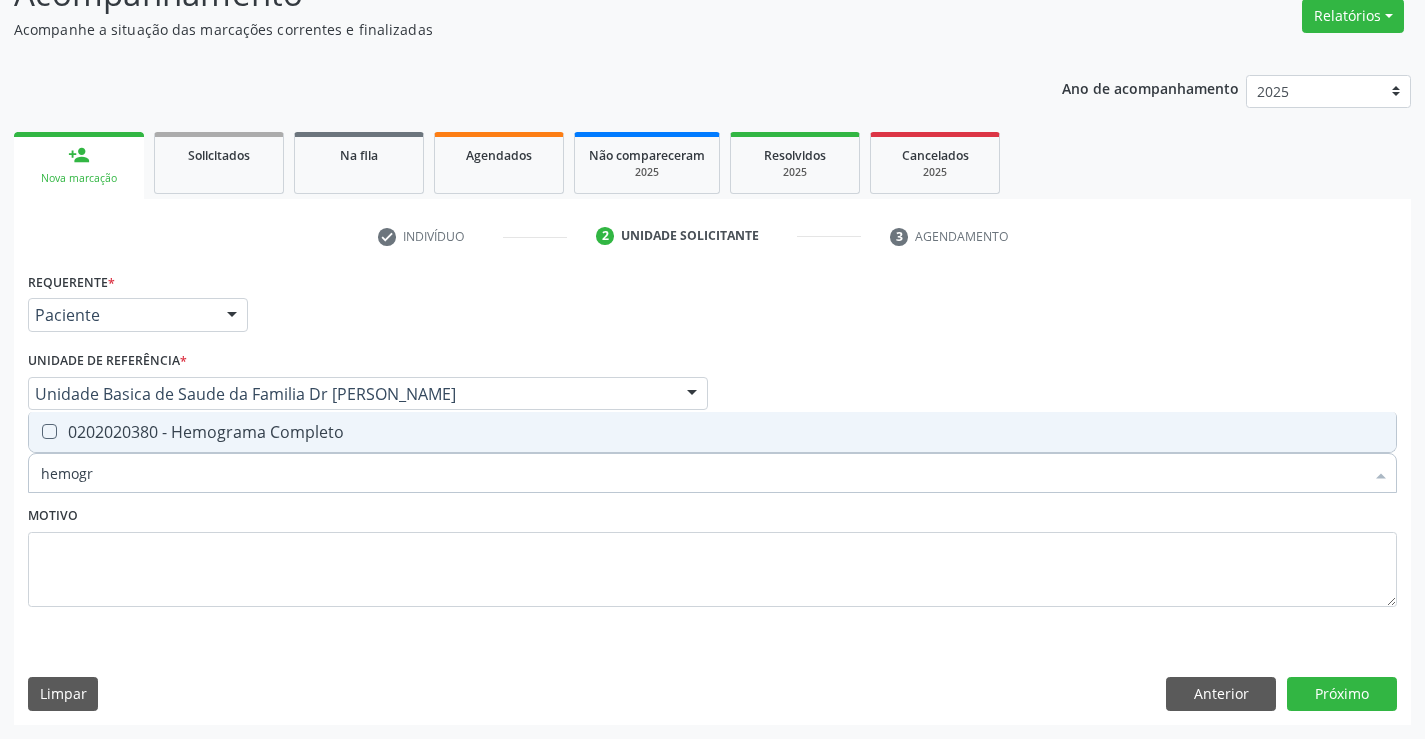 type on "hemogra" 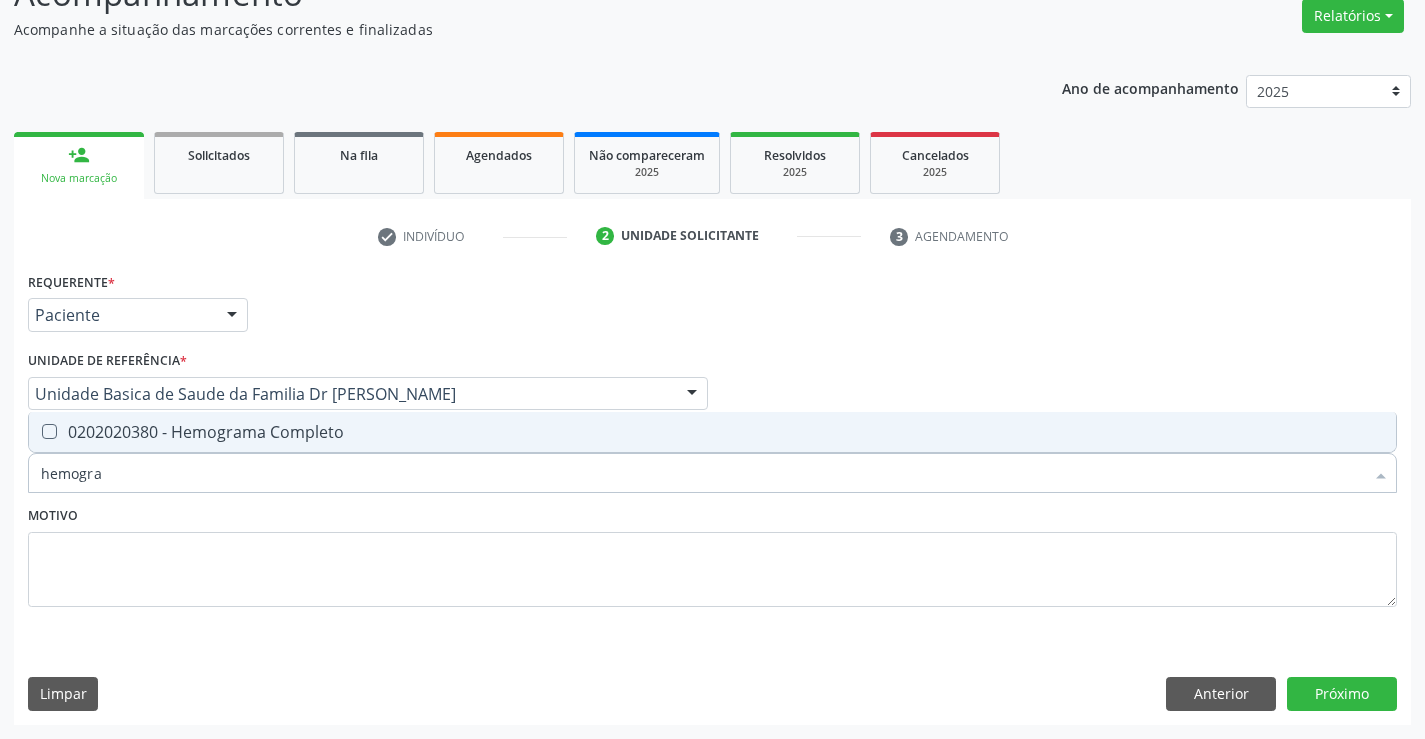 click on "0202020380 - Hemograma Completo" at bounding box center [712, 432] 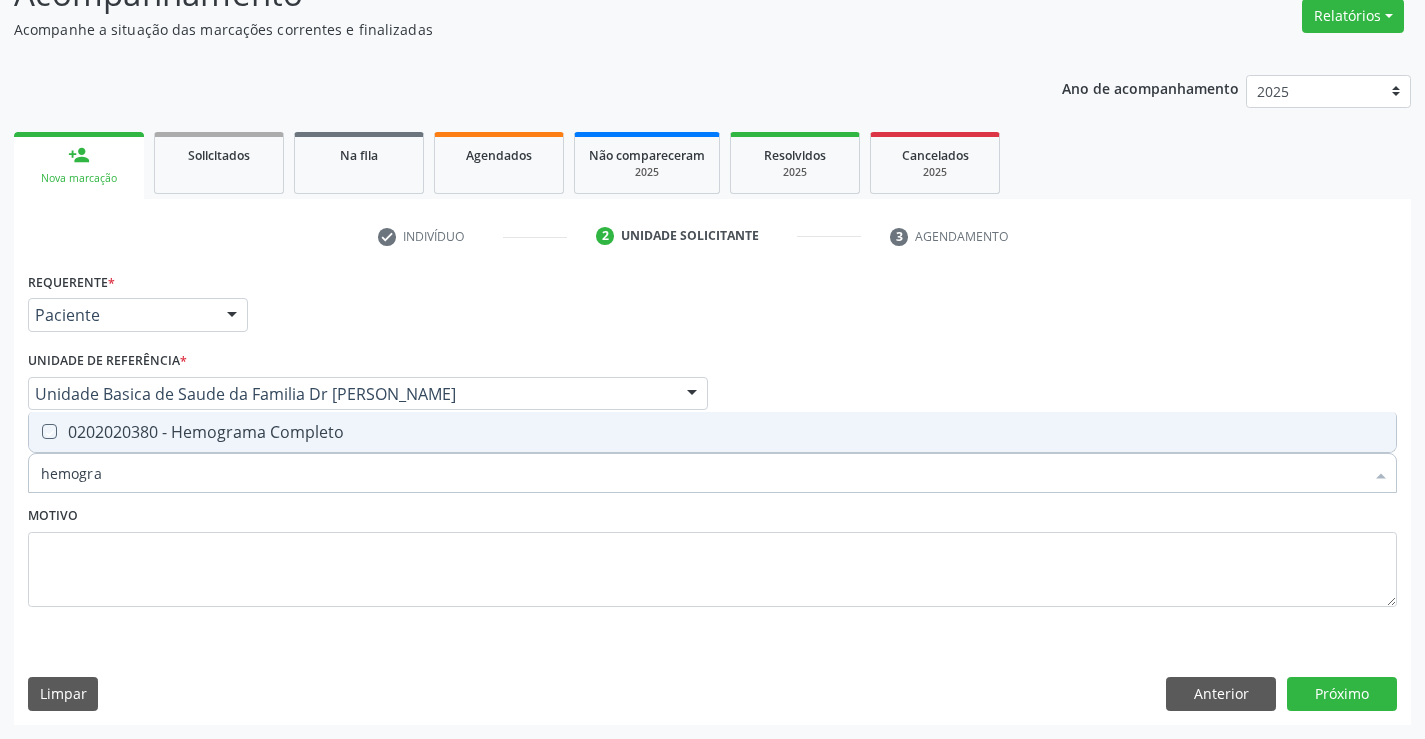 checkbox on "true" 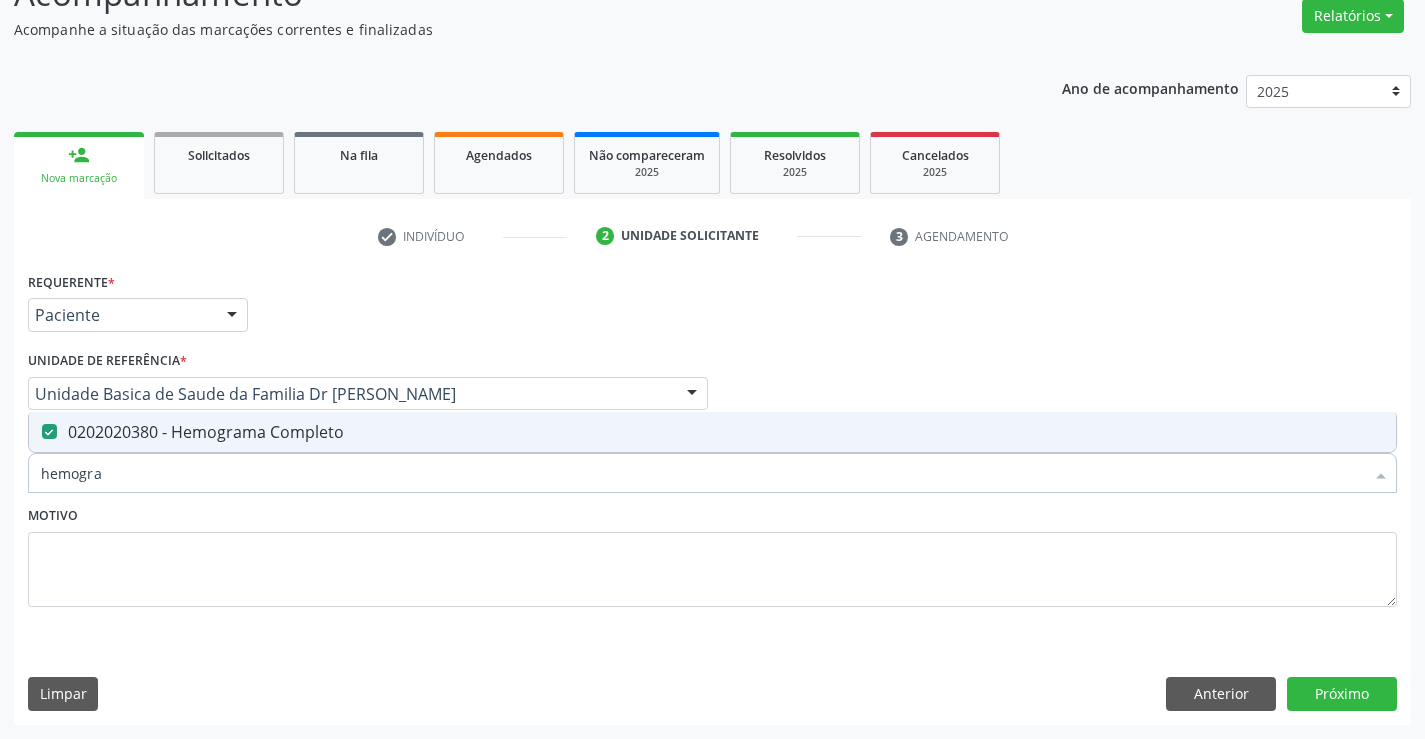 type on "hemogra" 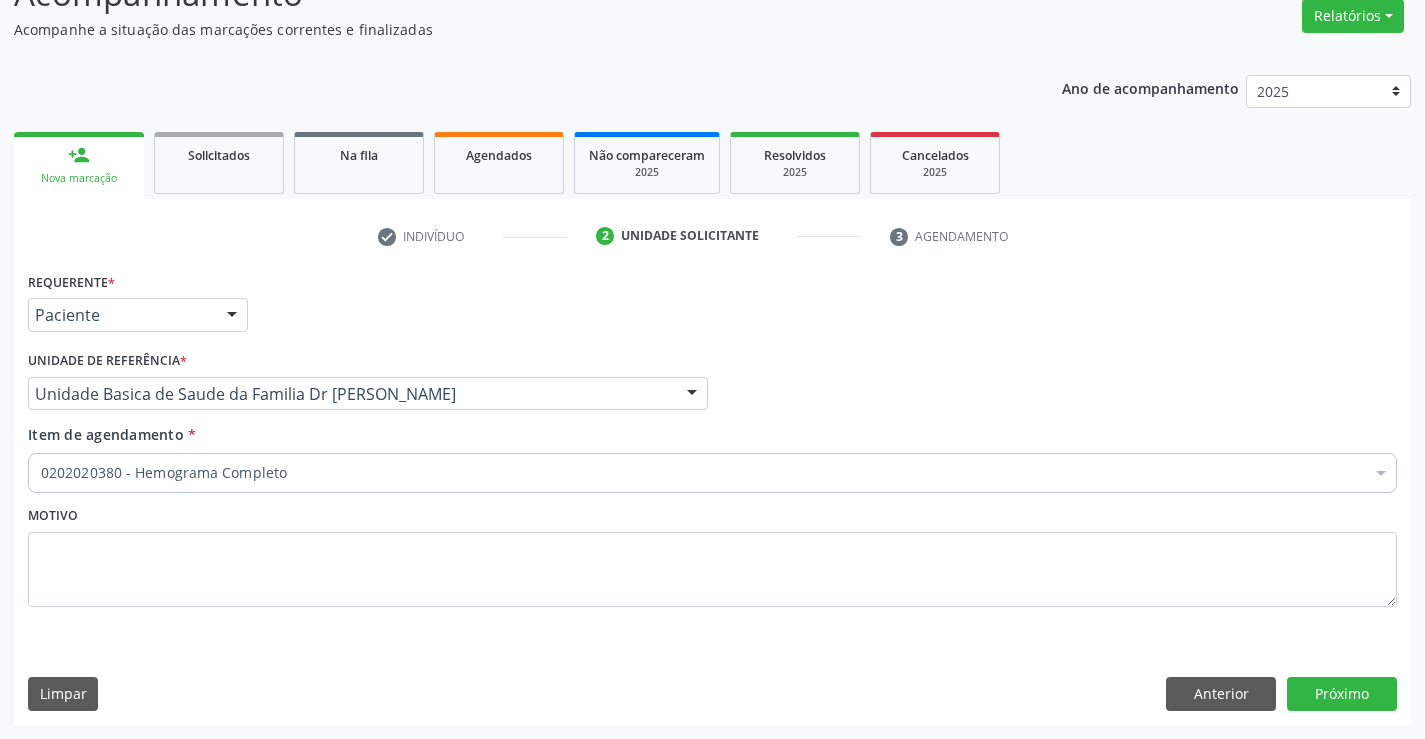 click on "Motivo" at bounding box center [712, 554] 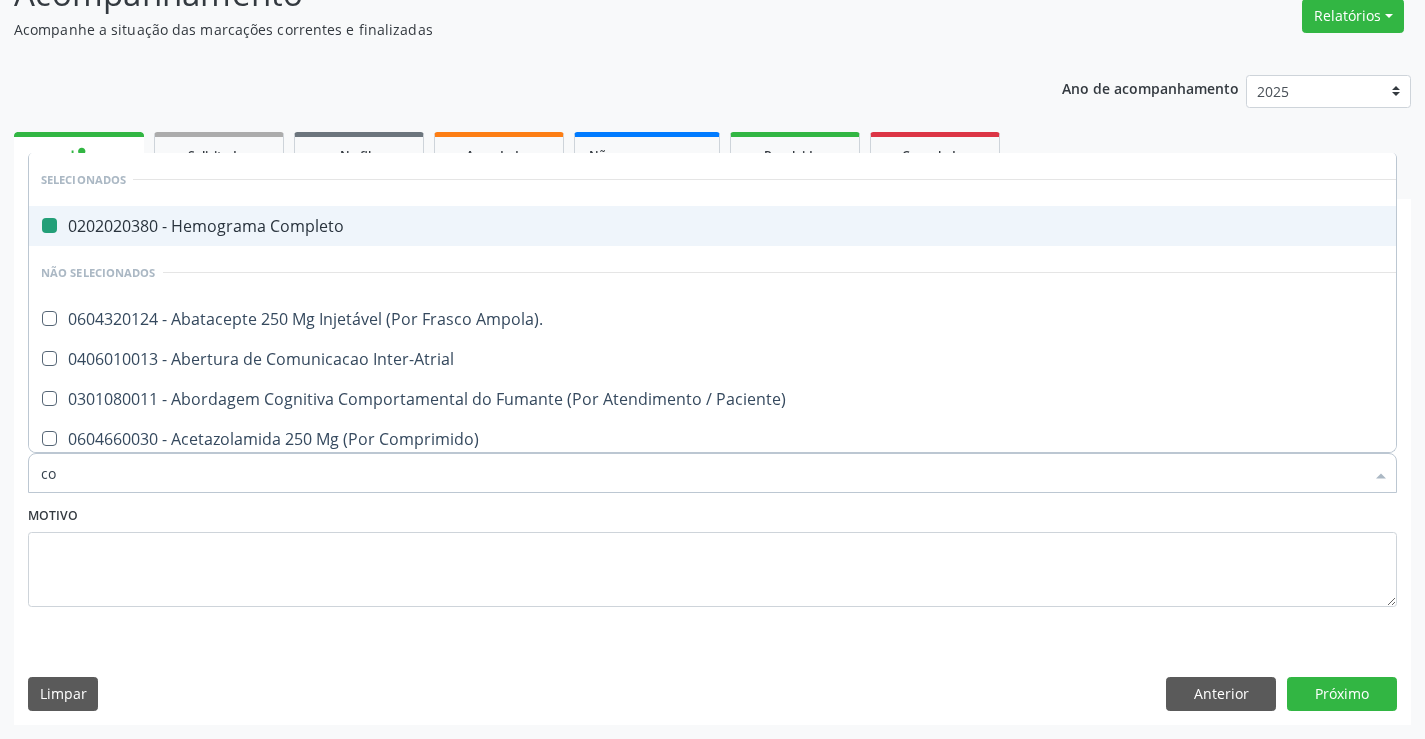 type on "col" 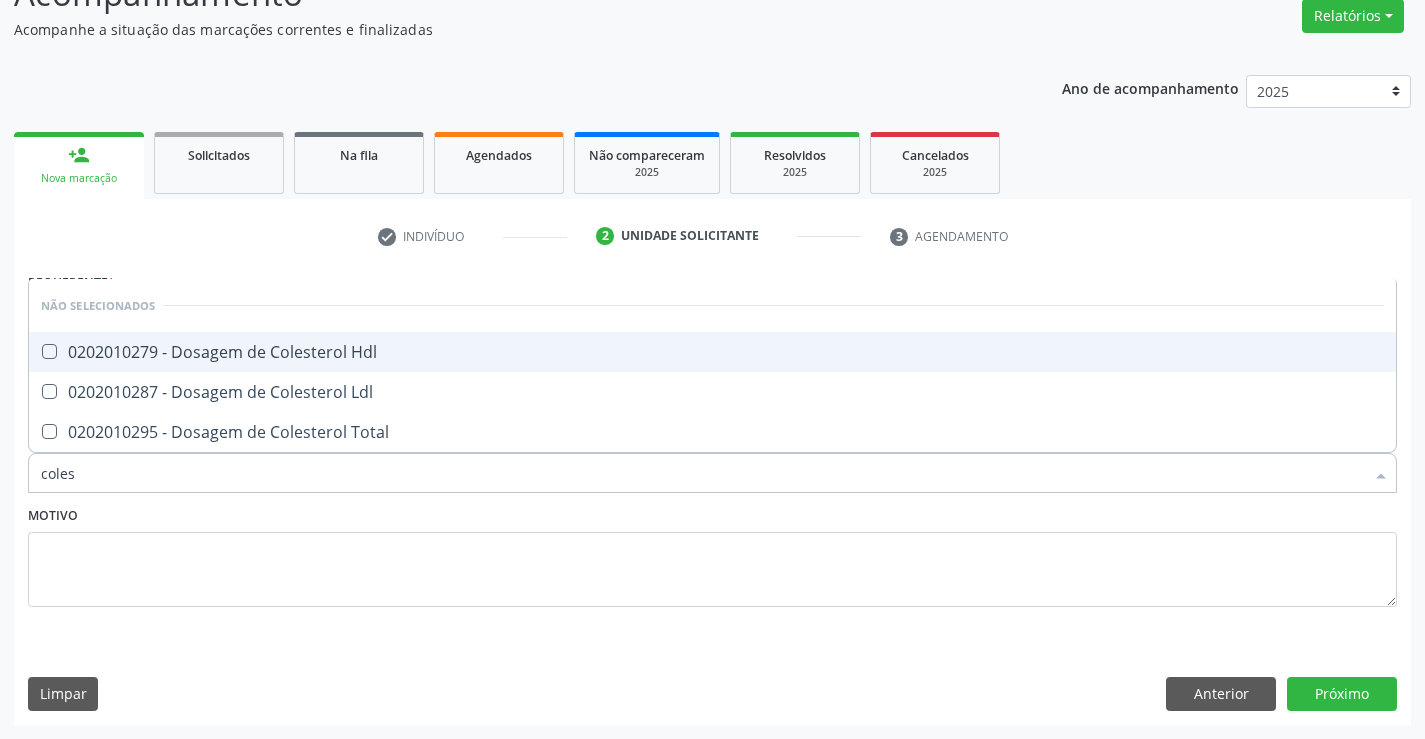 type on "colest" 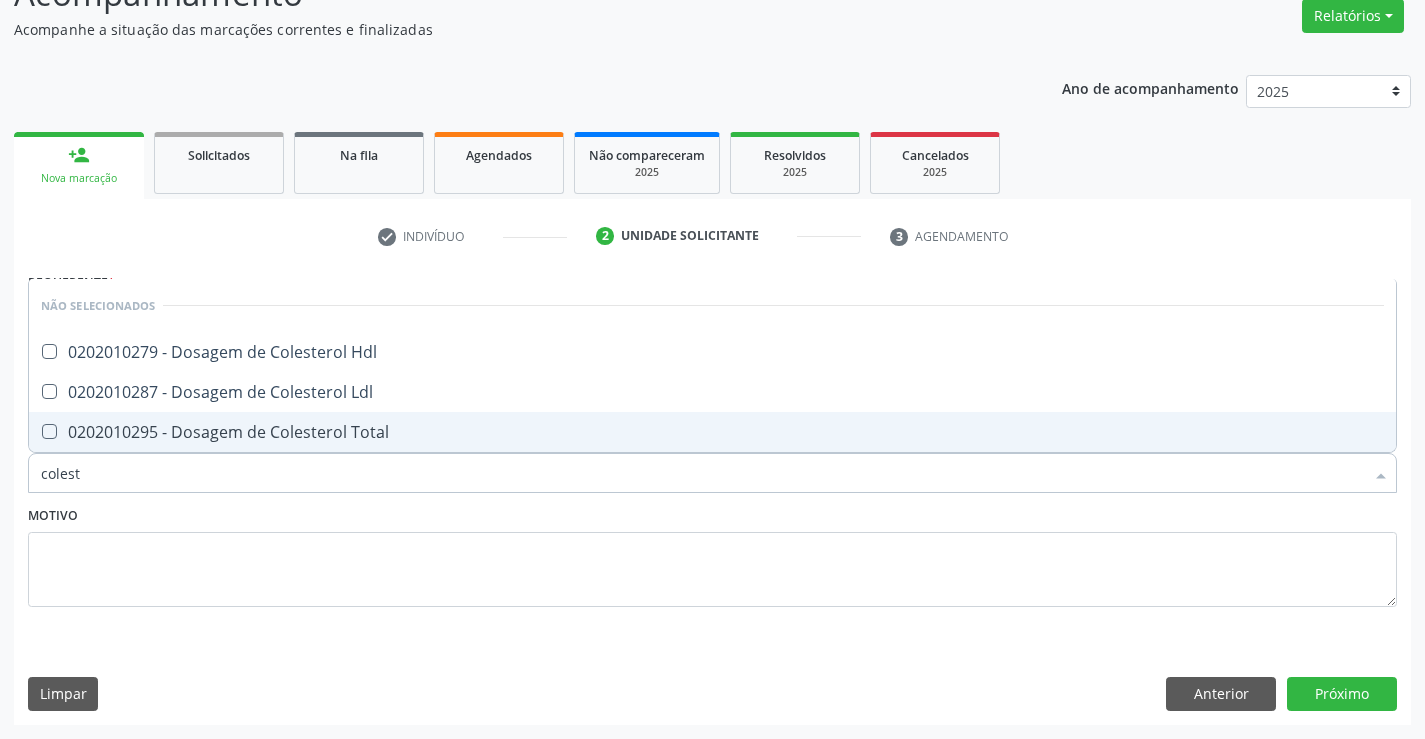click on "0202010295 - Dosagem de Colesterol Total" at bounding box center [712, 432] 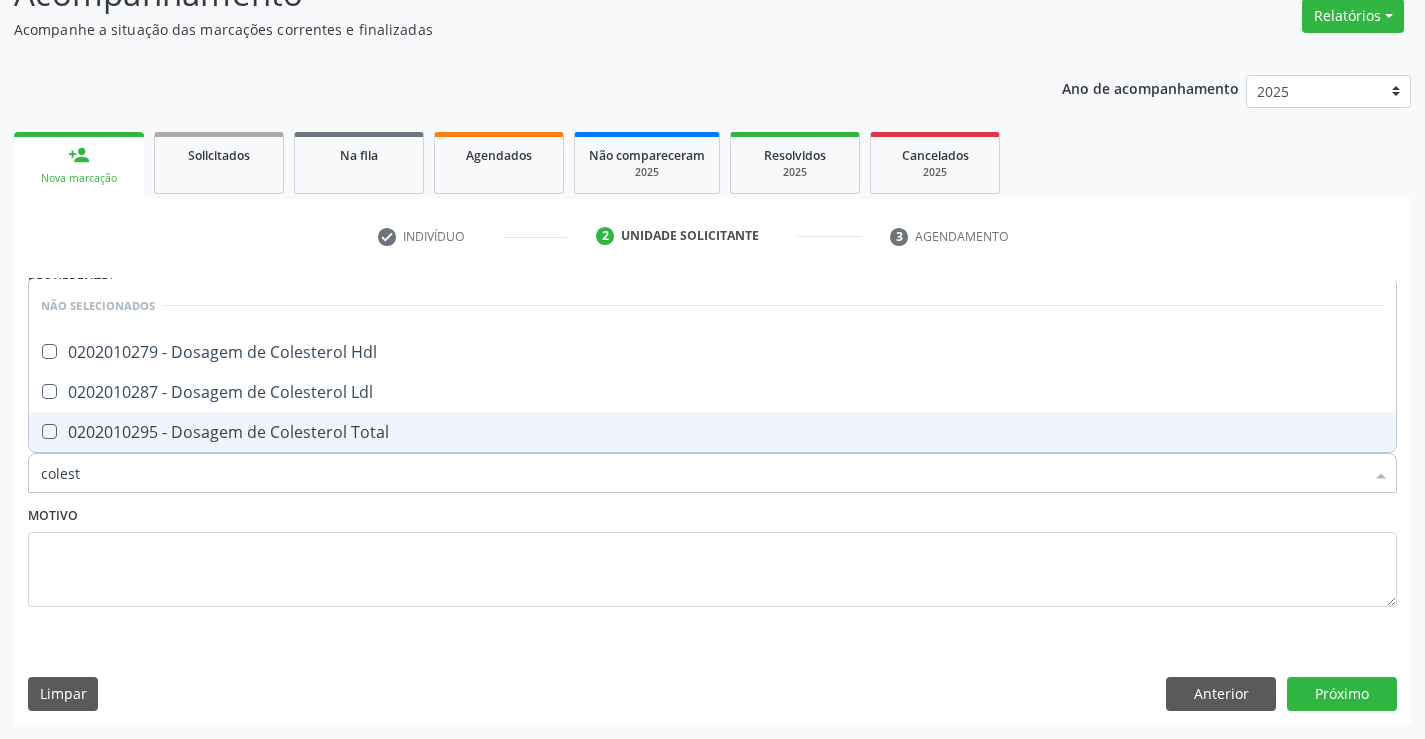 checkbox on "true" 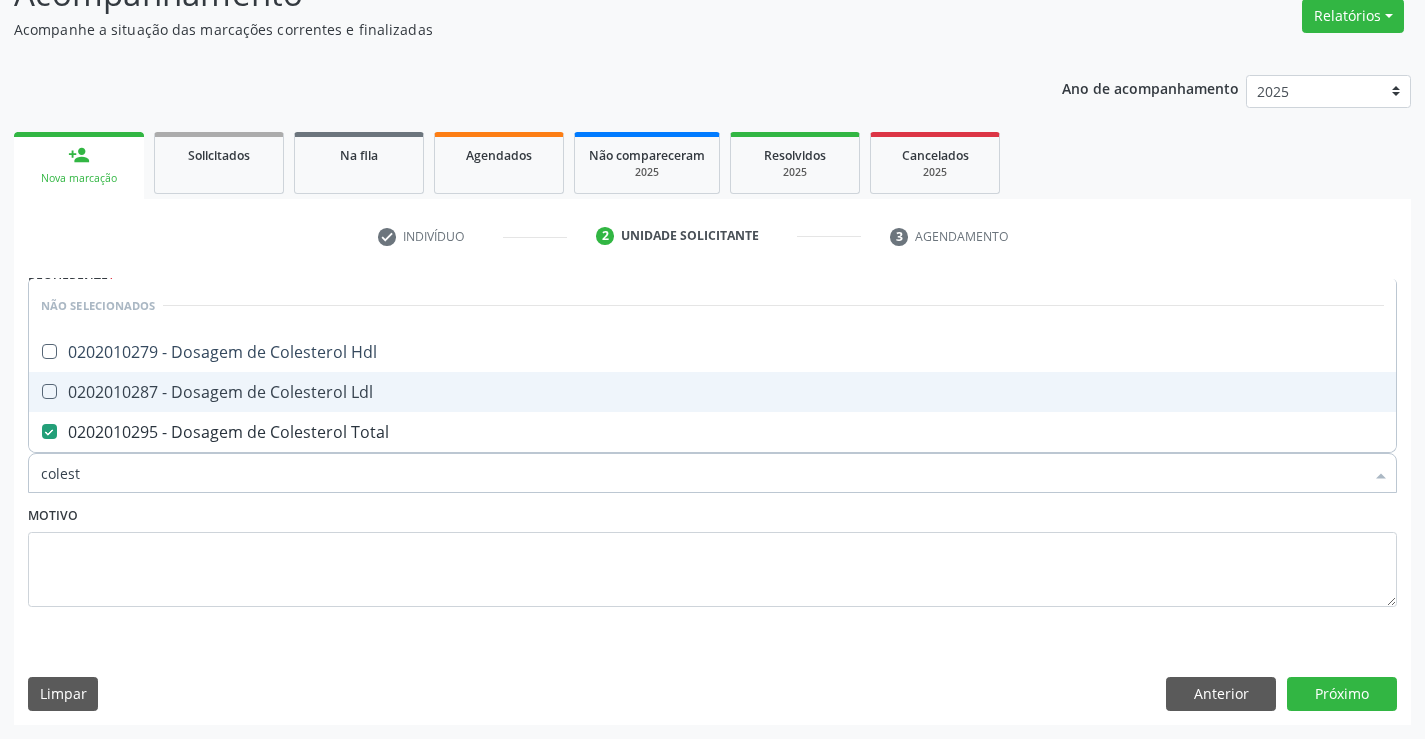 drag, startPoint x: 255, startPoint y: 393, endPoint x: 255, endPoint y: 370, distance: 23 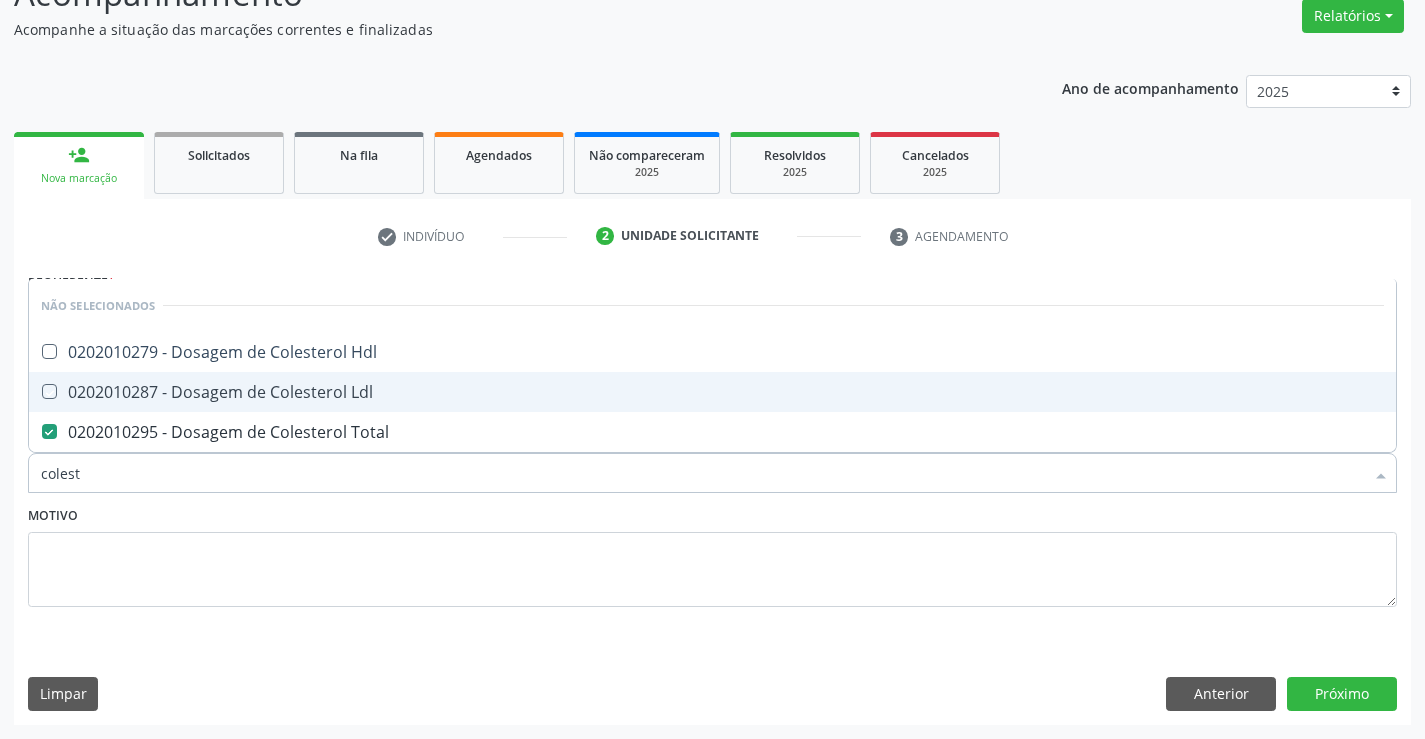 checkbox on "true" 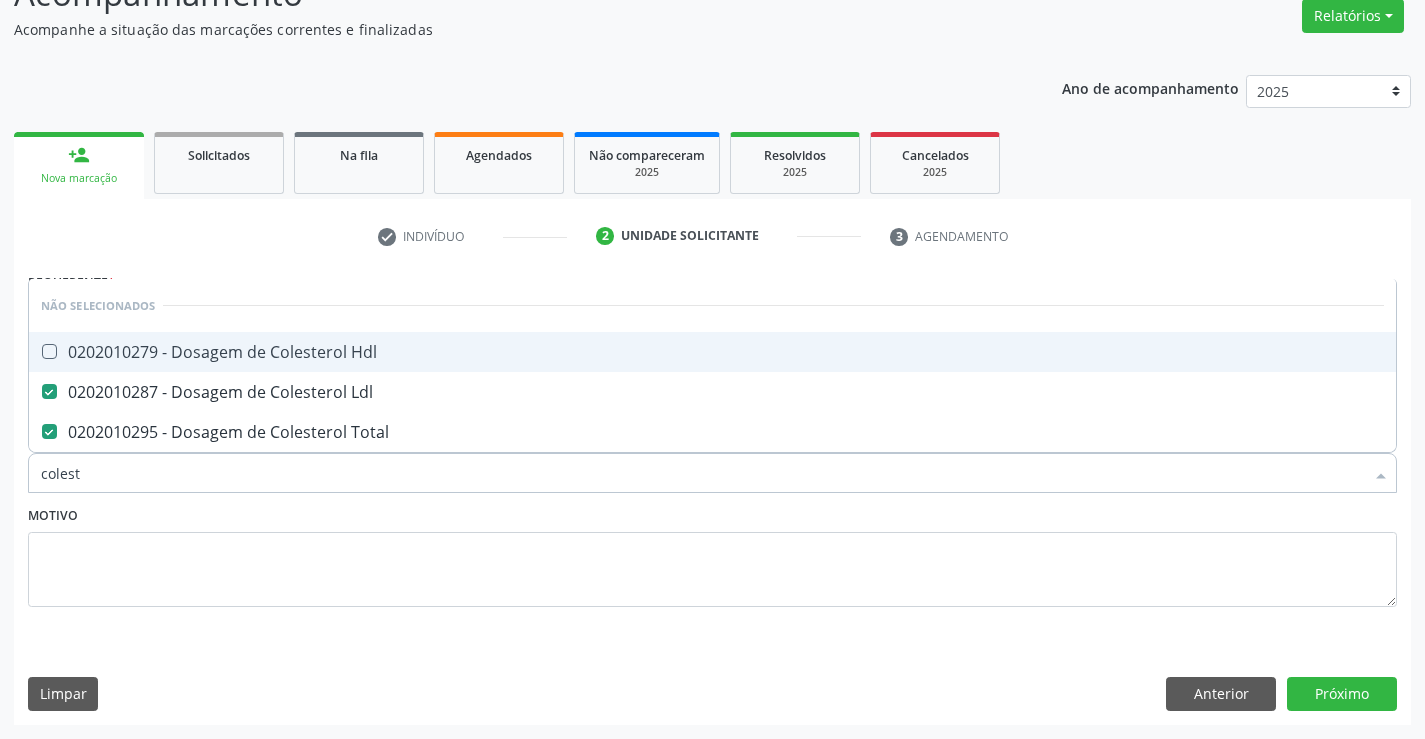 click on "0202010279 - Dosagem de Colesterol Hdl" at bounding box center [712, 352] 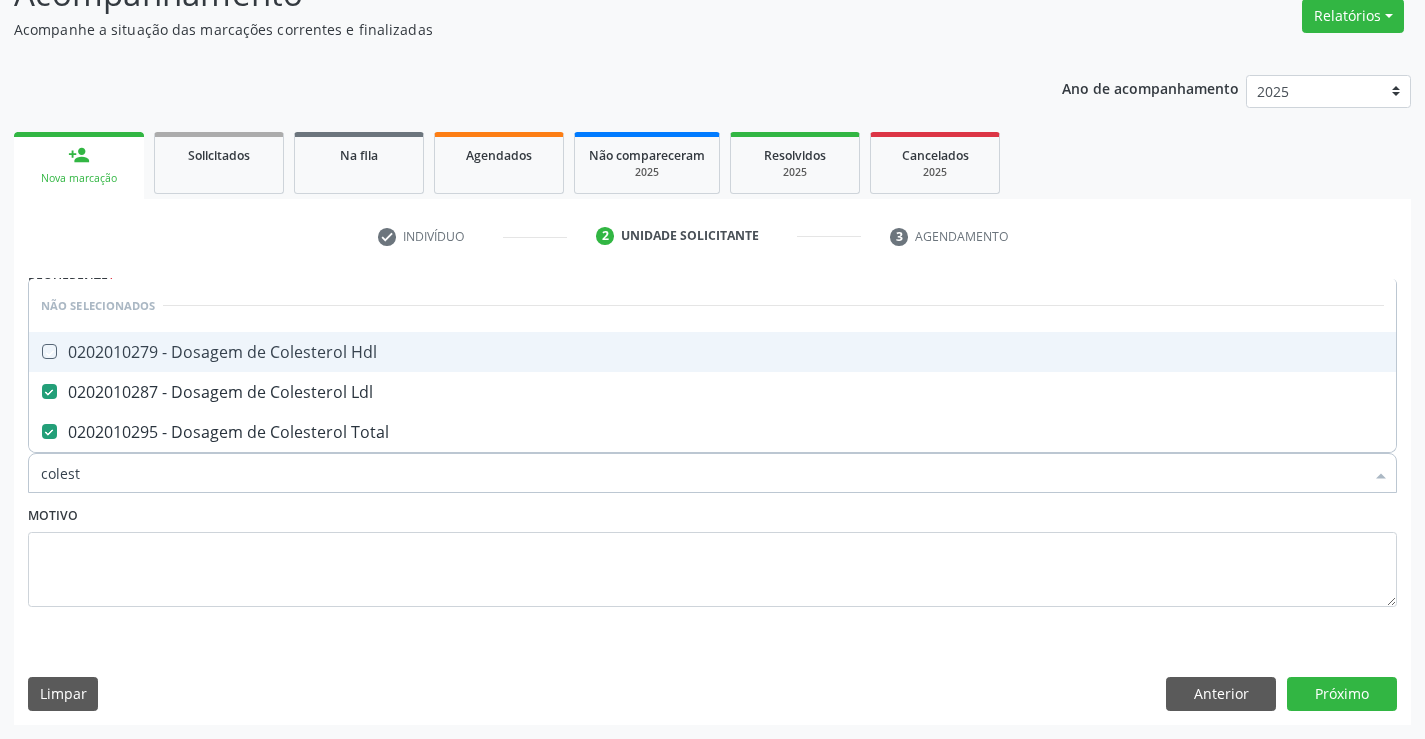 checkbox on "true" 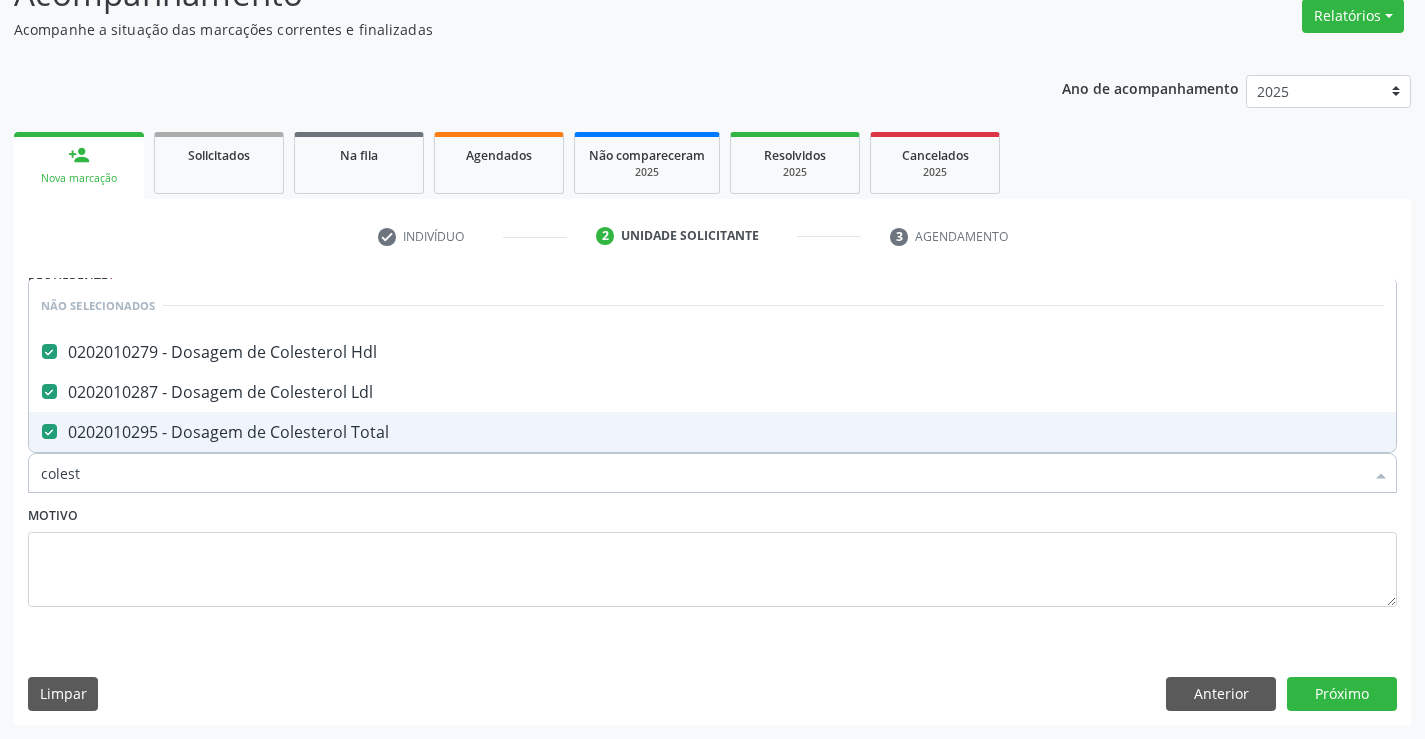 click on "Motivo" at bounding box center (712, 554) 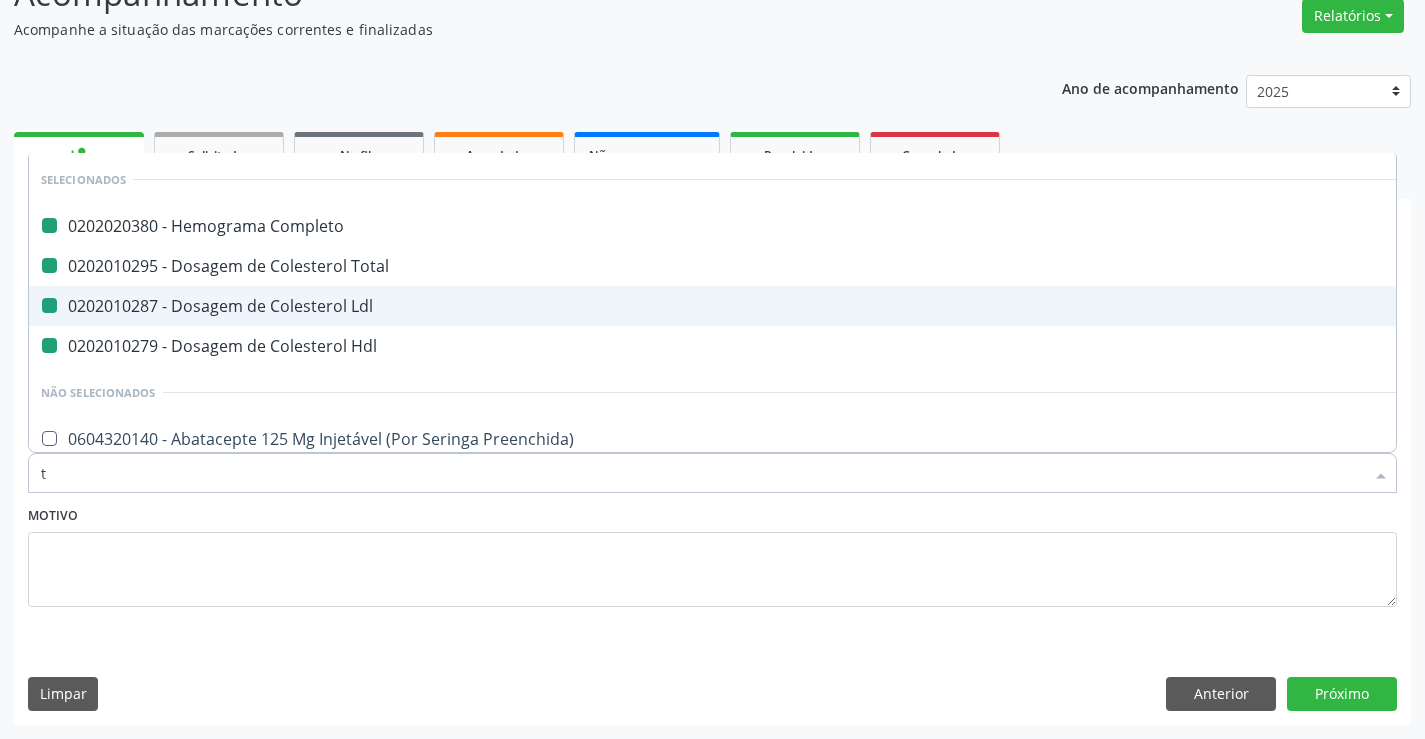 type on "tr" 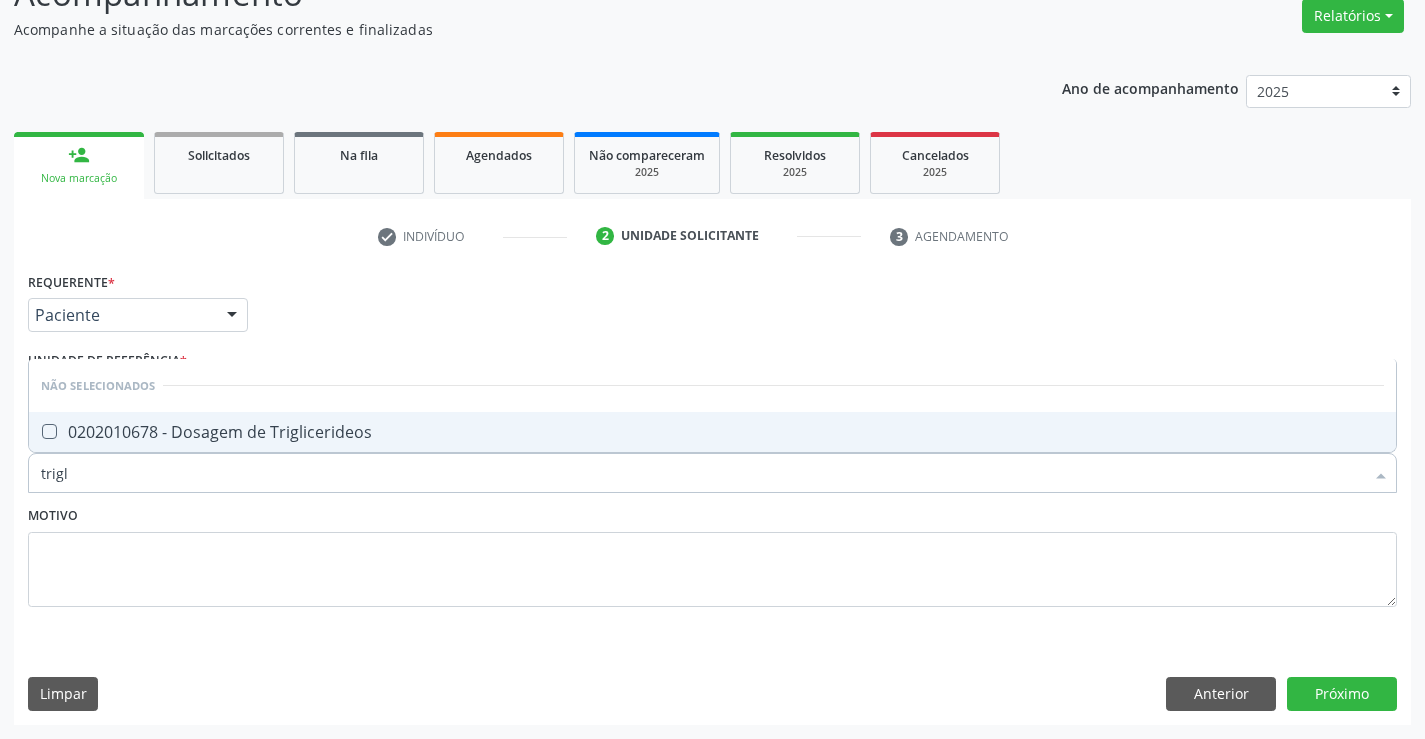 type on "trigli" 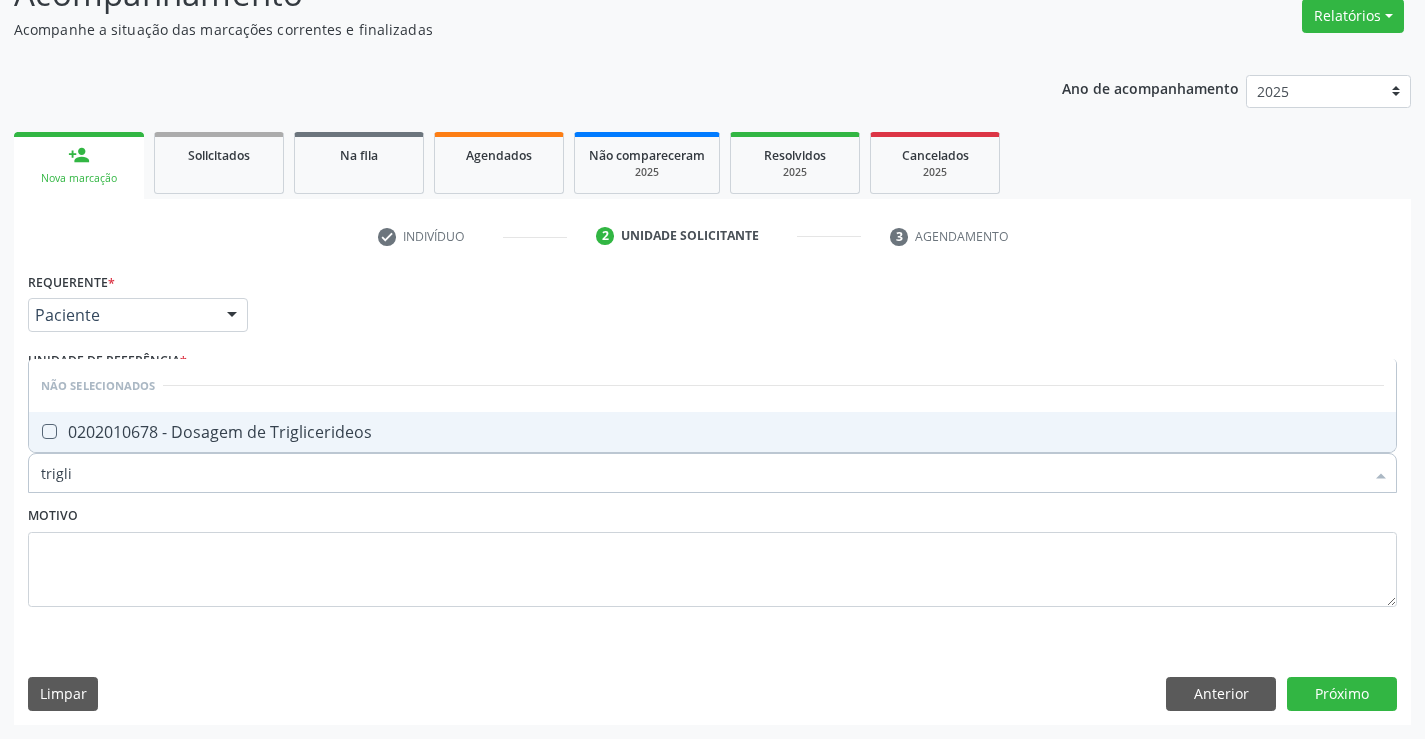 click on "0202010678 - Dosagem de Triglicerideos" at bounding box center [712, 432] 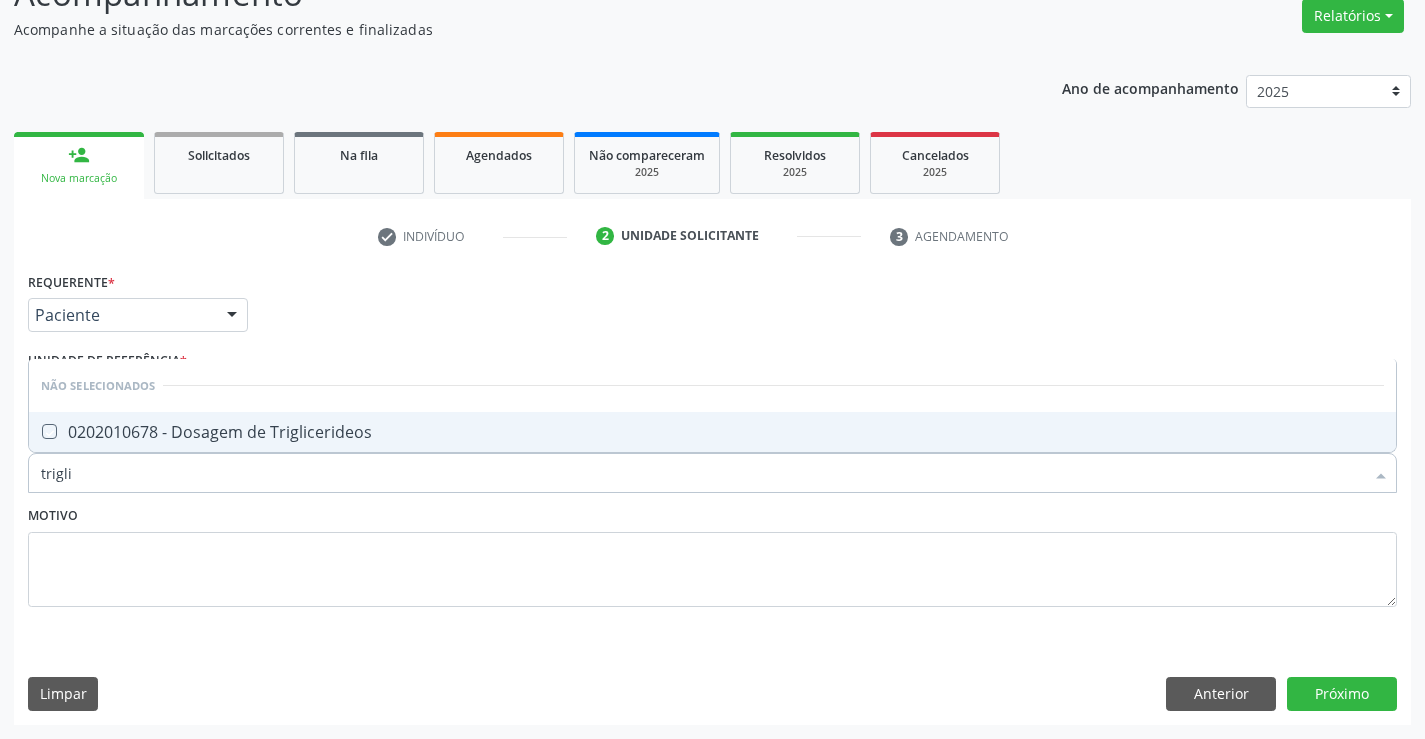 checkbox on "true" 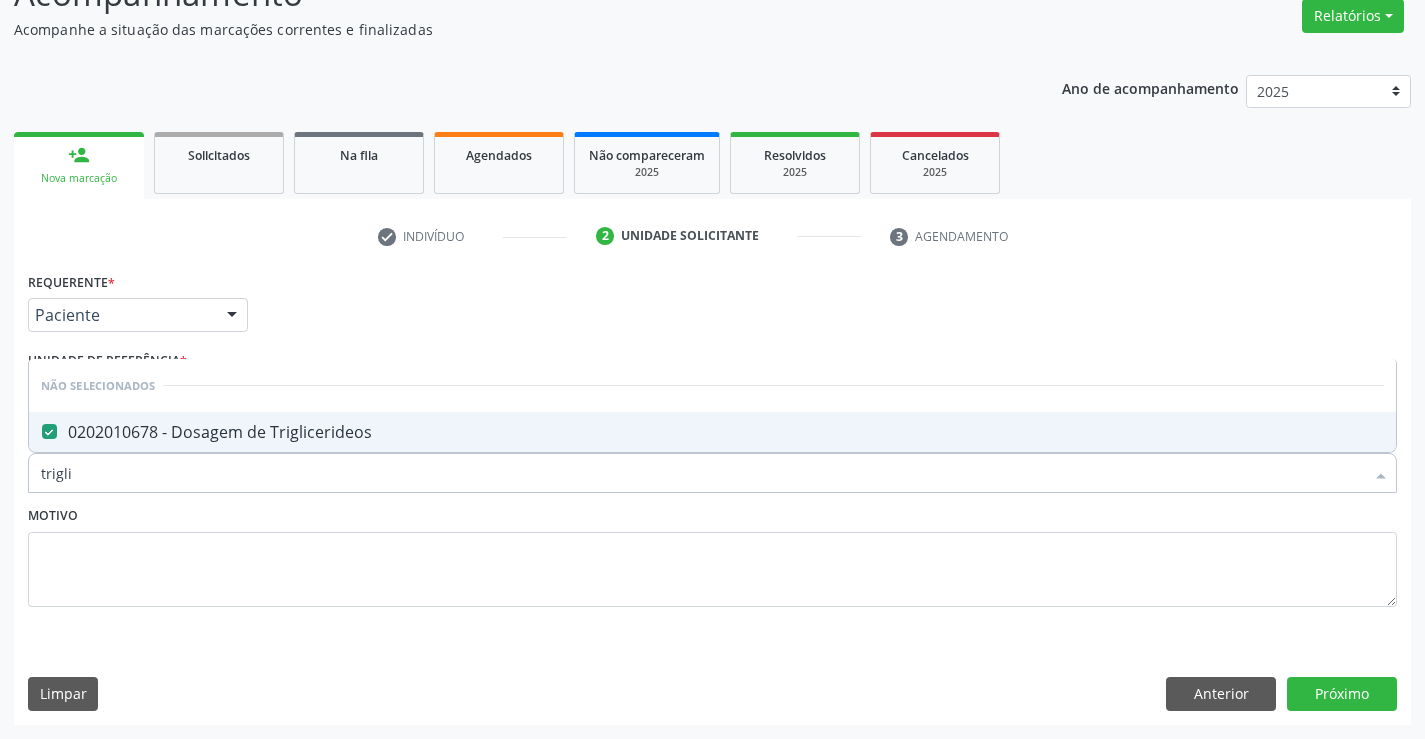 click on "Motivo" at bounding box center (712, 554) 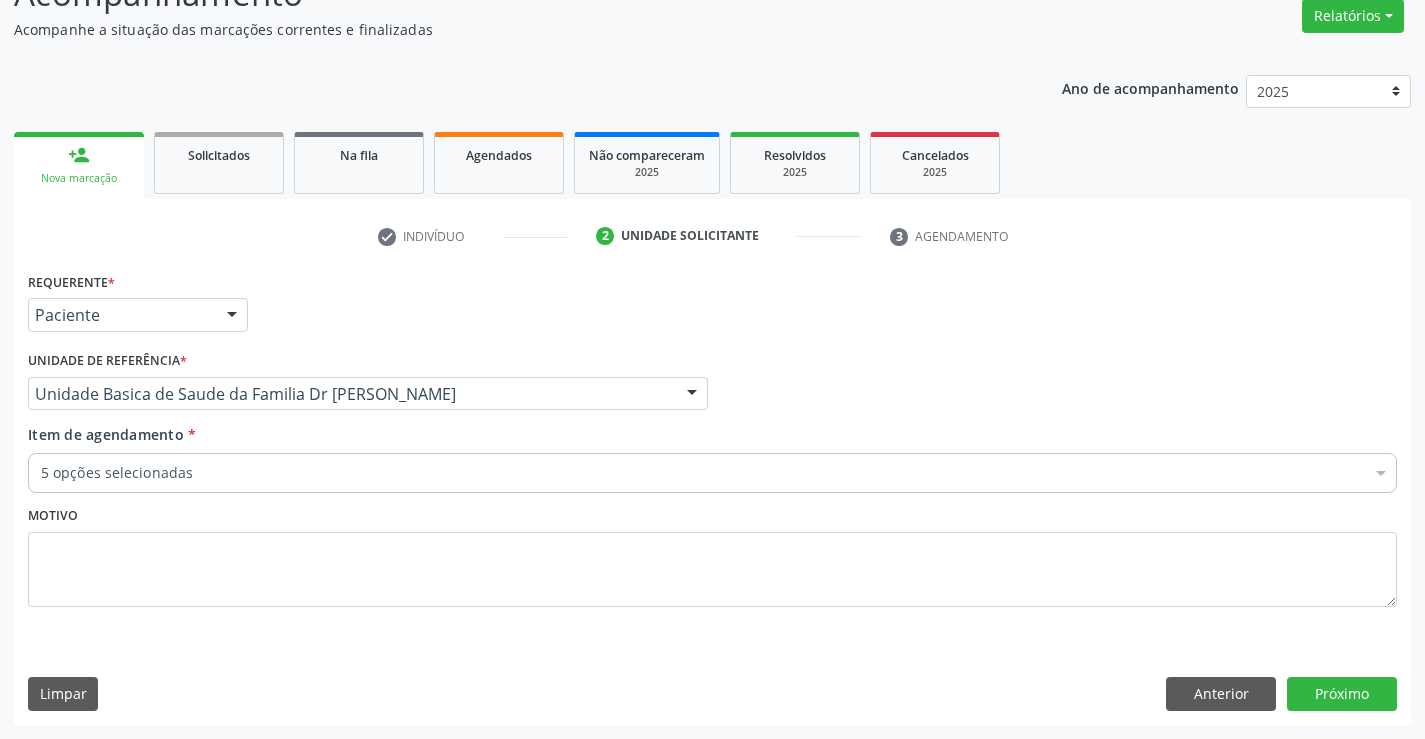 click on "5 opções selecionadas" at bounding box center [712, 473] 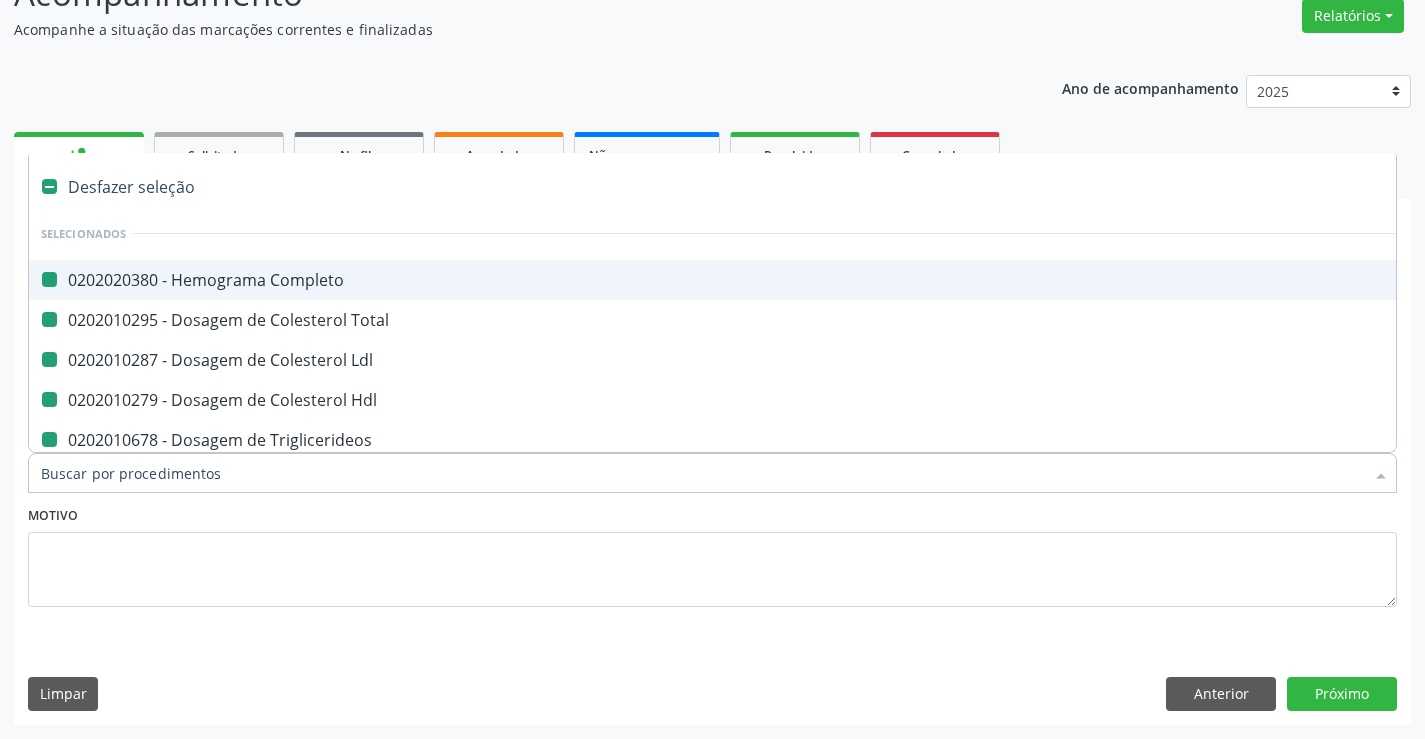 type on "u" 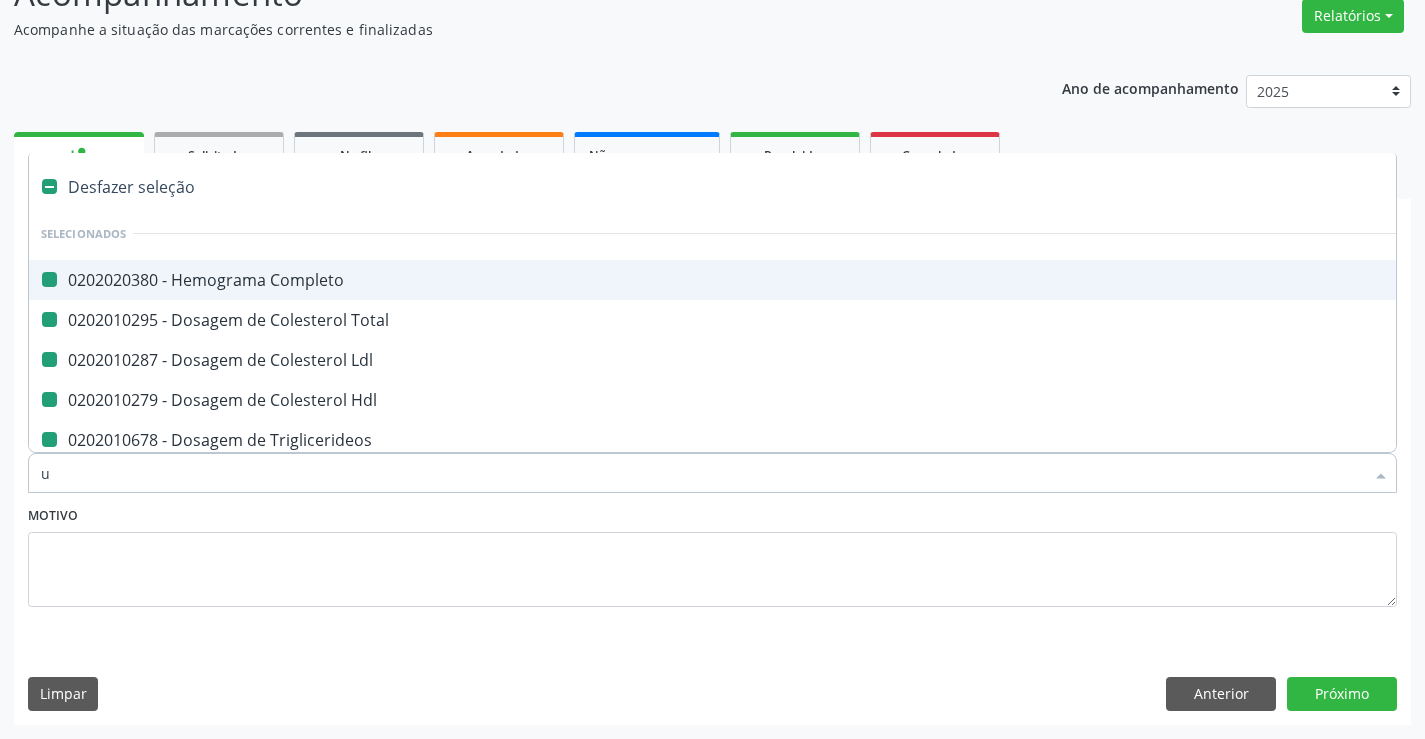 checkbox on "false" 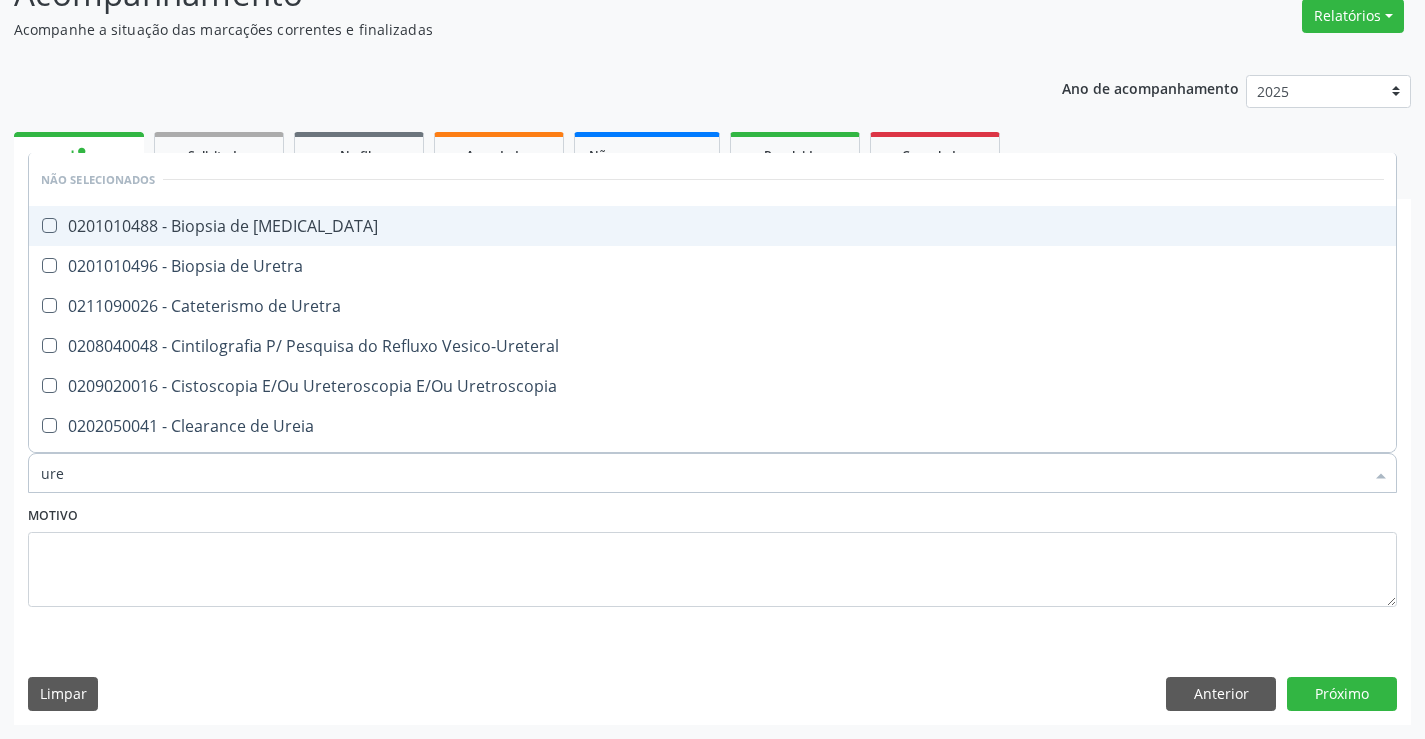 type on "urei" 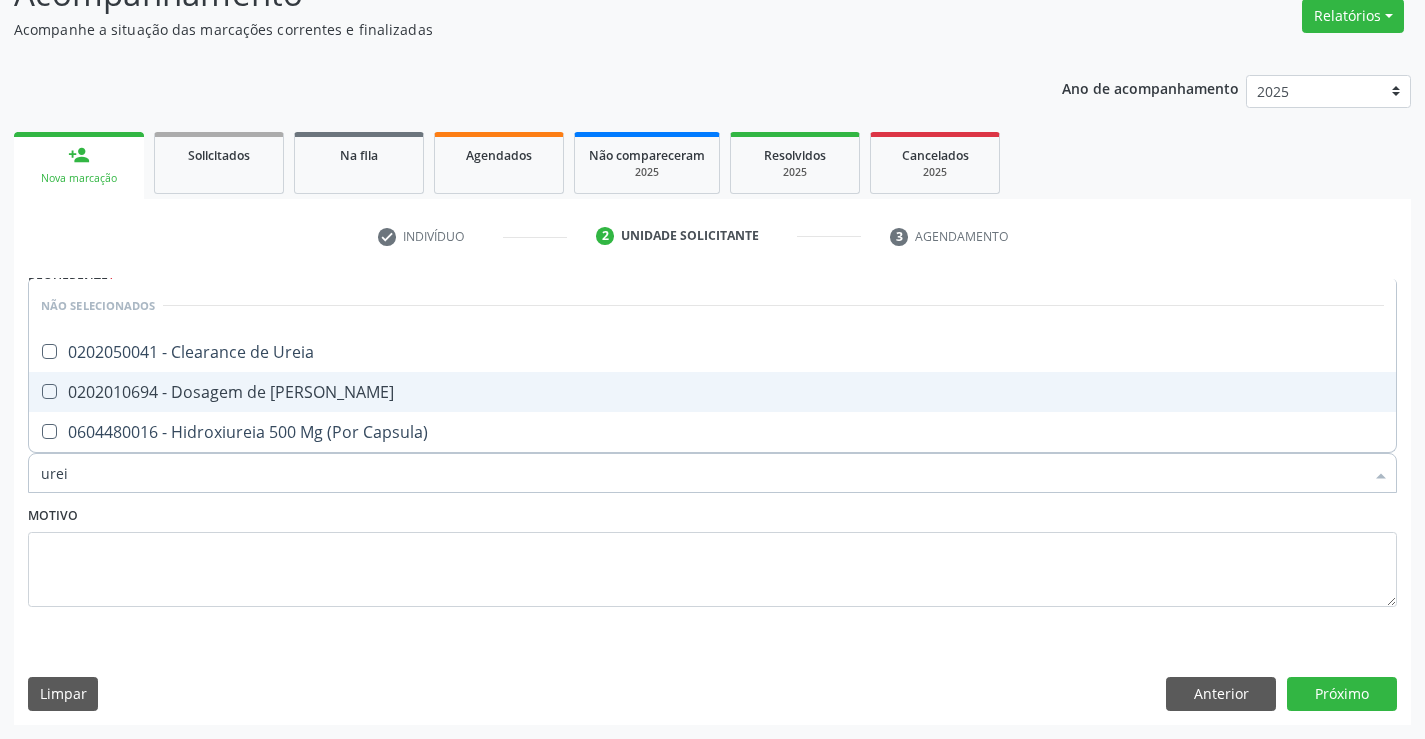 click on "0202010694 - Dosagem de [PERSON_NAME]" at bounding box center [712, 392] 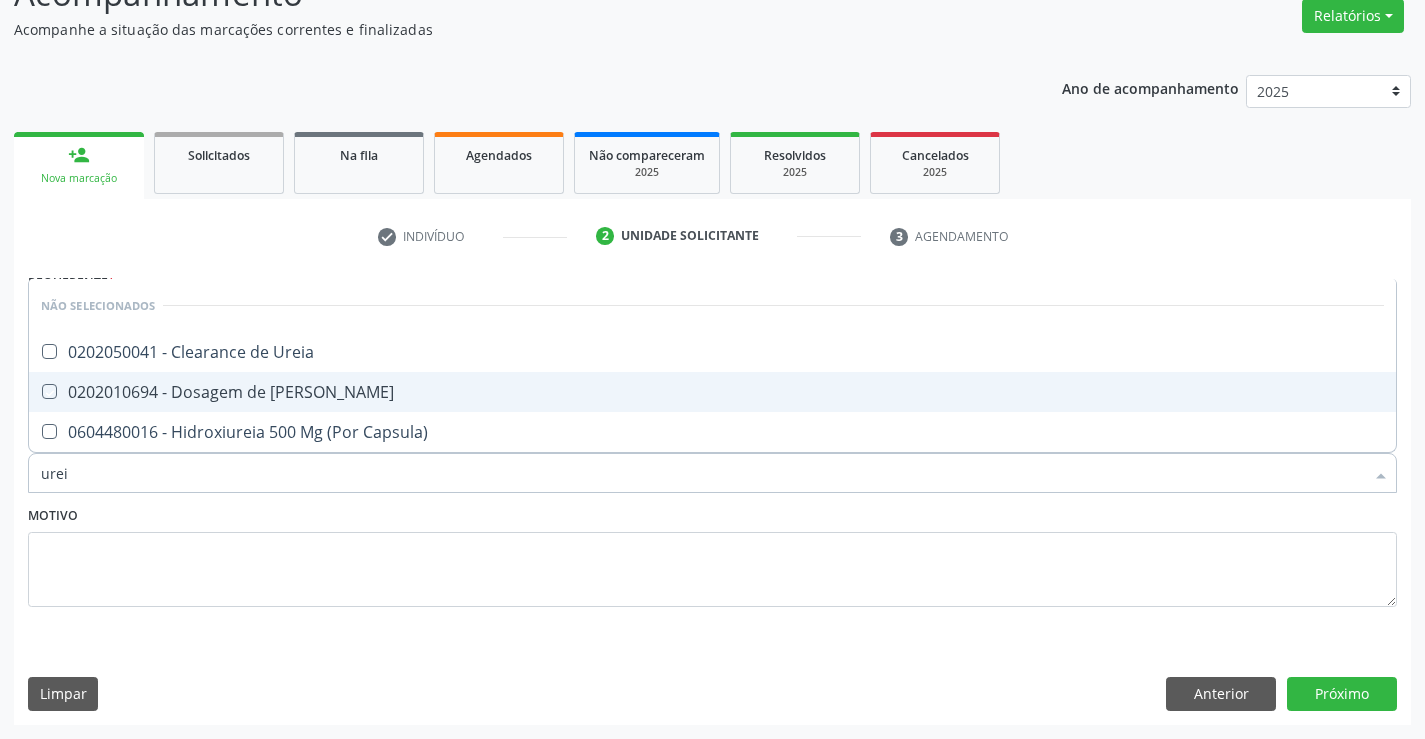 checkbox on "true" 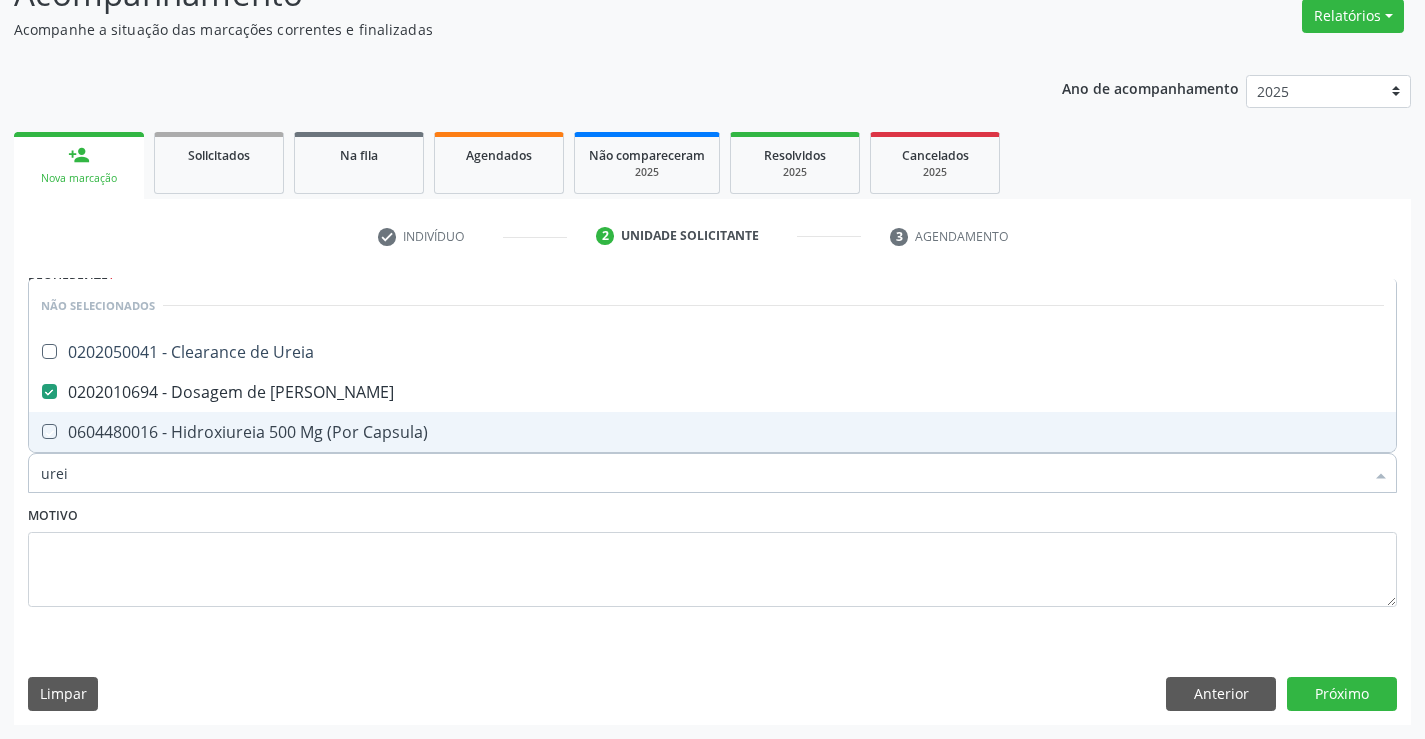 click on "Motivo" at bounding box center [712, 554] 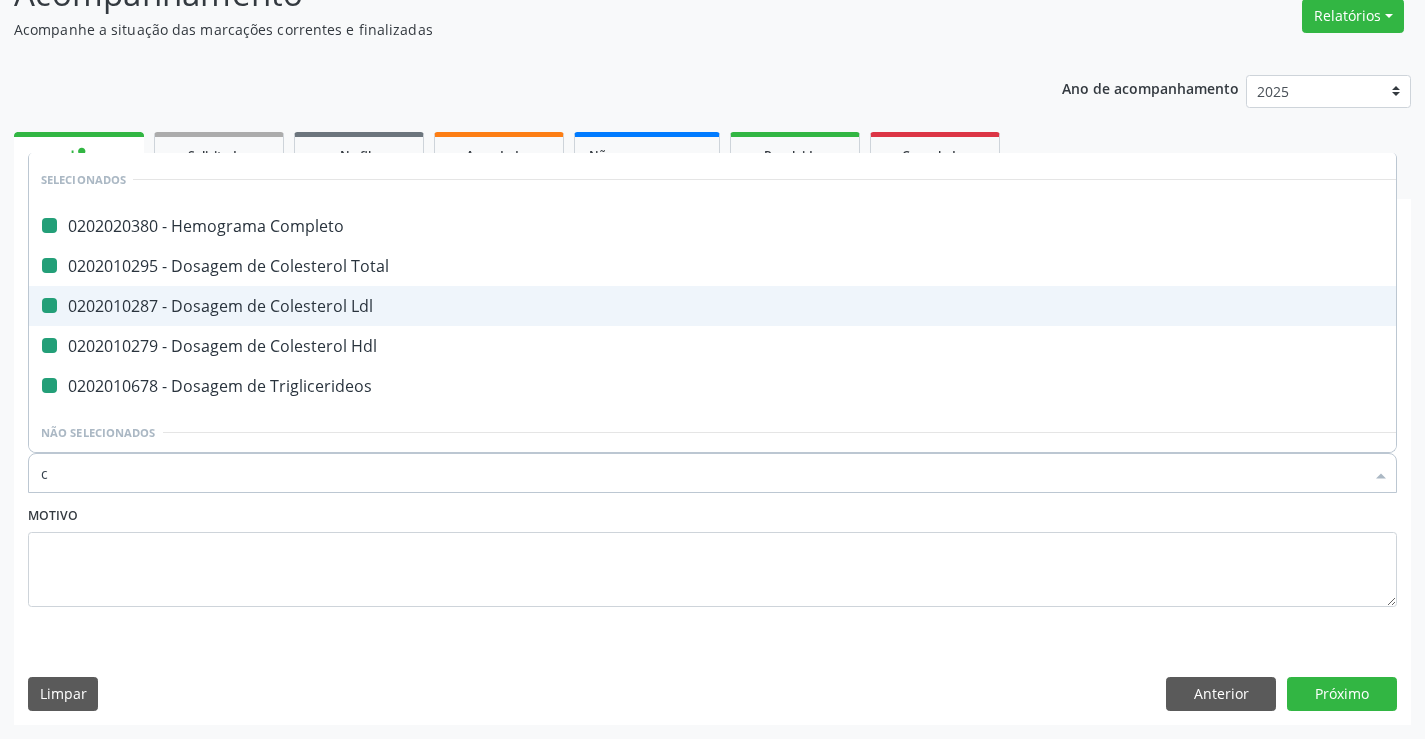 type on "cr" 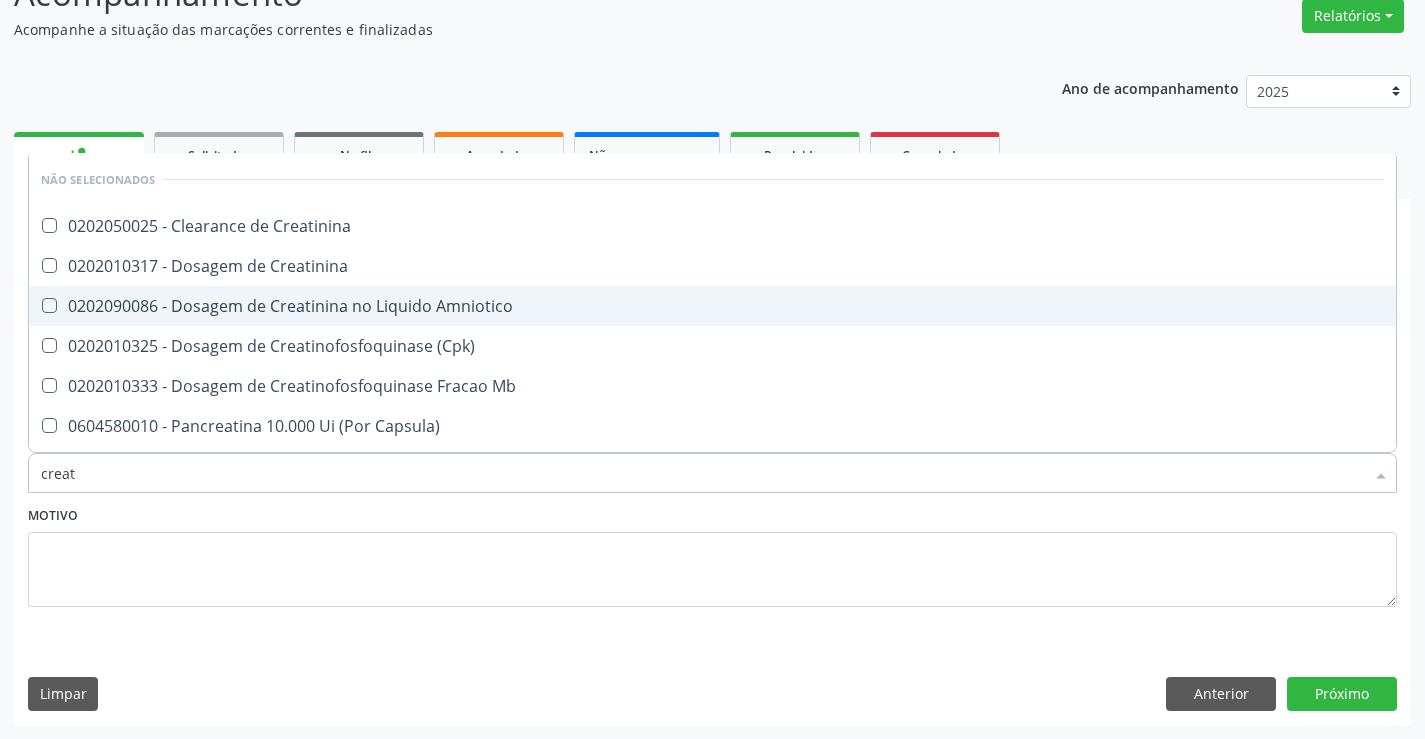type on "creati" 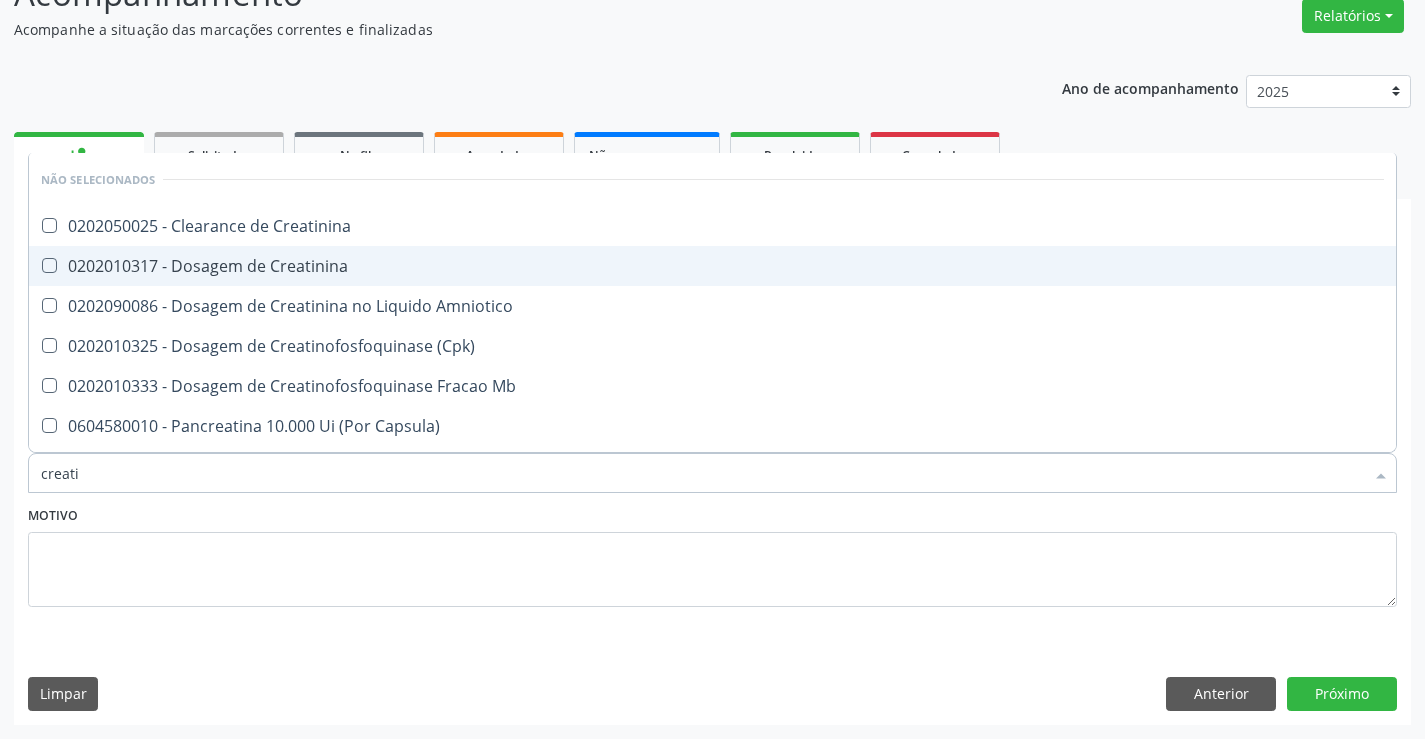 click on "0202010317 - Dosagem de Creatinina" at bounding box center (712, 266) 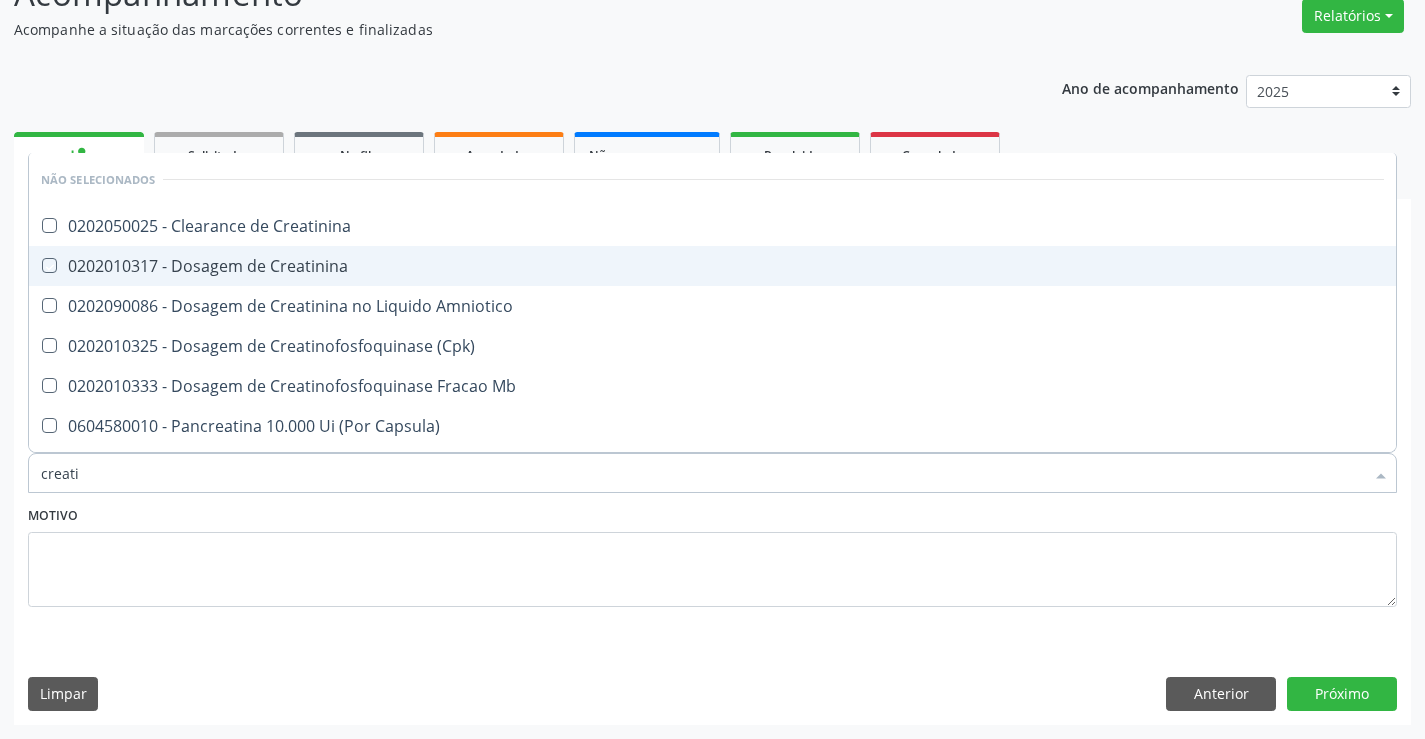 checkbox on "true" 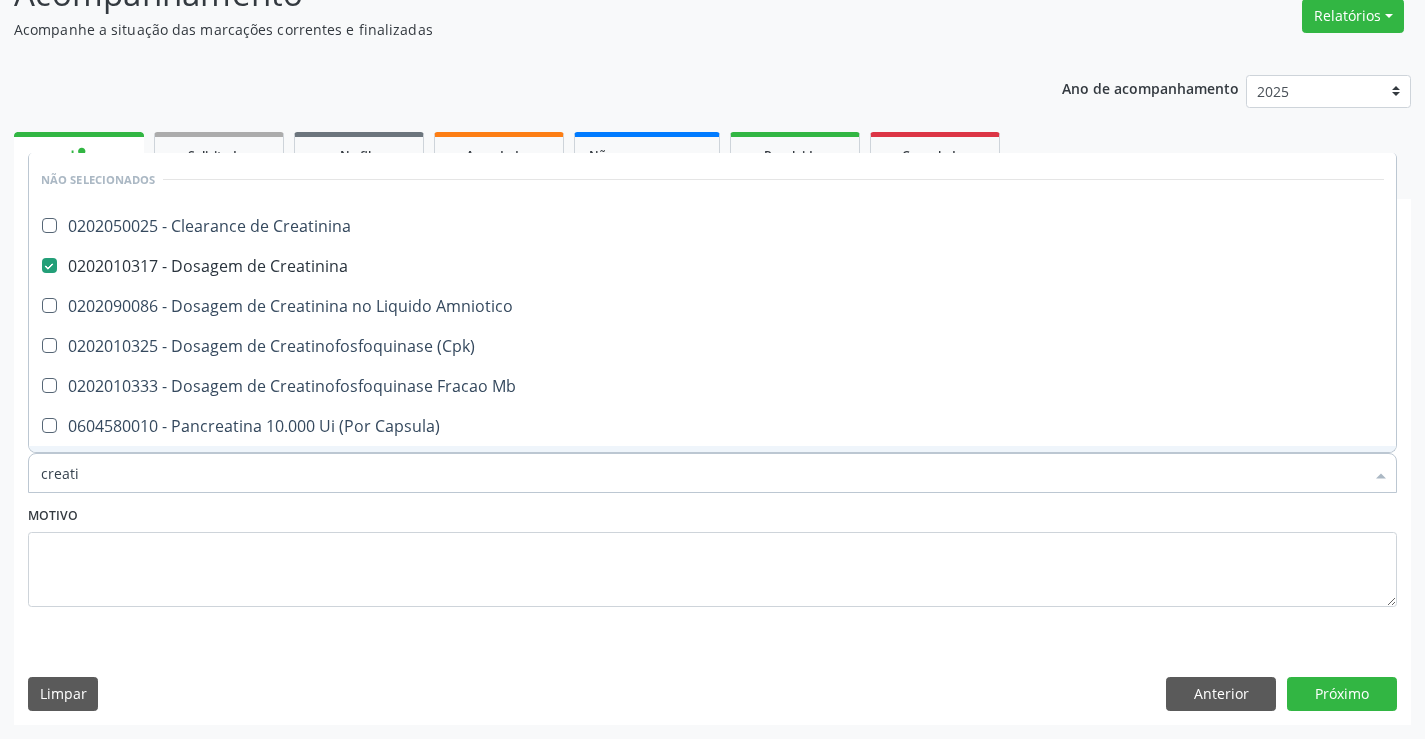 click on "Motivo" at bounding box center [712, 554] 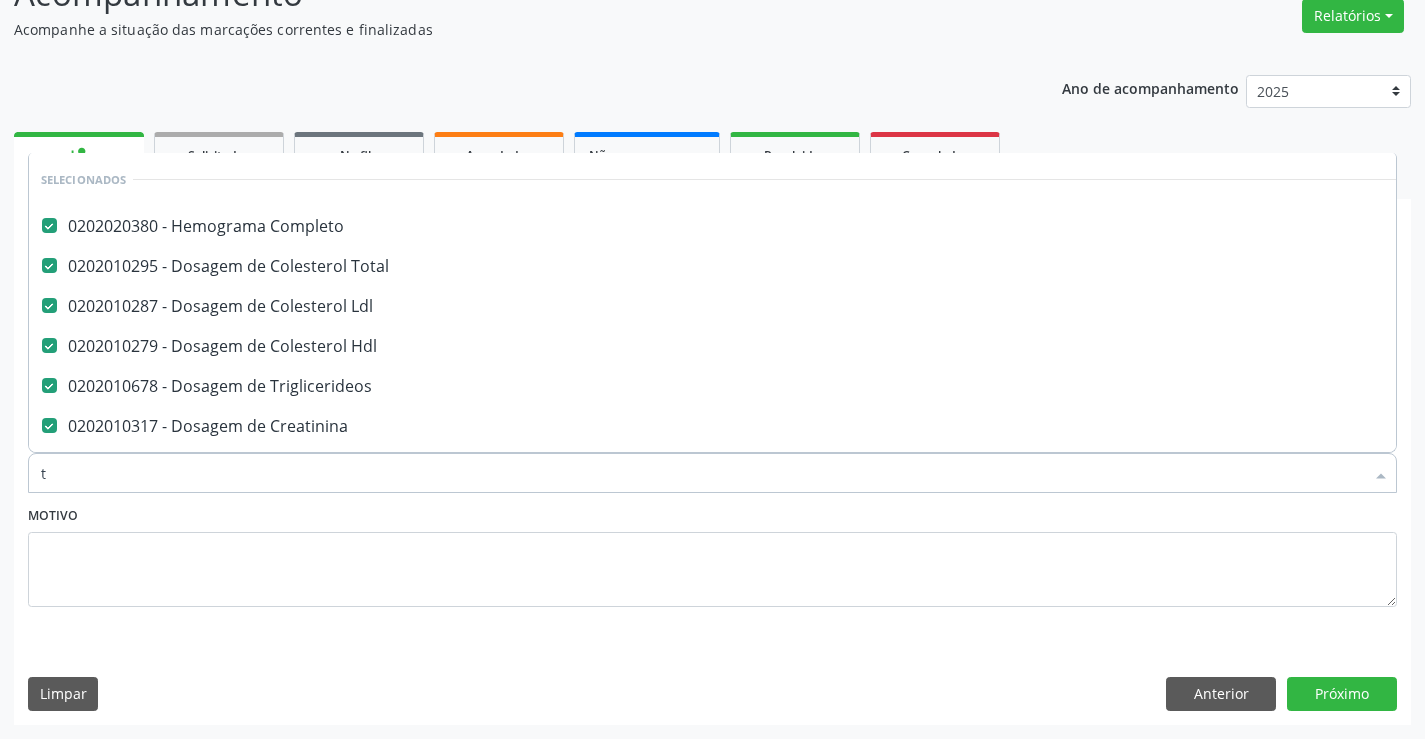 scroll, scrollTop: 6, scrollLeft: 0, axis: vertical 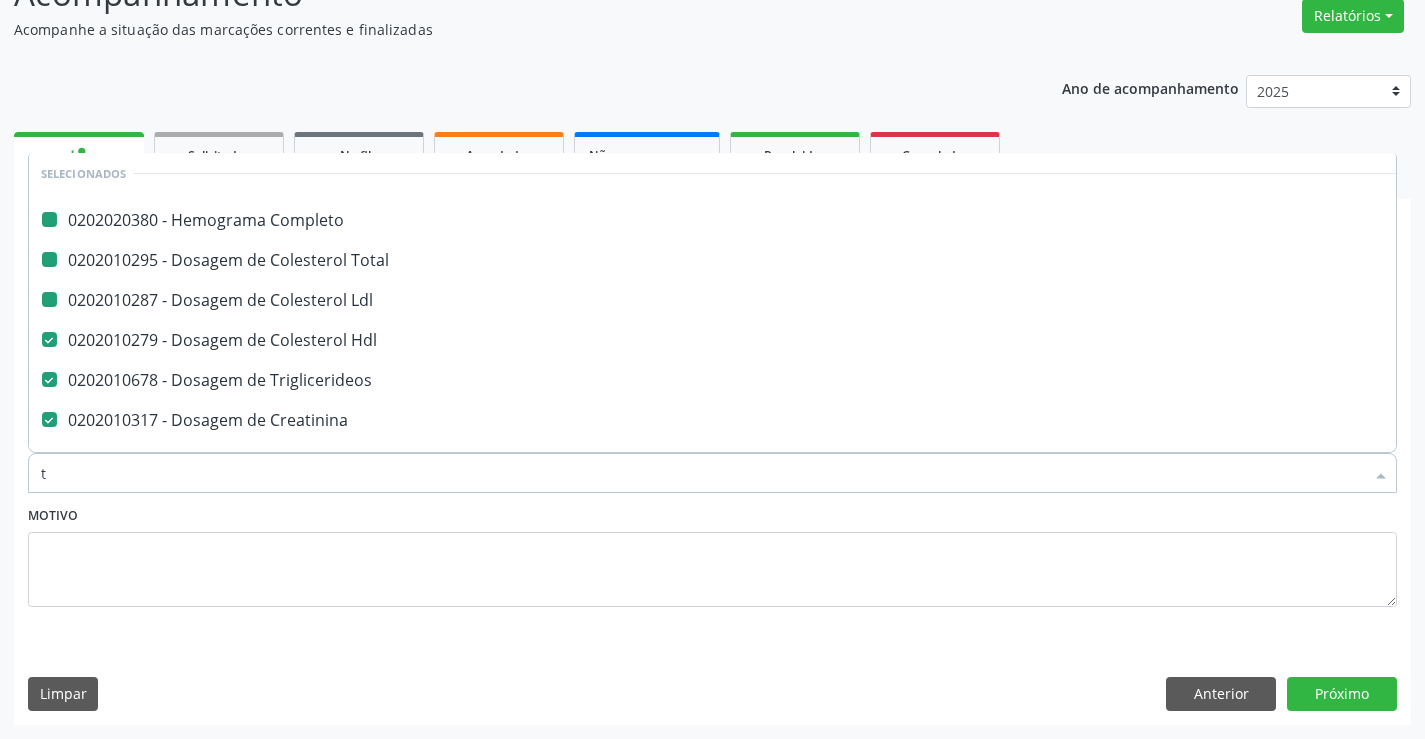 type on "tg" 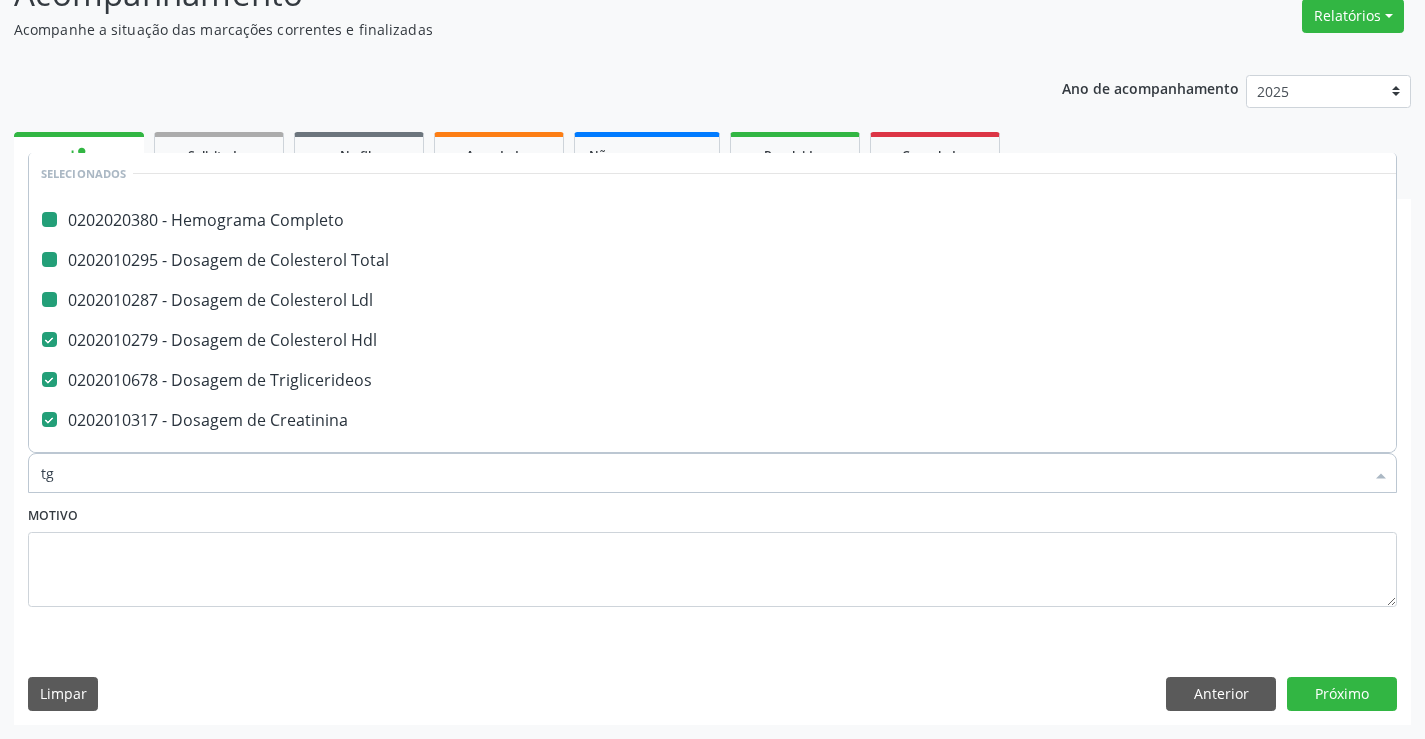 scroll, scrollTop: 0, scrollLeft: 0, axis: both 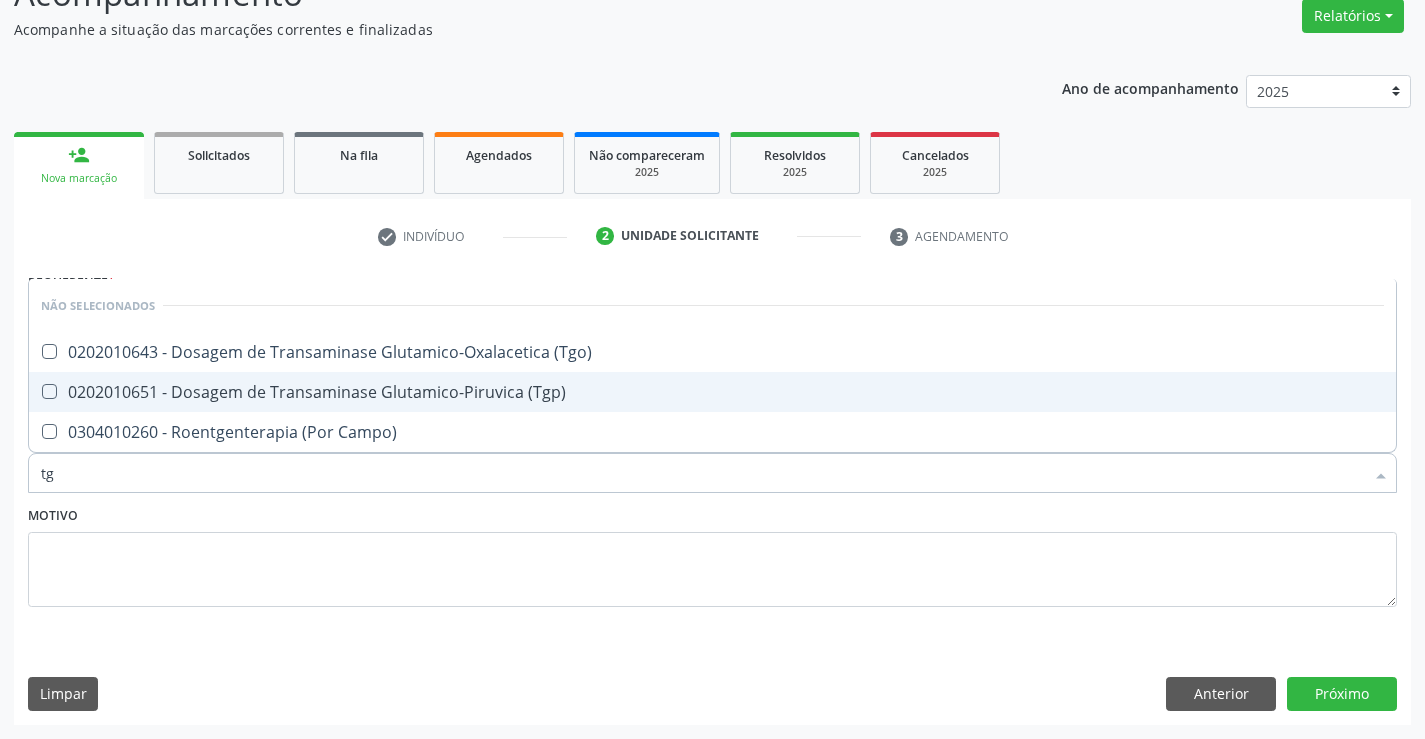 click on "0202010651 - Dosagem de Transaminase Glutamico-Piruvica (Tgp)" at bounding box center [712, 392] 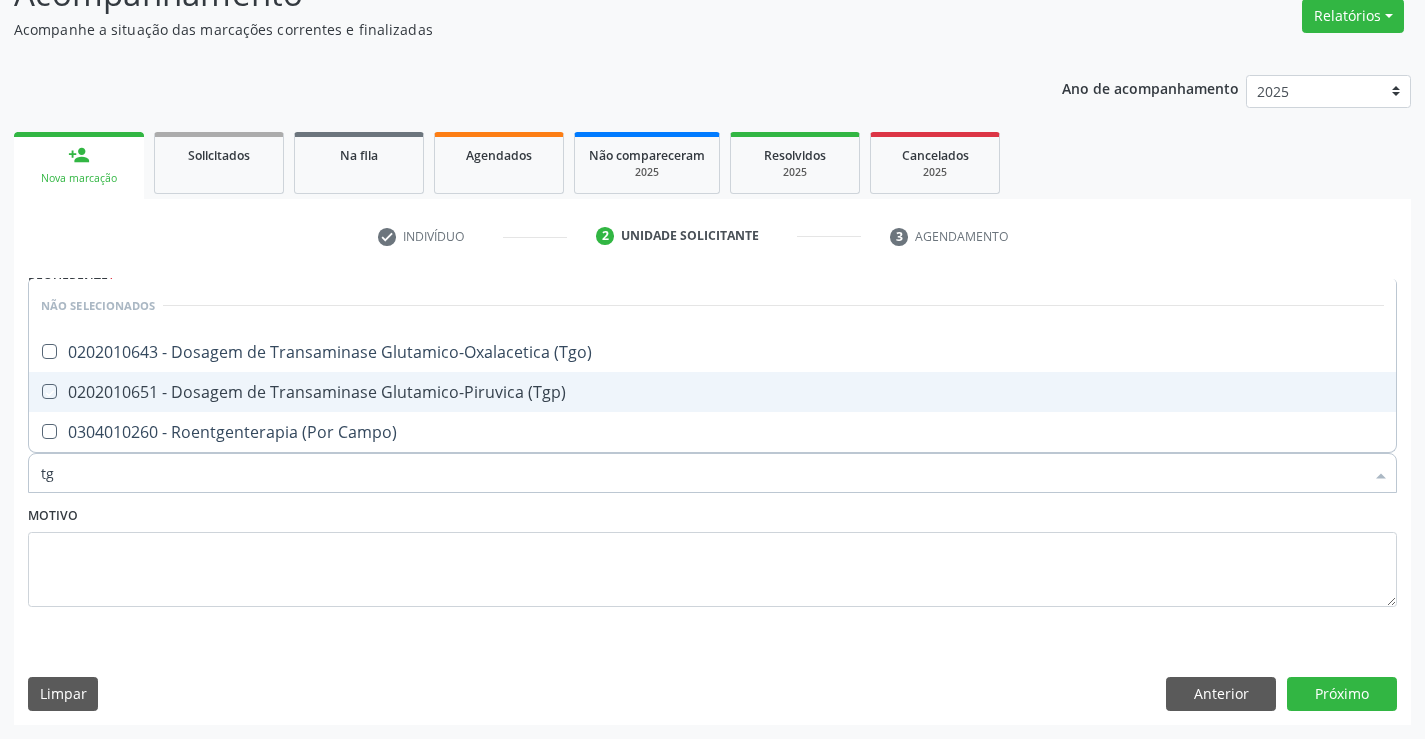 checkbox on "true" 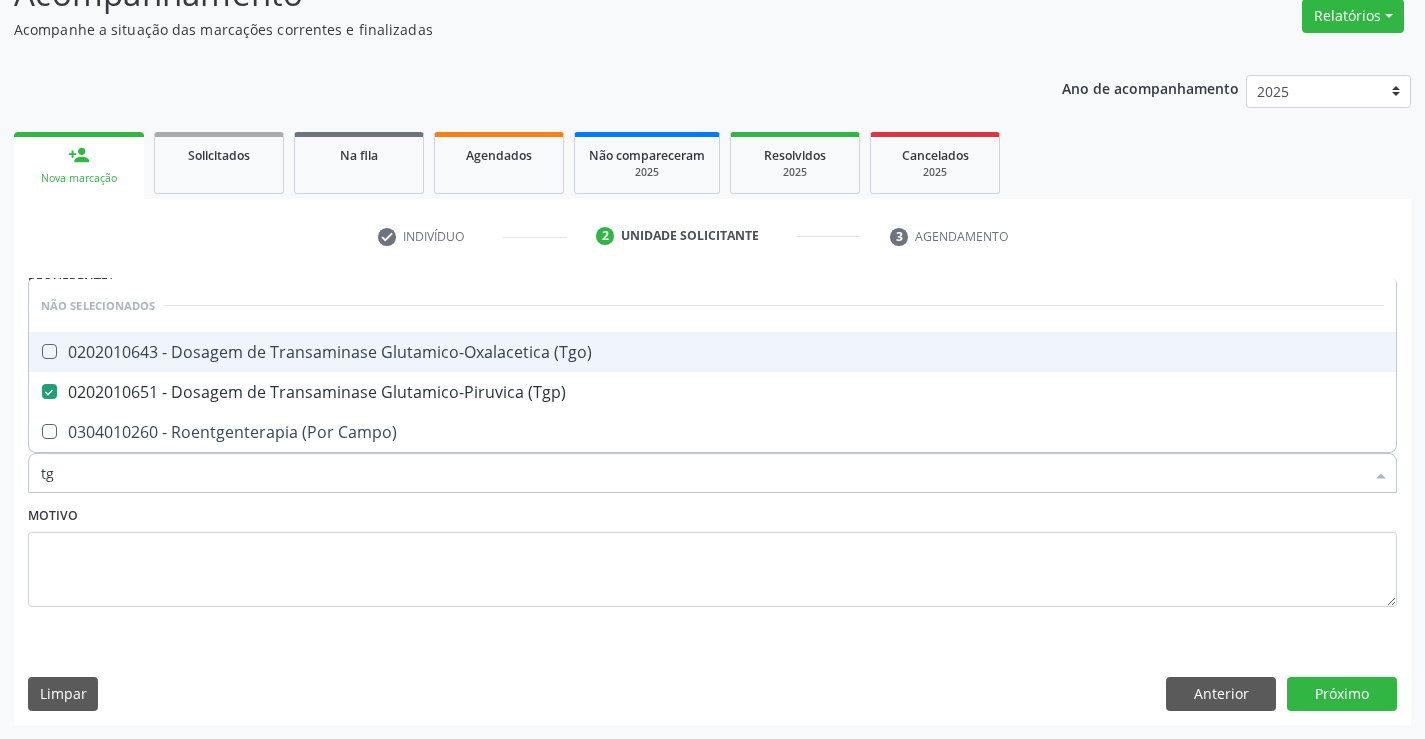 click on "0202010643 - Dosagem de Transaminase Glutamico-Oxalacetica (Tgo)" at bounding box center (712, 352) 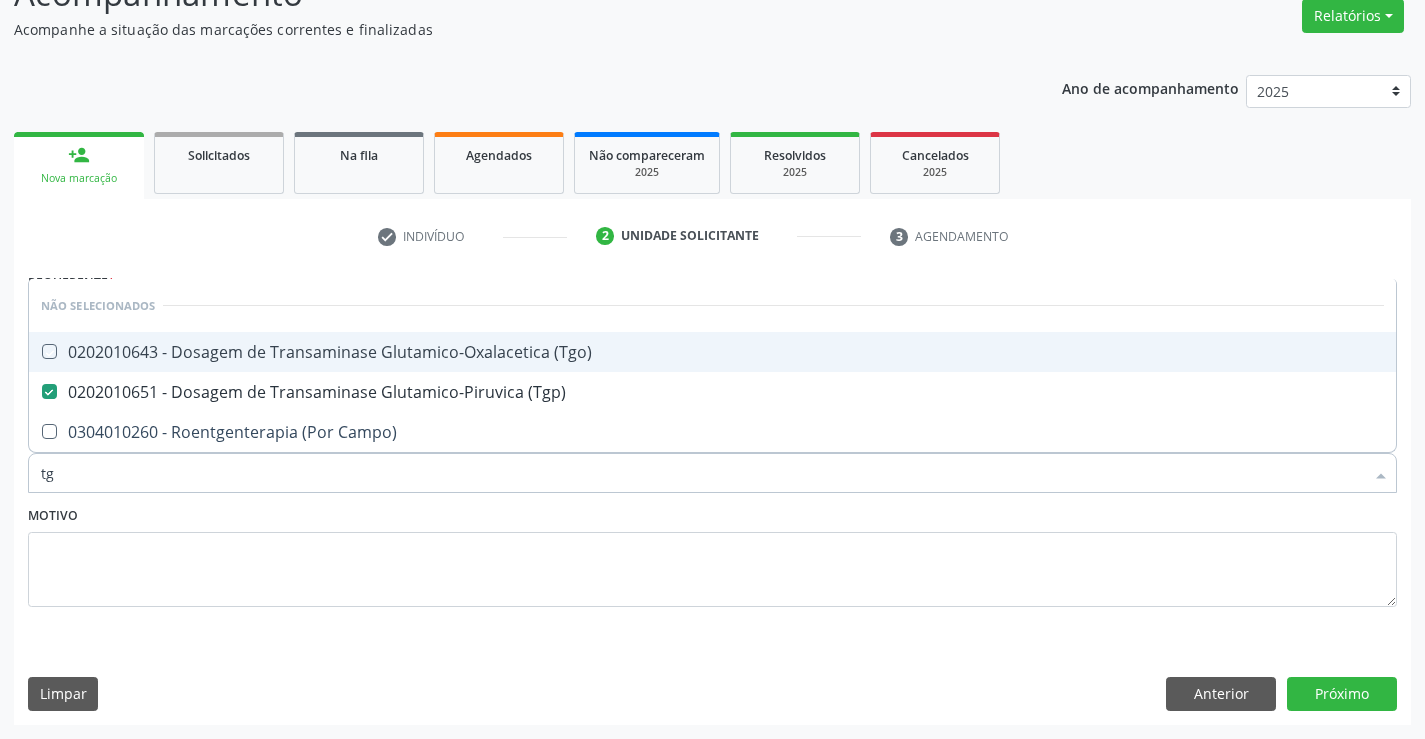 checkbox on "true" 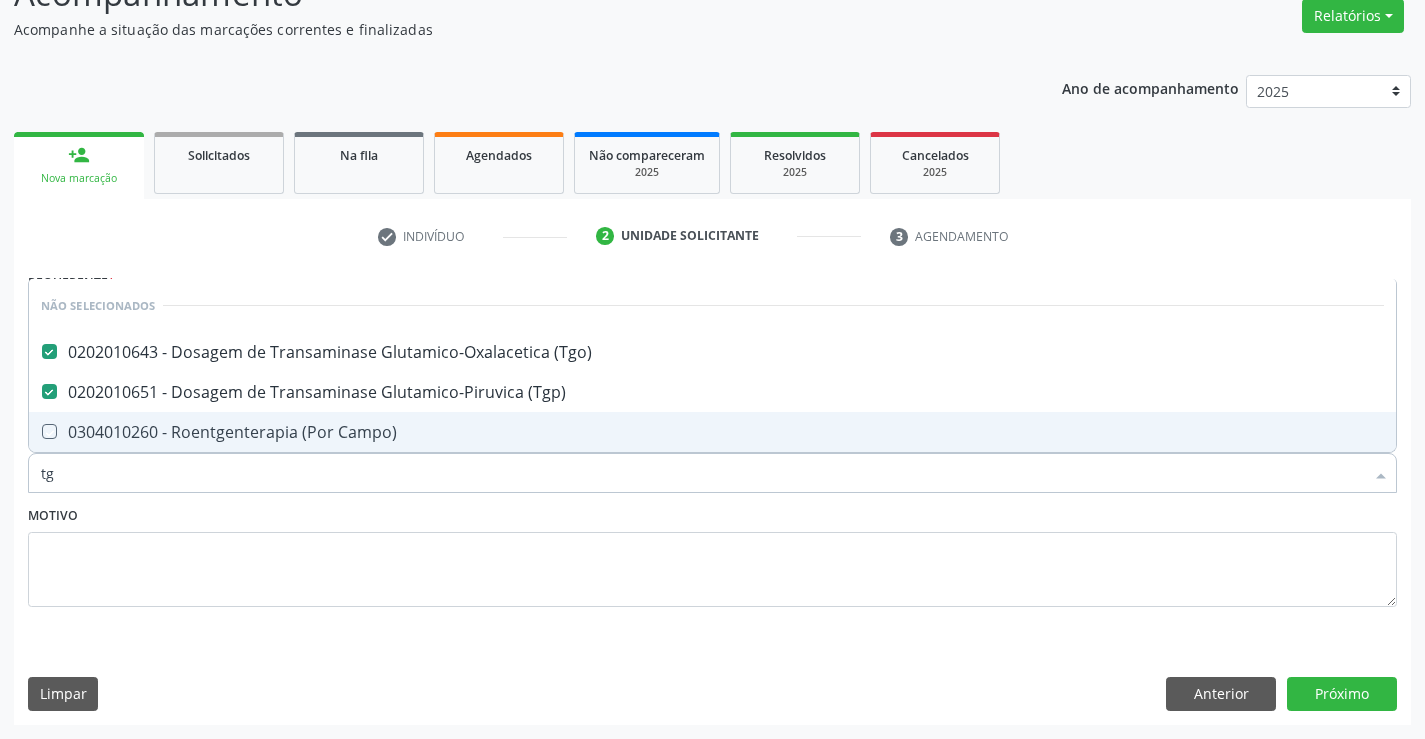 click on "Motivo" at bounding box center (712, 554) 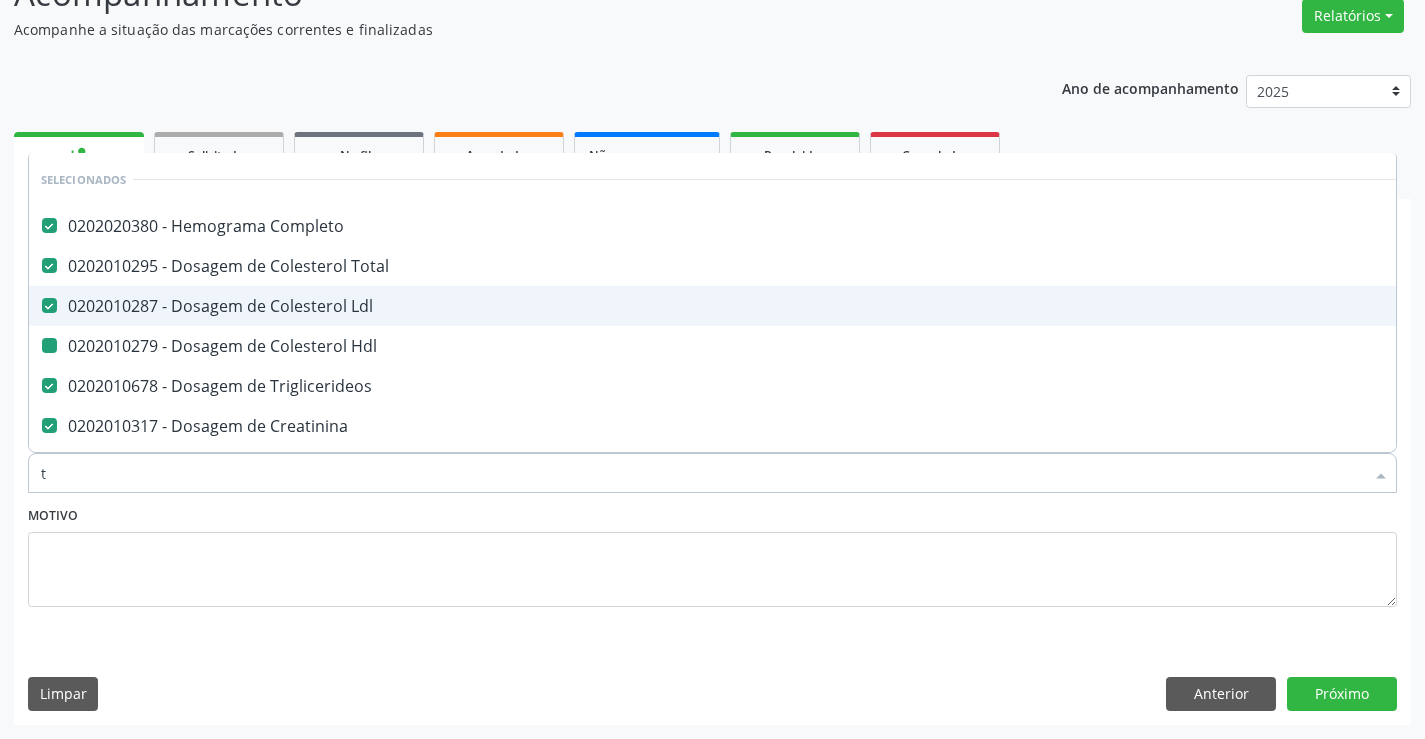 type on "tg" 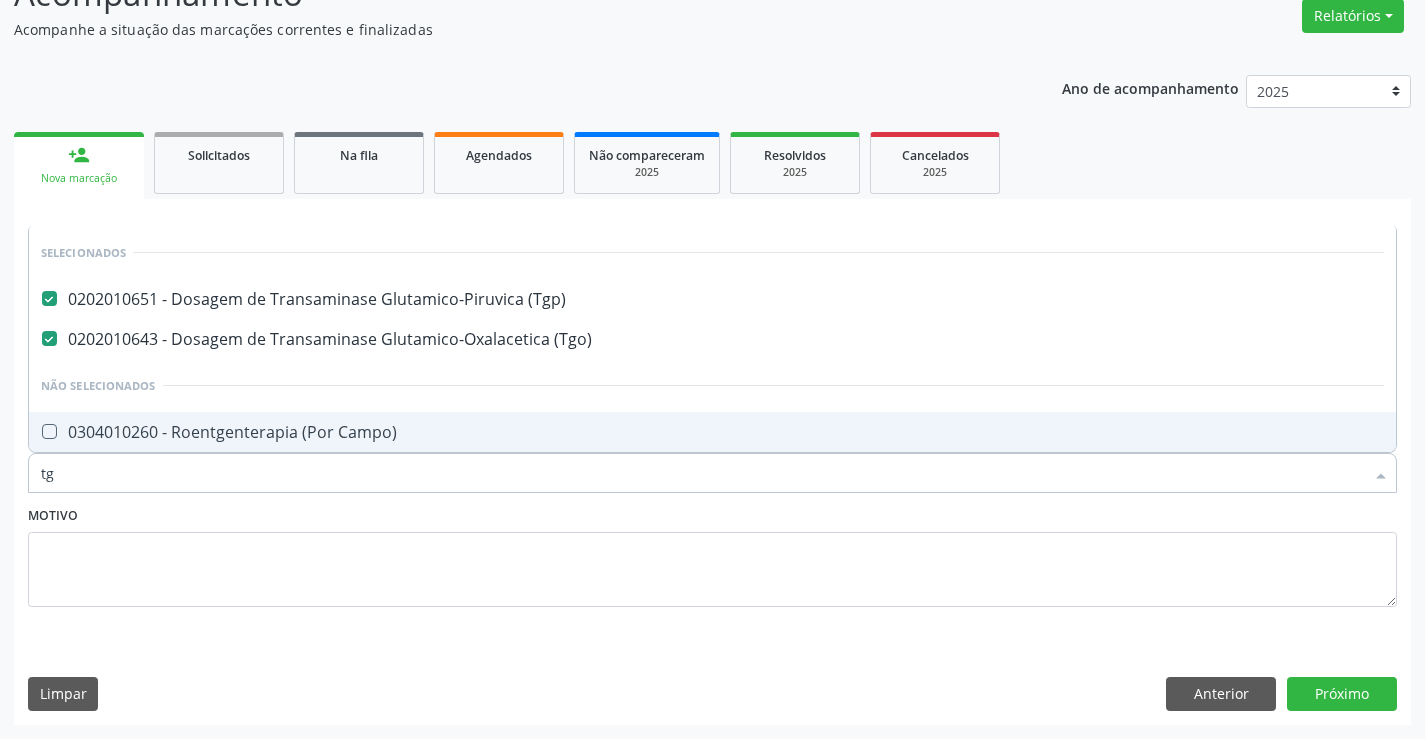 click on "Motivo" at bounding box center (712, 554) 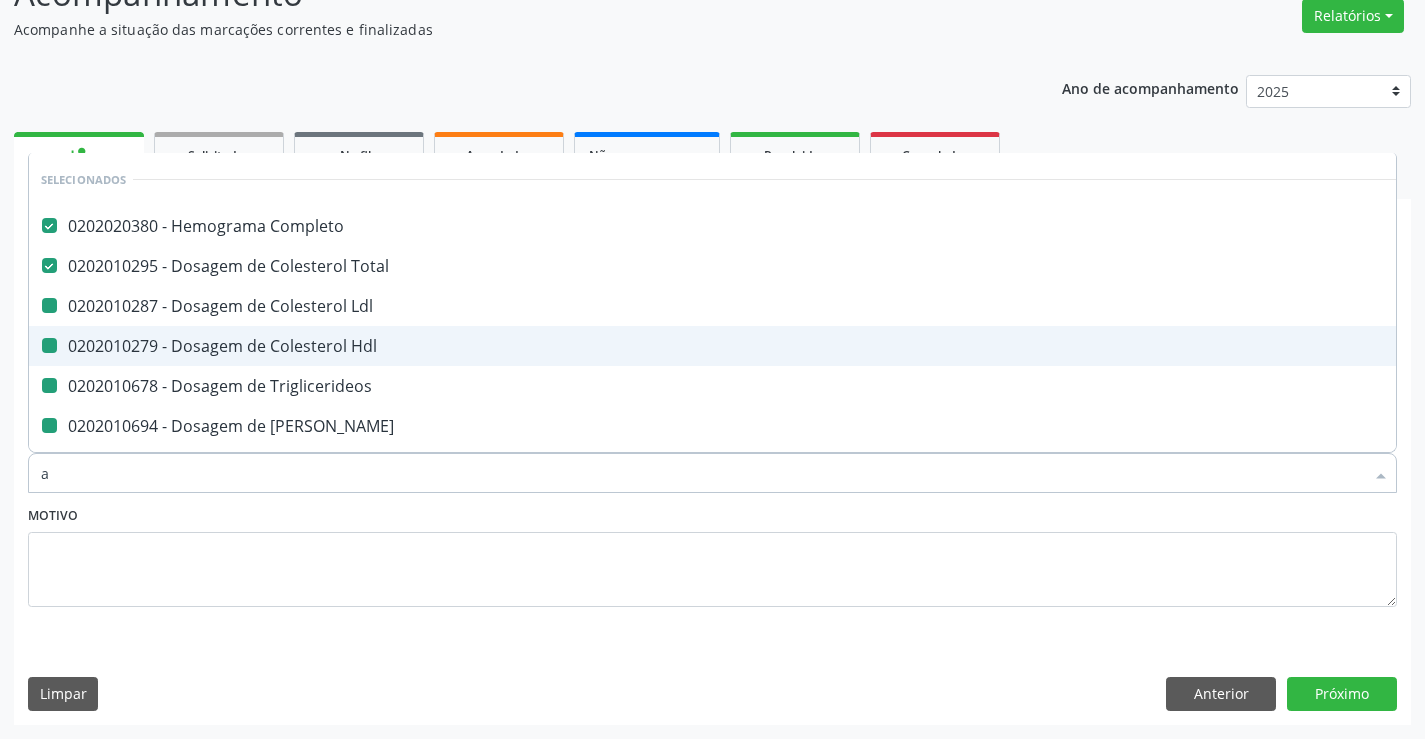 type on "ac" 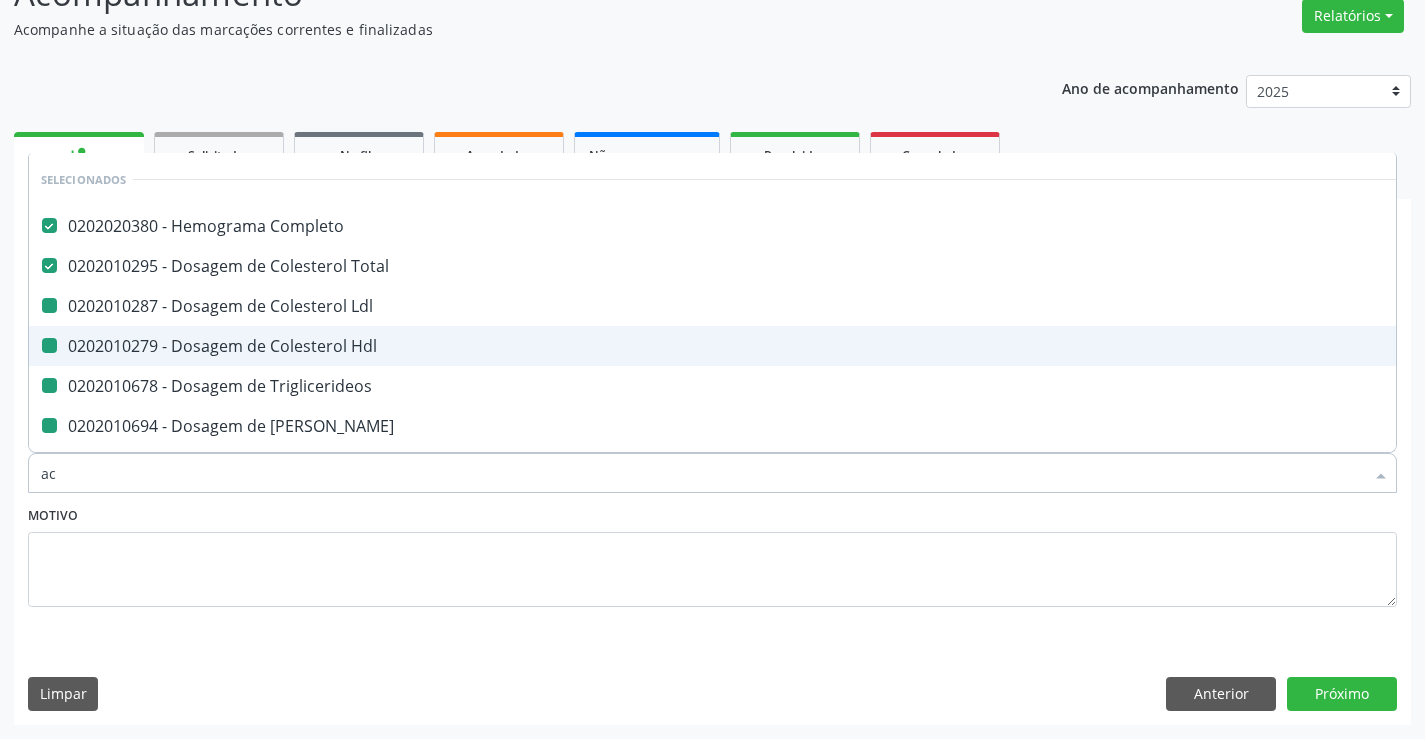 checkbox on "false" 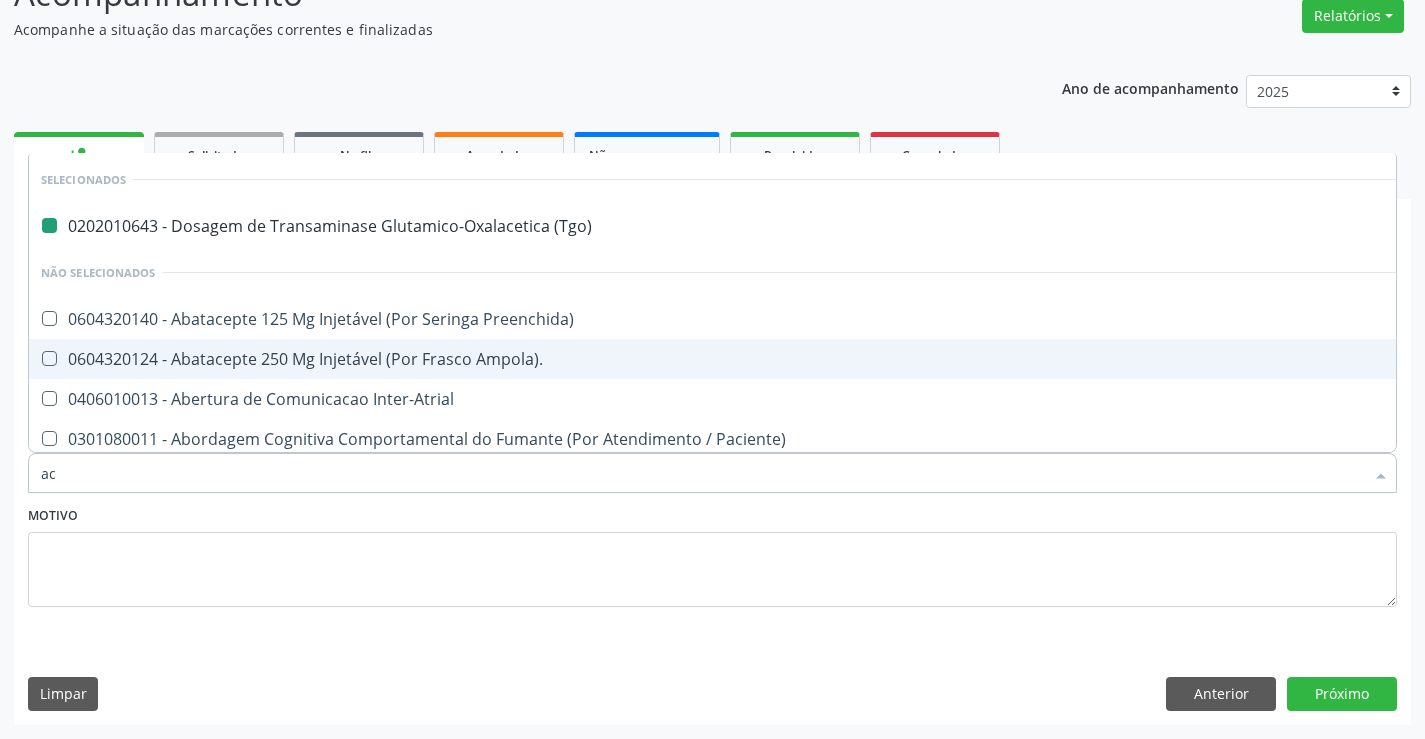 type on "aci" 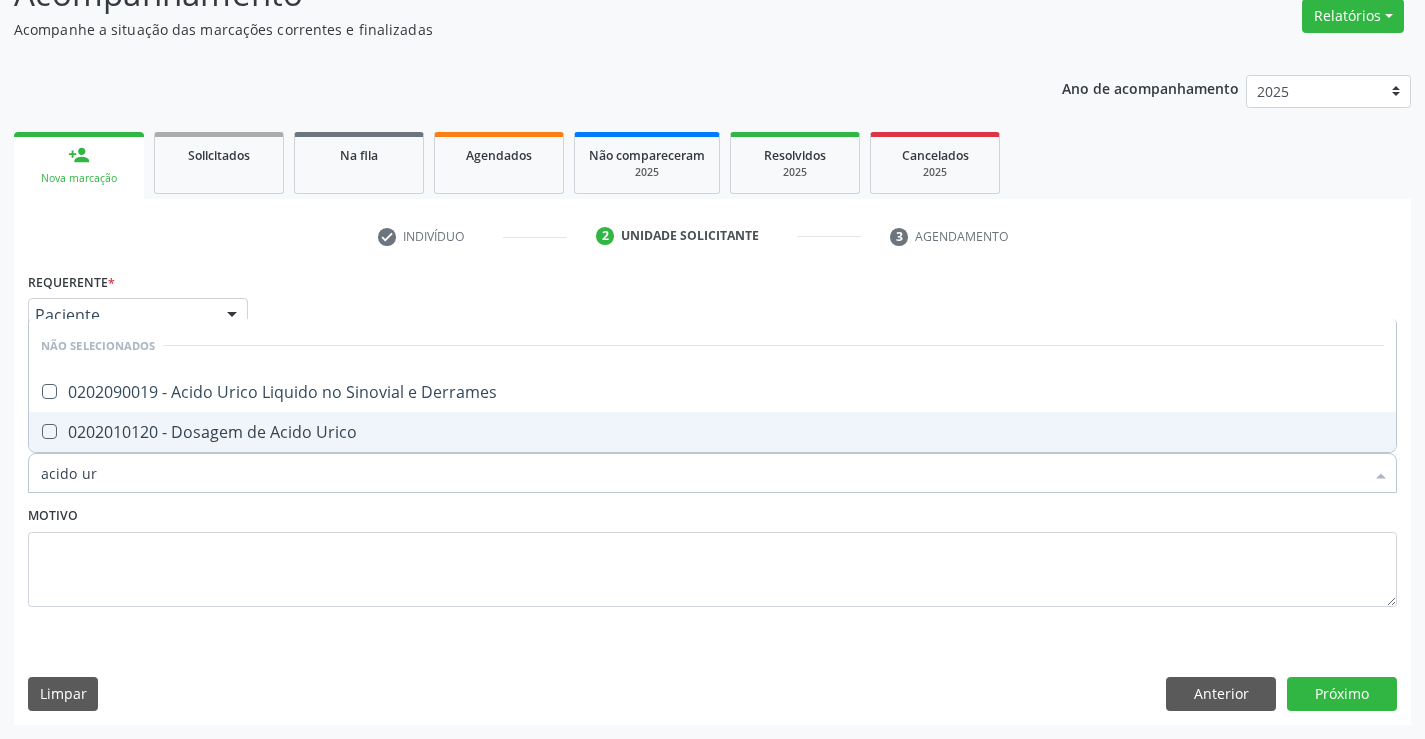 type on "acido uri" 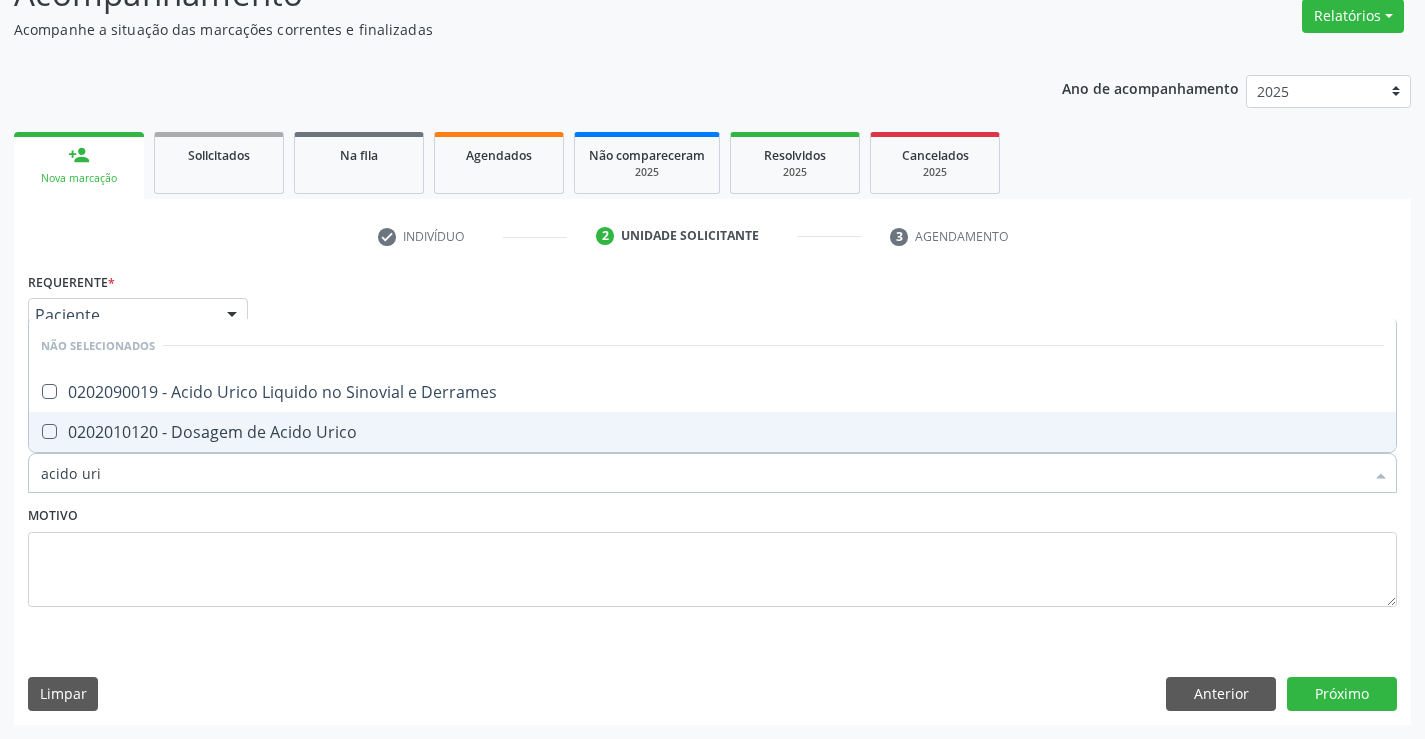 click on "0202010120 - Dosagem de Acido Urico" at bounding box center [712, 432] 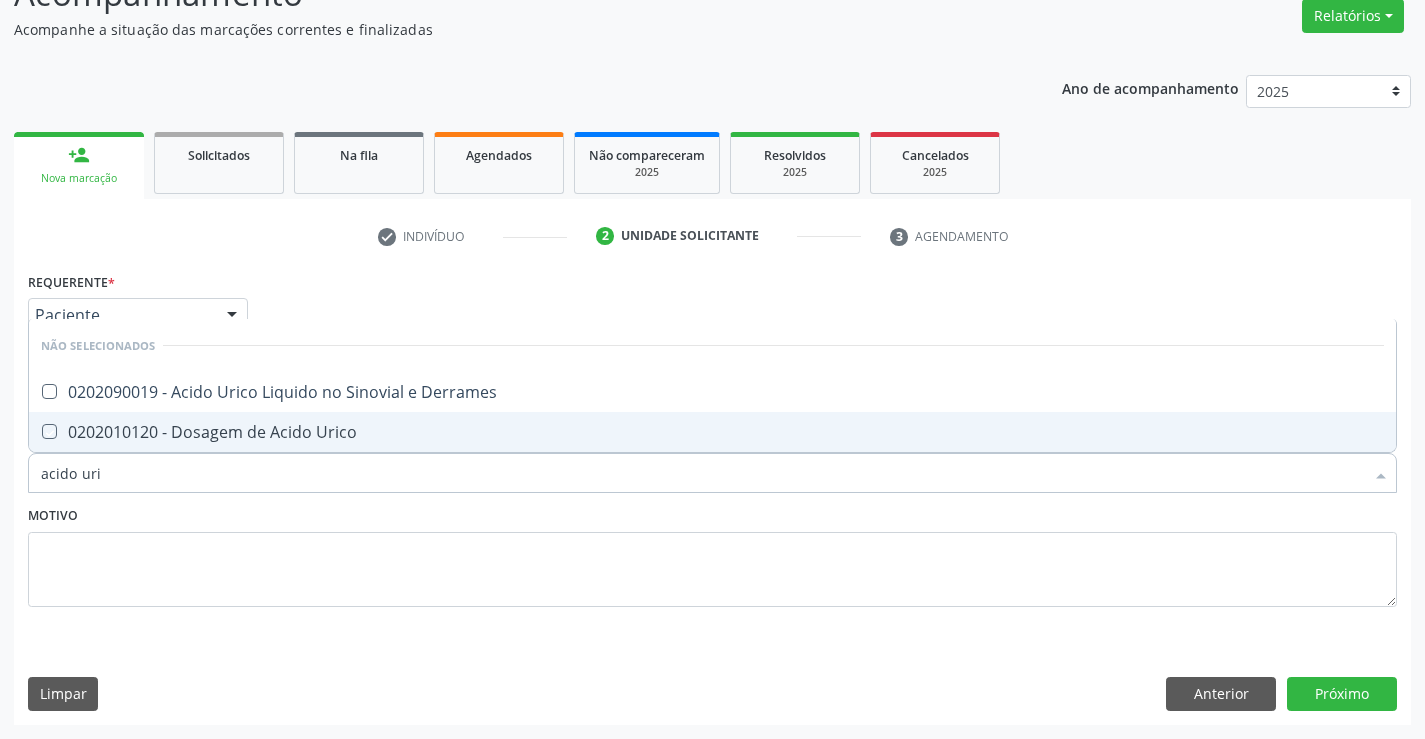 checkbox on "true" 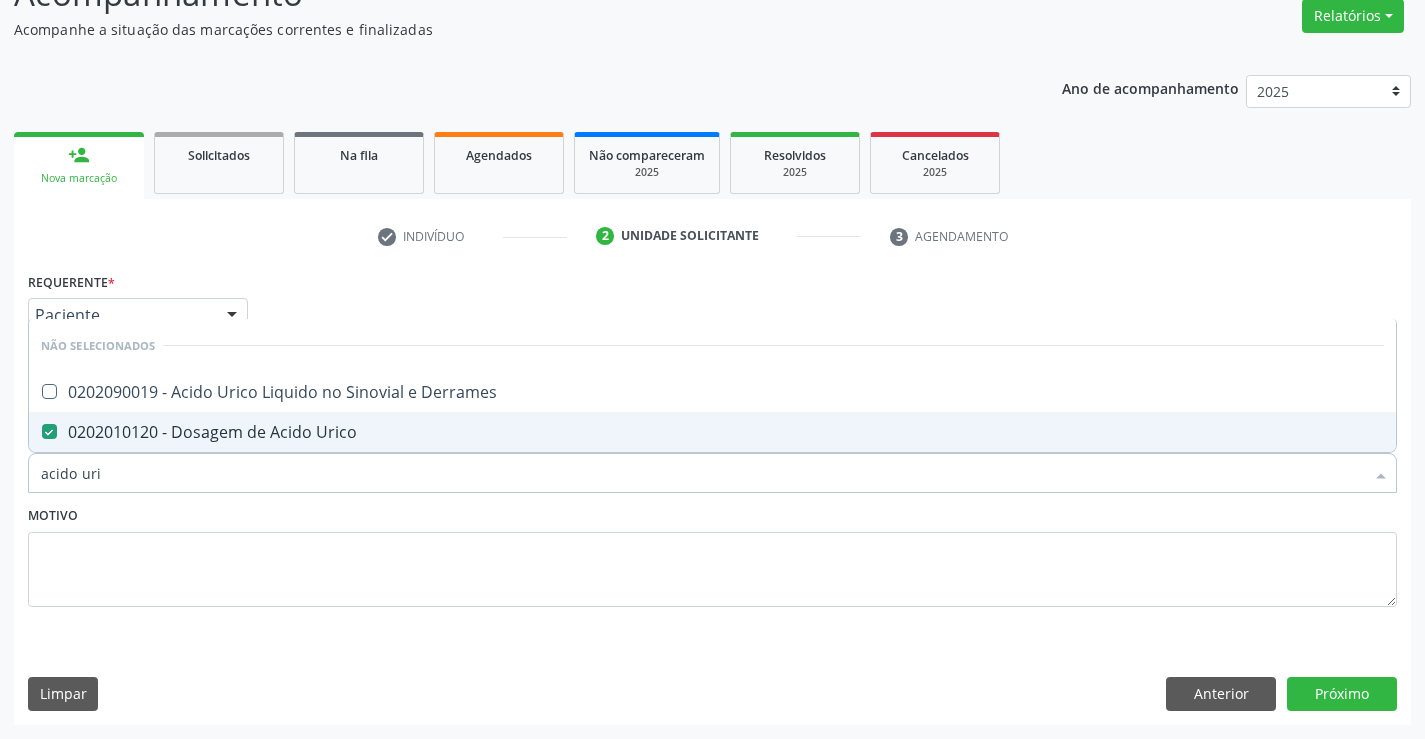 click on "Motivo" at bounding box center [712, 554] 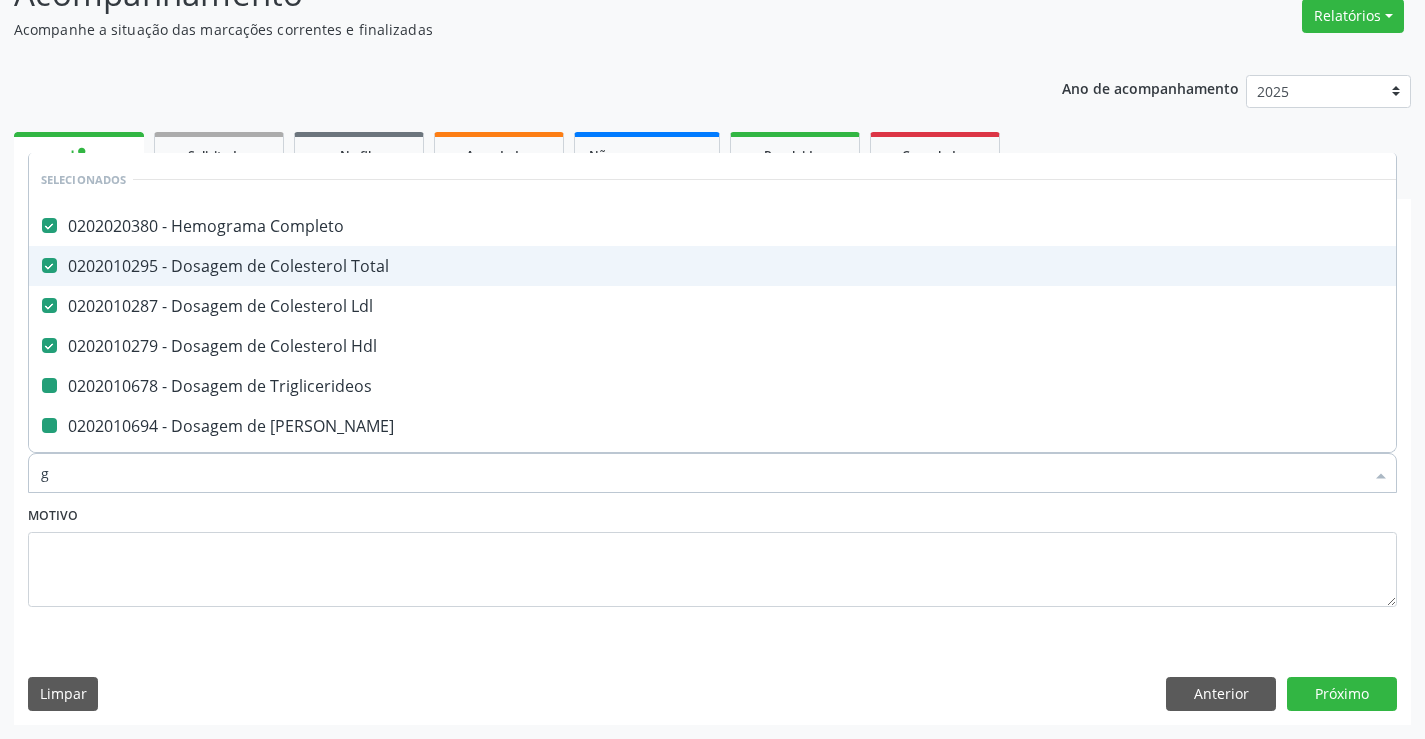 type on "gl" 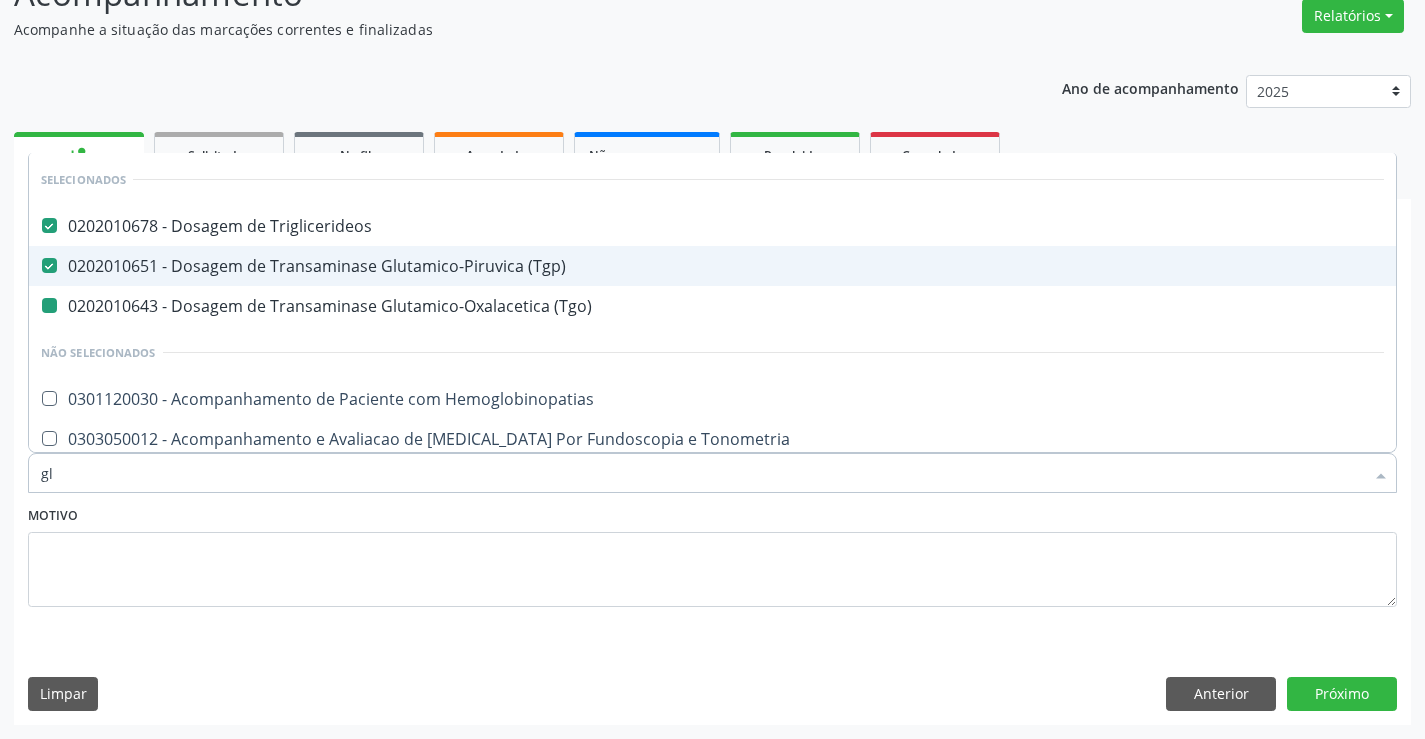 type on "gli" 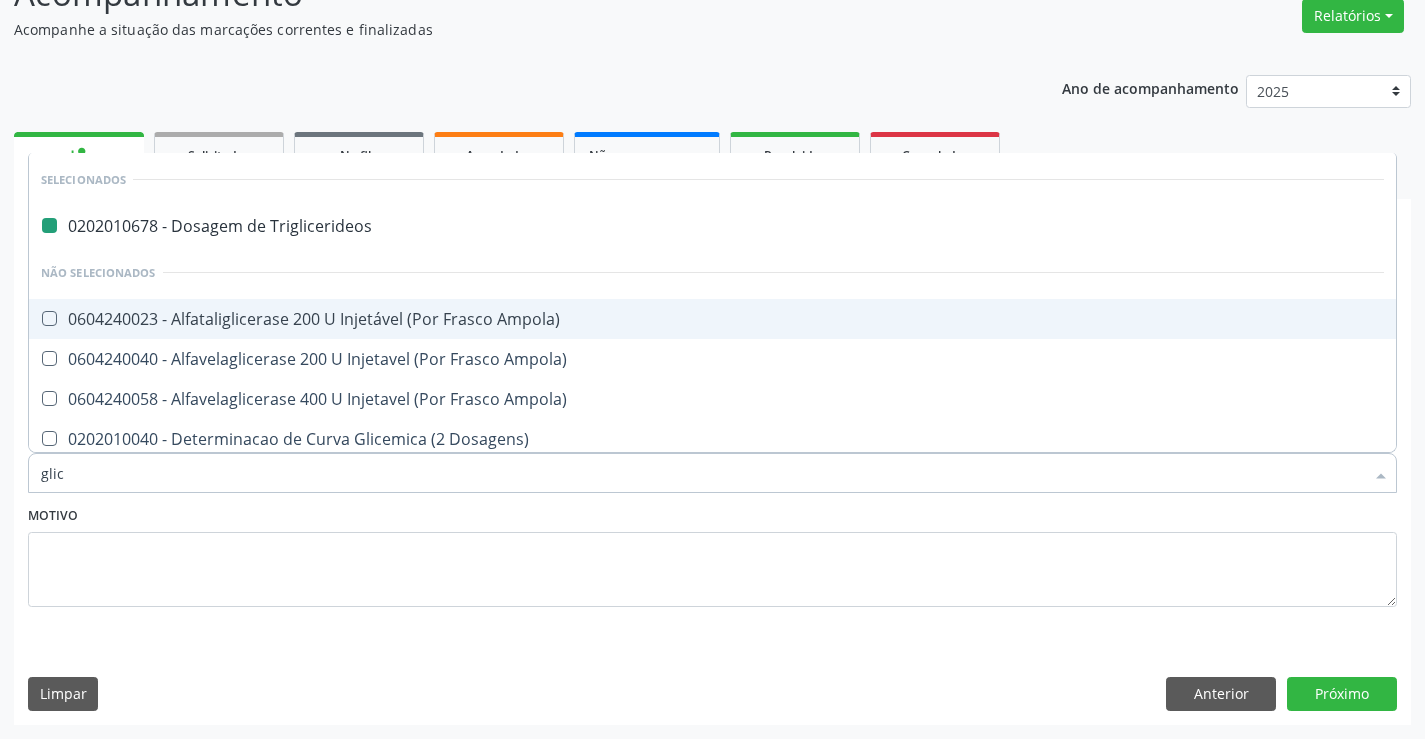 type on "glico" 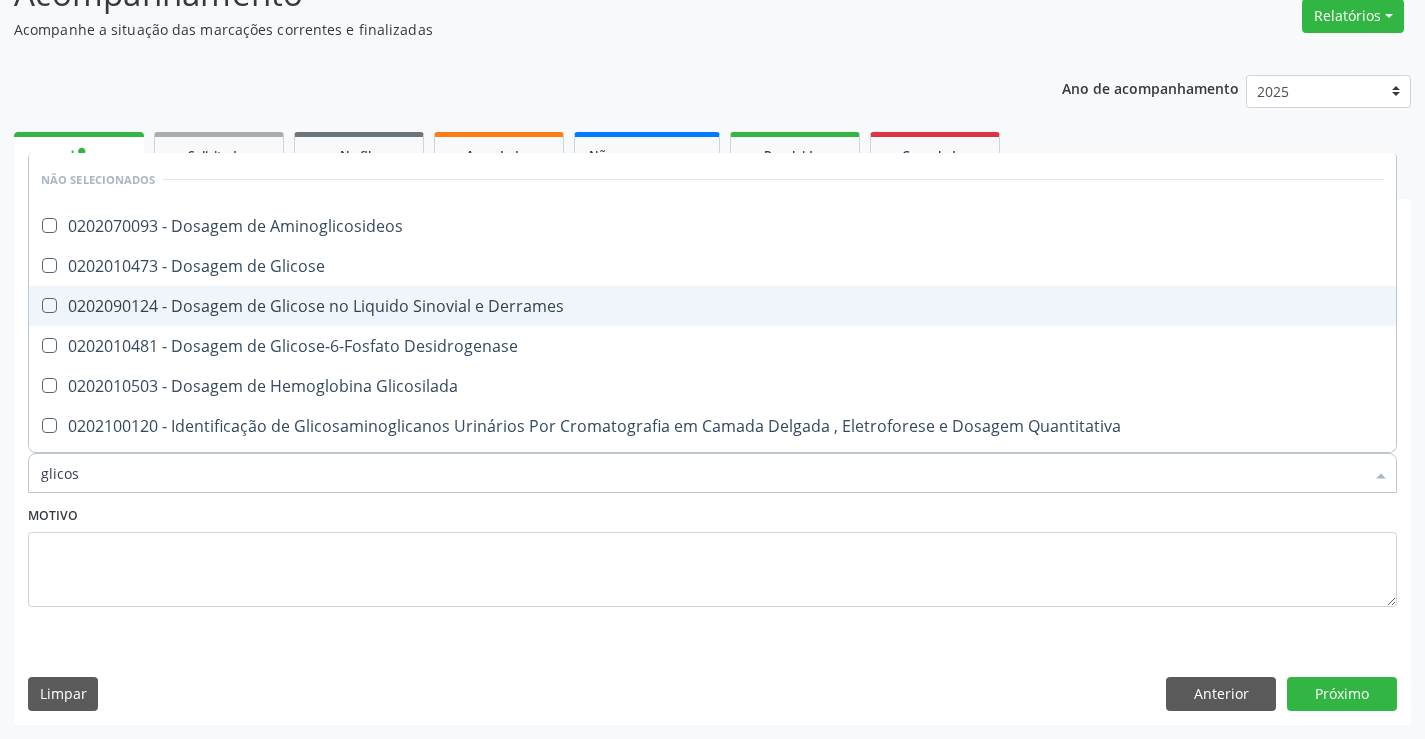 type on "glicose" 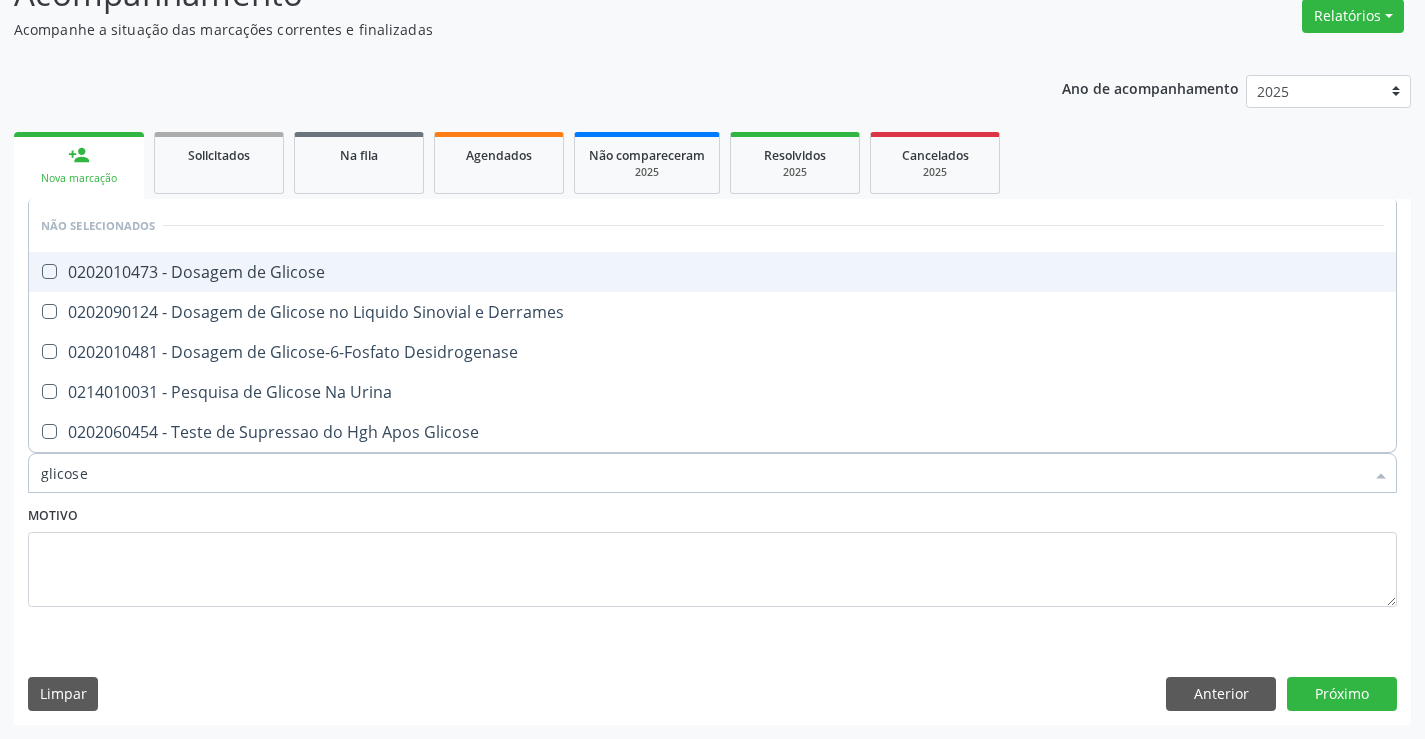 click on "0202010473 - Dosagem de Glicose" at bounding box center (712, 272) 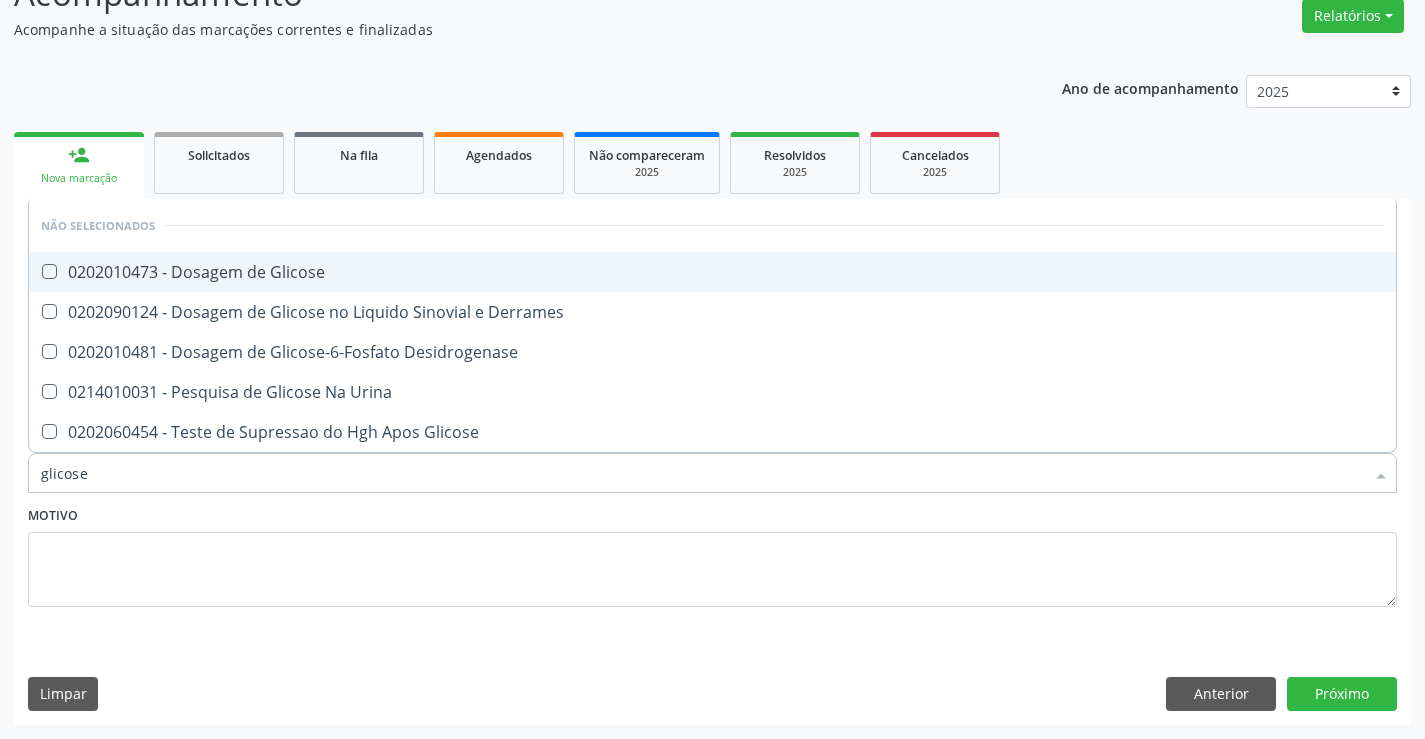 checkbox on "true" 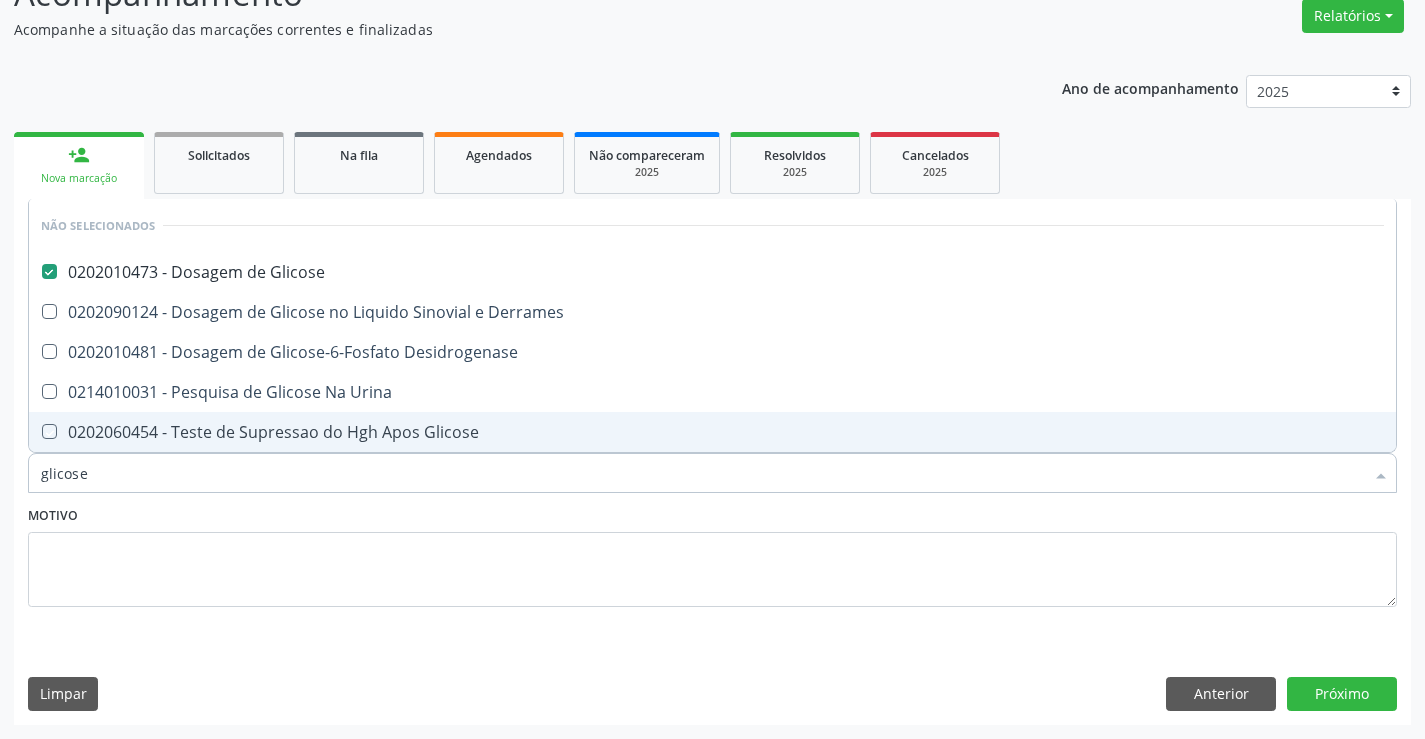 click on "Motivo" at bounding box center [712, 554] 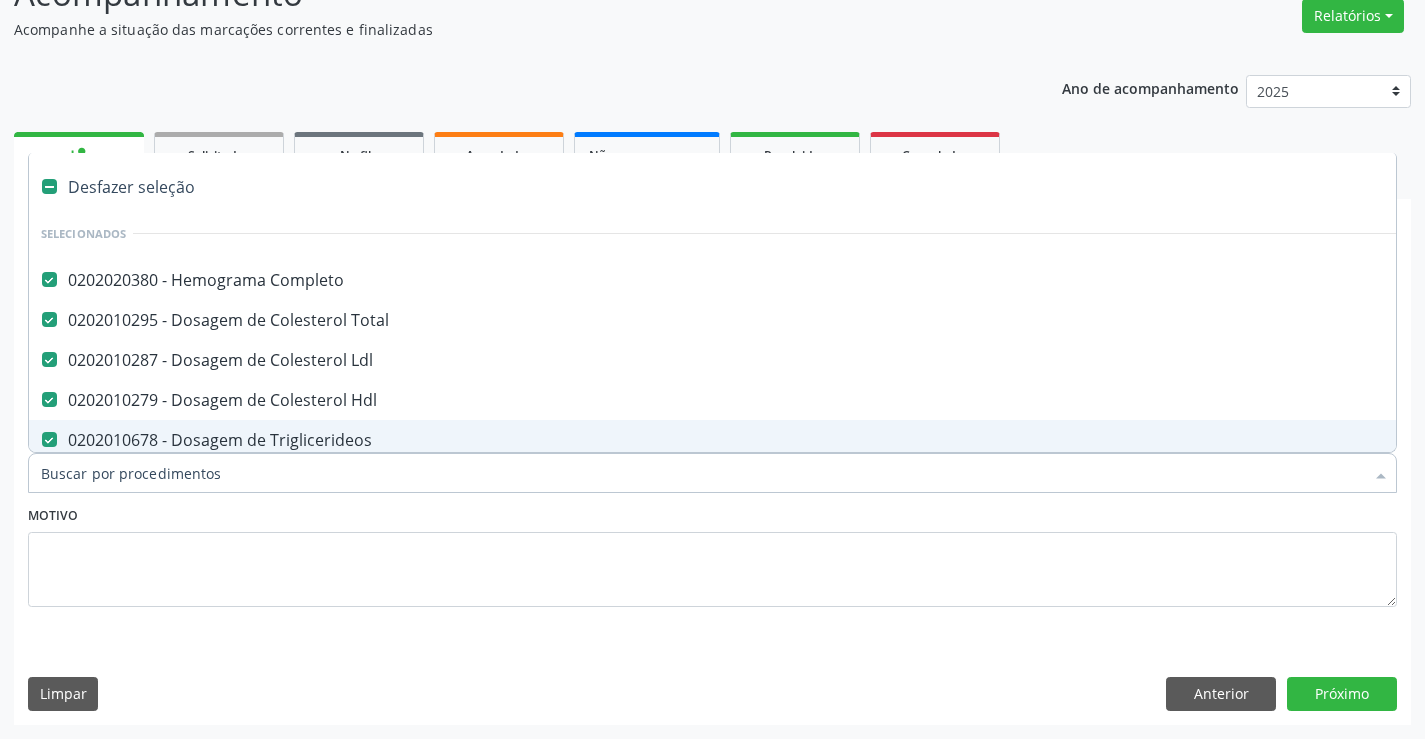 type on "u" 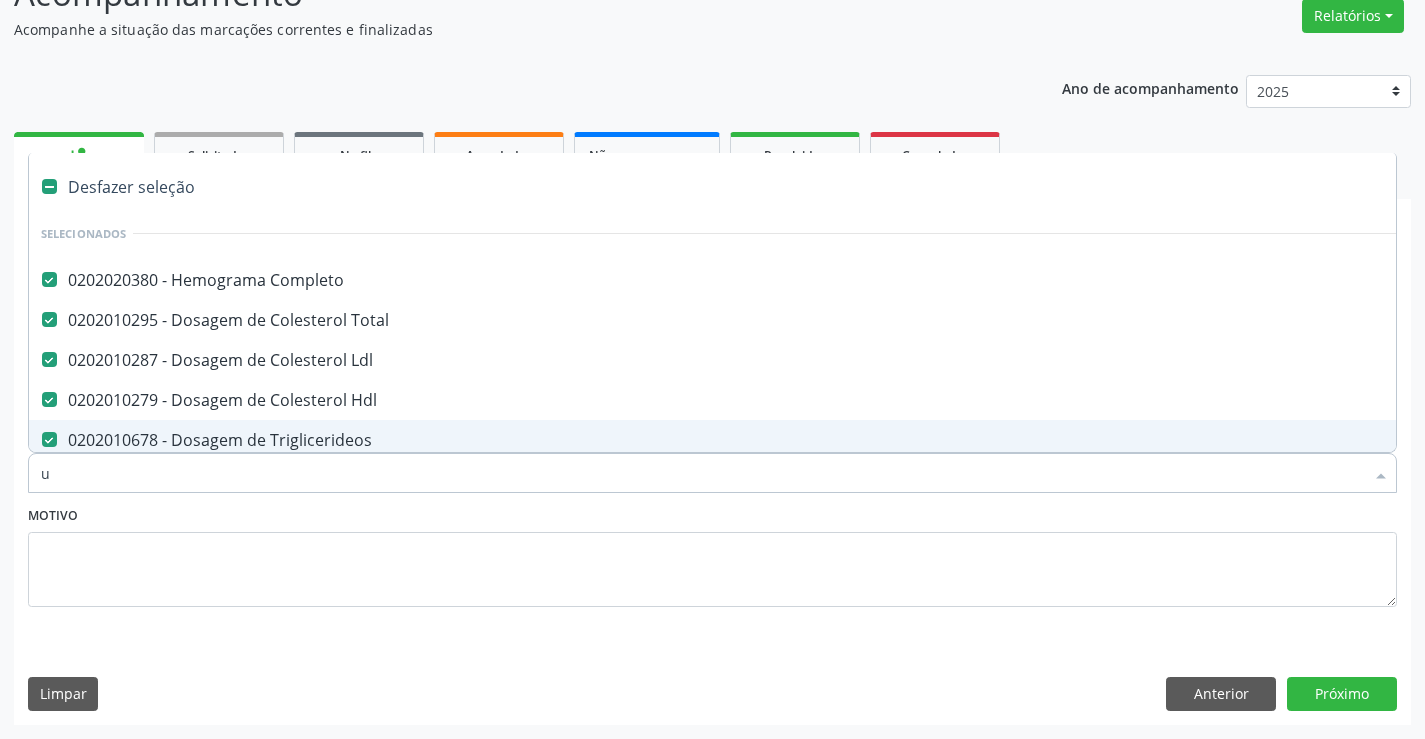 checkbox on "false" 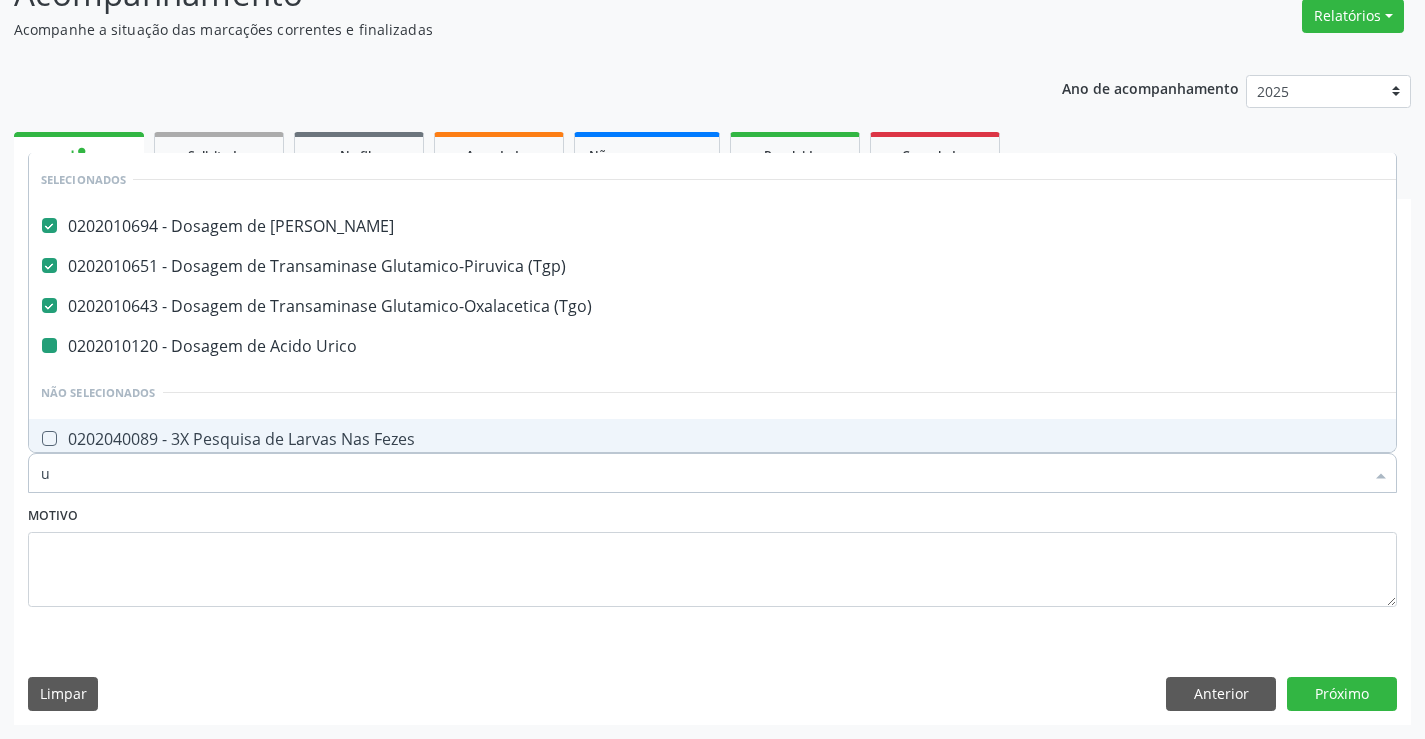 type on "ur" 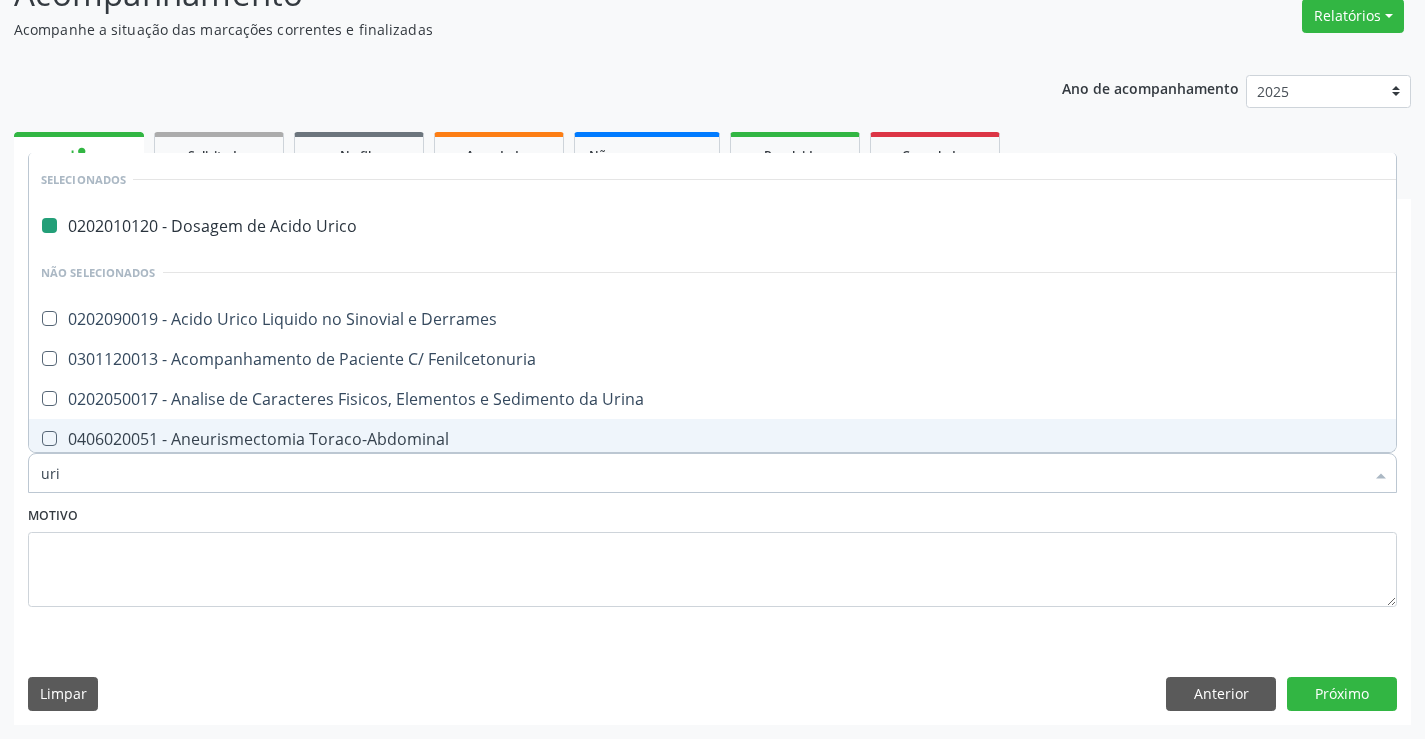 type on "urin" 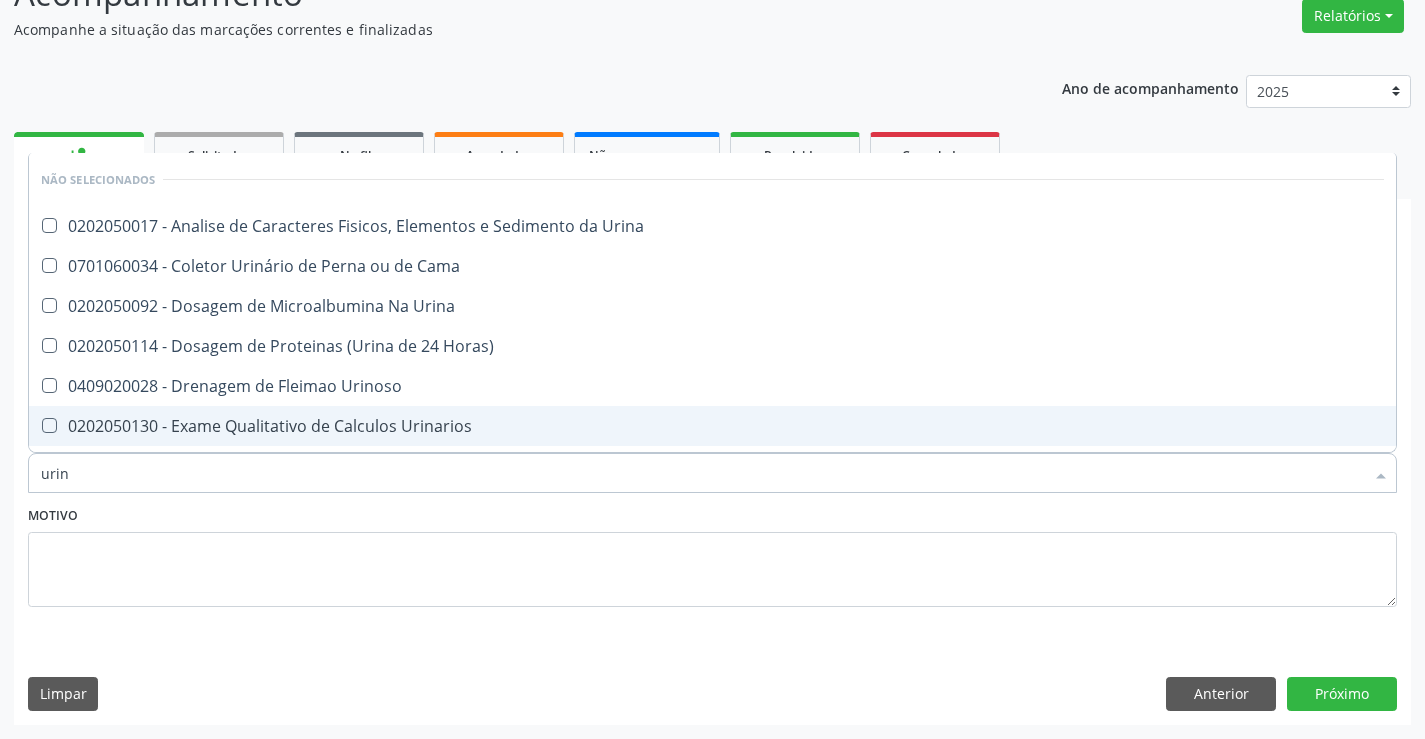 type on "urina" 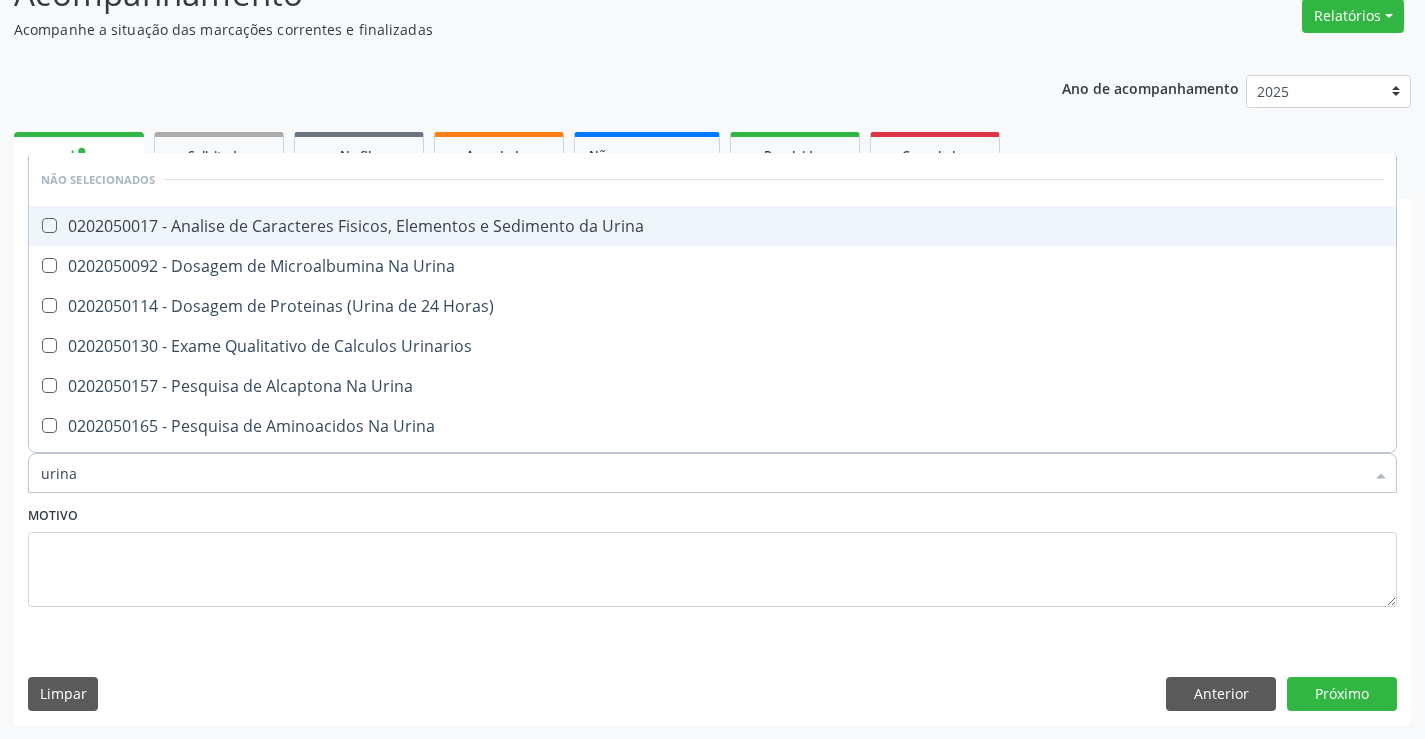 click on "0202050017 - Analise de Caracteres Fisicos, Elementos e Sedimento da Urina" at bounding box center (712, 226) 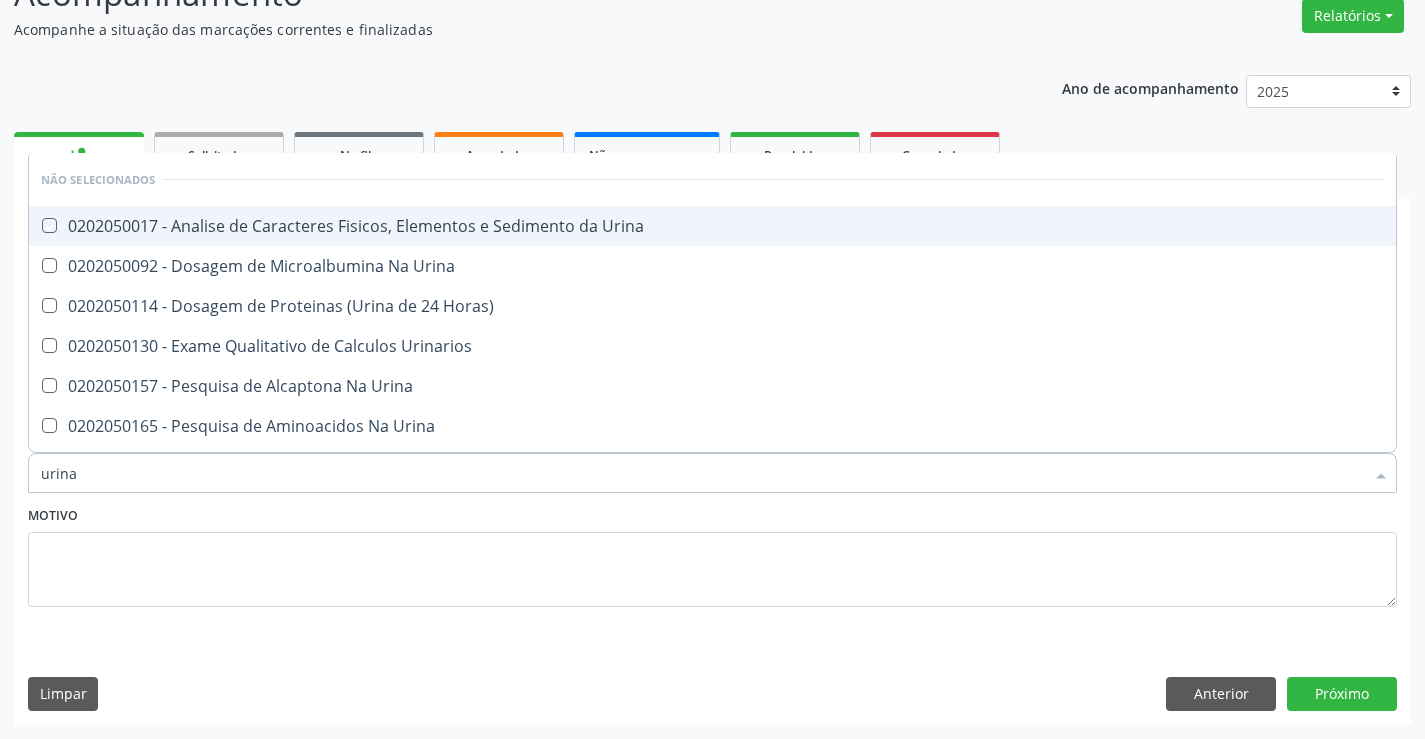 checkbox on "true" 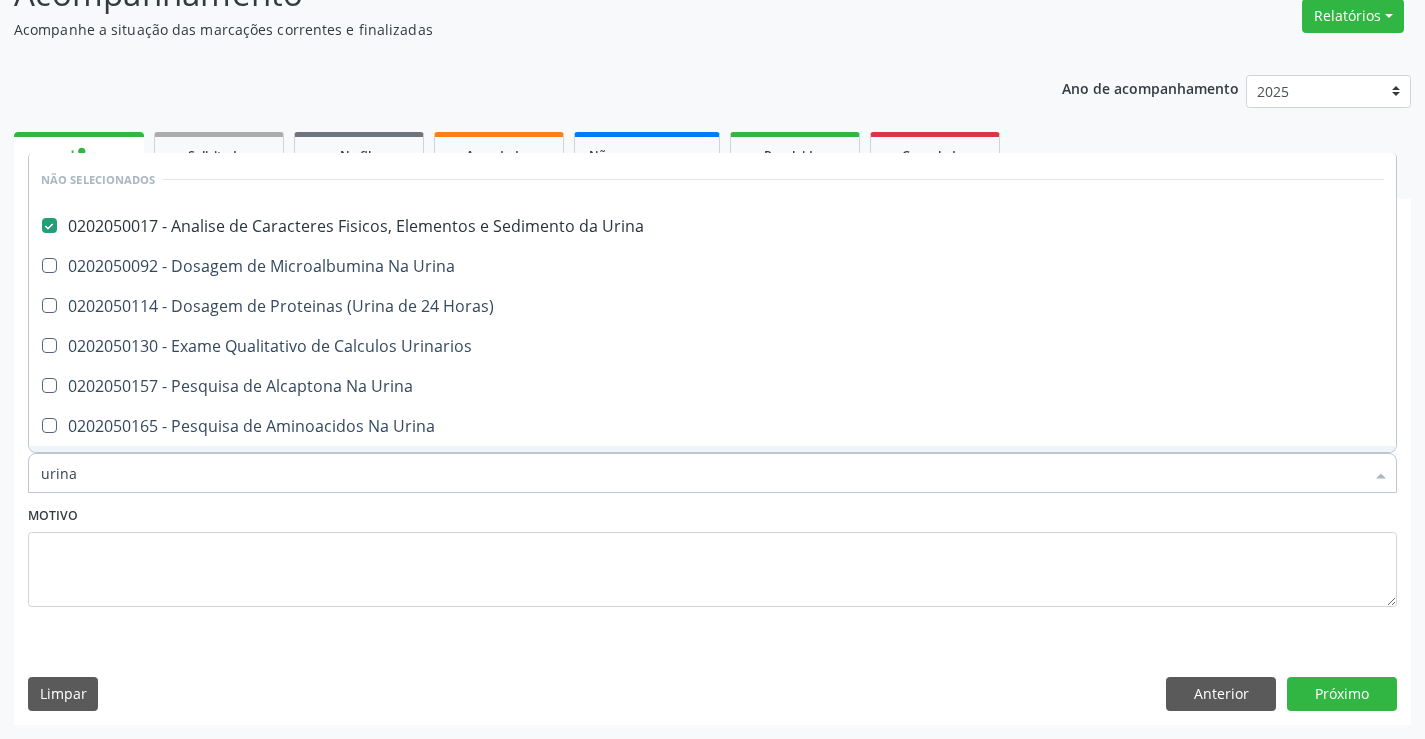click on "Motivo" at bounding box center (712, 554) 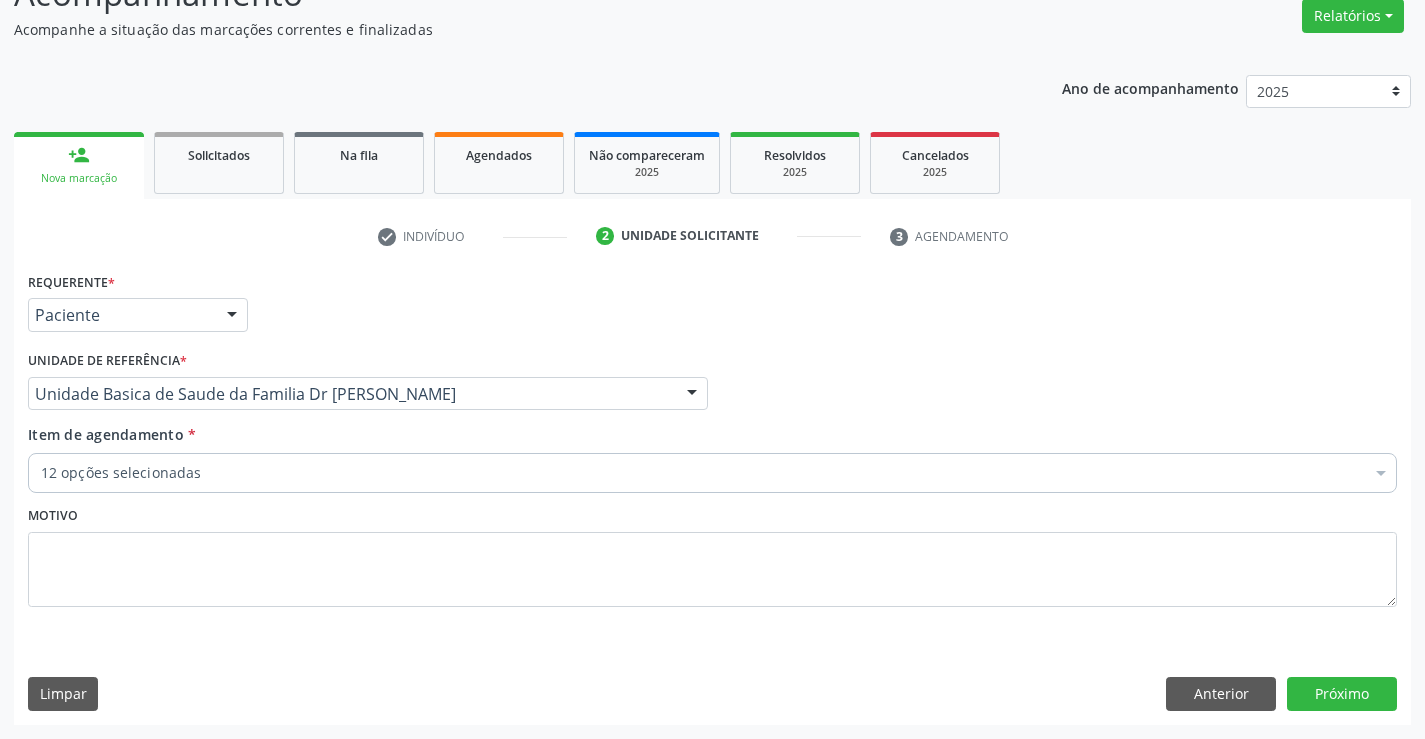 checkbox on "true" 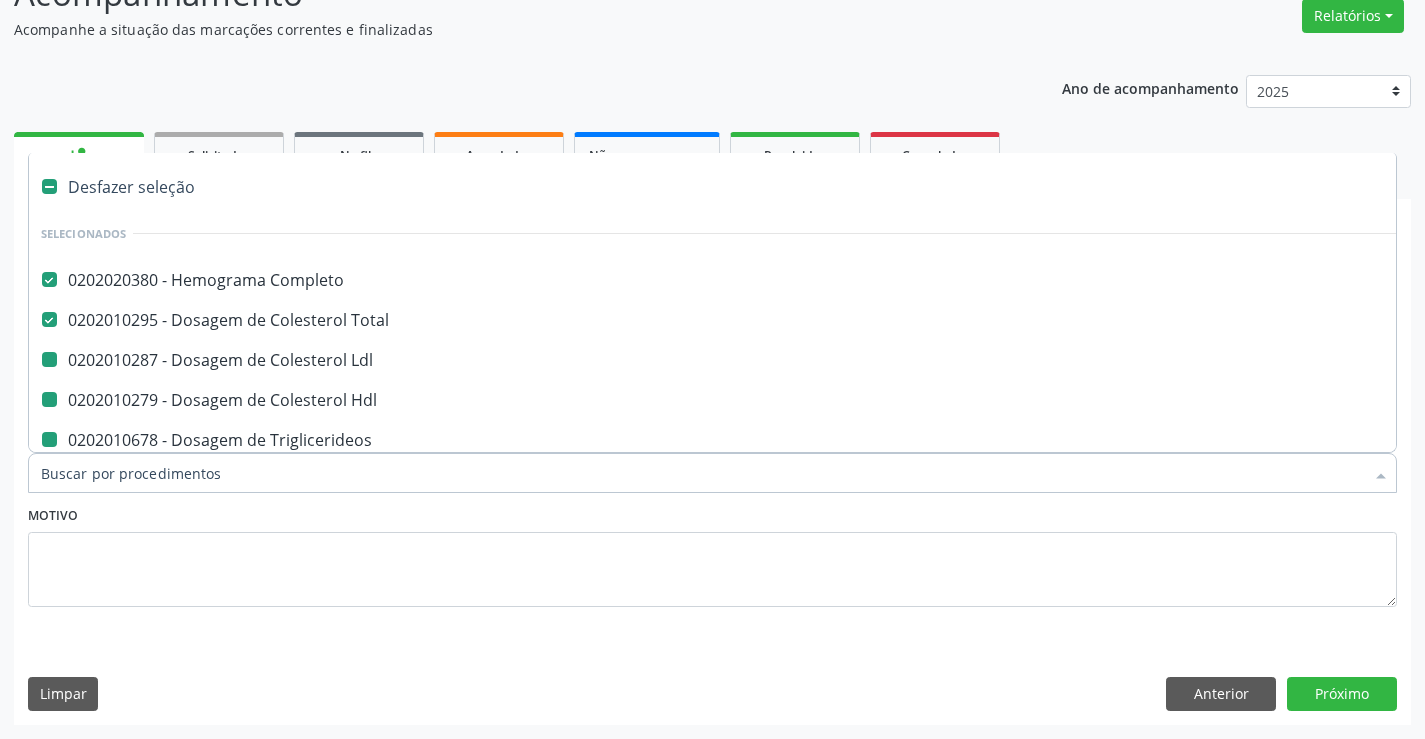 type on "f" 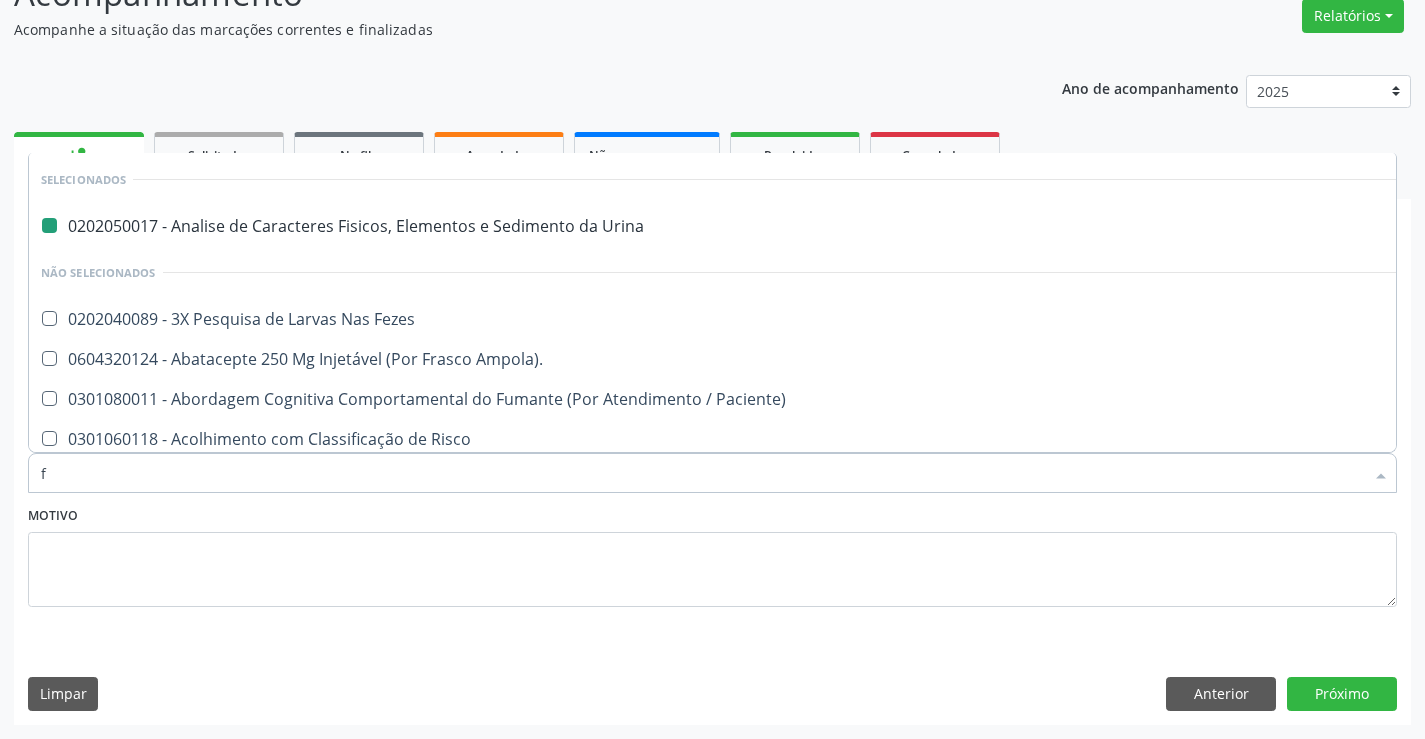 type on "fe" 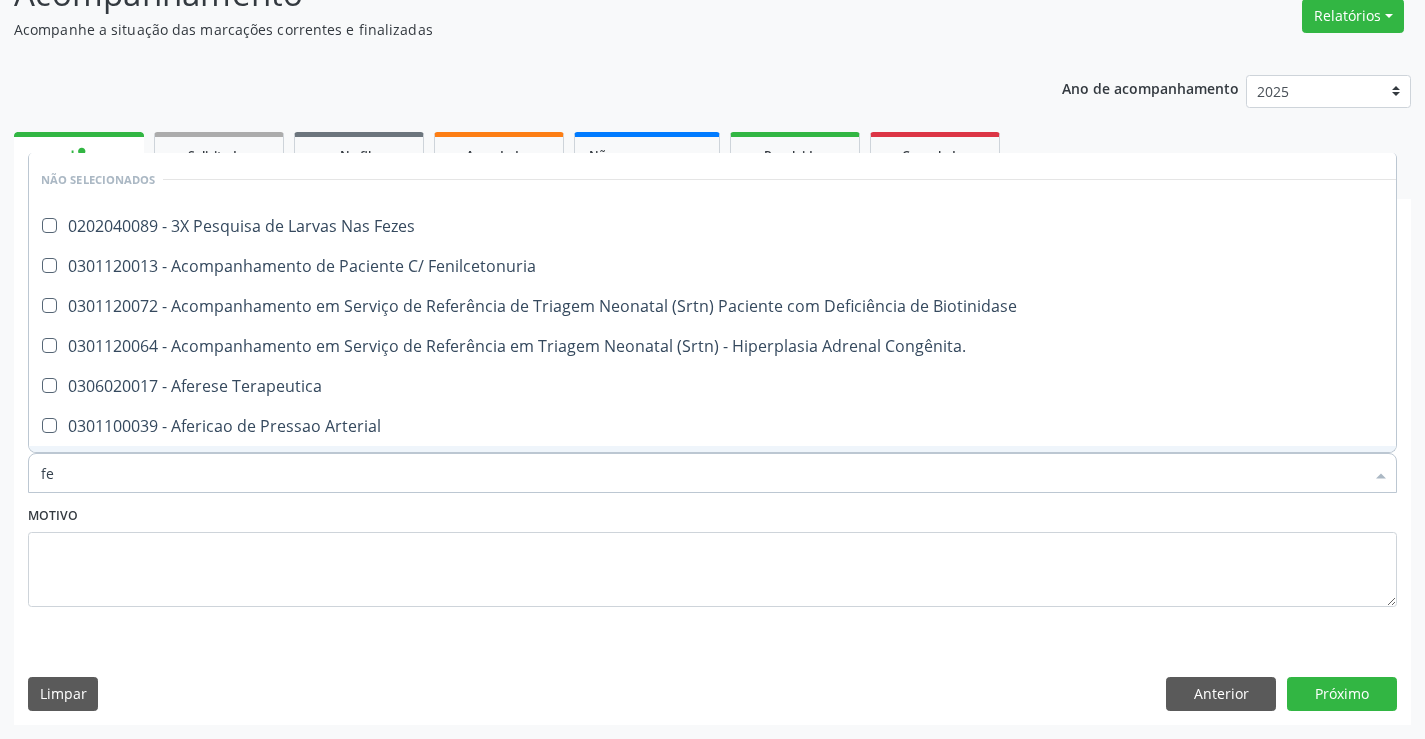 type on "fez" 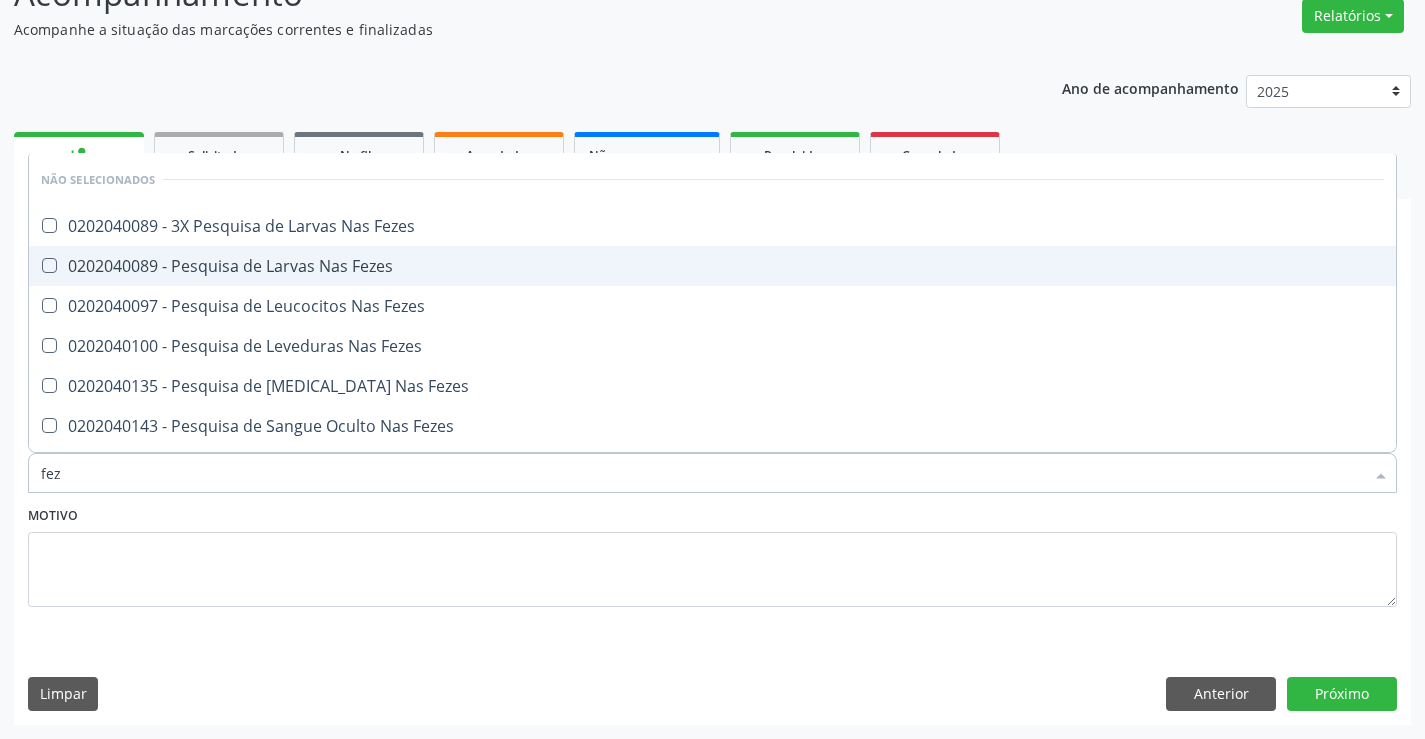click on "0202040089 - Pesquisa de Larvas Nas Fezes" at bounding box center (712, 266) 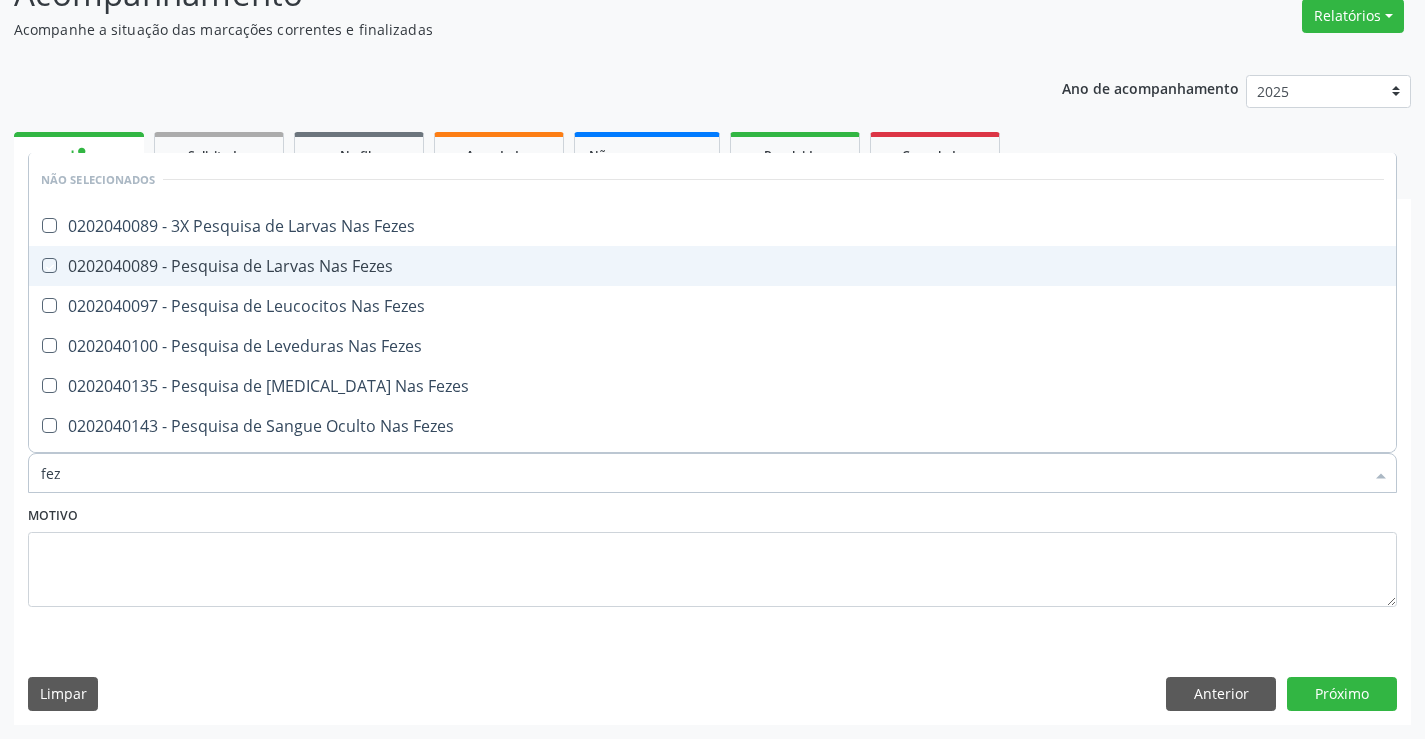 checkbox on "true" 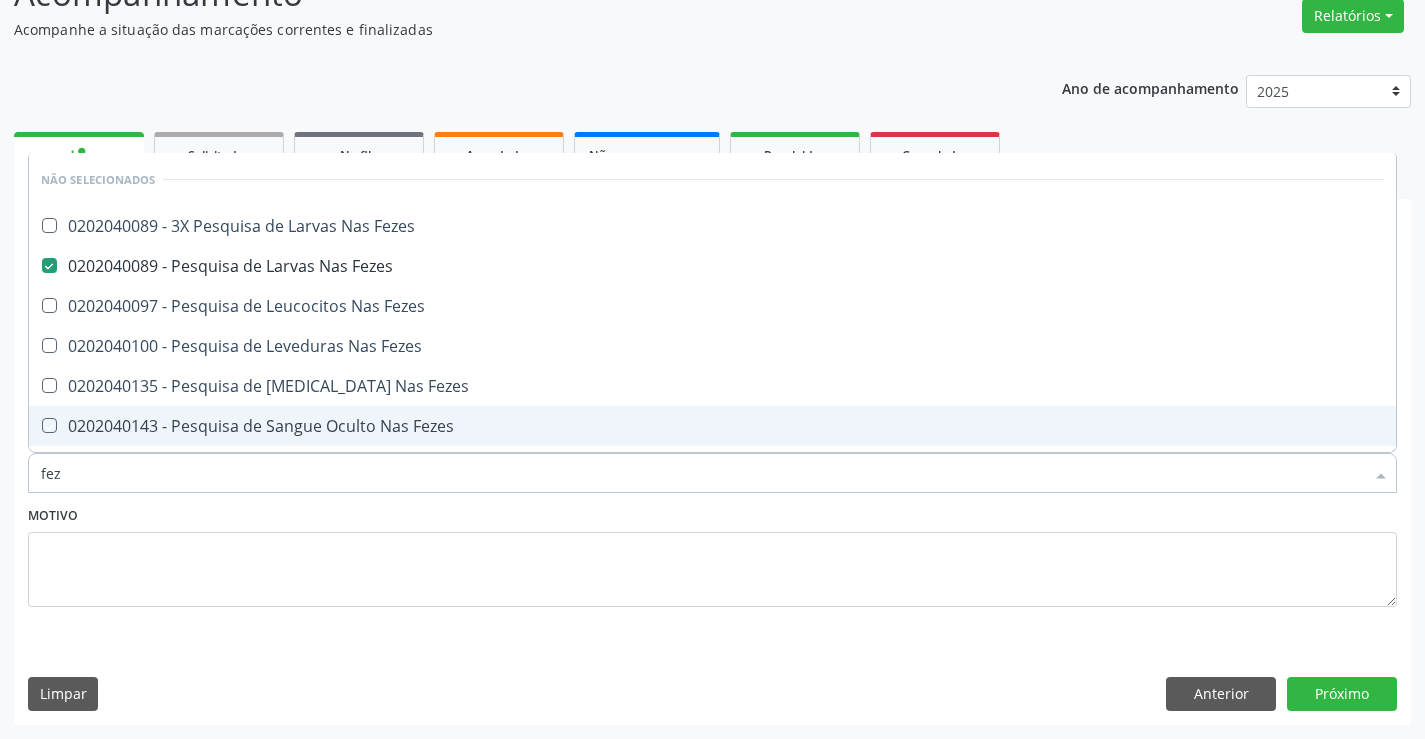 click on "Motivo" at bounding box center (712, 554) 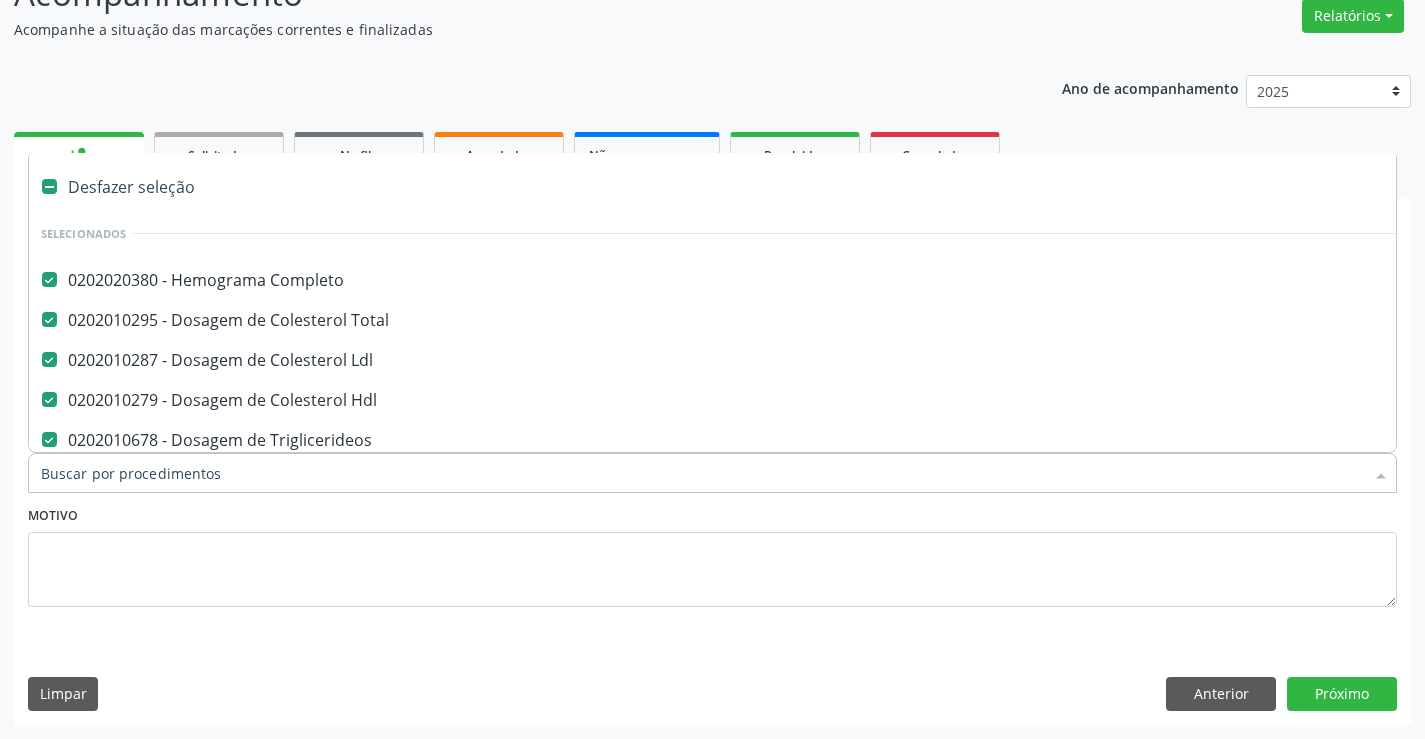 type on "c" 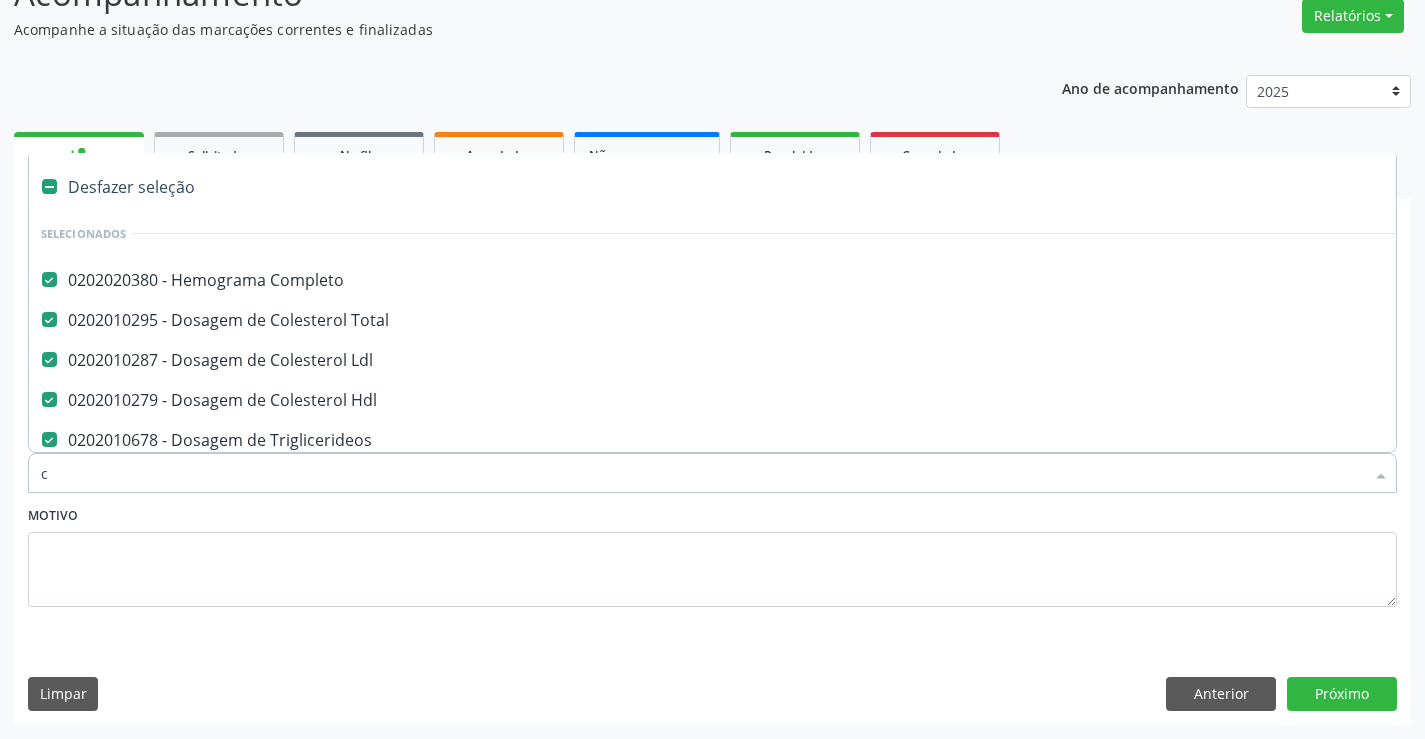 checkbox on "false" 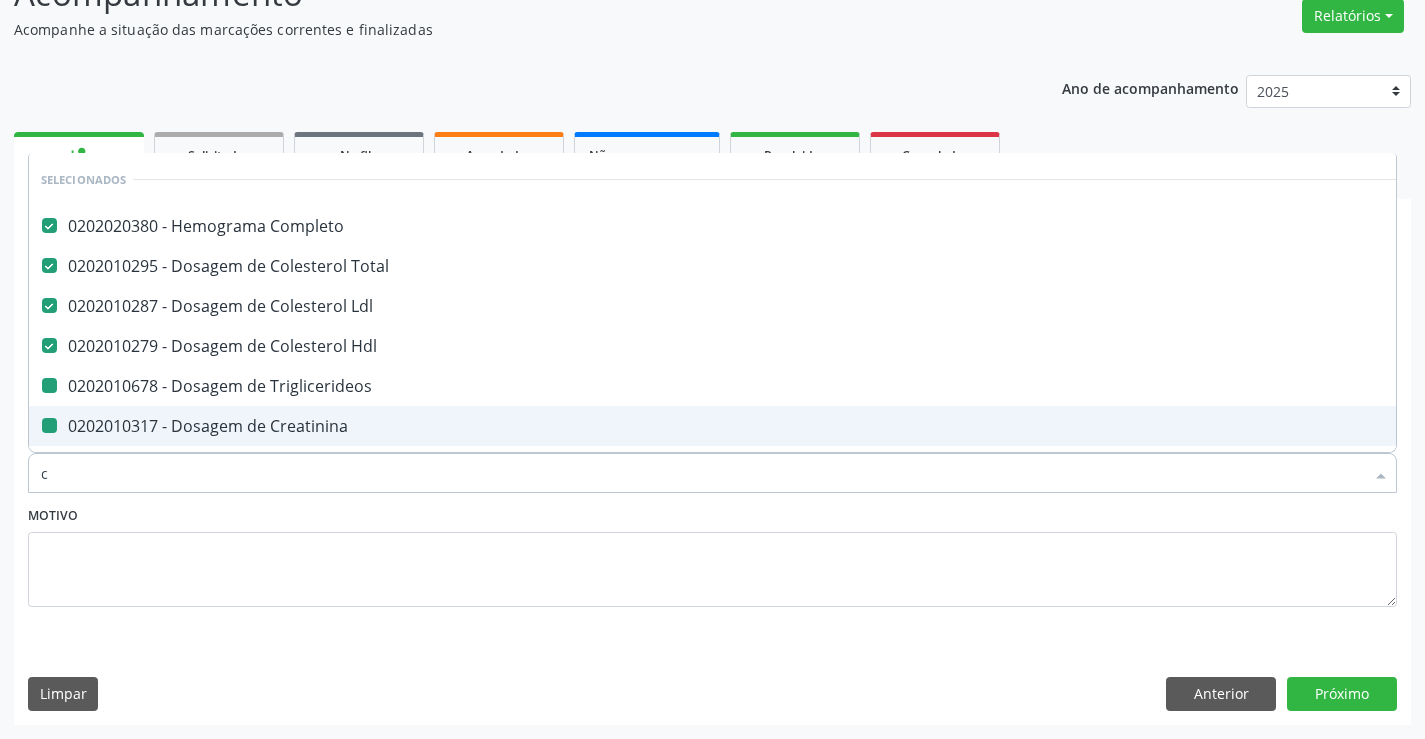 type on "ca" 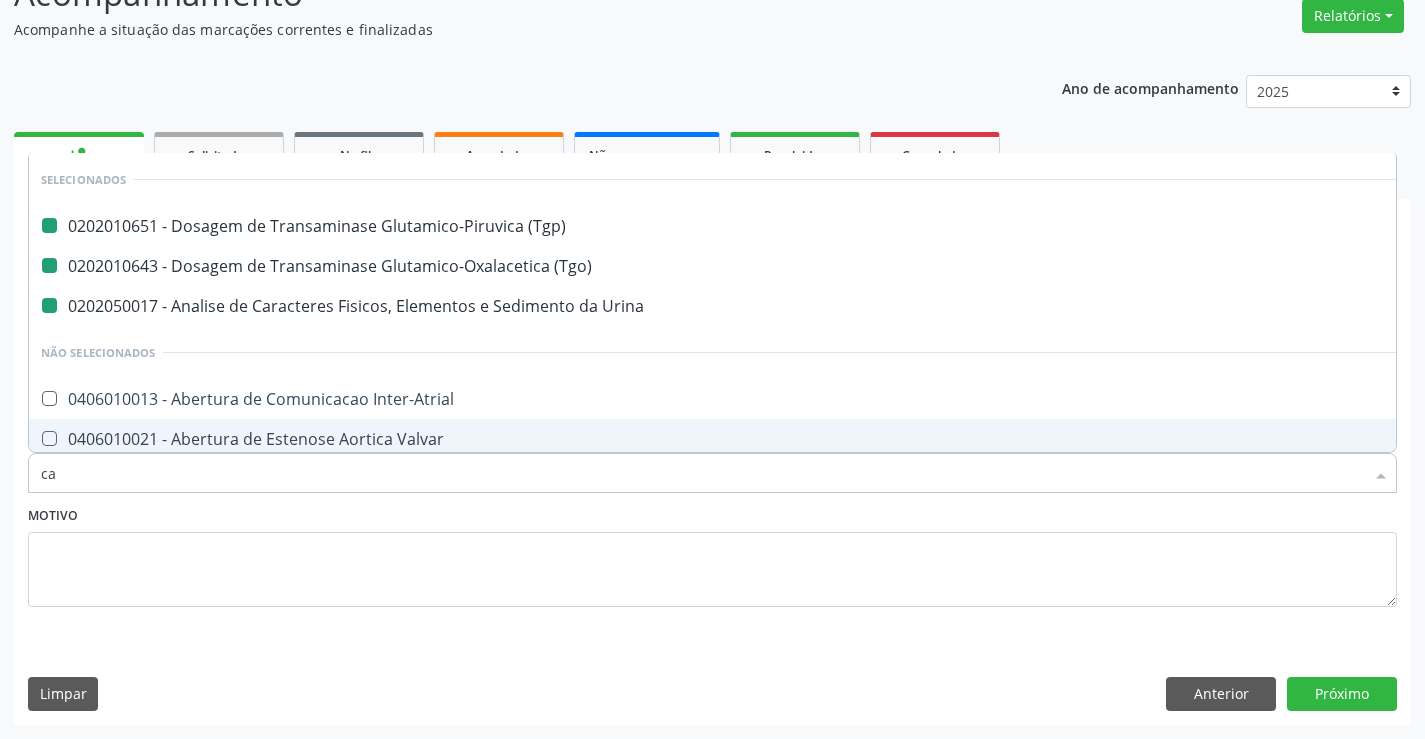 type on "cal" 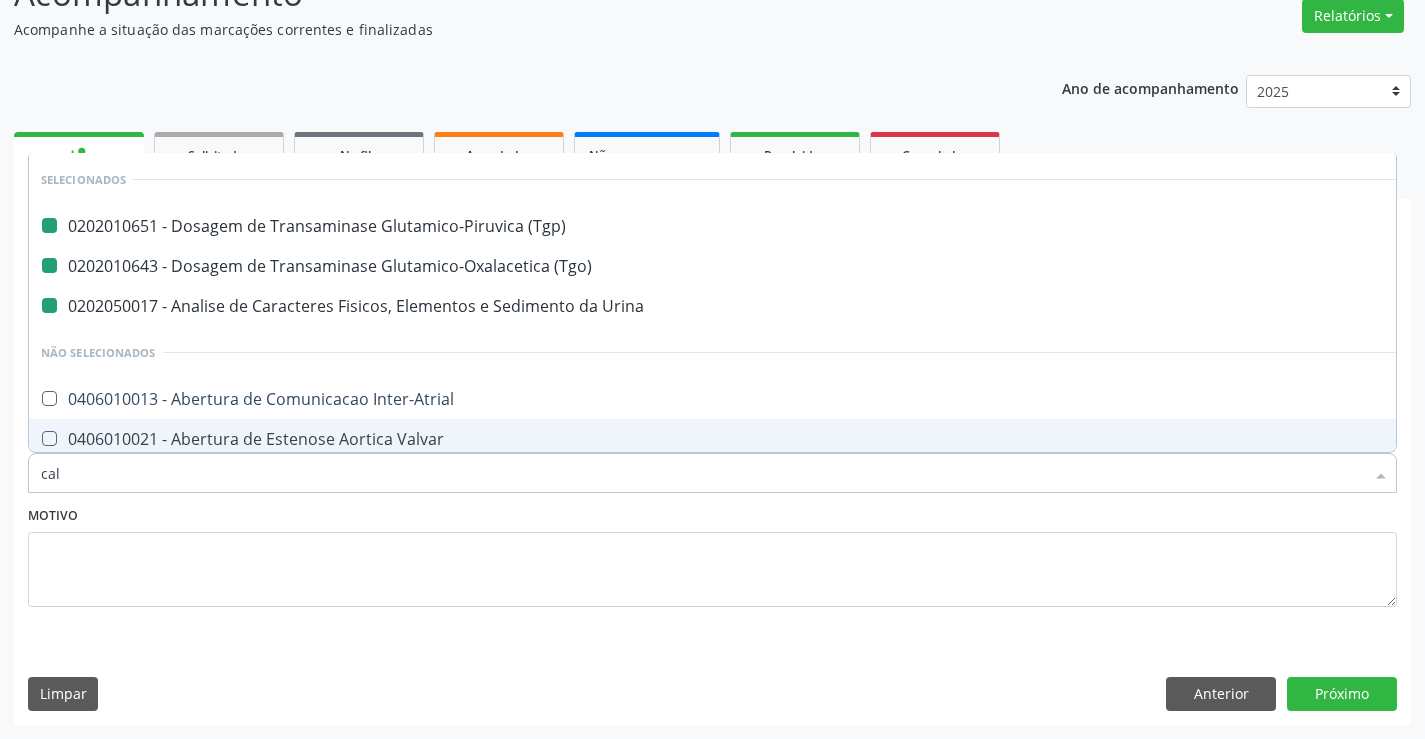 checkbox on "false" 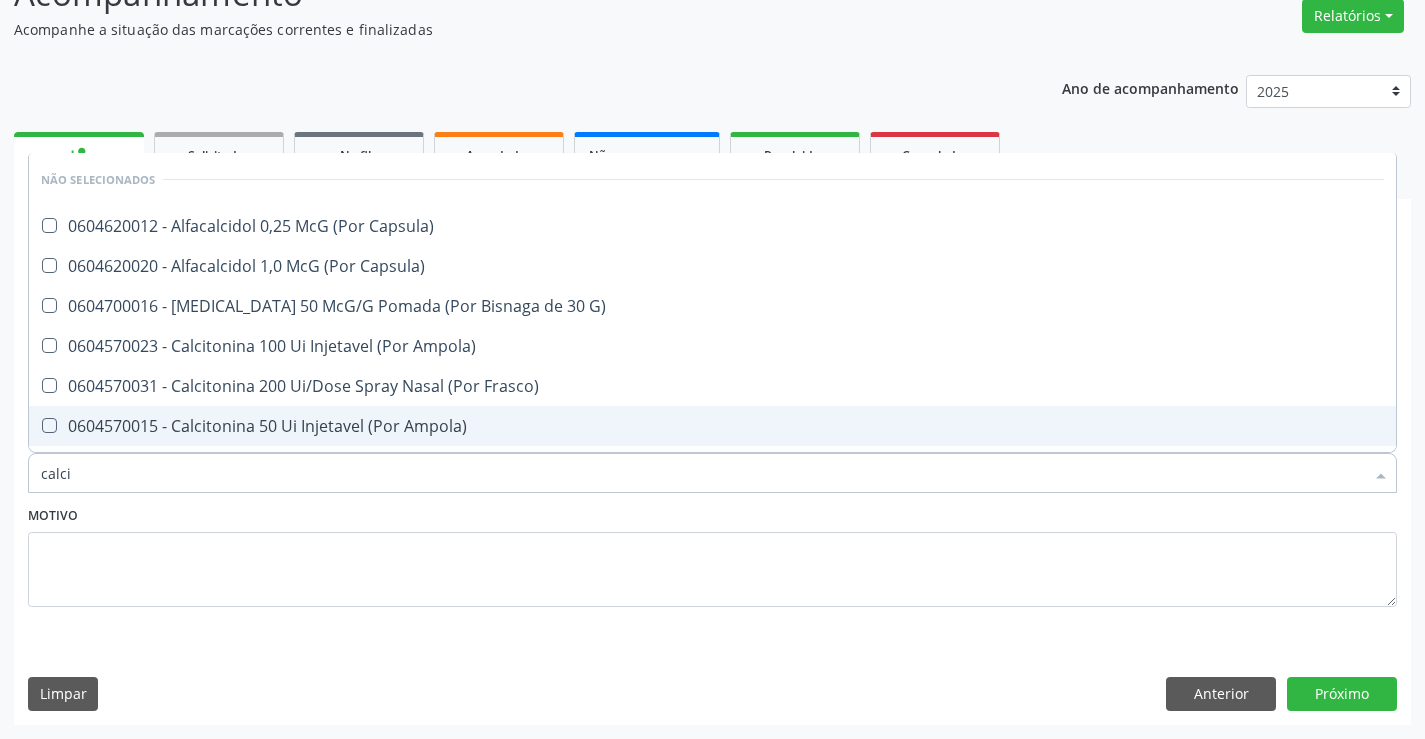 type on "calcio" 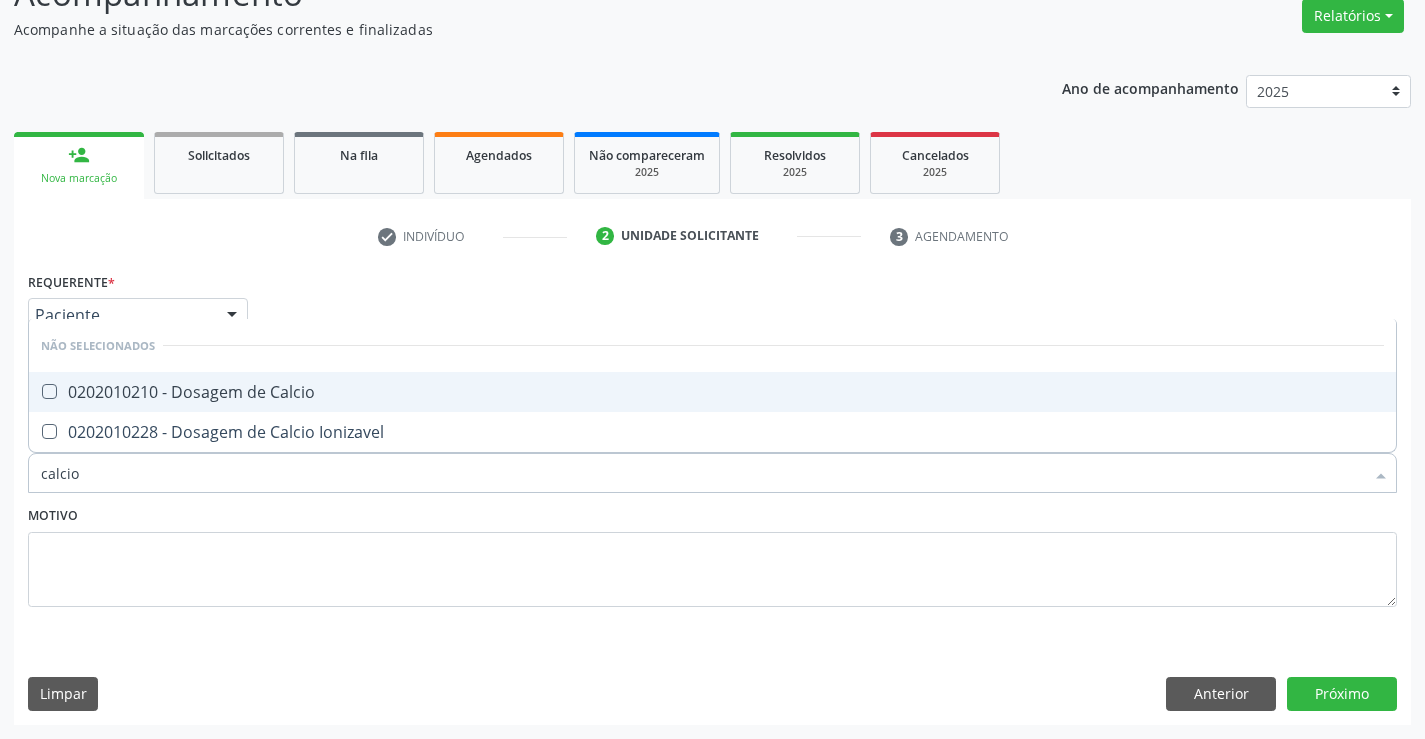 click on "0202010210 - Dosagem de Calcio" at bounding box center [712, 392] 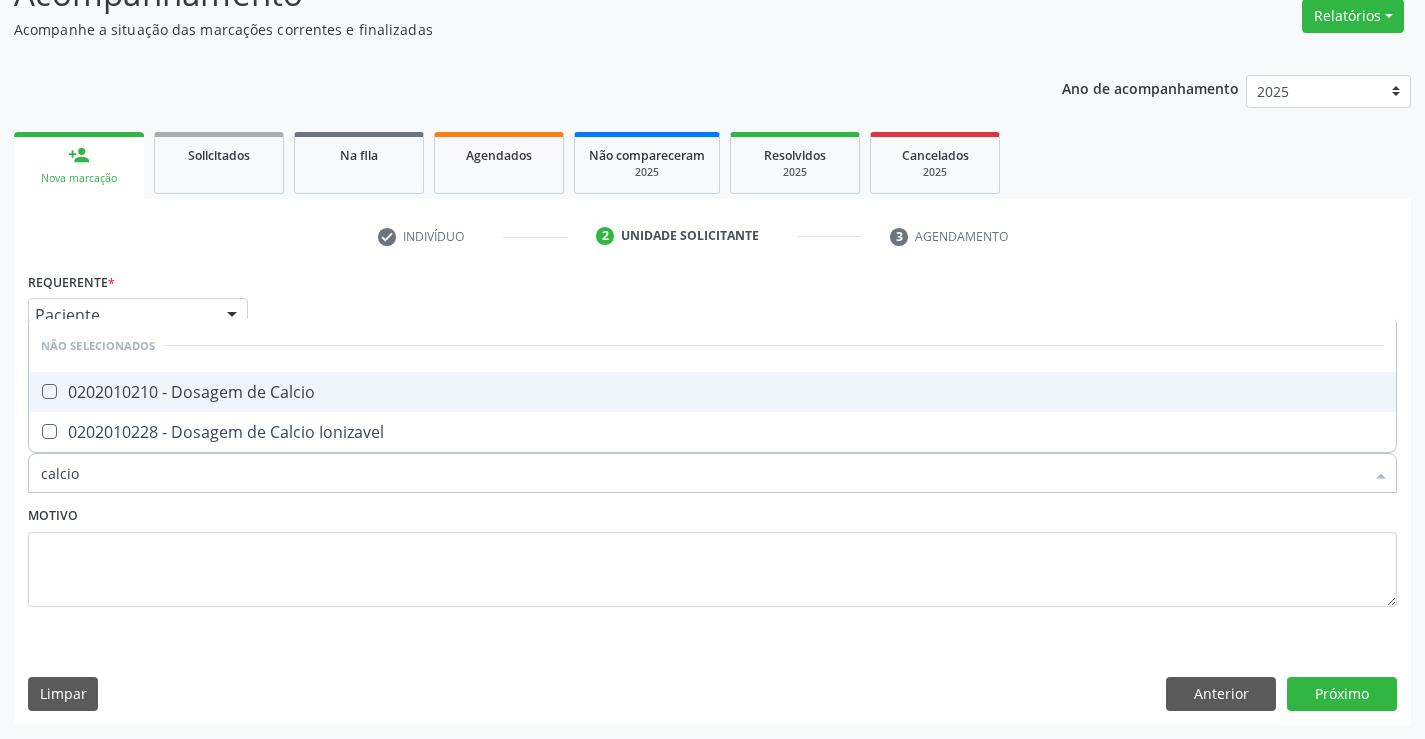 checkbox on "true" 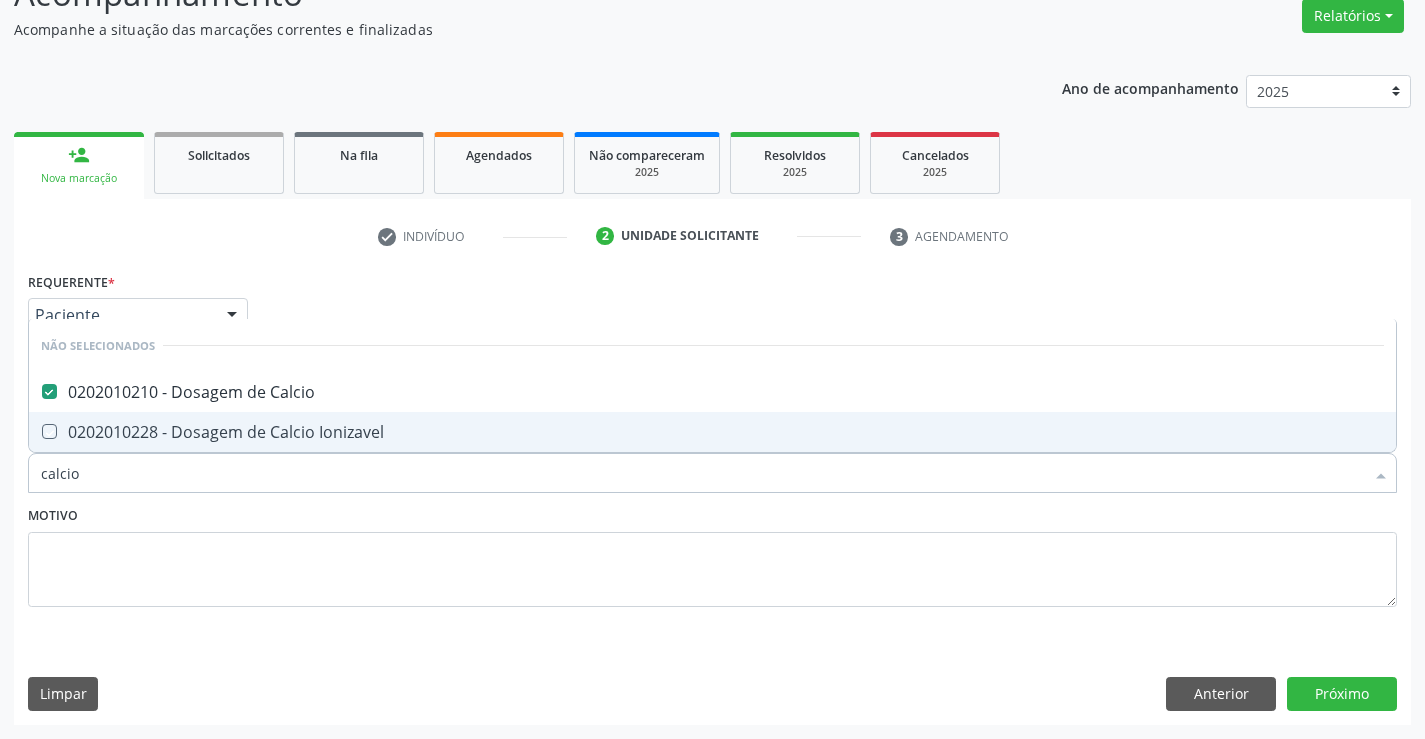 click on "Motivo" at bounding box center [712, 554] 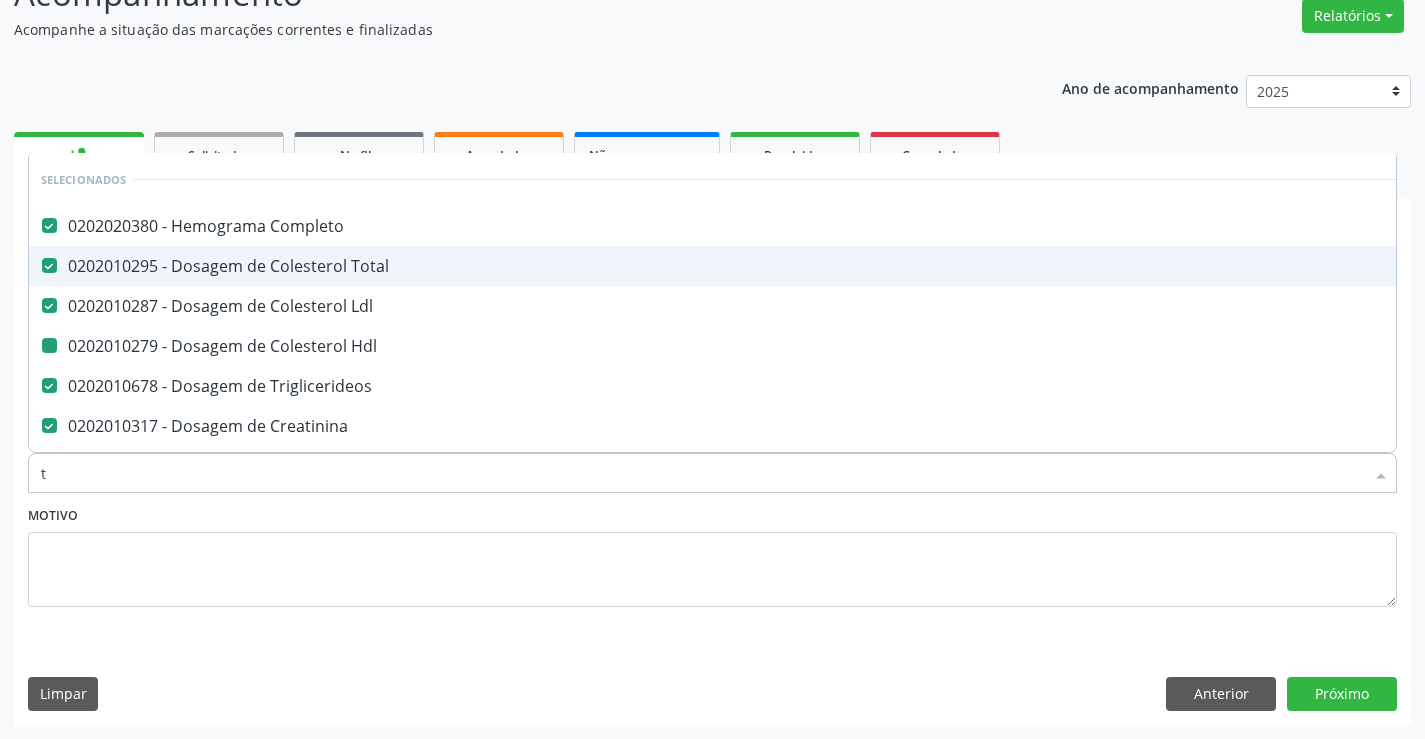 type on "tg" 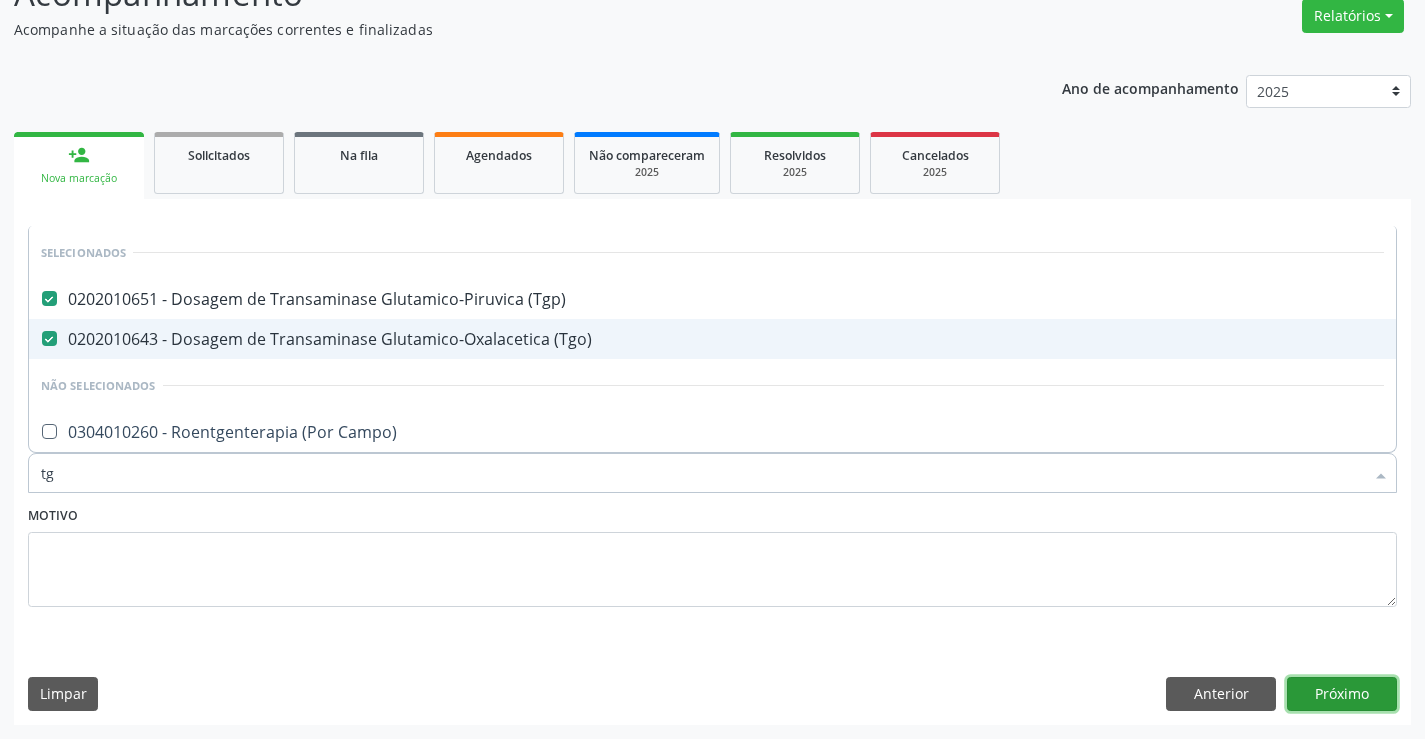 click on "Próximo" at bounding box center [1342, 694] 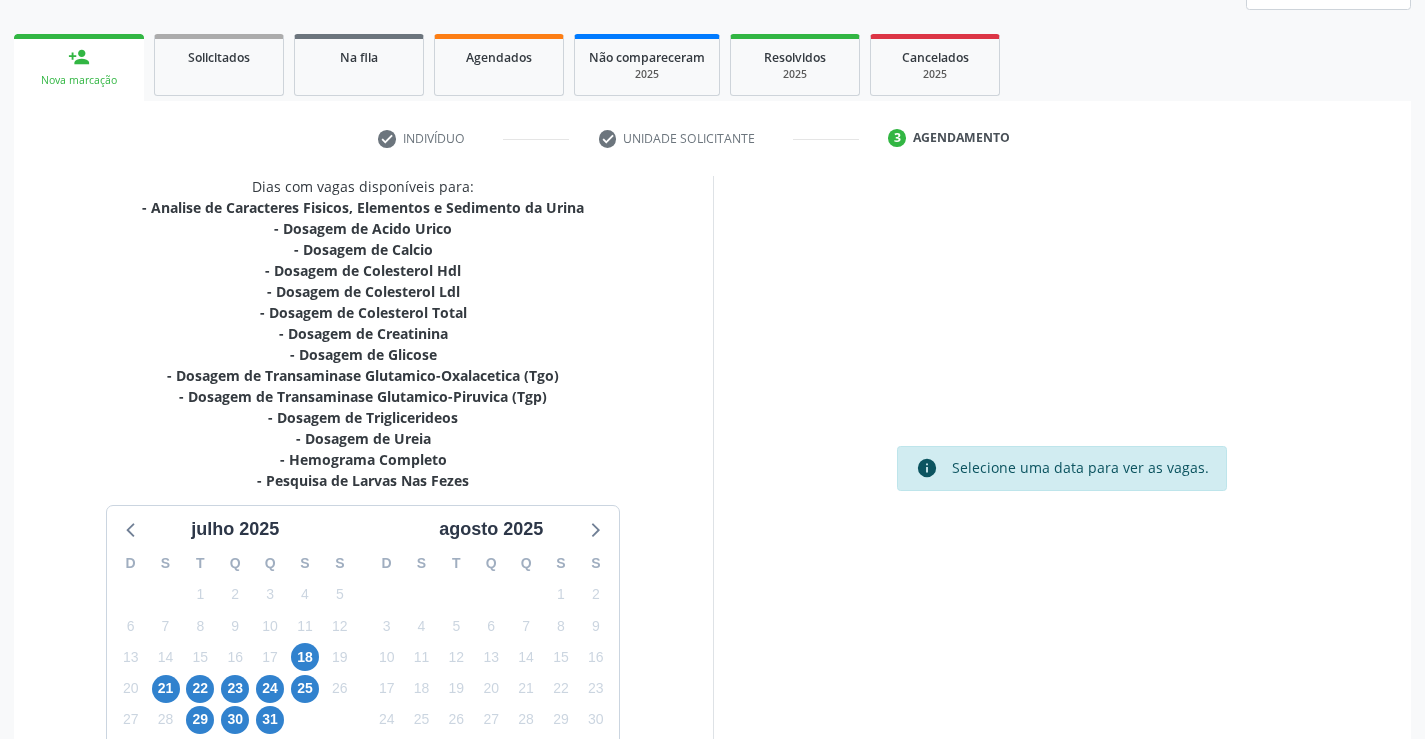 scroll, scrollTop: 404, scrollLeft: 0, axis: vertical 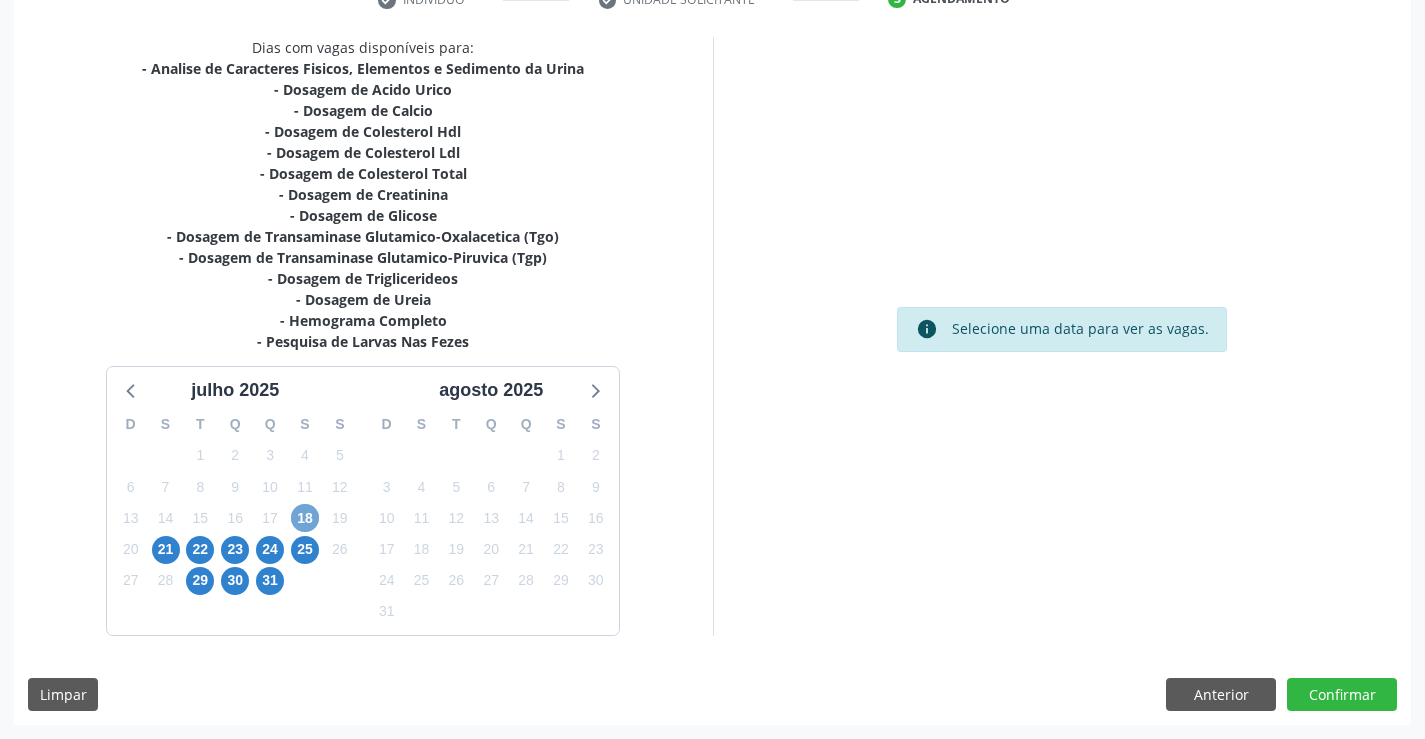 click on "18" at bounding box center [305, 518] 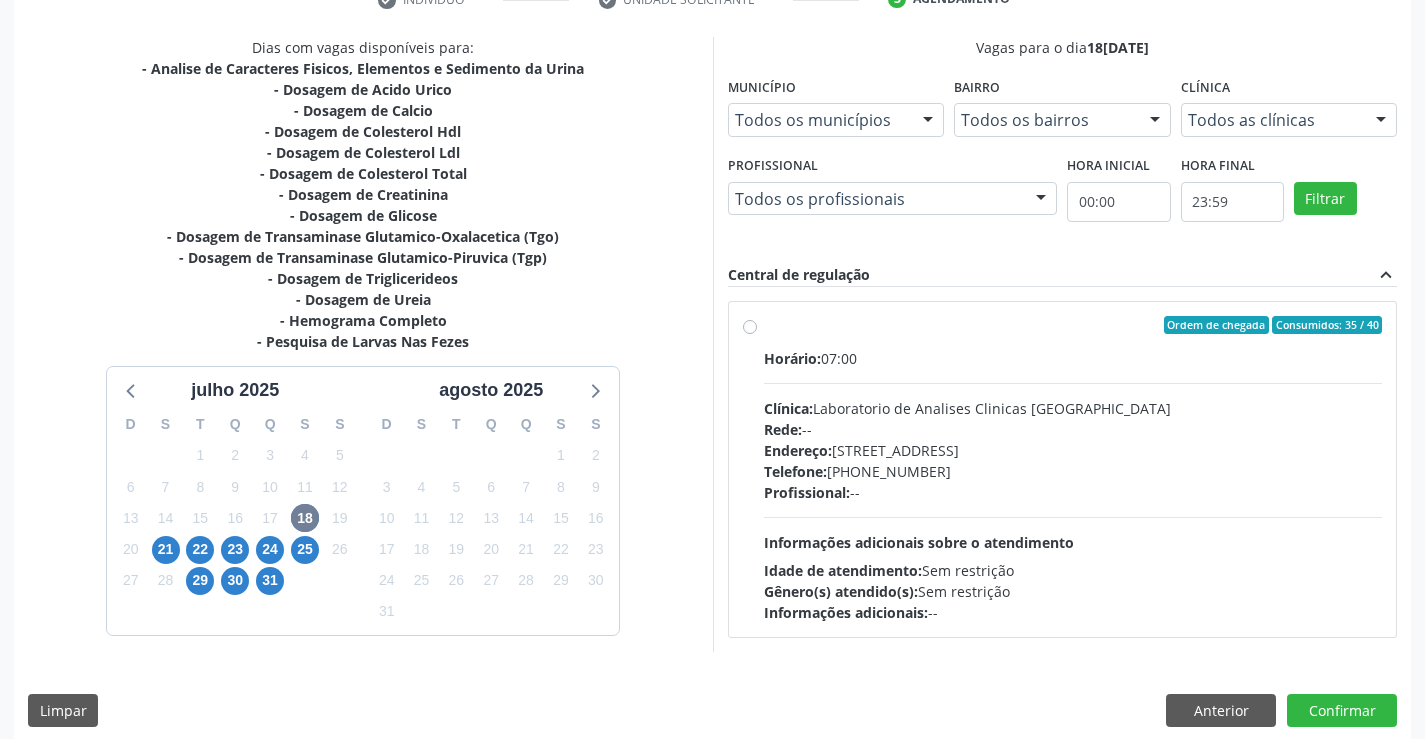 click on "Ordem de chegada
Consumidos: 35 / 40
Horário:   07:00
Clínica:  Laboratorio de Analises Clinicas Sao Francisco
Rede:
--
Endereço:   Terreo, nº 258, Centro, Campo Formoso - BA
Telefone:   (74) 36453588
Profissional:
--
Informações adicionais sobre o atendimento
Idade de atendimento:
Sem restrição
Gênero(s) atendido(s):
Sem restrição
Informações adicionais:
--" at bounding box center [1073, 469] 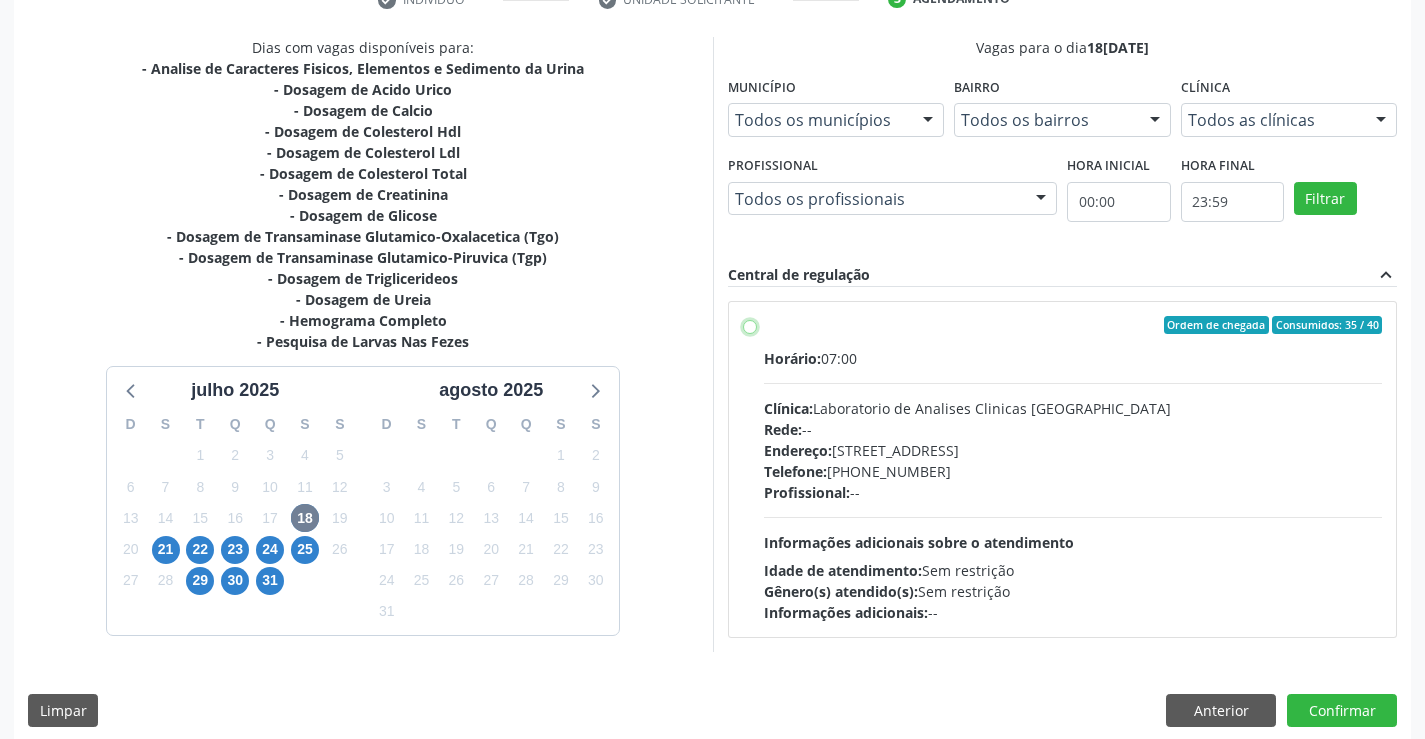 click on "Ordem de chegada
Consumidos: 35 / 40
Horário:   07:00
Clínica:  Laboratorio de Analises Clinicas Sao Francisco
Rede:
--
Endereço:   Terreo, nº 258, Centro, Campo Formoso - BA
Telefone:   (74) 36453588
Profissional:
--
Informações adicionais sobre o atendimento
Idade de atendimento:
Sem restrição
Gênero(s) atendido(s):
Sem restrição
Informações adicionais:
--" at bounding box center [750, 325] 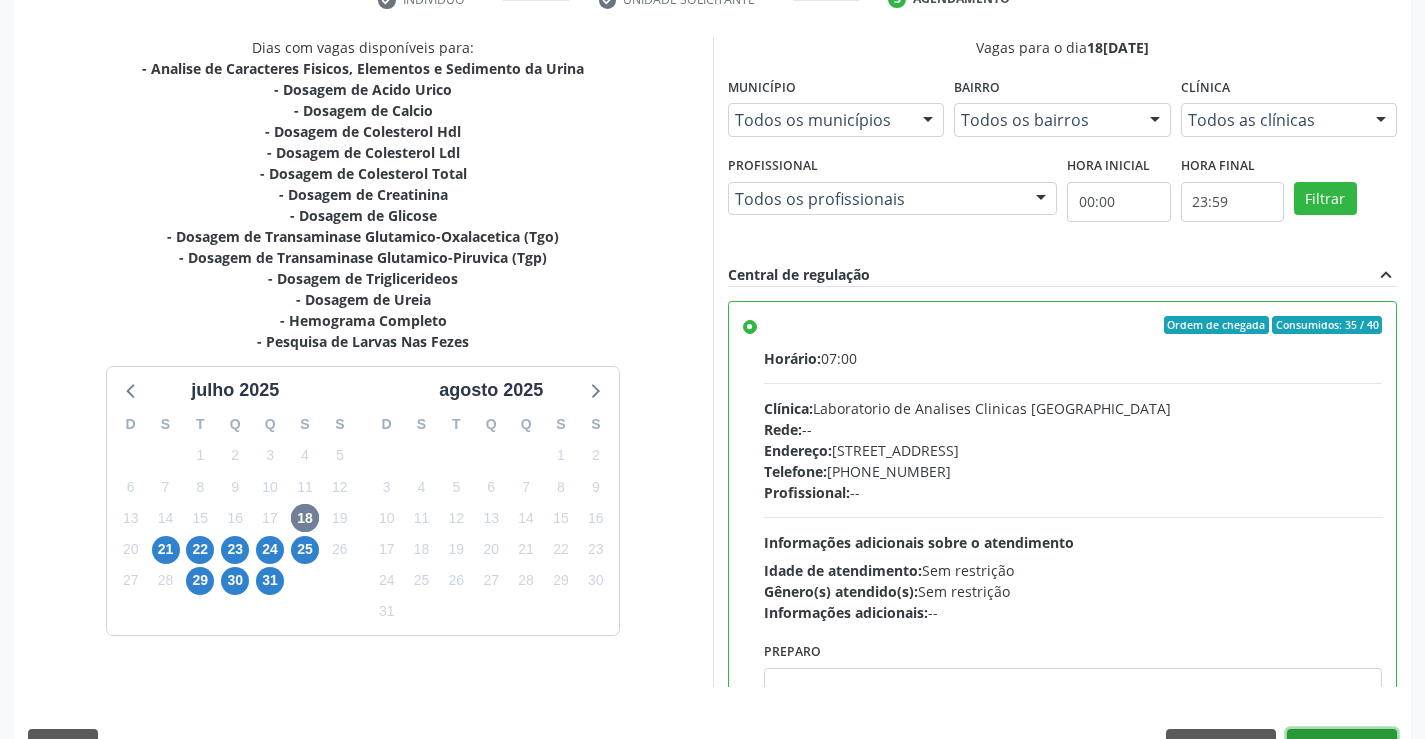 click on "Confirmar" at bounding box center (1342, 746) 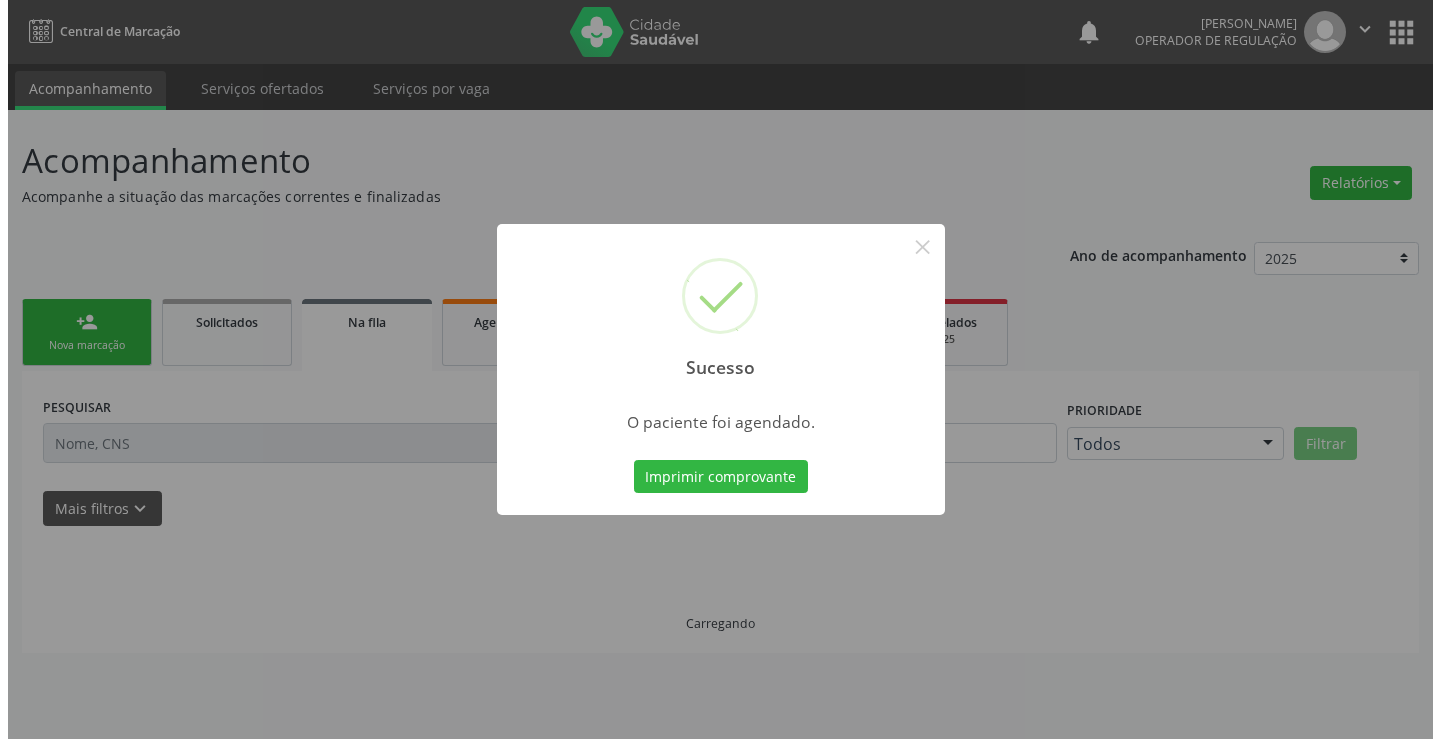 scroll, scrollTop: 0, scrollLeft: 0, axis: both 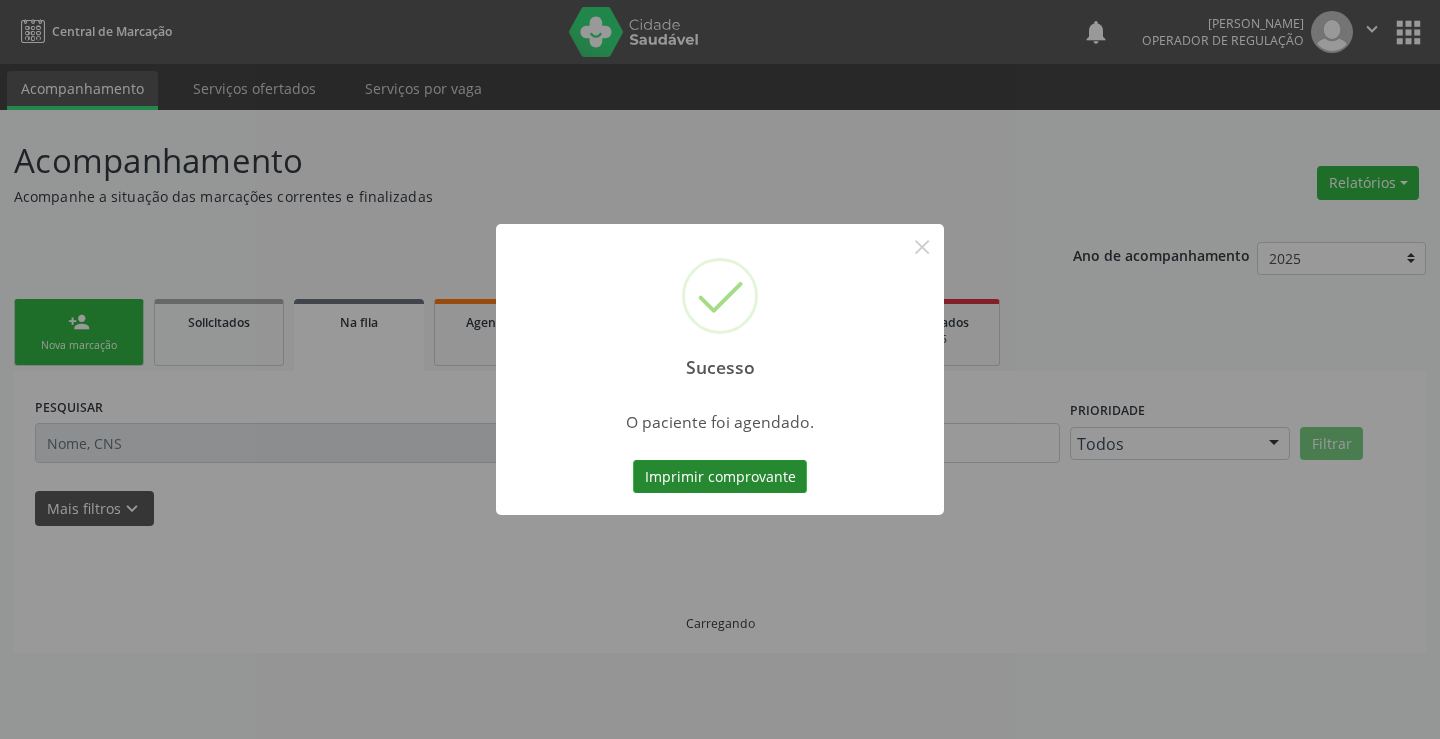 click on "Imprimir comprovante" at bounding box center [720, 477] 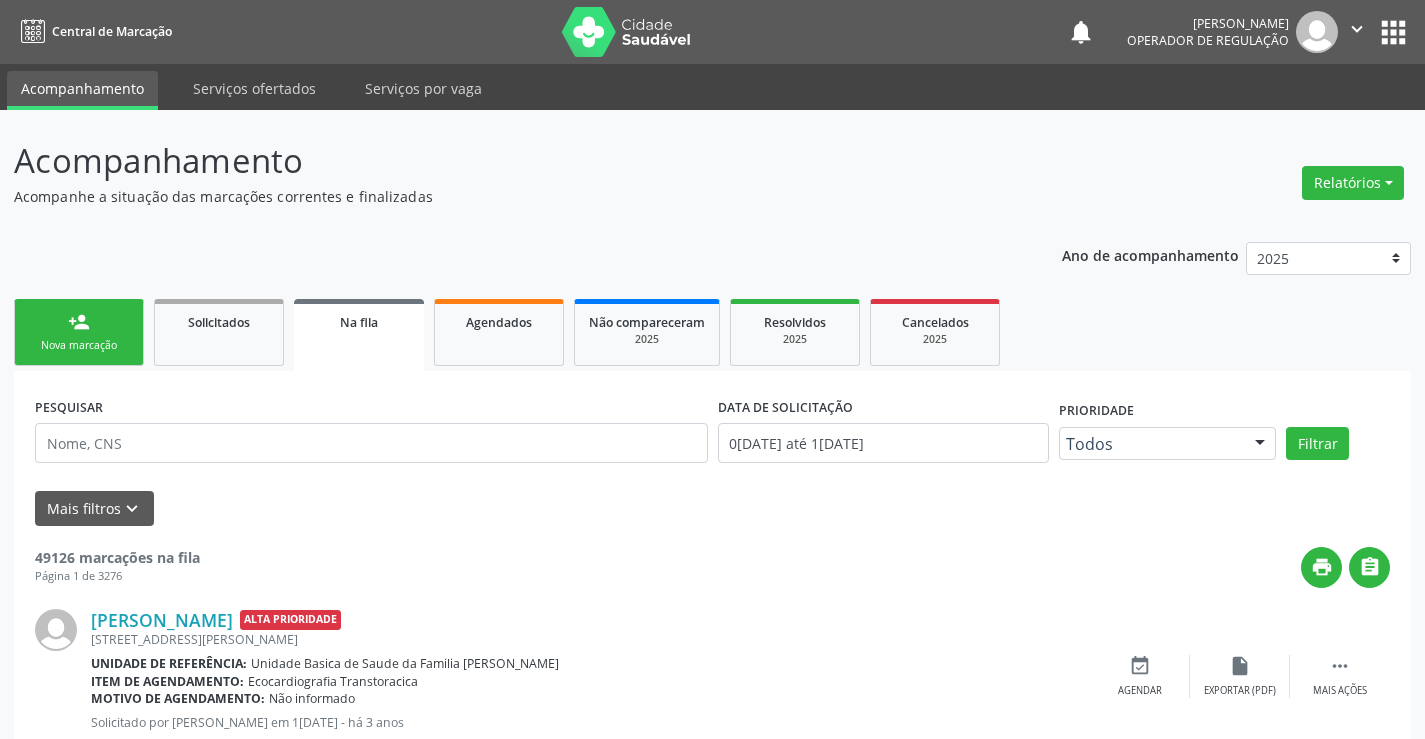scroll, scrollTop: 0, scrollLeft: 0, axis: both 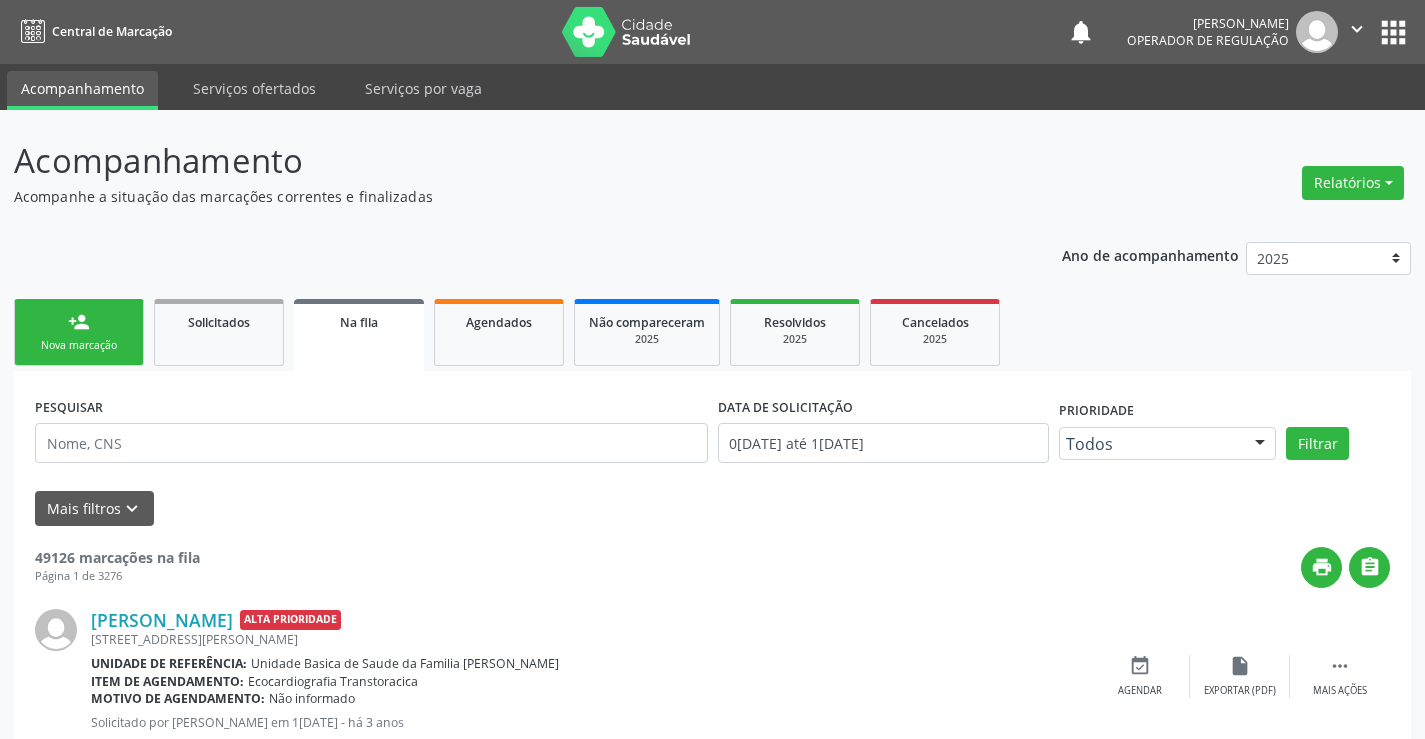 click on "person_add
Nova marcação" at bounding box center [79, 332] 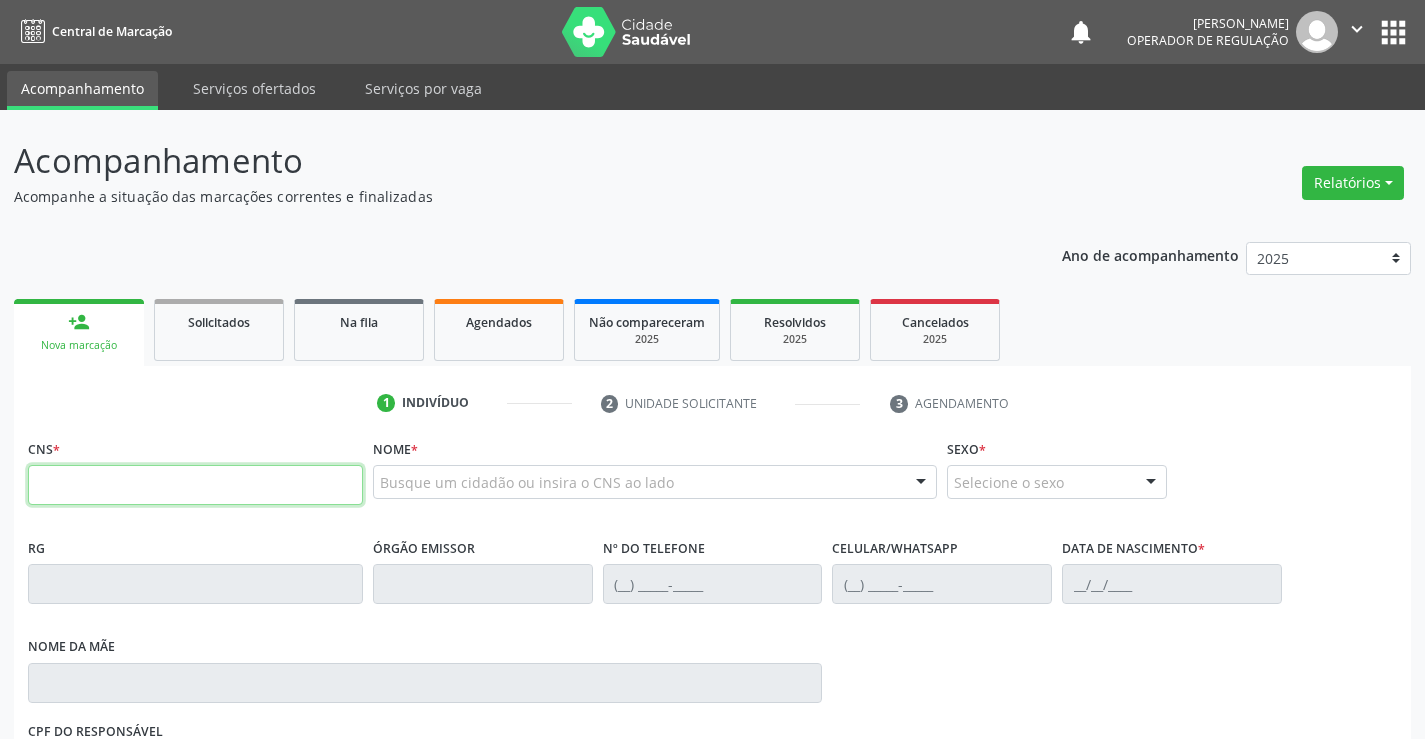 click at bounding box center [195, 485] 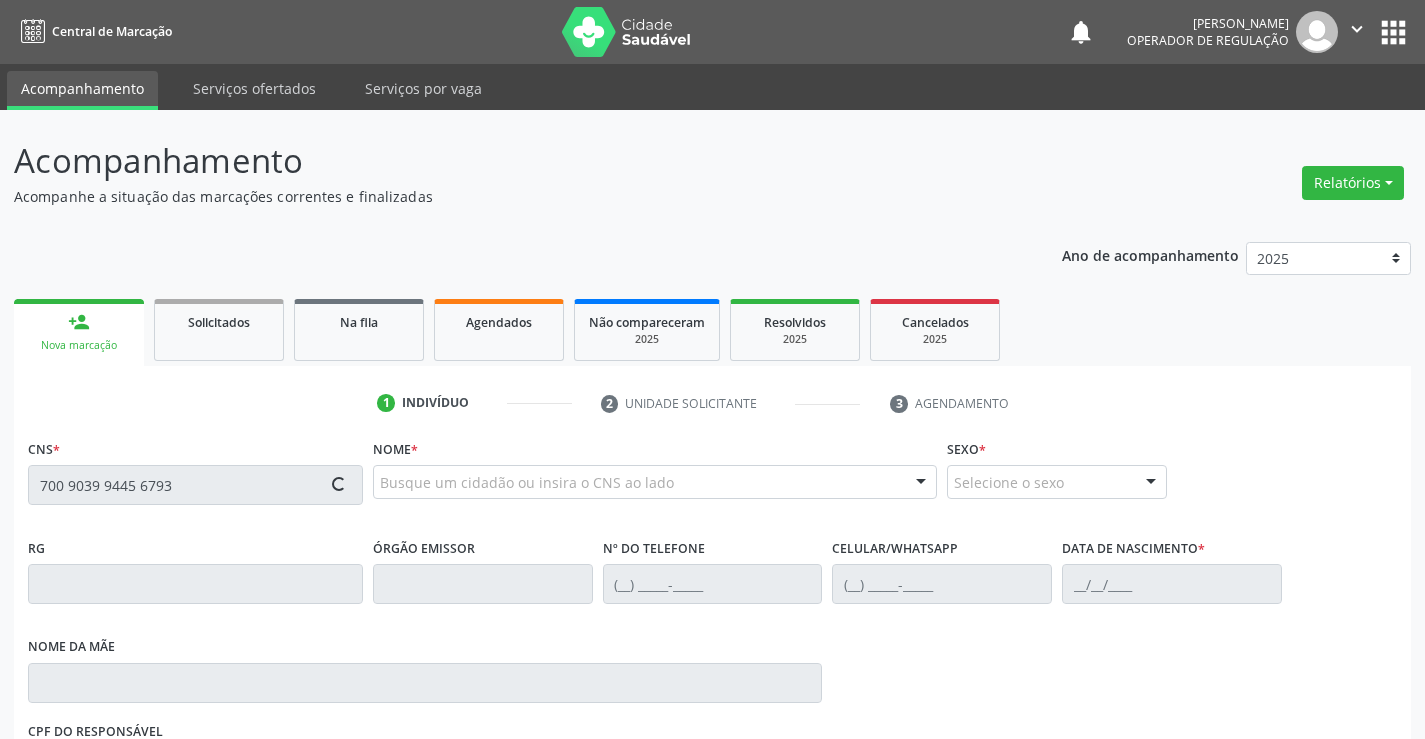 type on "700 9039 9445 6793" 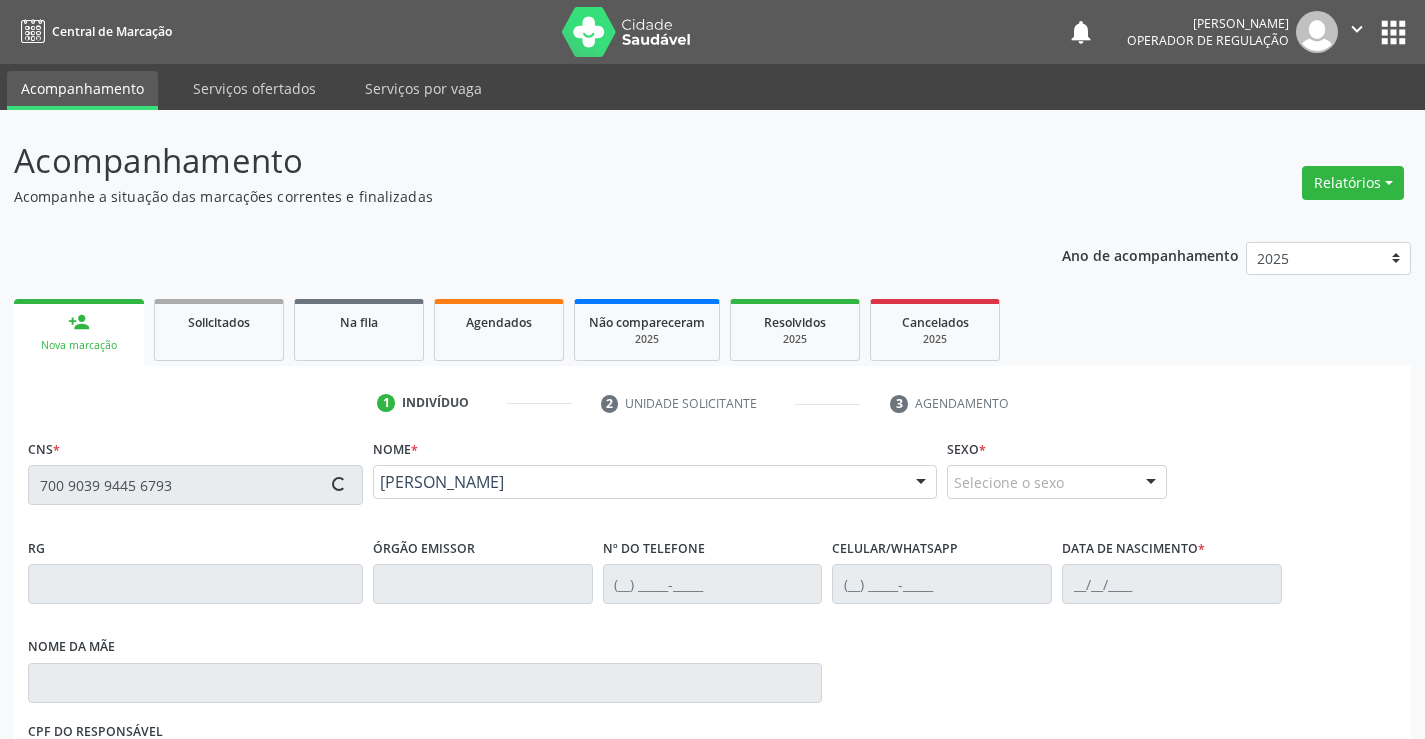 type on "2271530652" 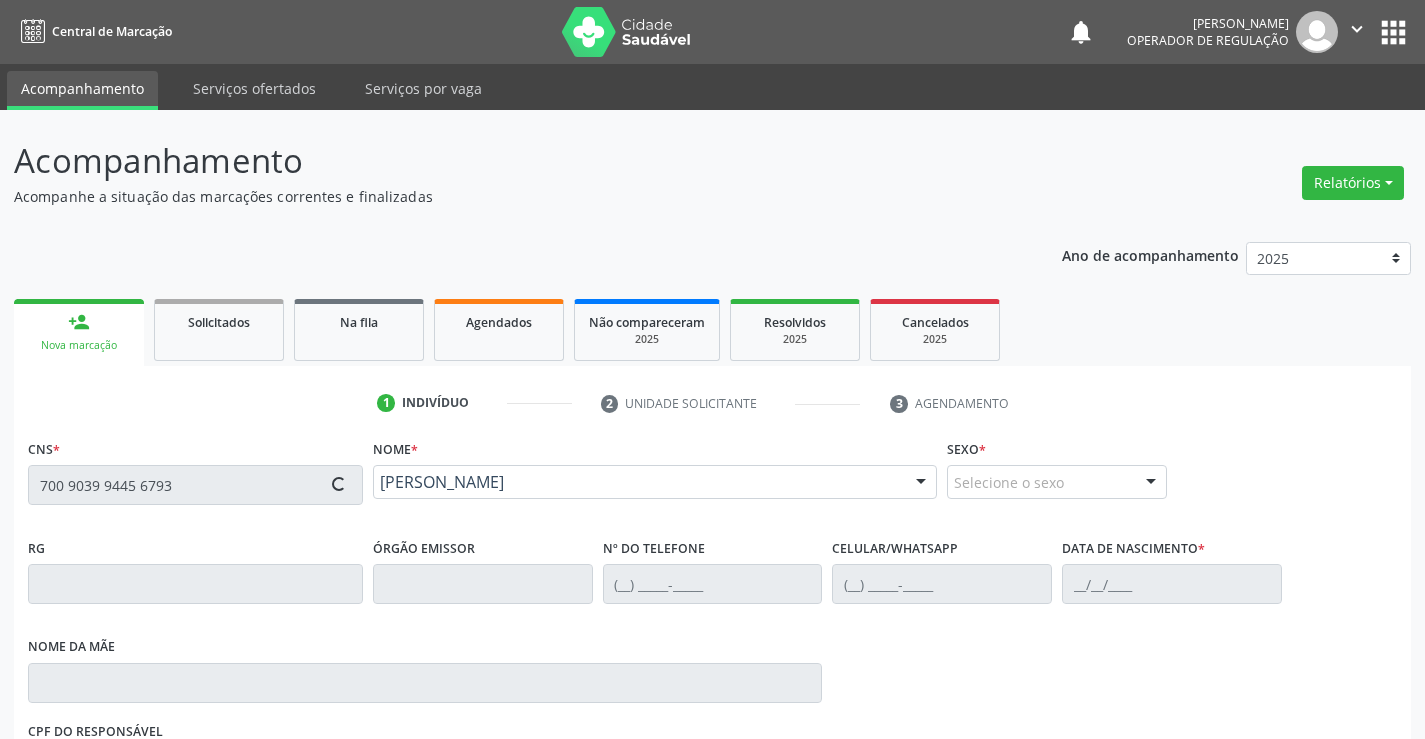 type on "[PHONE_NUMBER]" 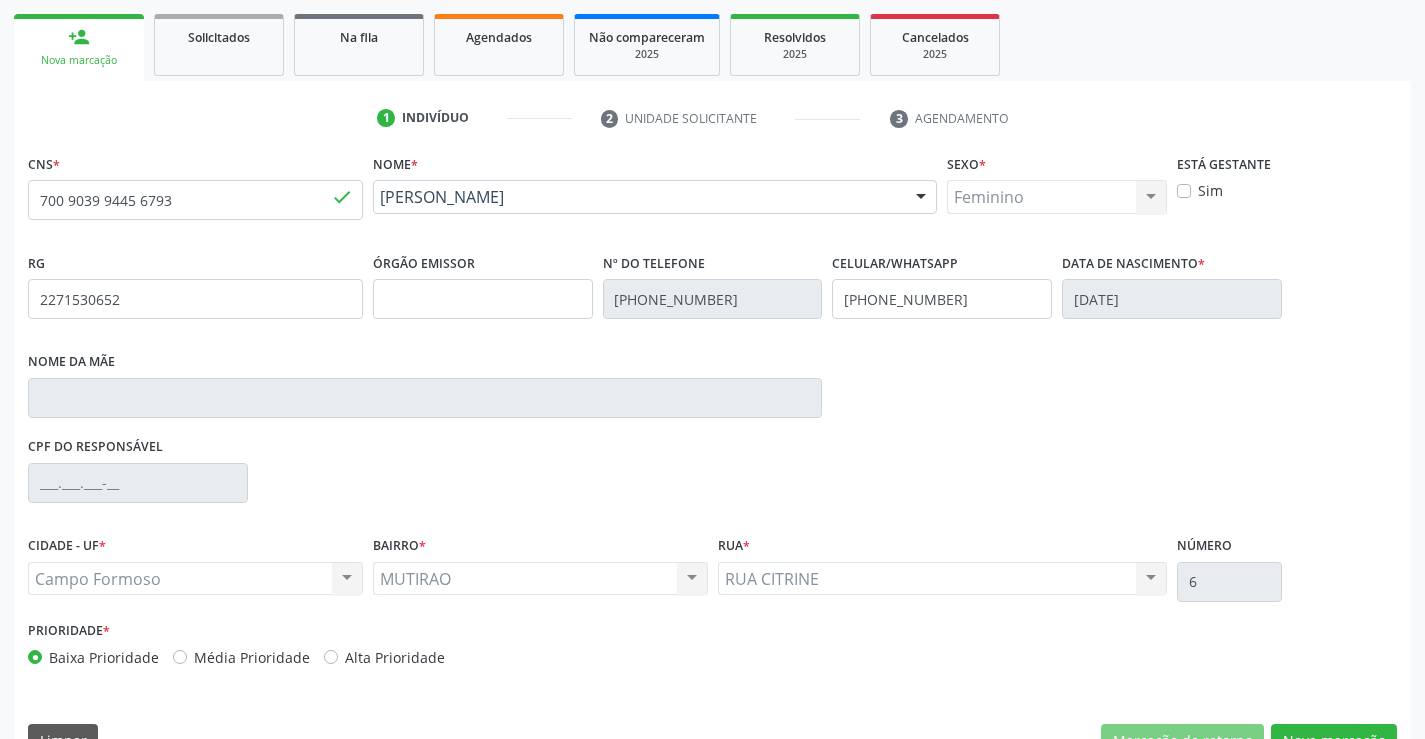 scroll, scrollTop: 331, scrollLeft: 0, axis: vertical 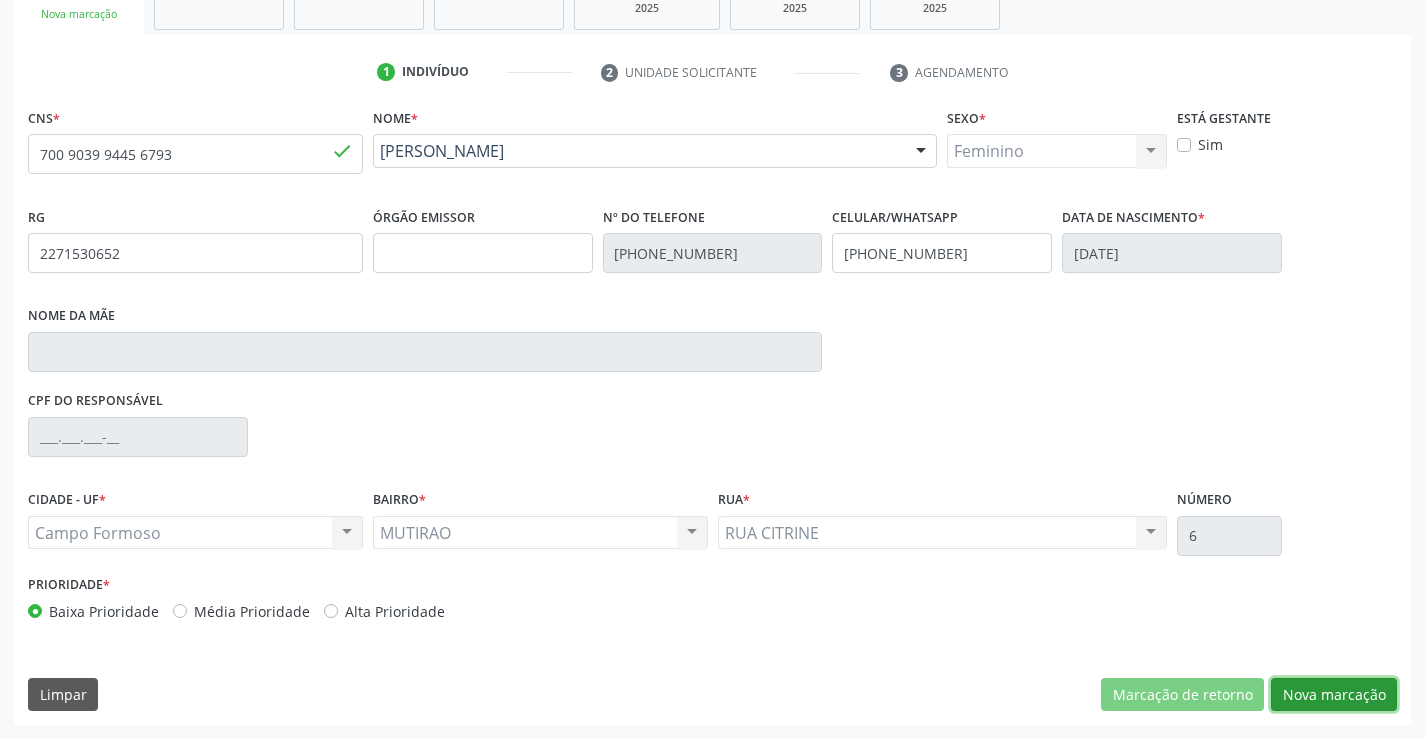 click on "Nova marcação" at bounding box center [1334, 695] 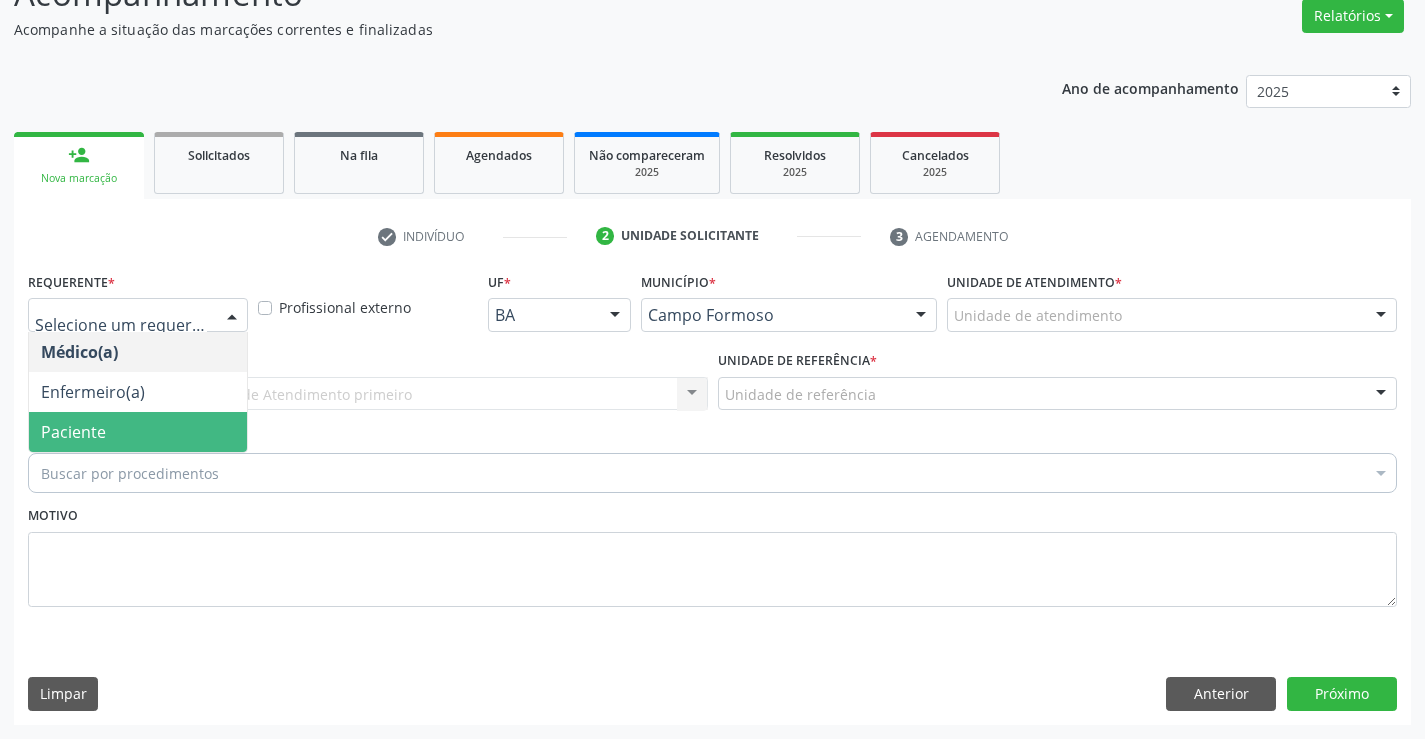 click on "Paciente" at bounding box center (138, 432) 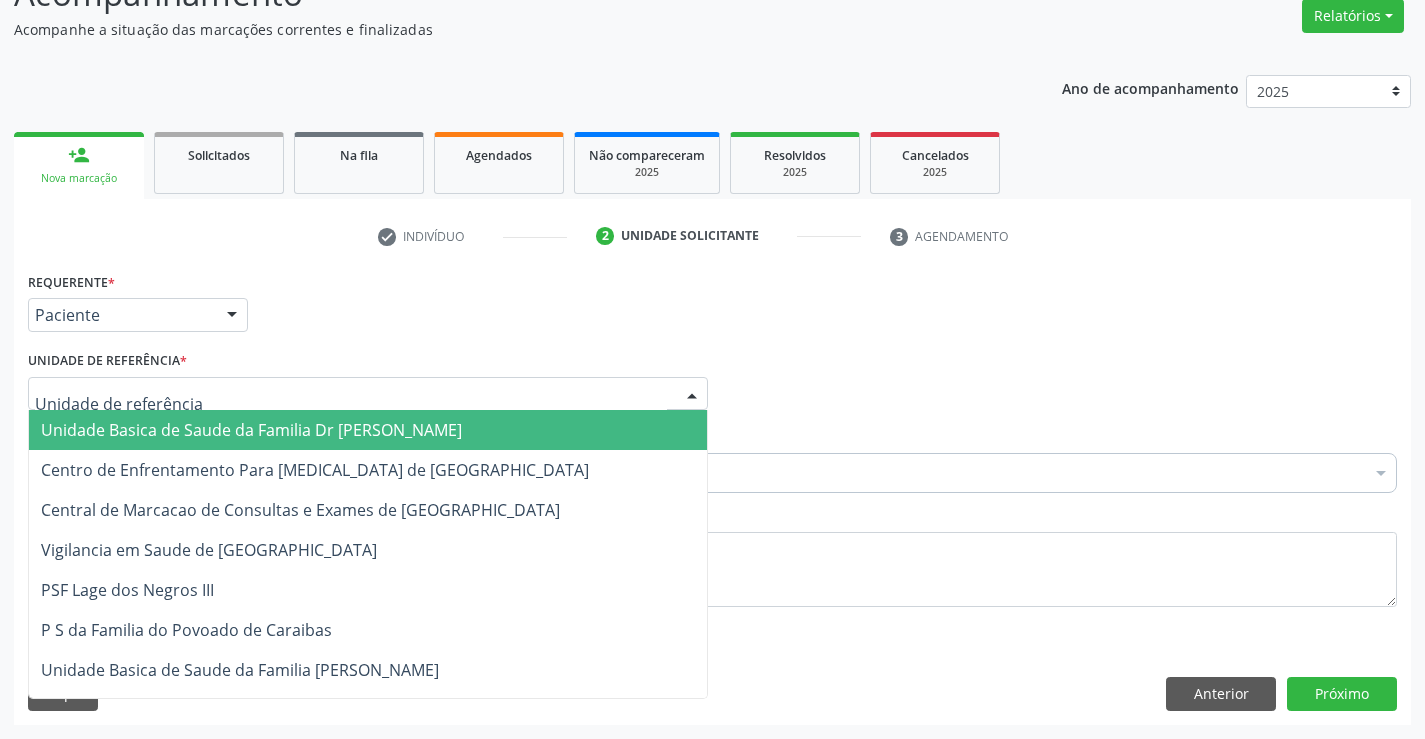 click on "Unidade Basica de Saude da Familia Dr [PERSON_NAME]" at bounding box center [251, 430] 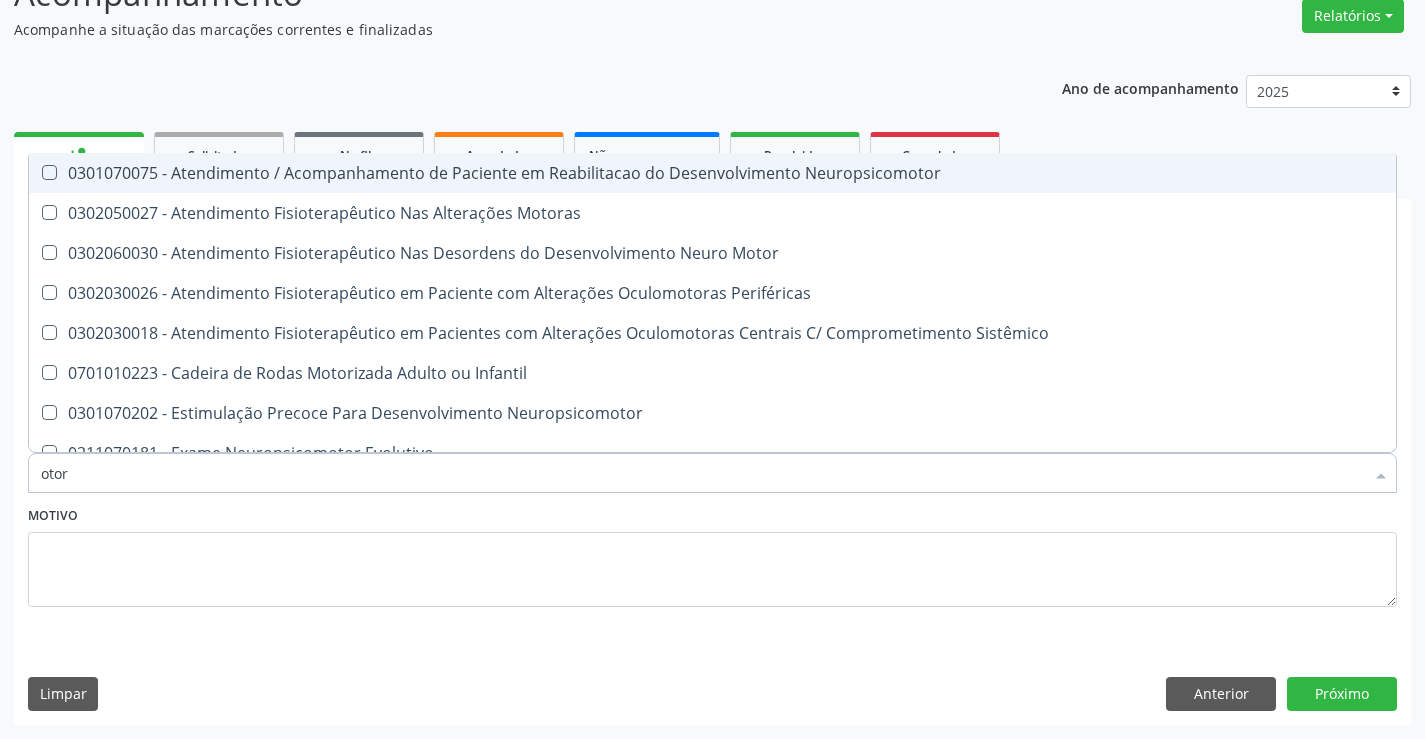 type on "otorr" 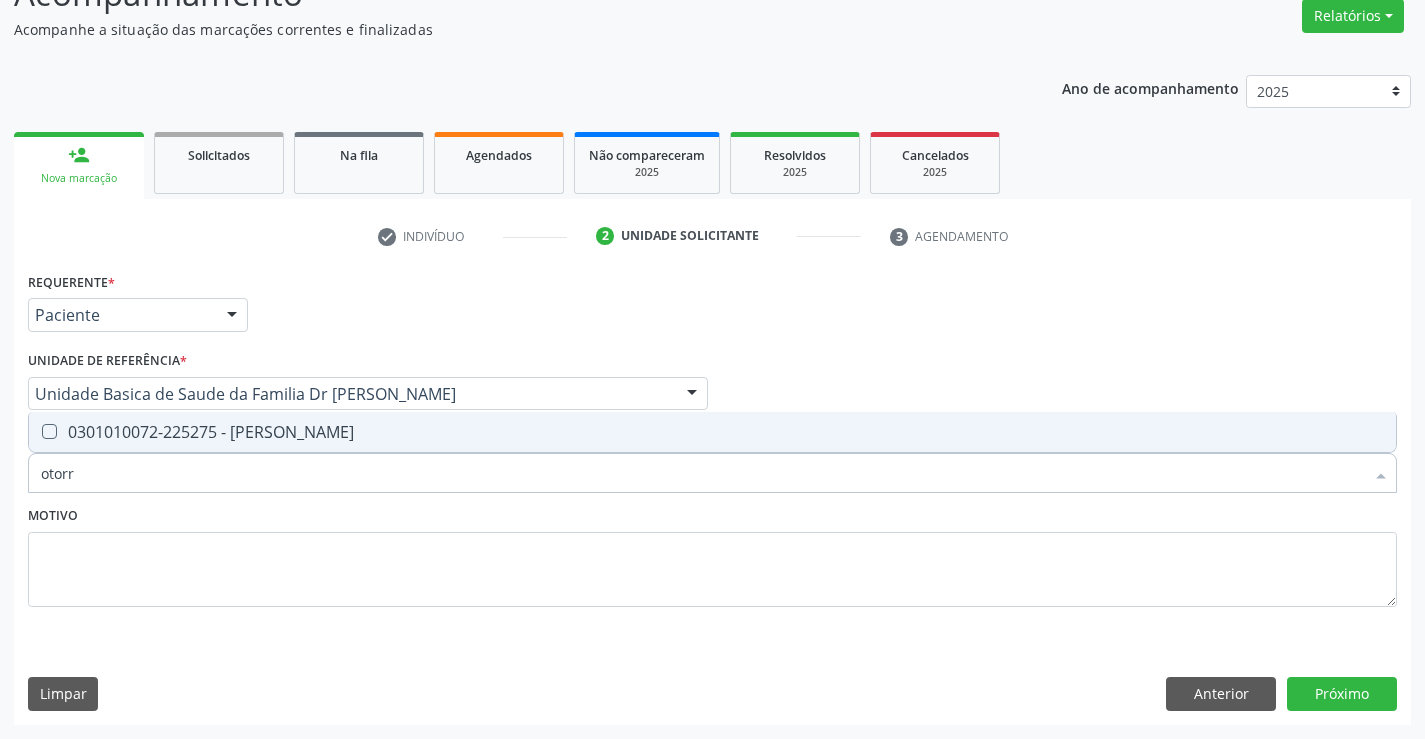 click on "0301010072-225275 - Médico Otorrinolaringologista" at bounding box center [712, 432] 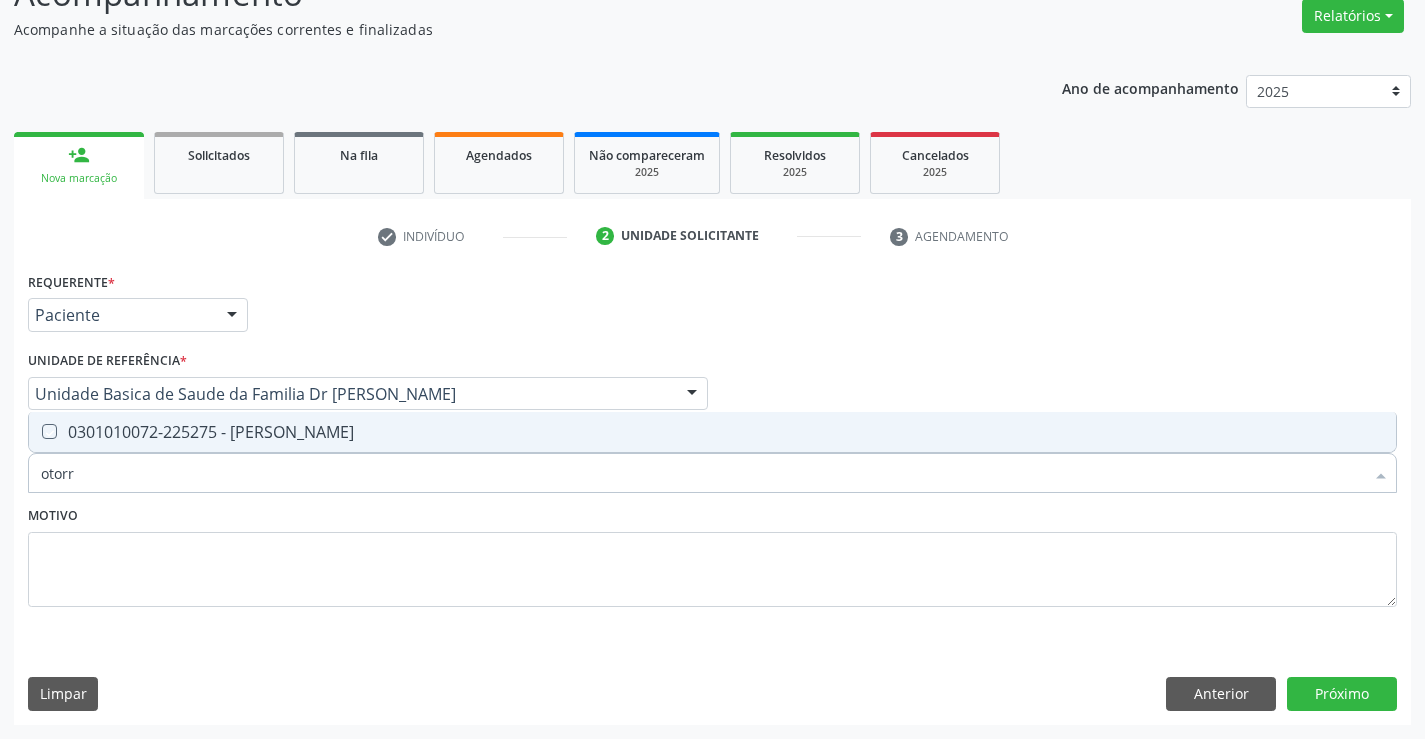 checkbox on "true" 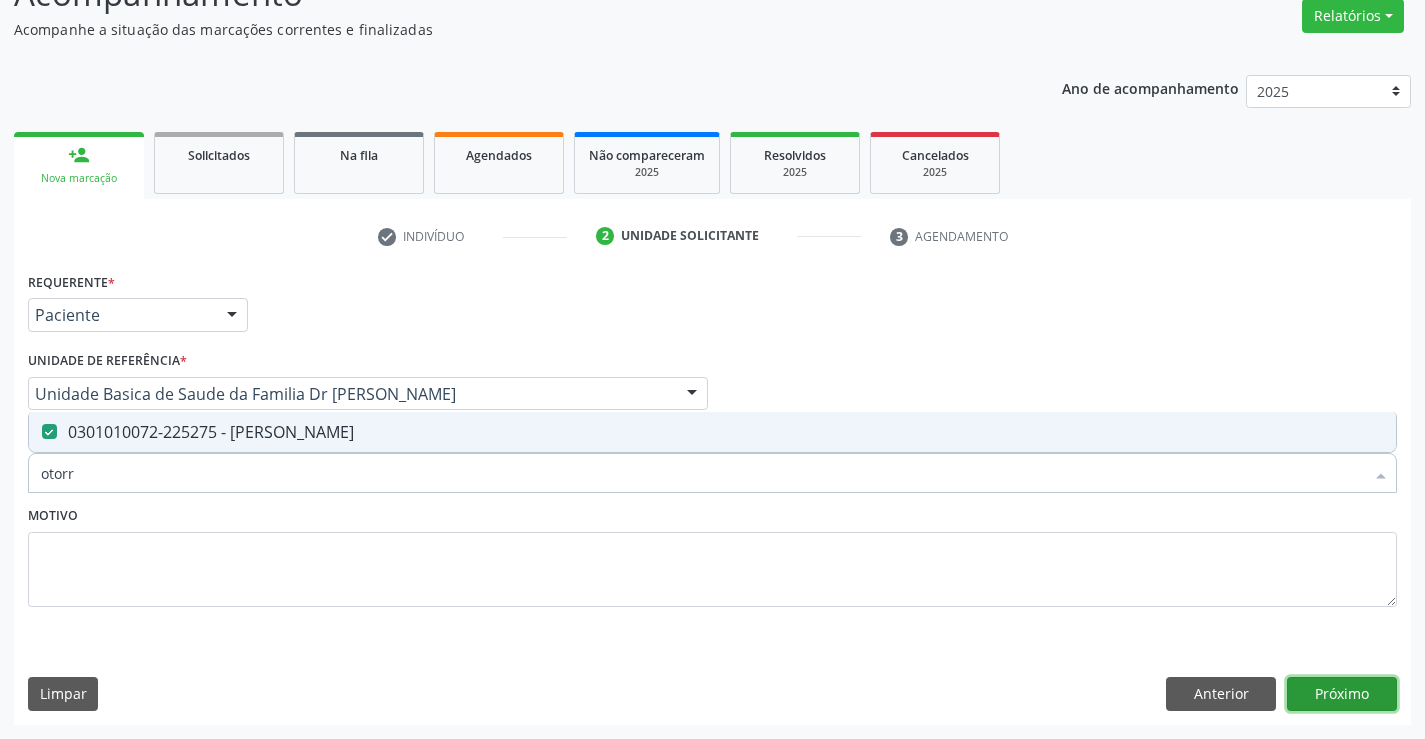 click on "Próximo" at bounding box center (1342, 694) 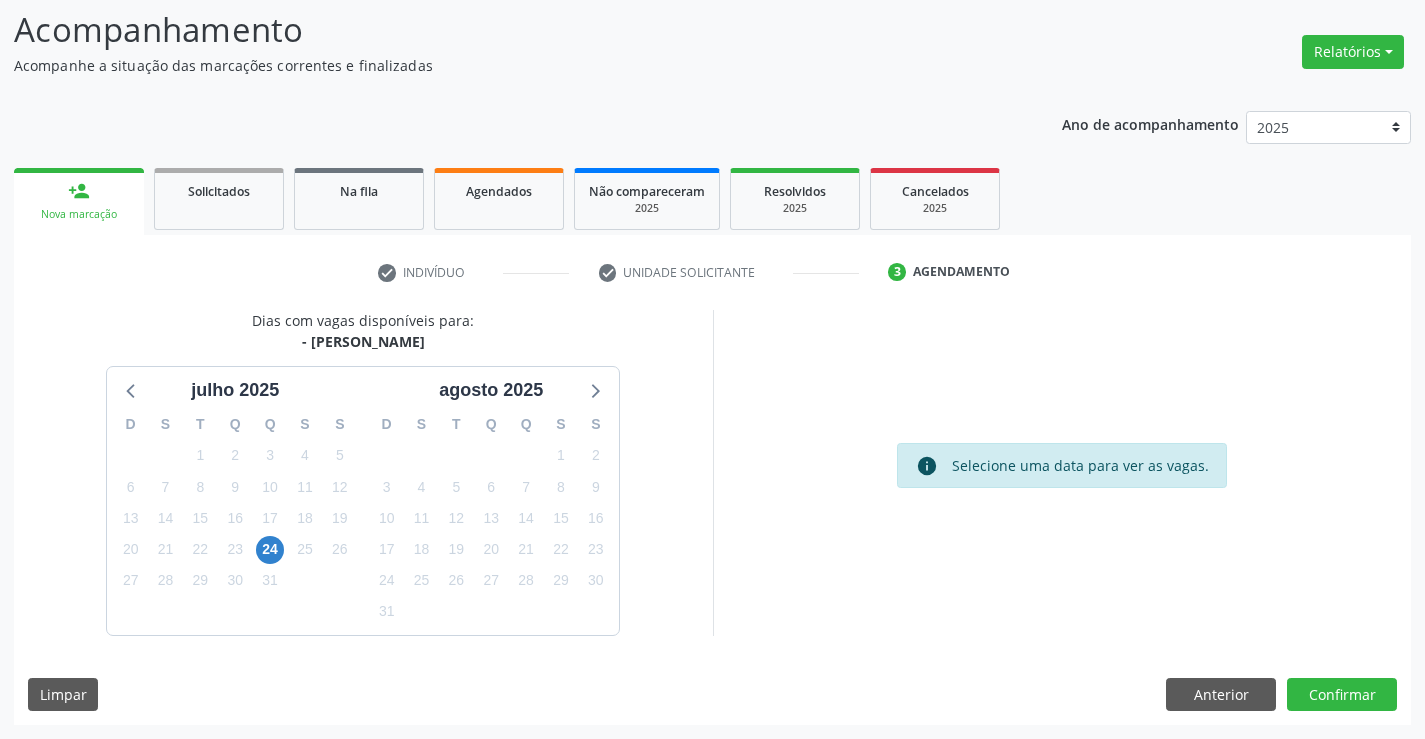 scroll, scrollTop: 131, scrollLeft: 0, axis: vertical 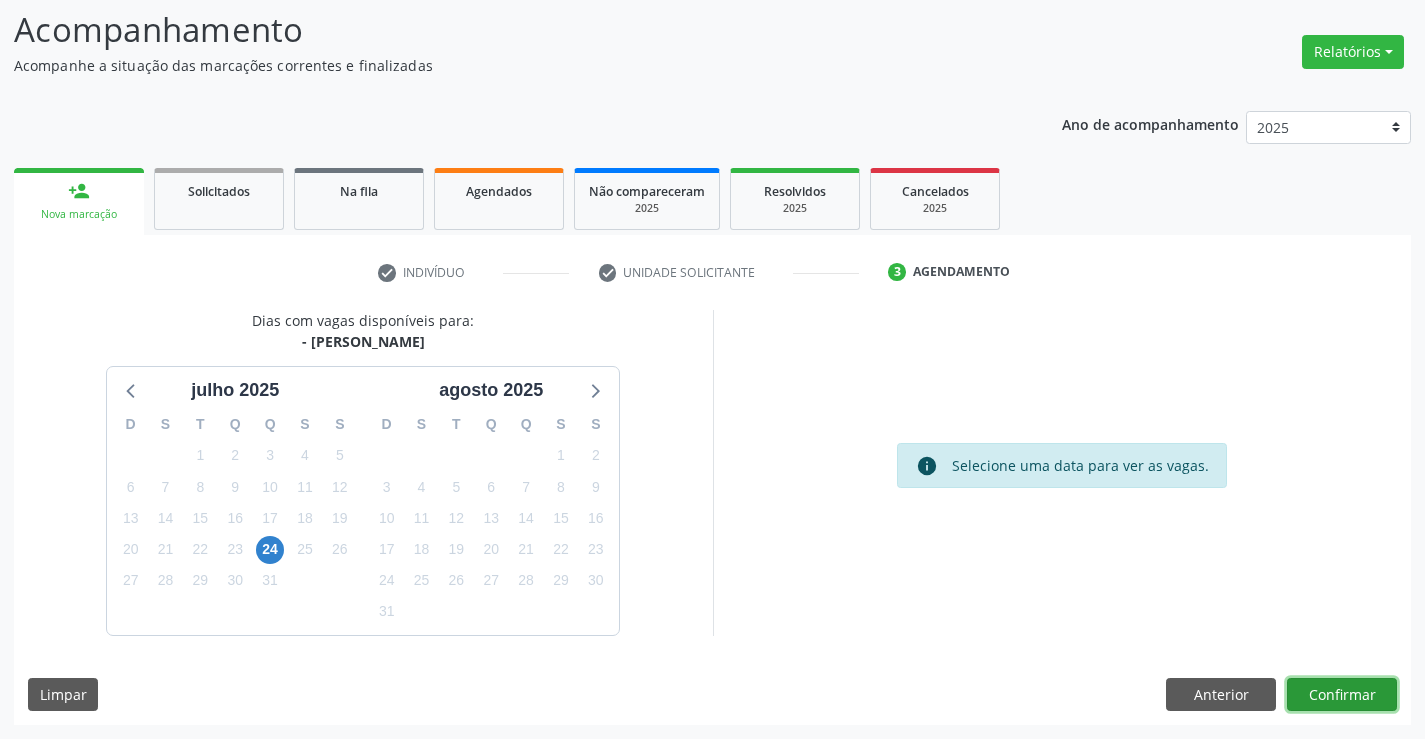 click on "Confirmar" at bounding box center (1342, 695) 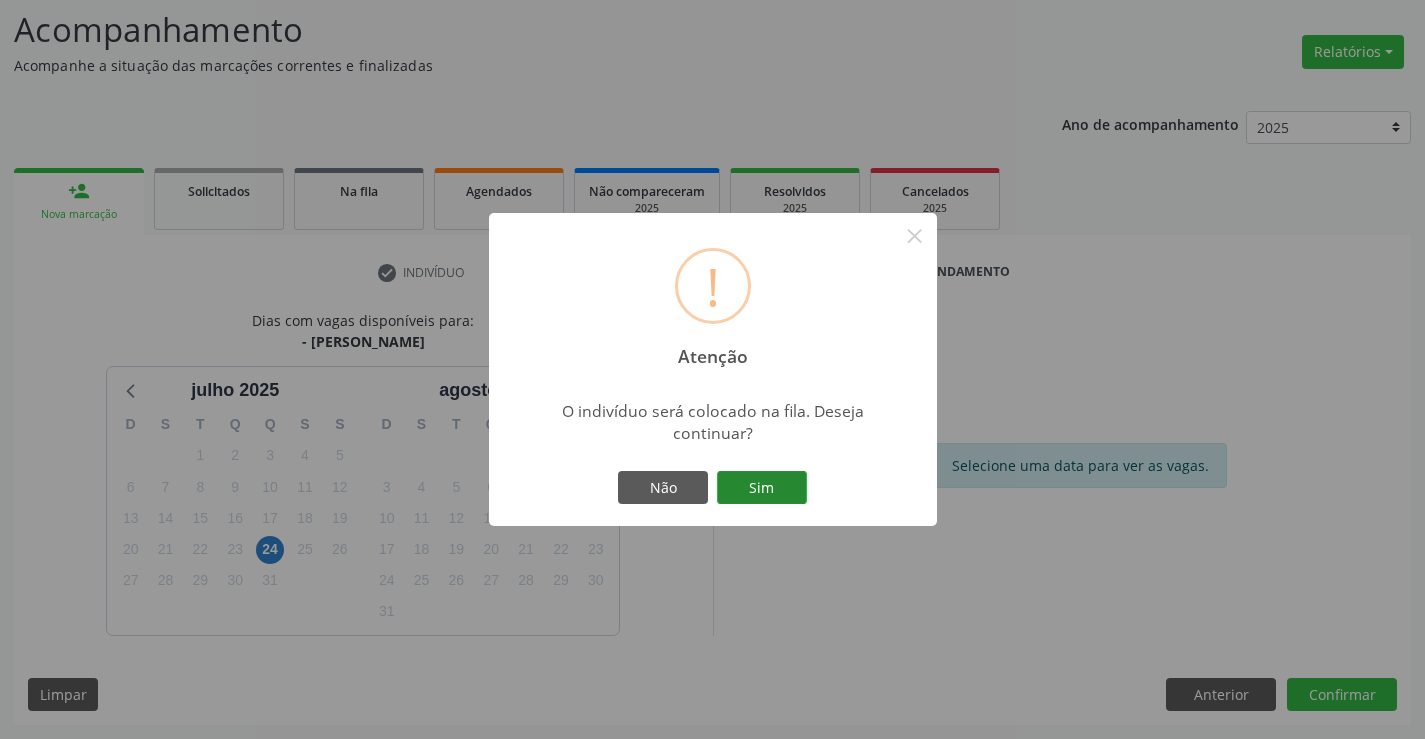 click on "Sim" at bounding box center (762, 488) 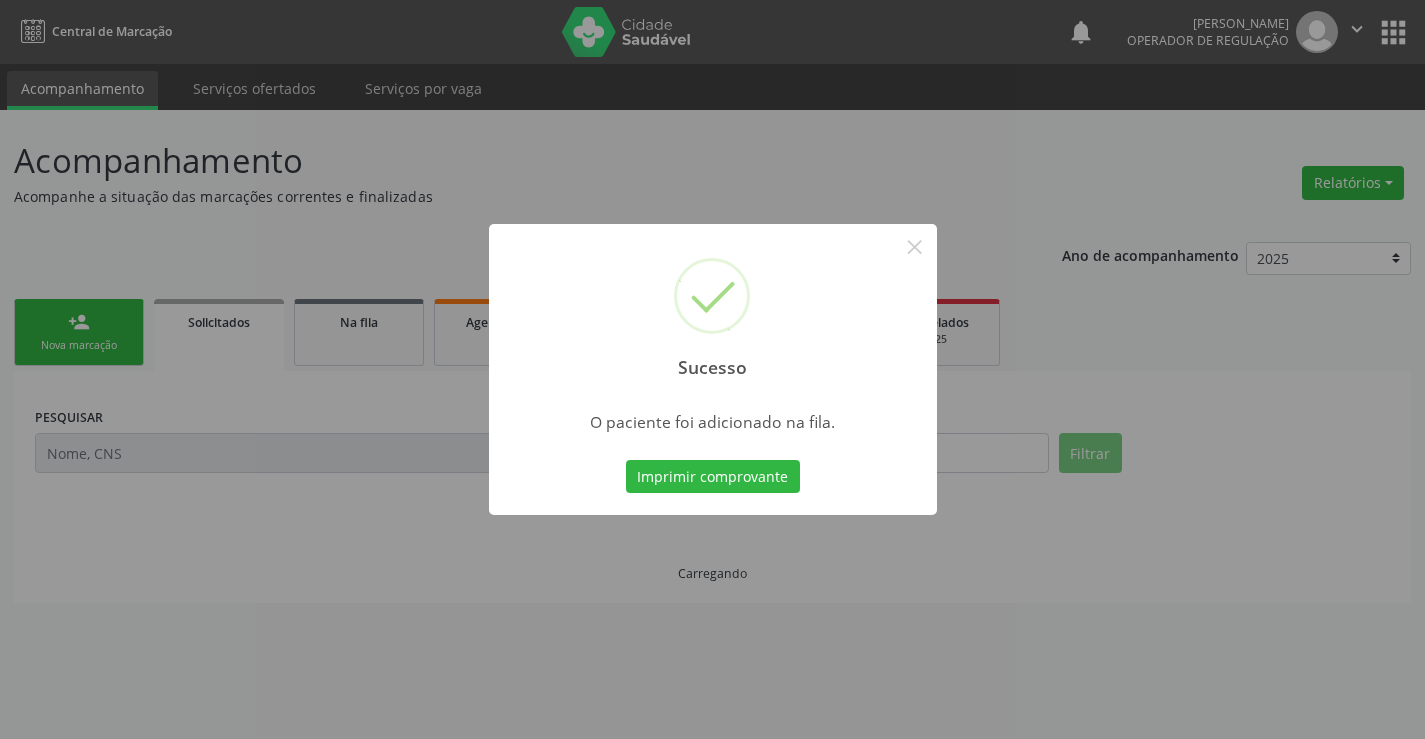 scroll, scrollTop: 0, scrollLeft: 0, axis: both 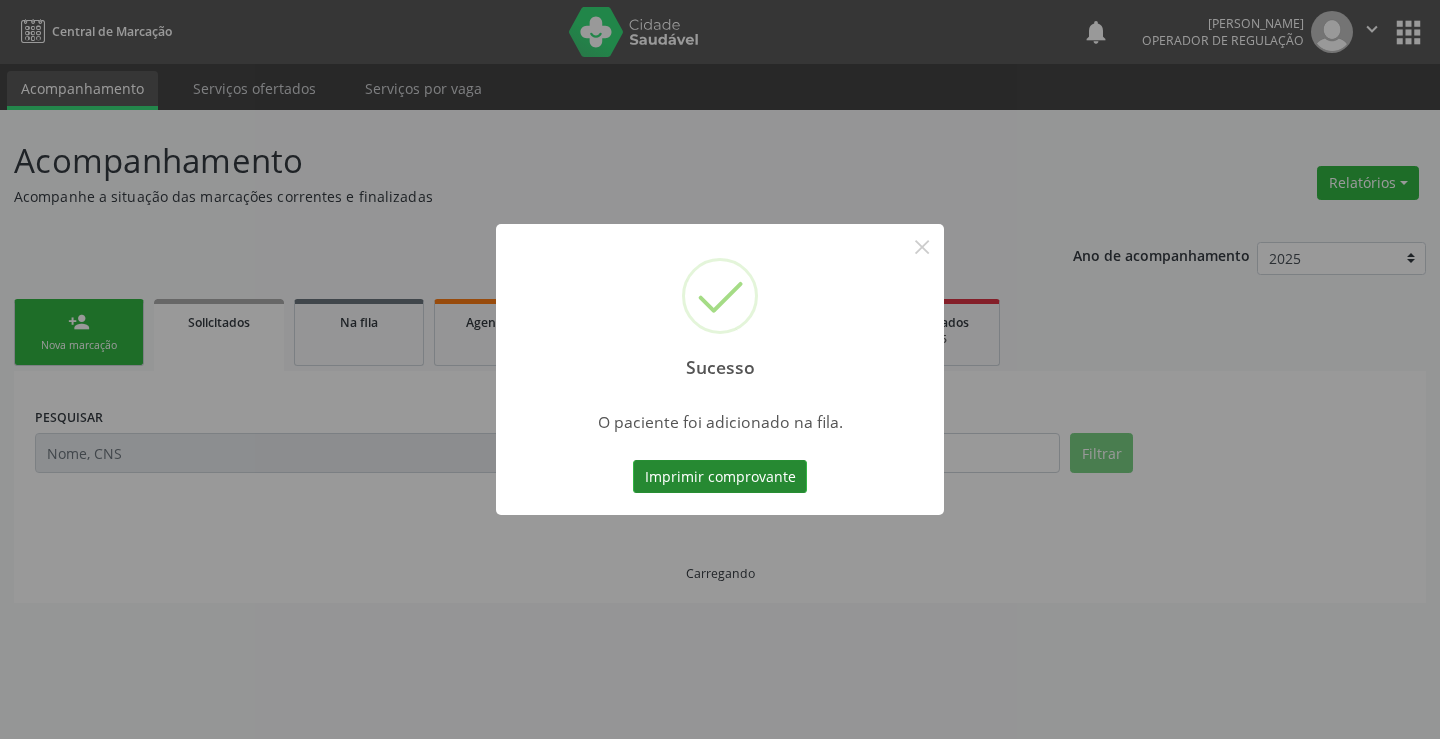 click on "Imprimir comprovante" at bounding box center (720, 477) 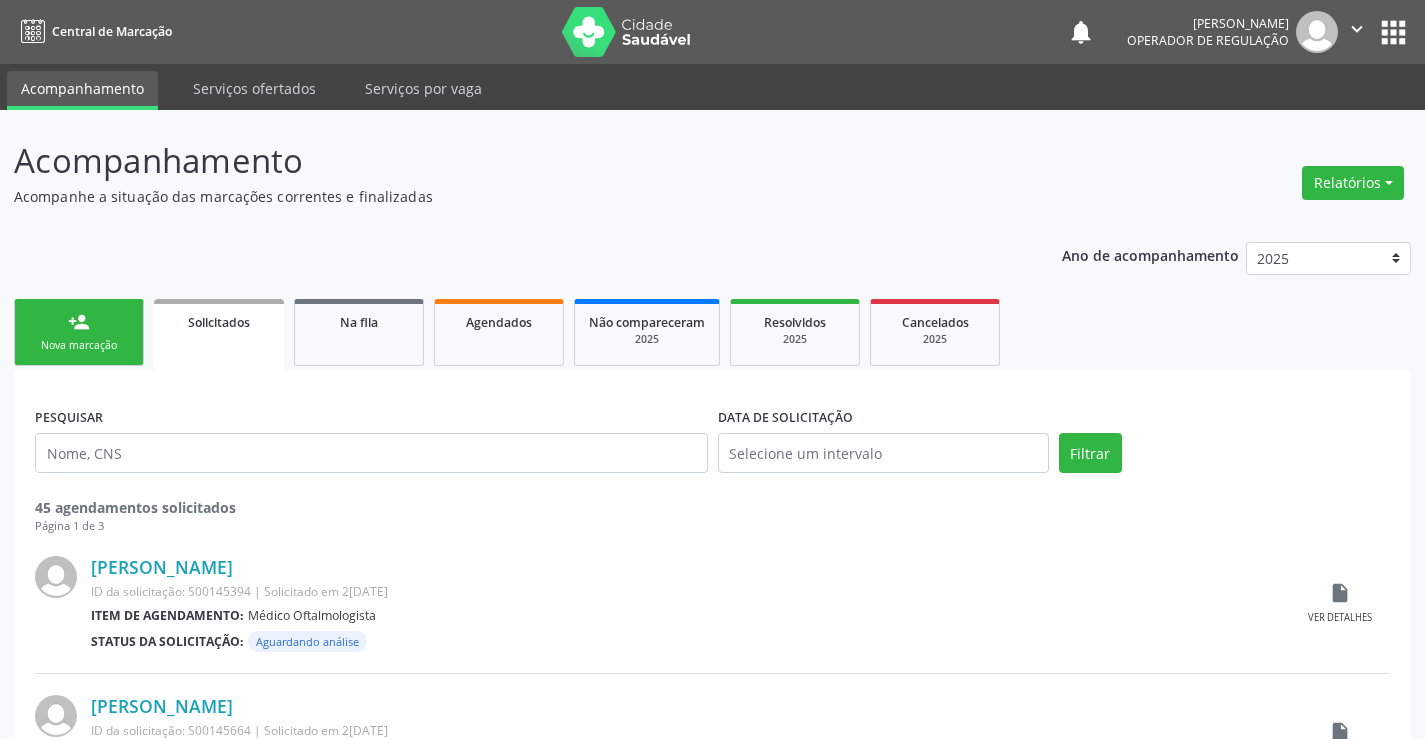 click on "person_add
Nova marcação" at bounding box center [79, 332] 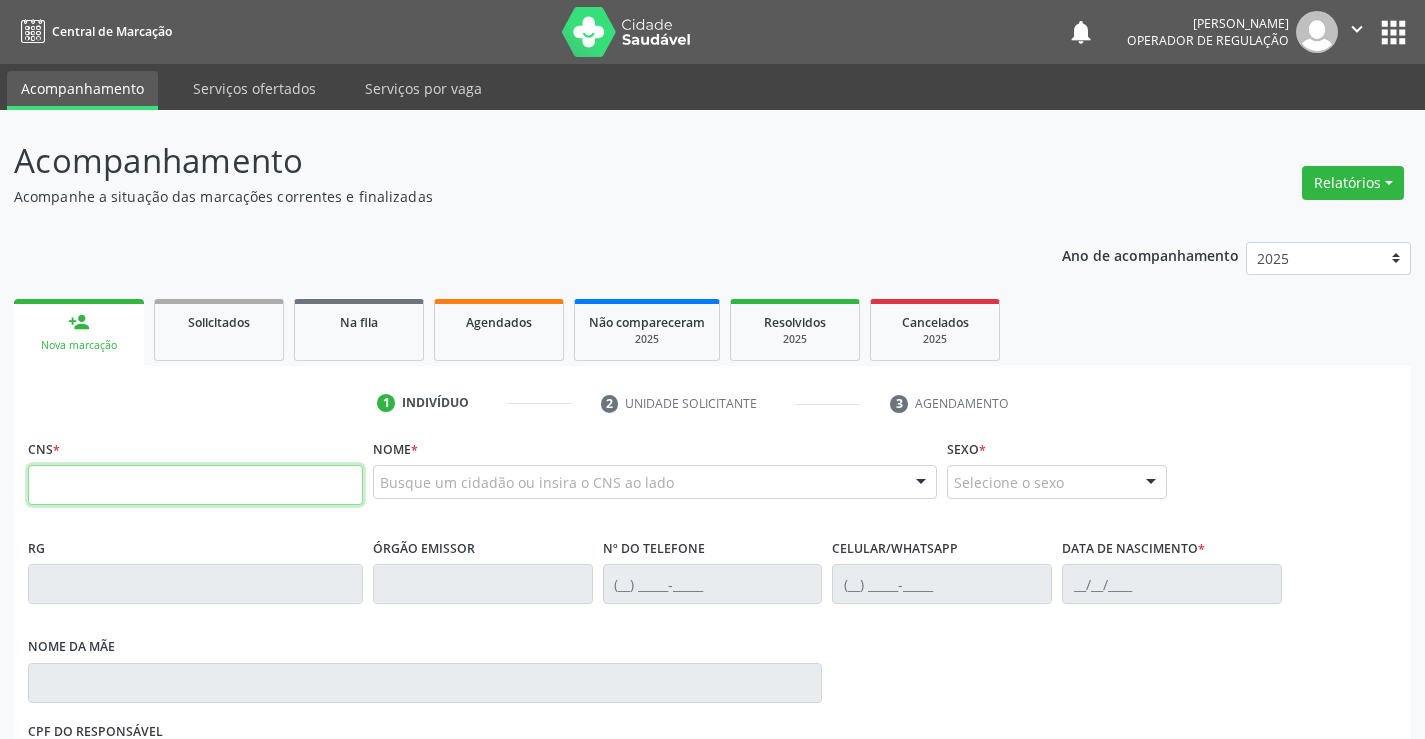 click at bounding box center [195, 485] 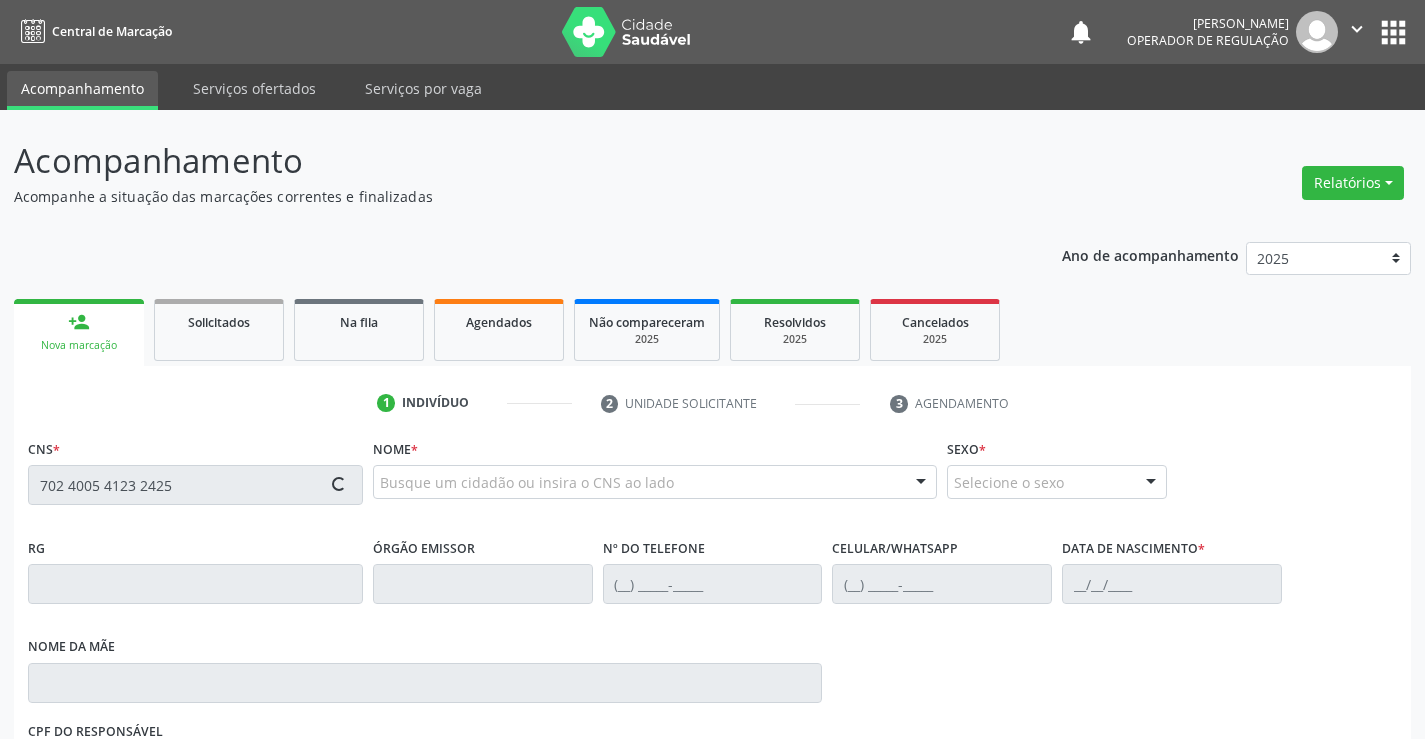 type on "702 4005 4123 2425" 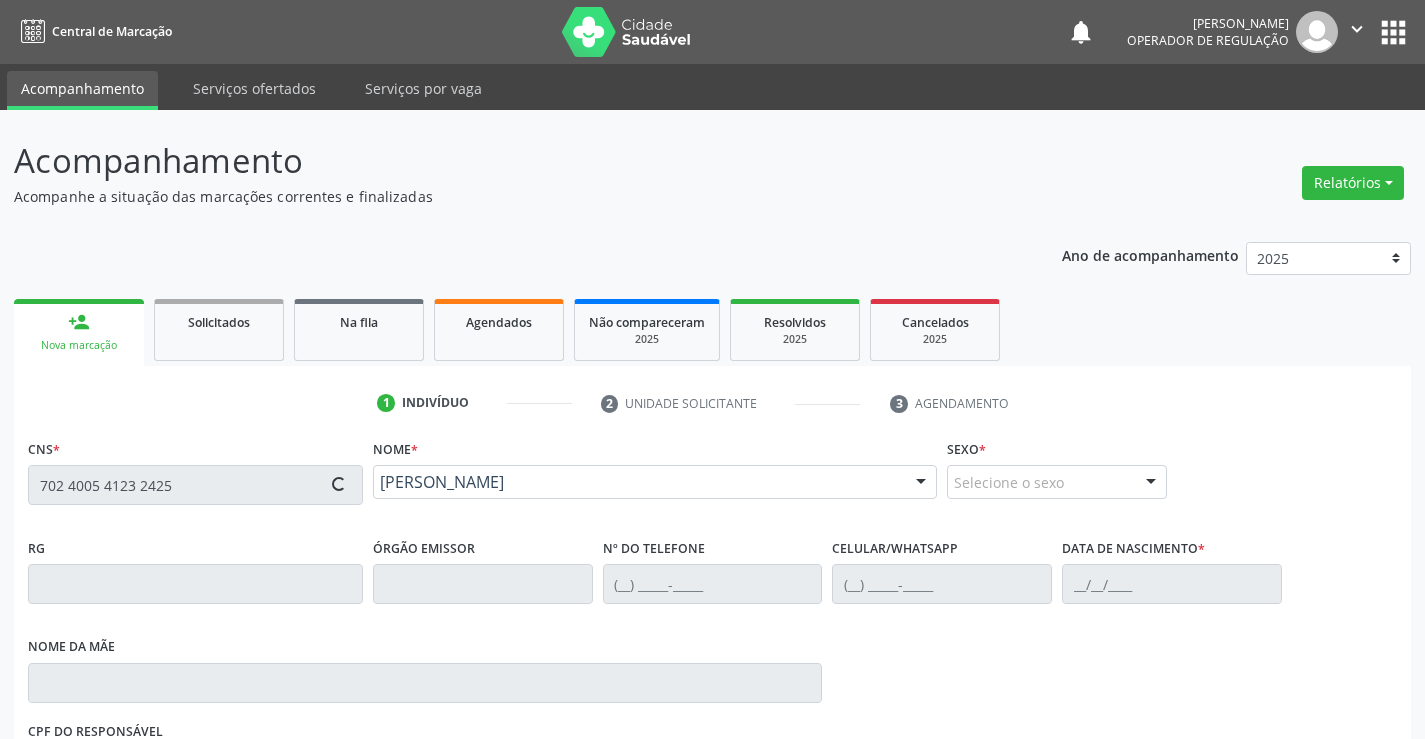type on "(74) 9145-4371" 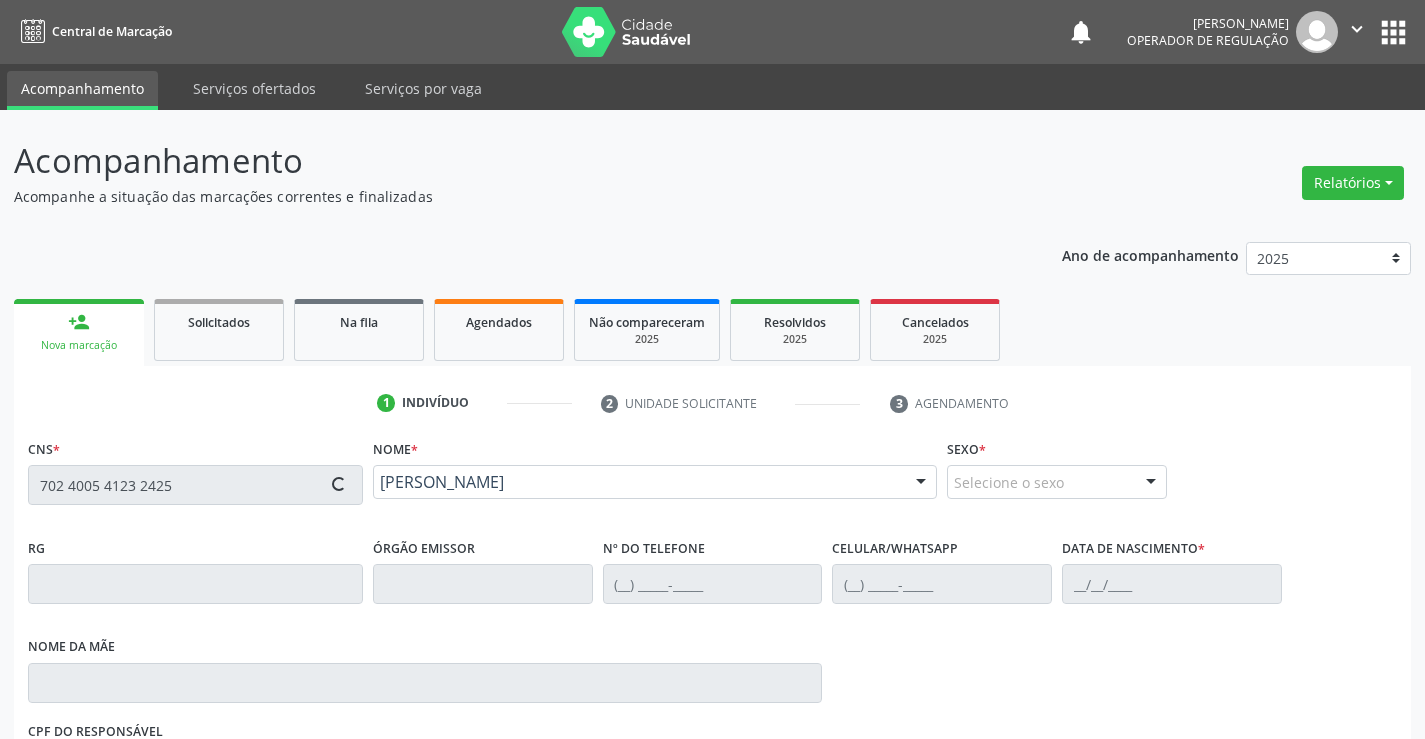 type on "(74) 9145-4371" 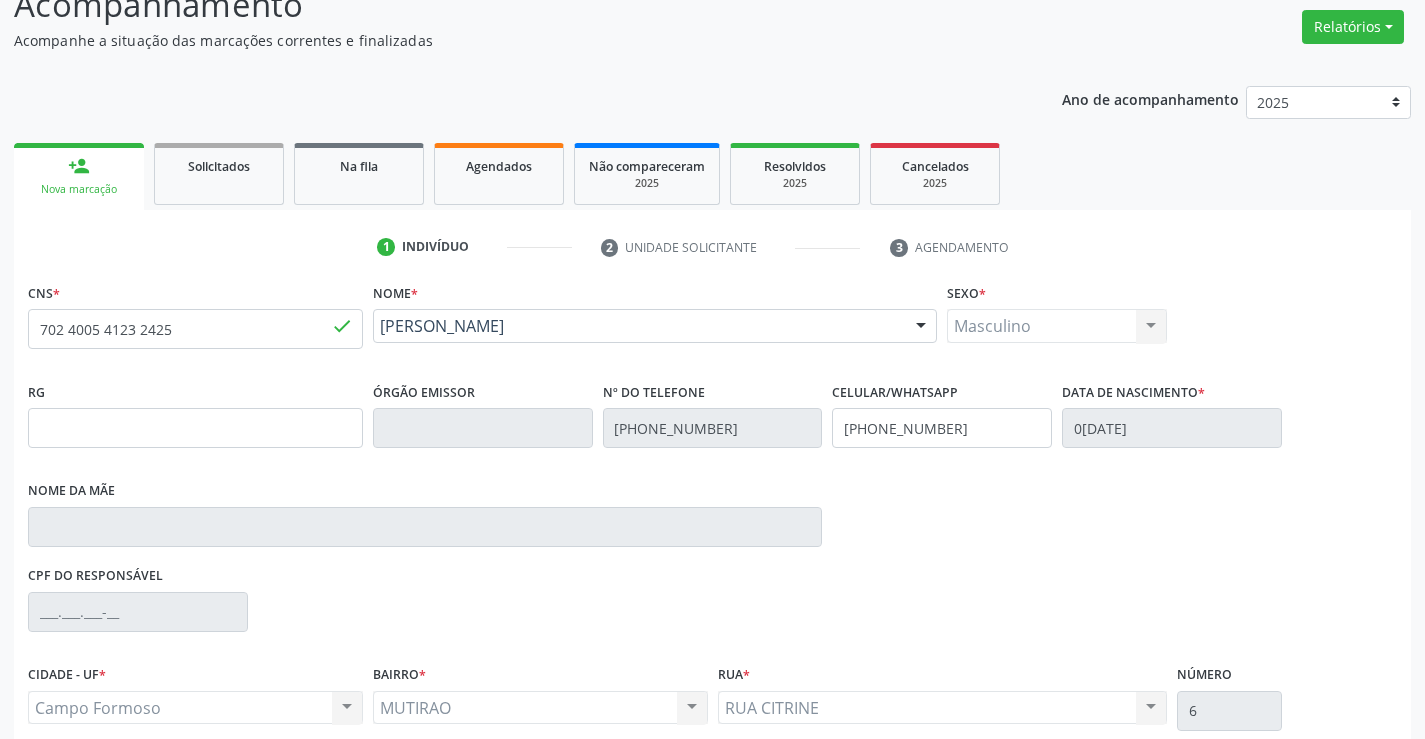 scroll, scrollTop: 300, scrollLeft: 0, axis: vertical 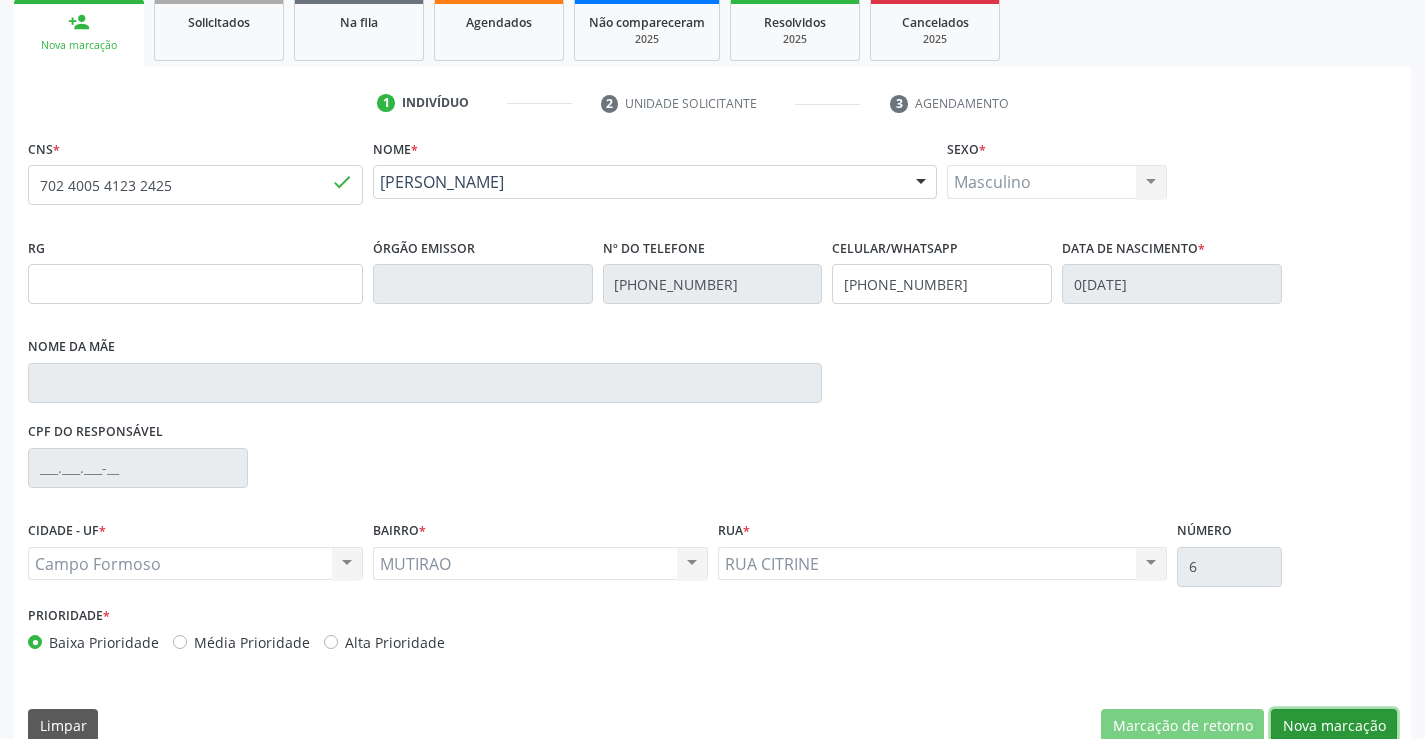 click on "Nova marcação" at bounding box center (1334, 726) 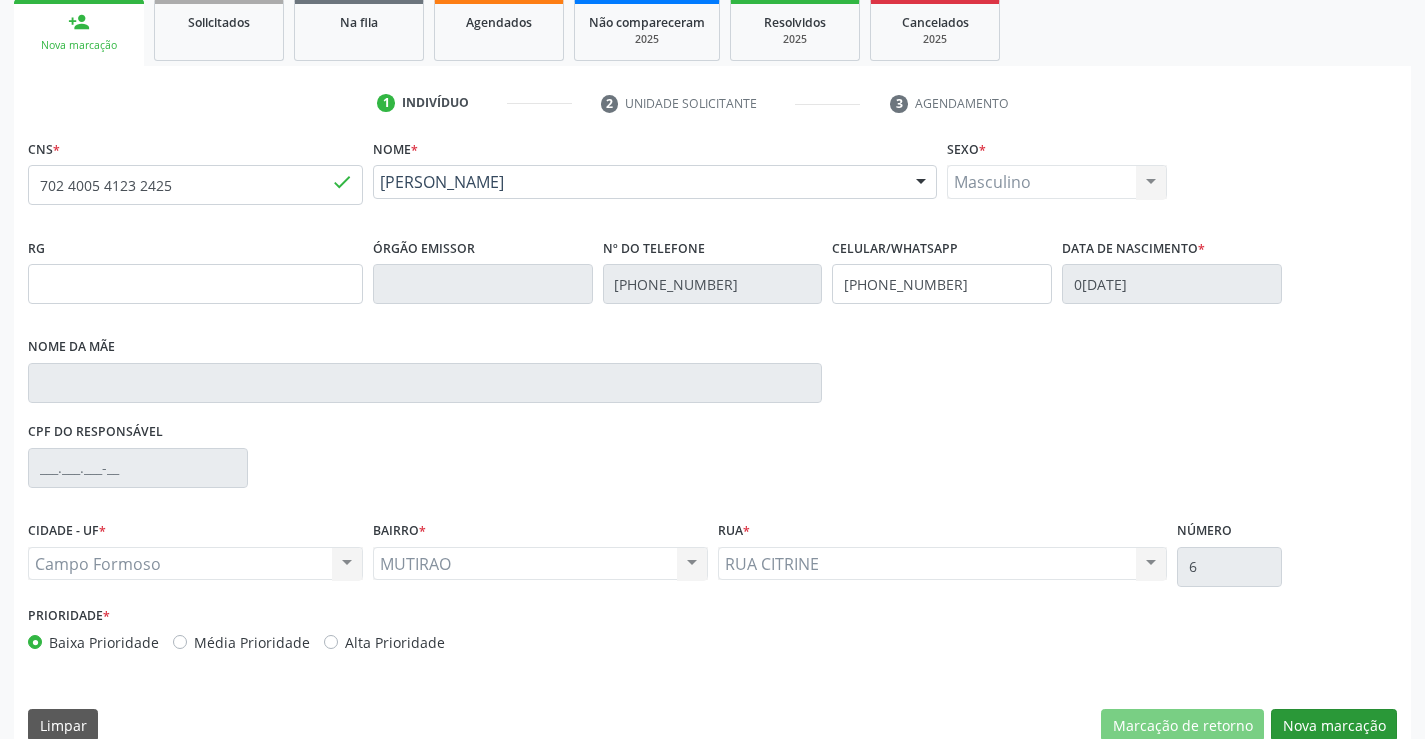 scroll, scrollTop: 167, scrollLeft: 0, axis: vertical 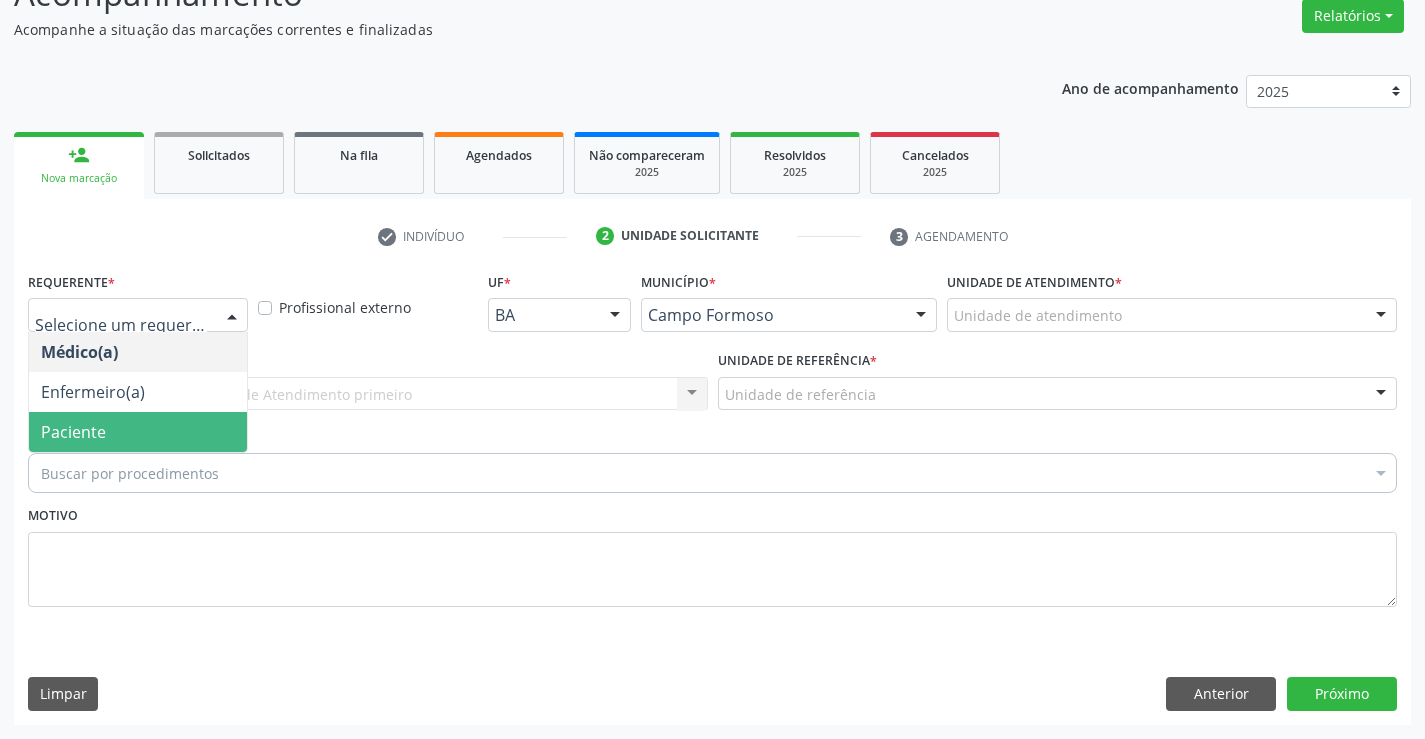 click on "Paciente" at bounding box center (138, 432) 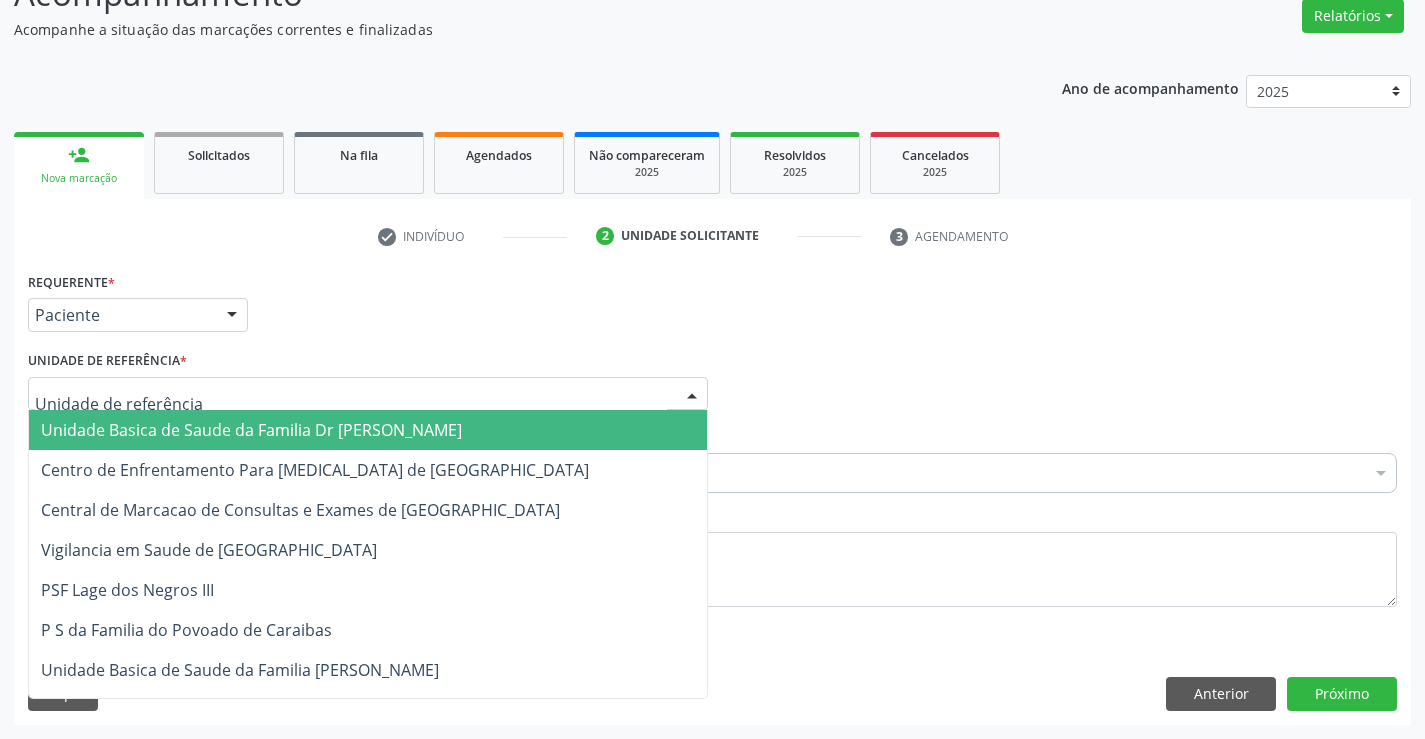 click on "Unidade Basica de Saude da Familia Dr [PERSON_NAME]" at bounding box center (251, 430) 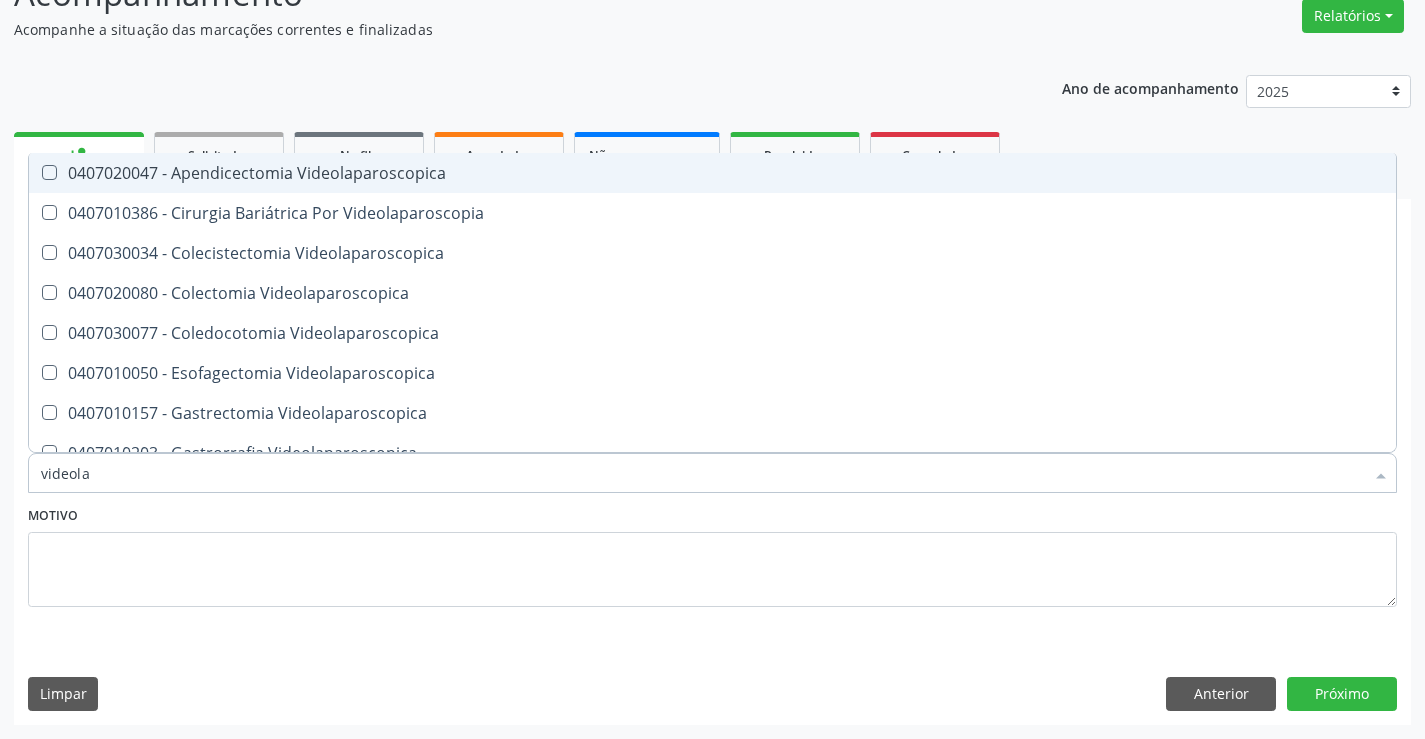 type on "videolar" 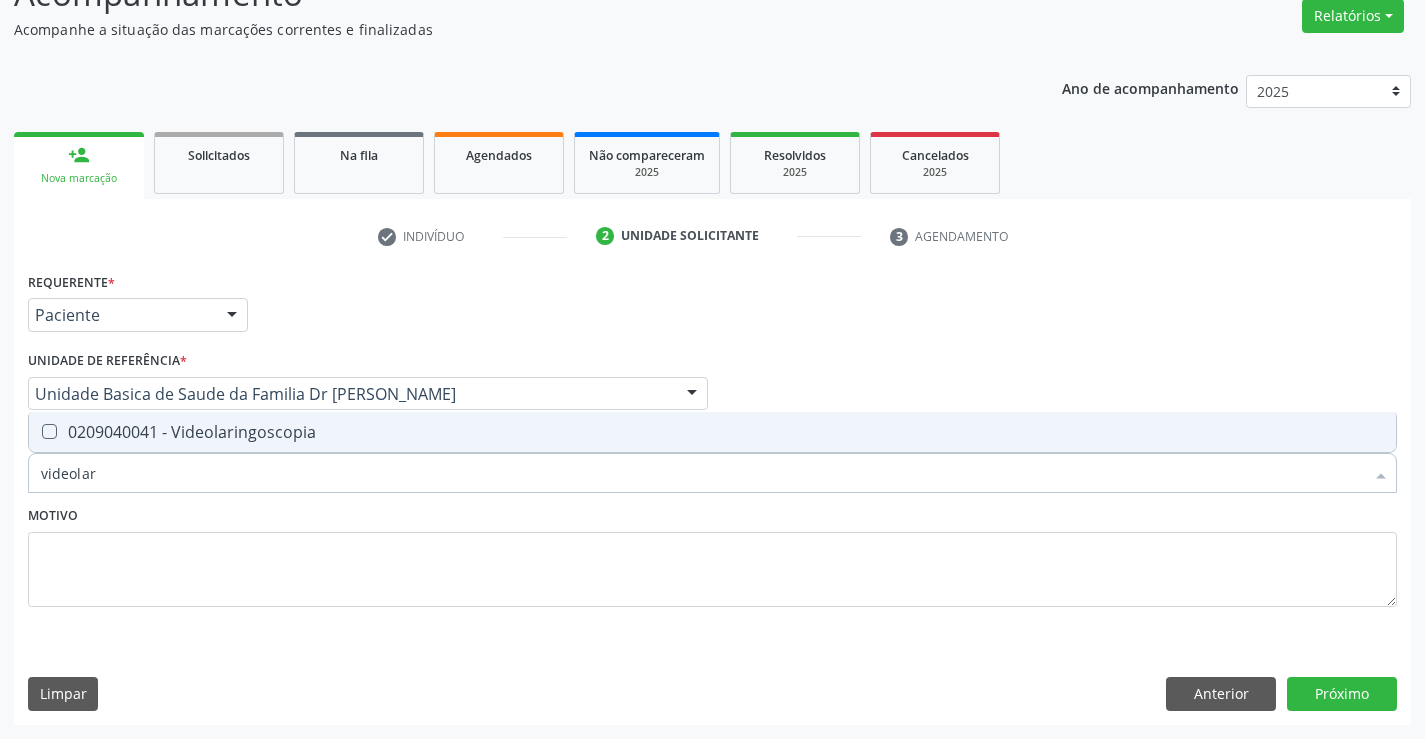 click on "0209040041 - Videolaringoscopia" at bounding box center (712, 432) 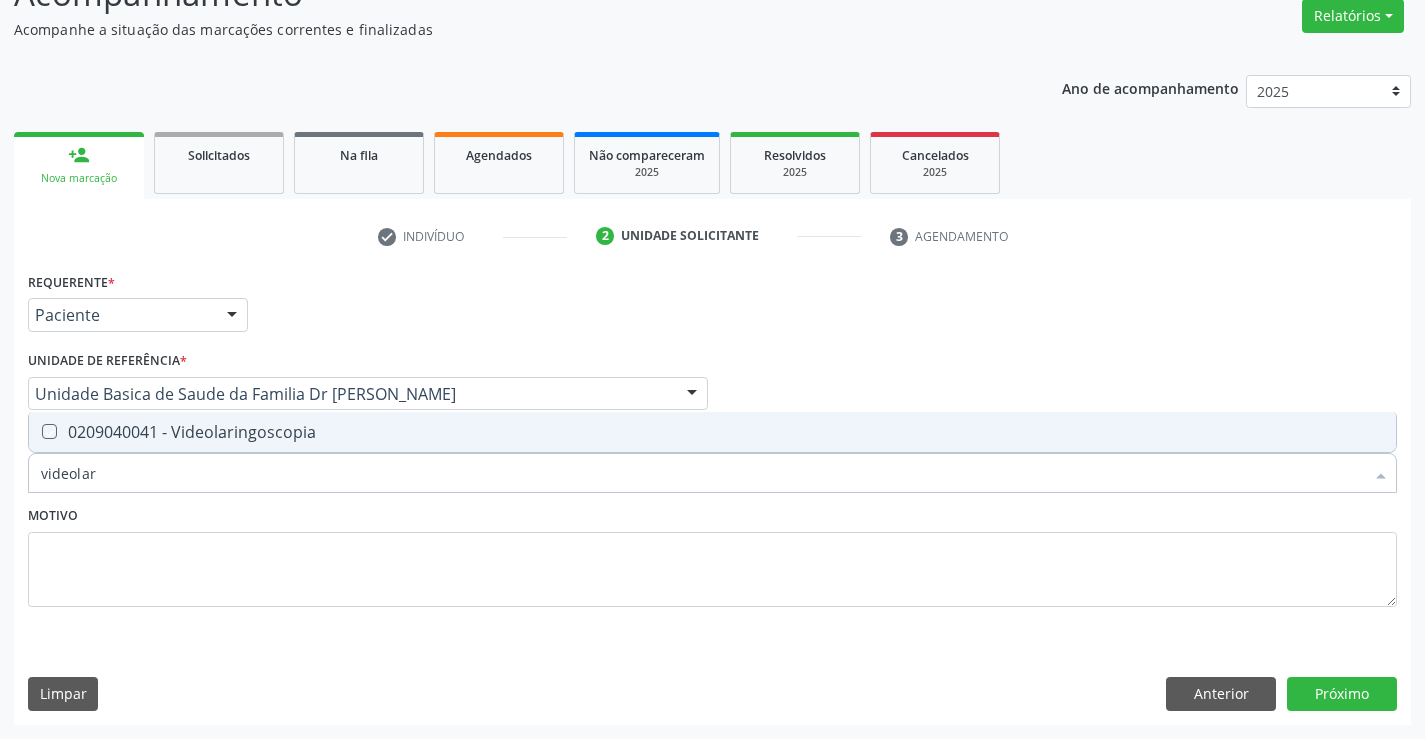 checkbox on "true" 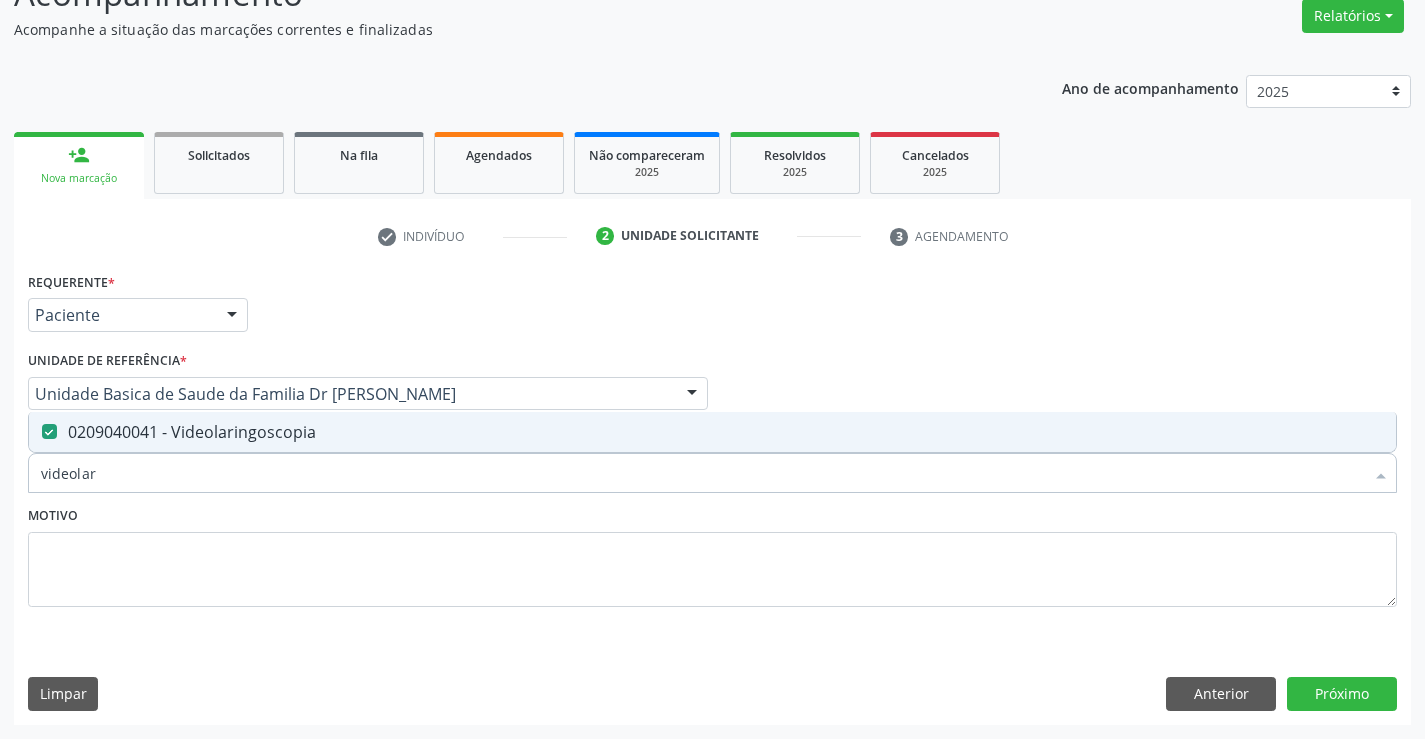 click on "Motivo" at bounding box center [712, 554] 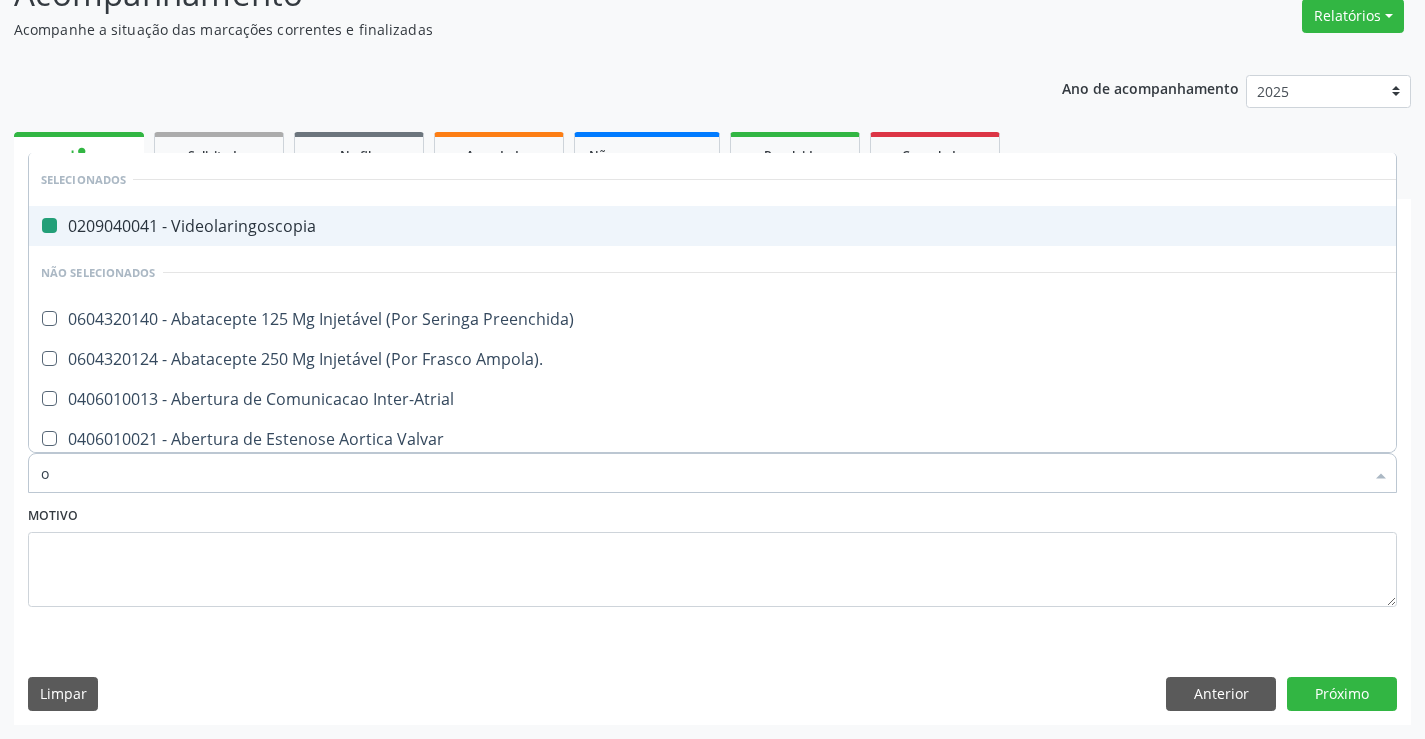 type on "ot" 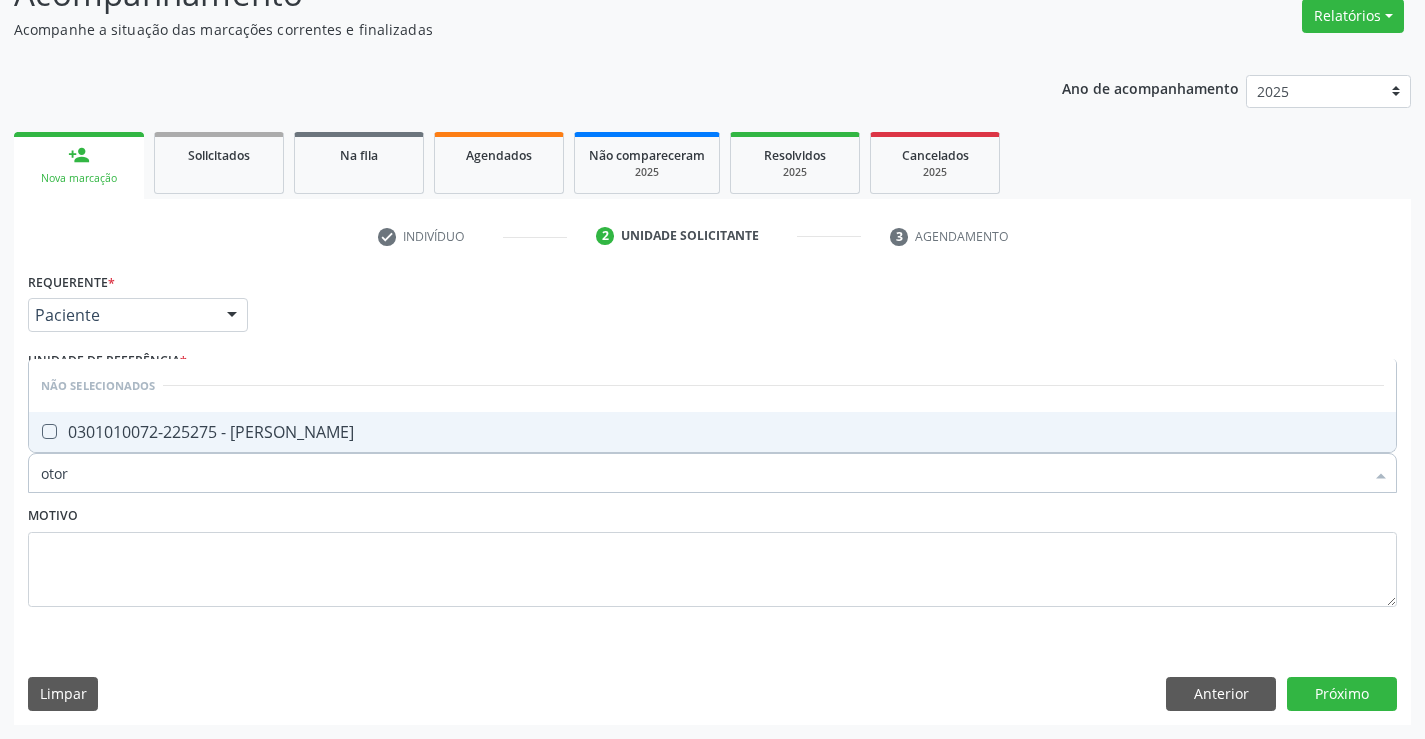 type on "otorr" 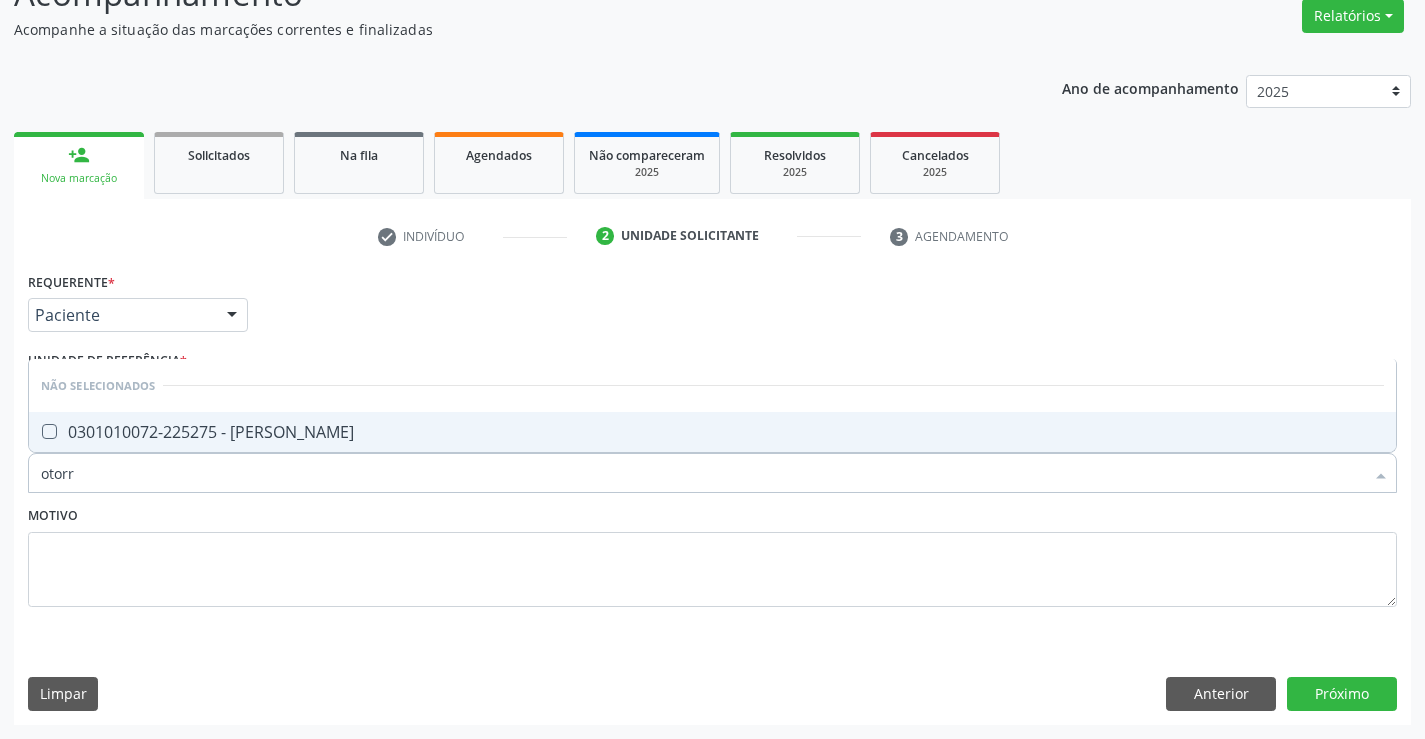 click on "0301010072-225275 - Médico Otorrinolaringologista" at bounding box center [712, 432] 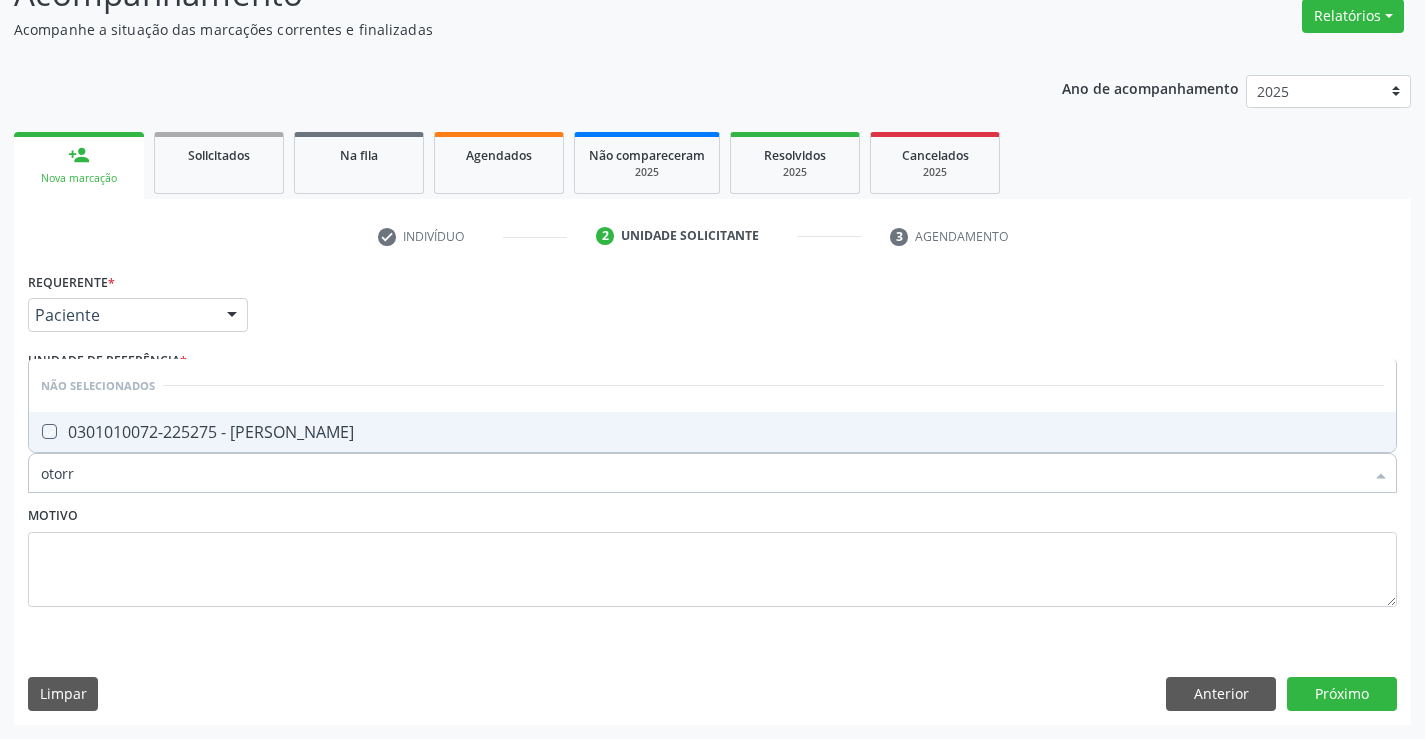 checkbox on "true" 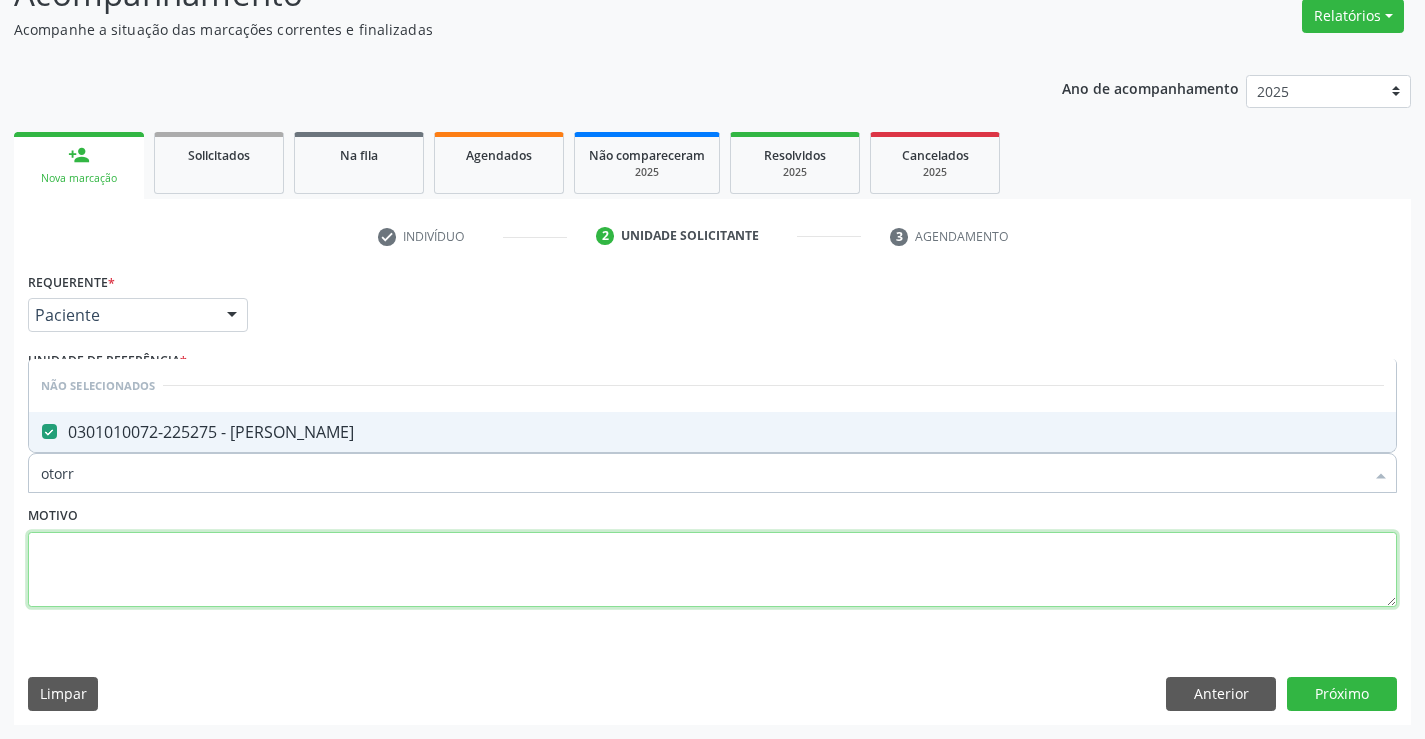 click at bounding box center (712, 570) 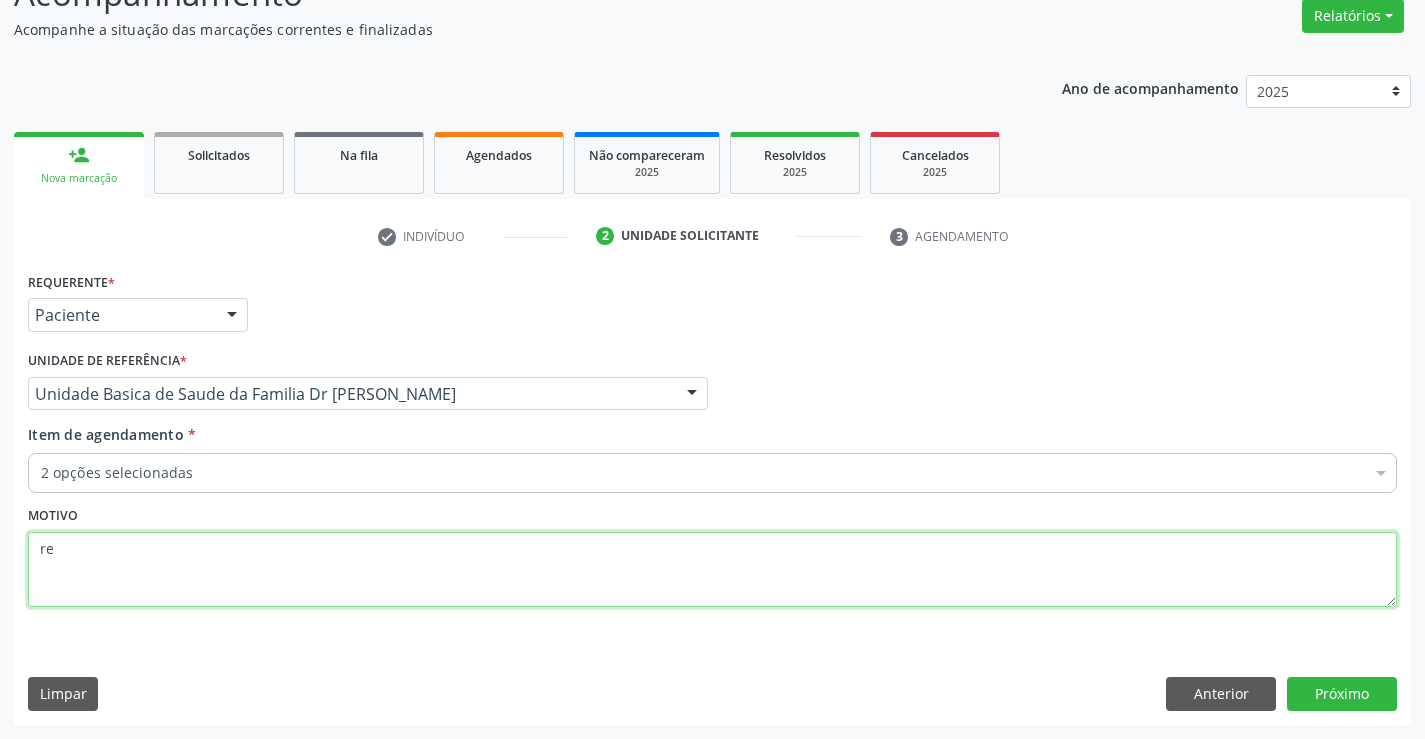 type on "r" 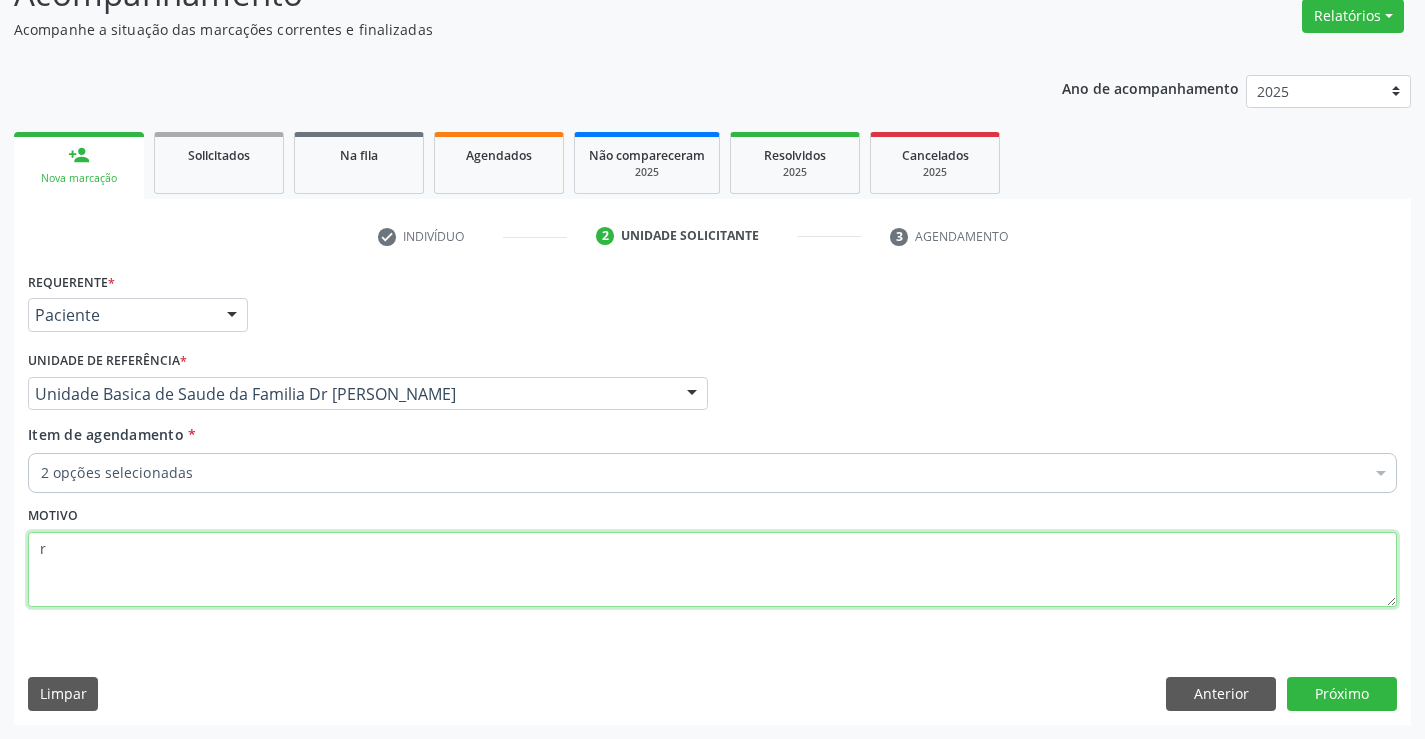 type 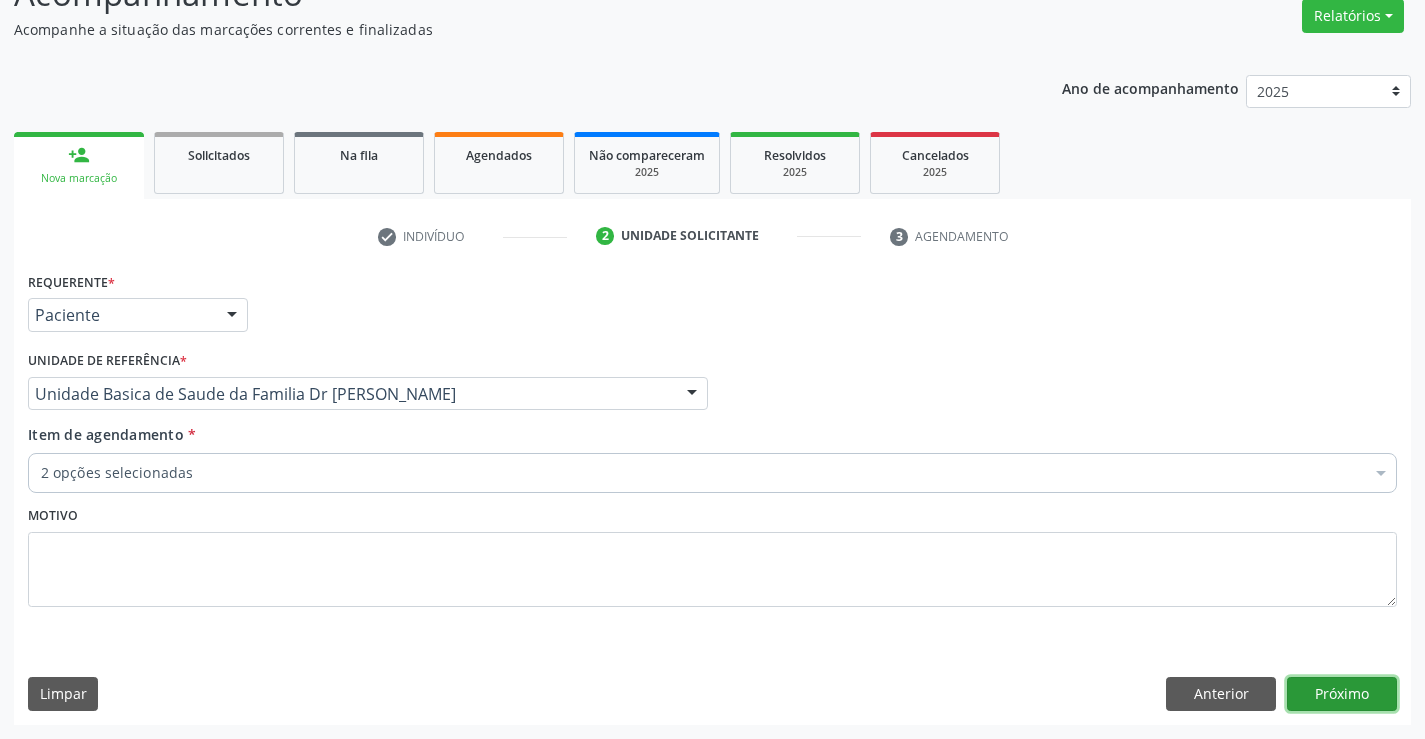 click on "Próximo" at bounding box center [1342, 694] 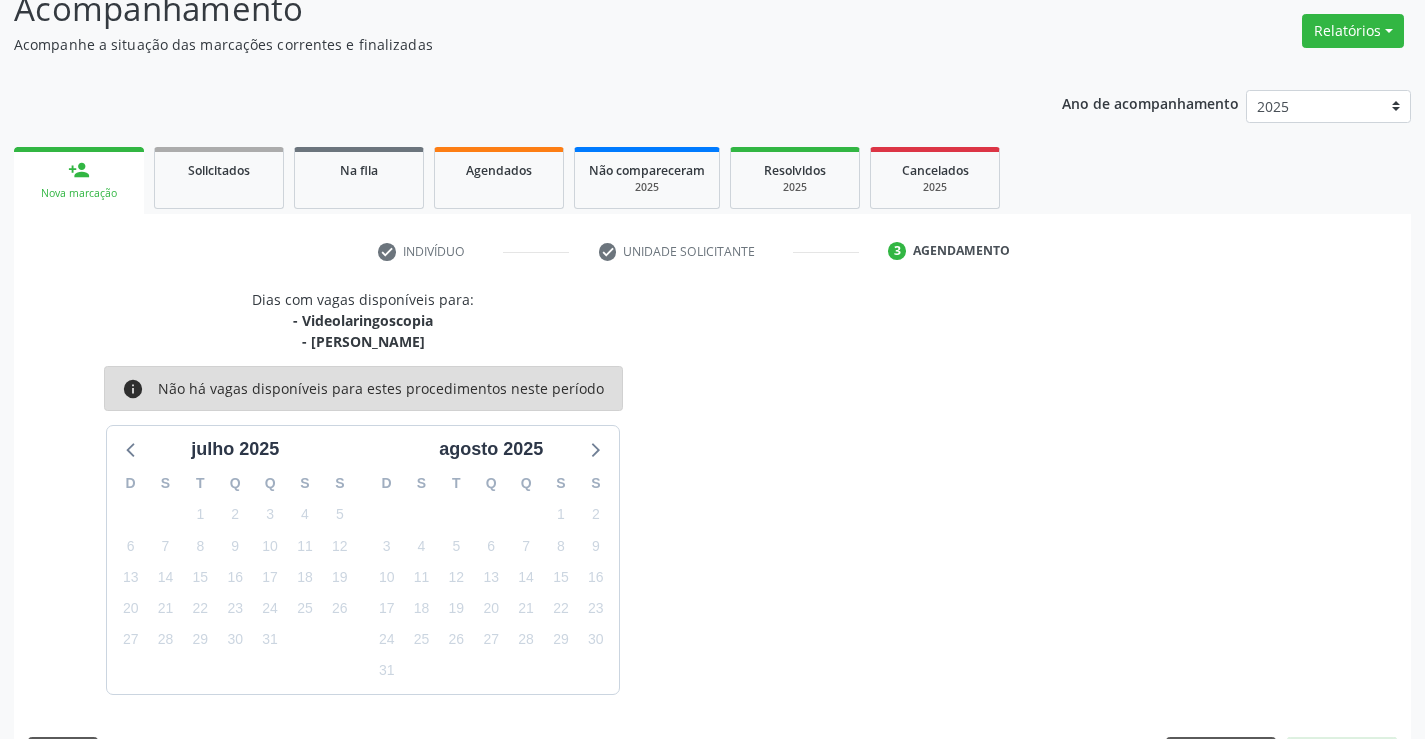 scroll, scrollTop: 167, scrollLeft: 0, axis: vertical 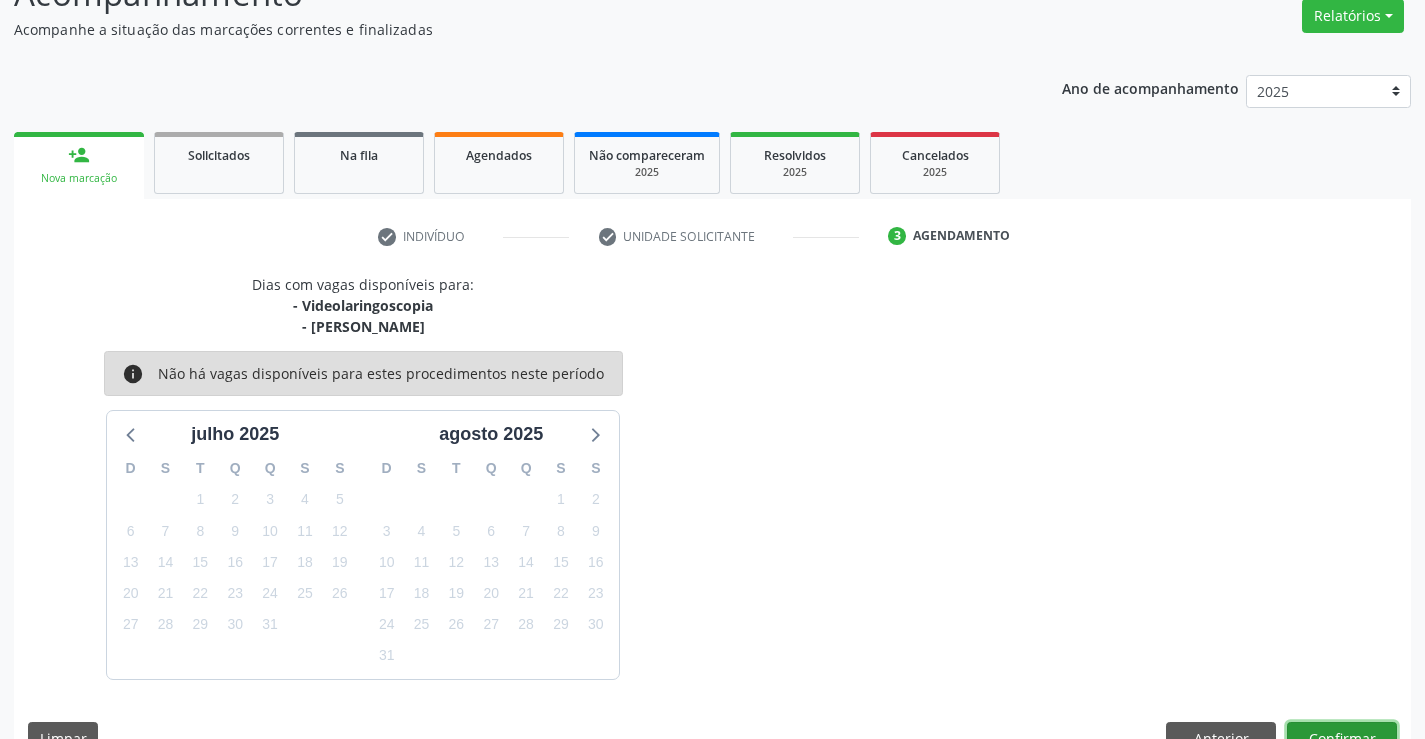 click on "Confirmar" at bounding box center [1342, 739] 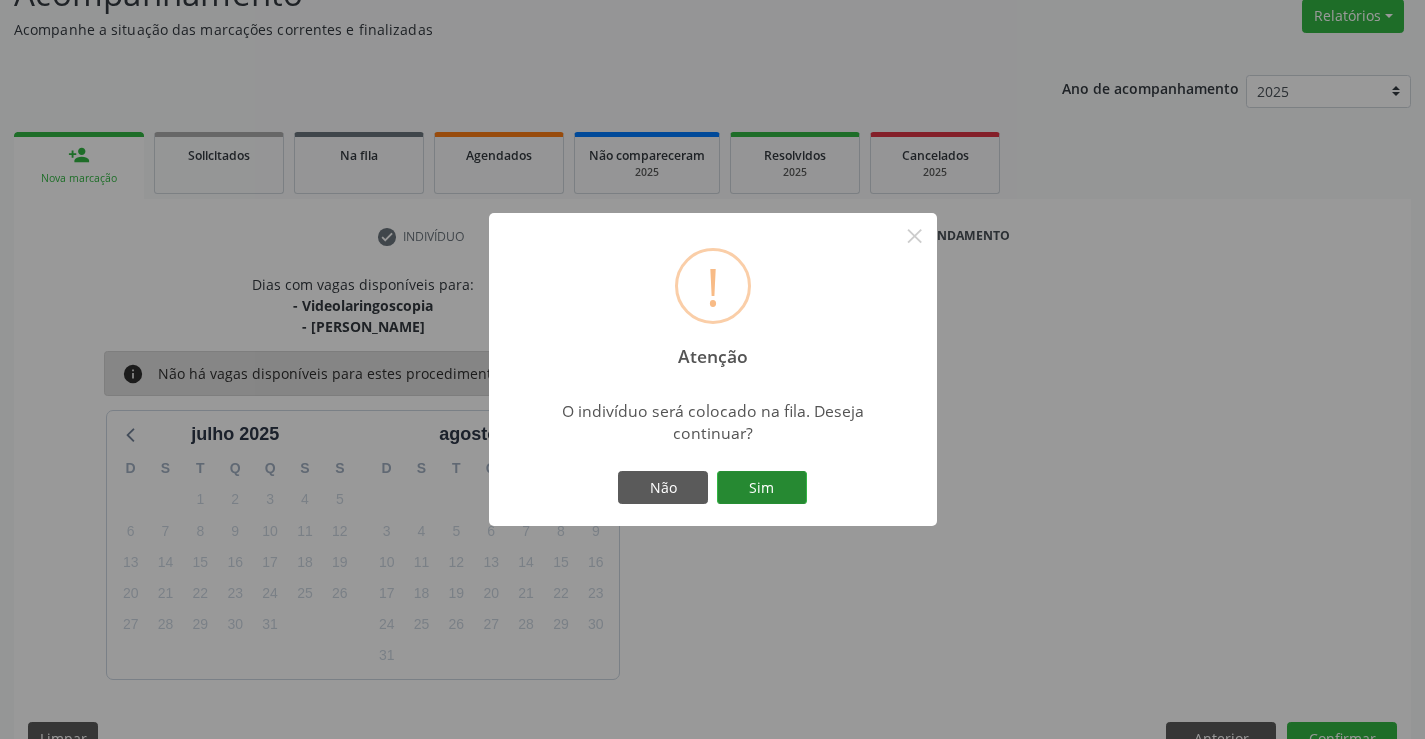 click on "Sim" at bounding box center [762, 488] 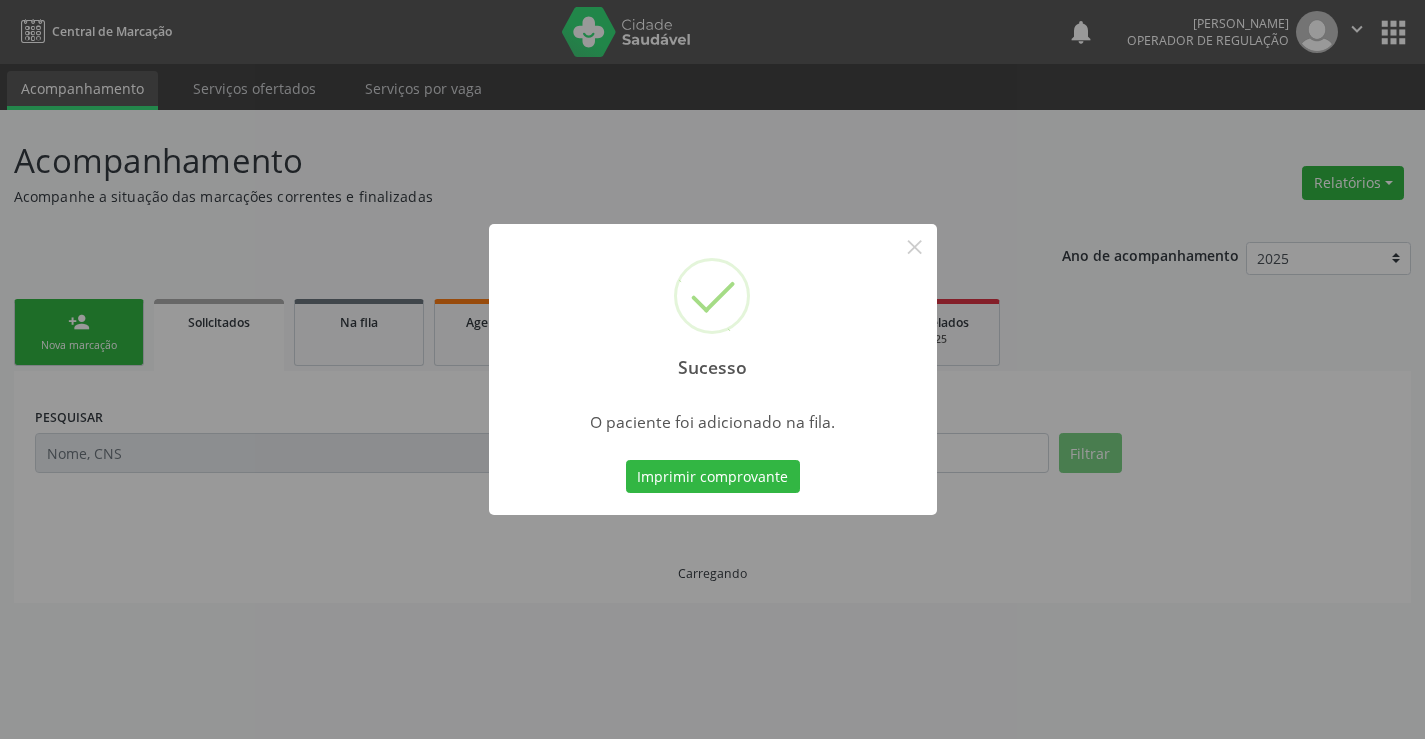 scroll, scrollTop: 0, scrollLeft: 0, axis: both 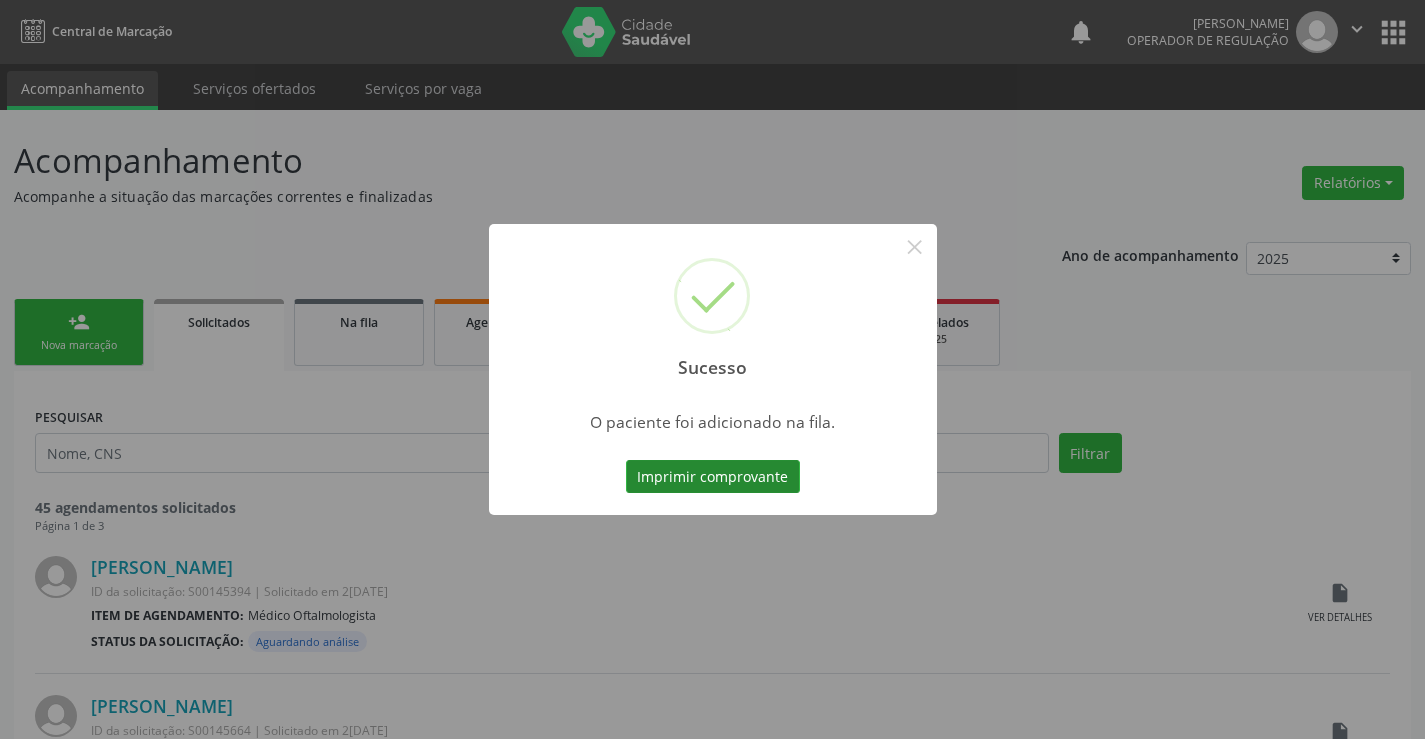 click on "Imprimir comprovante" at bounding box center [713, 477] 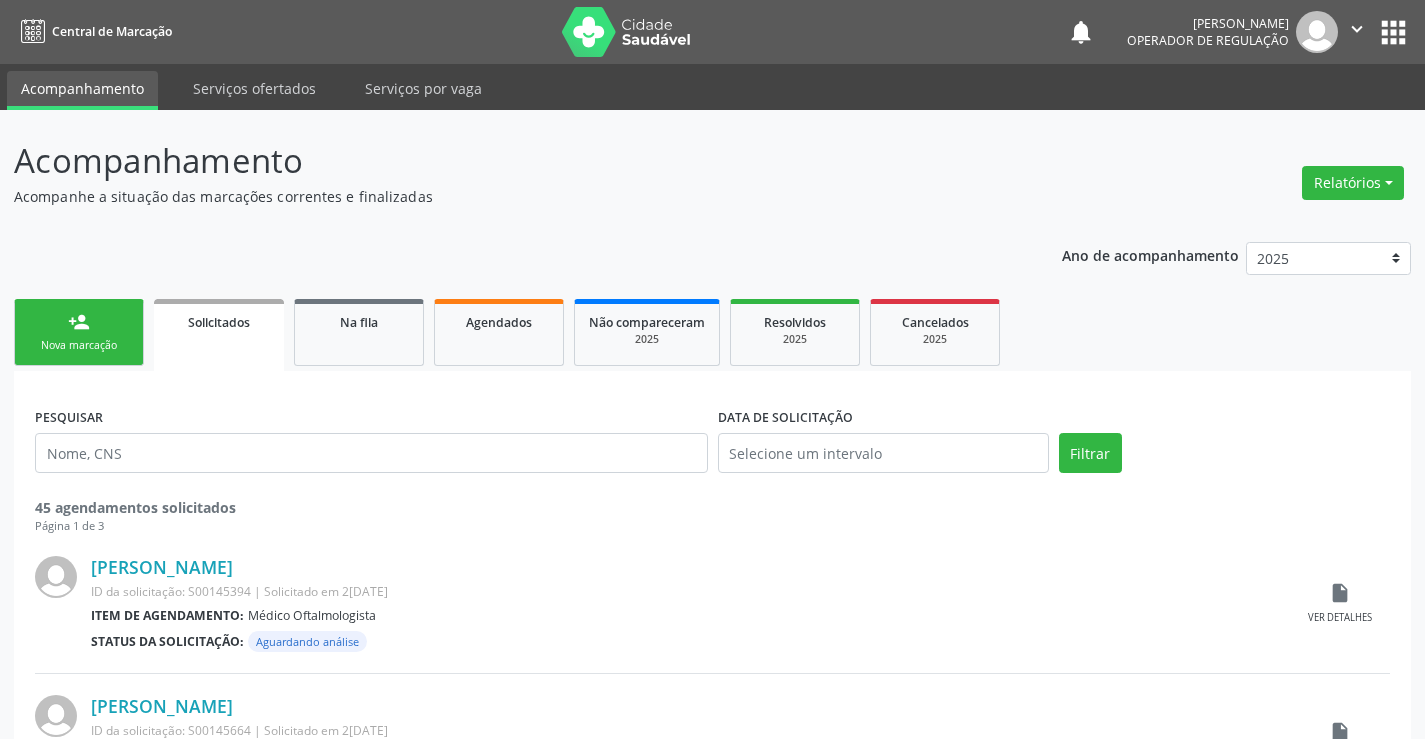 click on "person_add" at bounding box center [79, 322] 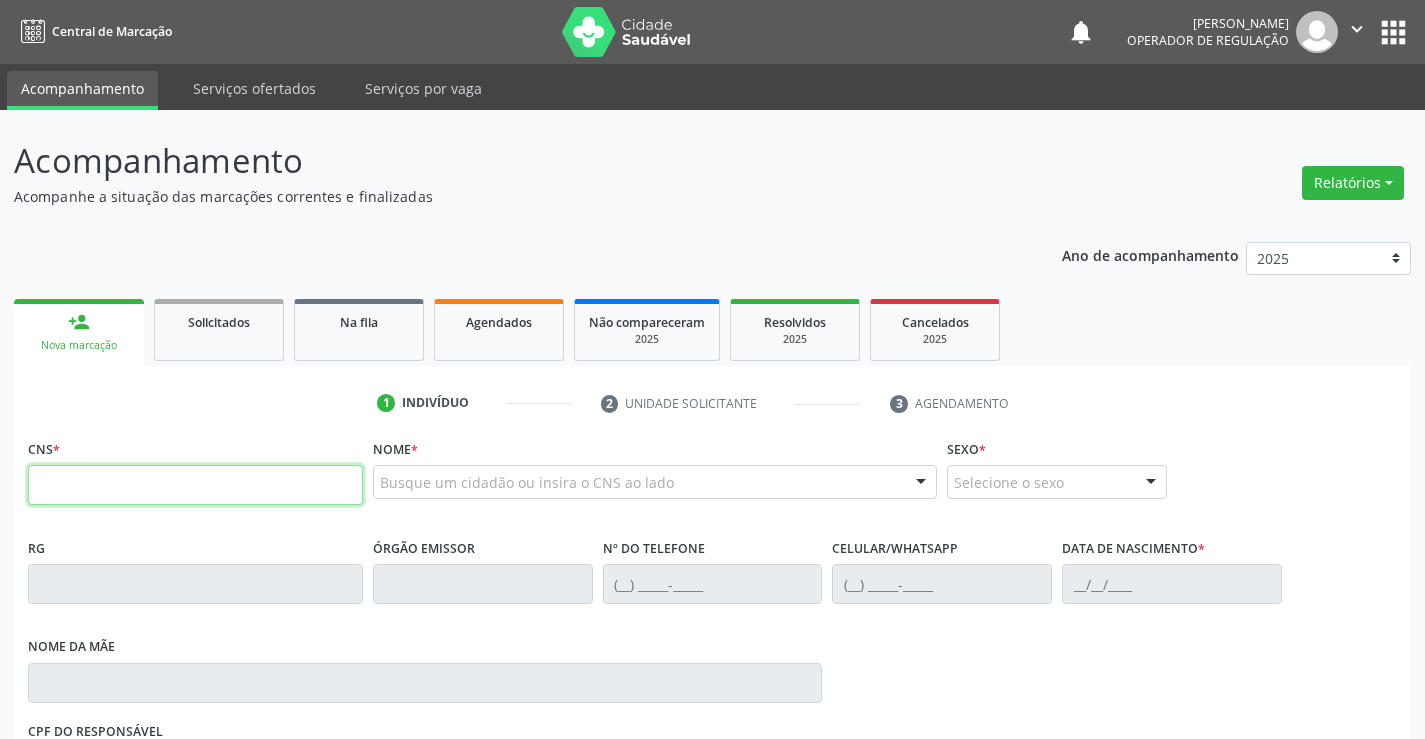 click at bounding box center (195, 485) 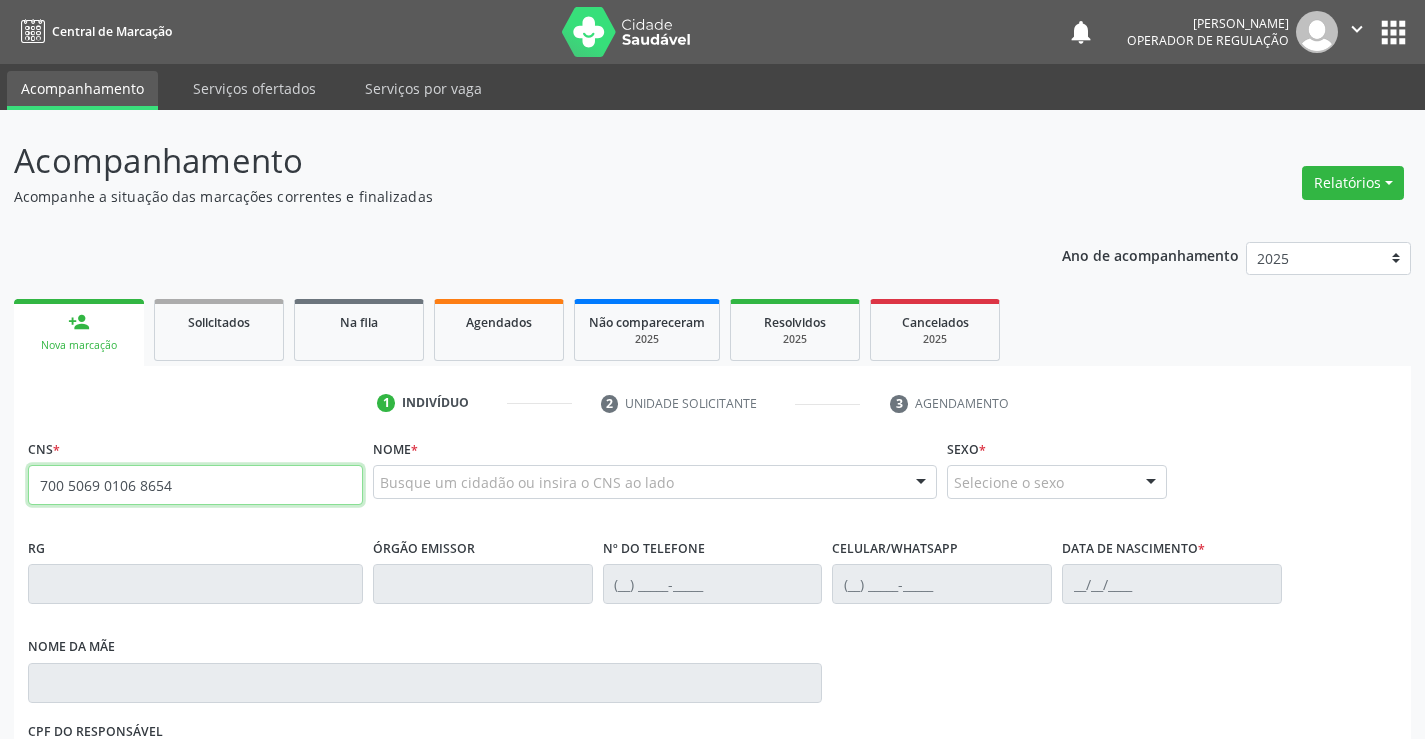 type on "700 5069 0106 8654" 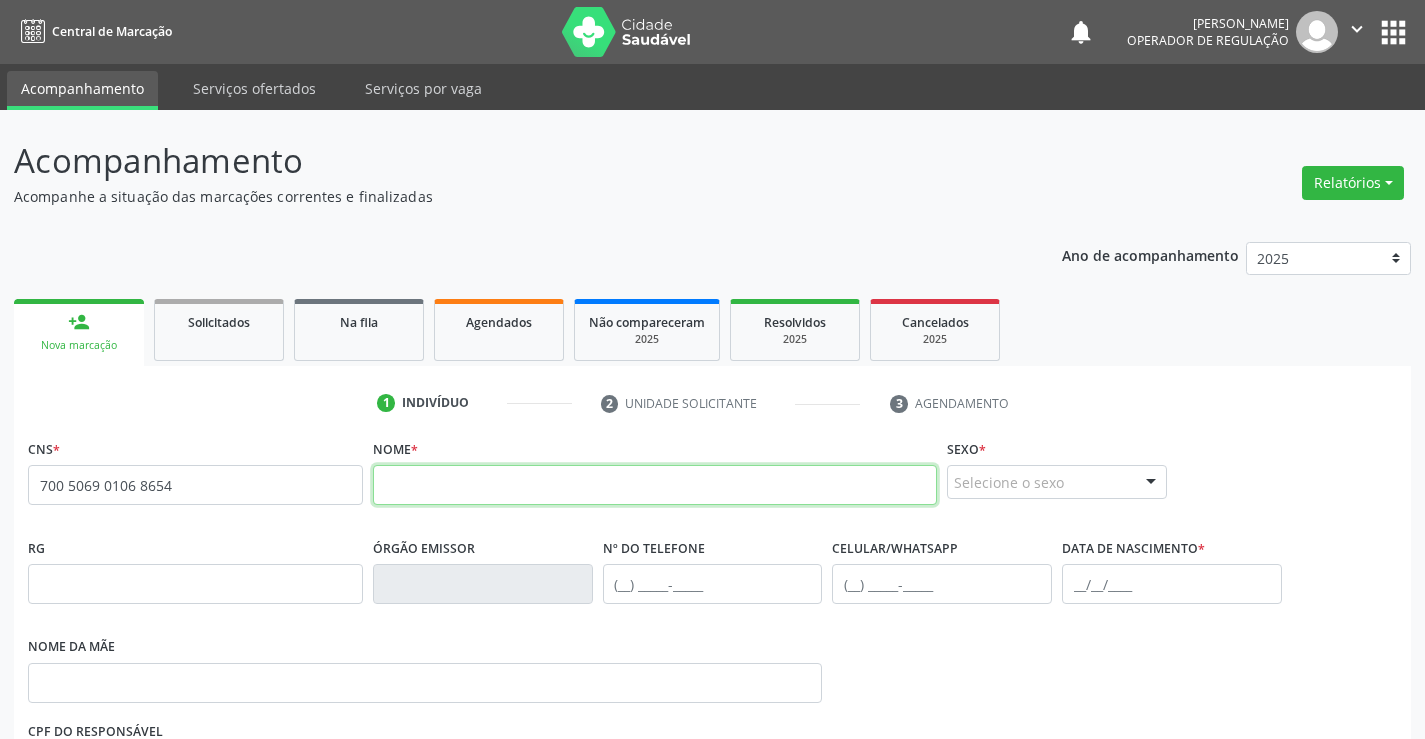 click at bounding box center [655, 485] 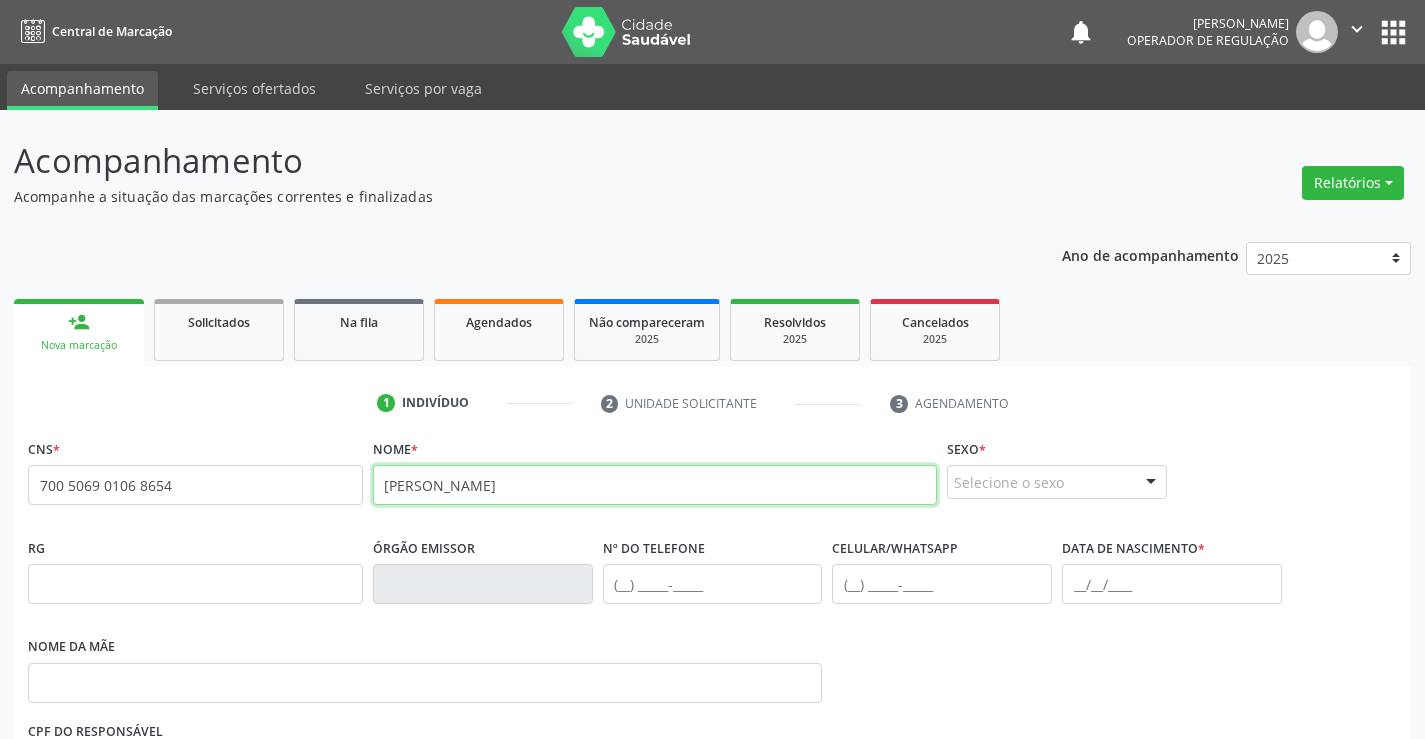 type on "ANGELA AURELINA DE SOUZA" 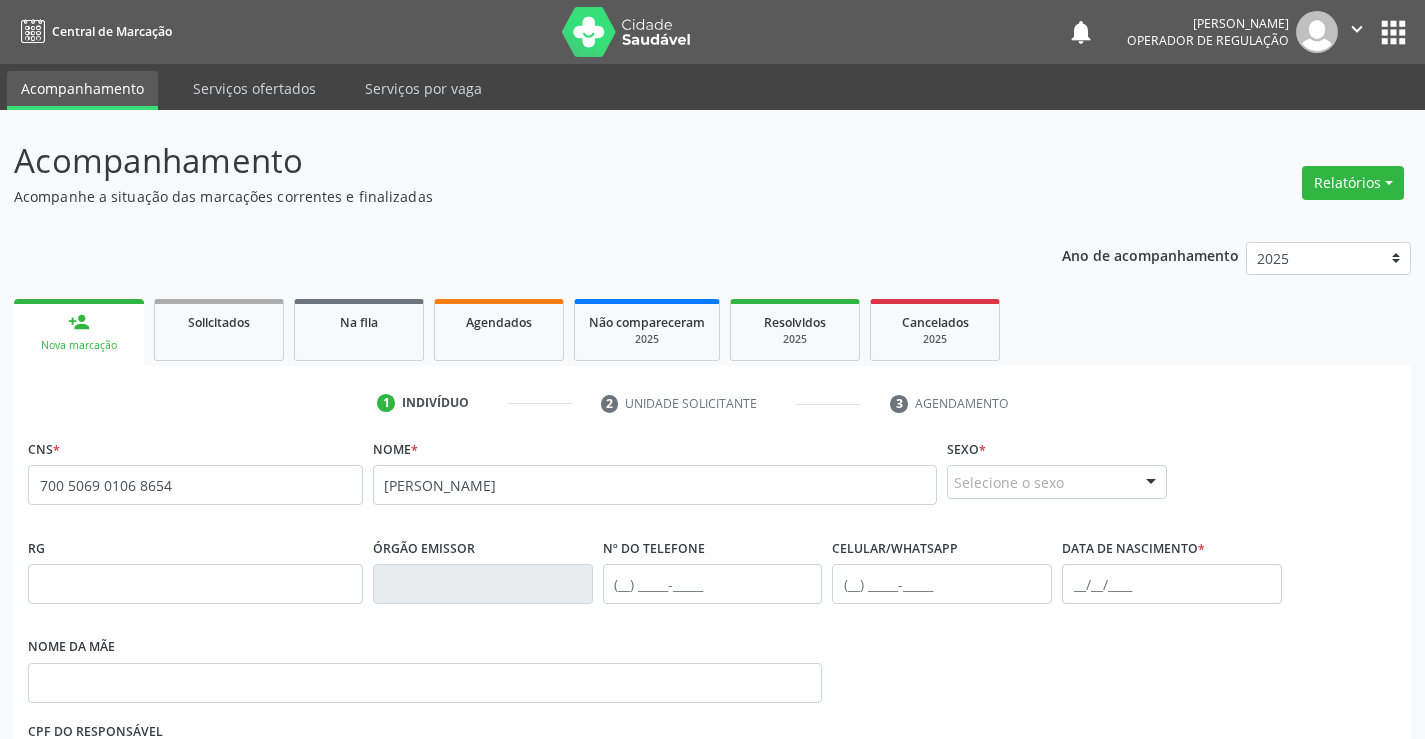 click on "Selecione o sexo" at bounding box center (1057, 482) 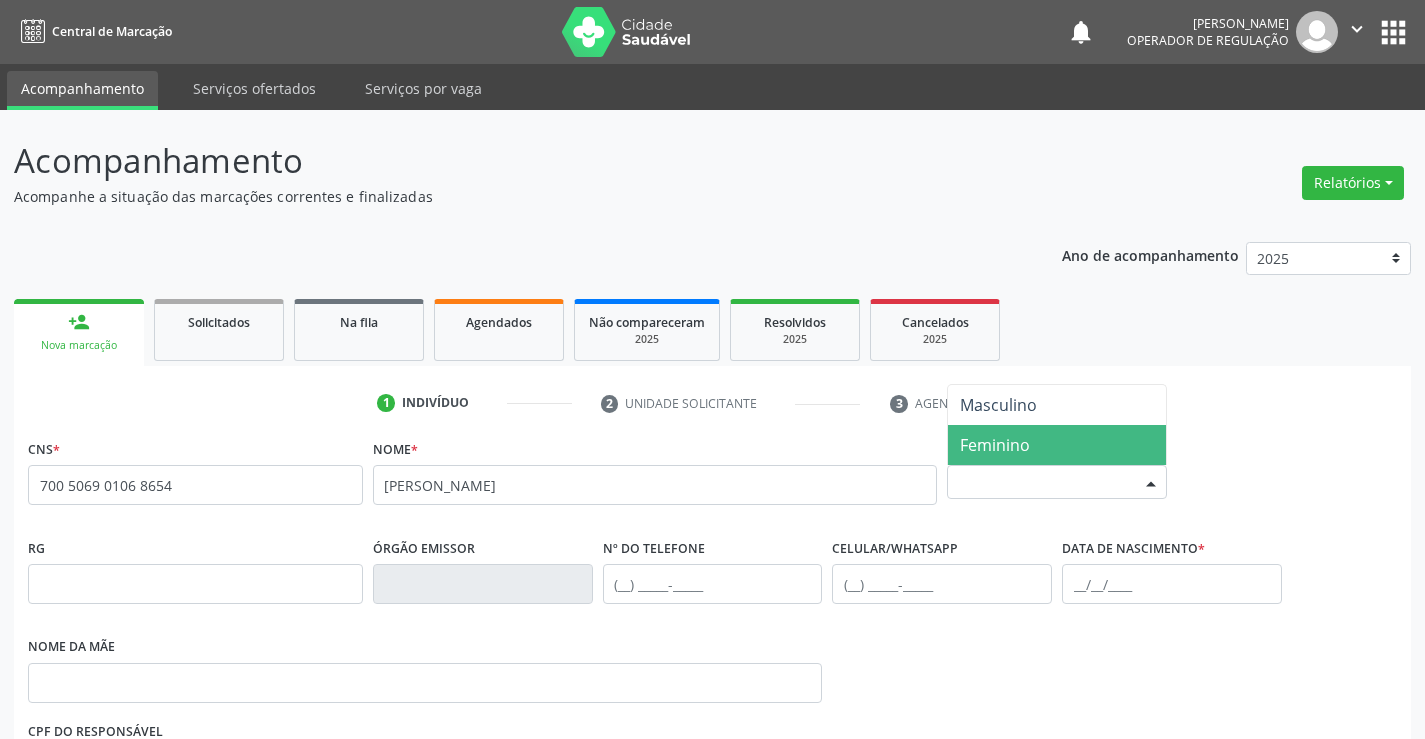click on "Feminino" at bounding box center (995, 445) 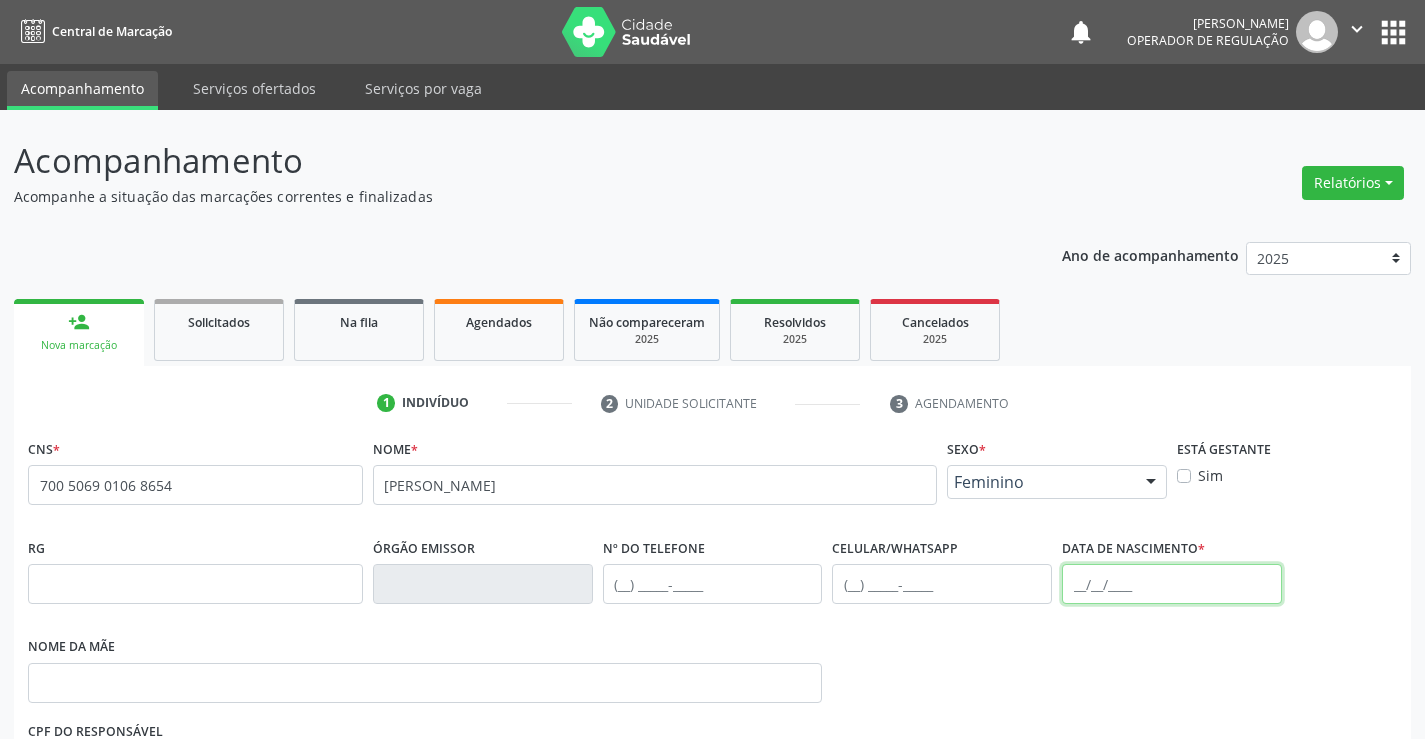 click at bounding box center [1172, 584] 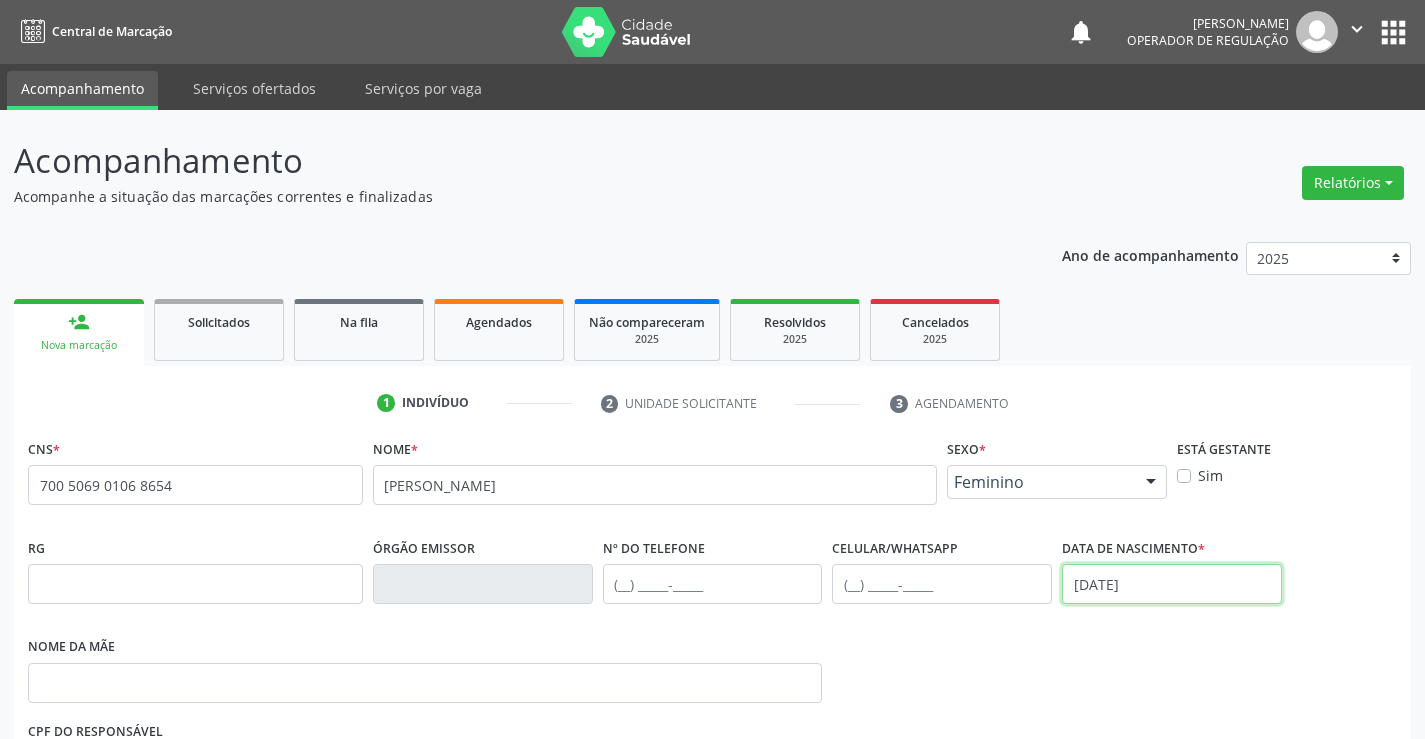 type on "26/07/1983" 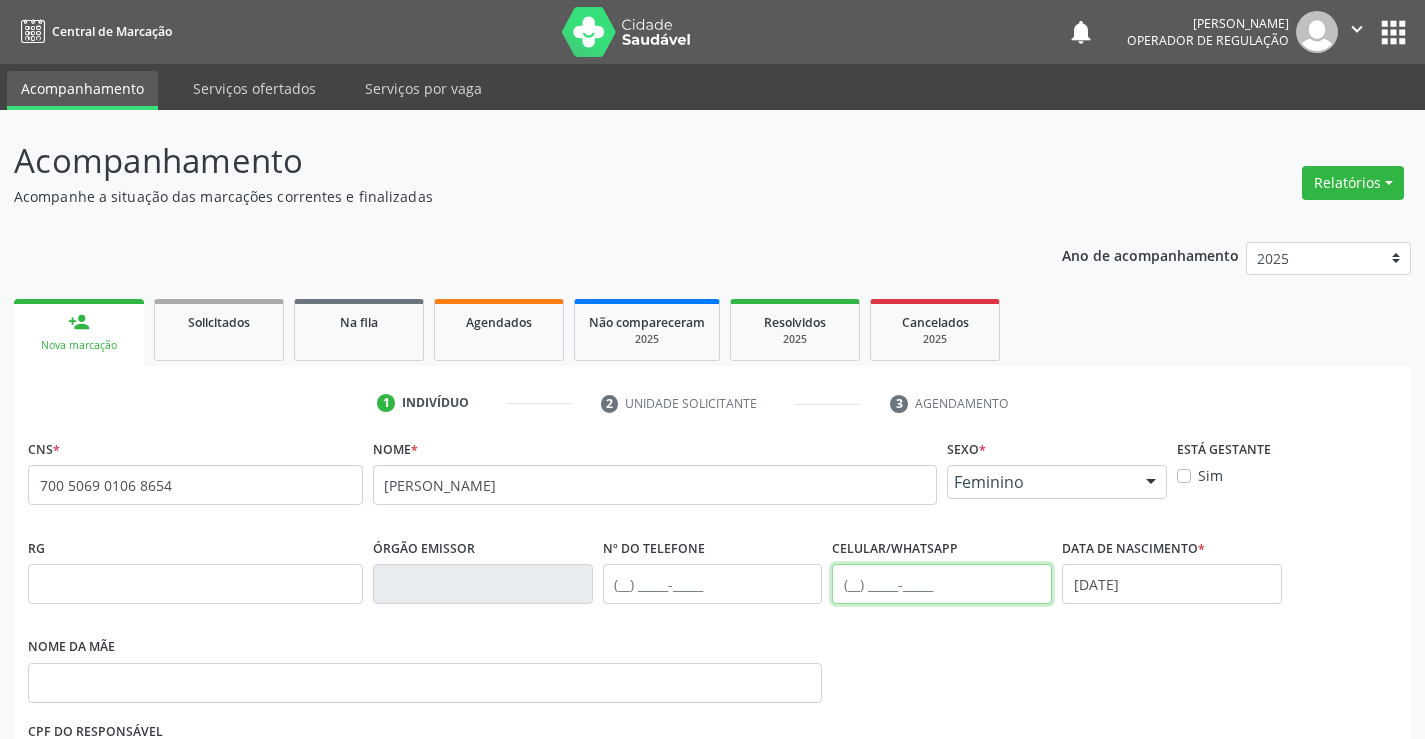 click at bounding box center (942, 584) 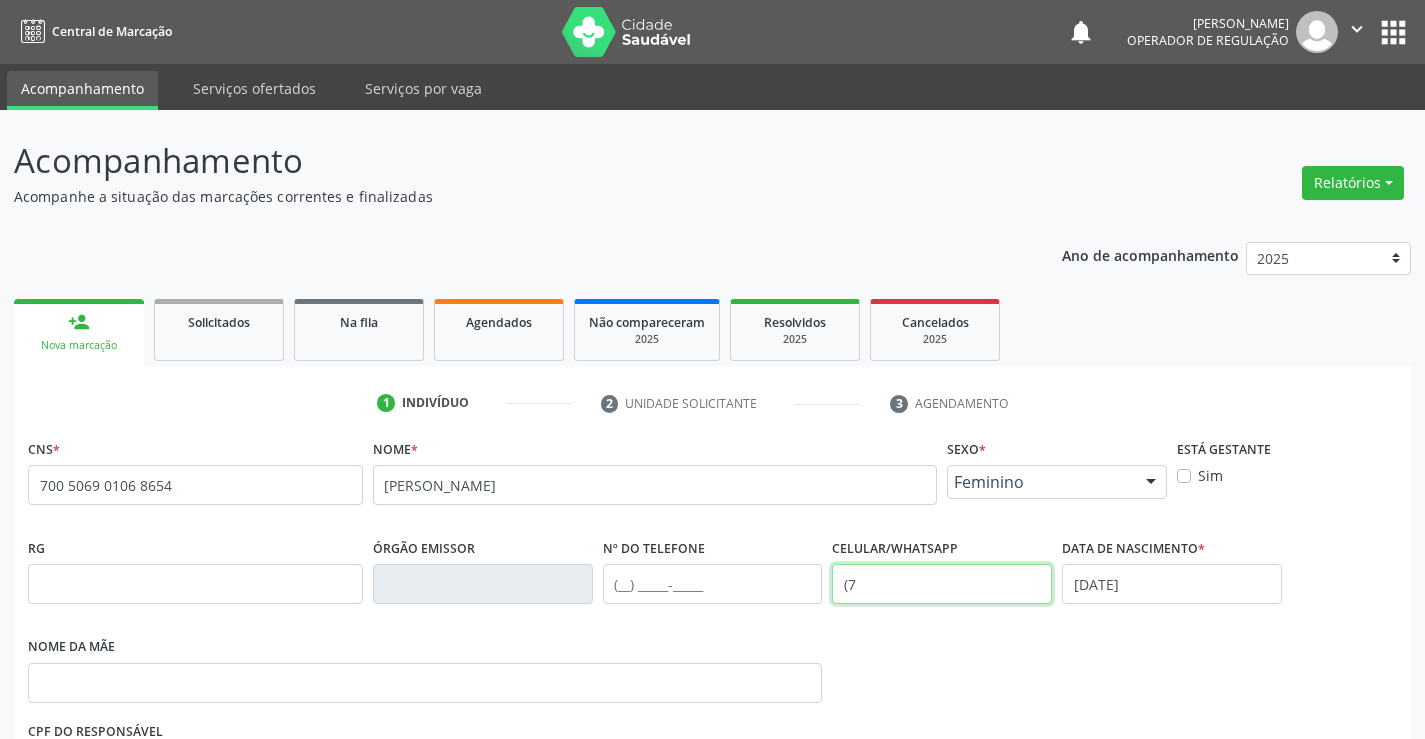 type on "(" 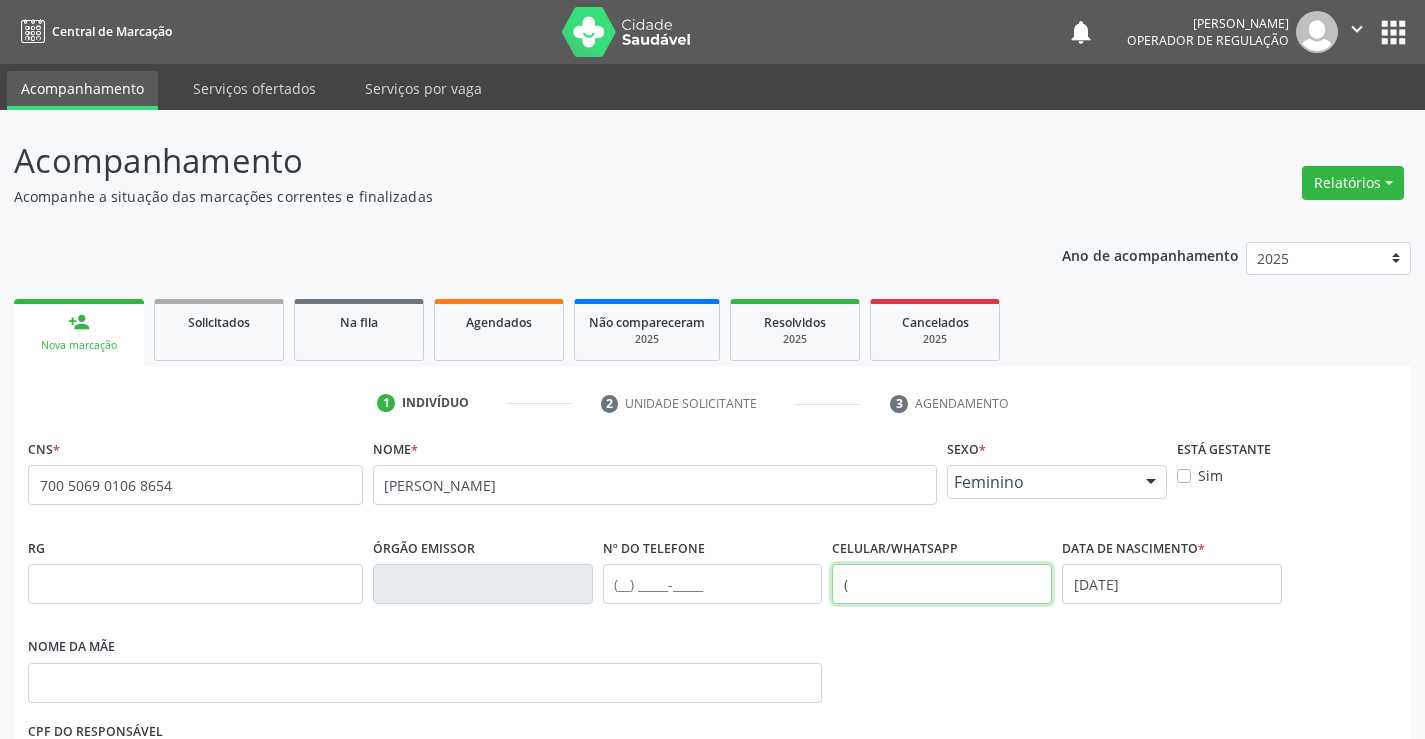 type 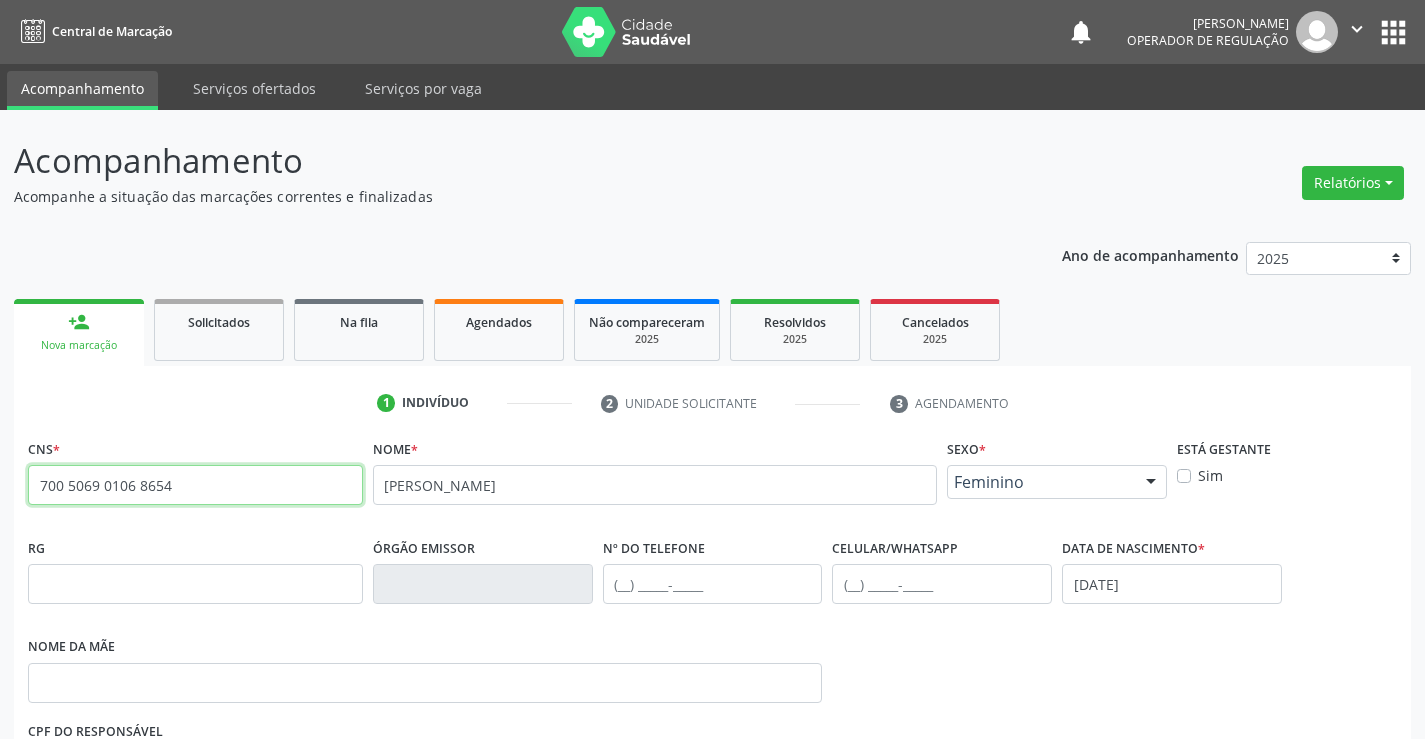 drag, startPoint x: 181, startPoint y: 486, endPoint x: 0, endPoint y: 488, distance: 181.01105 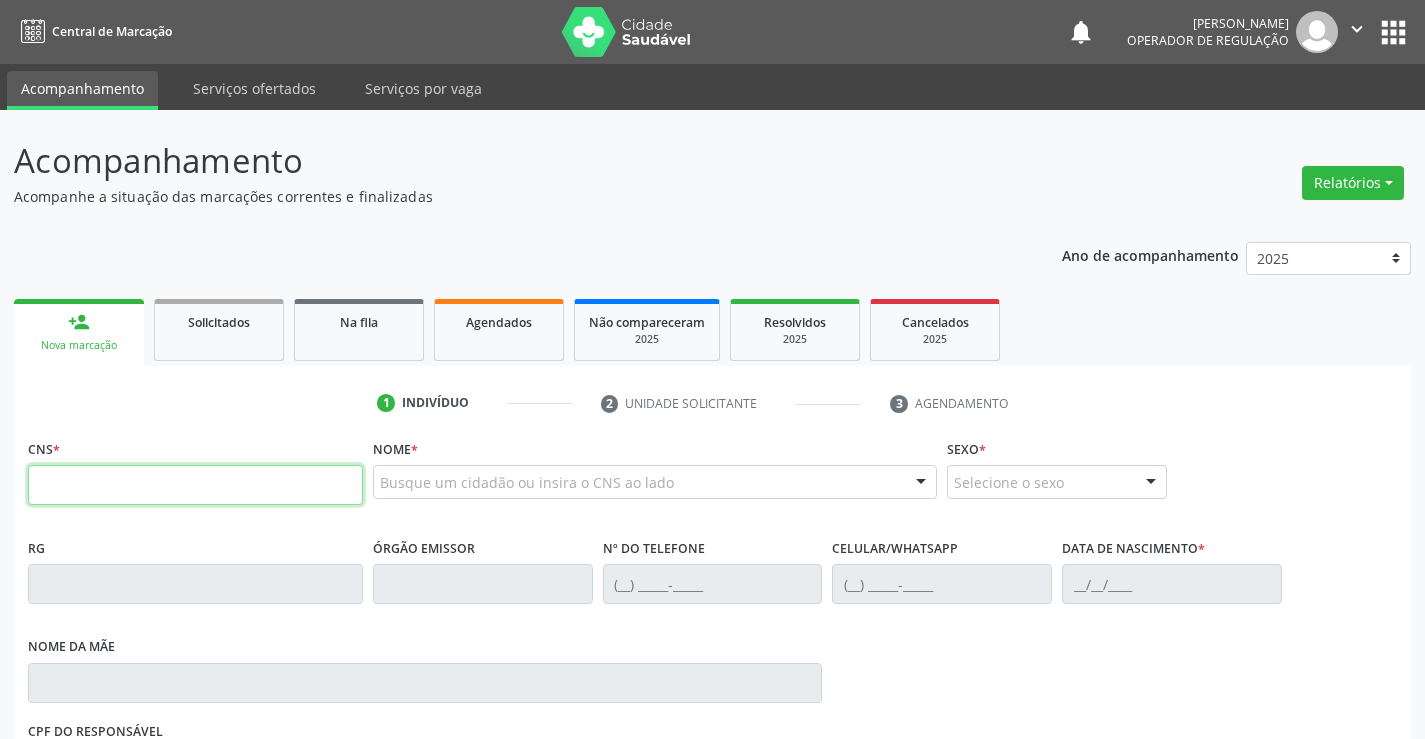 click at bounding box center [195, 485] 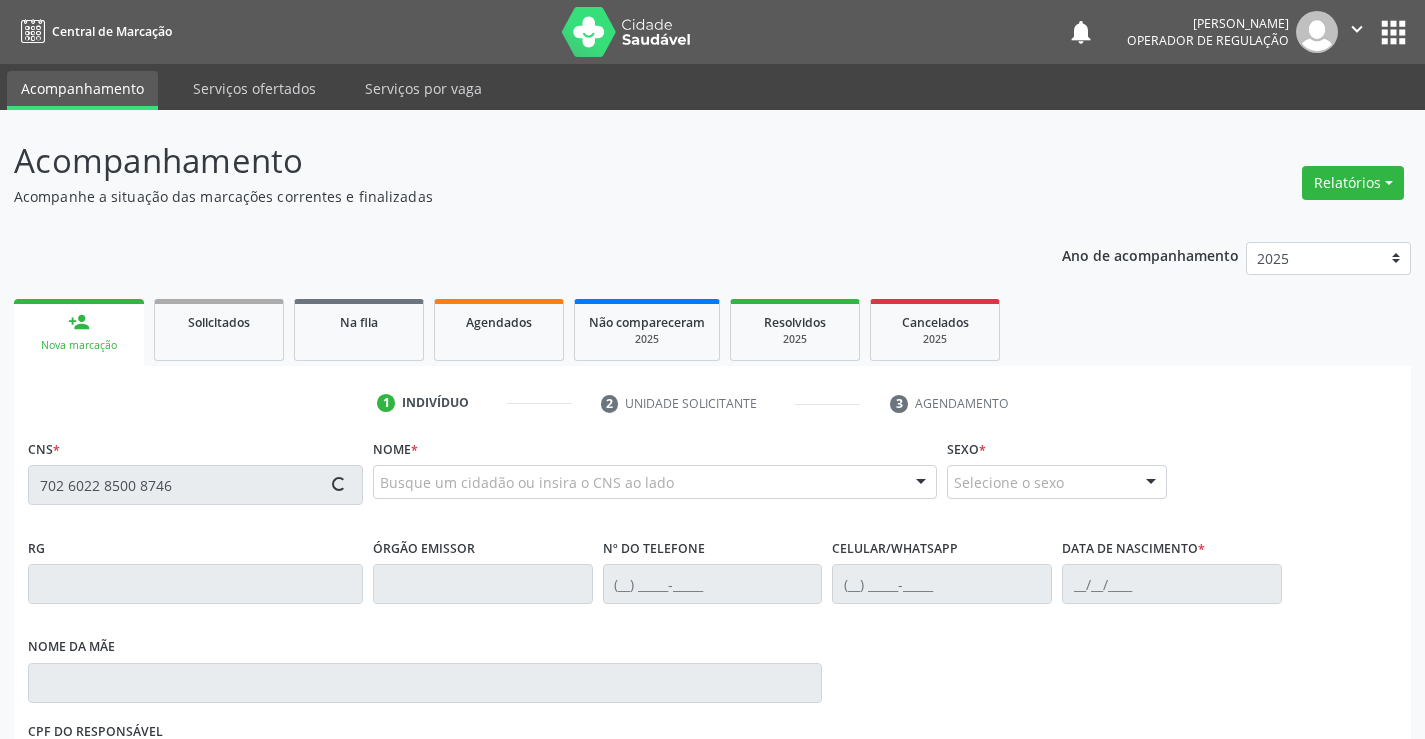 type on "702 6022 8500 8746" 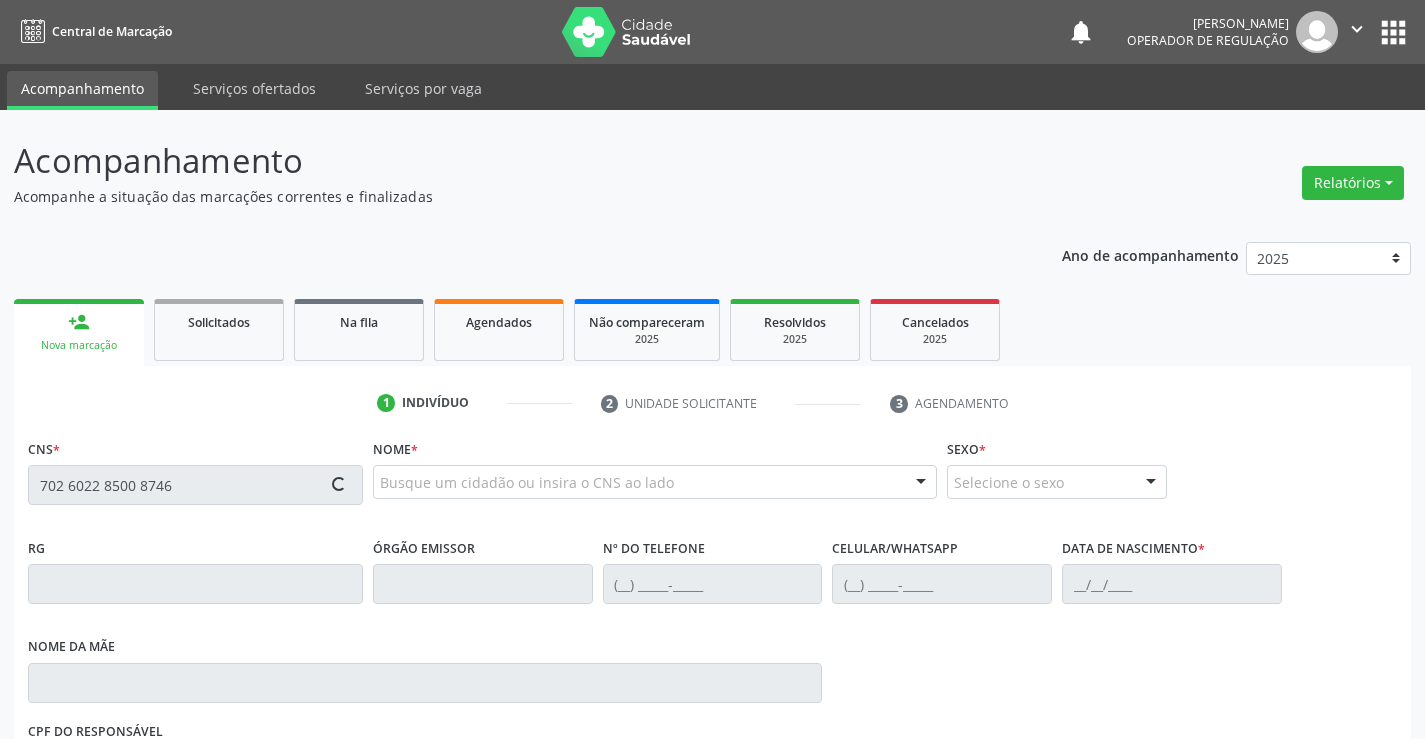 type 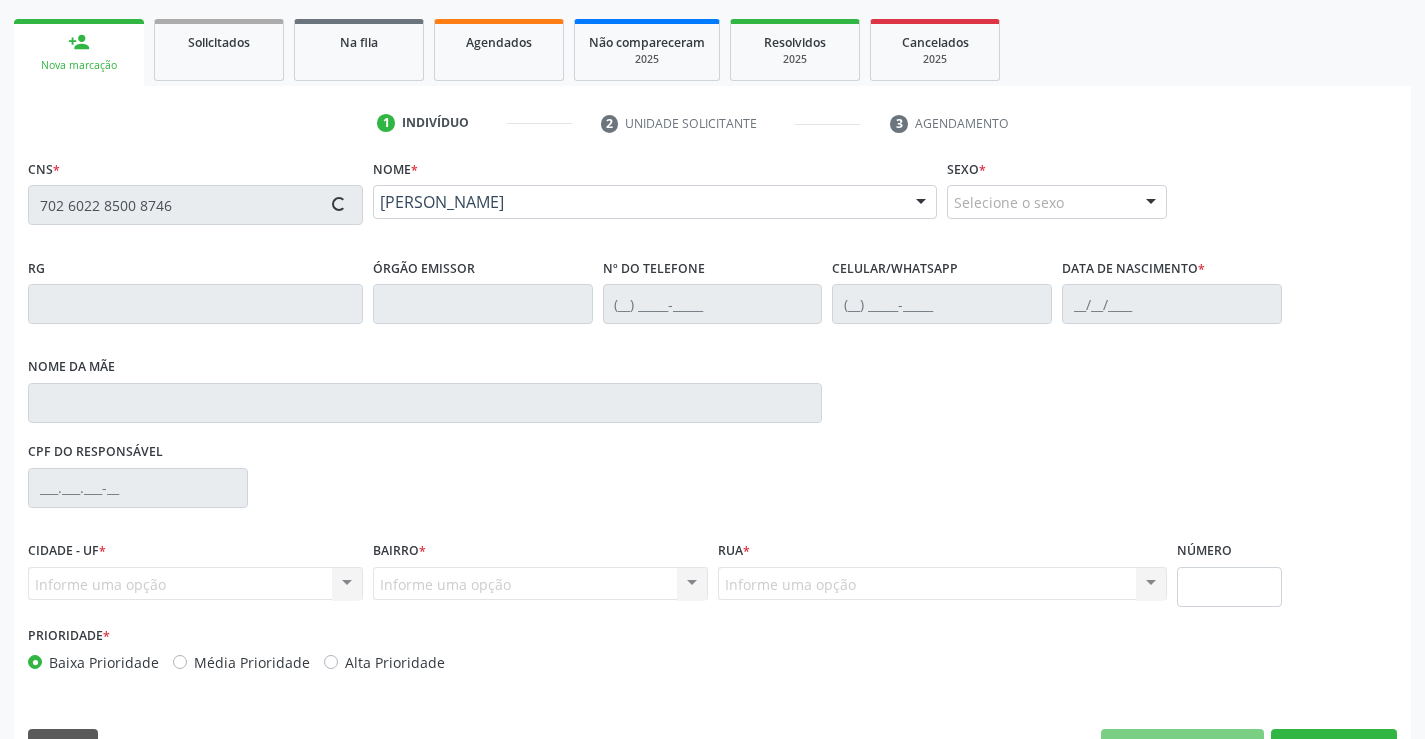 scroll, scrollTop: 331, scrollLeft: 0, axis: vertical 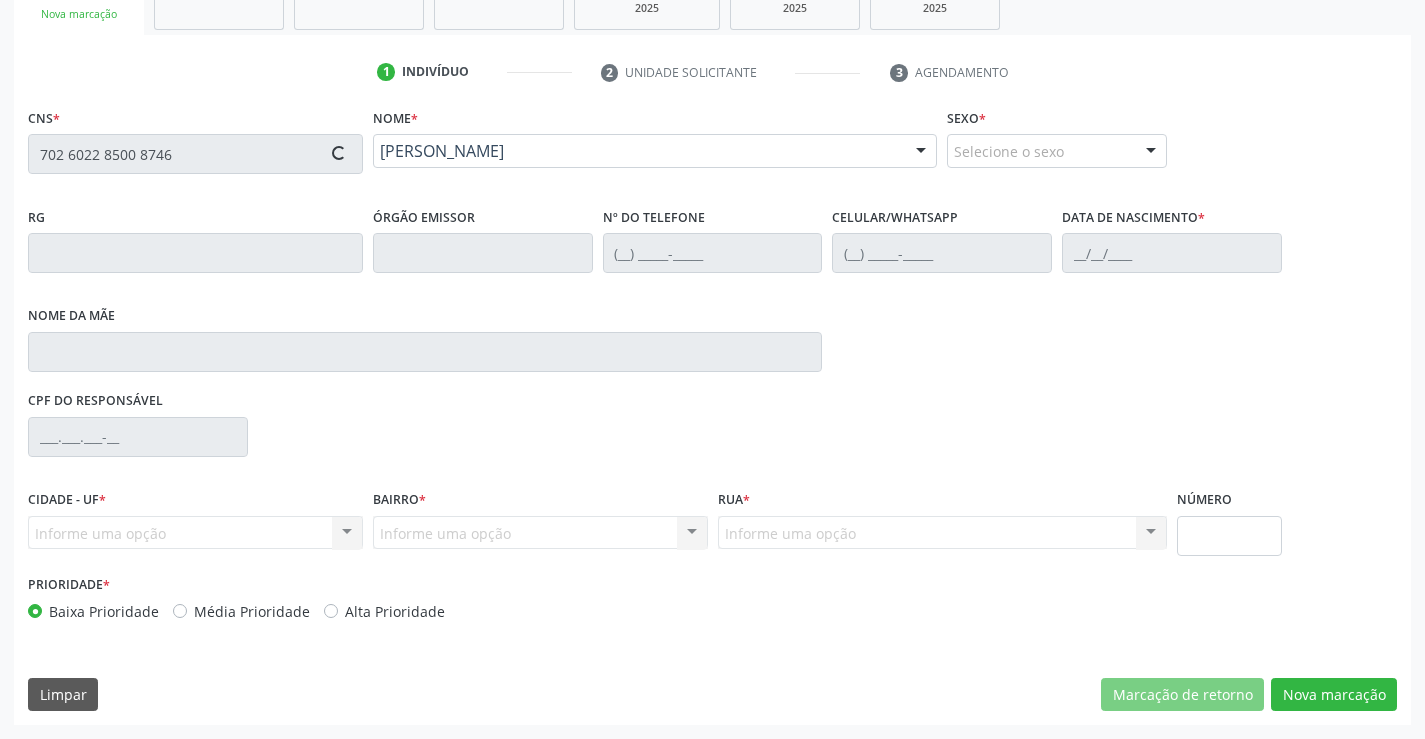 type on "(74) 98135-6194" 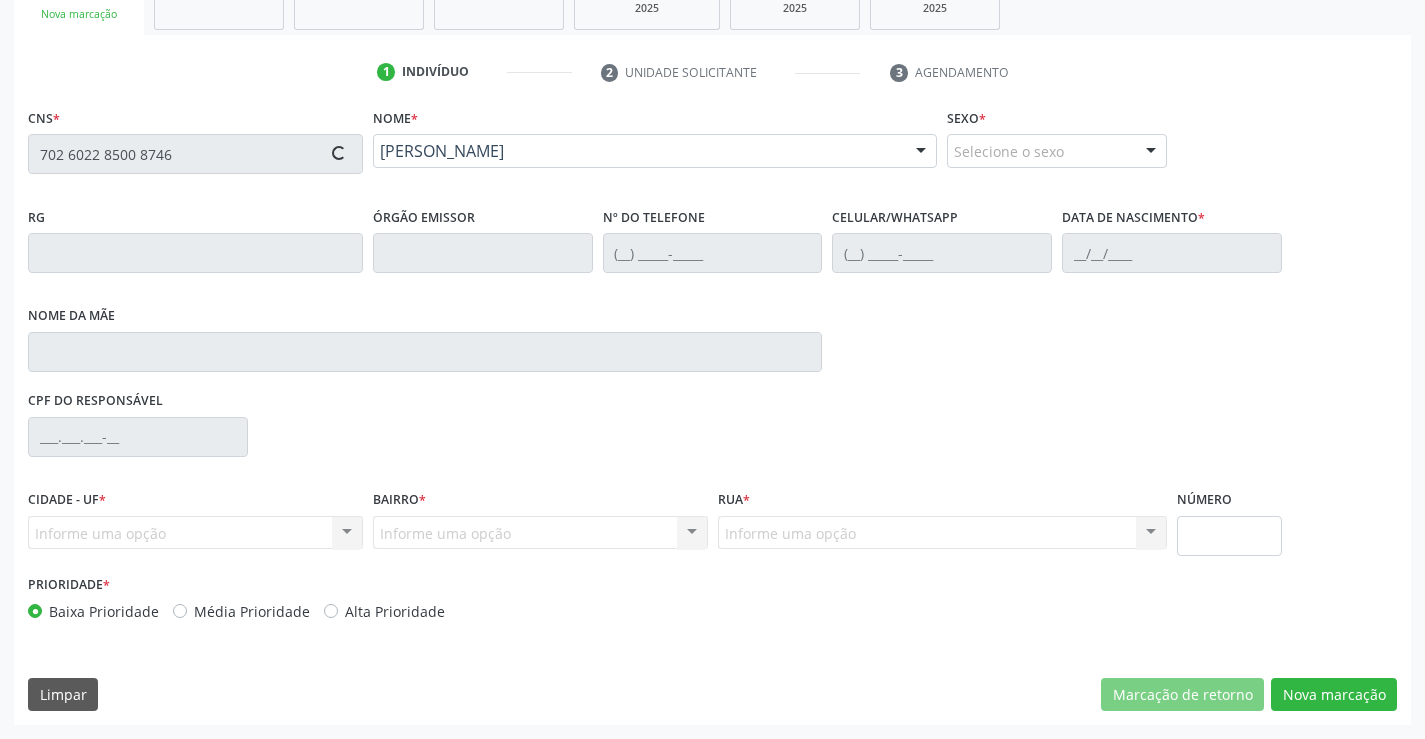 type on "Itamara dos Santos Crus" 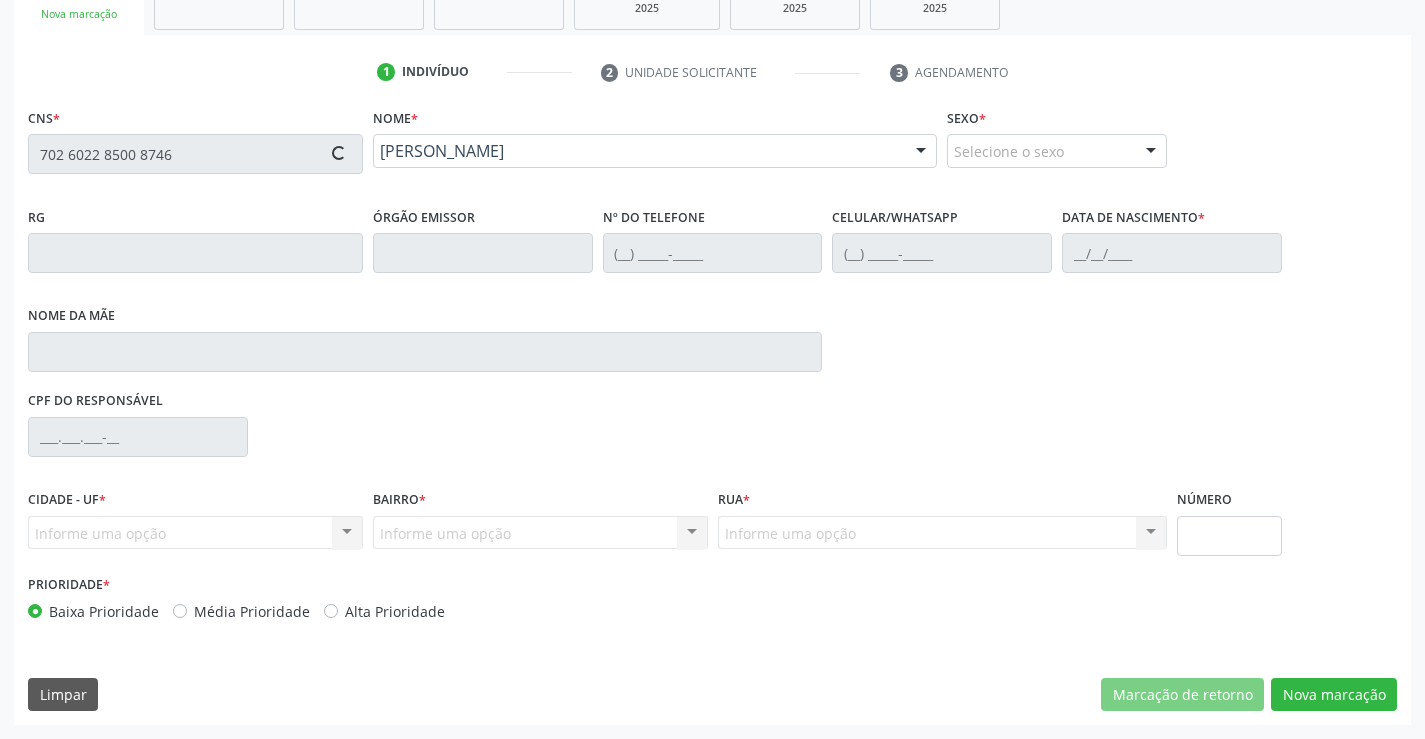 type on "S/N" 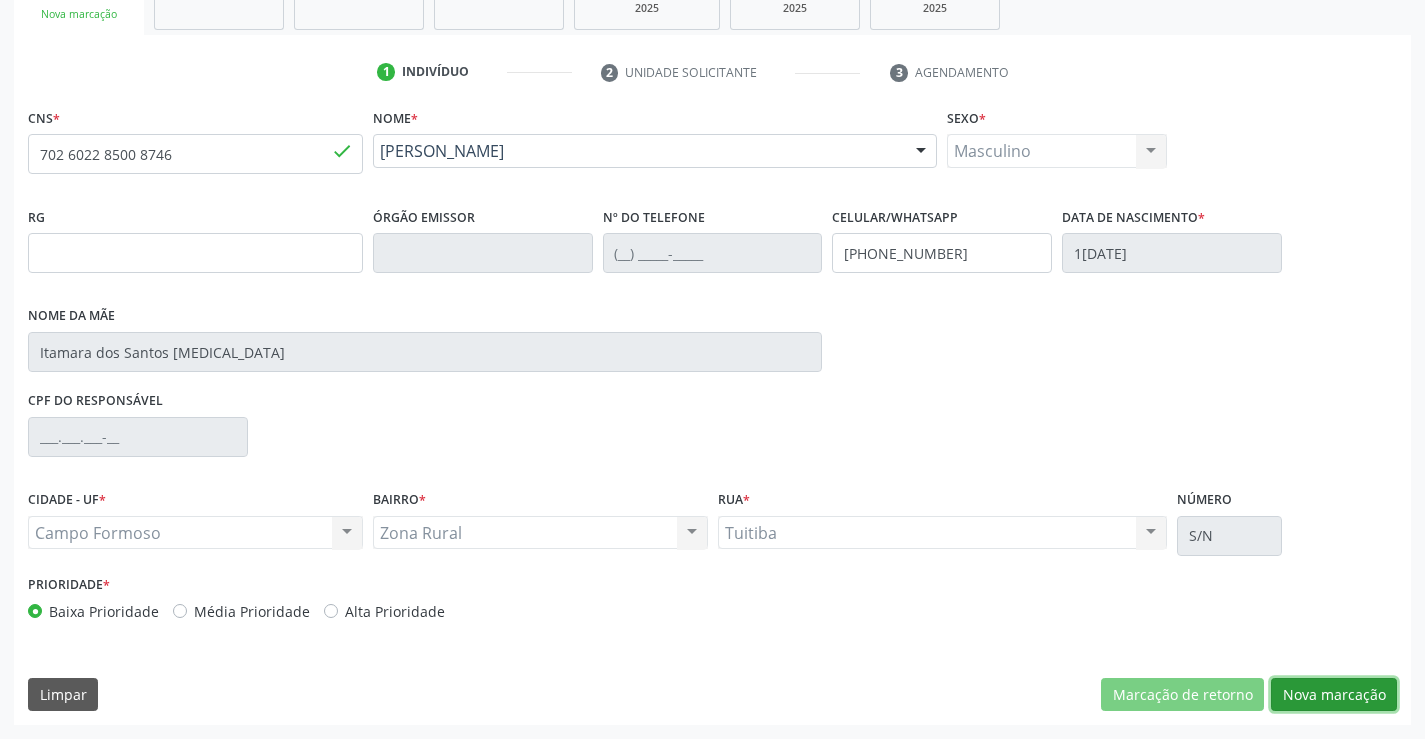click on "Nova marcação" at bounding box center [1334, 695] 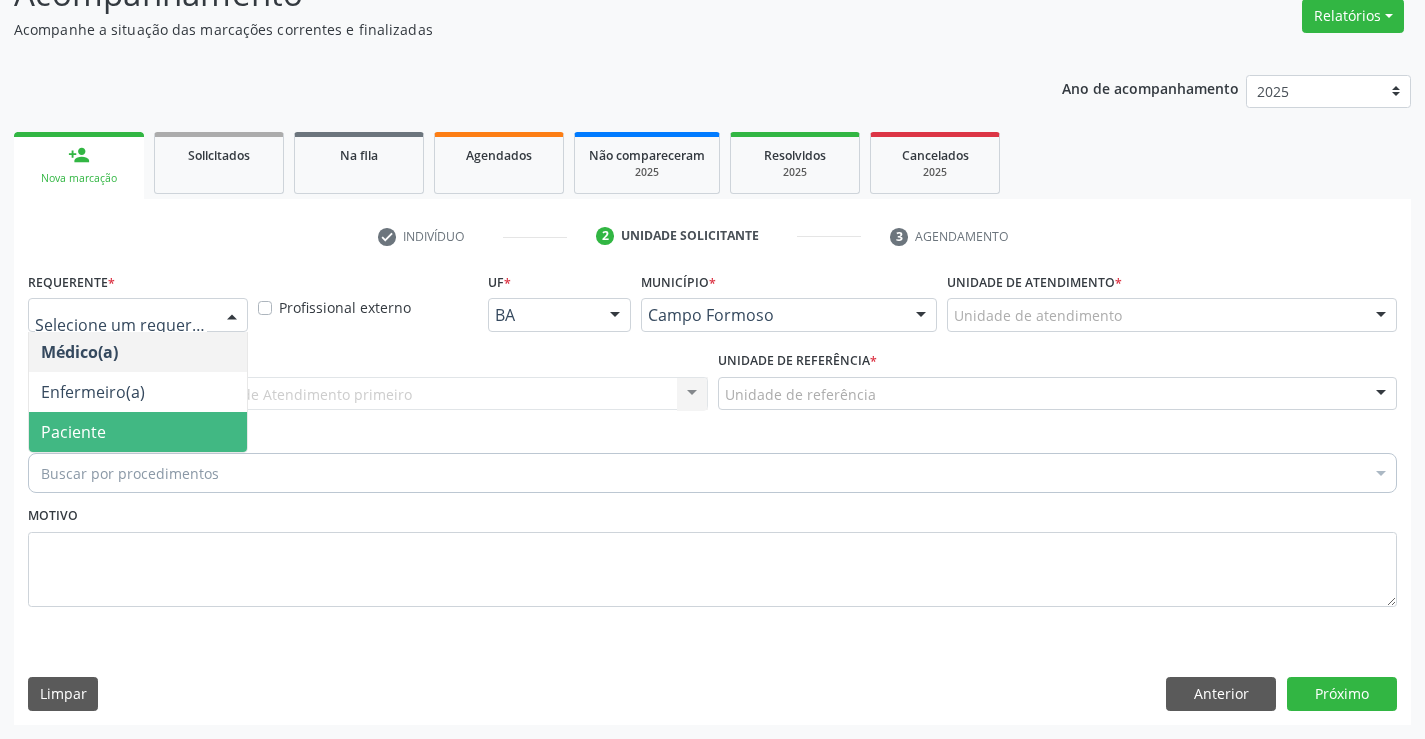 click on "Paciente" at bounding box center (73, 432) 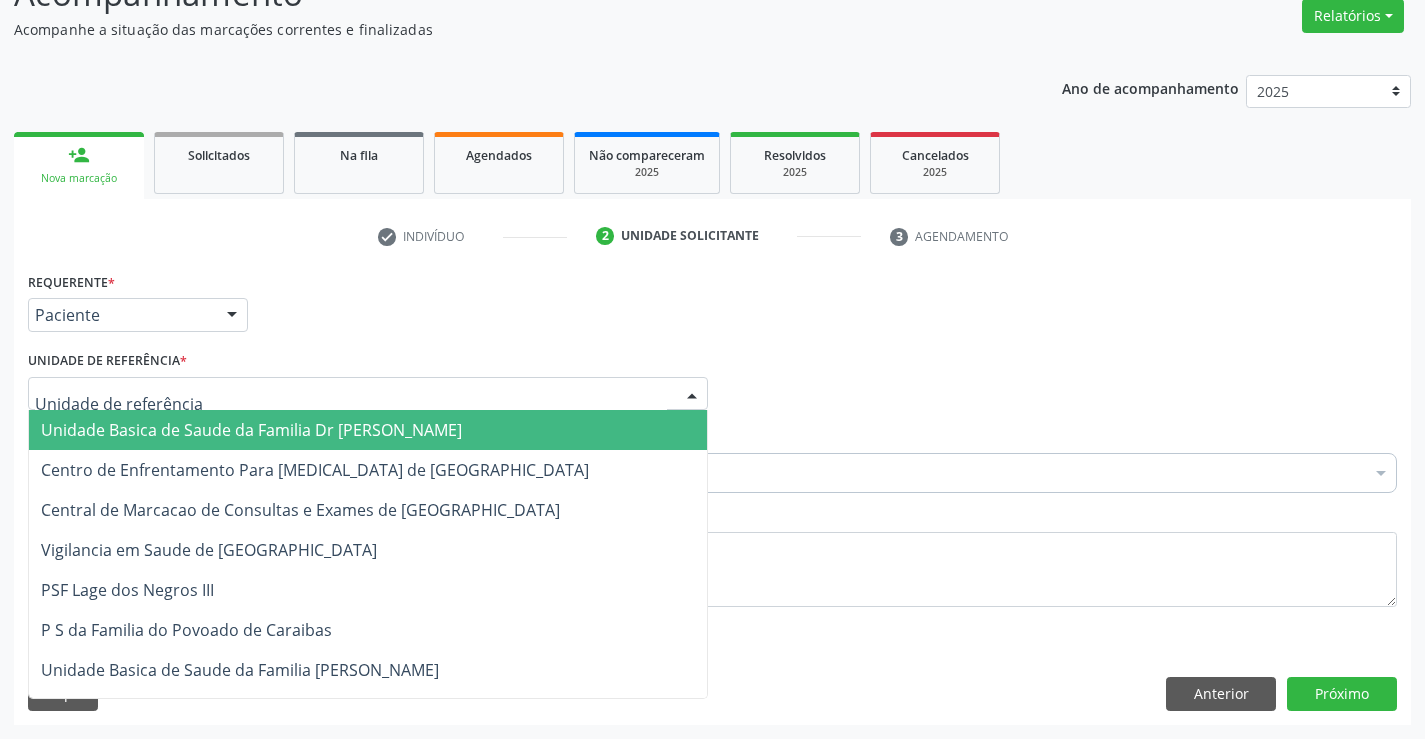 click on "Unidade Basica de Saude da Familia Dr [PERSON_NAME]" at bounding box center (251, 430) 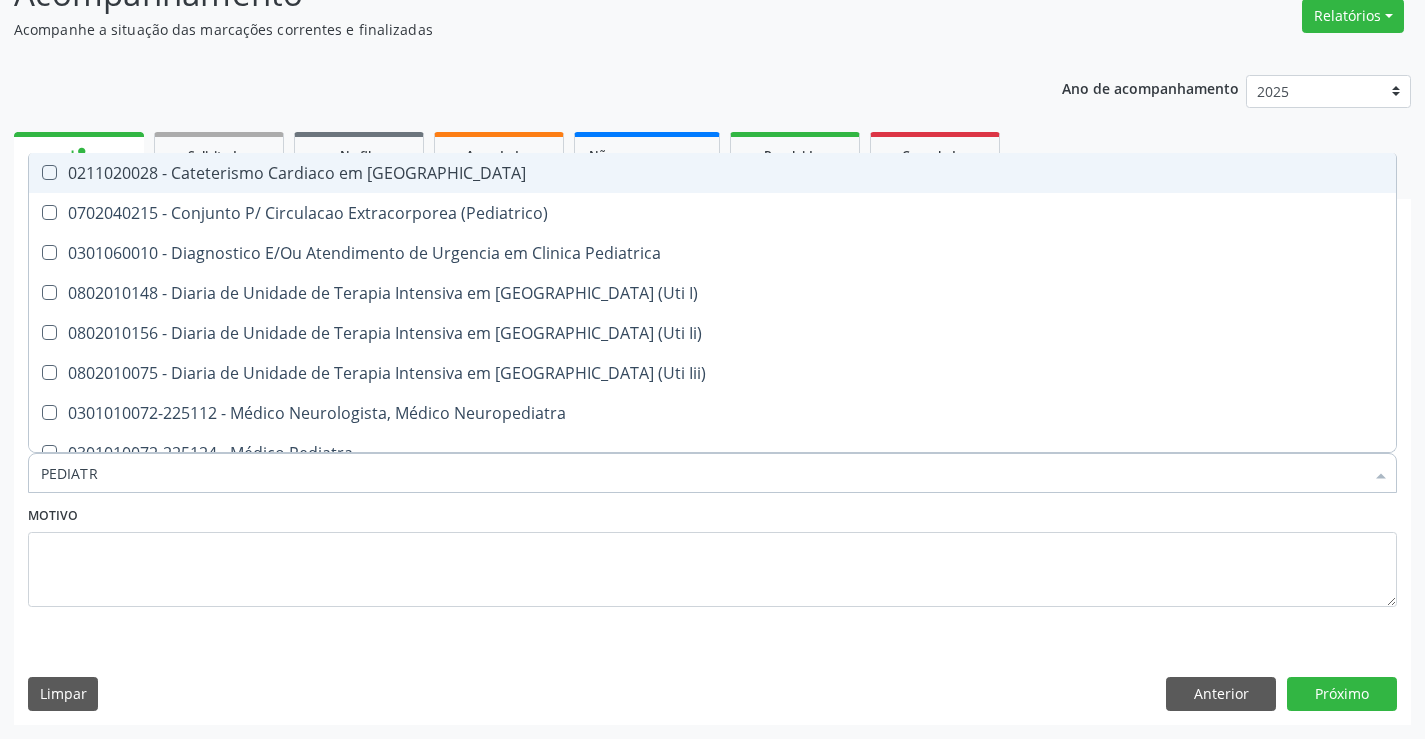 type on "PEDIATRA" 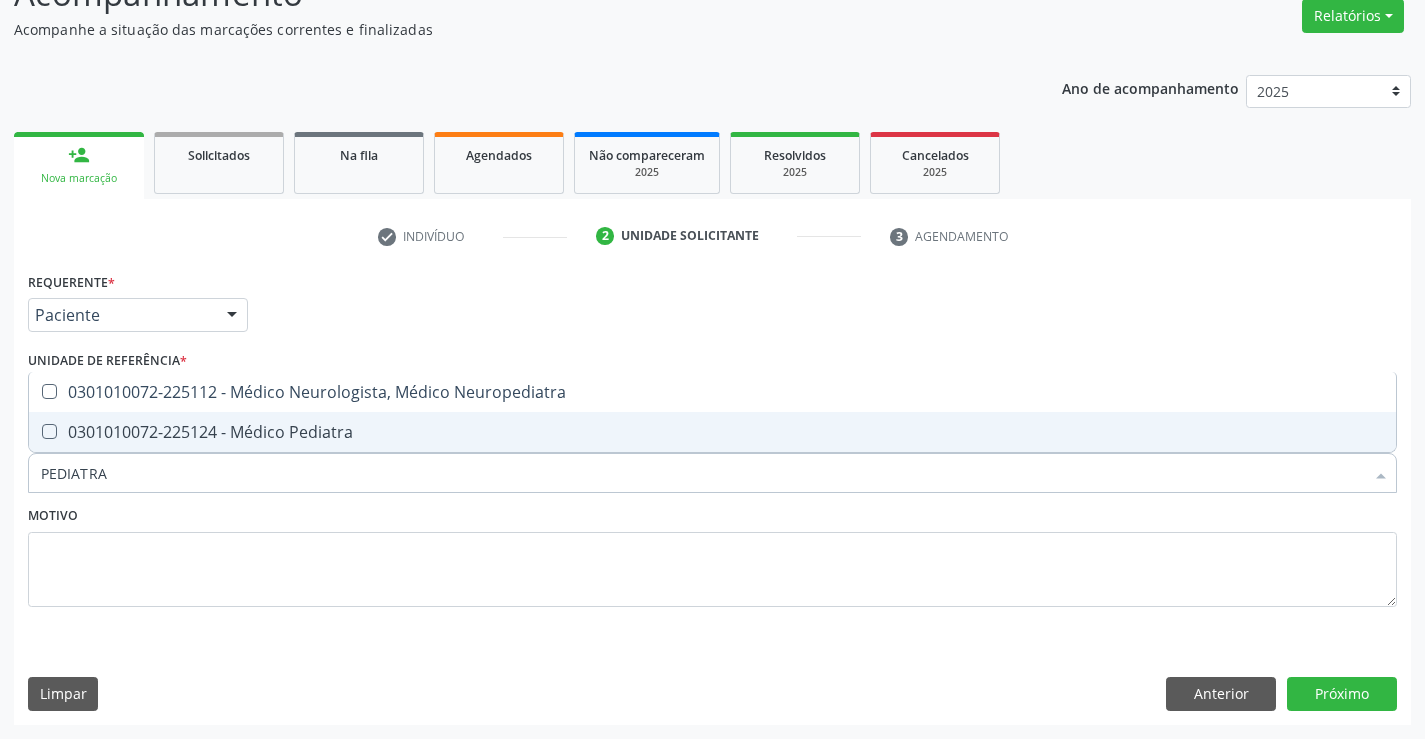 click on "0301010072-225124 - Médico Pediatra" at bounding box center [712, 432] 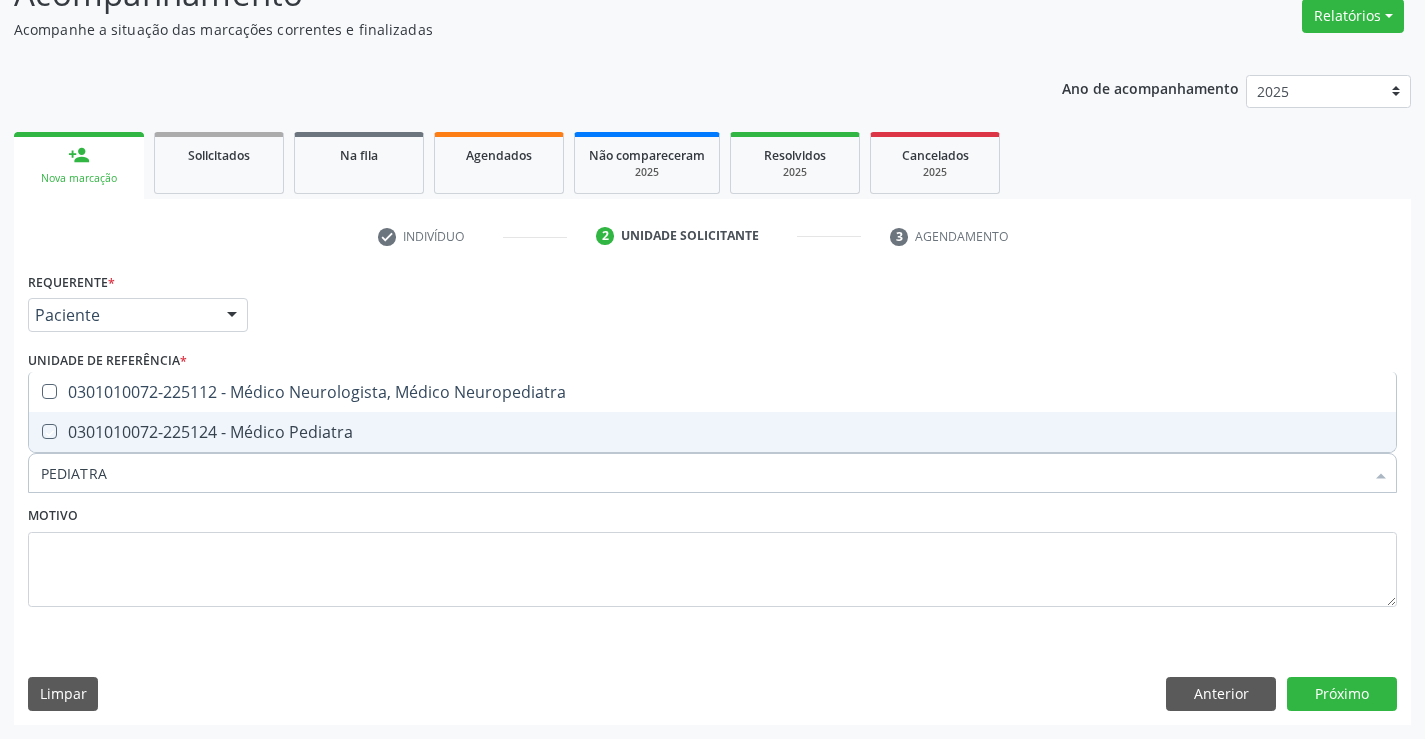 checkbox on "true" 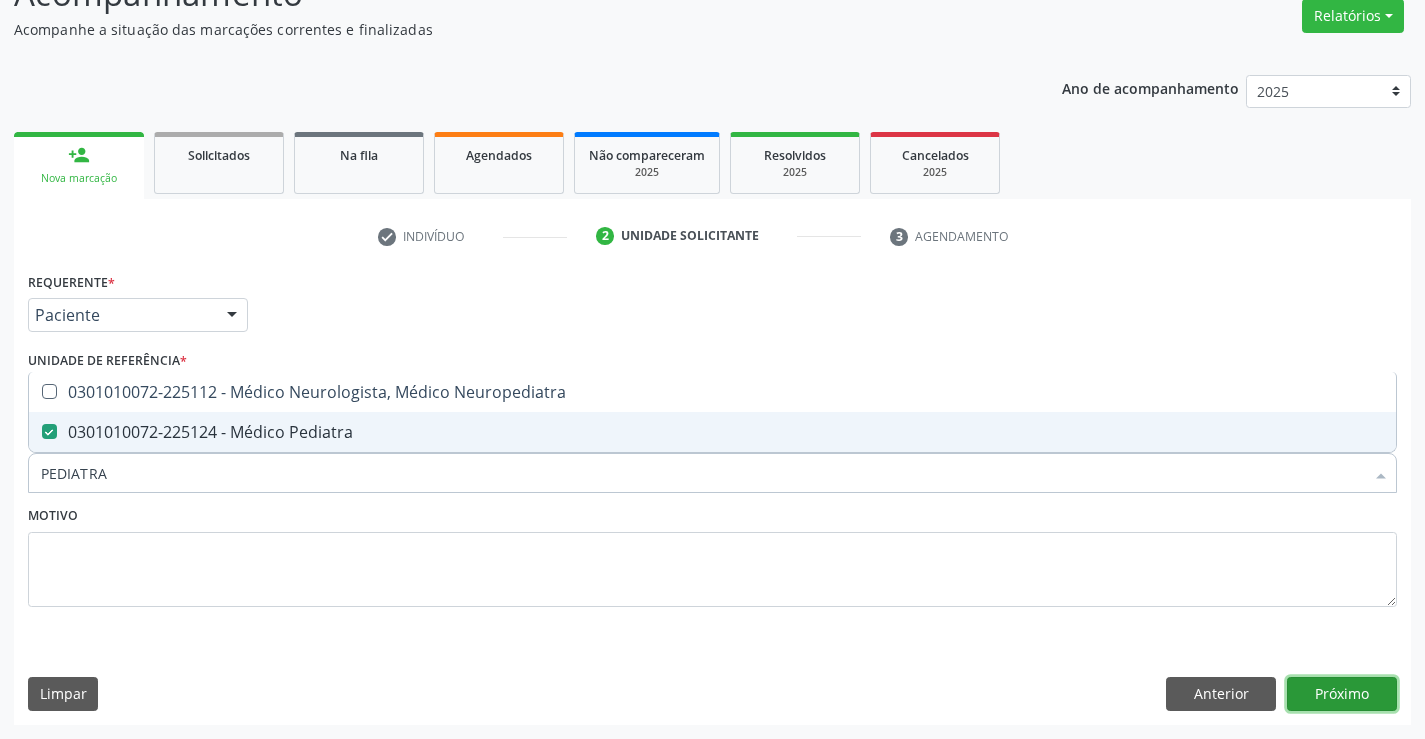 click on "Próximo" at bounding box center (1342, 694) 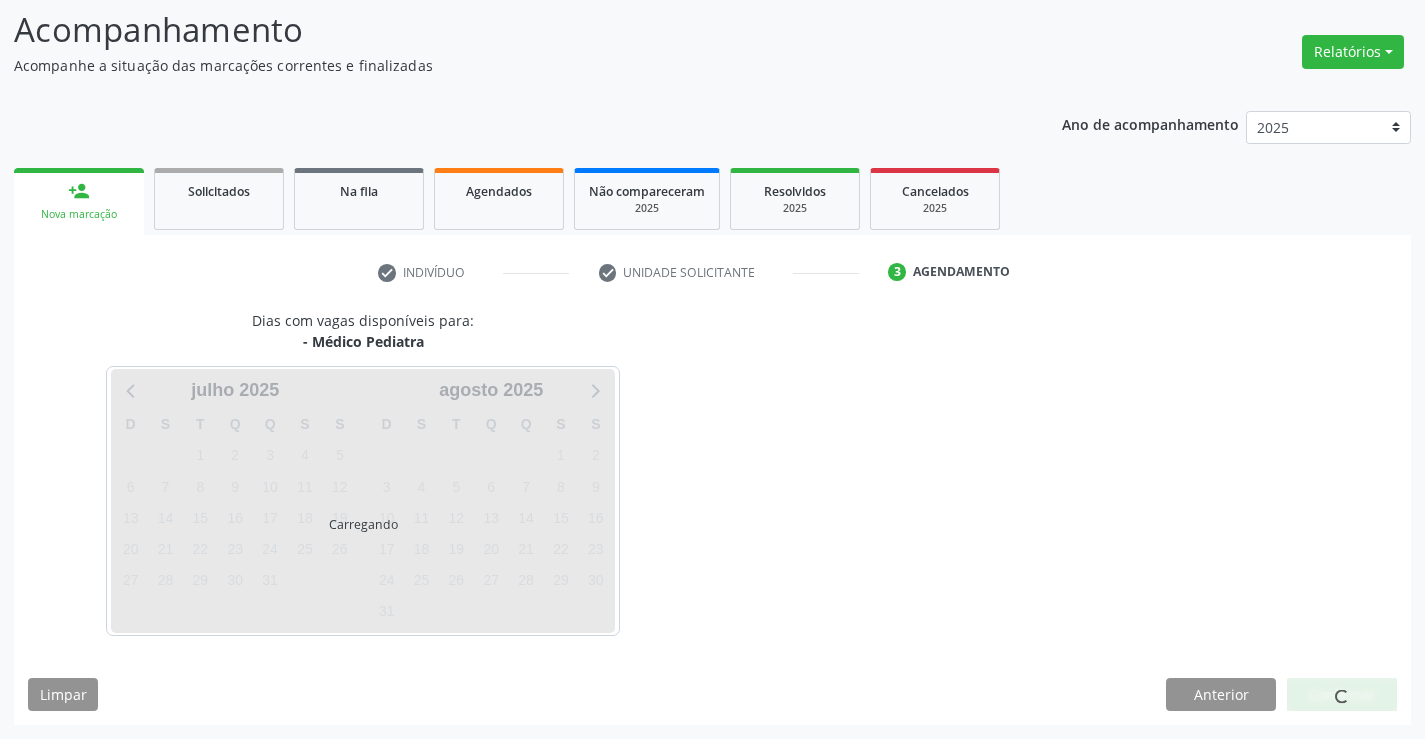 scroll, scrollTop: 131, scrollLeft: 0, axis: vertical 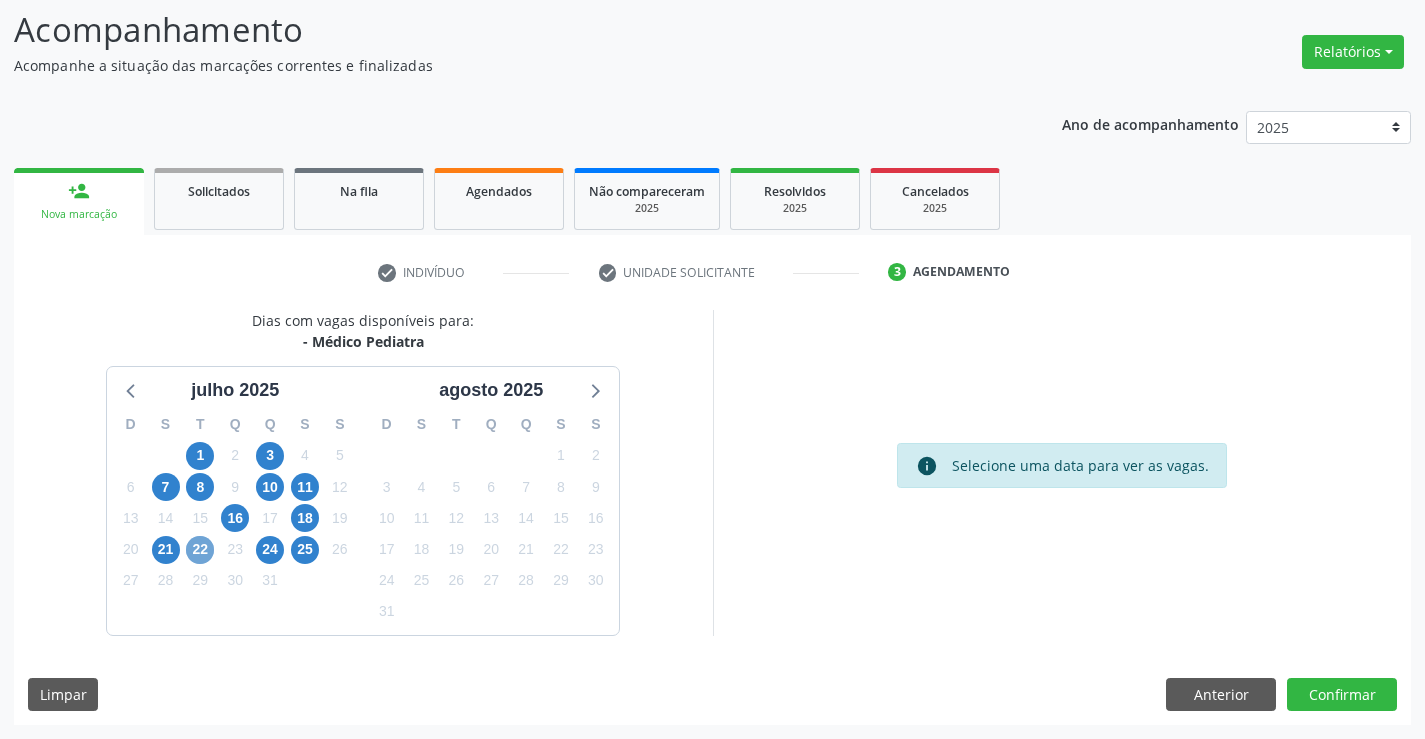 click on "22" at bounding box center (200, 550) 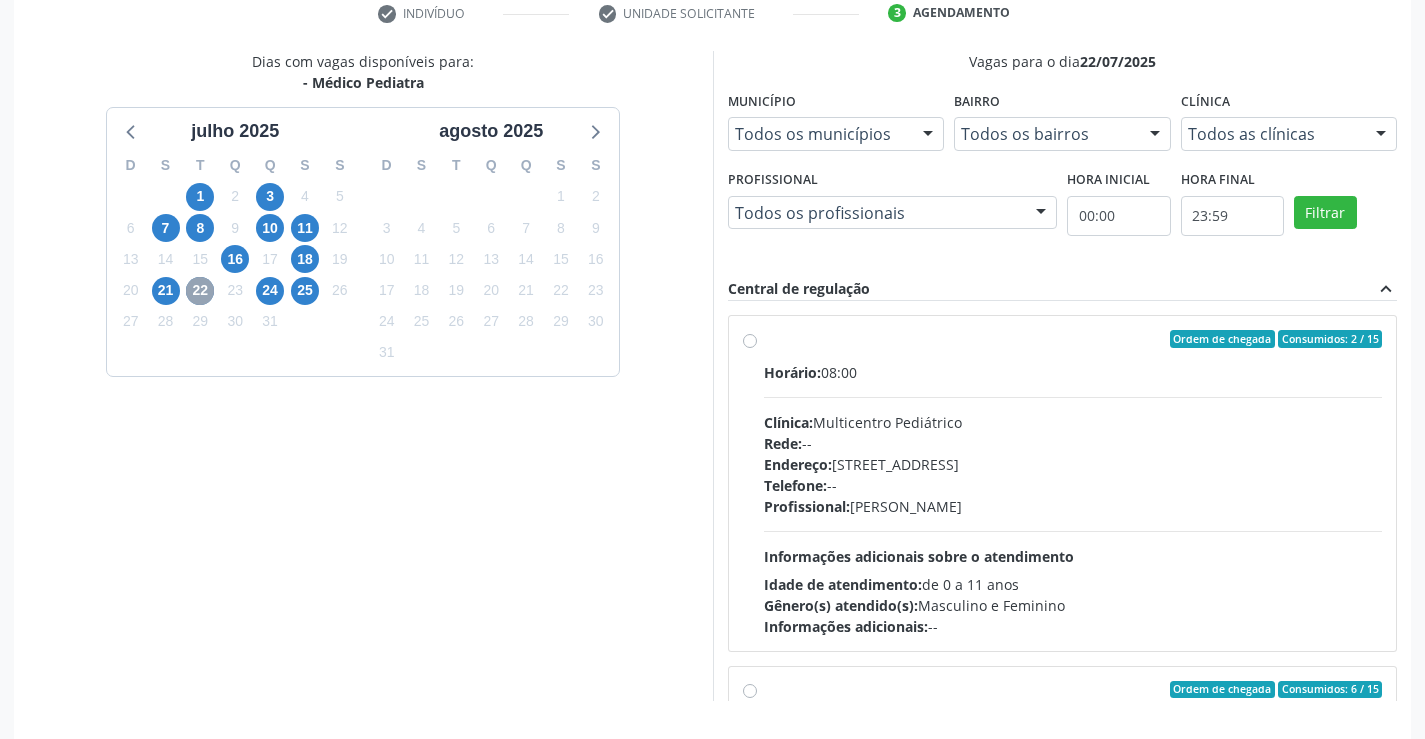 scroll, scrollTop: 456, scrollLeft: 0, axis: vertical 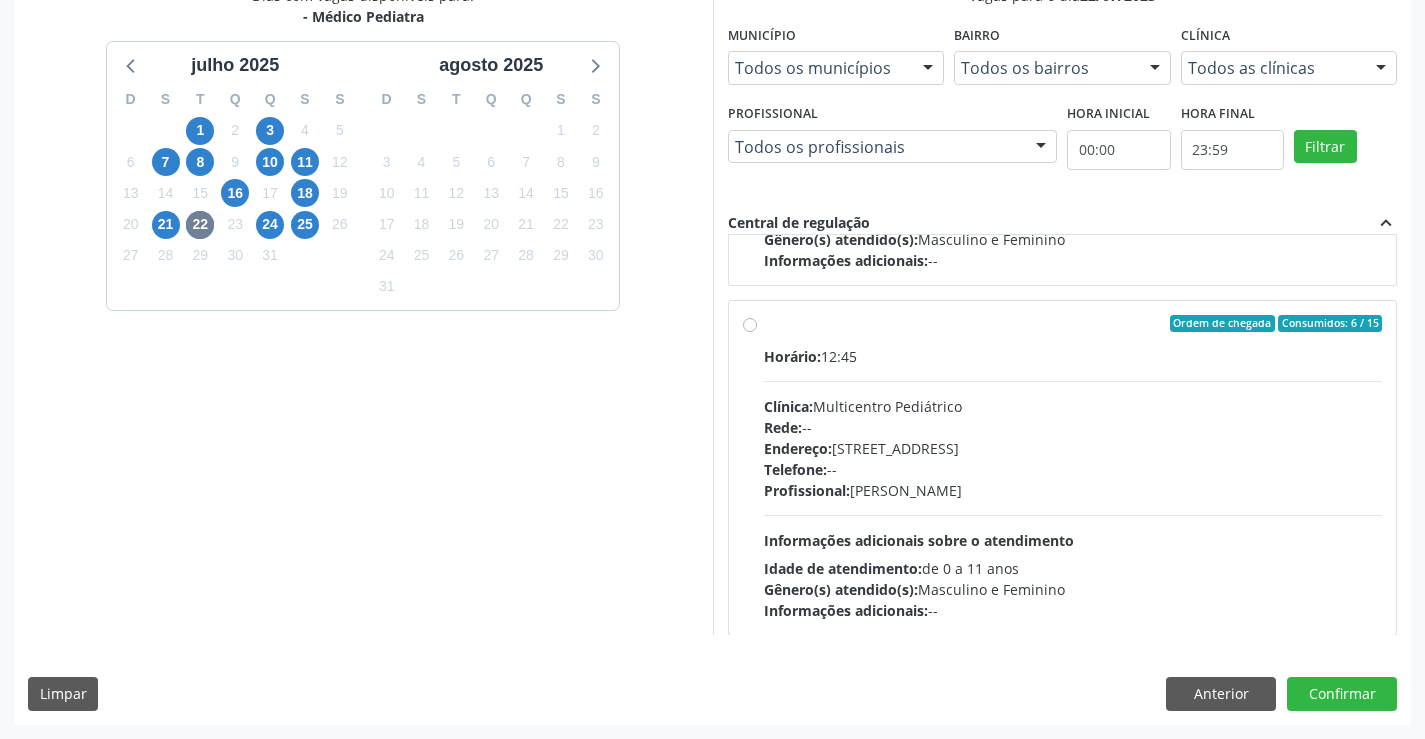 click on "Ordem de chegada
Consumidos: 6 / 15" at bounding box center (1073, 324) 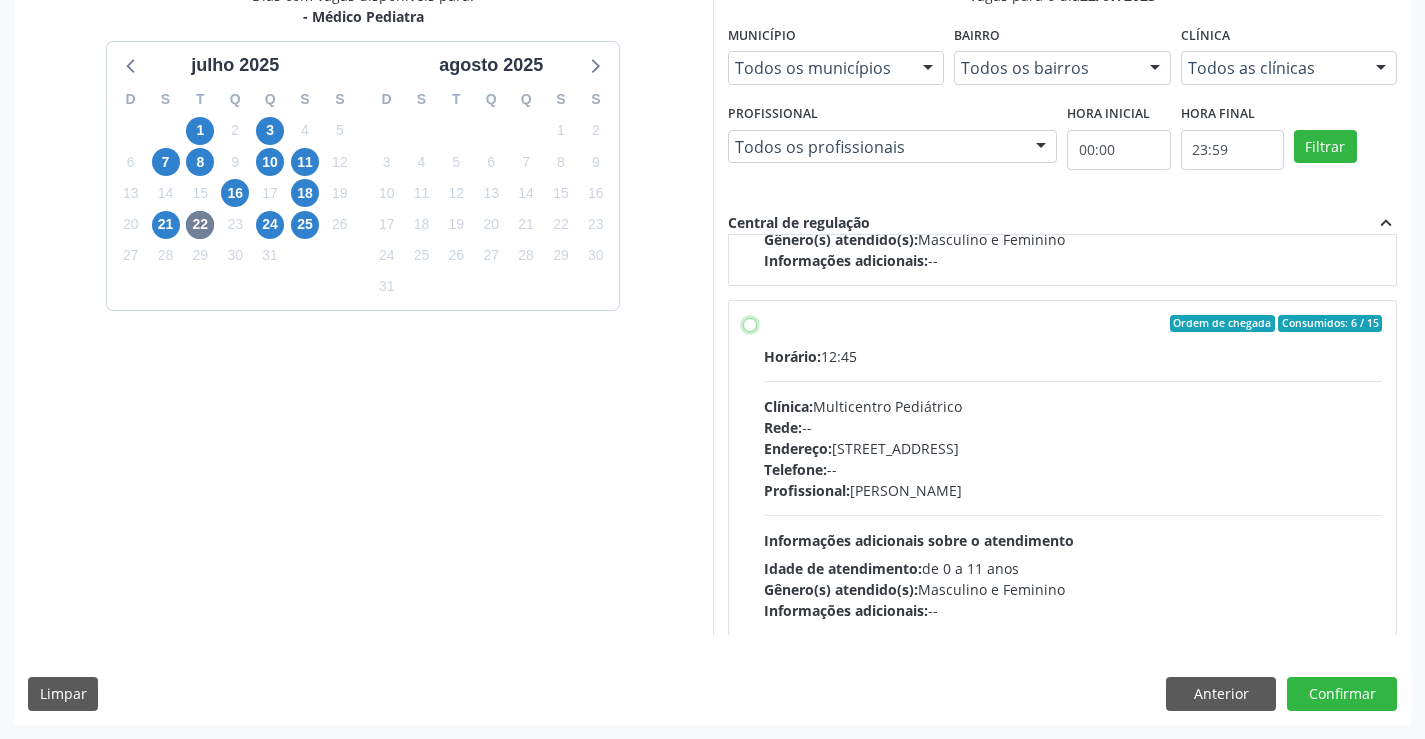 click on "Ordem de chegada
Consumidos: 6 / 15
Horário:   12:45
Clínica:  Multicentro Pediátrico
Rede:
--
Endereço:   Antigo Casa Grande, nº 37, Centro, Campo Formoso - BA
Telefone:   --
Profissional:
Maria Ubaldina Silva Calixto Sobreira
Informações adicionais sobre o atendimento
Idade de atendimento:
de 0 a 11 anos
Gênero(s) atendido(s):
Masculino e Feminino
Informações adicionais:
--" at bounding box center (750, 324) 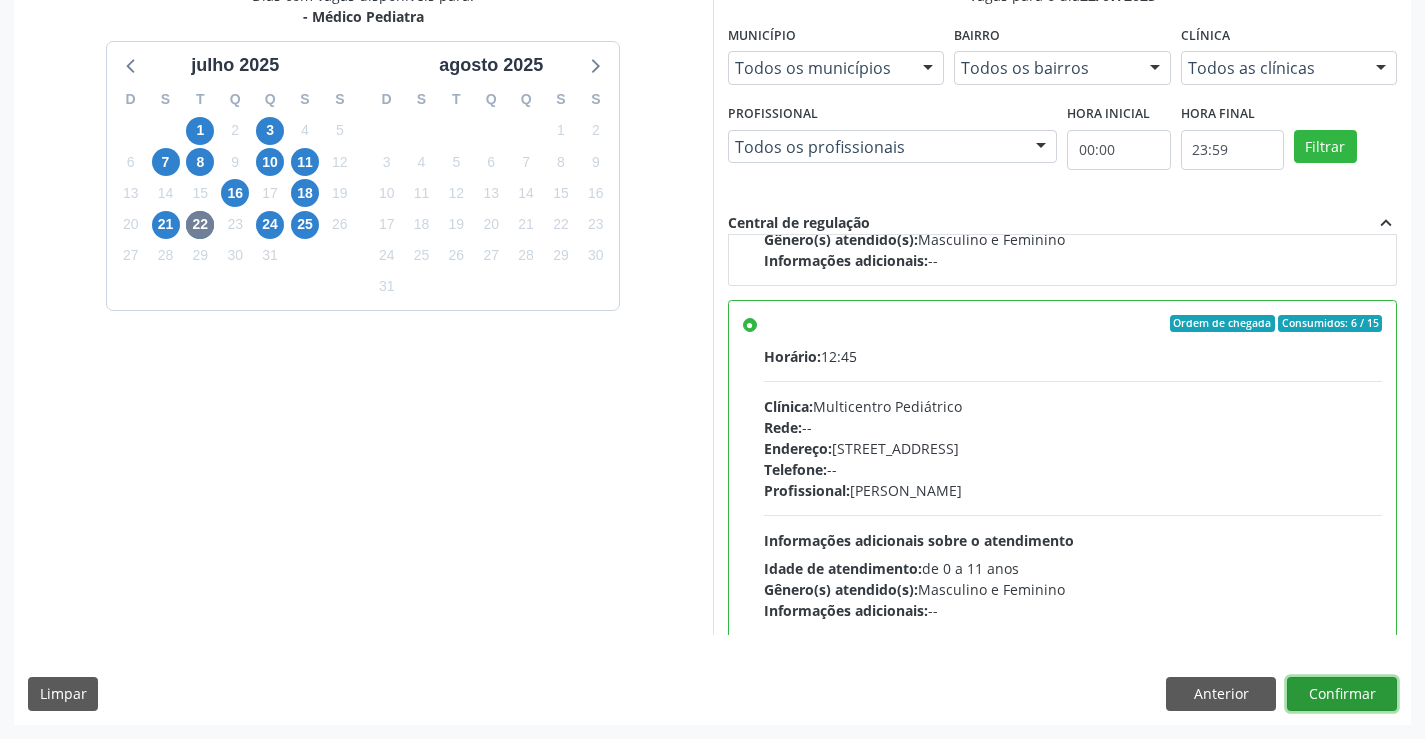 click on "Confirmar" at bounding box center (1342, 694) 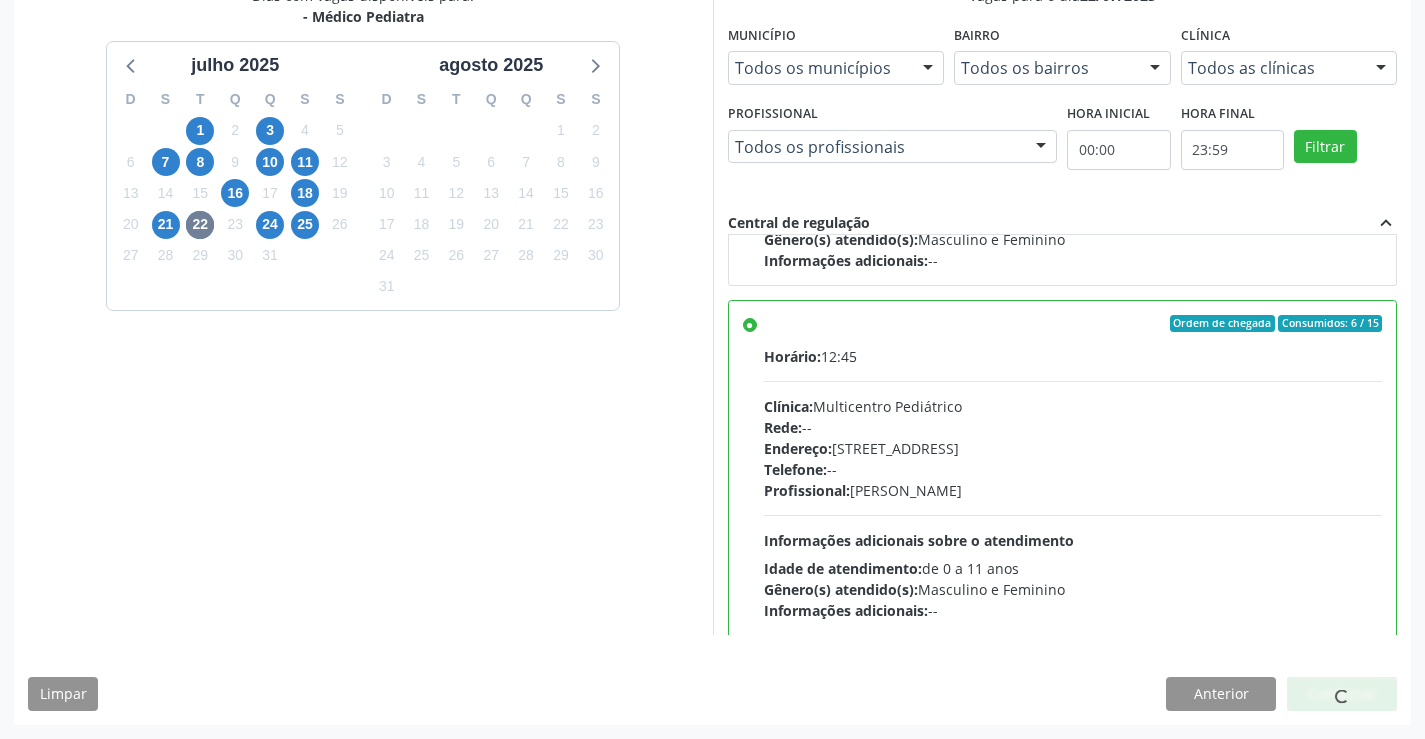 scroll, scrollTop: 0, scrollLeft: 0, axis: both 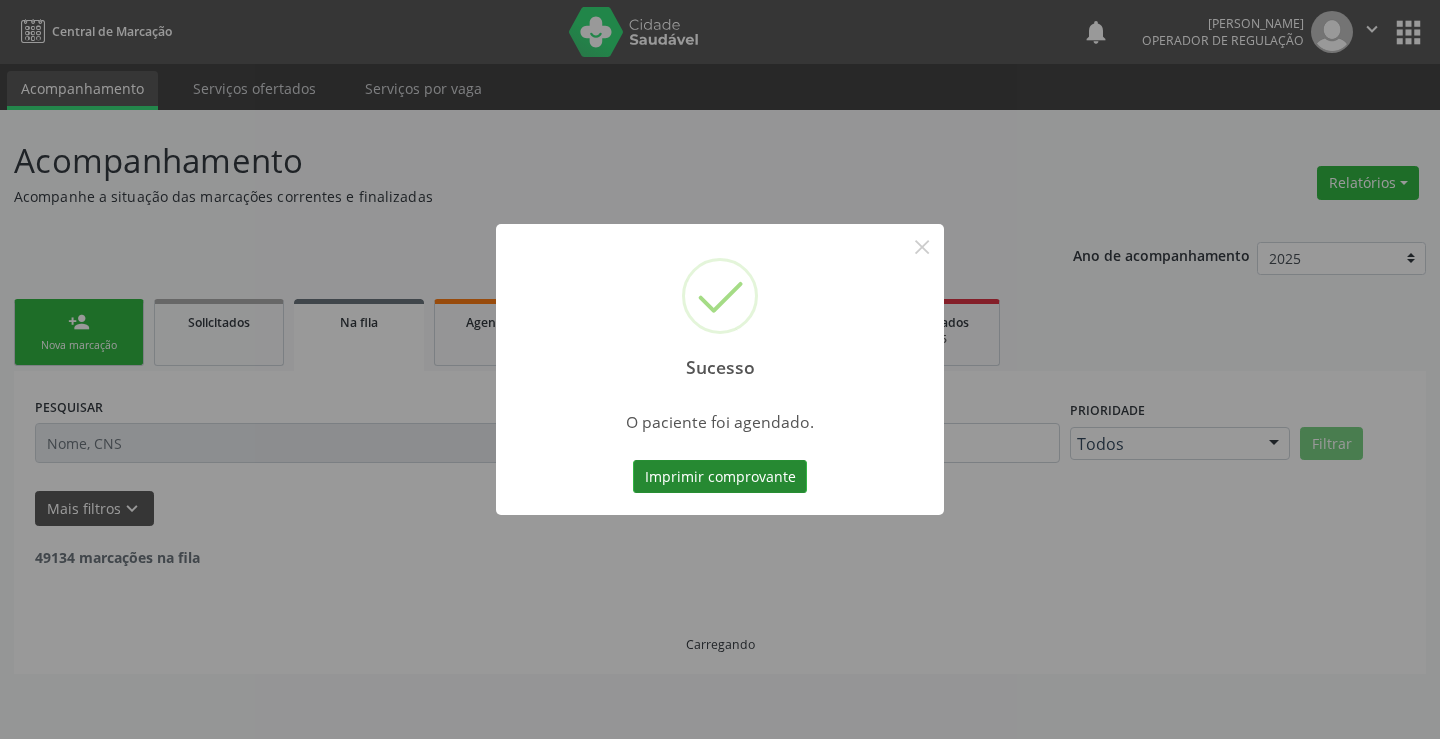 click on "Imprimir comprovante" at bounding box center [720, 477] 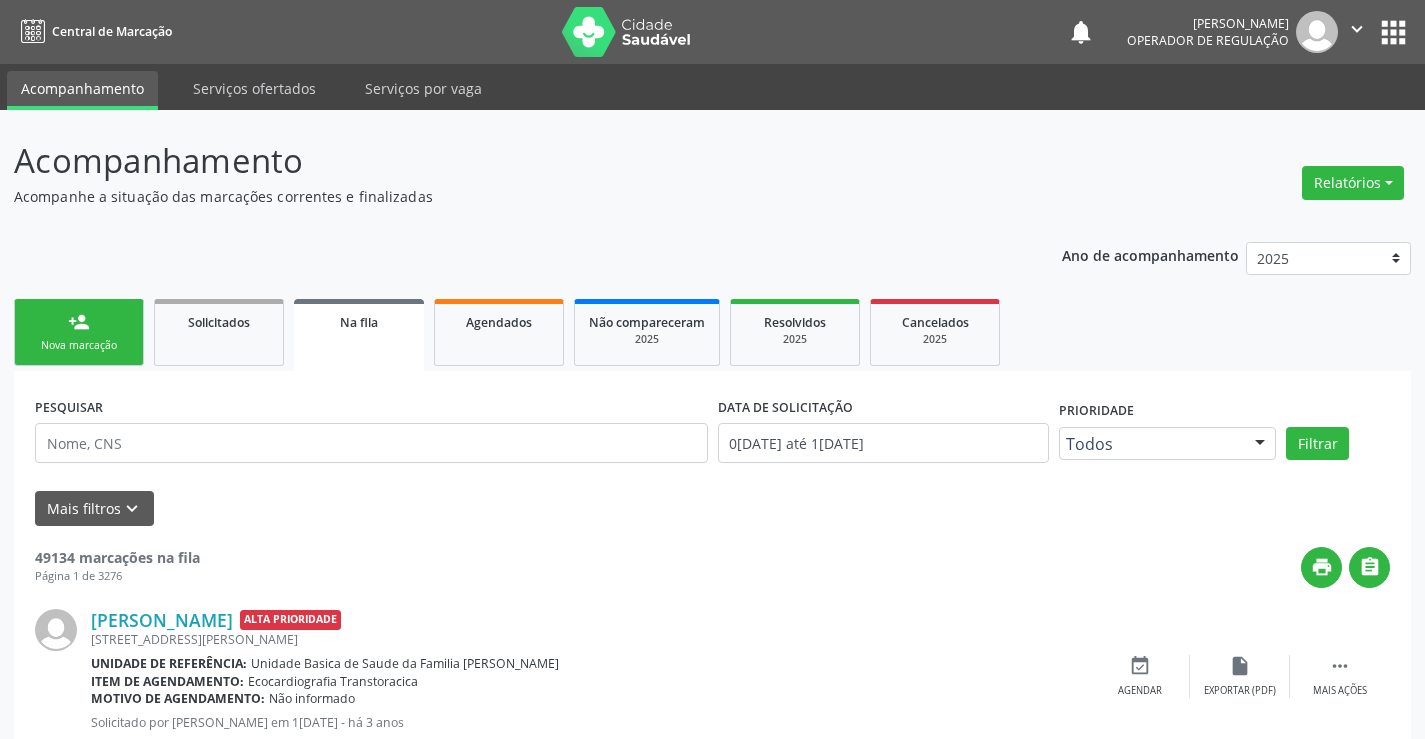 click on "Sucesso × O paciente foi agendado. Imprimir comprovante Cancel" at bounding box center (712, 369) 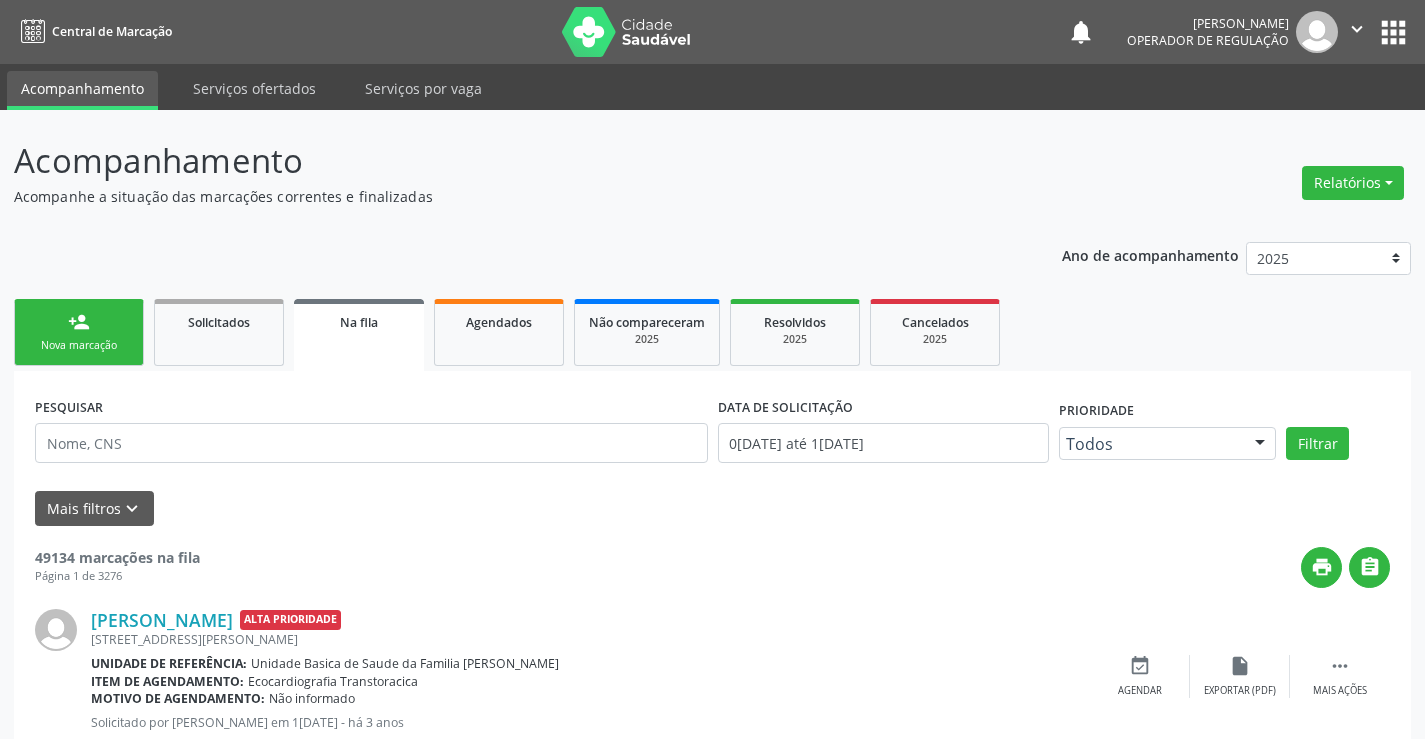 click on "person_add
Nova marcação" at bounding box center [79, 332] 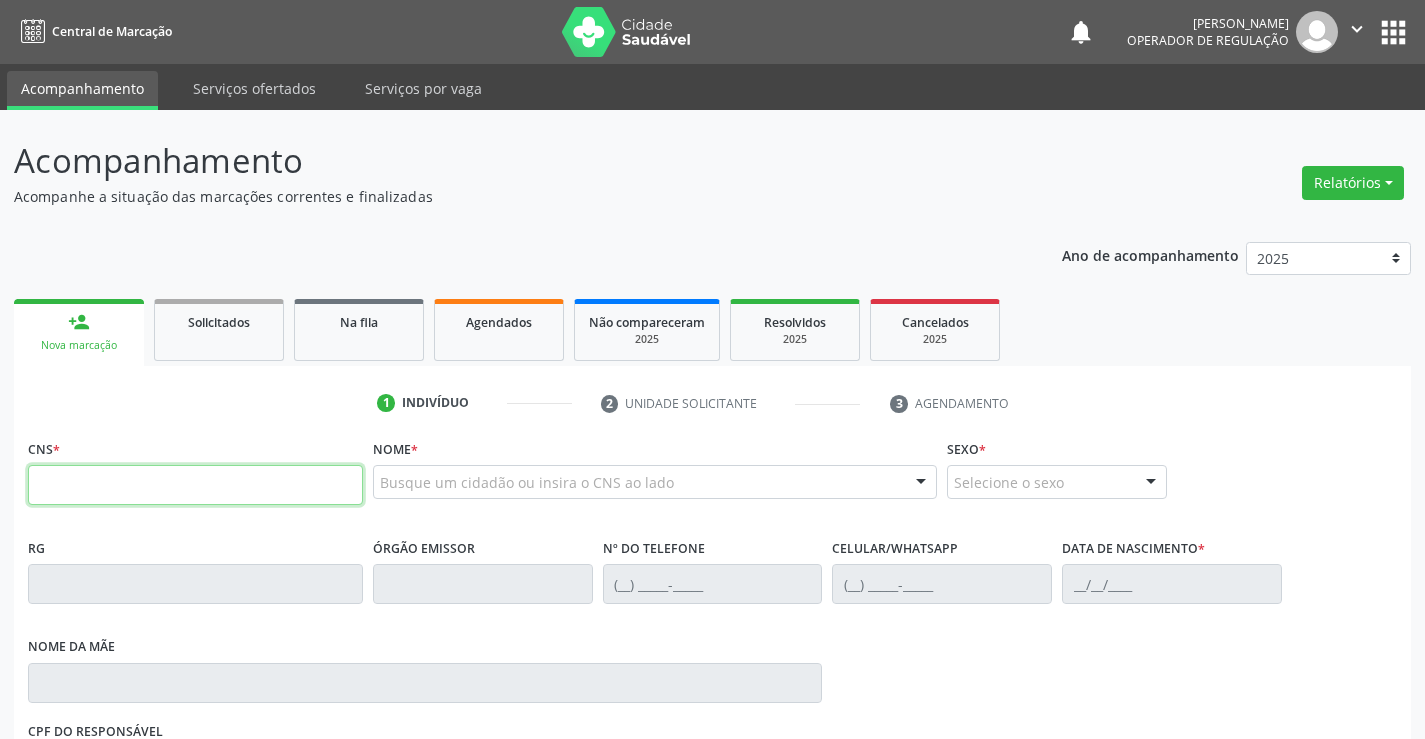 click at bounding box center [195, 485] 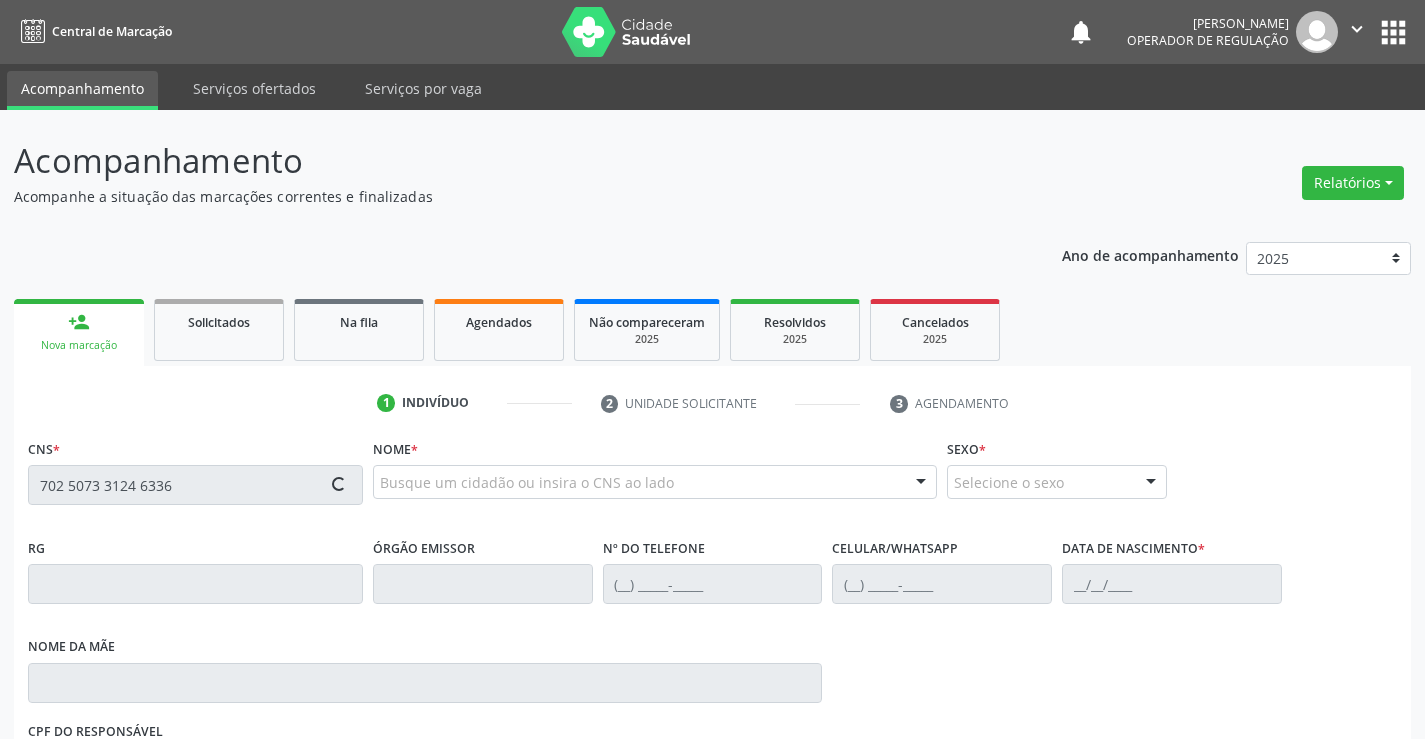 type on "702 5073 3124 6336" 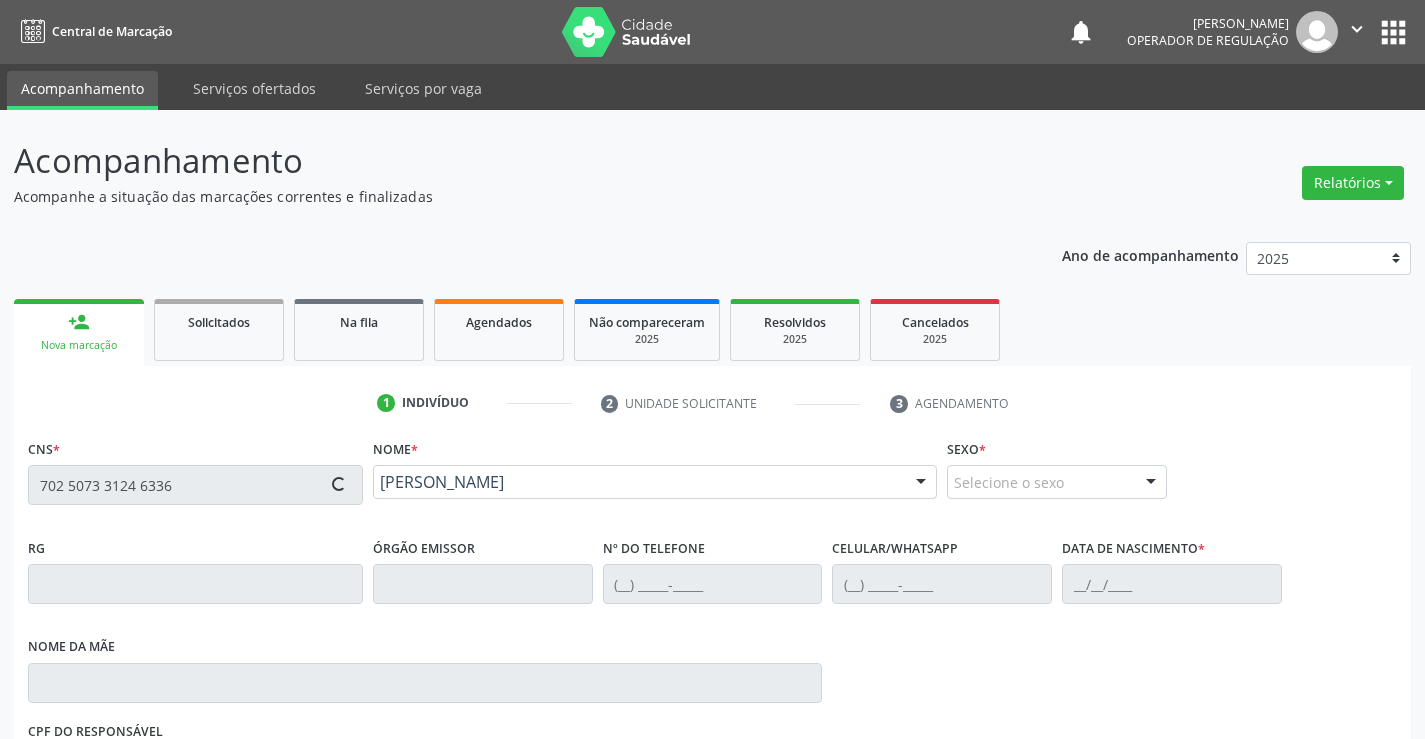 type on "1119681944" 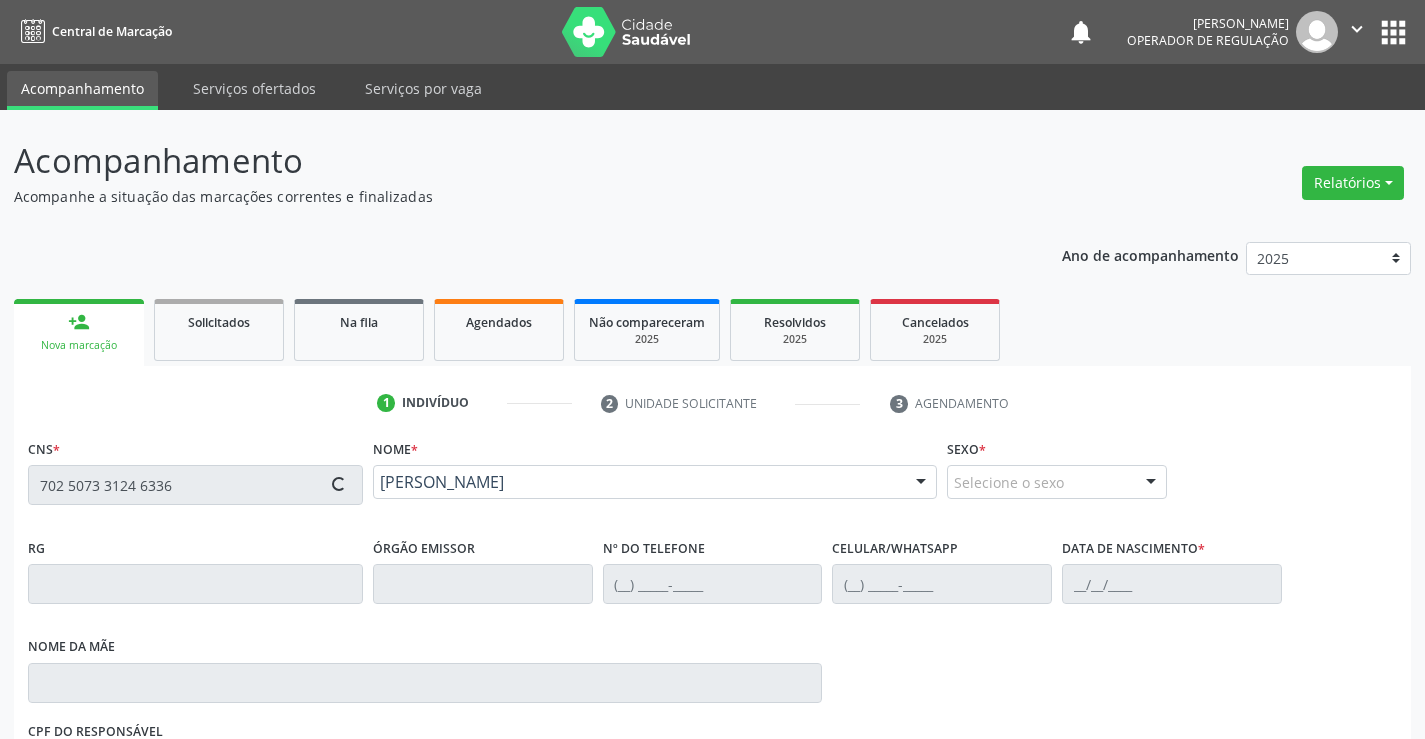 type on "(74) 99815-0092" 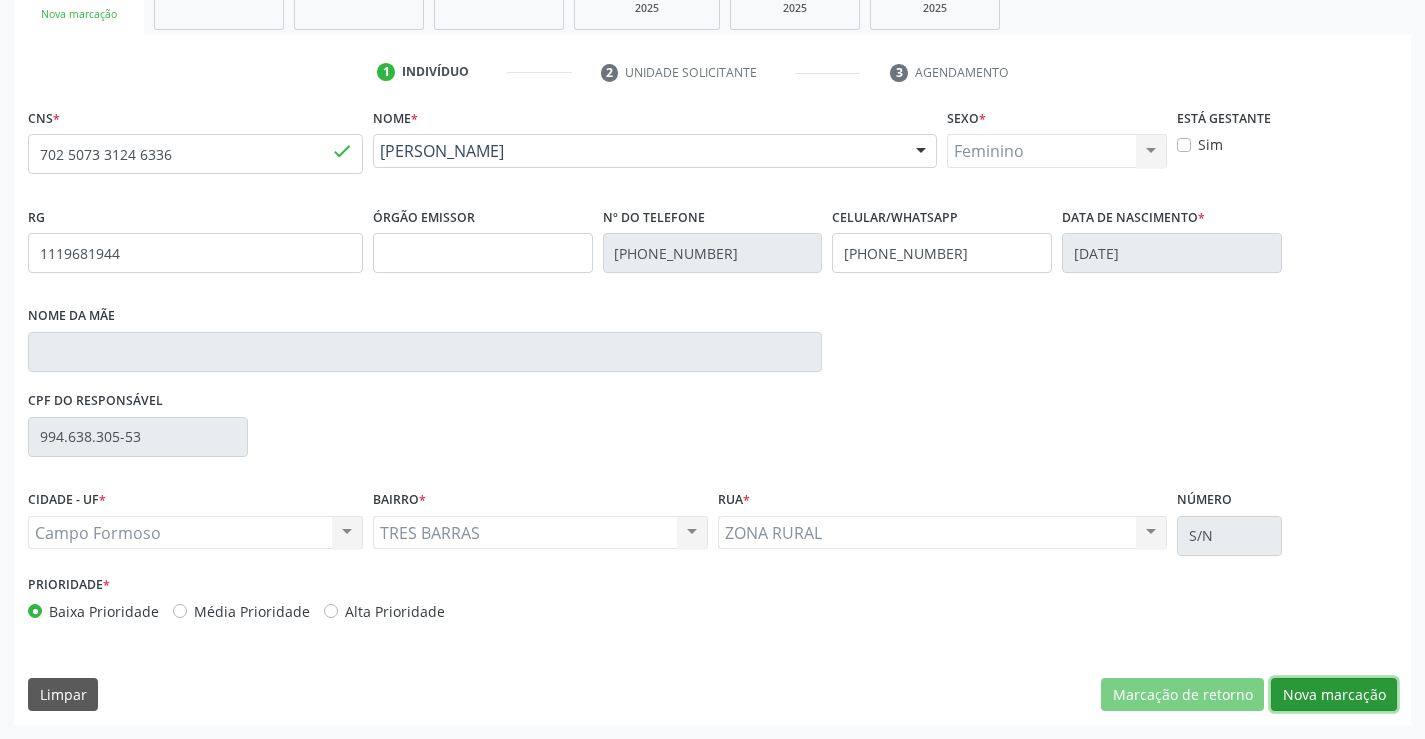 click on "Nova marcação" at bounding box center (1334, 695) 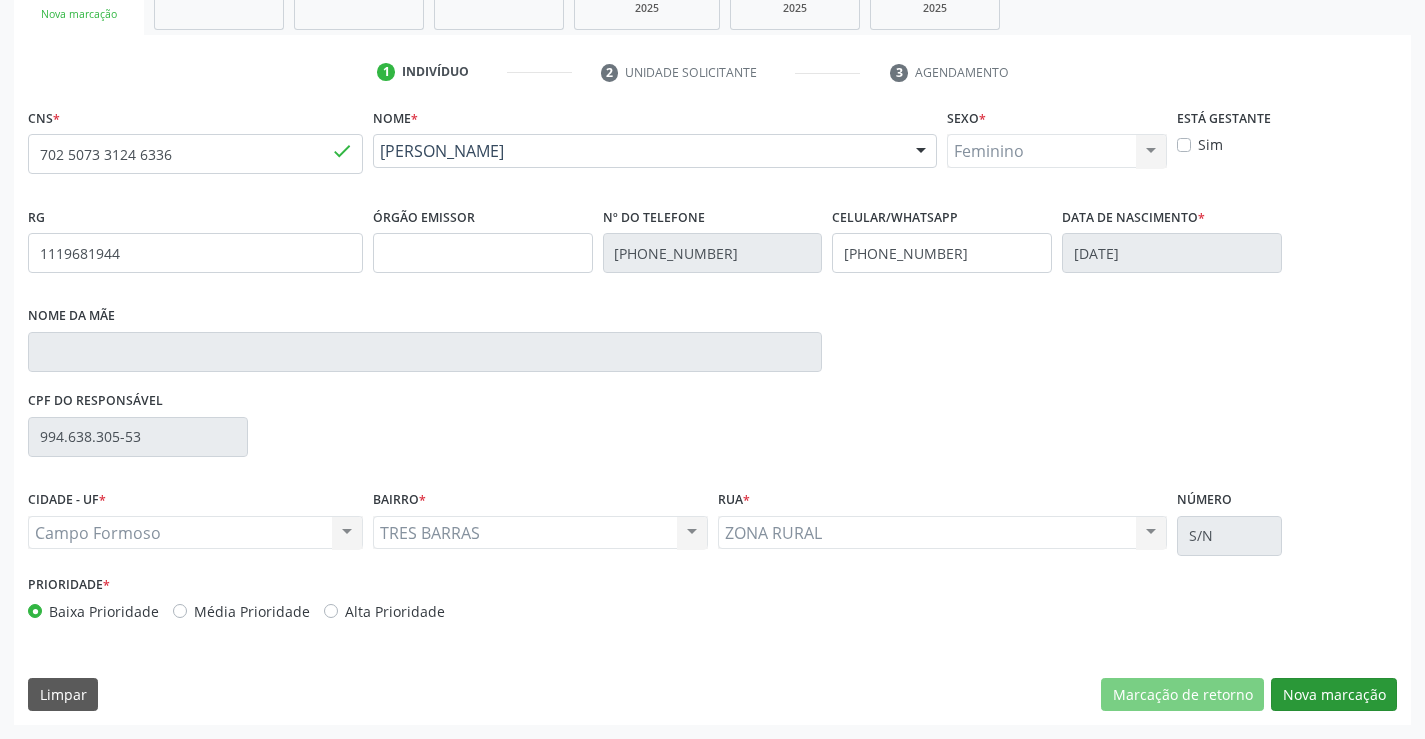 scroll, scrollTop: 167, scrollLeft: 0, axis: vertical 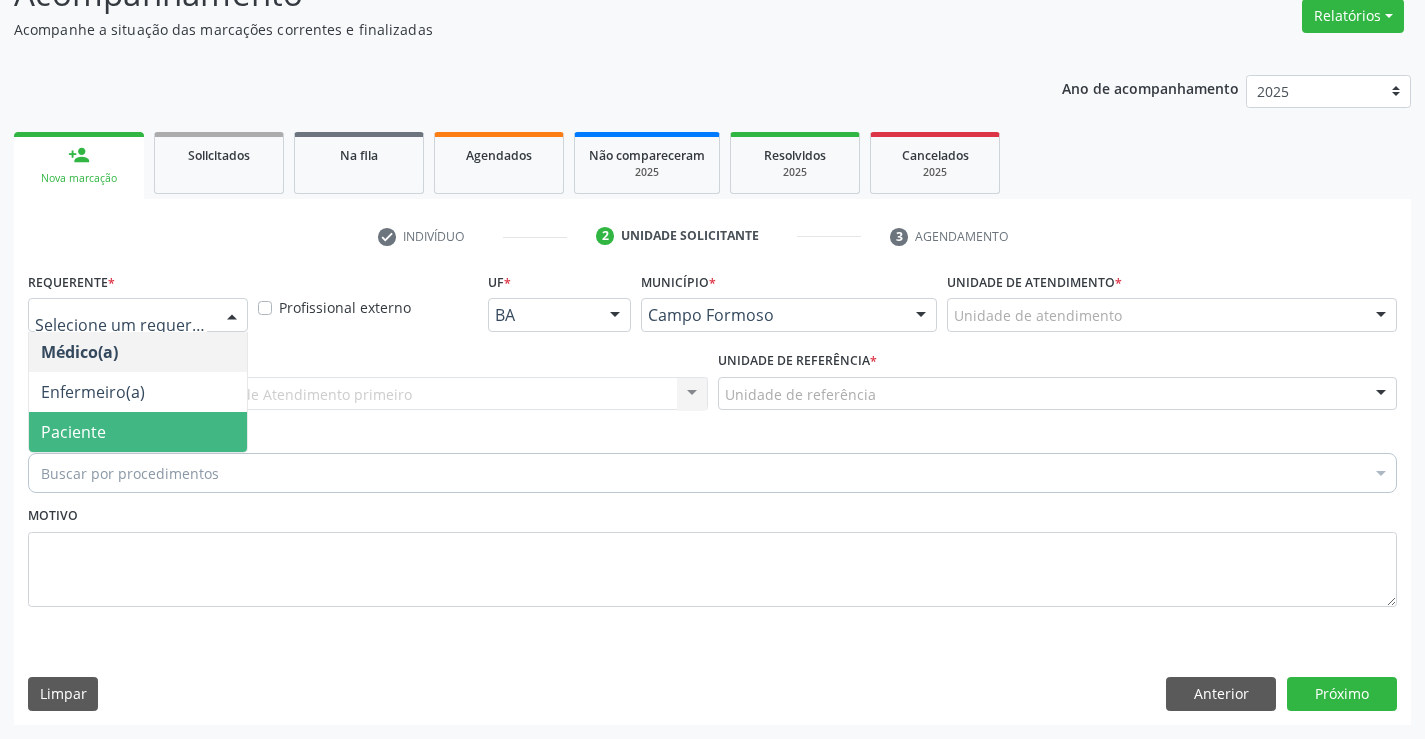 click on "Paciente" at bounding box center [73, 432] 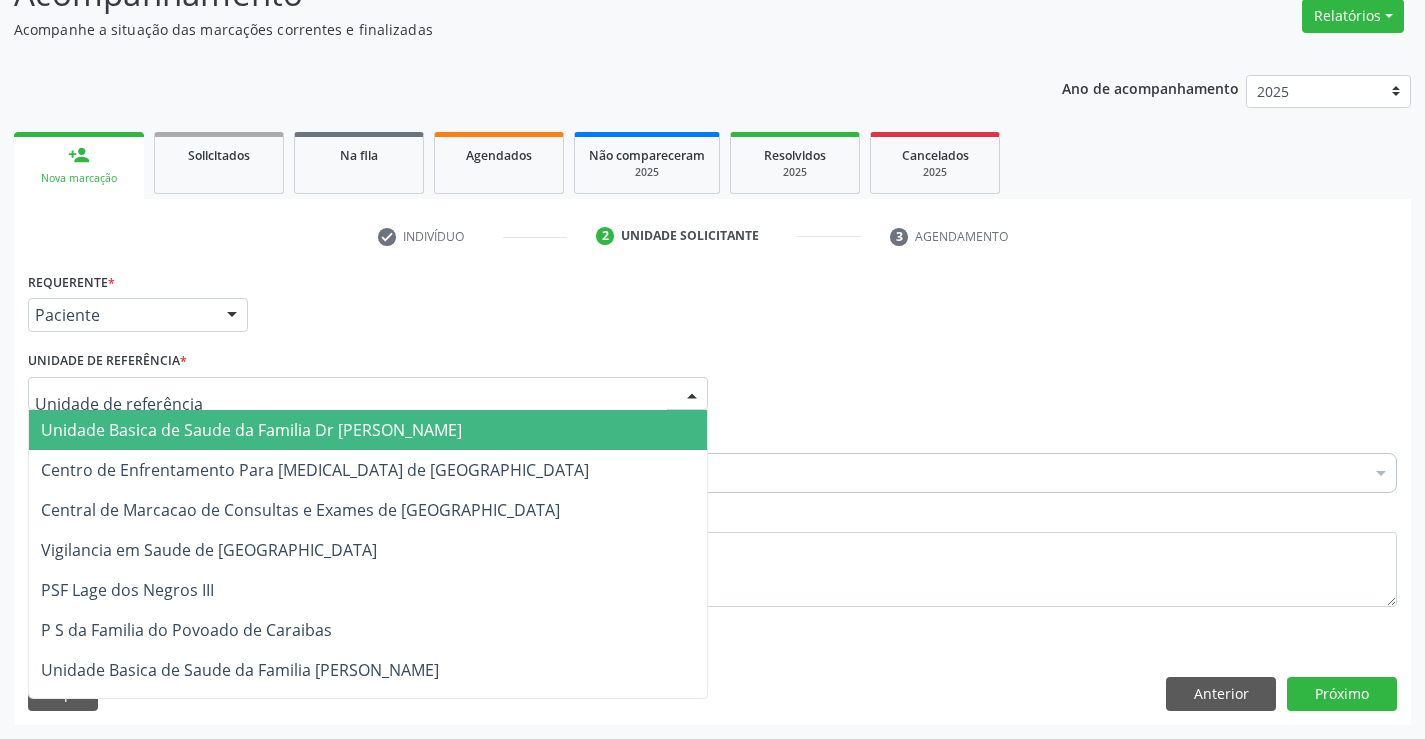 click on "Unidade Basica de Saude da Familia Dr [PERSON_NAME]" at bounding box center [251, 430] 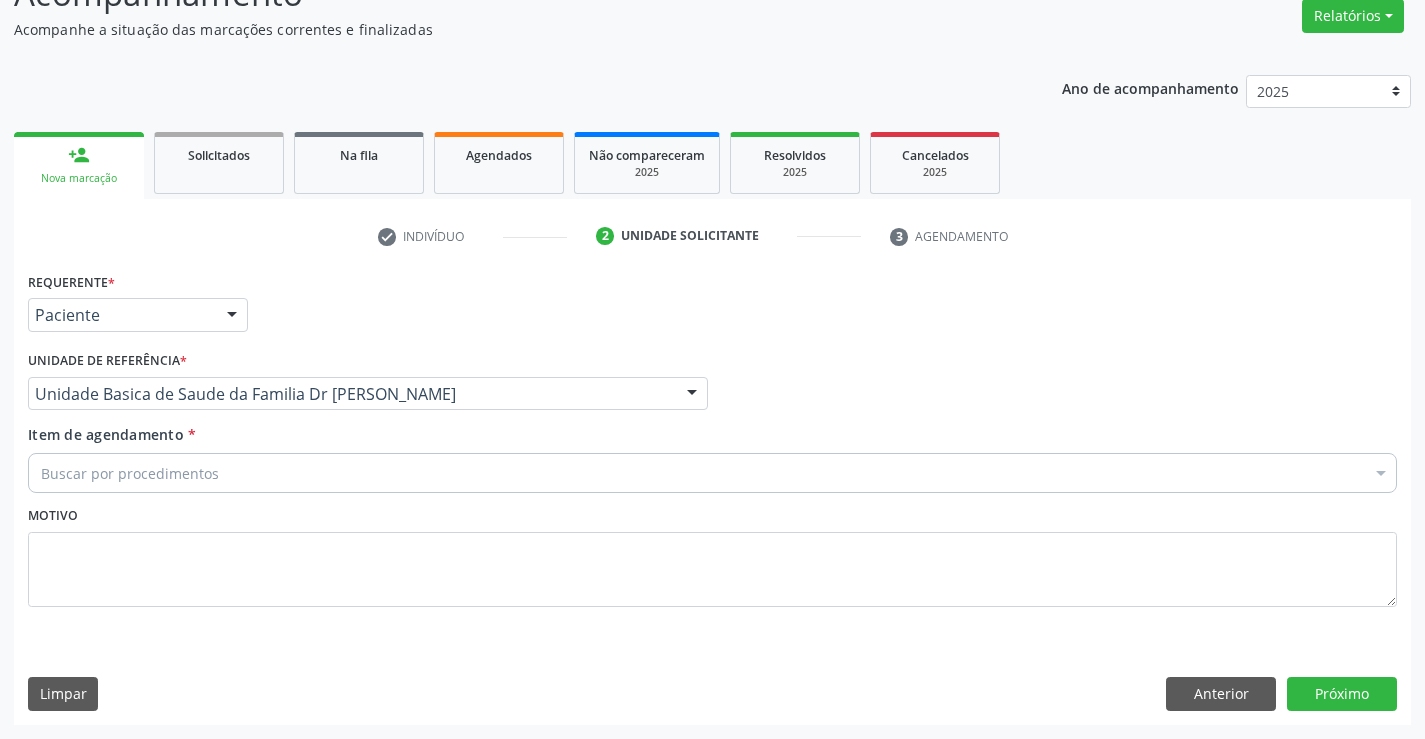 click on "Buscar por procedimentos" at bounding box center [712, 473] 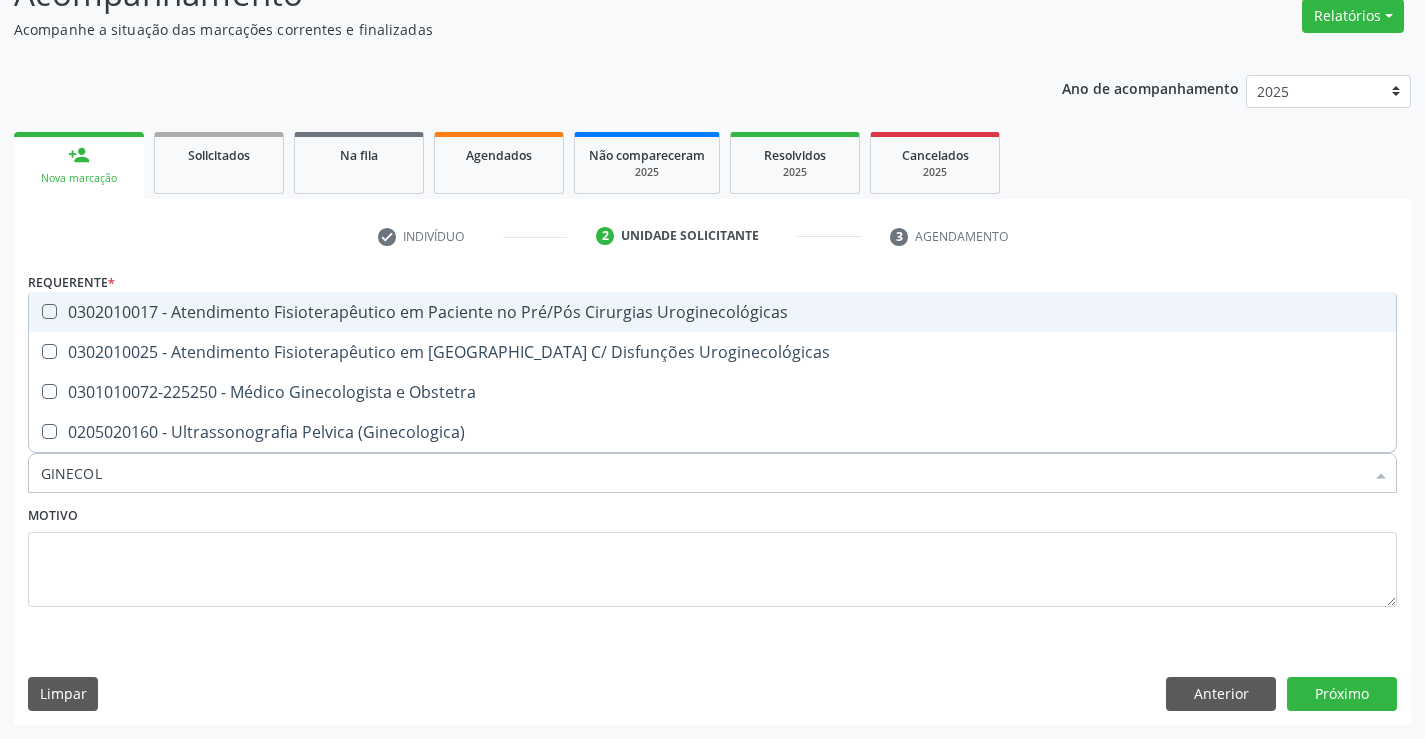 type on "GINECOLO" 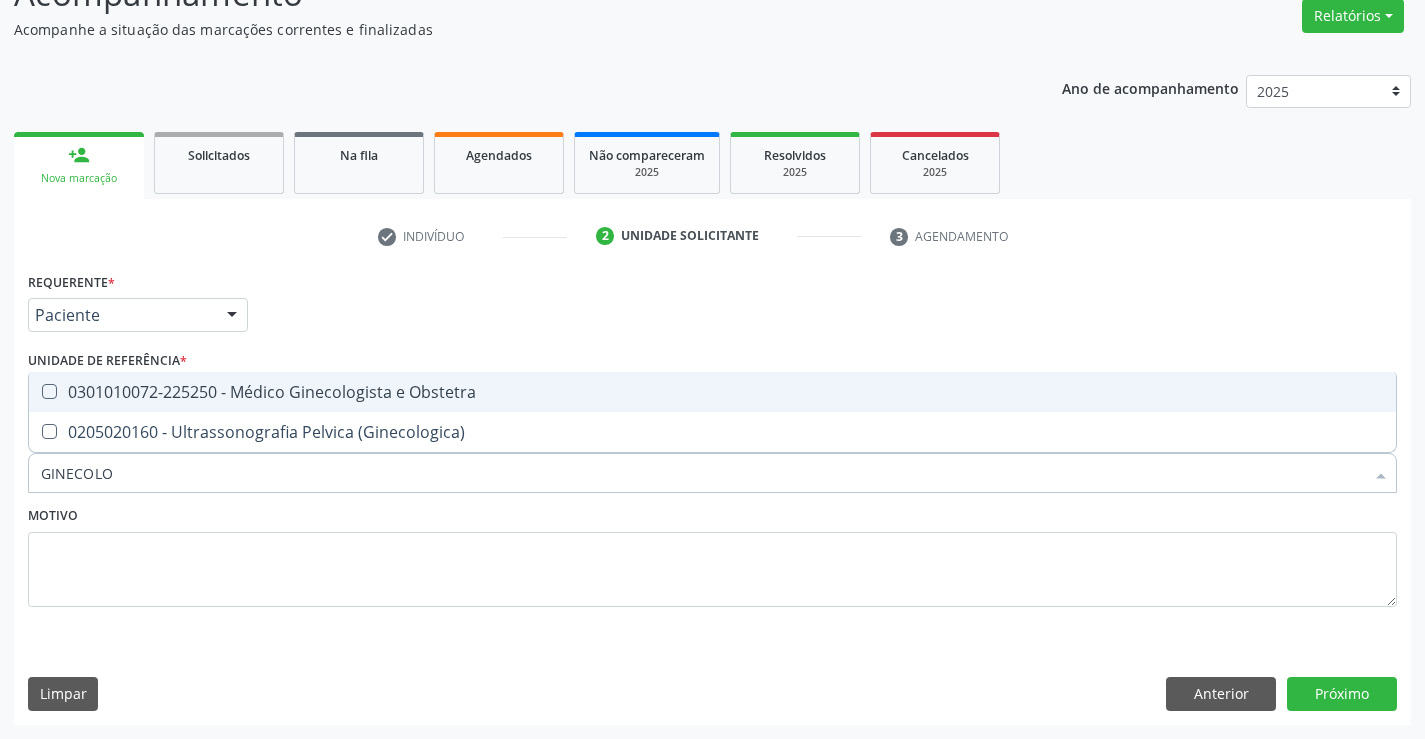 click on "0301010072-225250 - Médico Ginecologista e Obstetra" at bounding box center (712, 392) 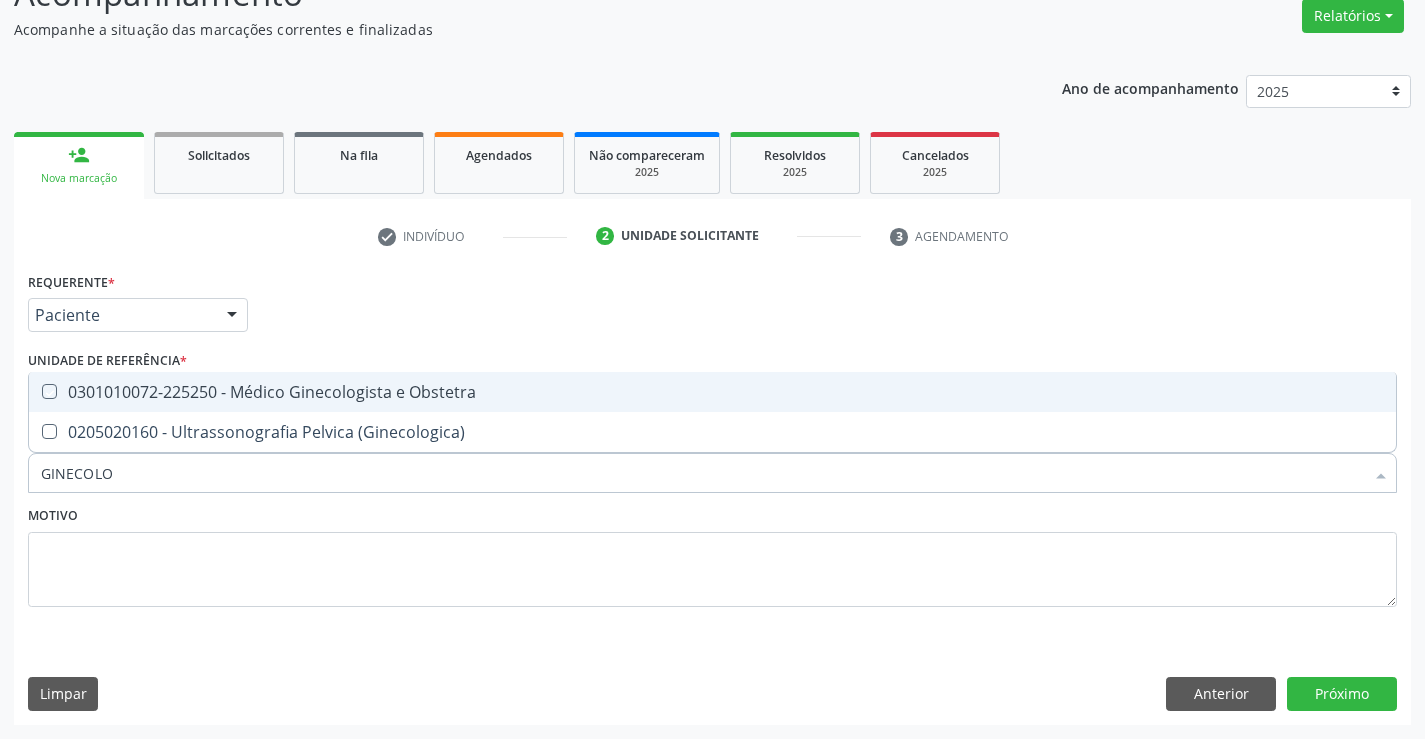 checkbox on "true" 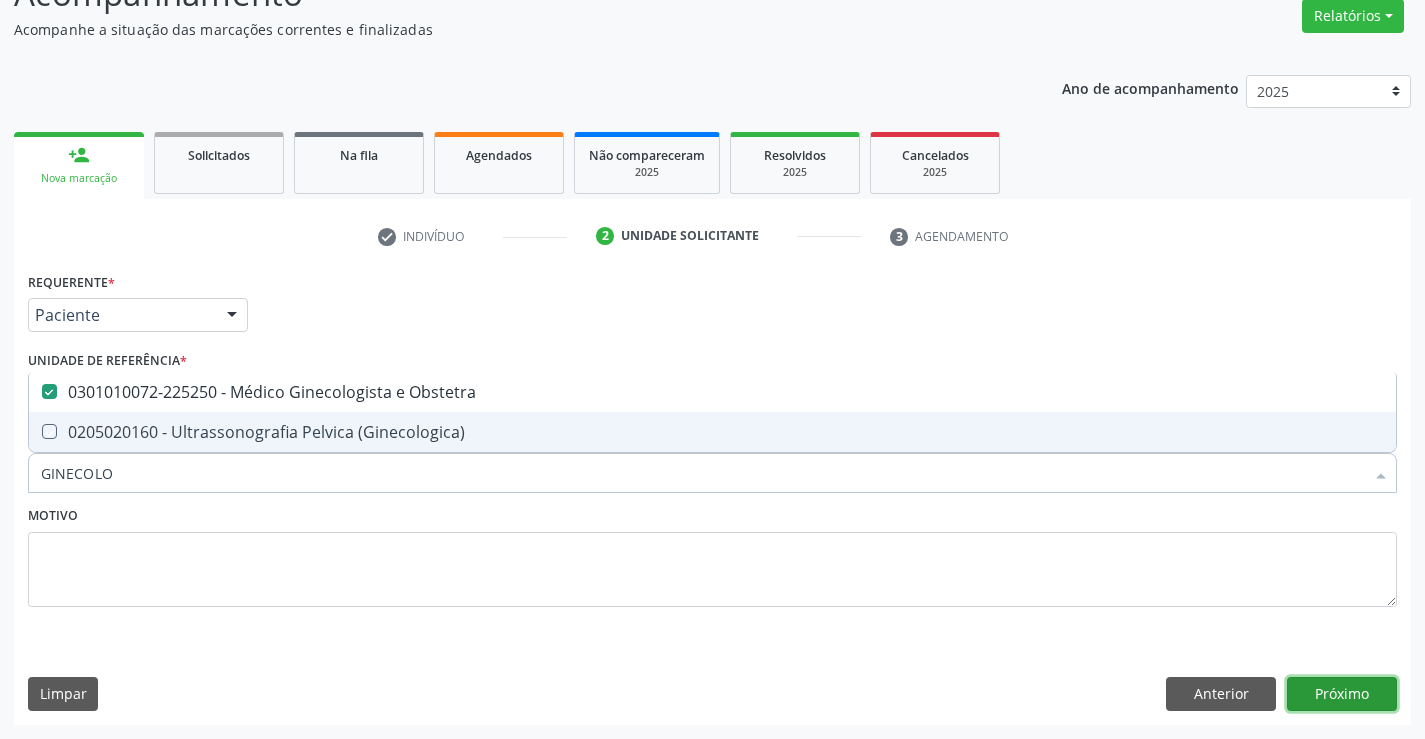 click on "Próximo" at bounding box center [1342, 694] 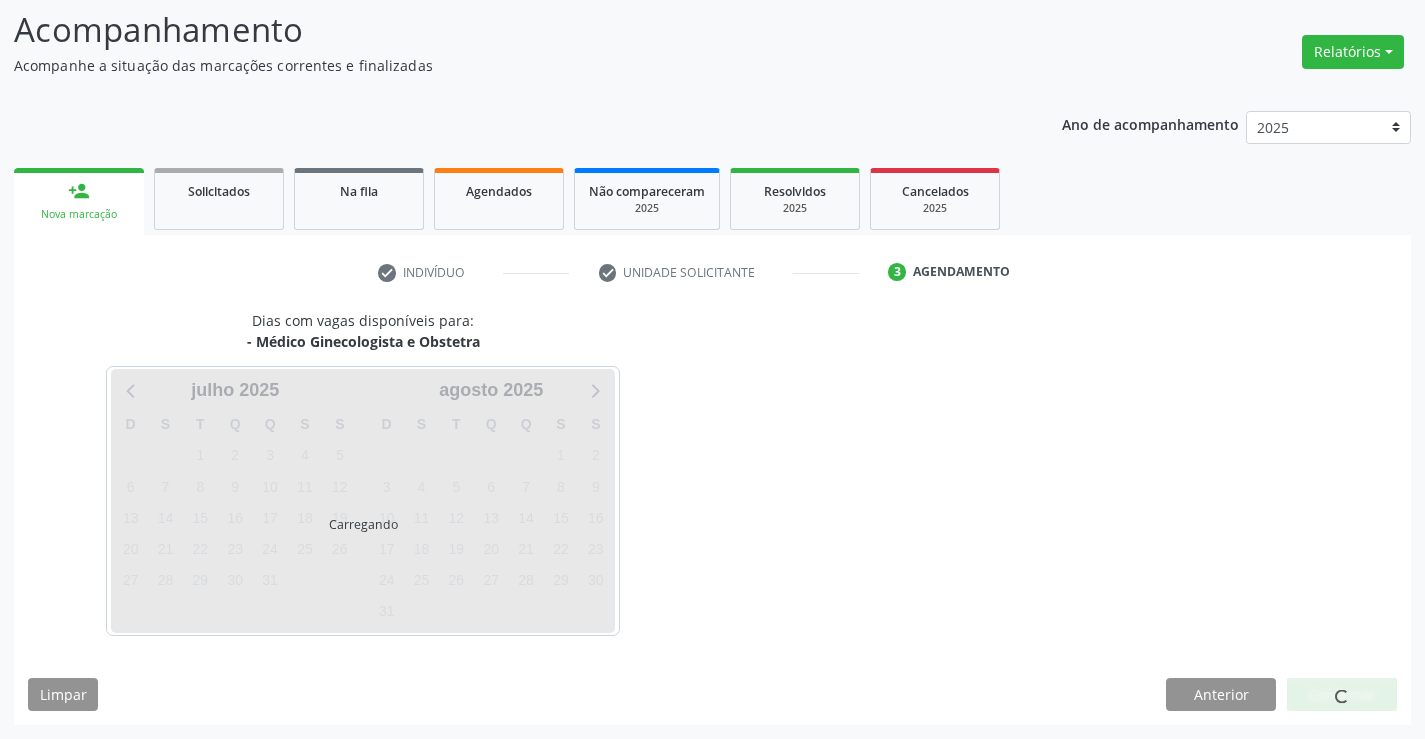 scroll, scrollTop: 131, scrollLeft: 0, axis: vertical 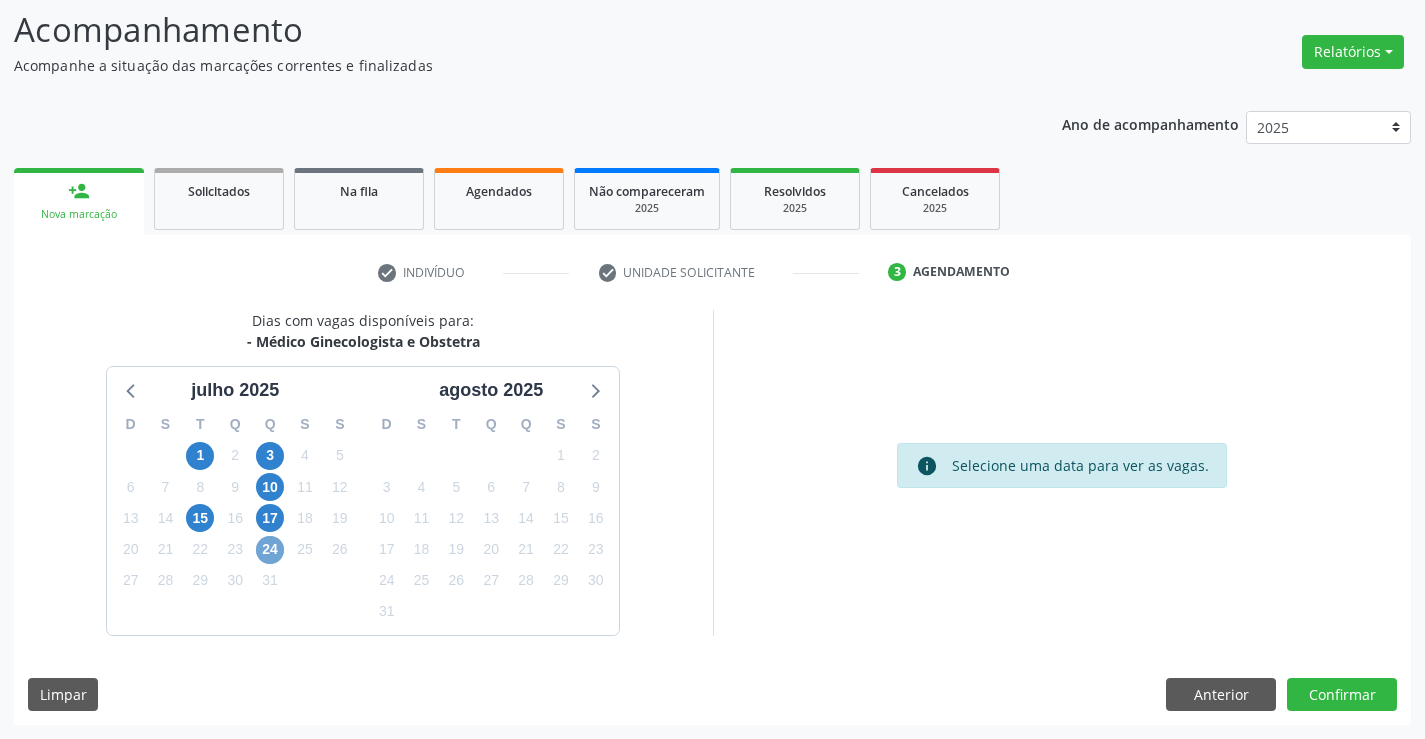 click on "24" at bounding box center (270, 550) 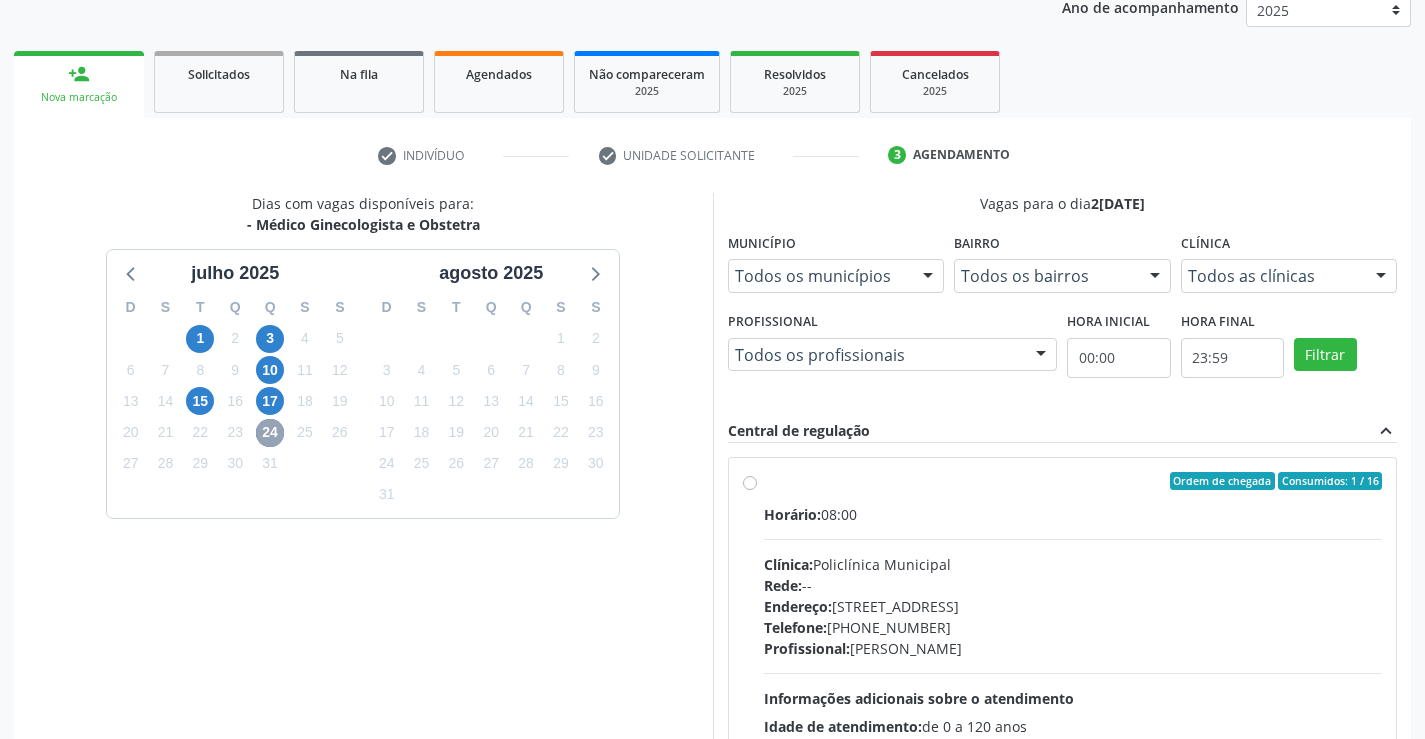 scroll, scrollTop: 431, scrollLeft: 0, axis: vertical 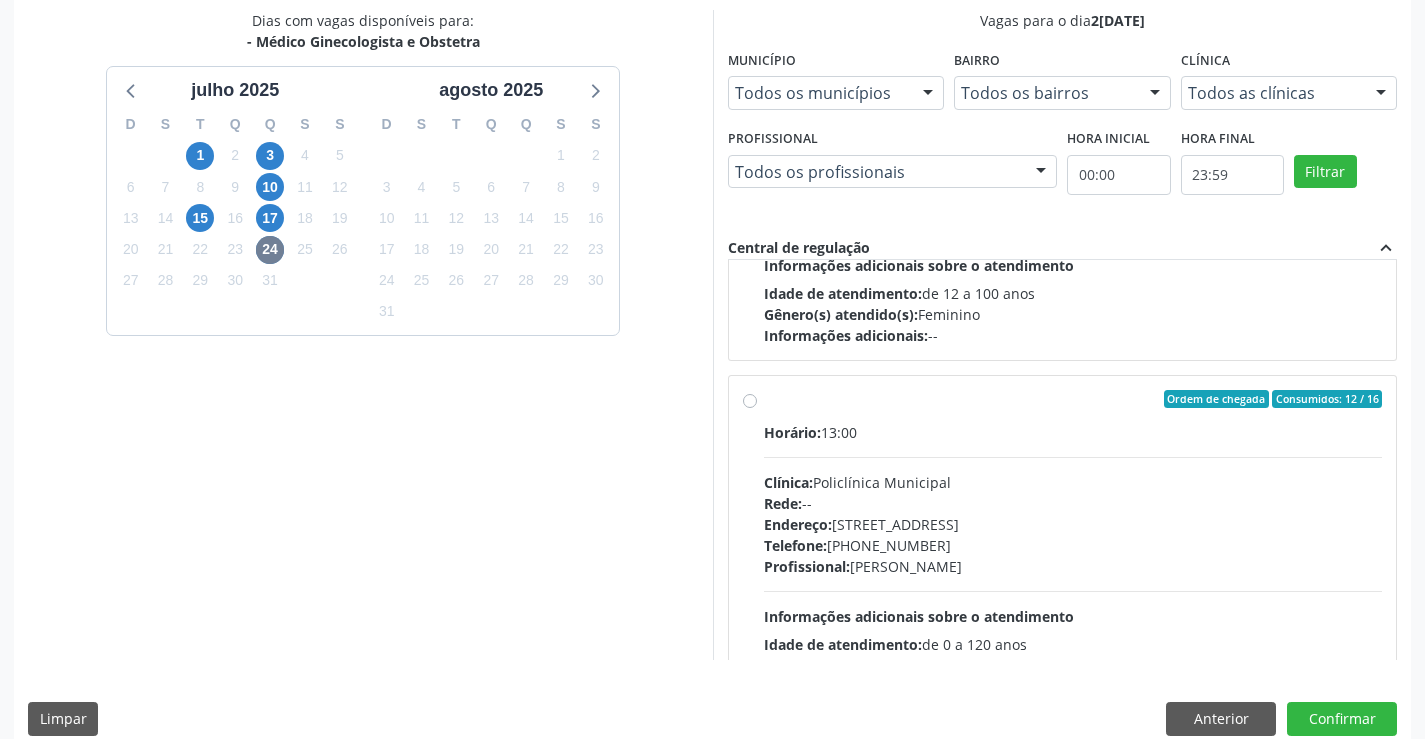 click on "Ordem de chegada
Consumidos: 12 / 16" at bounding box center [1073, 399] 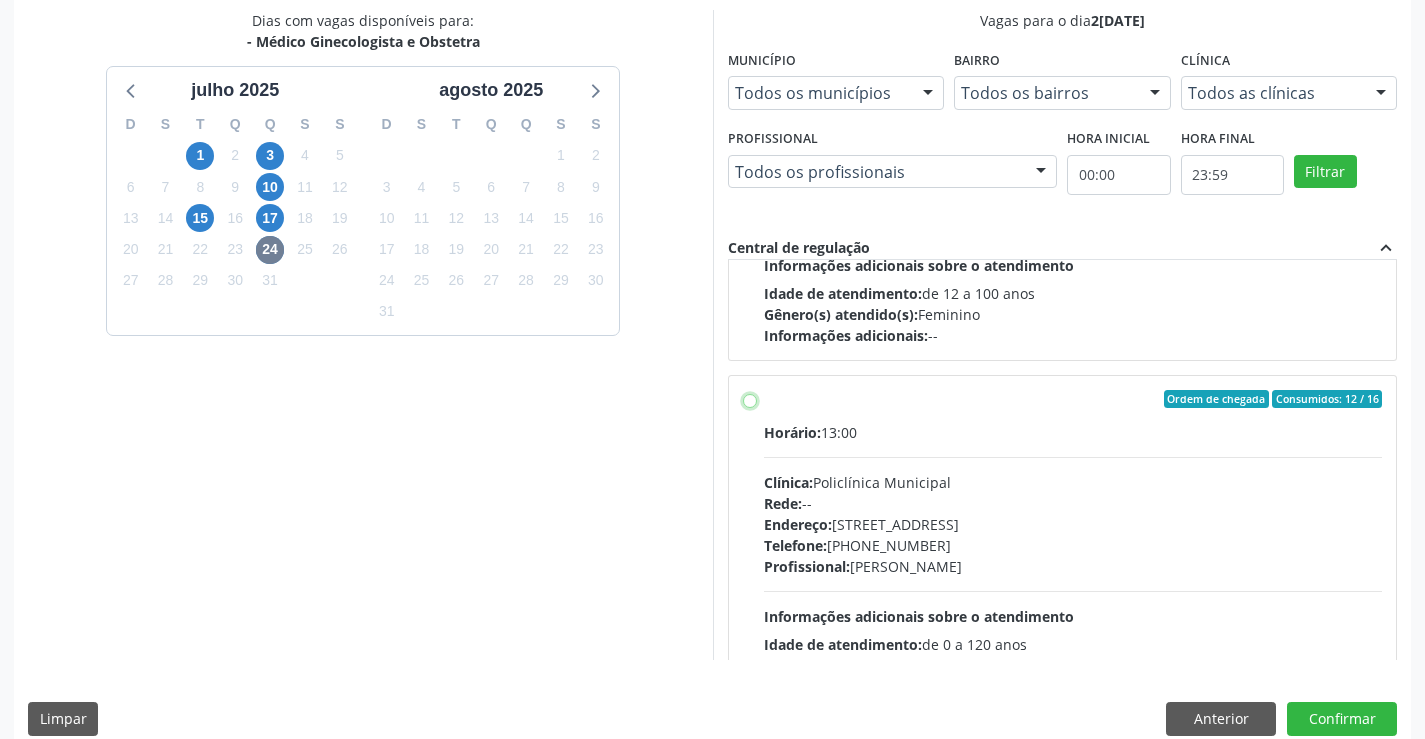 click on "Ordem de chegada
Consumidos: 12 / 16
Horário:   13:00
Clínica:  Policlínica Municipal
Rede:
--
Endereço:   Predio, nº 386, Centro, Campo Formoso - BA
Telefone:   (74) 6451312
Profissional:
Amilton Soares
Informações adicionais sobre o atendimento
Idade de atendimento:
de 0 a 120 anos
Gênero(s) atendido(s):
Masculino e Feminino
Informações adicionais:
--" at bounding box center (750, 399) 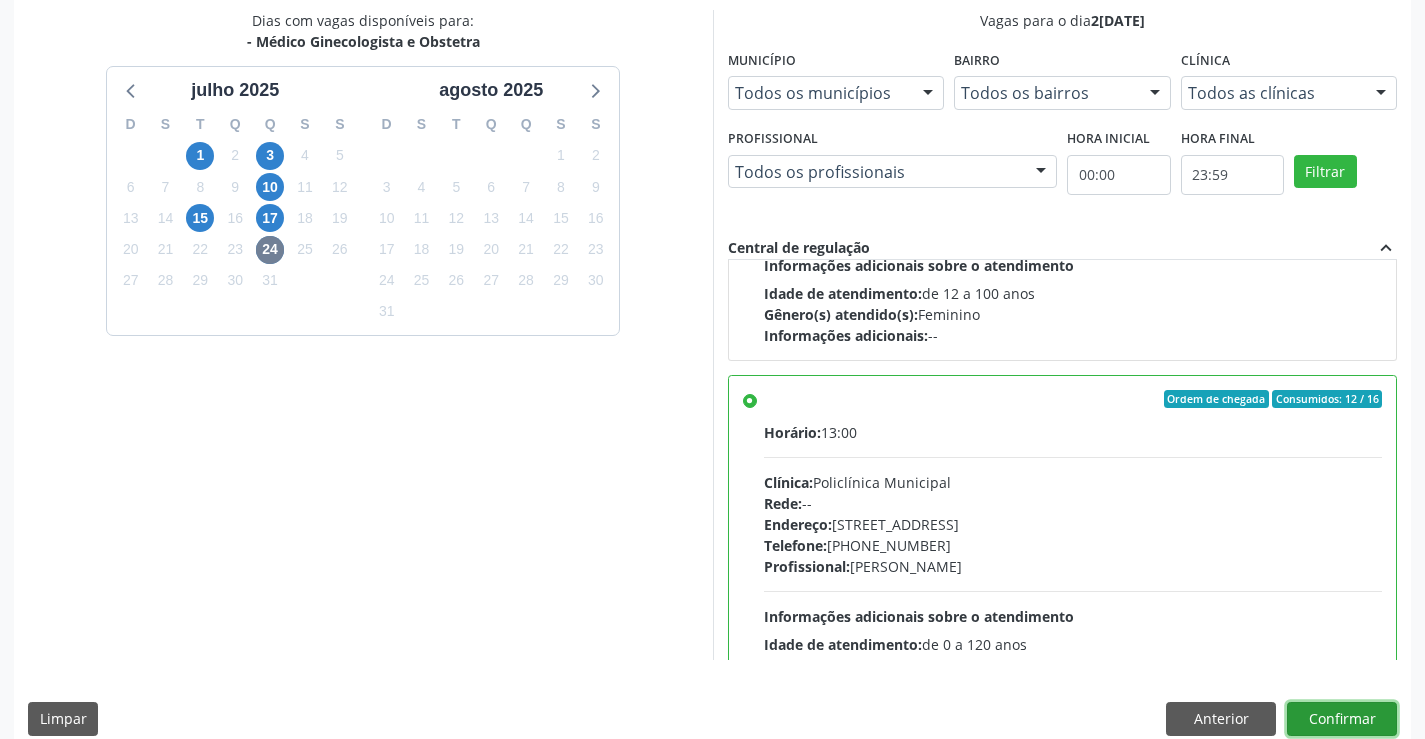 click on "Confirmar" at bounding box center (1342, 719) 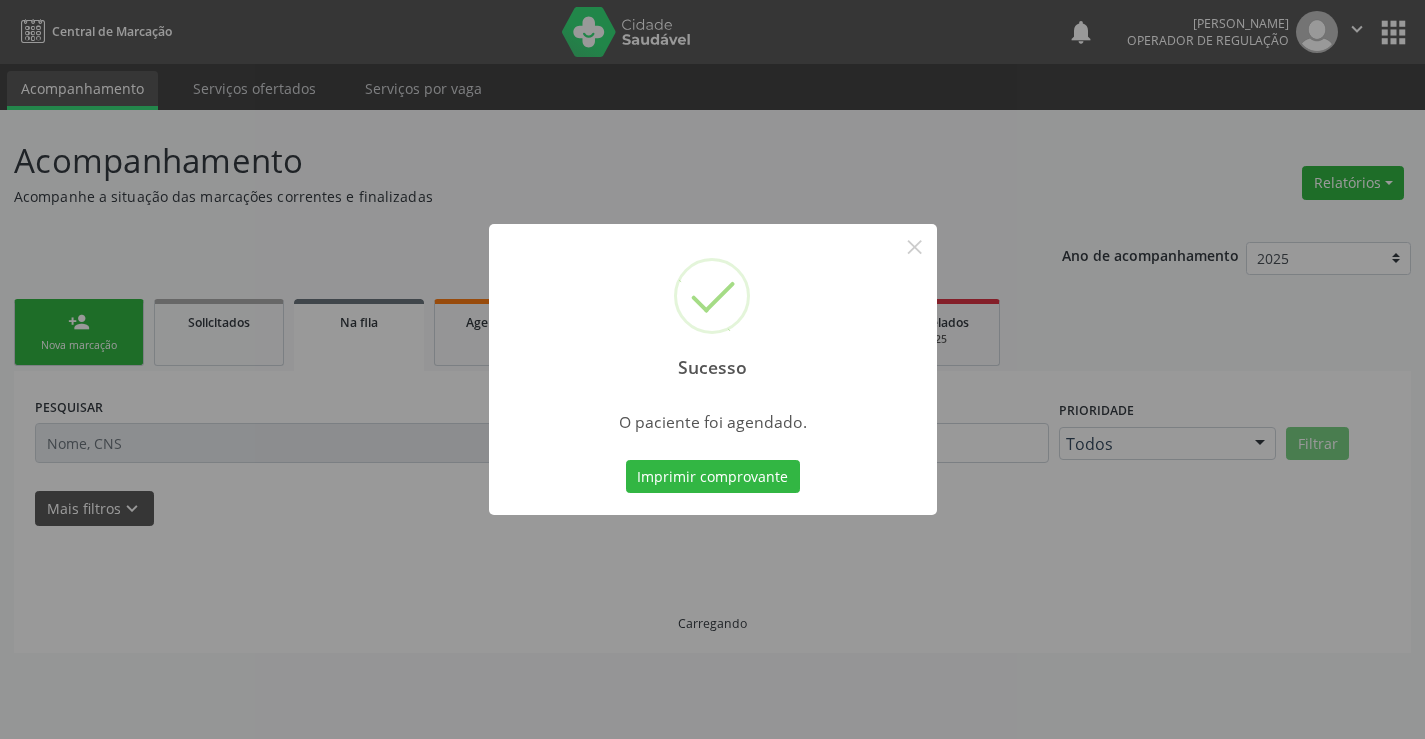 scroll, scrollTop: 0, scrollLeft: 0, axis: both 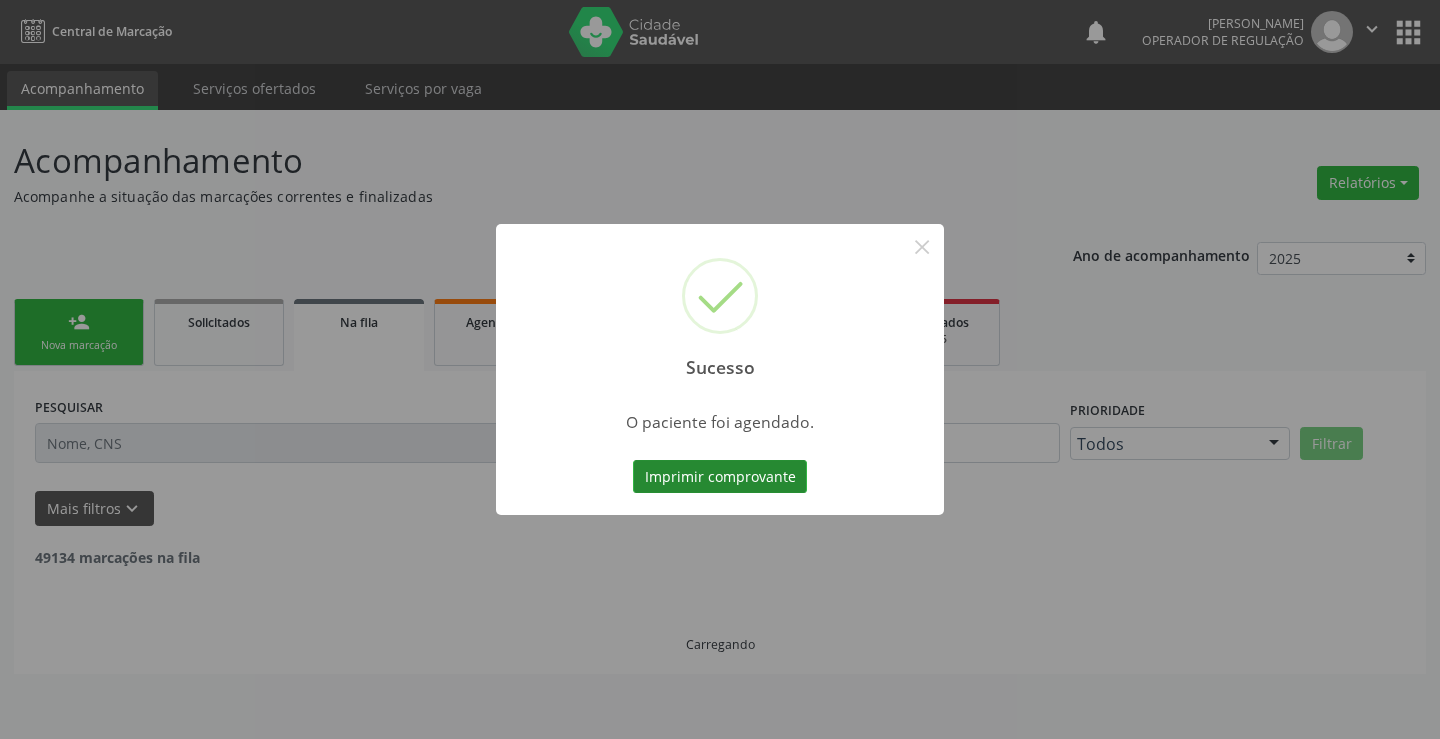 click on "Imprimir comprovante" at bounding box center (720, 477) 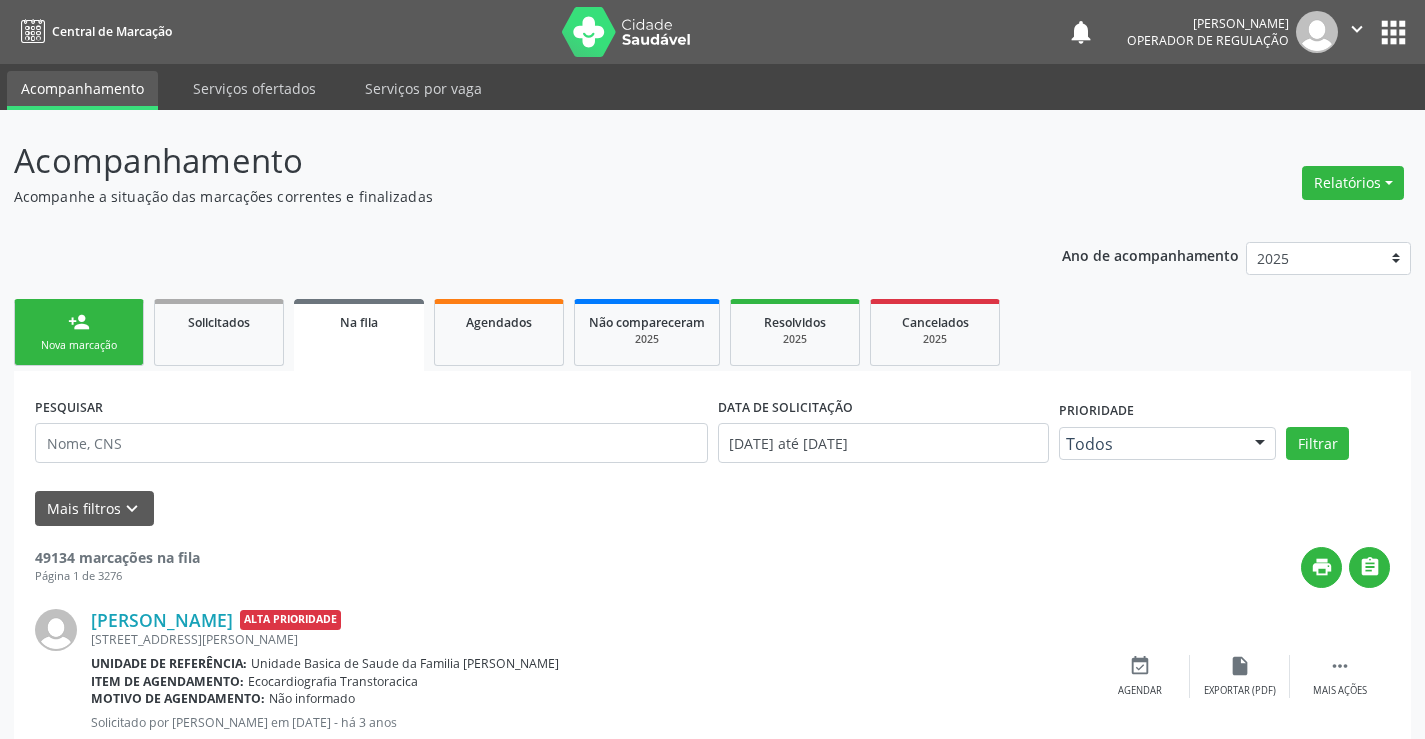 scroll, scrollTop: 0, scrollLeft: 0, axis: both 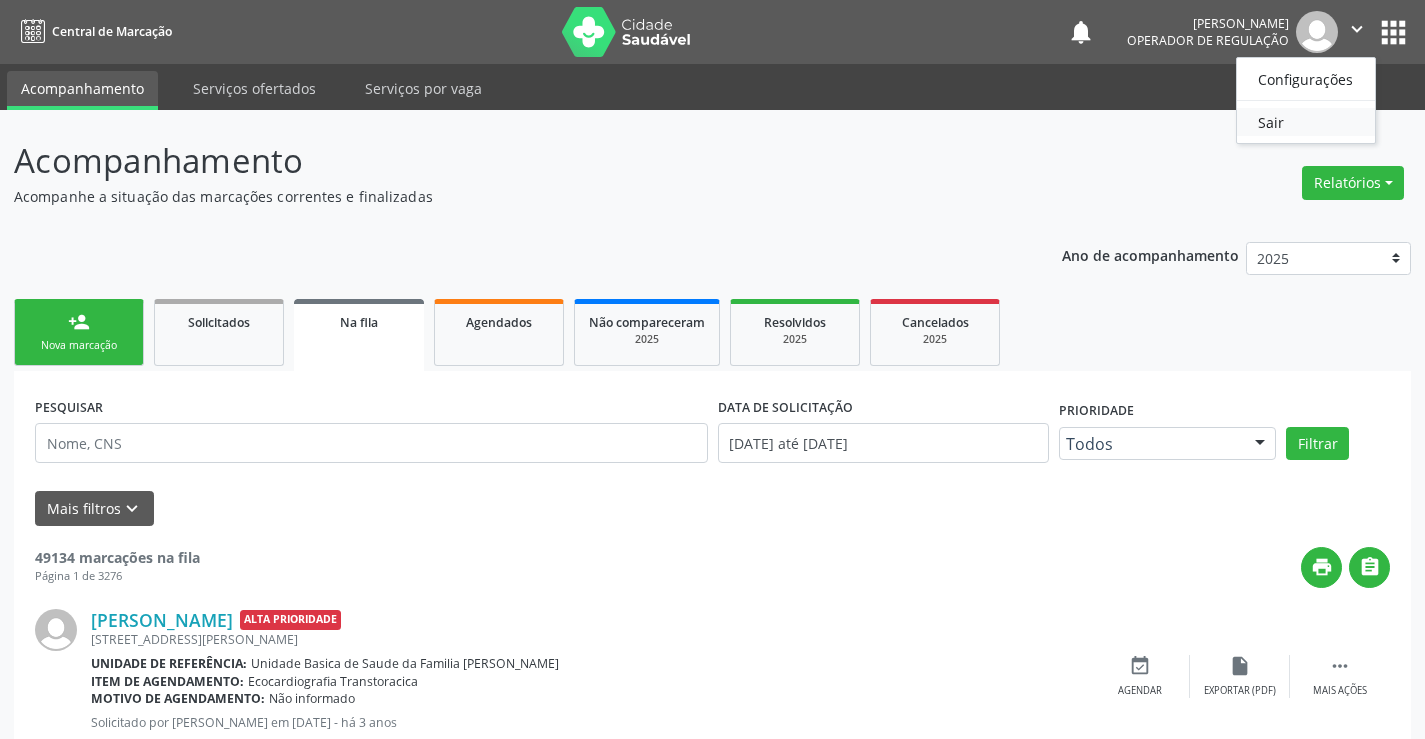 click on "Sair" at bounding box center (1306, 122) 